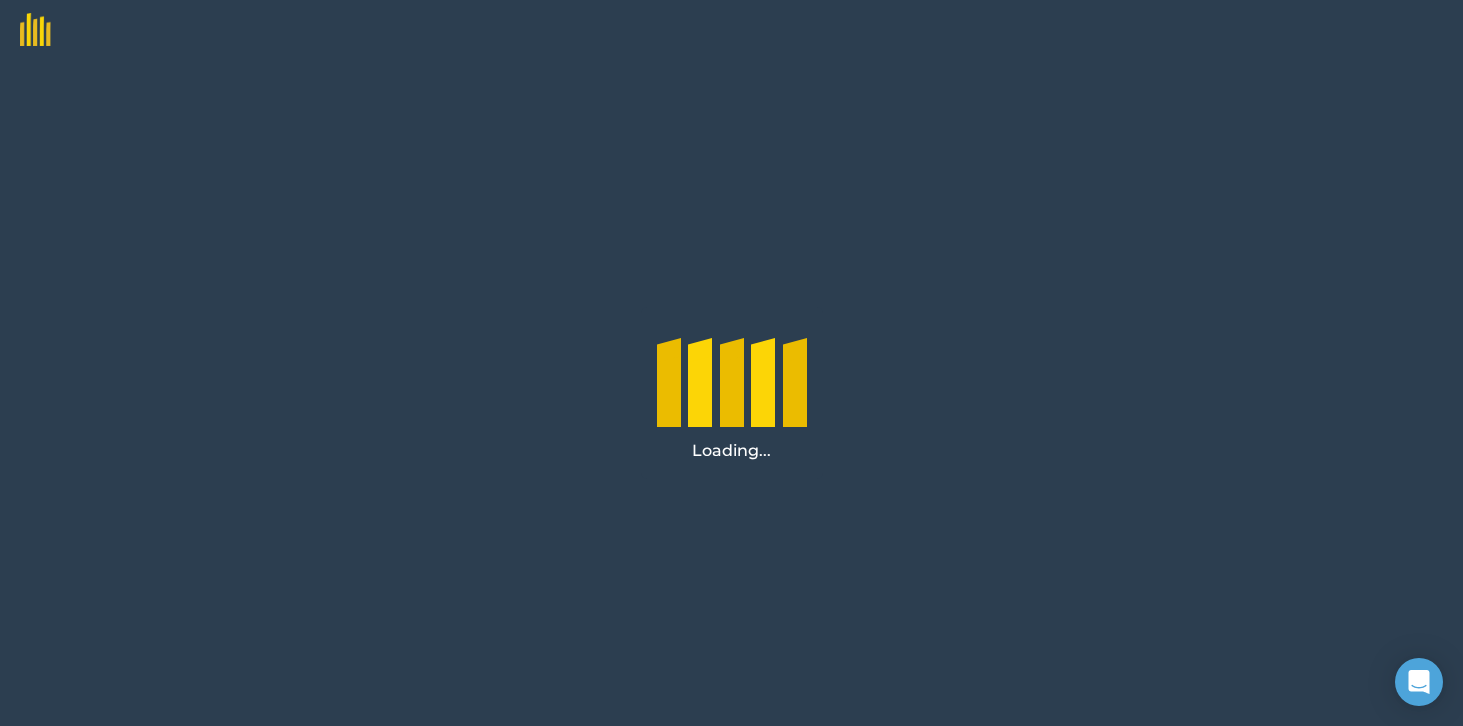 scroll, scrollTop: 0, scrollLeft: 0, axis: both 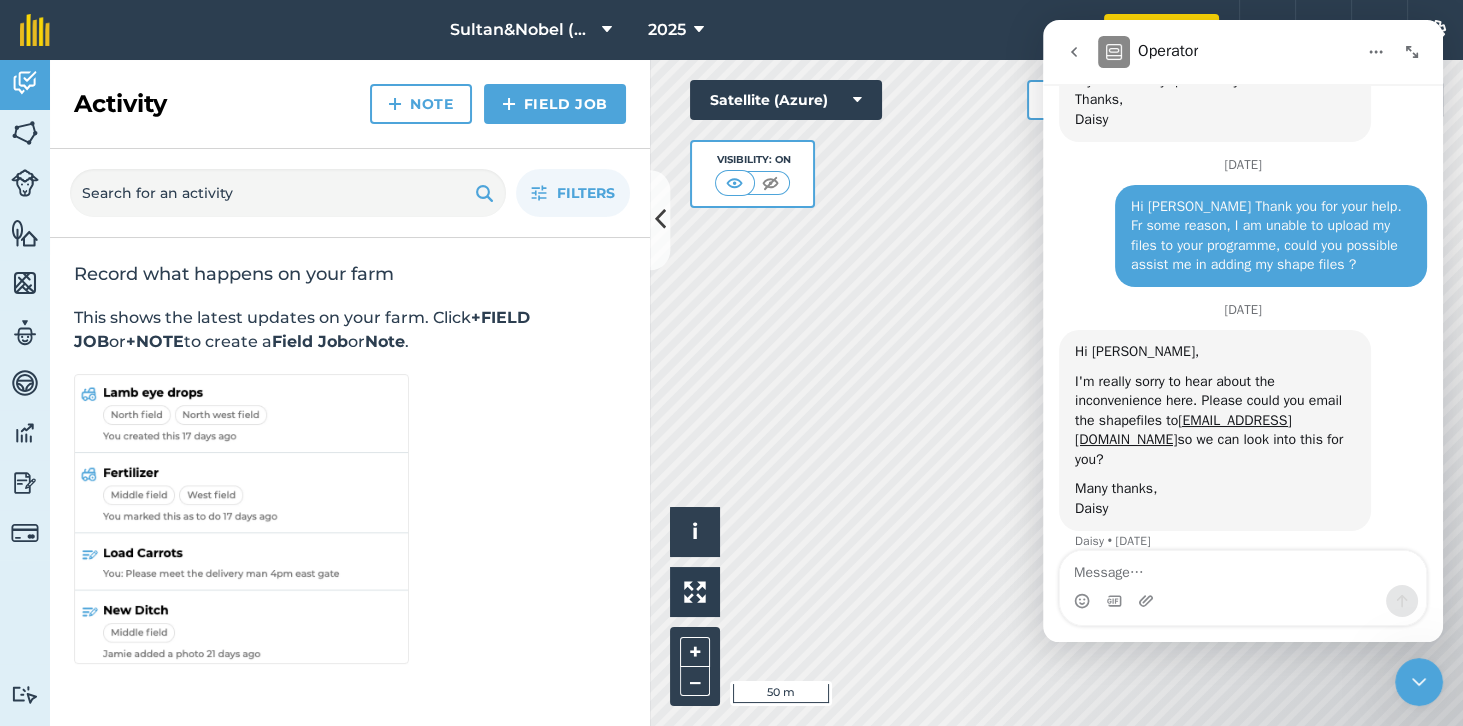 click 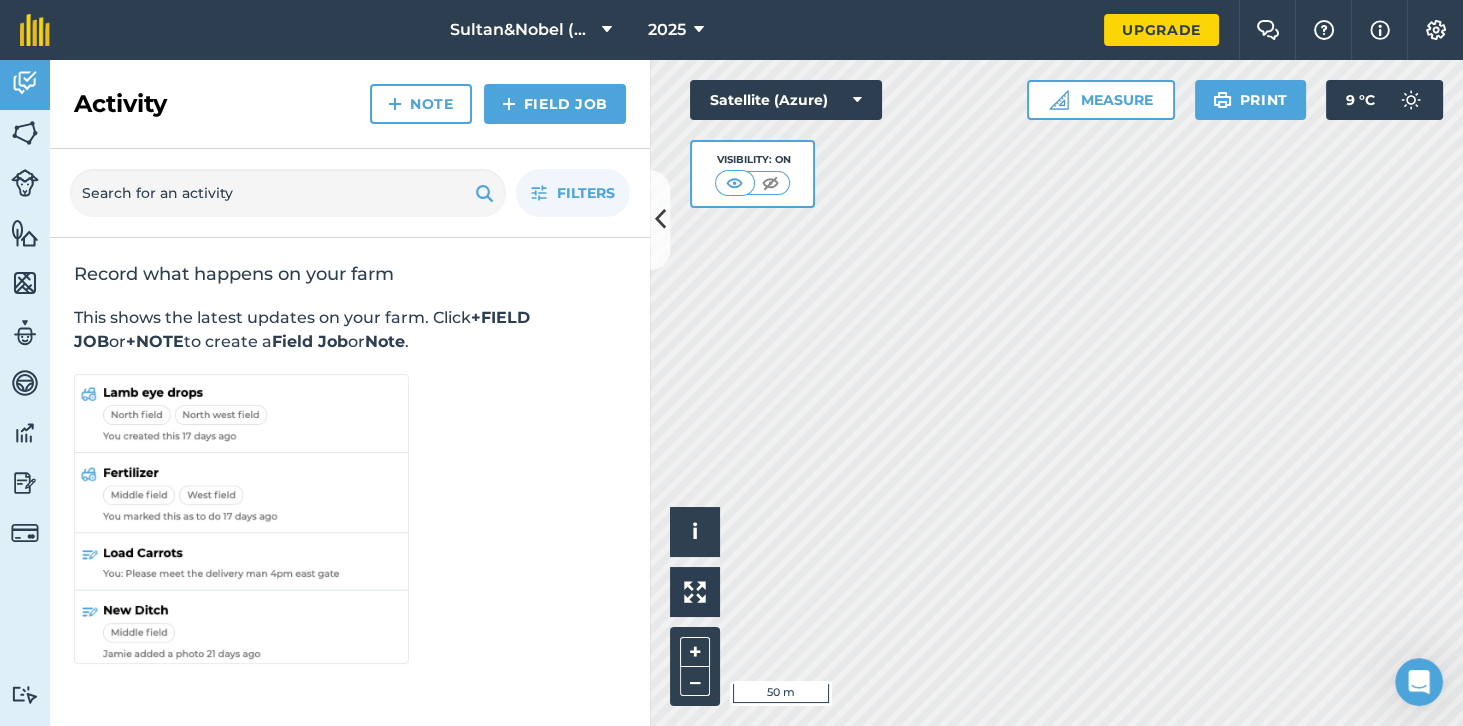 scroll, scrollTop: 0, scrollLeft: 0, axis: both 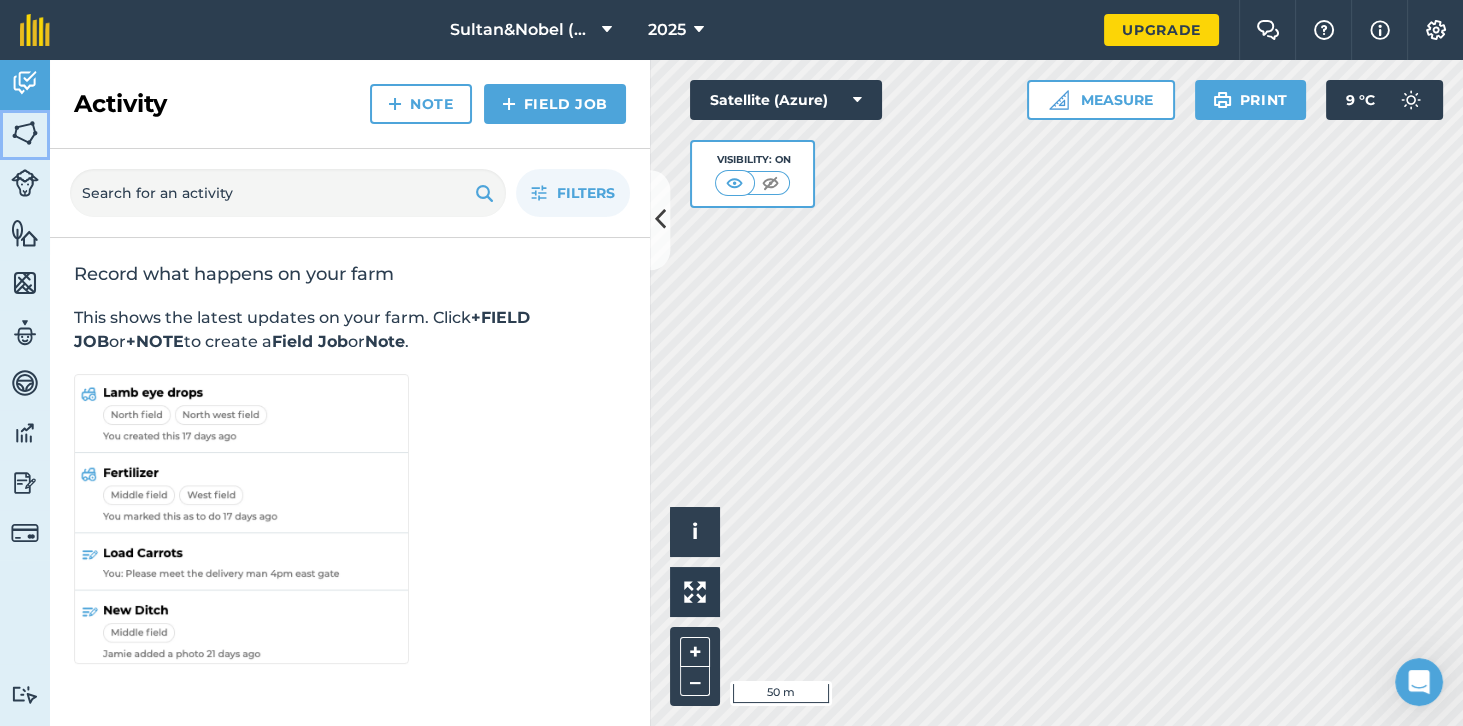 click at bounding box center [25, 133] 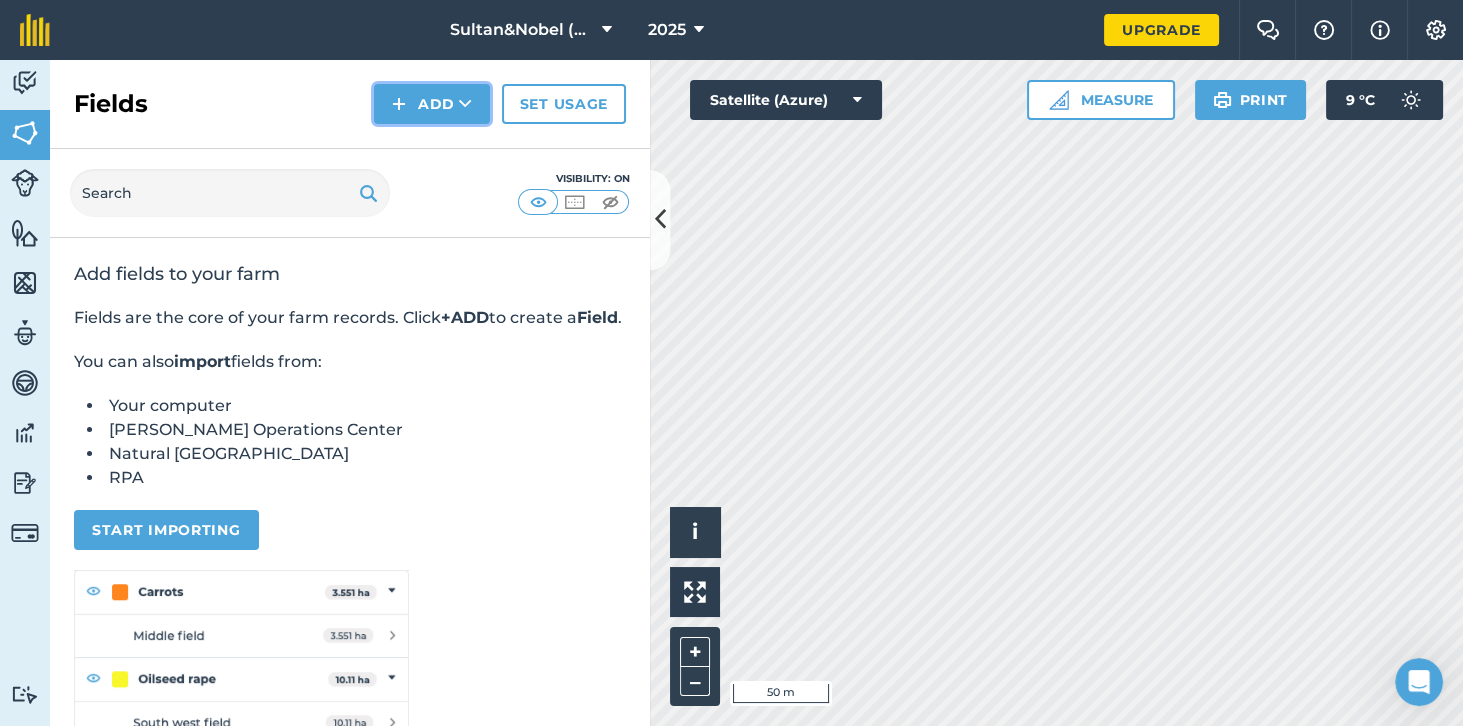 click on "Add" at bounding box center (432, 104) 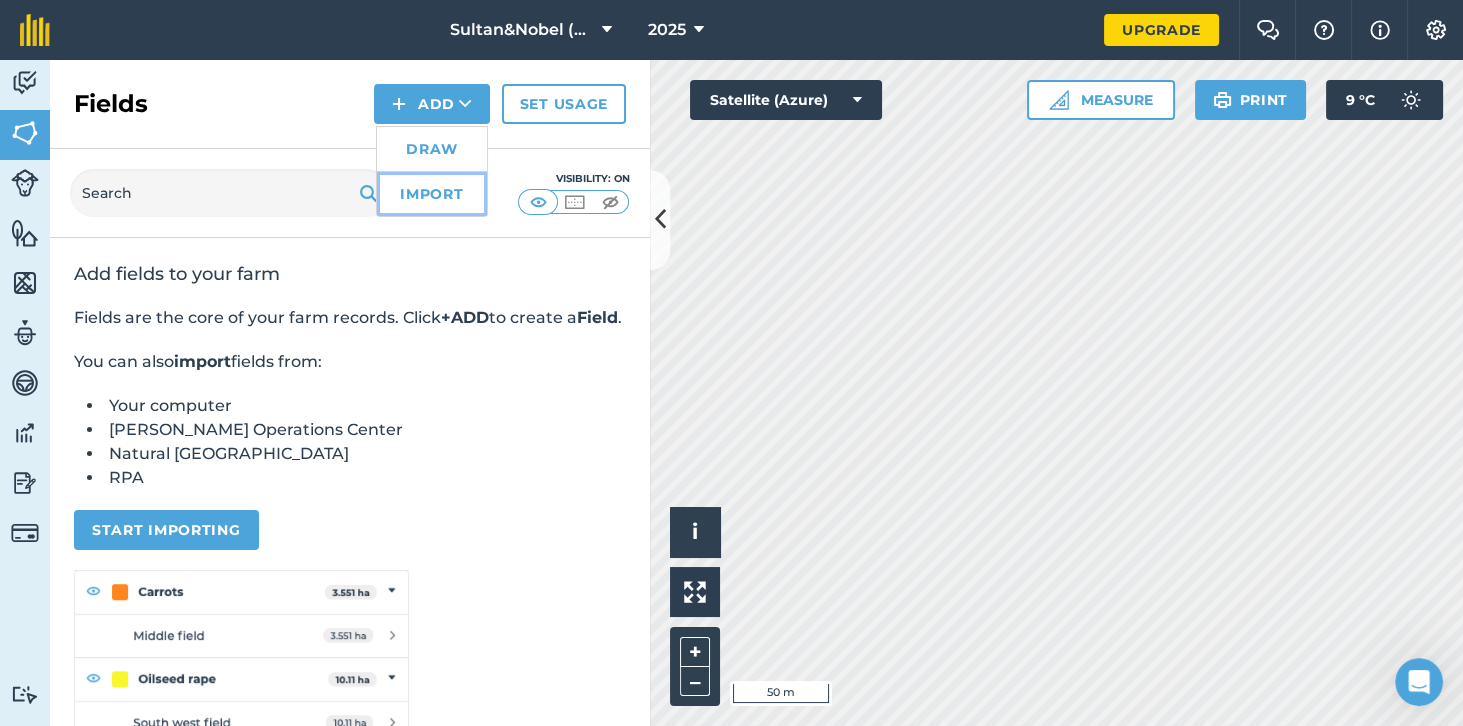 click on "Import" at bounding box center [432, 194] 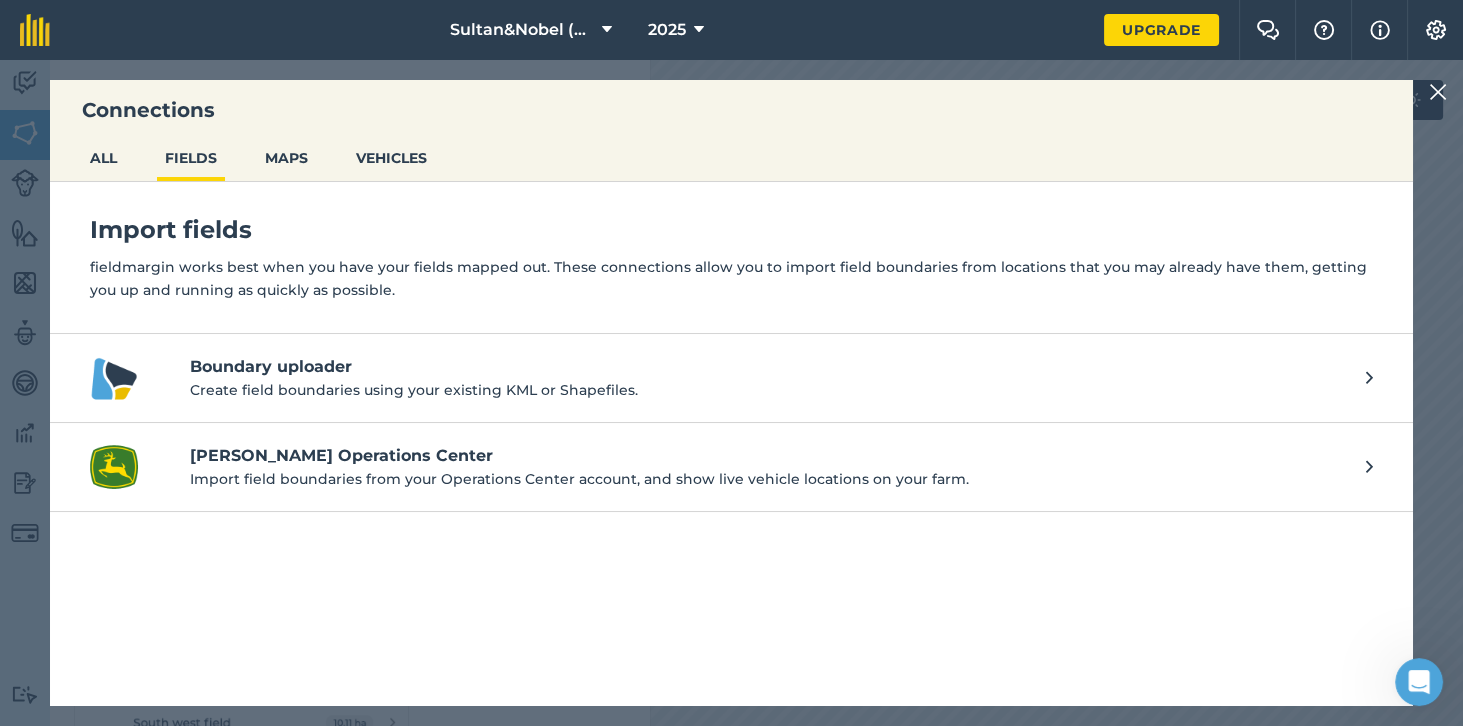 click on "Boundary uploader" at bounding box center (768, 367) 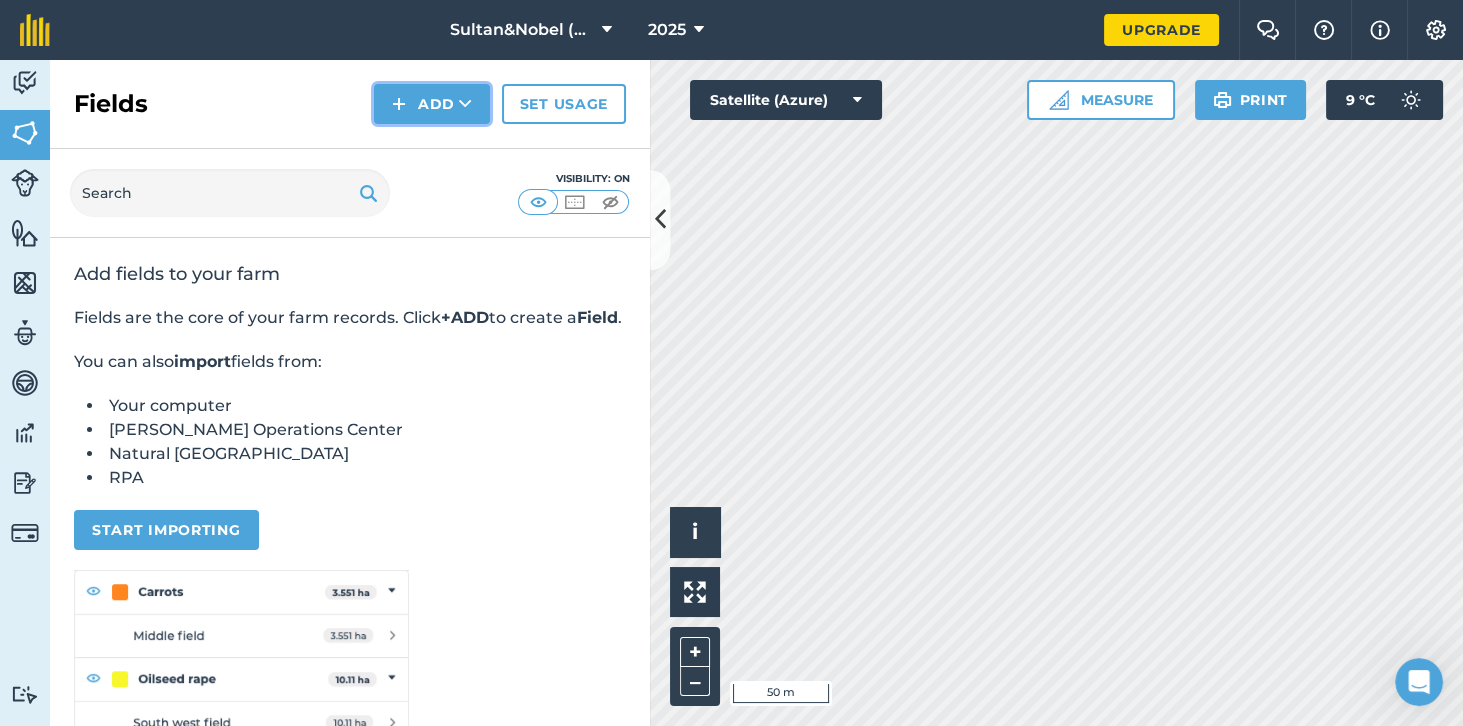 click on "Add" at bounding box center [432, 104] 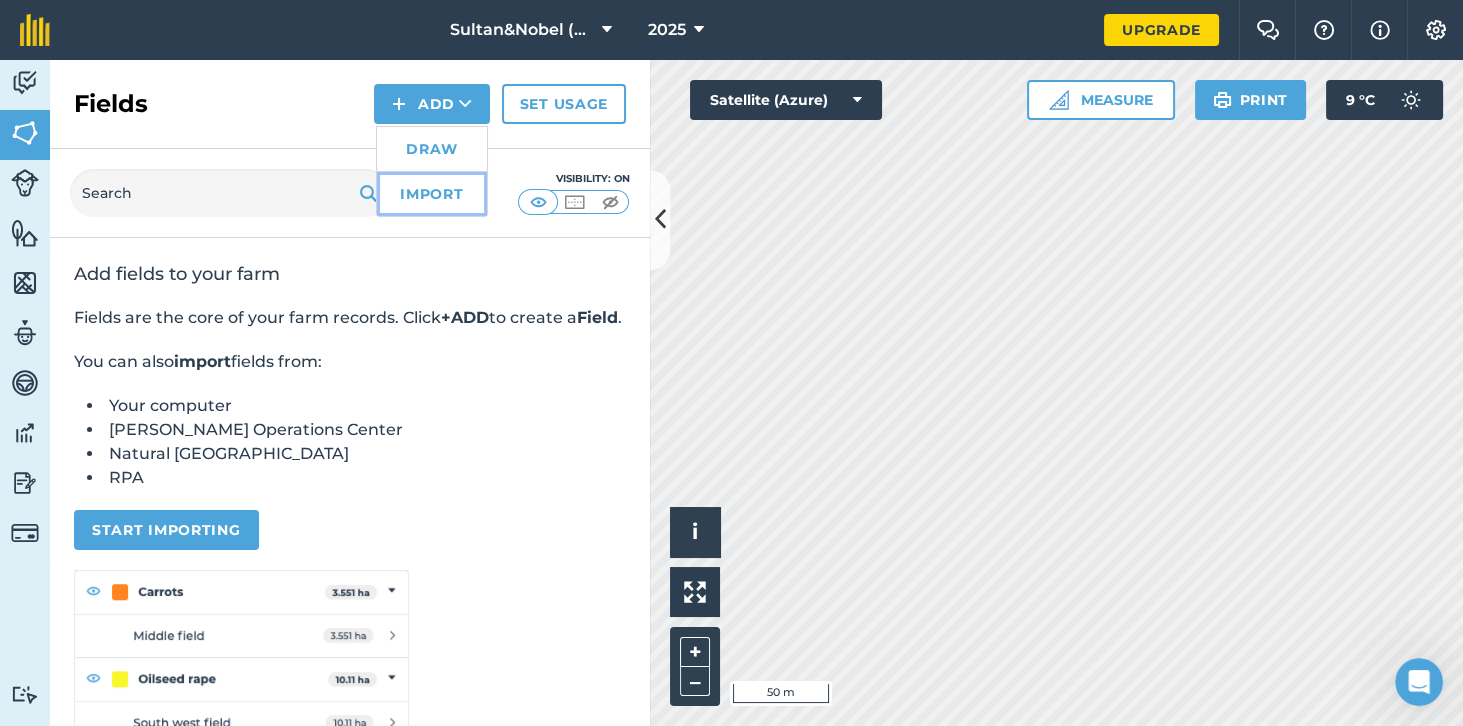 click on "Import" at bounding box center [432, 194] 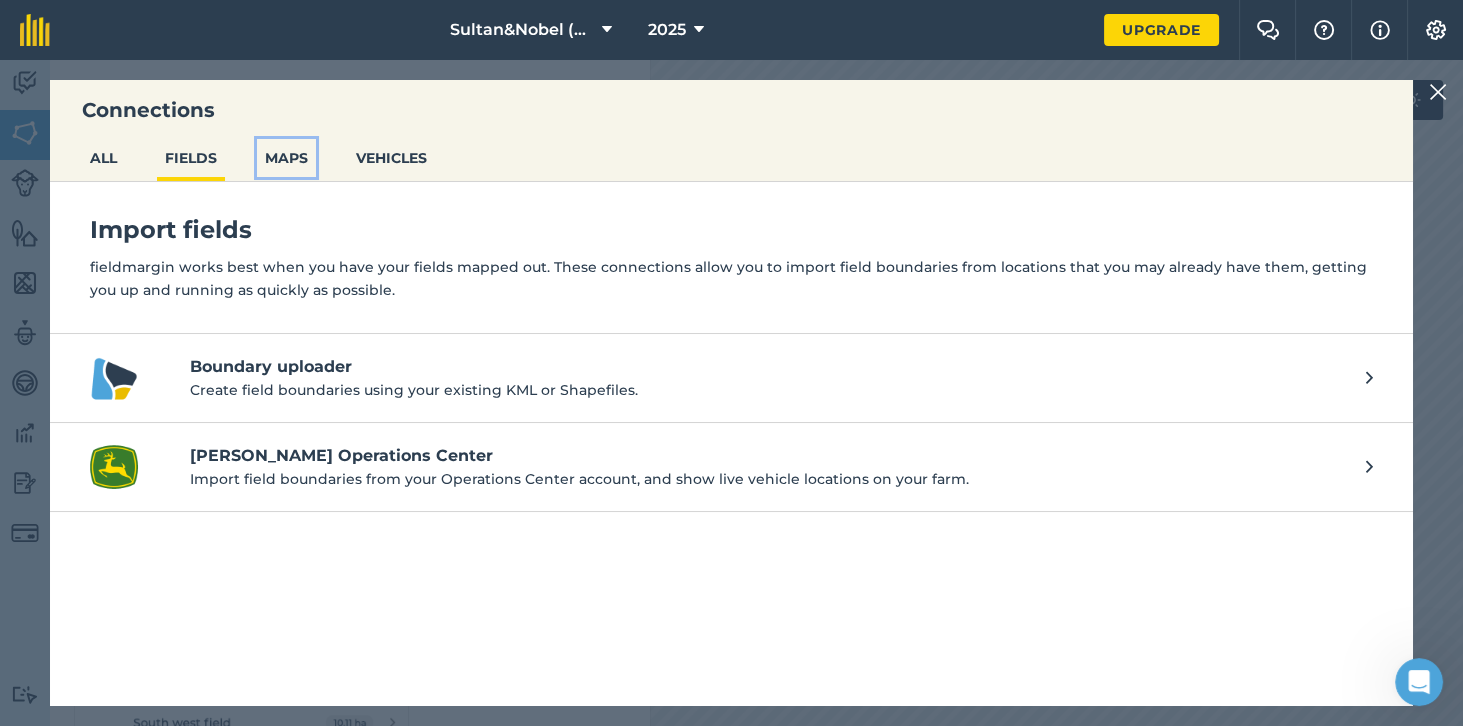 click on "MAPS" at bounding box center (286, 158) 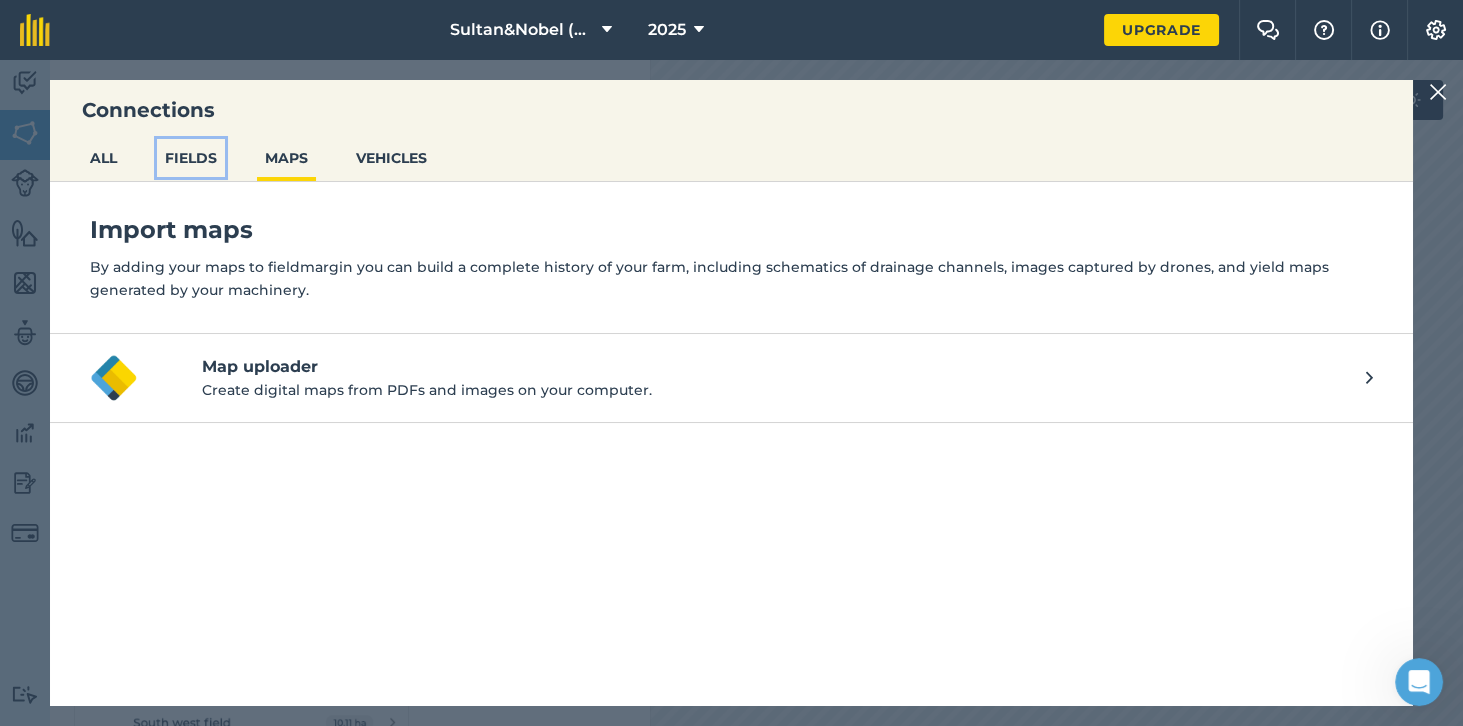 click on "FIELDS" at bounding box center [191, 158] 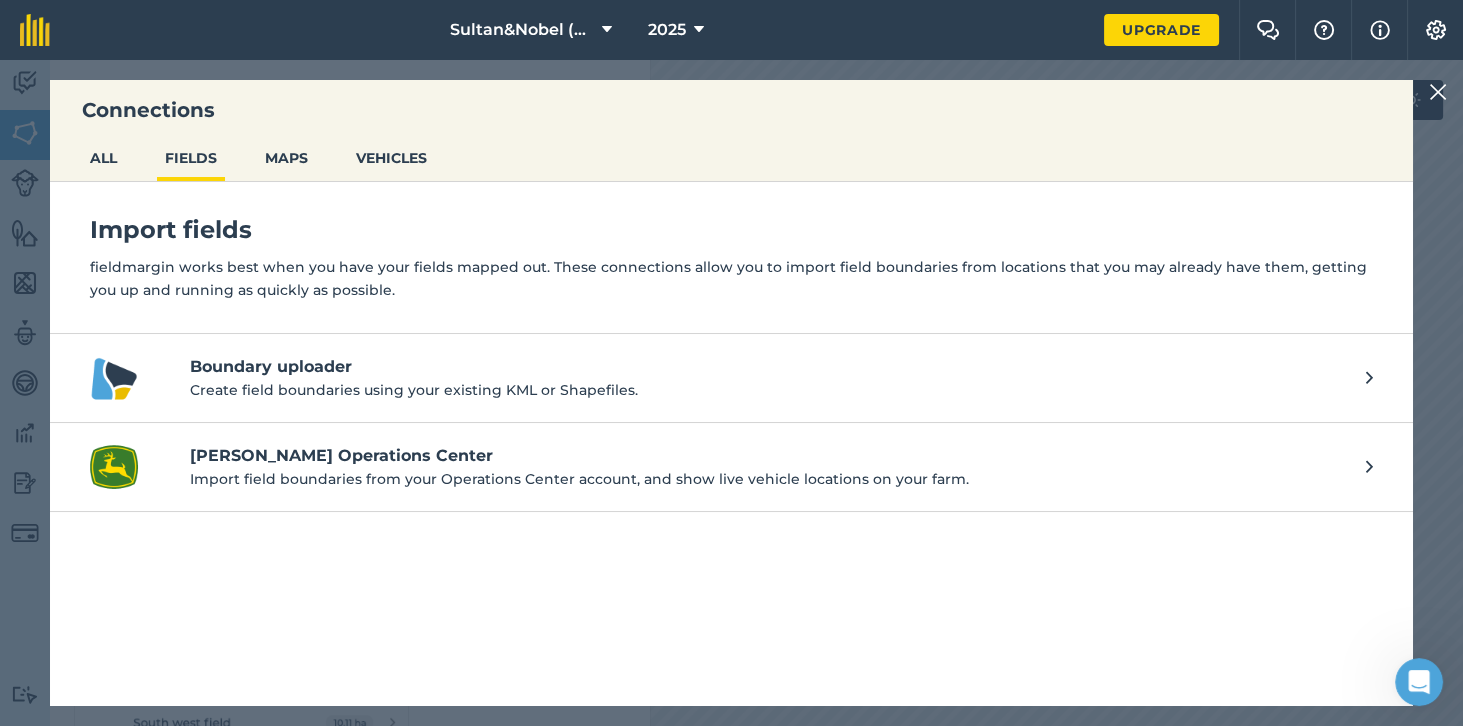 click on "Create field boundaries using your existing KML or Shapefiles." at bounding box center (768, 390) 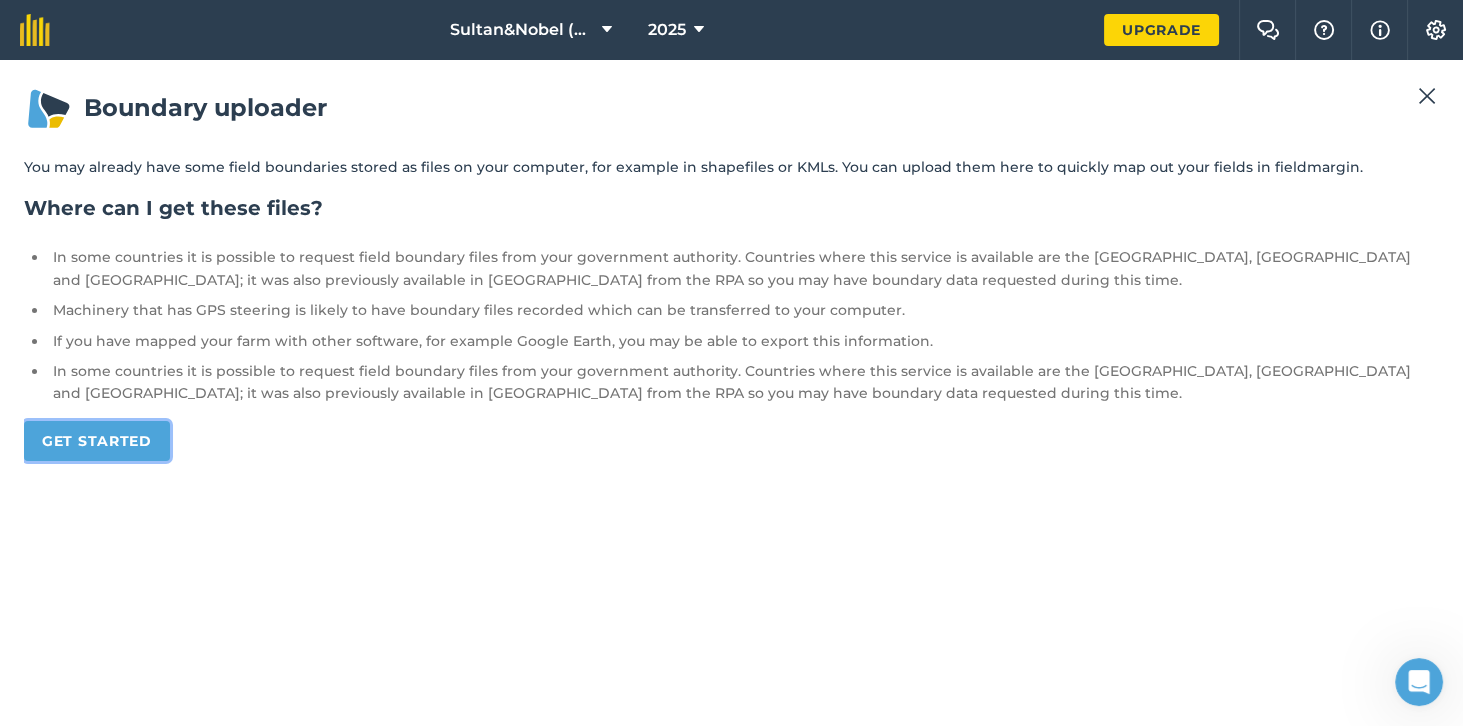 click on "Get started" at bounding box center [97, 441] 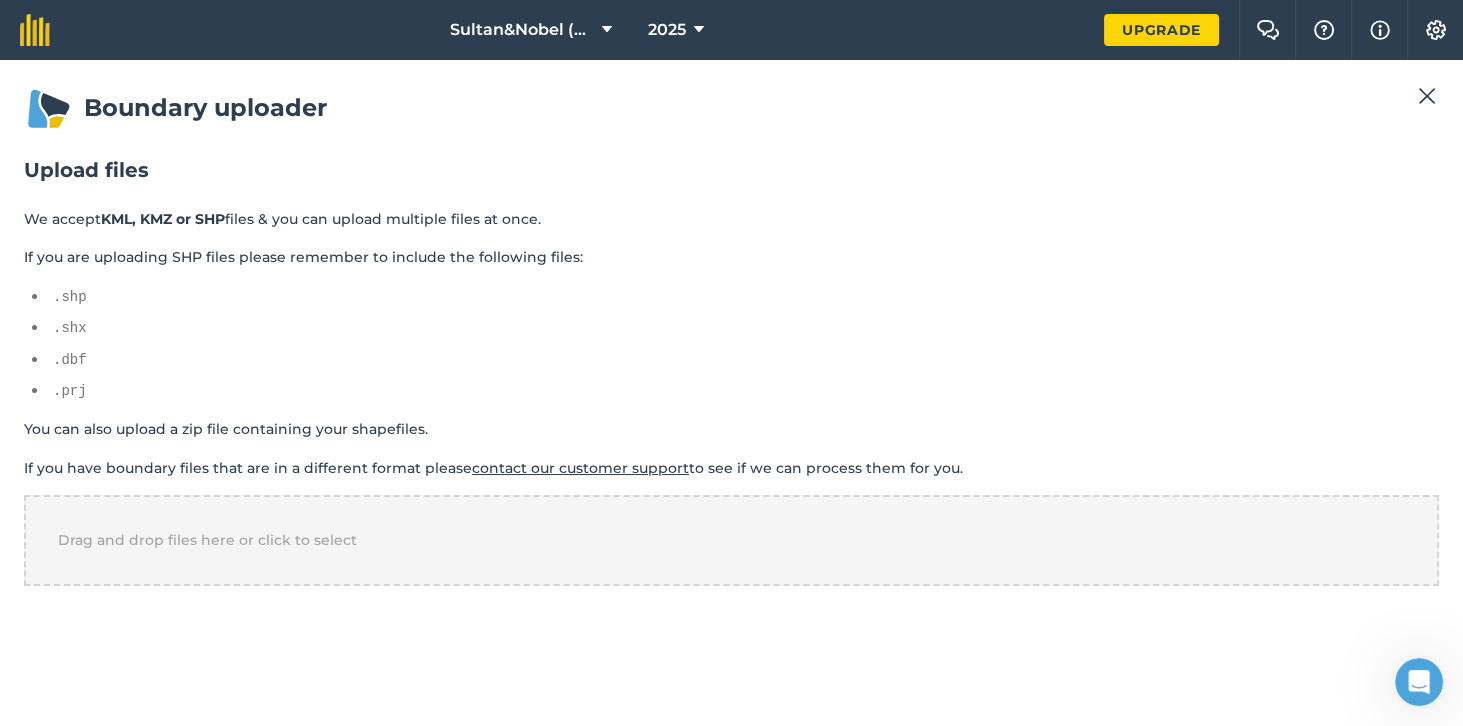 scroll, scrollTop: 1040, scrollLeft: 0, axis: vertical 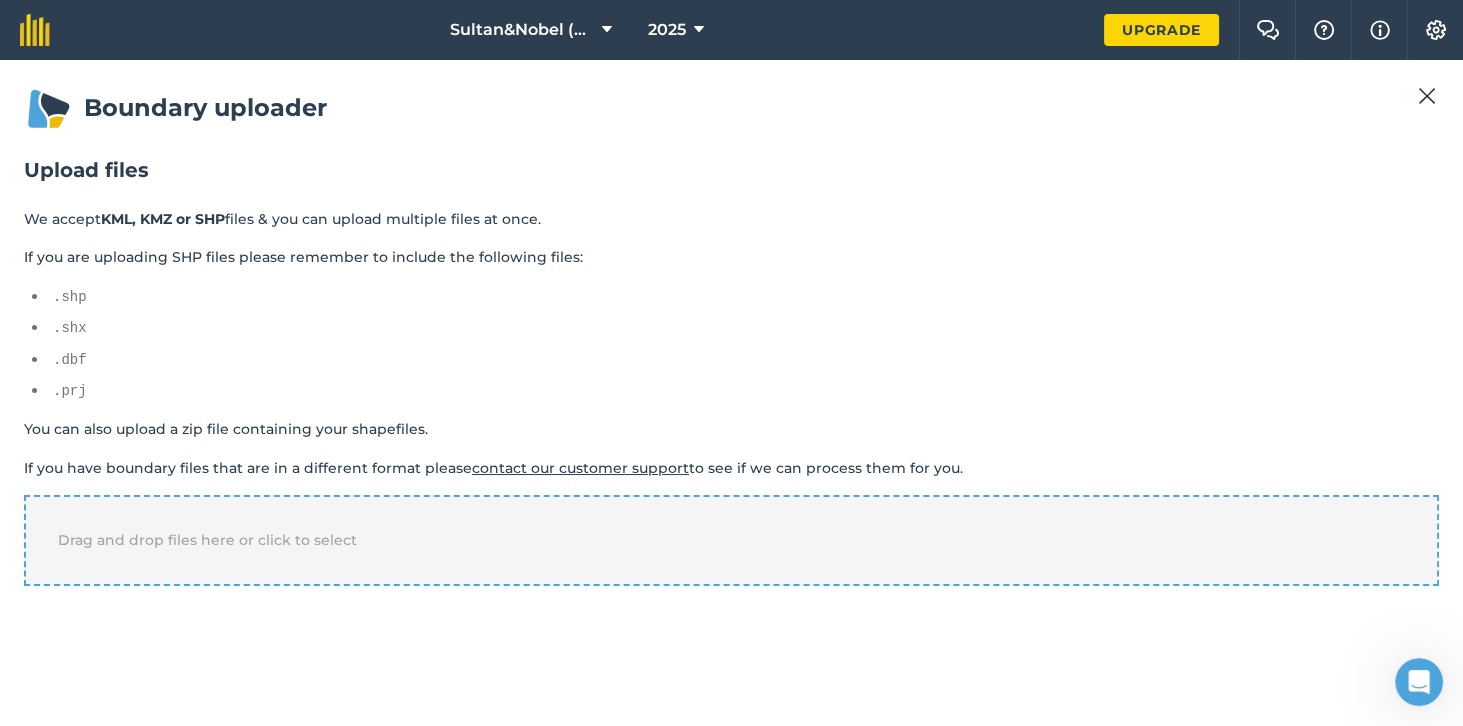 click on "Drag and drop files here or click to select" at bounding box center (207, 540) 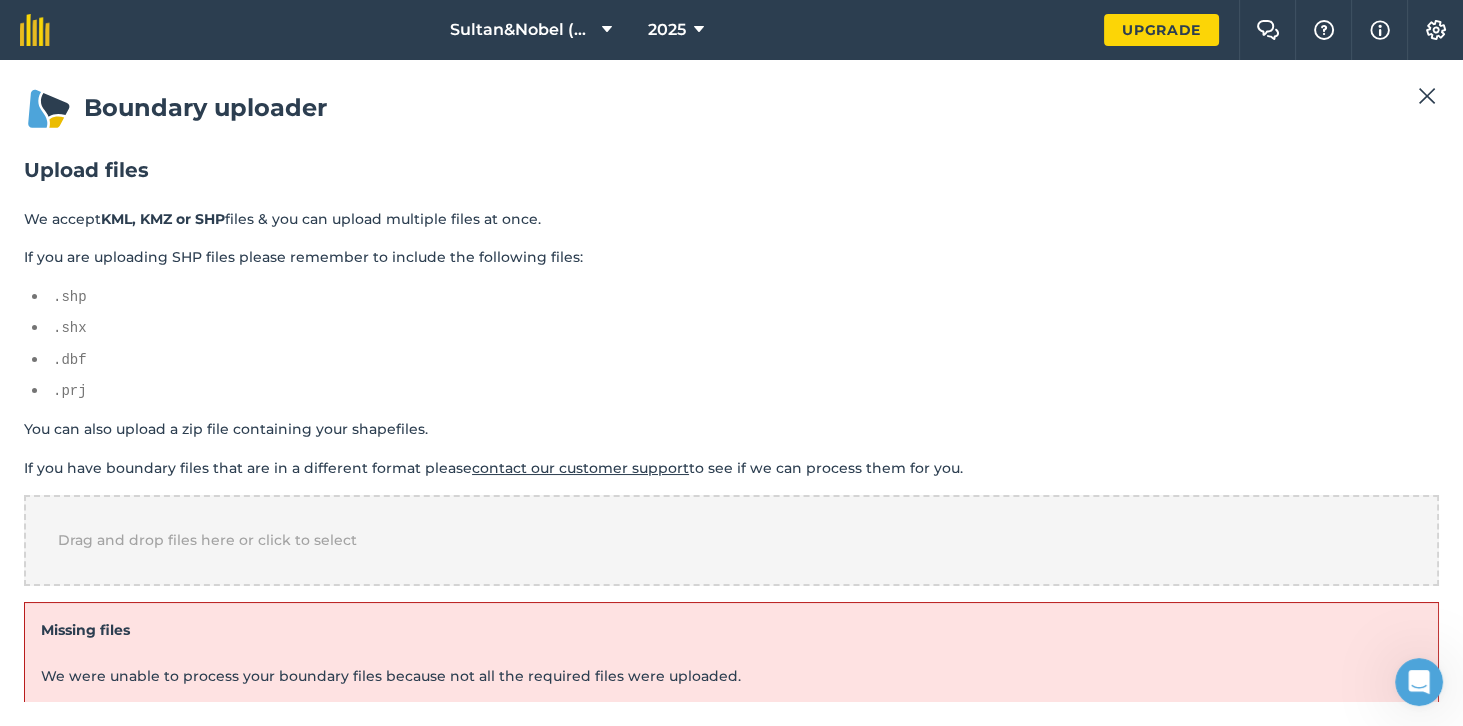 scroll, scrollTop: 1040, scrollLeft: 0, axis: vertical 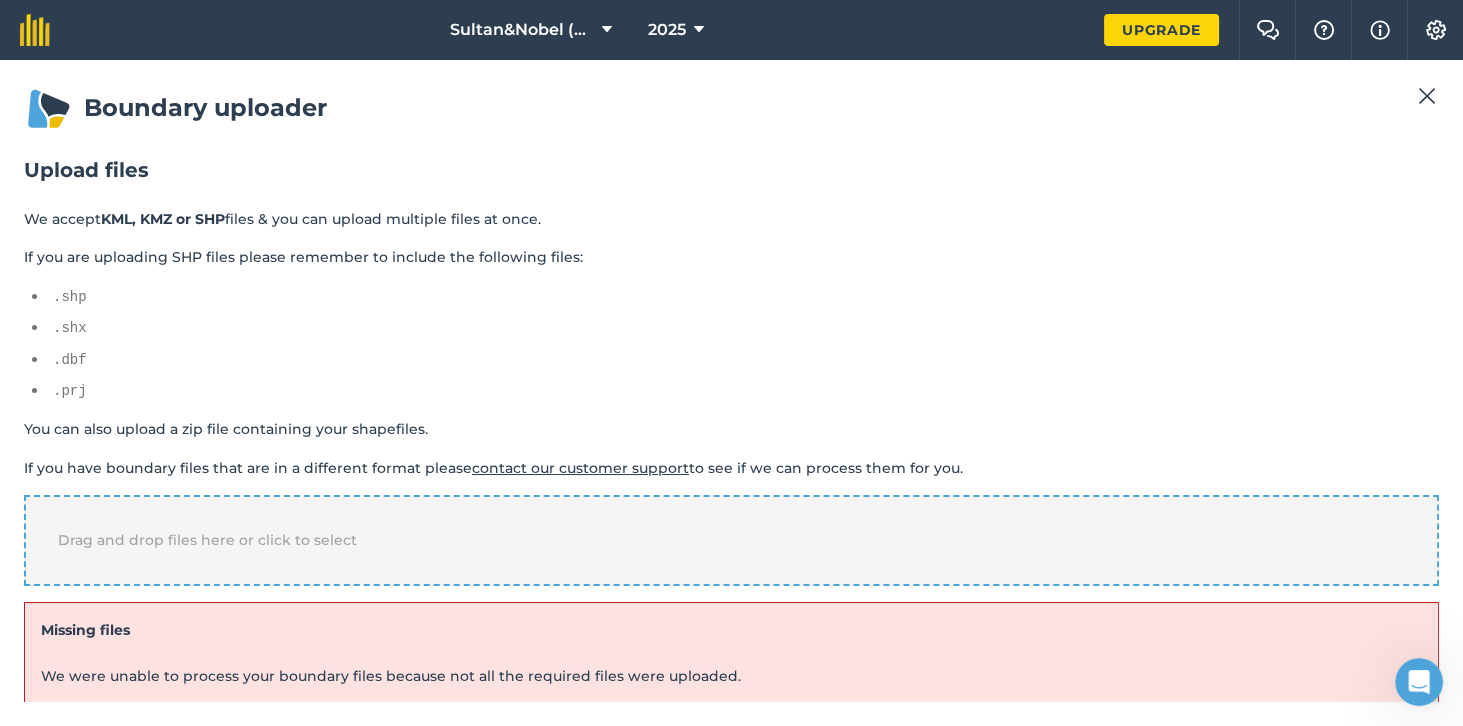 click on "Drag and drop files here or click to select" at bounding box center [731, 540] 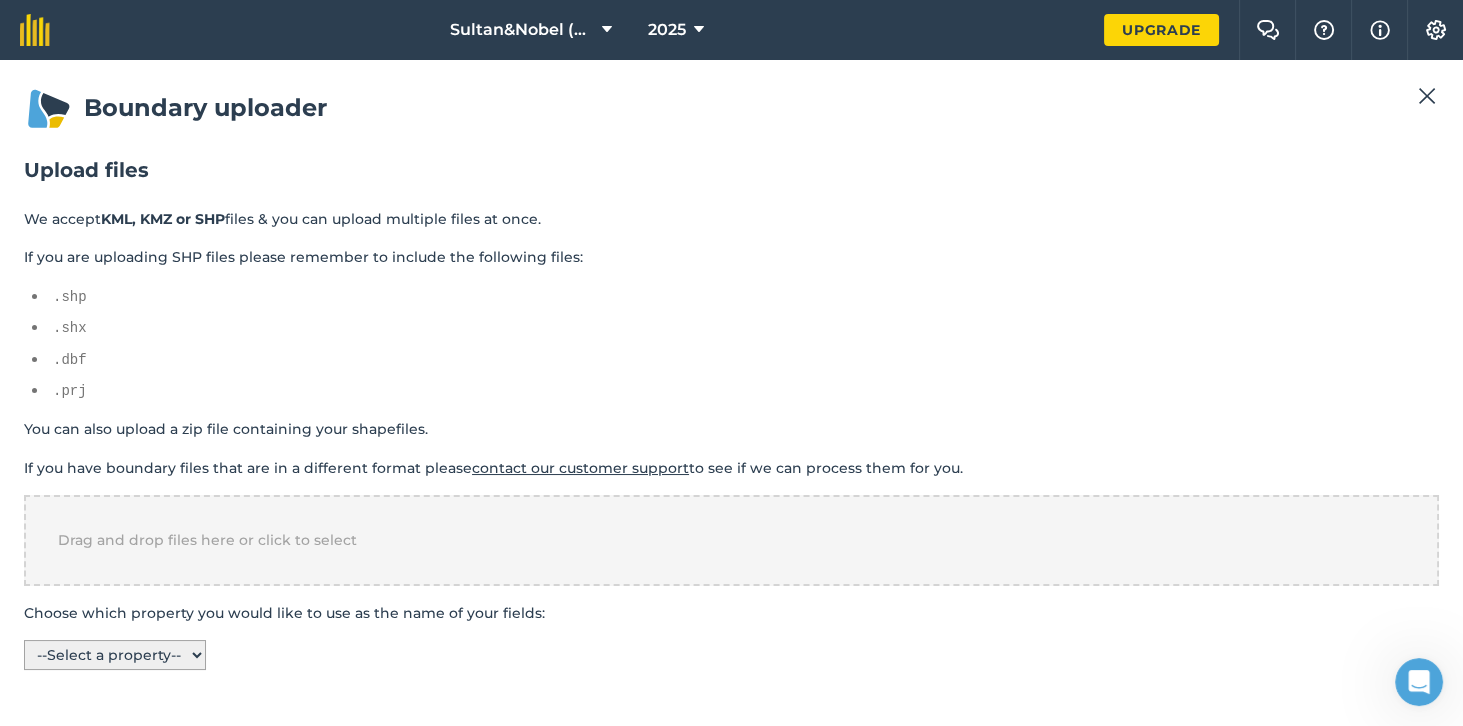 scroll, scrollTop: 1040, scrollLeft: 0, axis: vertical 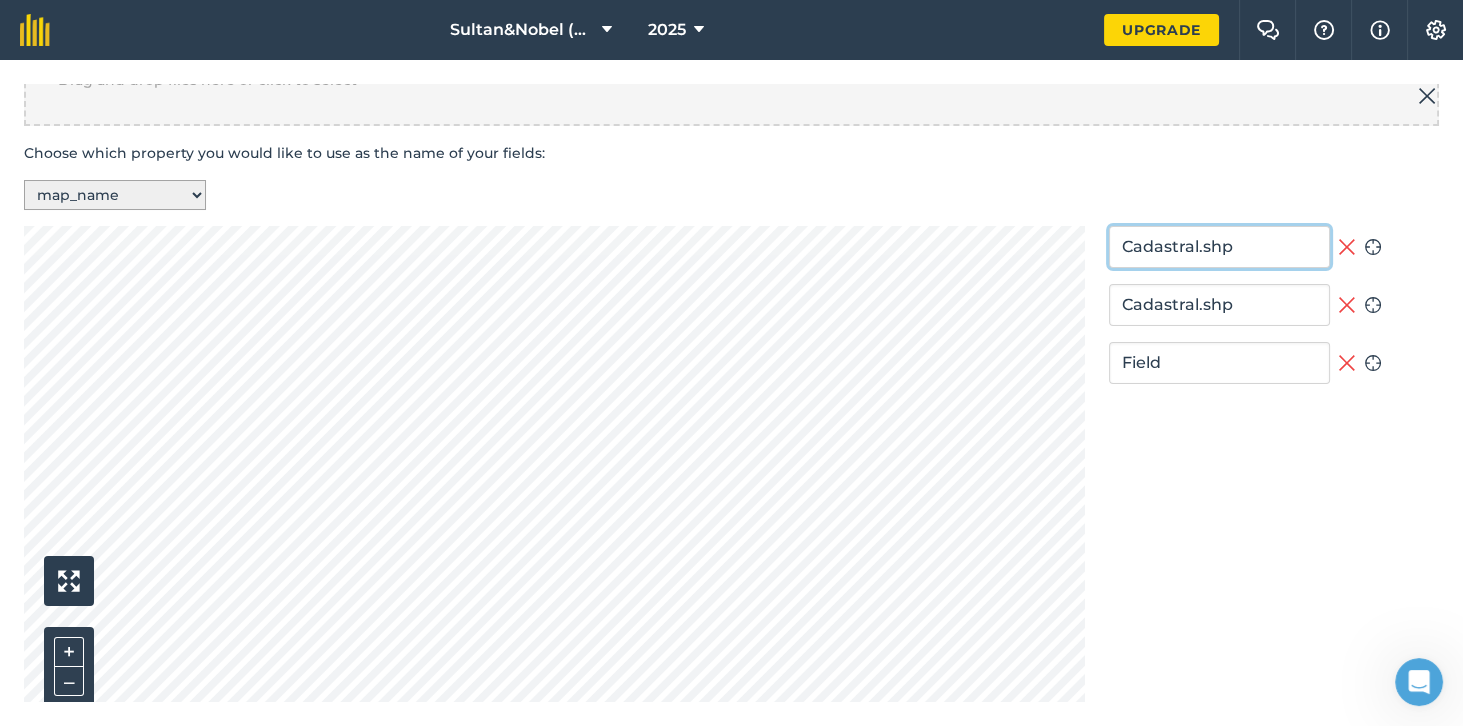 click on "Cadastral.shp" at bounding box center [1219, 247] 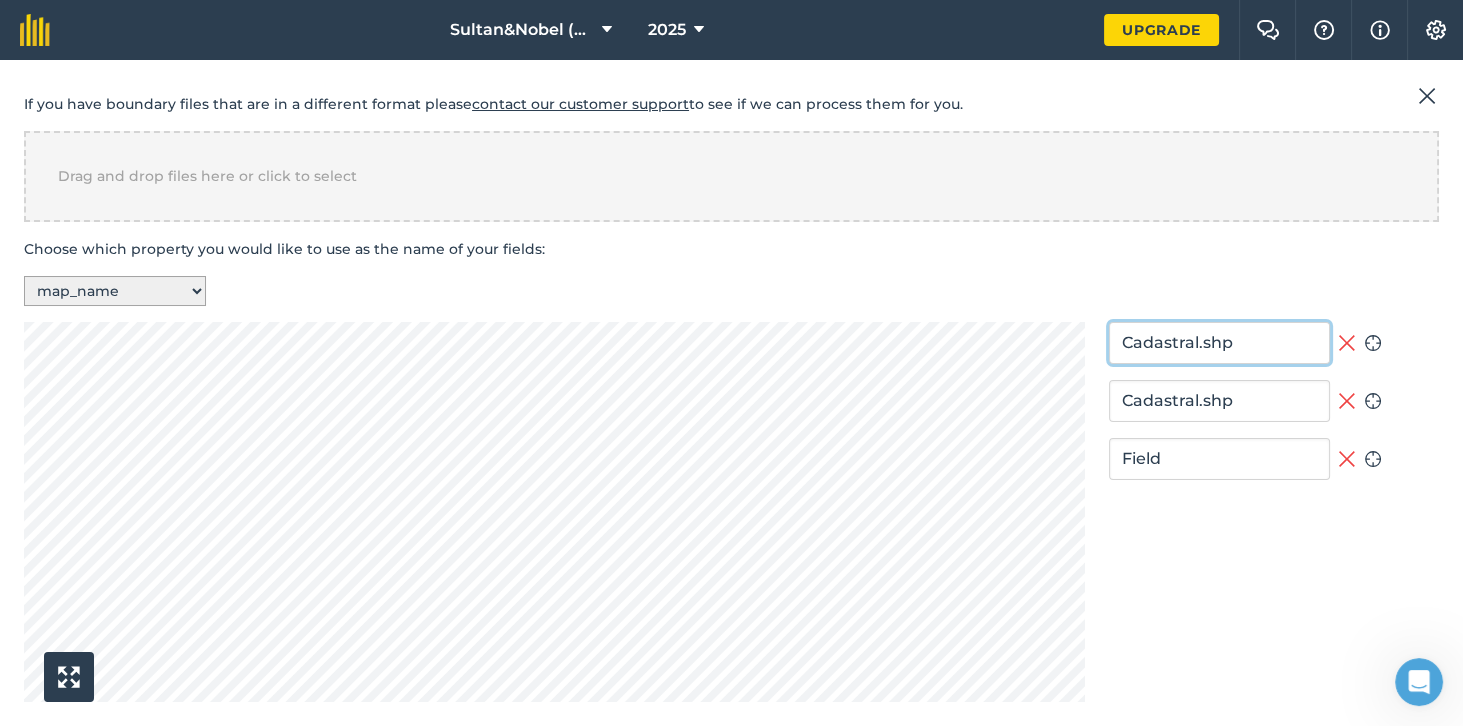 scroll, scrollTop: 460, scrollLeft: 0, axis: vertical 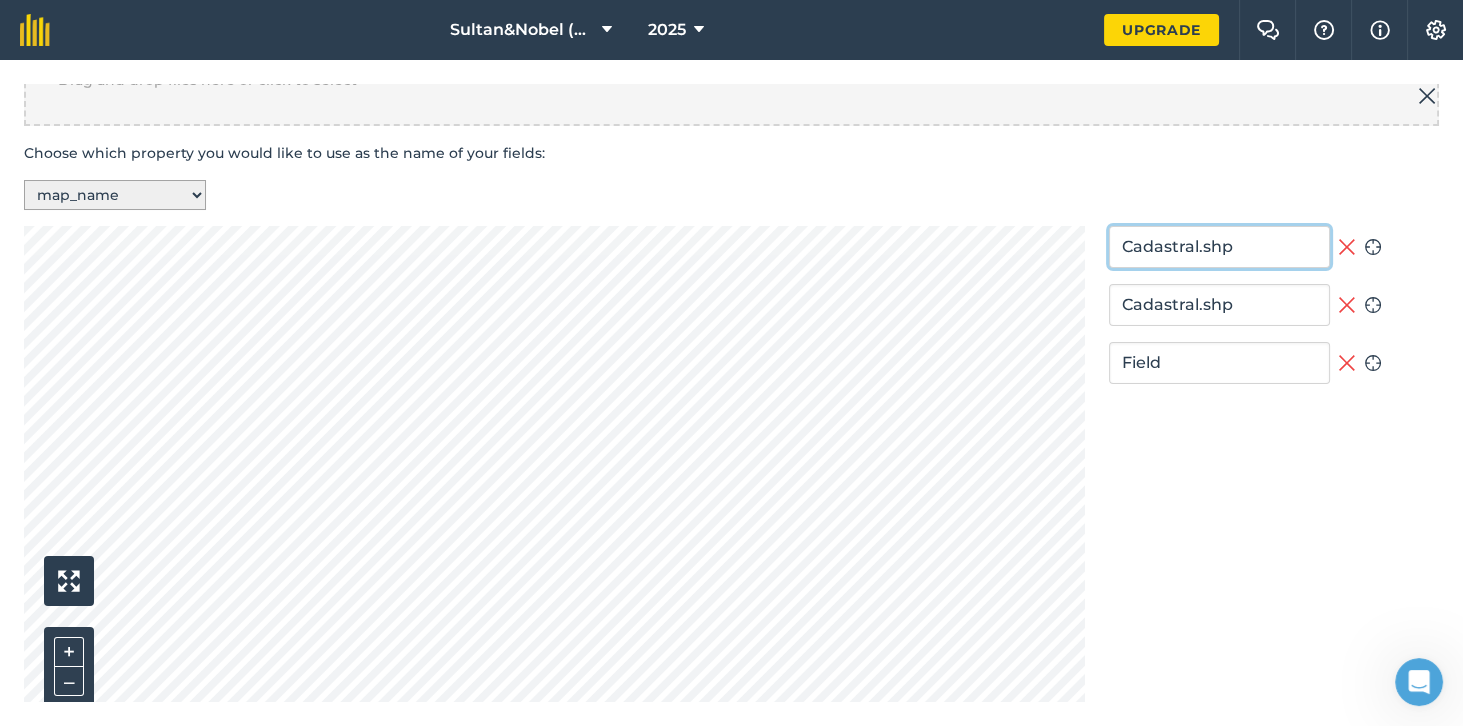 click on "Cadastral.shp" at bounding box center (1219, 247) 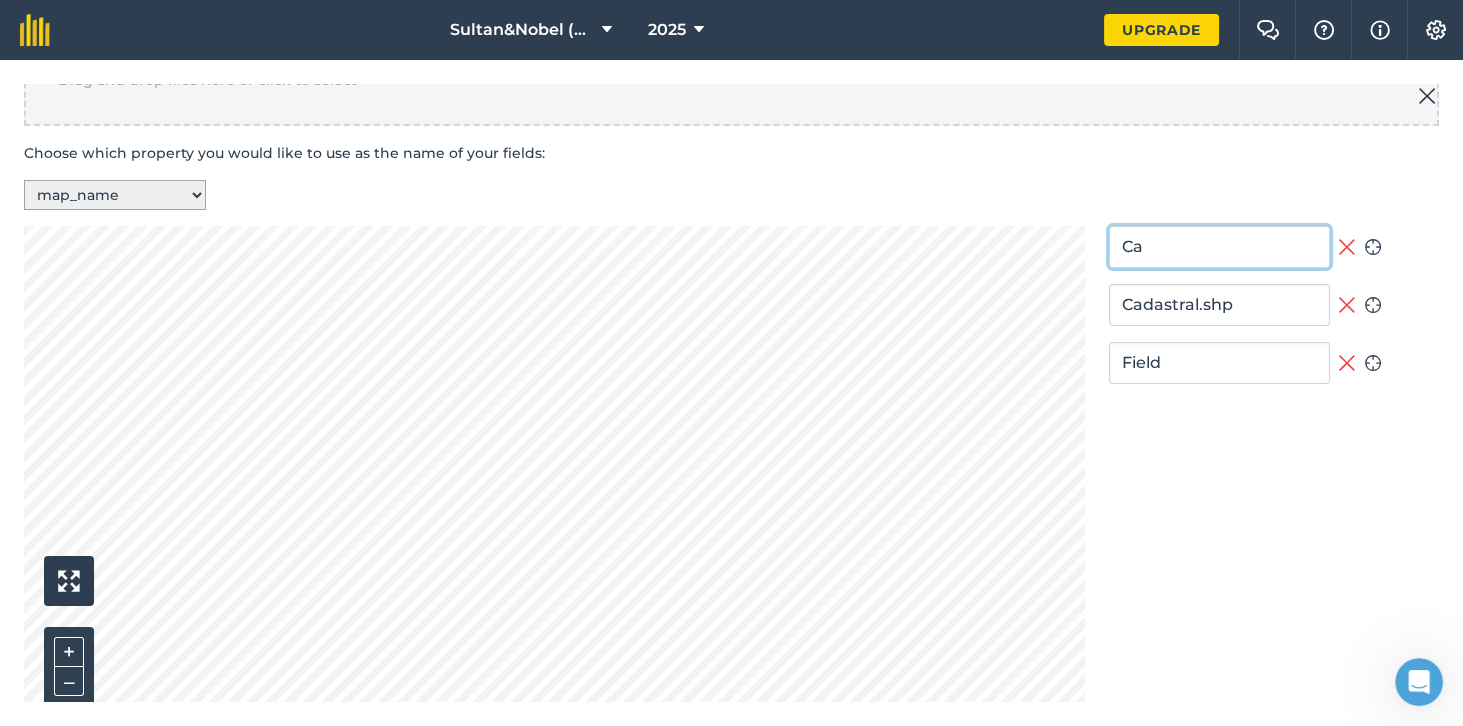 type on "C" 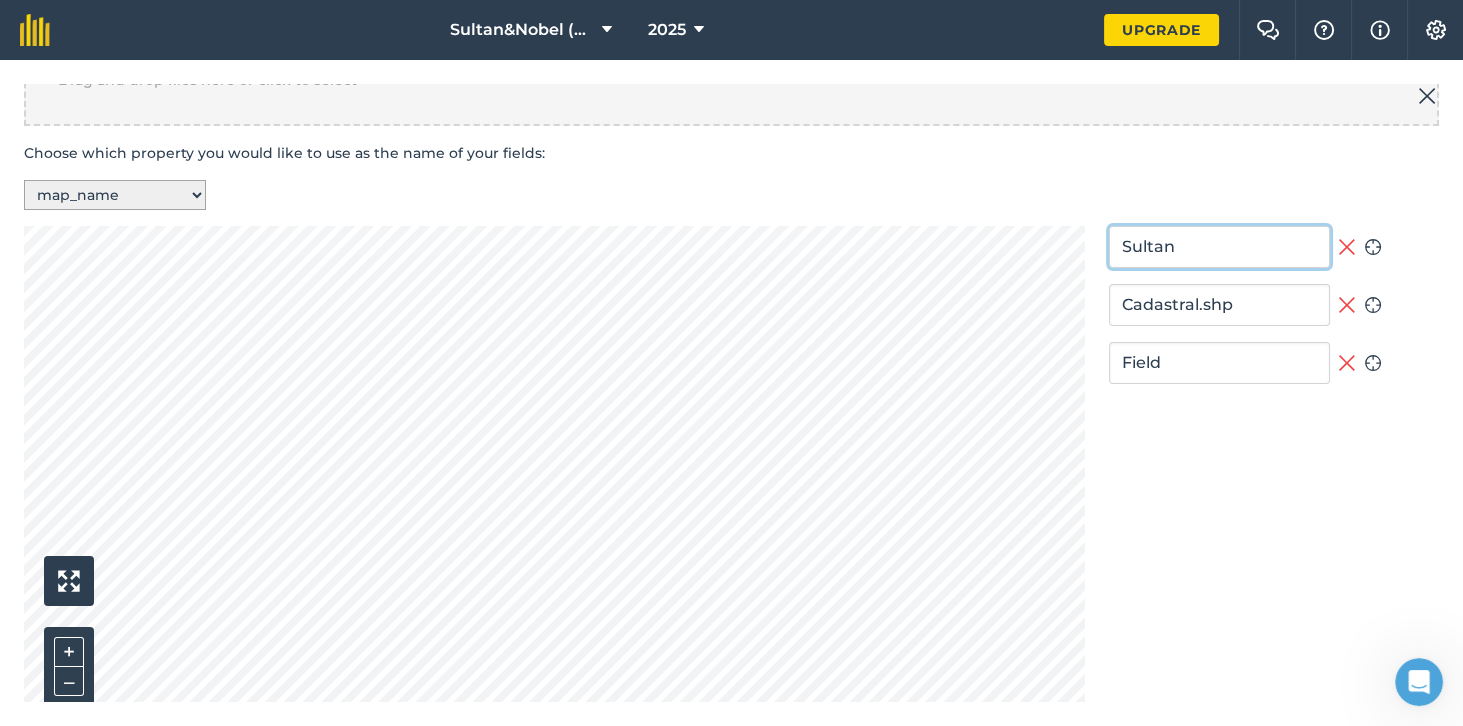 type on "Sultan" 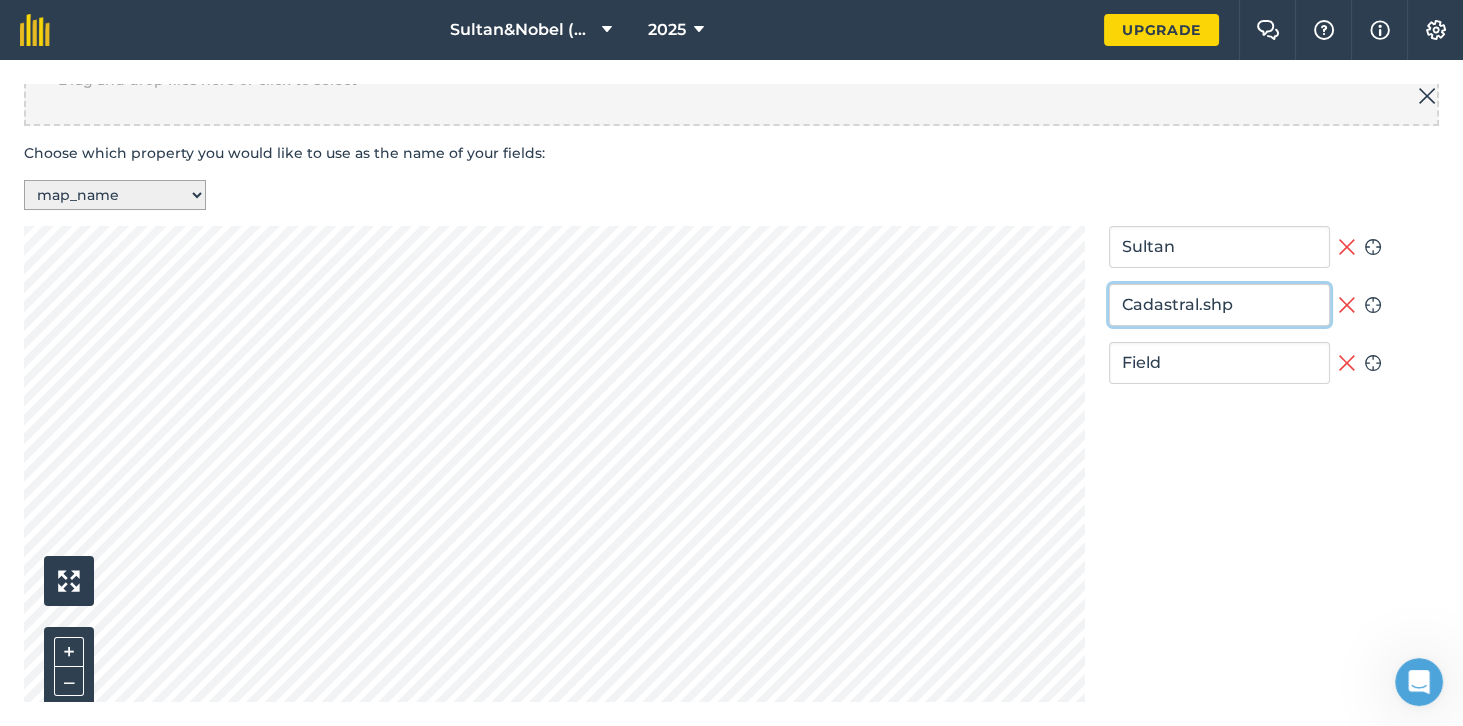 click on "Cadastral.shp" at bounding box center (1219, 305) 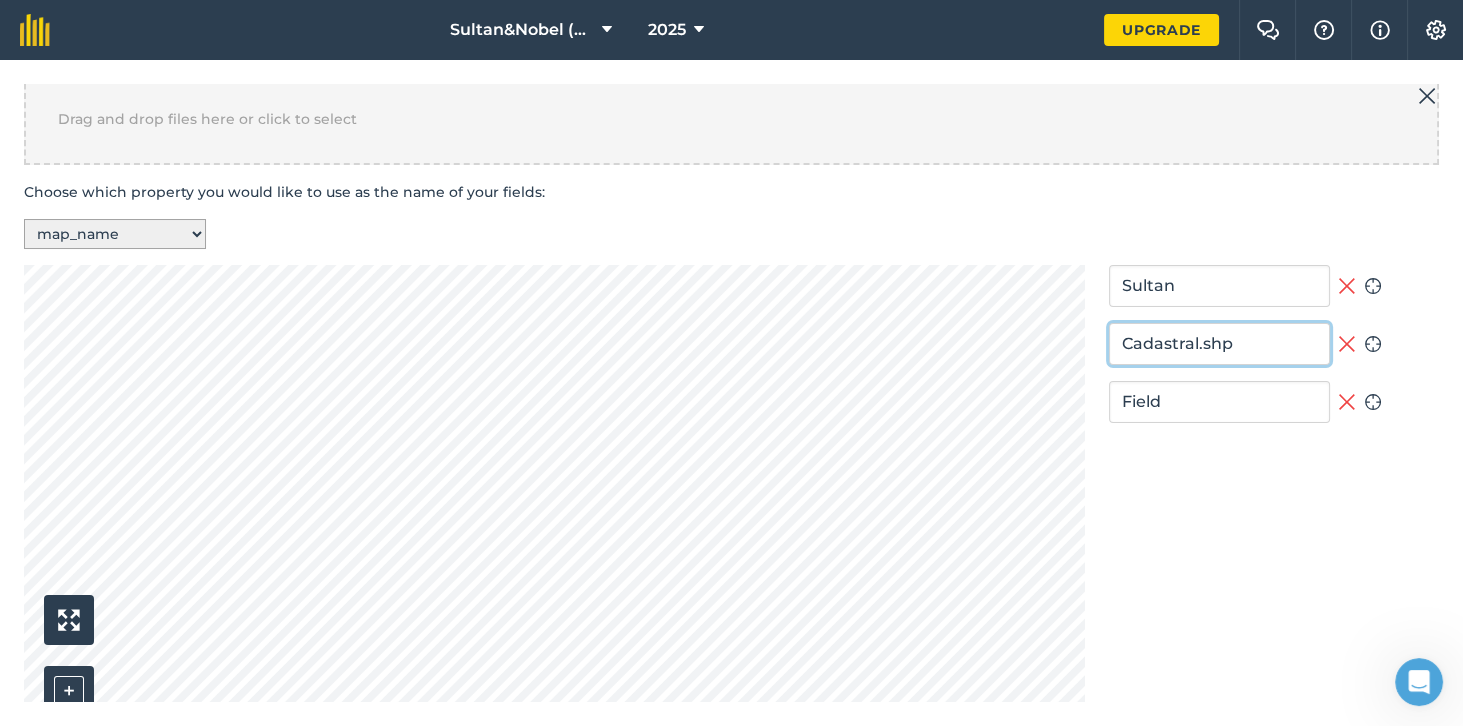 scroll, scrollTop: 410, scrollLeft: 0, axis: vertical 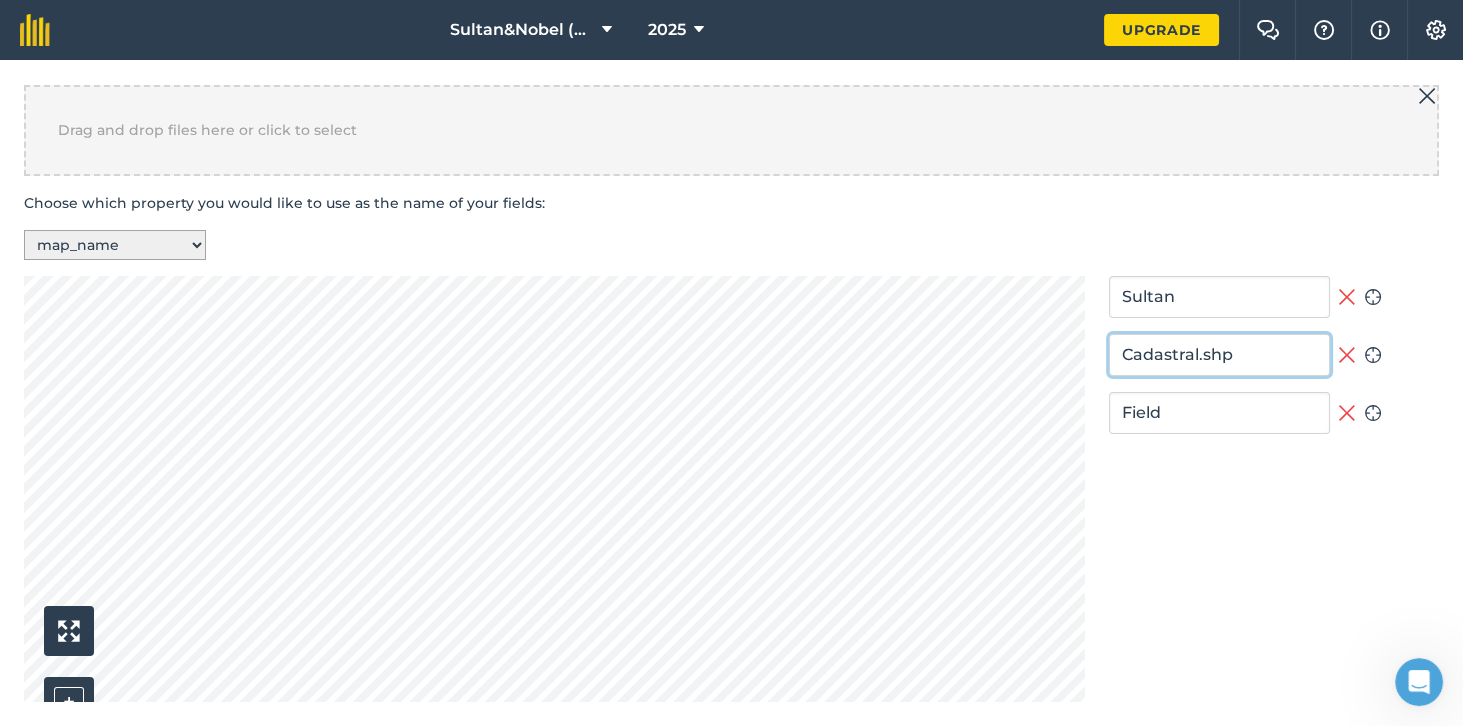 click on "Cadastral.shp" at bounding box center [1219, 355] 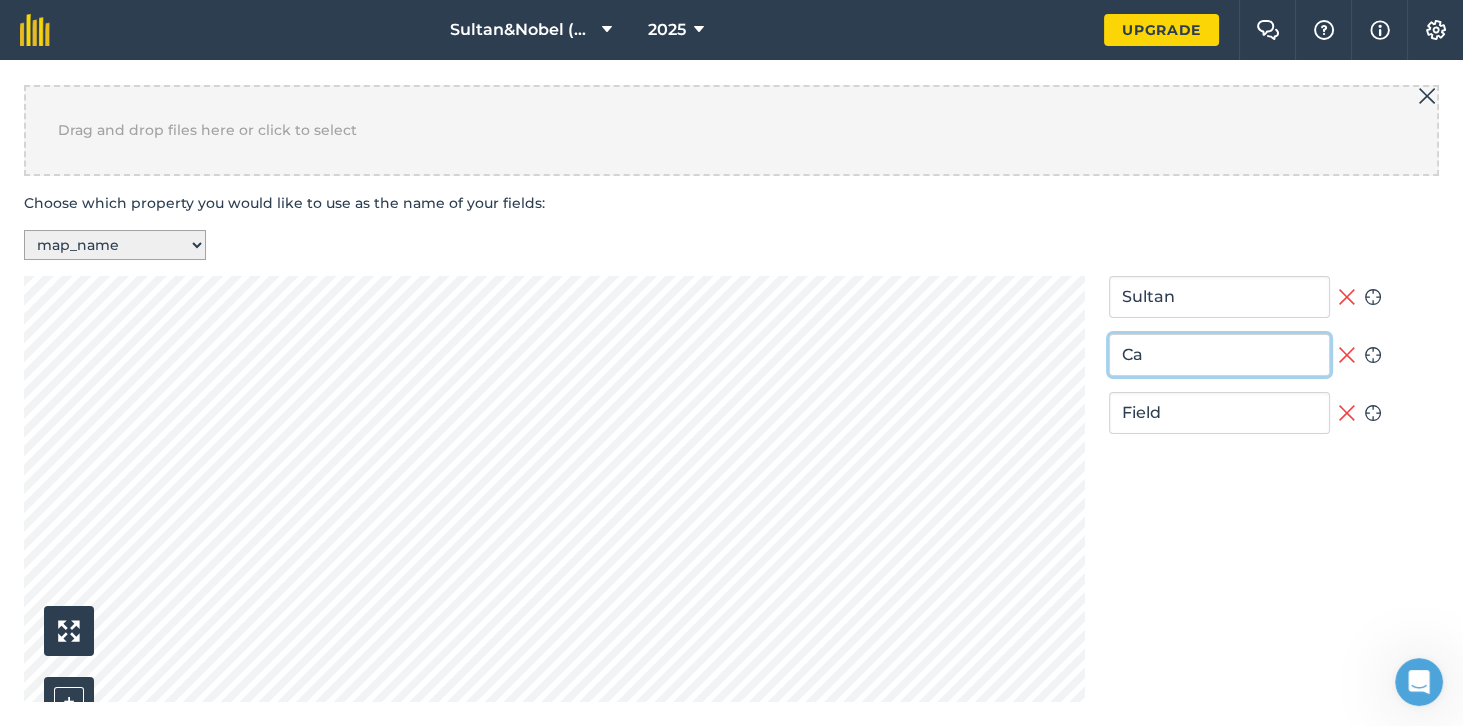 type on "C" 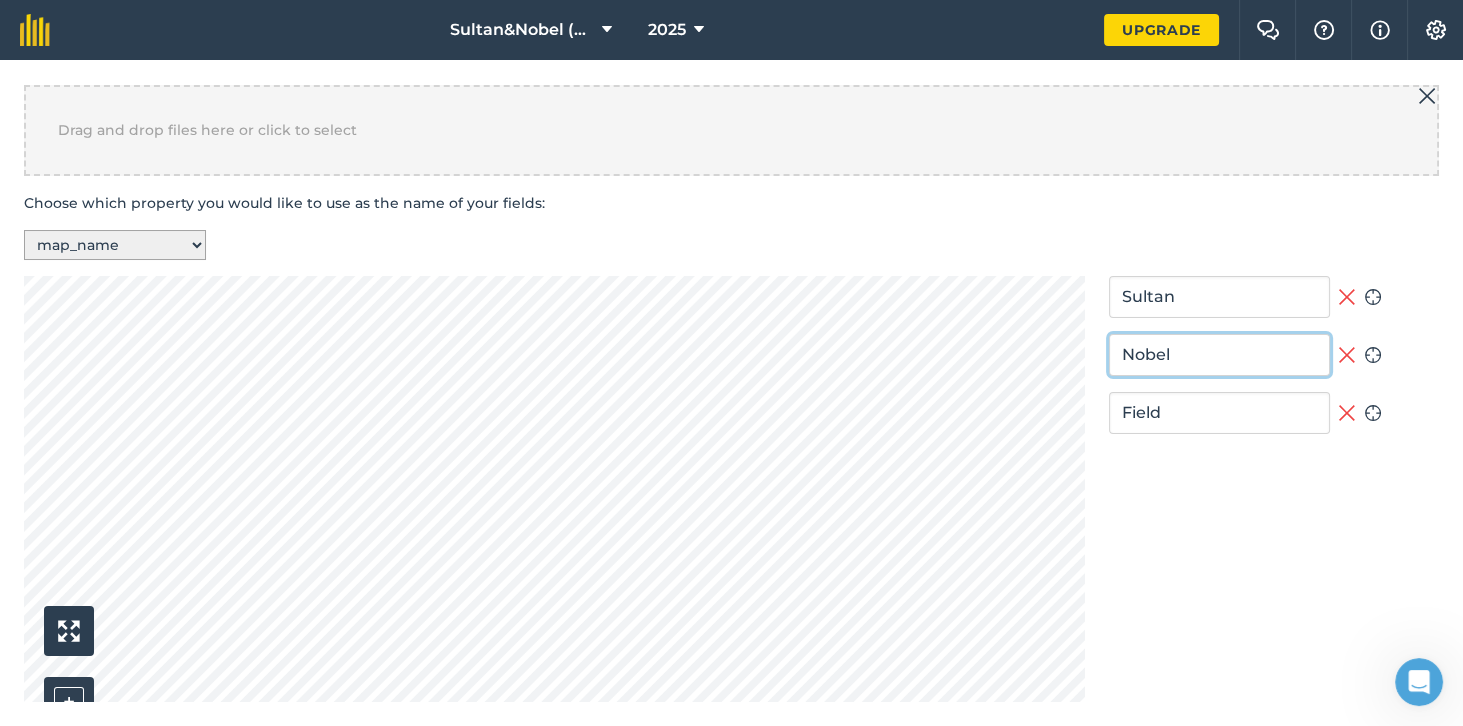 type on "Nobel" 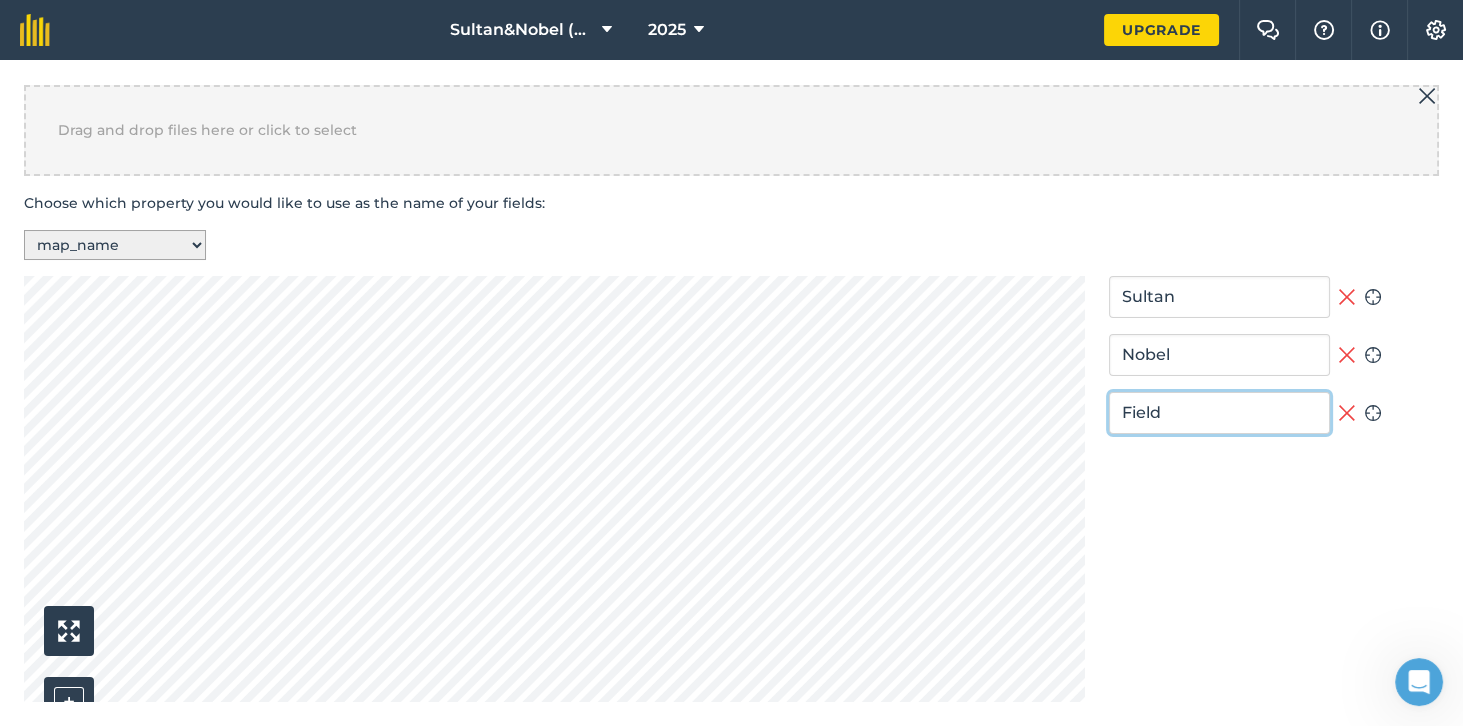 click on "Field" at bounding box center (1219, 413) 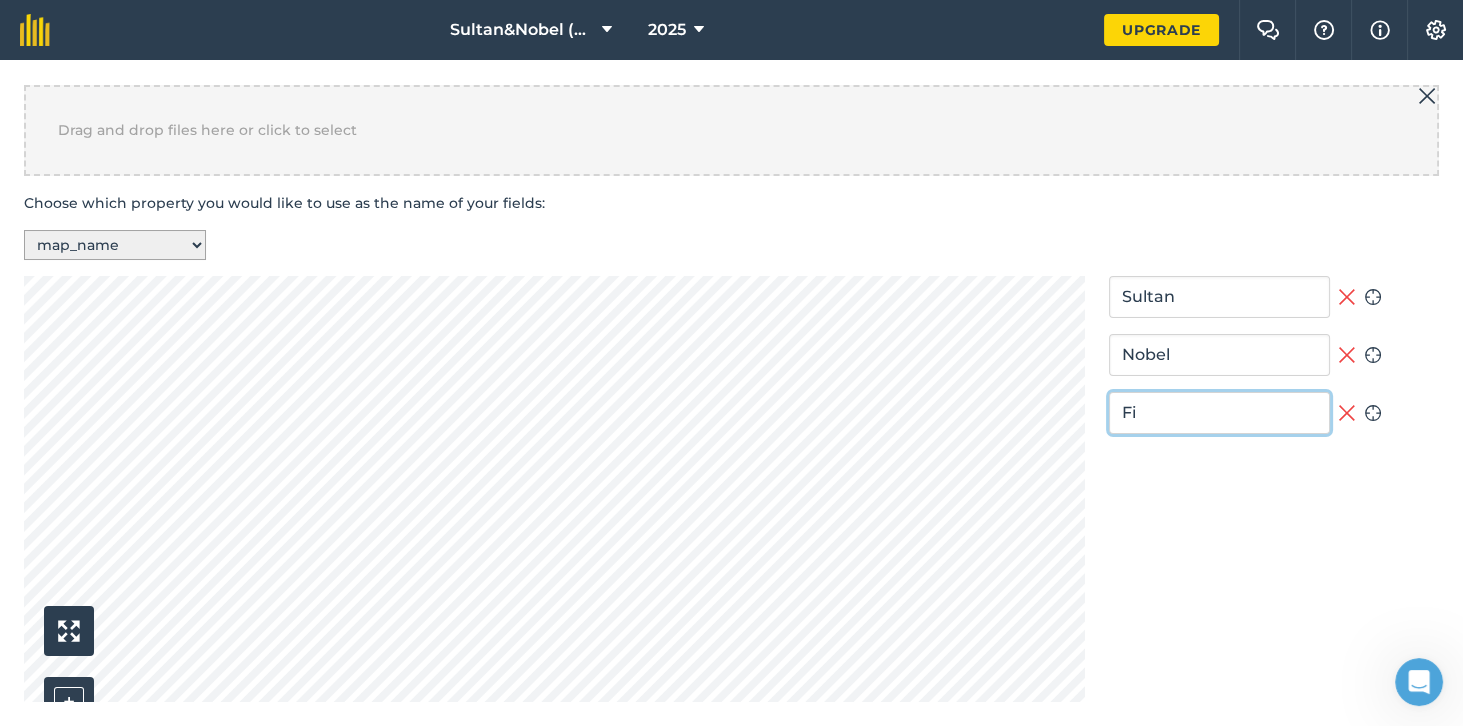 type on "F" 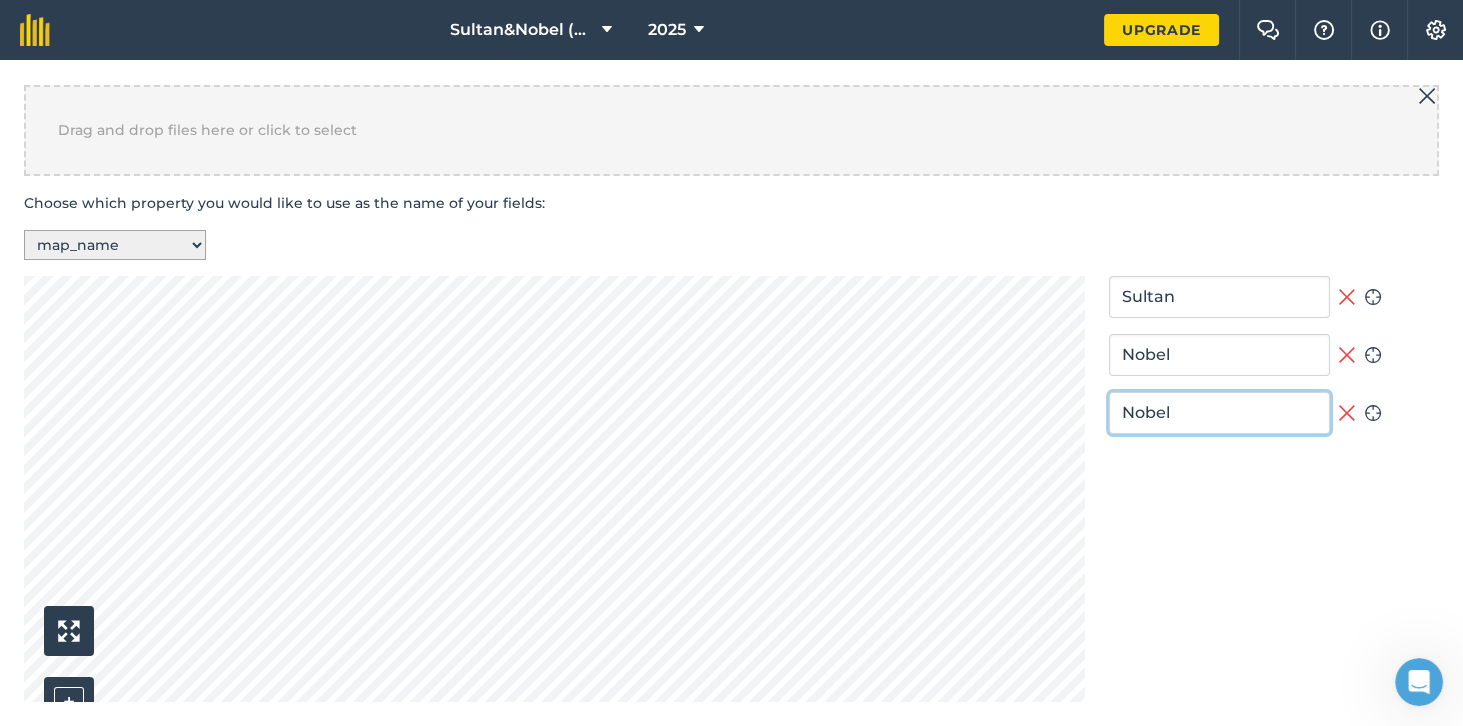 type on "Nobel" 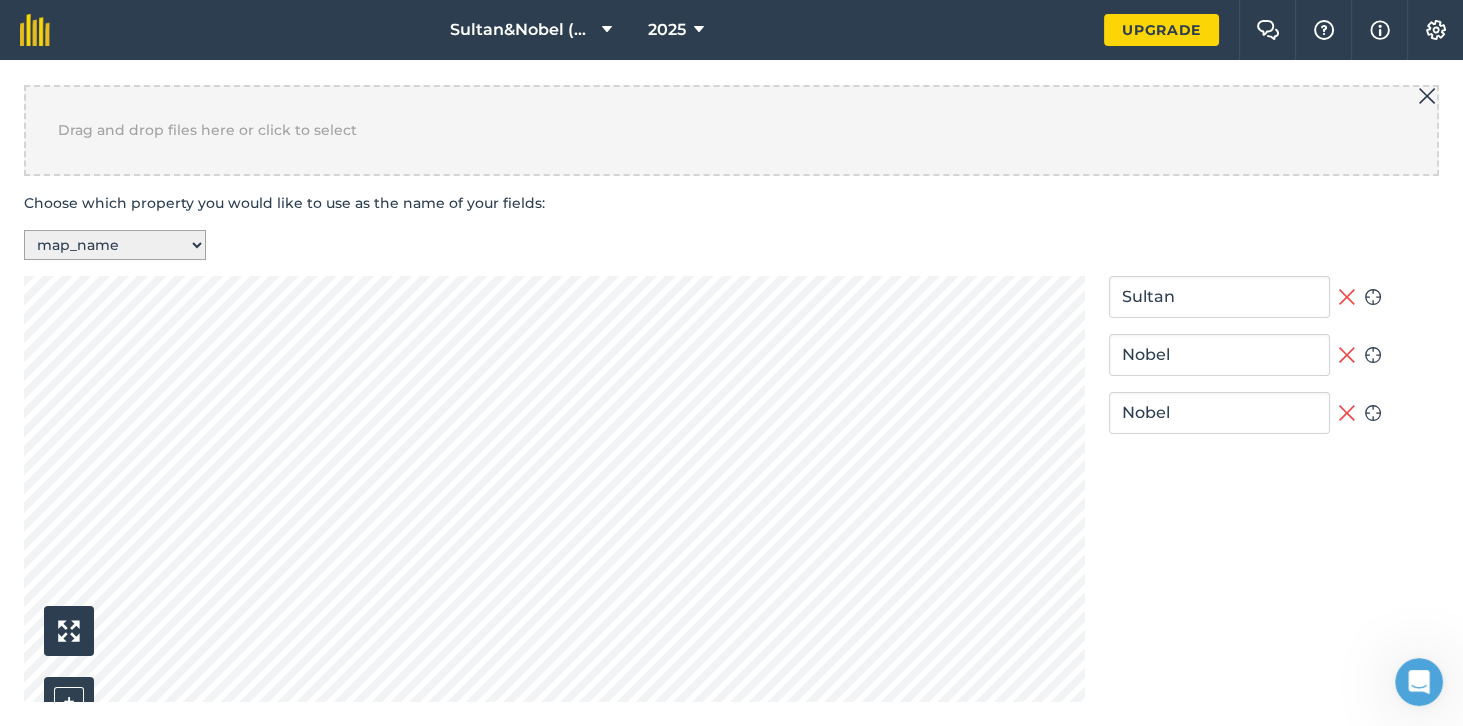 click on "Sultan Remove field Zoom to field Nobel Remove field Zoom to field Nobel Remove field Zoom to field" at bounding box center [1245, 566] 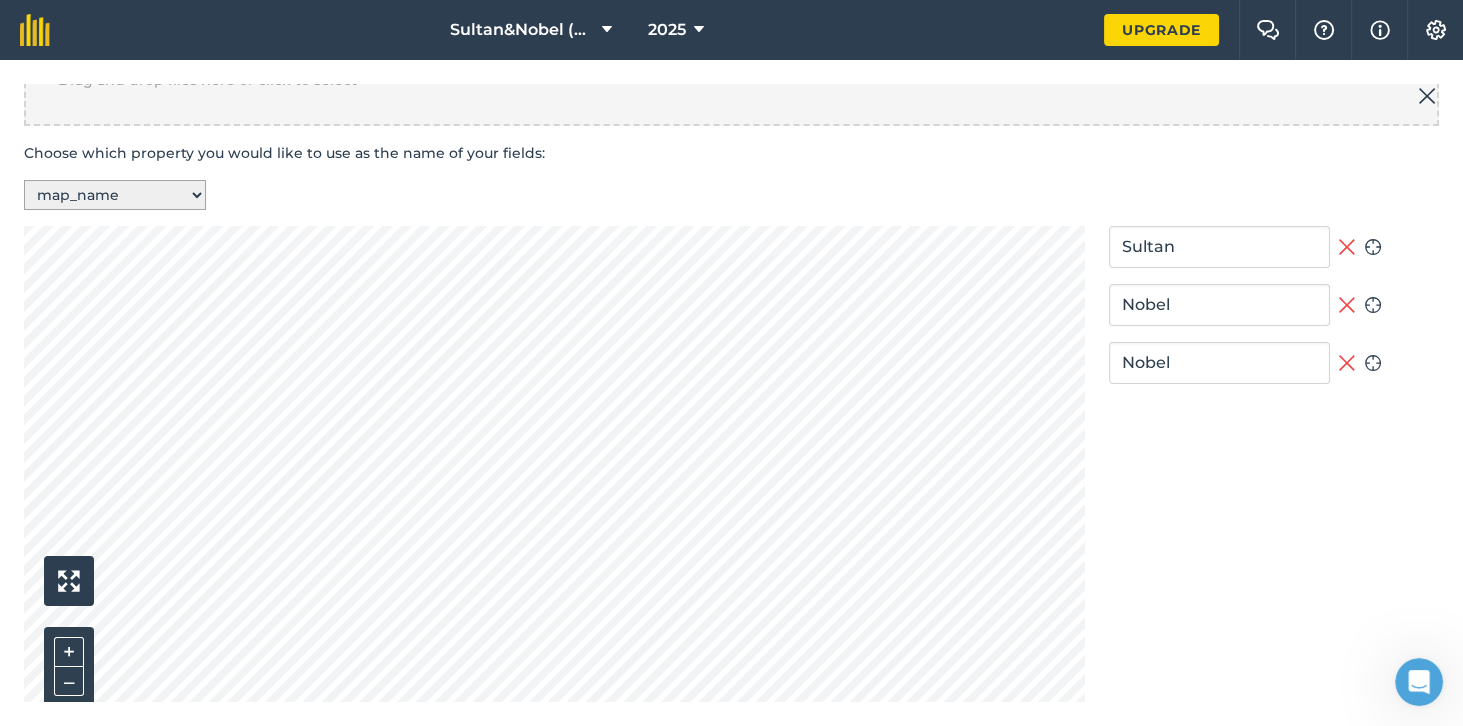 scroll, scrollTop: 1040, scrollLeft: 0, axis: vertical 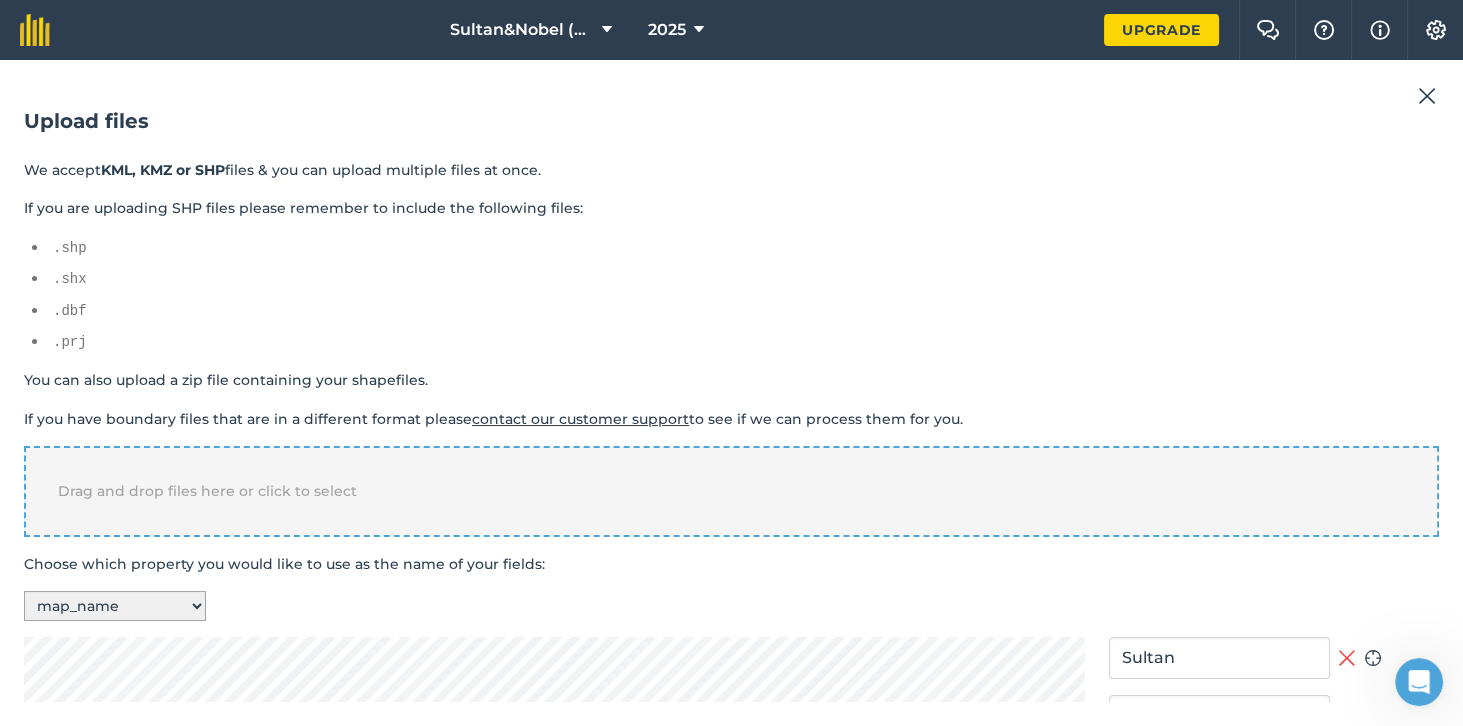 click on "Drag and drop files here or click to select" at bounding box center (731, 491) 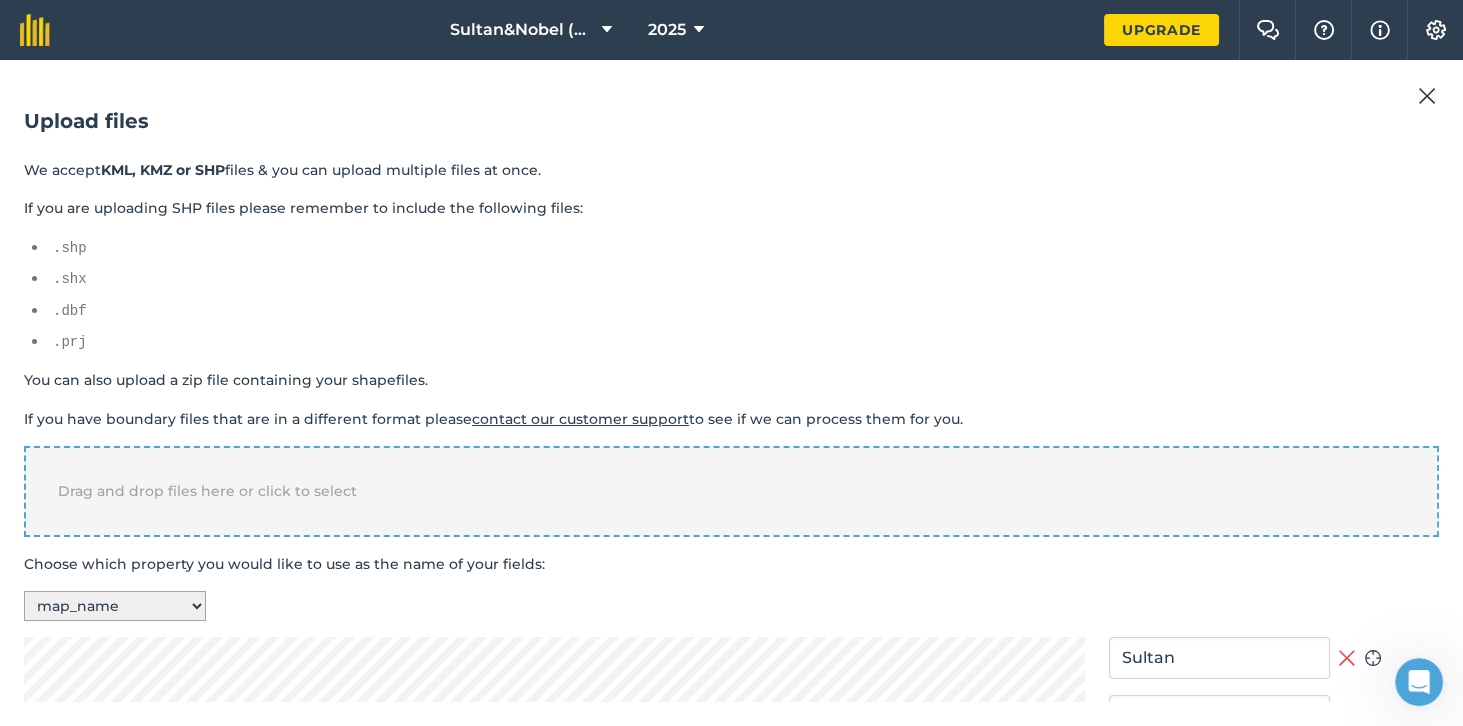 scroll, scrollTop: 1122, scrollLeft: 0, axis: vertical 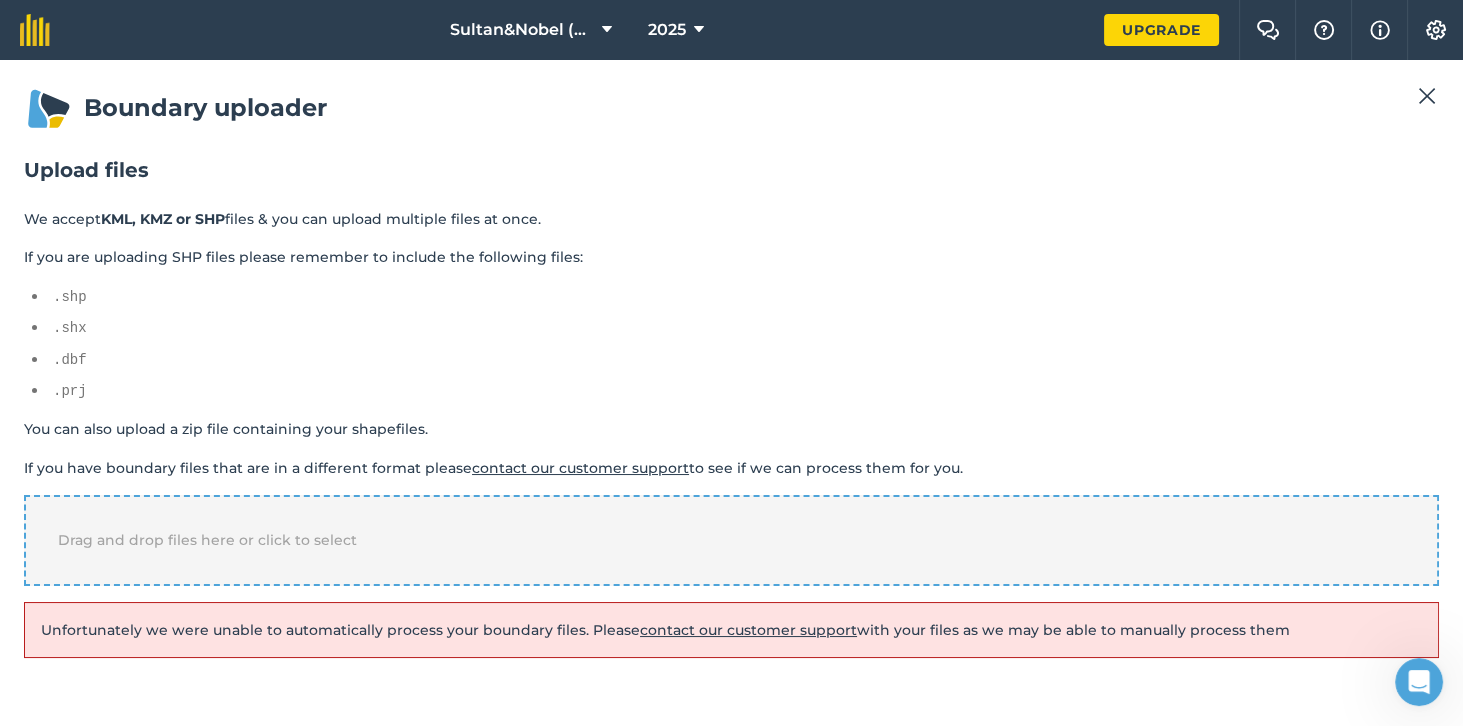 click on "Drag and drop files here or click to select" at bounding box center (207, 540) 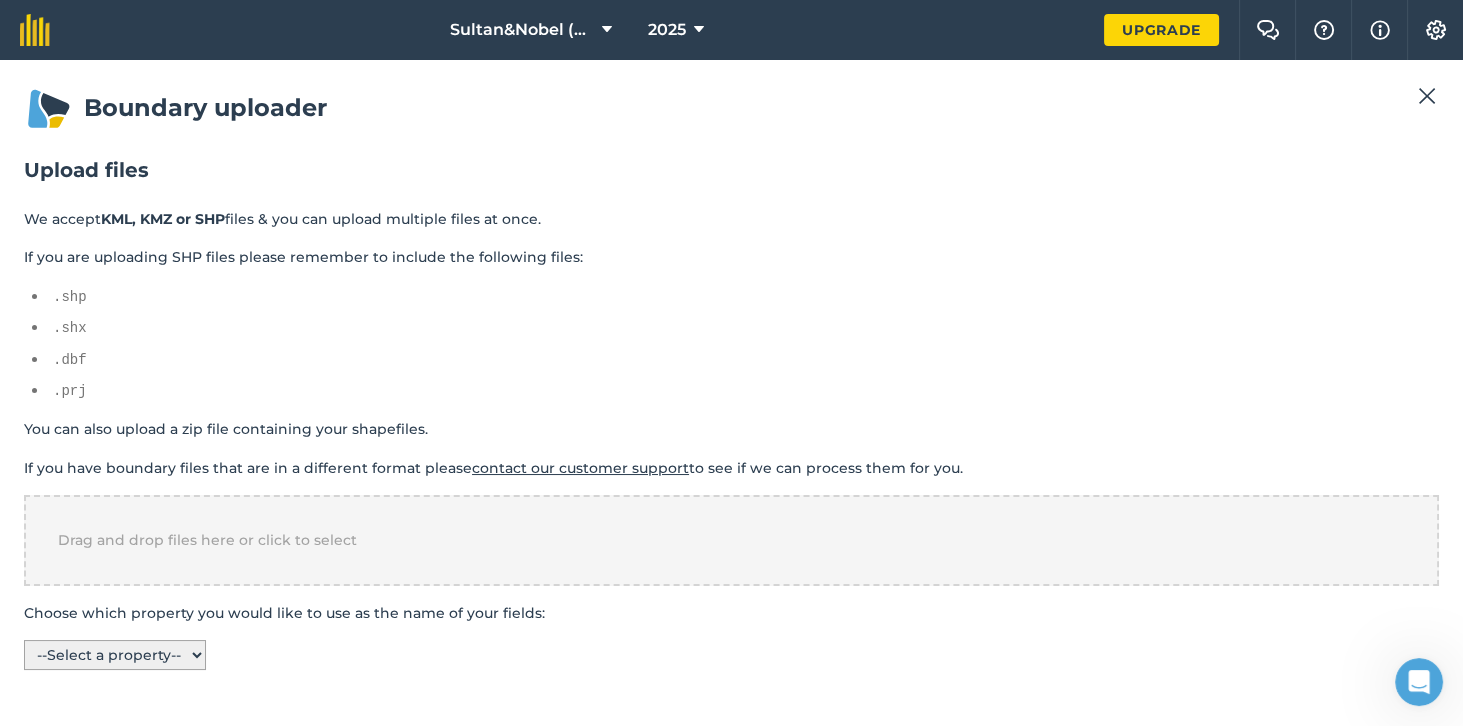 scroll, scrollTop: 1040, scrollLeft: 0, axis: vertical 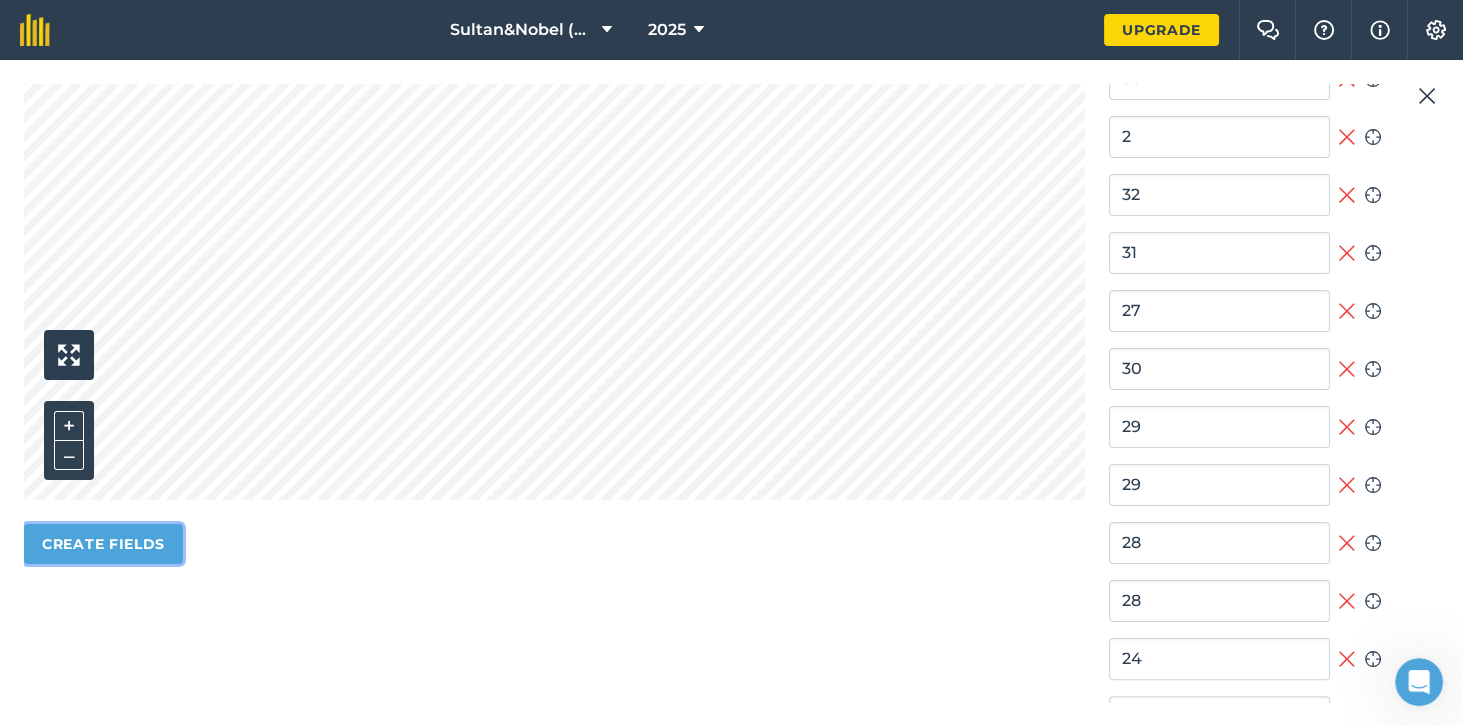 click on "Create fields" at bounding box center [103, 544] 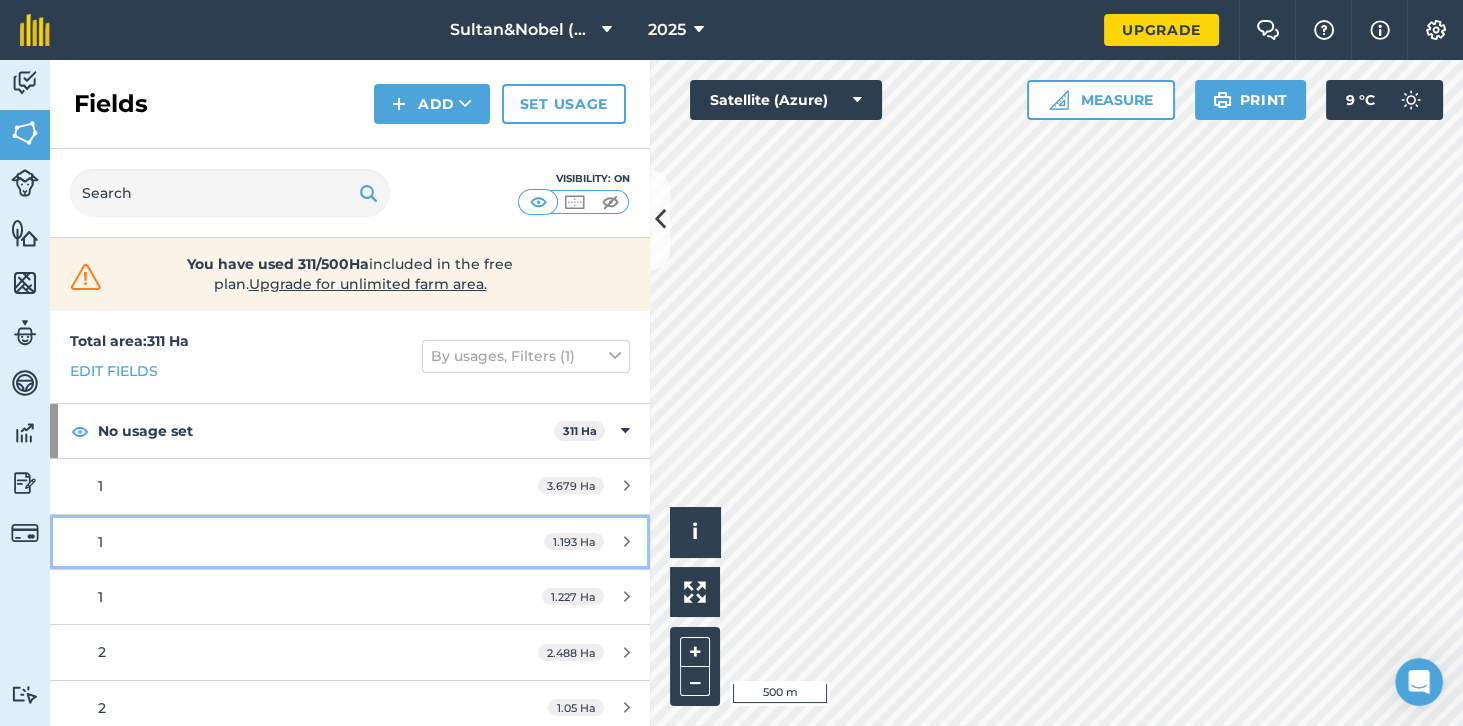 click on "1" at bounding box center (286, 542) 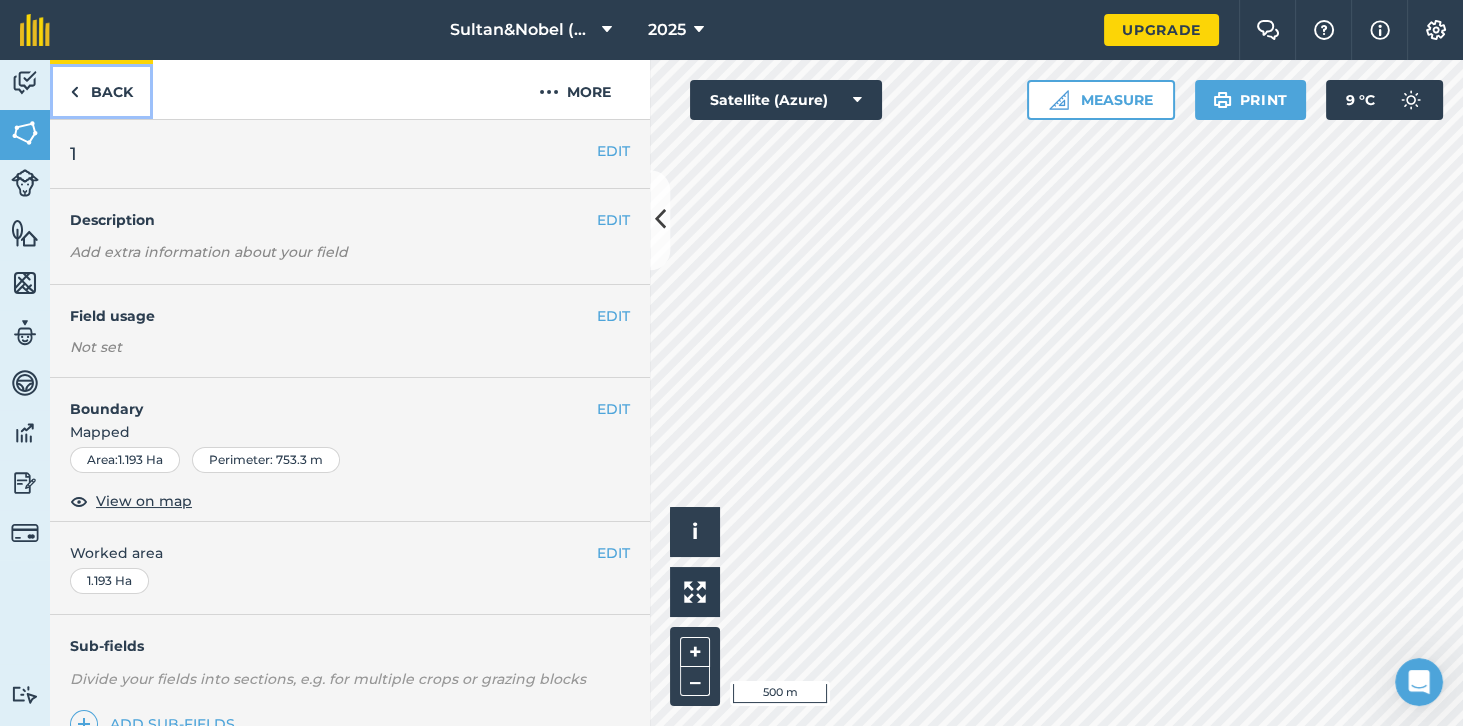 click at bounding box center (74, 92) 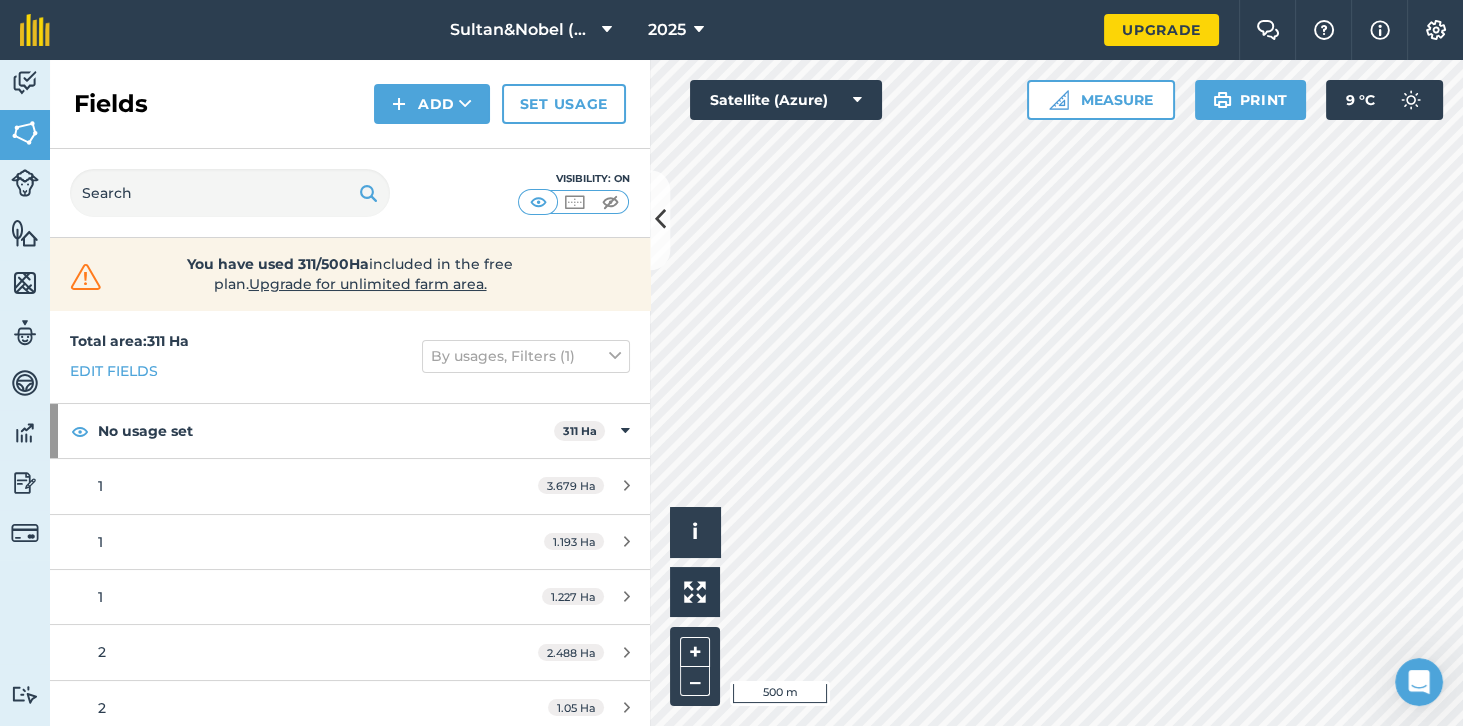 scroll, scrollTop: 1122, scrollLeft: 0, axis: vertical 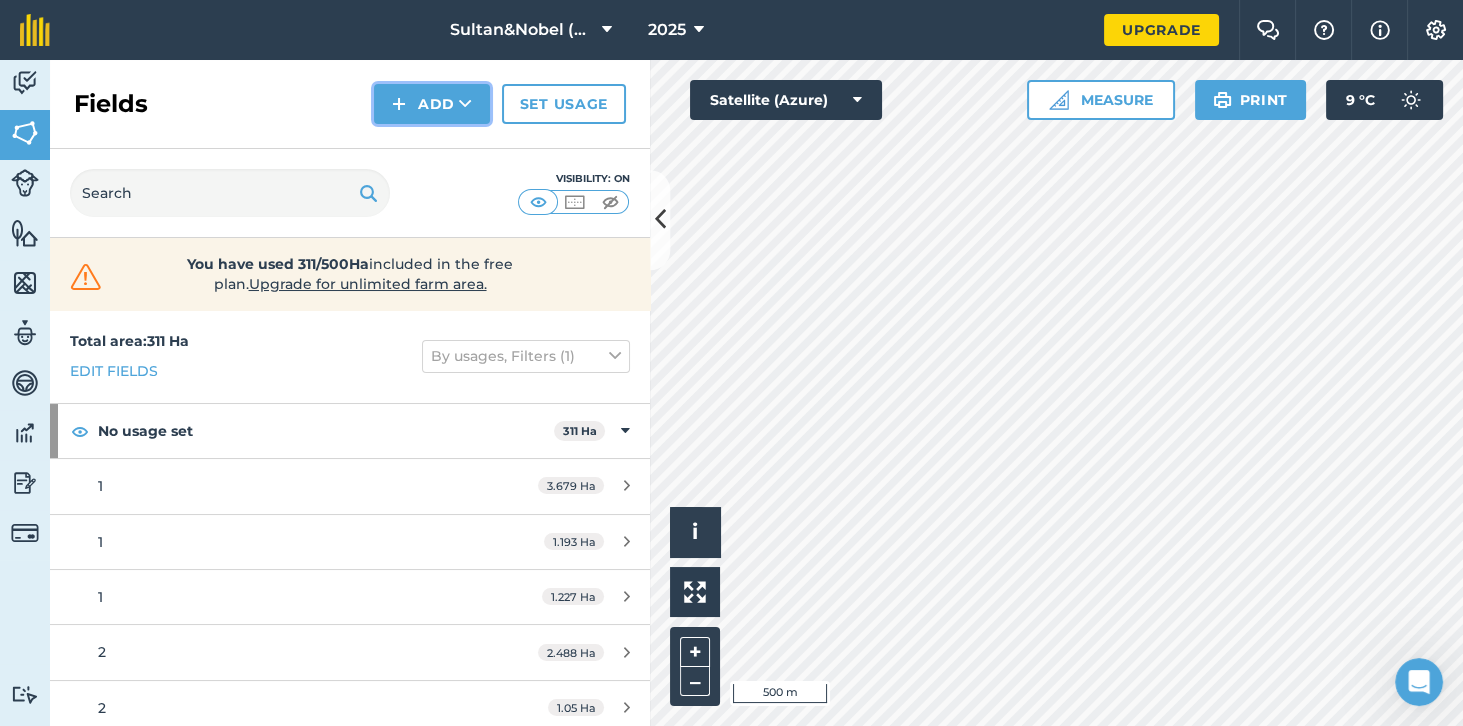 click on "Add" at bounding box center (432, 104) 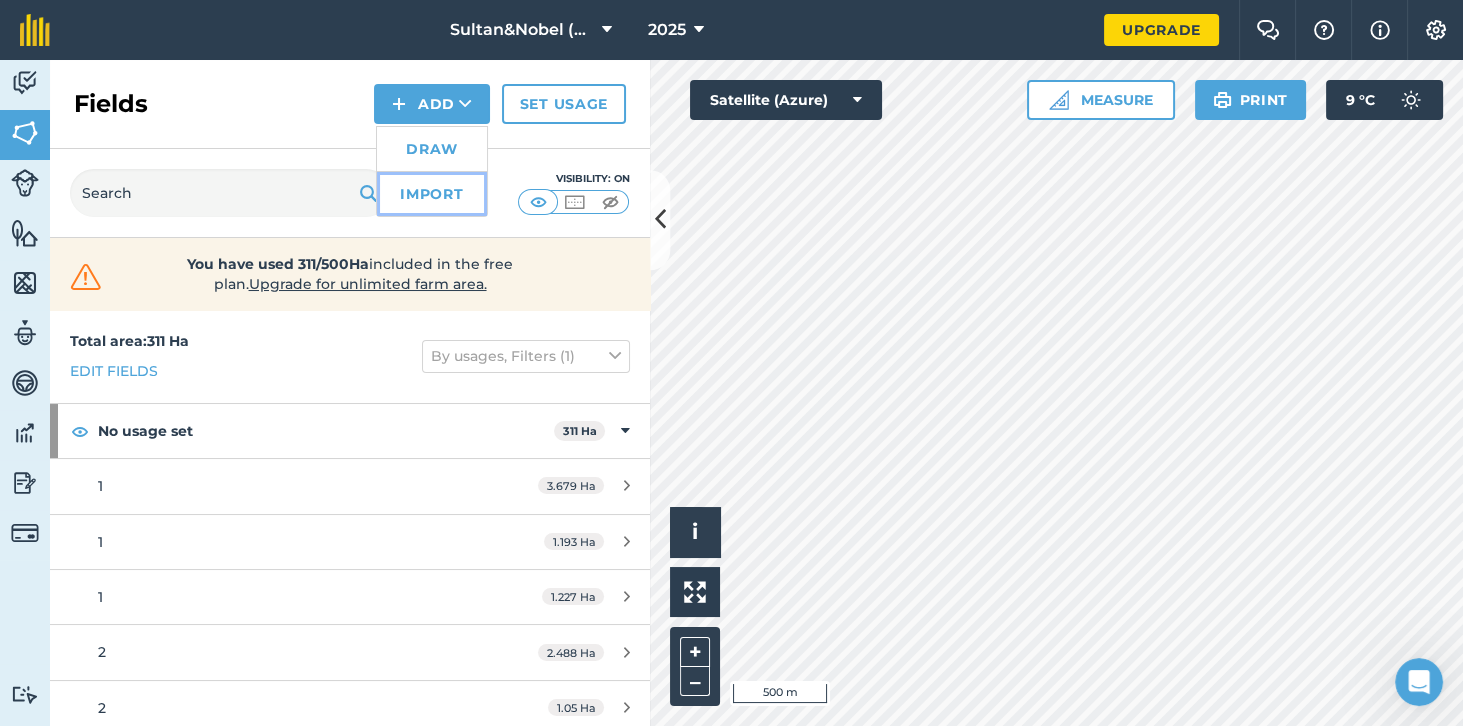 click on "Import" at bounding box center [432, 194] 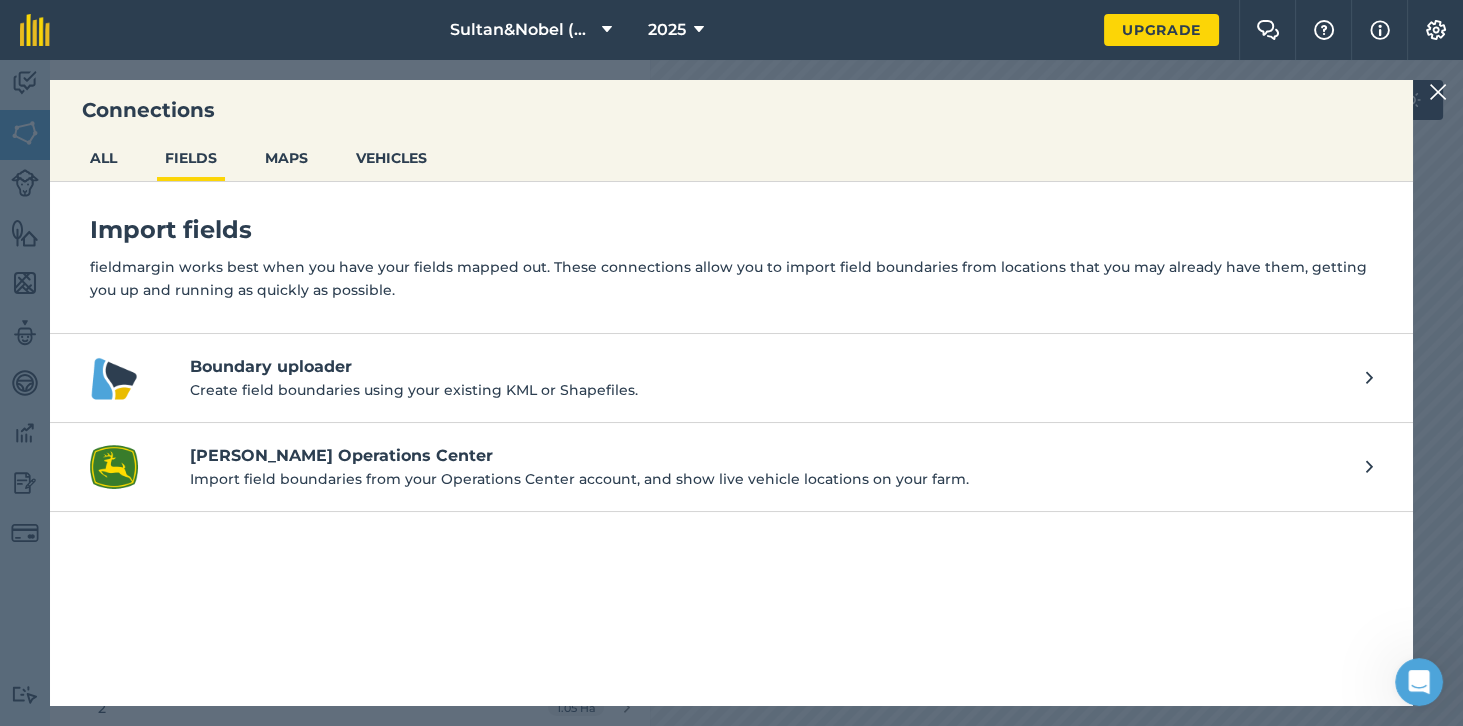 click on "Boundary uploader" at bounding box center (768, 367) 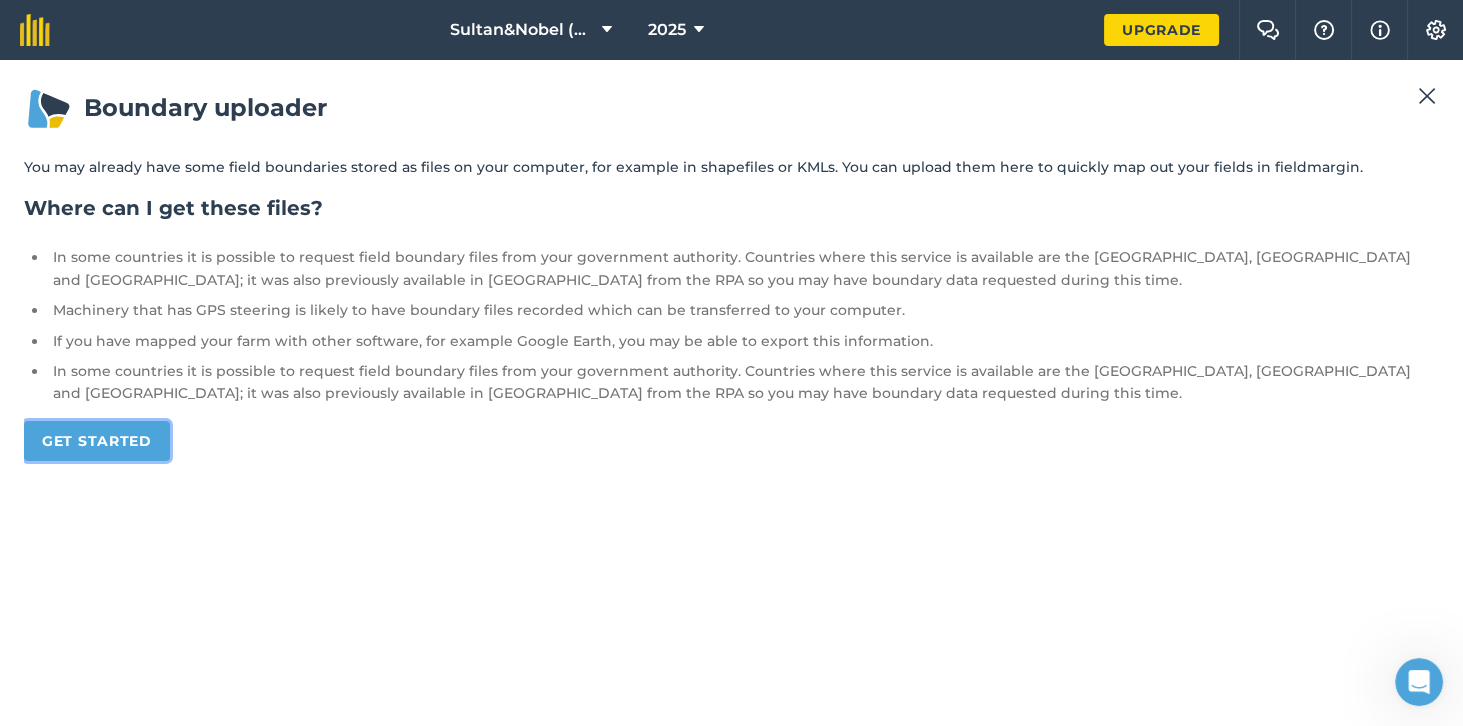 click on "Get started" at bounding box center [97, 441] 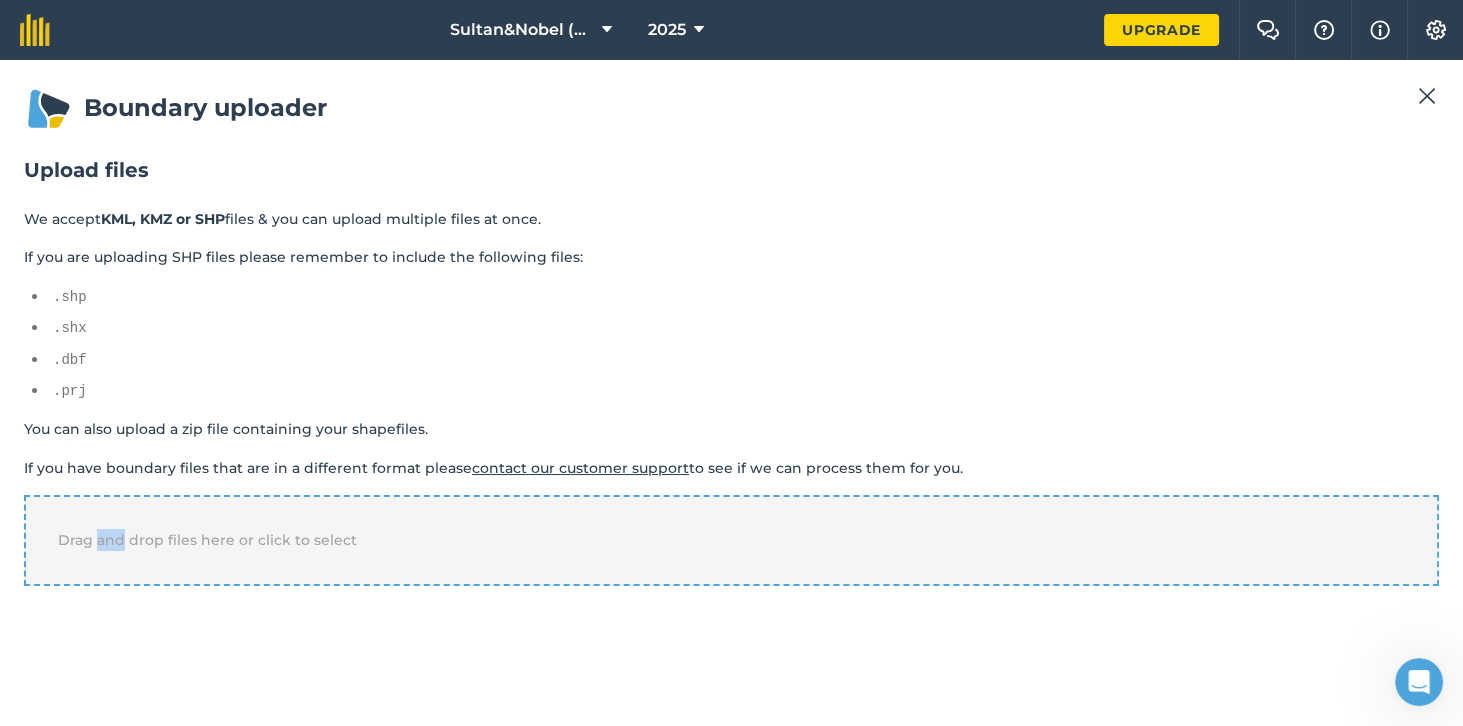 click on "Drag and drop files here or click to select" at bounding box center [731, 540] 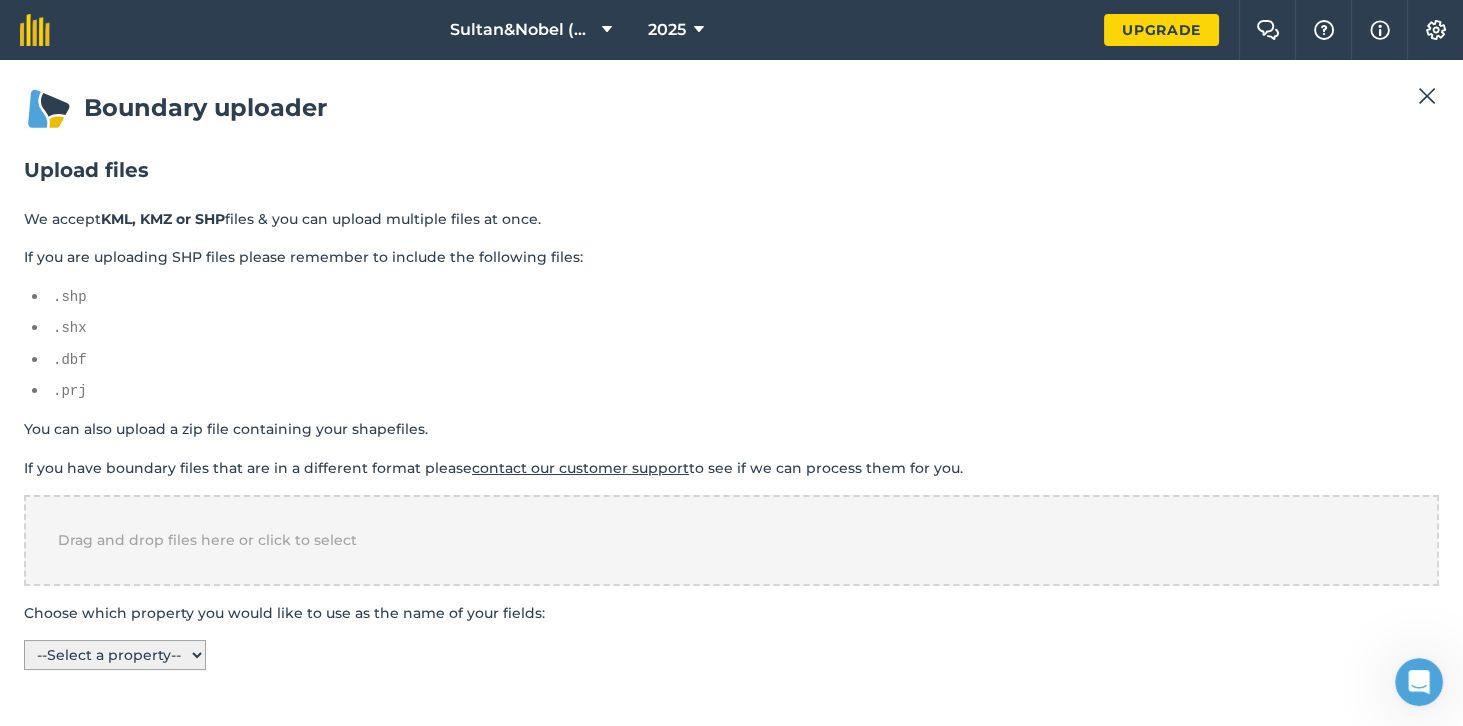 click on "--  Select a property  -- Id Area_Ha" at bounding box center (115, 655) 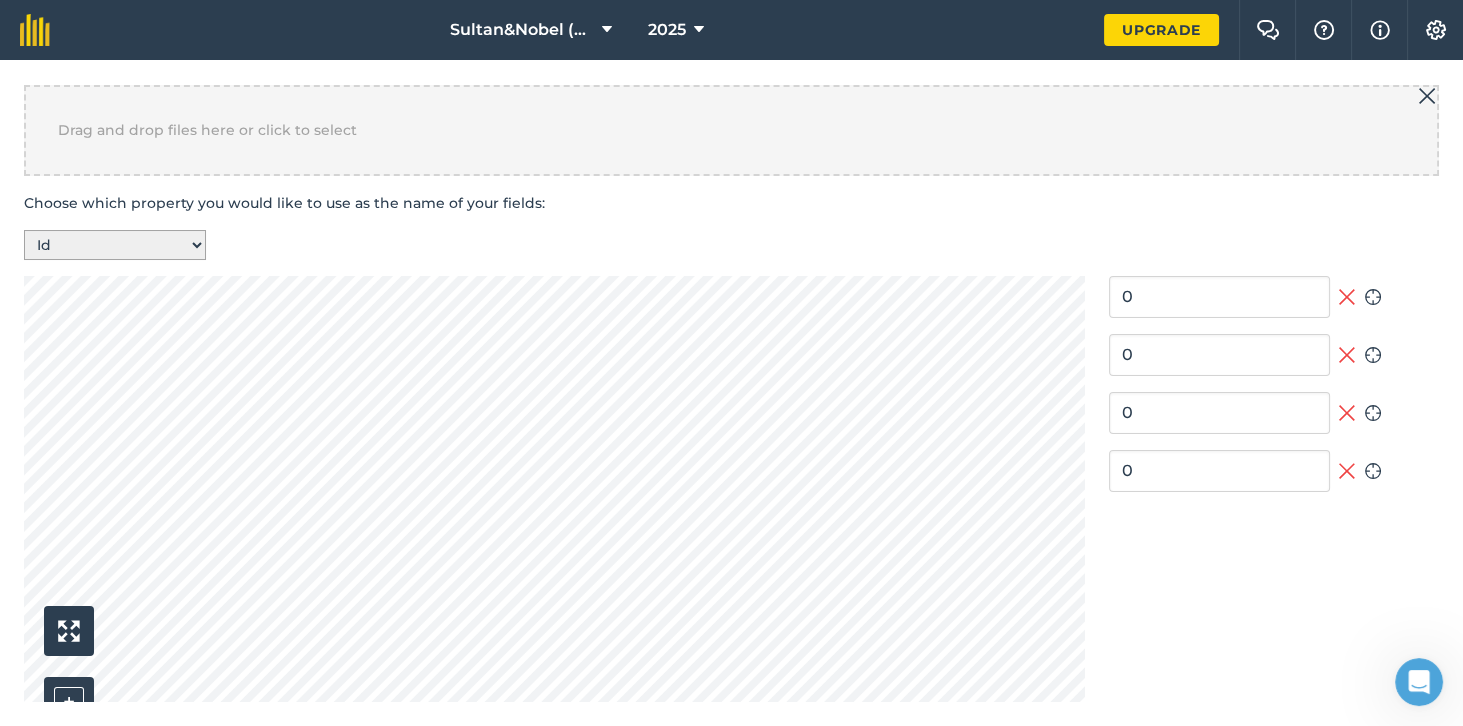 scroll, scrollTop: 460, scrollLeft: 0, axis: vertical 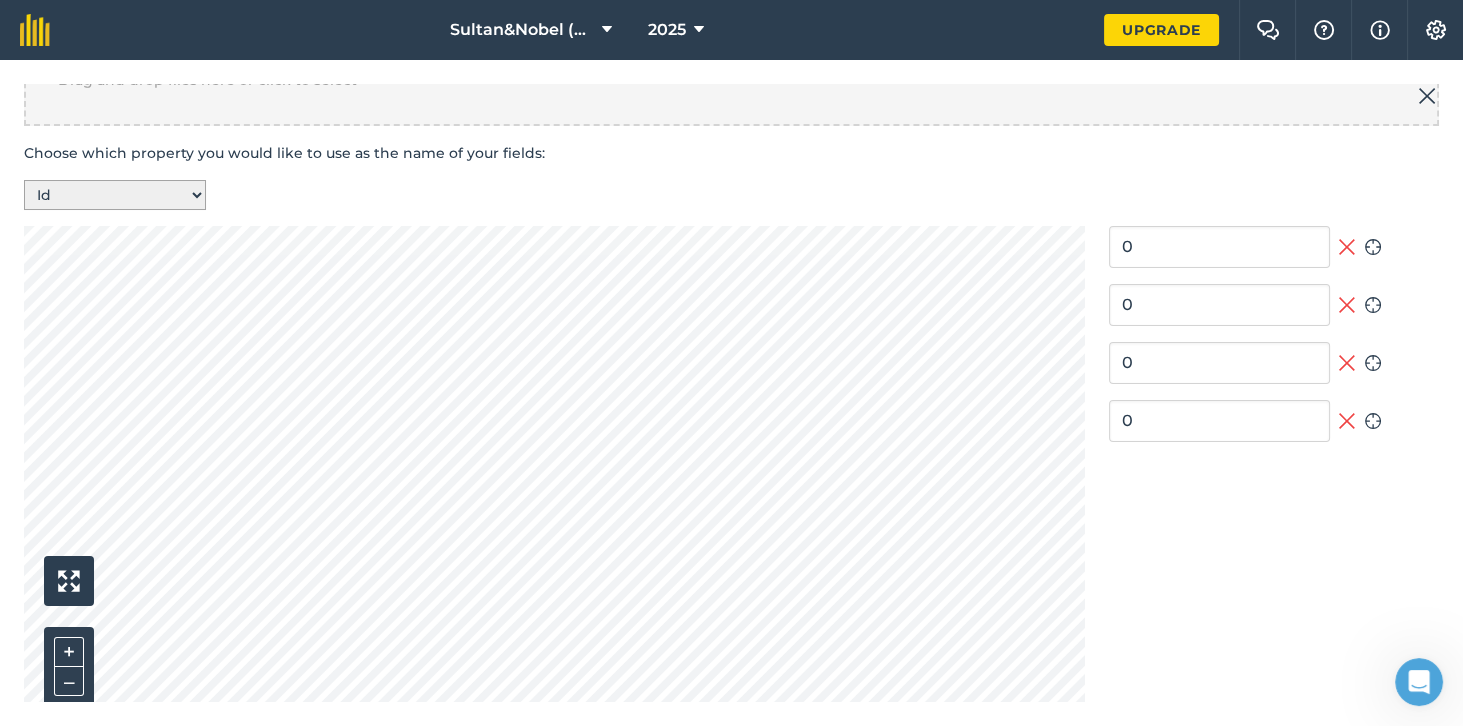 click on "Create fields" at bounding box center [103, 770] 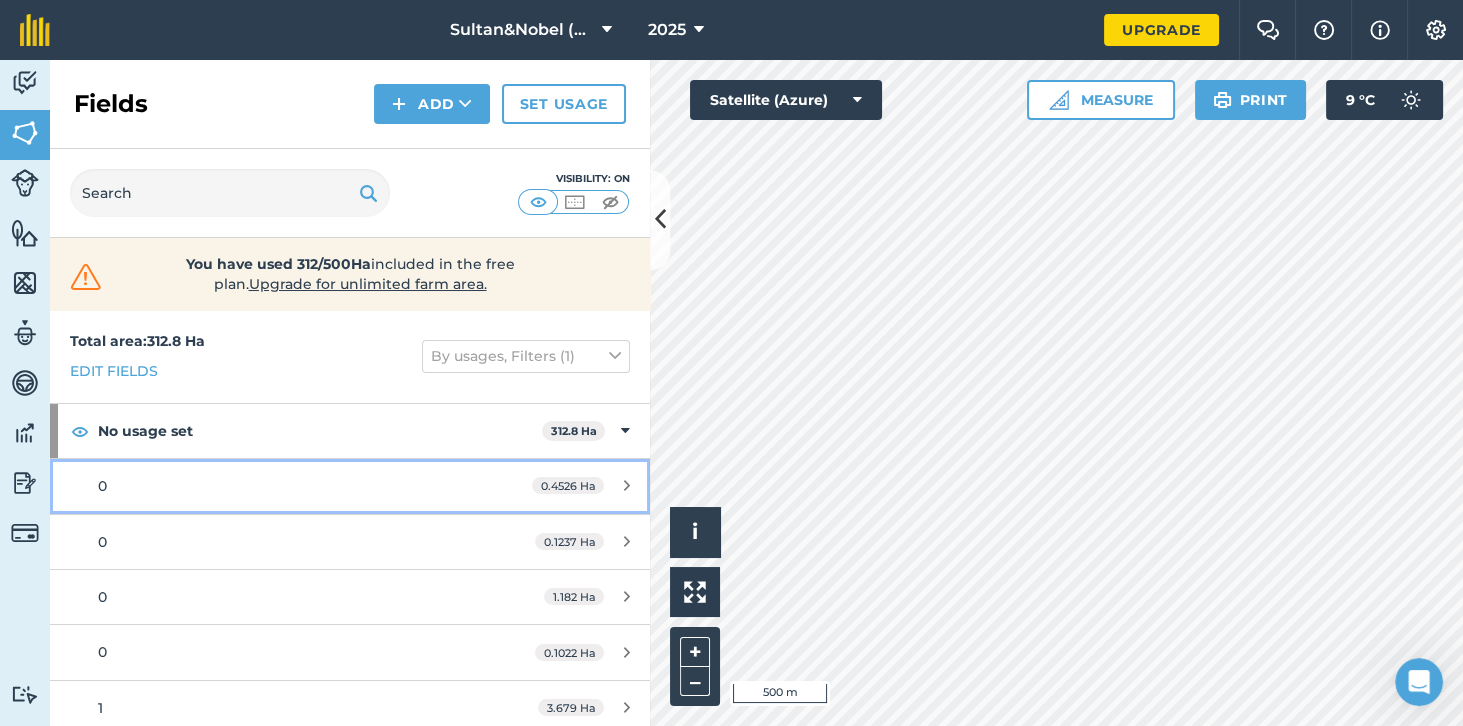 click on "0" at bounding box center [286, 486] 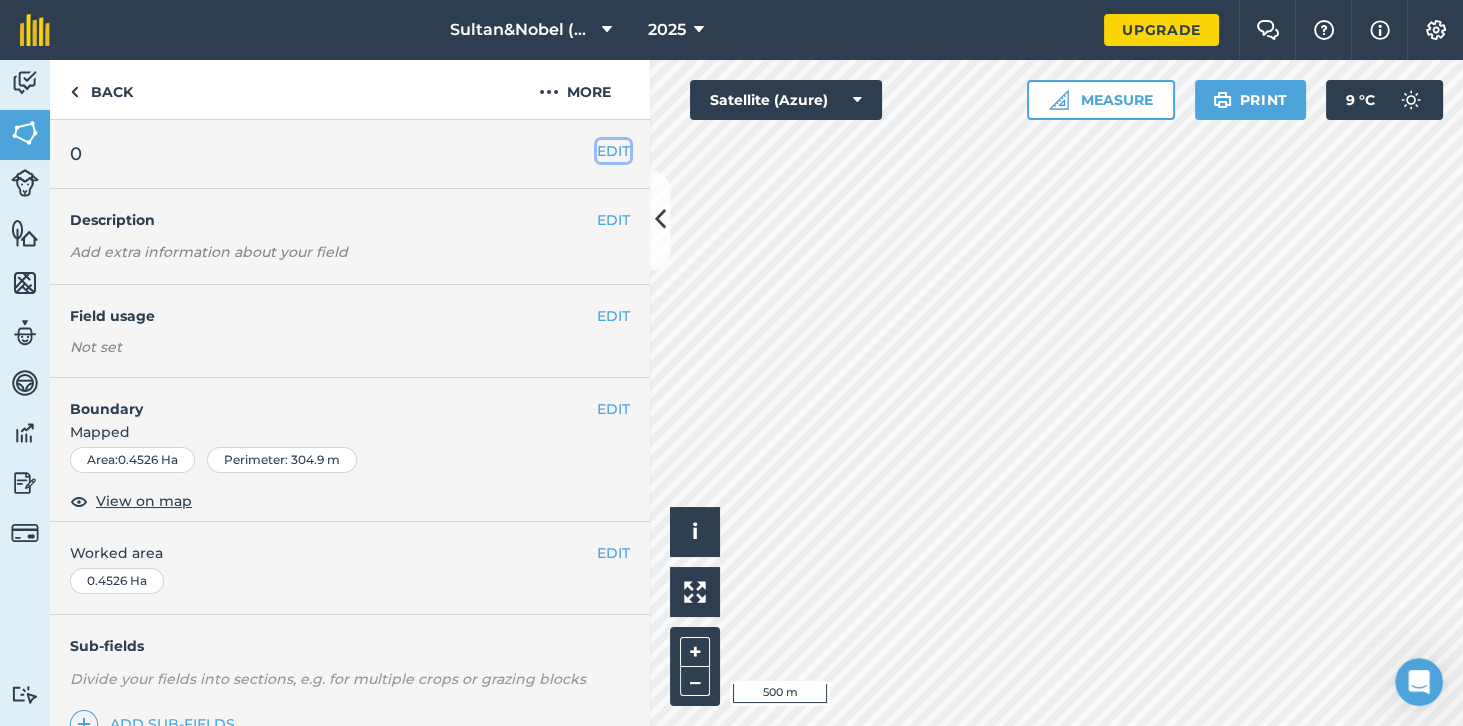 click on "EDIT" at bounding box center [613, 151] 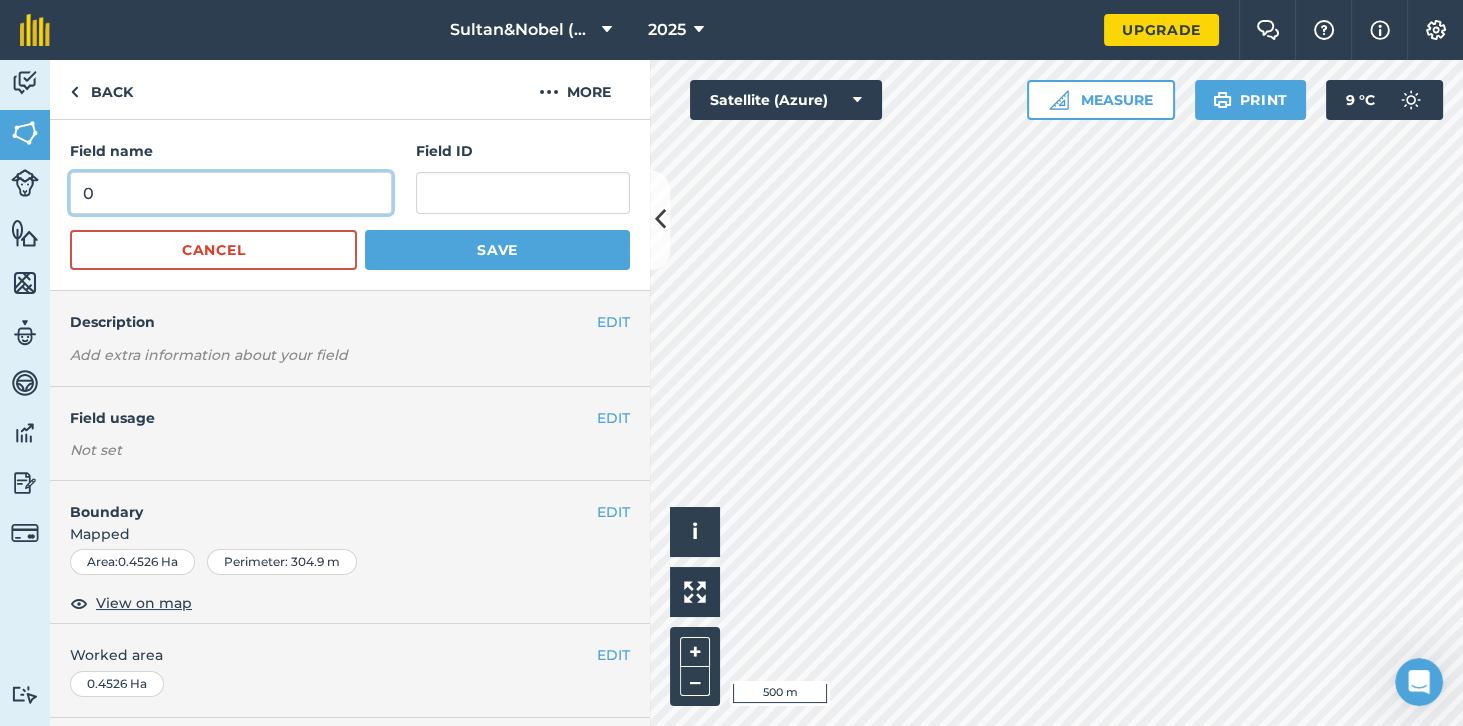 click on "0" at bounding box center [231, 193] 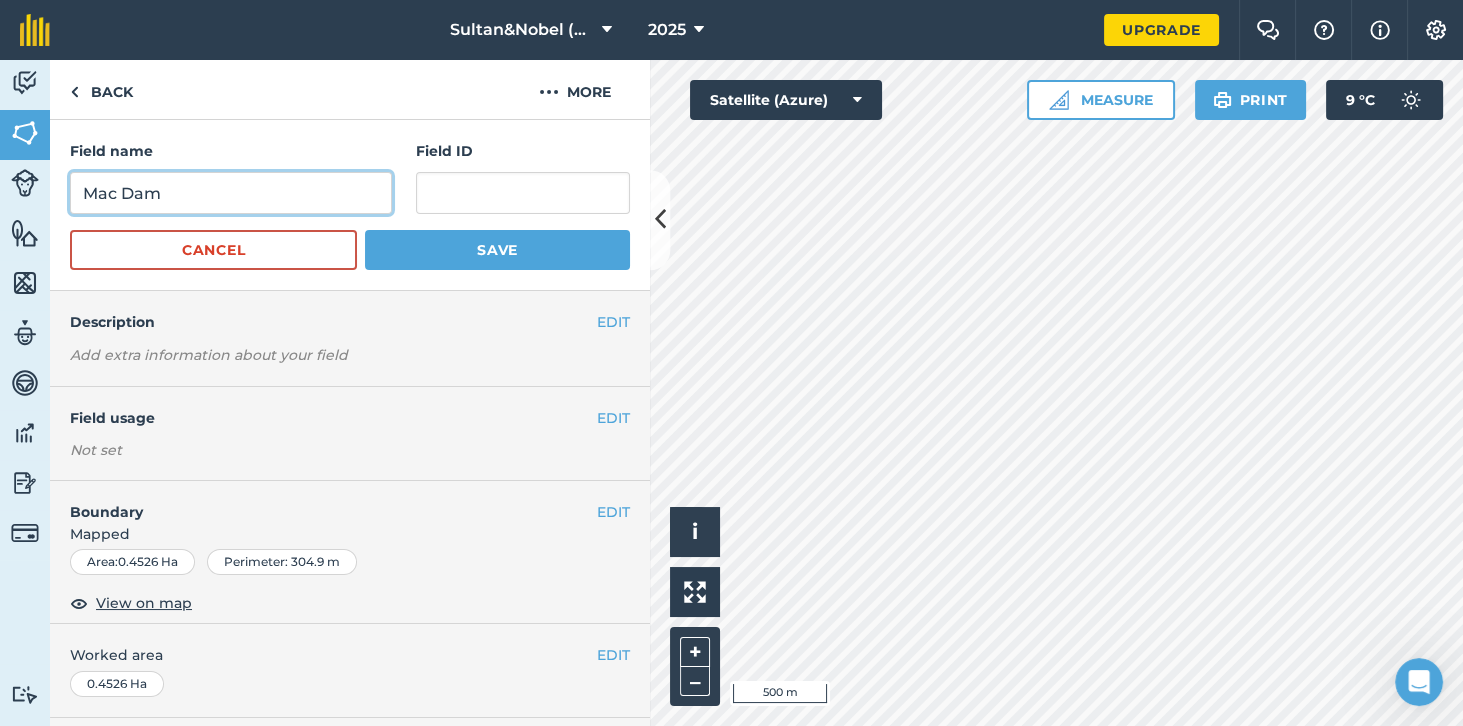 type on "Mac Dam" 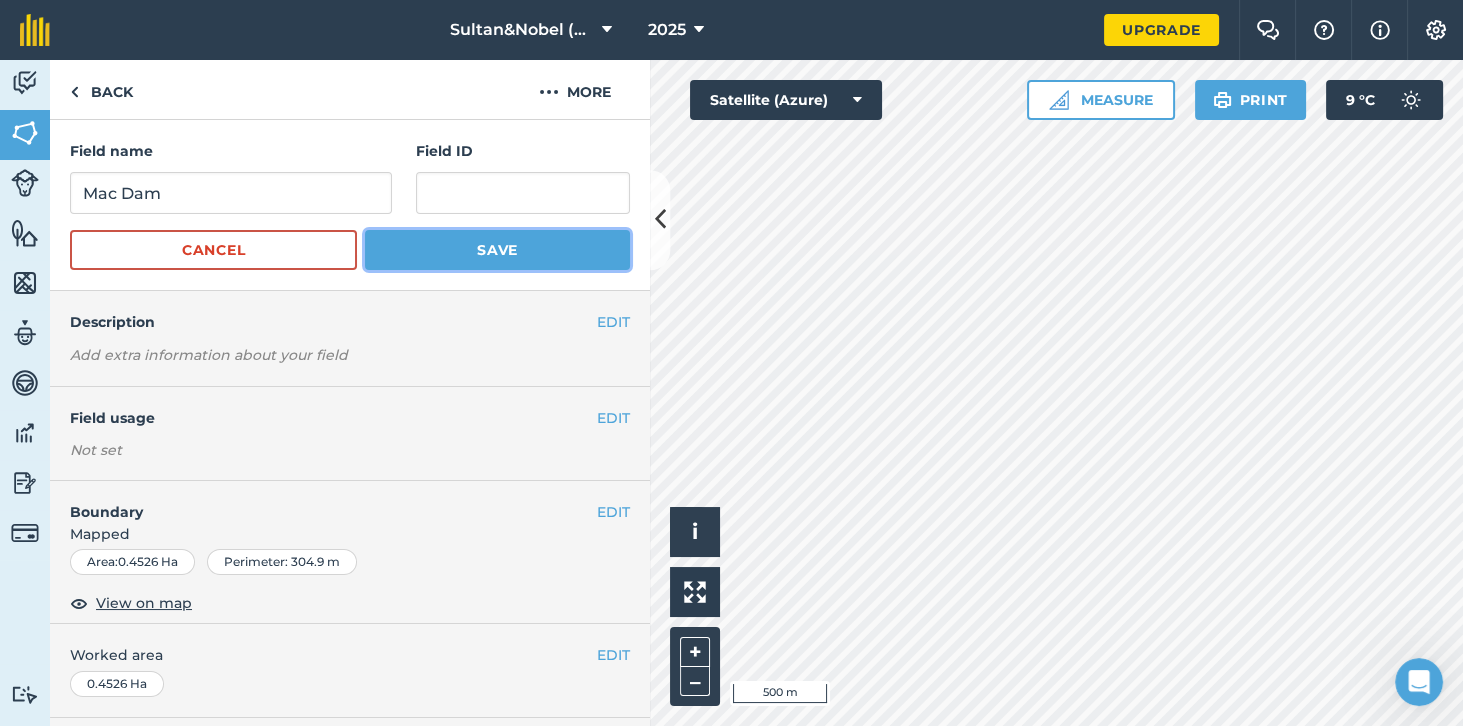 click on "Save" at bounding box center (497, 250) 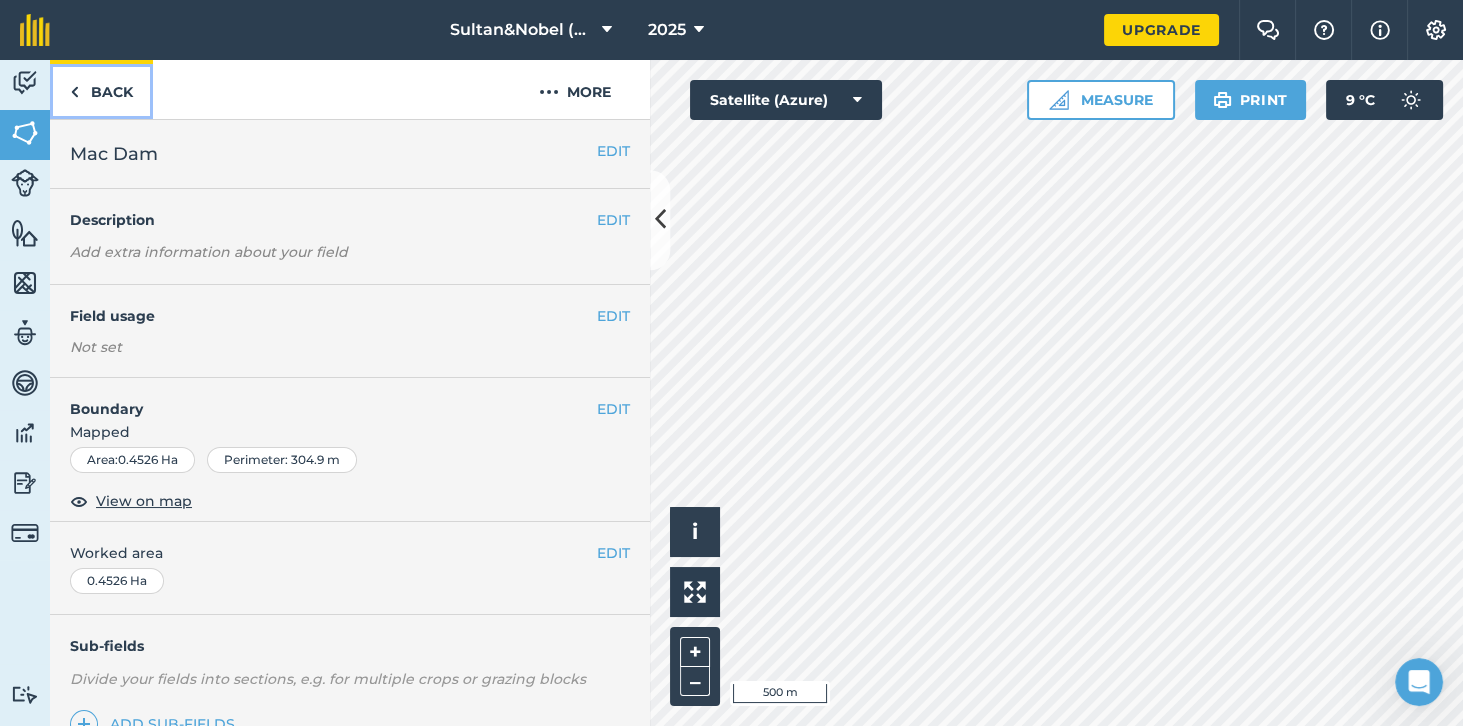 click on "Back" at bounding box center [101, 89] 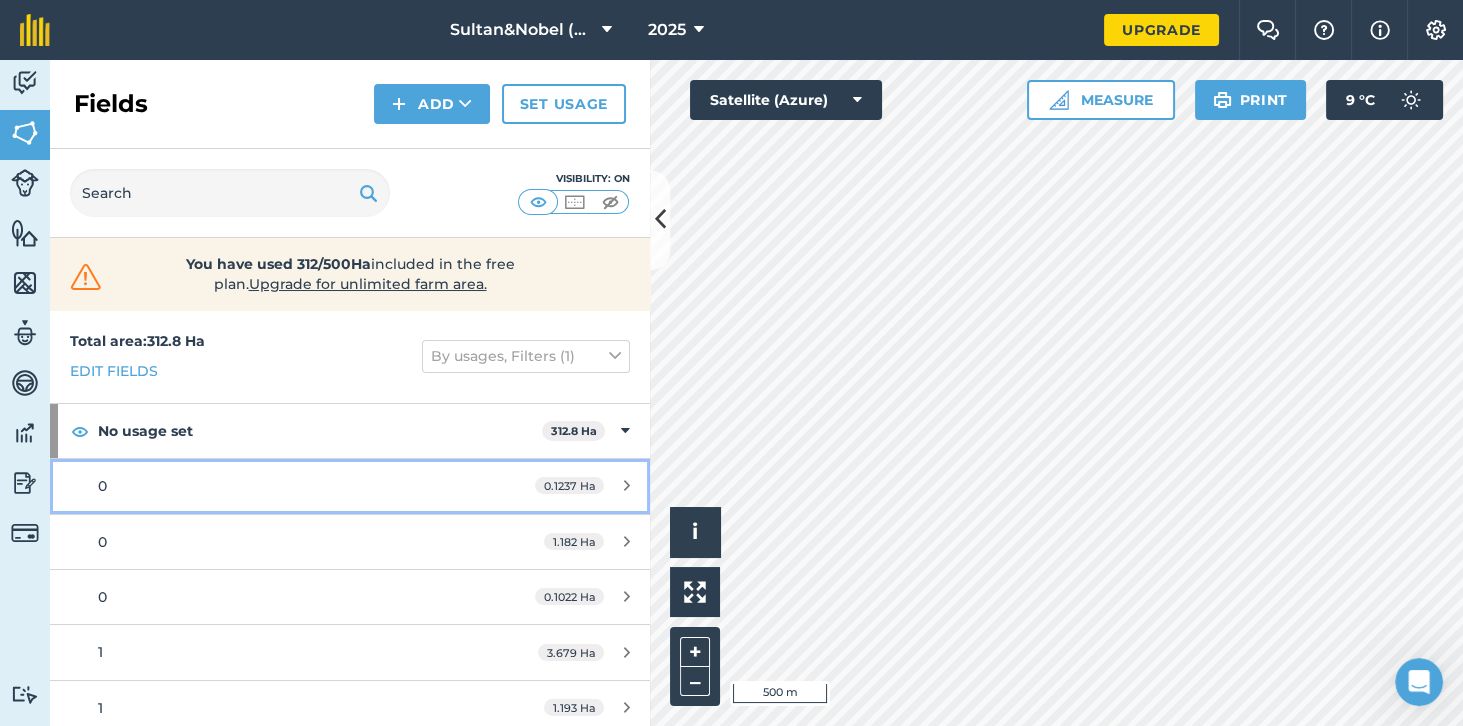 click on "0" at bounding box center [286, 486] 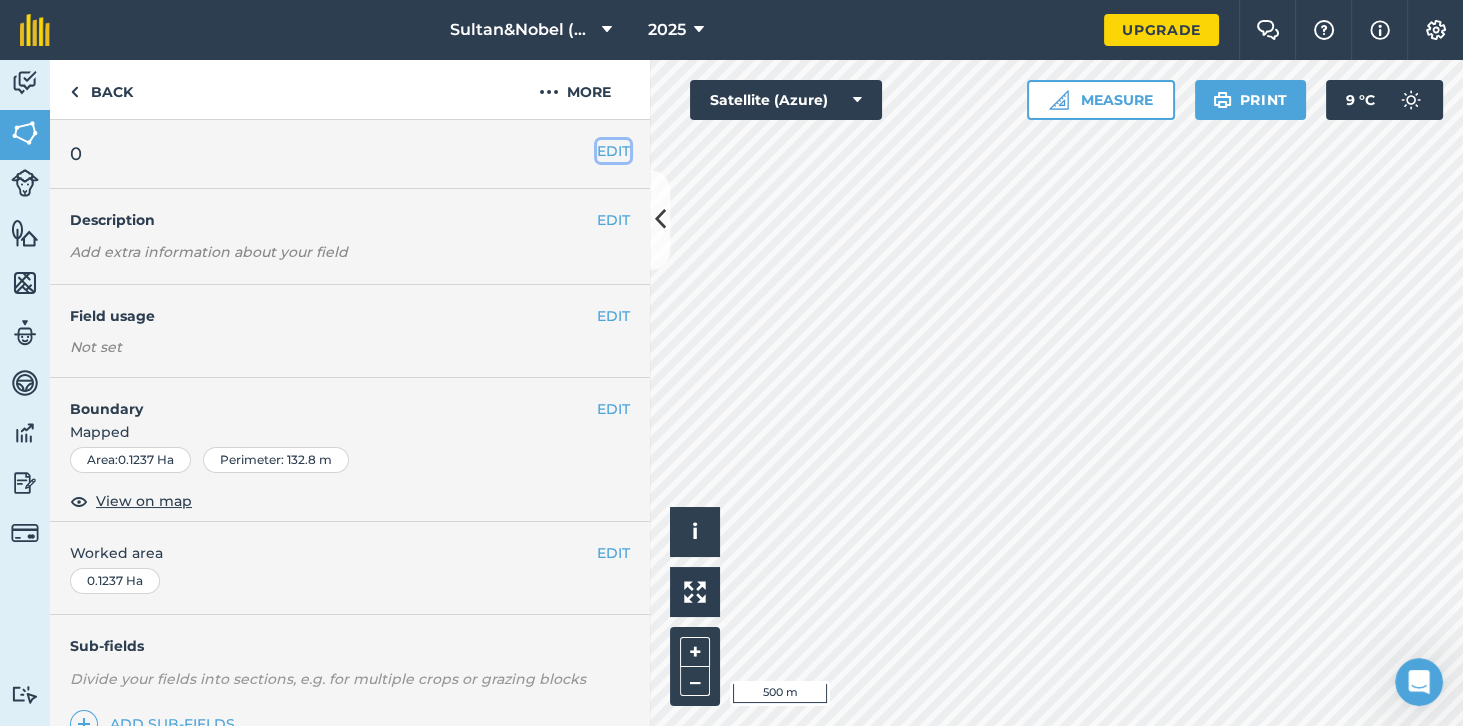click on "EDIT" at bounding box center (613, 151) 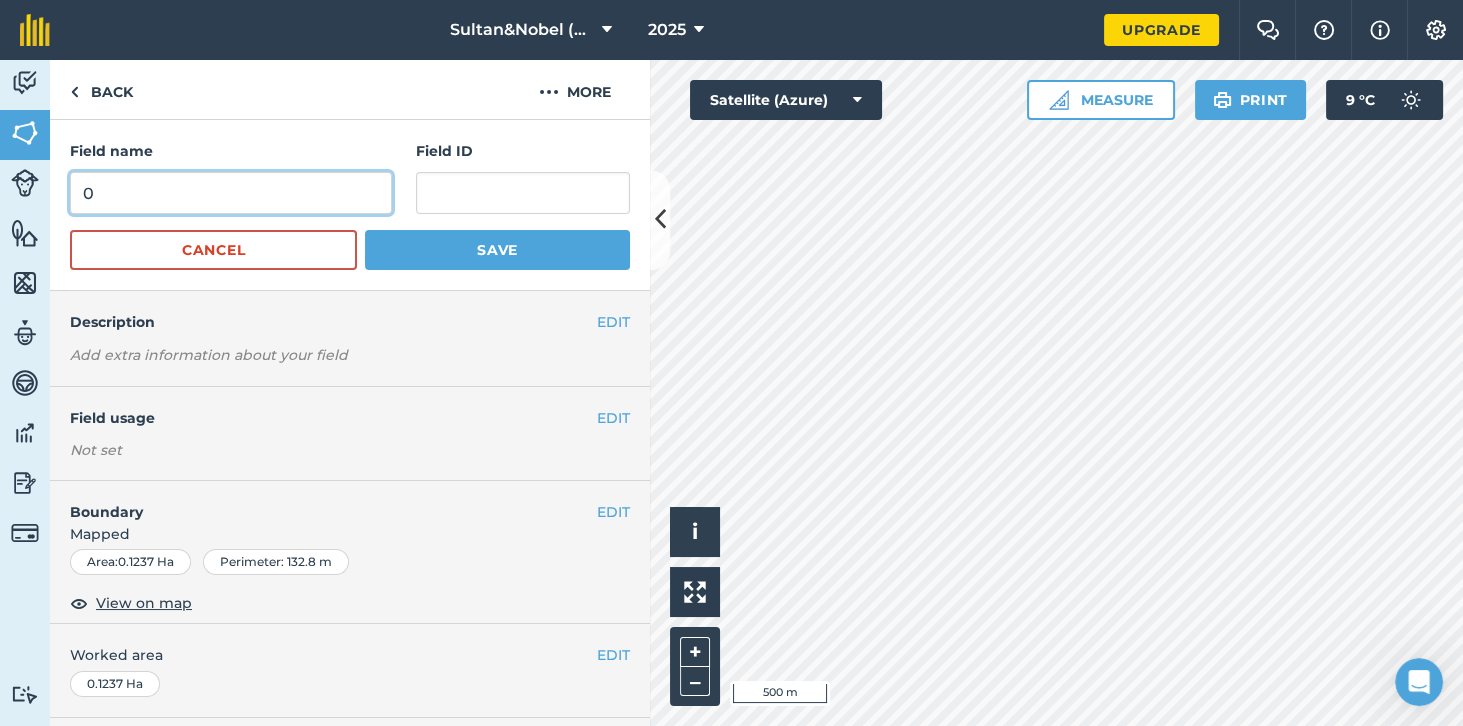 click on "0" at bounding box center [231, 193] 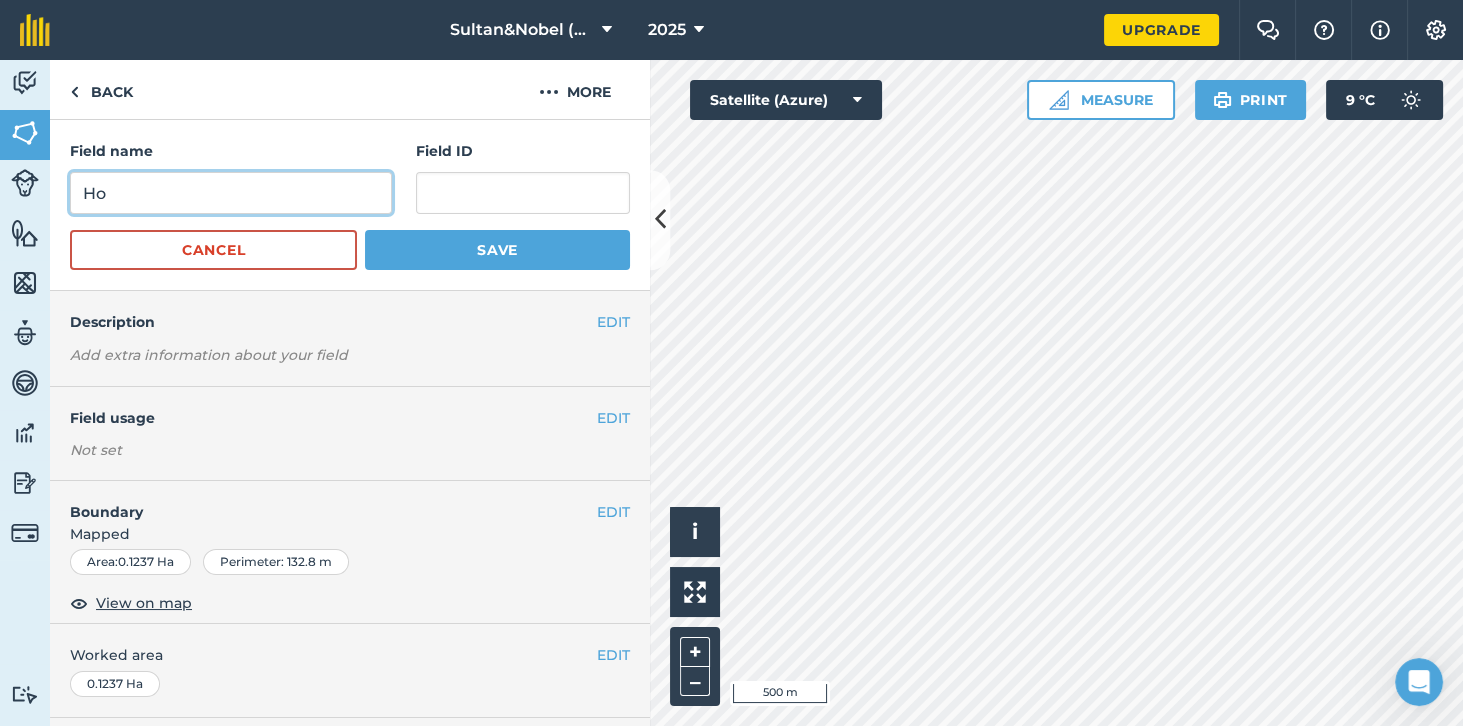 type on "H" 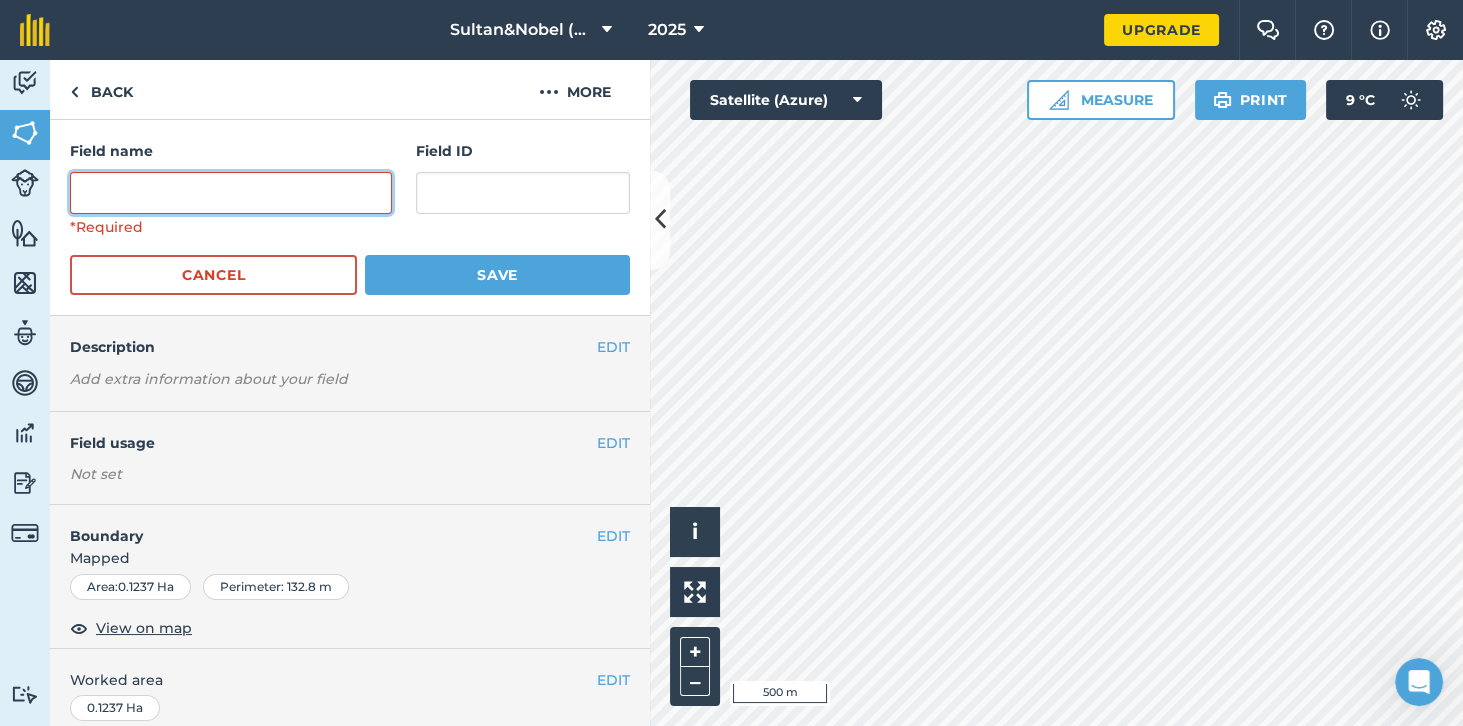 type on "H" 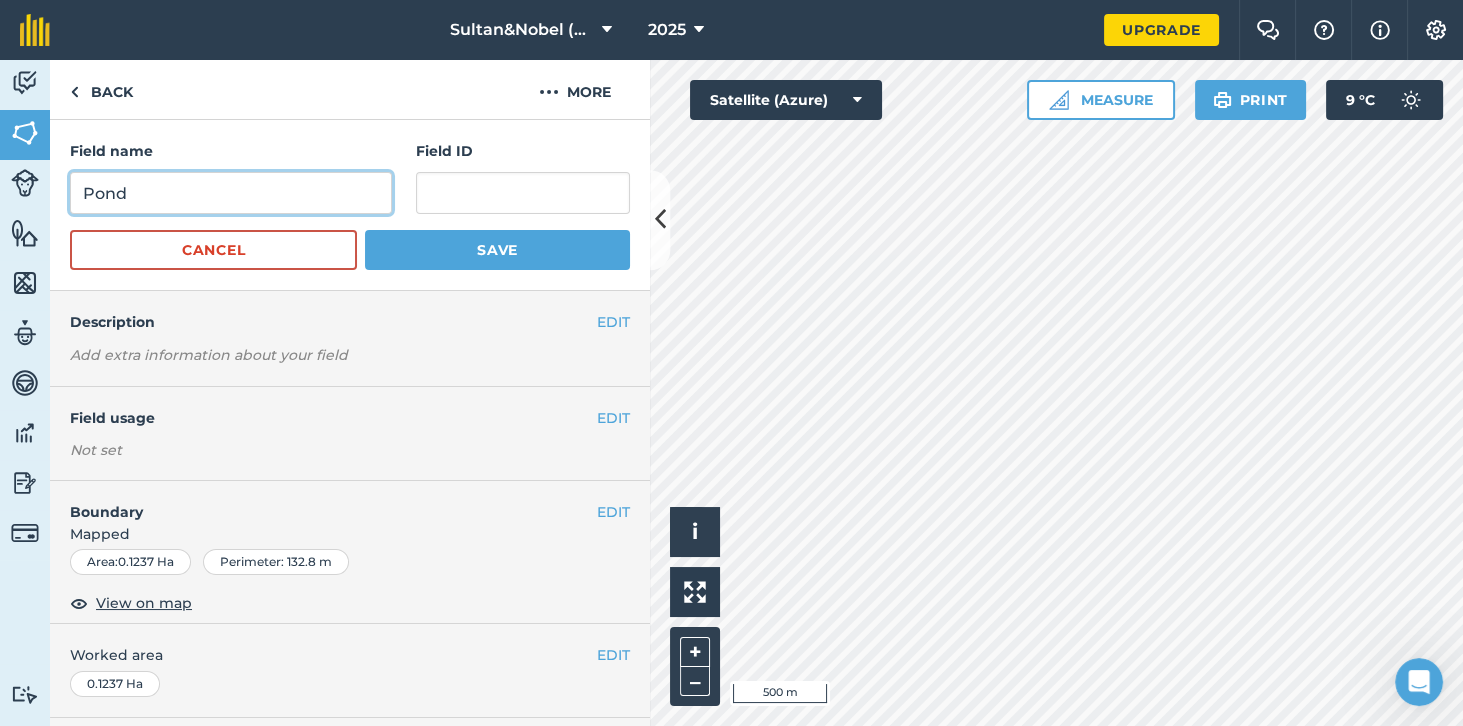 type on "Pond" 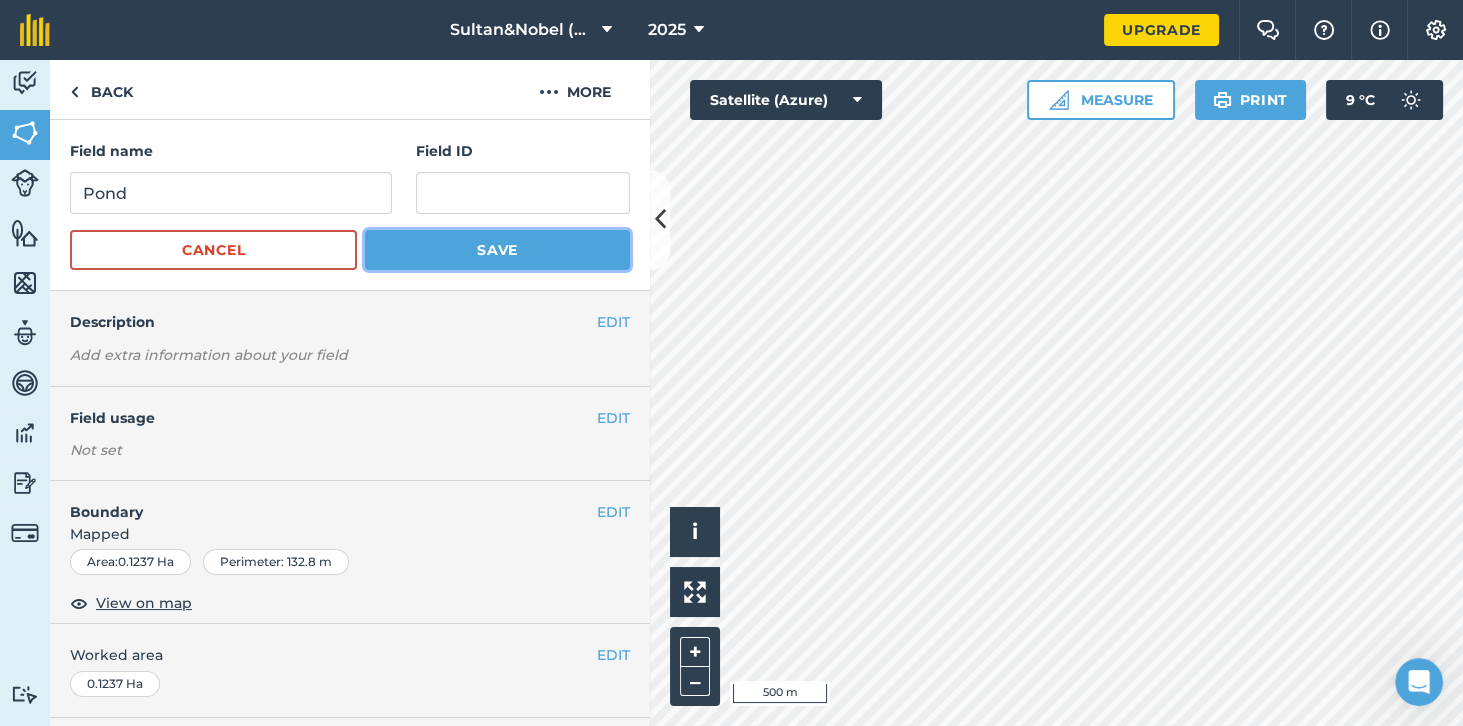 click on "Save" at bounding box center (497, 250) 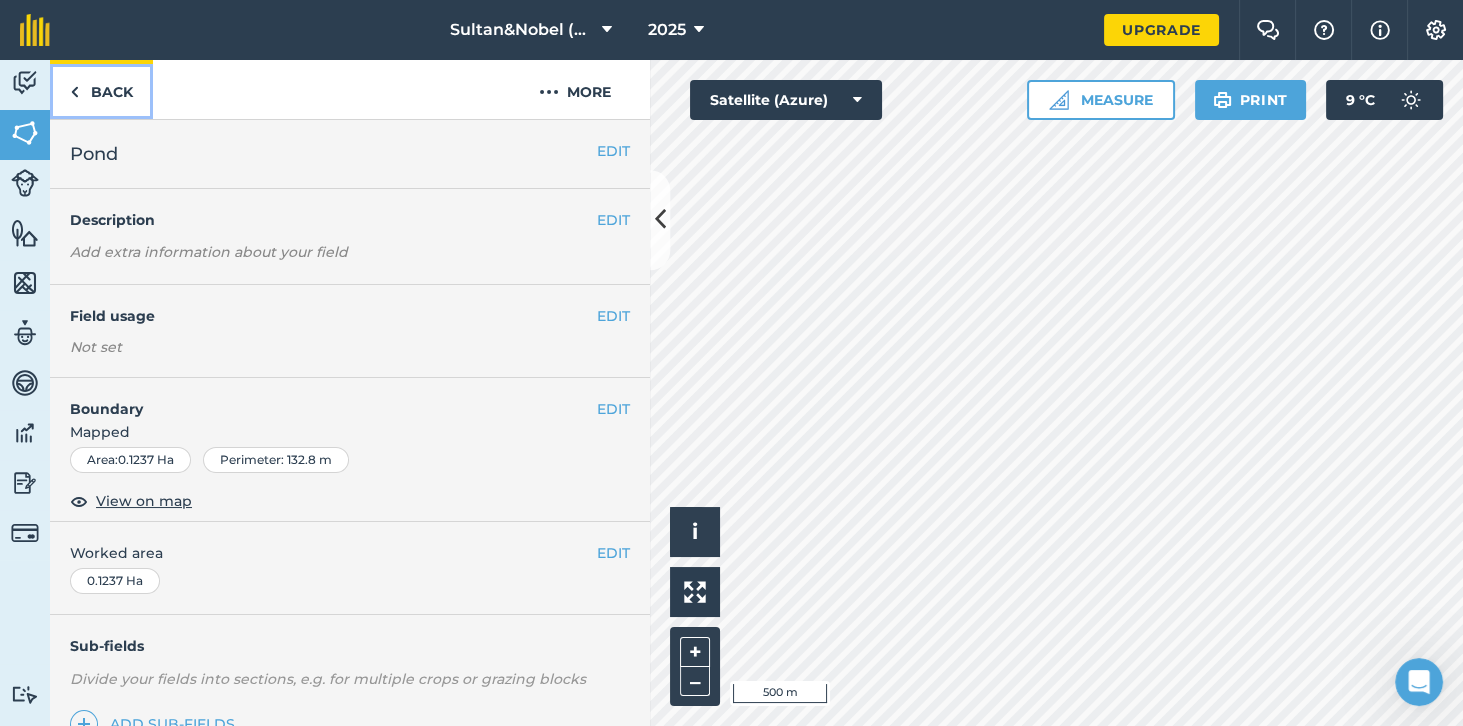 click on "Back" at bounding box center [101, 89] 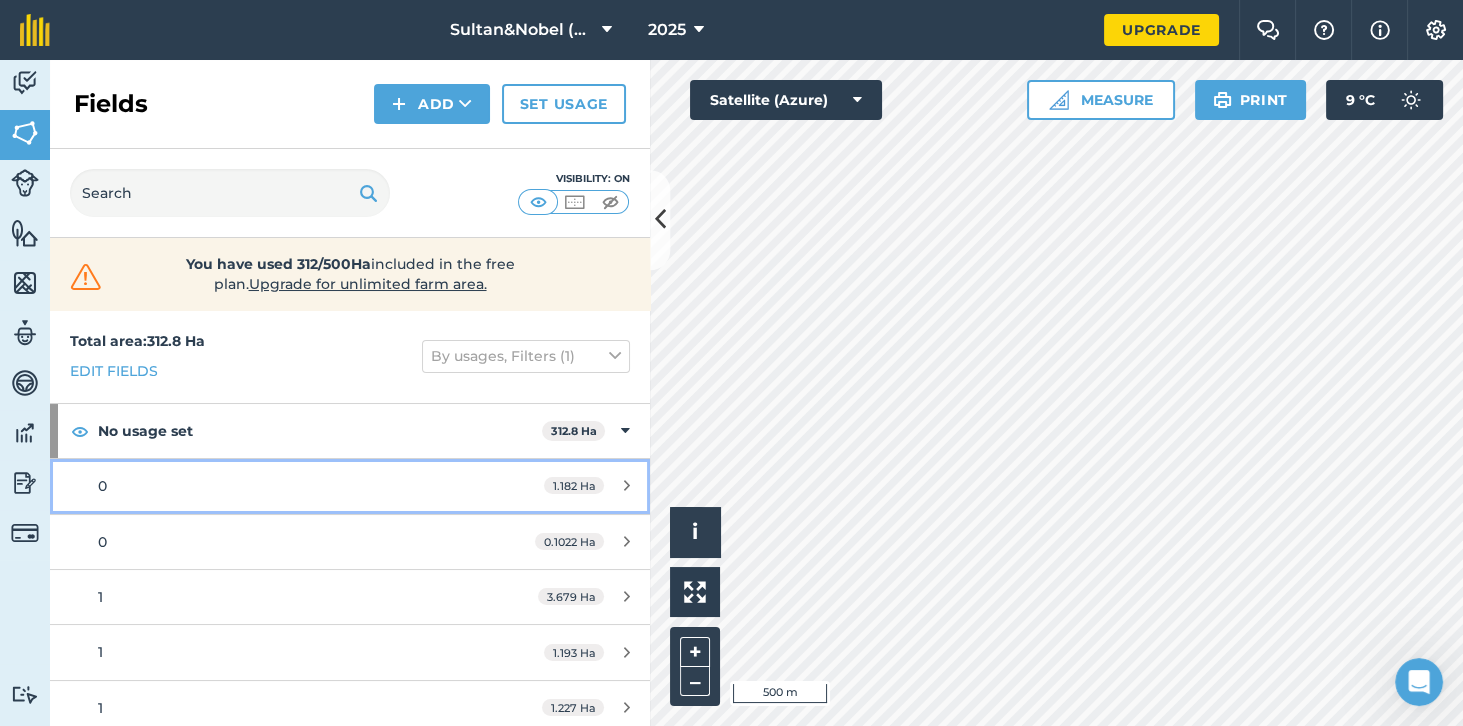 click on "0" at bounding box center [286, 486] 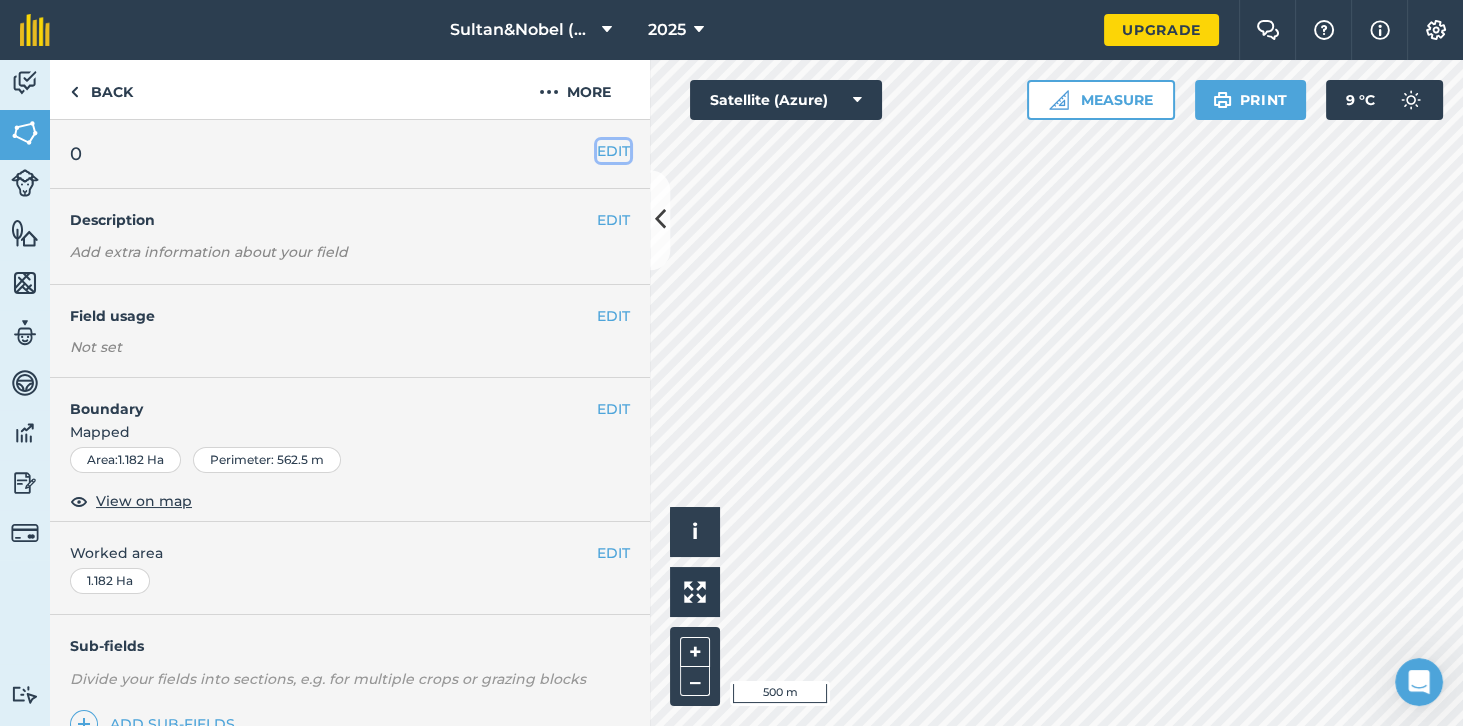click on "EDIT" at bounding box center [613, 151] 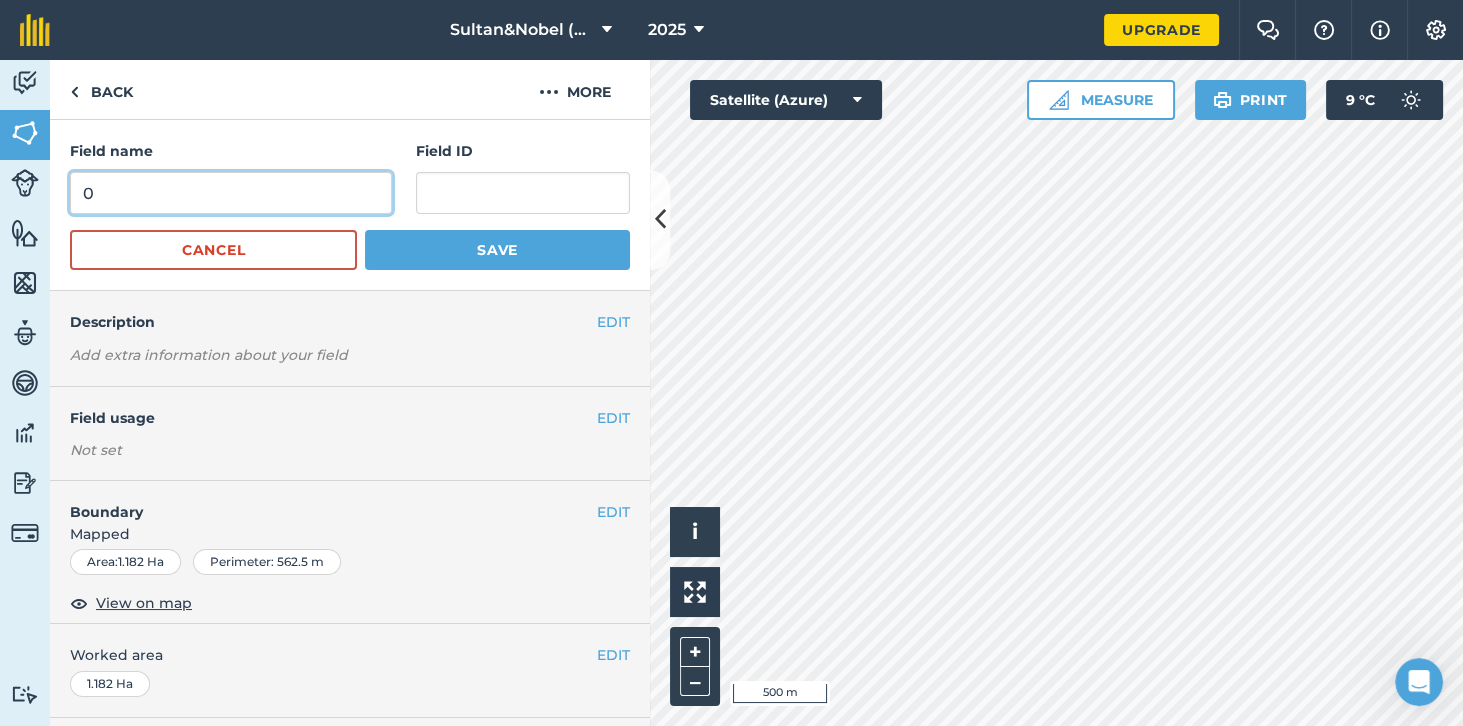 click on "0" at bounding box center (231, 193) 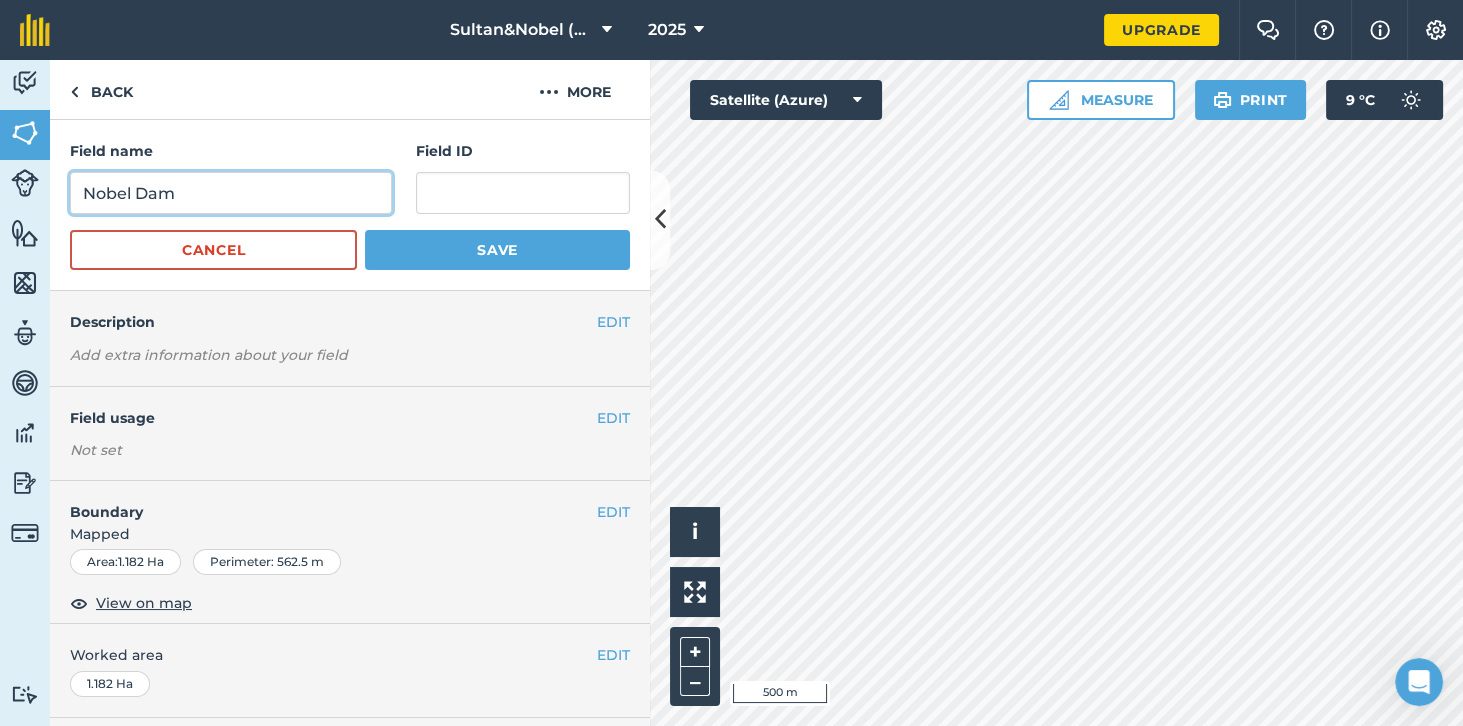 type on "Nobel Dam" 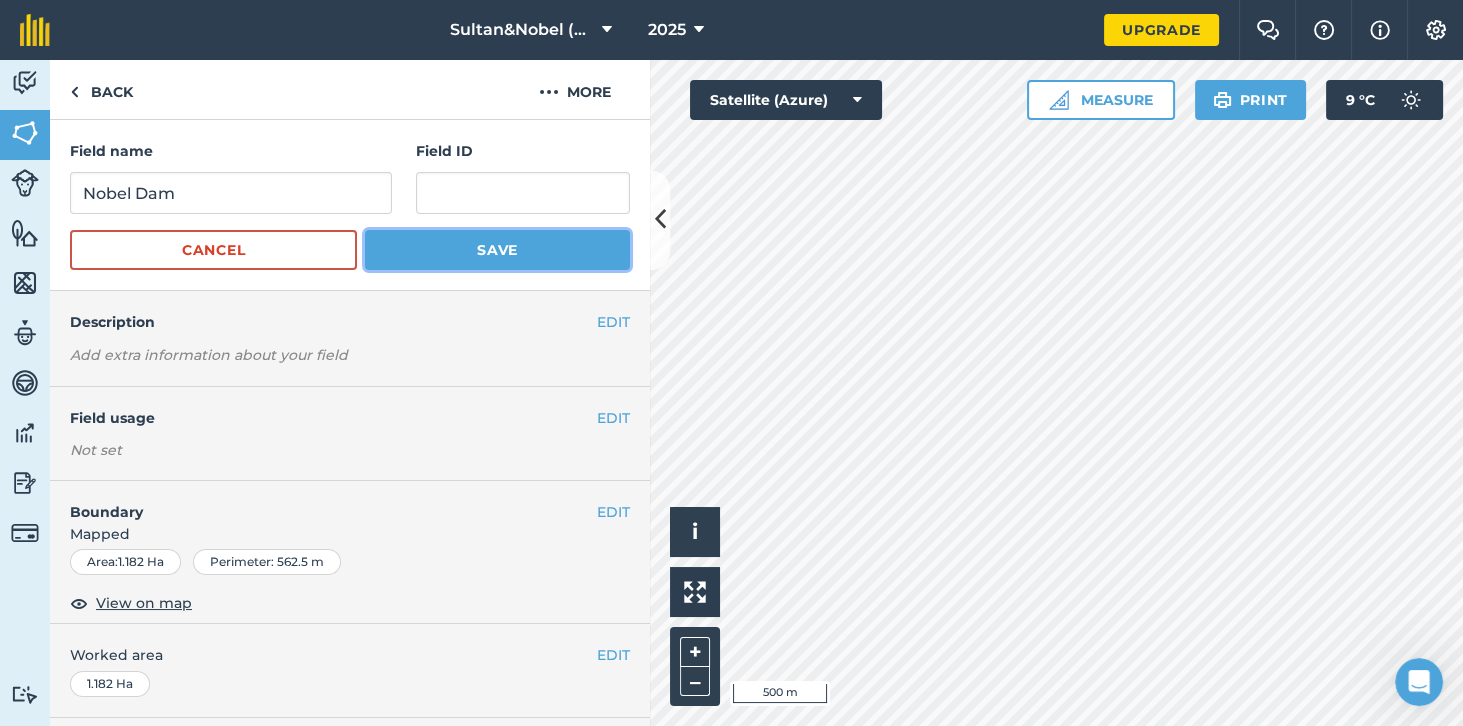 click on "Save" at bounding box center (497, 250) 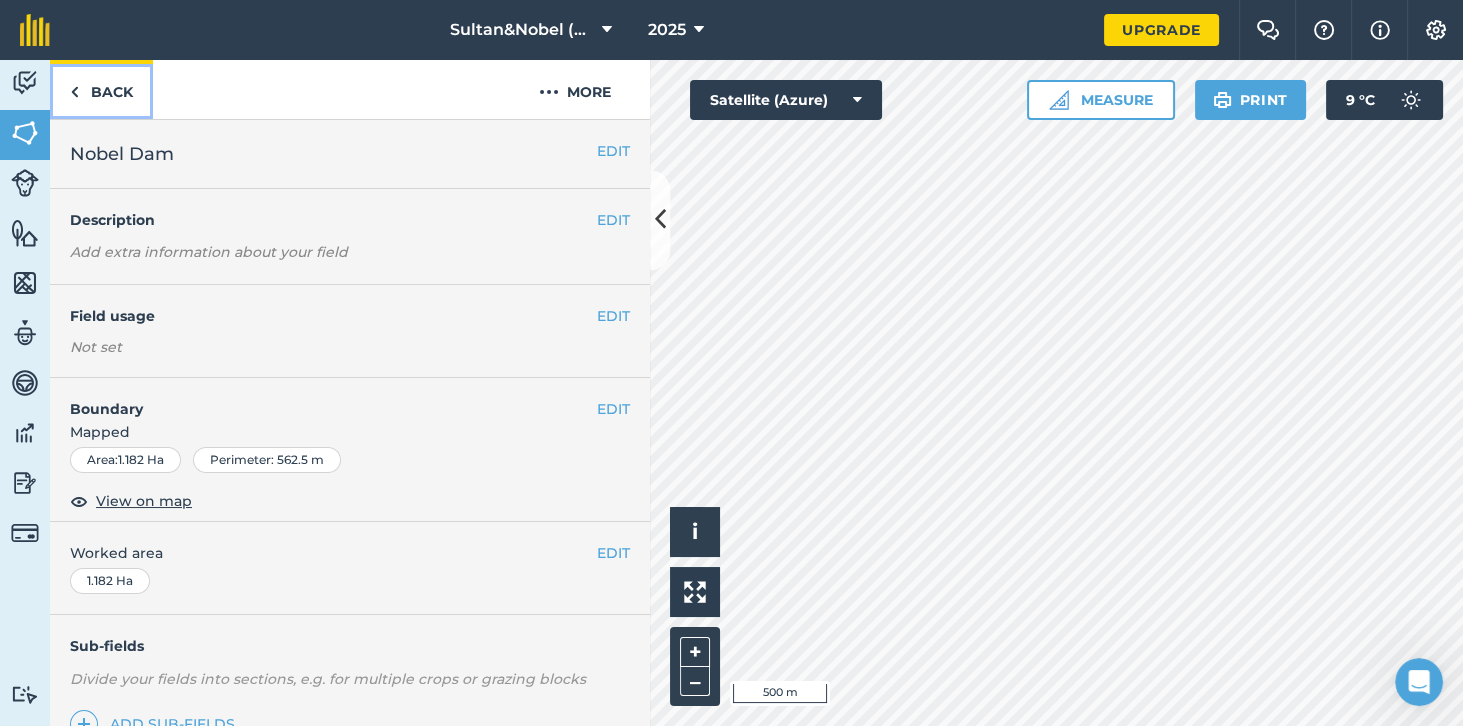 click on "Back" at bounding box center [101, 89] 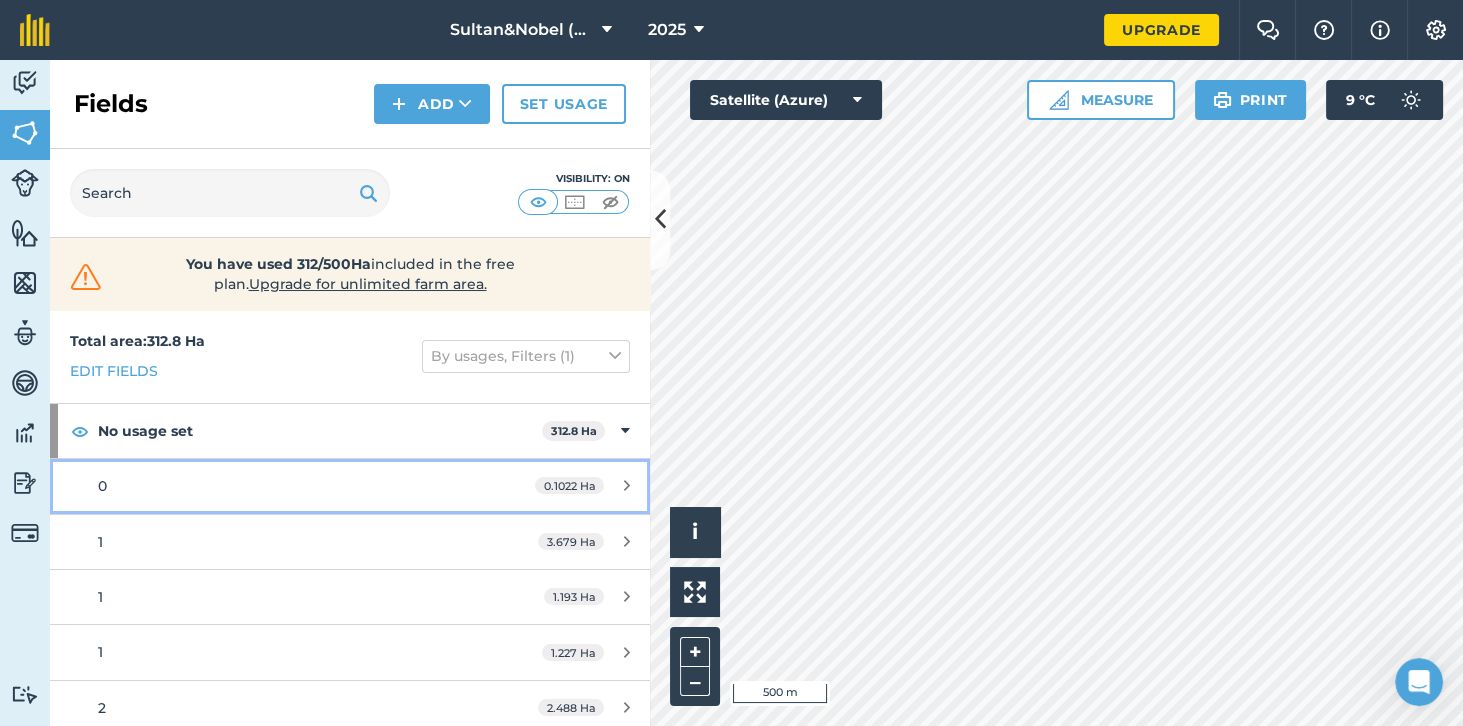 click on "0" at bounding box center [286, 486] 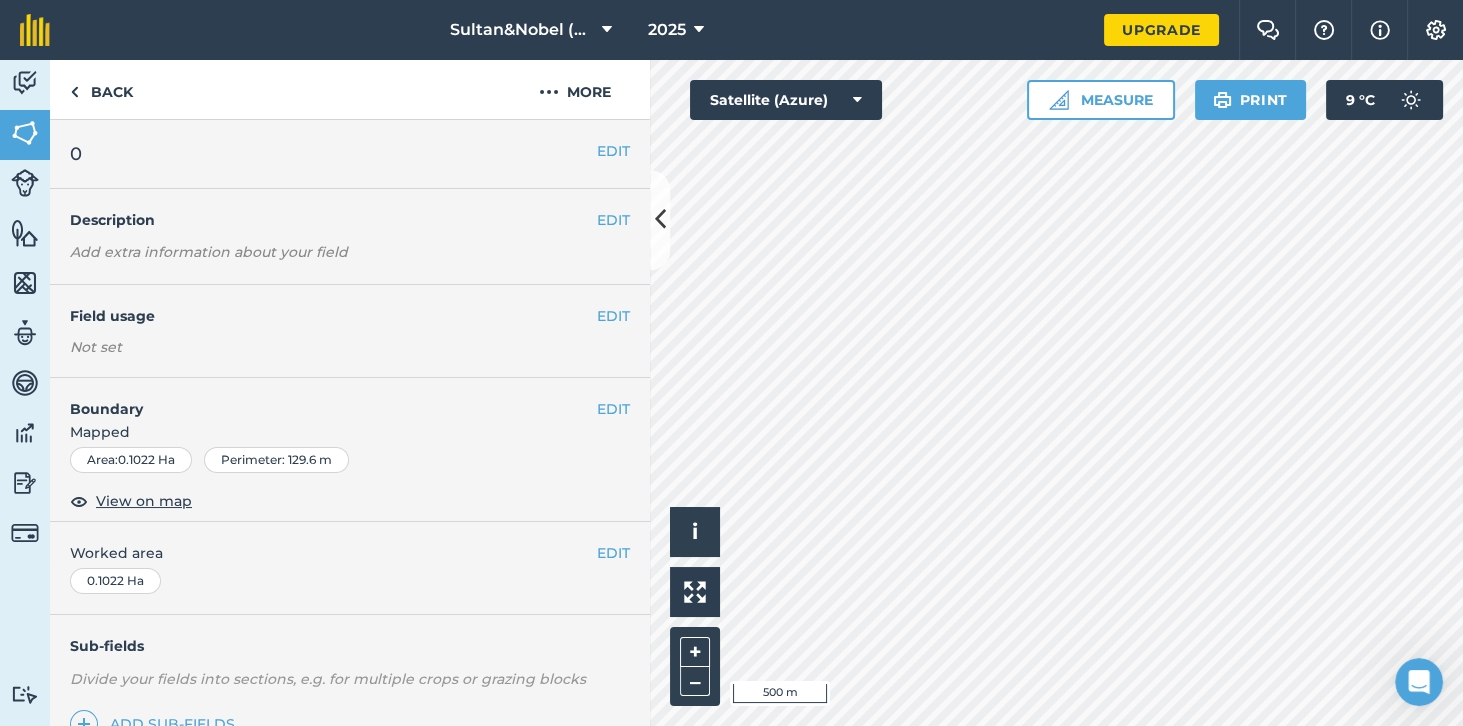 click on "EDIT 0" at bounding box center [350, 154] 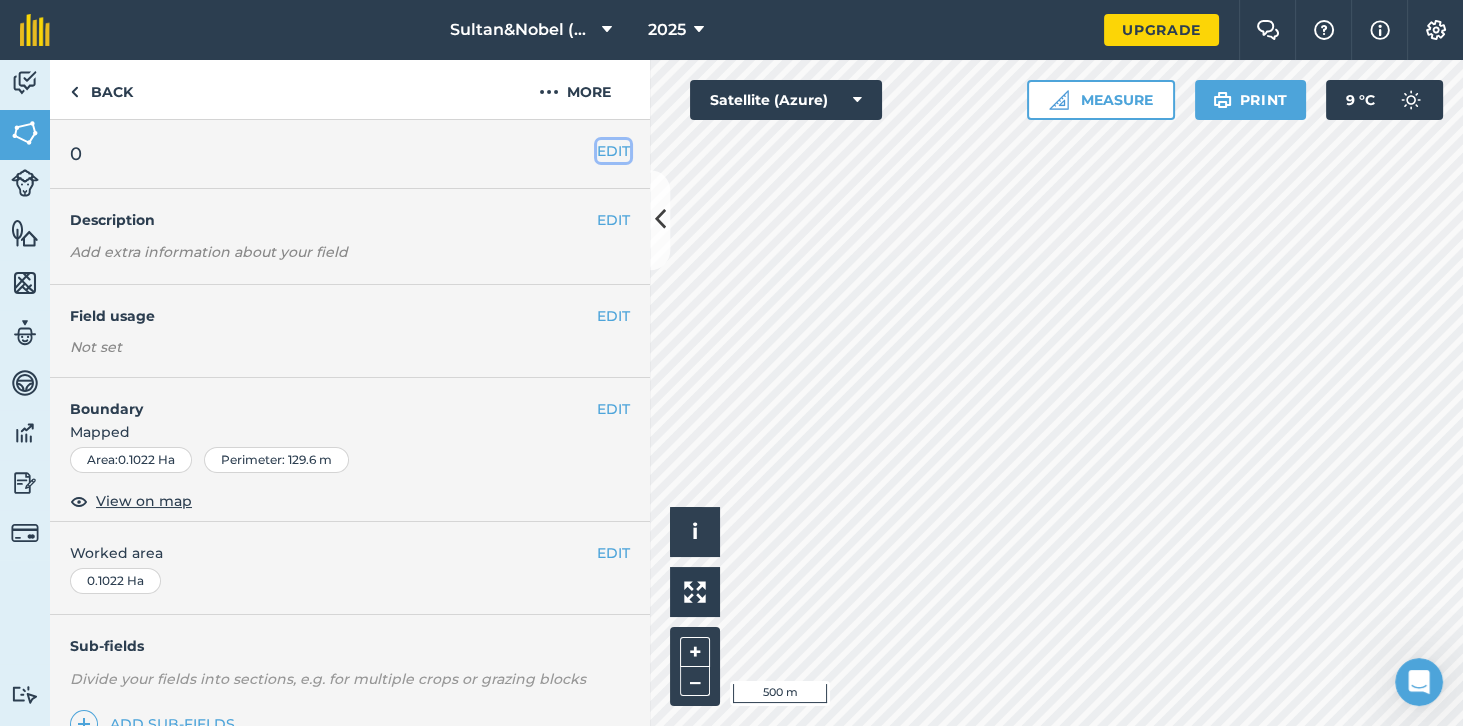 click on "EDIT" at bounding box center (613, 151) 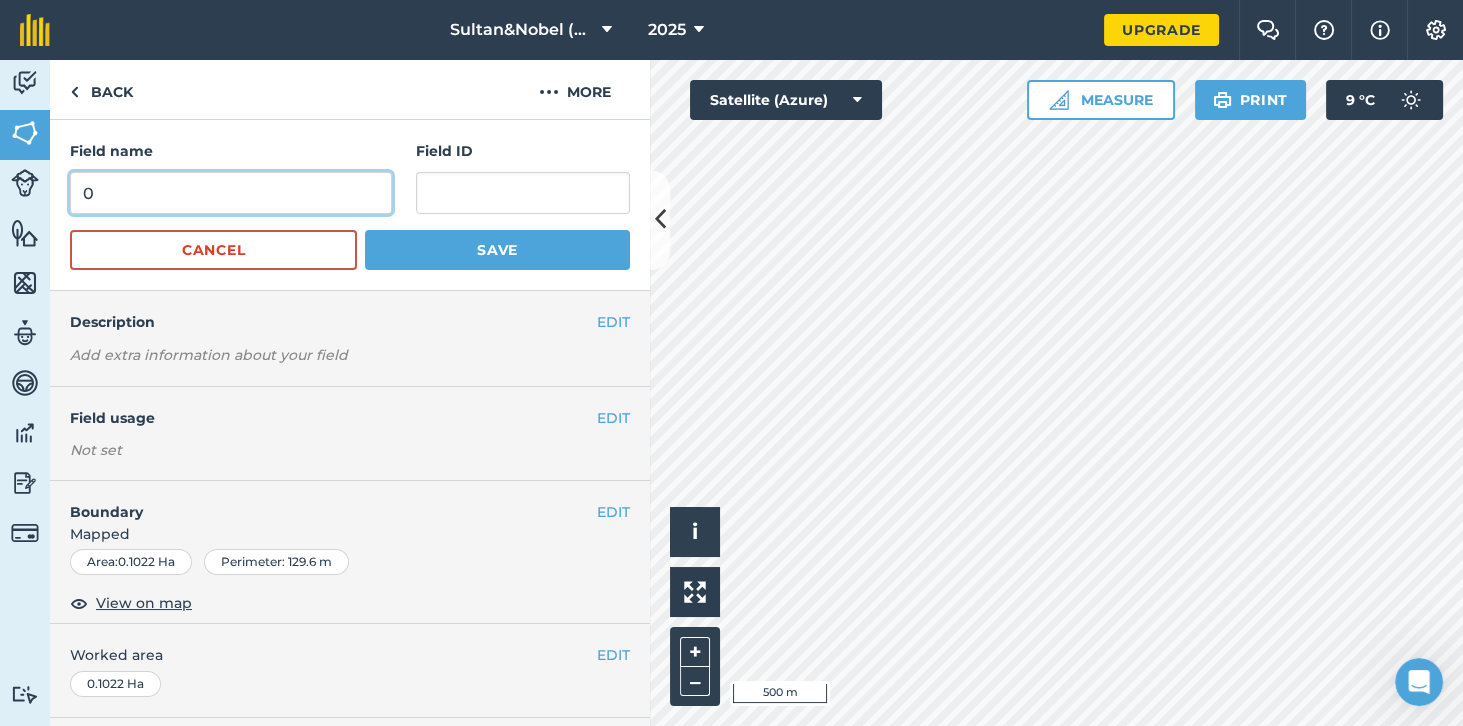 click on "0" at bounding box center [231, 193] 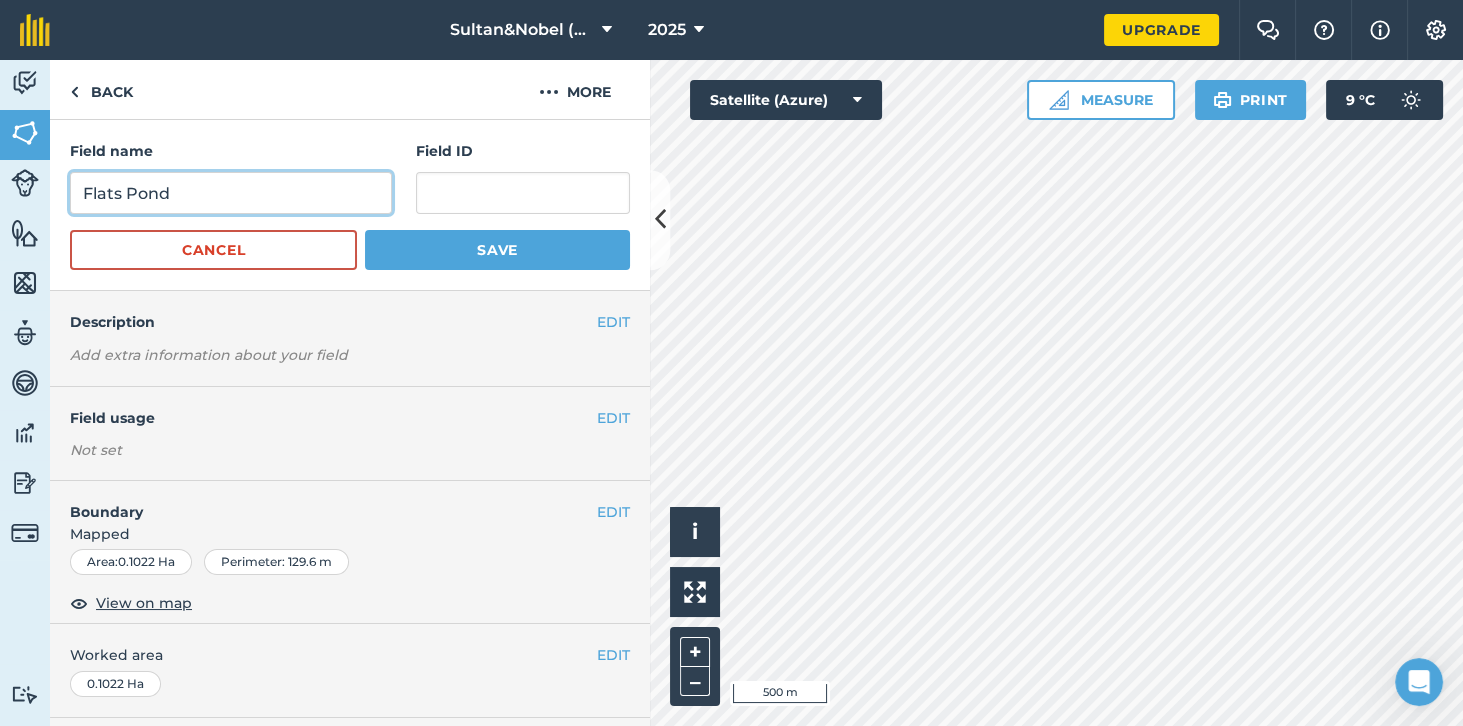 type on "Flats Pond" 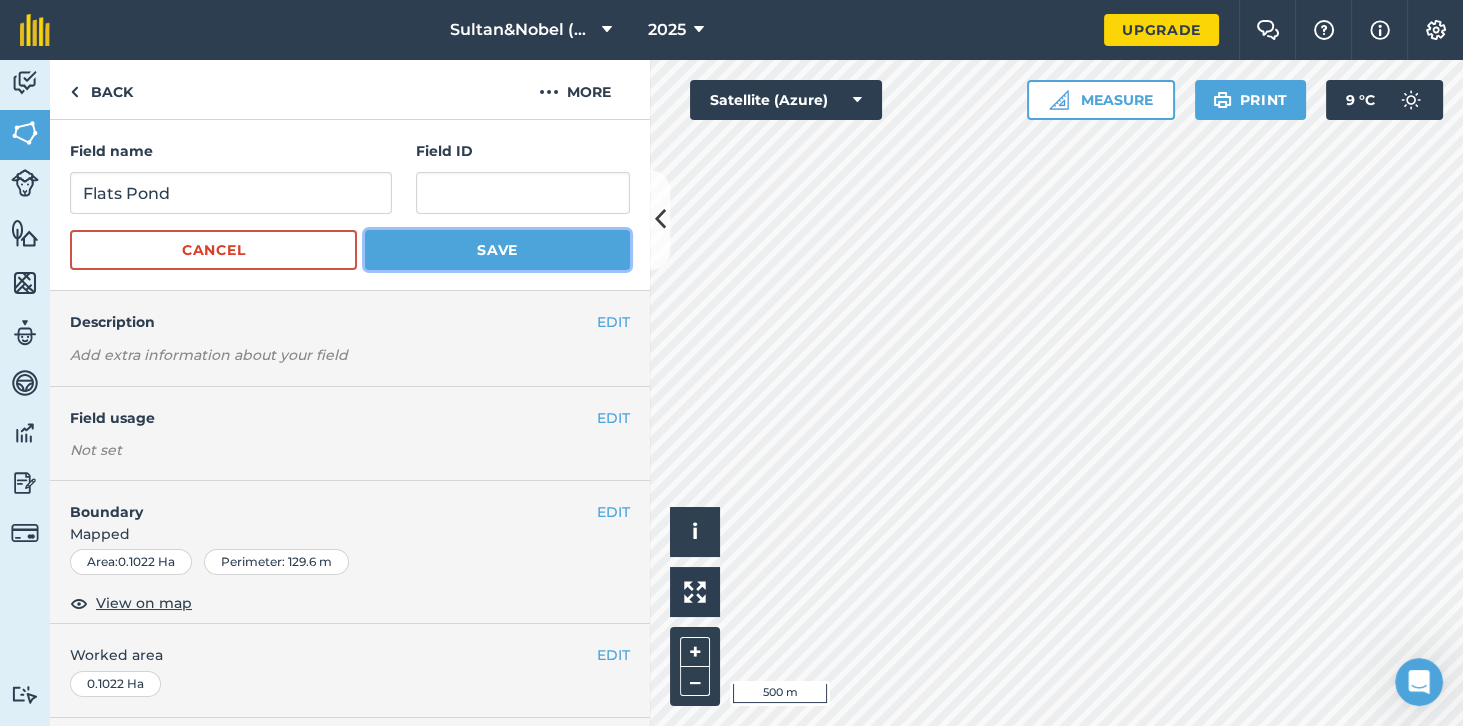 click on "Save" at bounding box center [497, 250] 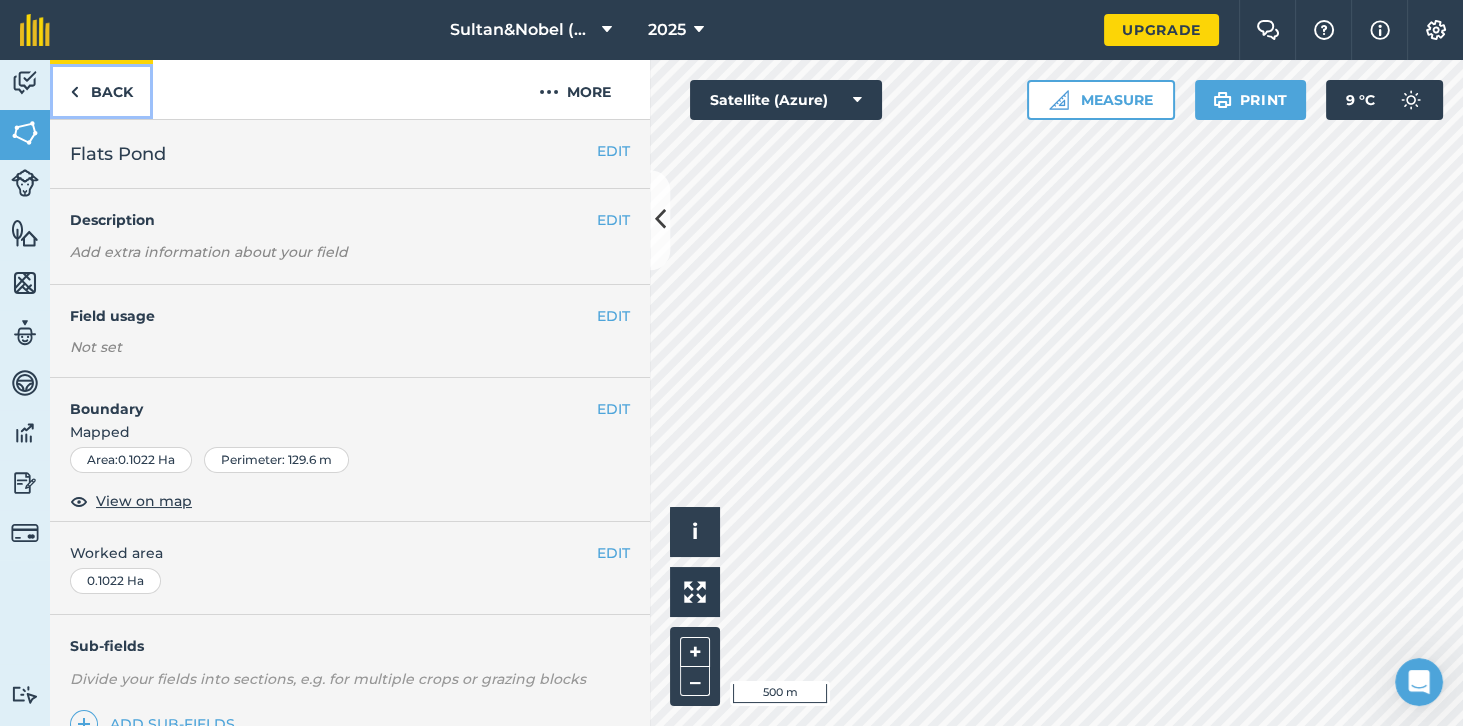 click on "Back" at bounding box center [101, 89] 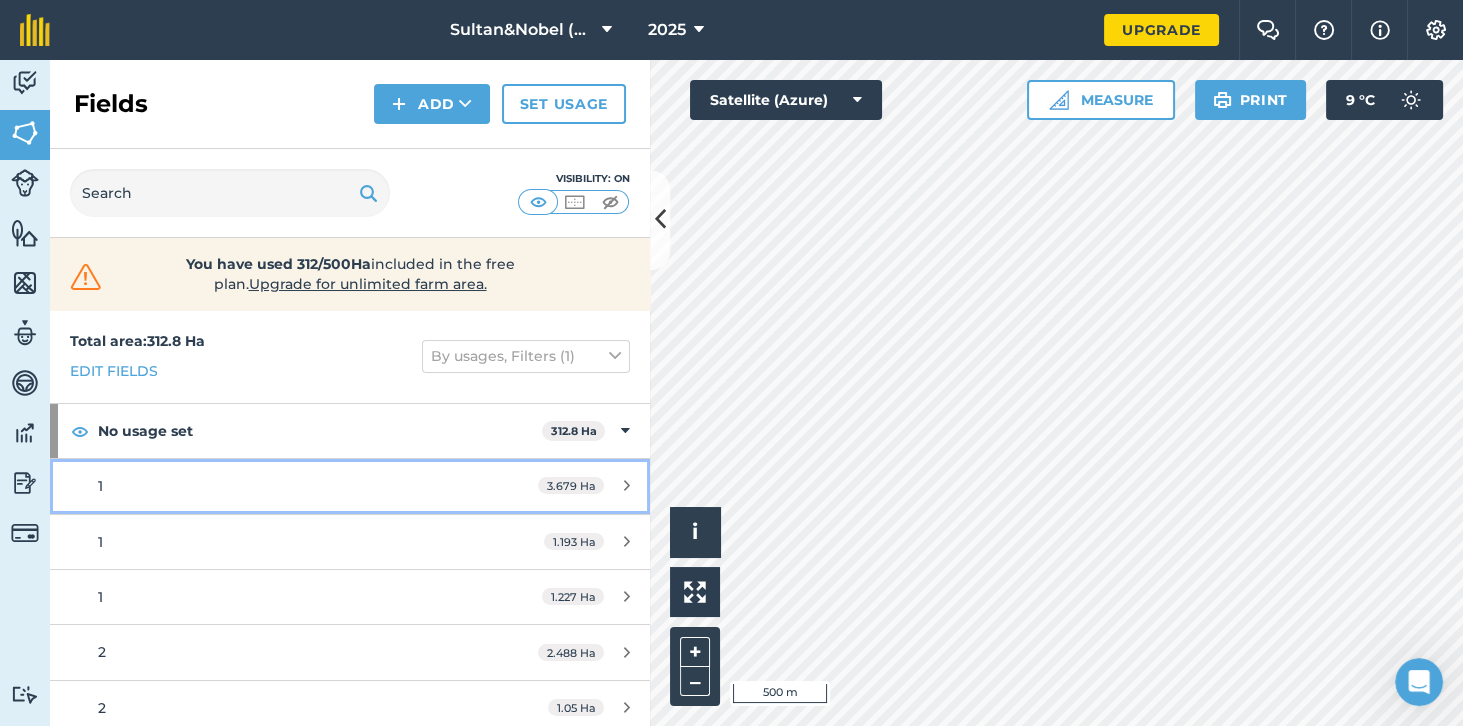 click on "1" at bounding box center (286, 486) 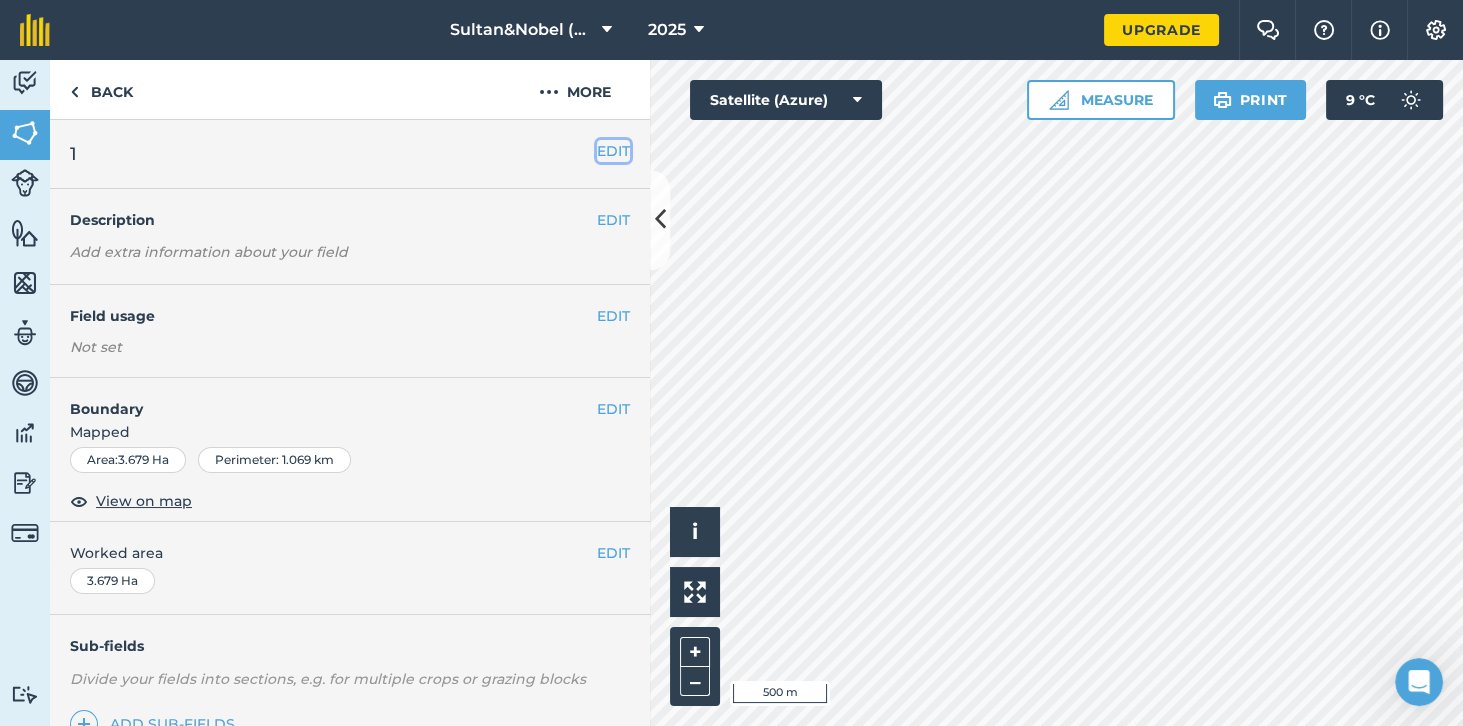 click on "EDIT" at bounding box center (613, 151) 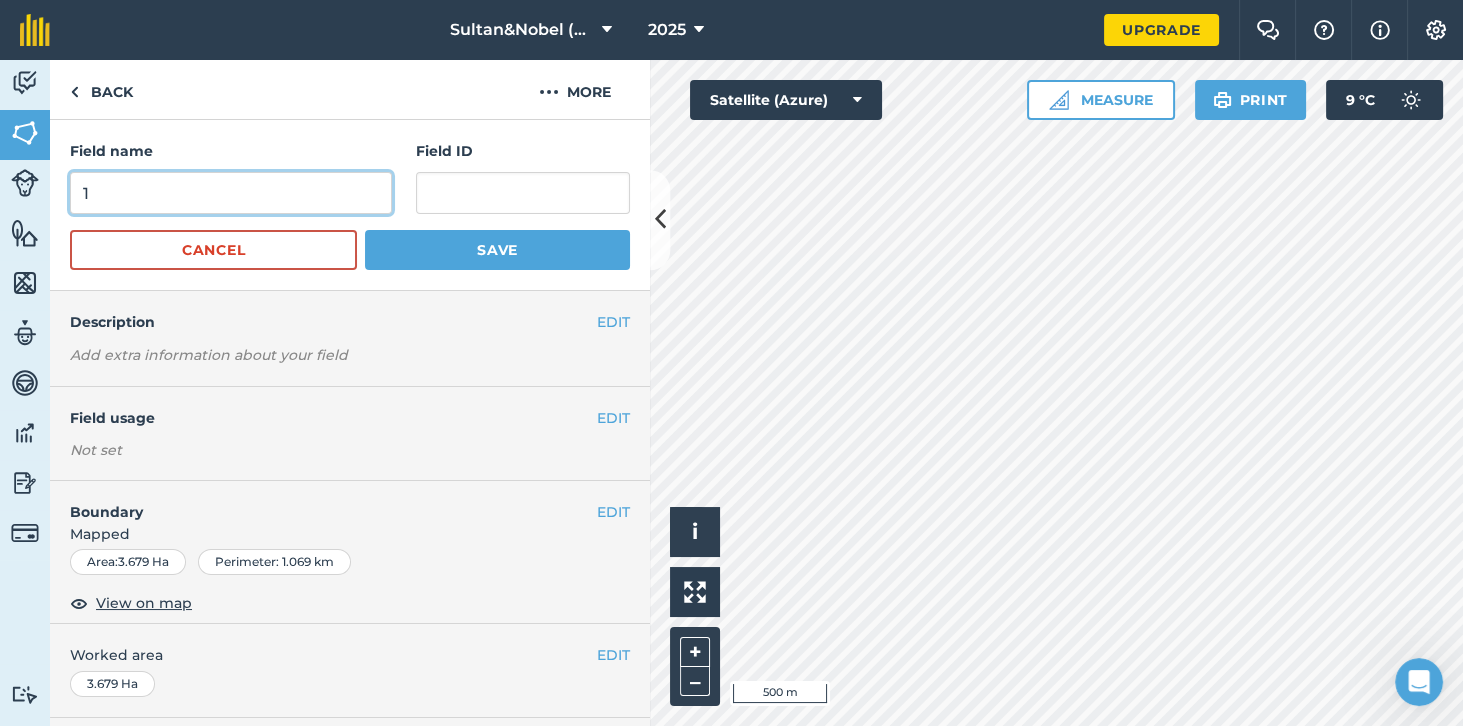 click on "1" at bounding box center (231, 193) 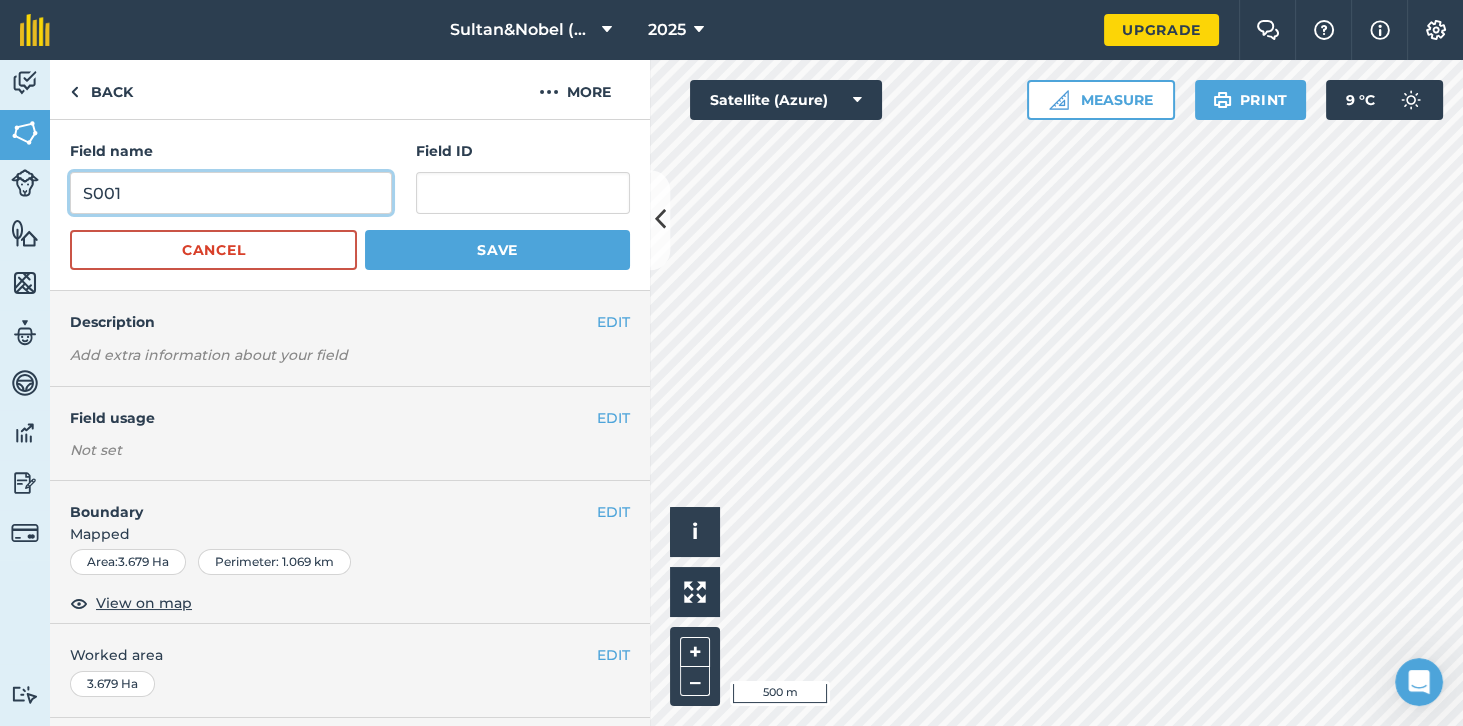 type on "S001" 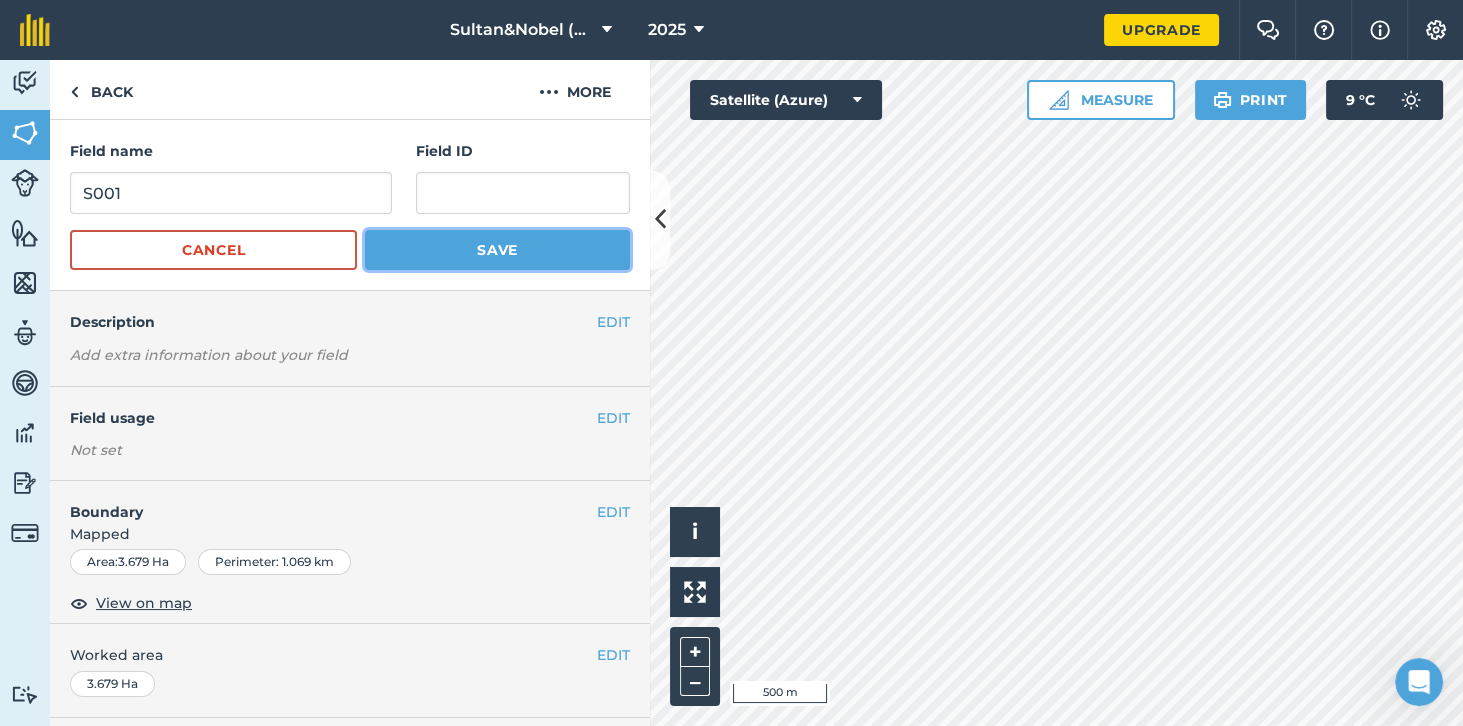 click on "Save" at bounding box center [497, 250] 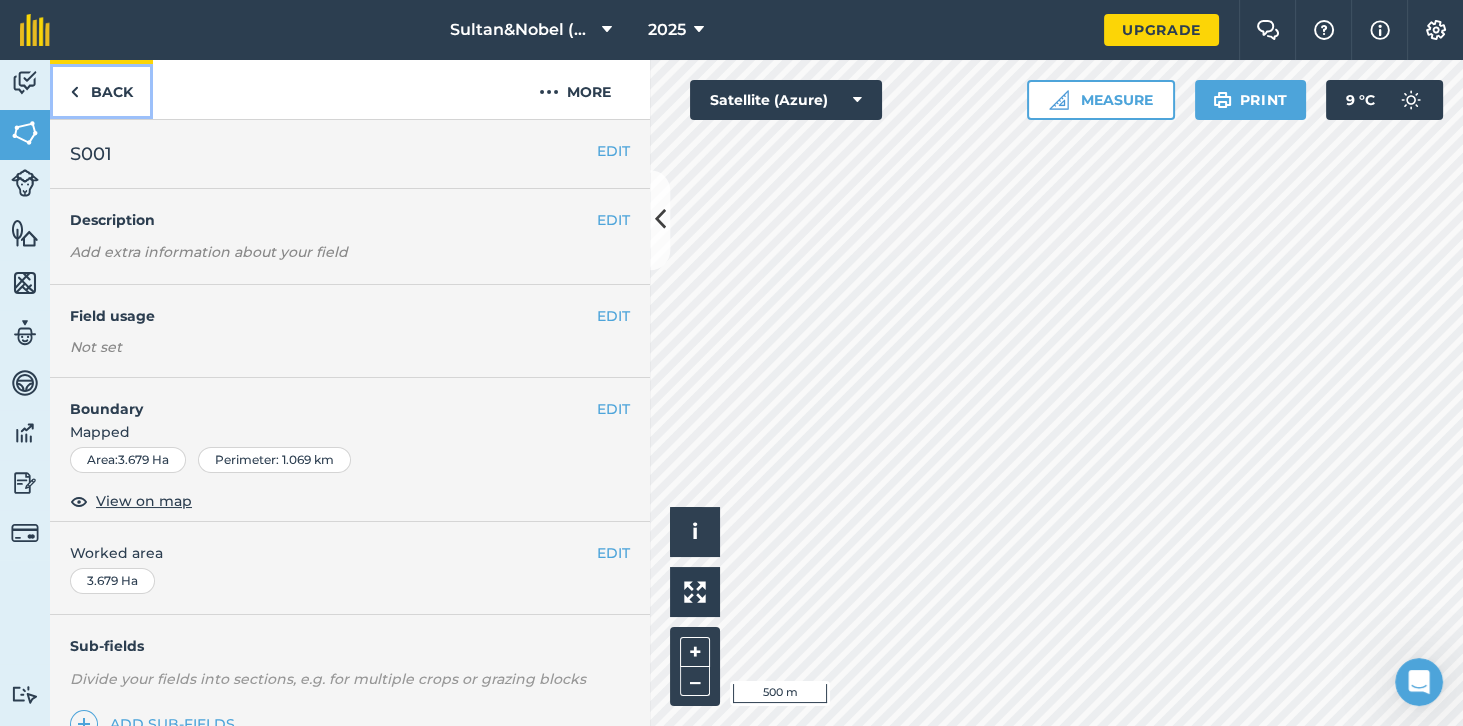 click on "Back" at bounding box center [101, 89] 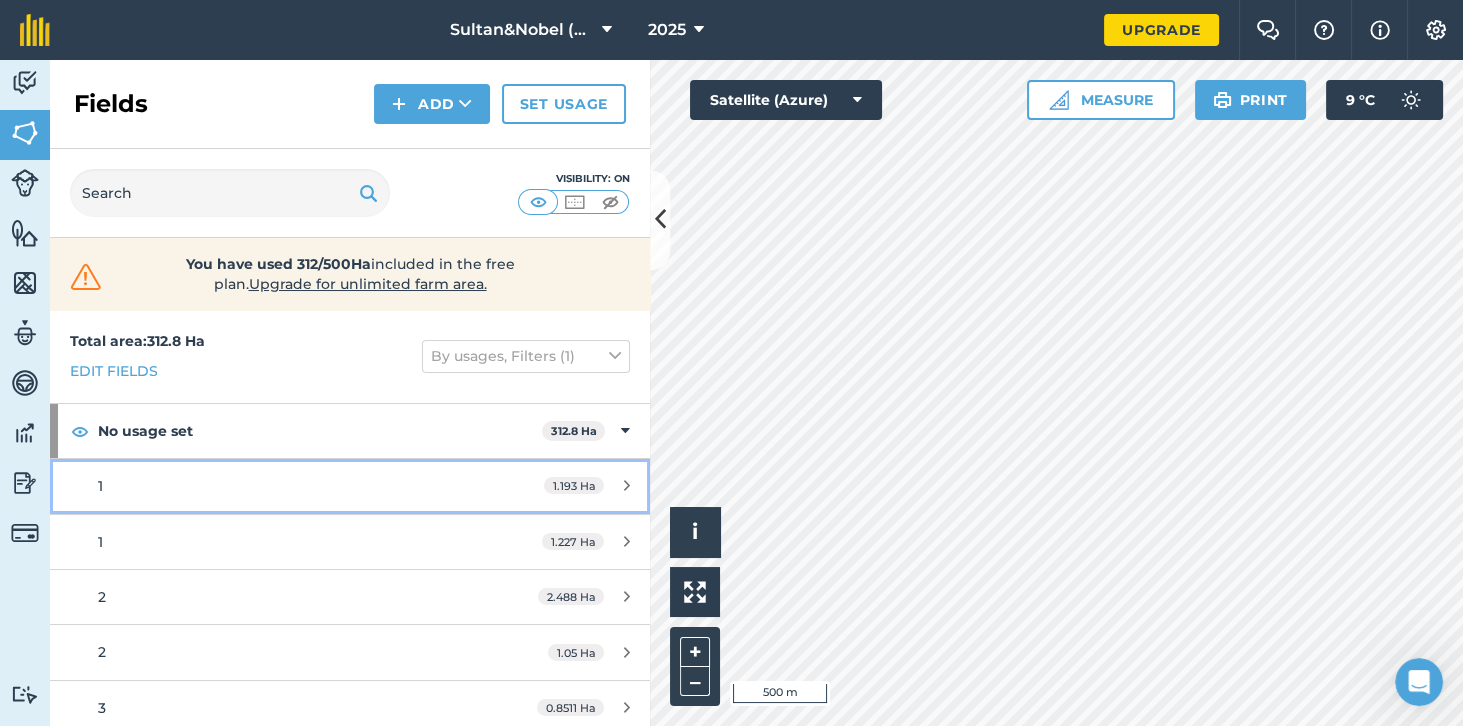click on "1" at bounding box center (286, 486) 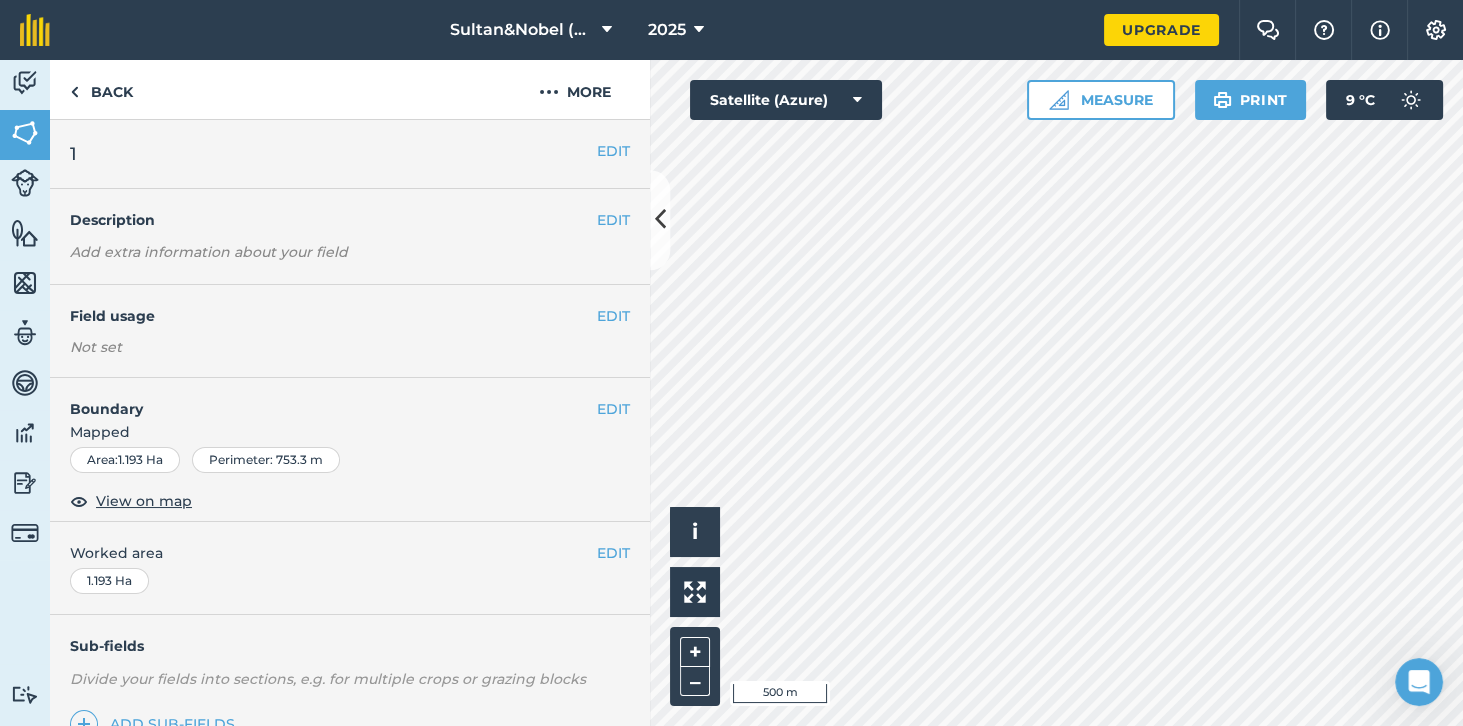 click on "1" at bounding box center (333, 154) 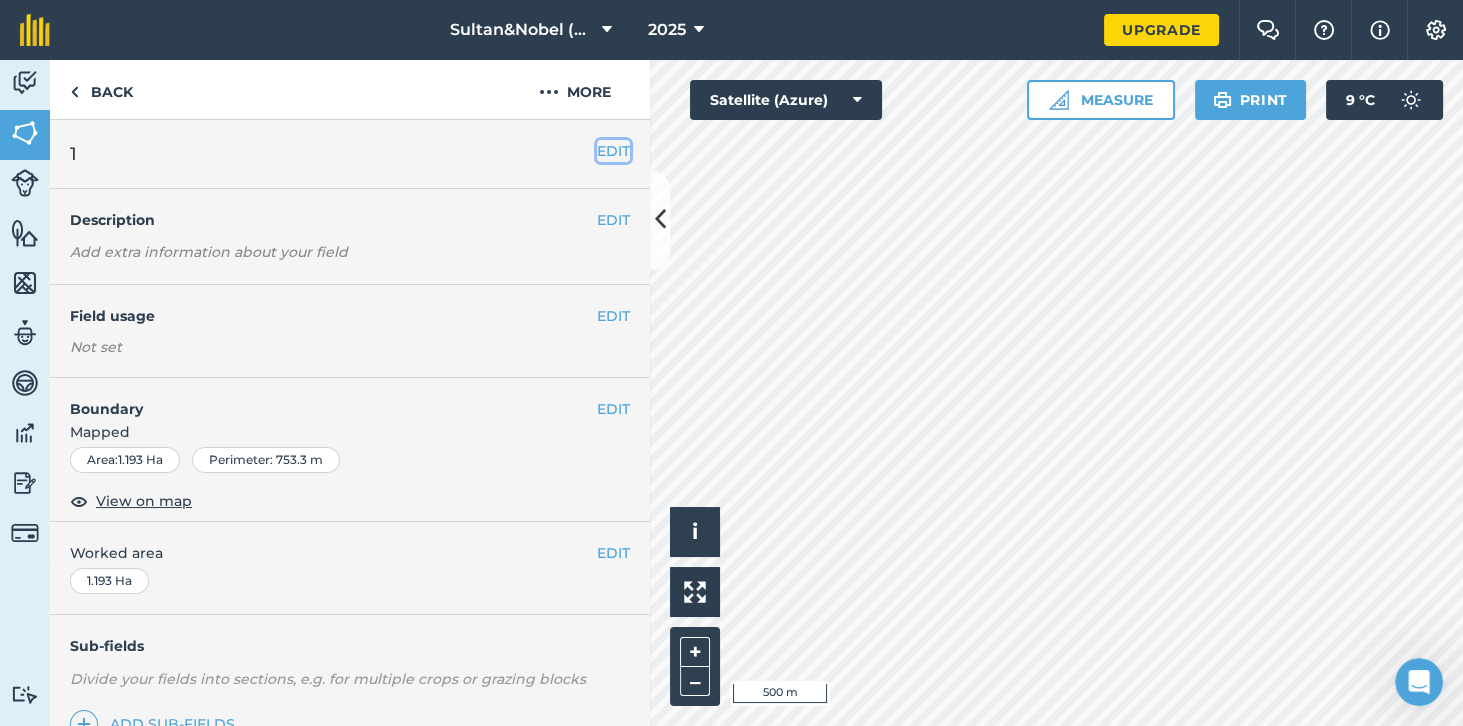 click on "EDIT" at bounding box center [613, 151] 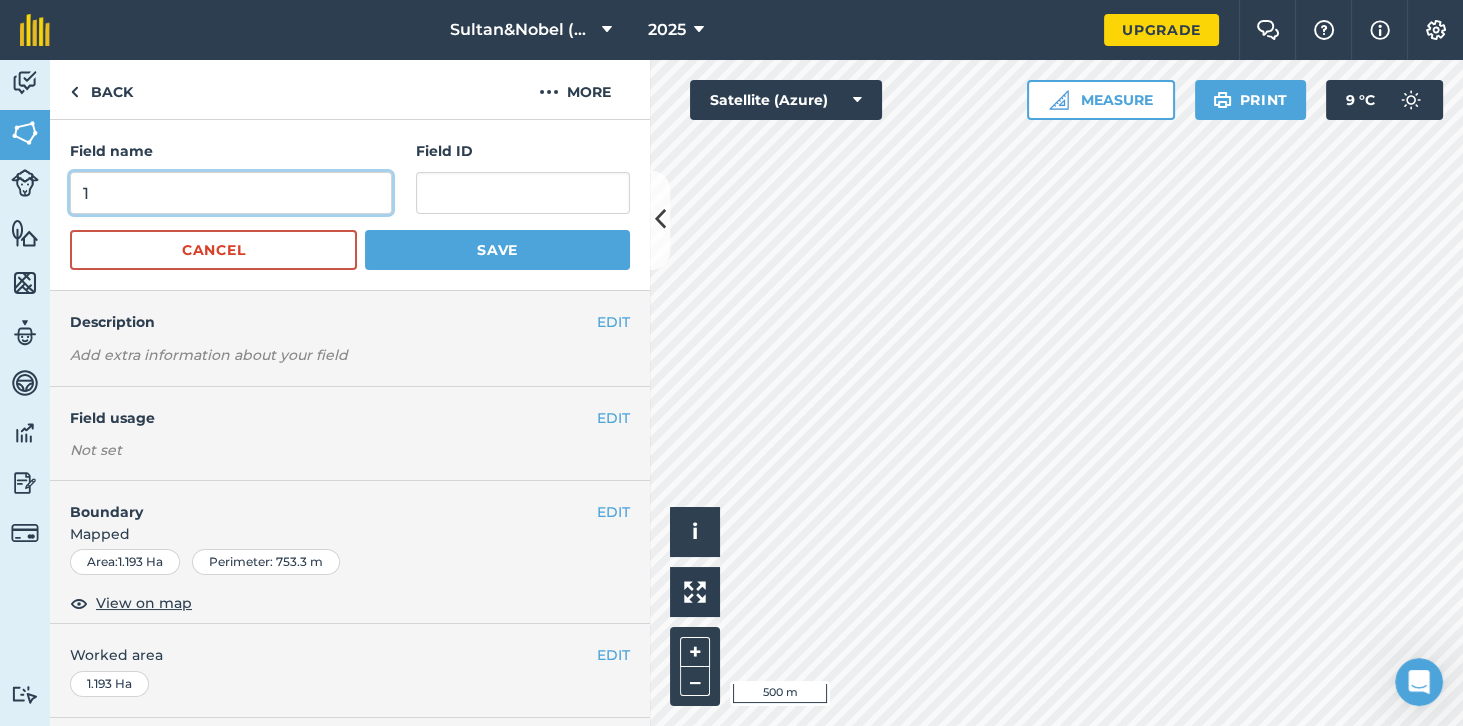 click on "1" at bounding box center (231, 193) 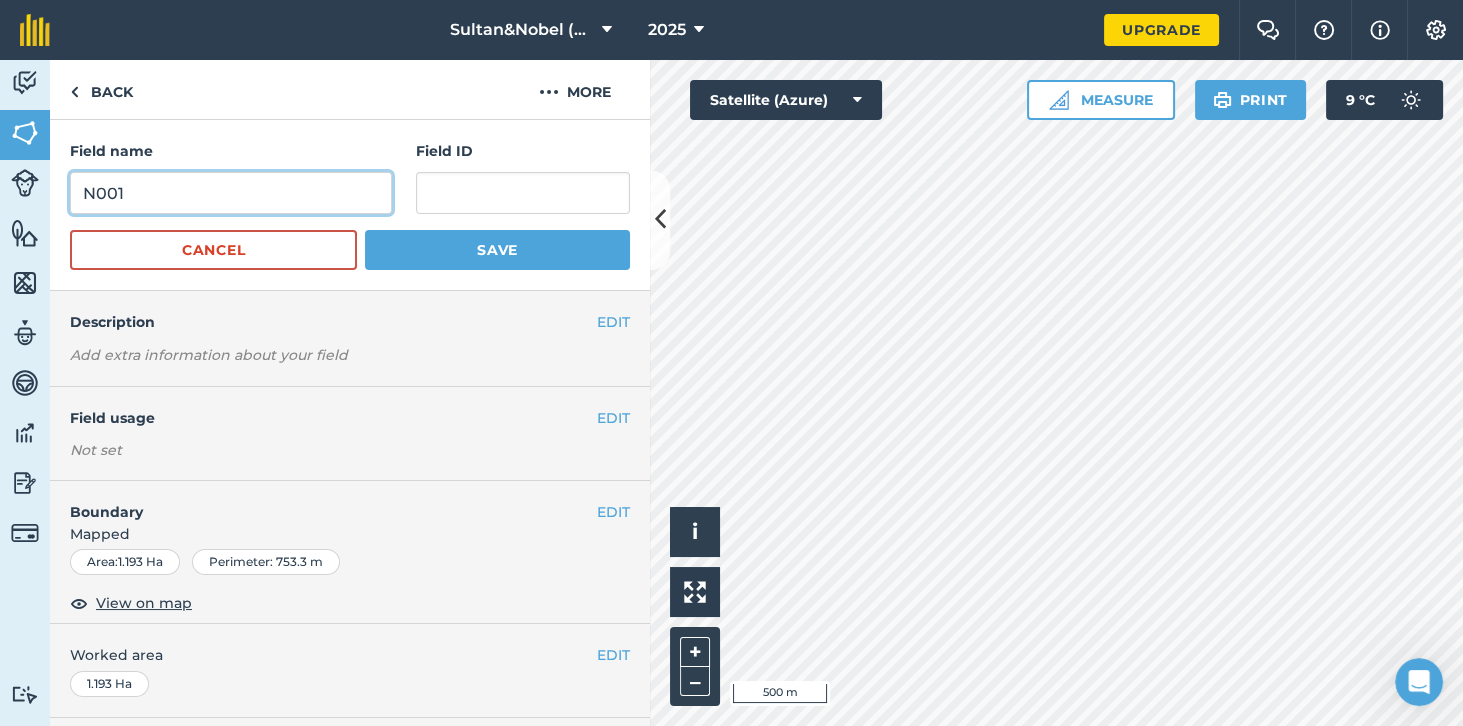 type on "N001" 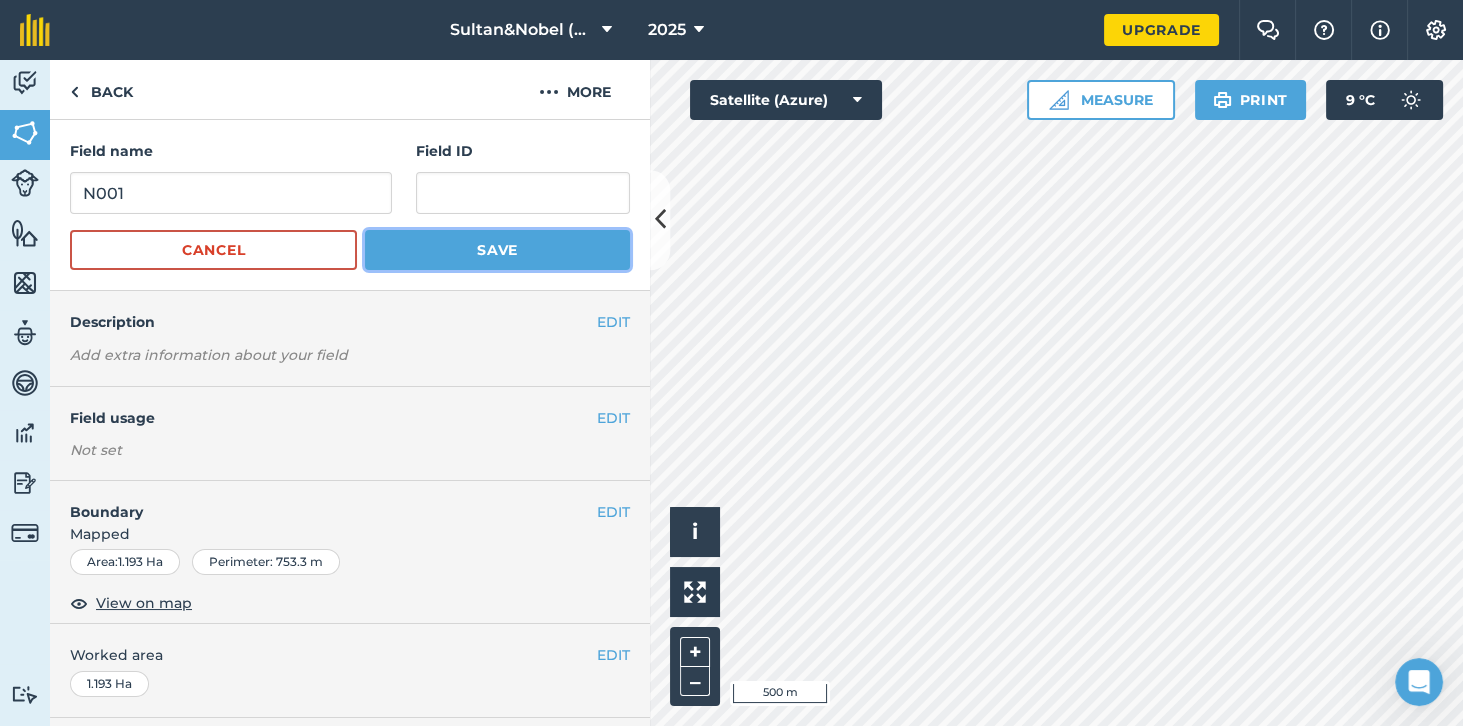 click on "Save" at bounding box center [497, 250] 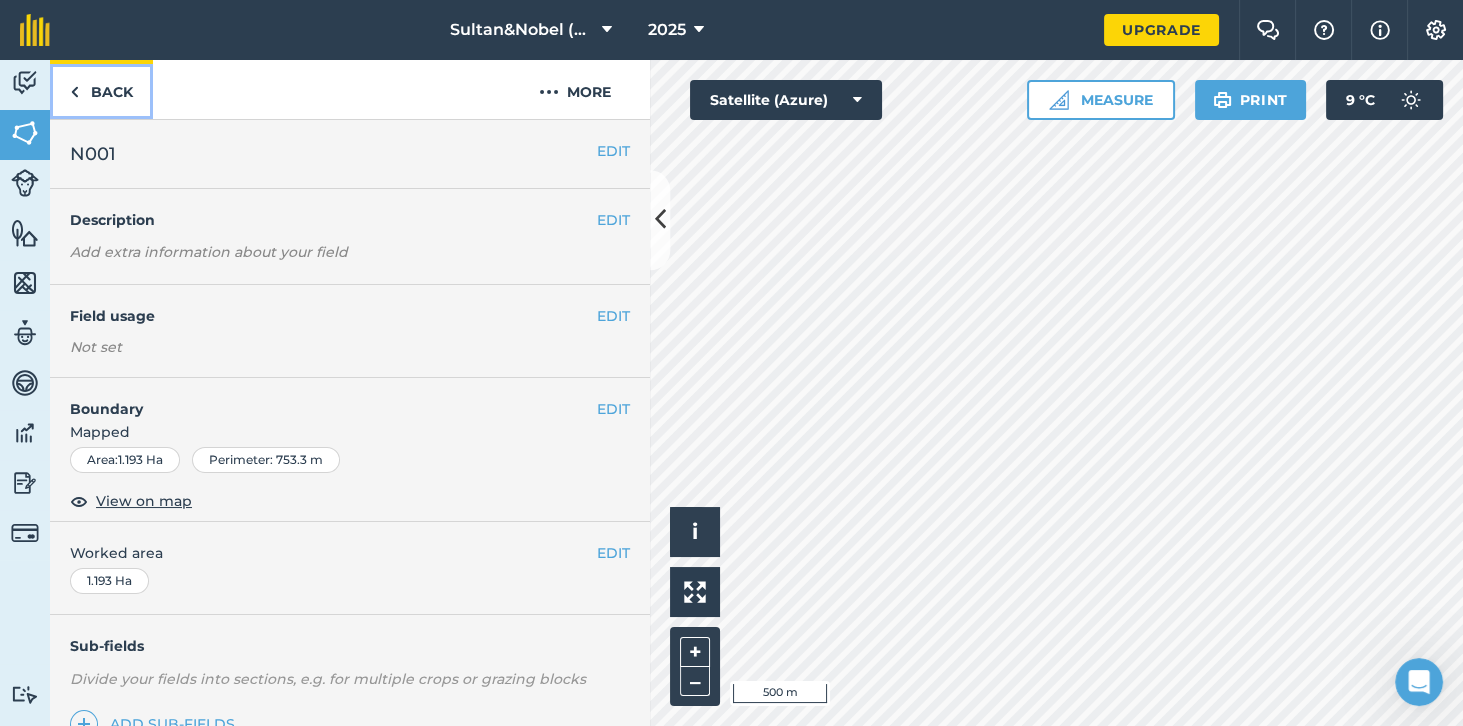 click at bounding box center (74, 92) 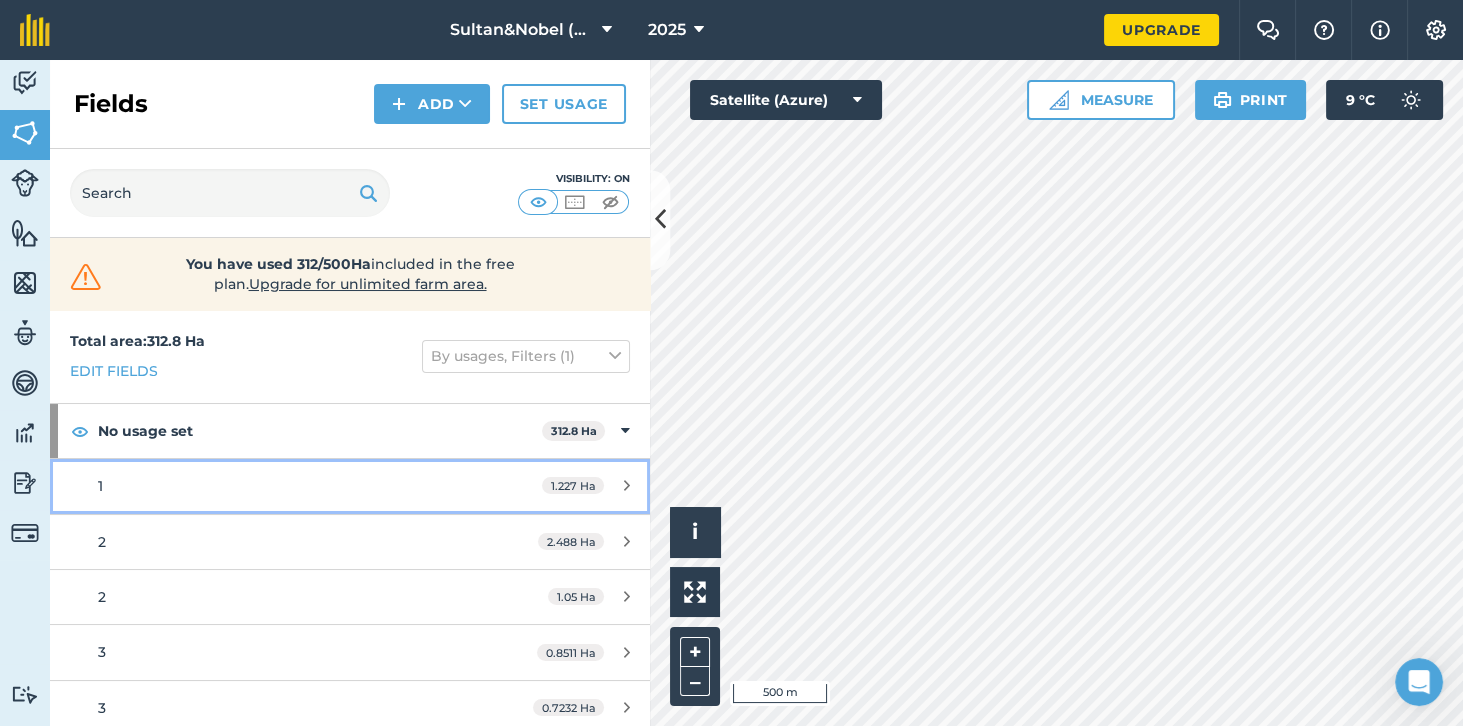 click on "1" at bounding box center (286, 486) 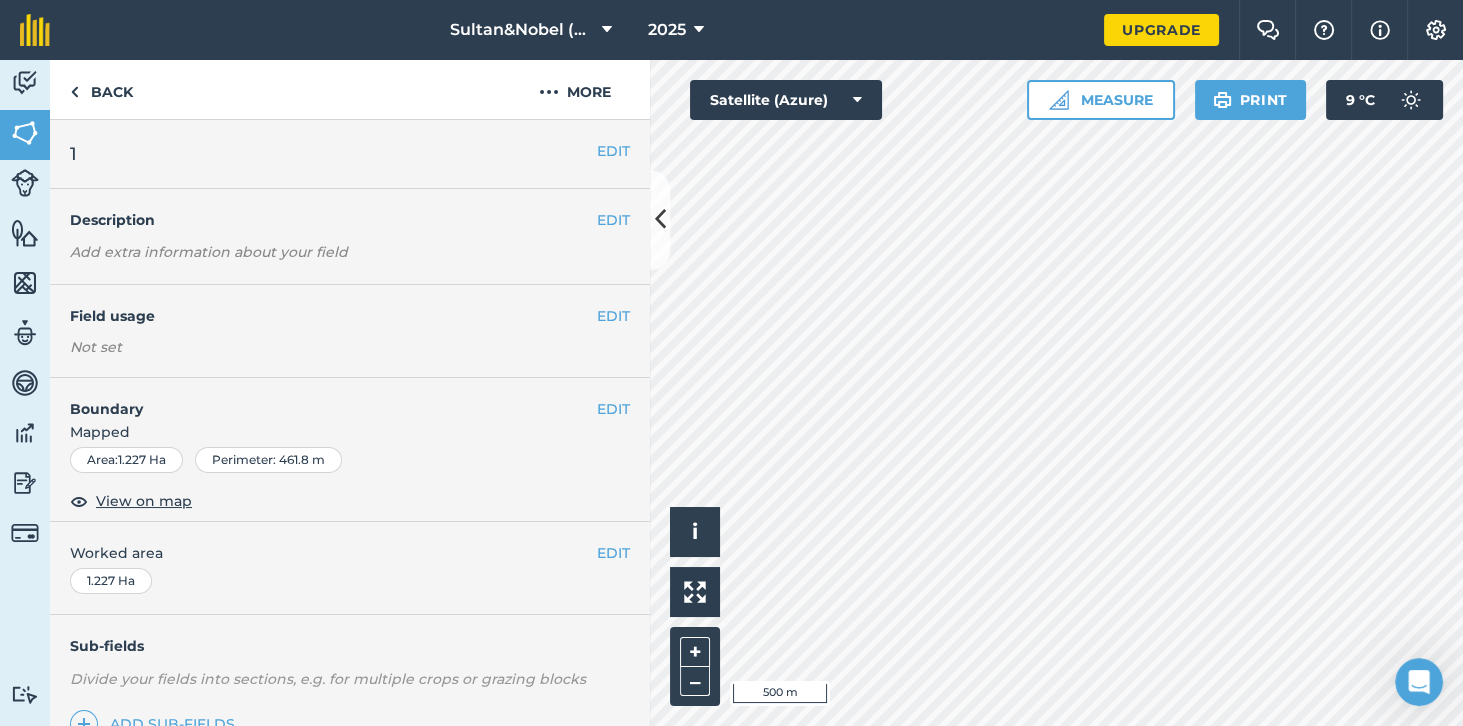 click on "1" at bounding box center [333, 154] 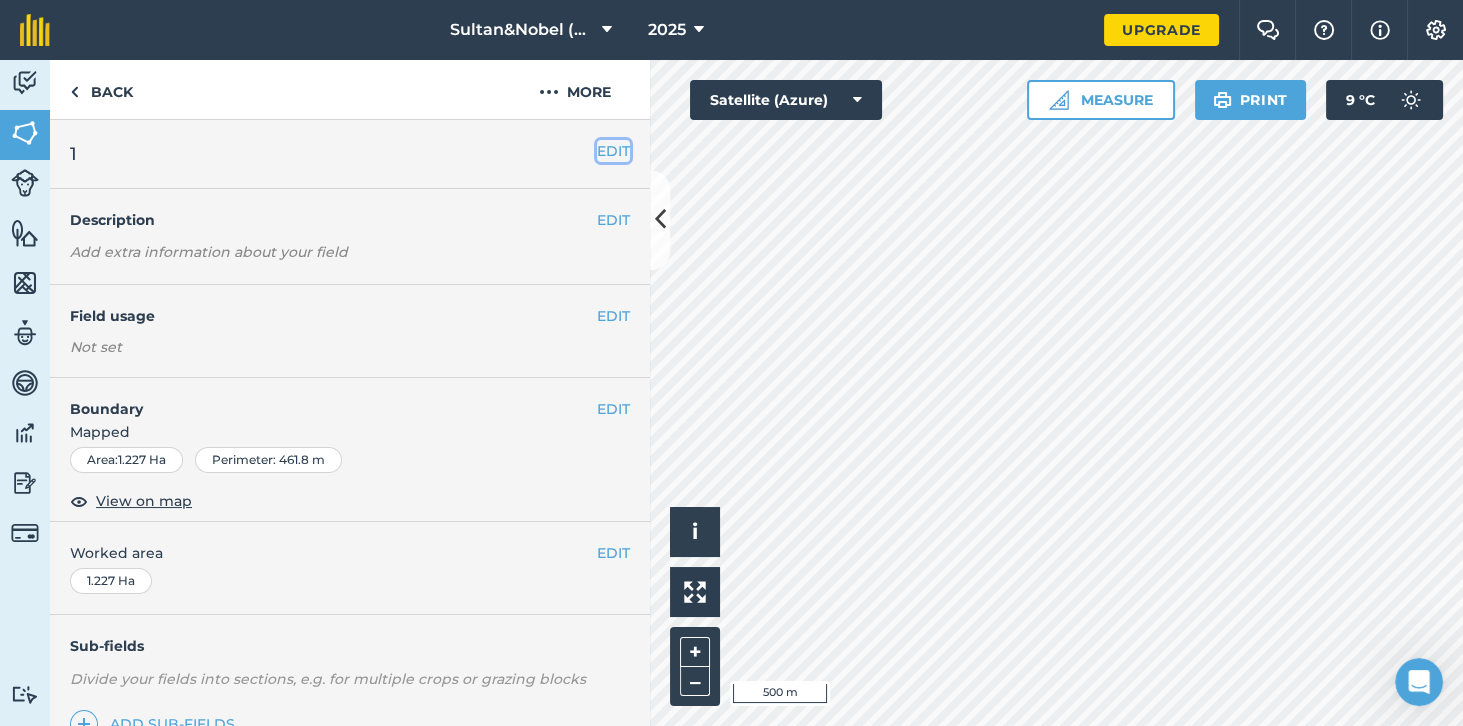 click on "EDIT" at bounding box center [613, 151] 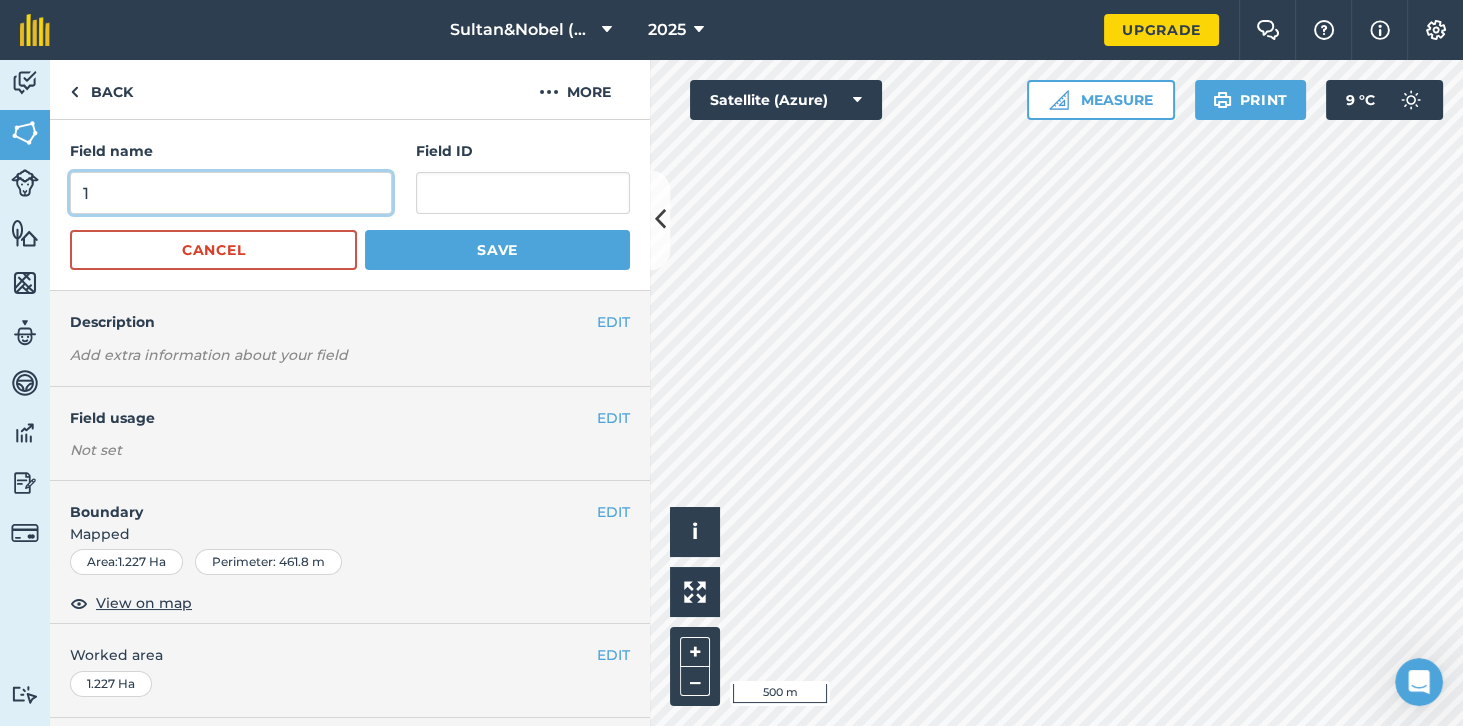 click on "1" at bounding box center [231, 193] 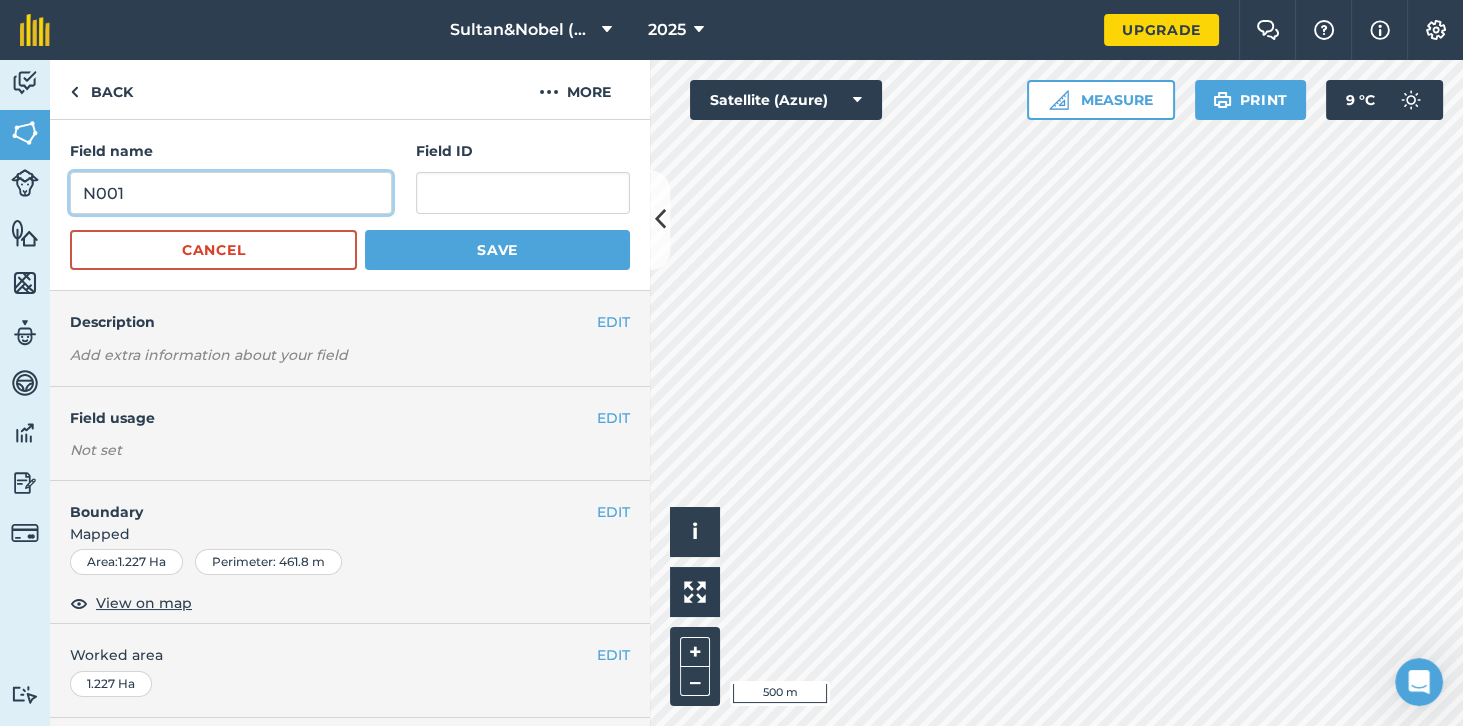 type on "N001" 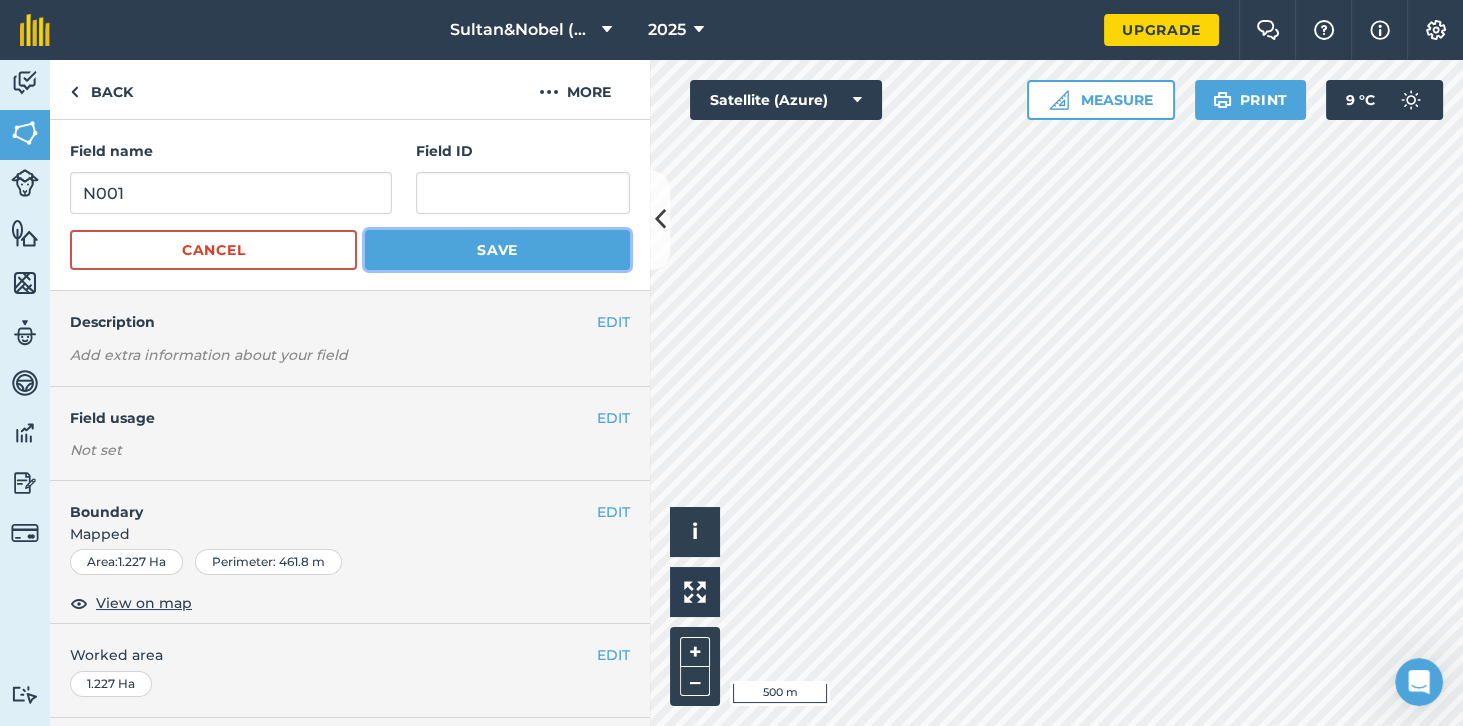 click on "Save" at bounding box center [497, 250] 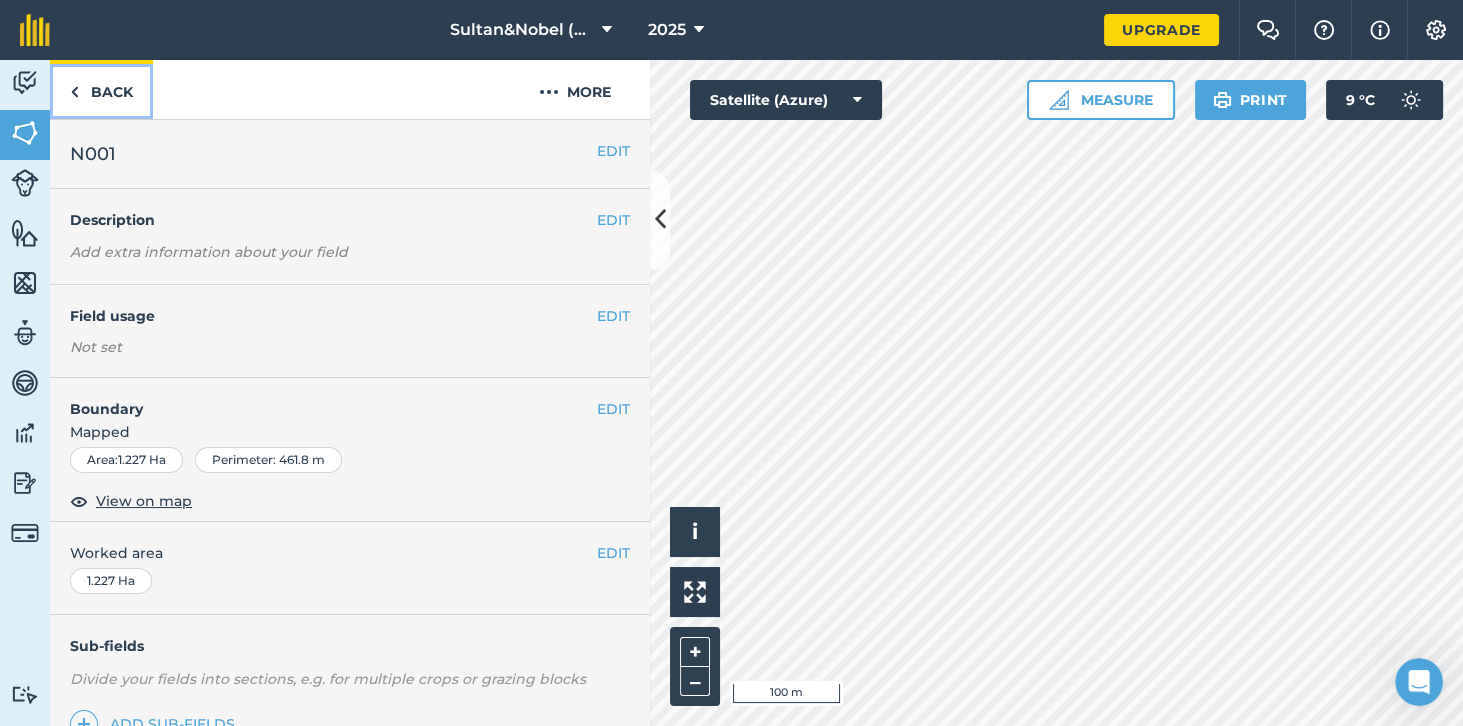 click at bounding box center (74, 92) 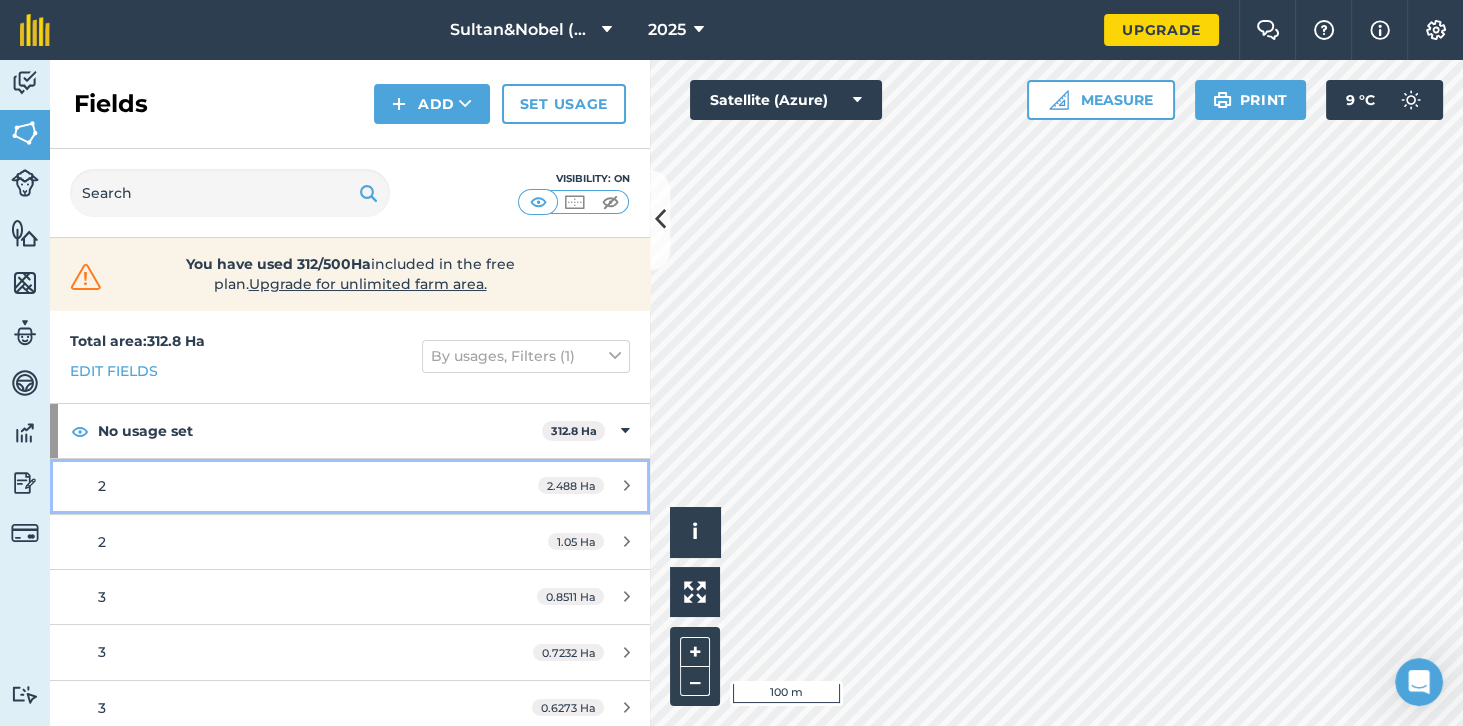 click on "2" at bounding box center (286, 486) 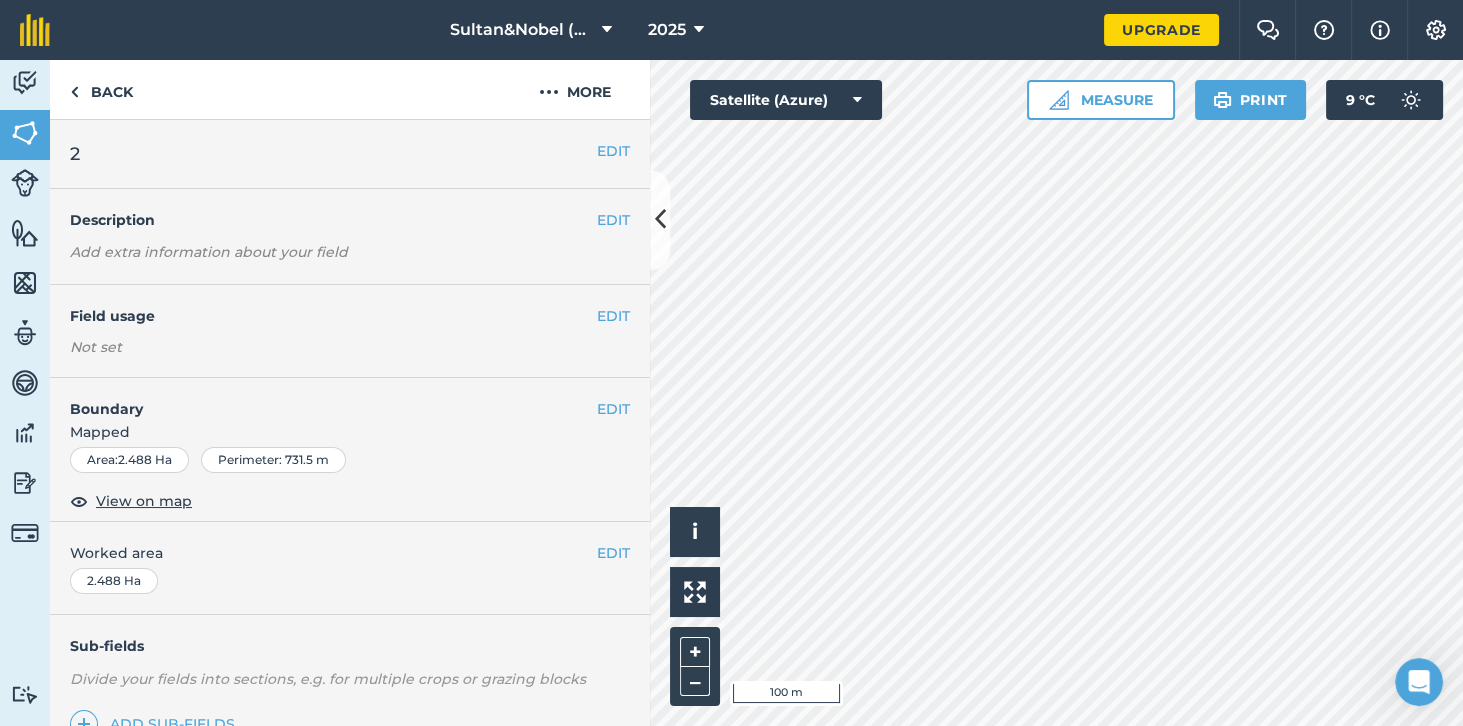 click on "2" at bounding box center [333, 154] 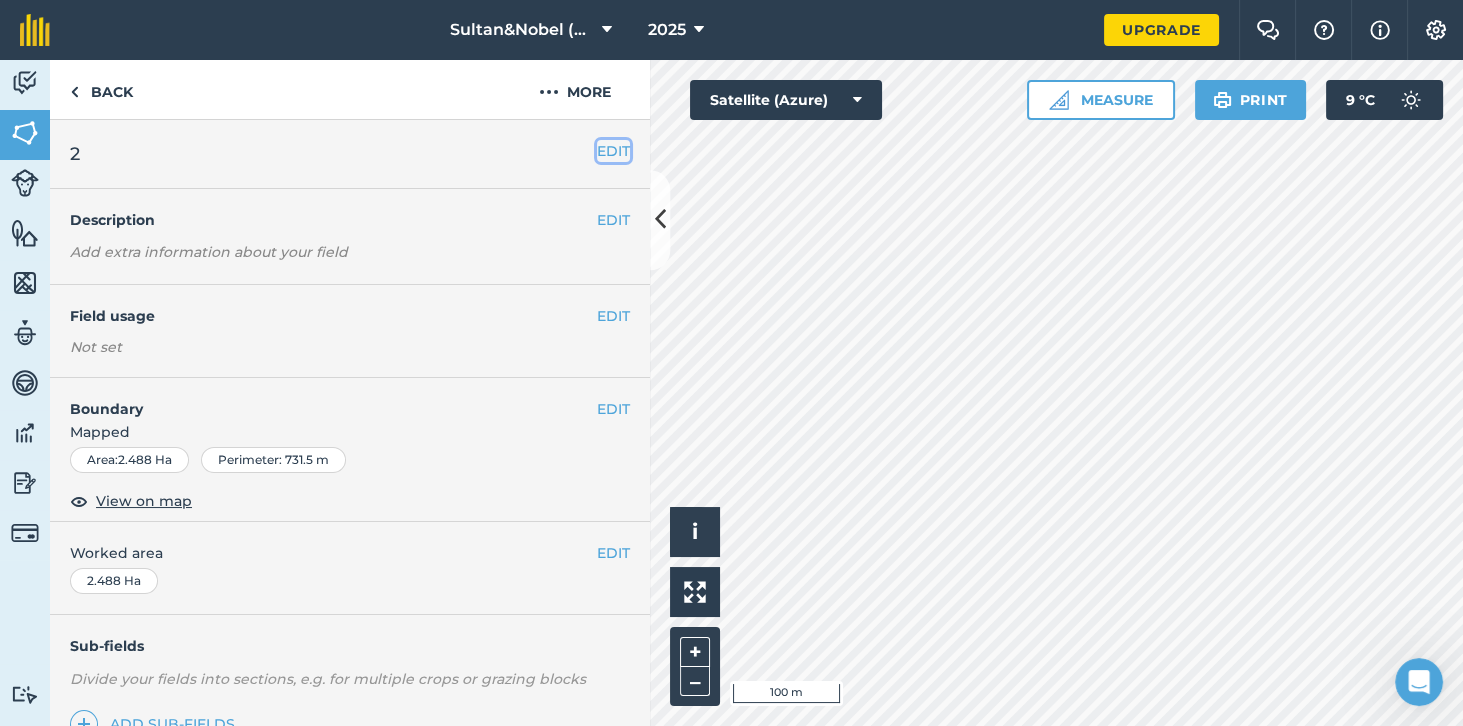 click on "EDIT" at bounding box center [613, 151] 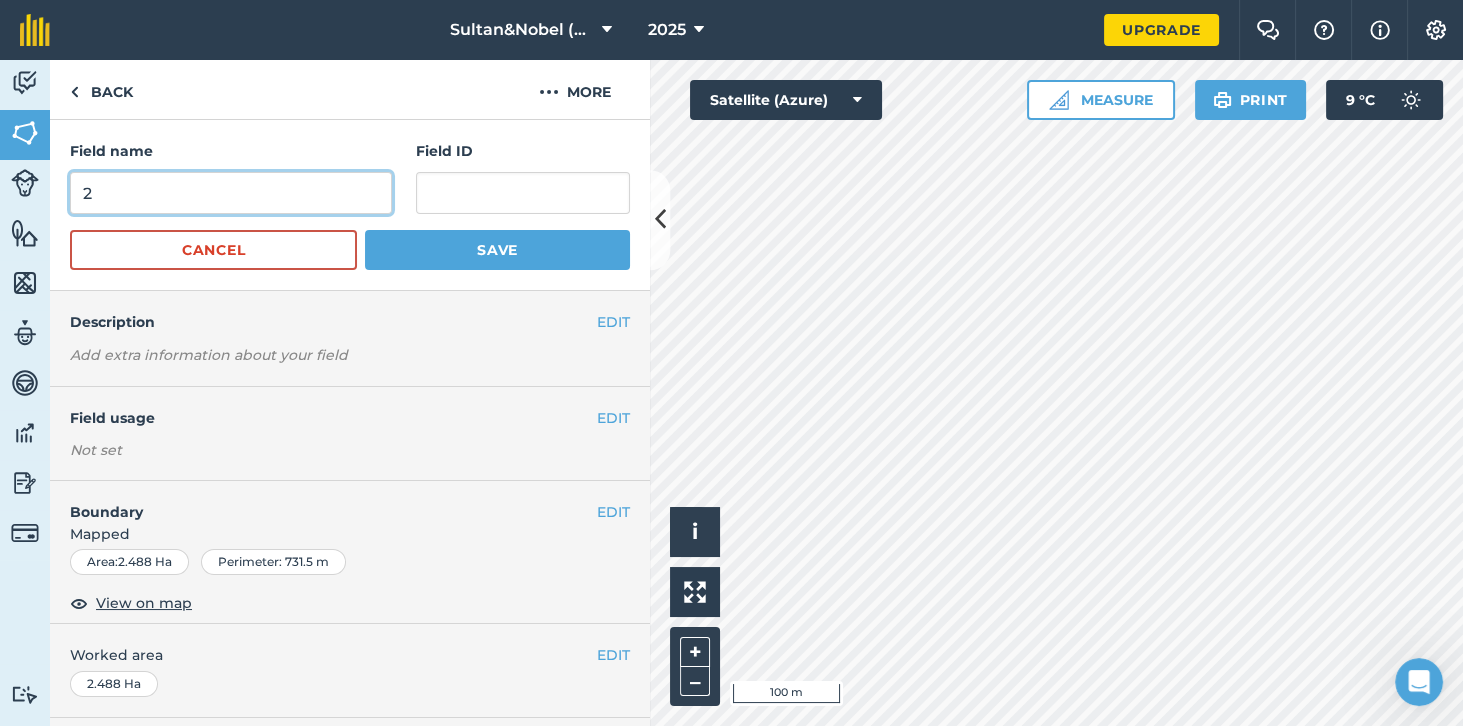 click on "2" at bounding box center [231, 193] 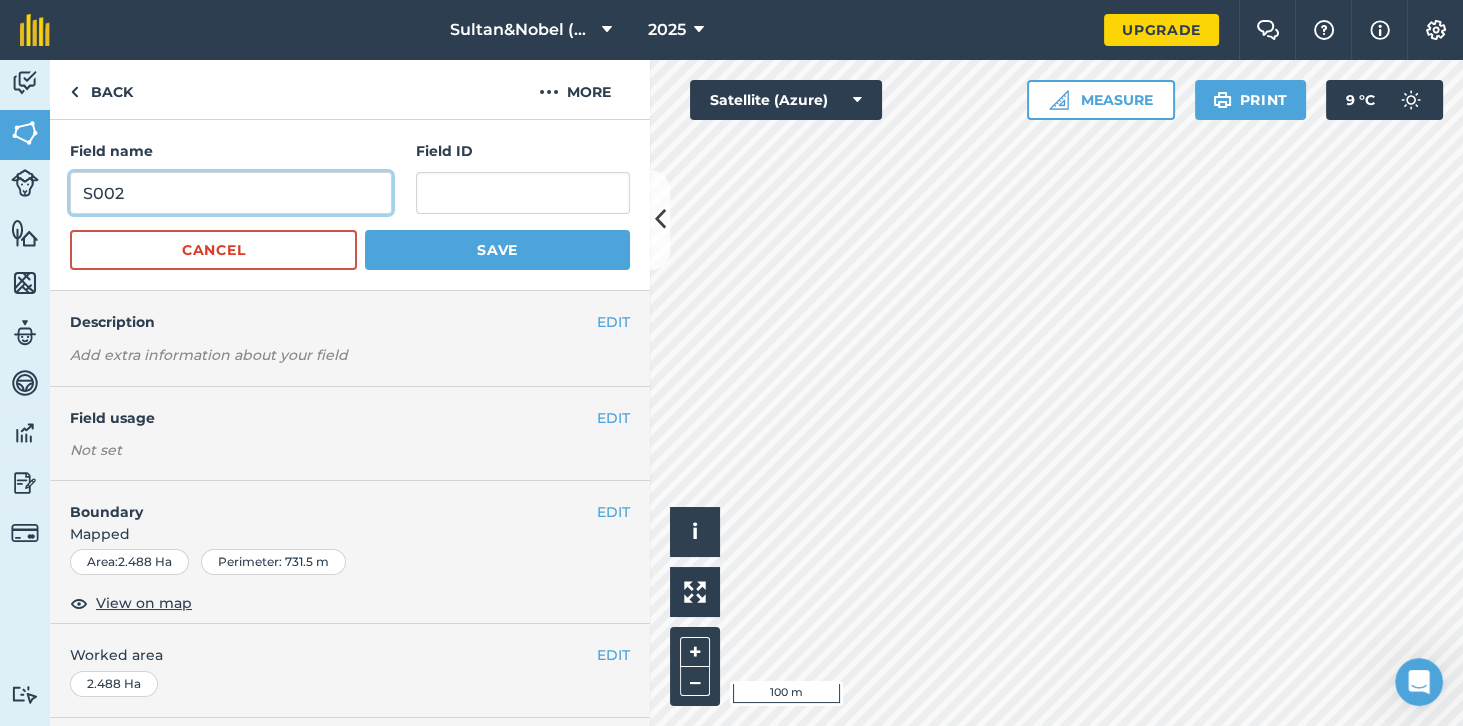 type on "S002" 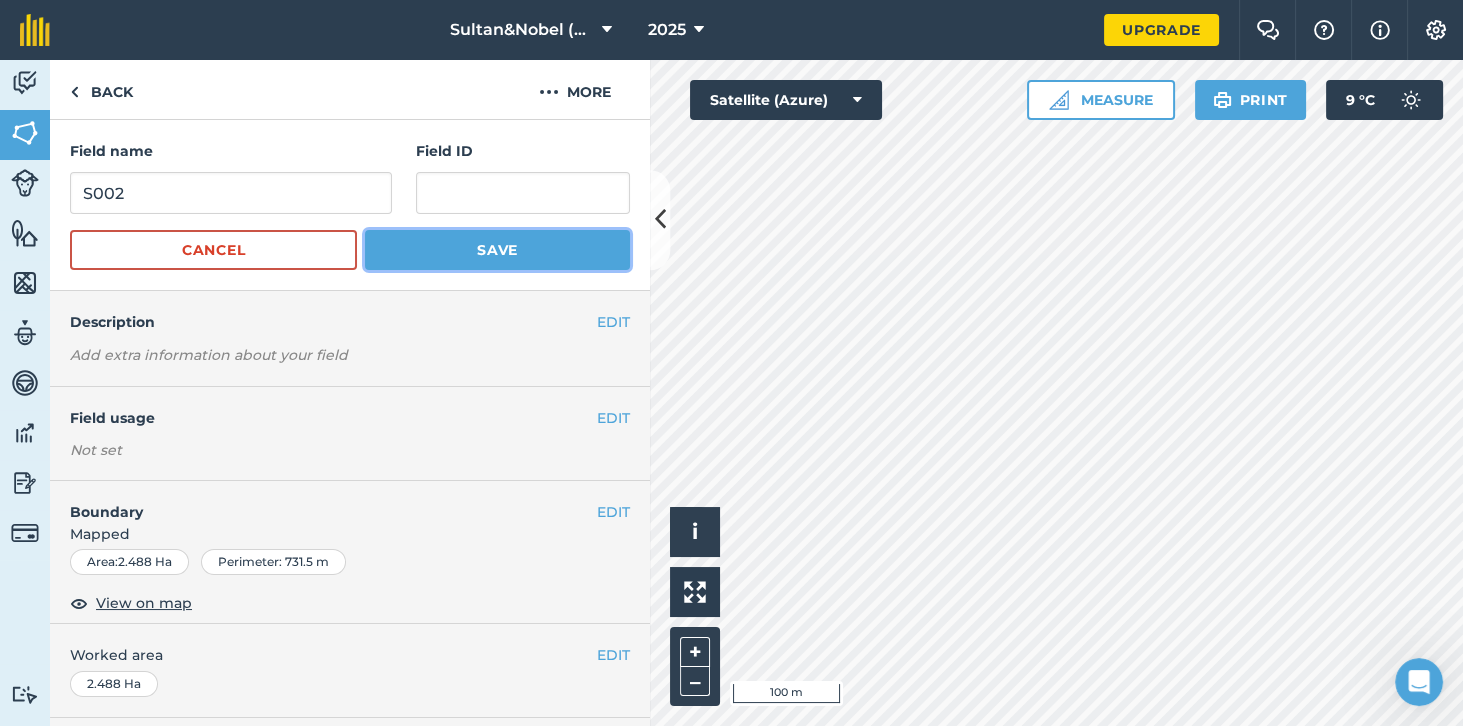 click on "Save" at bounding box center (497, 250) 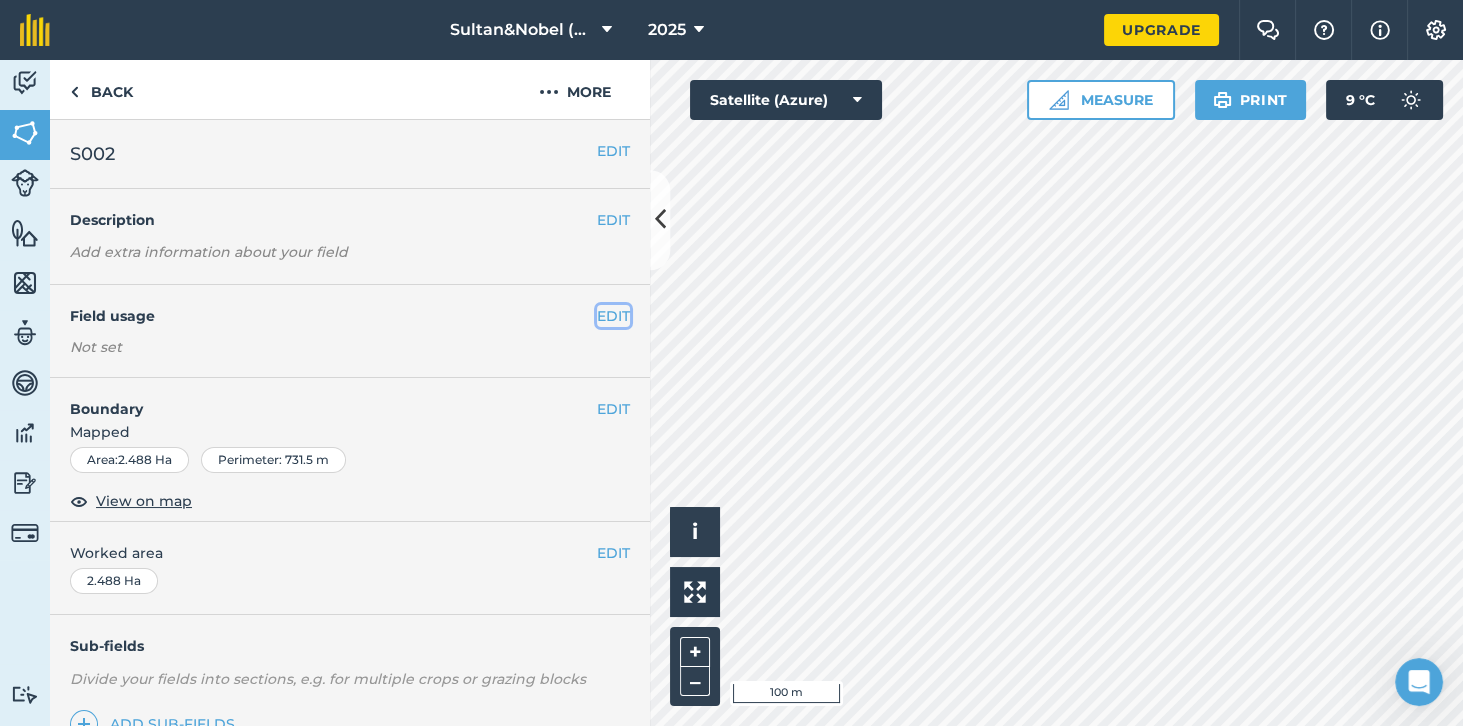 click on "EDIT" at bounding box center (613, 316) 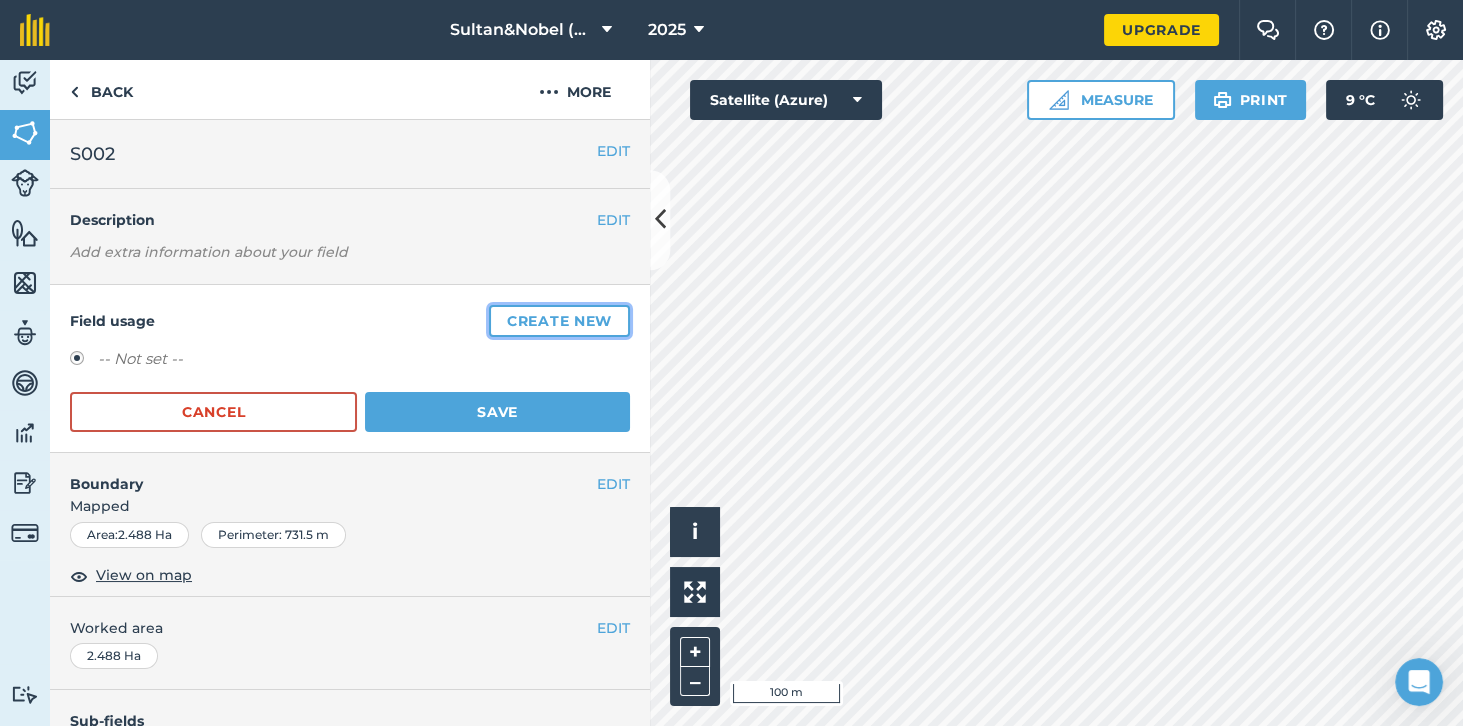 click on "Create new" at bounding box center (559, 321) 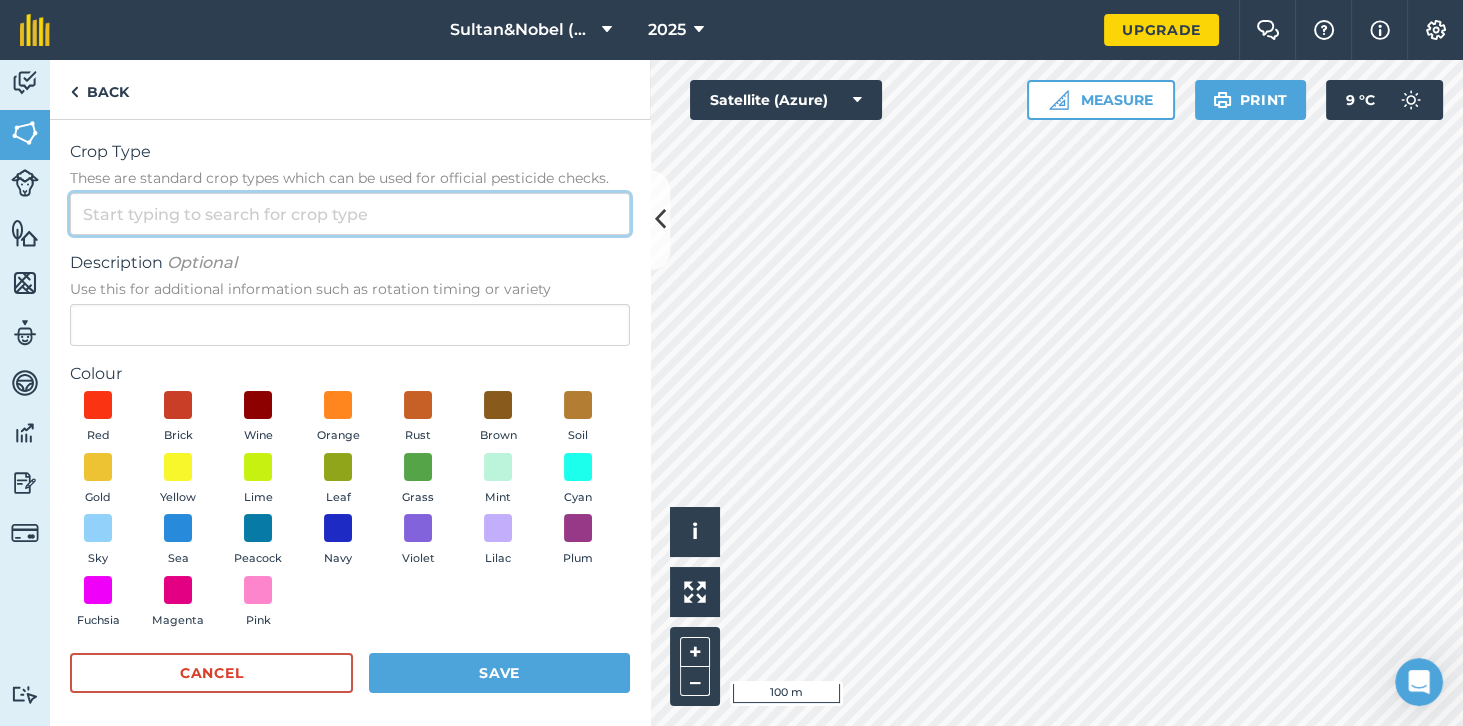 click on "Crop Type These are standard crop types which can be used for official pesticide checks." at bounding box center [350, 214] 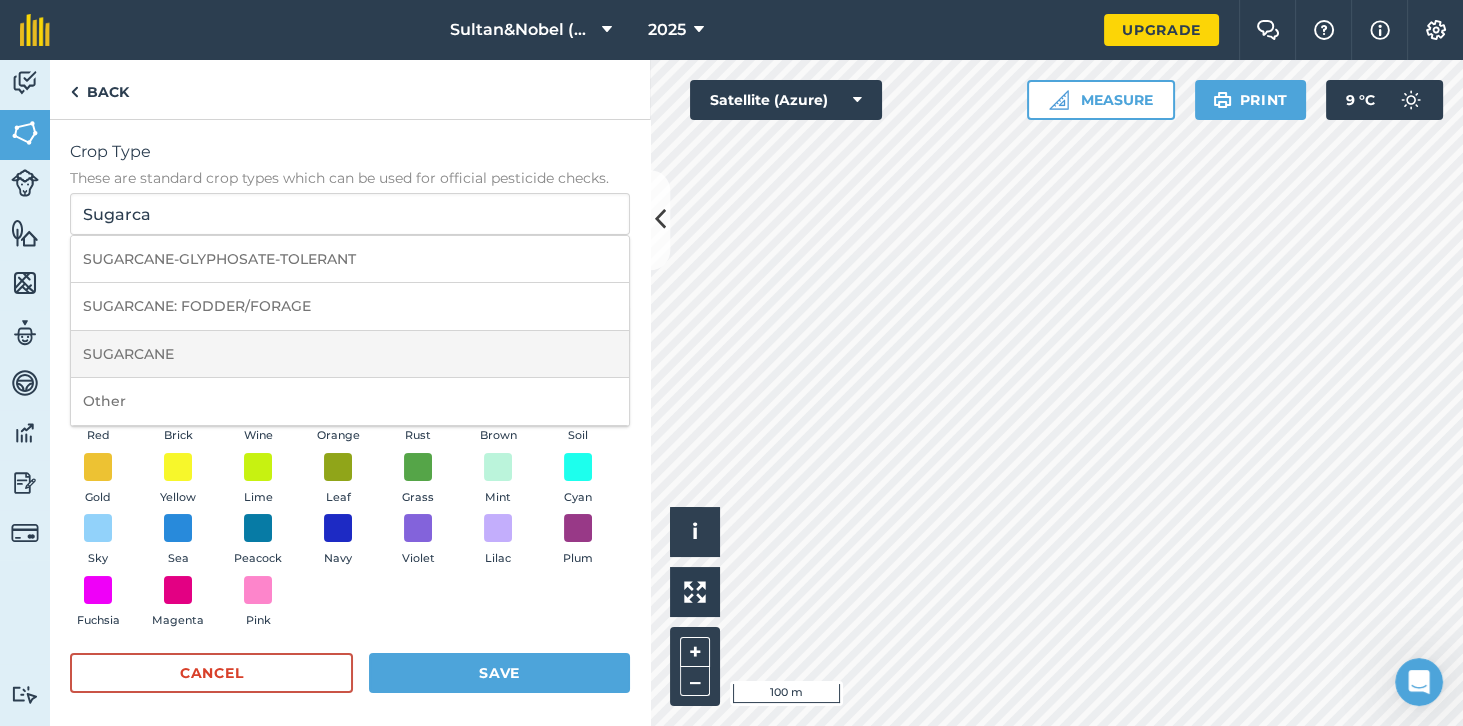 click on "SUGARCANE" at bounding box center [350, 354] 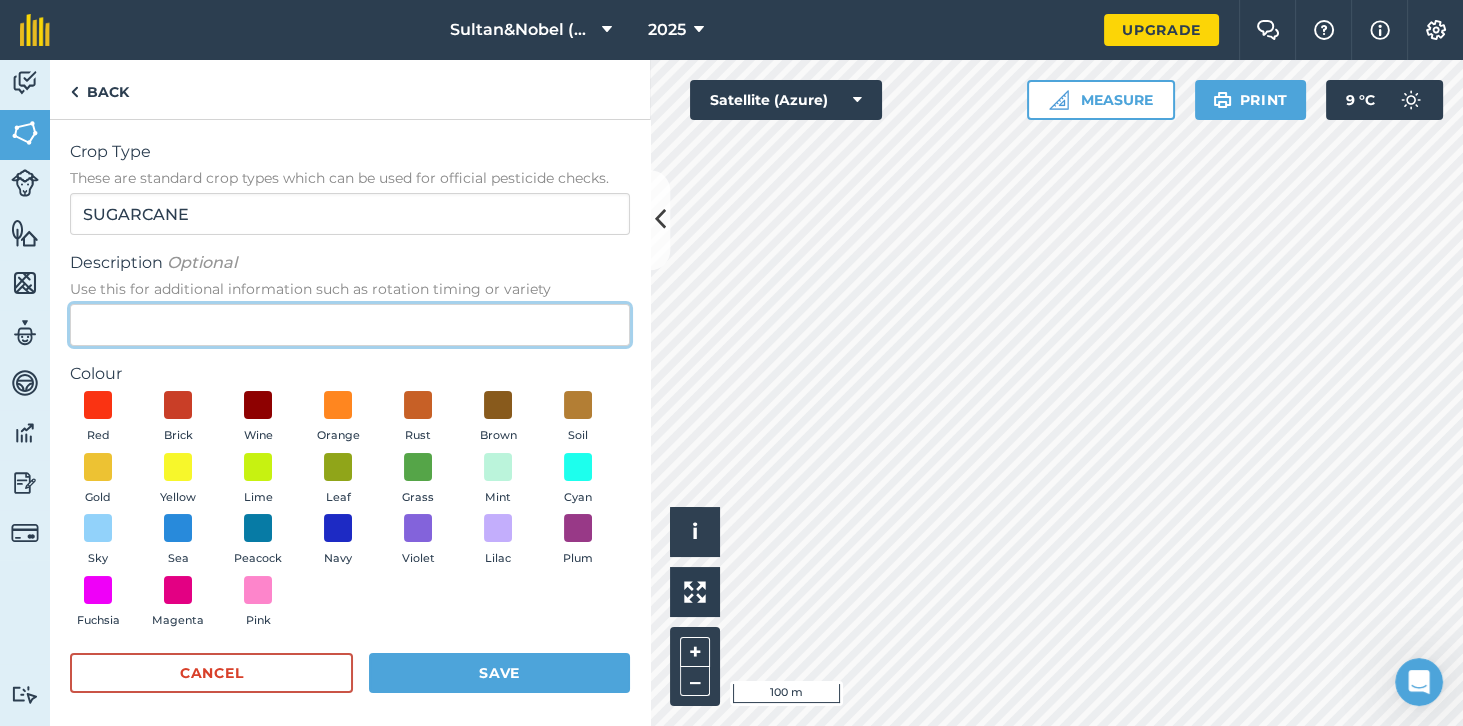 click on "Description   Optional Use this for additional information such as rotation timing or variety" at bounding box center (350, 325) 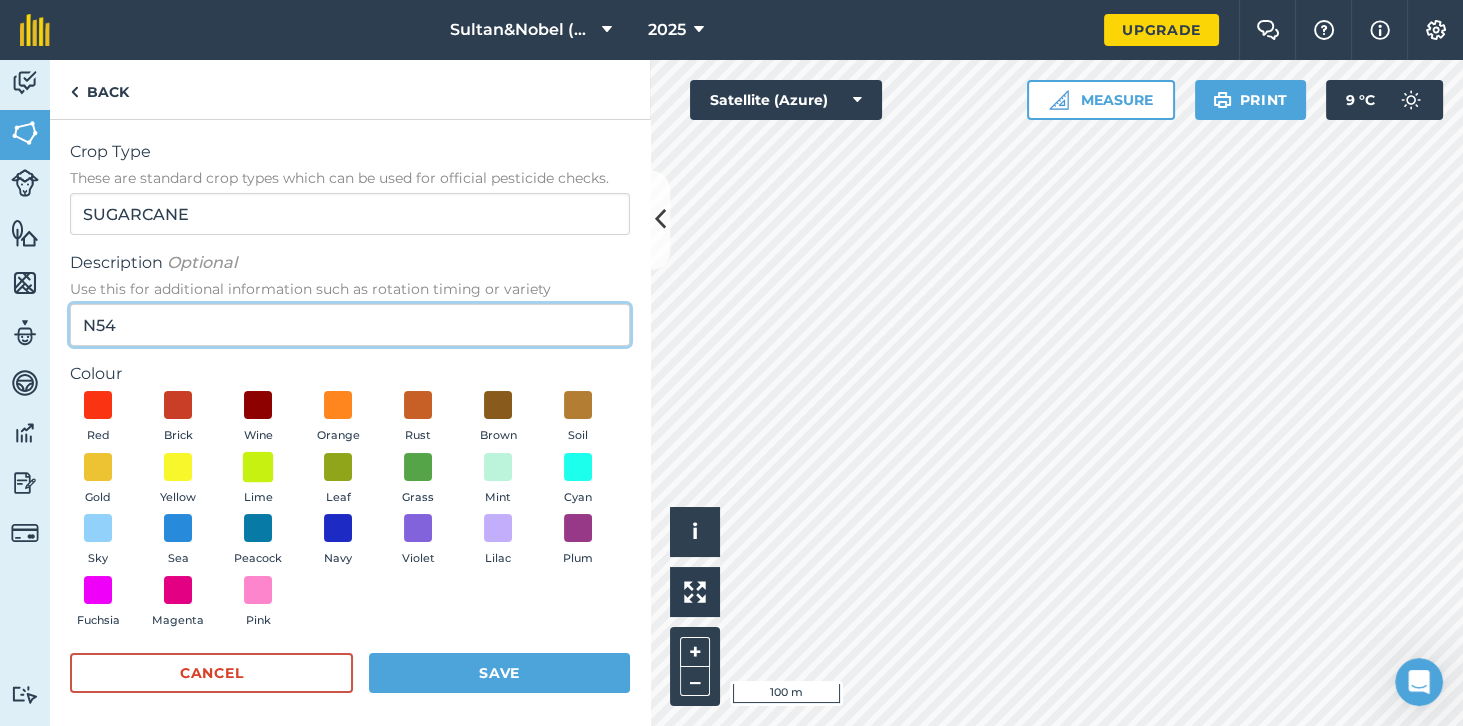 type on "N54" 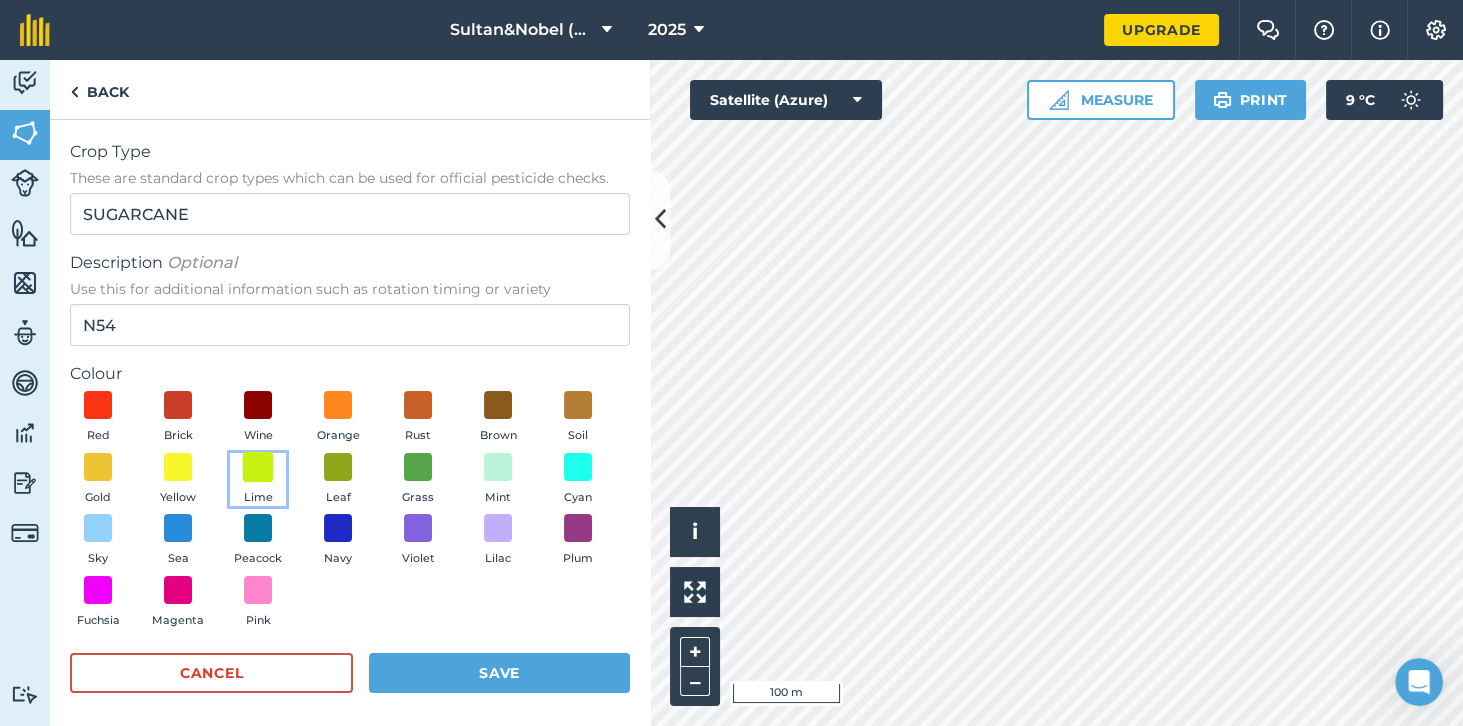 click at bounding box center [258, 466] 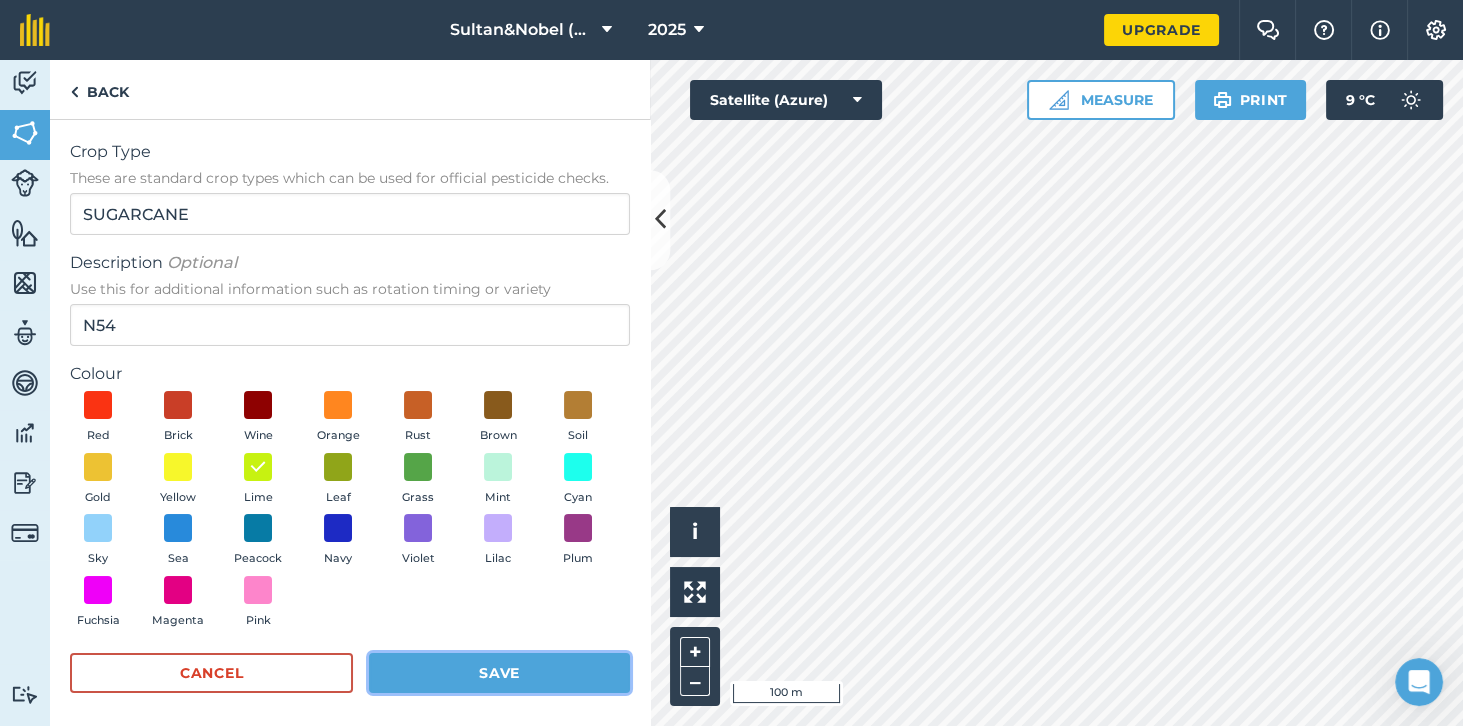 click on "Save" at bounding box center [499, 673] 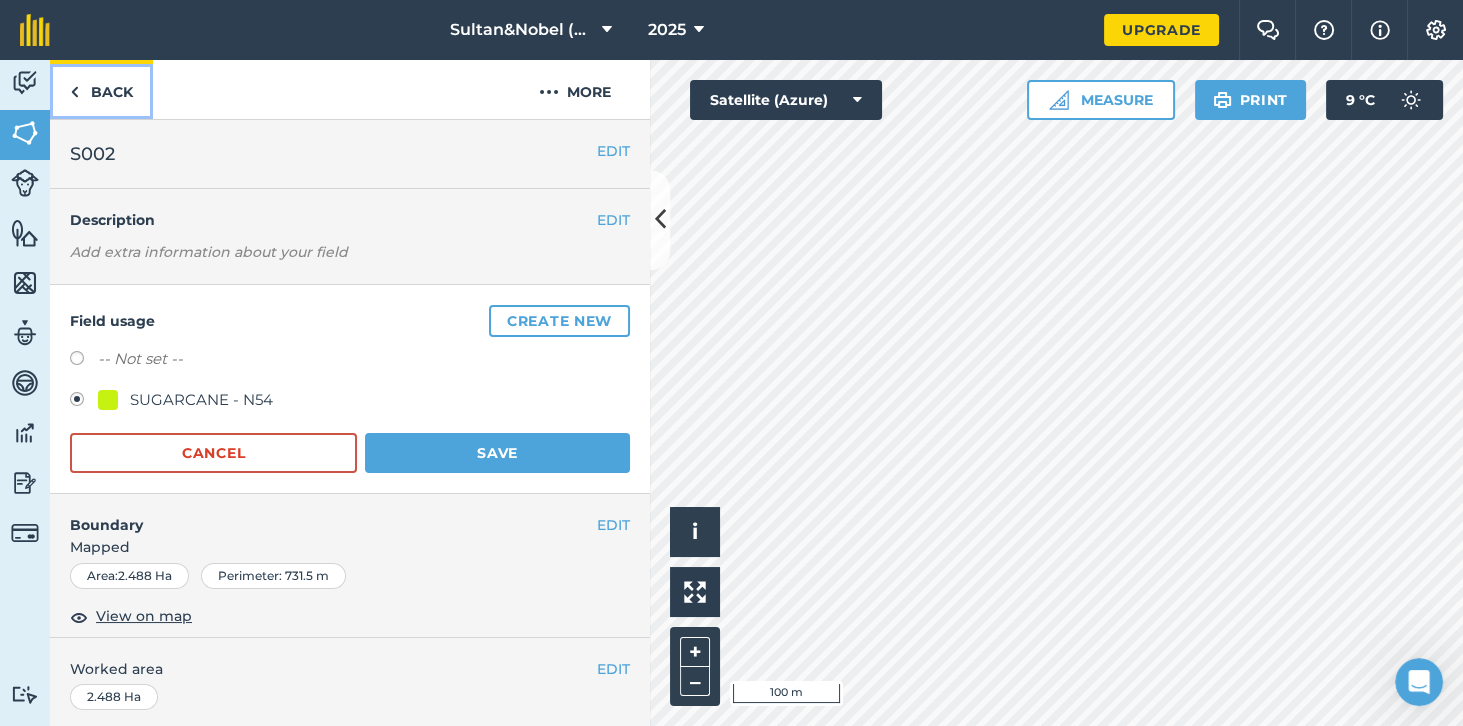click at bounding box center (74, 92) 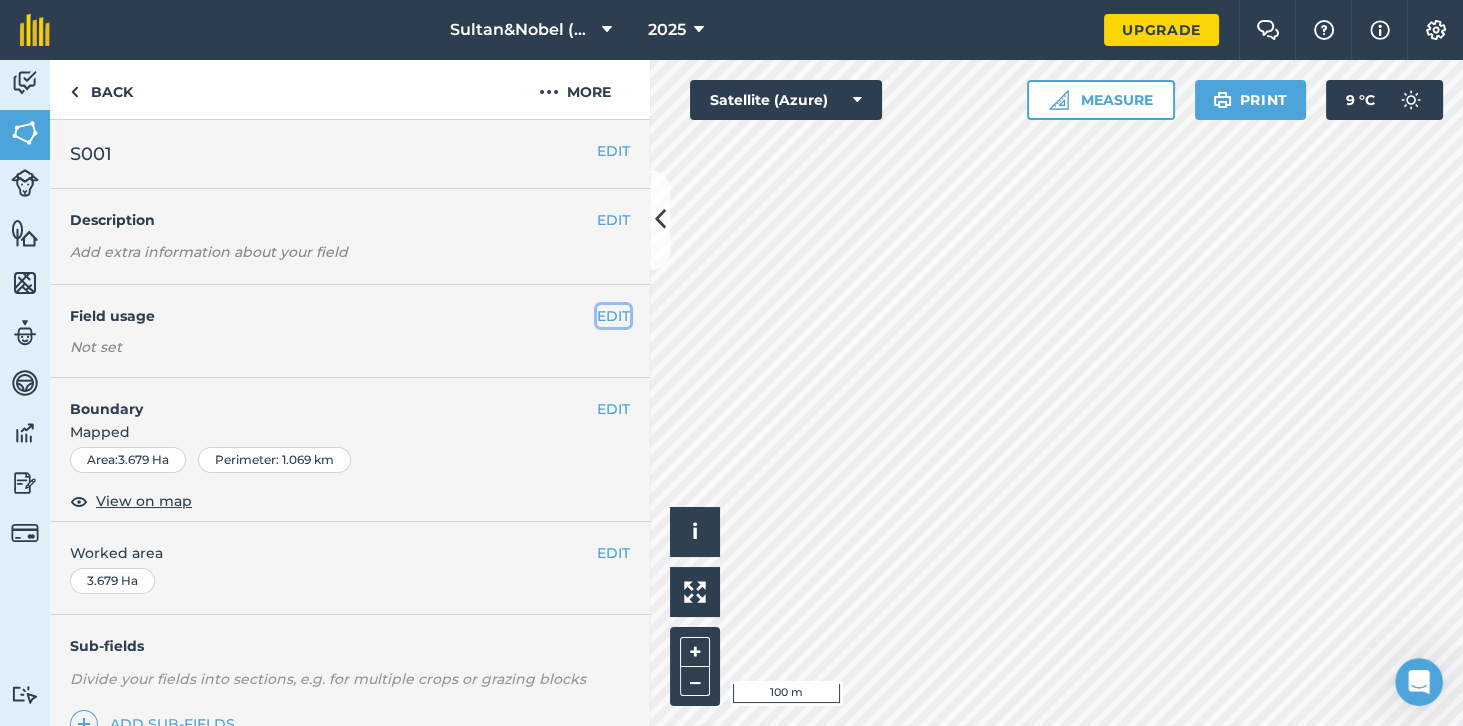 click on "EDIT" at bounding box center (613, 316) 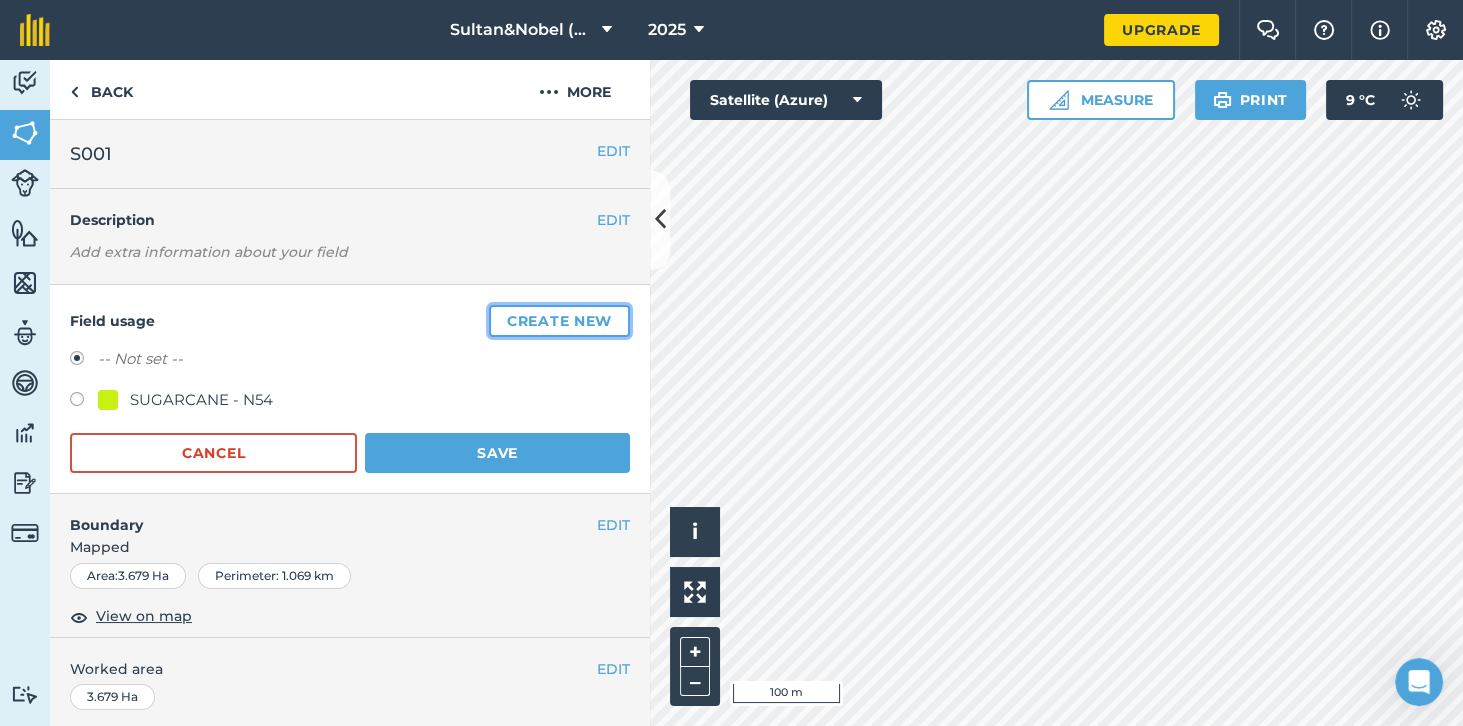 click on "Create new" at bounding box center (559, 321) 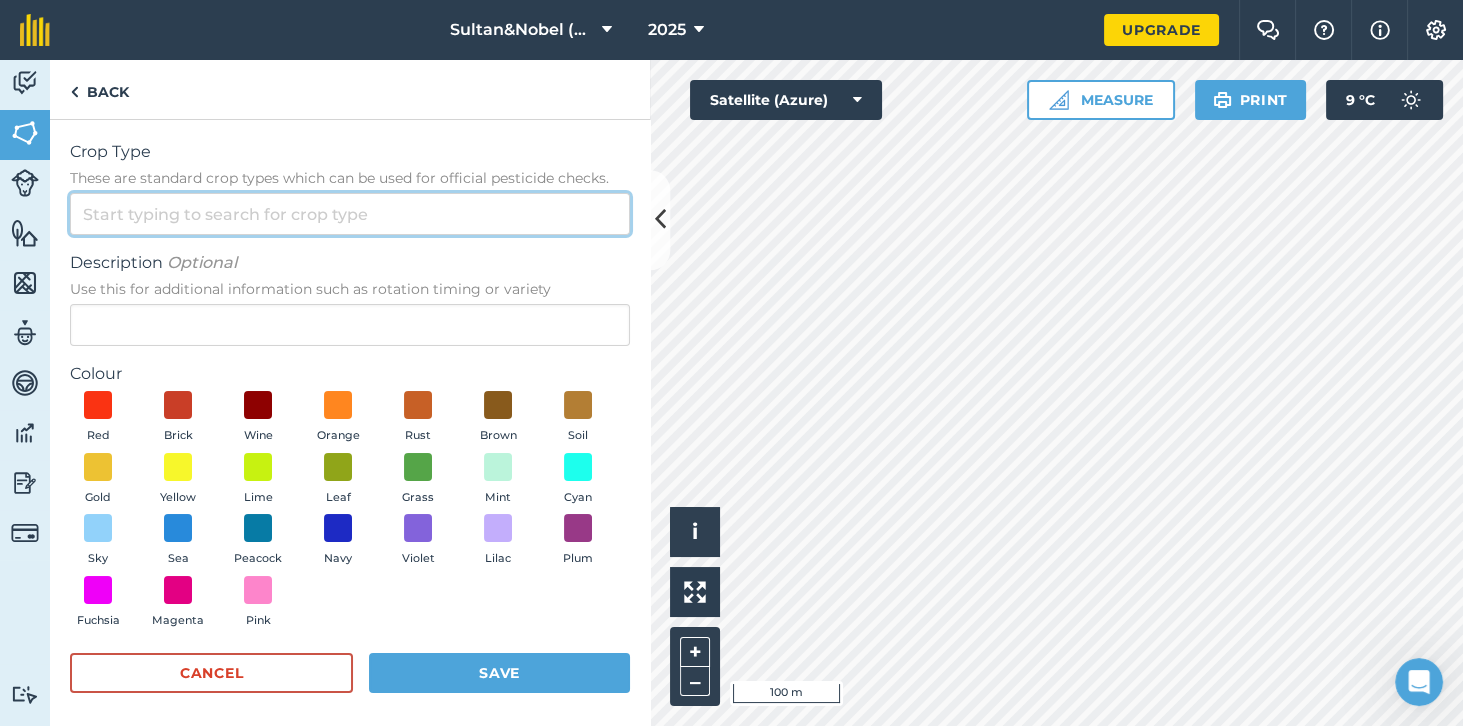 click on "Crop Type These are standard crop types which can be used for official pesticide checks." at bounding box center (350, 214) 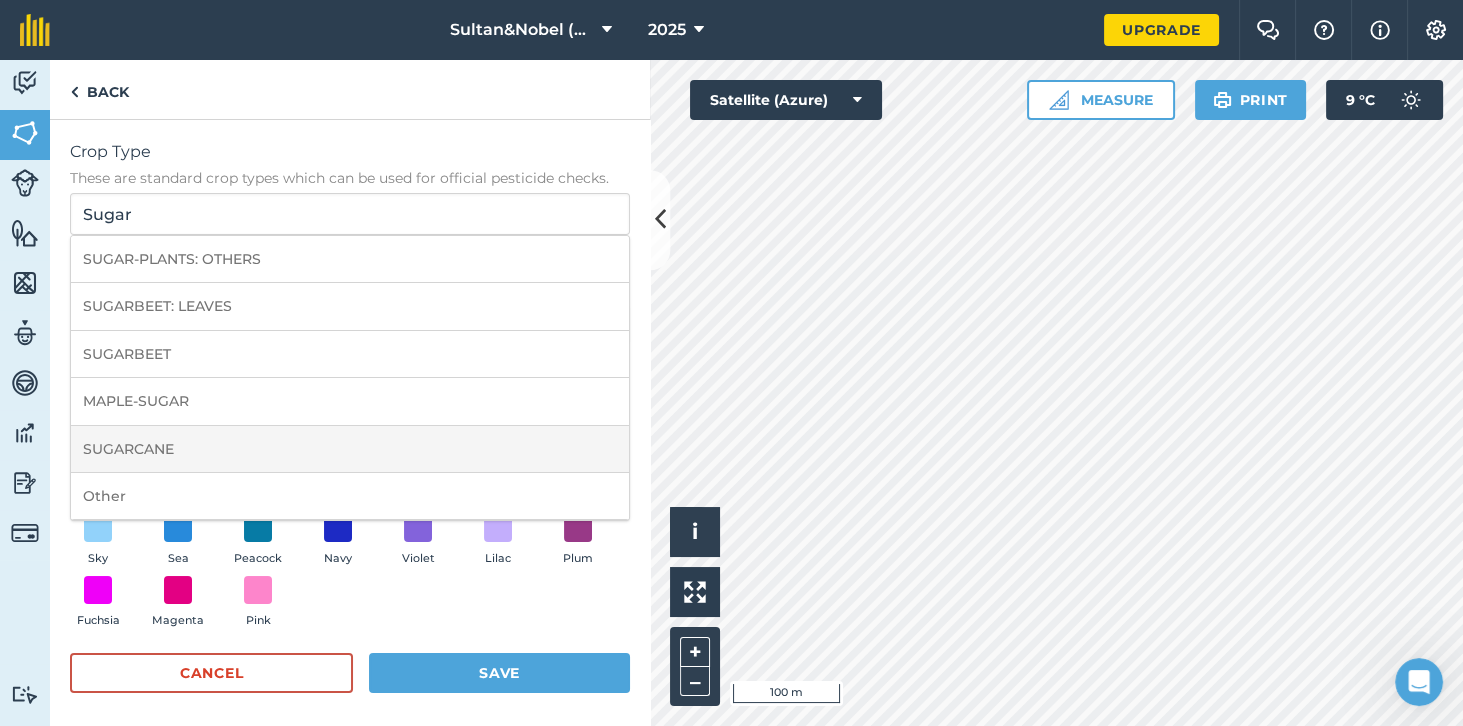 click on "SUGARCANE" at bounding box center [350, 449] 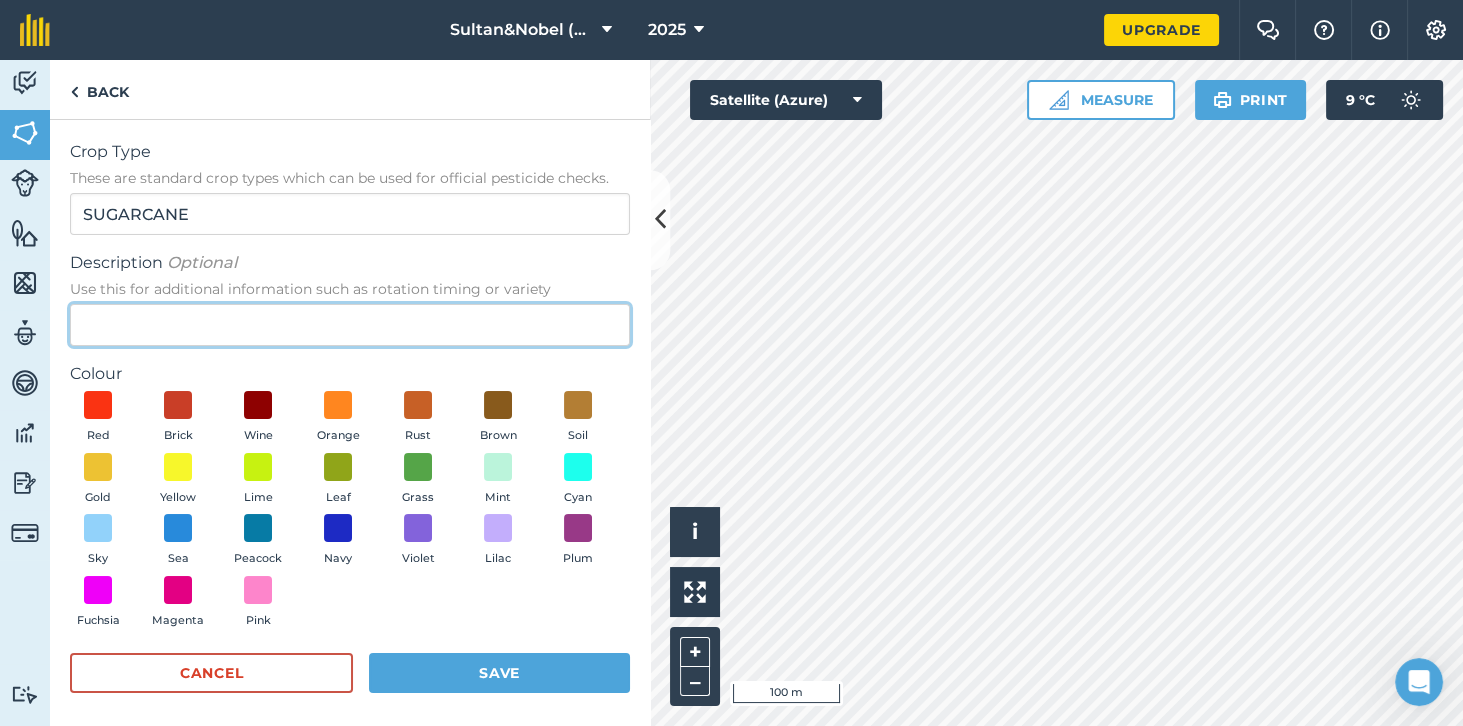 click on "Description   Optional Use this for additional information such as rotation timing or variety" at bounding box center [350, 325] 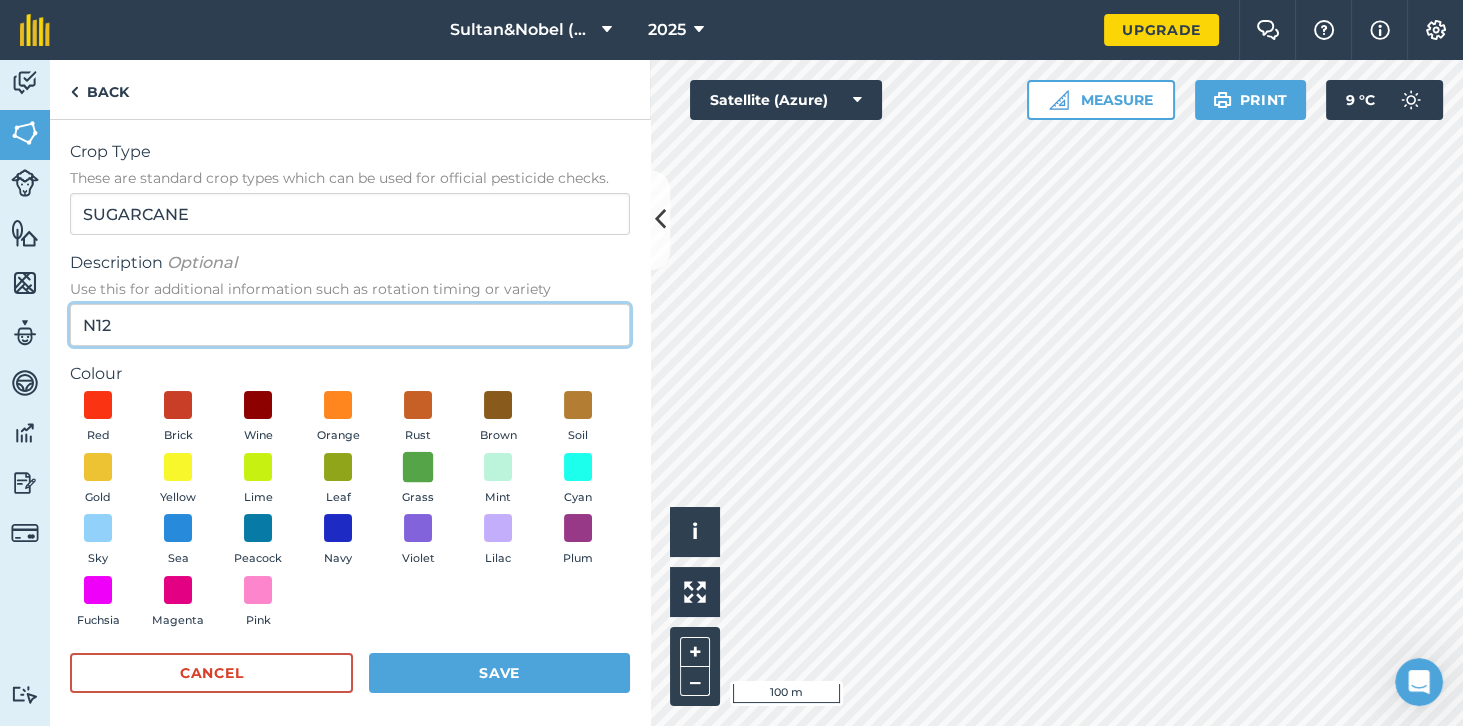 type on "N12" 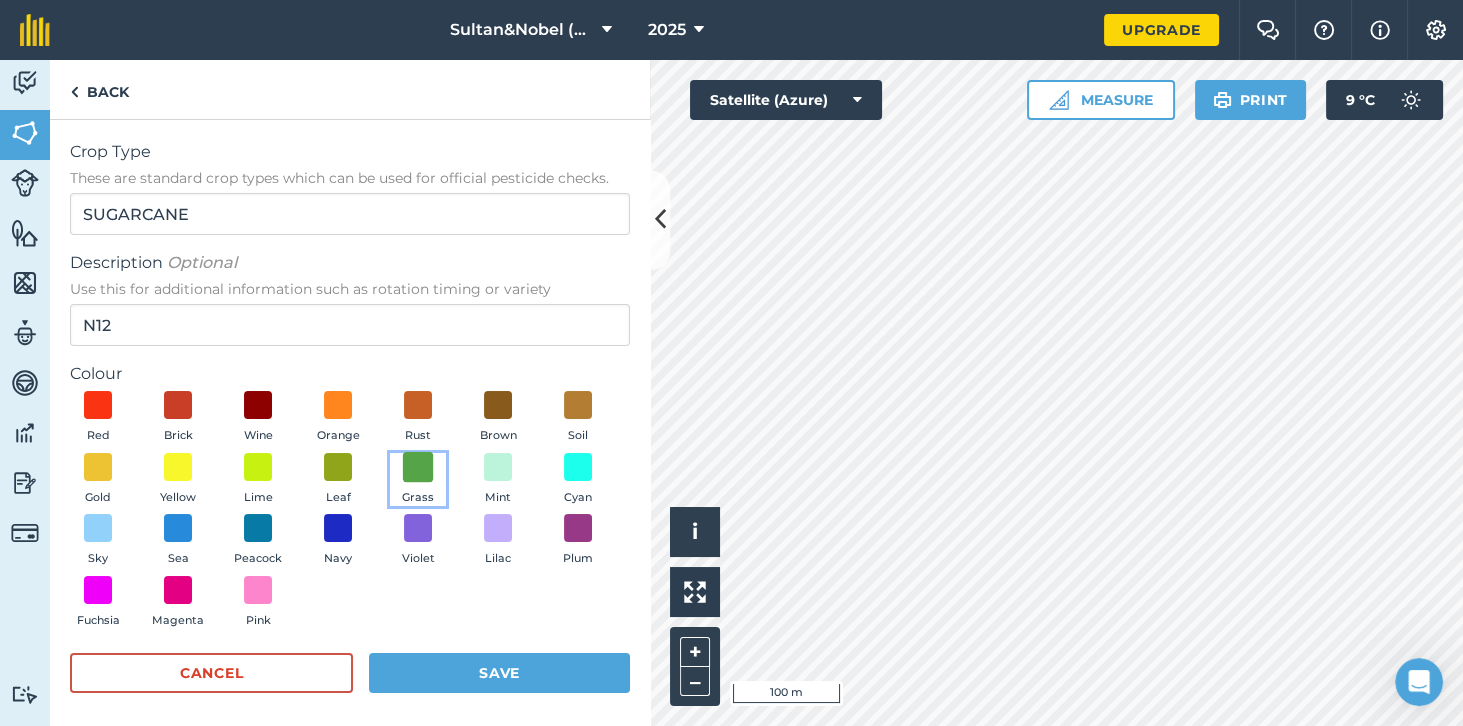 click at bounding box center (418, 466) 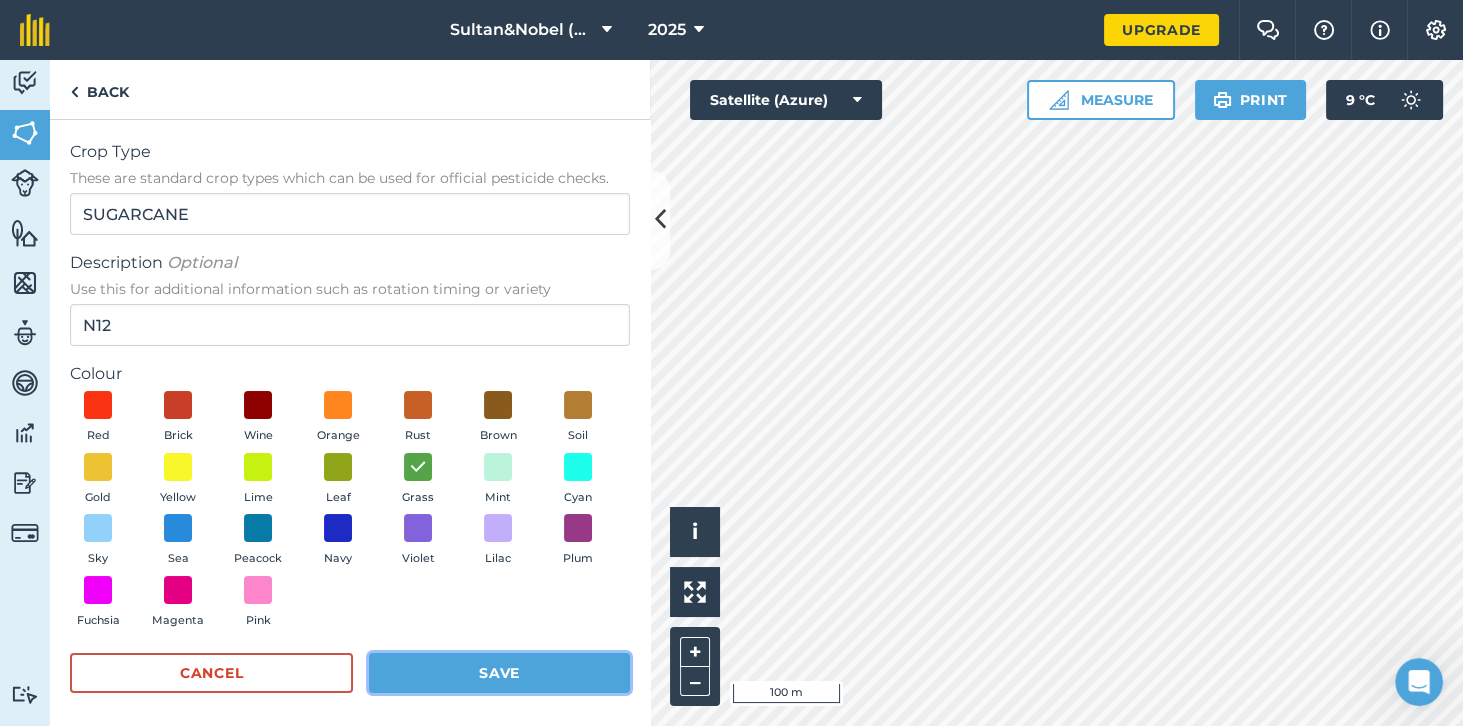 click on "Save" at bounding box center (499, 673) 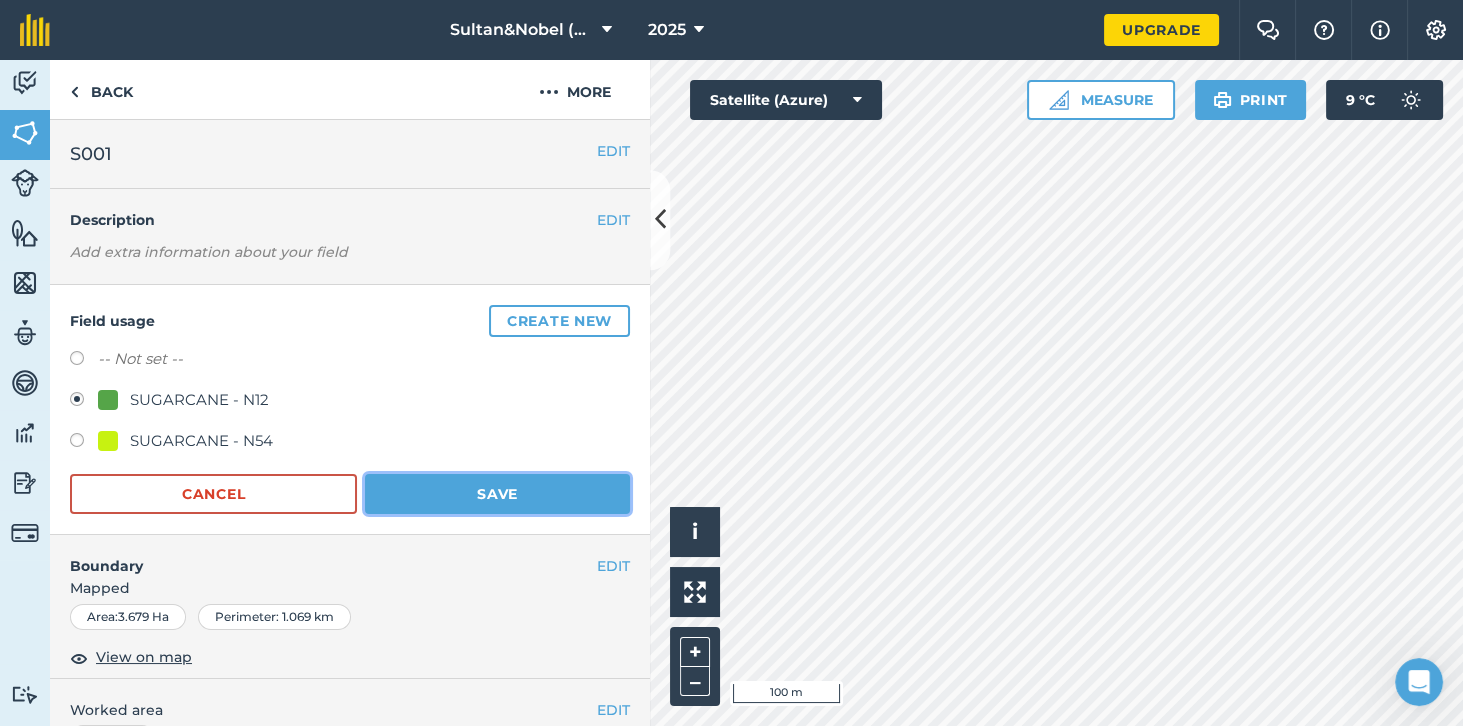 click on "Save" at bounding box center [497, 494] 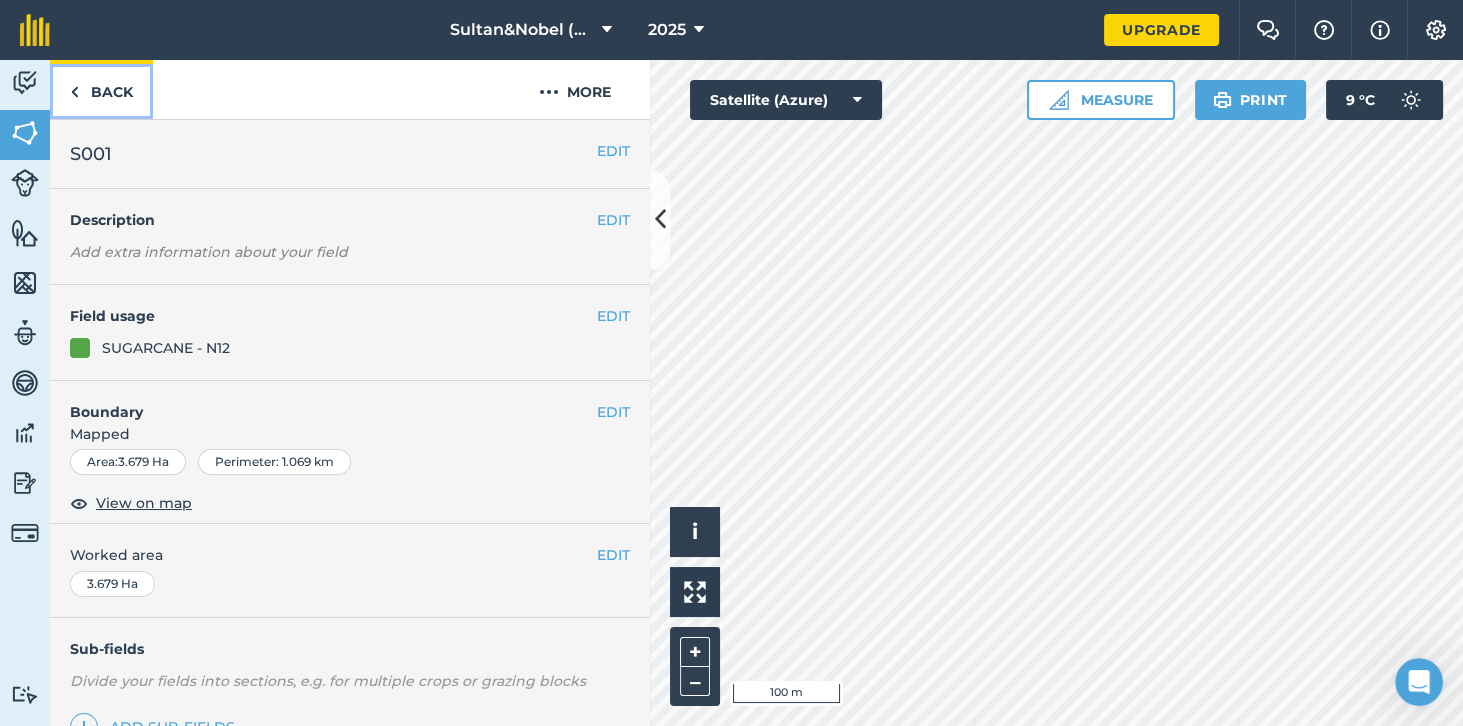 click at bounding box center [74, 92] 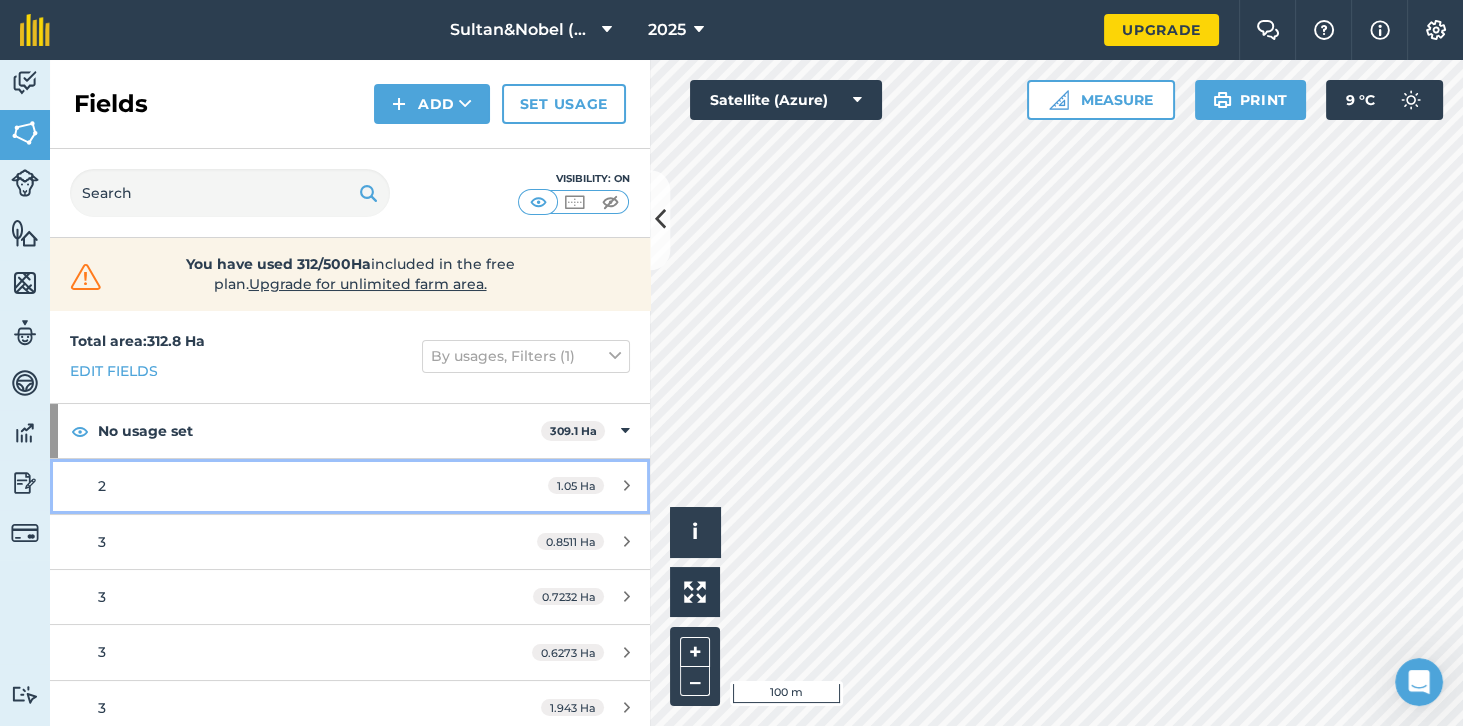 click on "2" at bounding box center (286, 486) 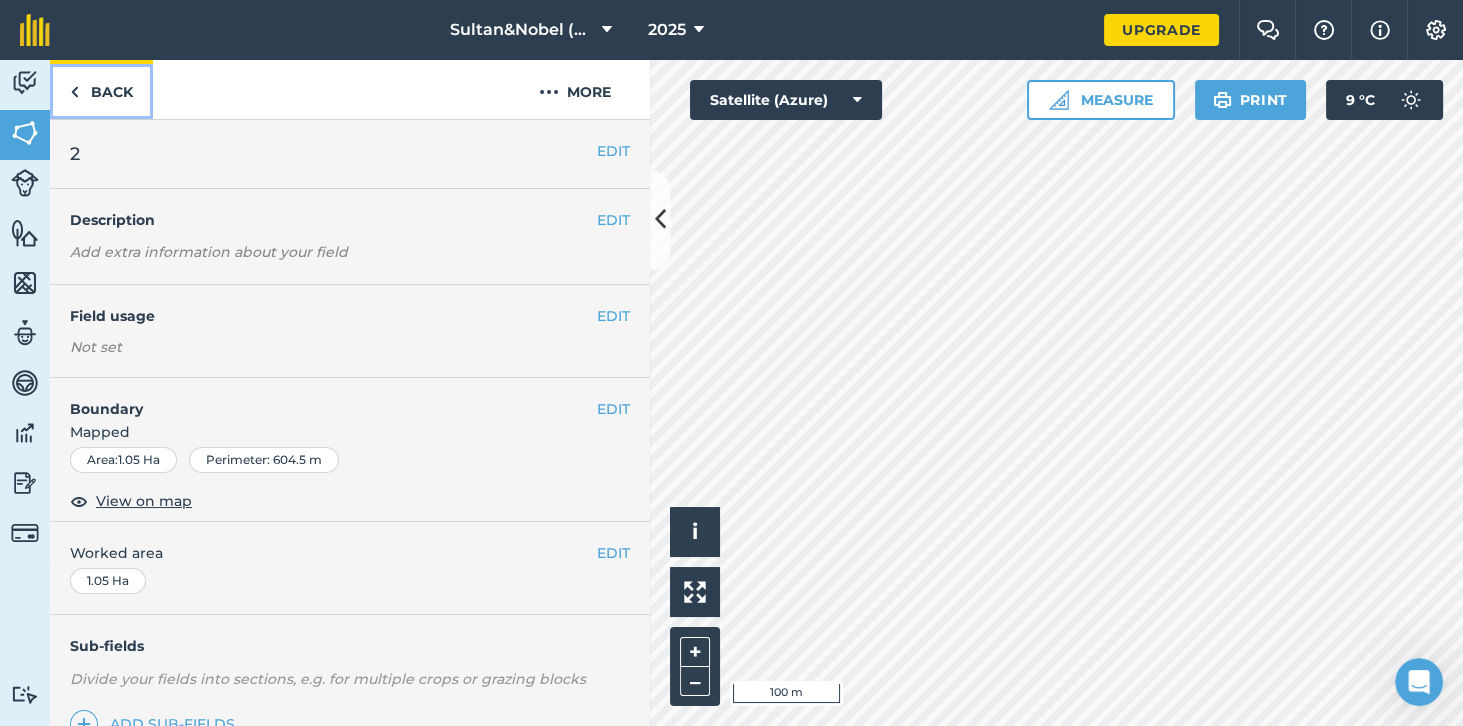 click on "Back" at bounding box center (101, 89) 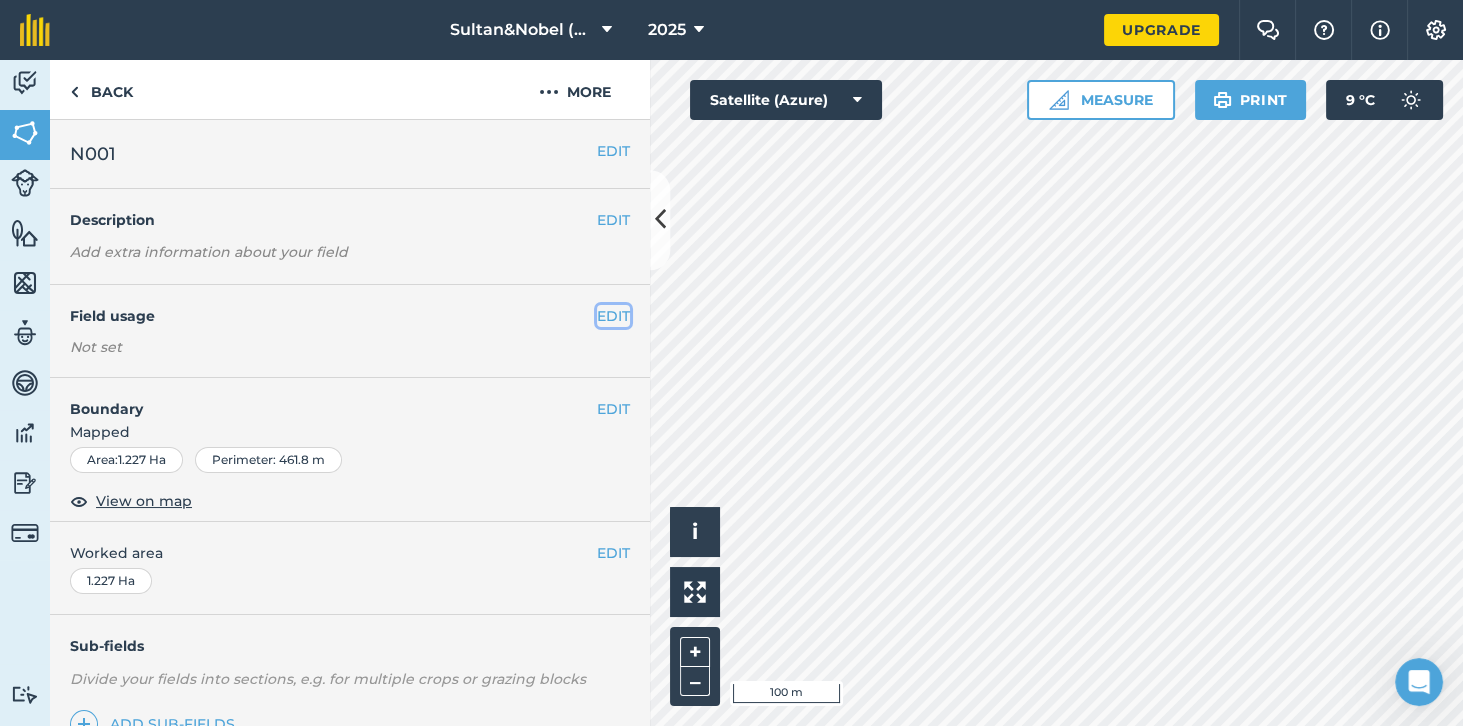 click on "EDIT" at bounding box center (613, 316) 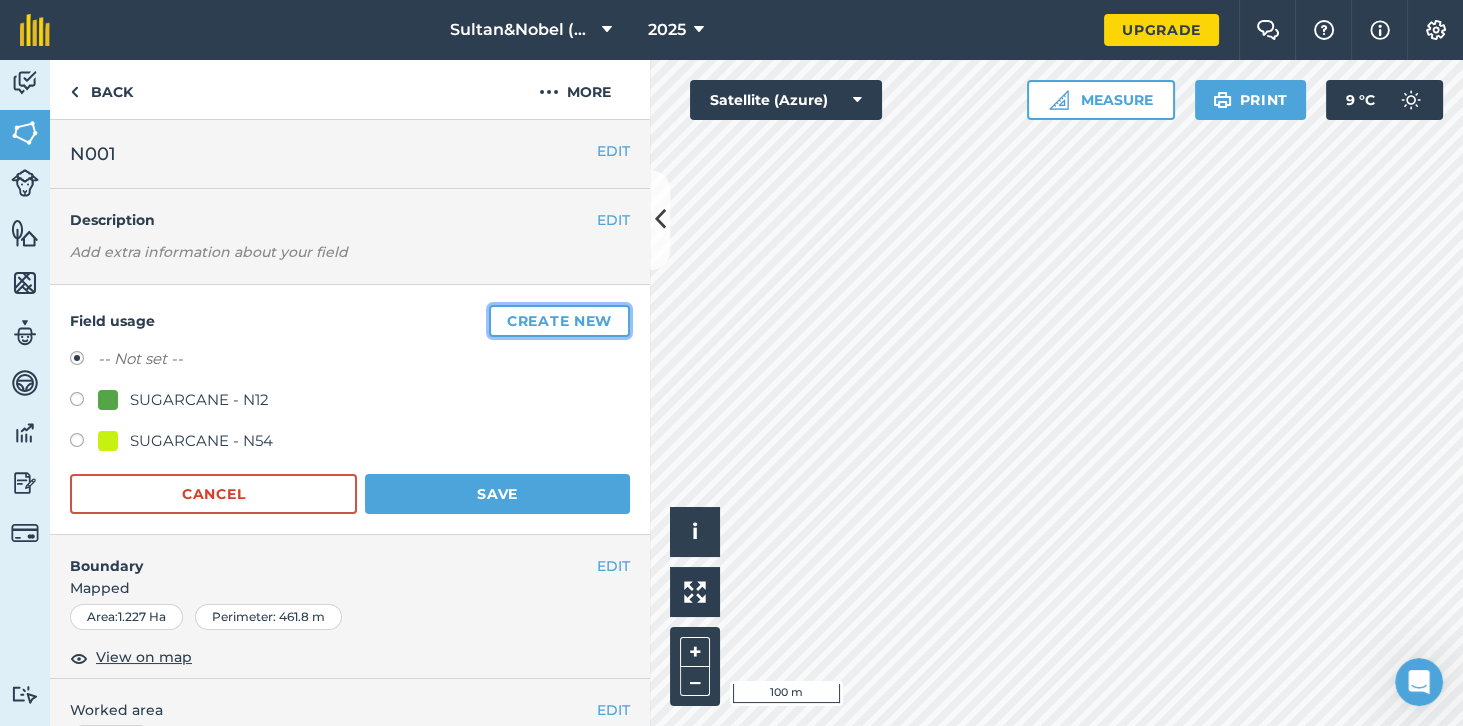 click on "Create new" at bounding box center (559, 321) 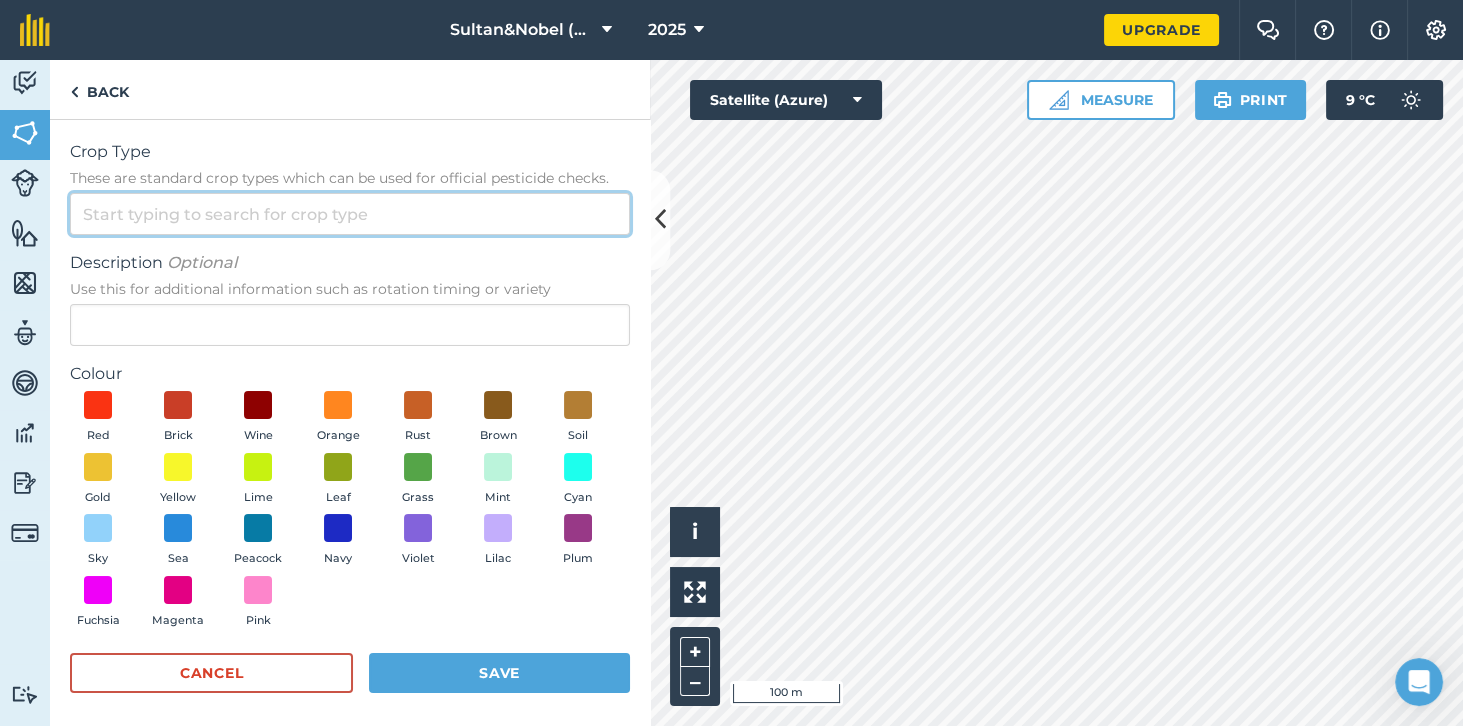 click on "Crop Type These are standard crop types which can be used for official pesticide checks." at bounding box center (350, 214) 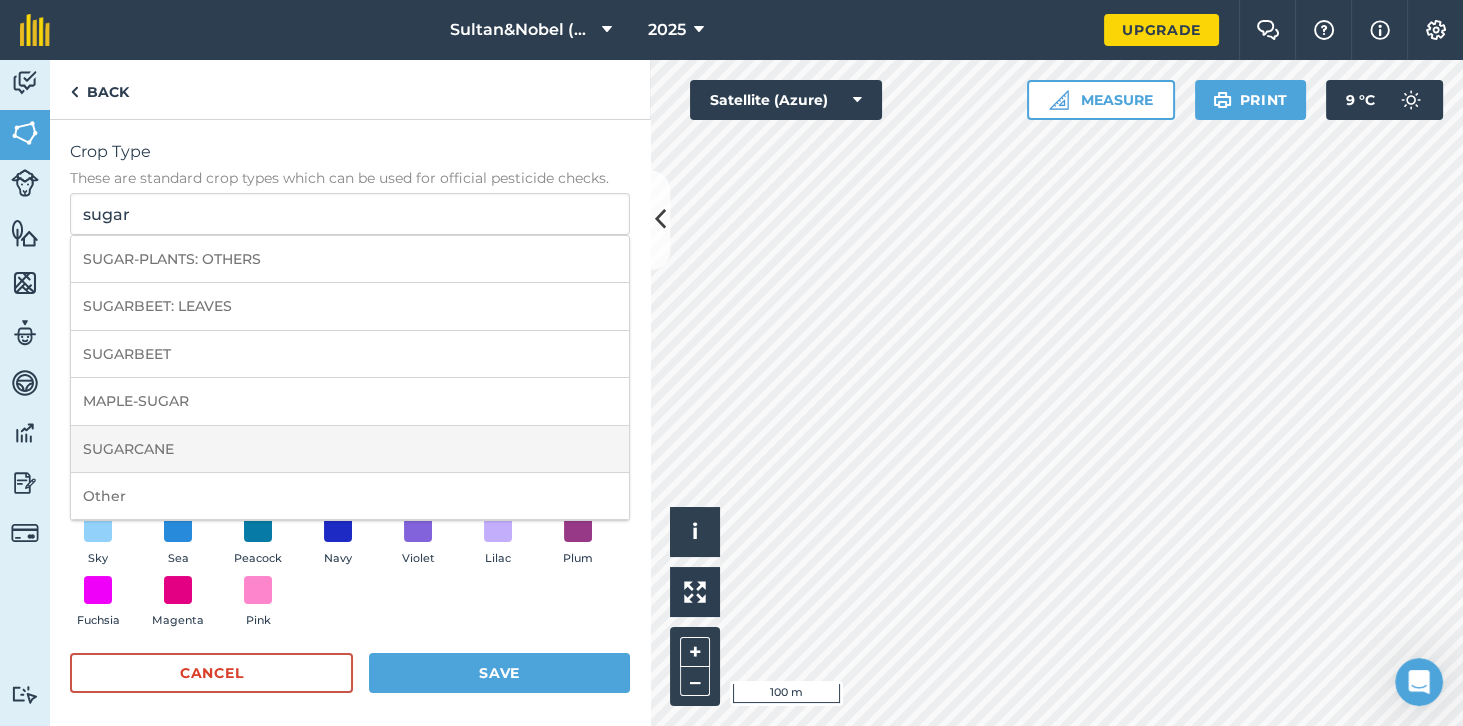 click on "SUGARCANE" at bounding box center [350, 449] 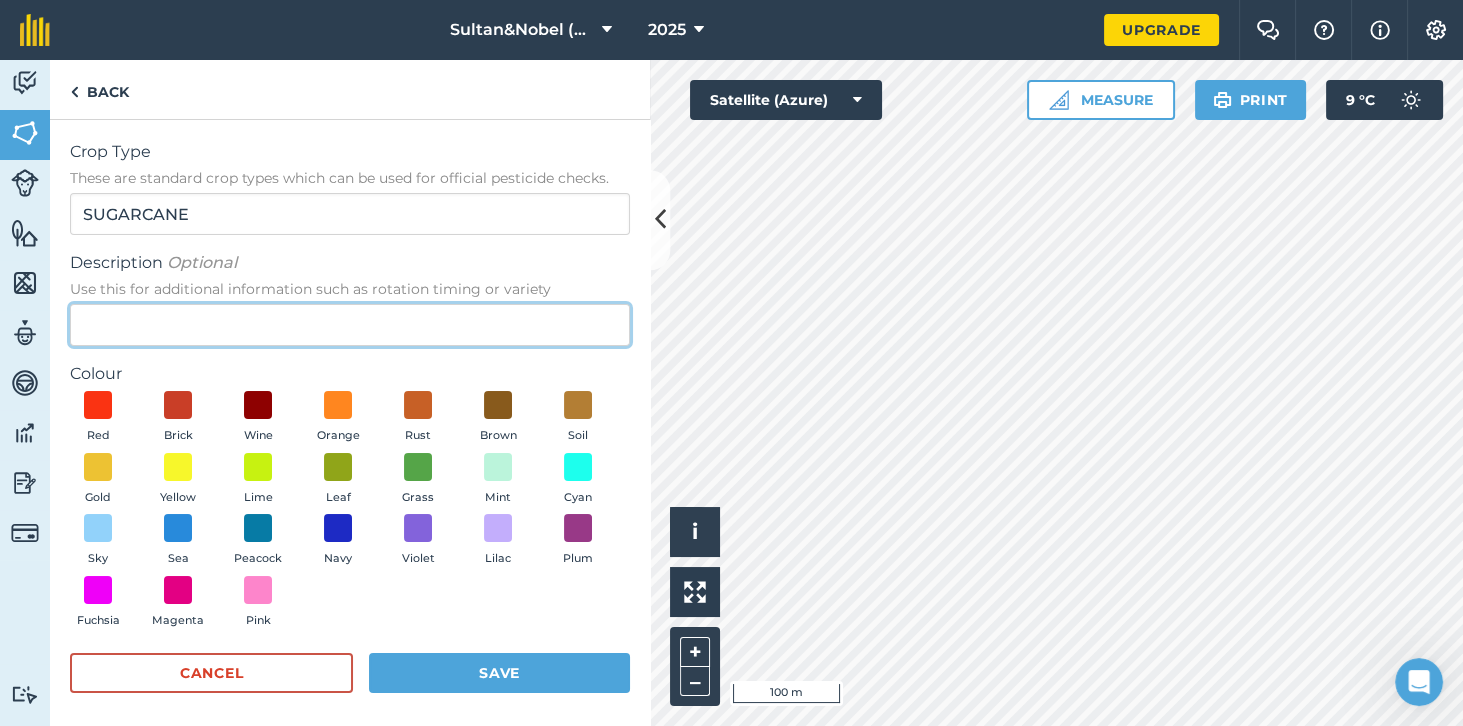 click on "Description   Optional Use this for additional information such as rotation timing or variety" at bounding box center [350, 325] 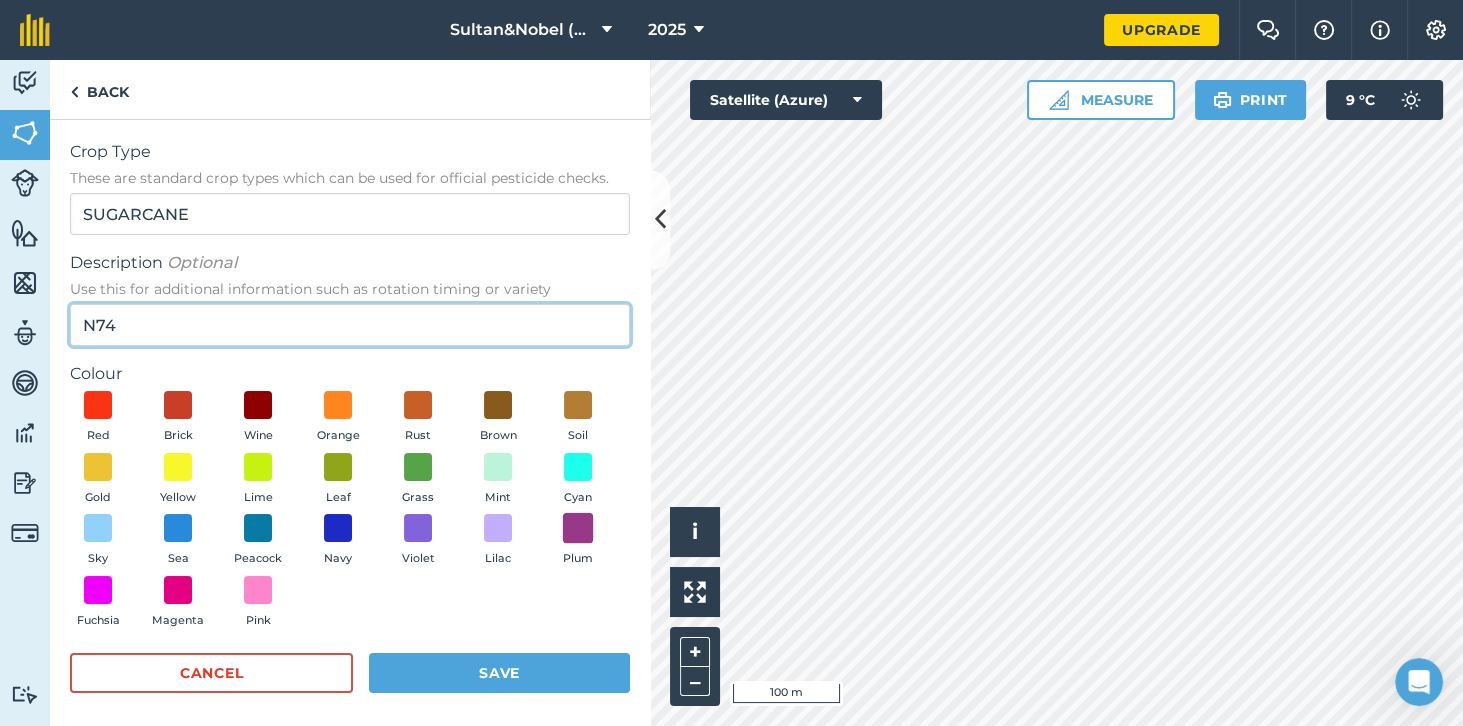 type on "N74" 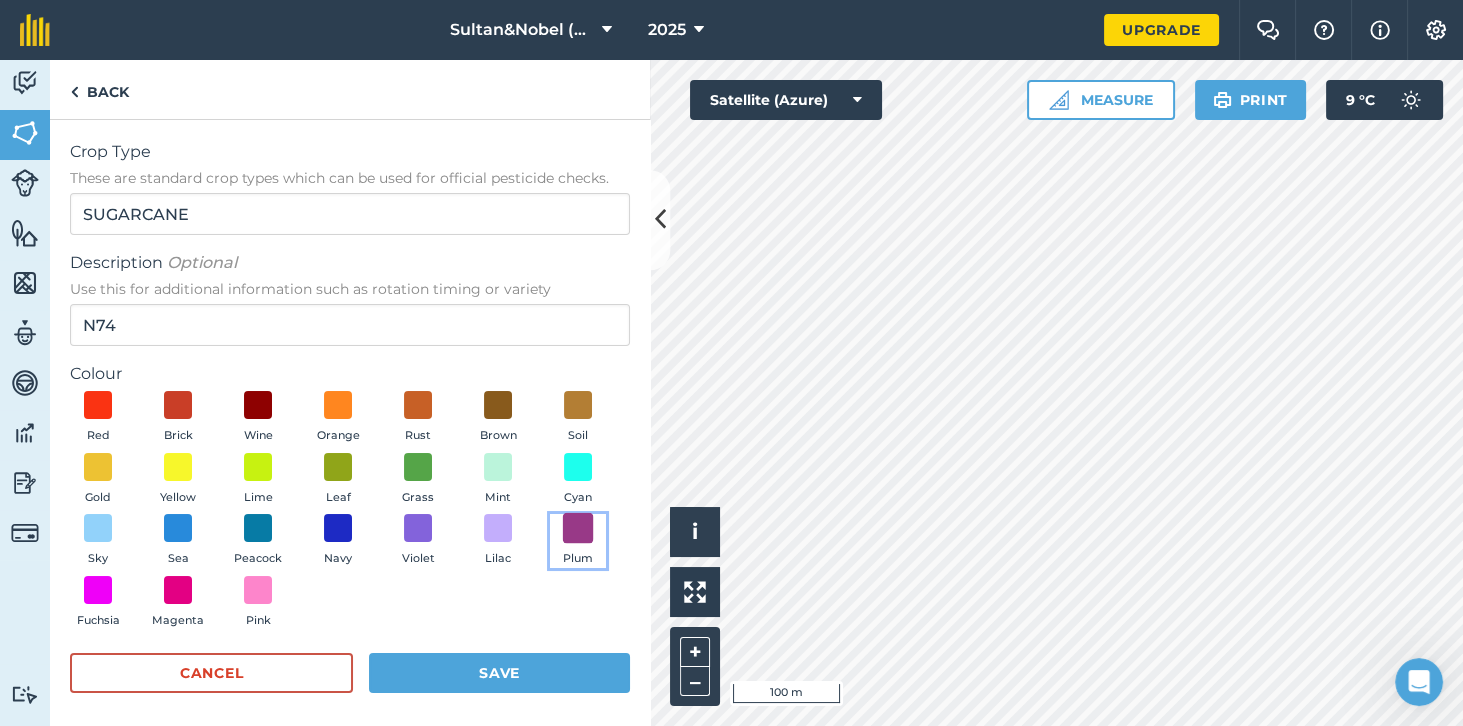 click at bounding box center (578, 528) 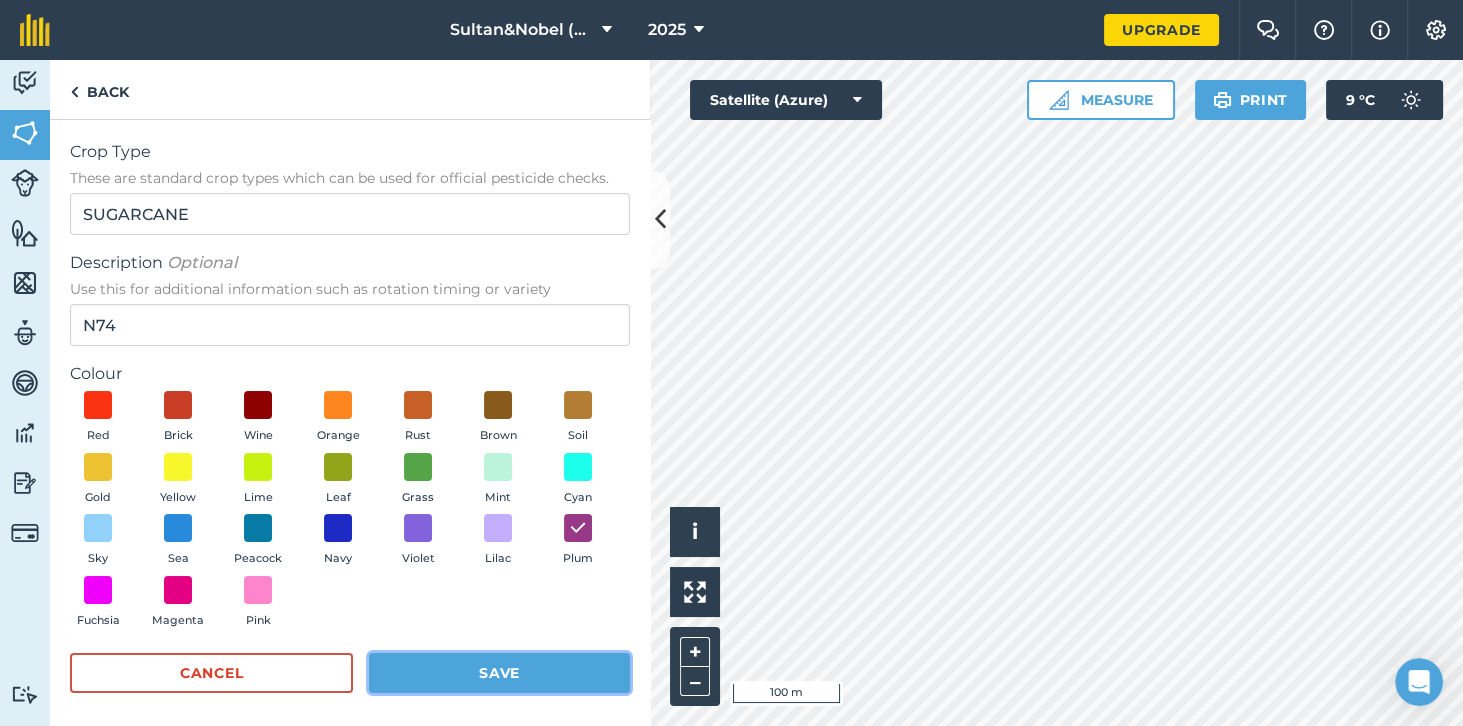 click on "Save" at bounding box center [499, 673] 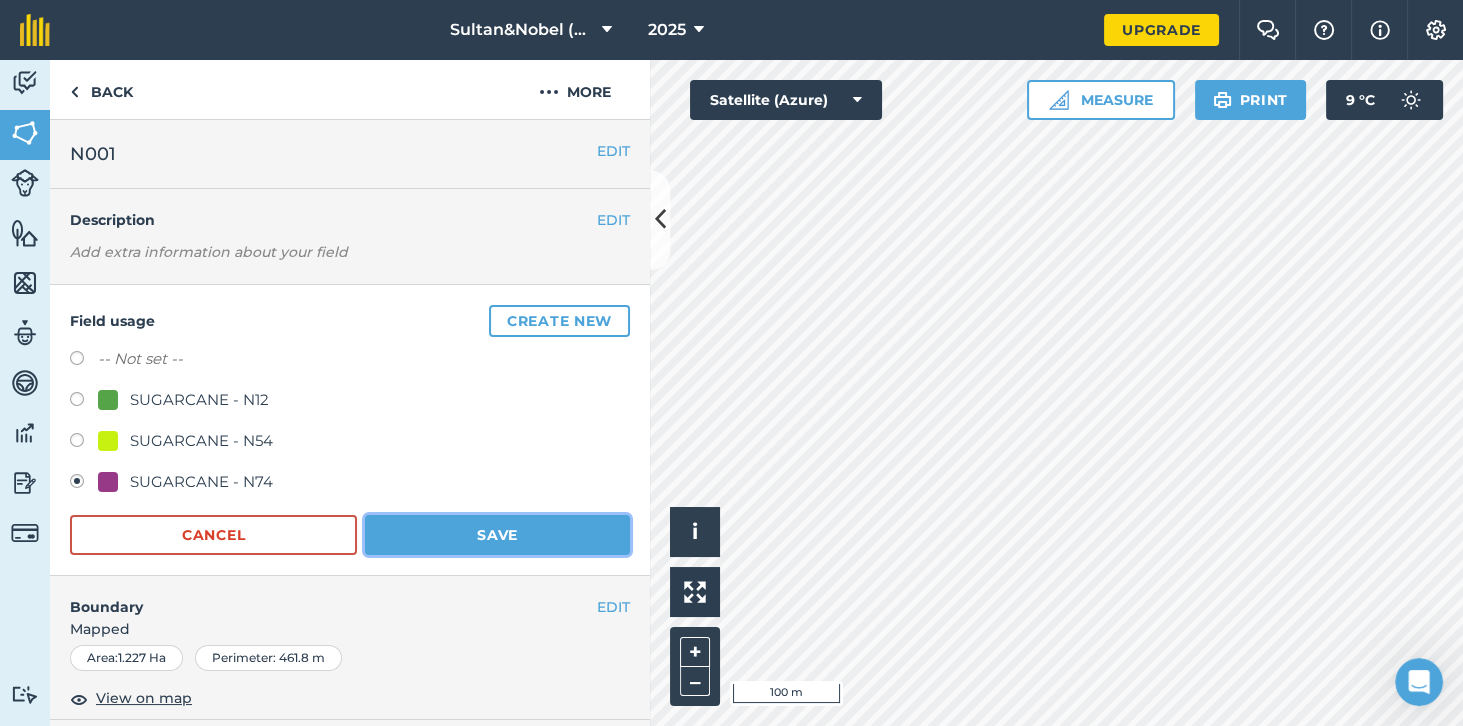 click on "Save" at bounding box center (497, 535) 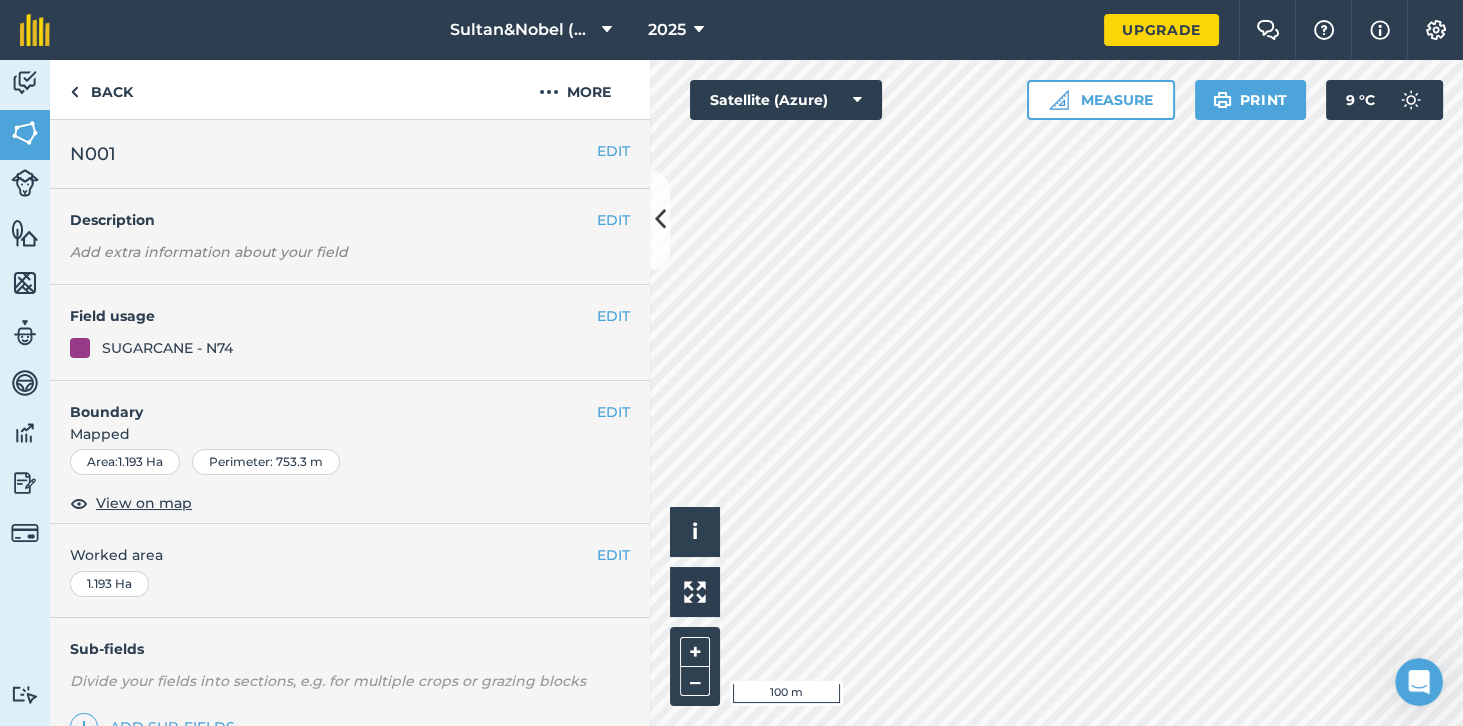 click on "SUGARCANE - N74" at bounding box center (350, 348) 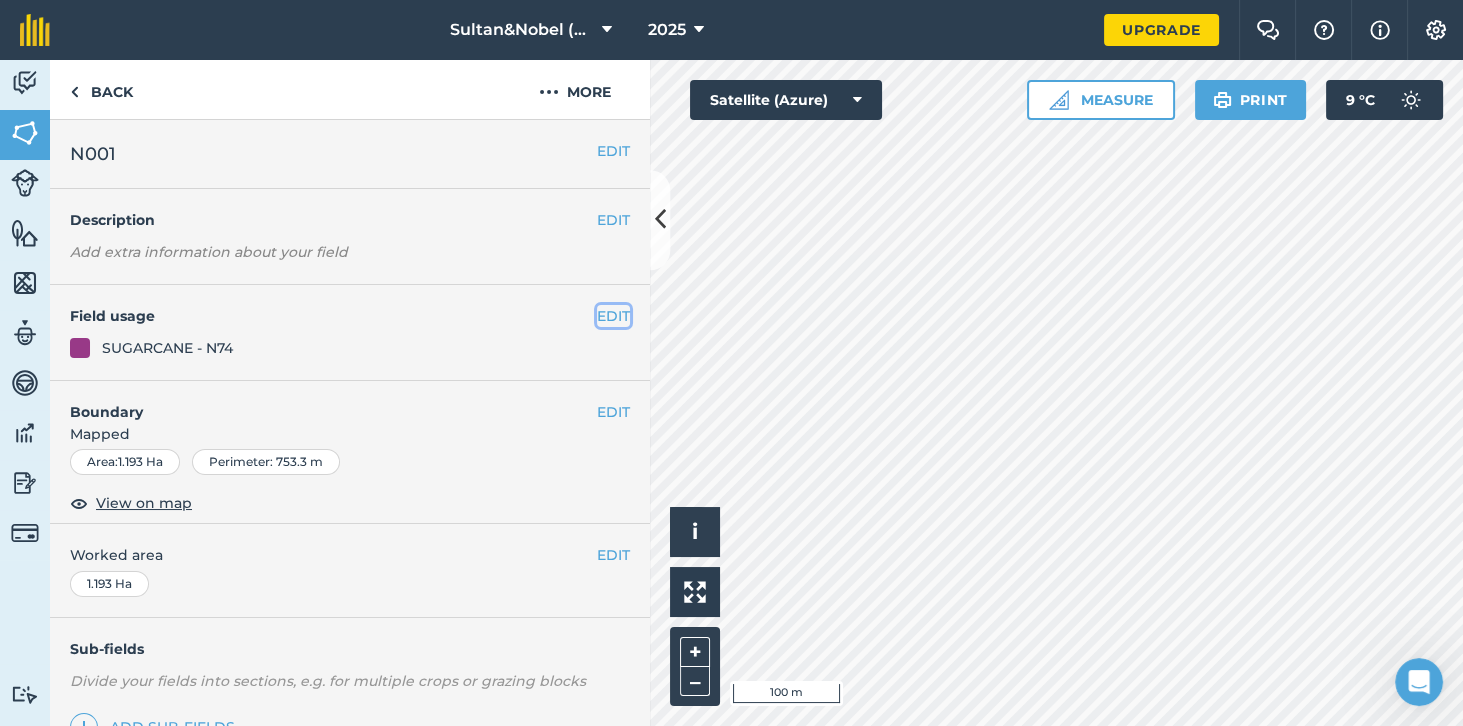 click on "EDIT" at bounding box center [613, 316] 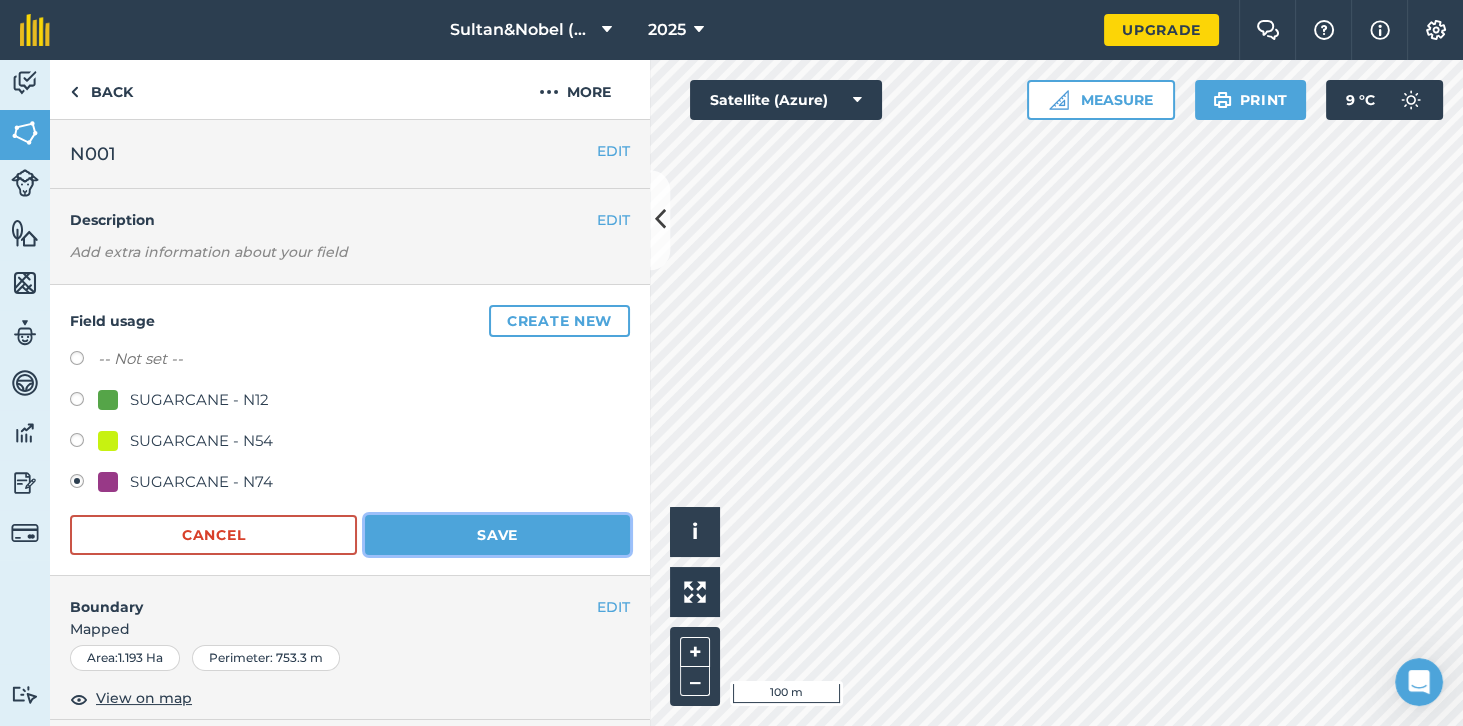 click on "Save" at bounding box center [497, 535] 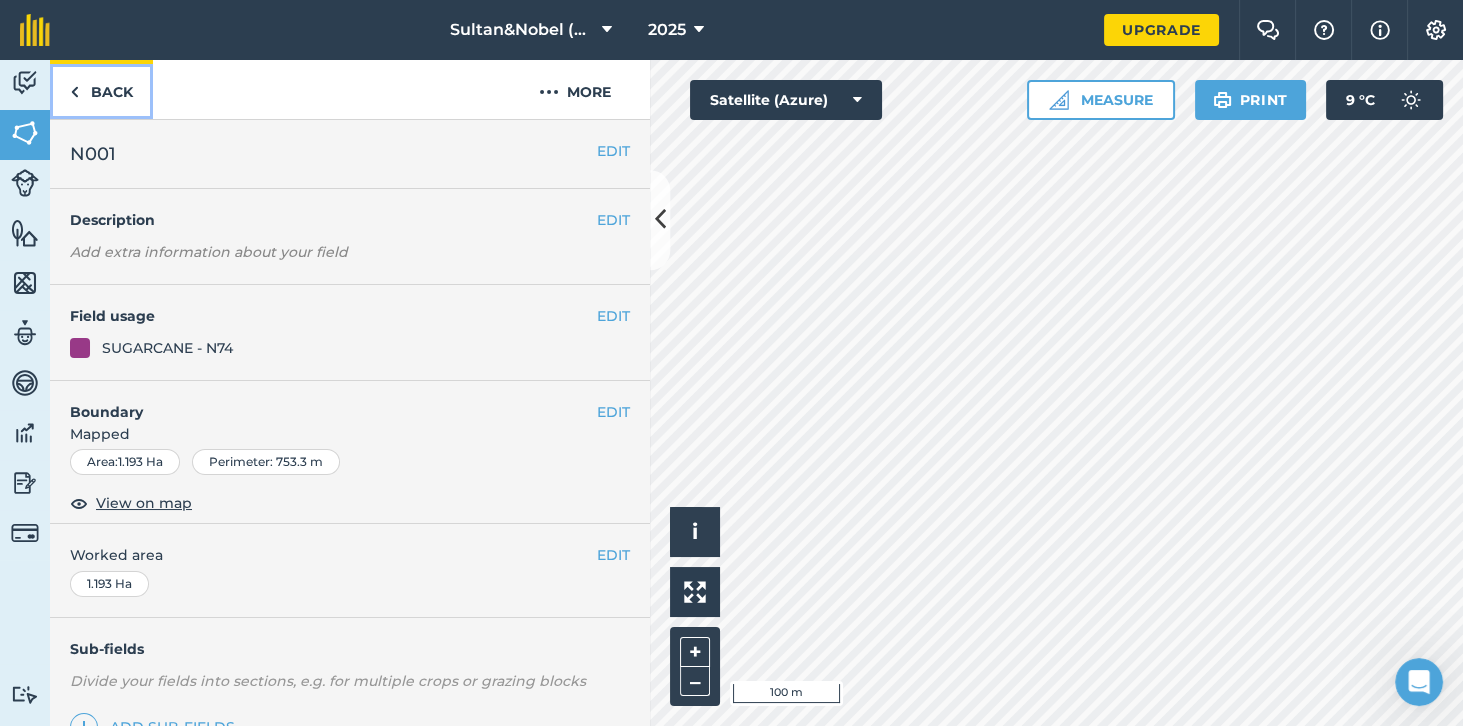 click at bounding box center (74, 92) 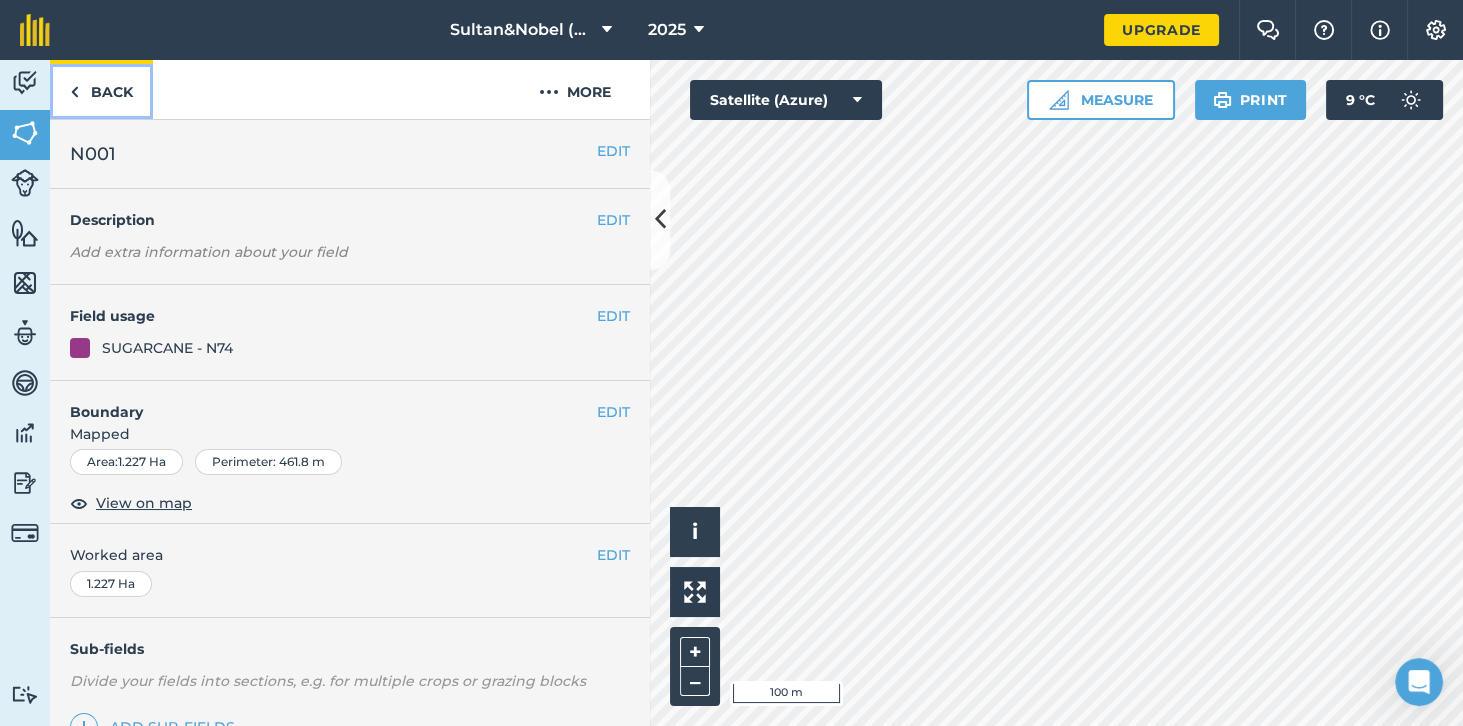 click at bounding box center [74, 92] 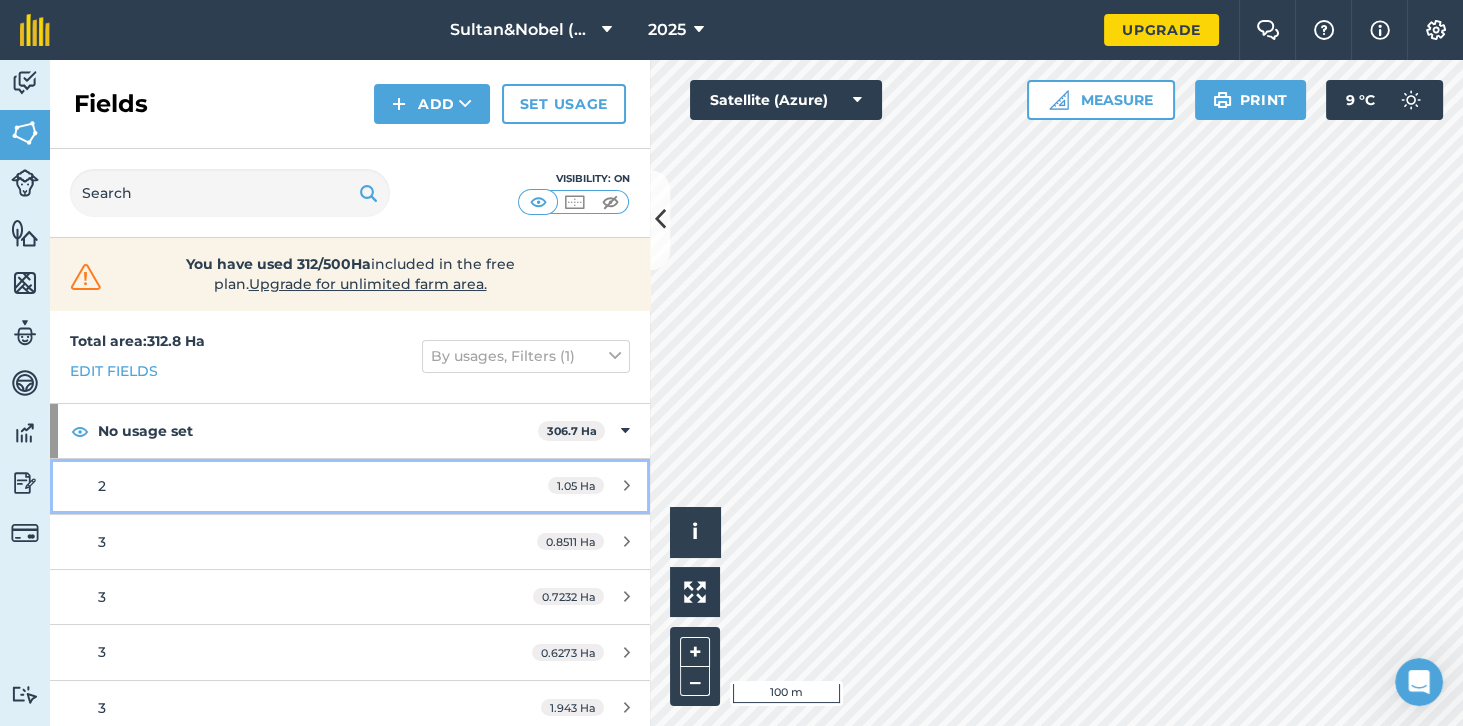 click on "2" at bounding box center [286, 486] 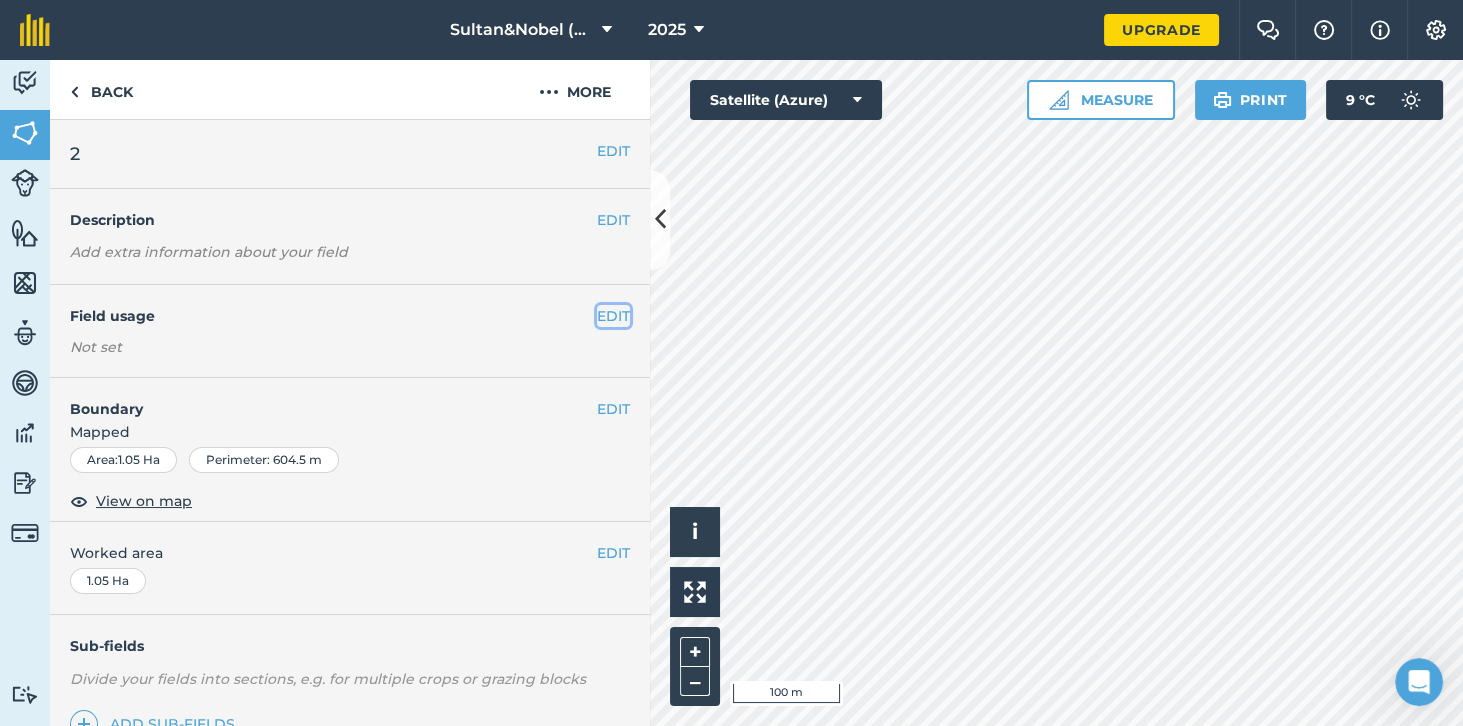 click on "EDIT" at bounding box center [613, 316] 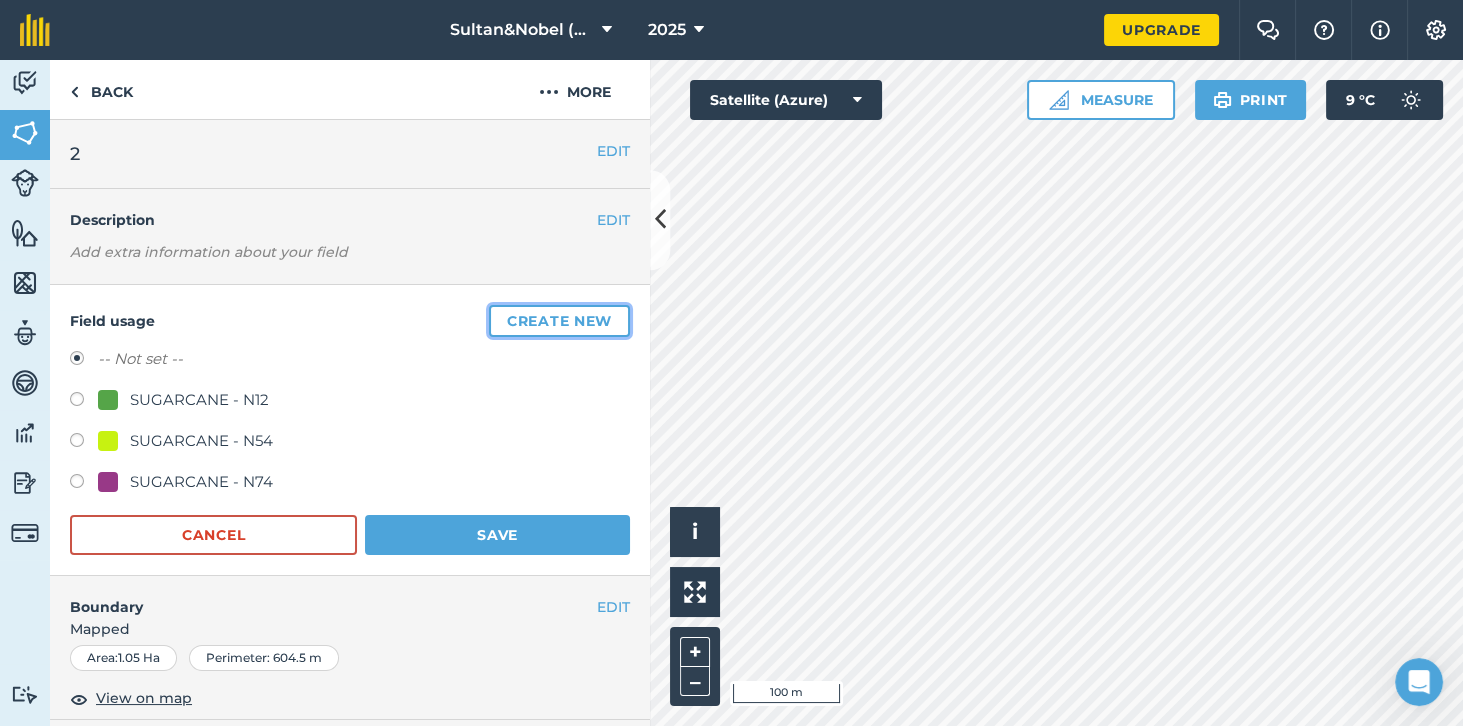 click on "Create new" at bounding box center [559, 321] 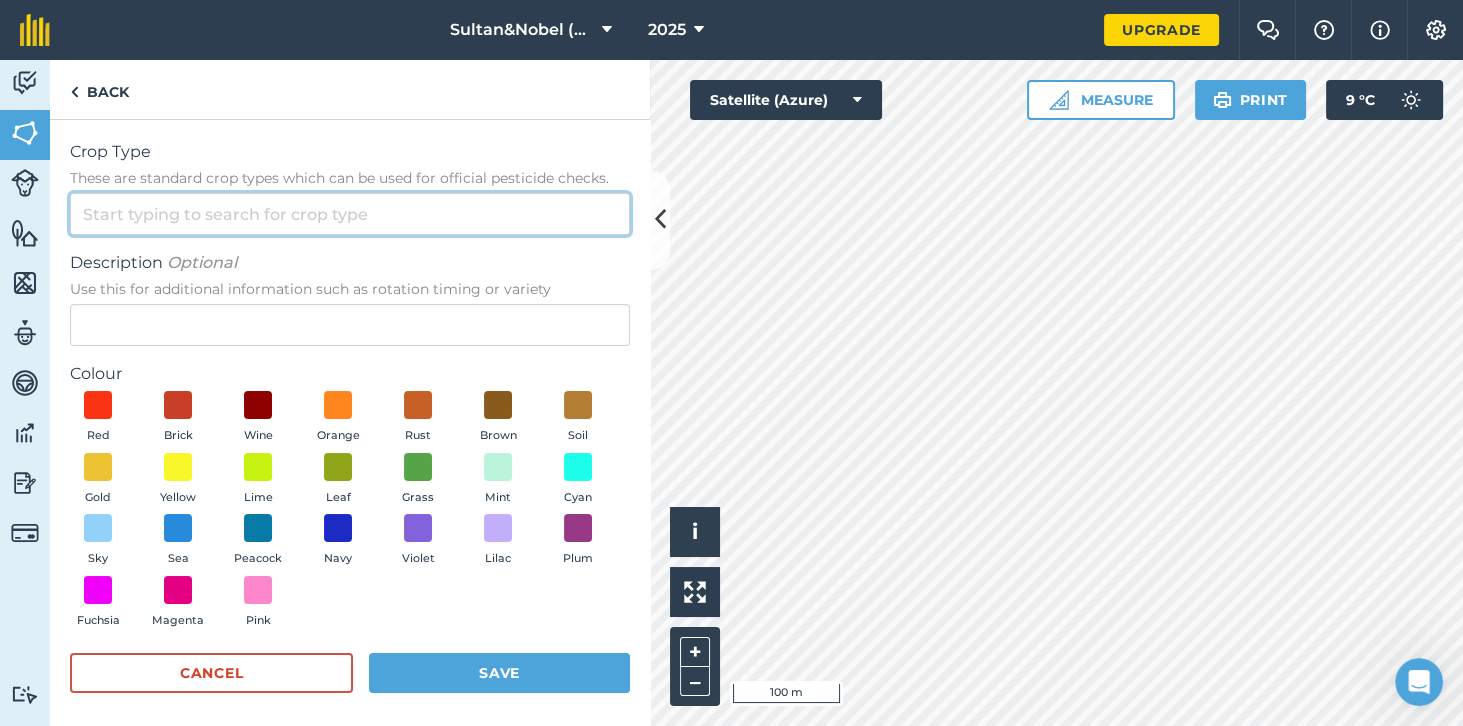 click on "Crop Type These are standard crop types which can be used for official pesticide checks." at bounding box center (350, 214) 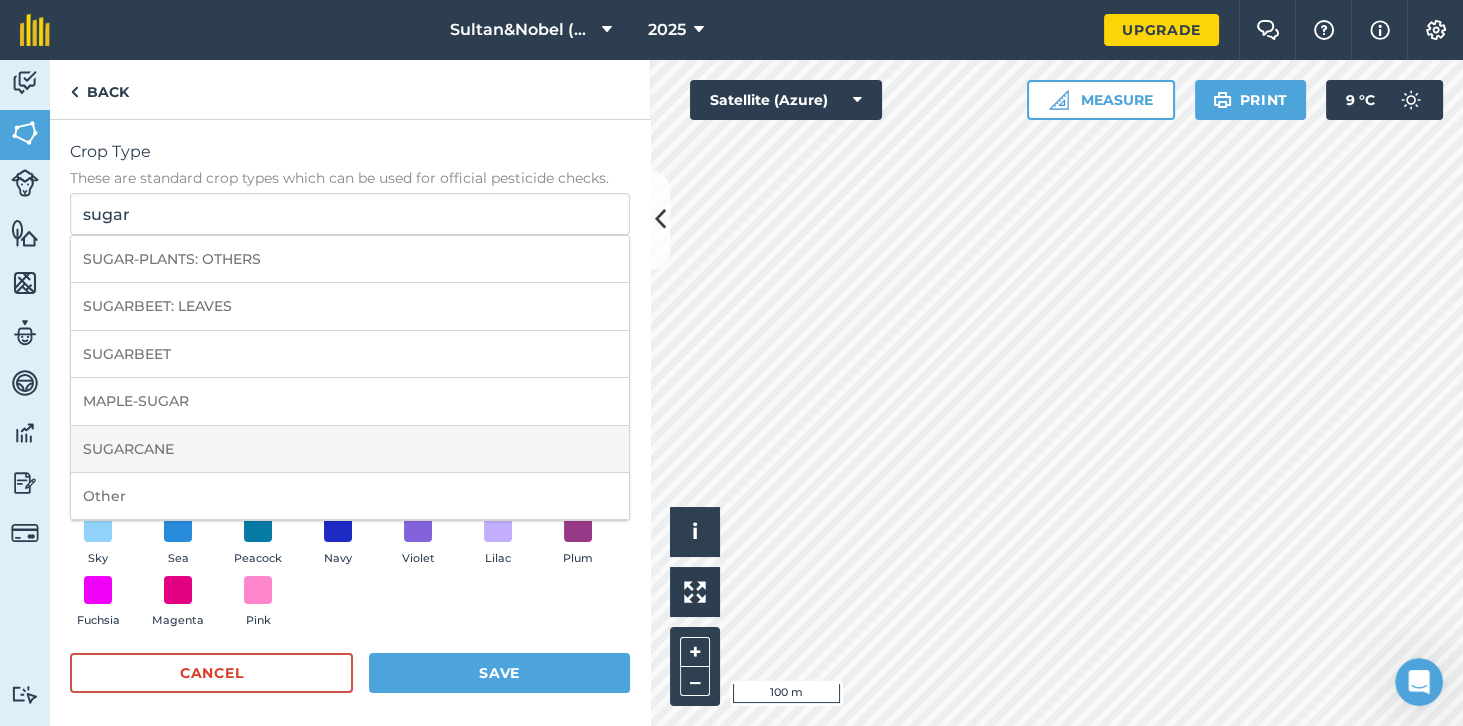 click on "SUGARCANE" at bounding box center (350, 449) 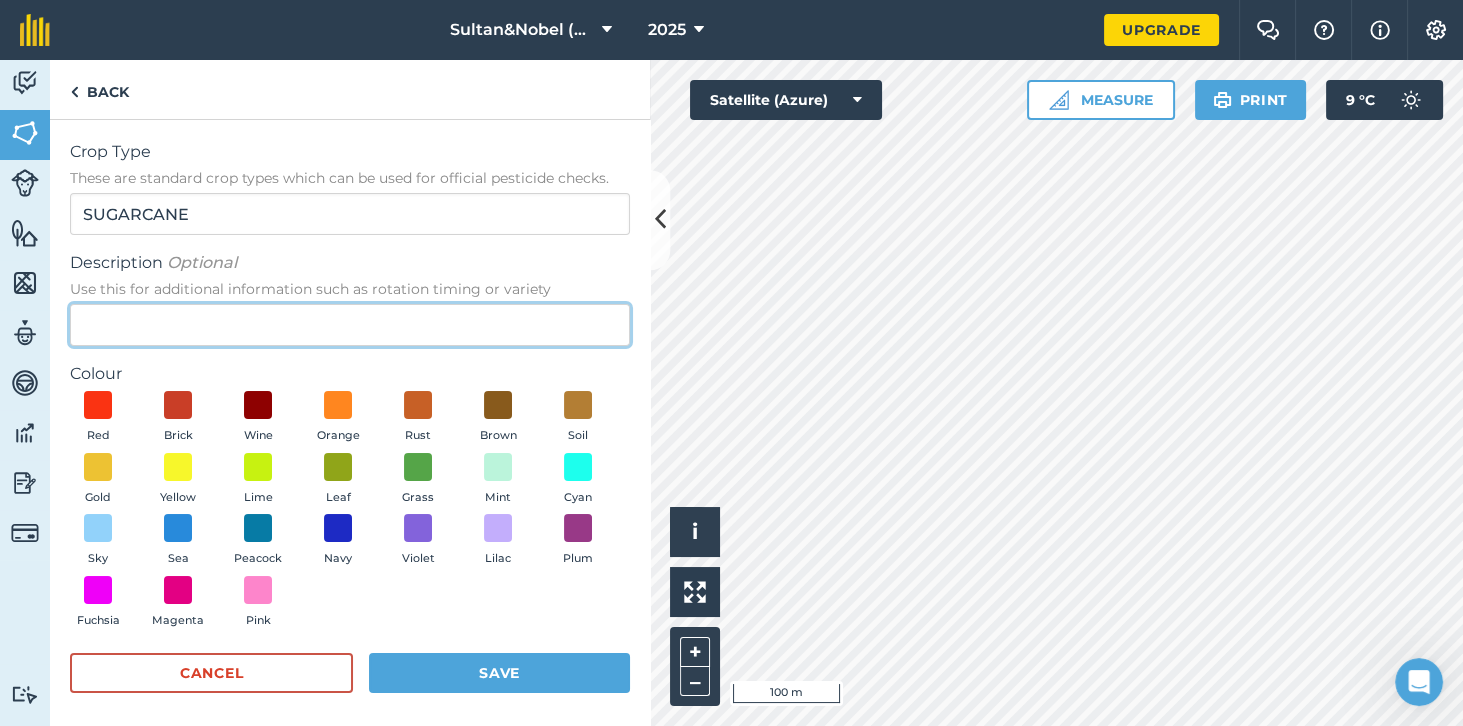 click on "Description   Optional Use this for additional information such as rotation timing or variety" at bounding box center (350, 325) 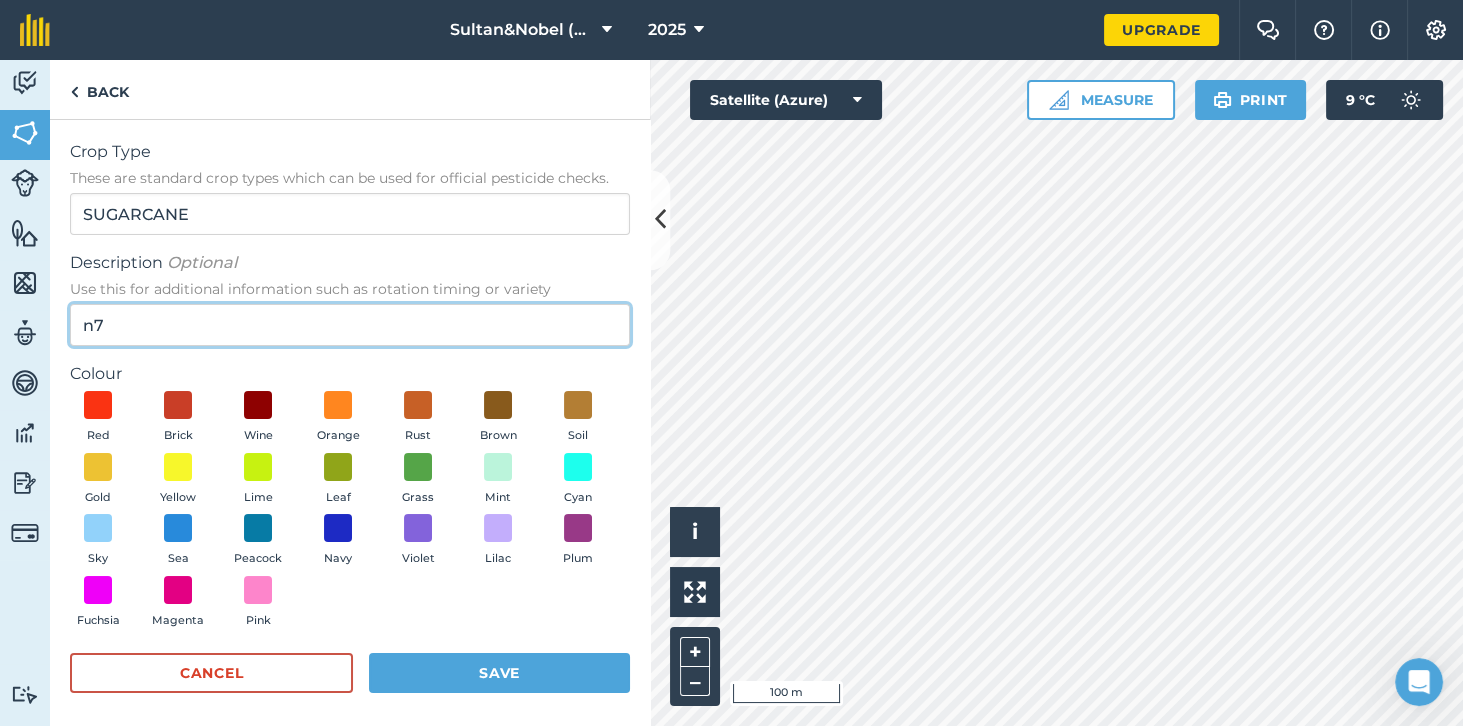 type on "n" 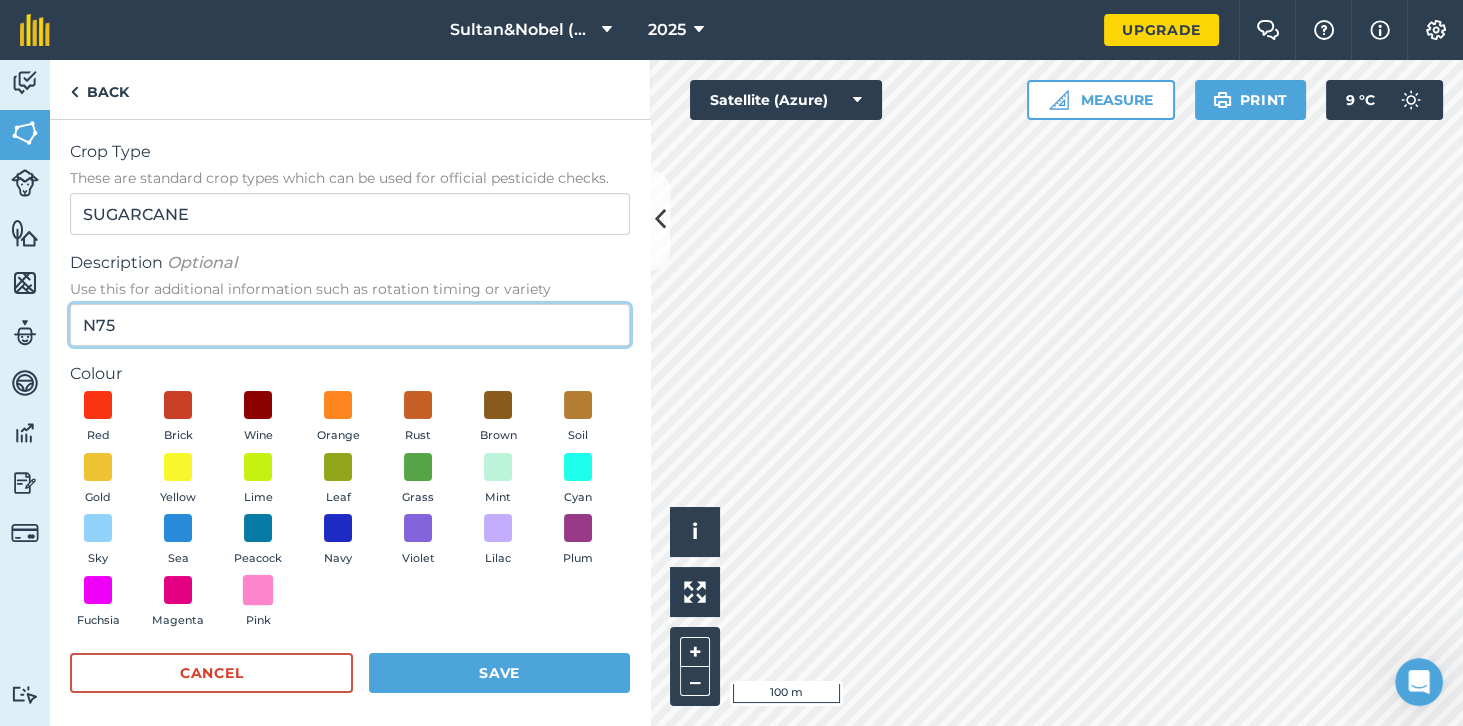 type on "N75" 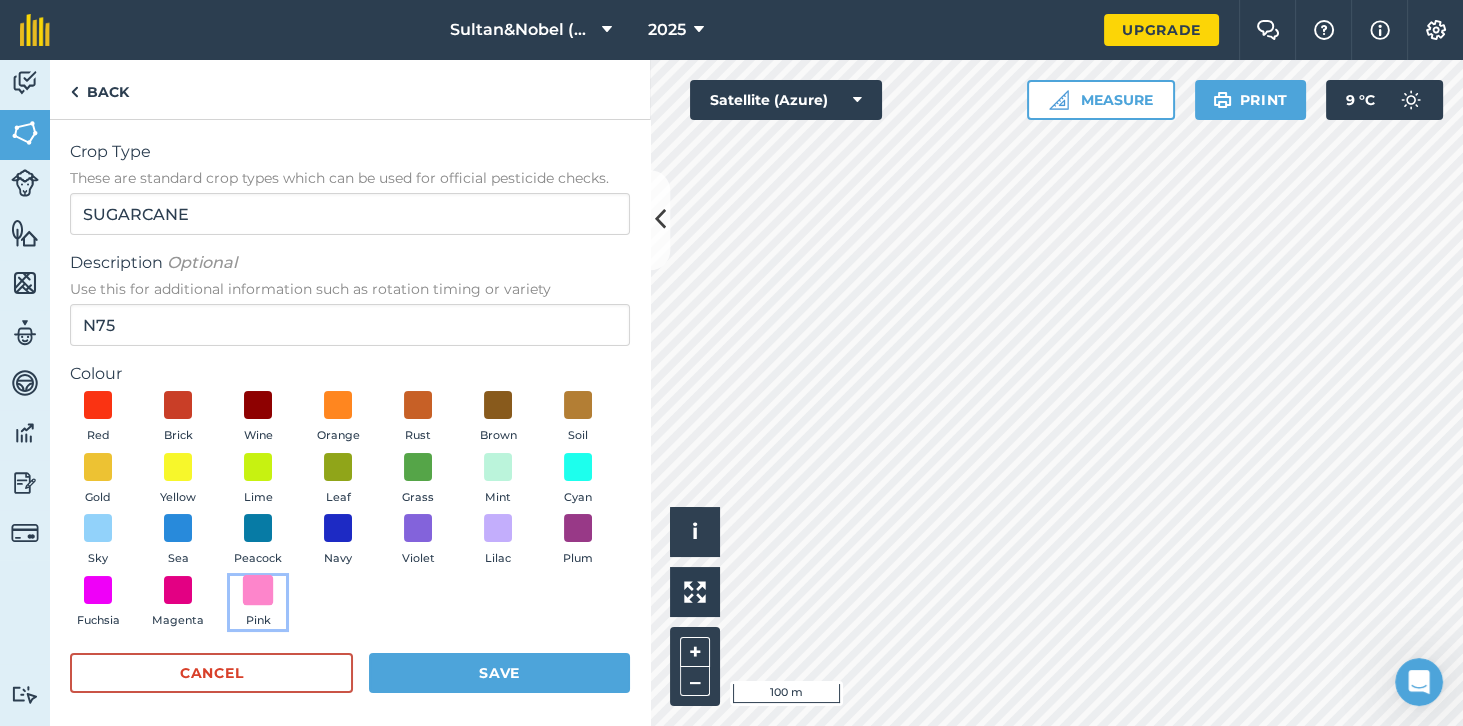 click at bounding box center (258, 589) 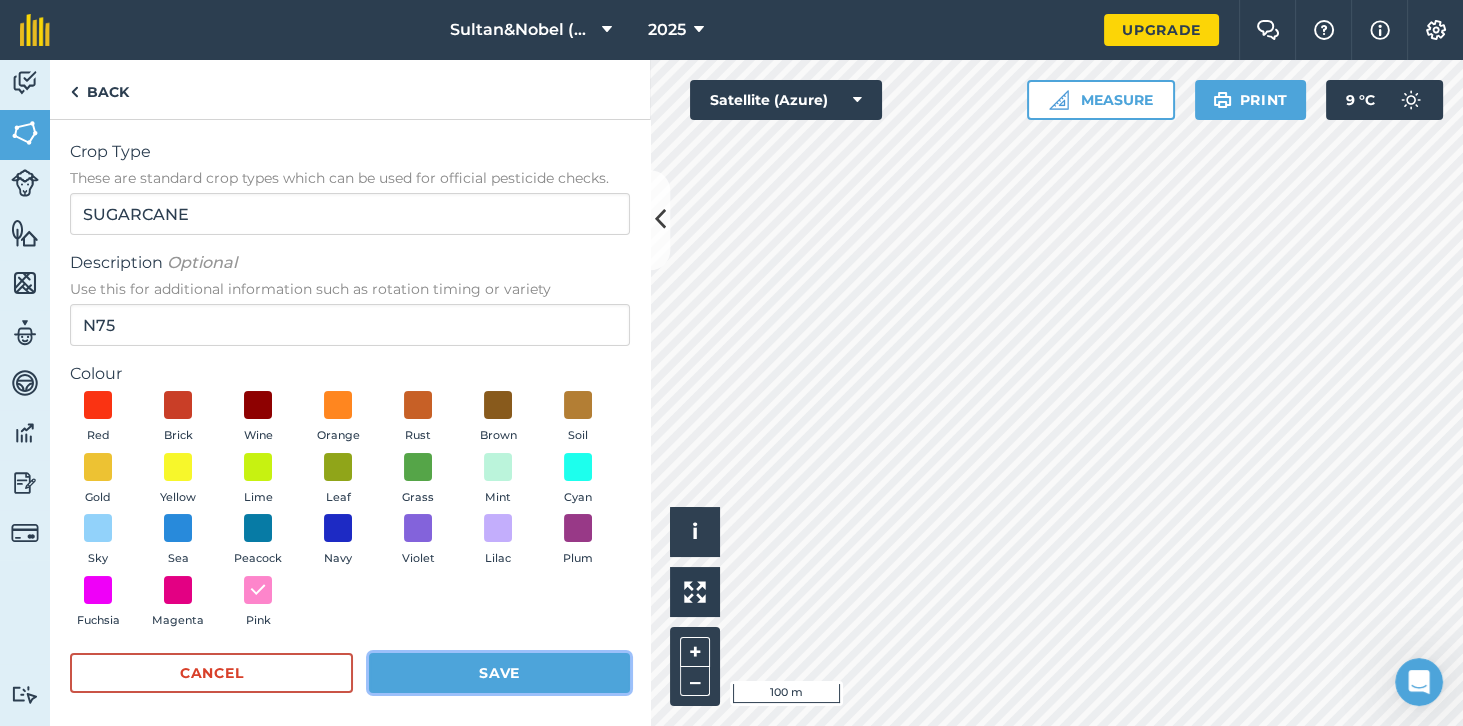 click on "Save" at bounding box center [499, 673] 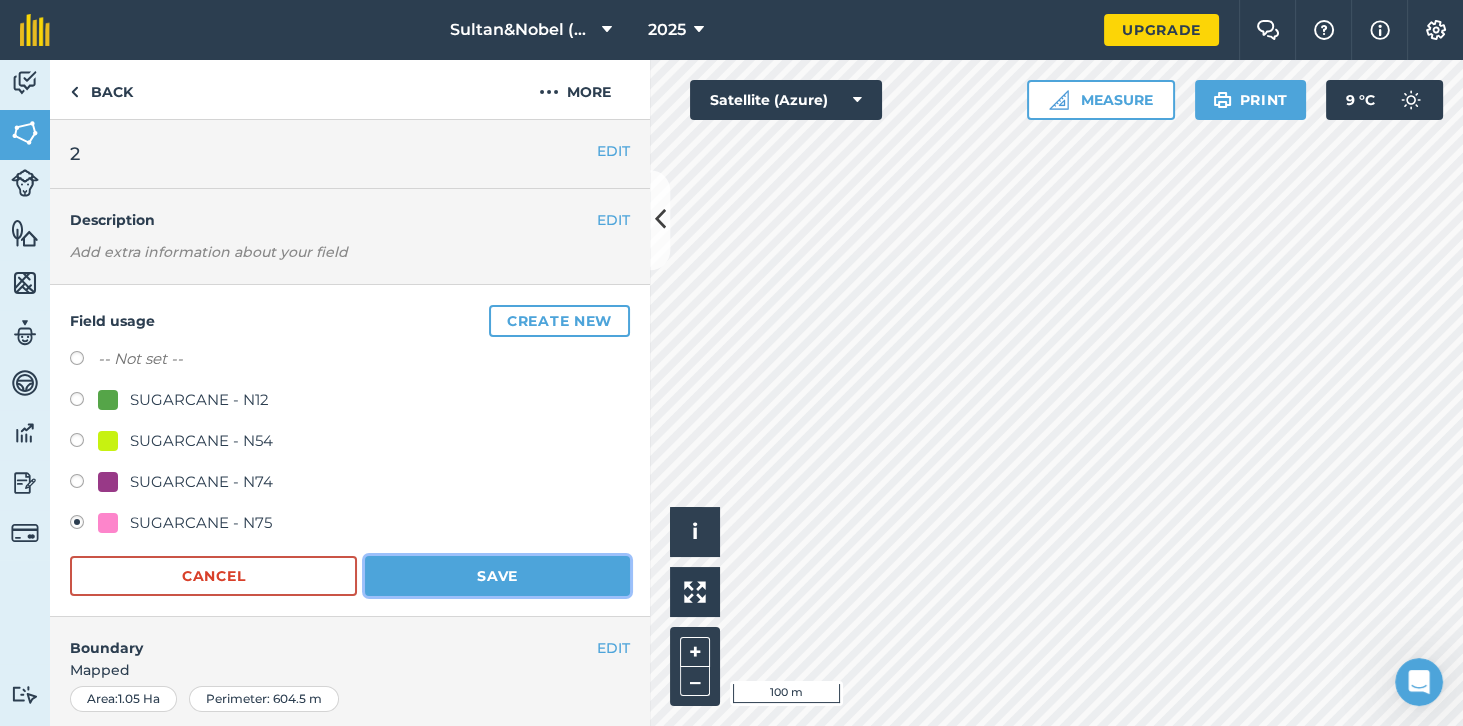 click on "Save" at bounding box center (497, 576) 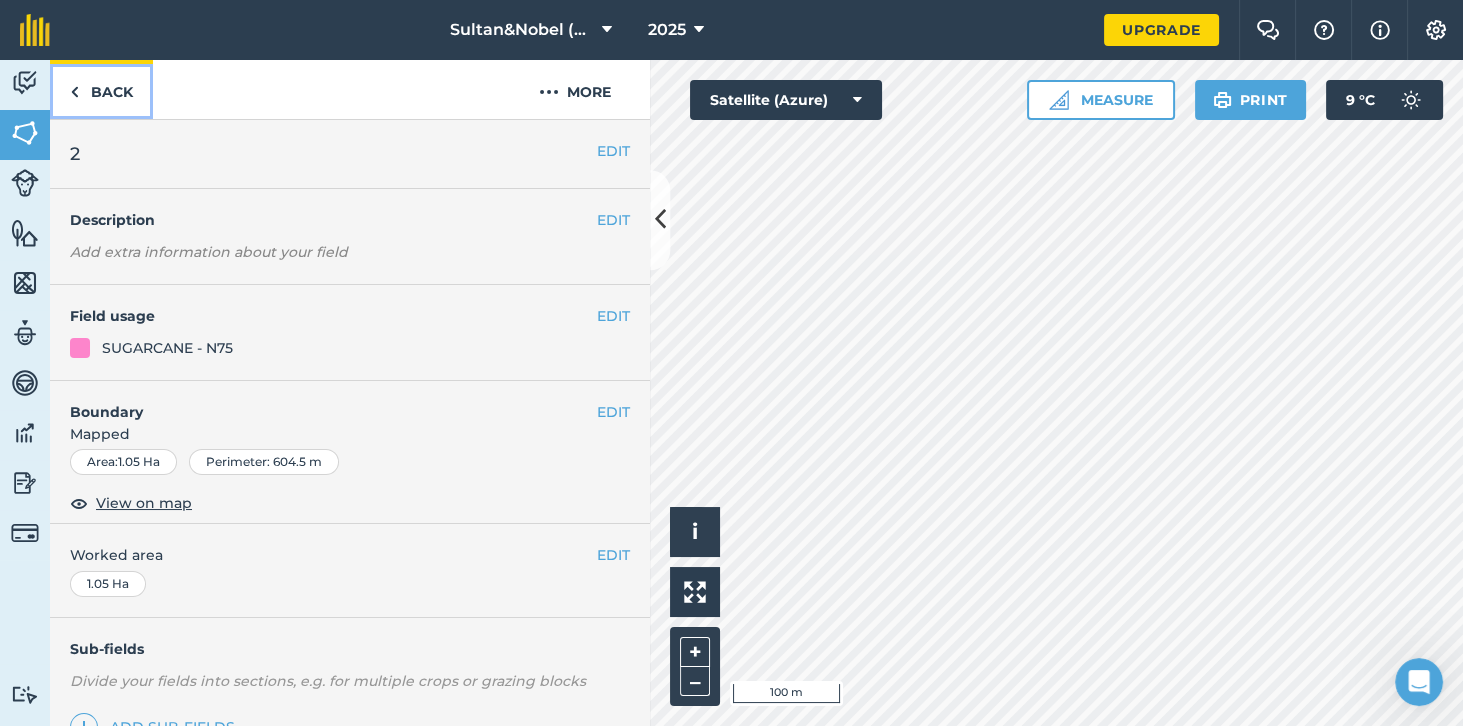 click at bounding box center (74, 92) 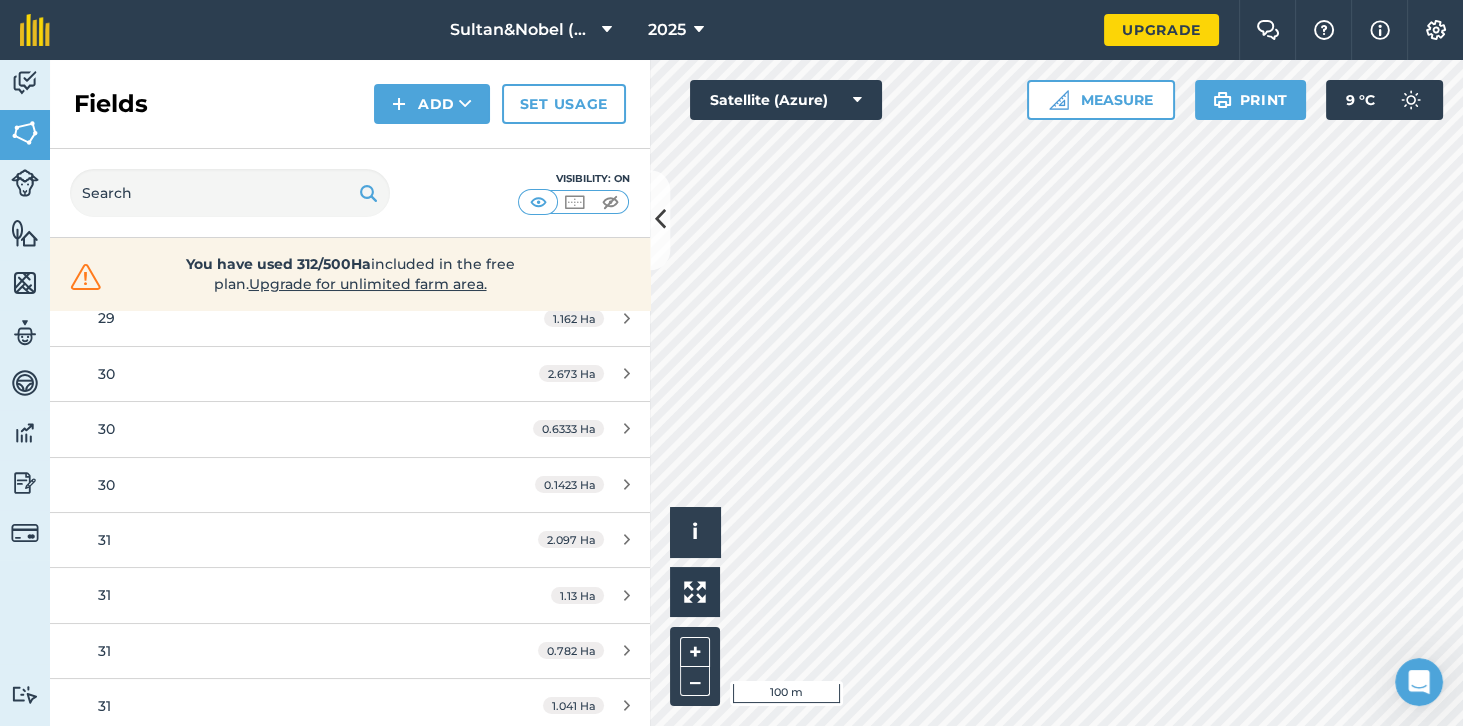 scroll, scrollTop: 5693, scrollLeft: 0, axis: vertical 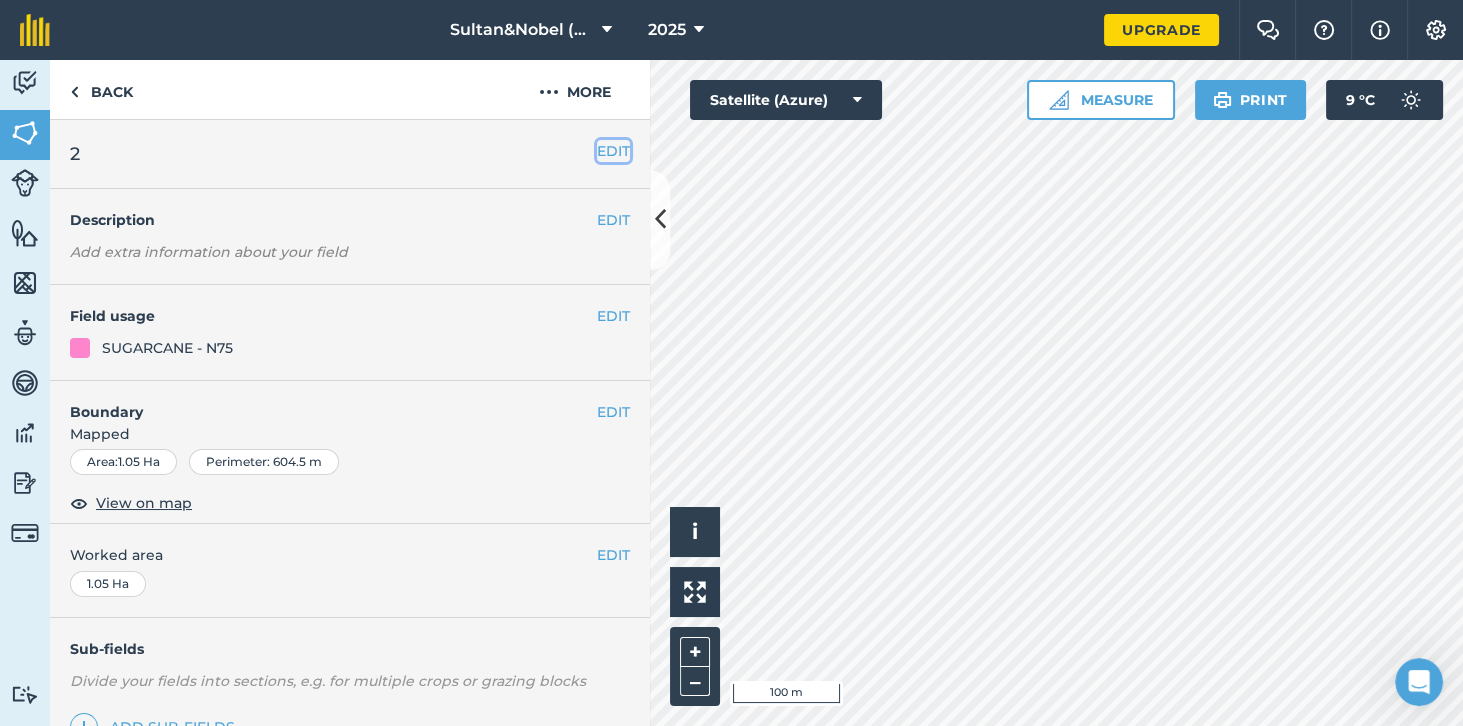 click on "EDIT" at bounding box center (613, 151) 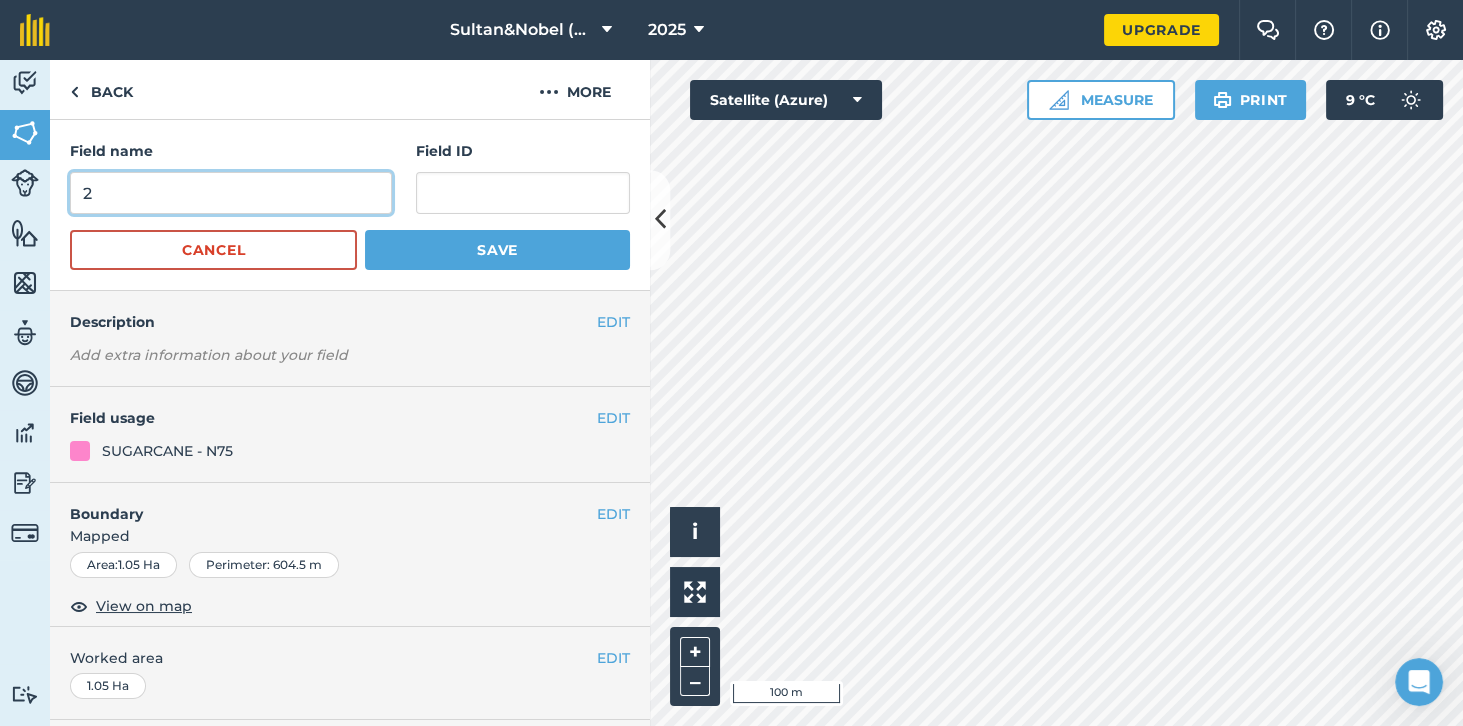 click on "2" at bounding box center (231, 193) 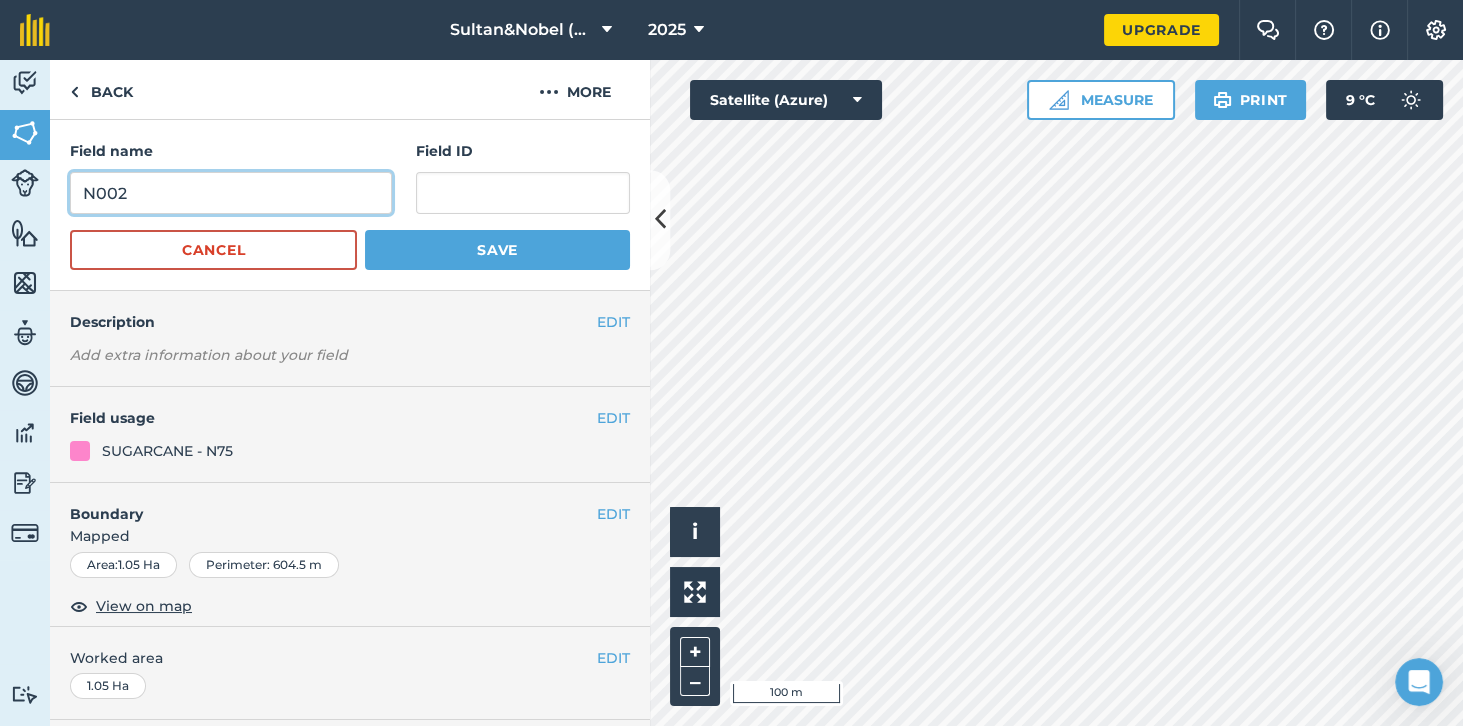 type on "N002" 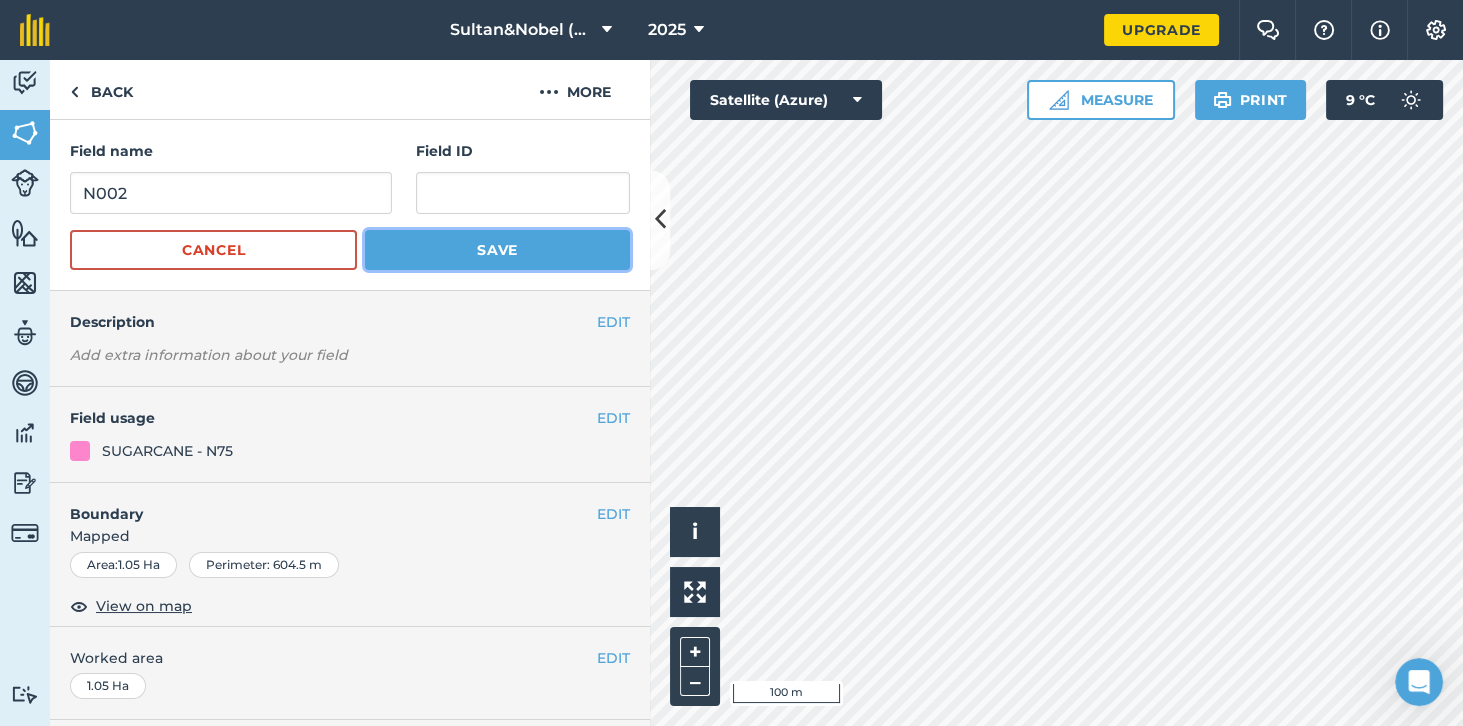 click on "Save" at bounding box center (497, 250) 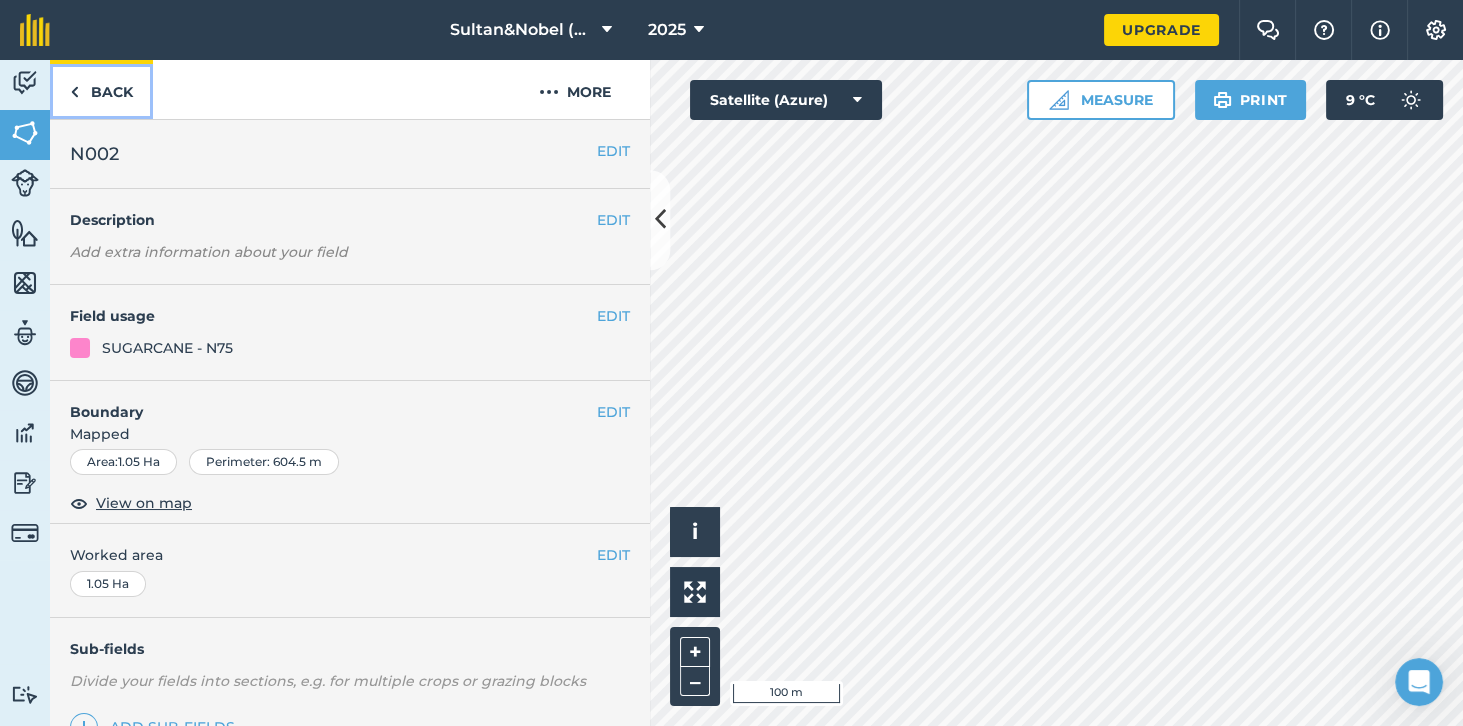 click on "Back" at bounding box center [101, 89] 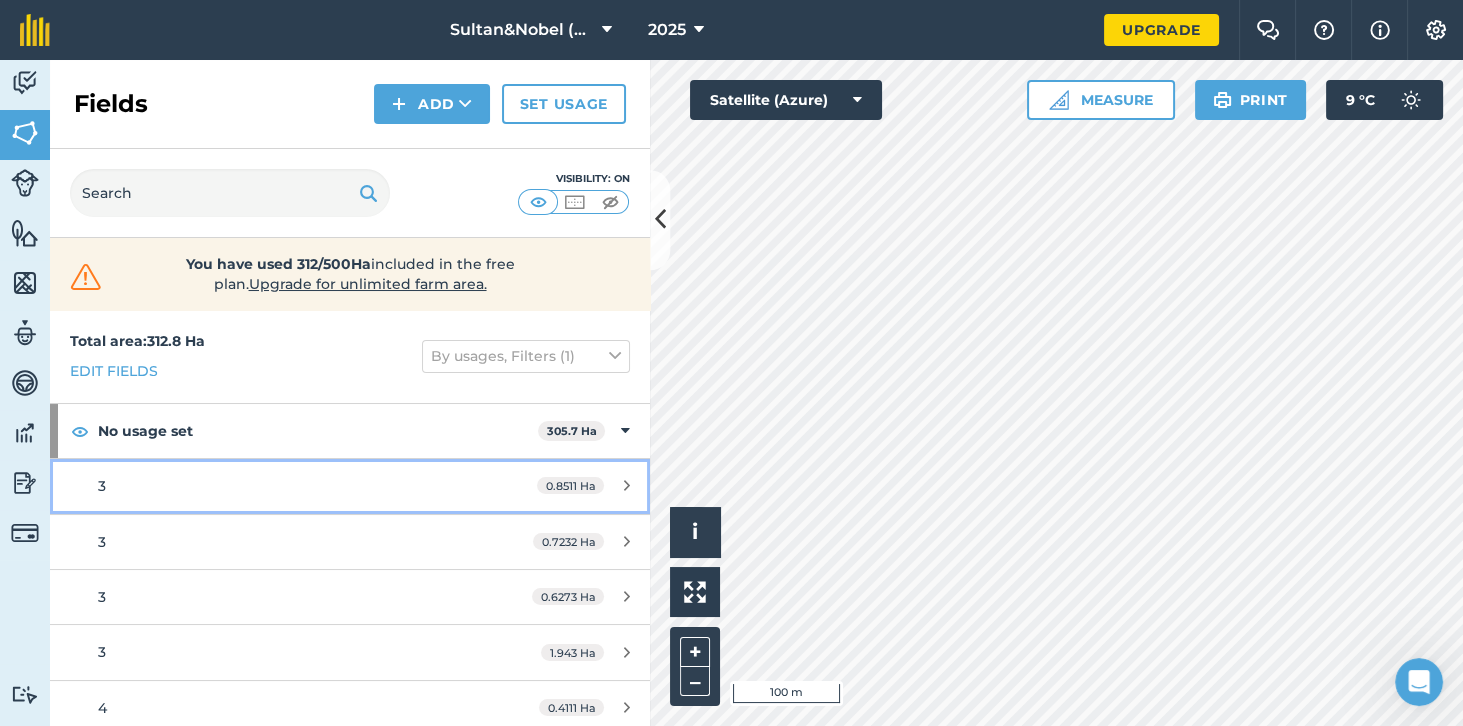click on "3" at bounding box center [286, 486] 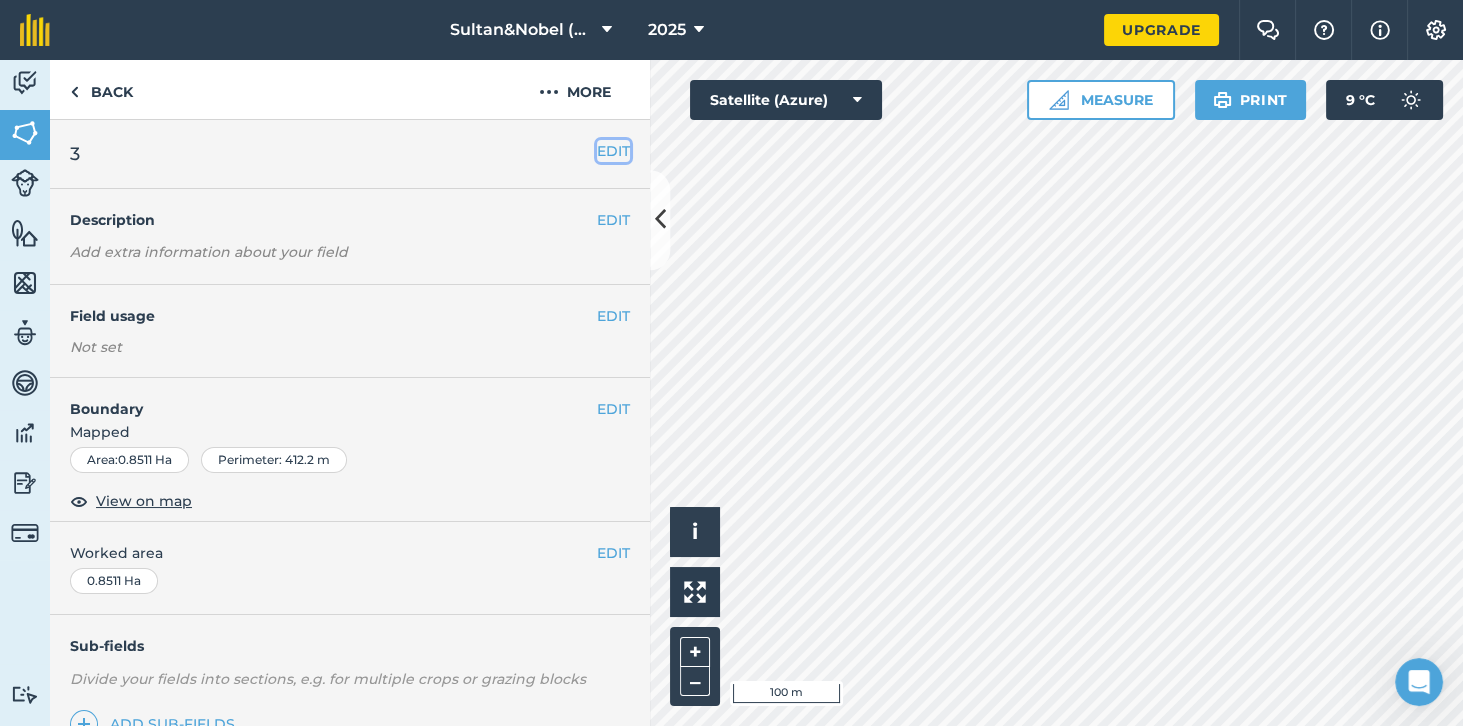 click on "EDIT" at bounding box center (613, 151) 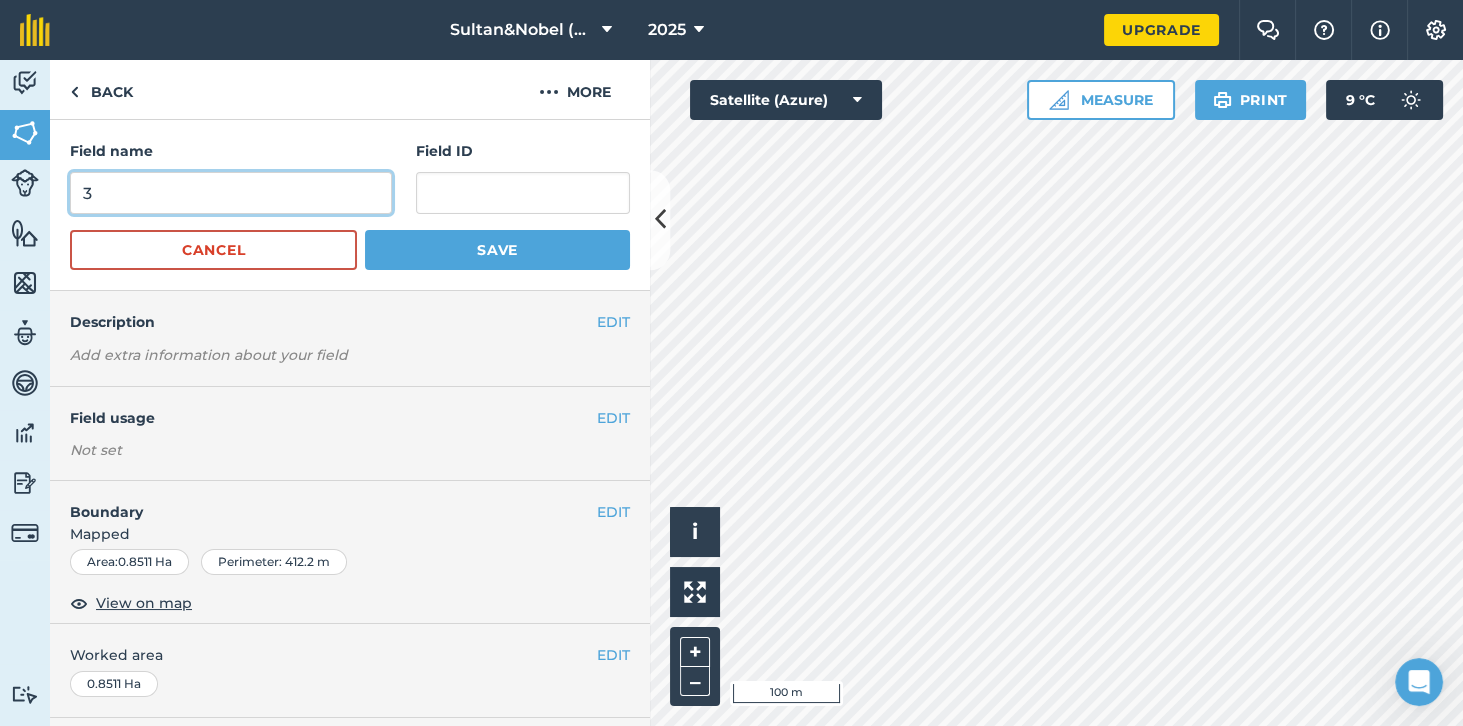 click on "3" at bounding box center (231, 193) 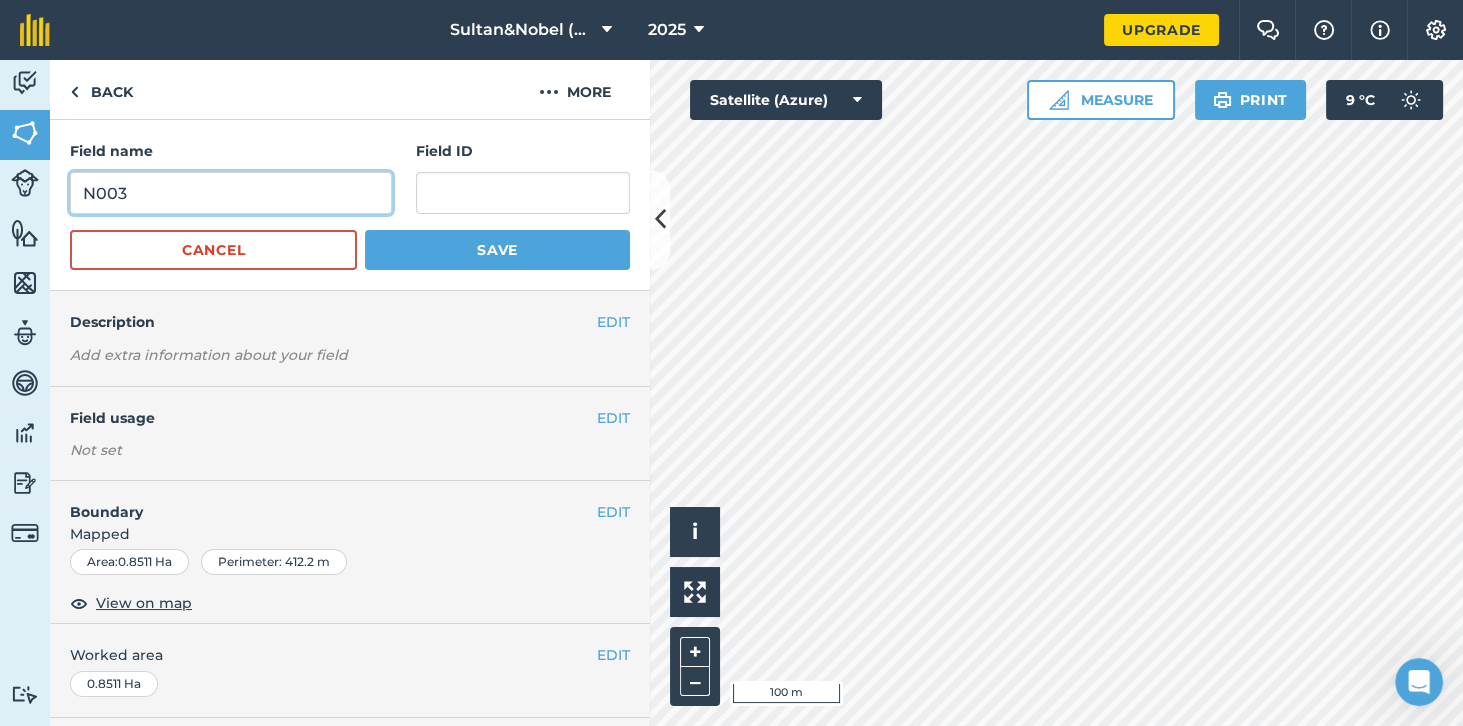 type on "N003" 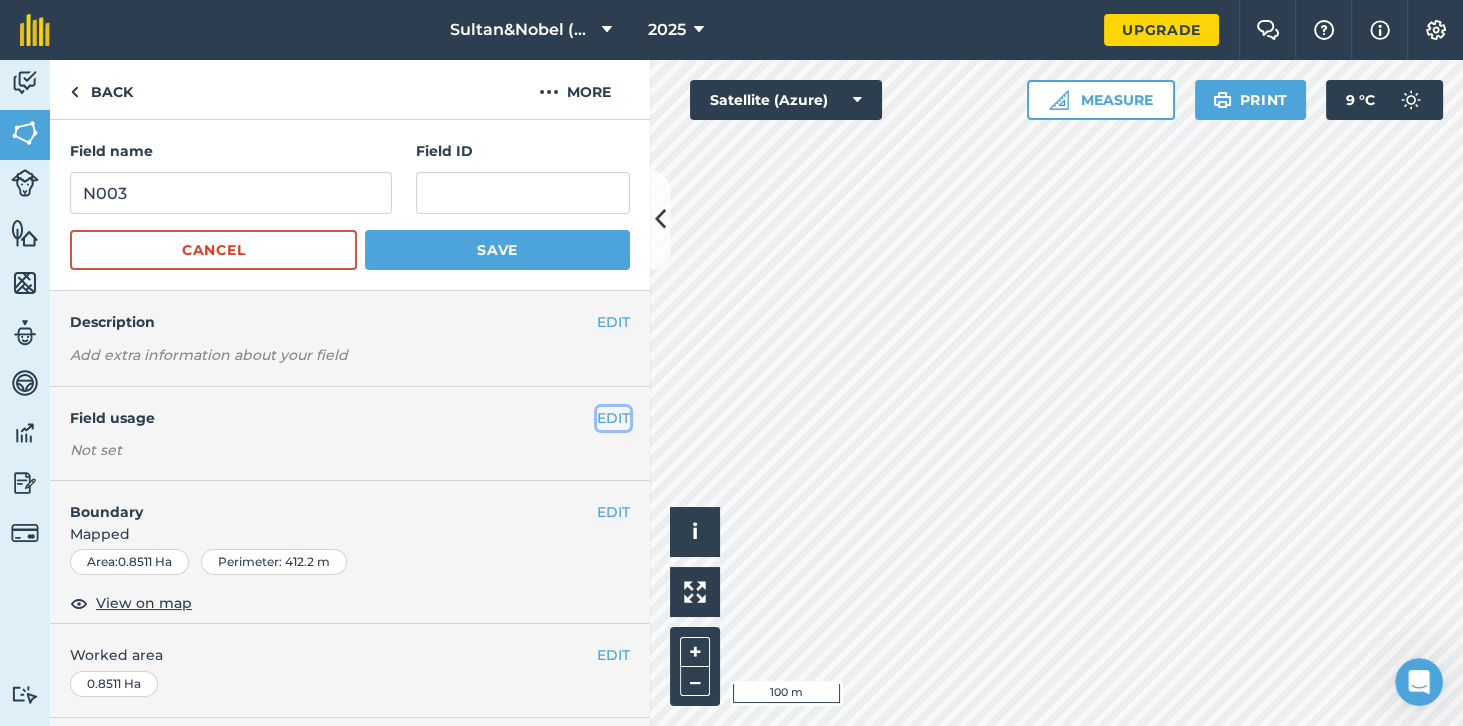 click on "EDIT" at bounding box center (613, 418) 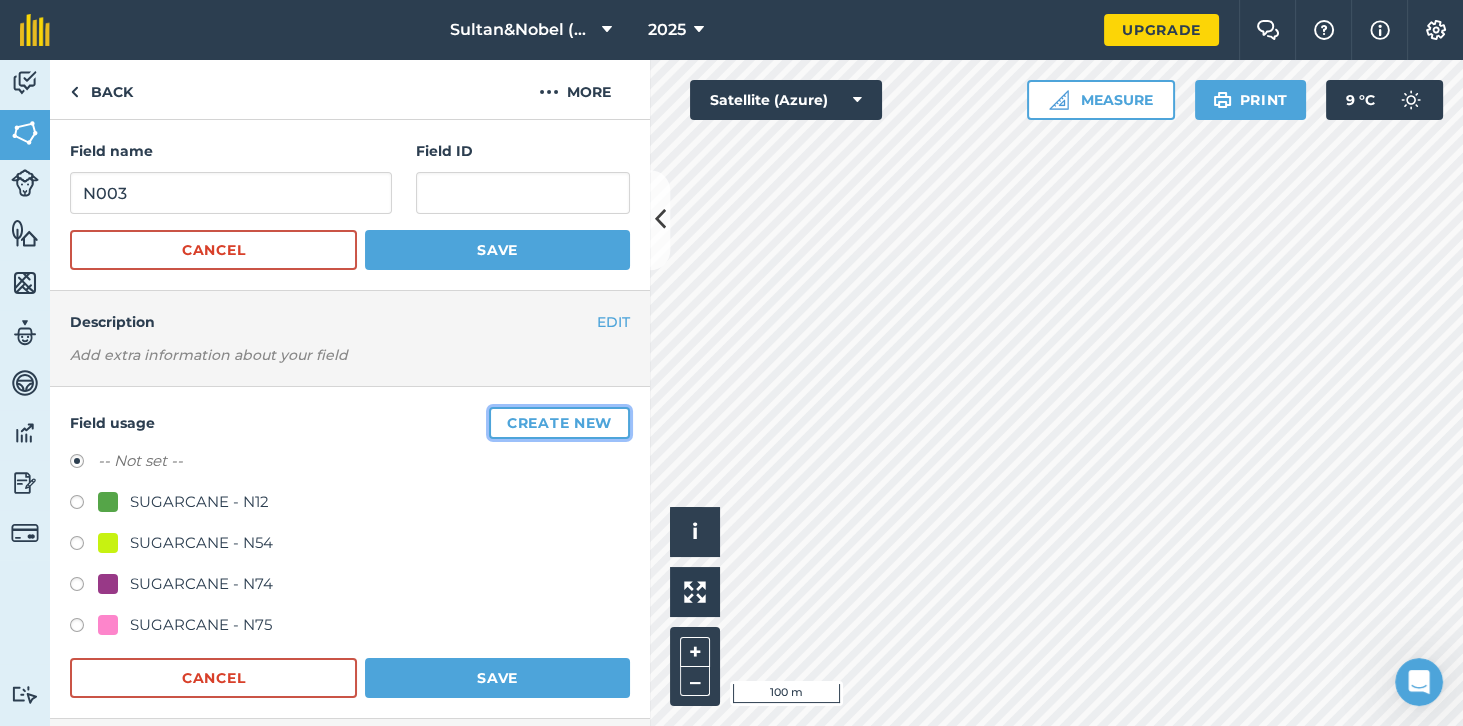 click on "Create new" at bounding box center (559, 423) 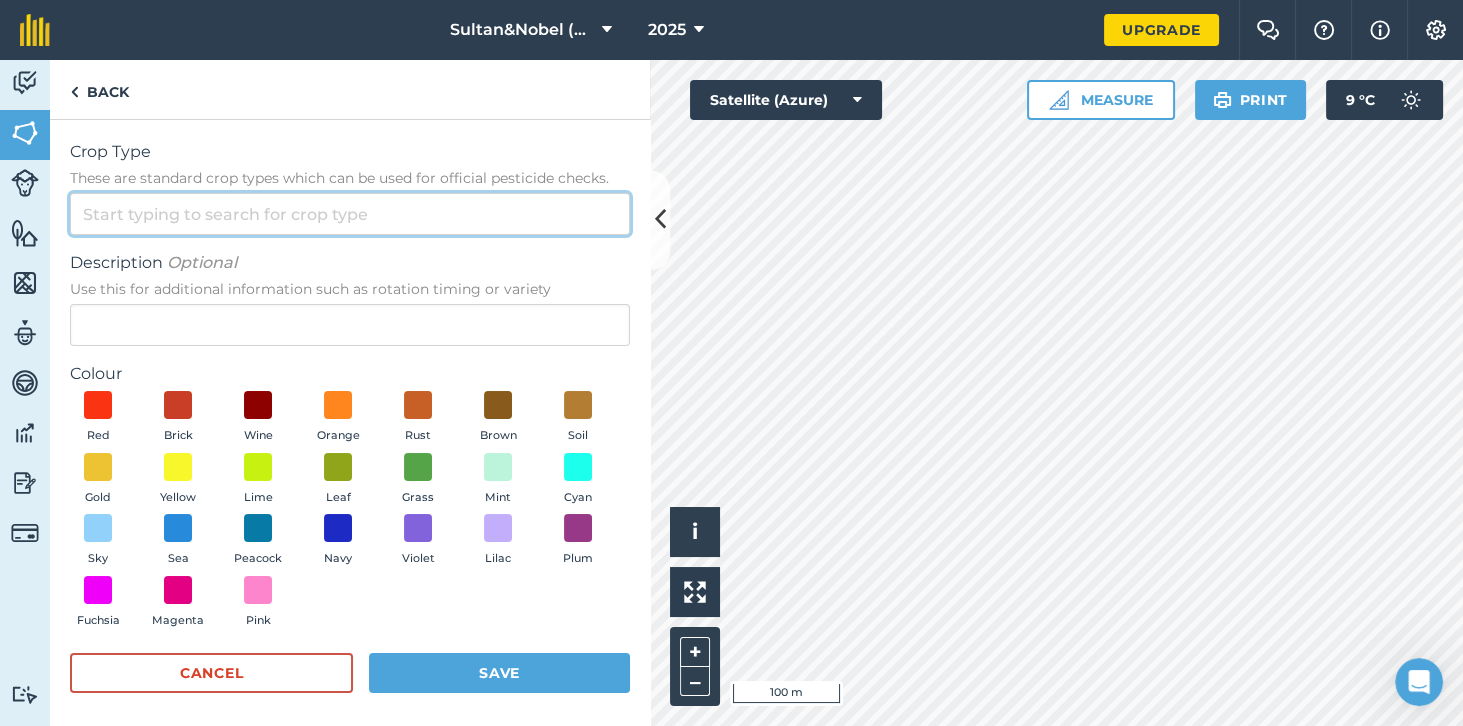 click on "Crop Type These are standard crop types which can be used for official pesticide checks." at bounding box center (350, 214) 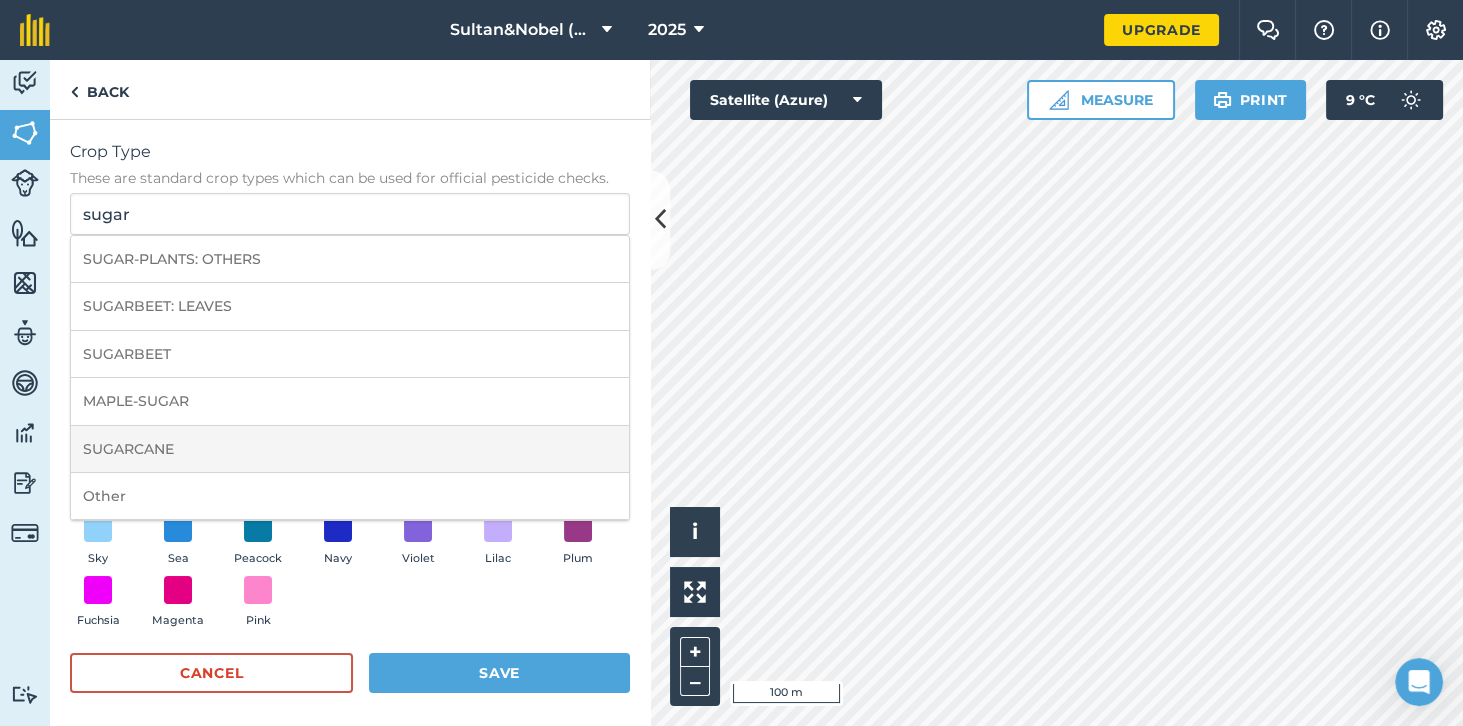 click on "SUGARCANE" at bounding box center (350, 449) 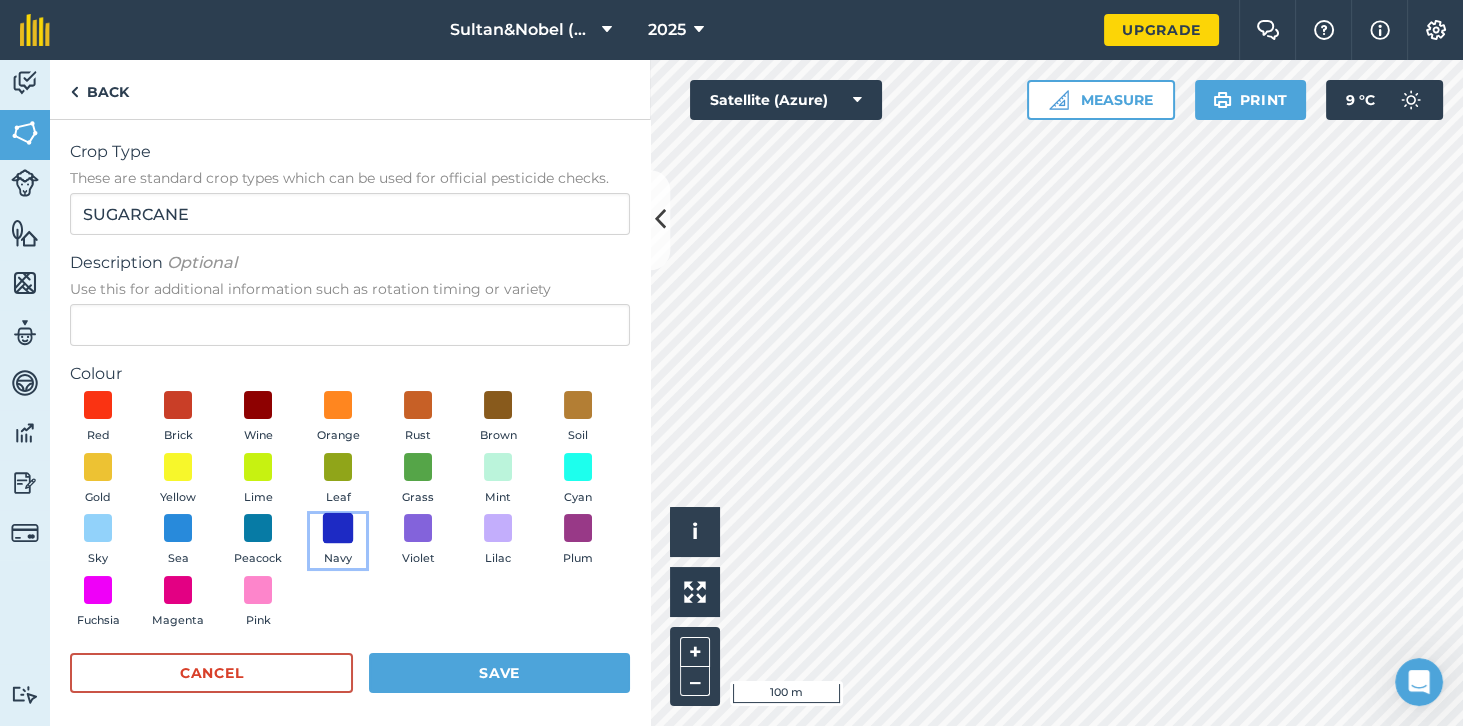 click at bounding box center (338, 528) 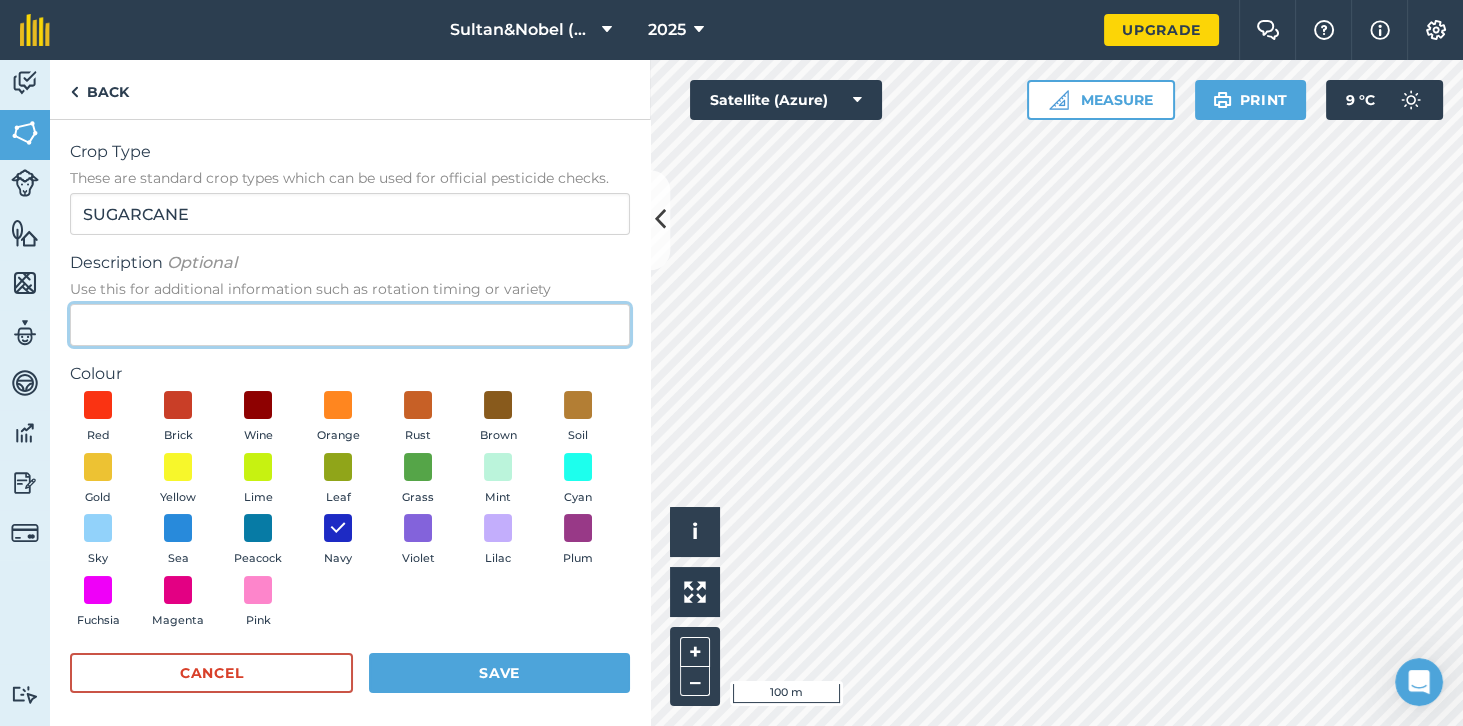 click on "Description   Optional Use this for additional information such as rotation timing or variety" at bounding box center [350, 325] 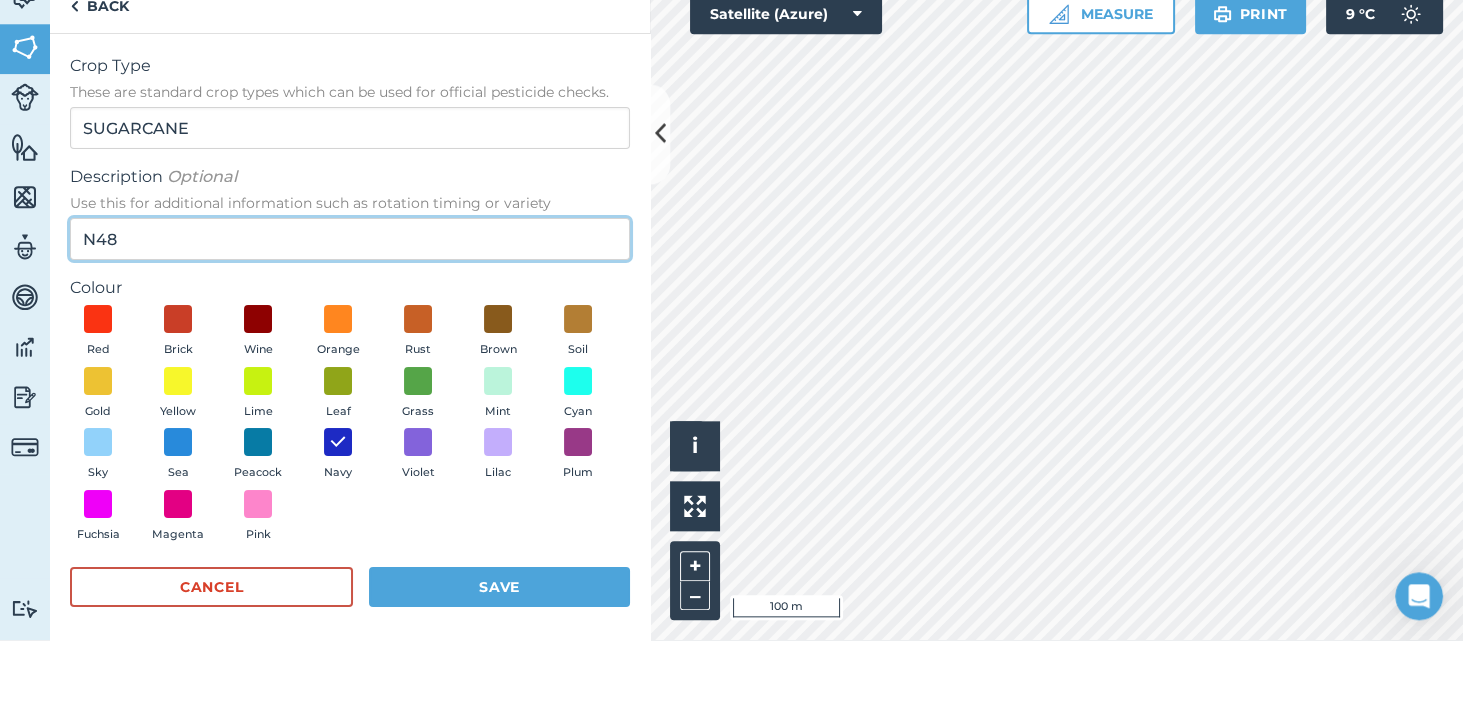 scroll, scrollTop: 95, scrollLeft: 0, axis: vertical 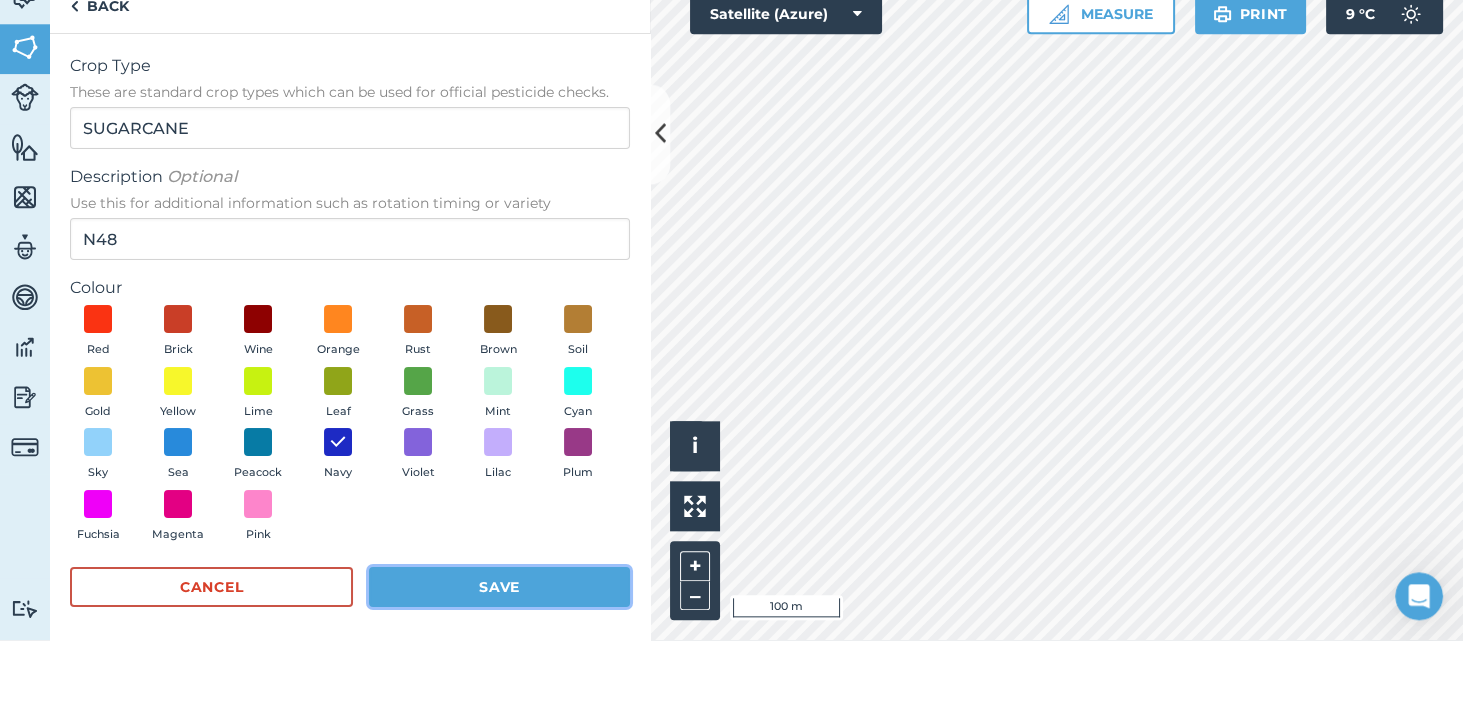click on "Save" at bounding box center (499, 673) 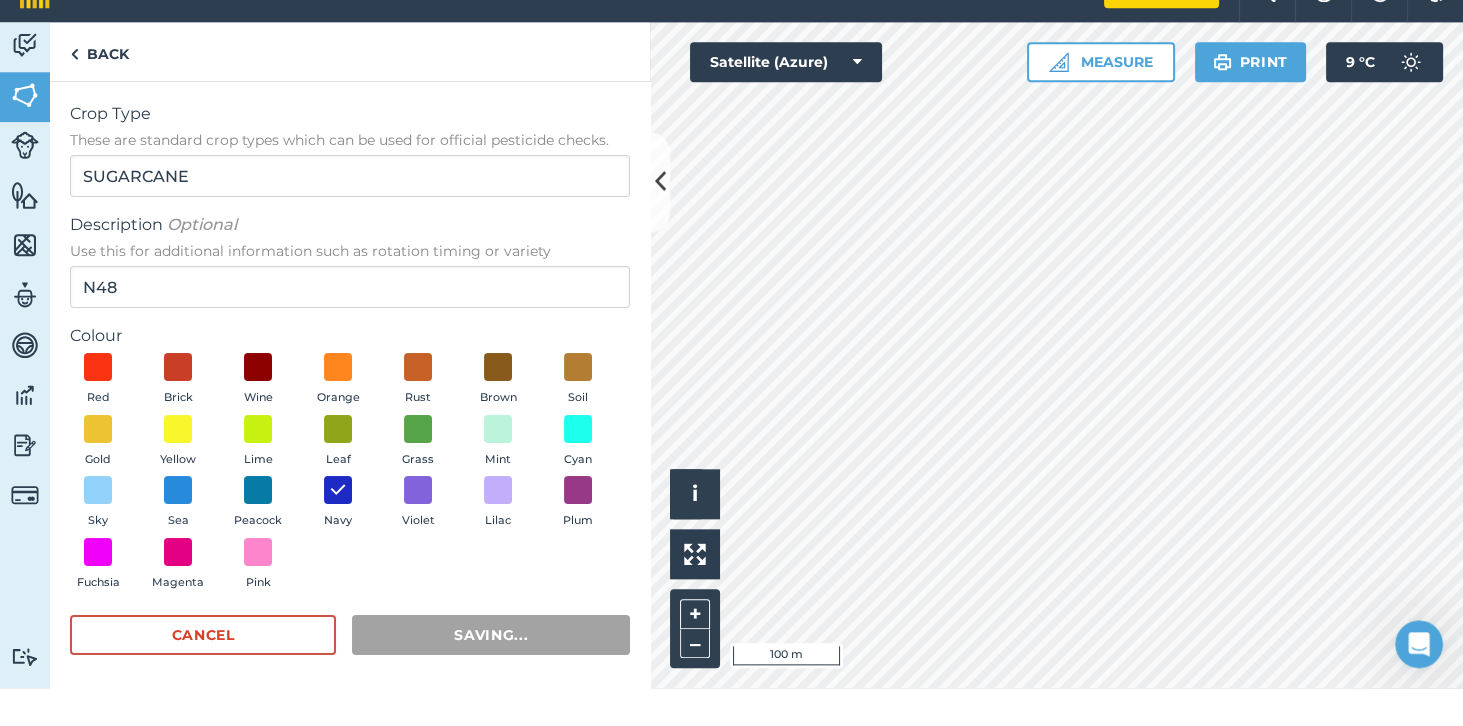 scroll, scrollTop: 96, scrollLeft: 0, axis: vertical 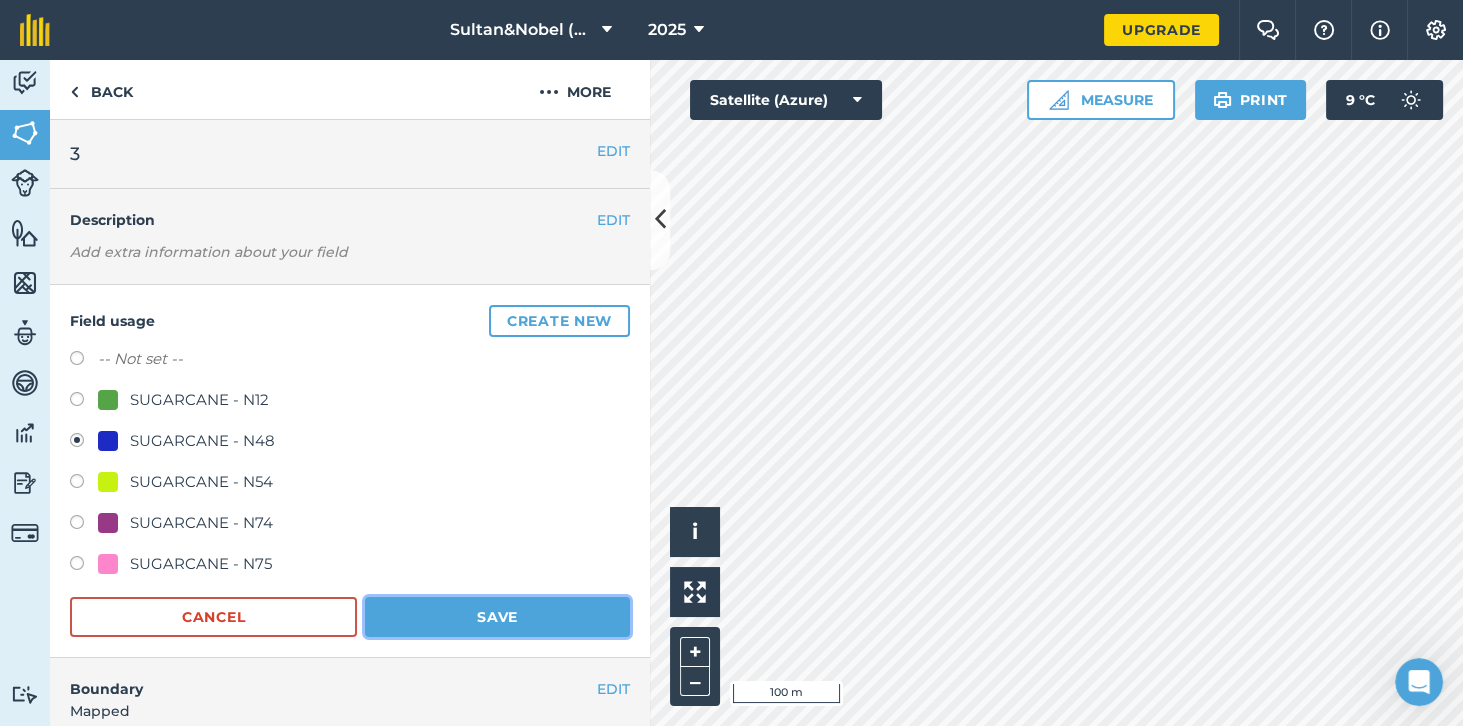 click on "Save" at bounding box center [497, 617] 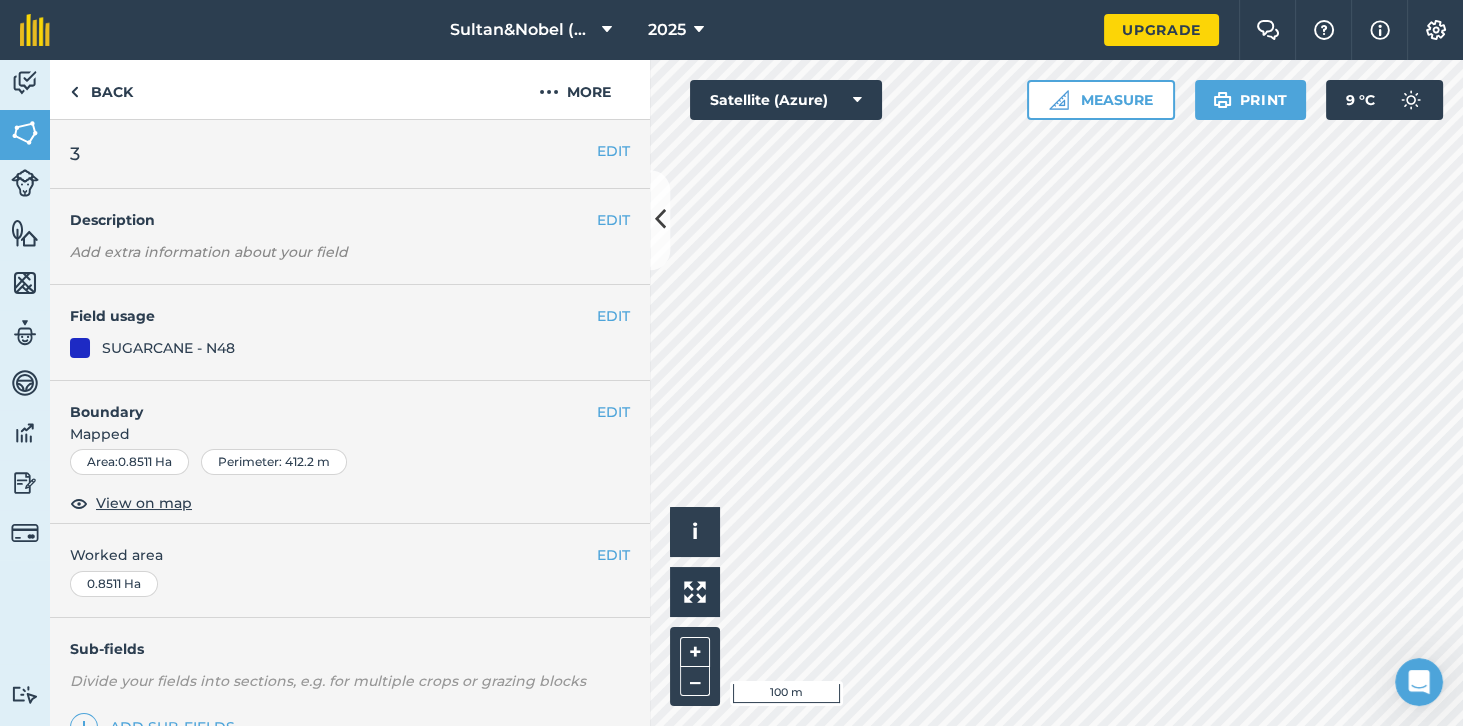 scroll, scrollTop: 0, scrollLeft: 0, axis: both 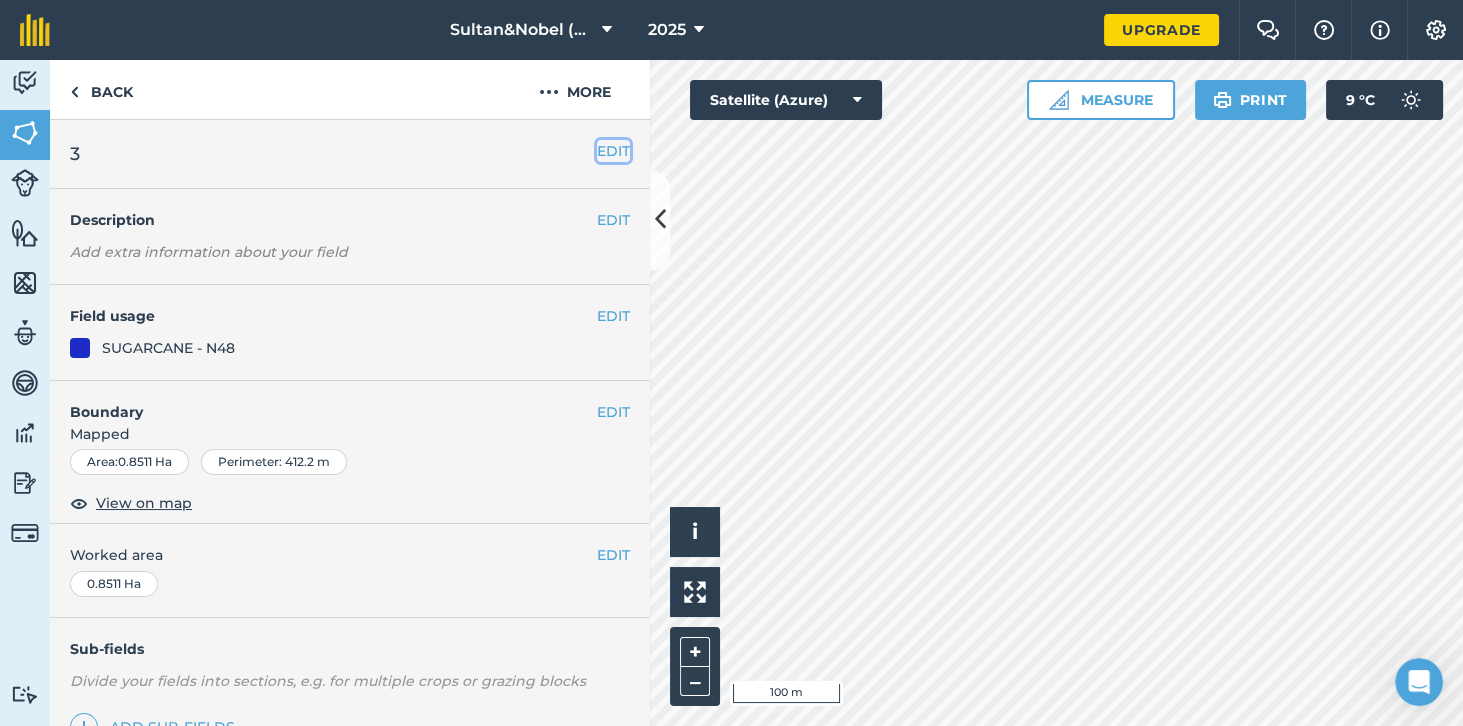 click on "EDIT" at bounding box center [613, 151] 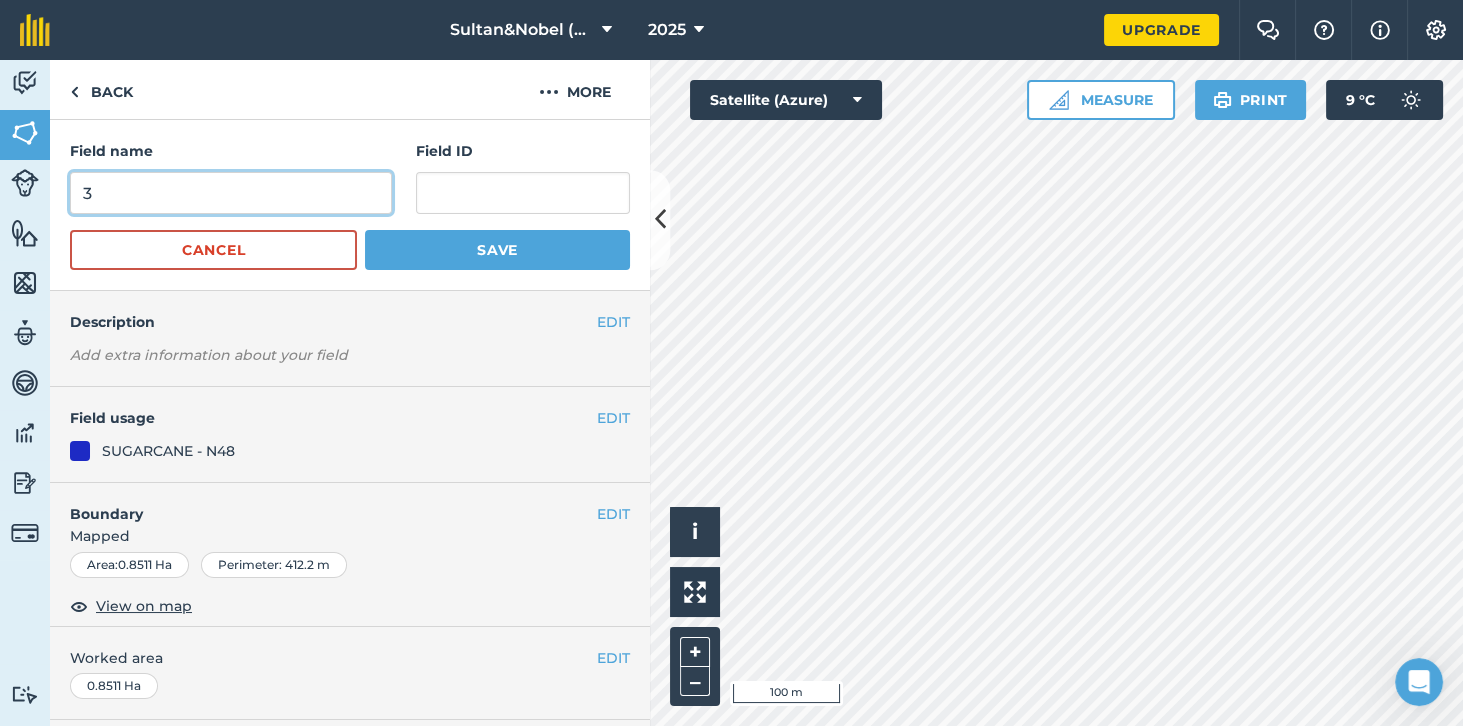 click on "3" at bounding box center [231, 193] 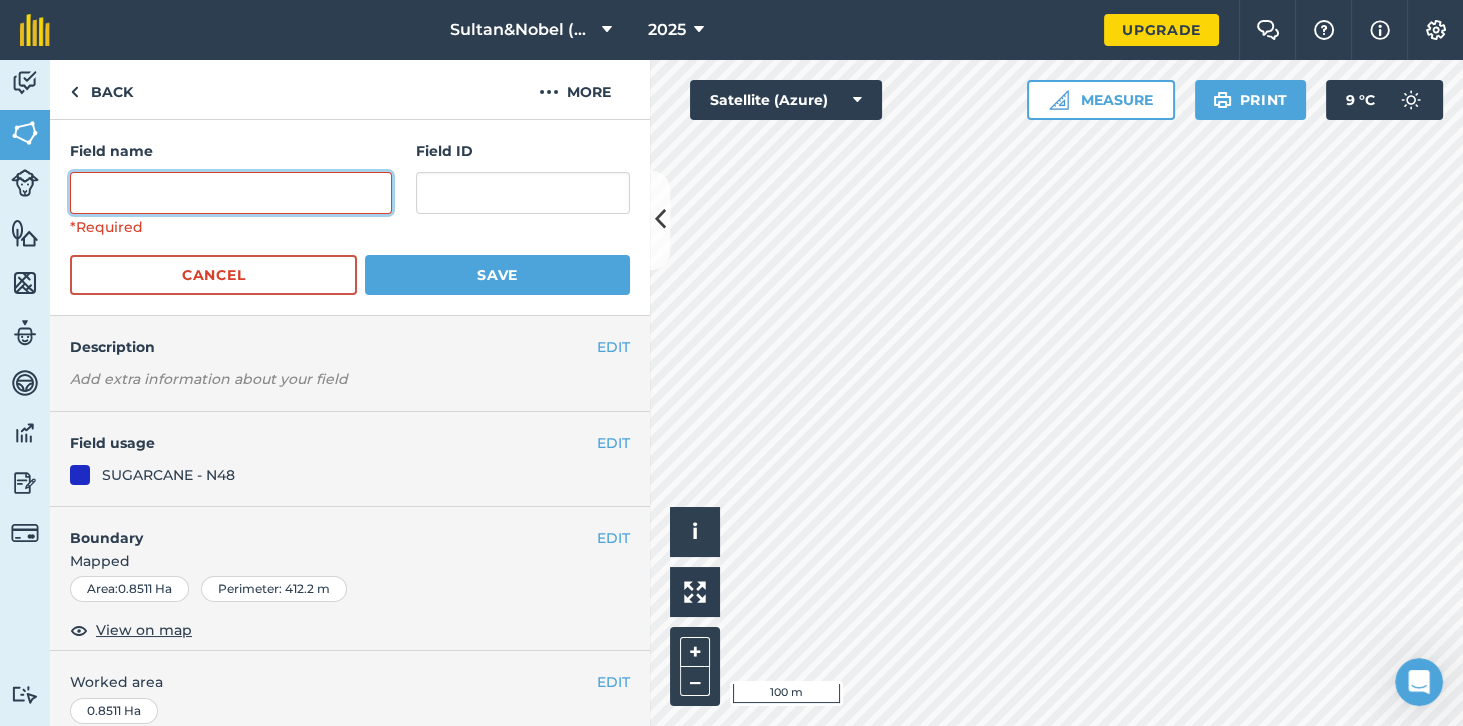 type on "n" 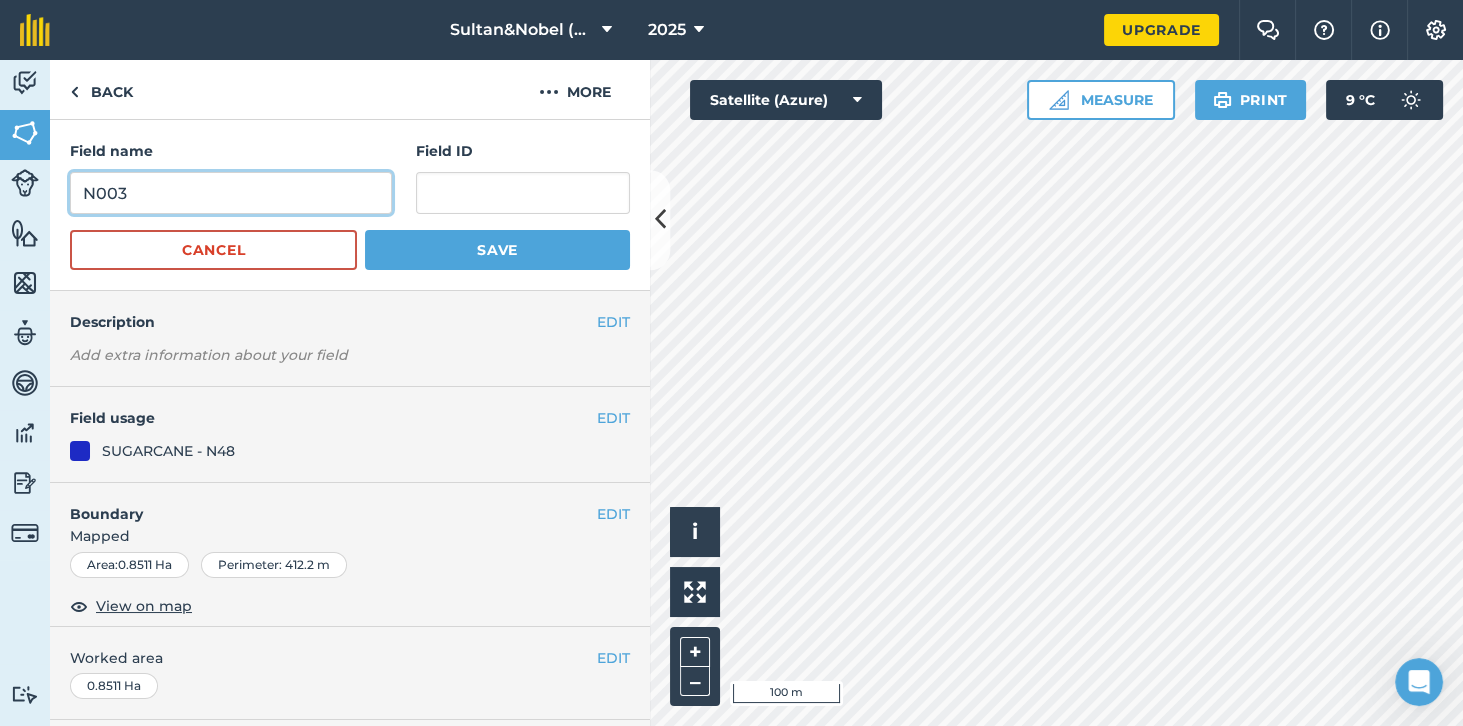 type on "N003" 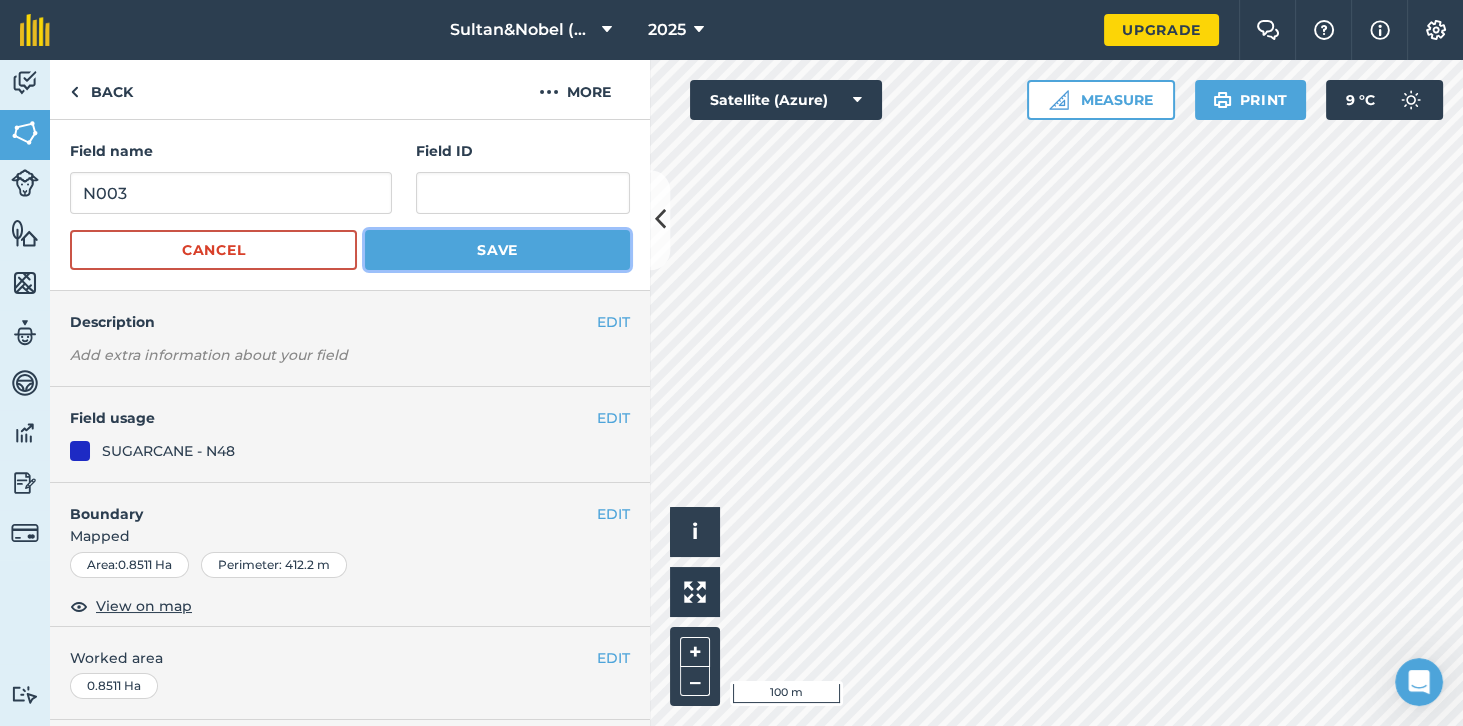 click on "Save" at bounding box center (497, 250) 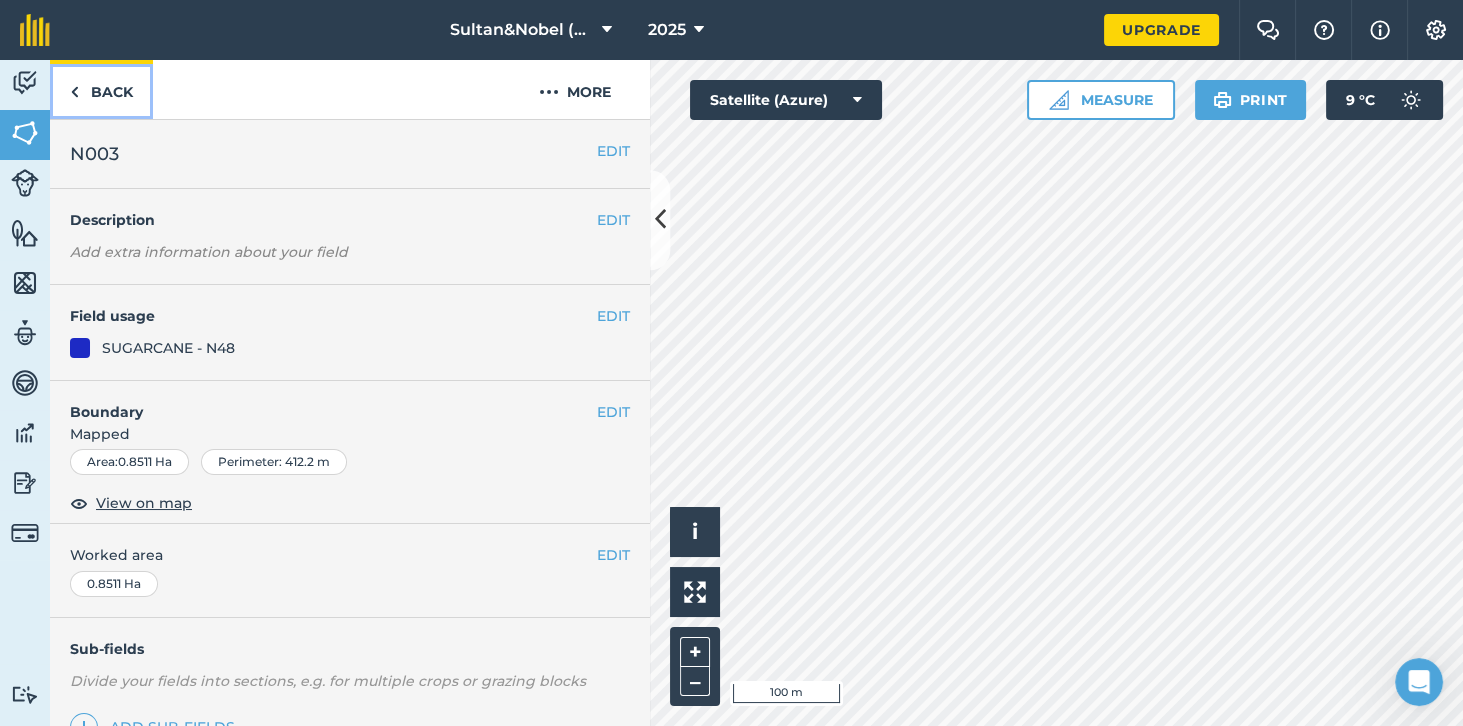 click on "Back" at bounding box center [101, 89] 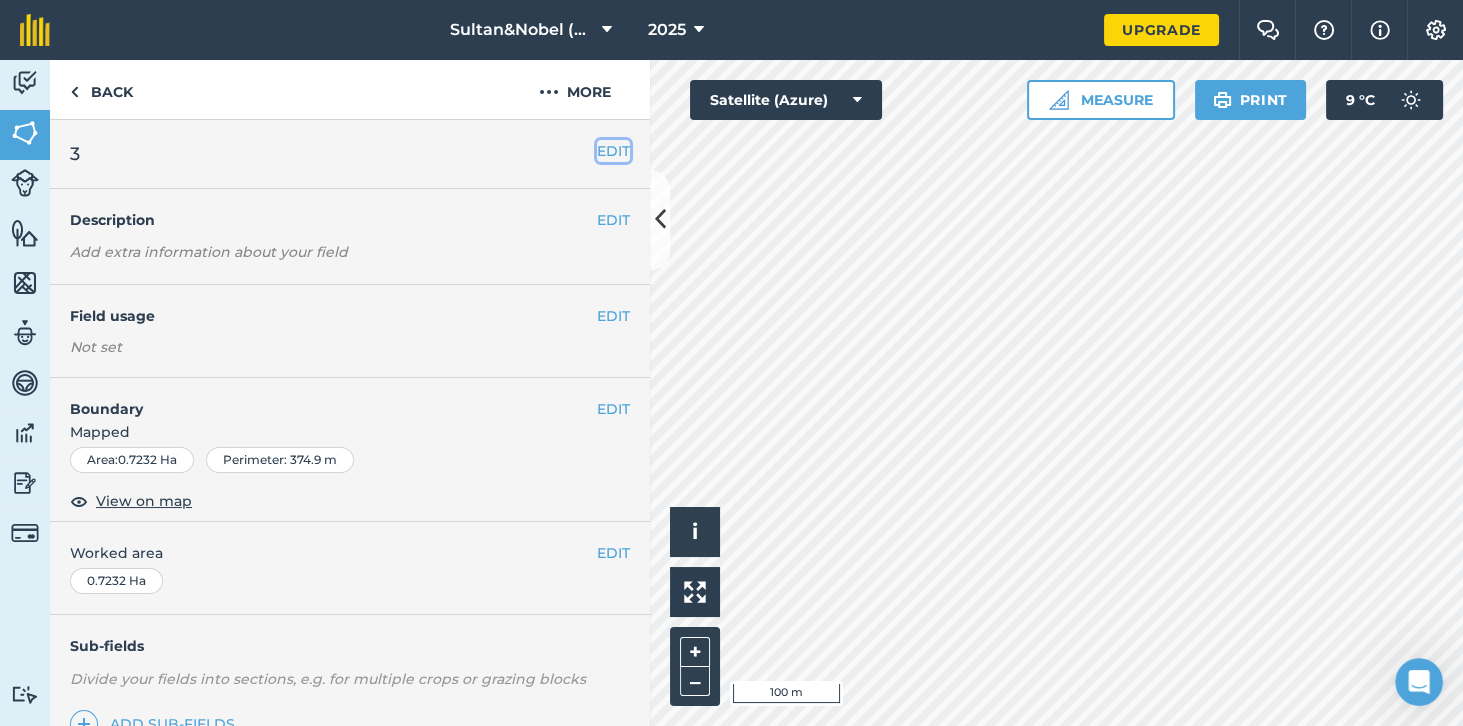 click on "EDIT" at bounding box center [613, 151] 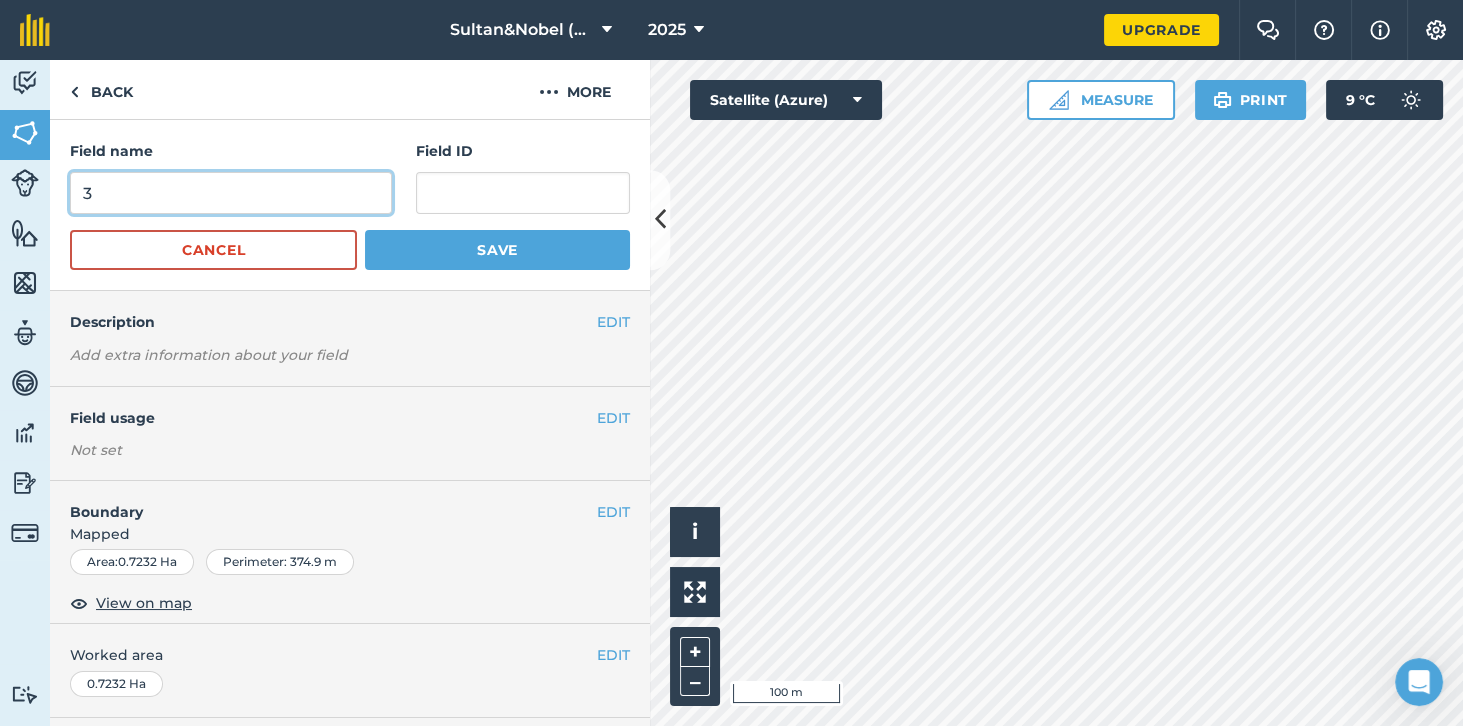 click on "3" at bounding box center [231, 193] 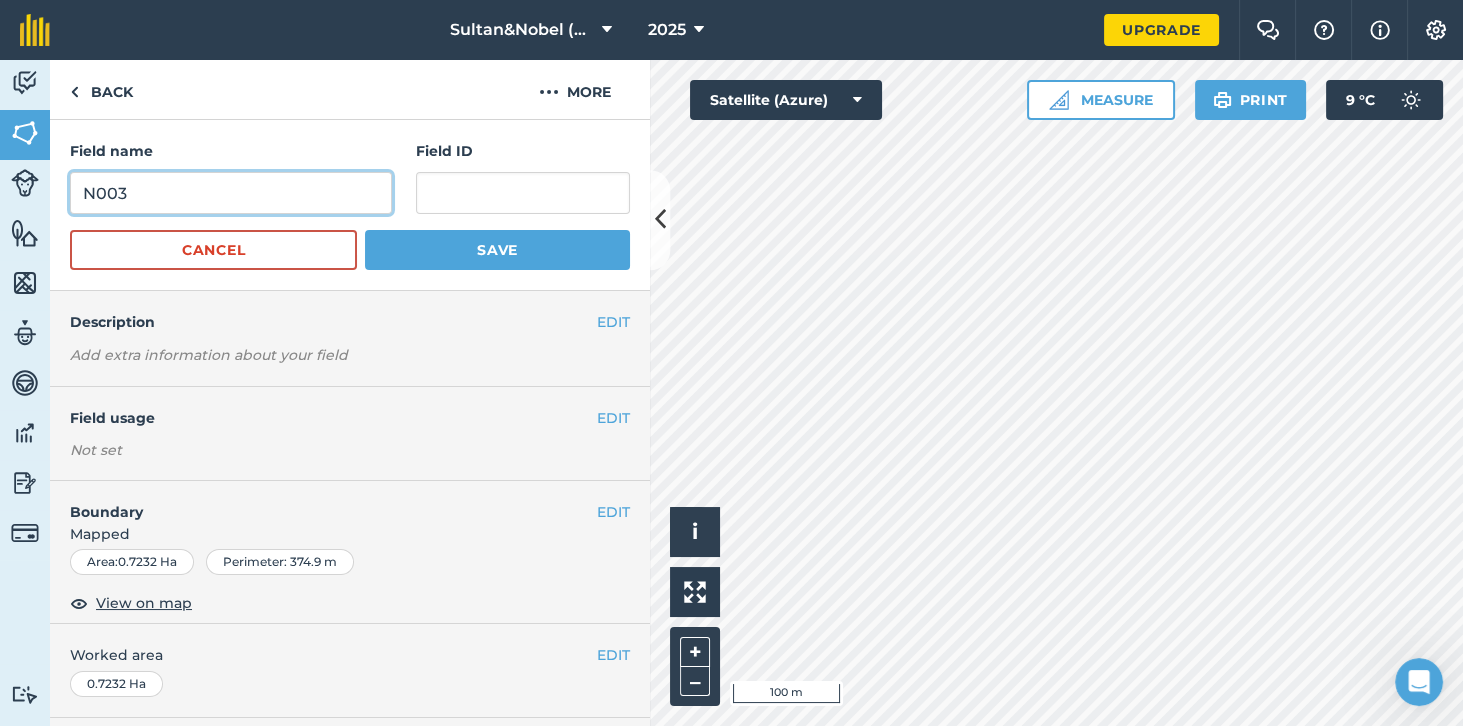 type on "N003" 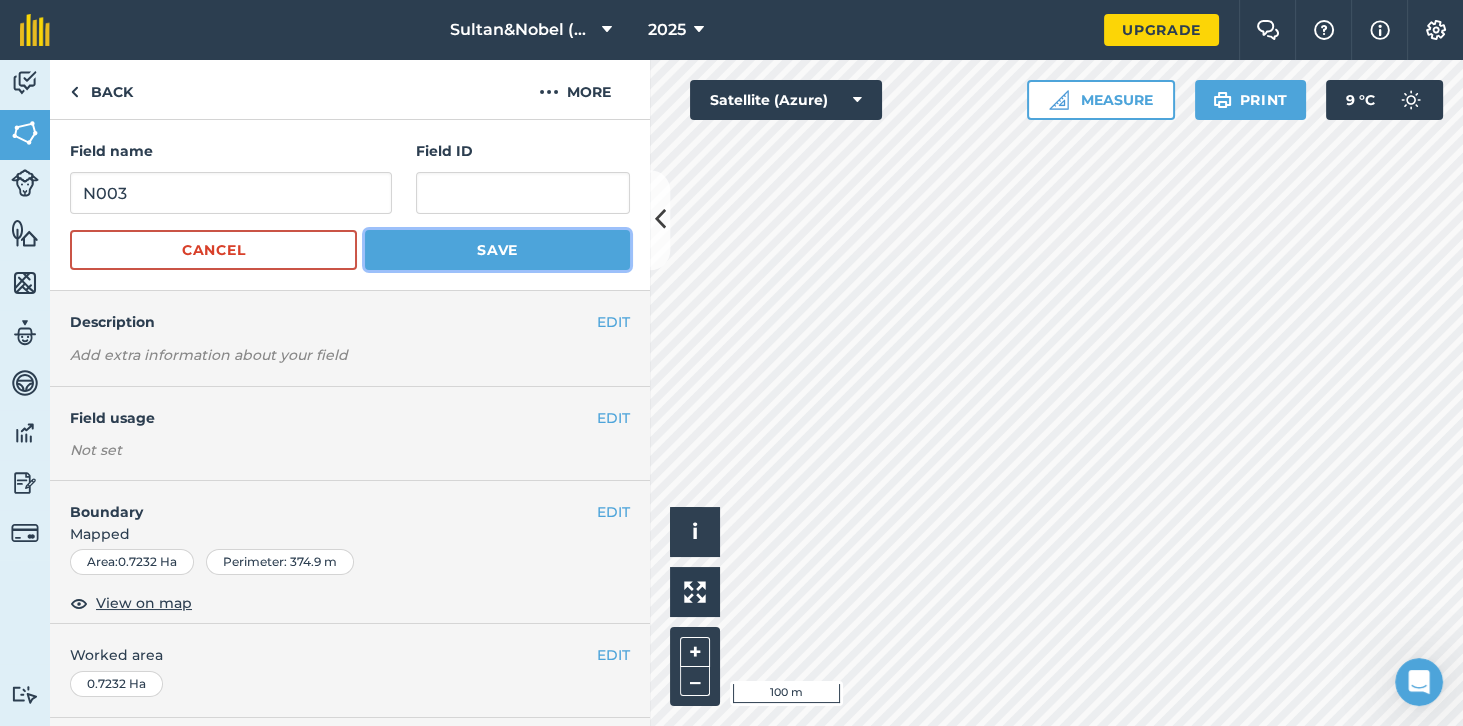 click on "Save" at bounding box center (497, 250) 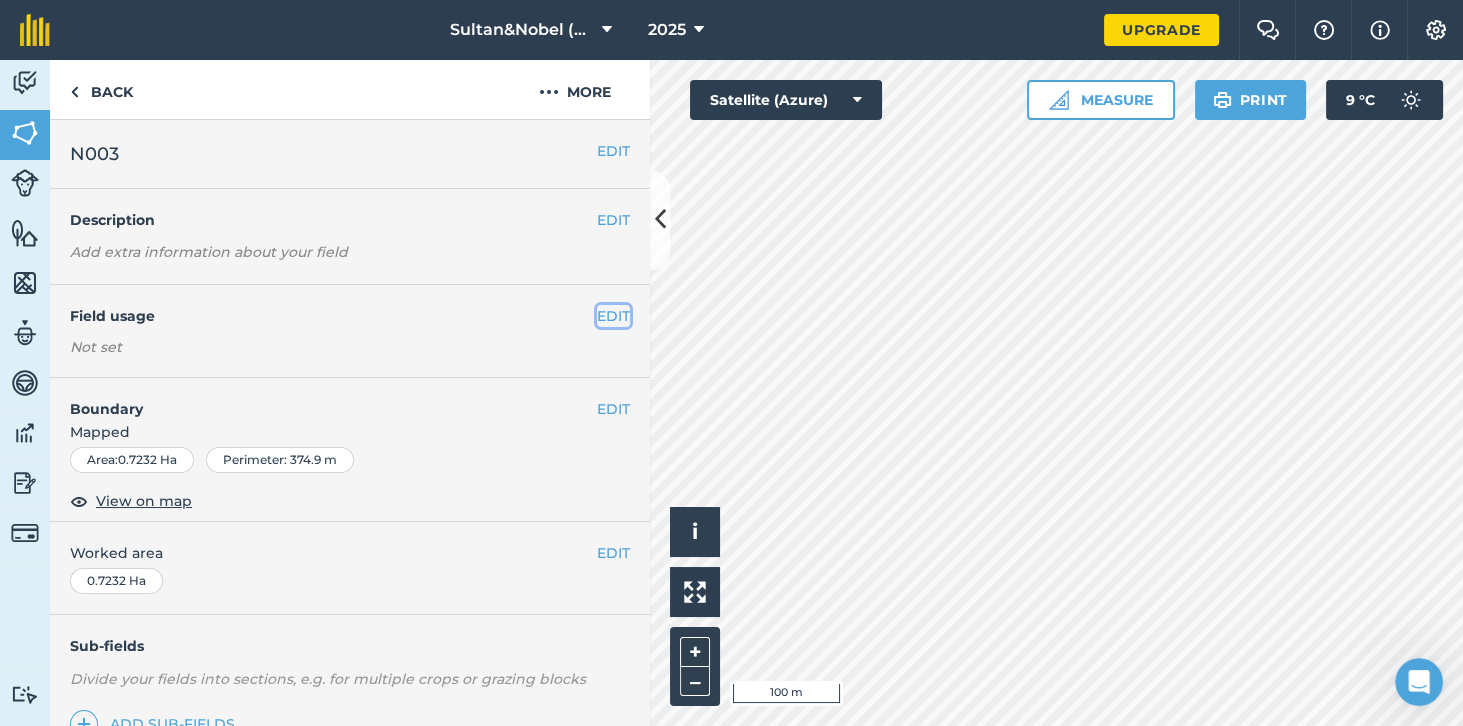click on "EDIT" at bounding box center [613, 316] 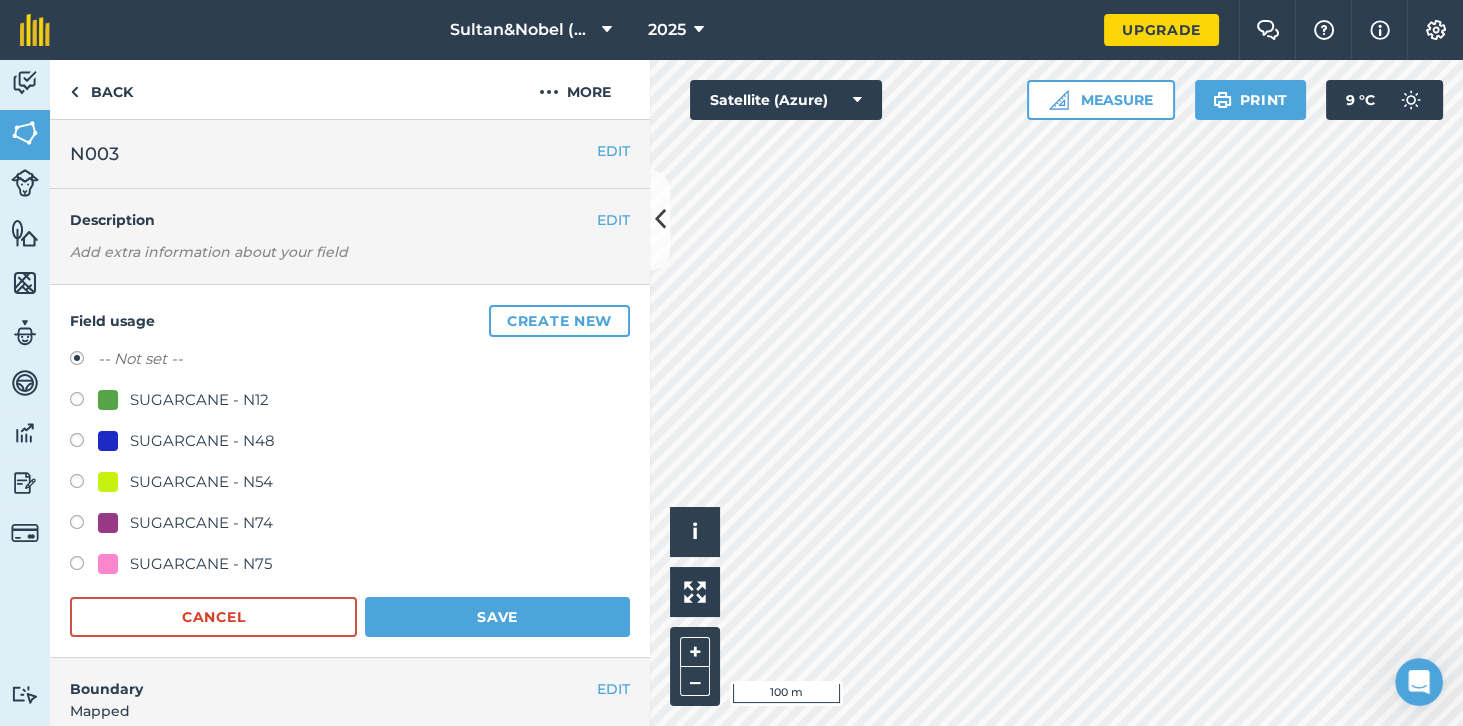 click at bounding box center (84, 443) 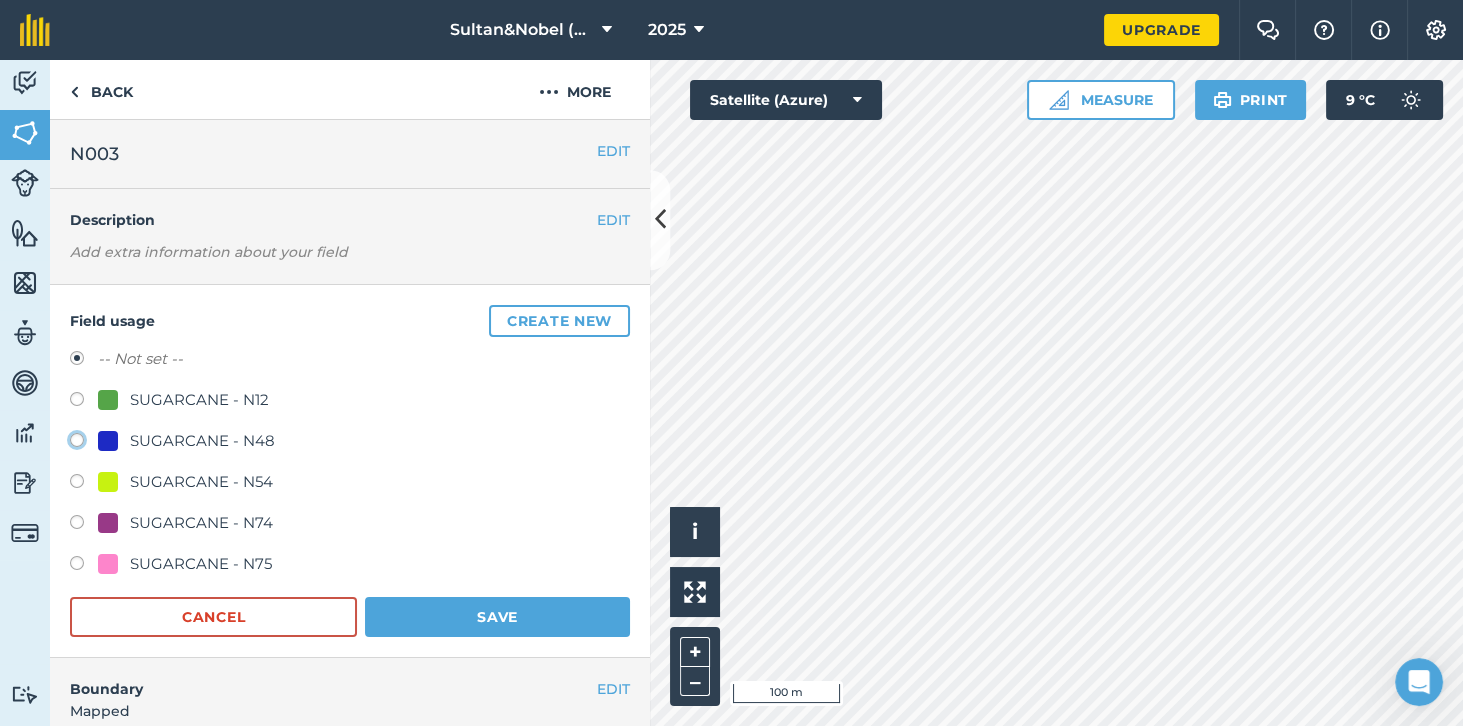 click on "SUGARCANE - N48" at bounding box center (-9923, 439) 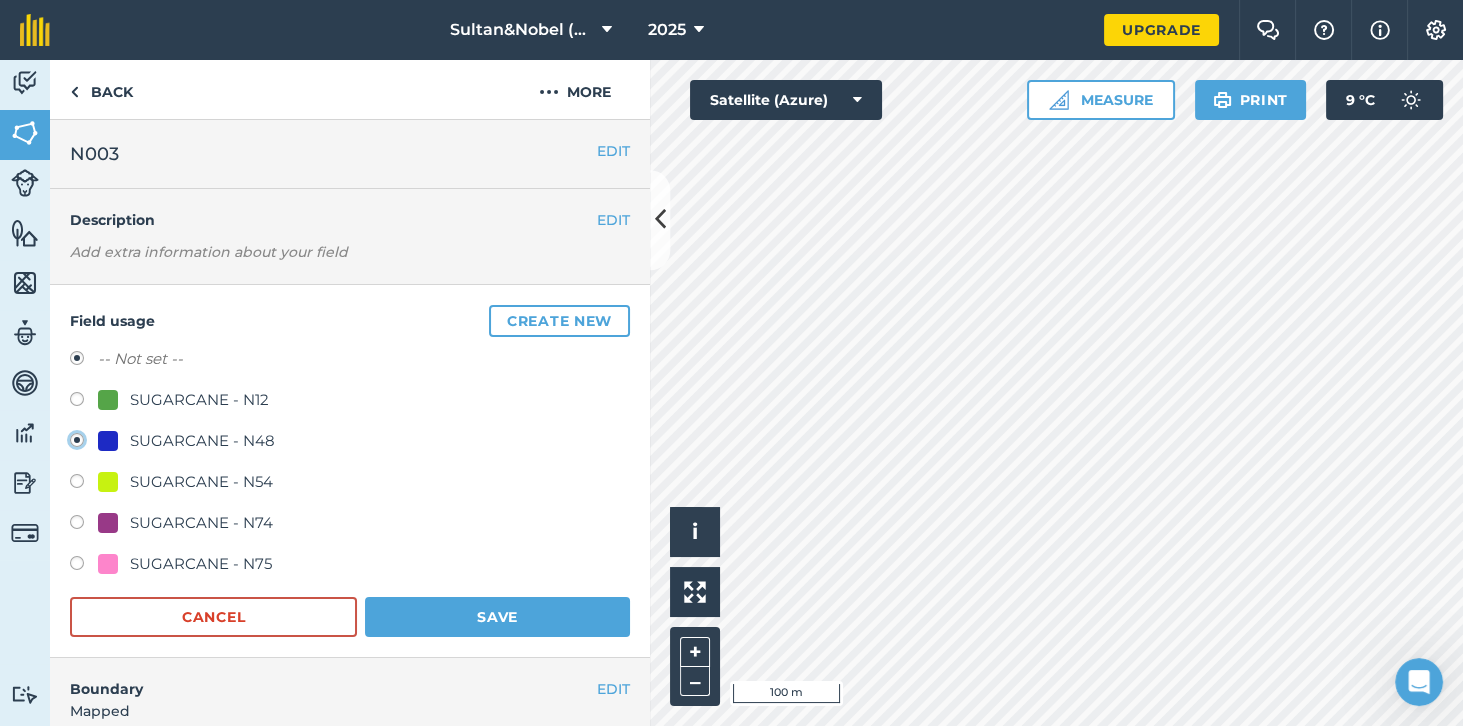 radio on "true" 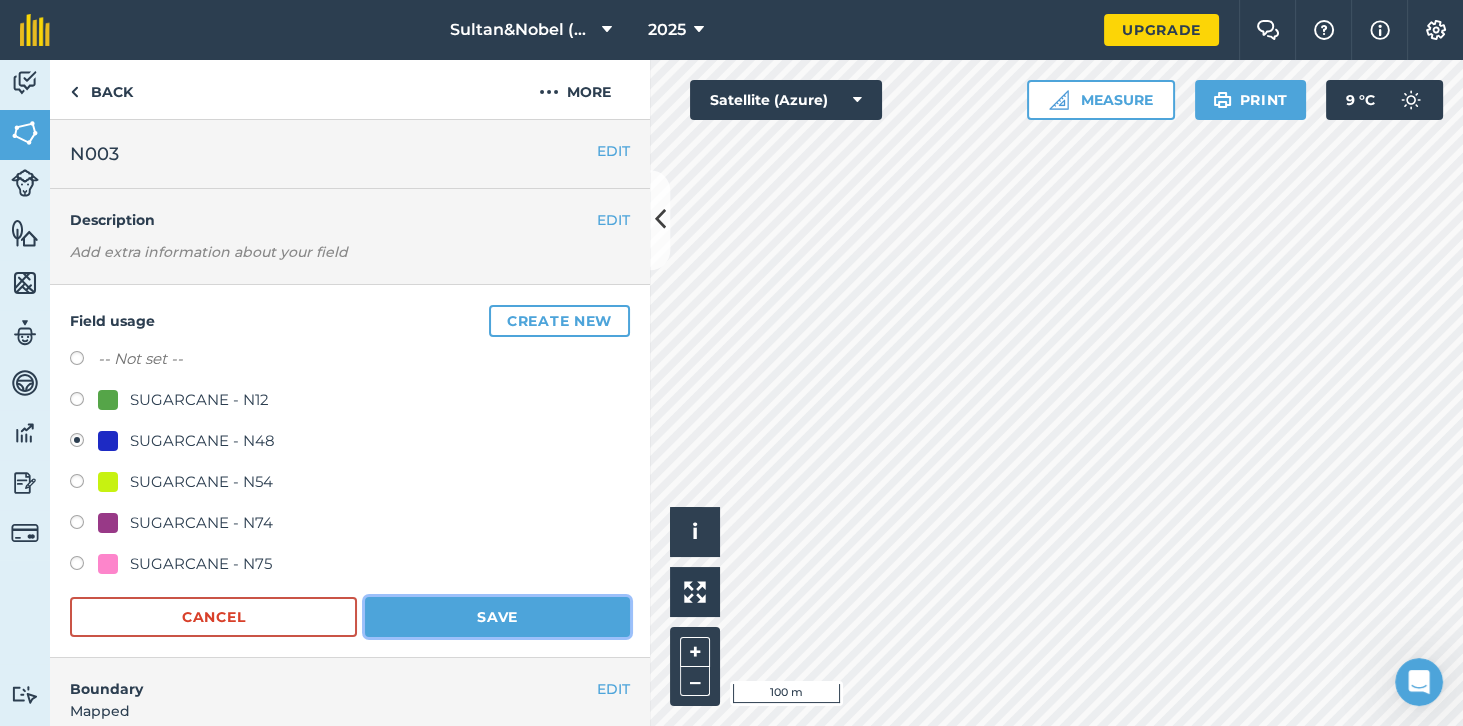 click on "Save" at bounding box center (497, 617) 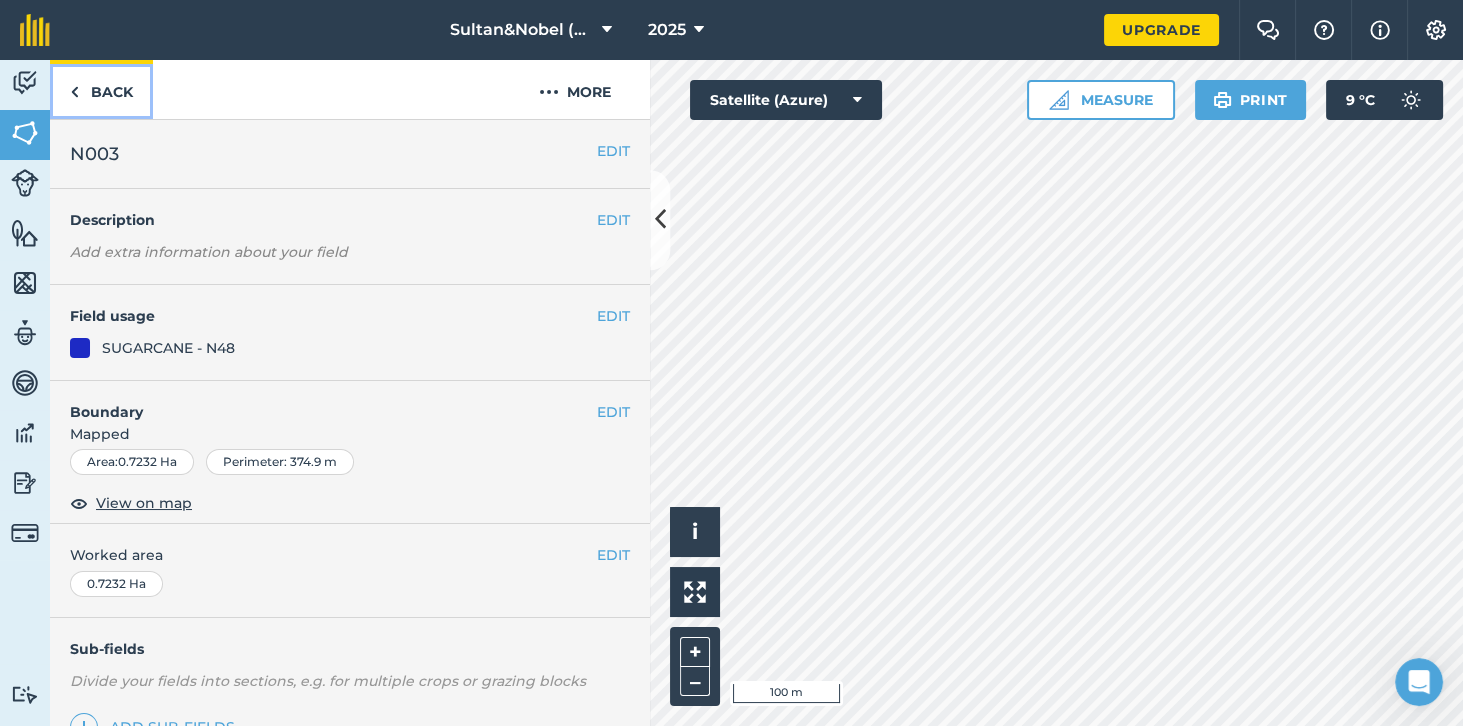 click on "Back" at bounding box center (101, 89) 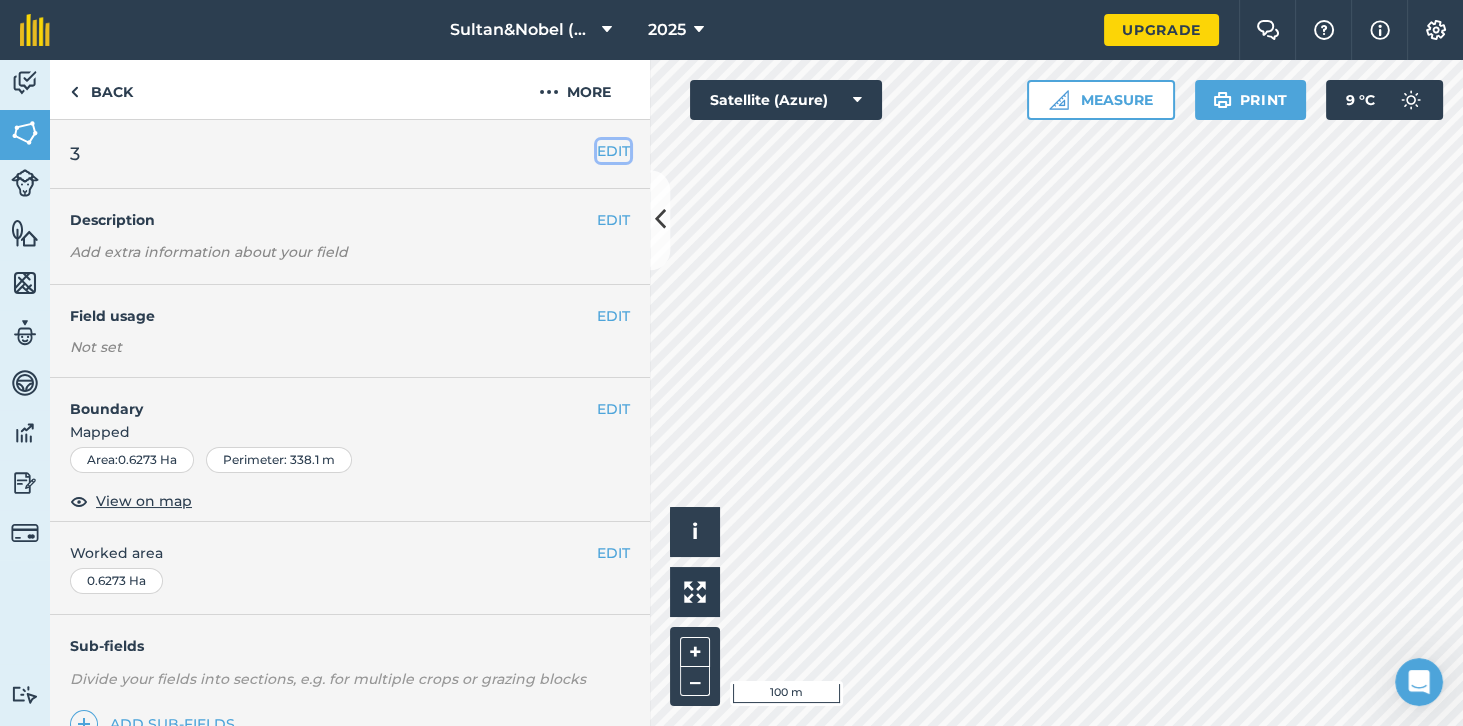 click on "EDIT" at bounding box center [613, 151] 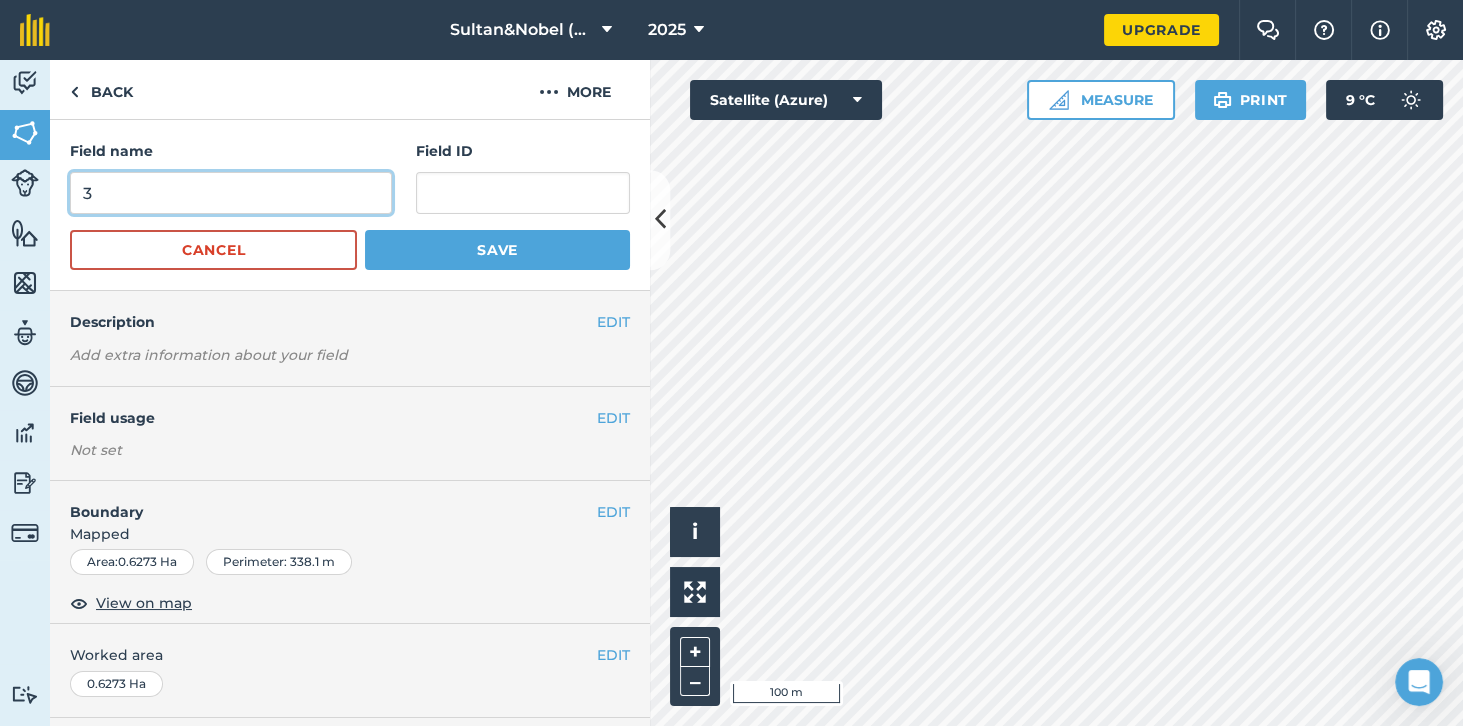 click on "3" at bounding box center (231, 193) 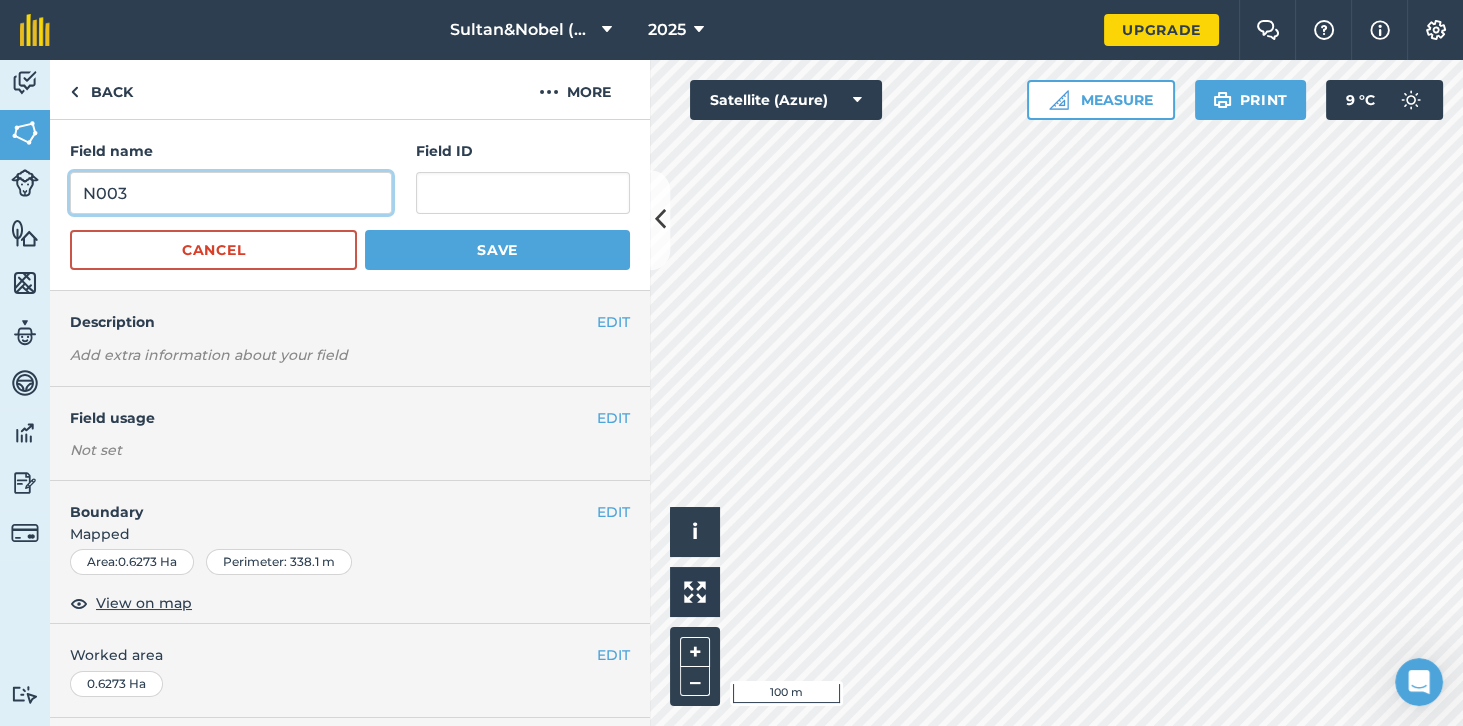 type on "N003" 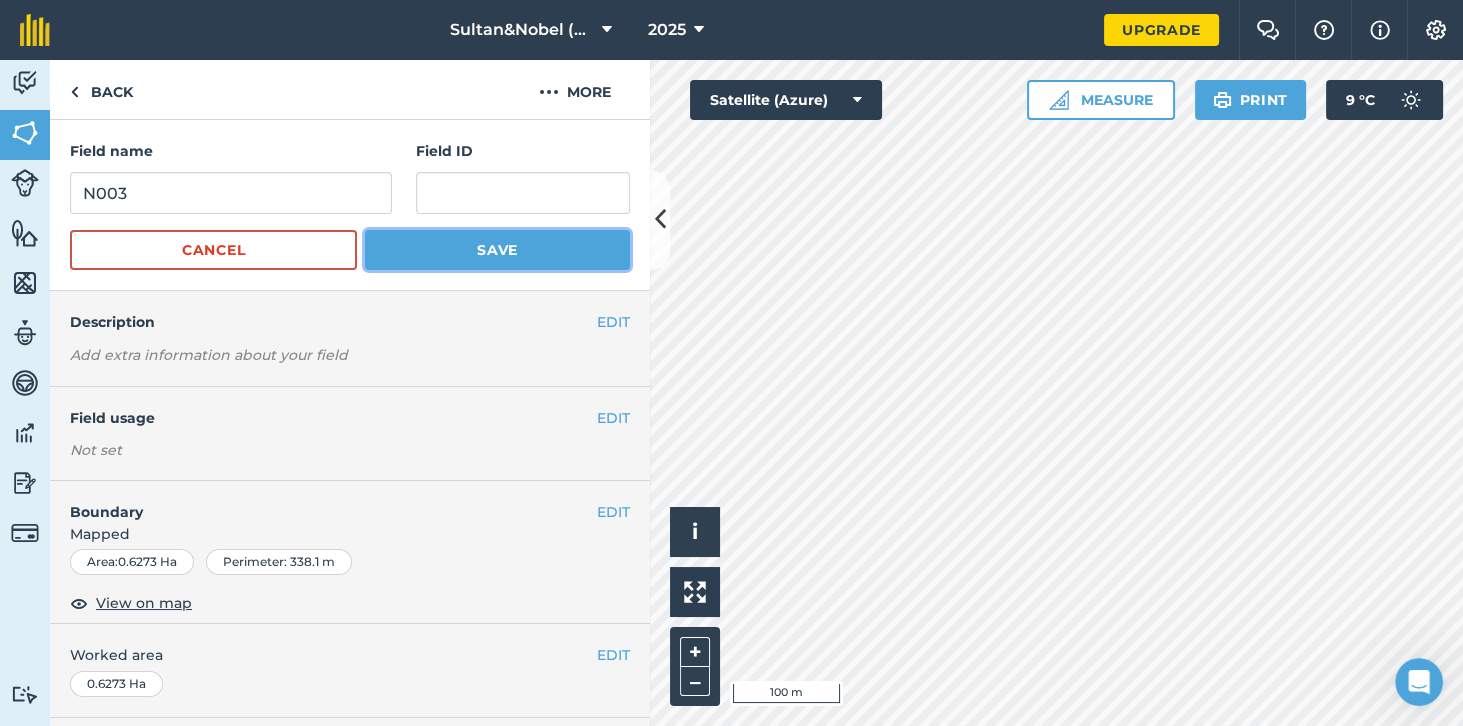 click on "Save" at bounding box center [497, 250] 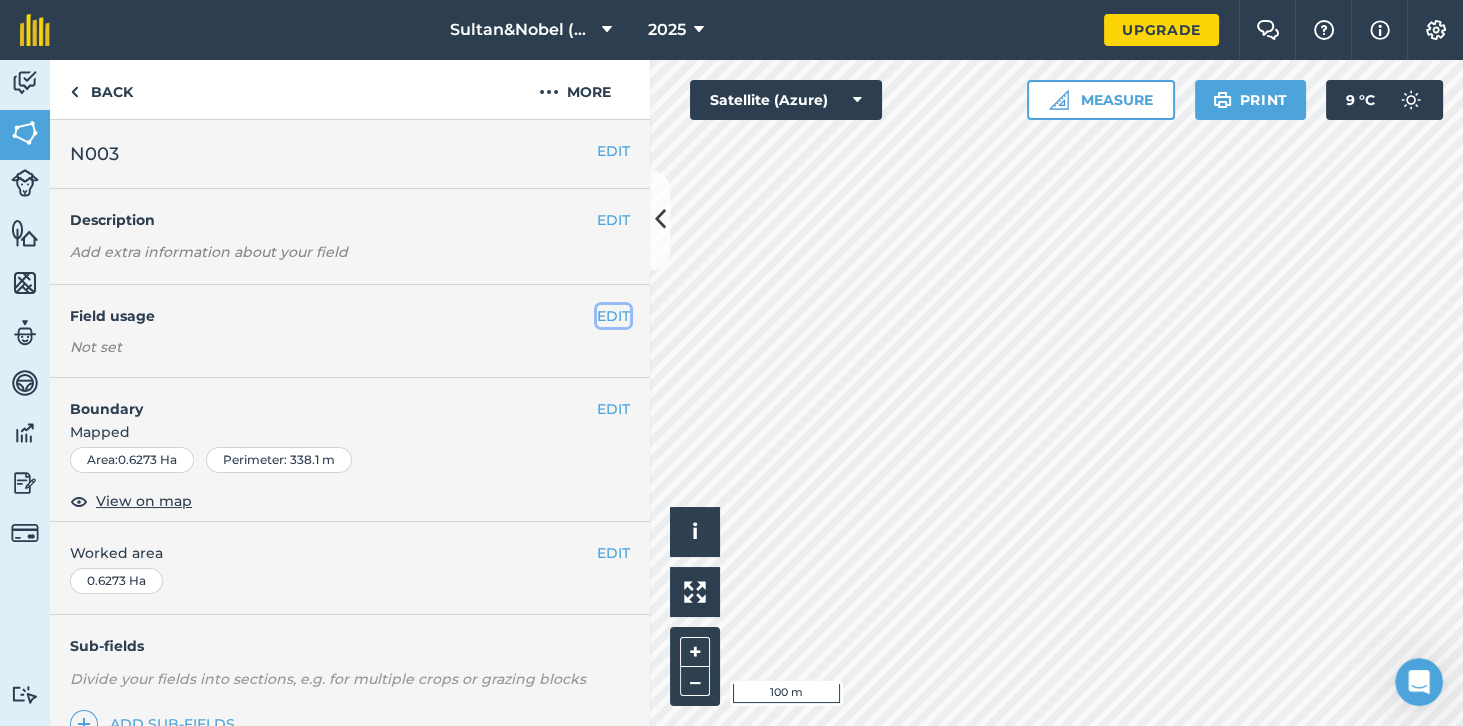 click on "EDIT" at bounding box center [613, 316] 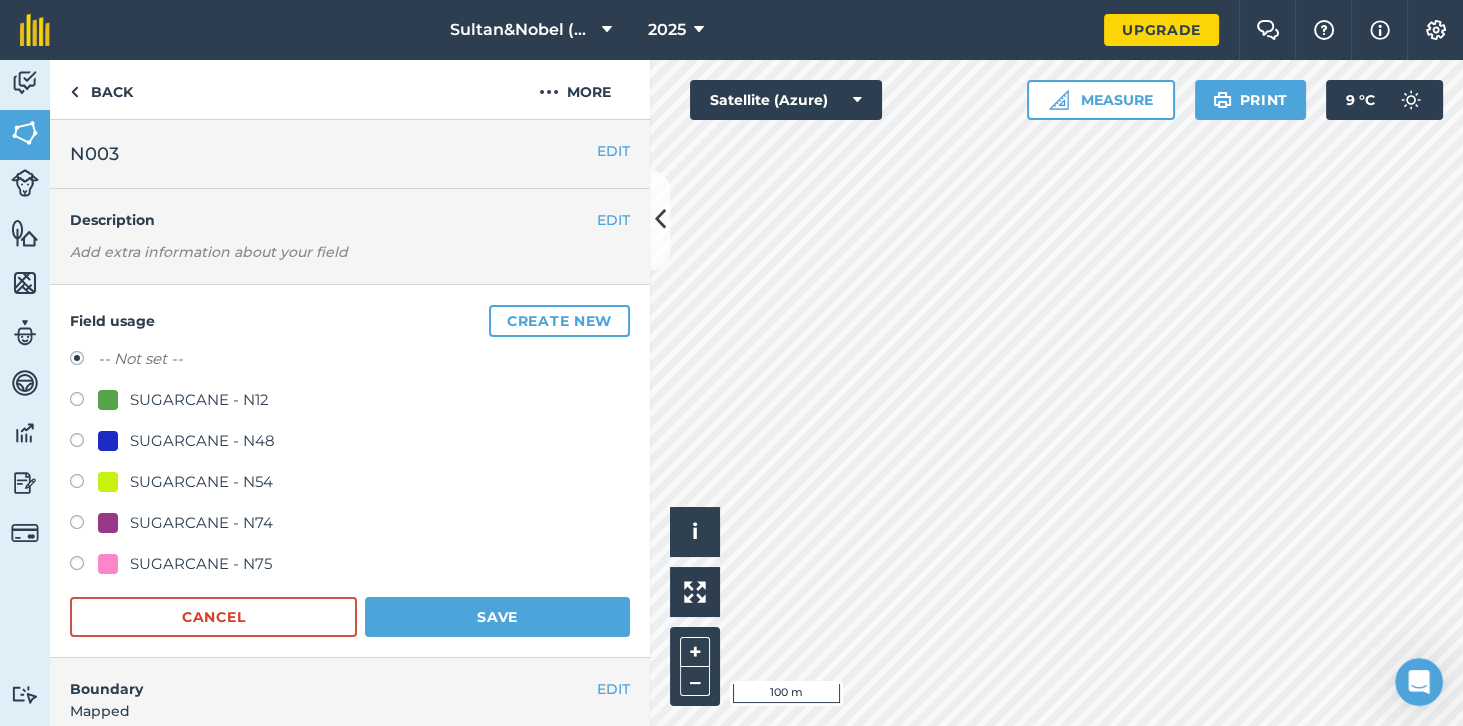 click at bounding box center (84, 443) 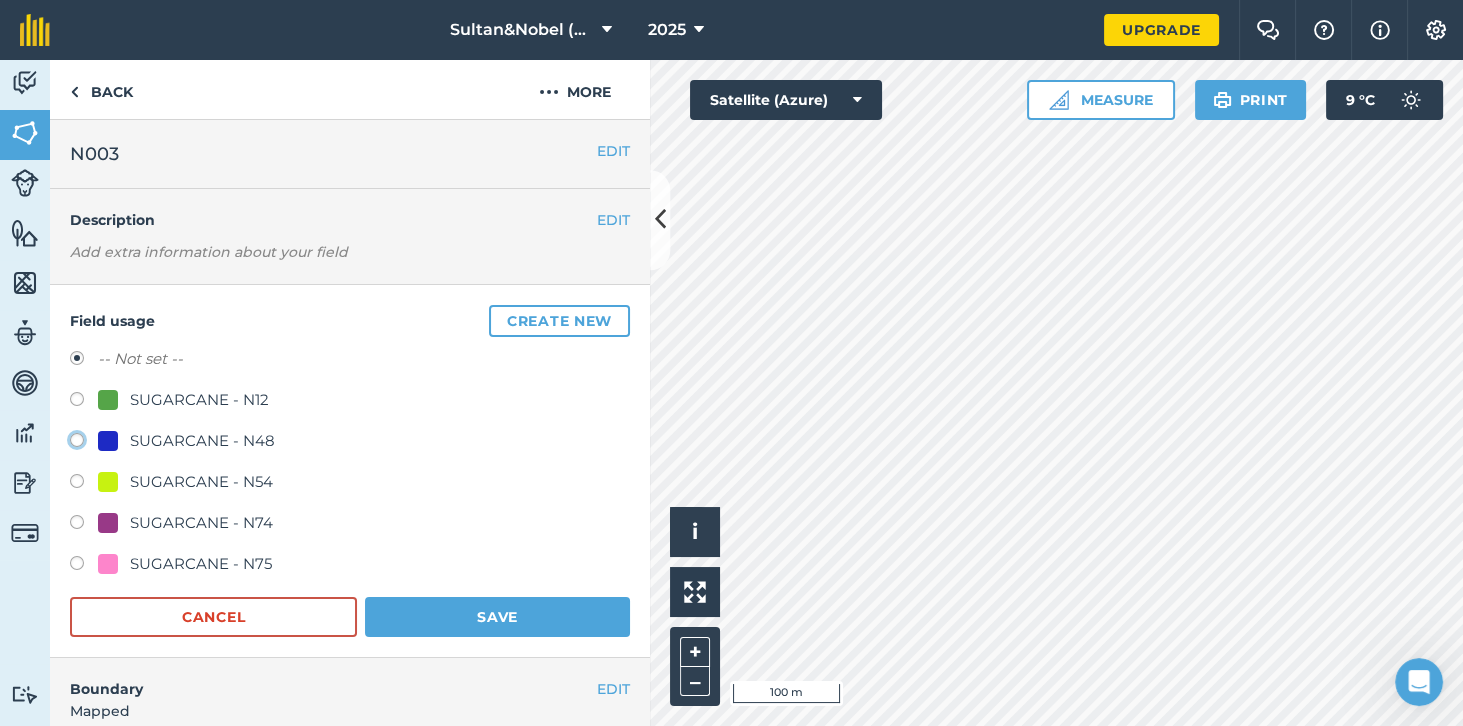click on "SUGARCANE - N48" at bounding box center (-9923, 439) 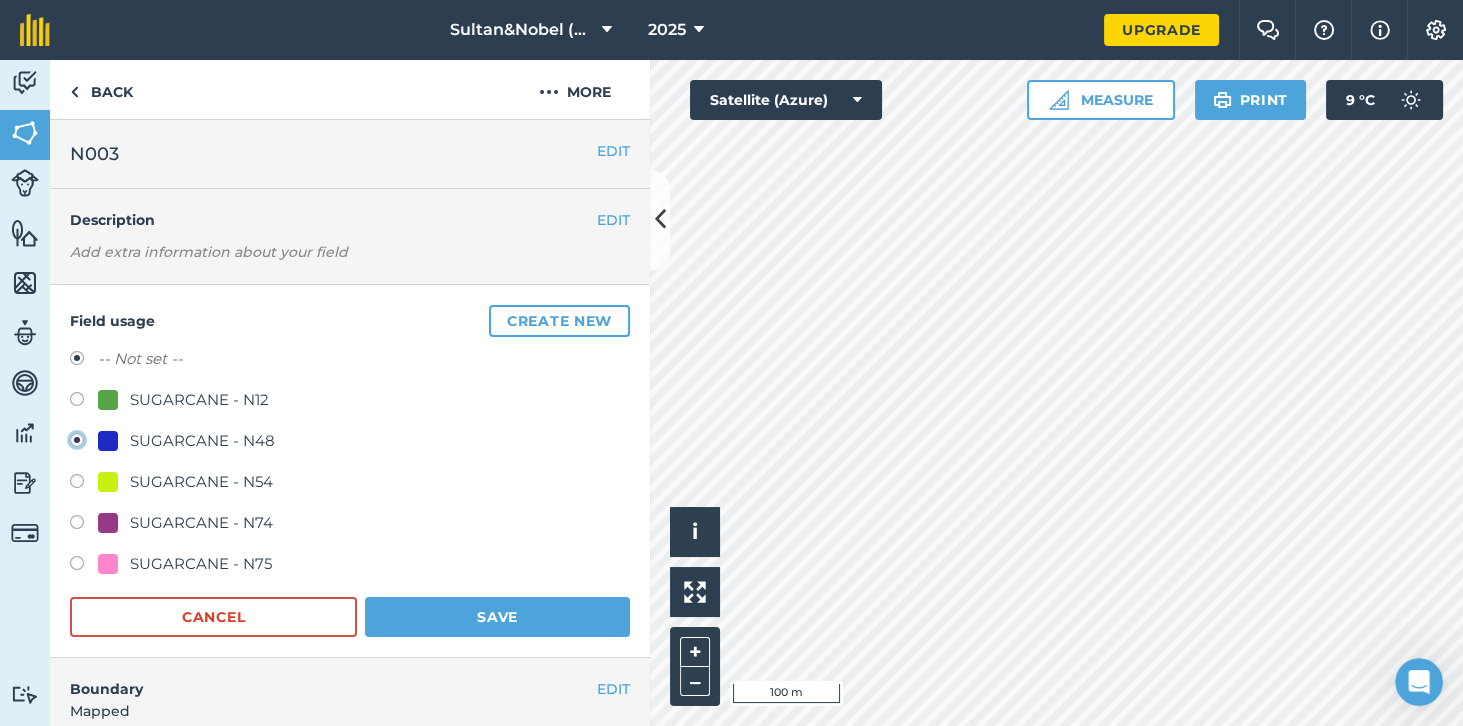radio on "true" 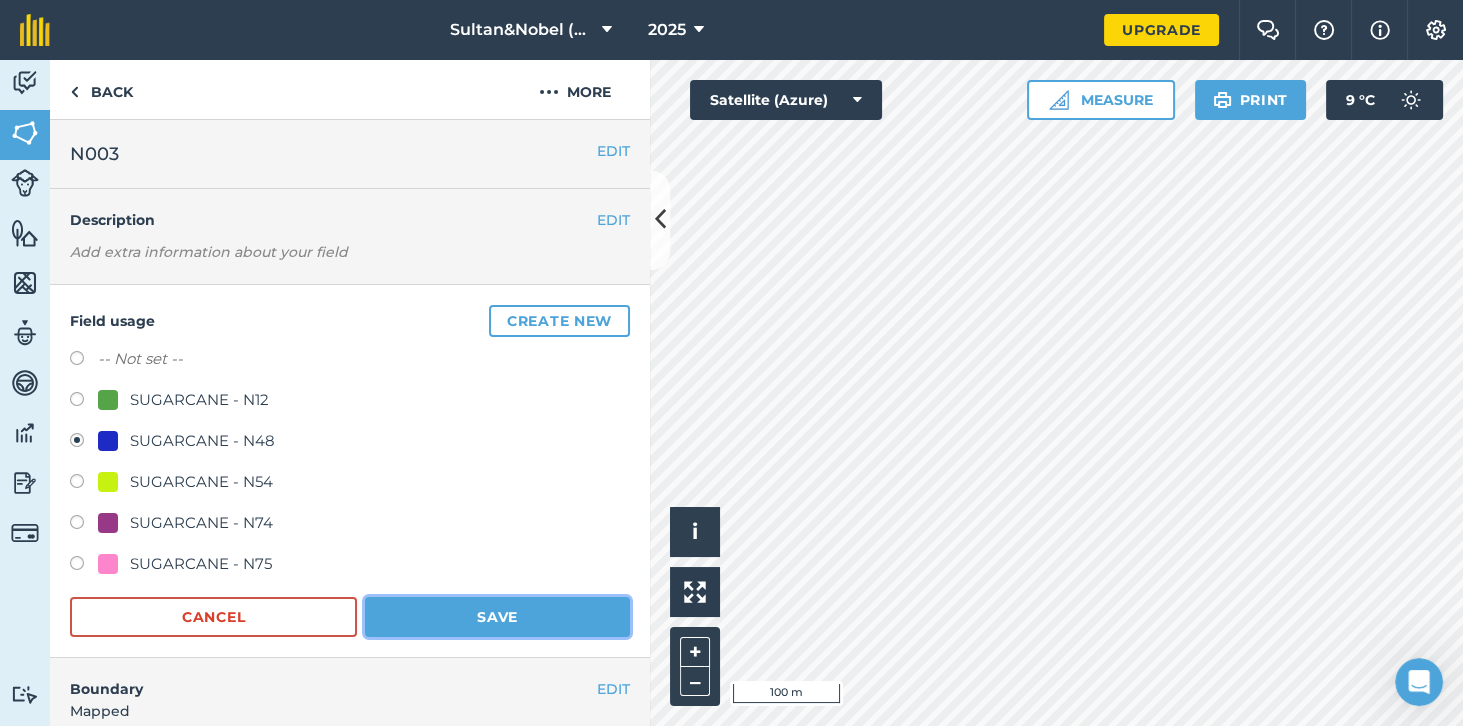 click on "Save" at bounding box center [497, 617] 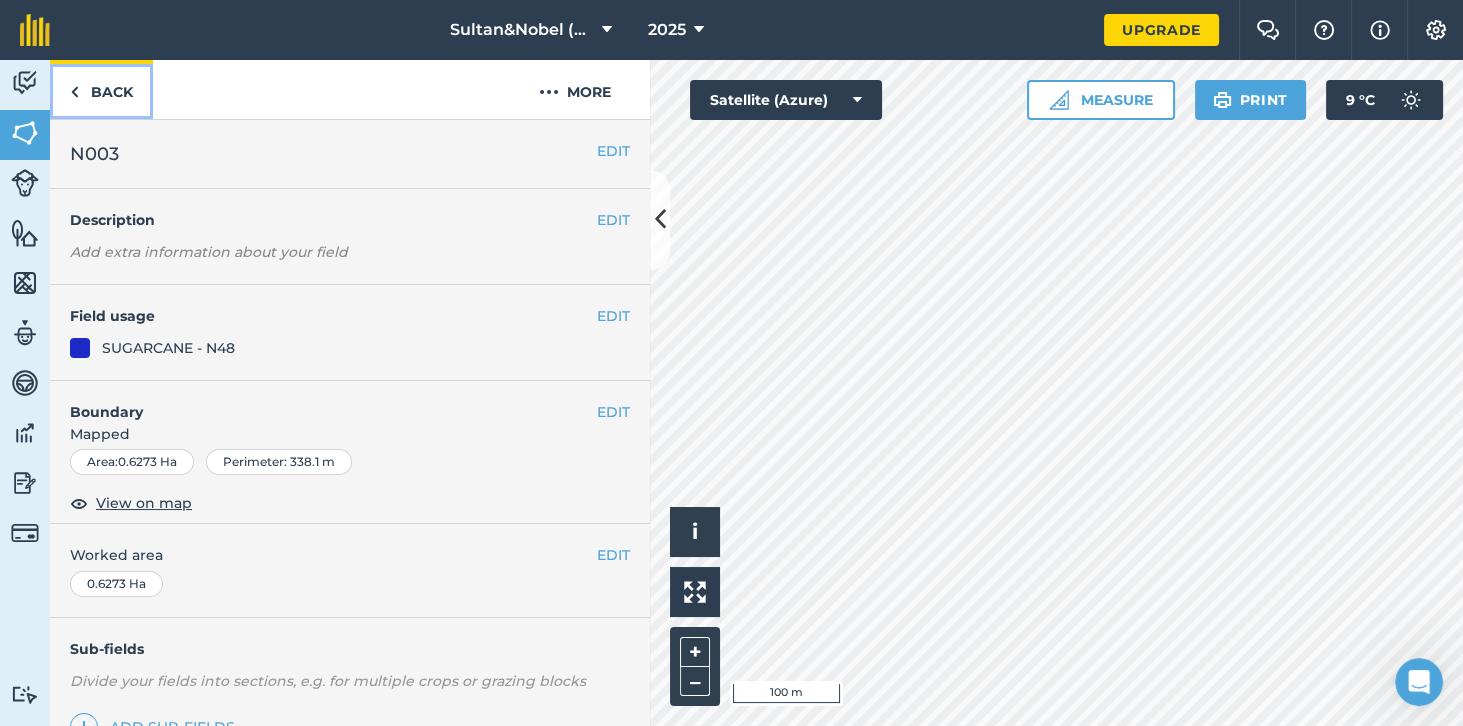 click on "Back" at bounding box center (101, 89) 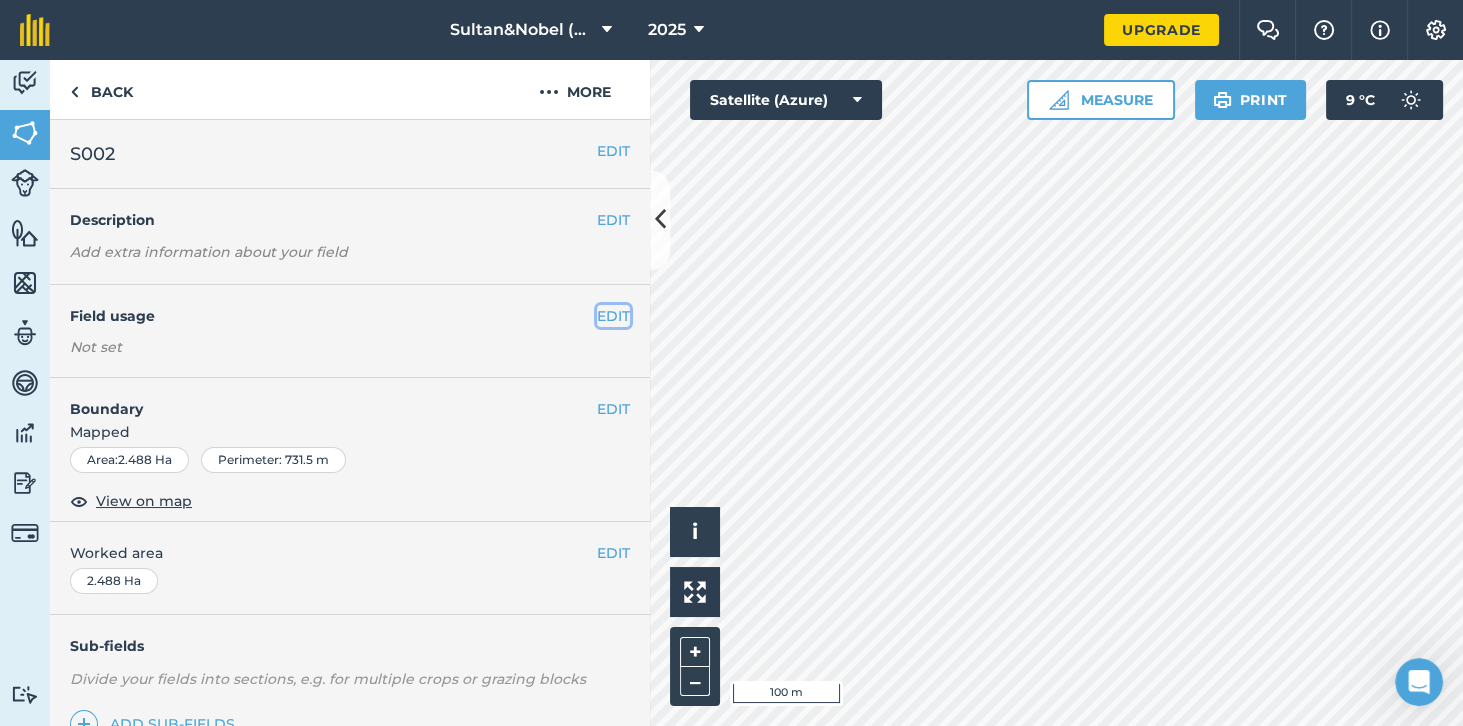 click on "EDIT" at bounding box center (613, 316) 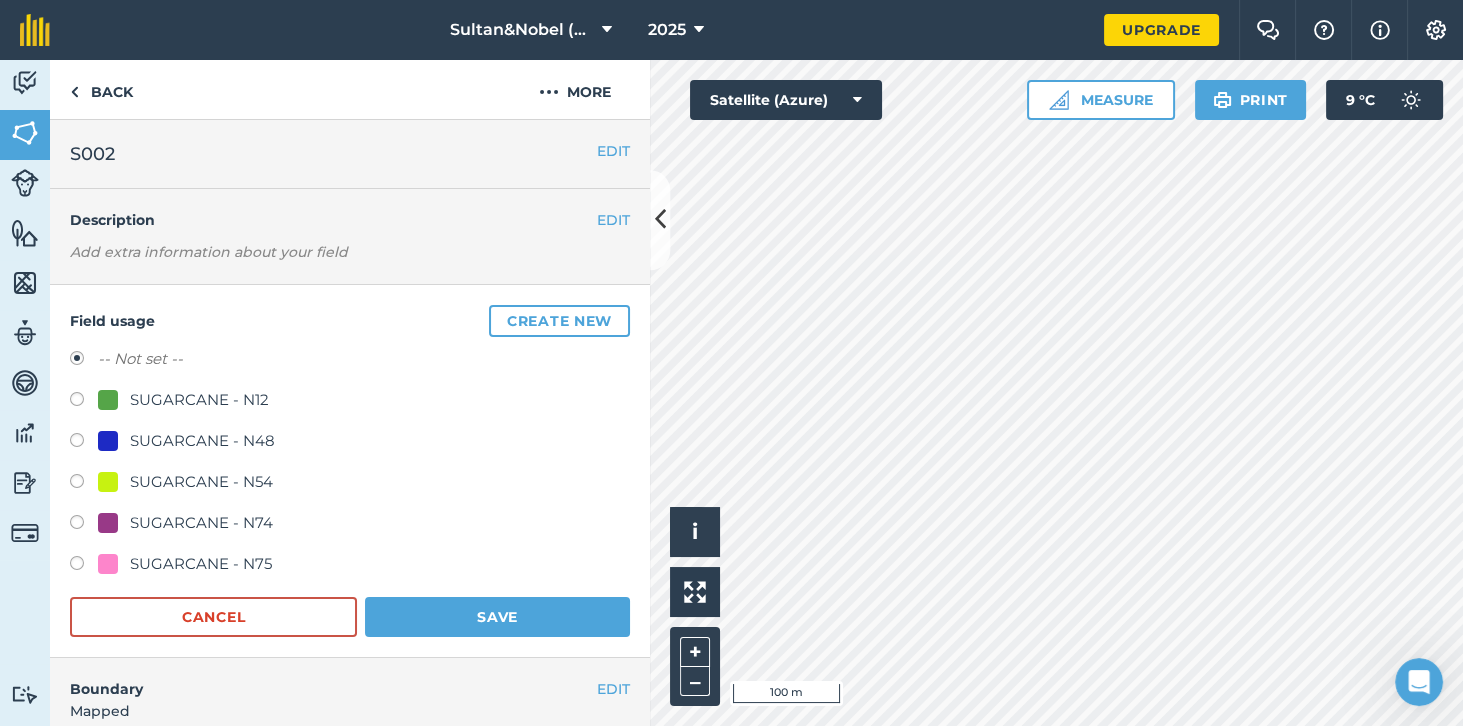 click at bounding box center [84, 484] 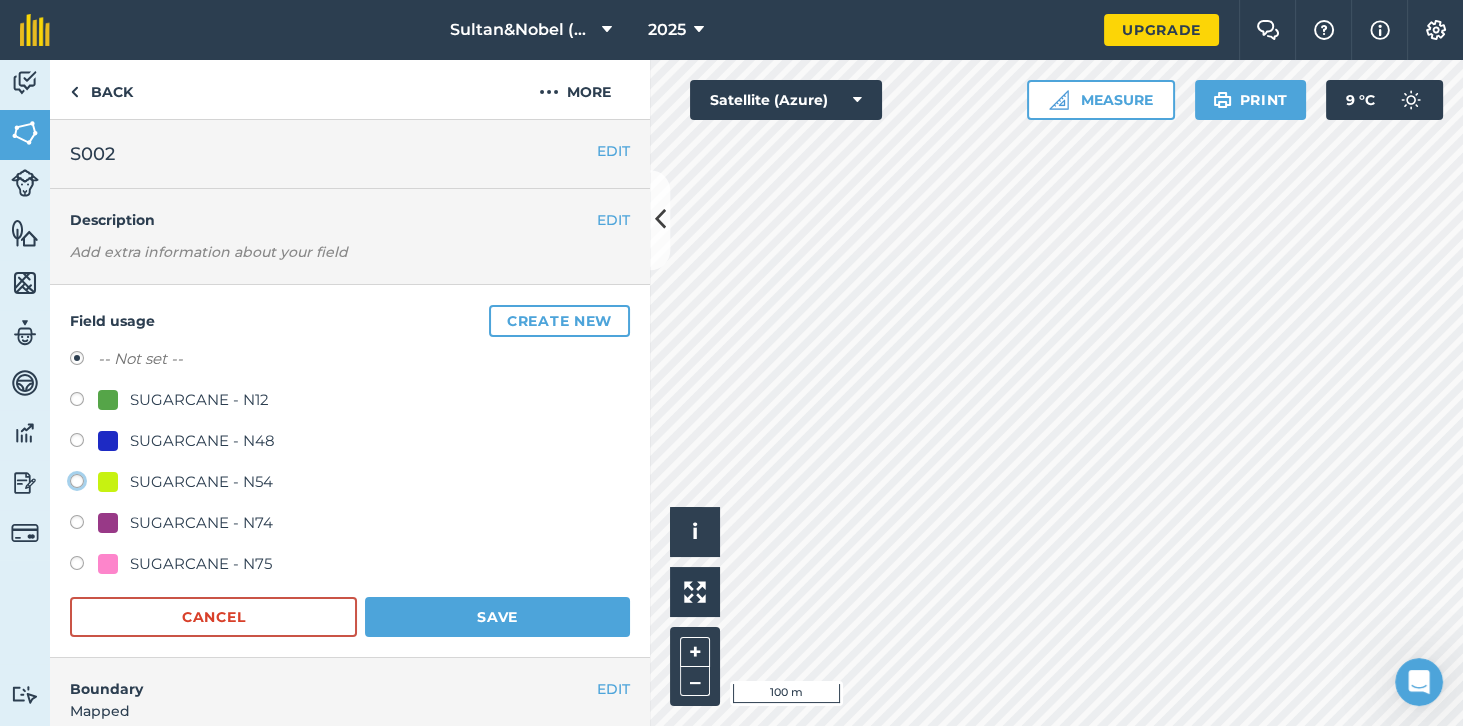 click on "SUGARCANE - N54" at bounding box center (-9923, 480) 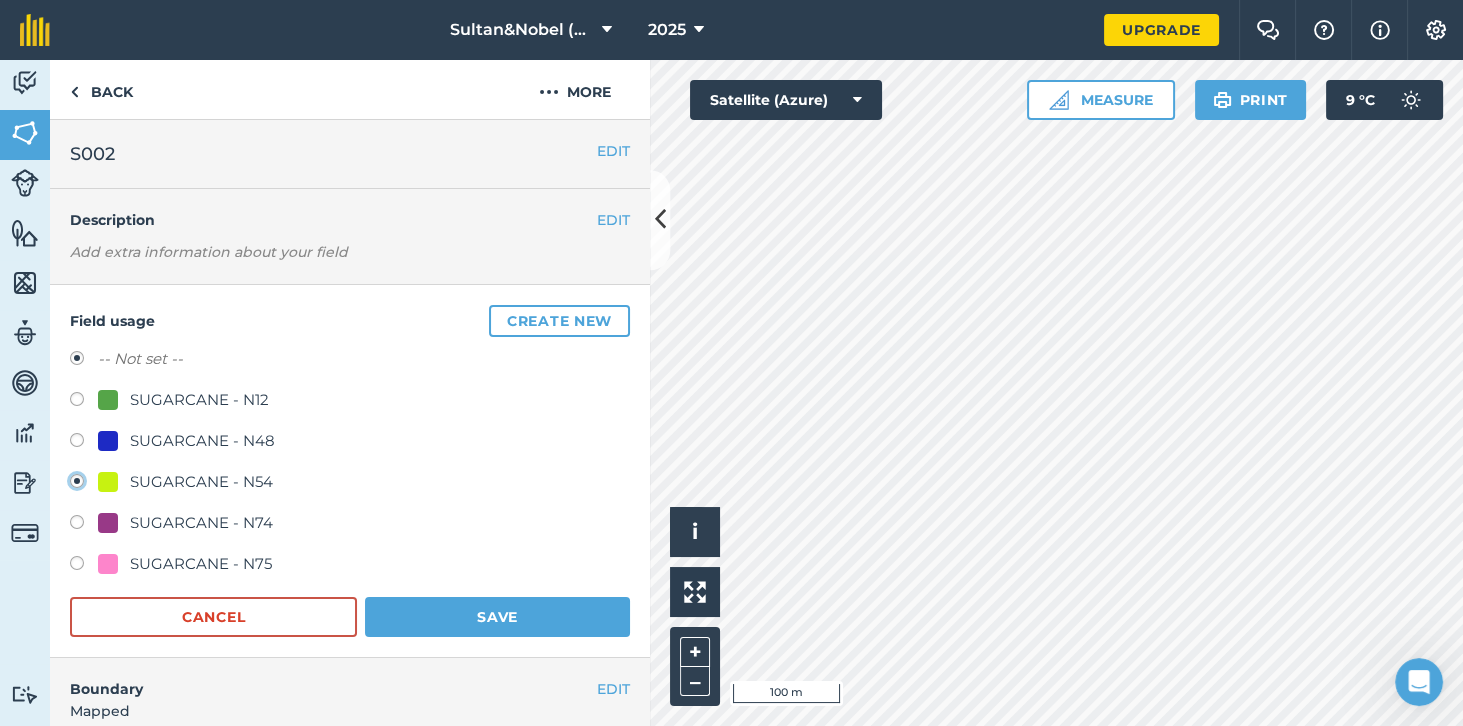 radio on "true" 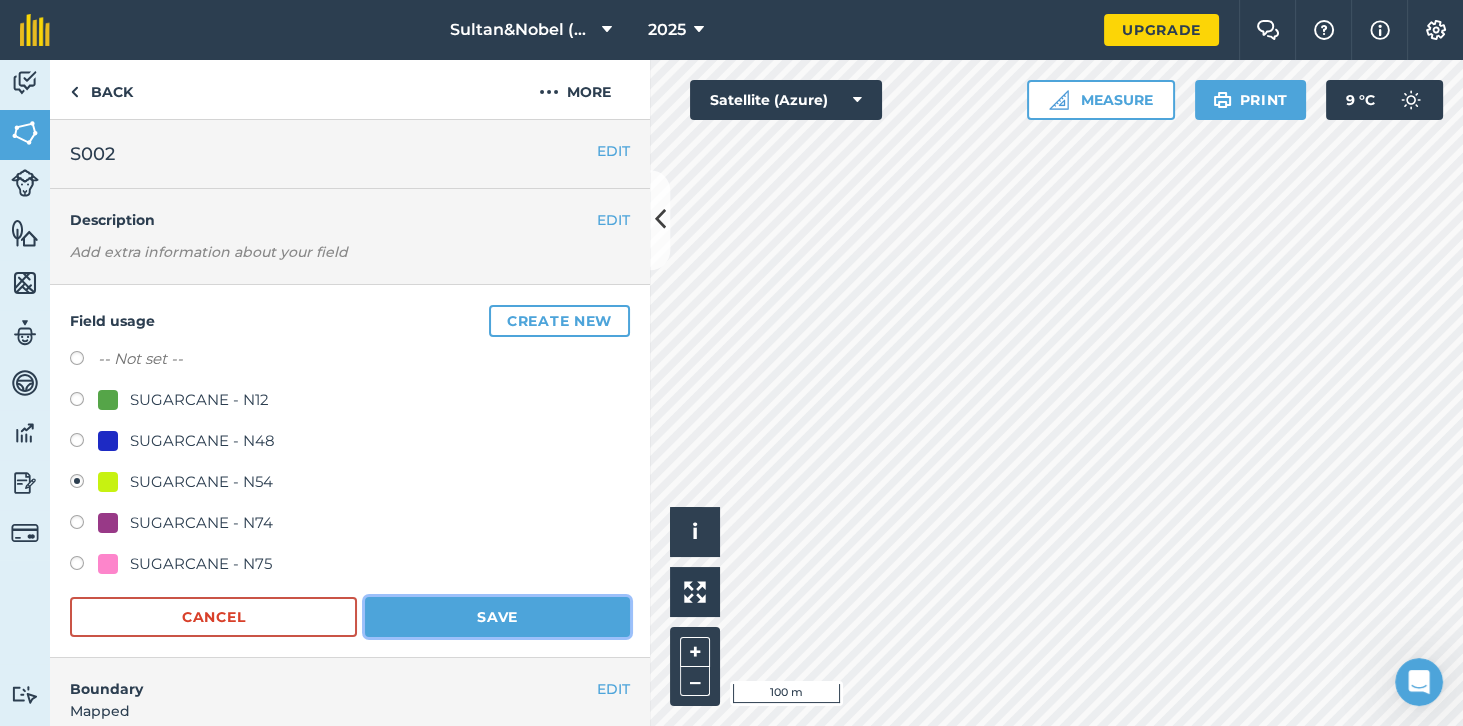 click on "Save" at bounding box center (497, 617) 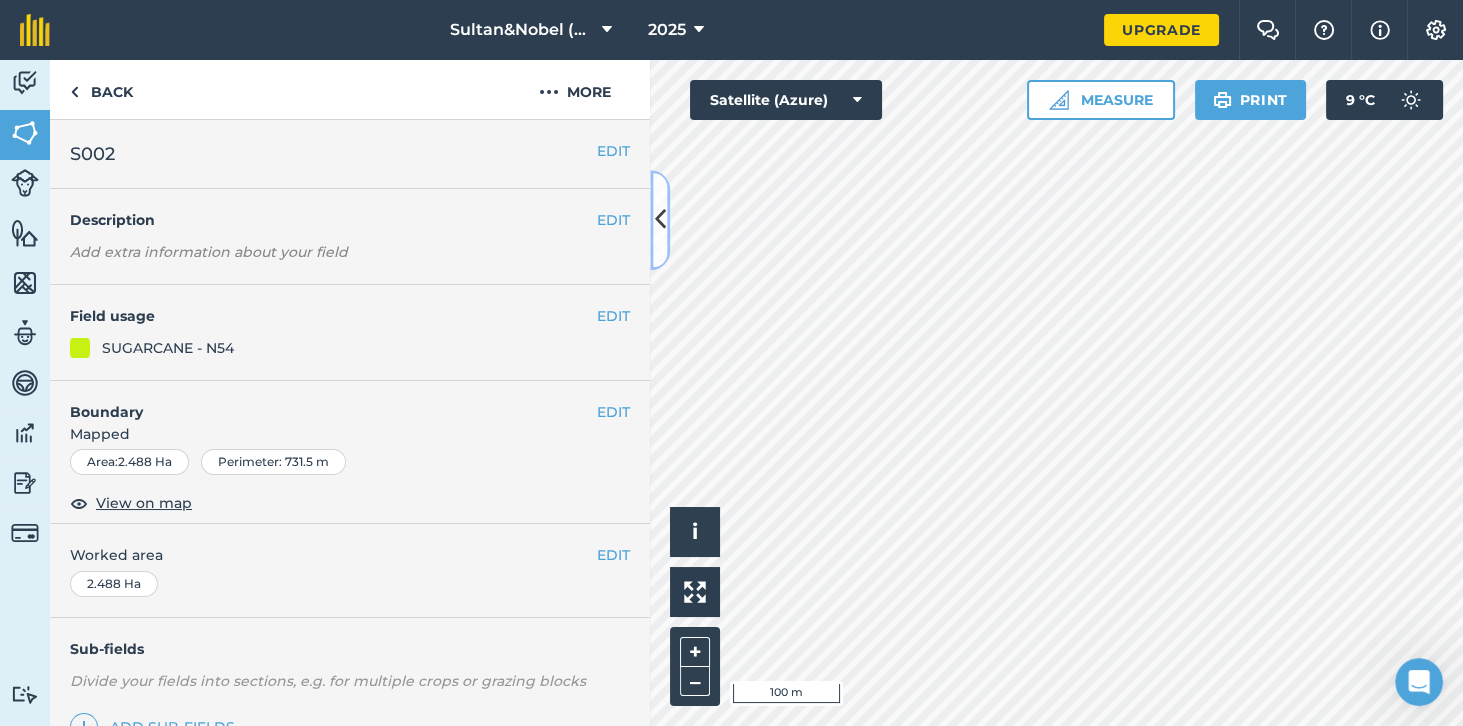 click at bounding box center [660, 220] 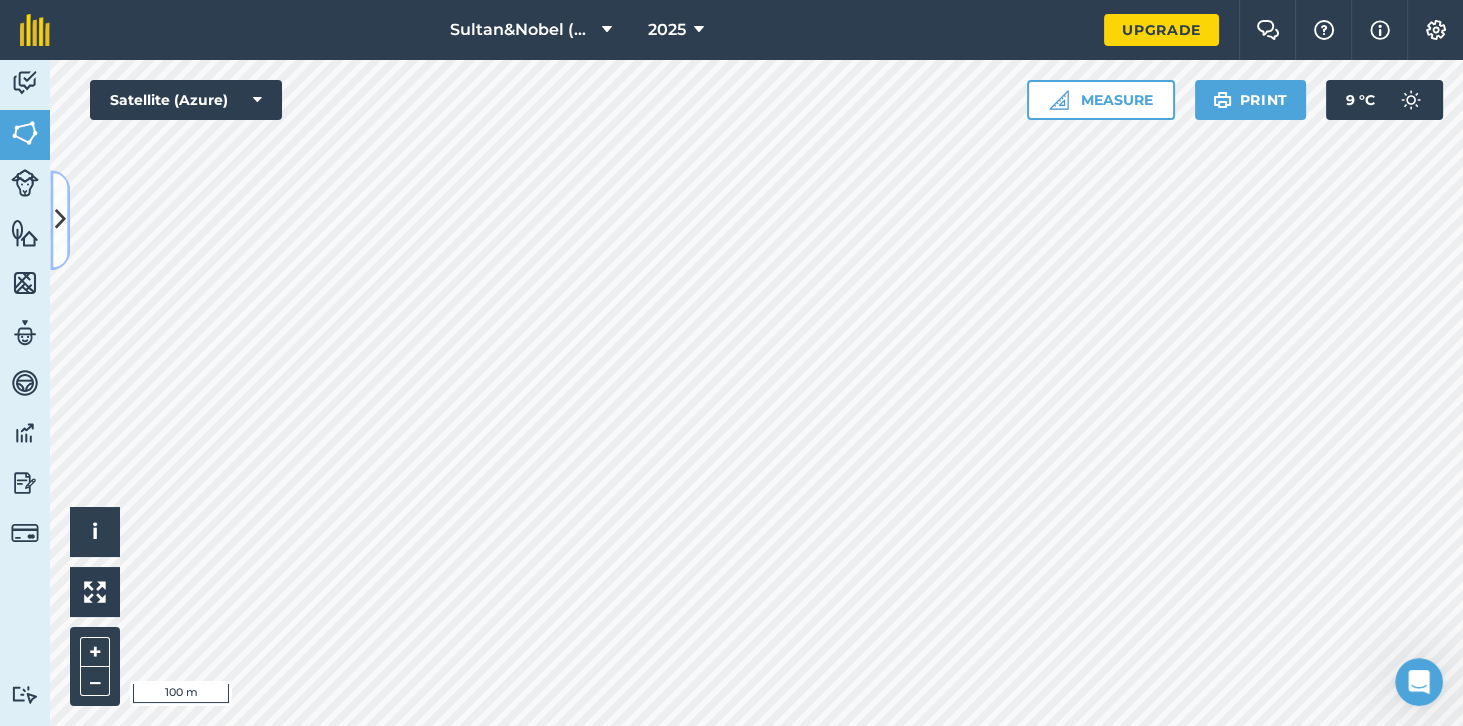 click at bounding box center [60, 220] 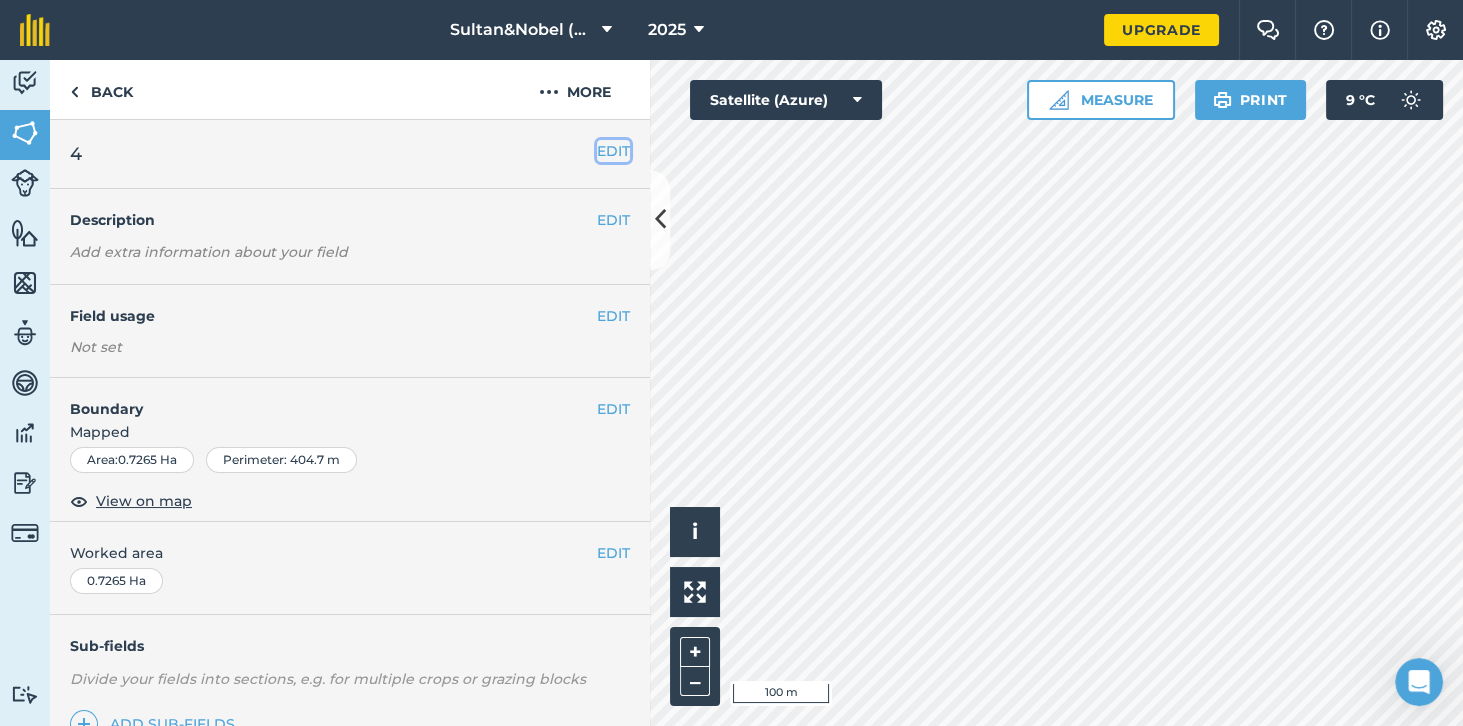 click on "EDIT" at bounding box center (613, 151) 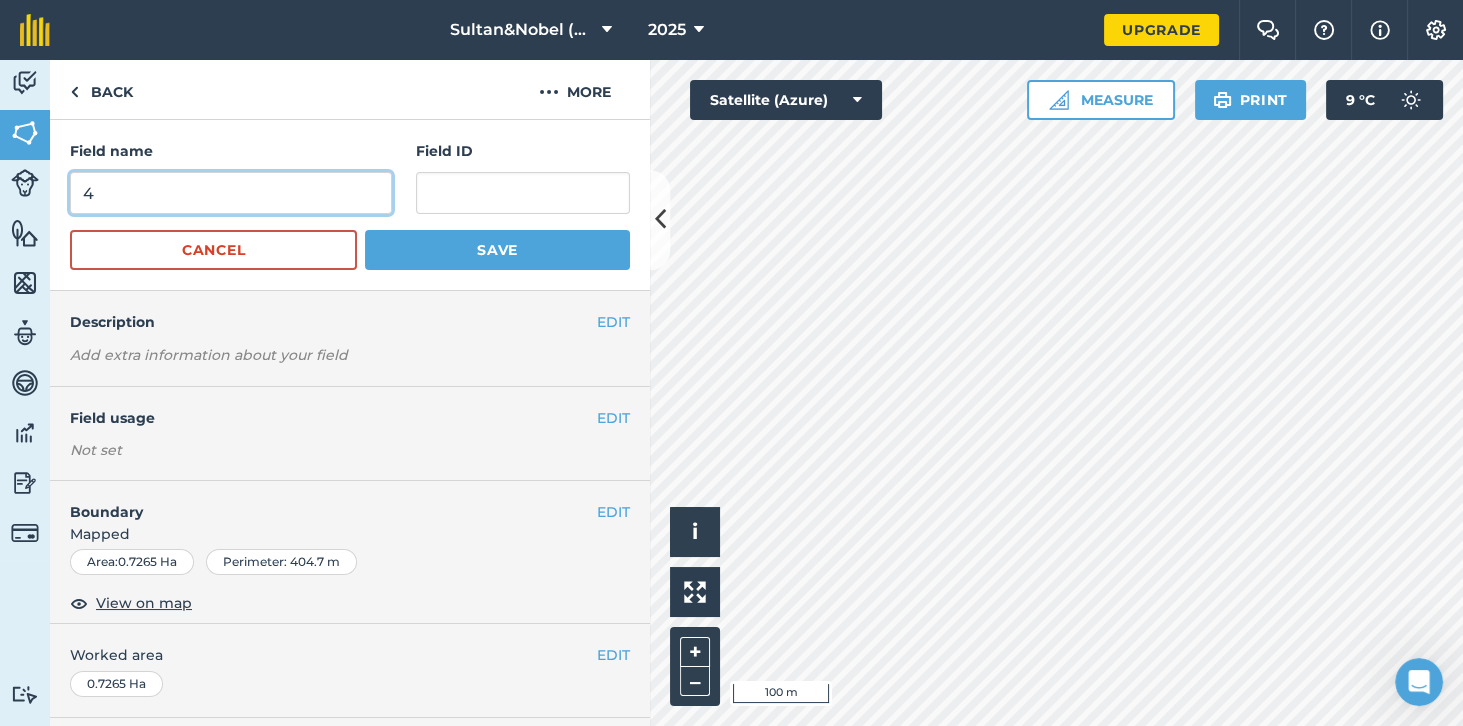 click on "4" at bounding box center [231, 193] 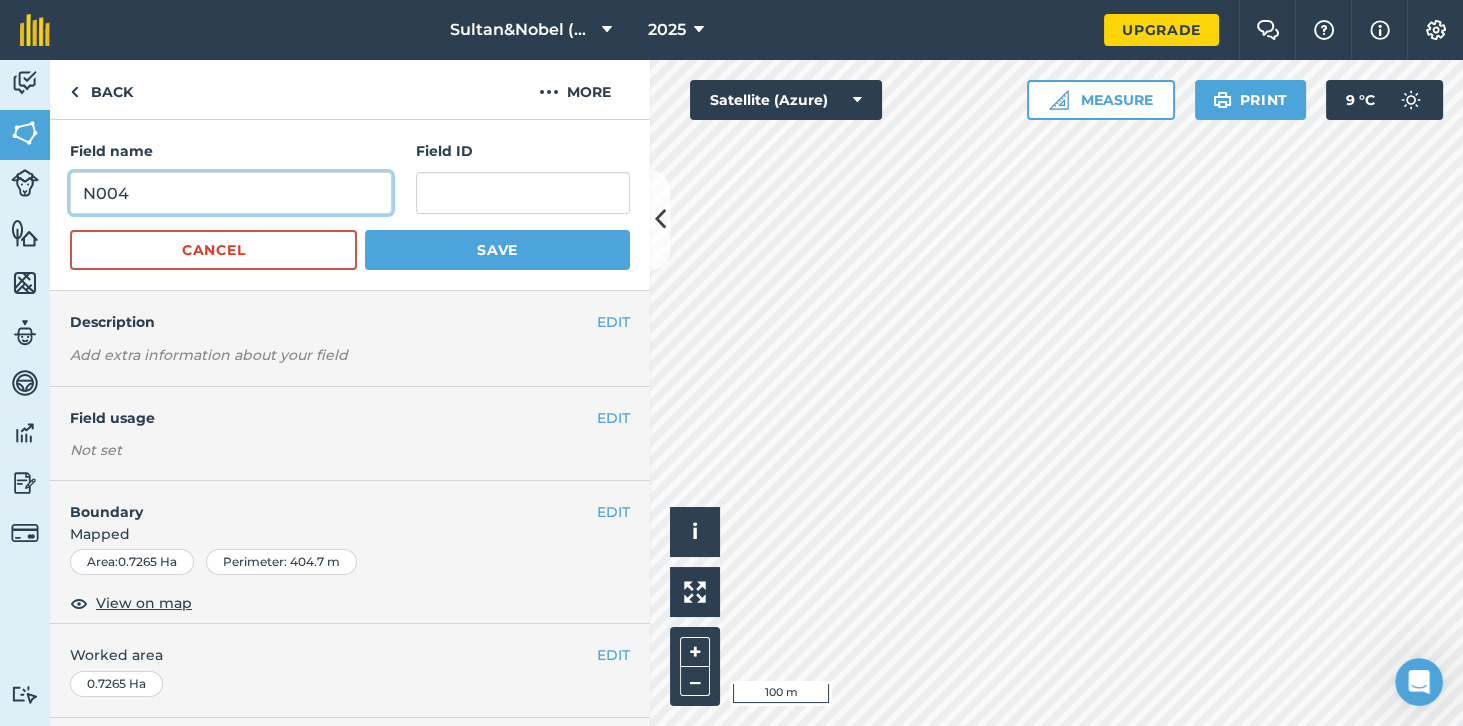type on "N004" 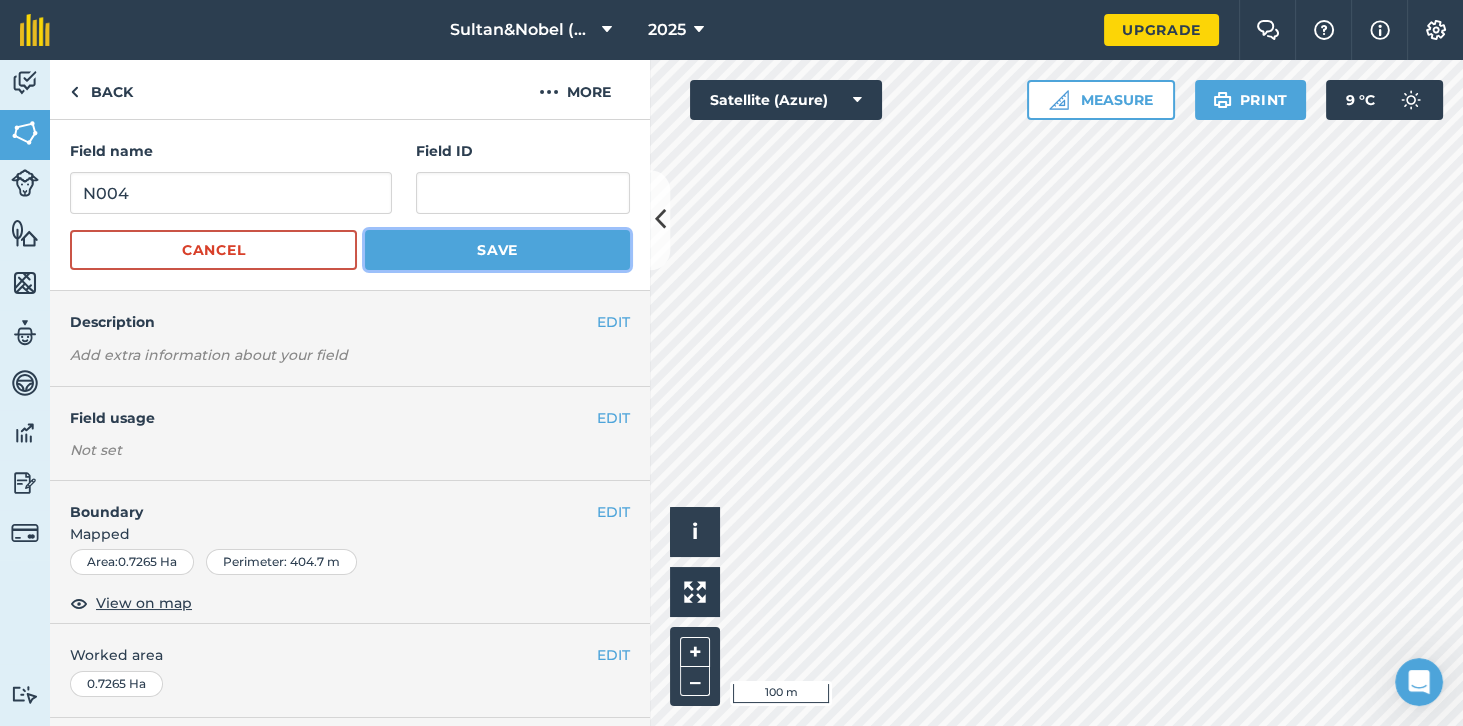 click on "Save" at bounding box center [497, 250] 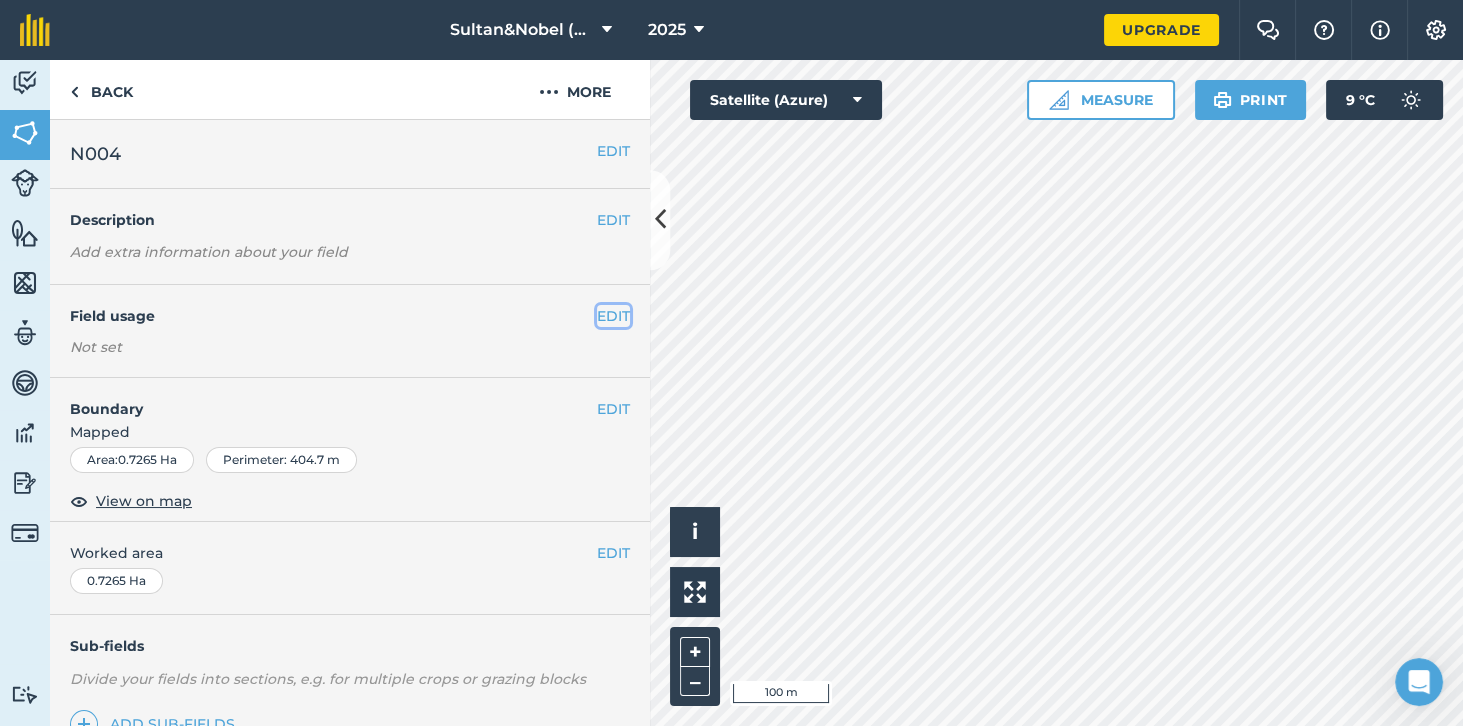 click on "EDIT" at bounding box center [613, 316] 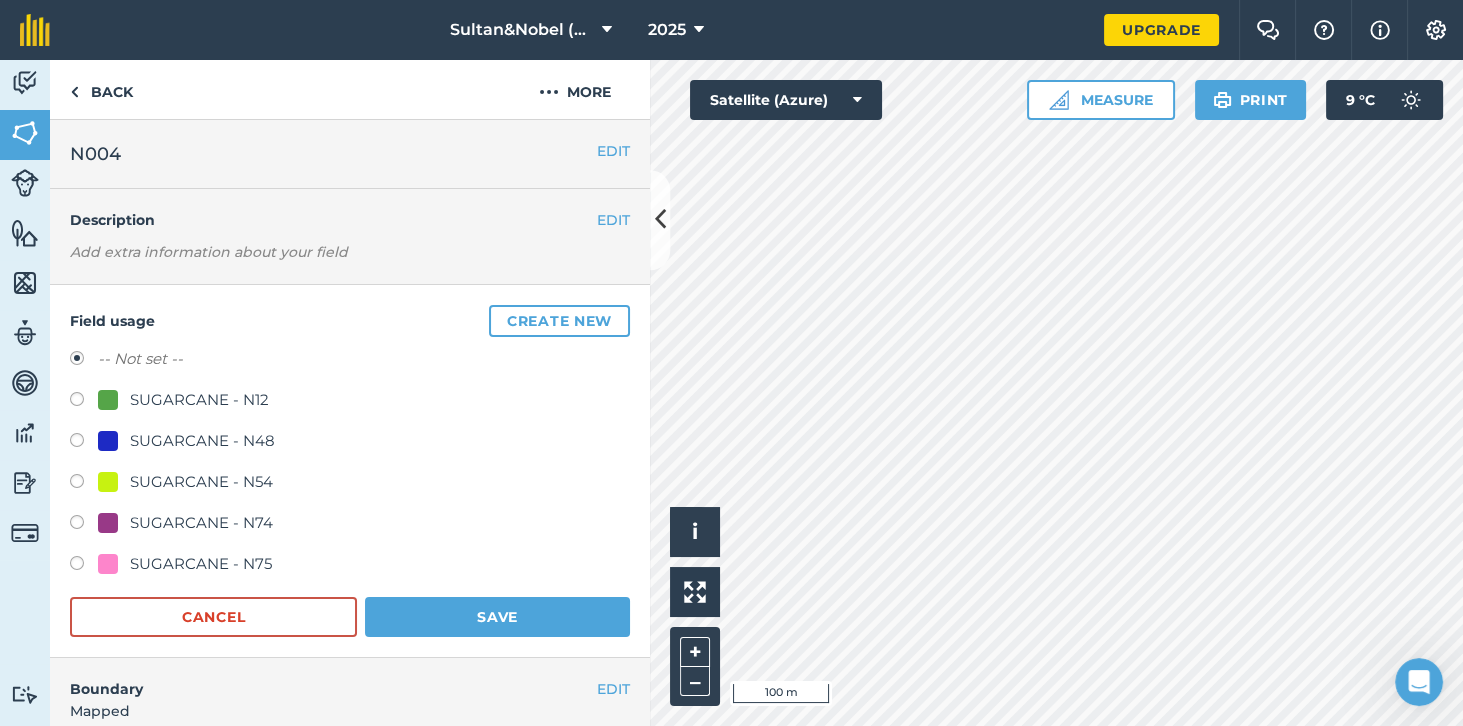 click at bounding box center (84, 484) 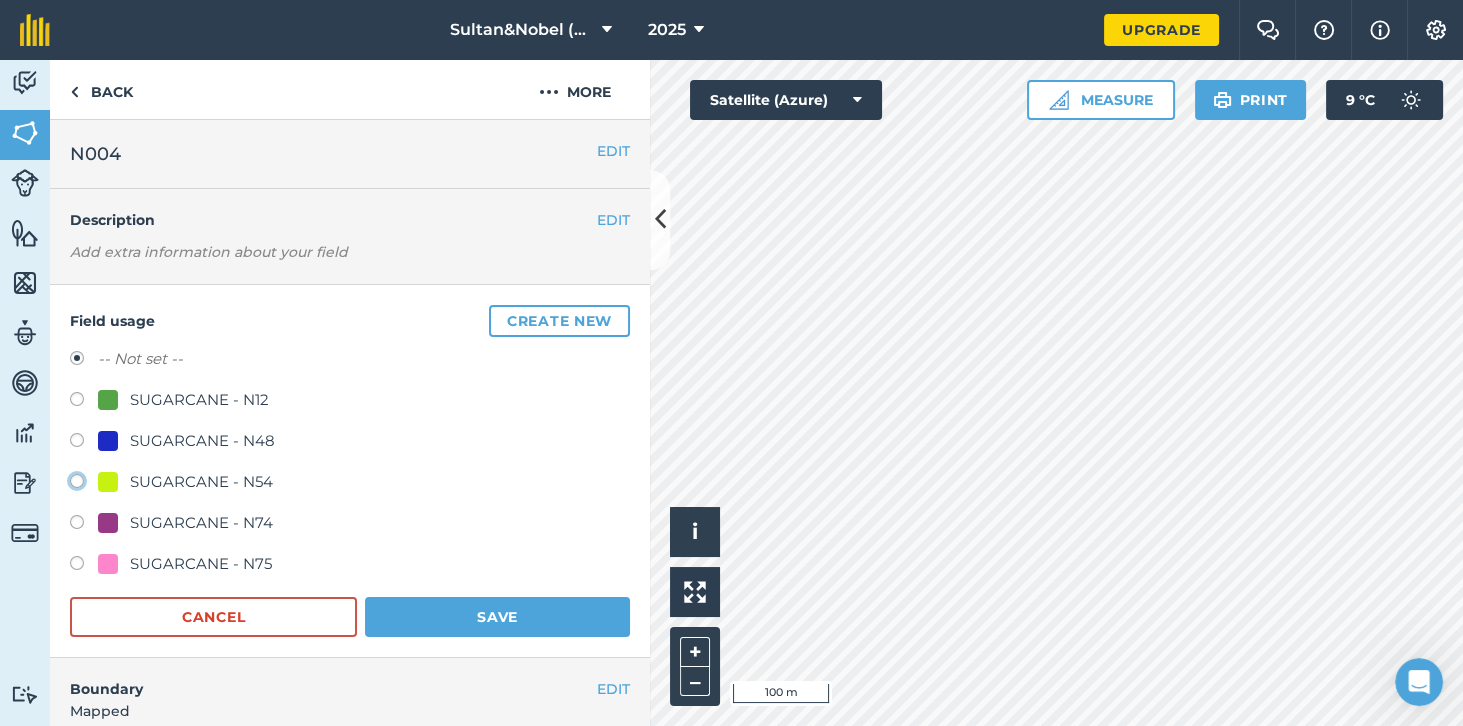 click on "SUGARCANE - N54" at bounding box center [-9923, 480] 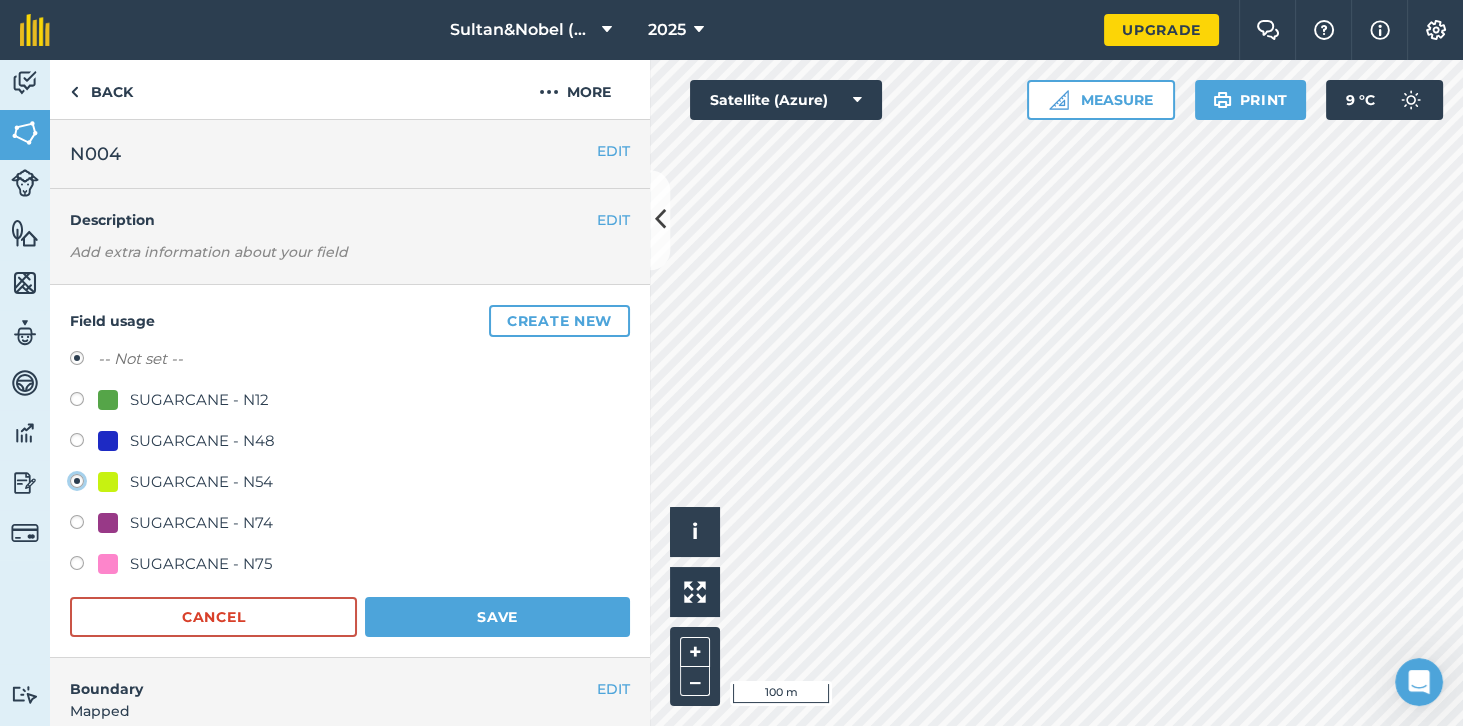 radio on "true" 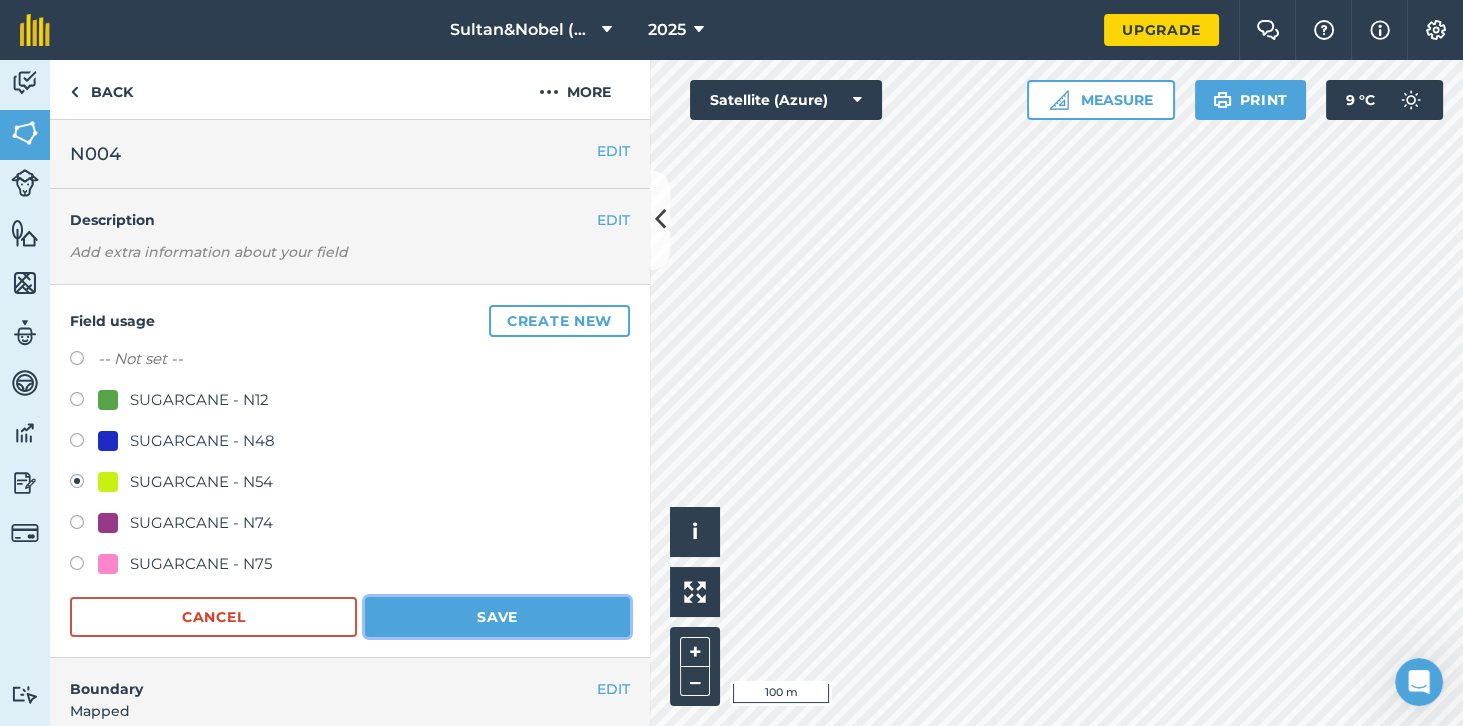 click on "Save" at bounding box center [497, 617] 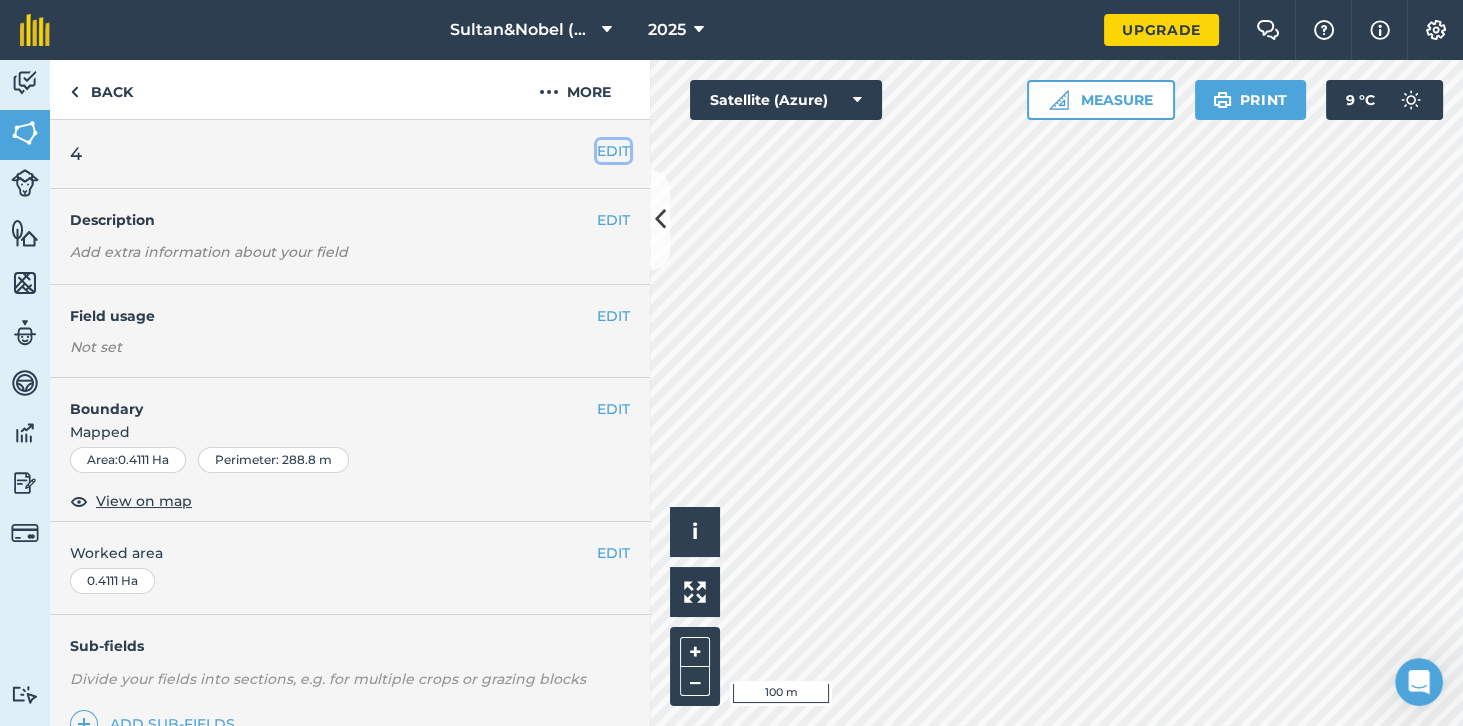 click on "EDIT" at bounding box center [613, 151] 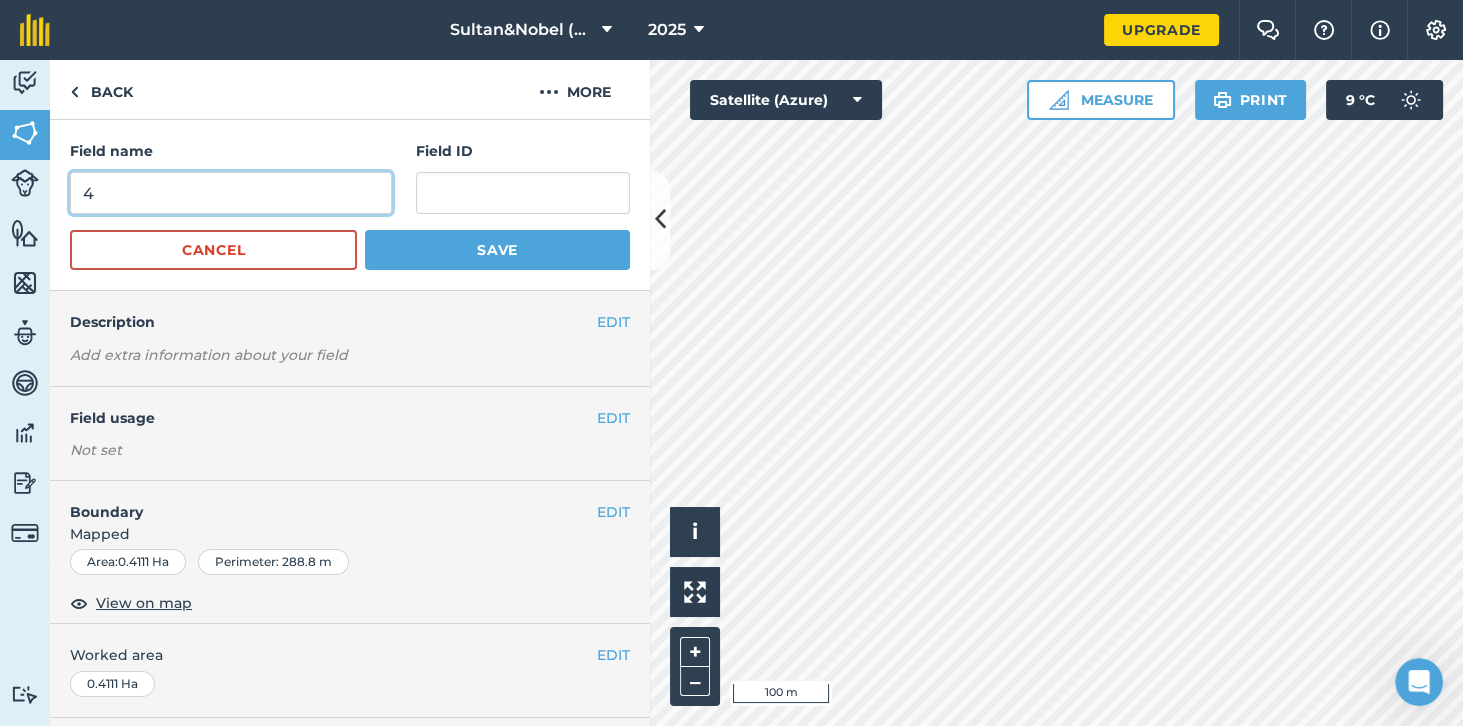 click on "4" at bounding box center (231, 193) 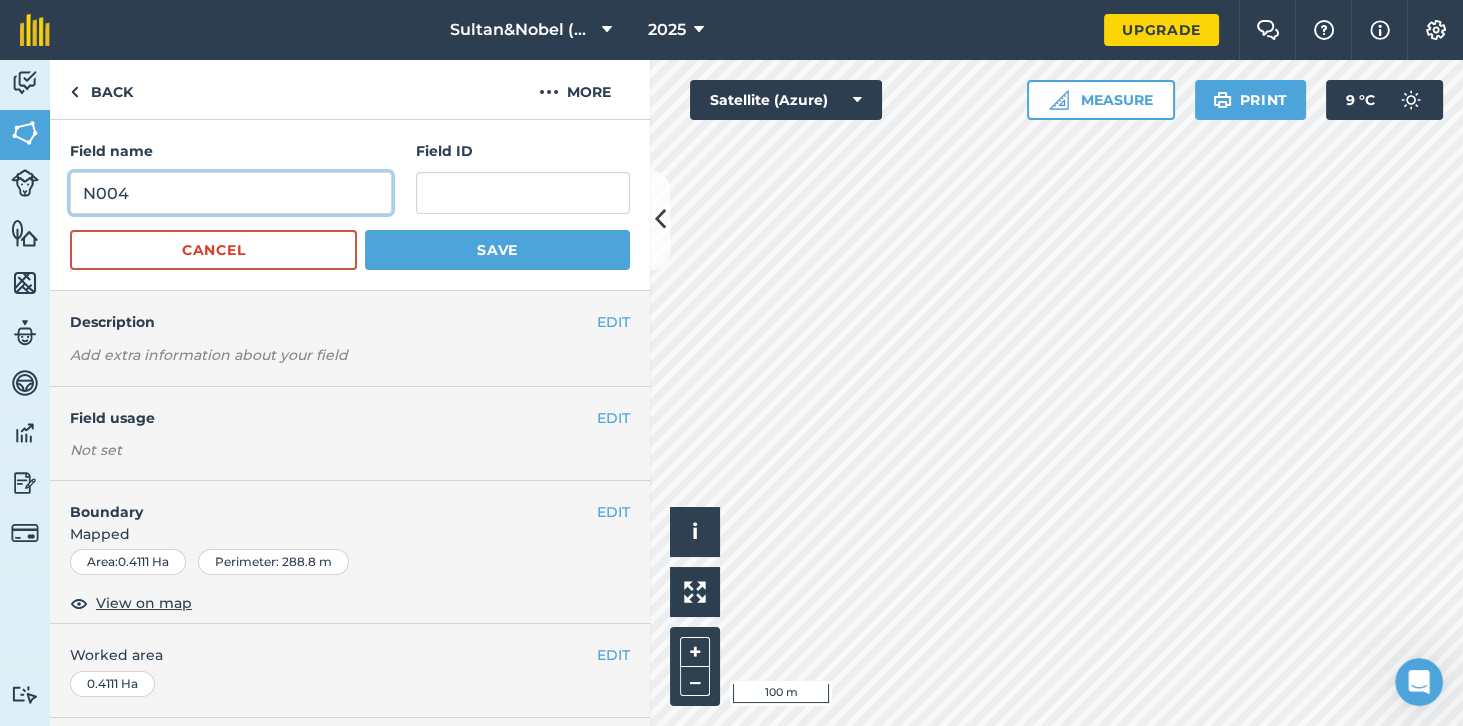 type on "N004" 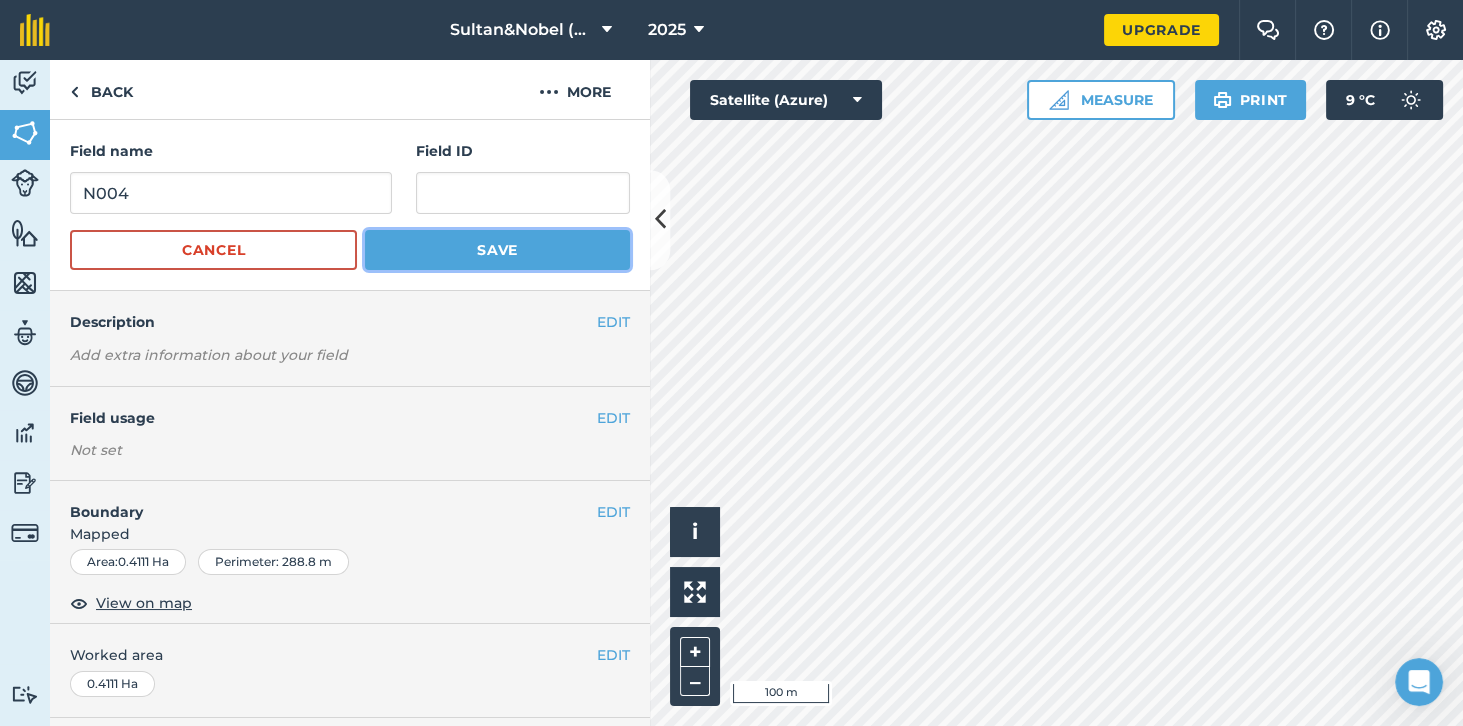 click on "Save" at bounding box center [497, 250] 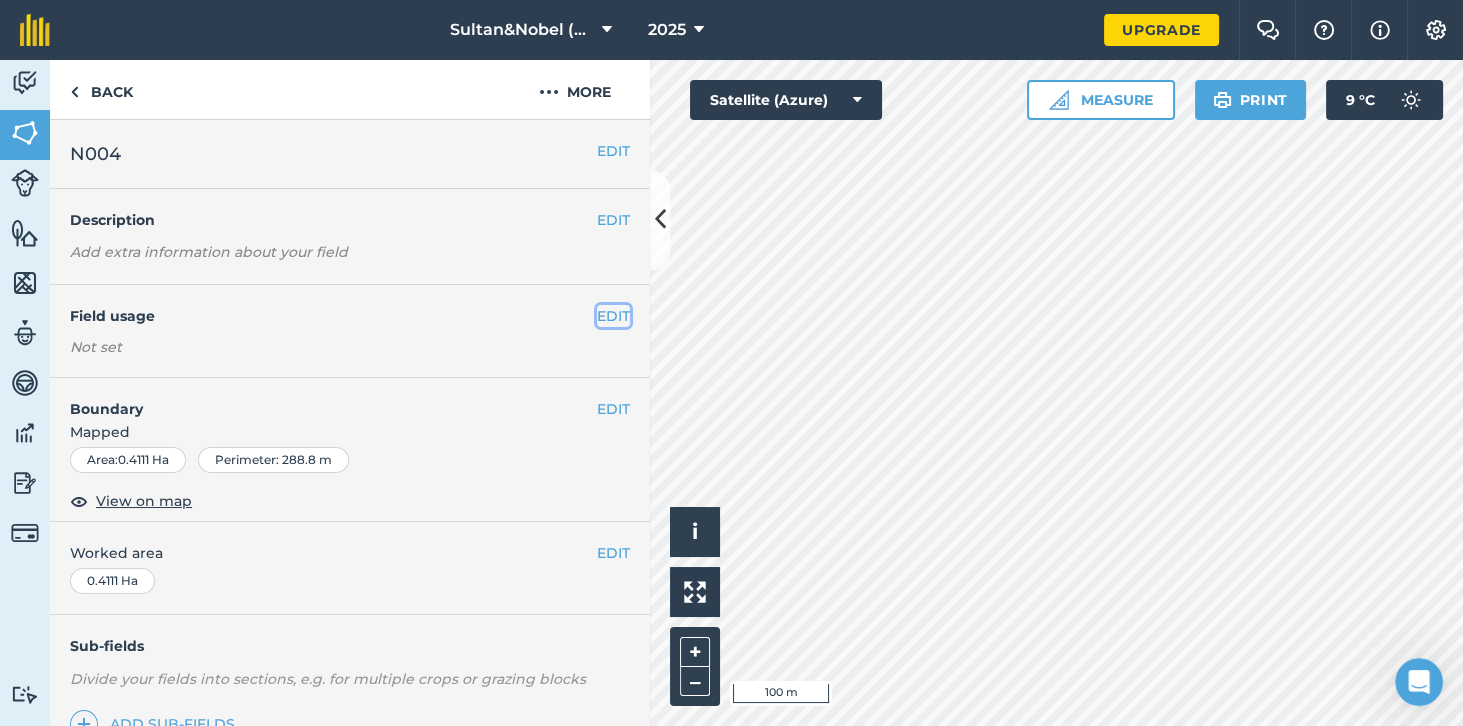 click on "EDIT" at bounding box center [613, 316] 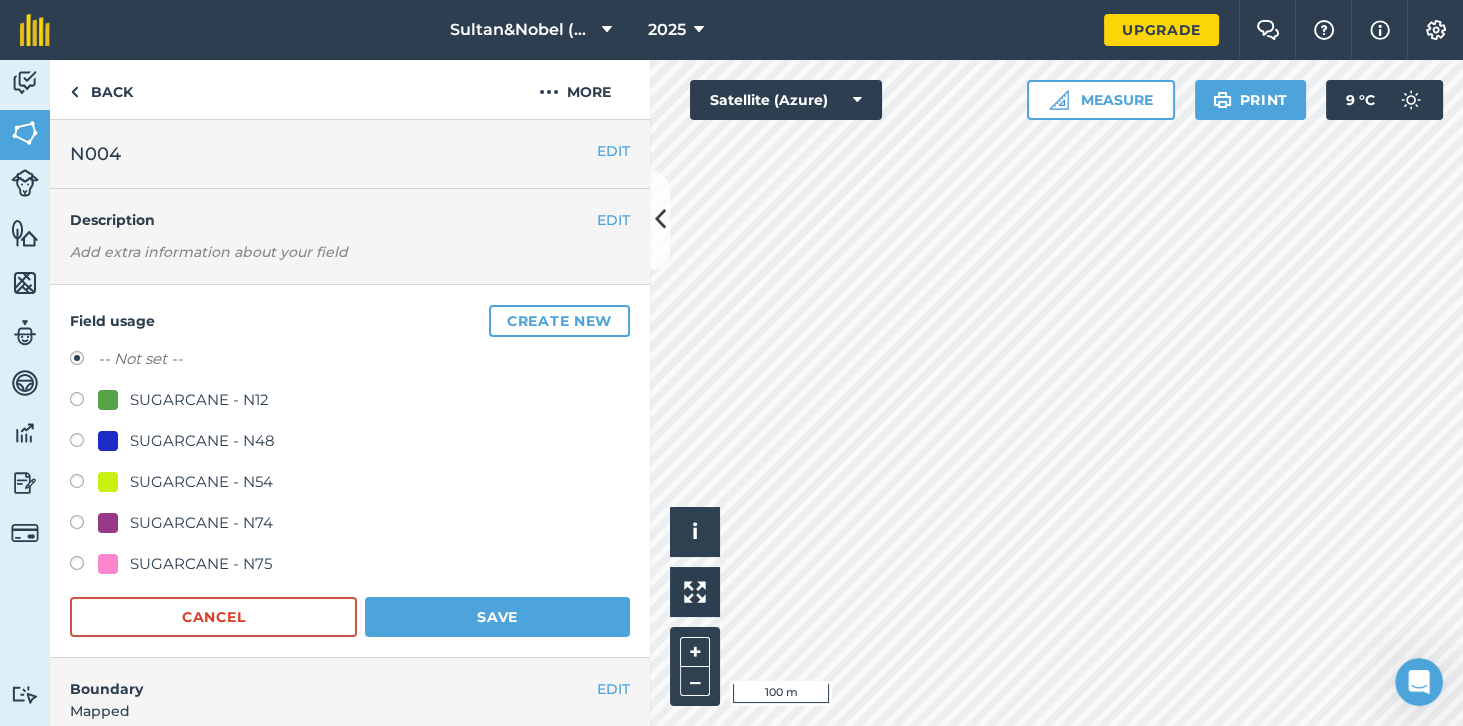 click at bounding box center (84, 484) 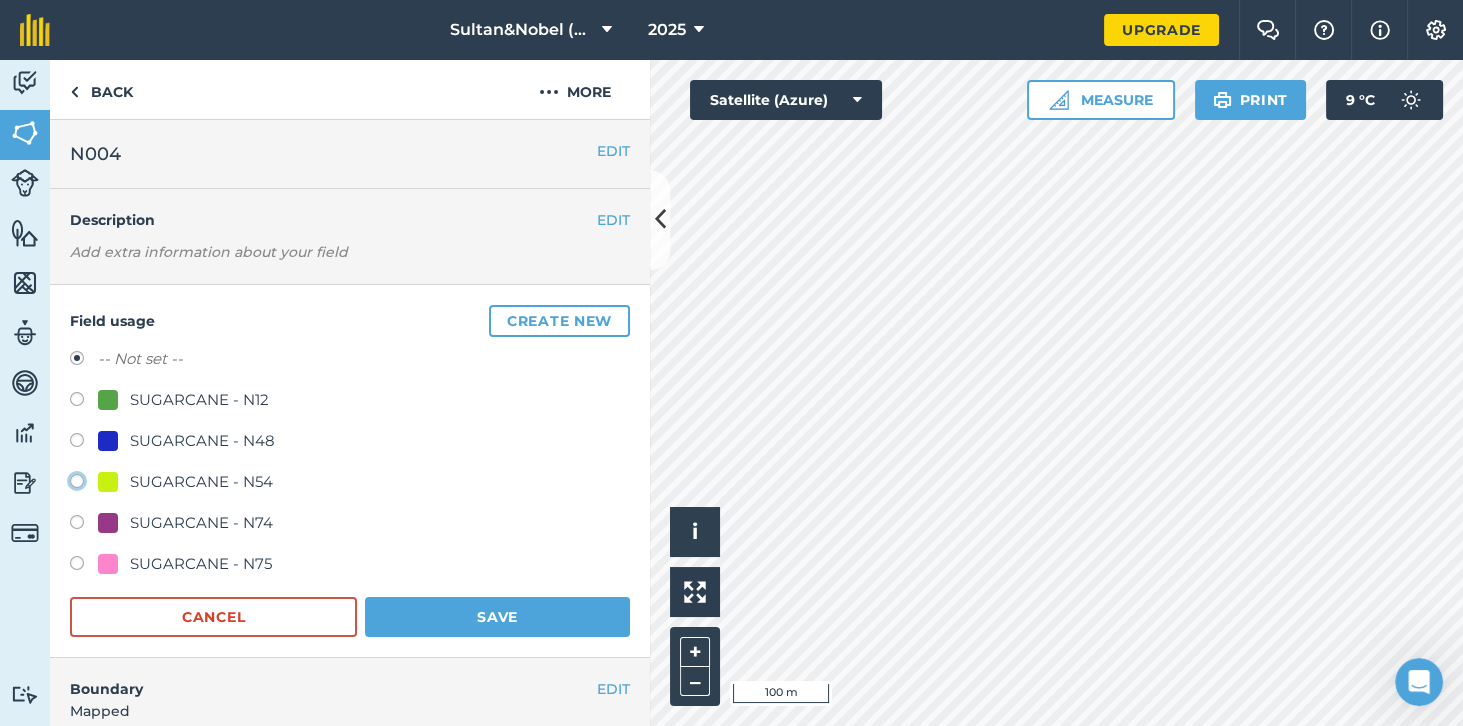 click on "SUGARCANE - N54" at bounding box center (-9923, 480) 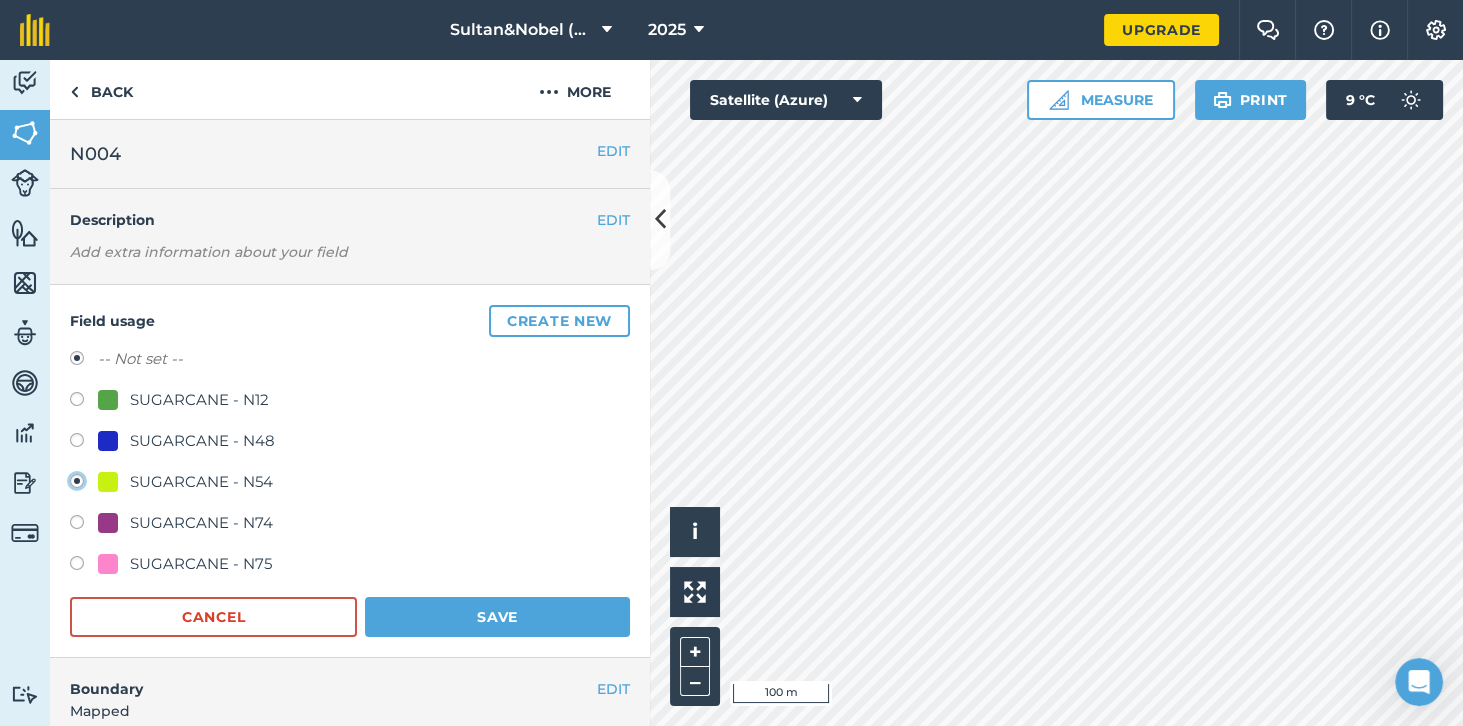 radio on "true" 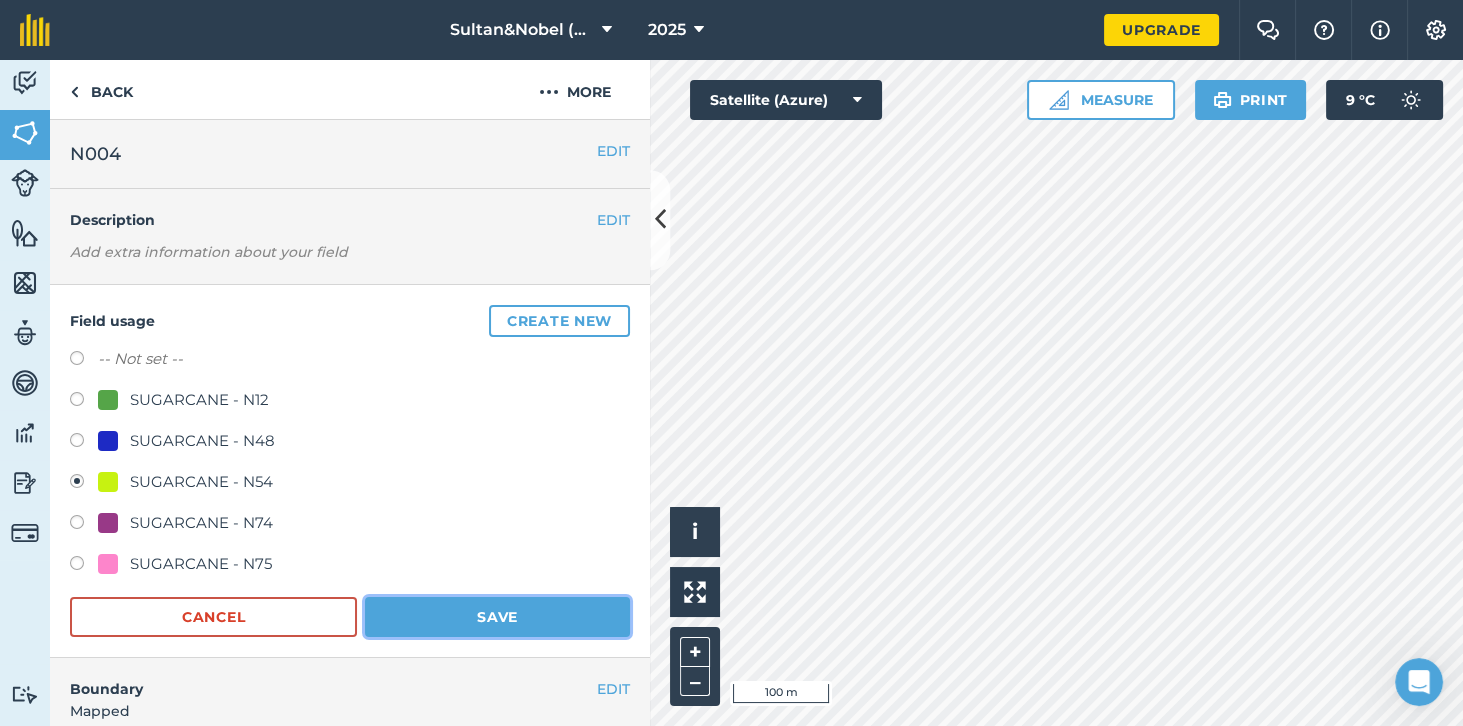 click on "Save" at bounding box center (497, 617) 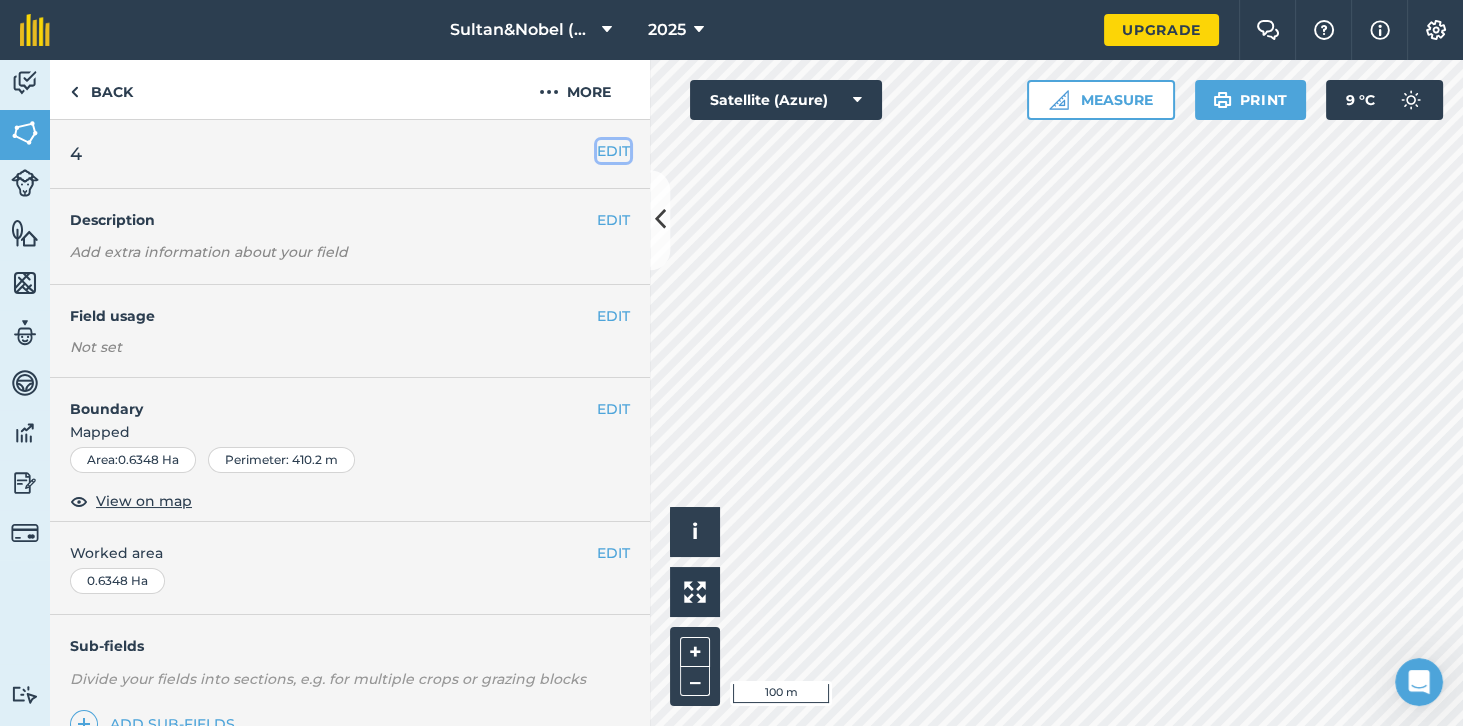 click on "EDIT" at bounding box center (613, 151) 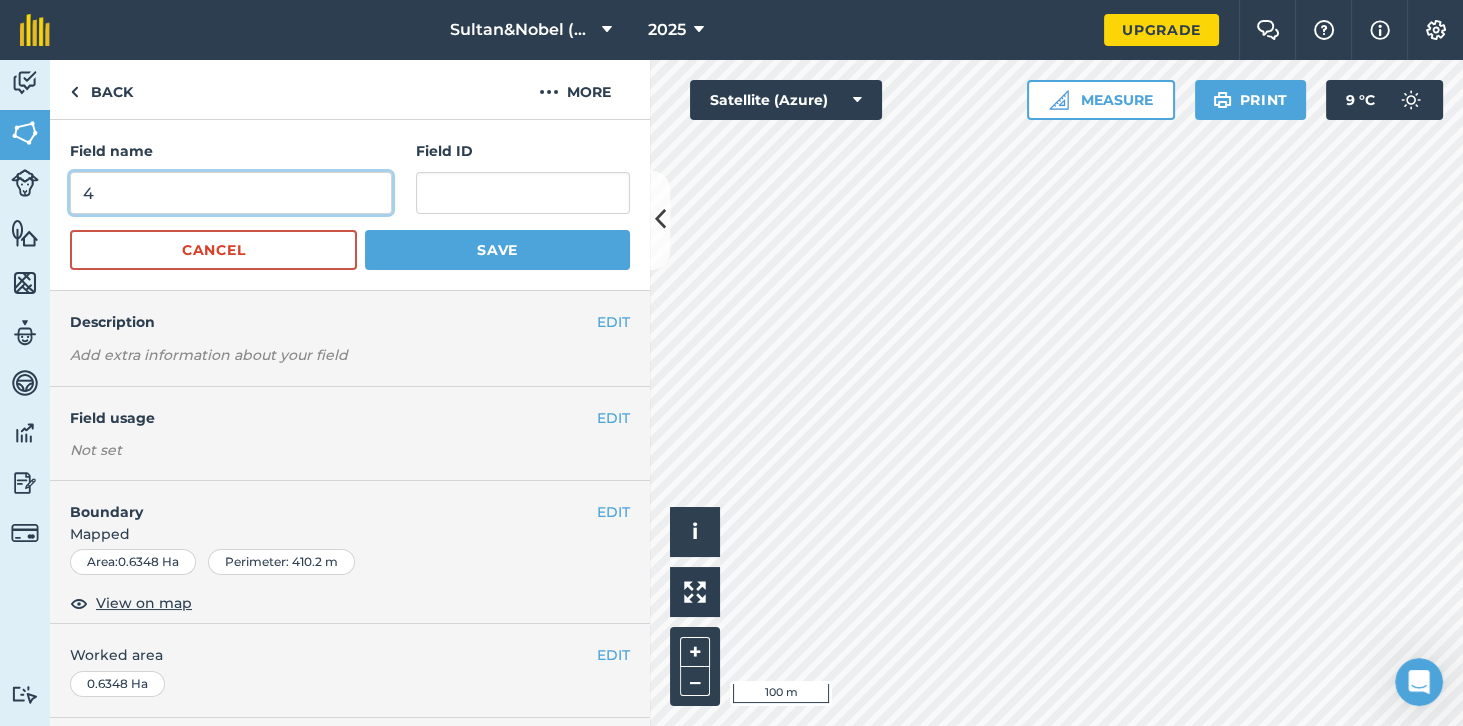 click on "4" at bounding box center [231, 193] 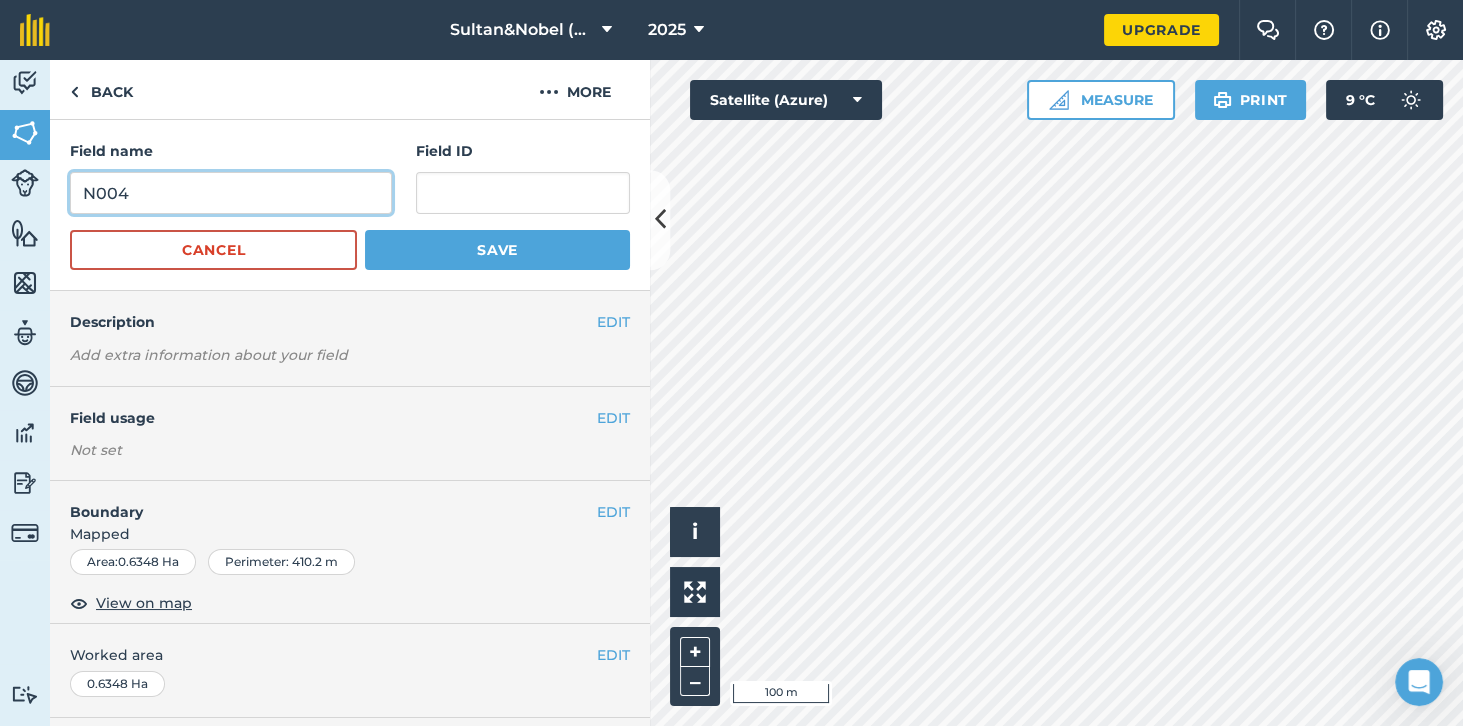 type on "N004" 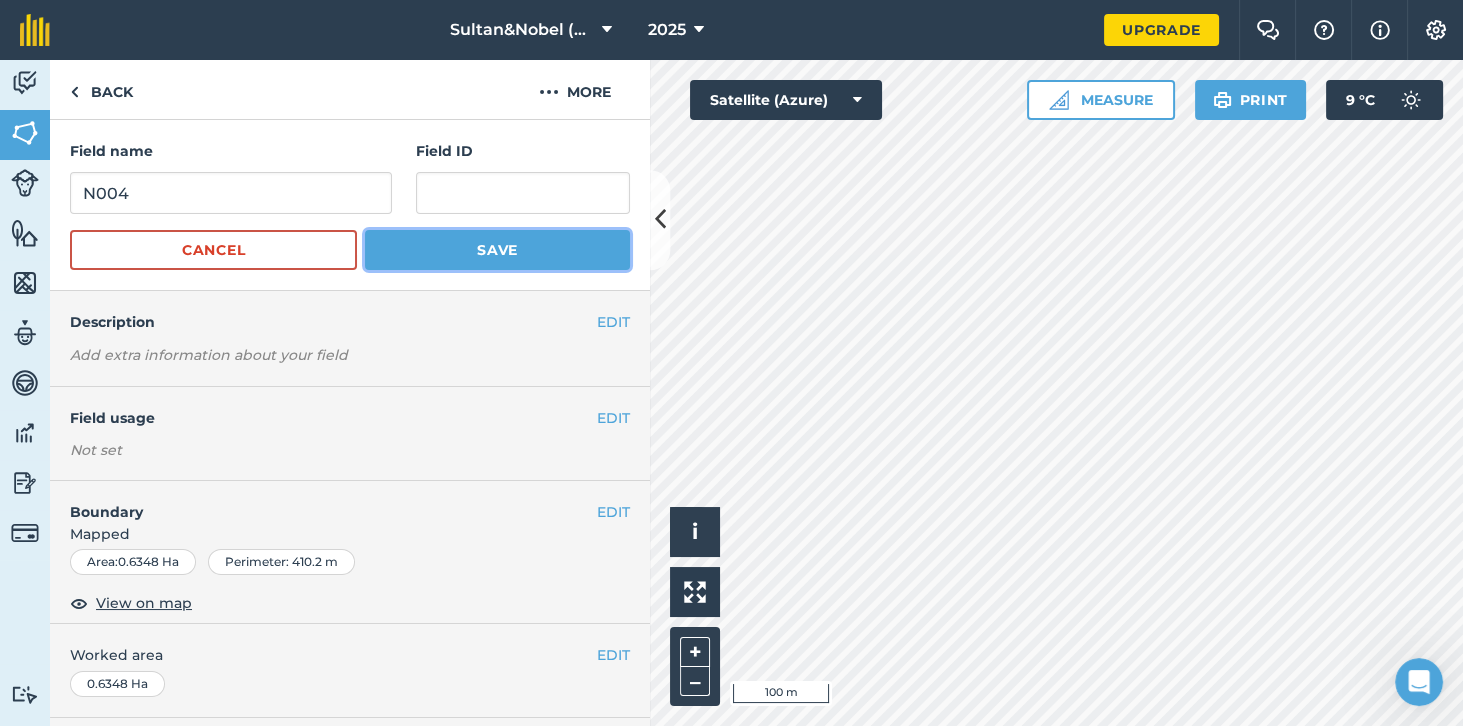 click on "Save" at bounding box center [497, 250] 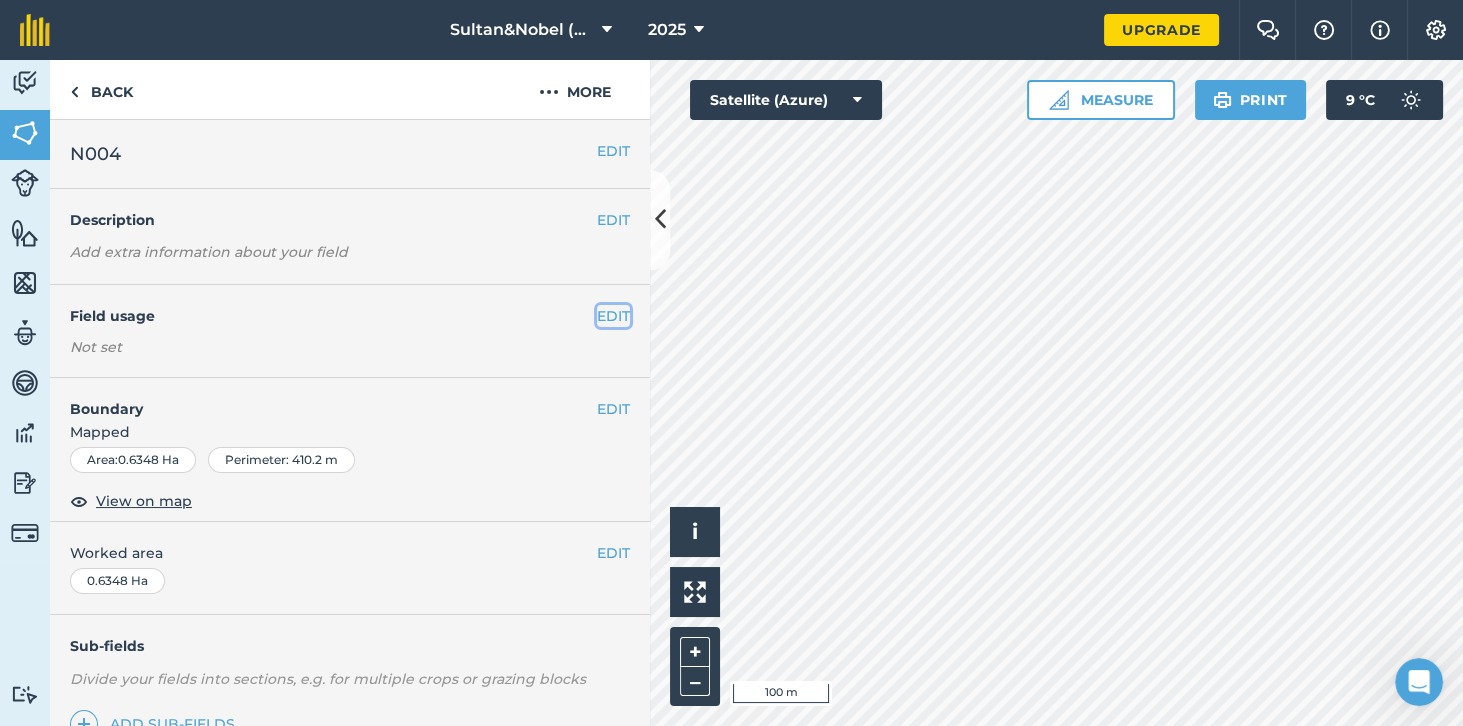 click on "EDIT" at bounding box center [613, 316] 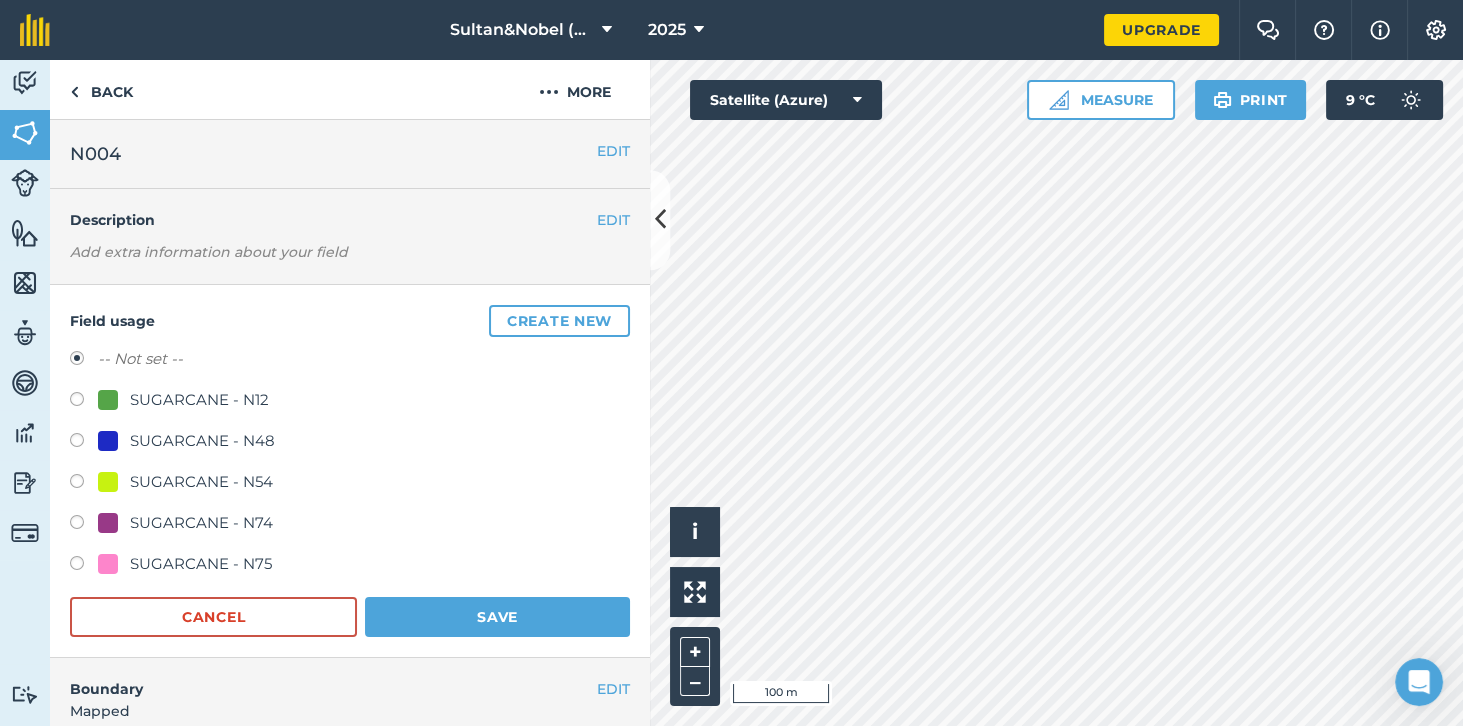 click on "SUGARCANE - N54" at bounding box center (201, 482) 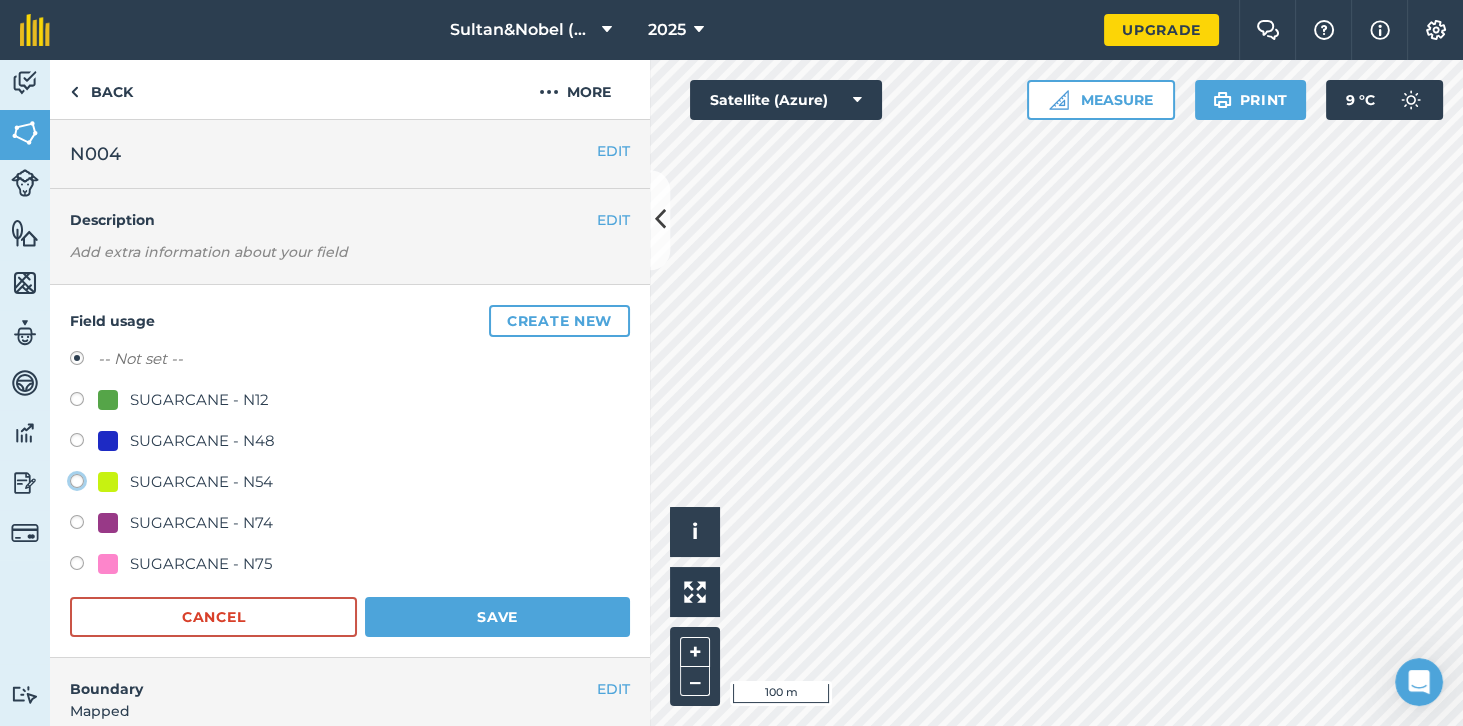 click on "SUGARCANE - N54" at bounding box center [-9923, 480] 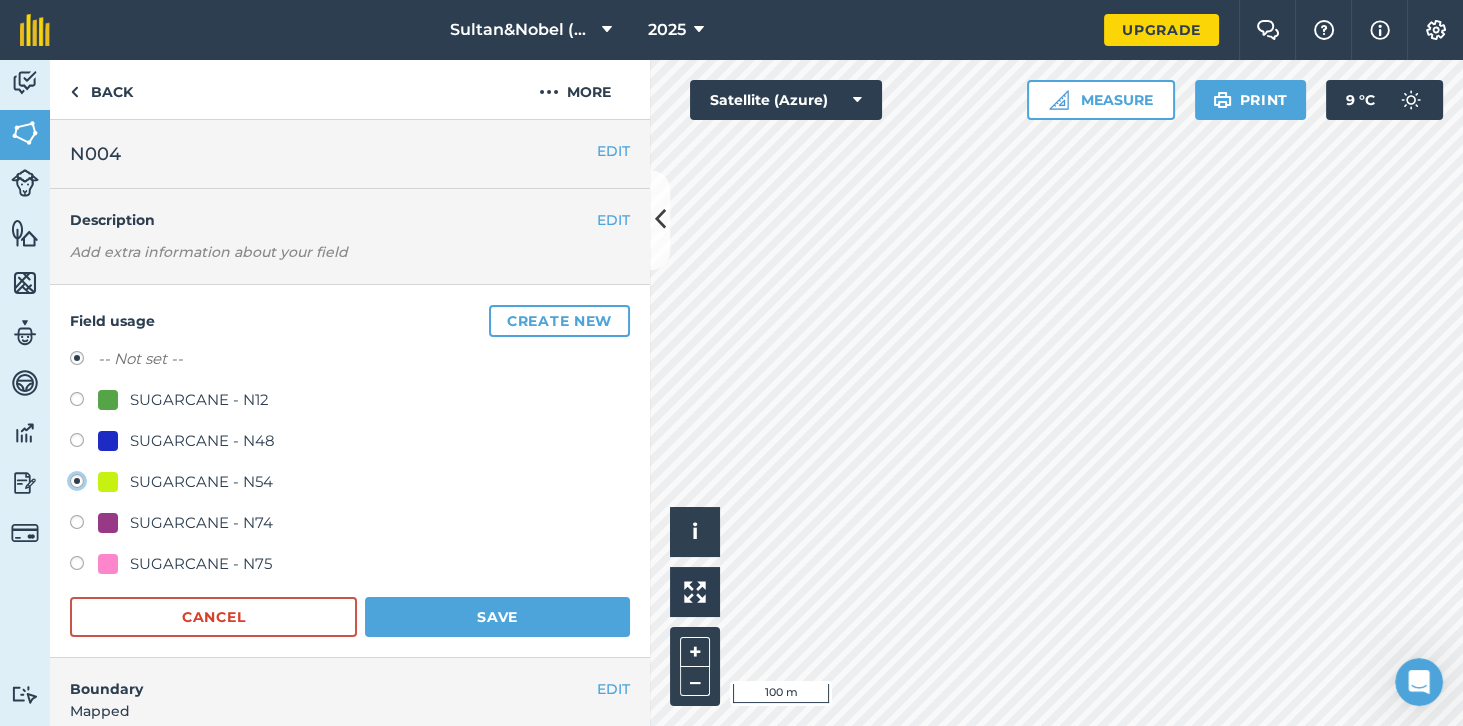 radio on "true" 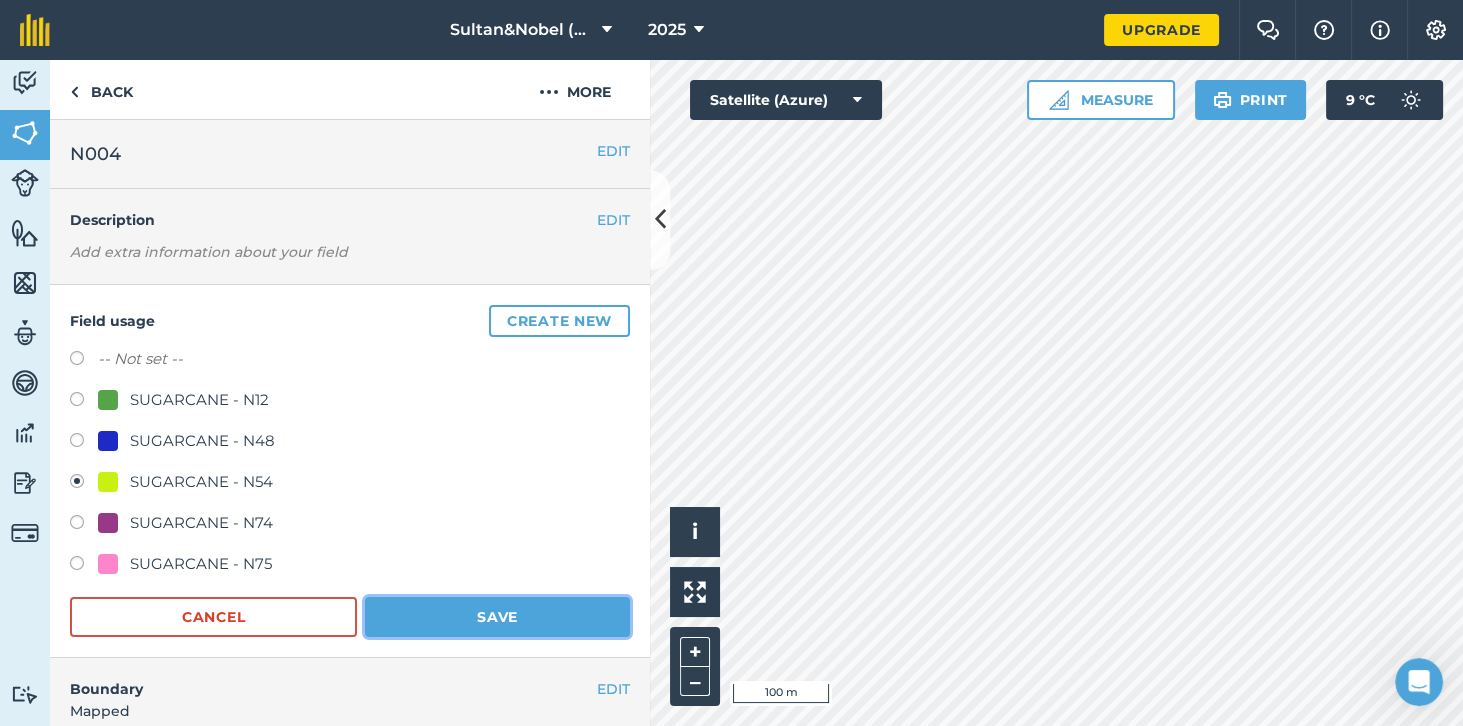 click on "Save" at bounding box center [497, 617] 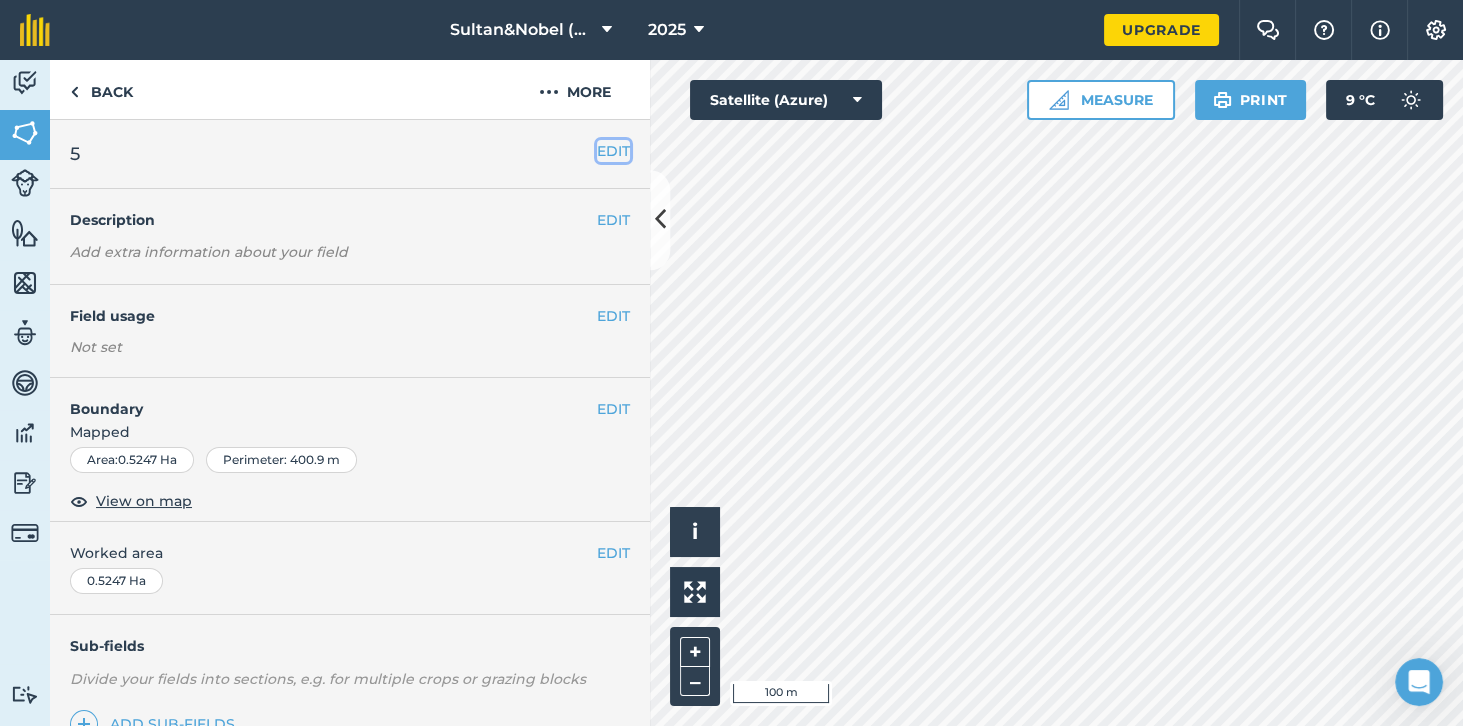 click on "EDIT" at bounding box center (613, 151) 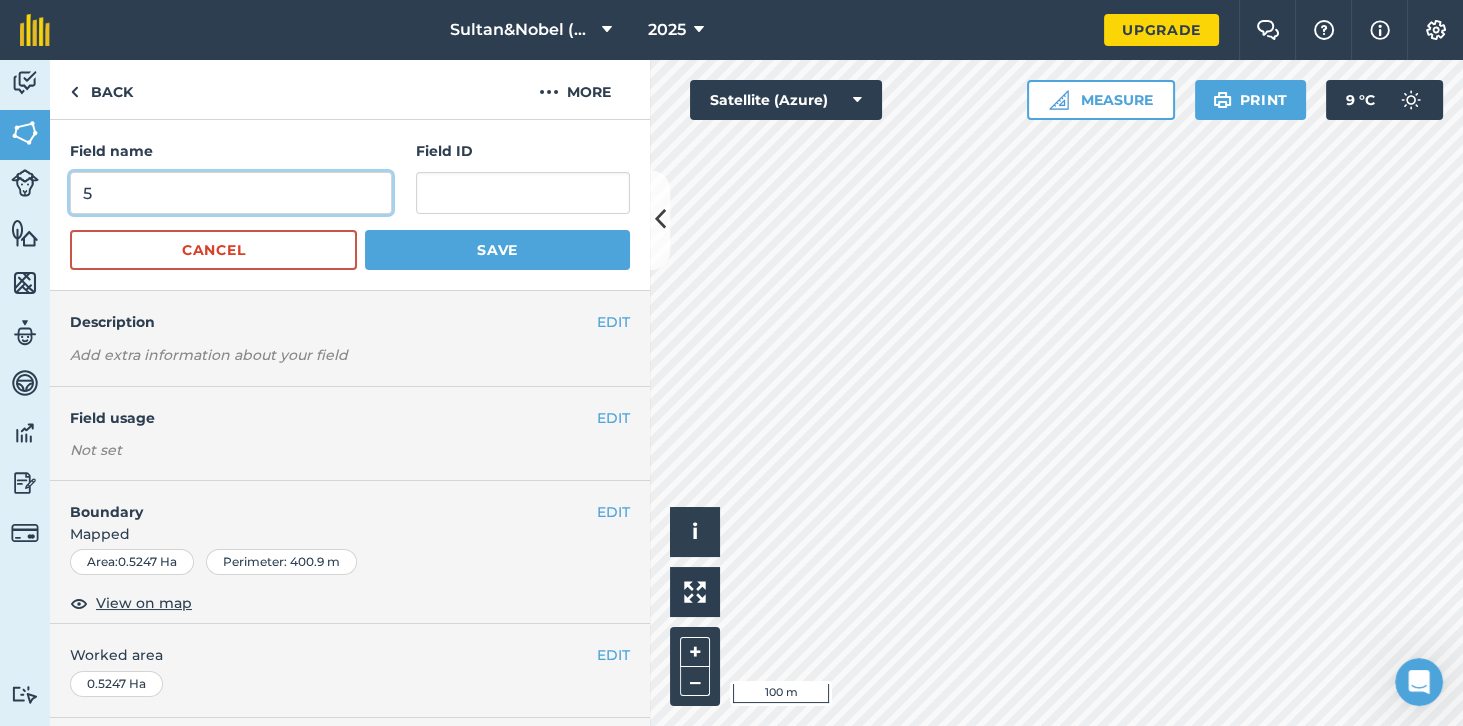 click on "5" at bounding box center (231, 193) 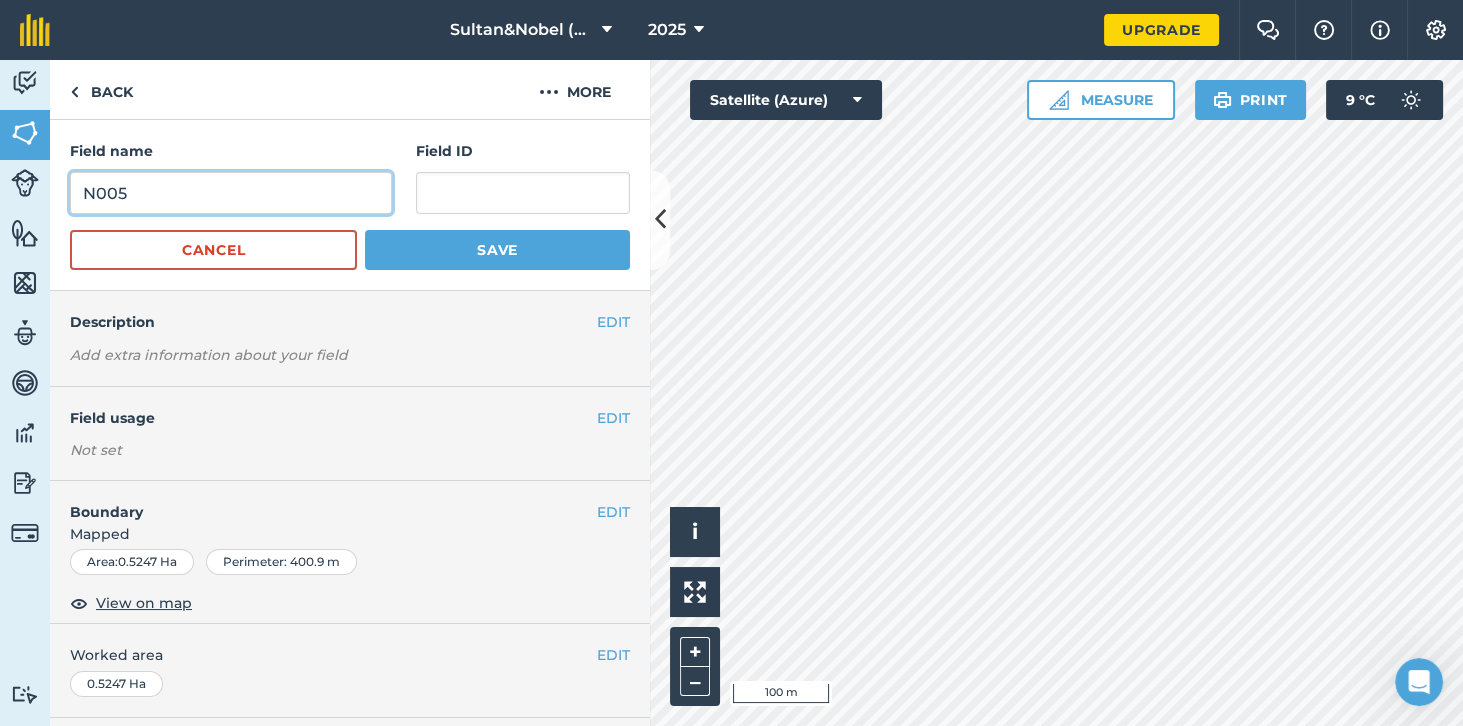 type on "N005" 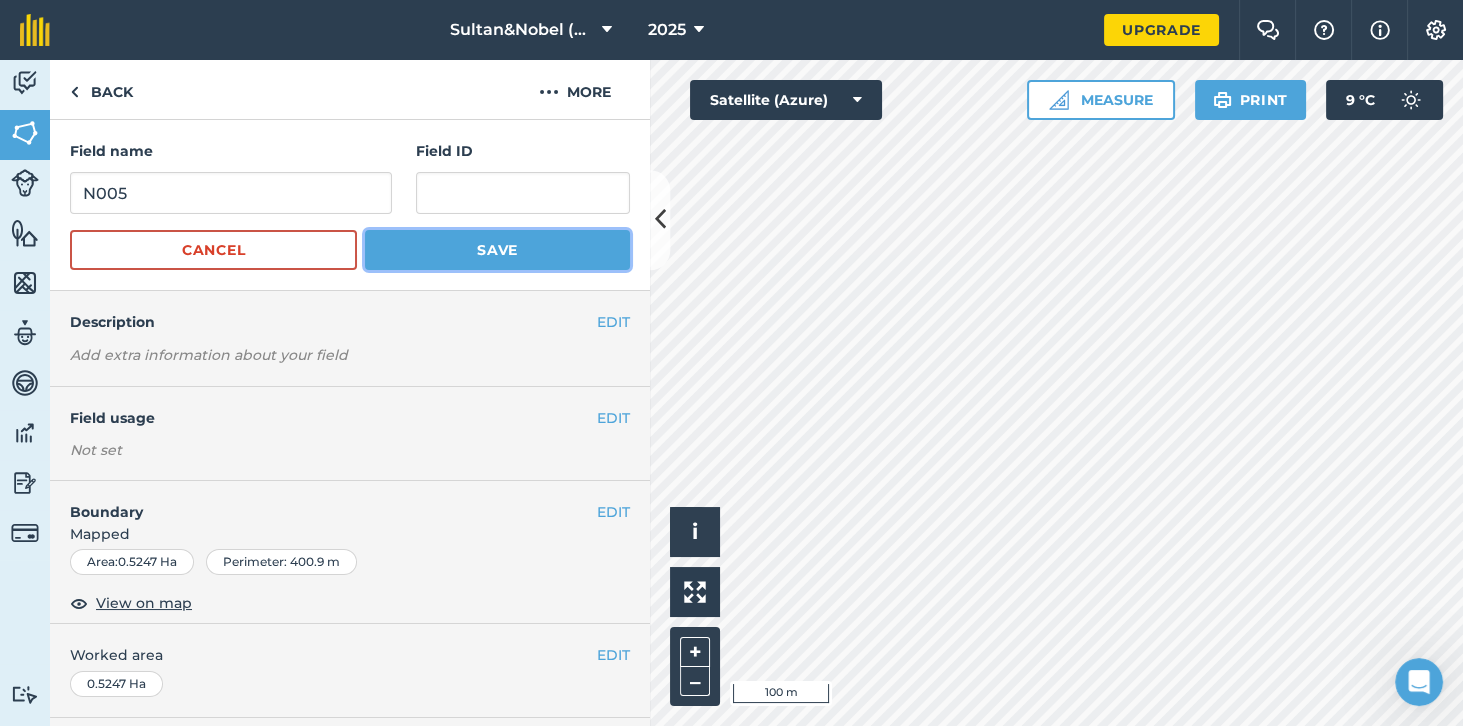 click on "Save" at bounding box center (497, 250) 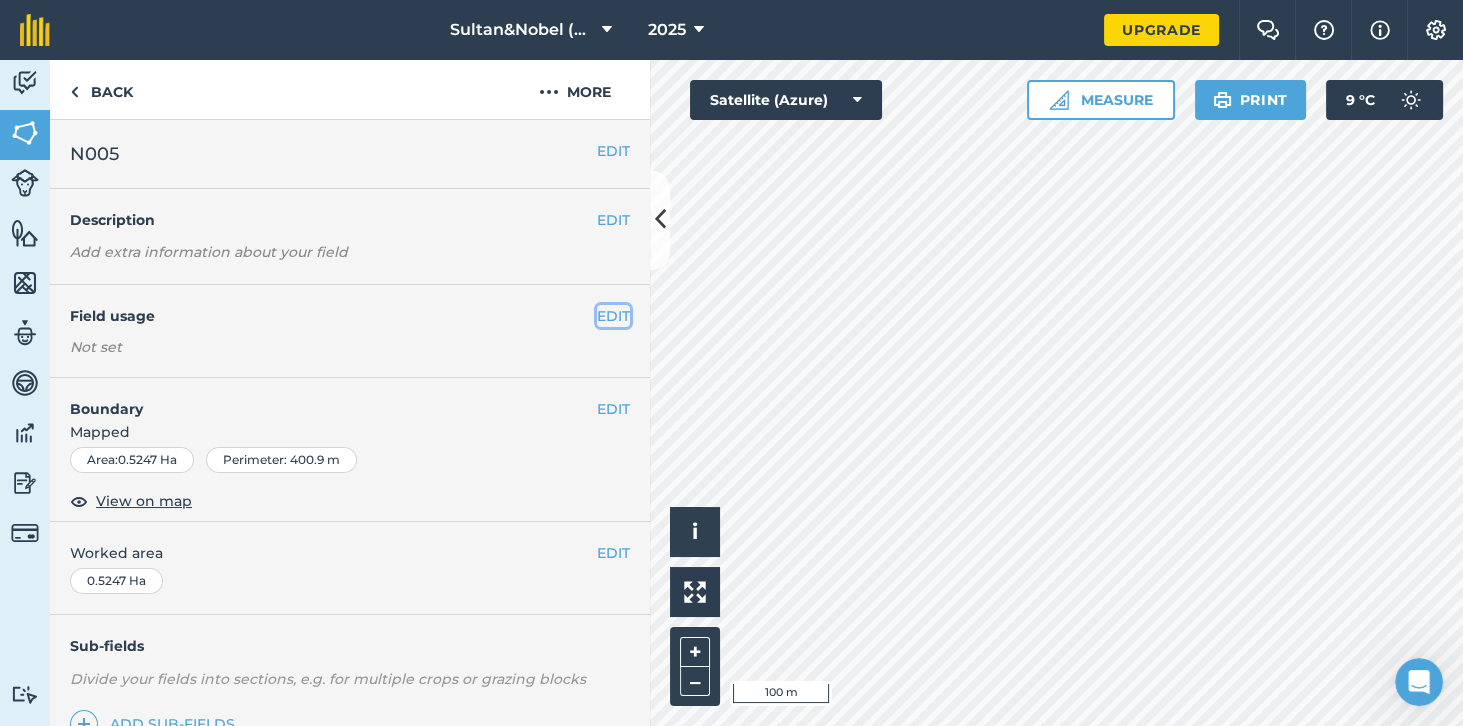 click on "EDIT" at bounding box center [613, 316] 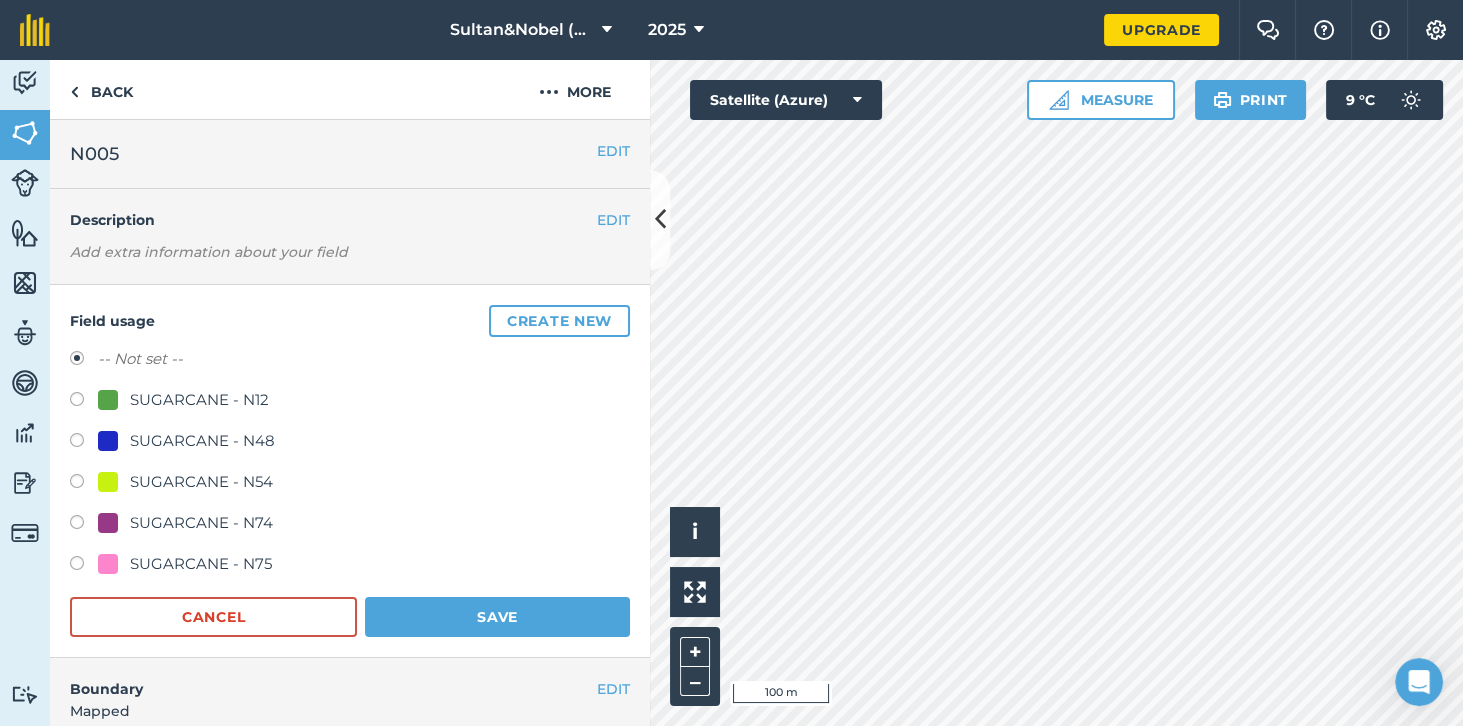 click at bounding box center (84, 484) 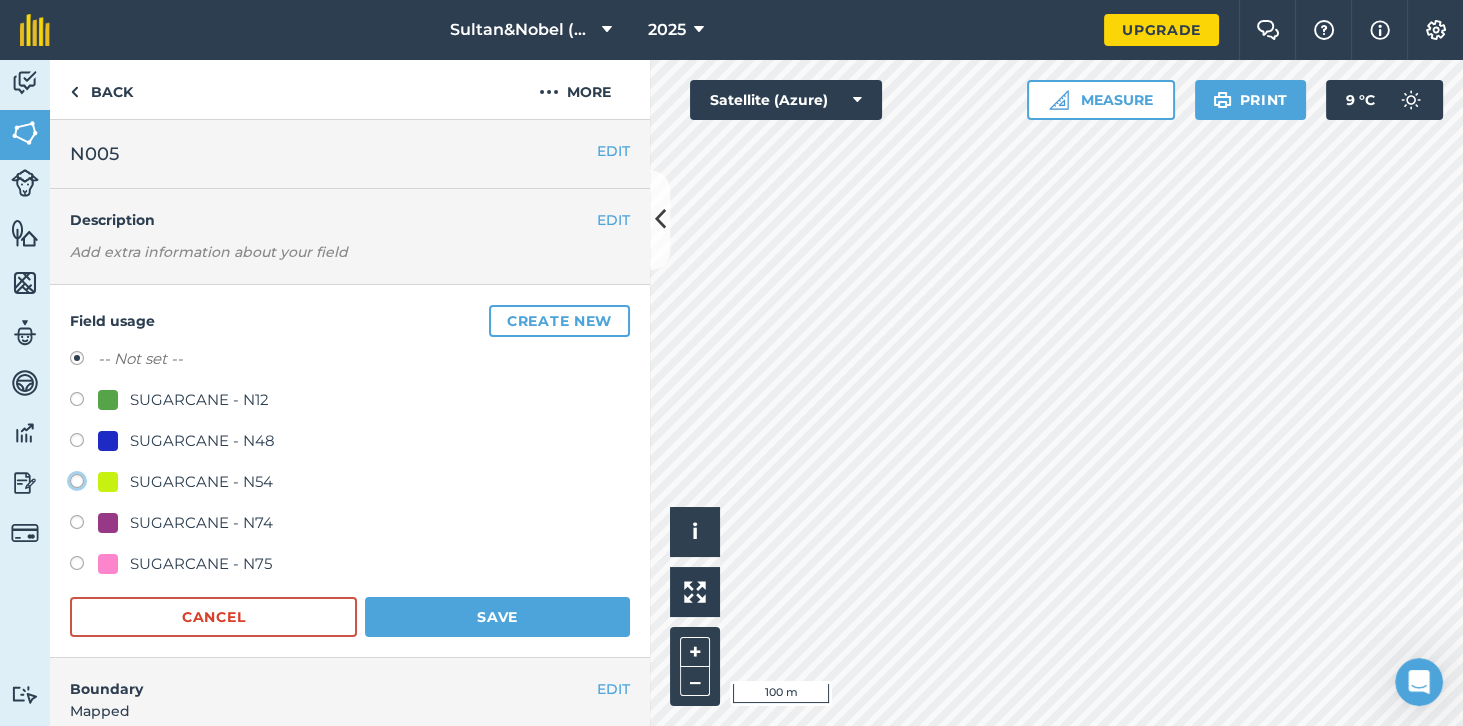click on "SUGARCANE - N54" at bounding box center (-9923, 480) 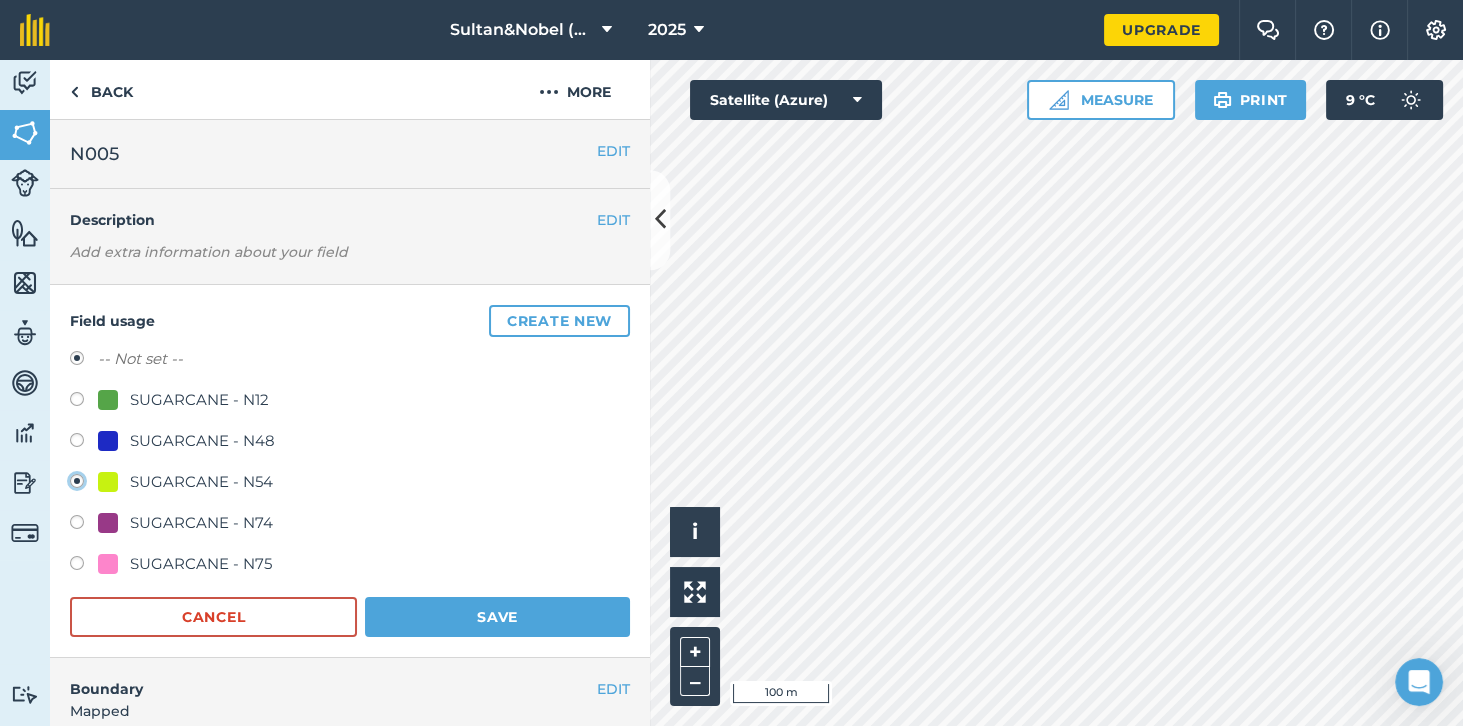 radio on "true" 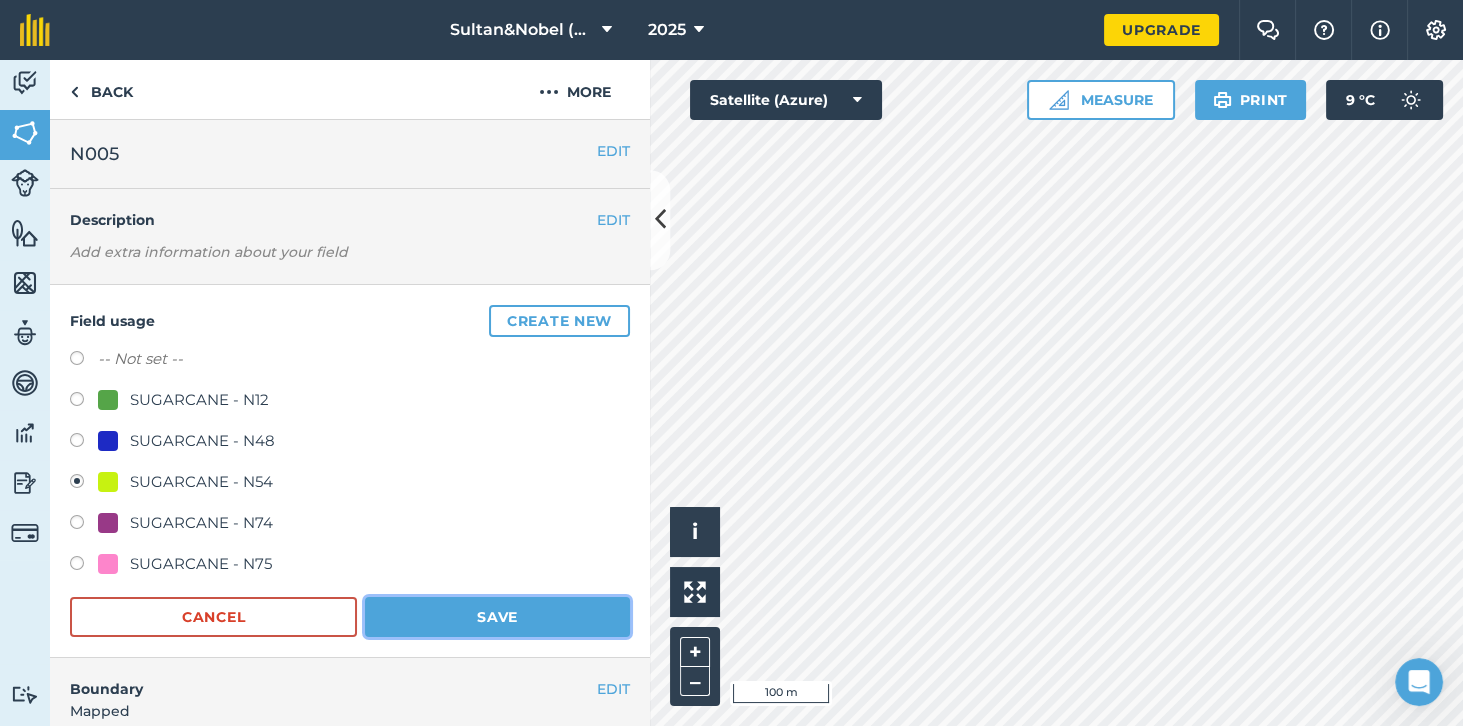 click on "Save" at bounding box center (497, 617) 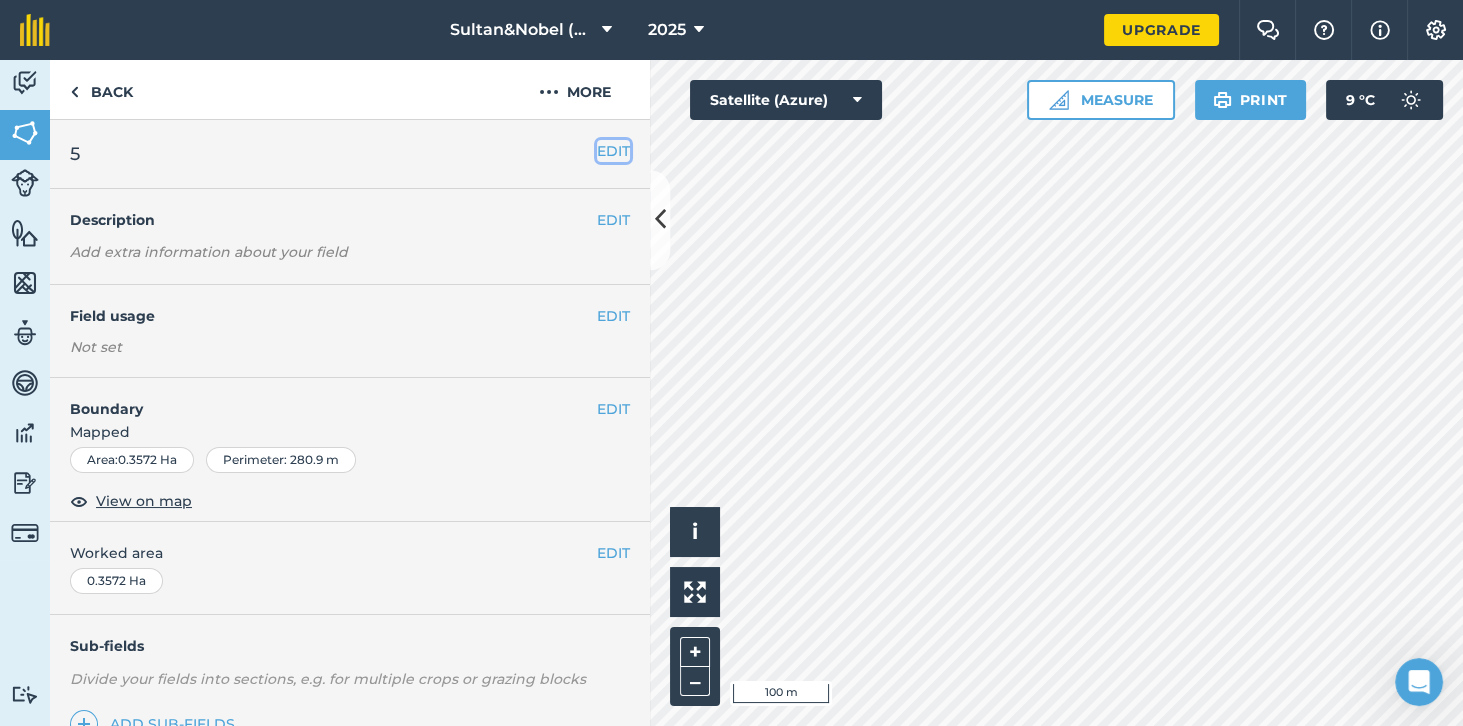click on "EDIT" at bounding box center [613, 151] 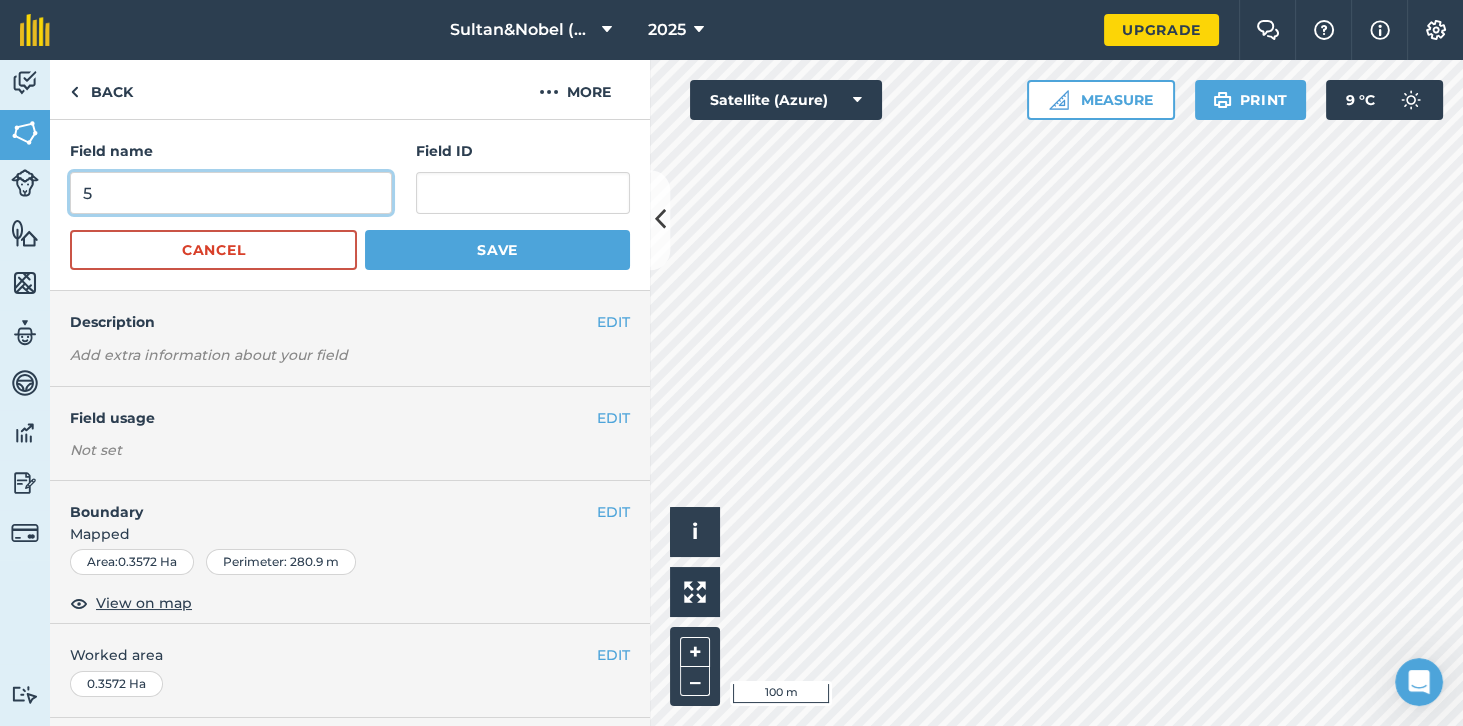 click on "5" at bounding box center [231, 193] 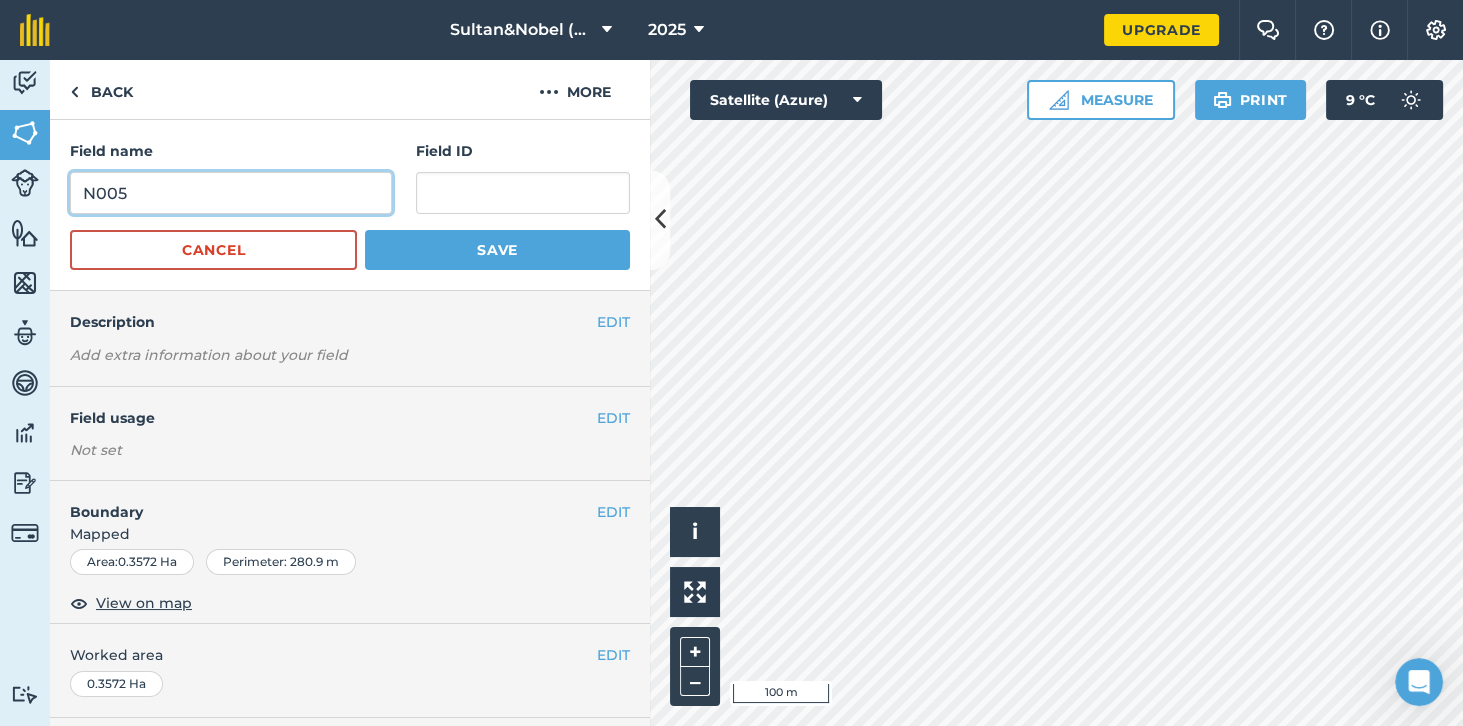 type on "N005" 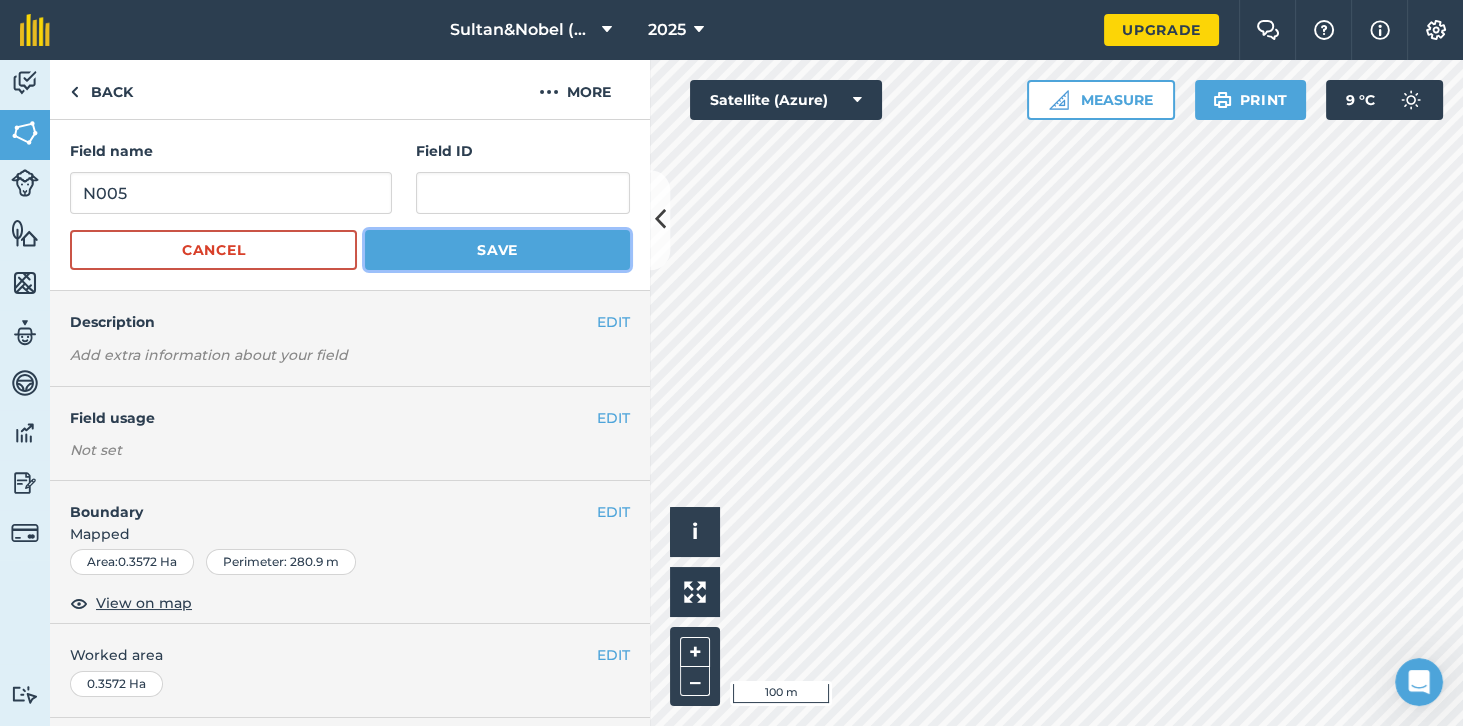 click on "Save" at bounding box center [497, 250] 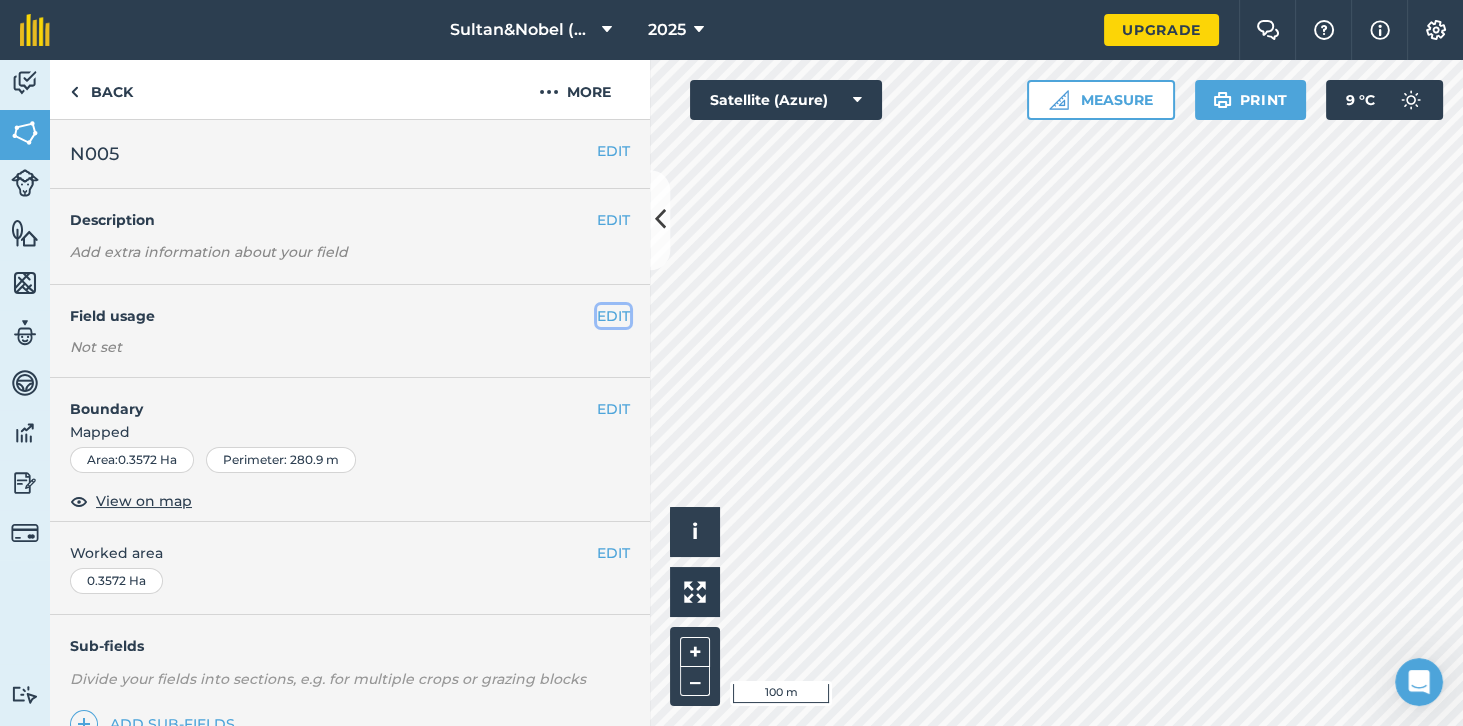 click on "EDIT" at bounding box center [613, 316] 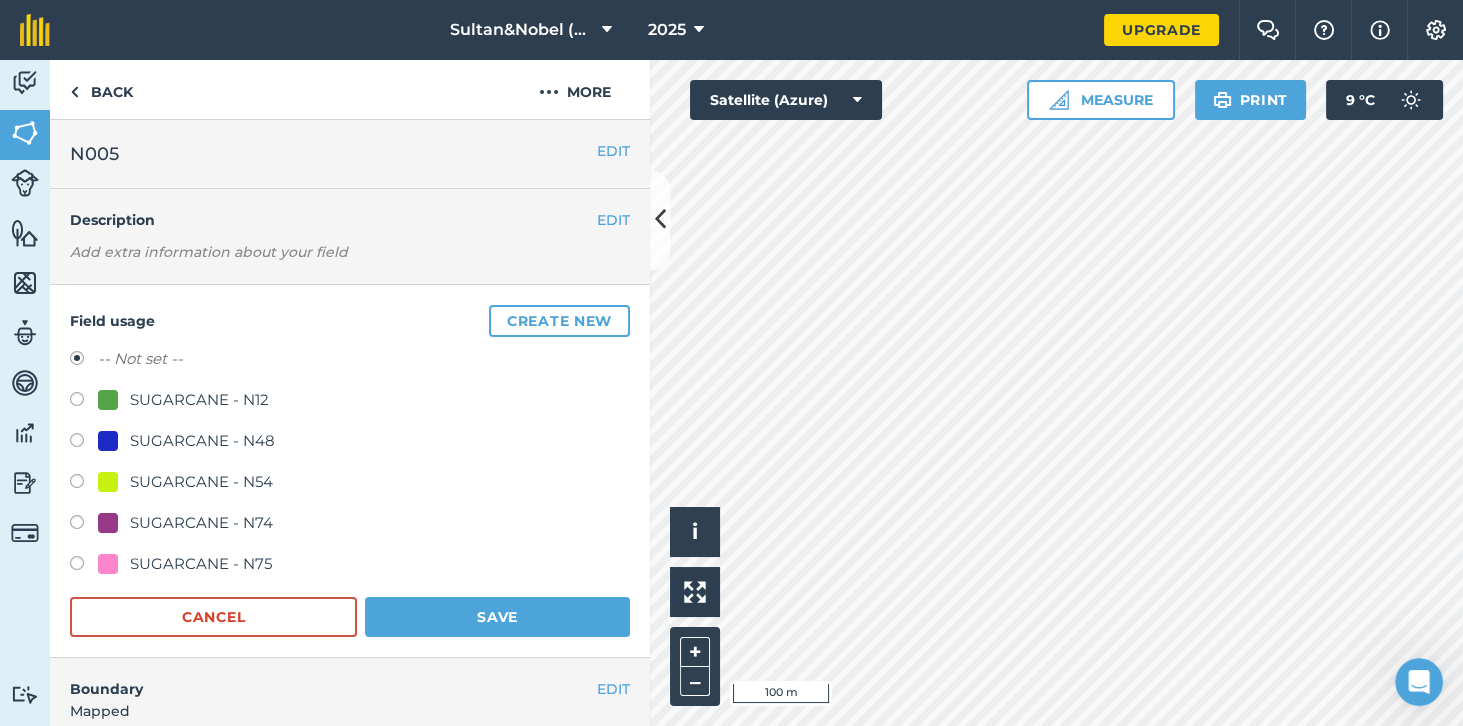 click at bounding box center [84, 484] 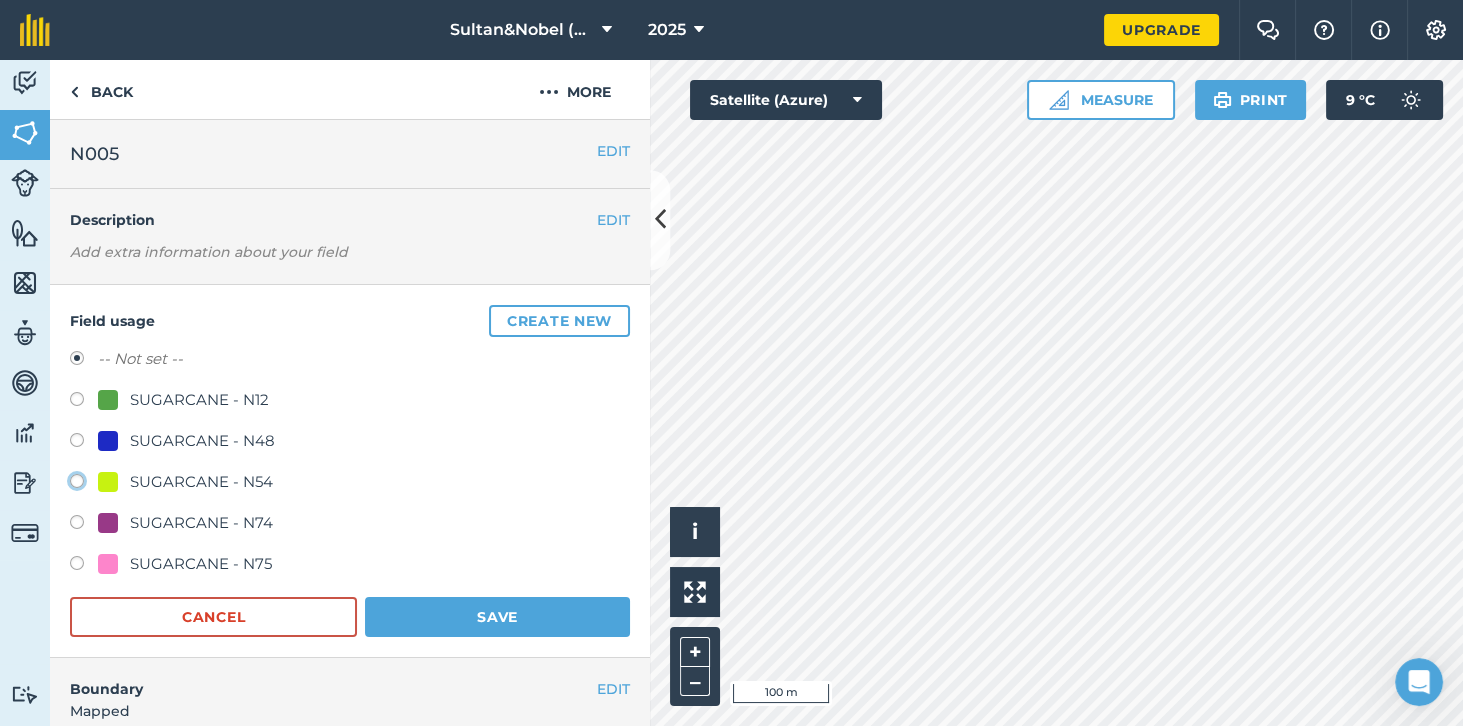 click on "SUGARCANE - N54" at bounding box center [-9923, 480] 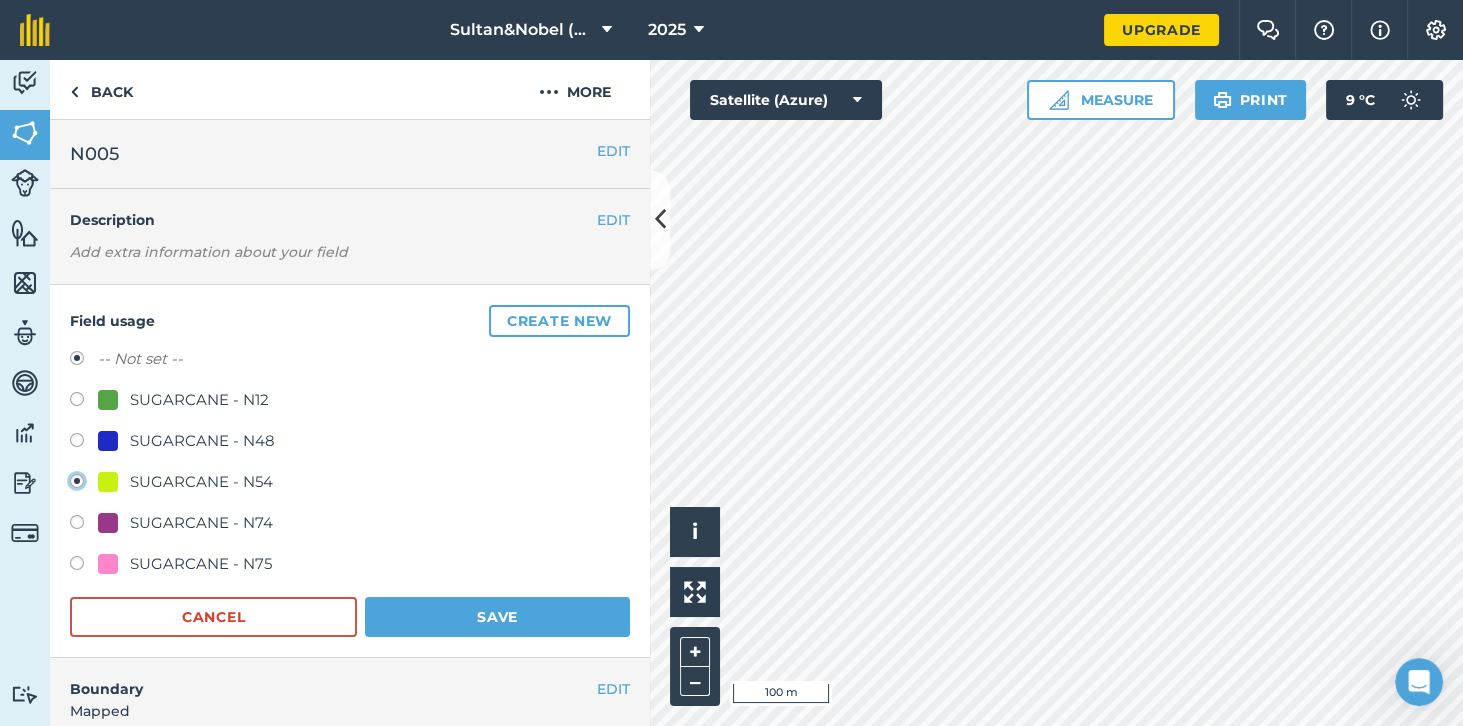 radio on "true" 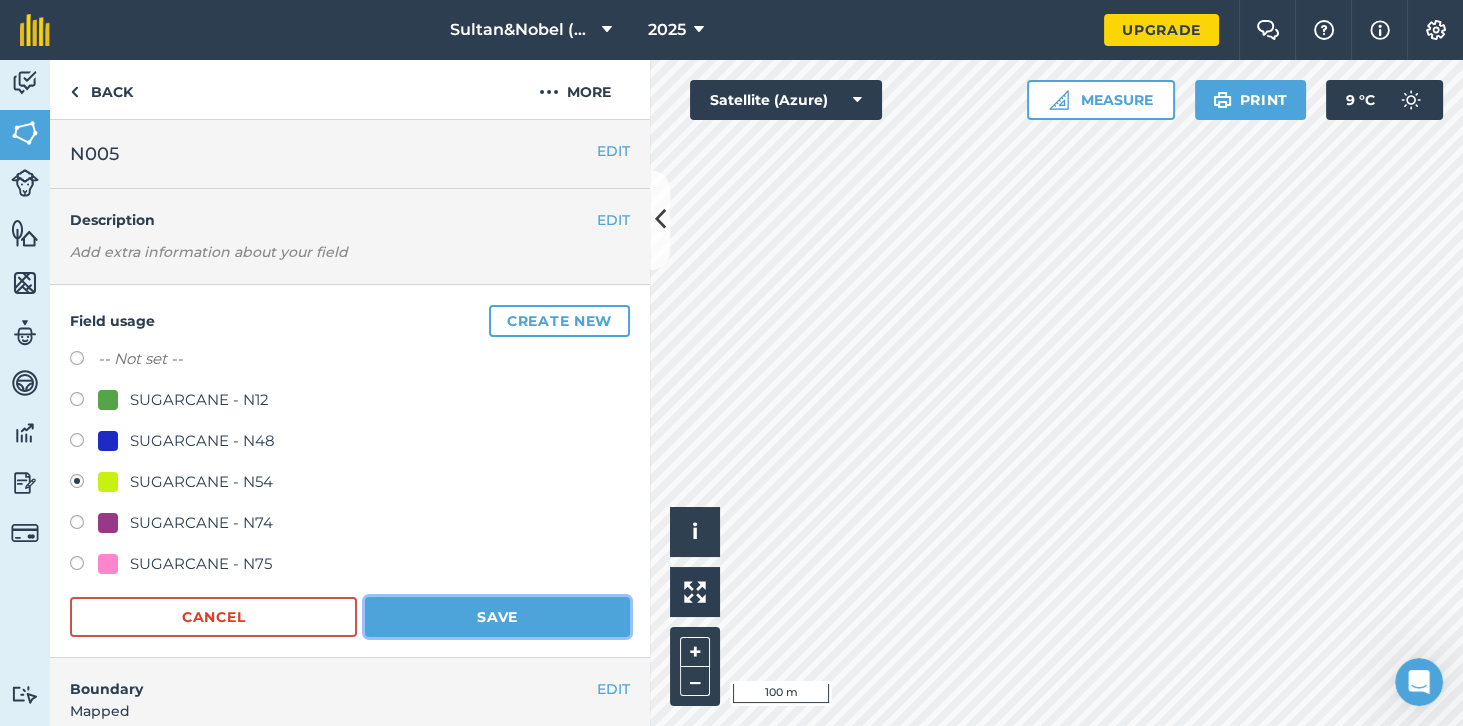 click on "Save" at bounding box center (497, 617) 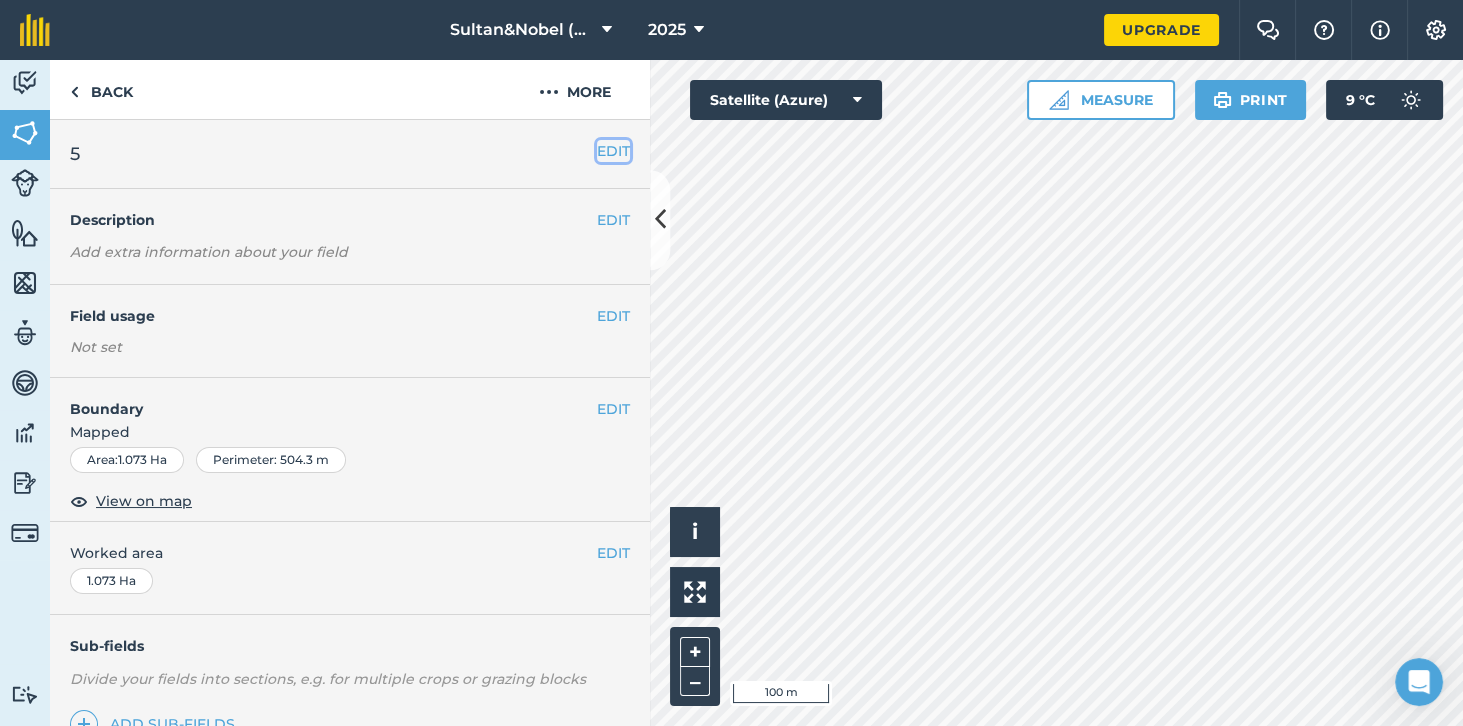 click on "EDIT" at bounding box center [613, 151] 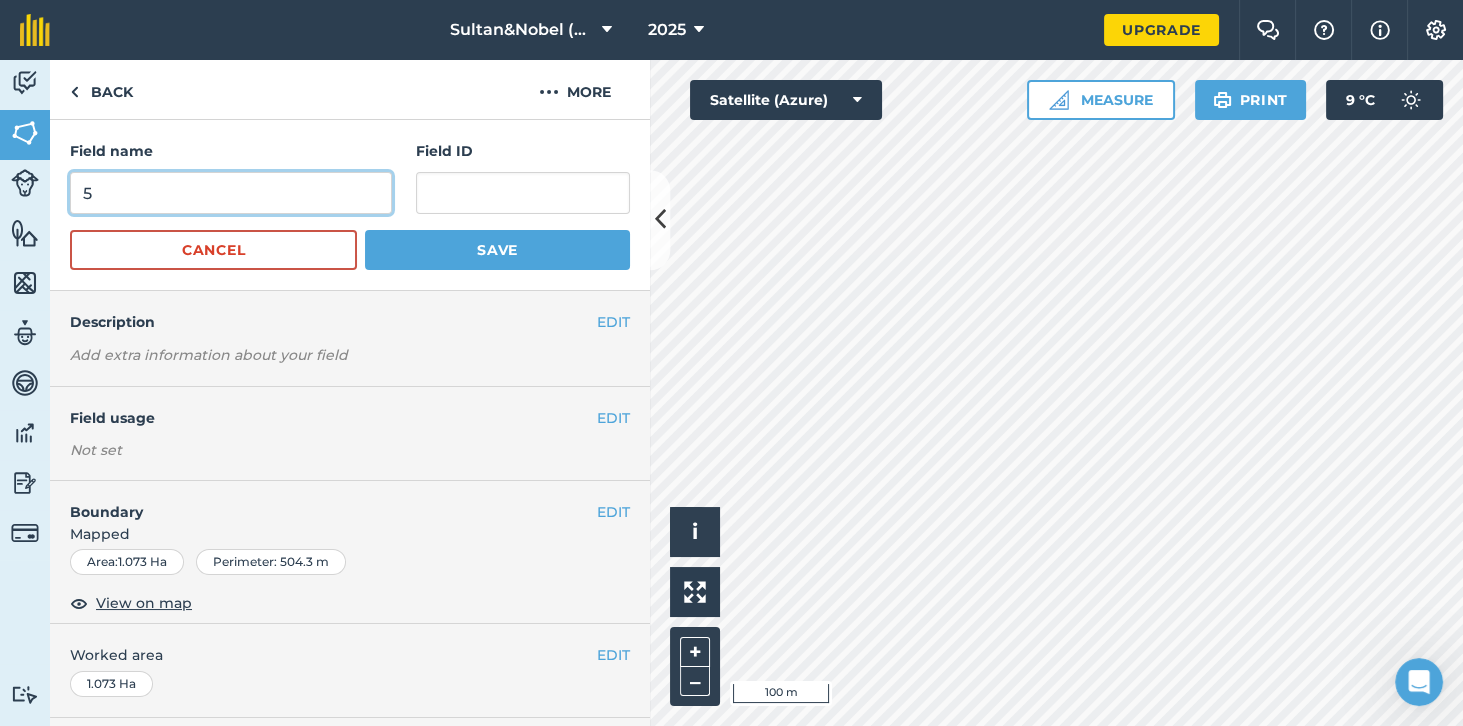 click on "5" at bounding box center (231, 193) 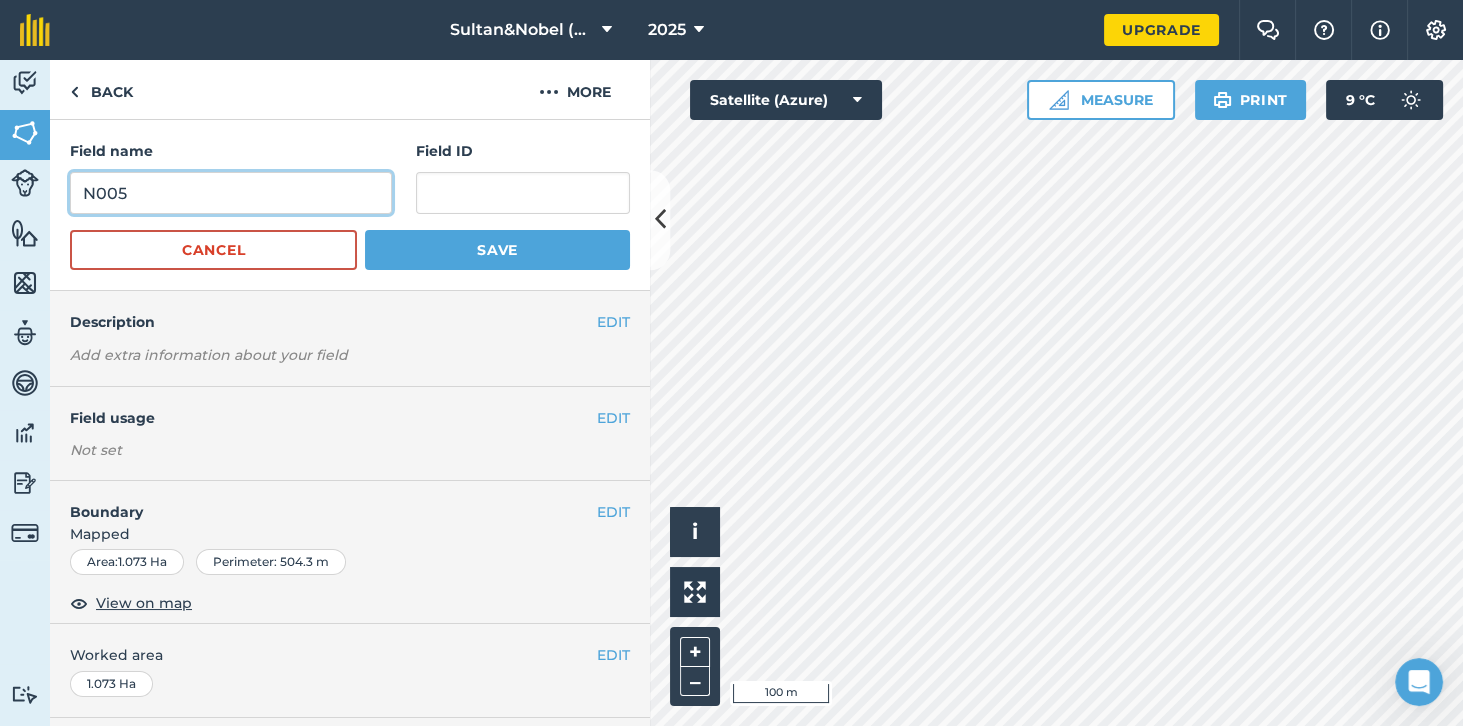 type on "N005" 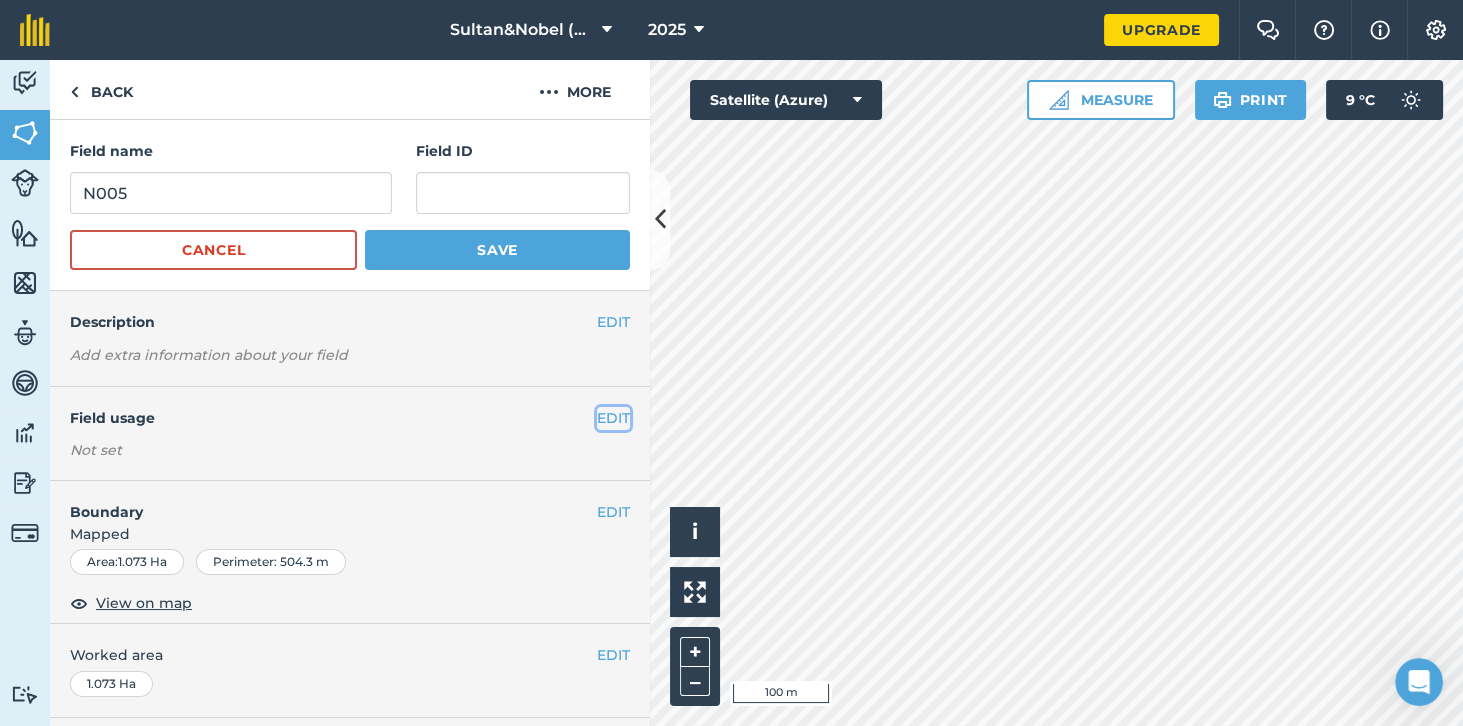 click on "EDIT" at bounding box center (613, 418) 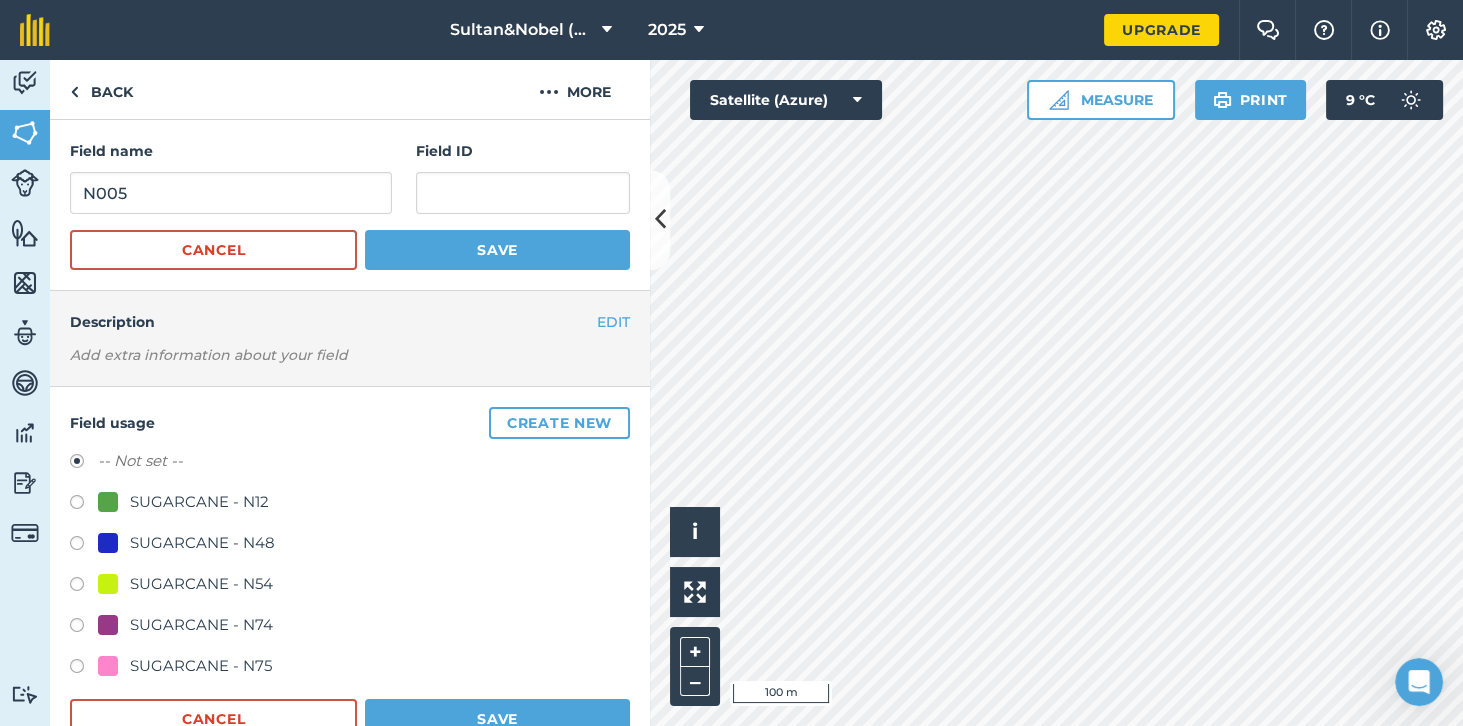 click on "SUGARCANE - N54" at bounding box center [201, 584] 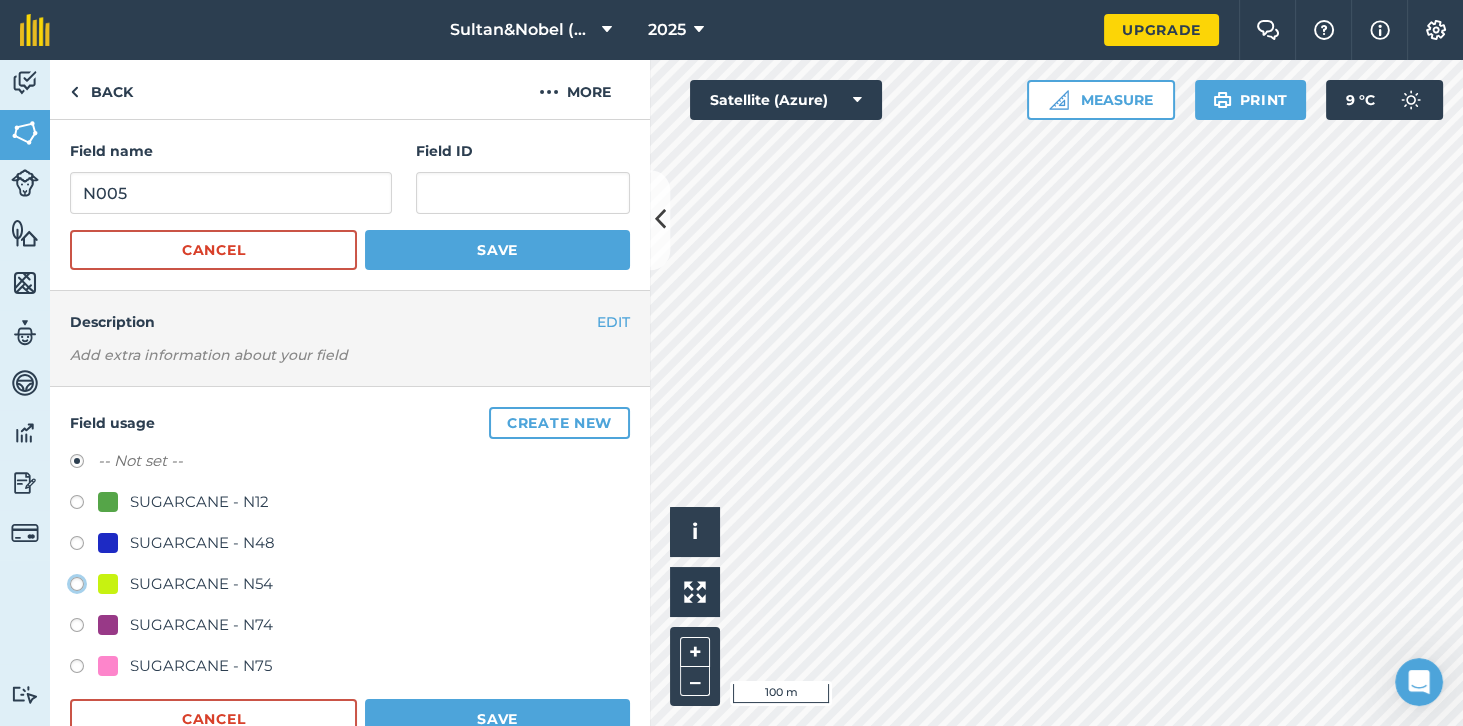 click on "SUGARCANE - N54" at bounding box center [-9923, 583] 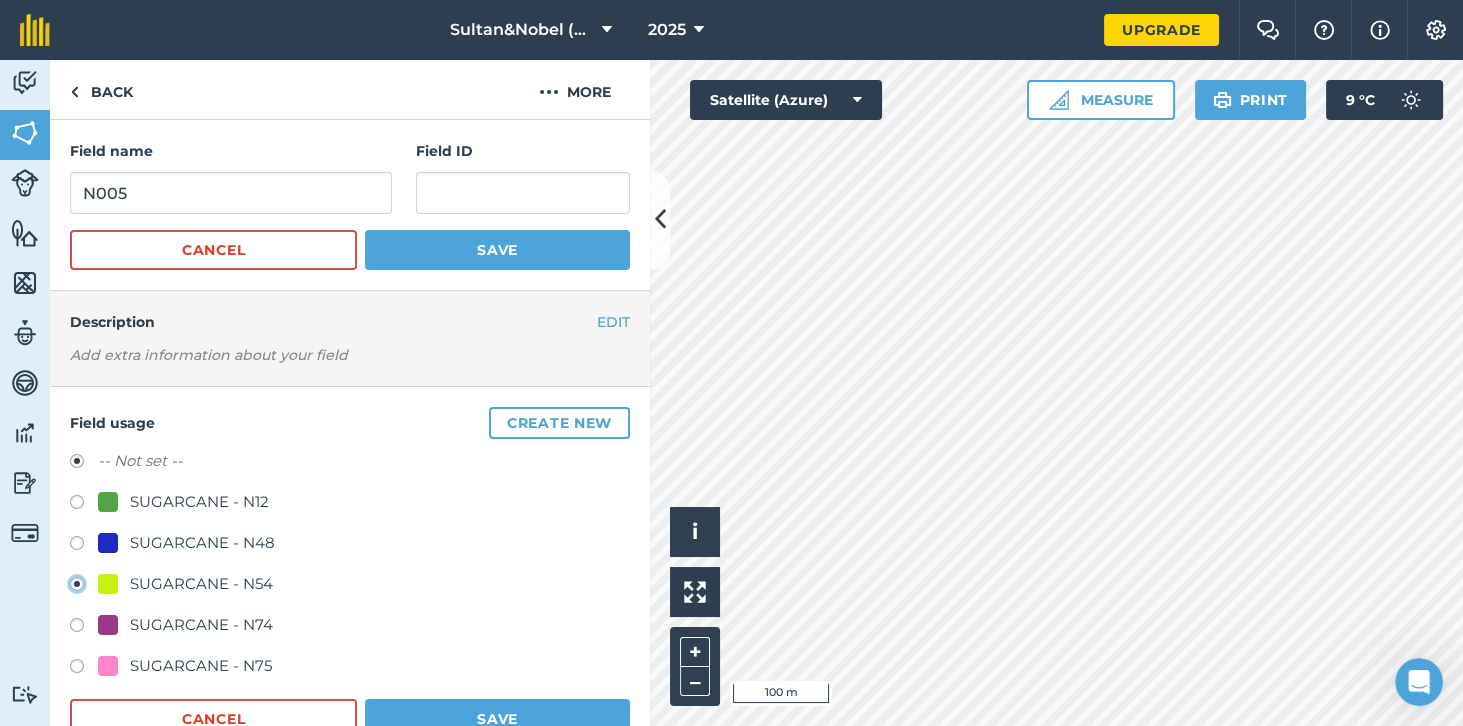 radio on "true" 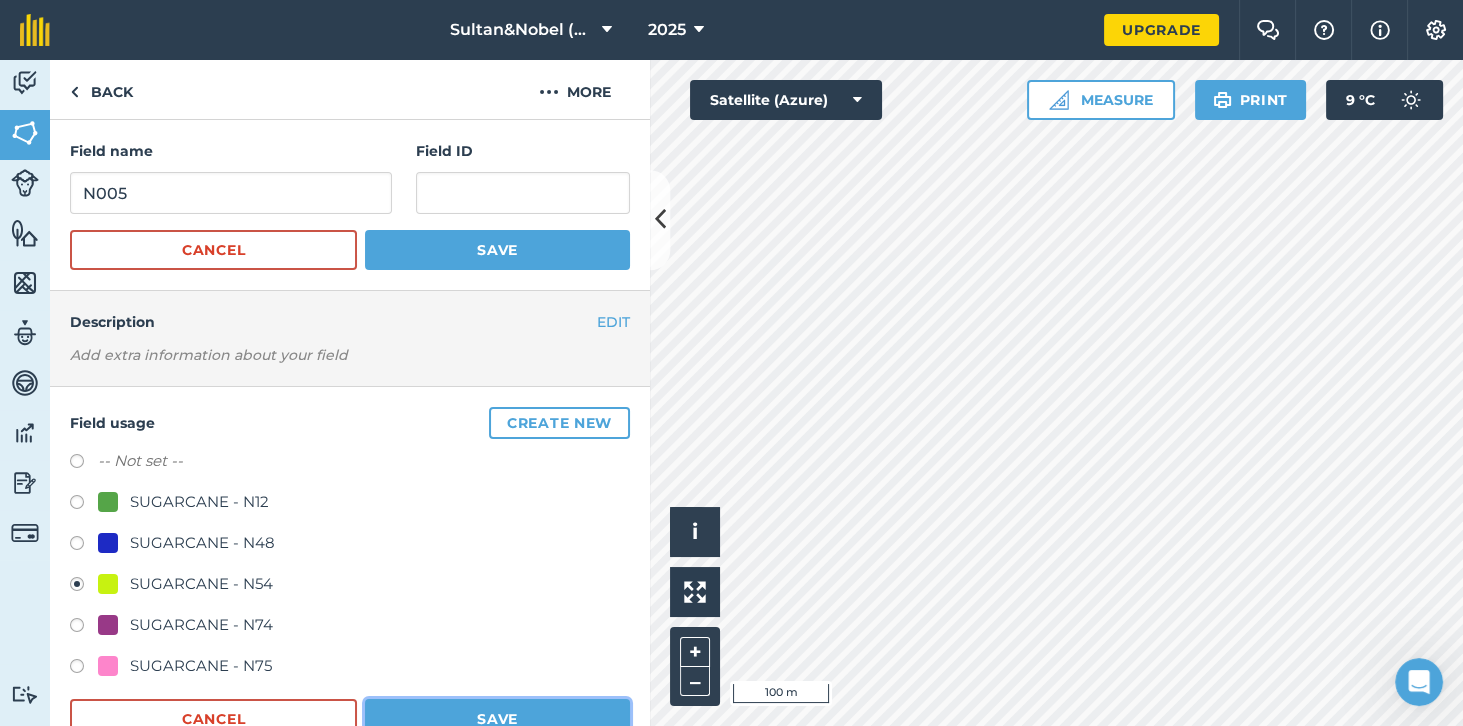 click on "Save" at bounding box center (497, 719) 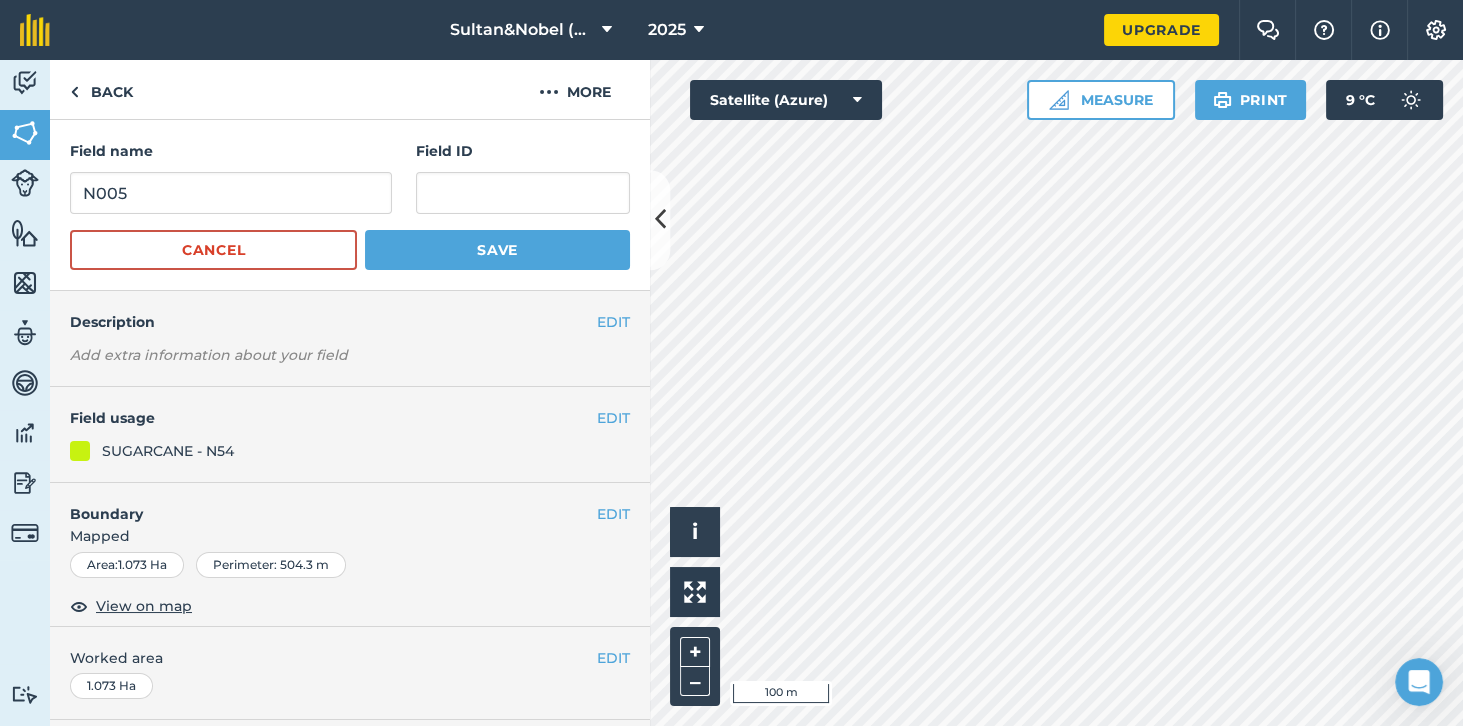 scroll, scrollTop: 1122, scrollLeft: 0, axis: vertical 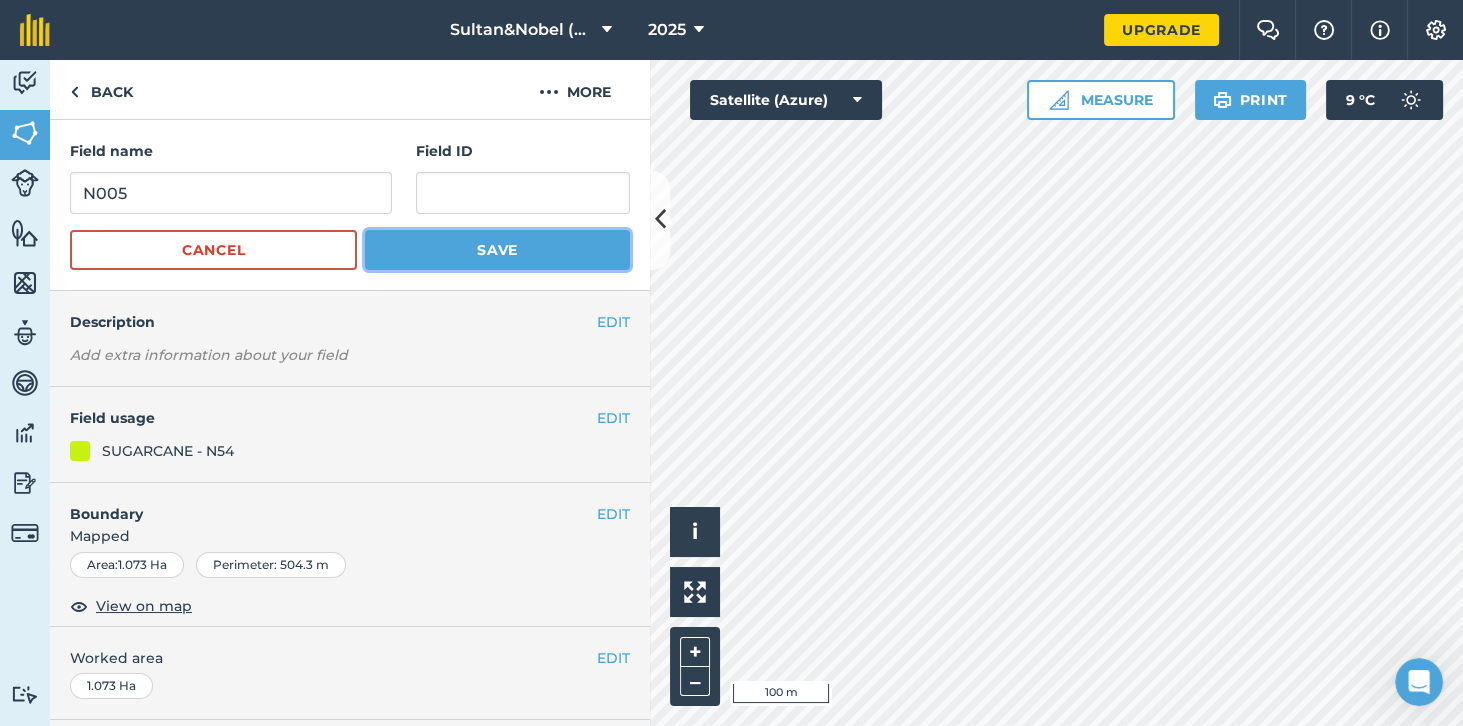 click on "Save" at bounding box center (497, 250) 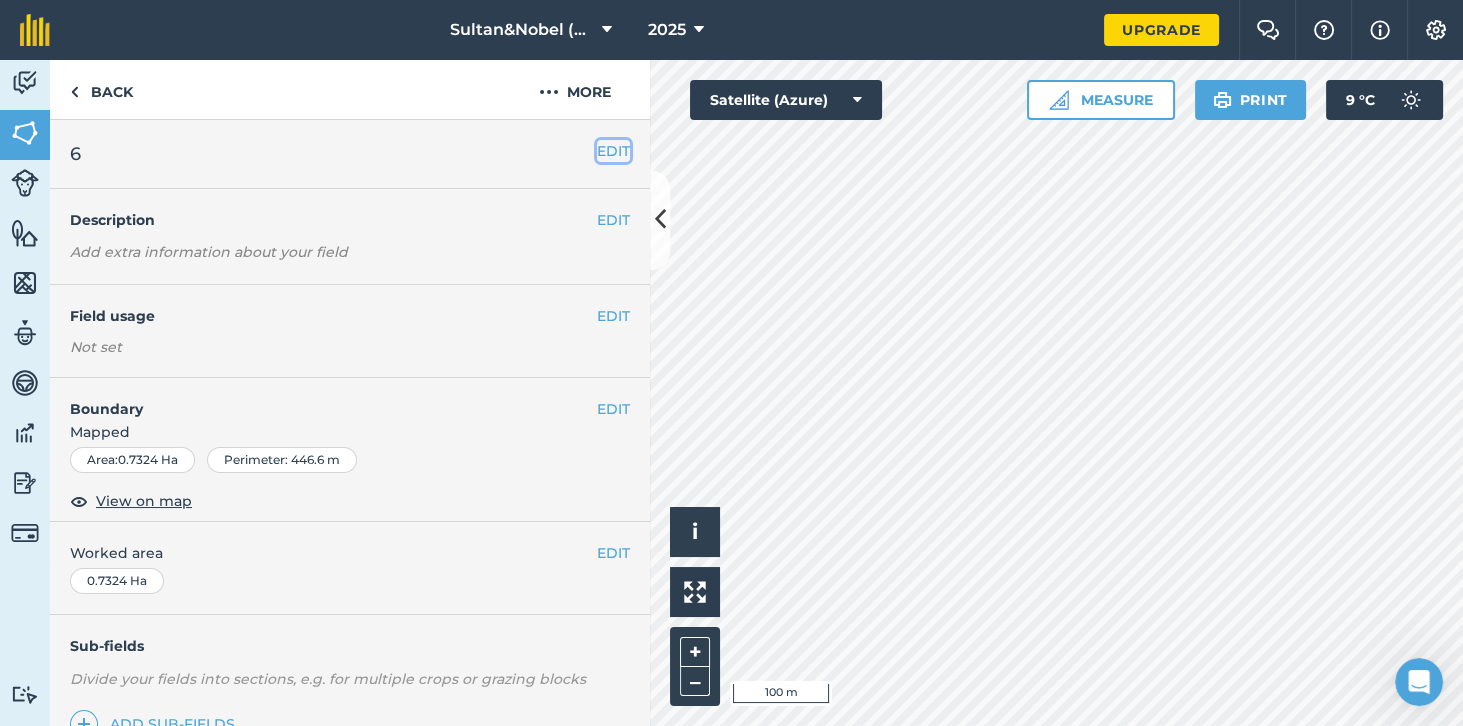 click on "EDIT" at bounding box center (613, 151) 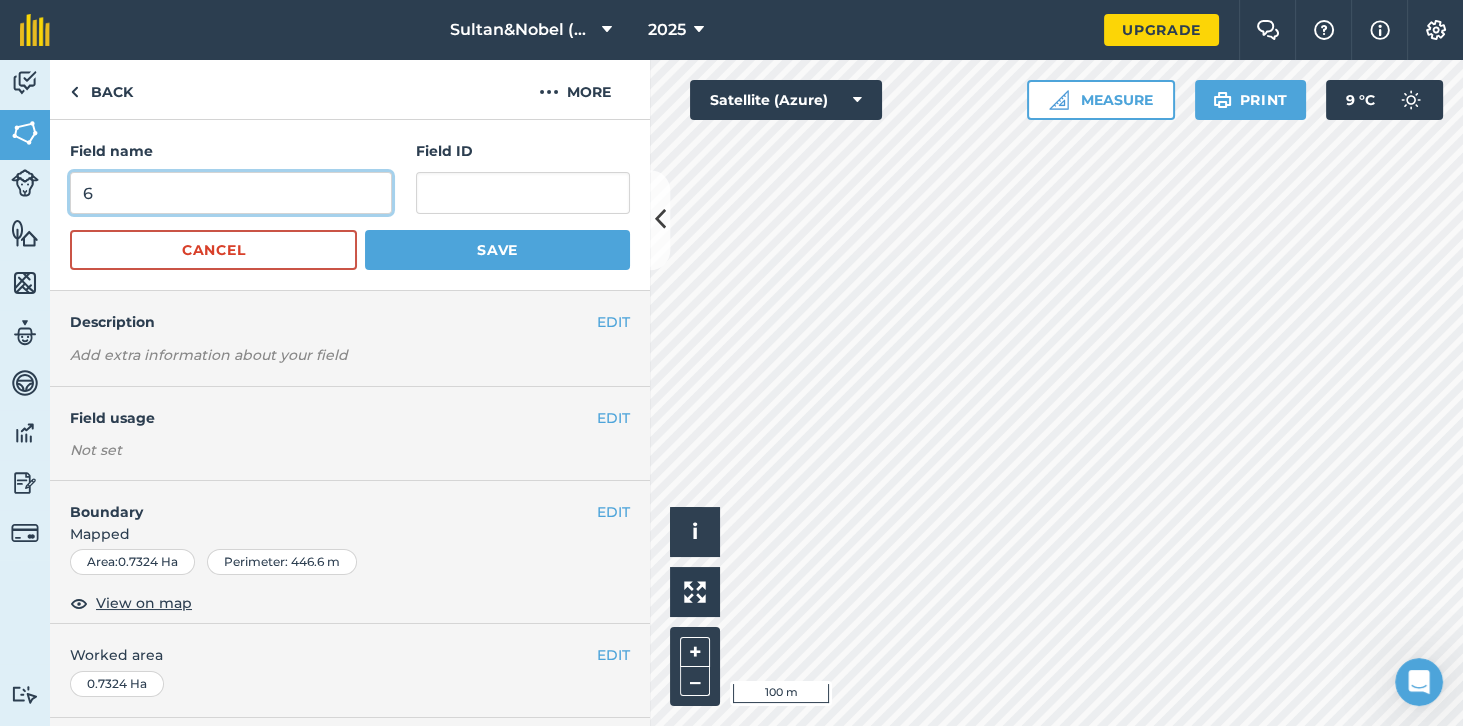 click on "6" at bounding box center (231, 193) 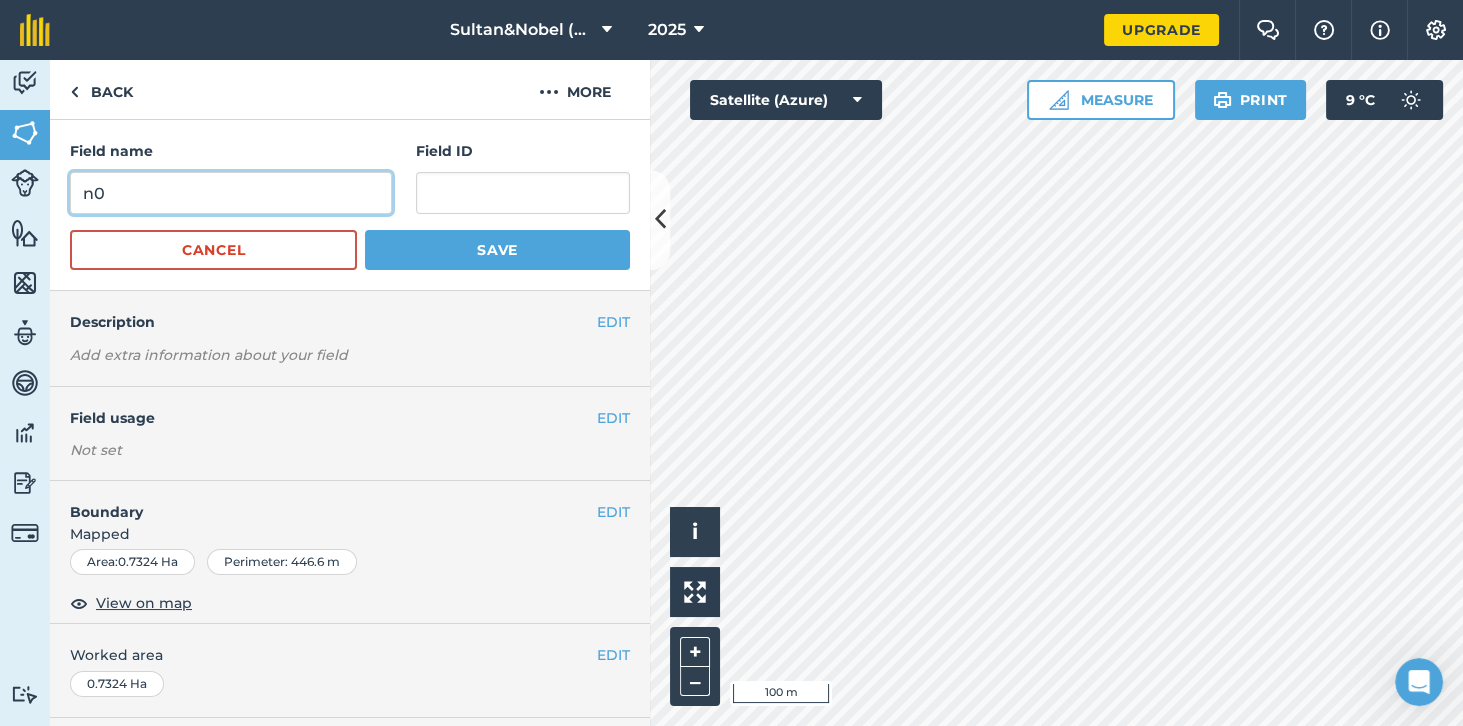 type on "n" 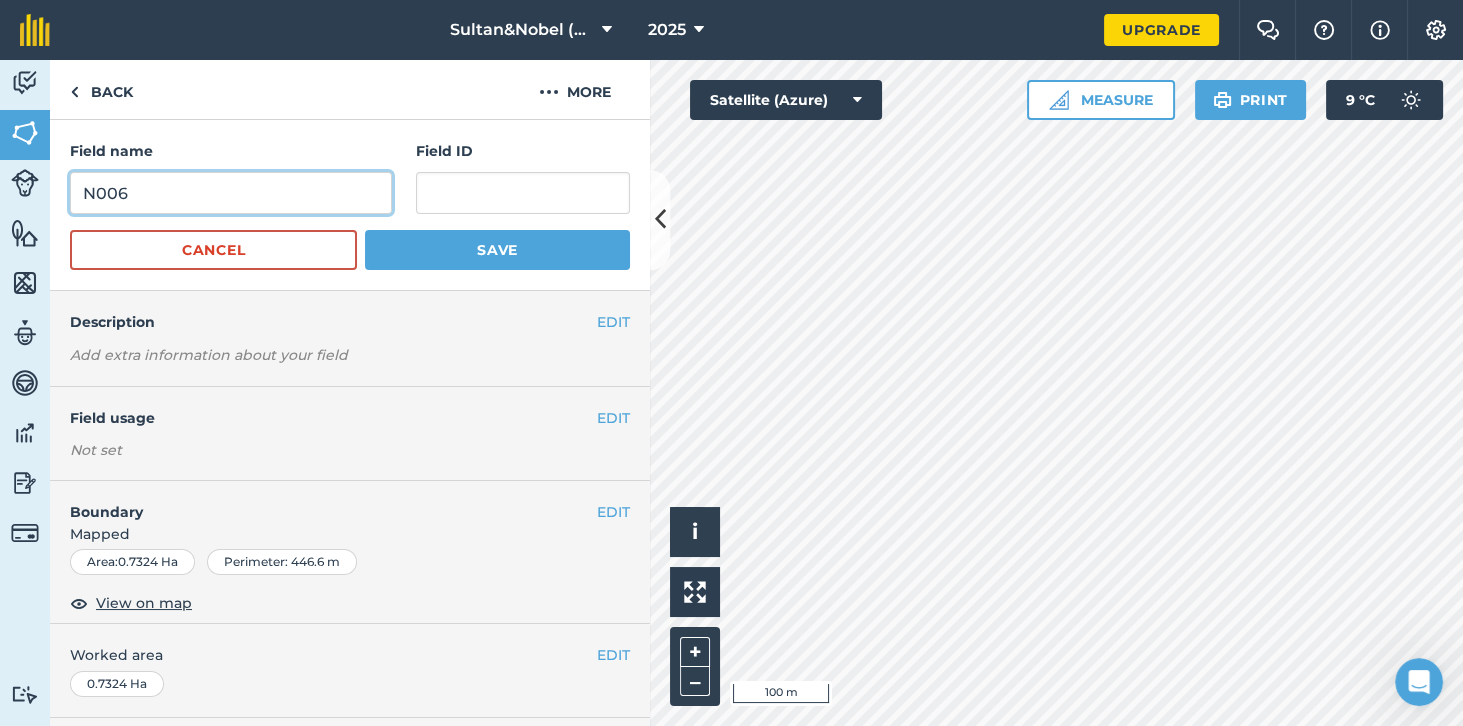 type on "N006" 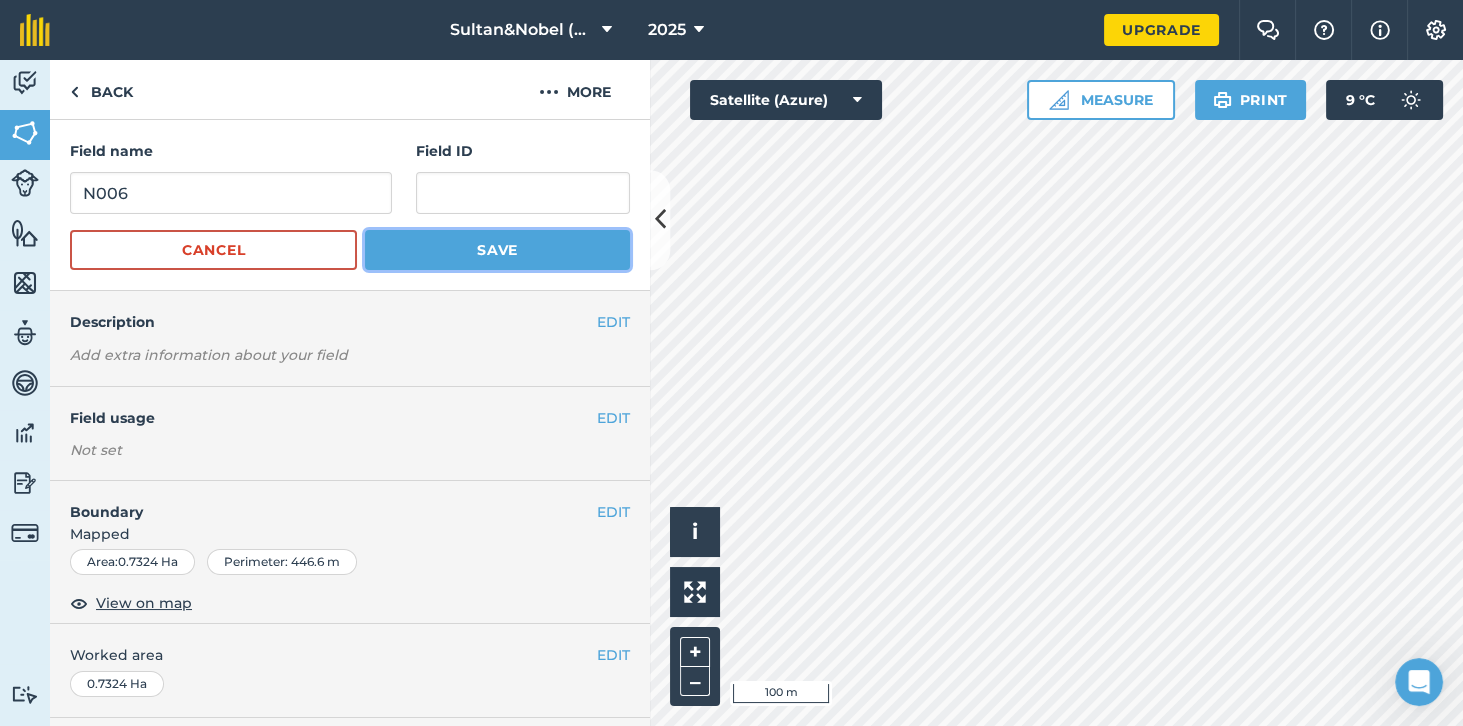 click on "Save" at bounding box center [497, 250] 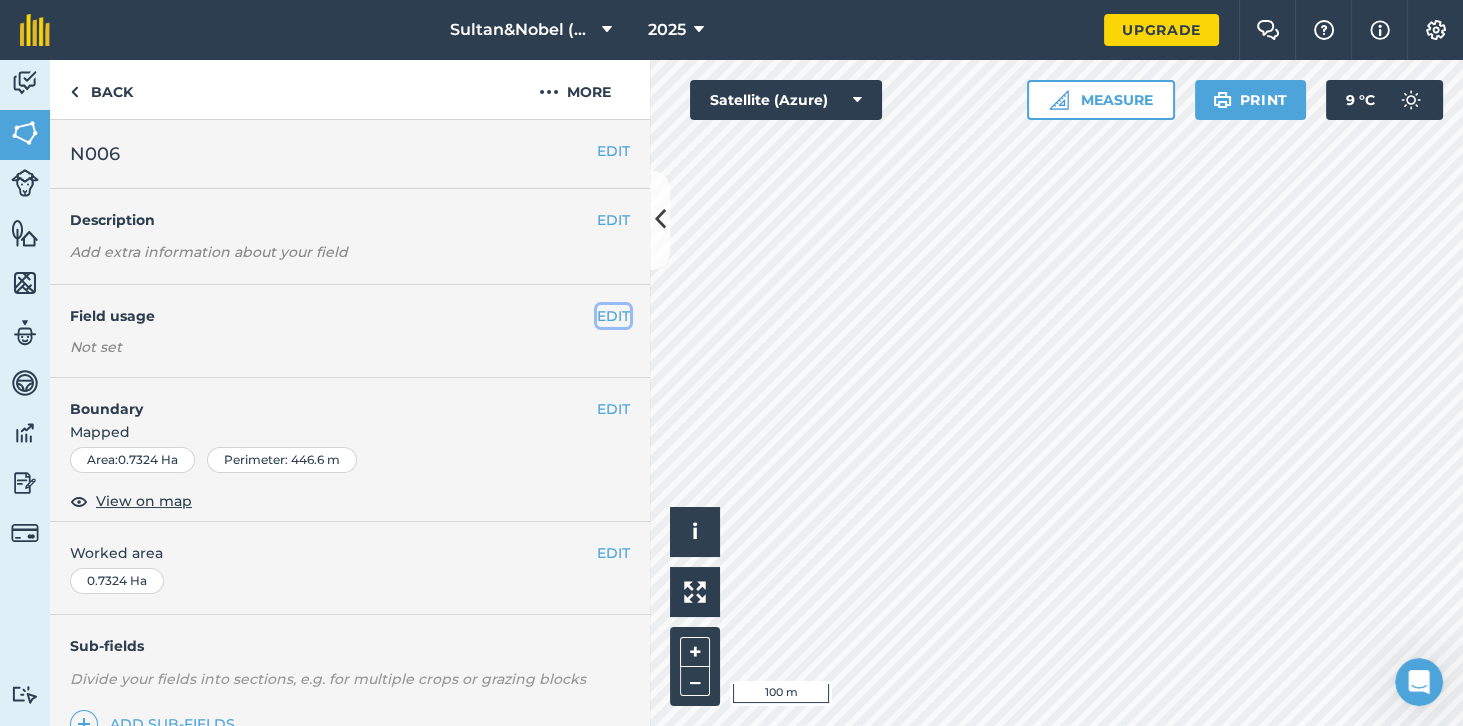 click on "EDIT" at bounding box center (613, 316) 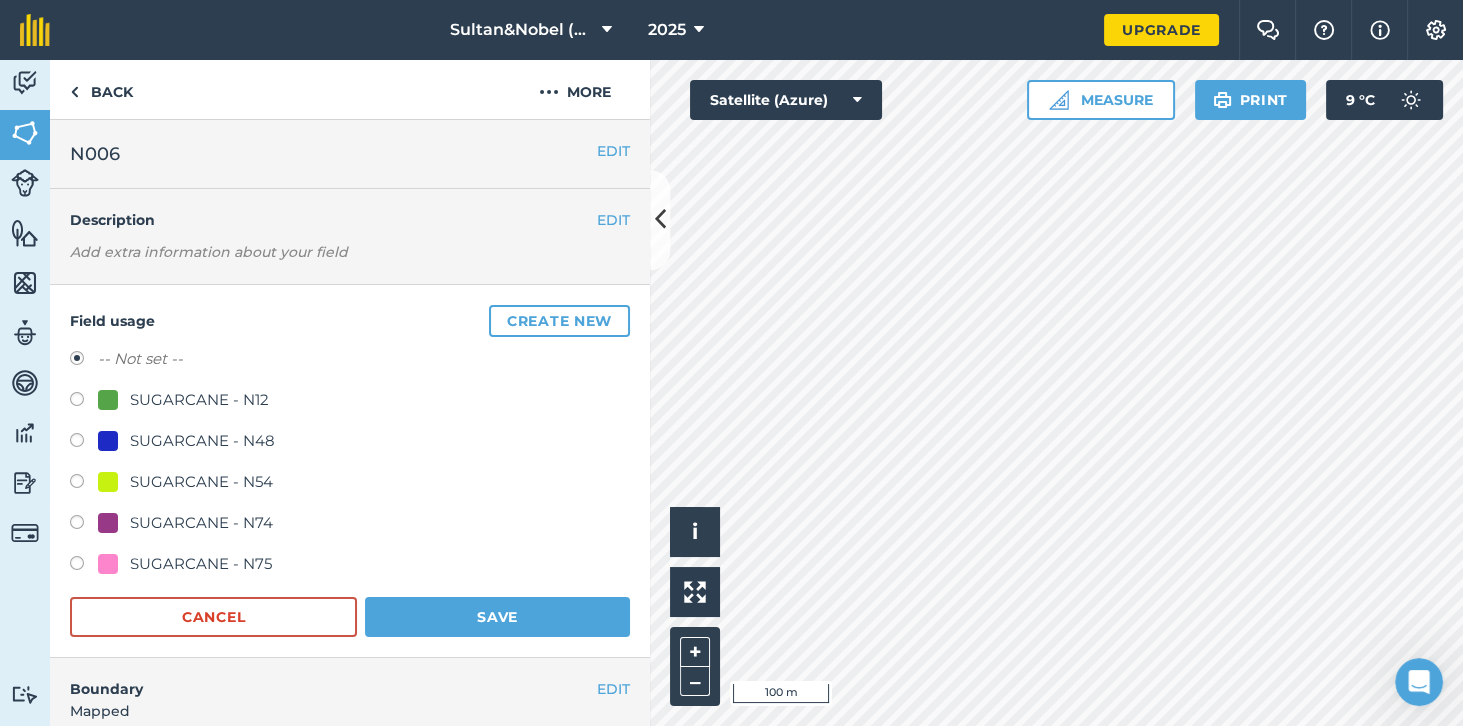click on "SUGARCANE - N54" at bounding box center [350, 484] 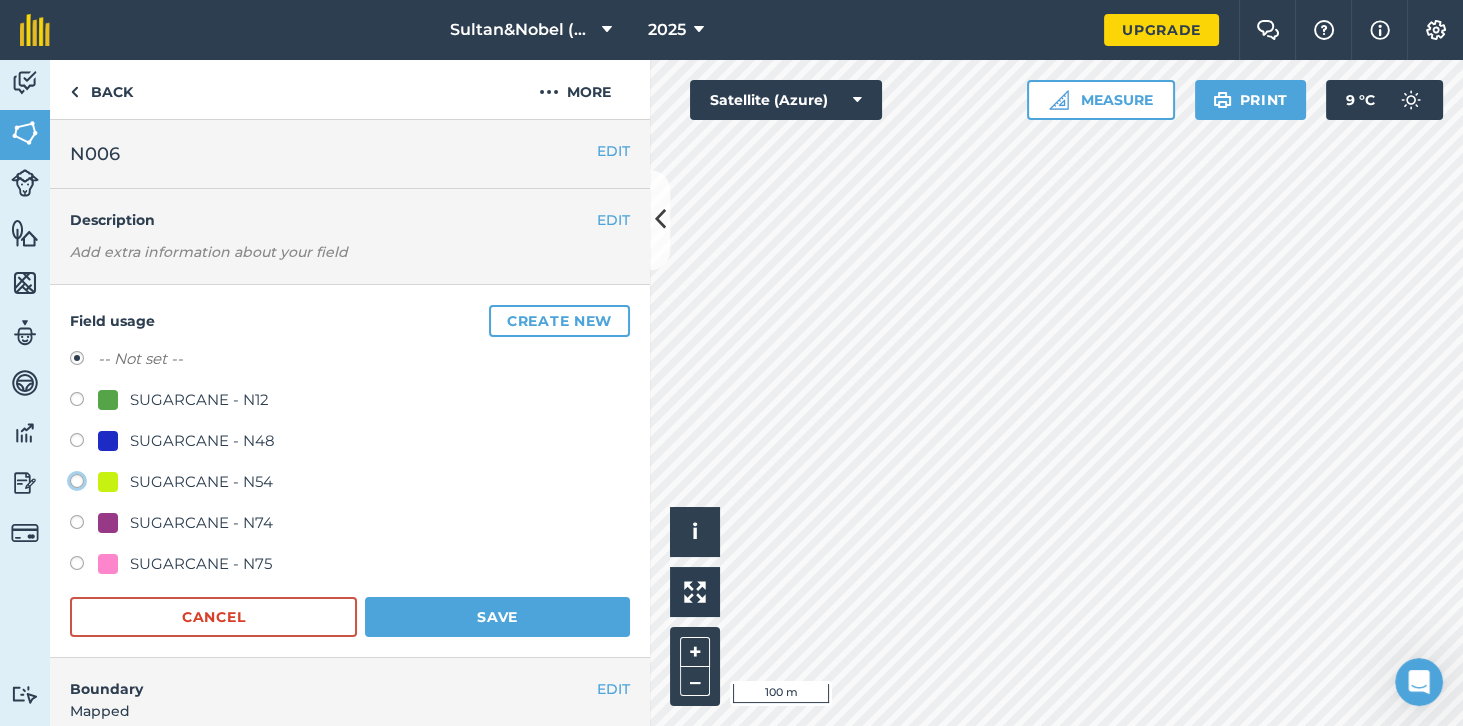 click on "SUGARCANE - N54" at bounding box center [-9923, 480] 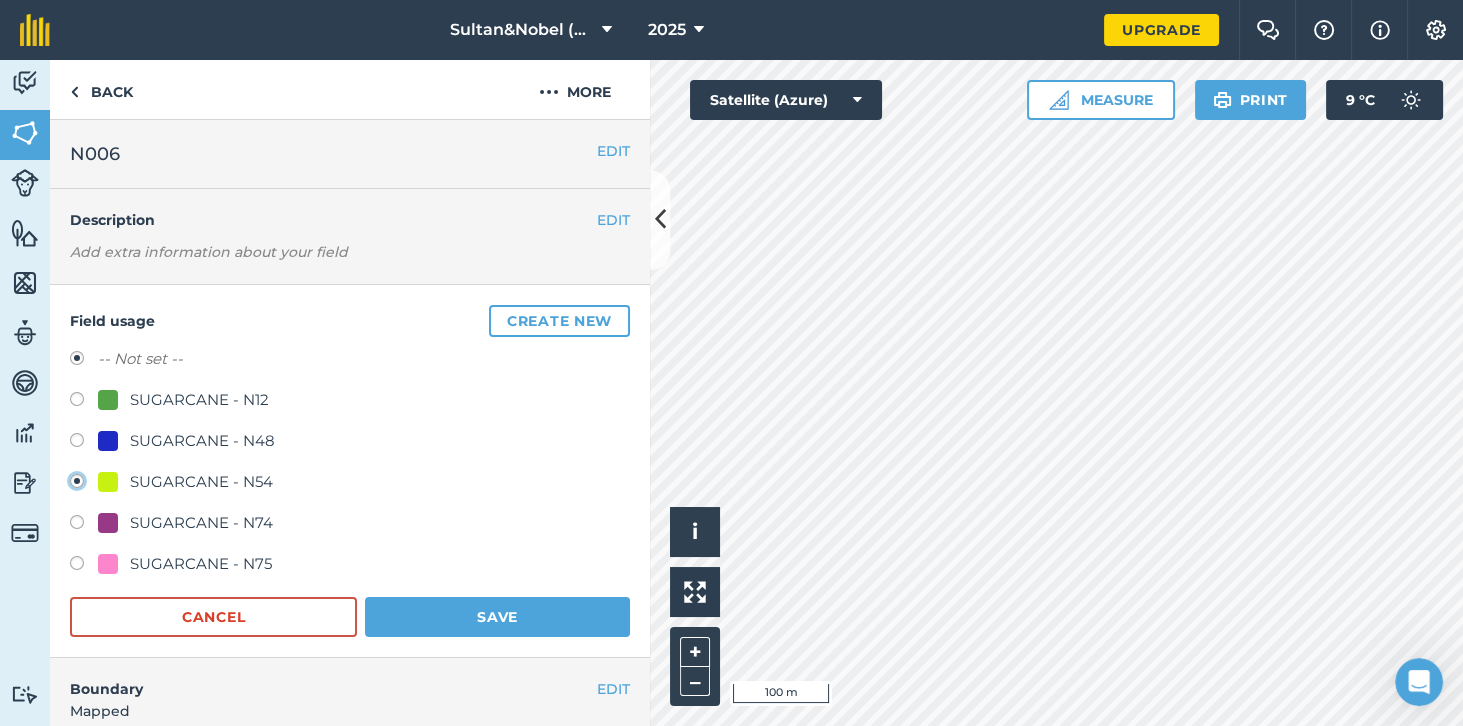radio on "true" 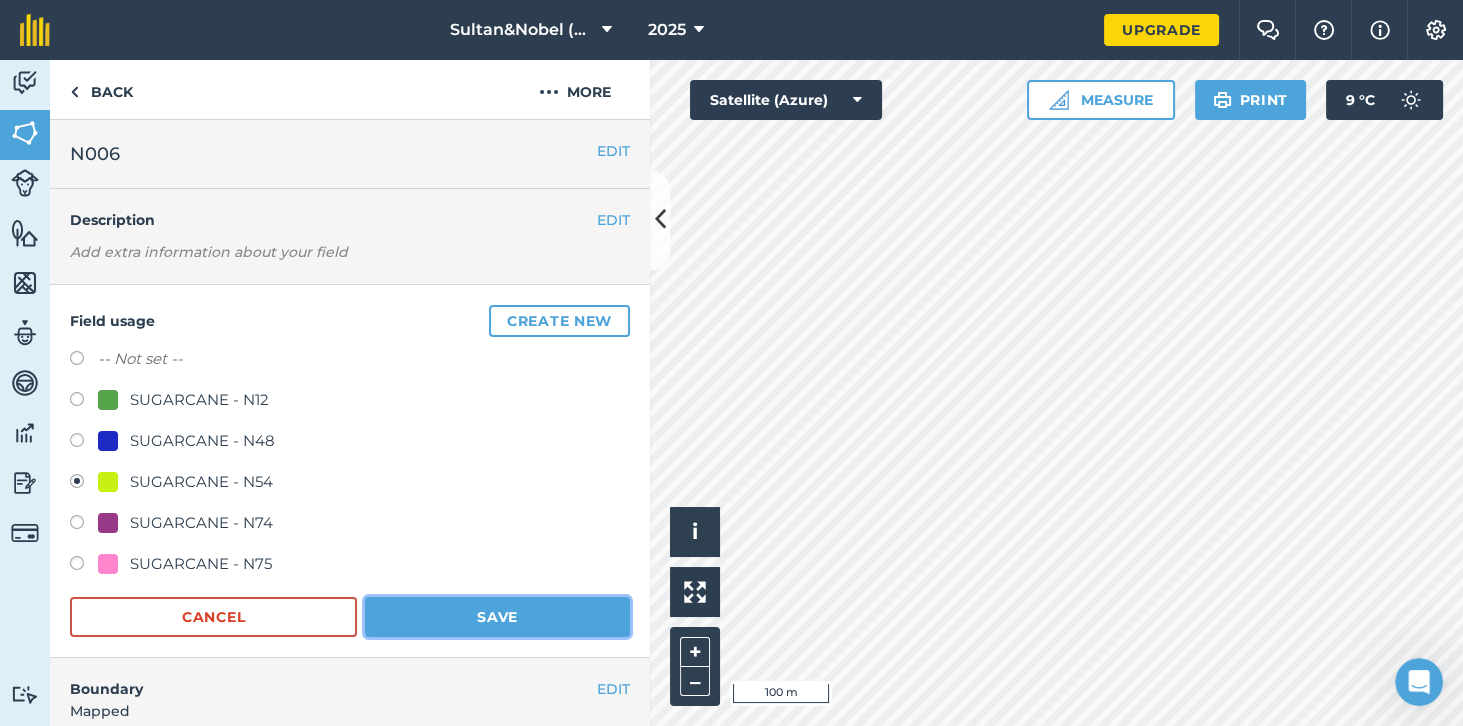 click on "Save" at bounding box center [497, 617] 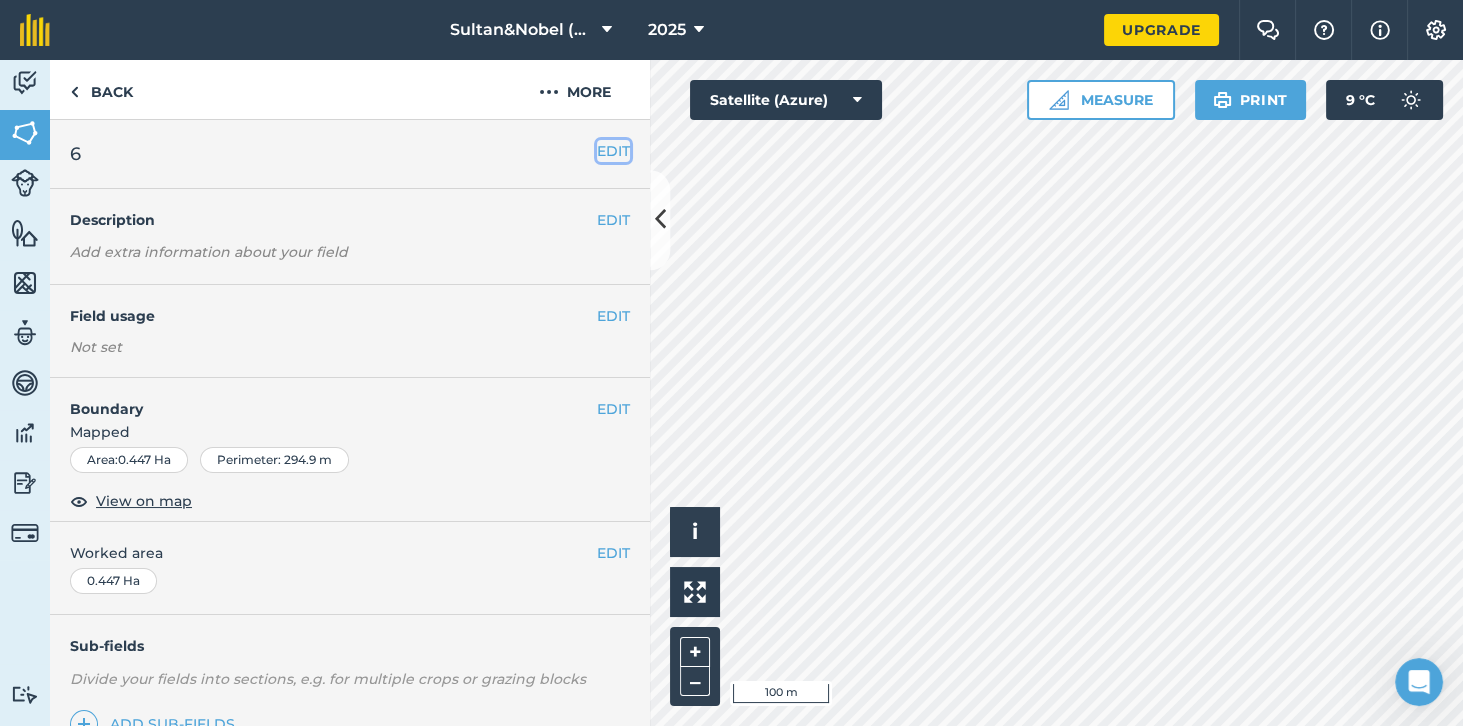 click on "EDIT" at bounding box center [613, 151] 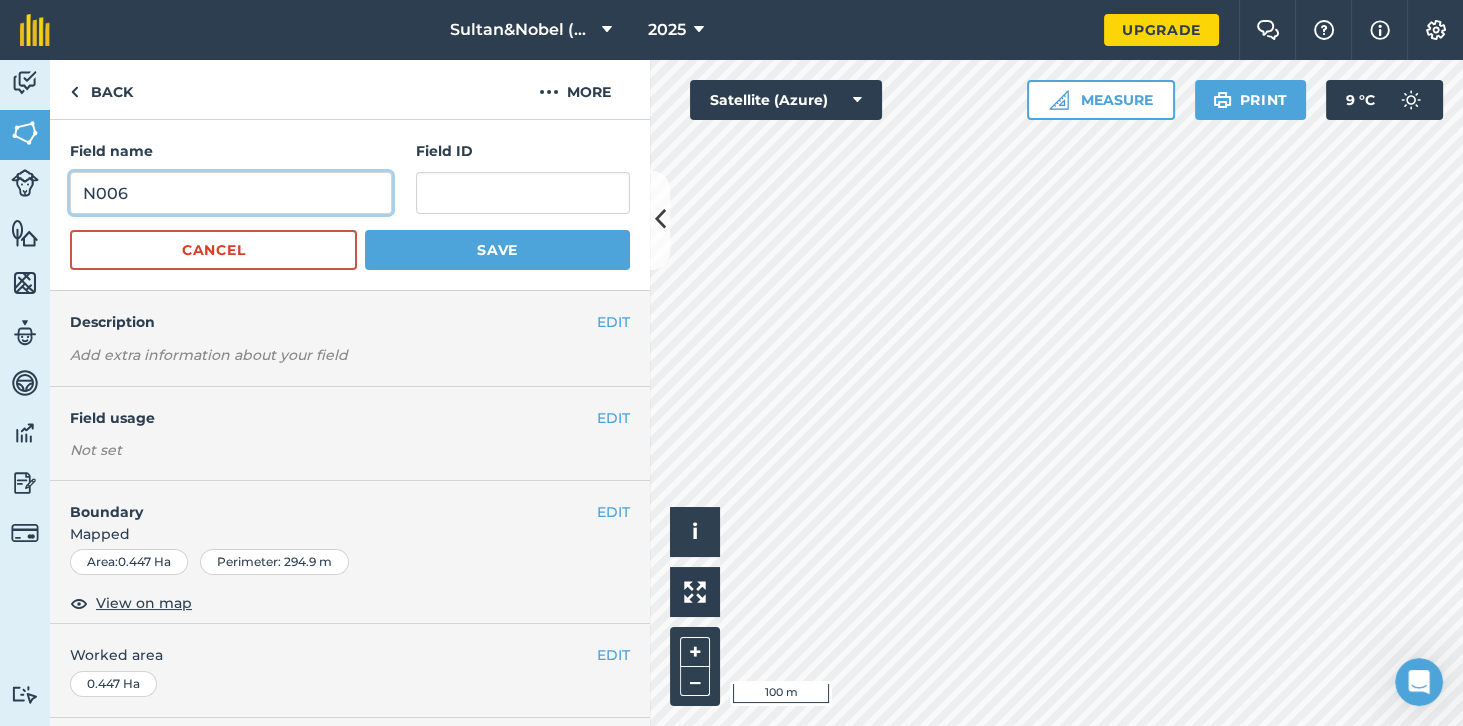 type on "N006" 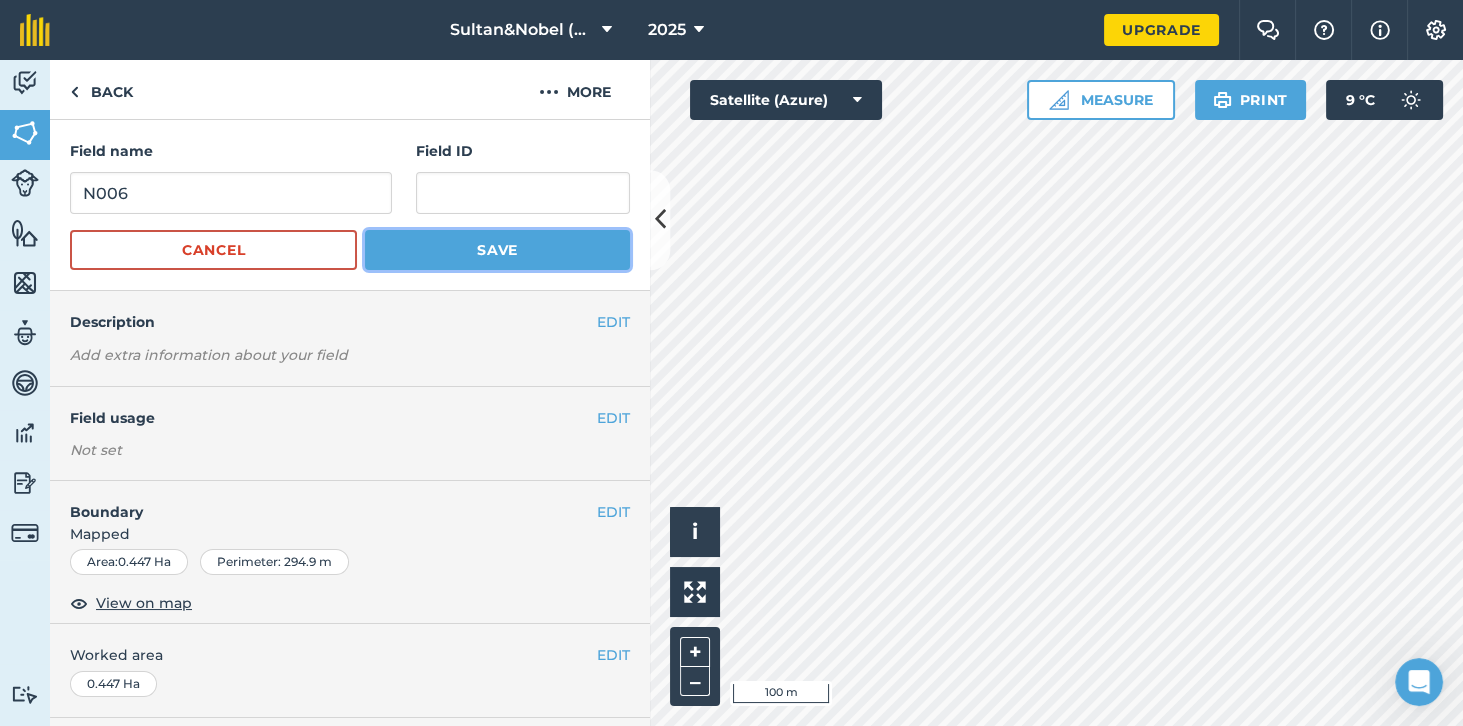 click on "Save" at bounding box center [497, 250] 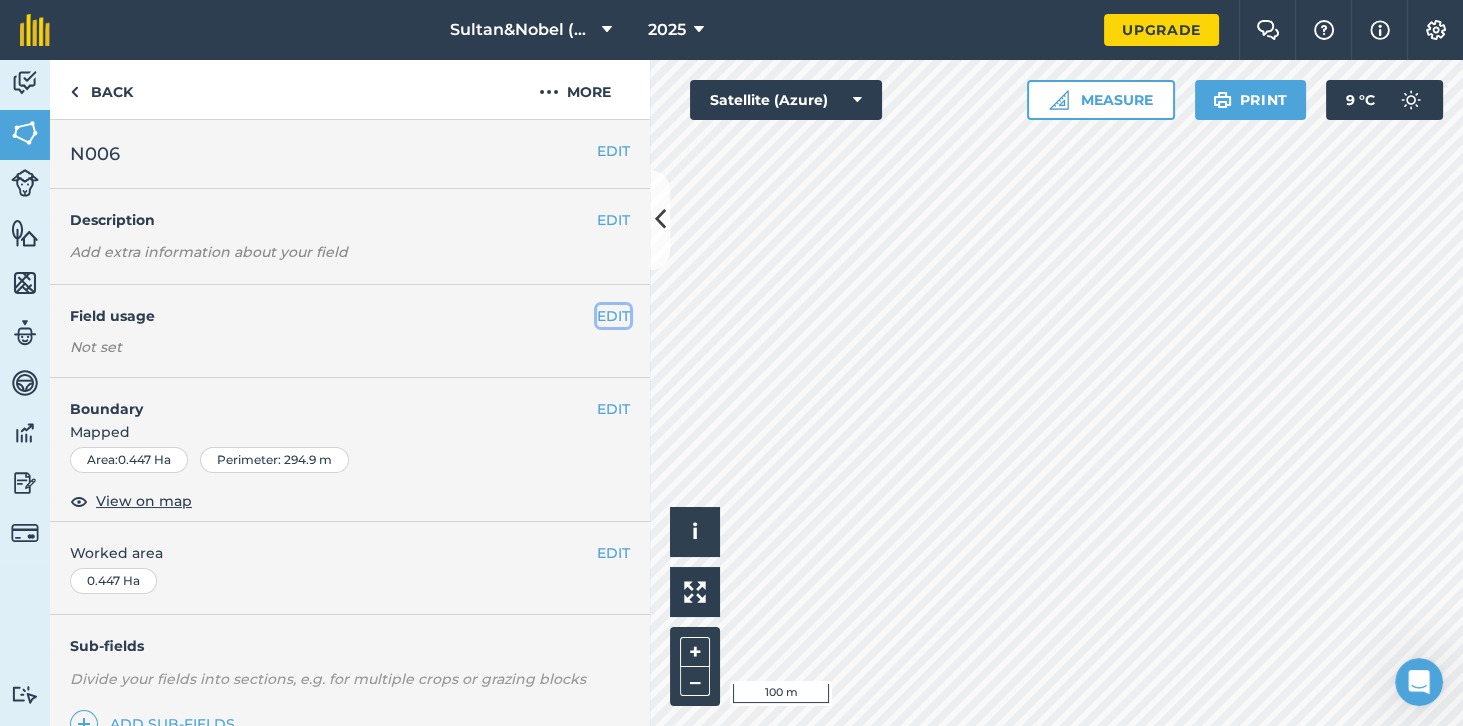 click on "EDIT" at bounding box center [613, 316] 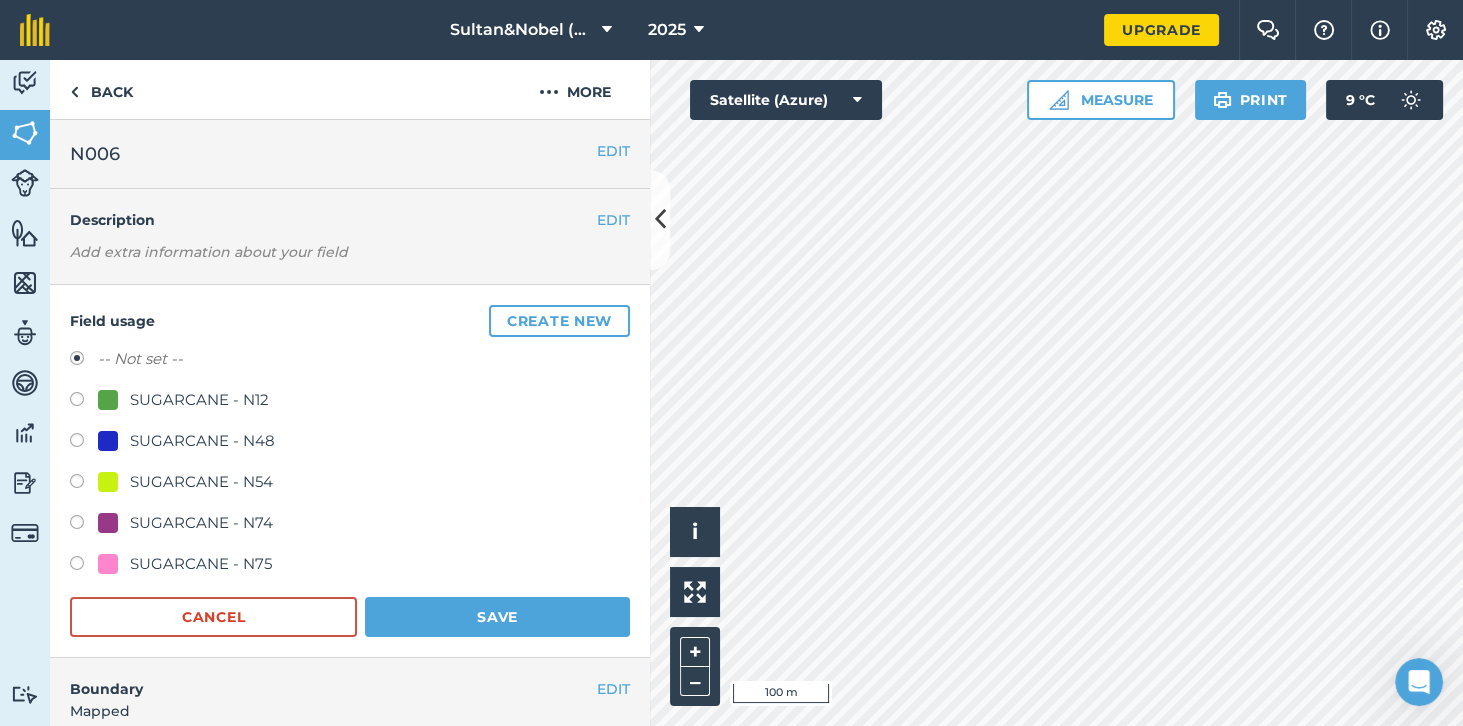 click at bounding box center [84, 484] 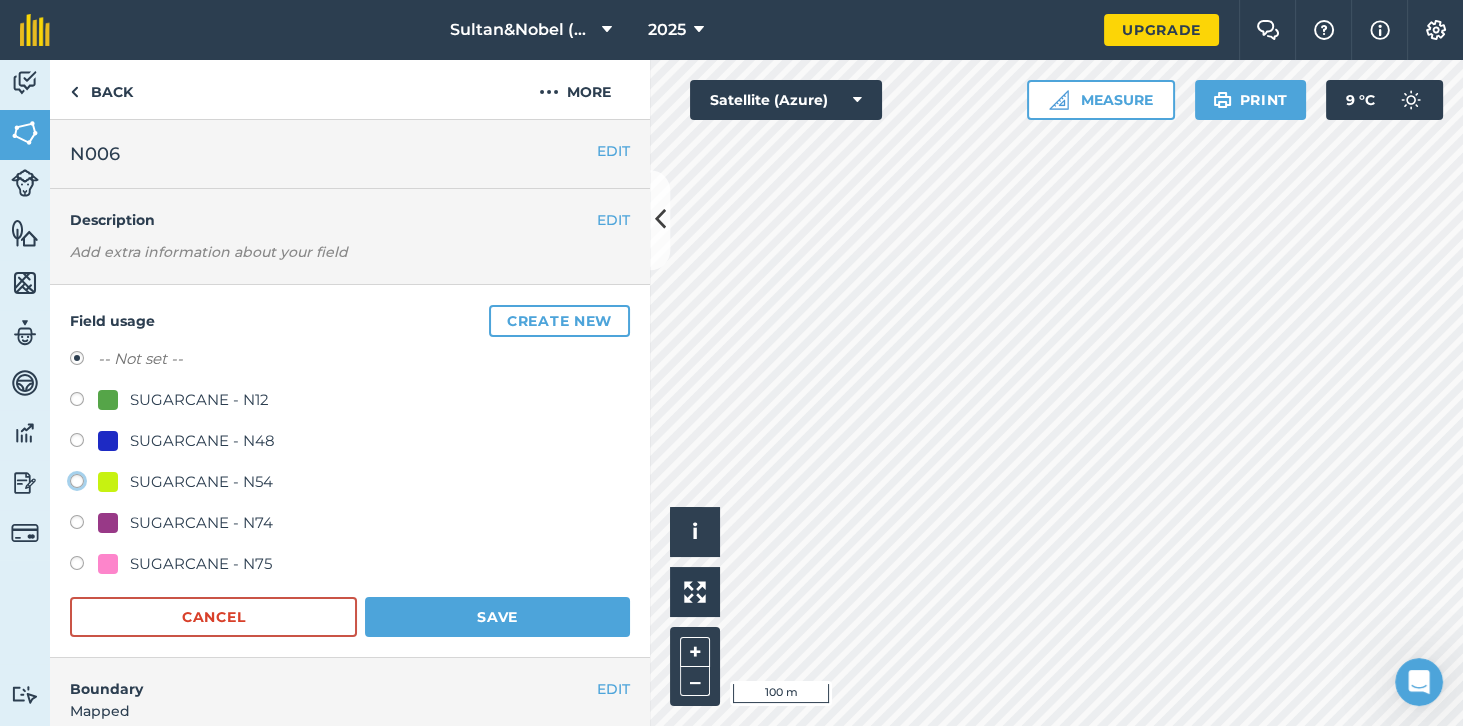 click on "SUGARCANE - N54" at bounding box center [-9923, 480] 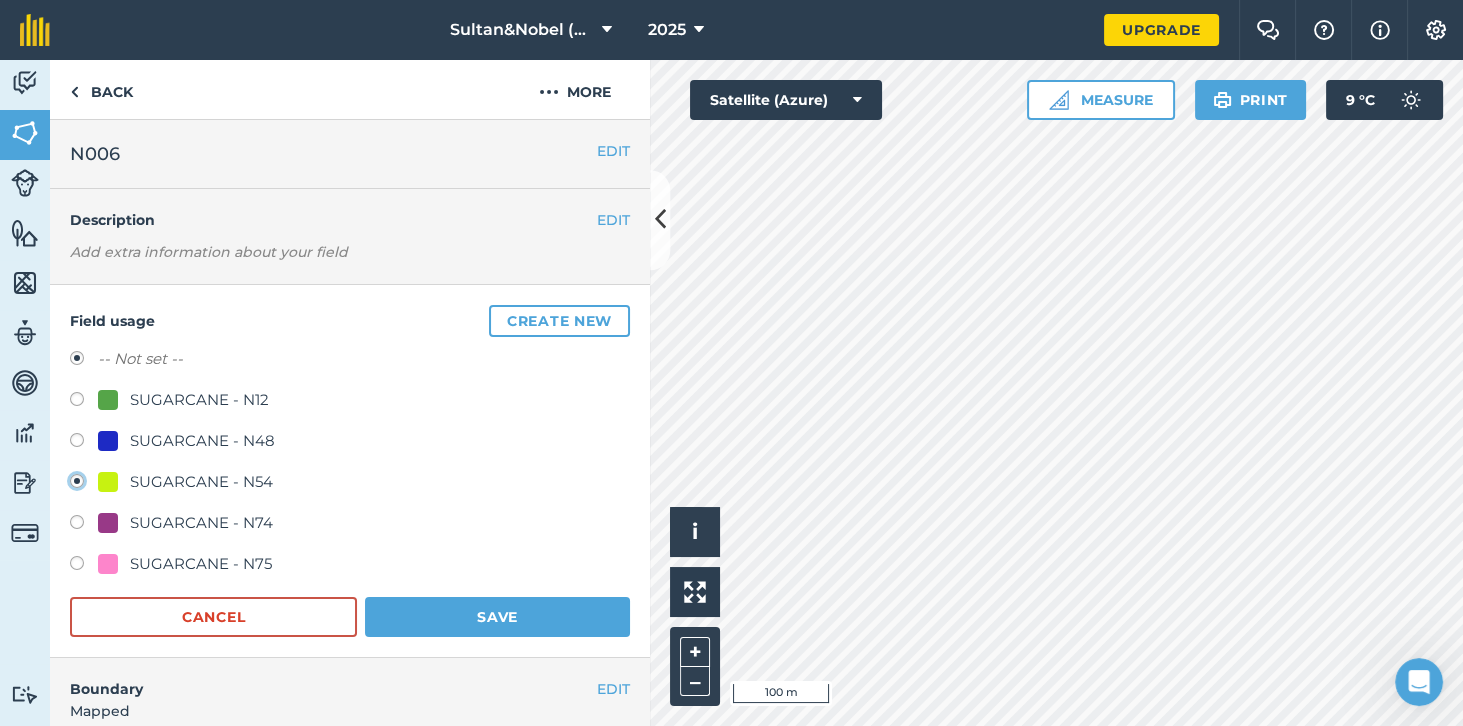 radio on "true" 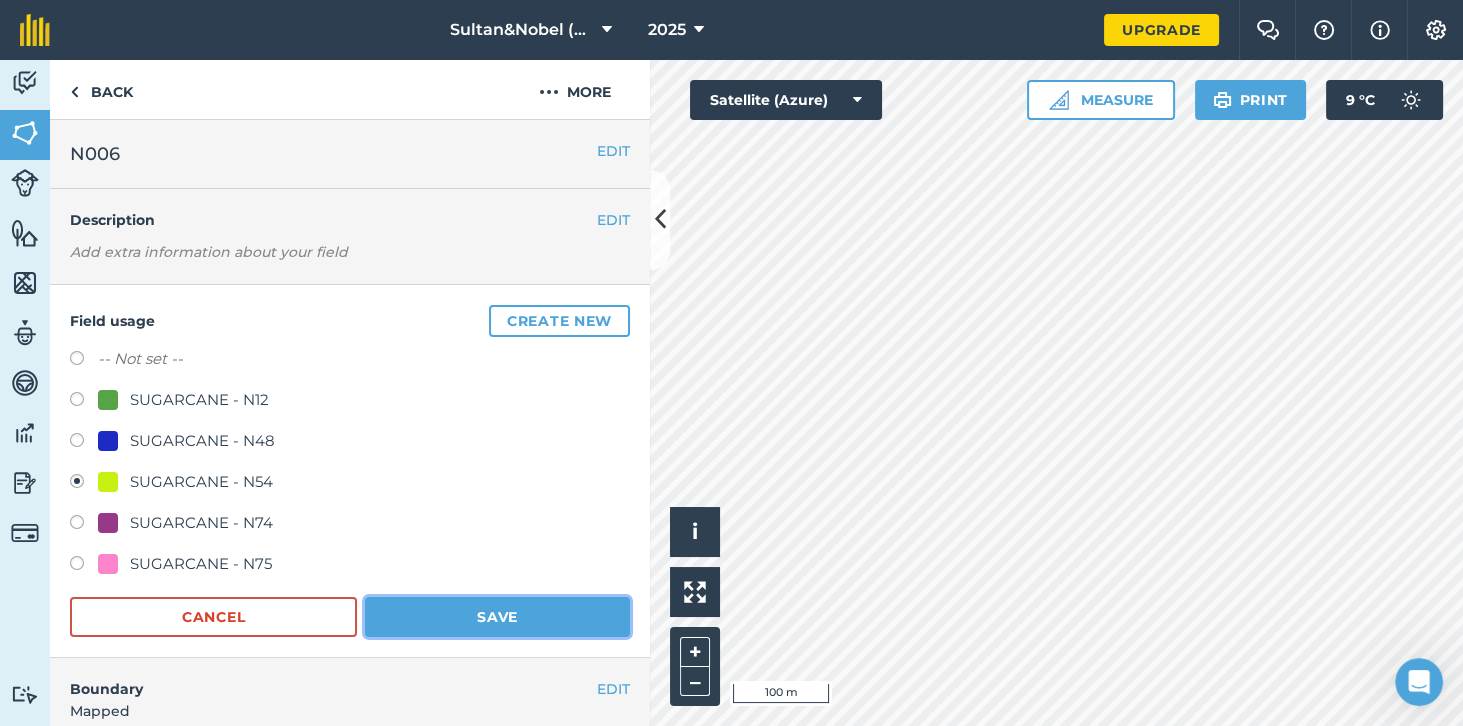 click on "Save" at bounding box center [497, 617] 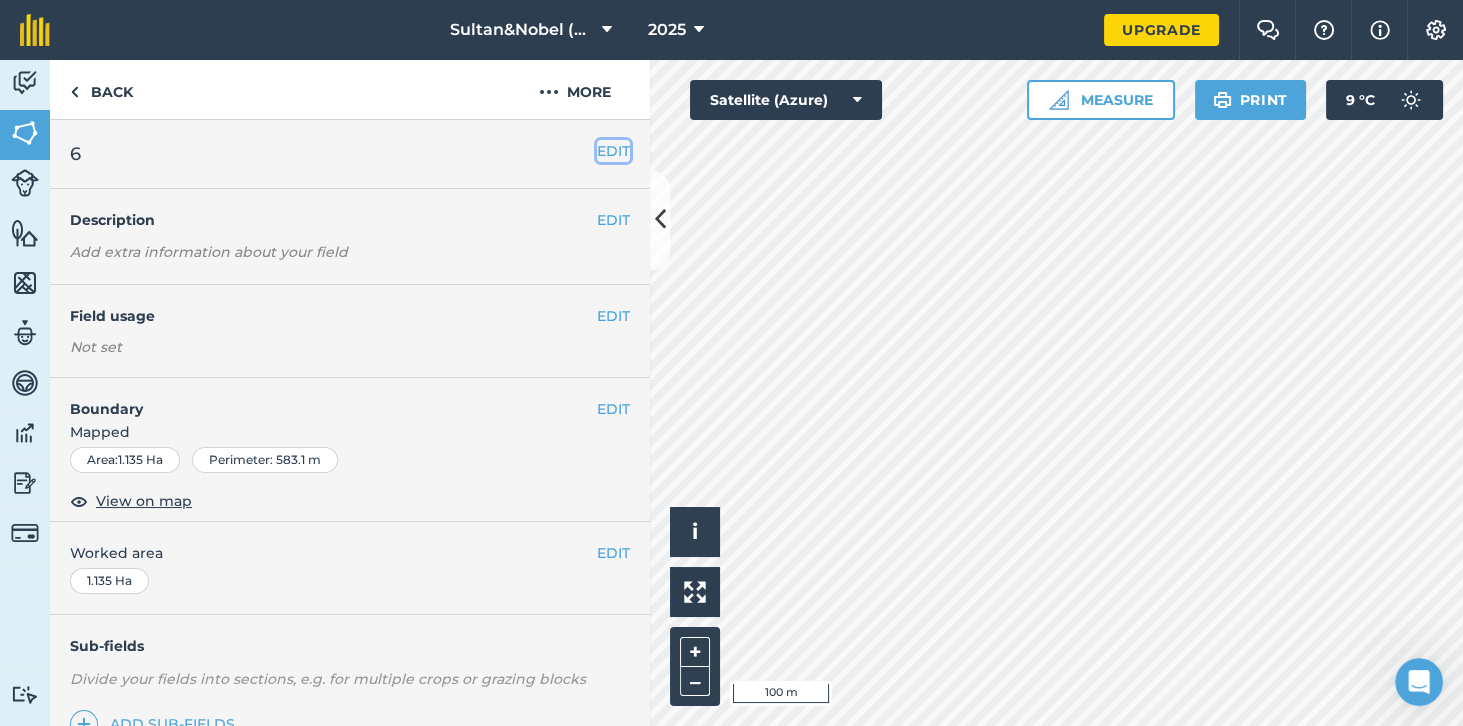 click on "EDIT" at bounding box center [613, 151] 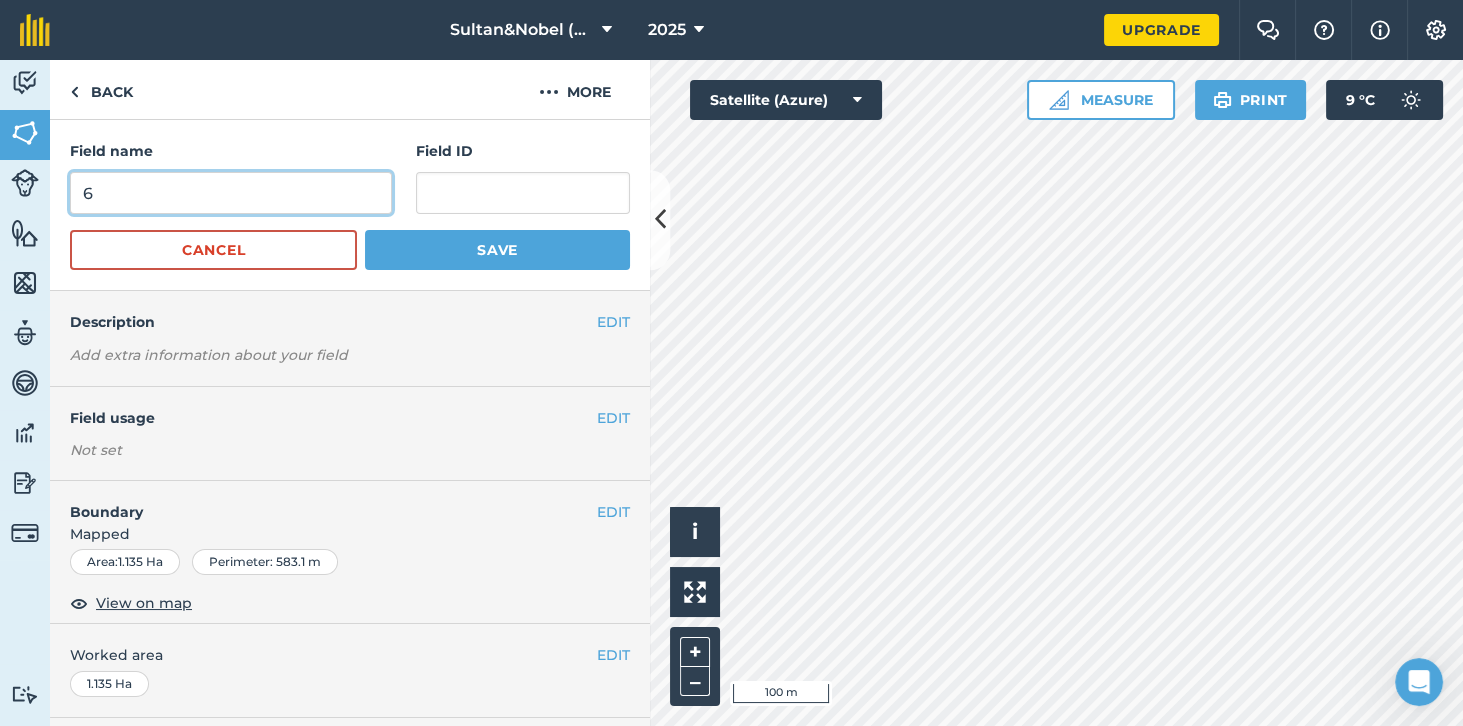 click on "6" at bounding box center (231, 193) 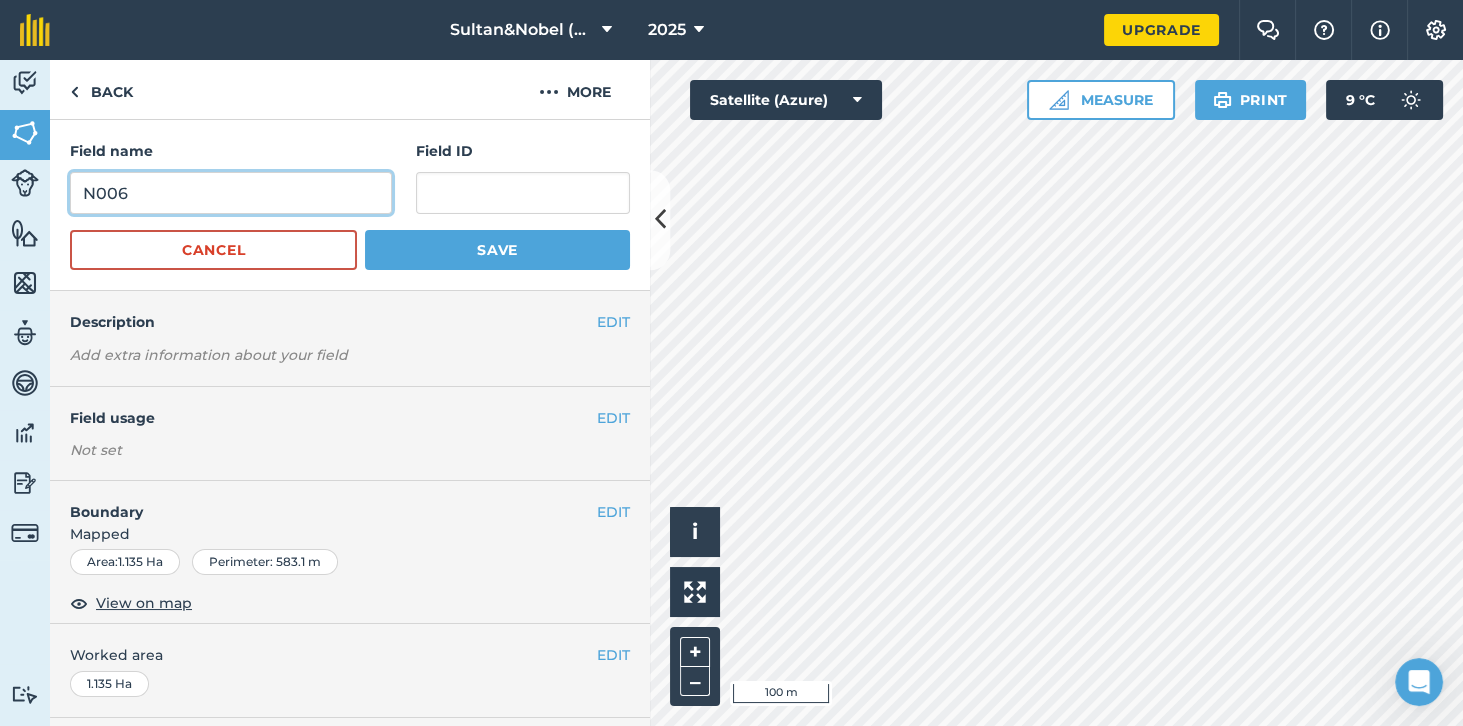type on "N006" 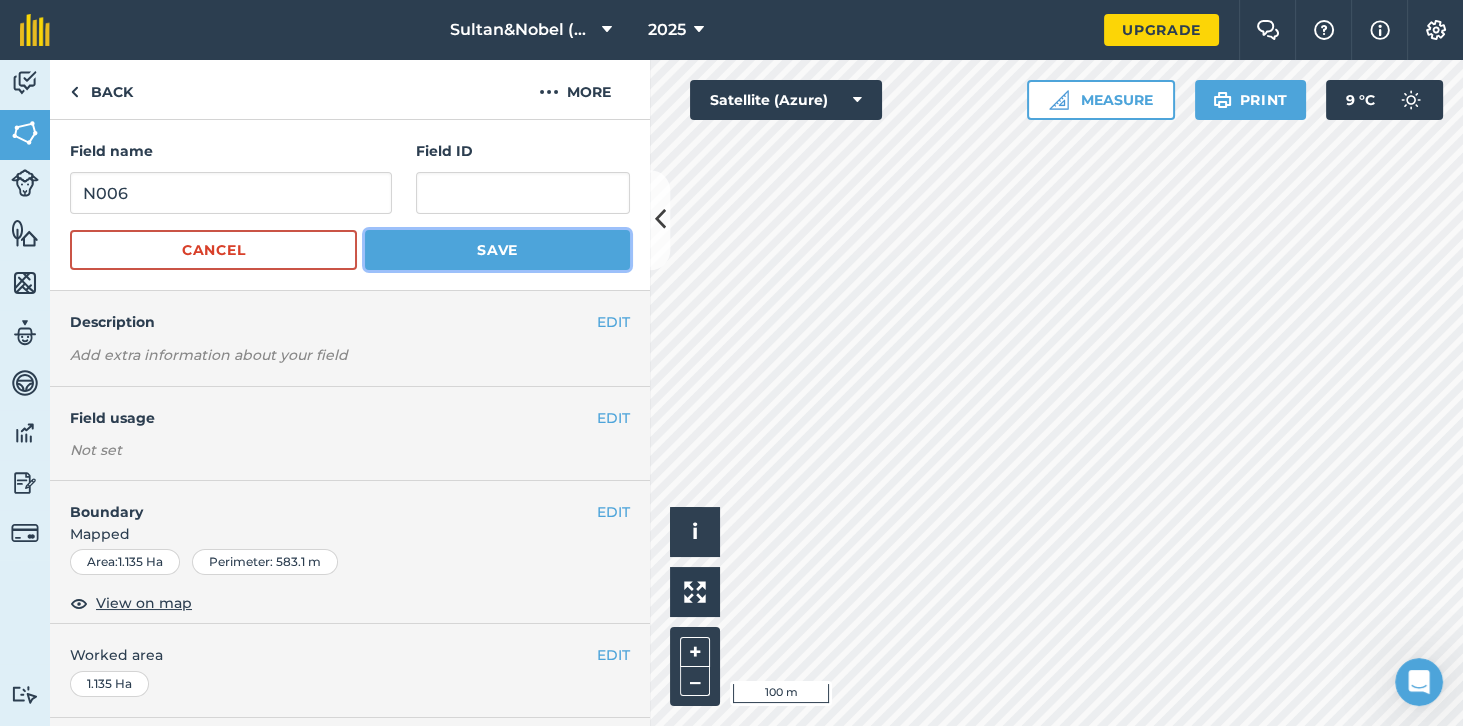 click on "Save" at bounding box center (497, 250) 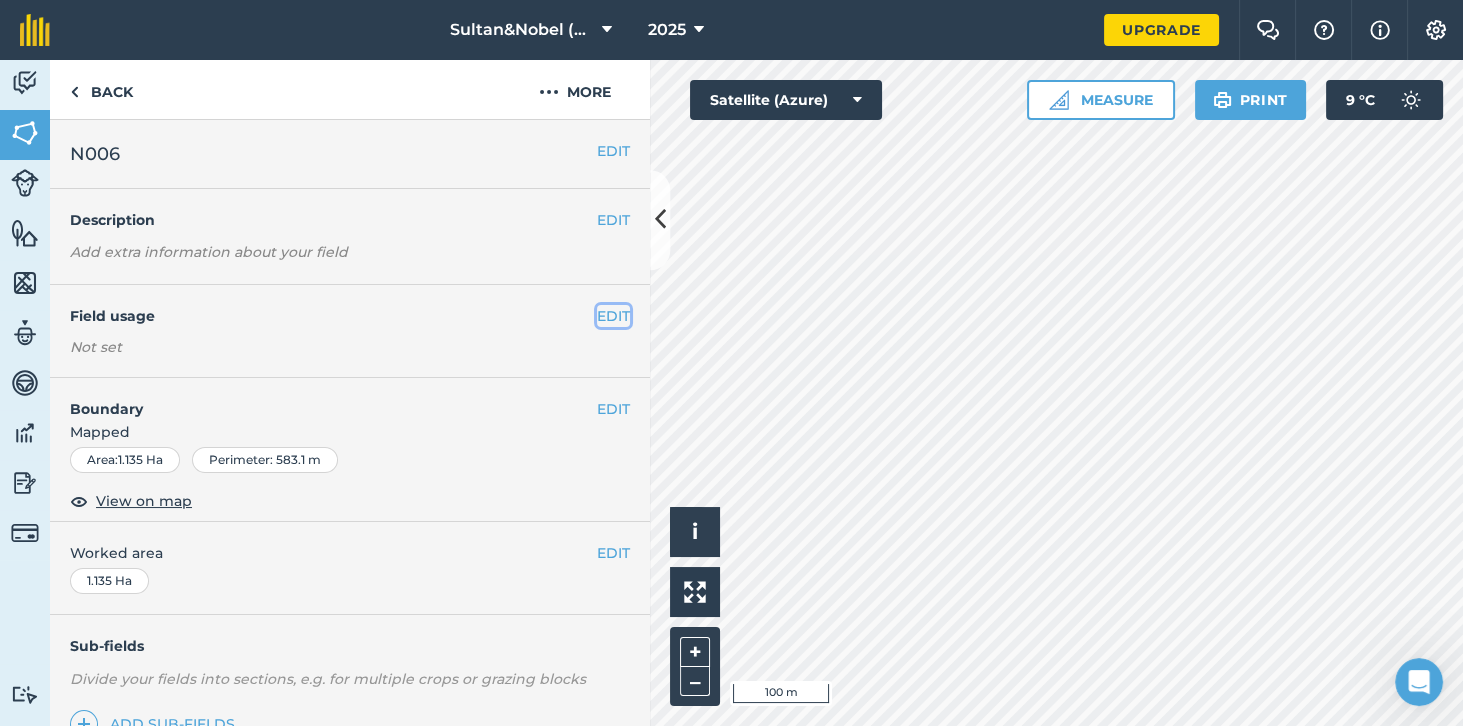 click on "EDIT" at bounding box center [613, 316] 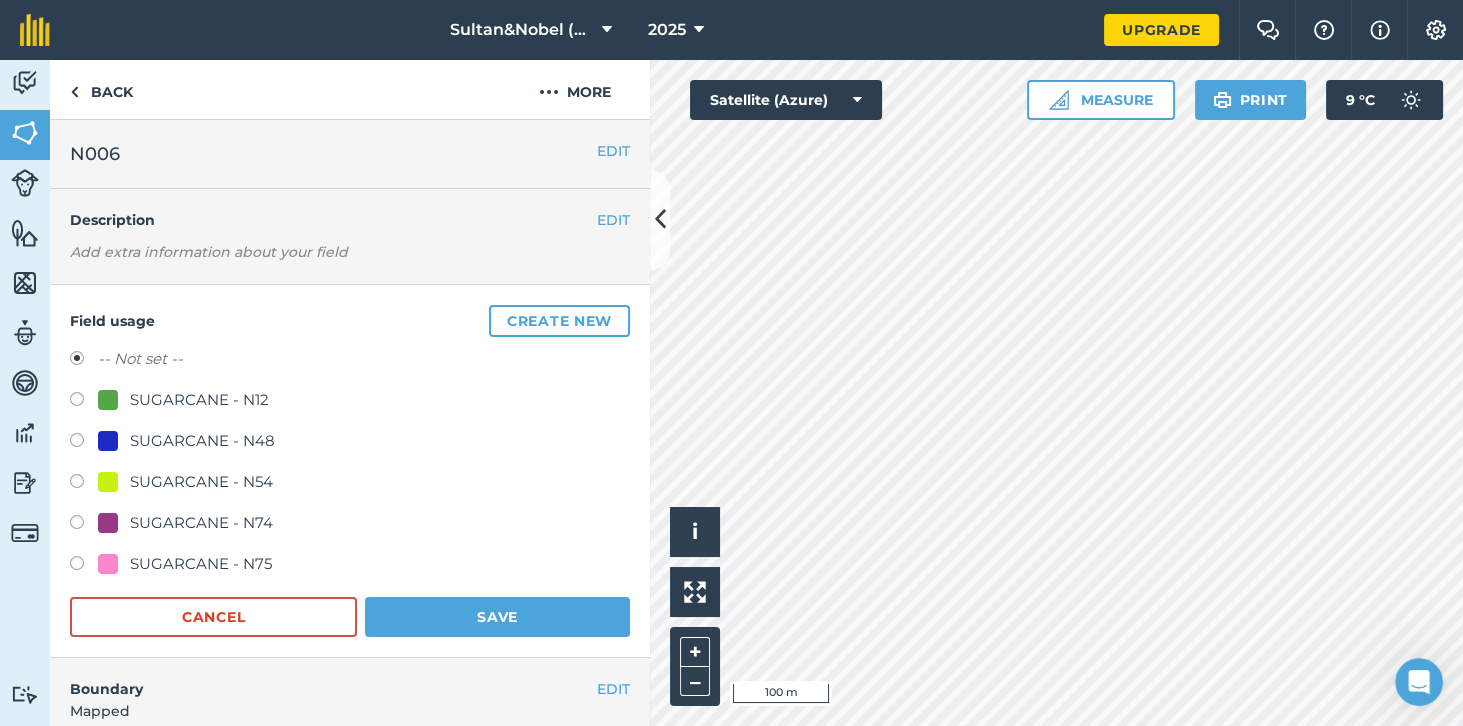 click on "SUGARCANE - N54" at bounding box center (350, 484) 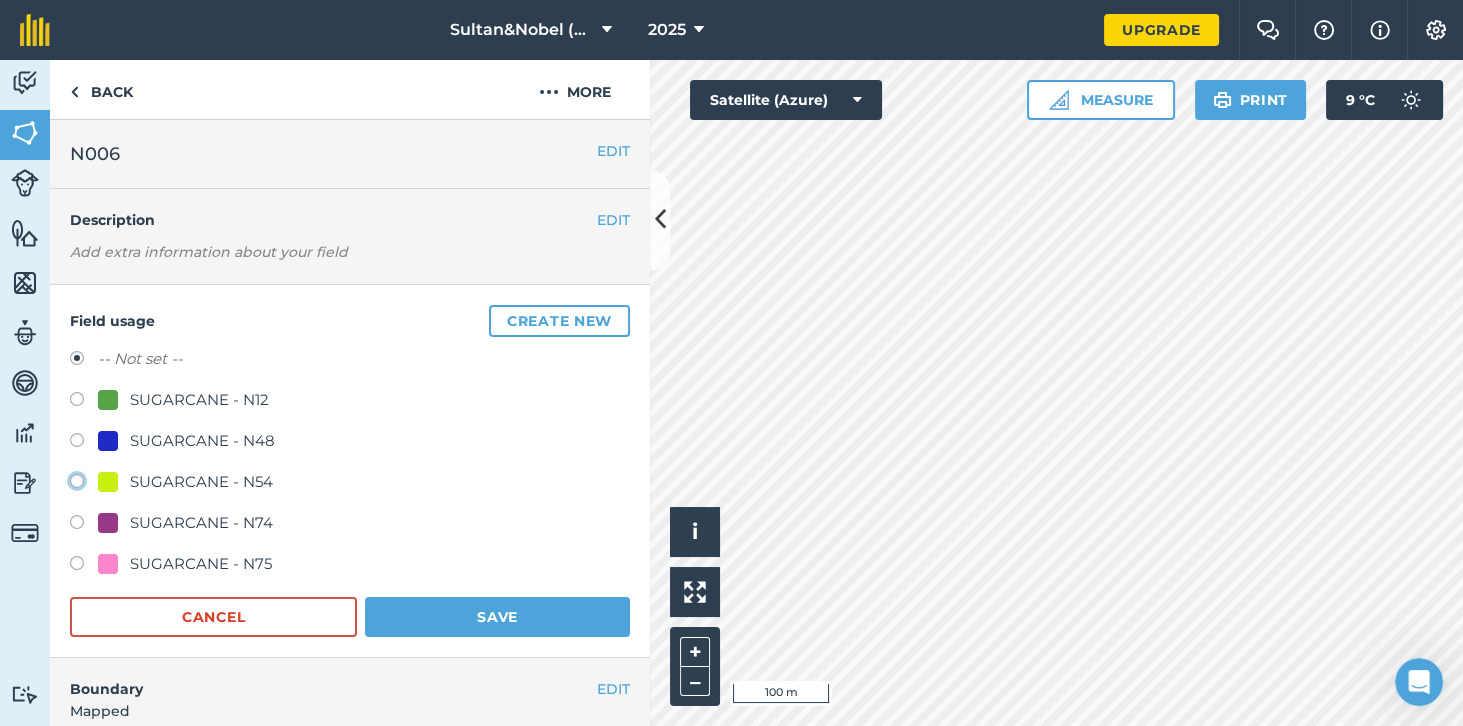click on "SUGARCANE - N54" at bounding box center (-9923, 480) 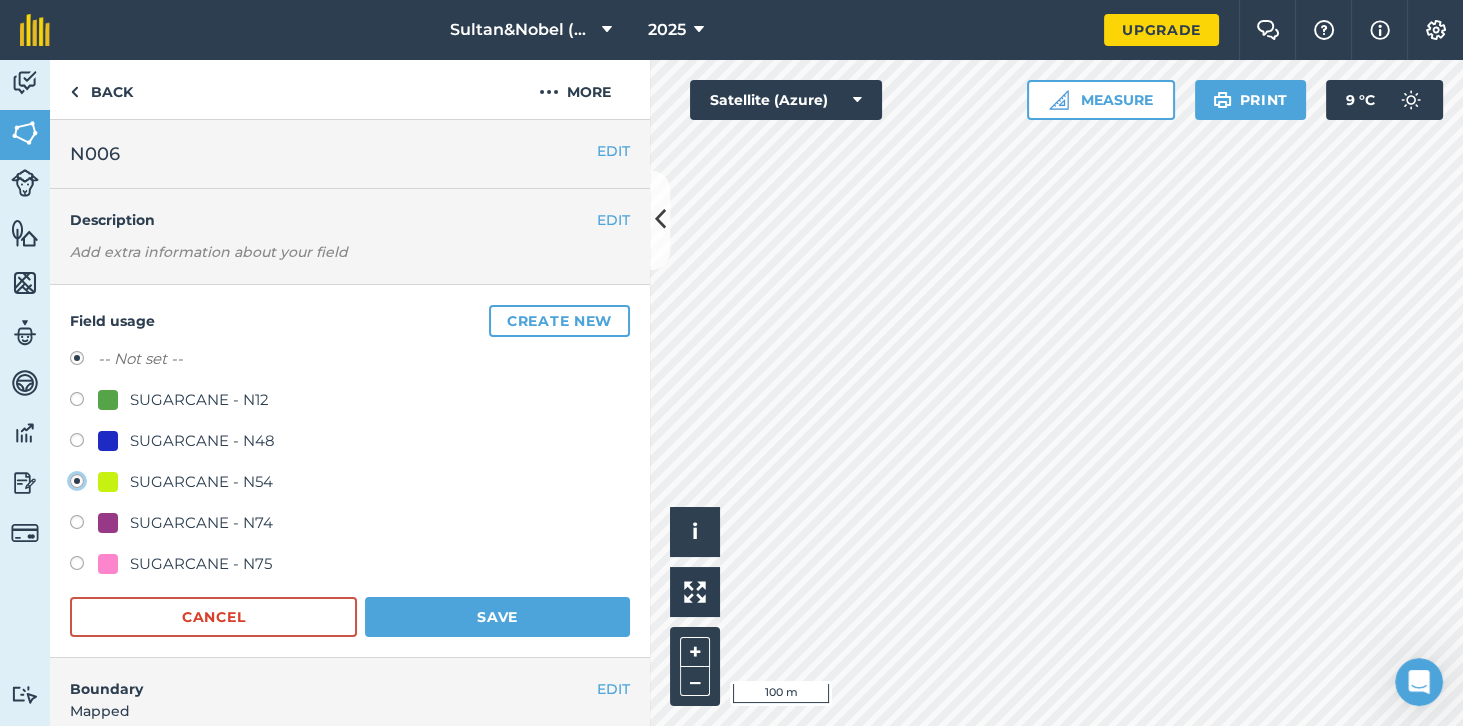 radio on "true" 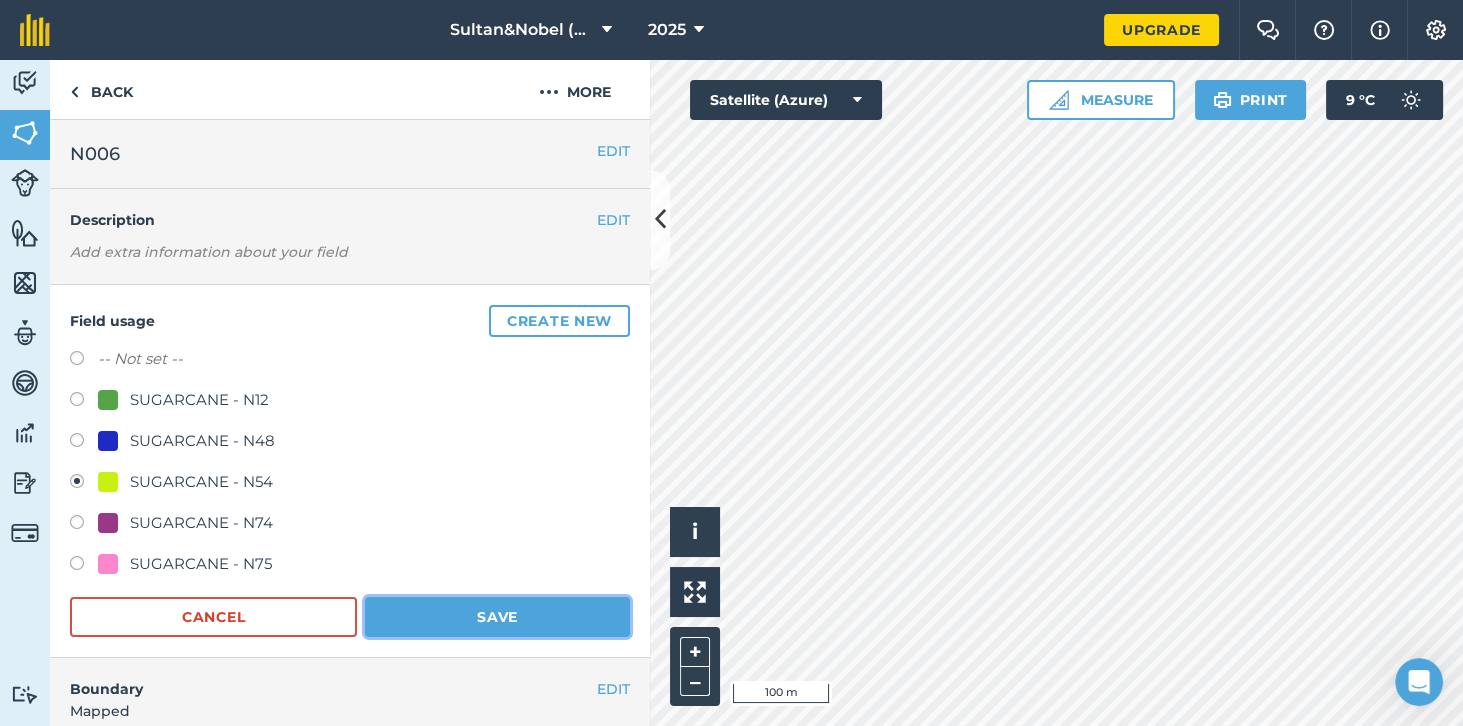 click on "Save" at bounding box center [497, 617] 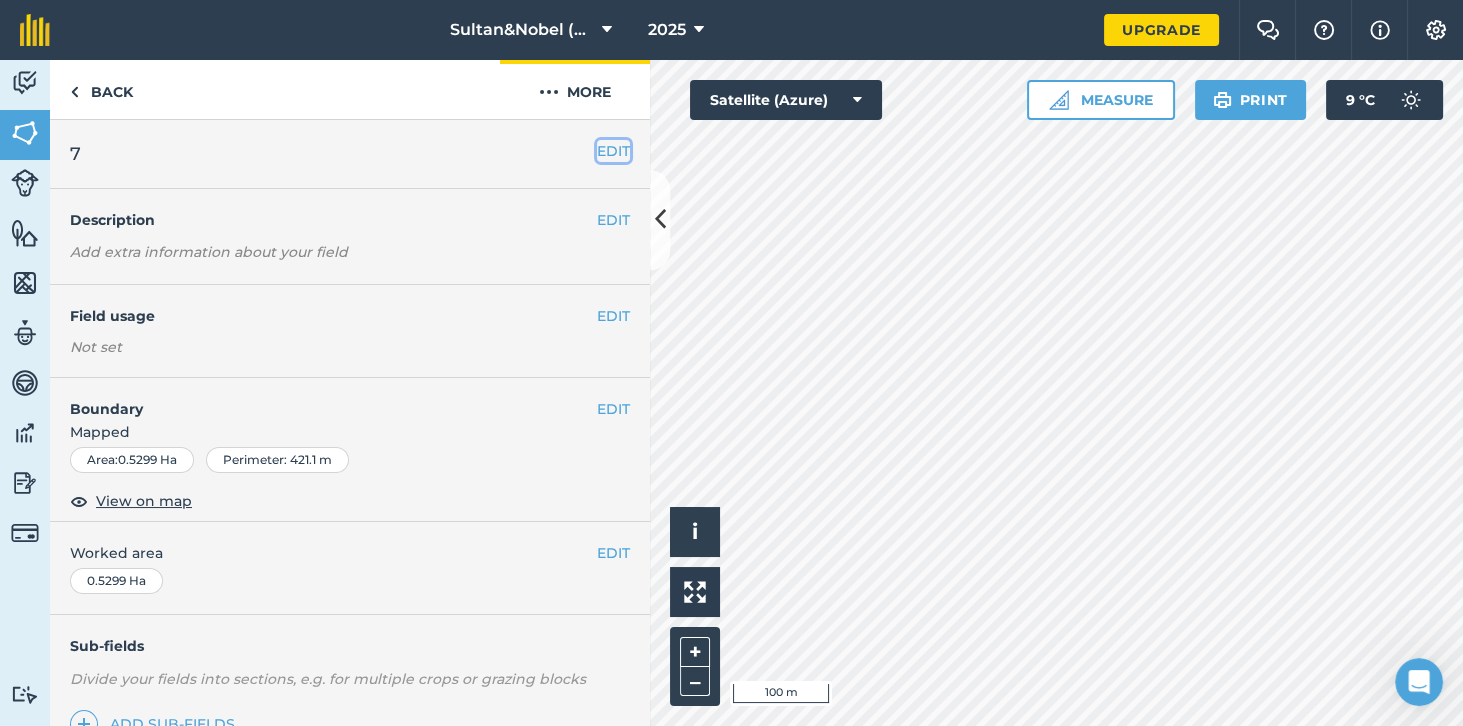 click on "EDIT" at bounding box center (613, 151) 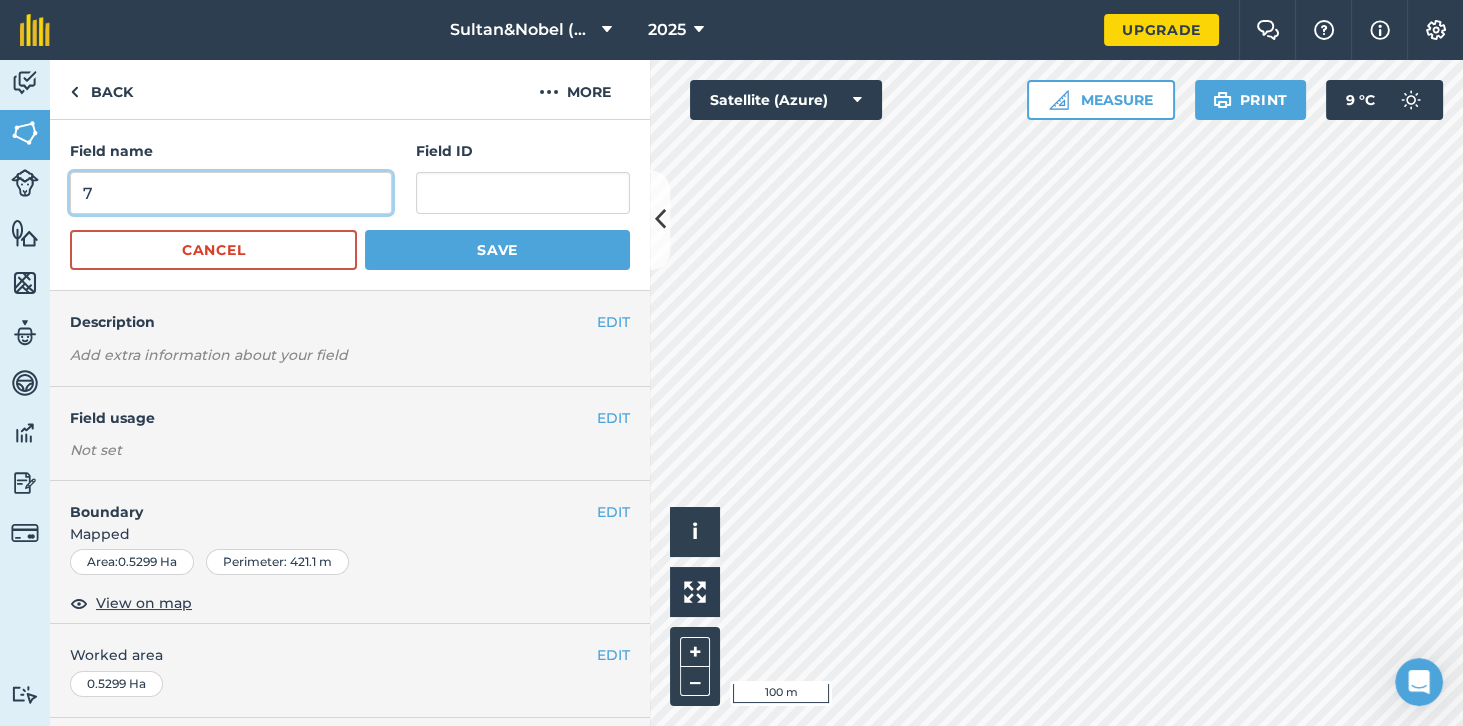 click on "7" at bounding box center [231, 193] 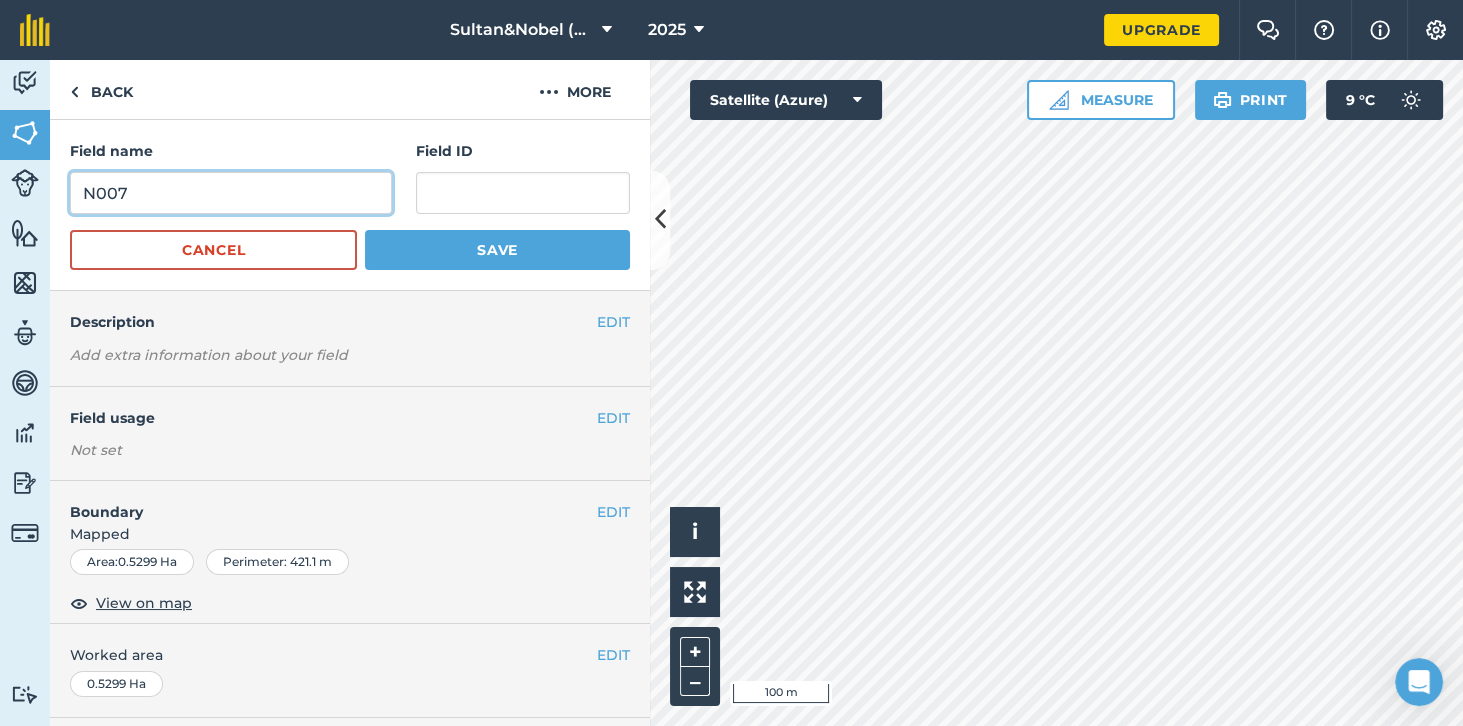 type on "N007" 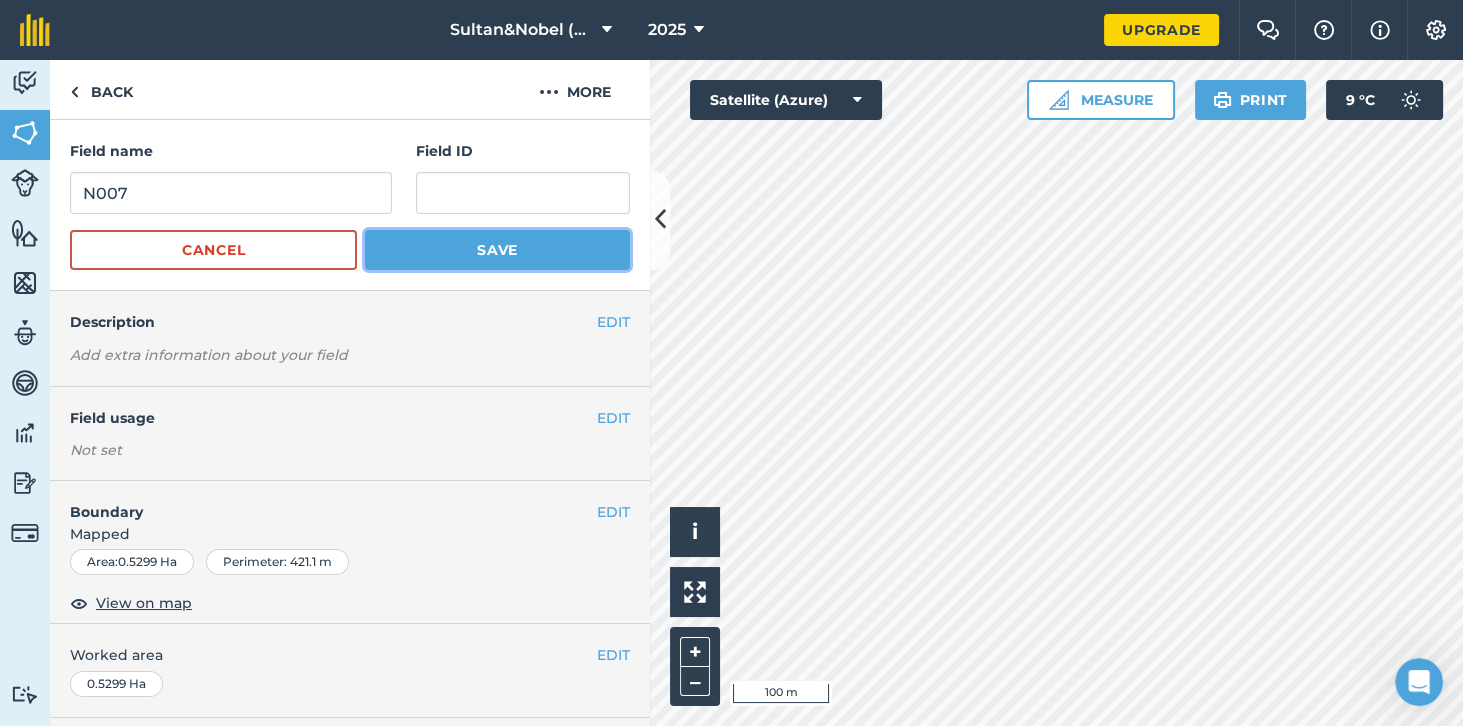 click on "Save" at bounding box center [497, 250] 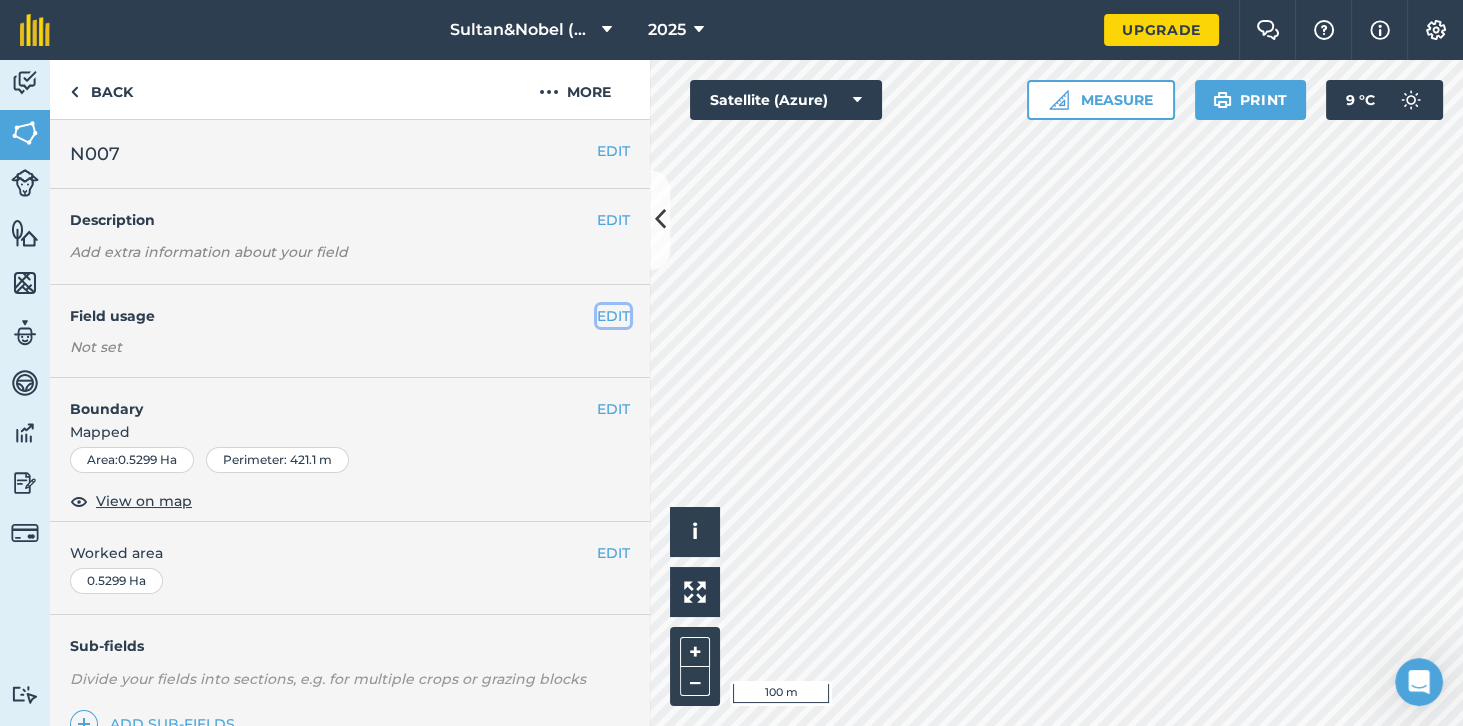 click on "EDIT" at bounding box center [613, 316] 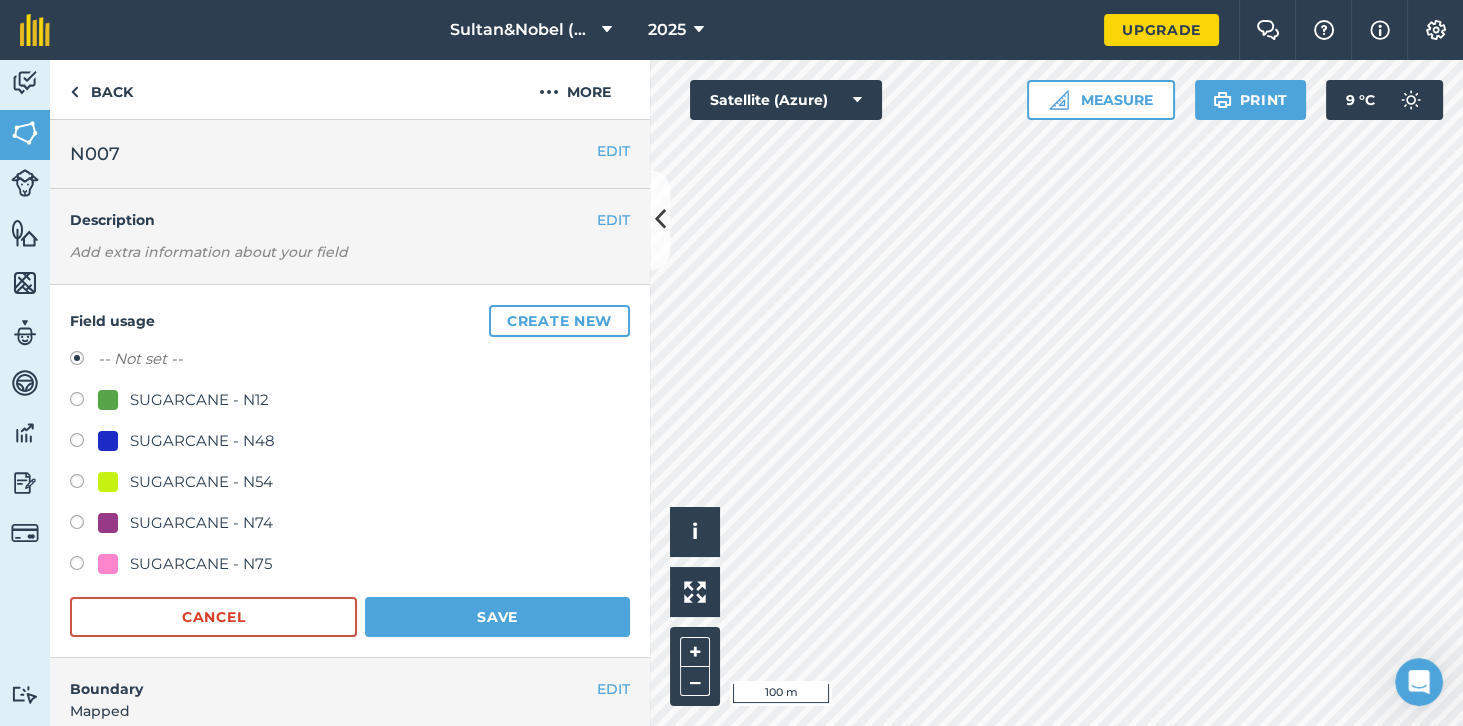 click on "SUGARCANE - N54" at bounding box center [201, 482] 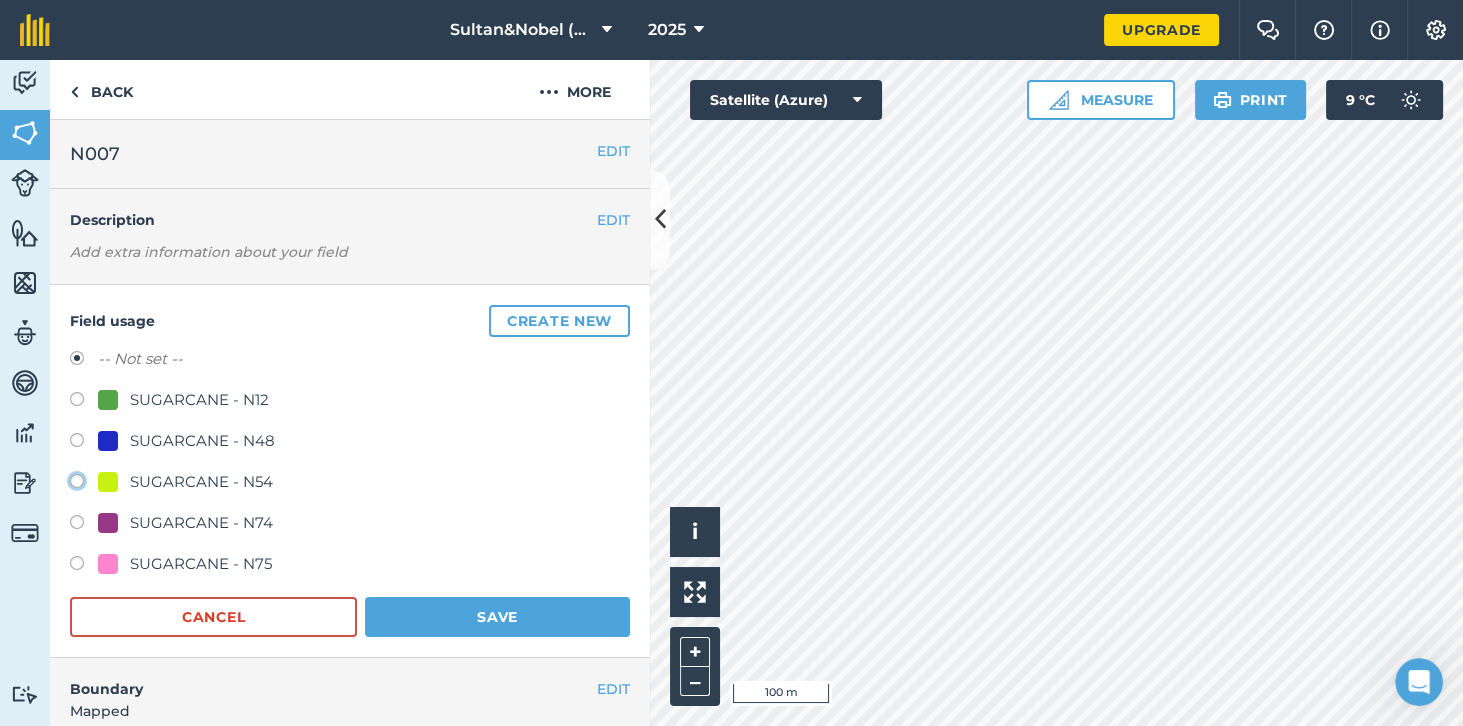 click on "SUGARCANE - N54" at bounding box center (-9923, 480) 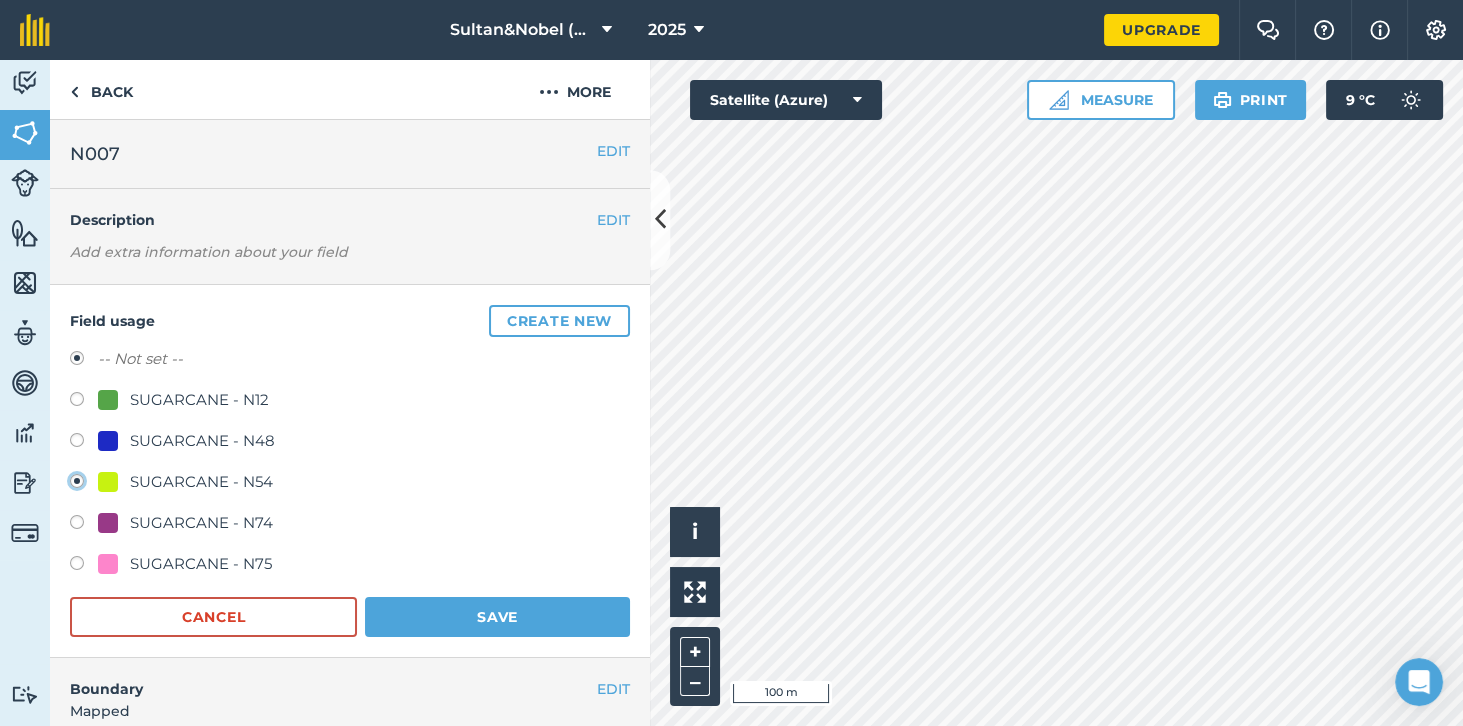 radio on "true" 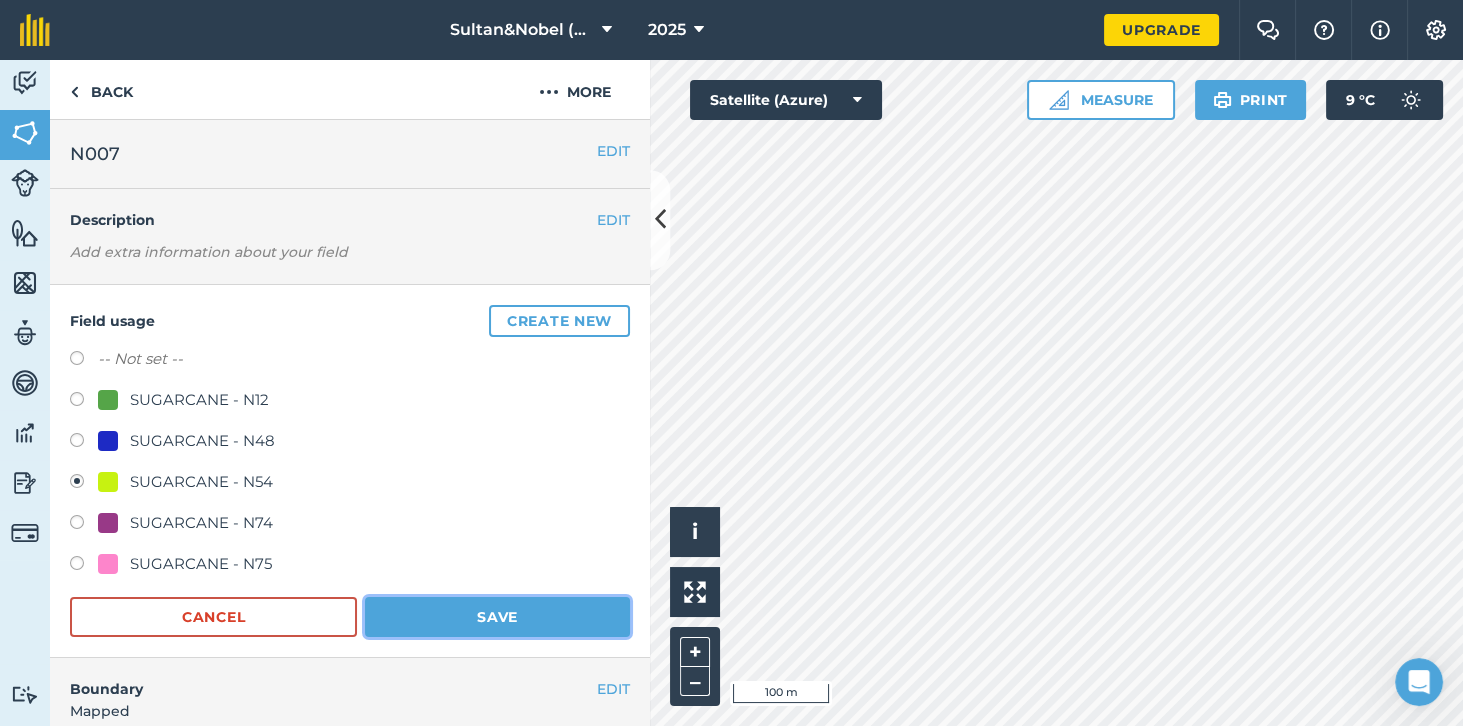 click on "Save" at bounding box center (497, 617) 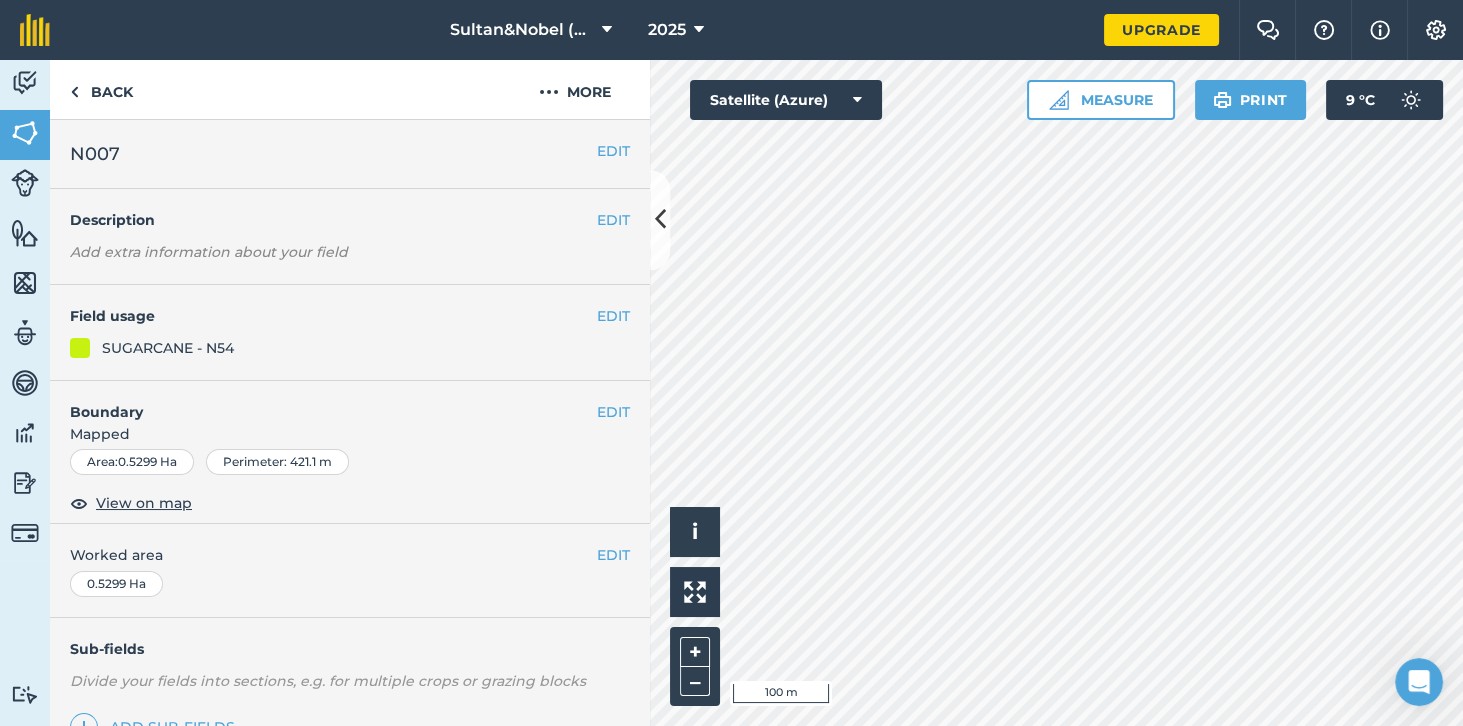 scroll, scrollTop: 1122, scrollLeft: 0, axis: vertical 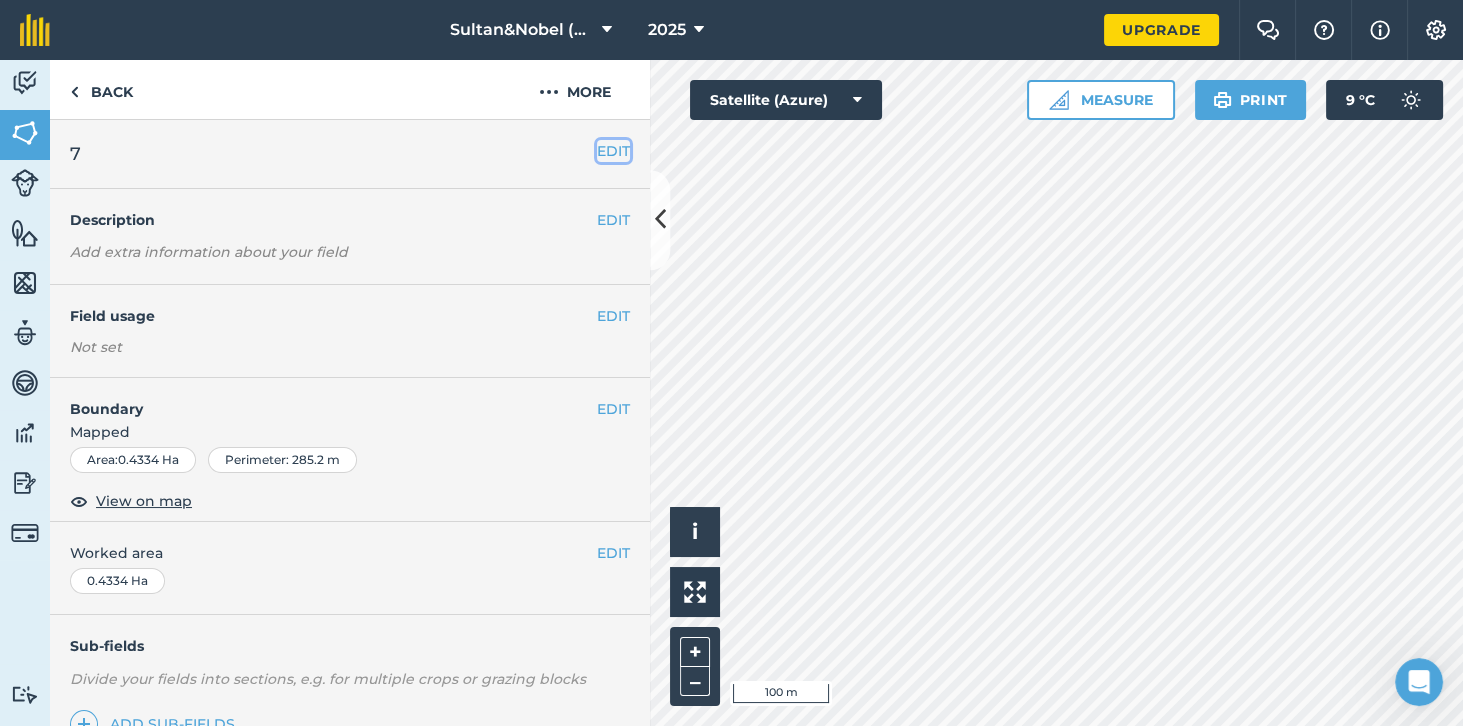 click on "EDIT" at bounding box center (613, 151) 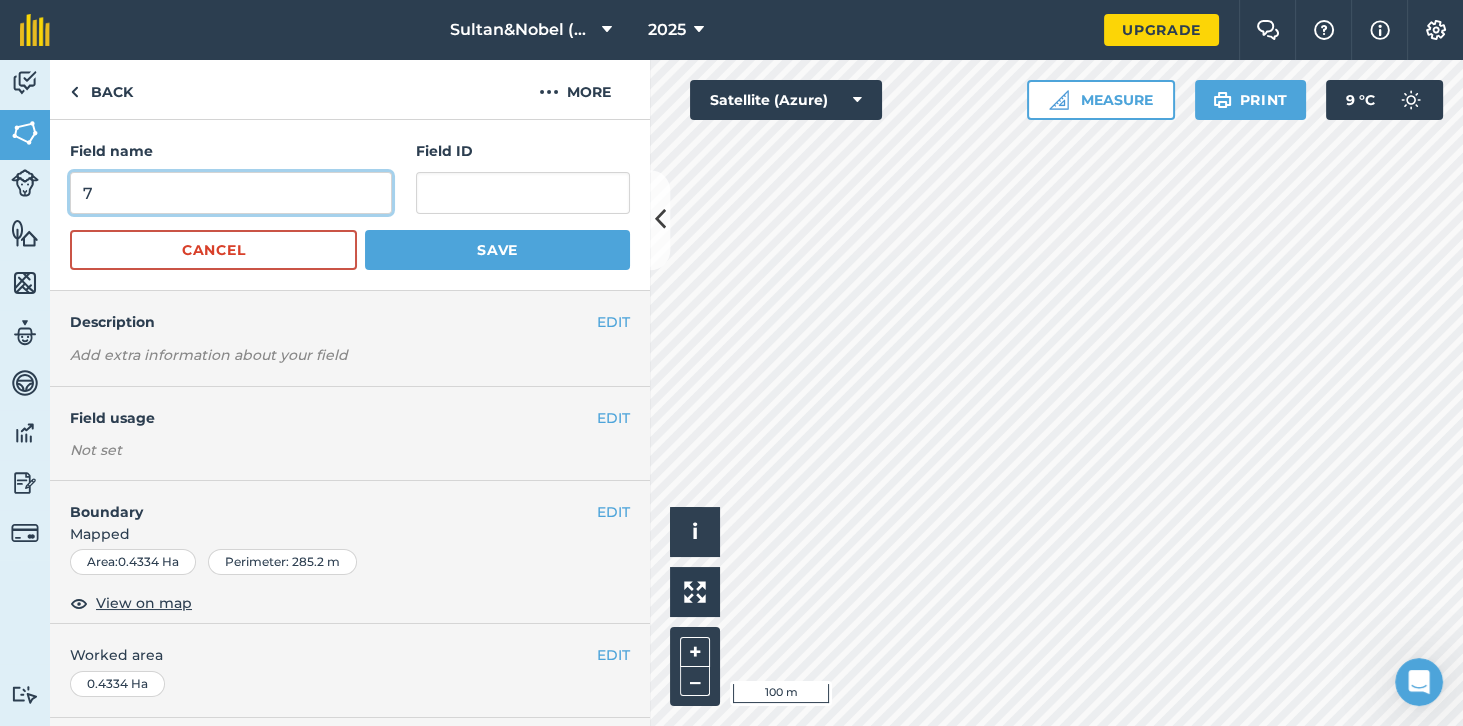 click on "7" at bounding box center (231, 193) 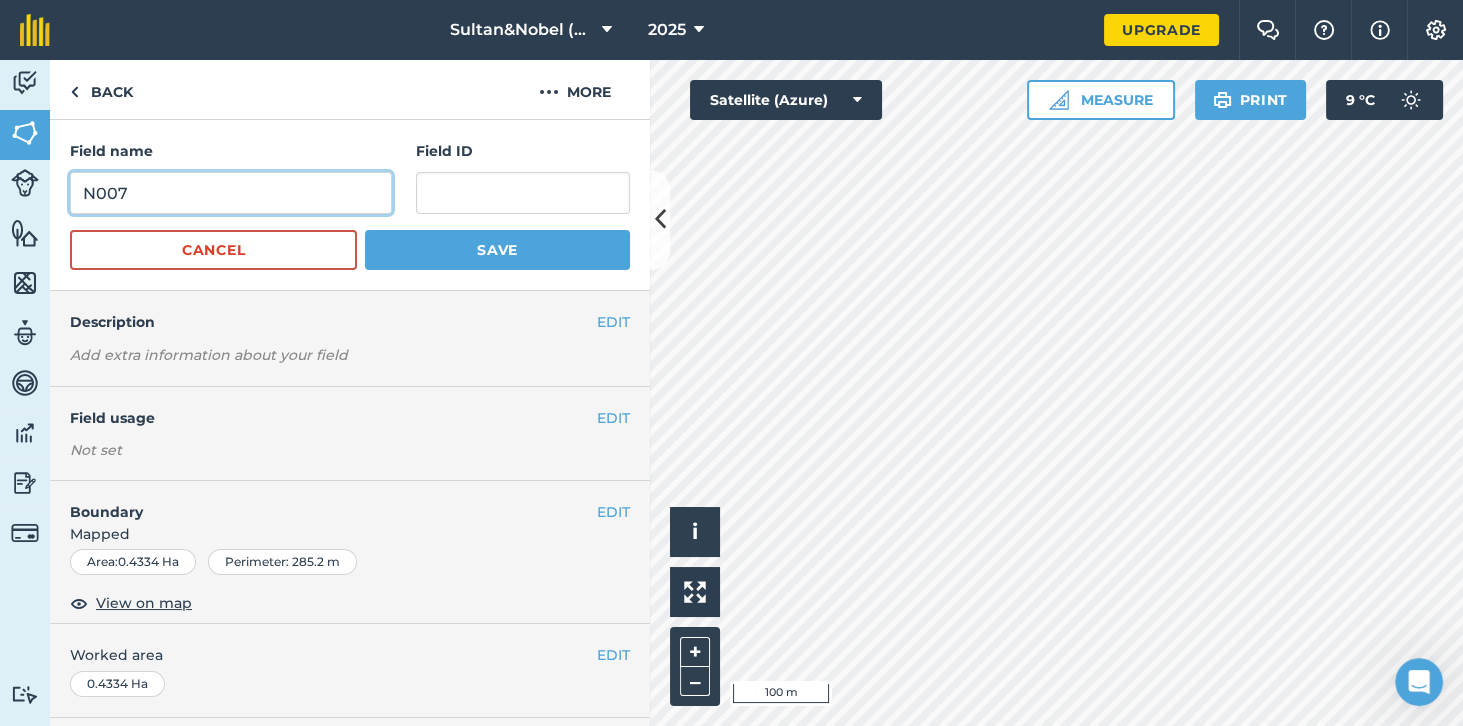type on "N007" 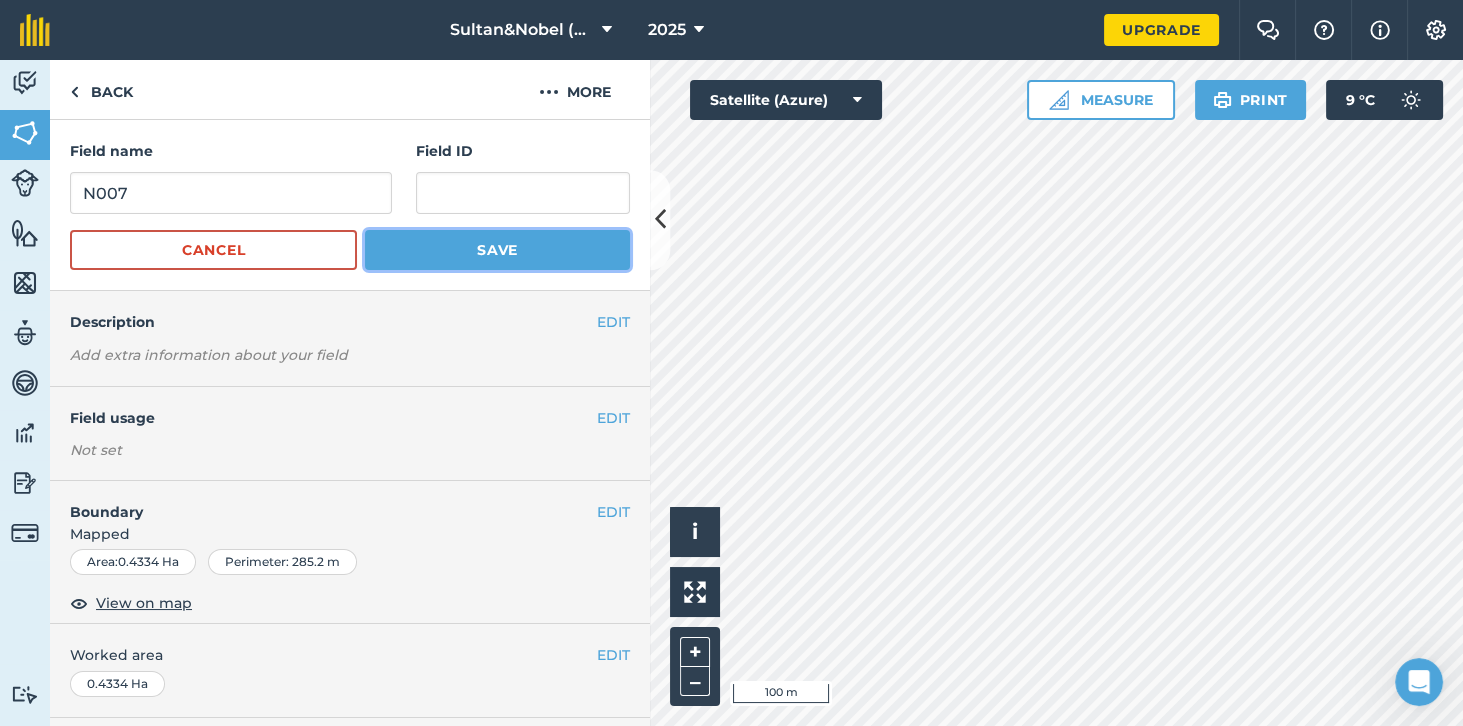 click on "Save" at bounding box center (497, 250) 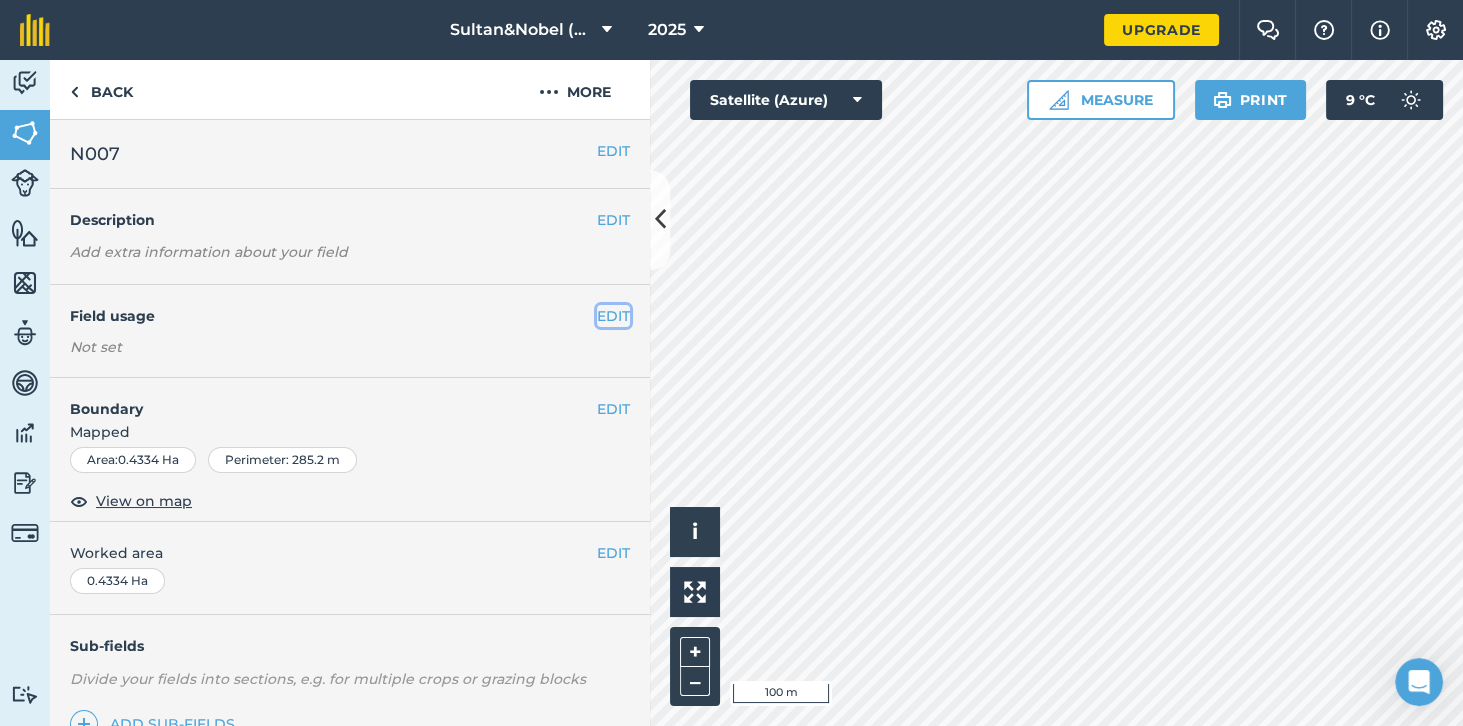 click on "EDIT" at bounding box center [613, 316] 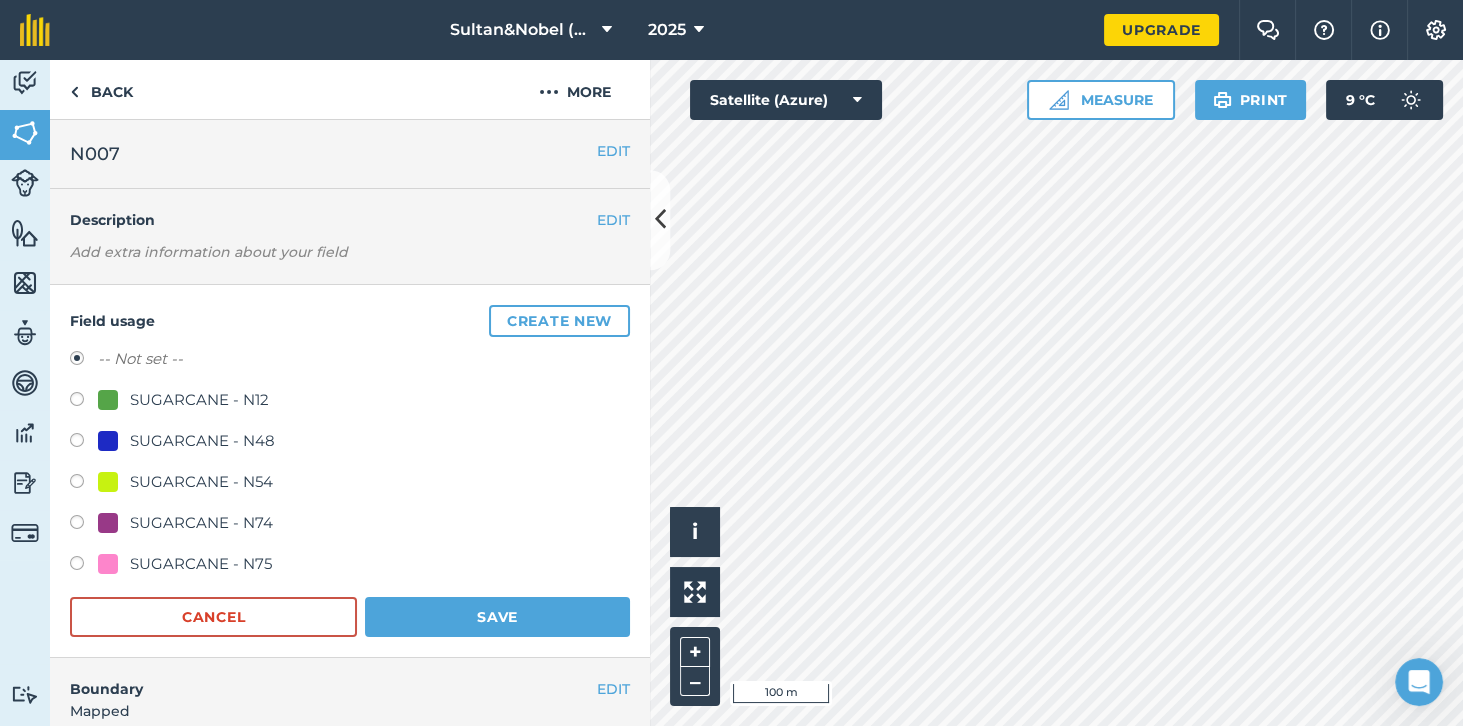 click on "SUGARCANE - N54" at bounding box center [201, 482] 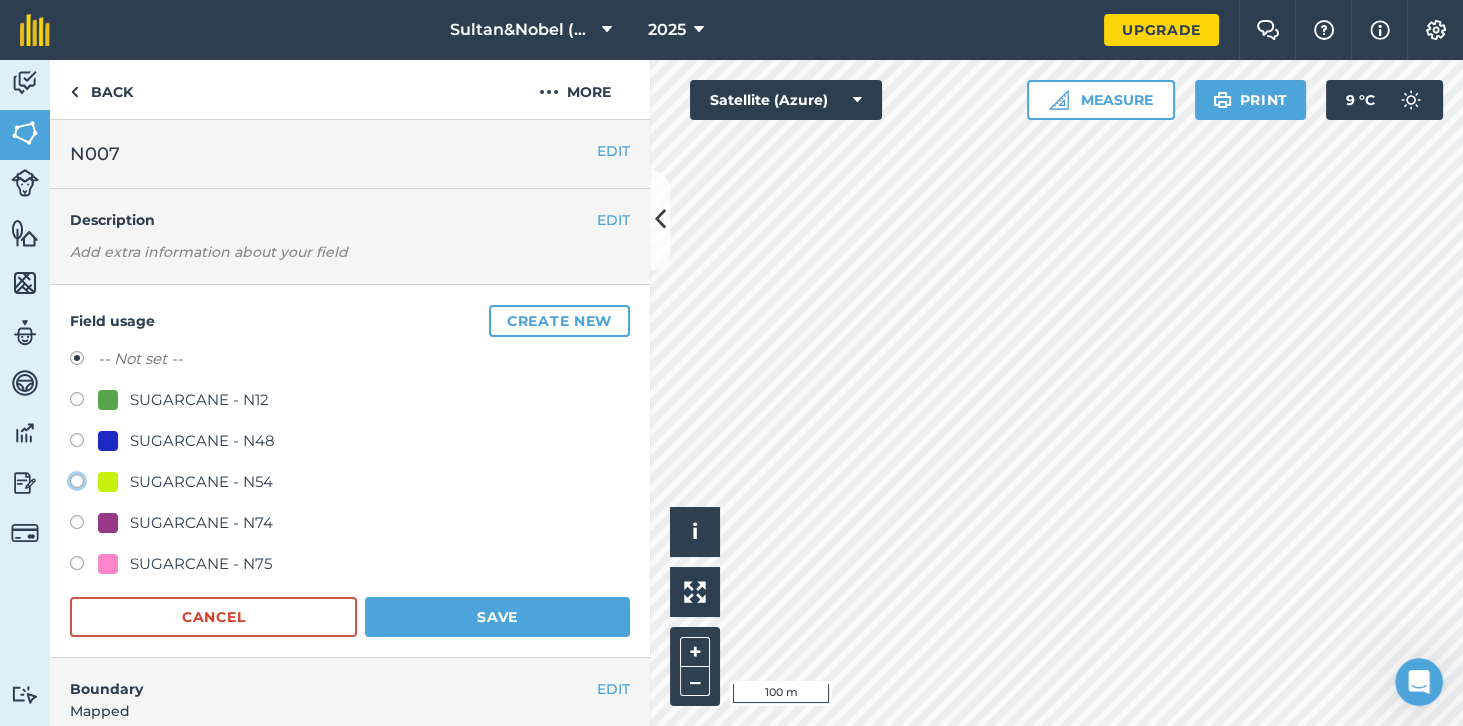 click on "SUGARCANE - N54" at bounding box center [-9923, 480] 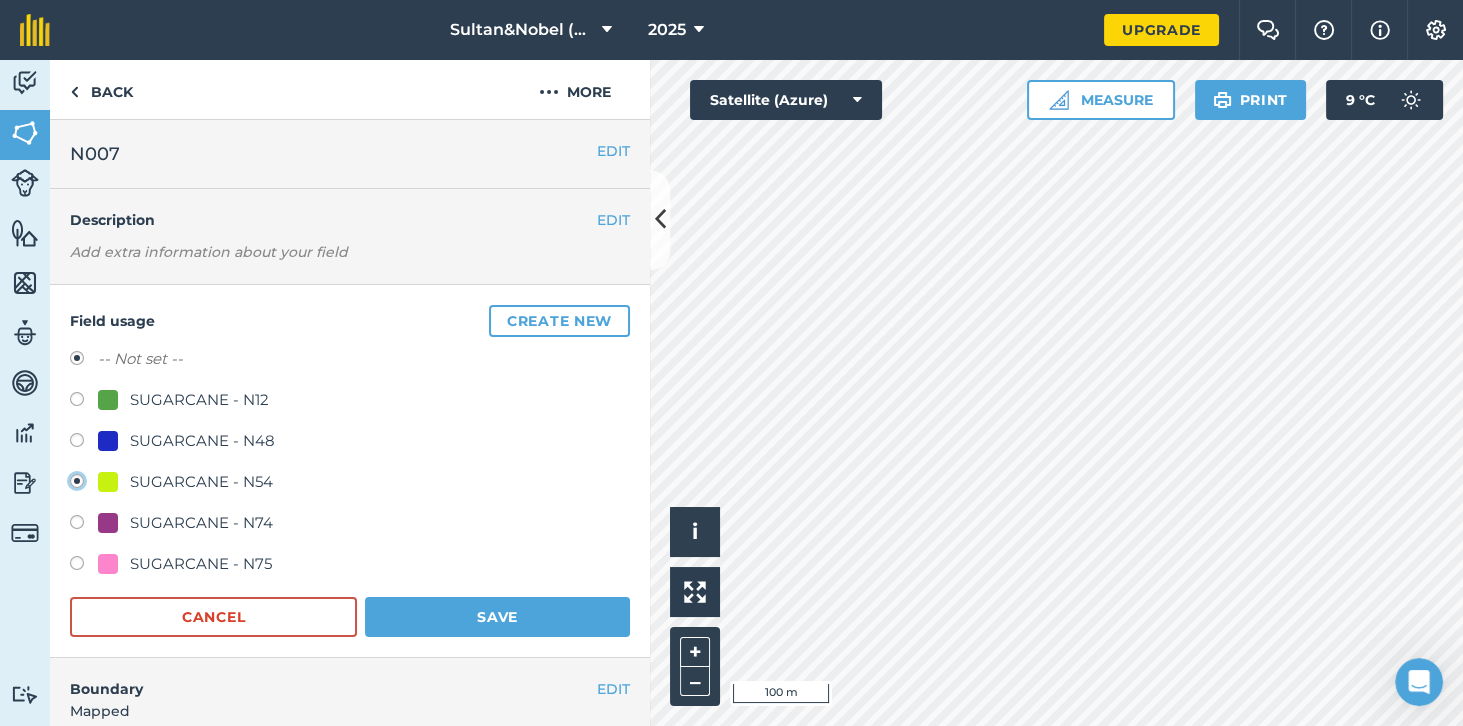 radio on "true" 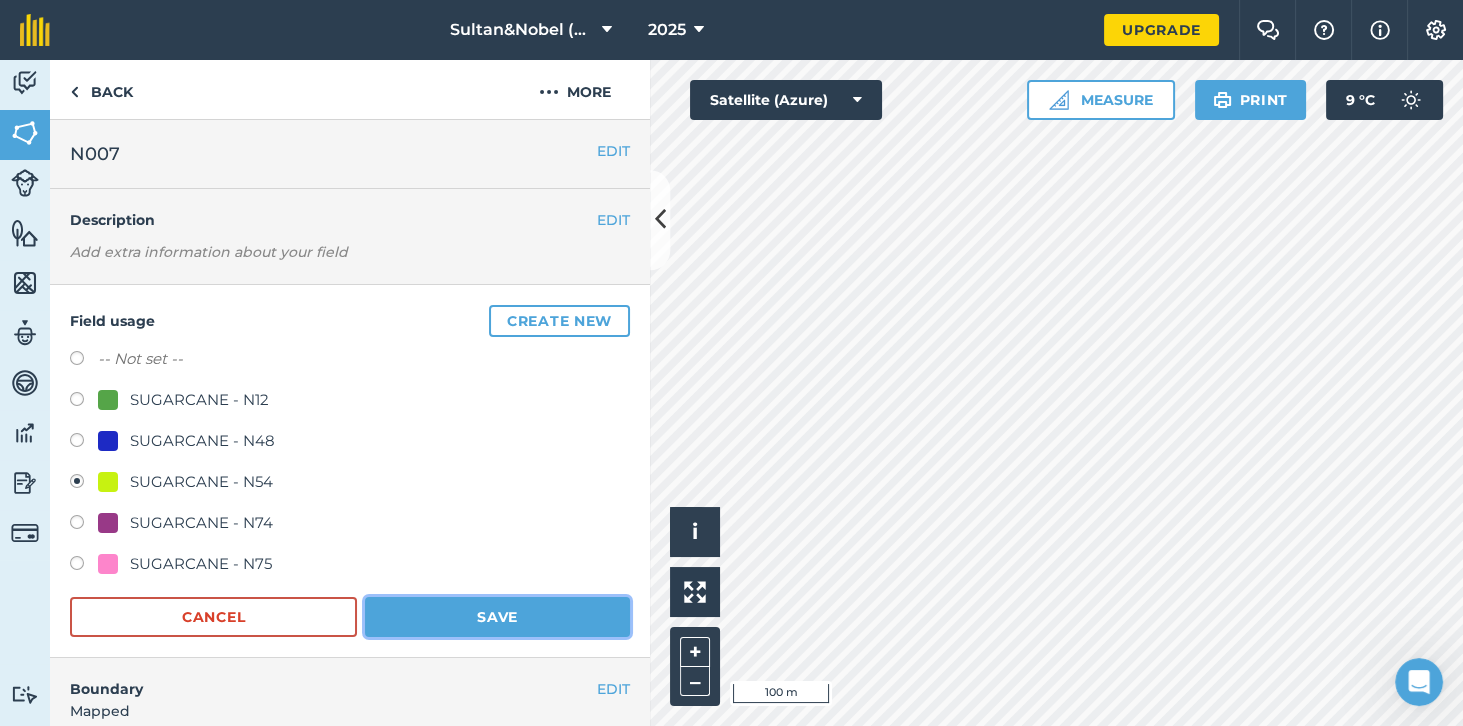 click on "Save" at bounding box center (497, 617) 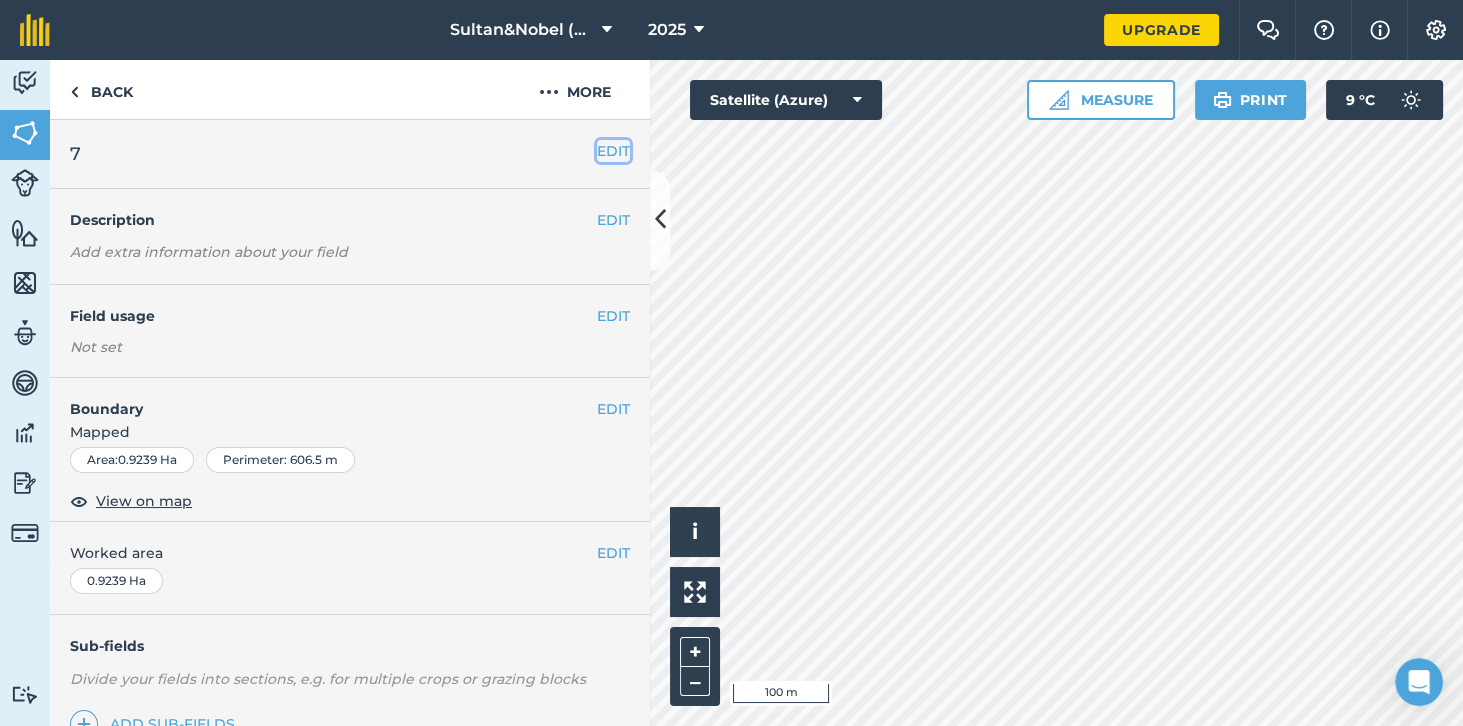 click on "EDIT" at bounding box center [613, 151] 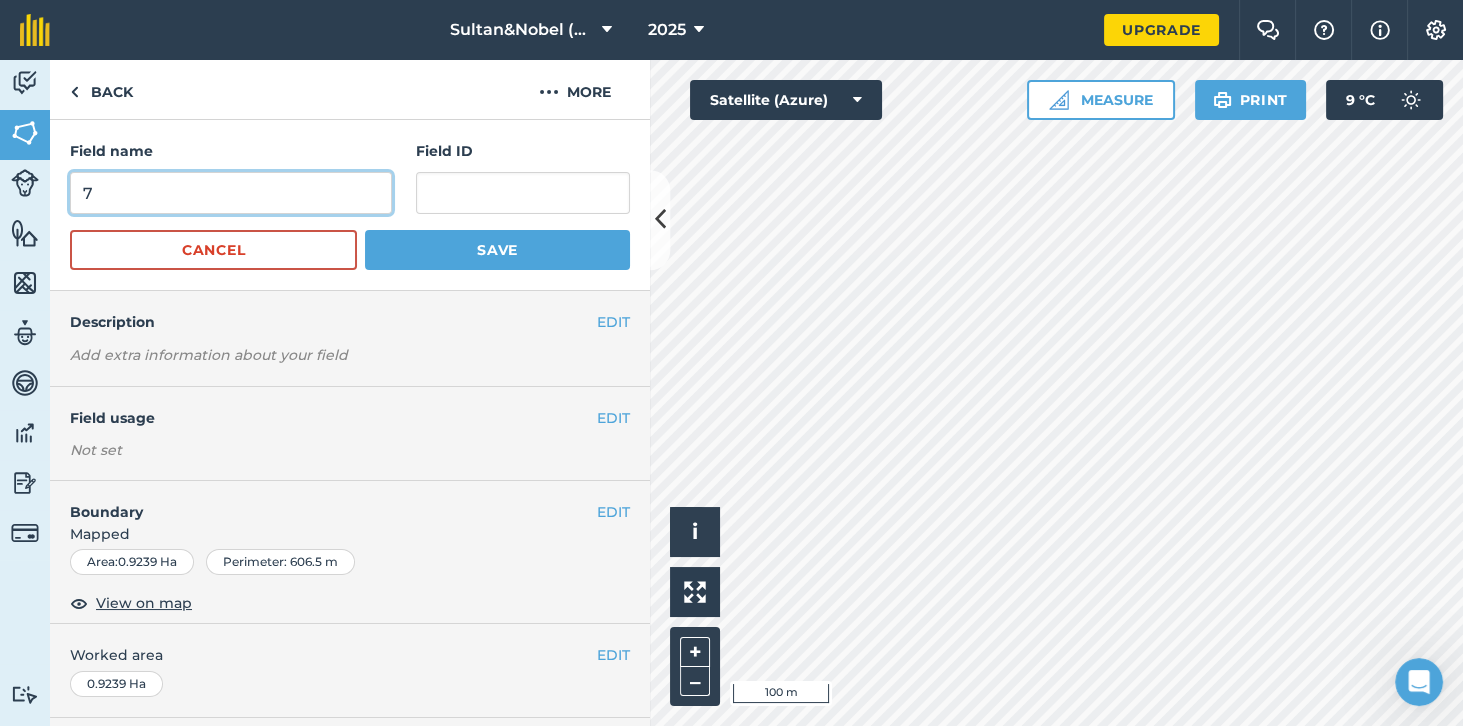 click on "7" at bounding box center (231, 193) 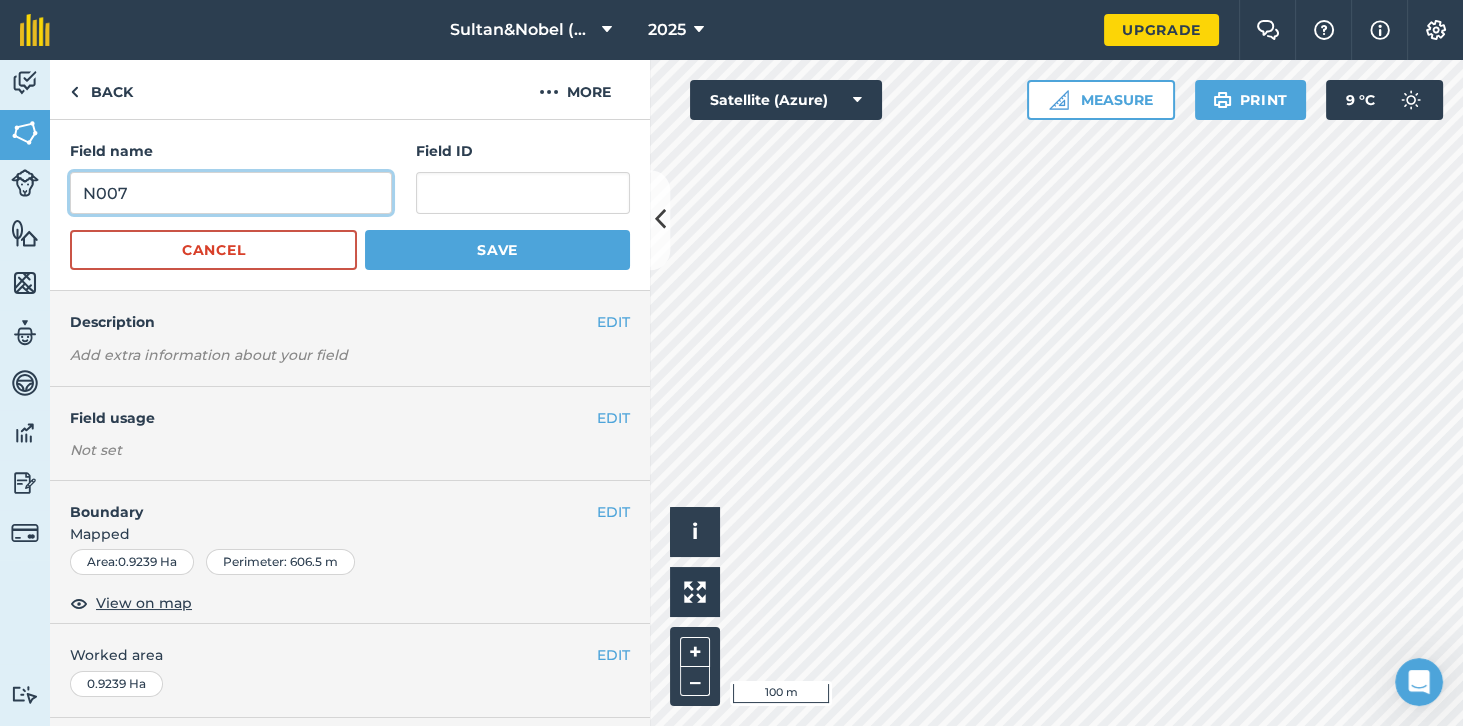 type on "N007" 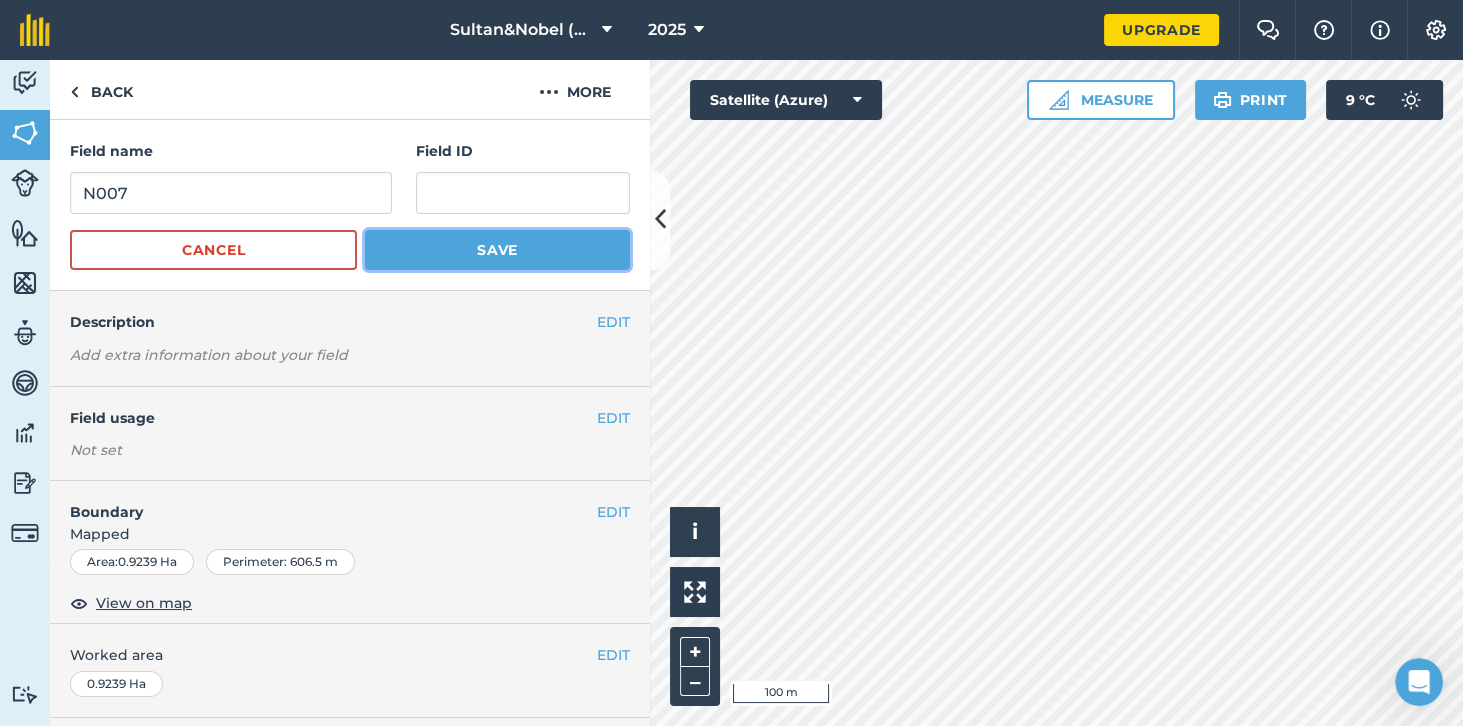 click on "Save" at bounding box center [497, 250] 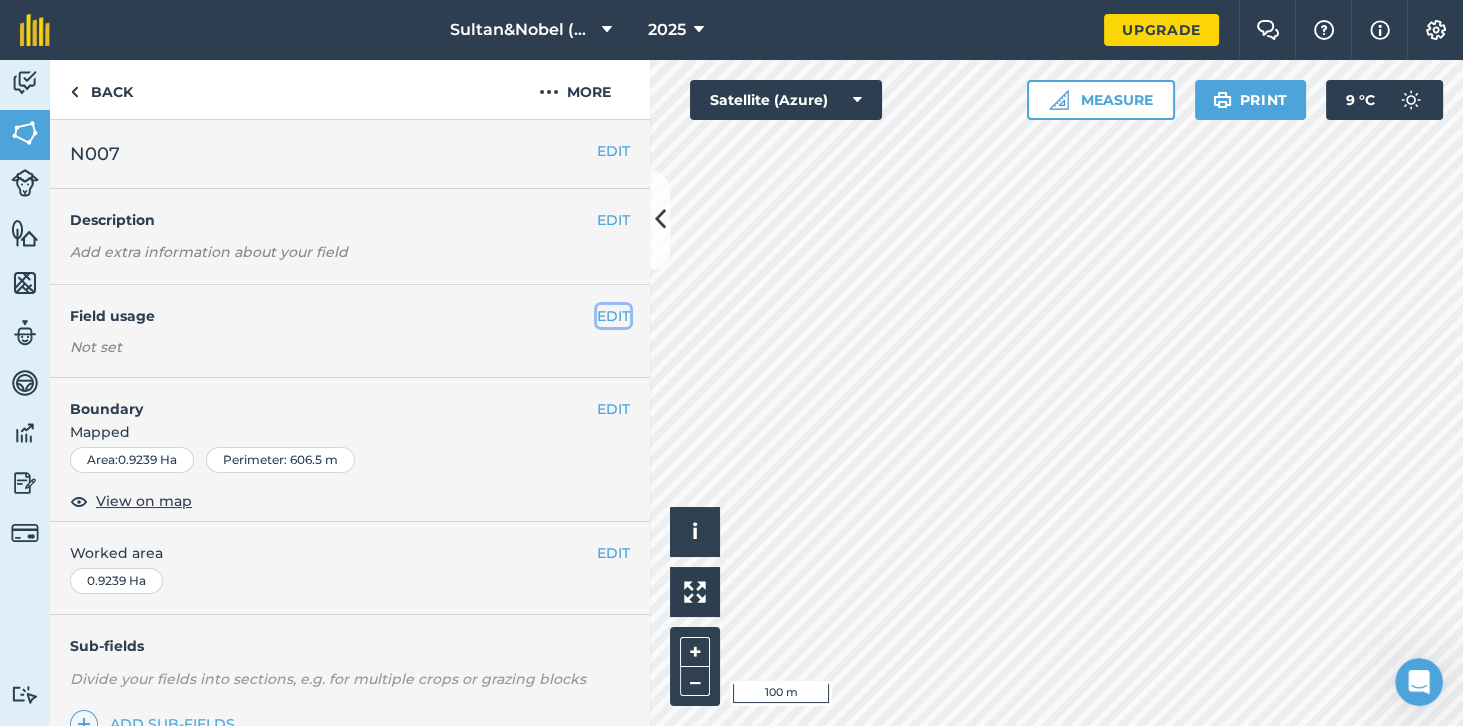 click on "EDIT" at bounding box center (613, 316) 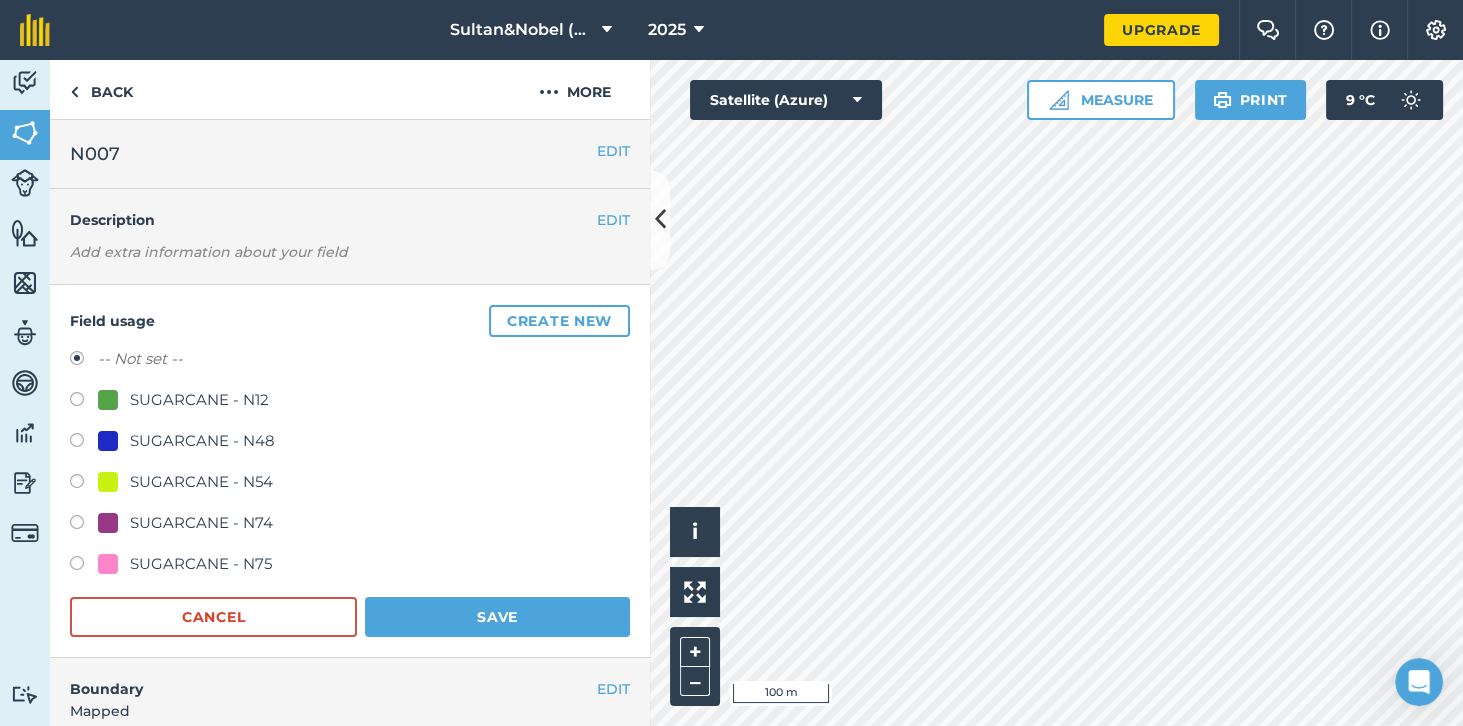 click on "SUGARCANE - N54" at bounding box center [350, 484] 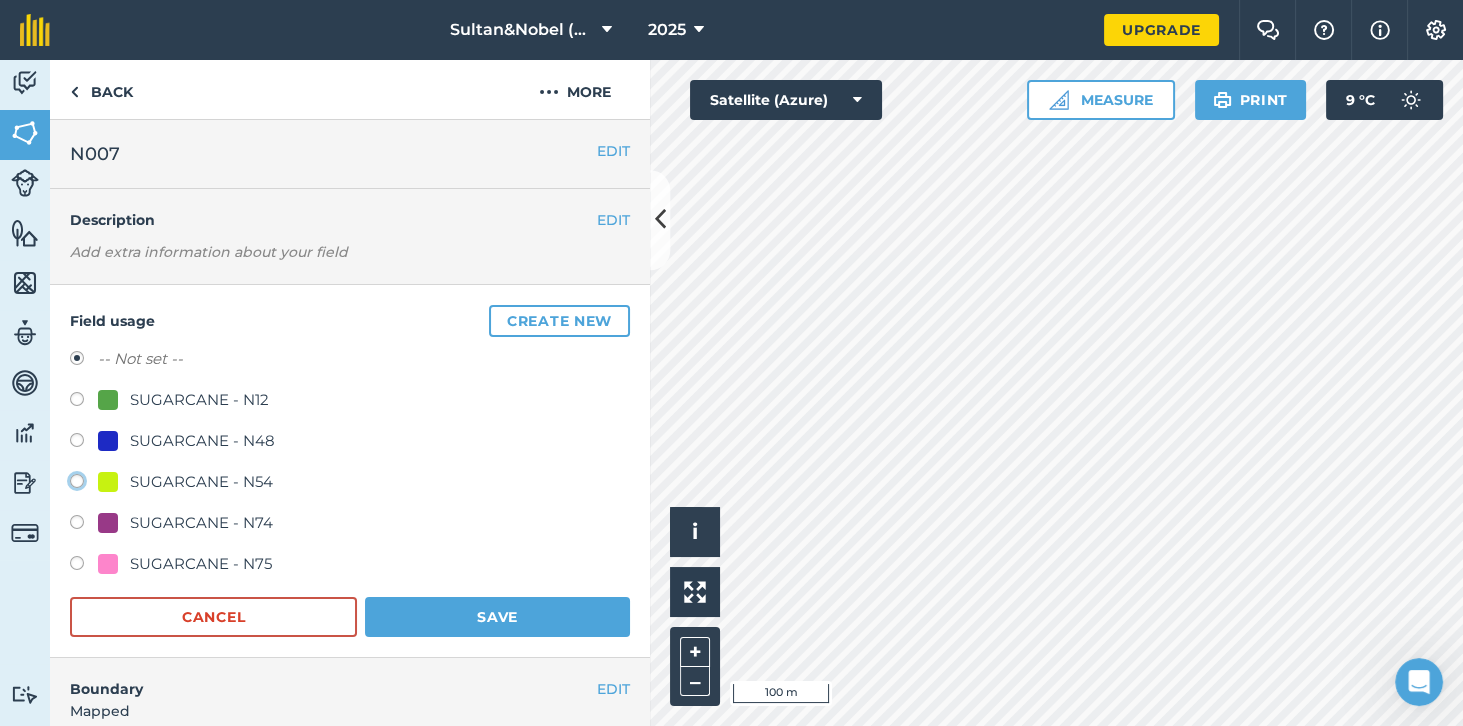 click on "SUGARCANE - N54" at bounding box center [-9923, 480] 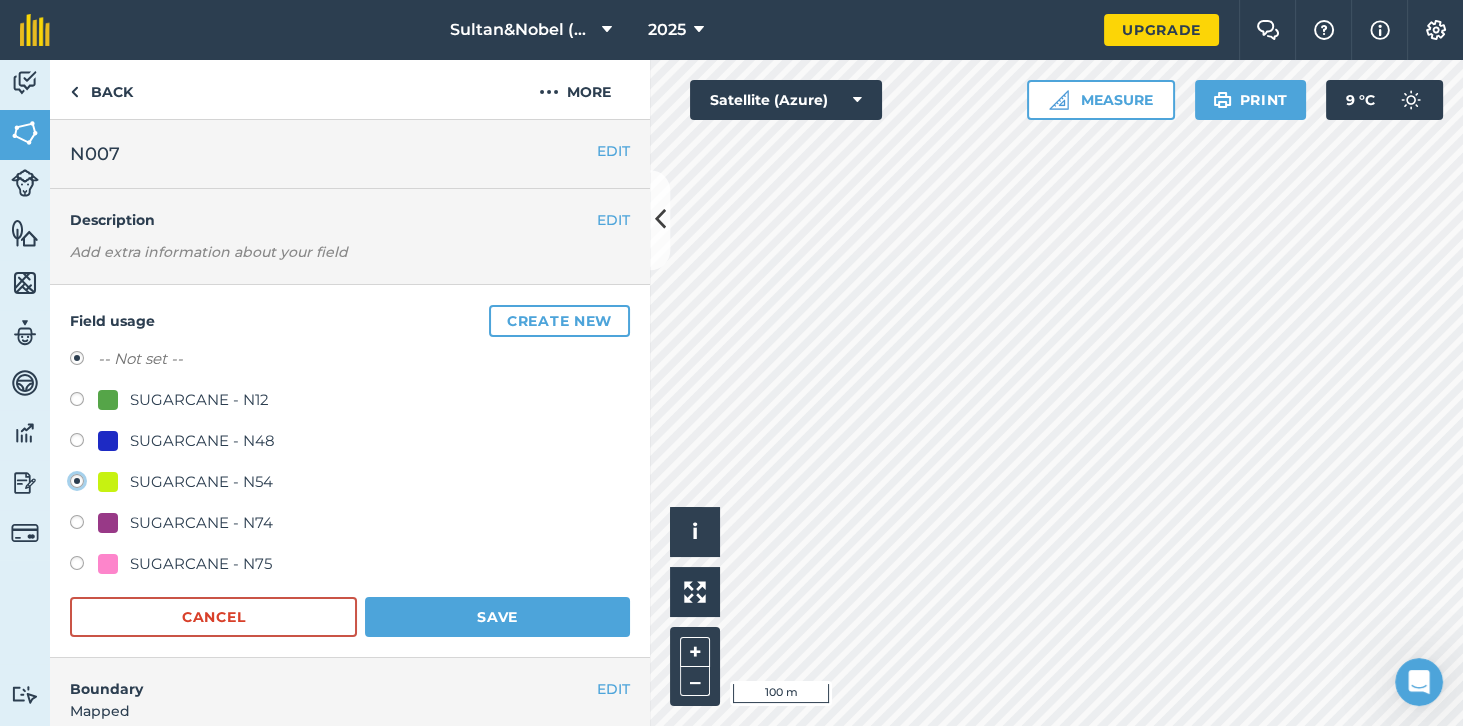 radio on "true" 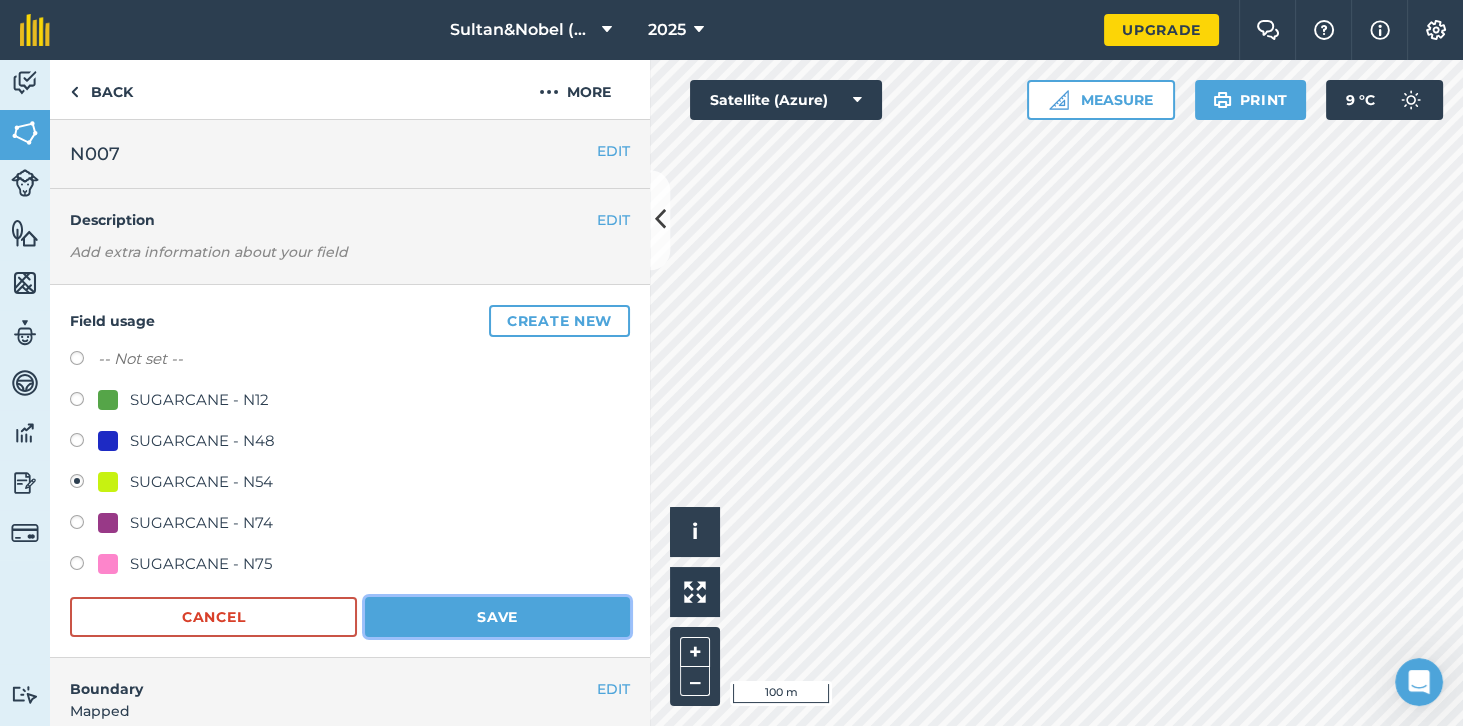 click on "Save" at bounding box center (497, 617) 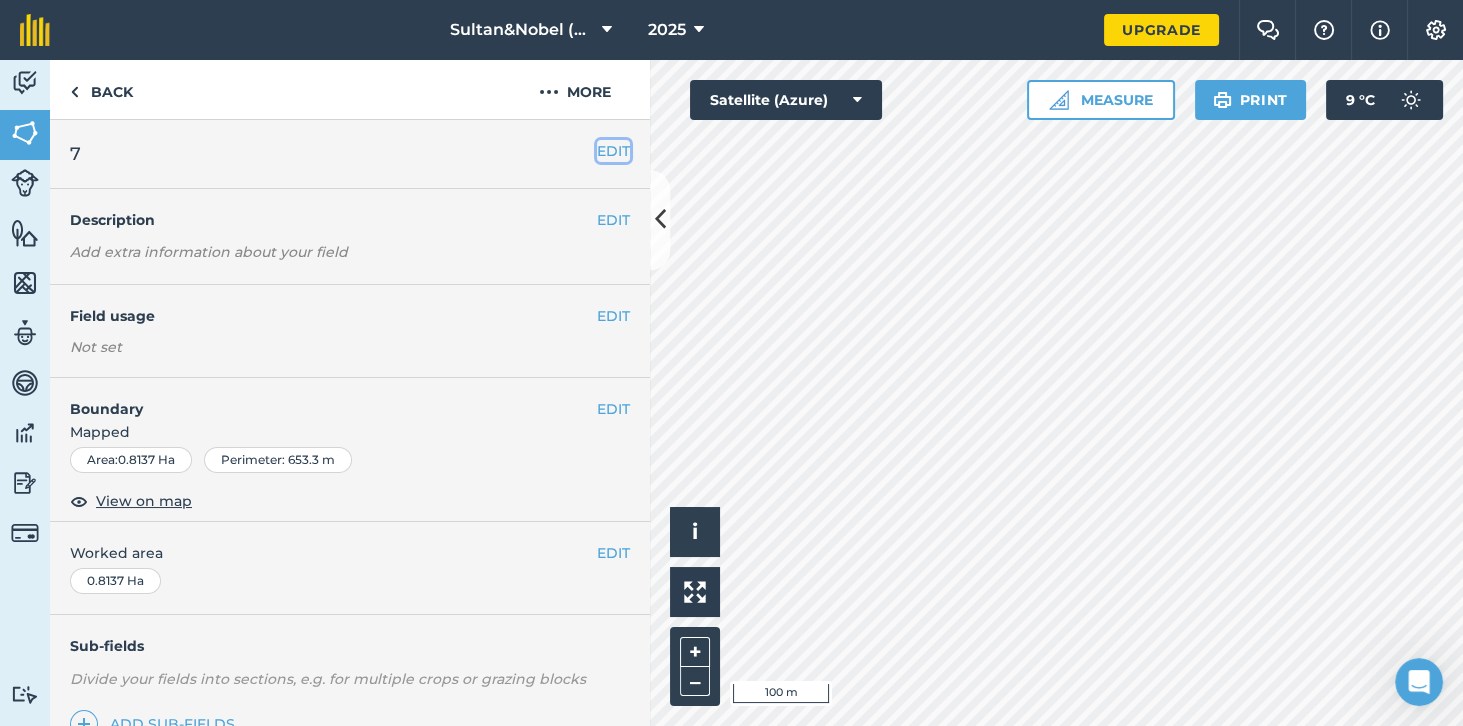 click on "EDIT" at bounding box center (613, 151) 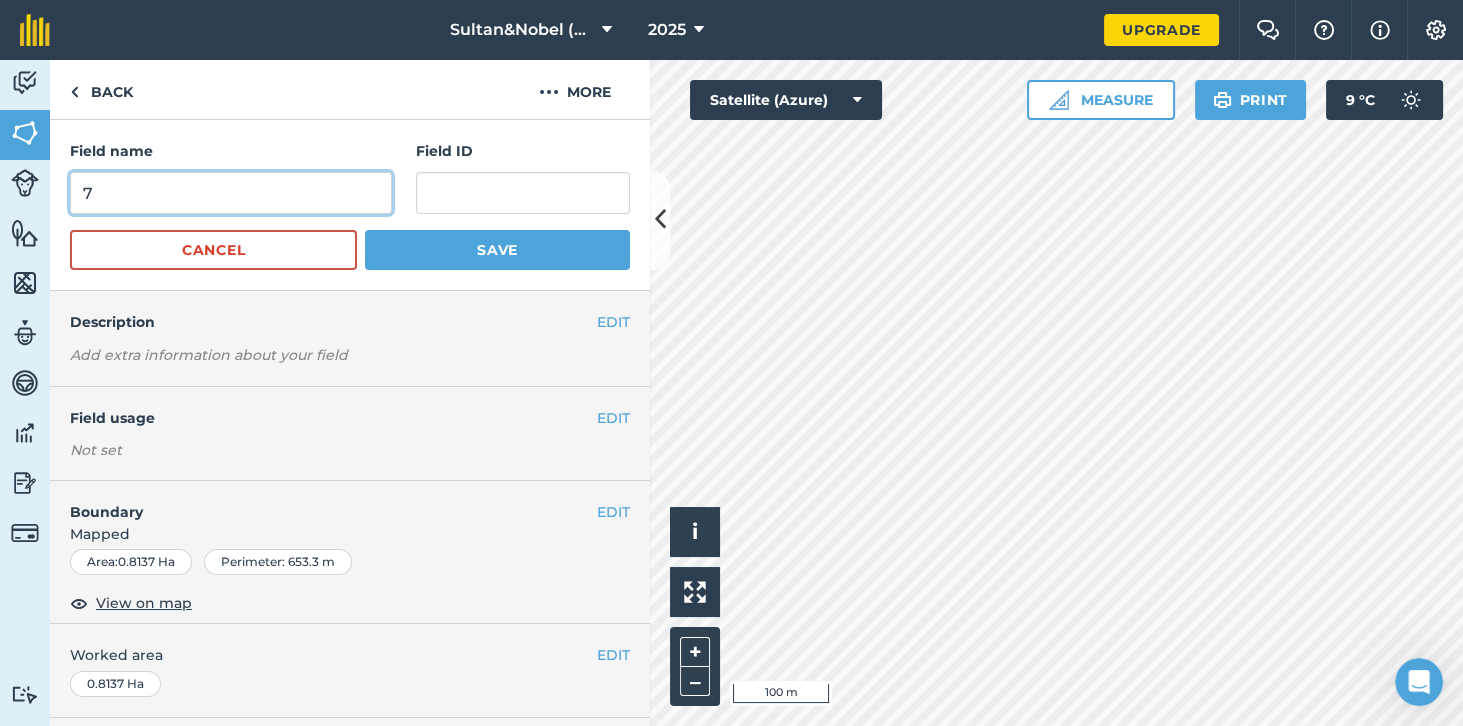 click on "7" at bounding box center [231, 193] 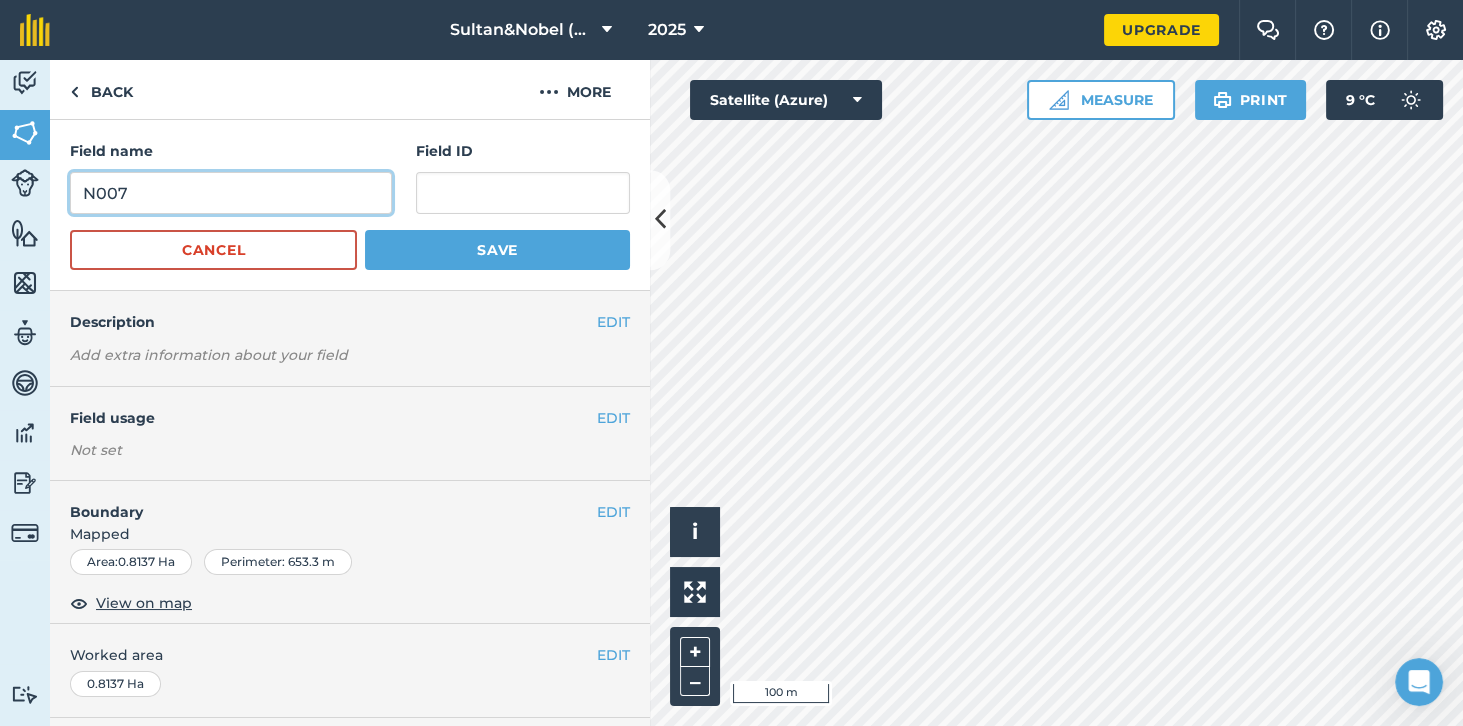 type on "N007" 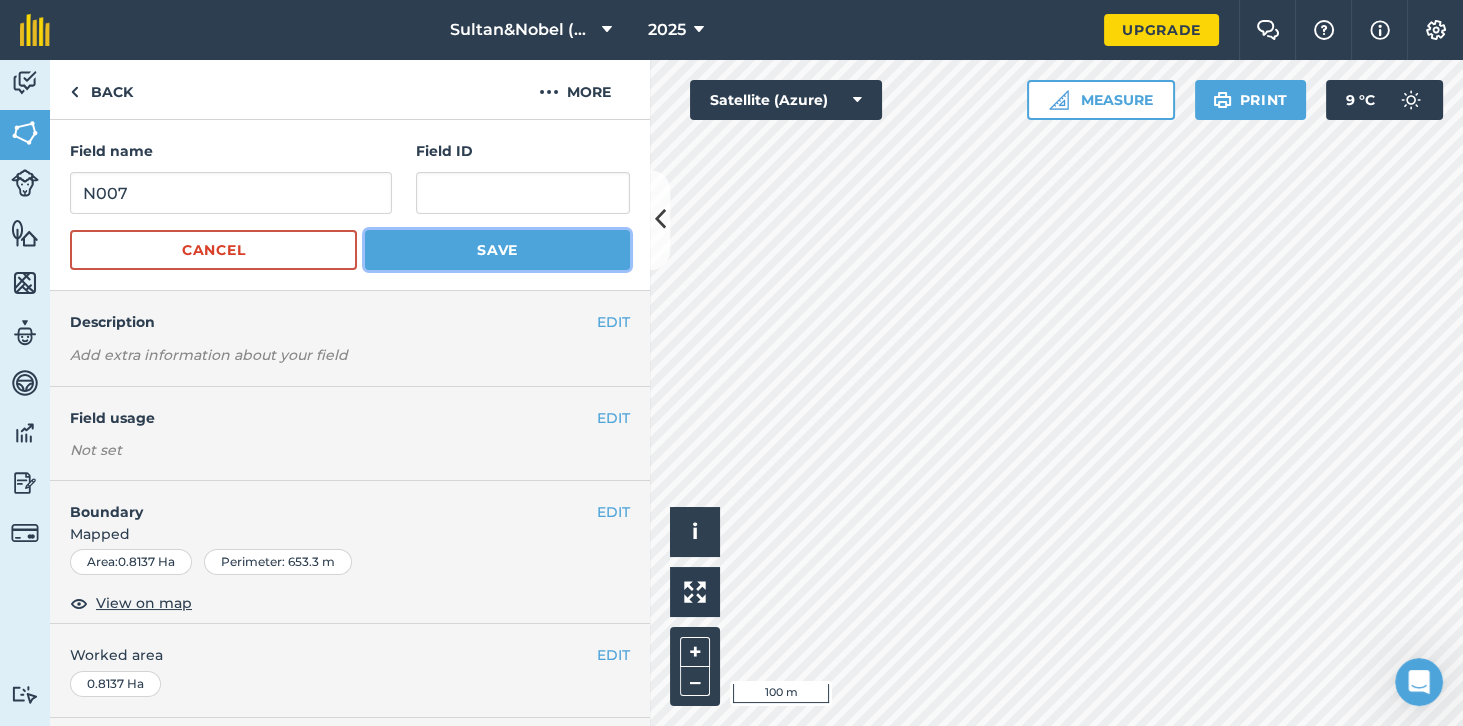 click on "Save" at bounding box center [497, 250] 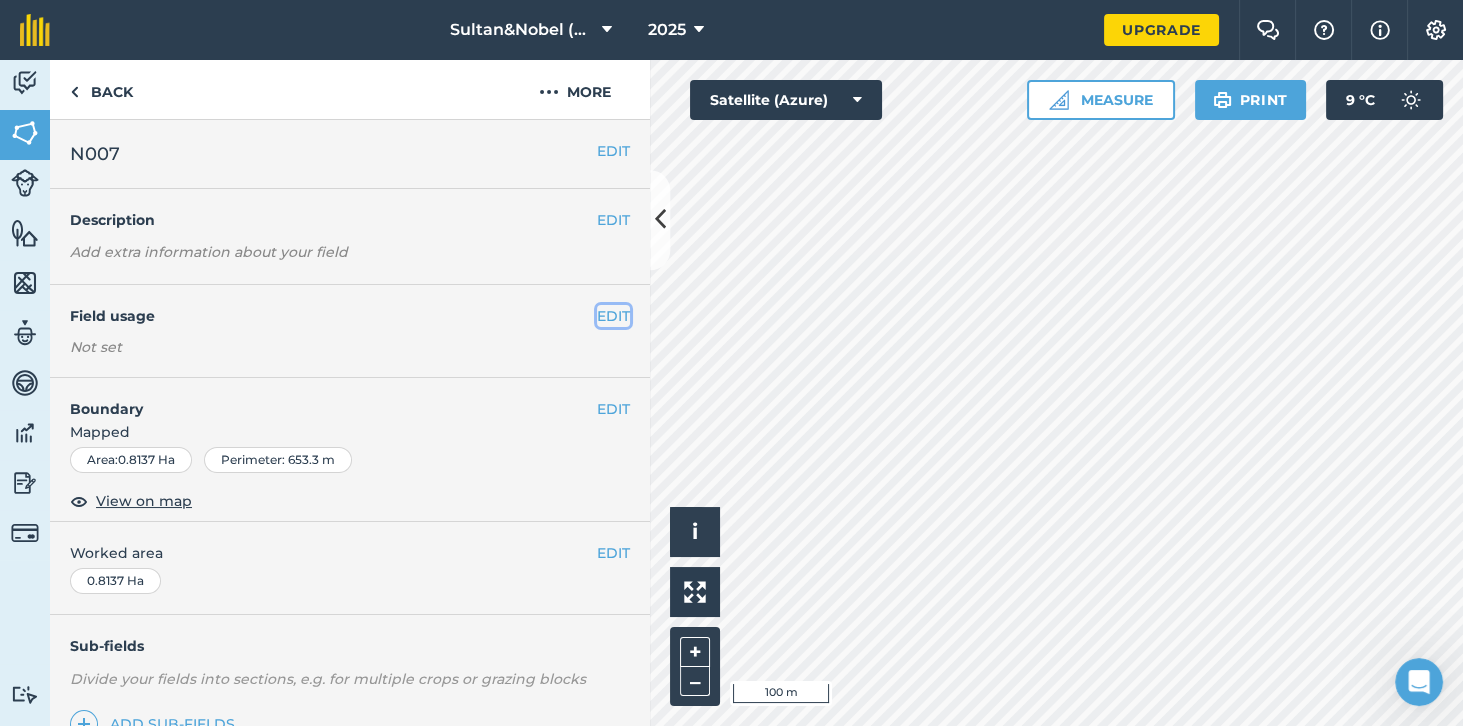 click on "EDIT" at bounding box center (613, 316) 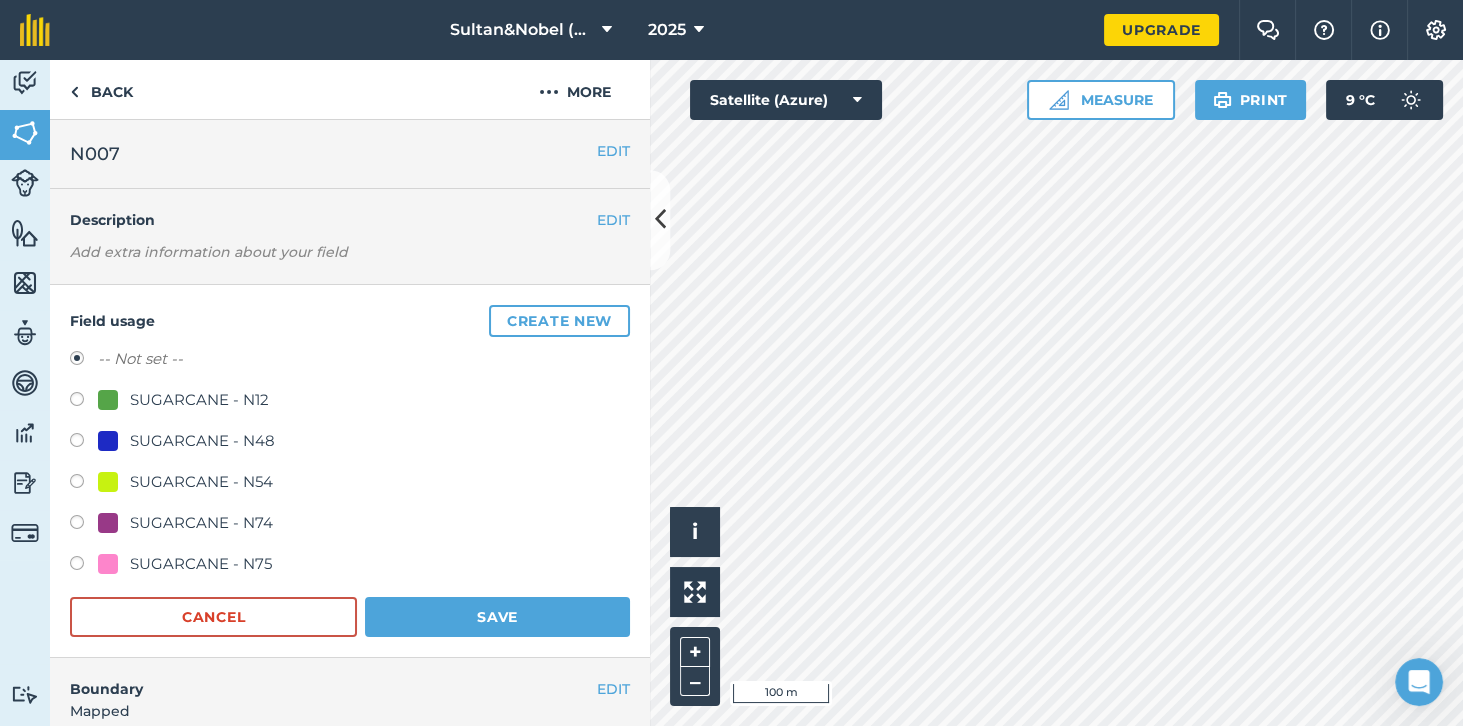 click at bounding box center [84, 484] 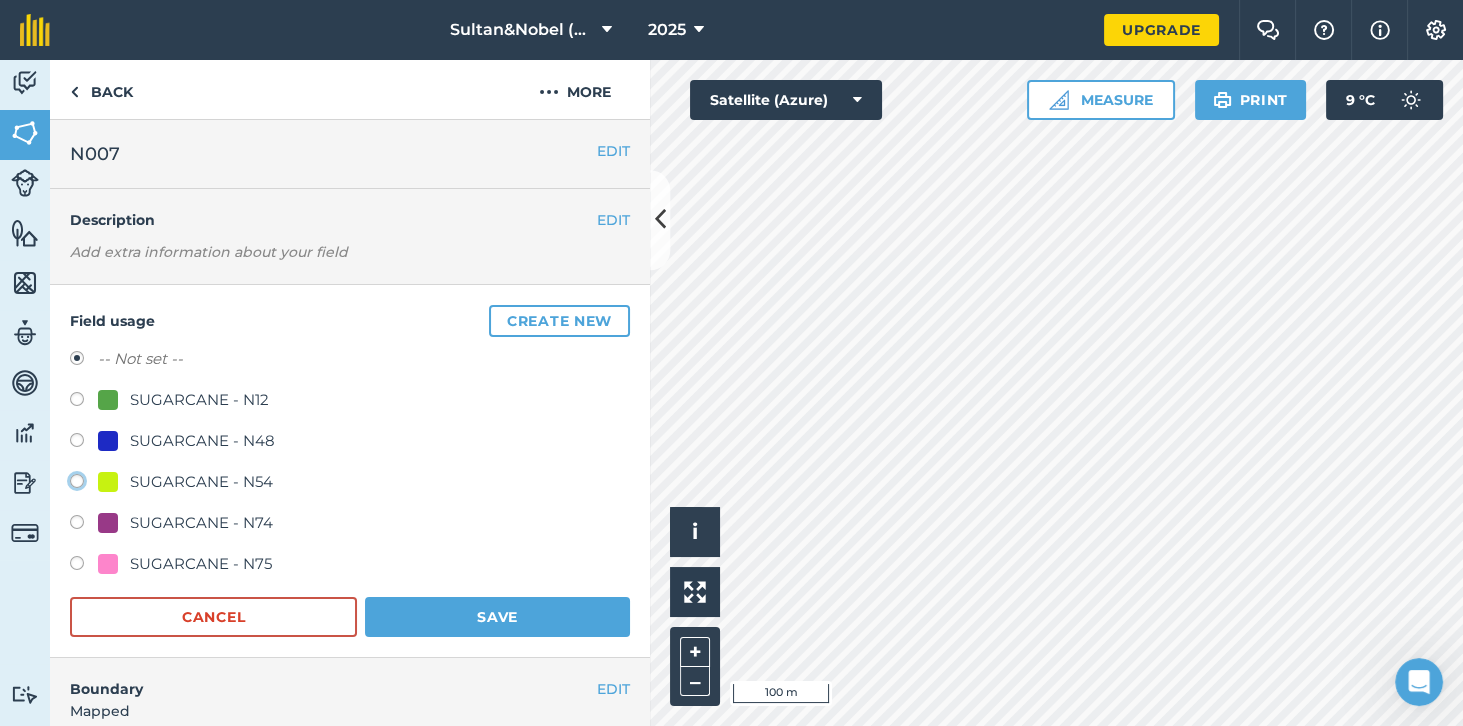 click on "SUGARCANE - N54" at bounding box center (-9923, 480) 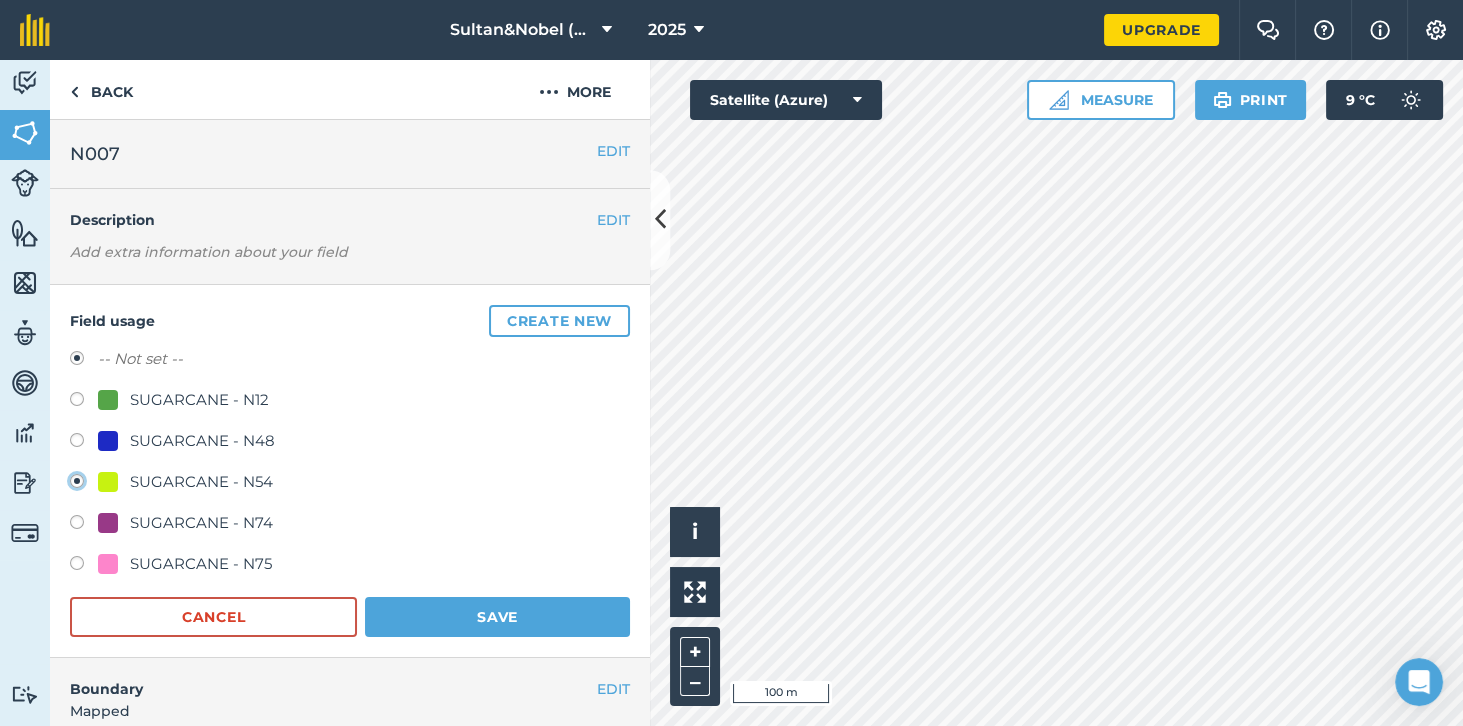 radio on "true" 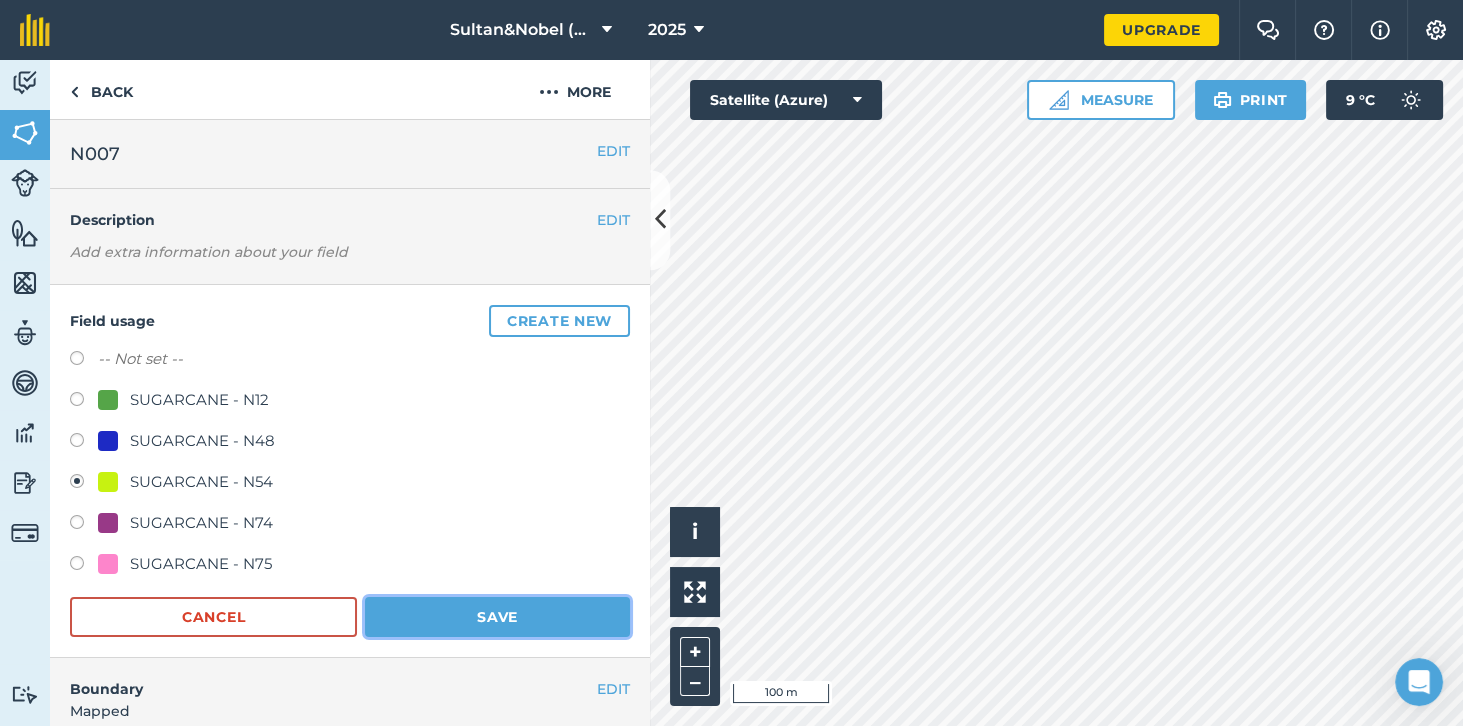 click on "Save" at bounding box center (497, 617) 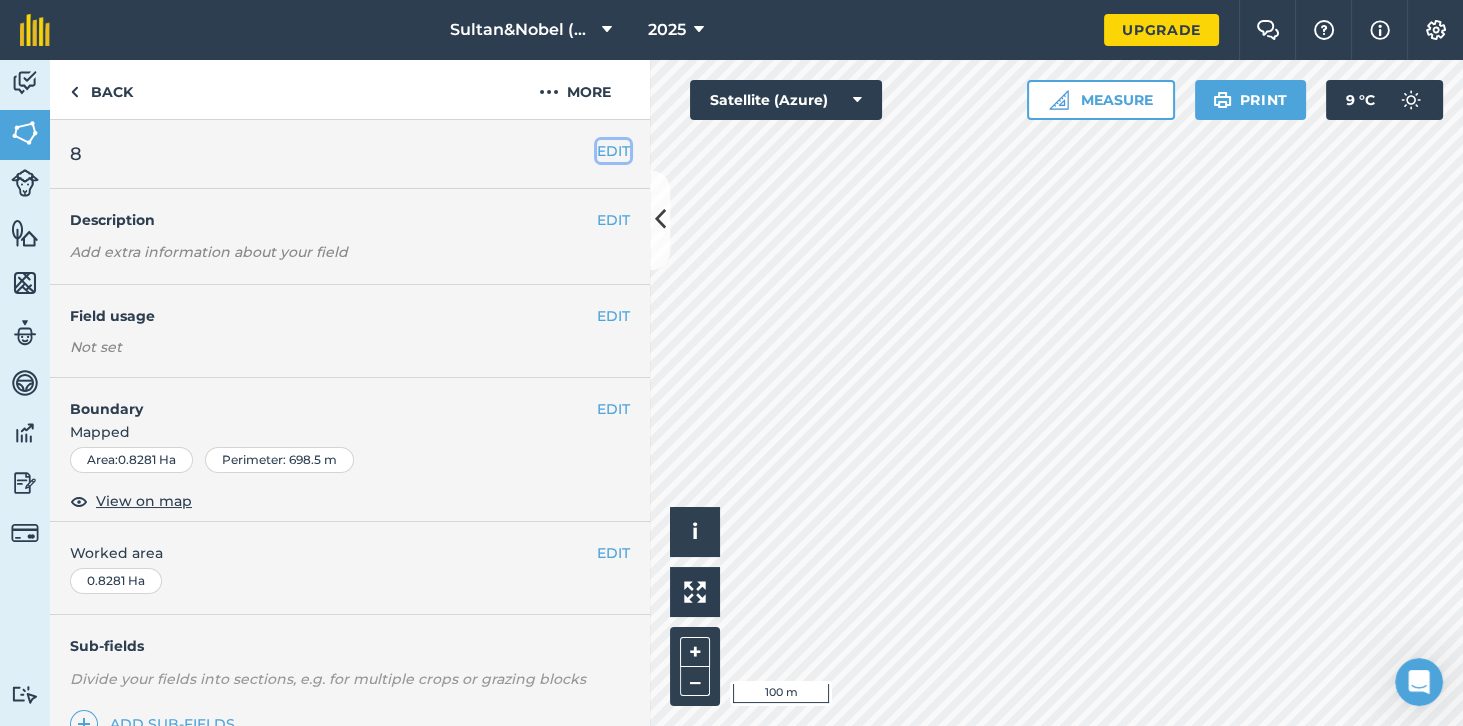 click on "EDIT" at bounding box center (613, 151) 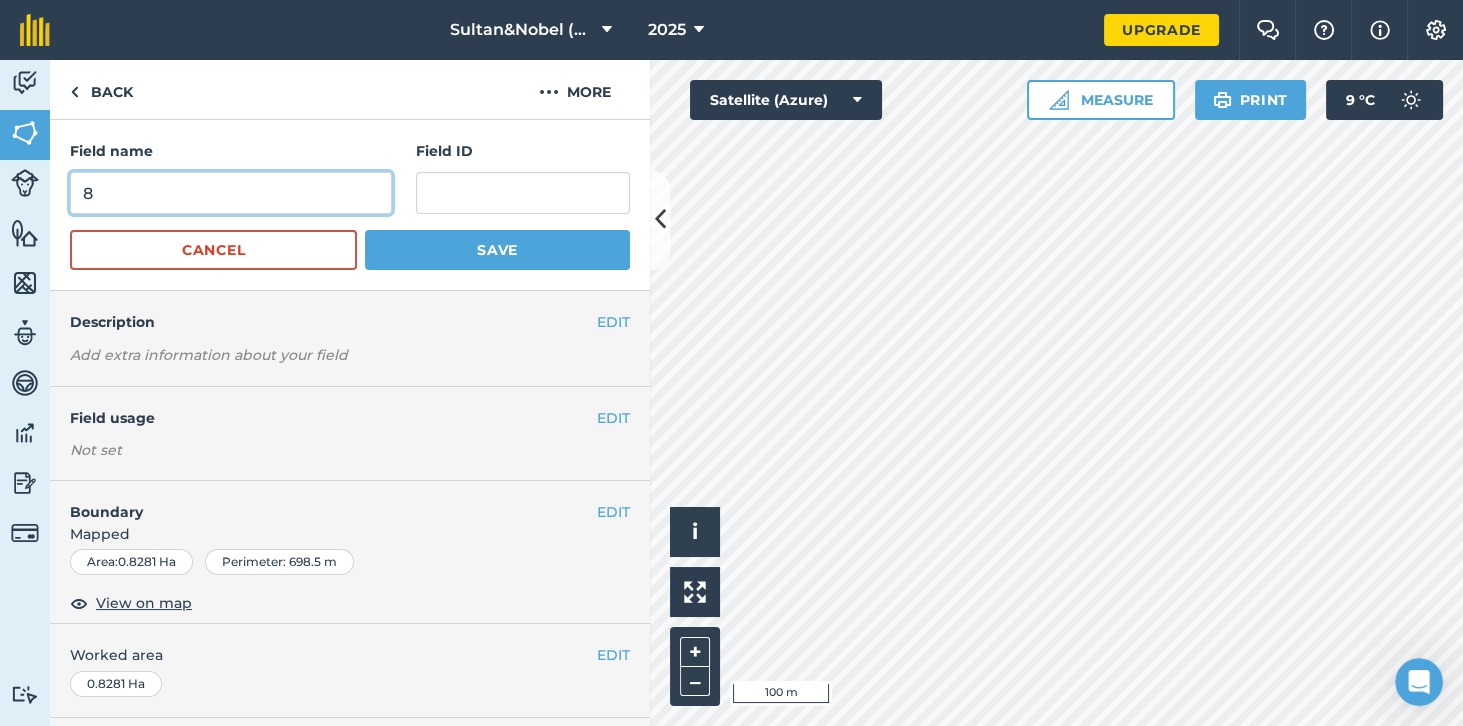 click on "8" at bounding box center [231, 193] 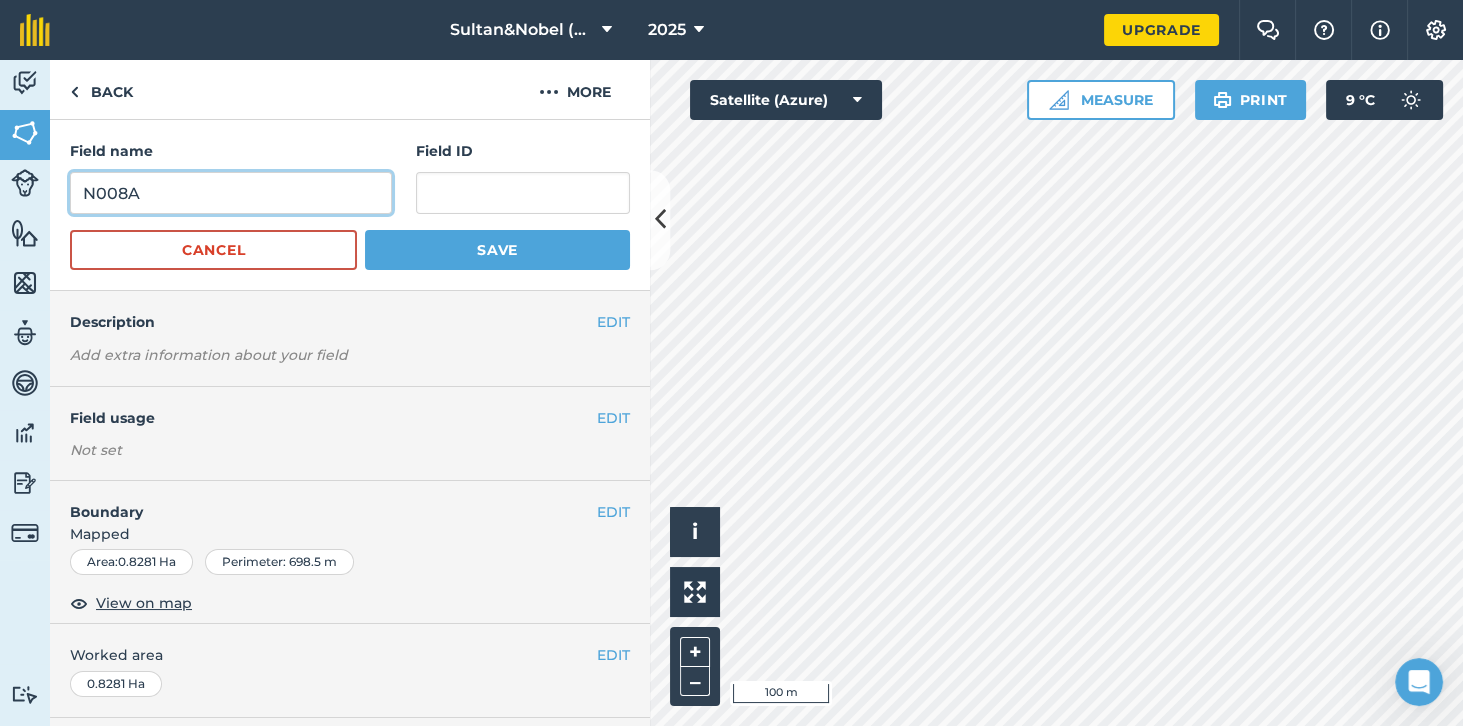 type on "N008A" 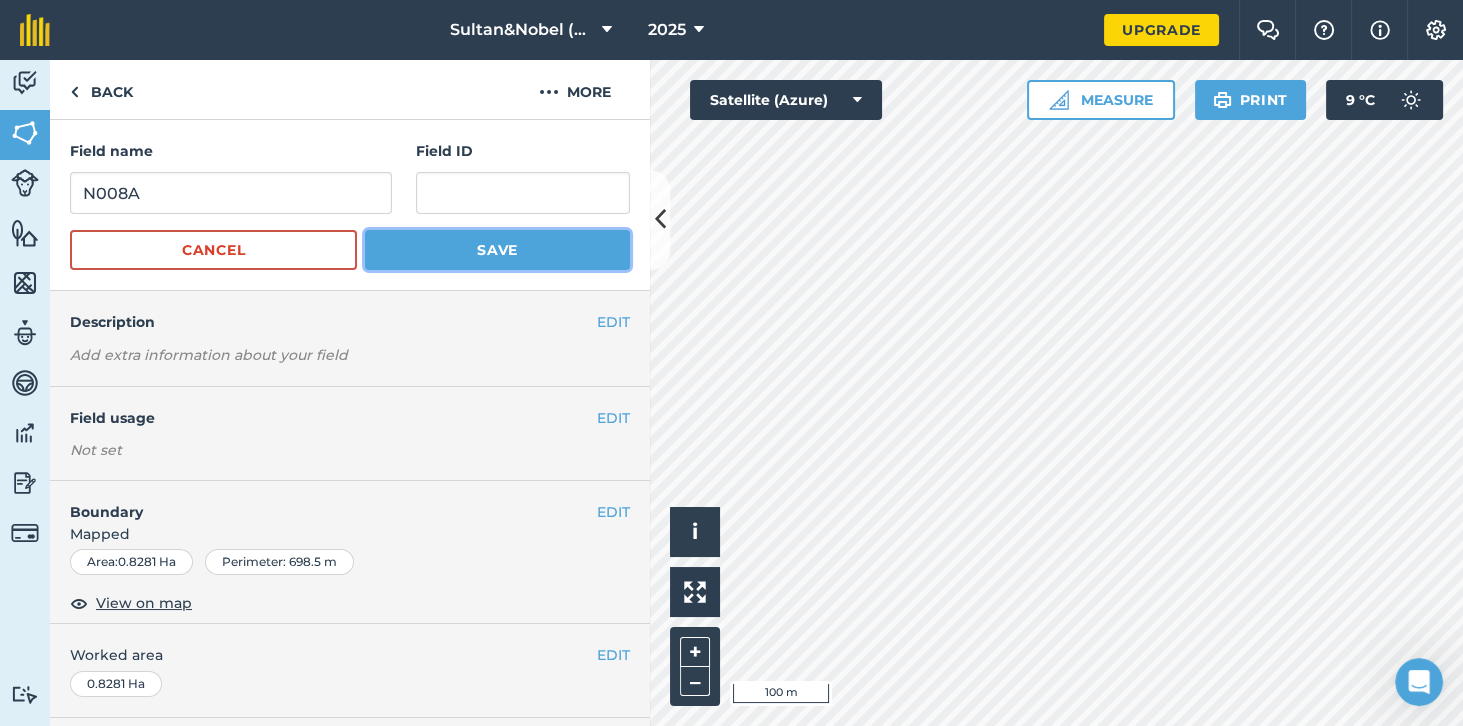 click on "Save" at bounding box center [497, 250] 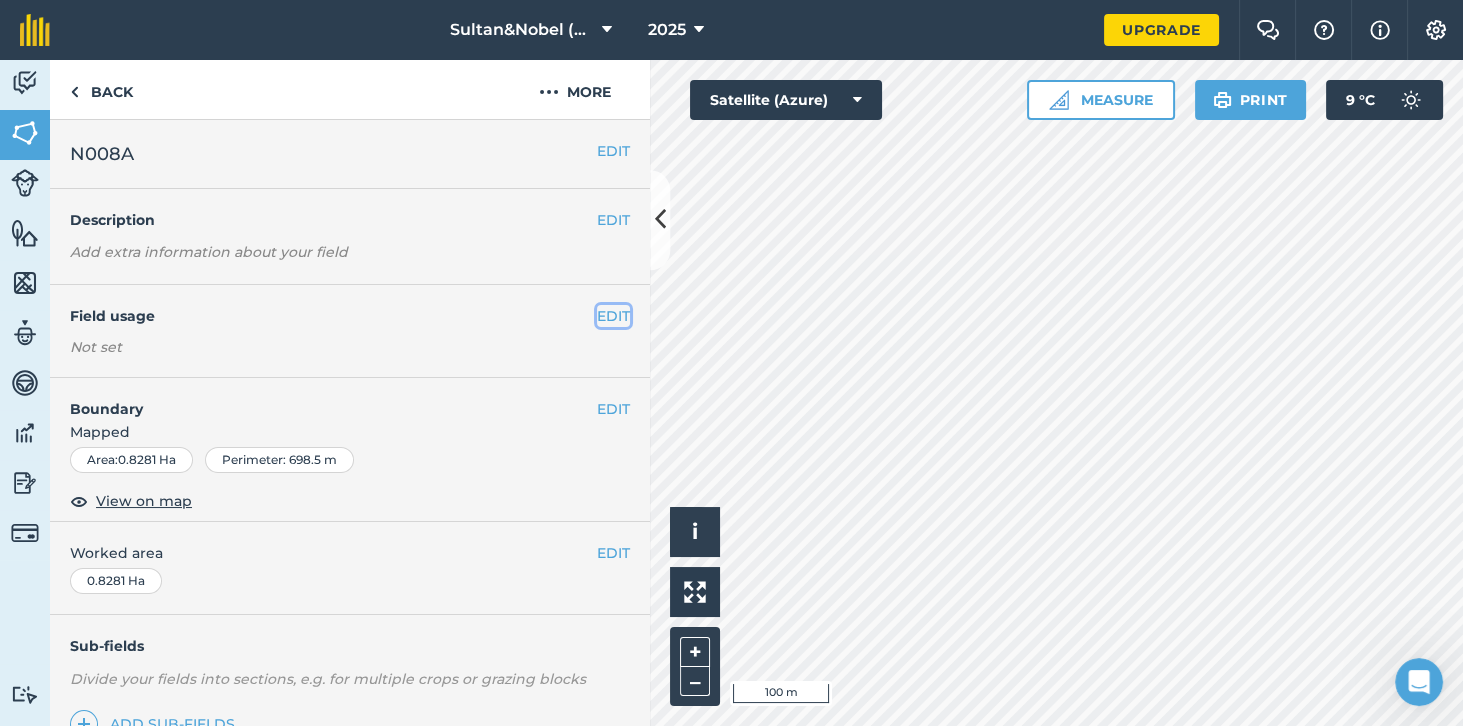 click on "EDIT" at bounding box center (613, 316) 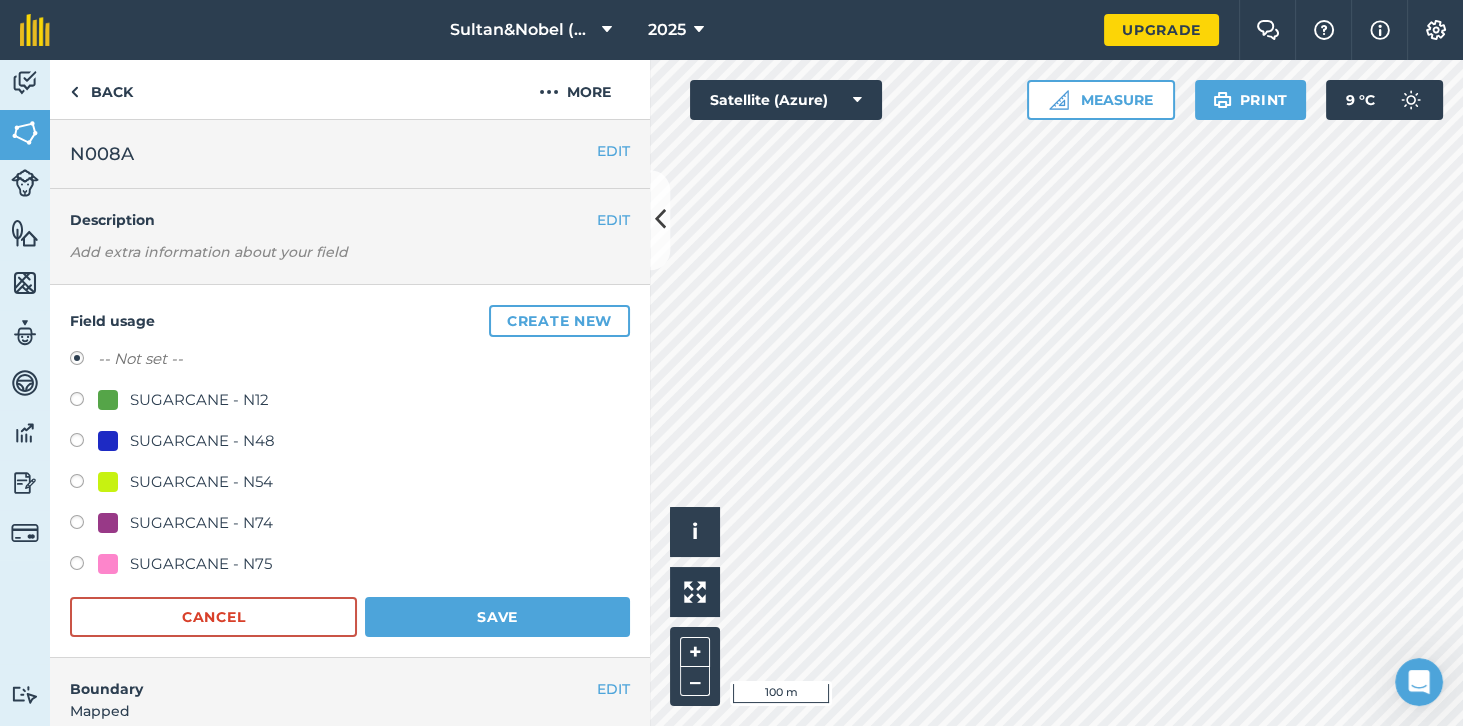 click at bounding box center [84, 484] 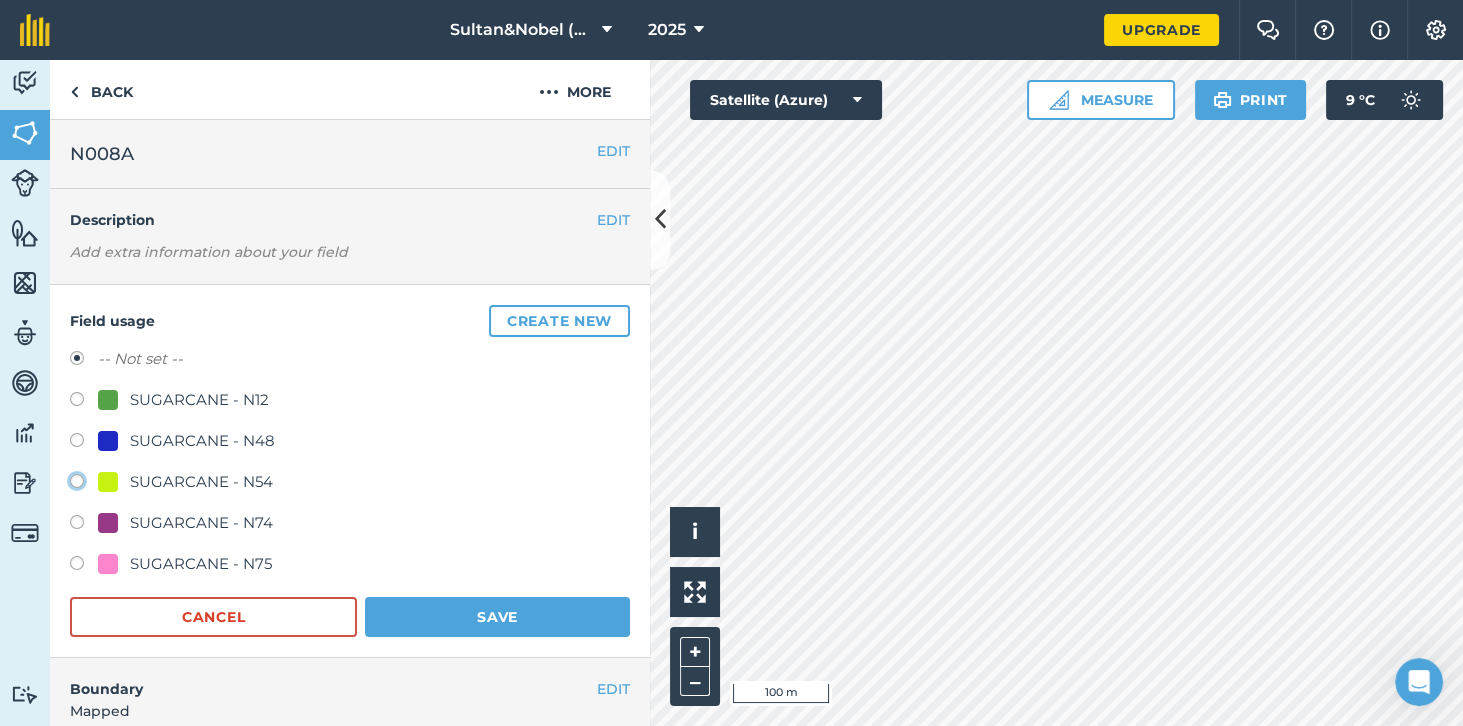 click on "SUGARCANE - N54" at bounding box center [-9923, 480] 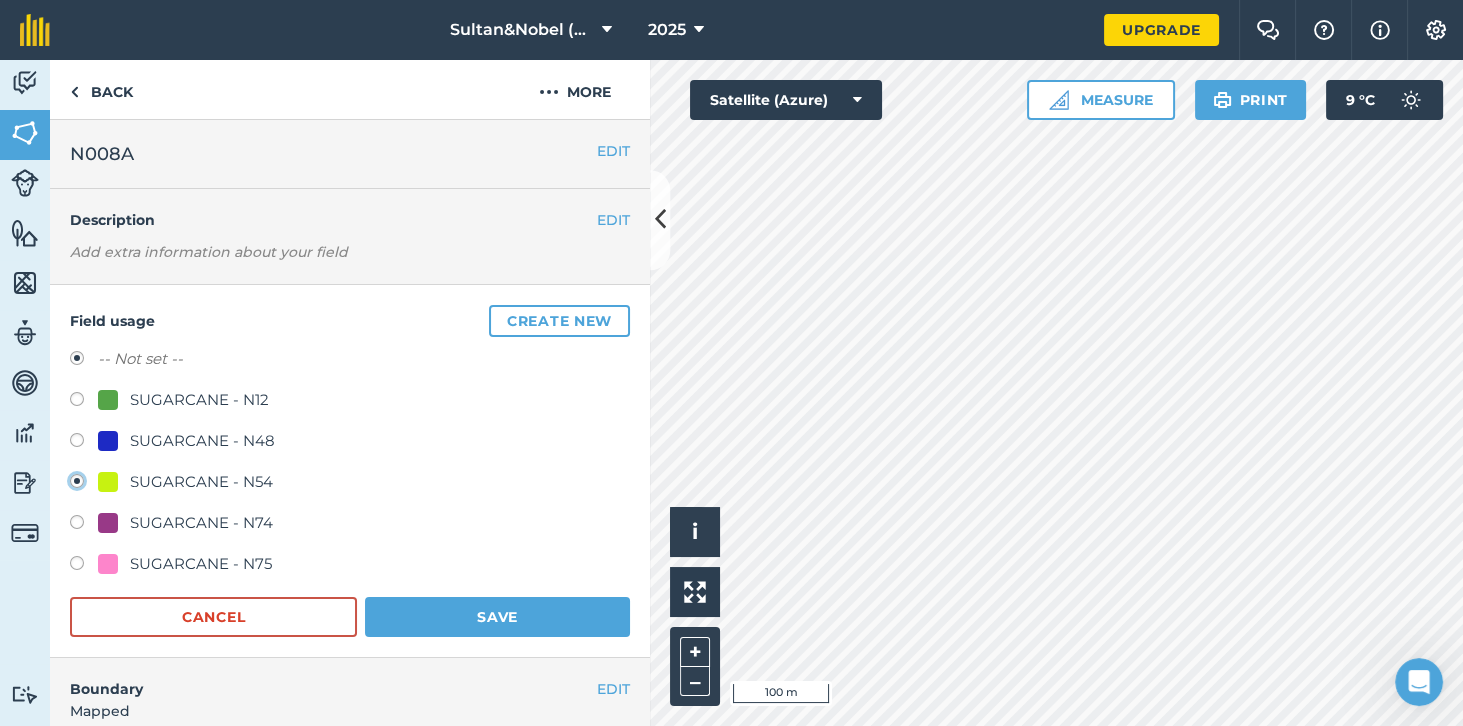 radio on "true" 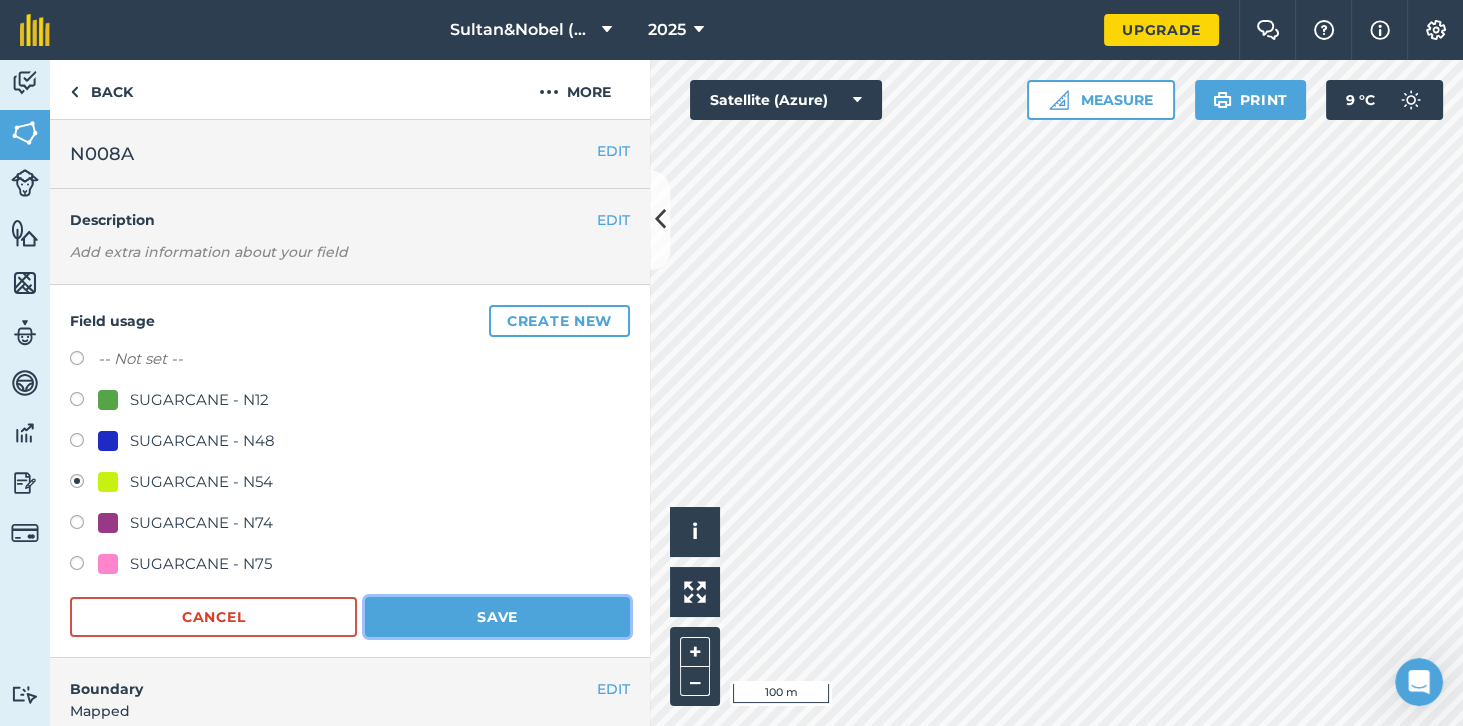 click on "Save" at bounding box center (497, 617) 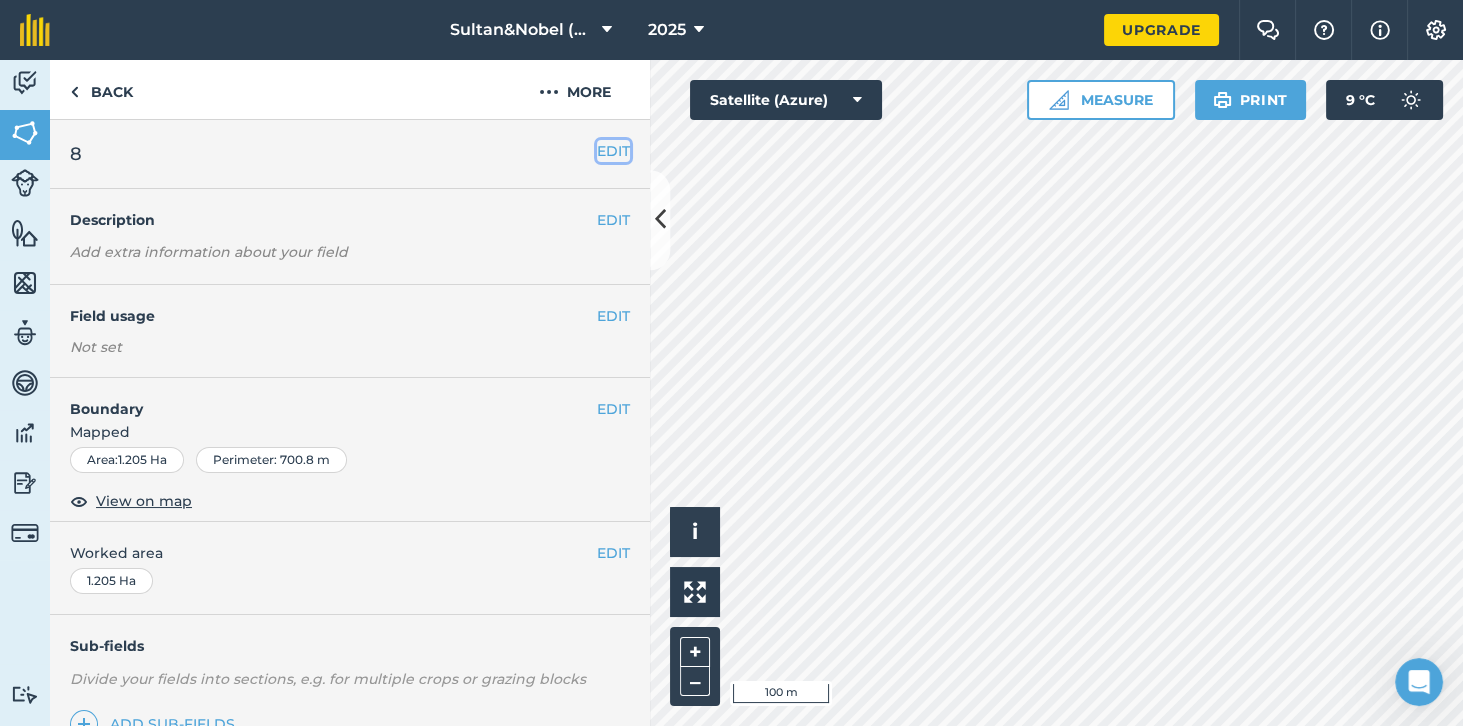 click on "EDIT" at bounding box center (613, 151) 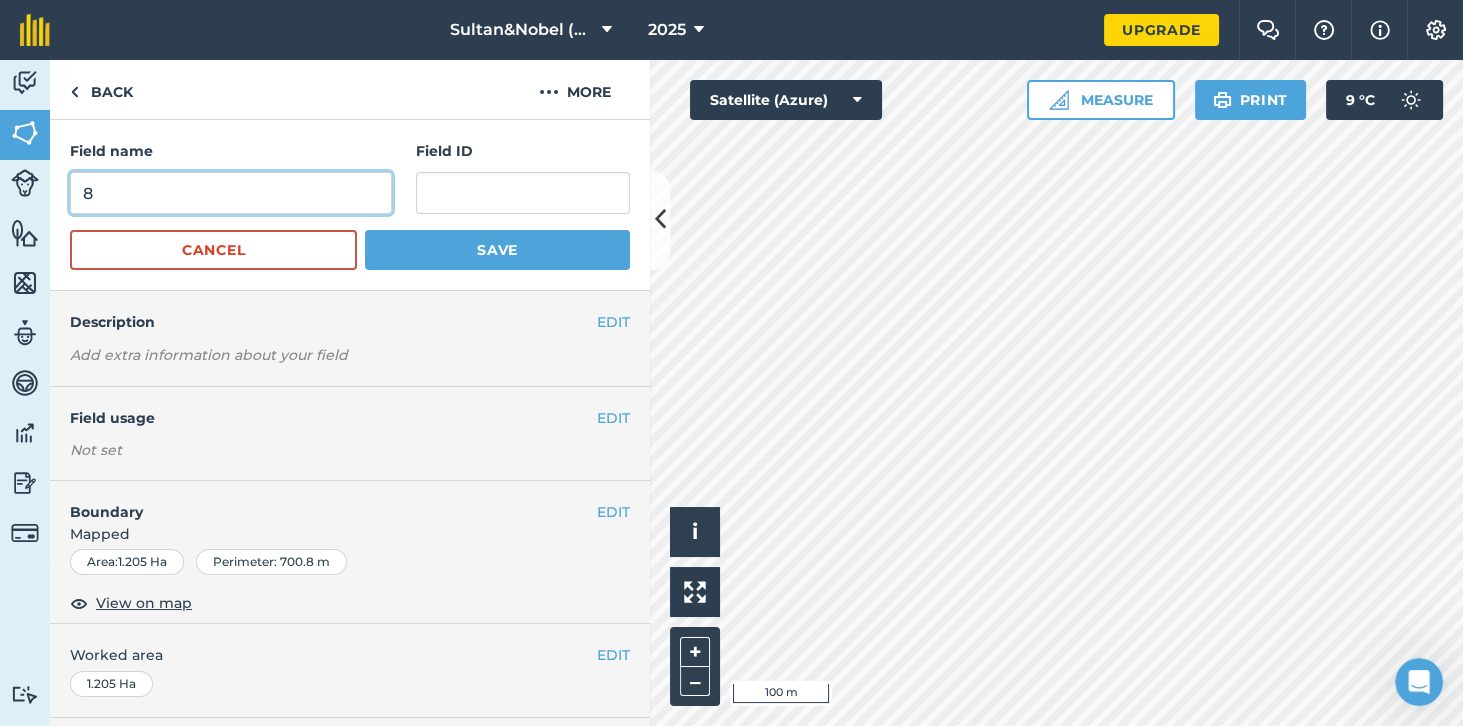 click on "8" at bounding box center [231, 193] 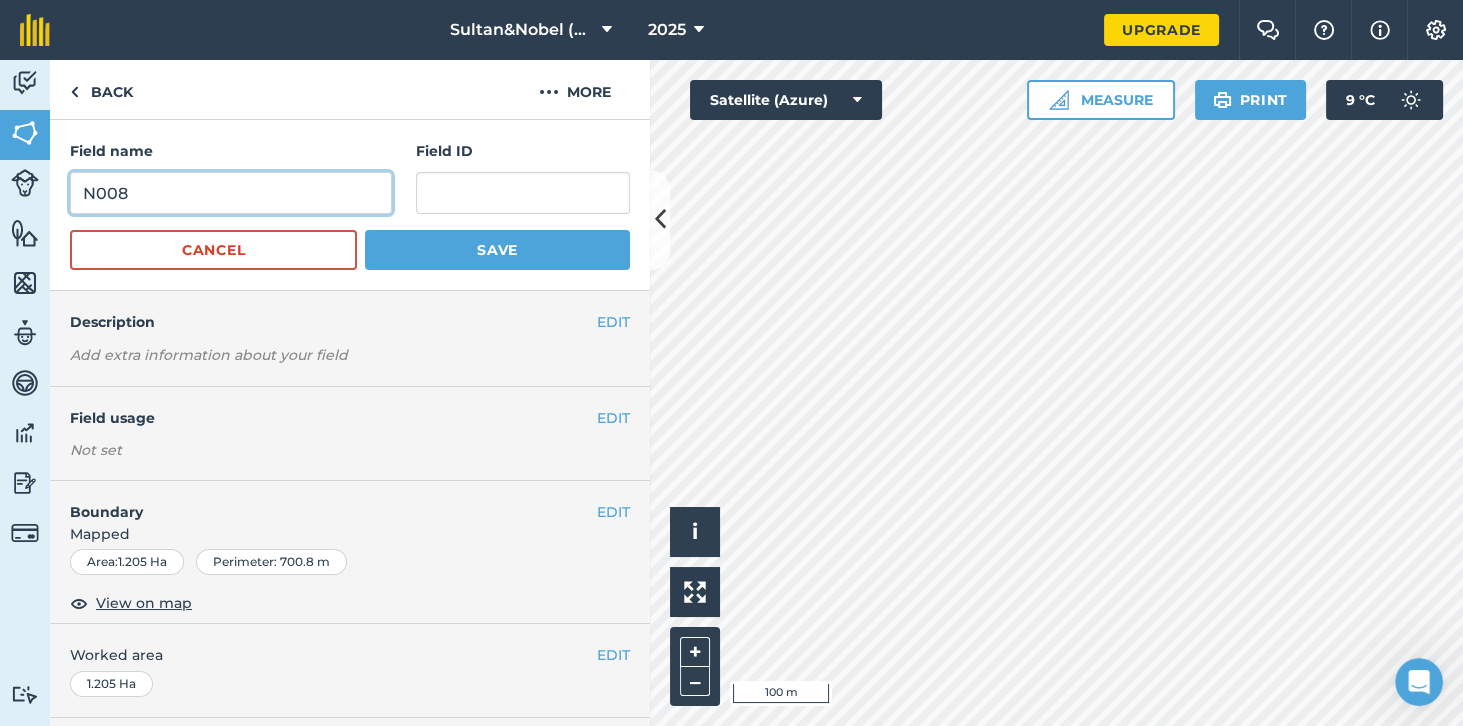 type on "N008" 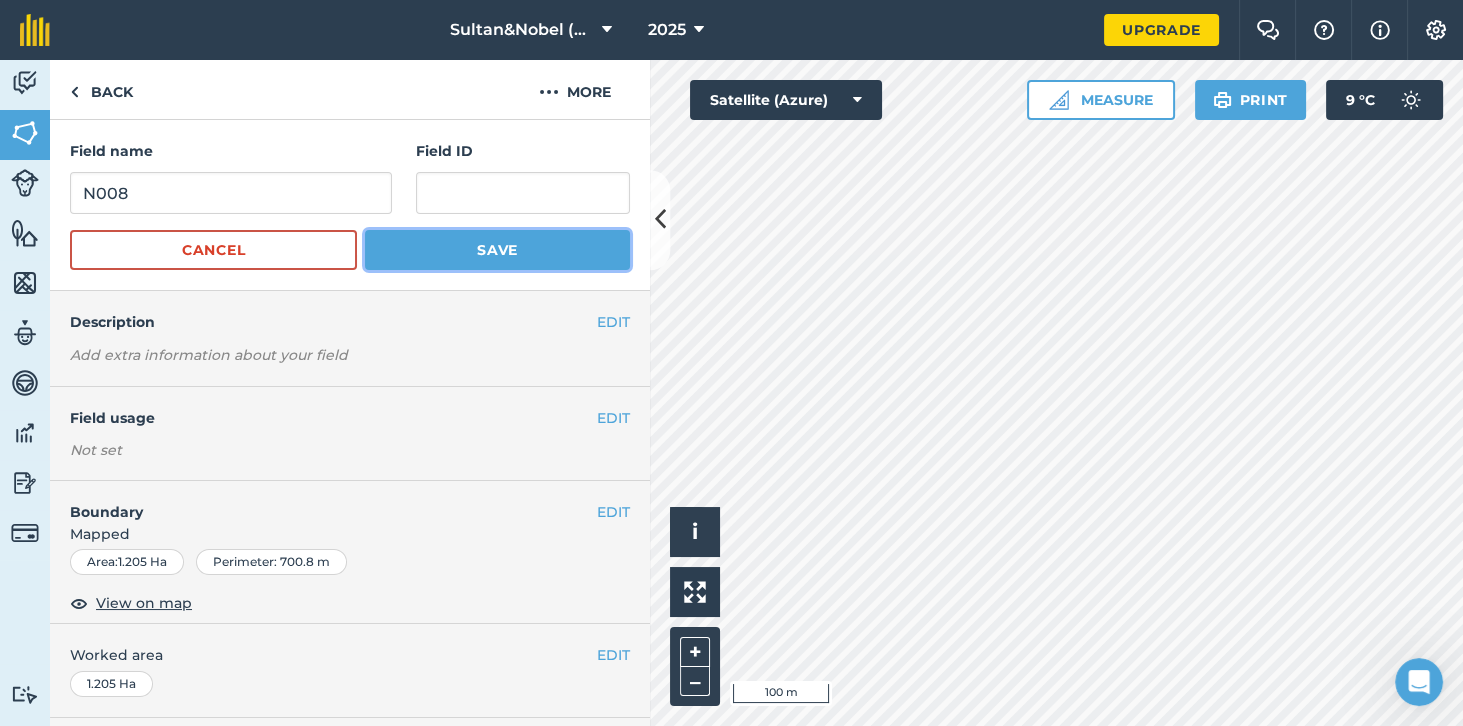 click on "Save" at bounding box center (497, 250) 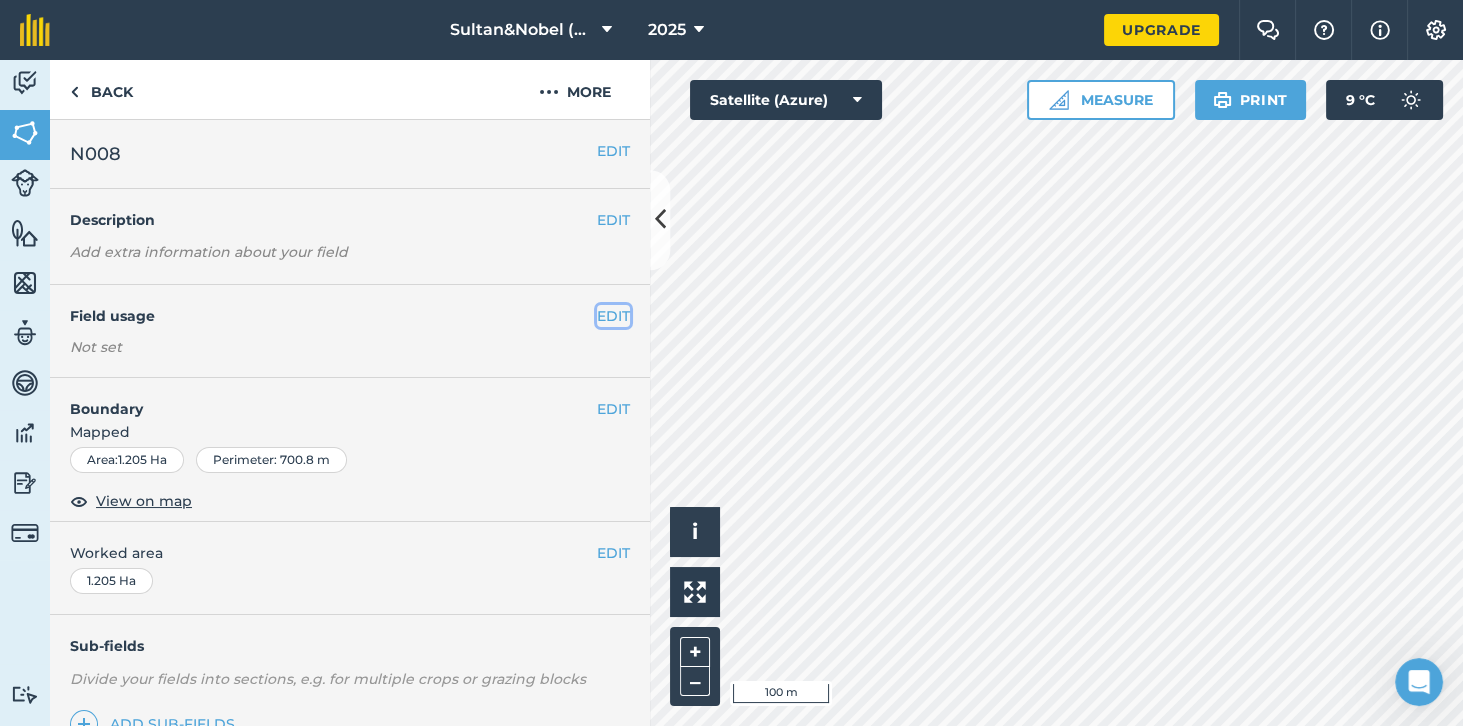 click on "EDIT" at bounding box center [613, 316] 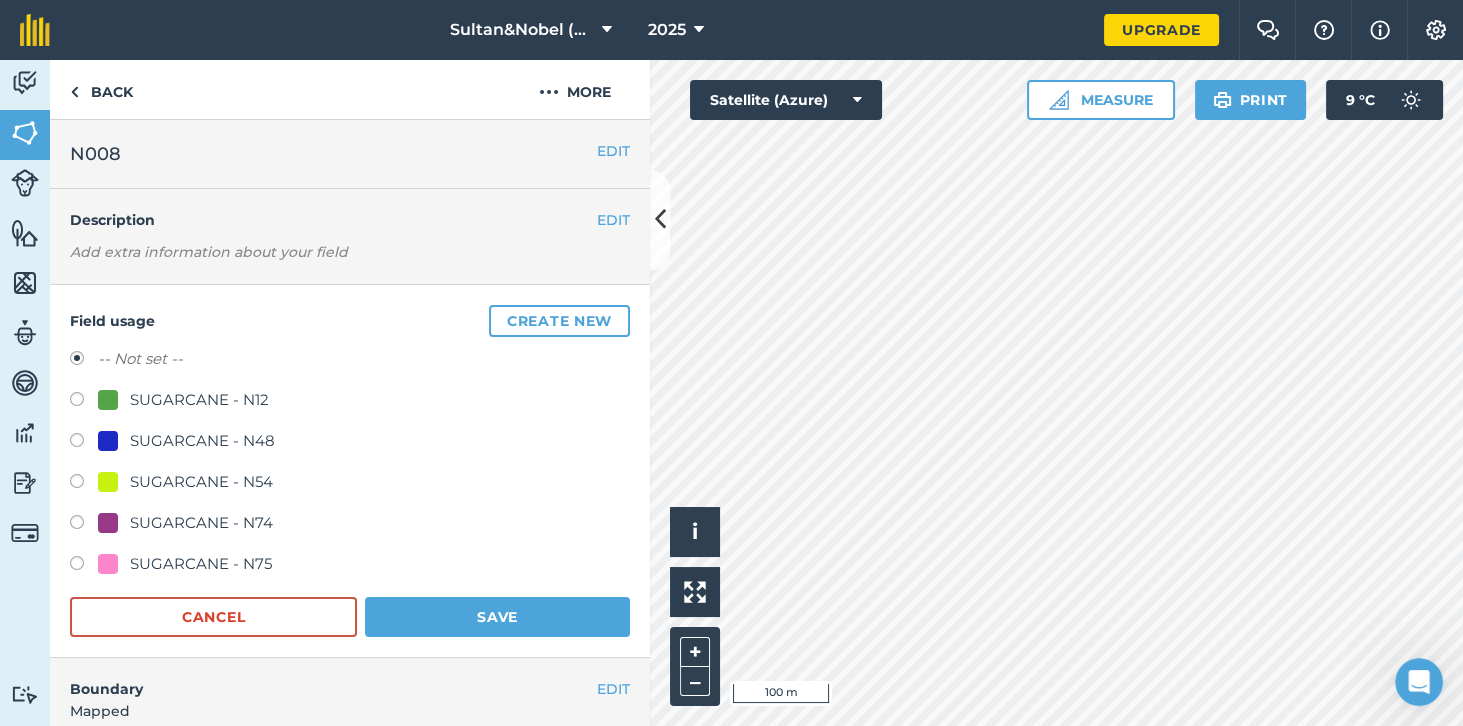 click at bounding box center (84, 484) 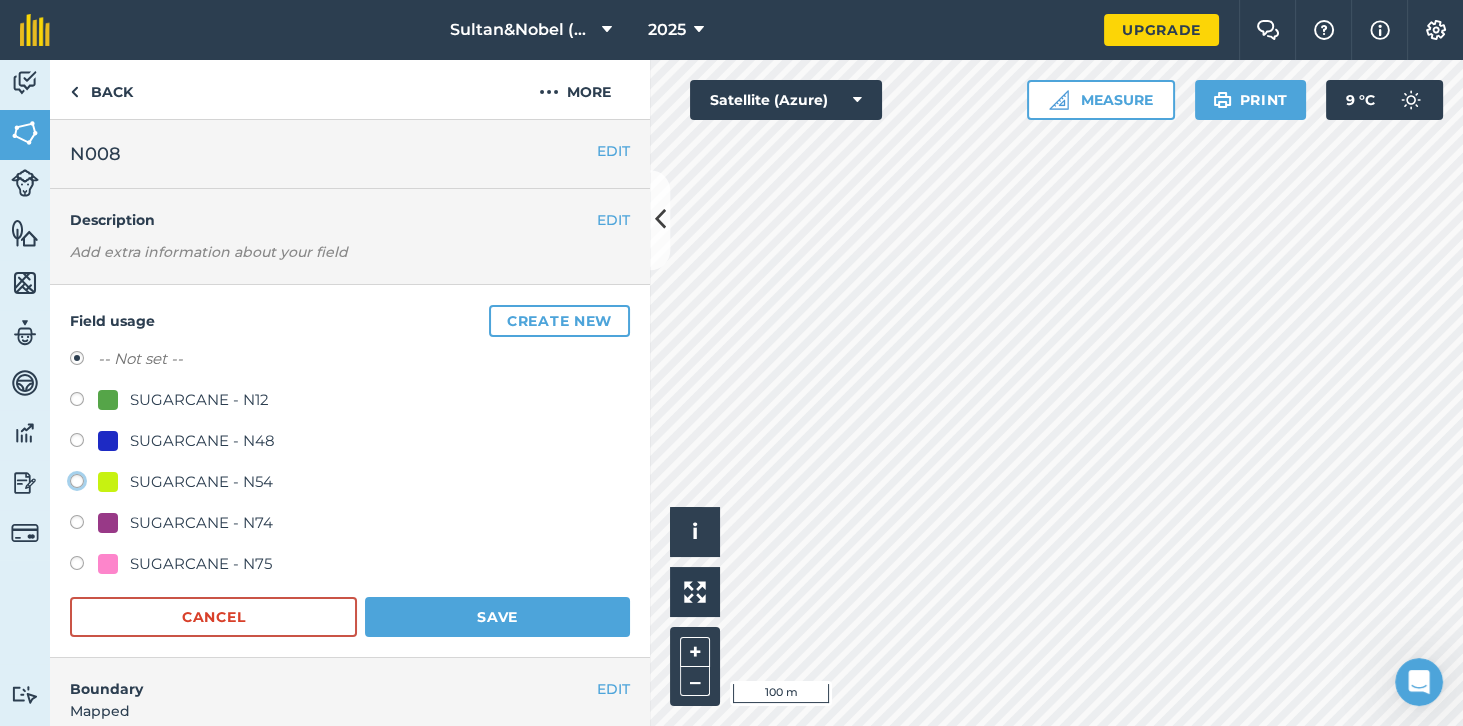 click on "SUGARCANE - N54" at bounding box center [-9923, 480] 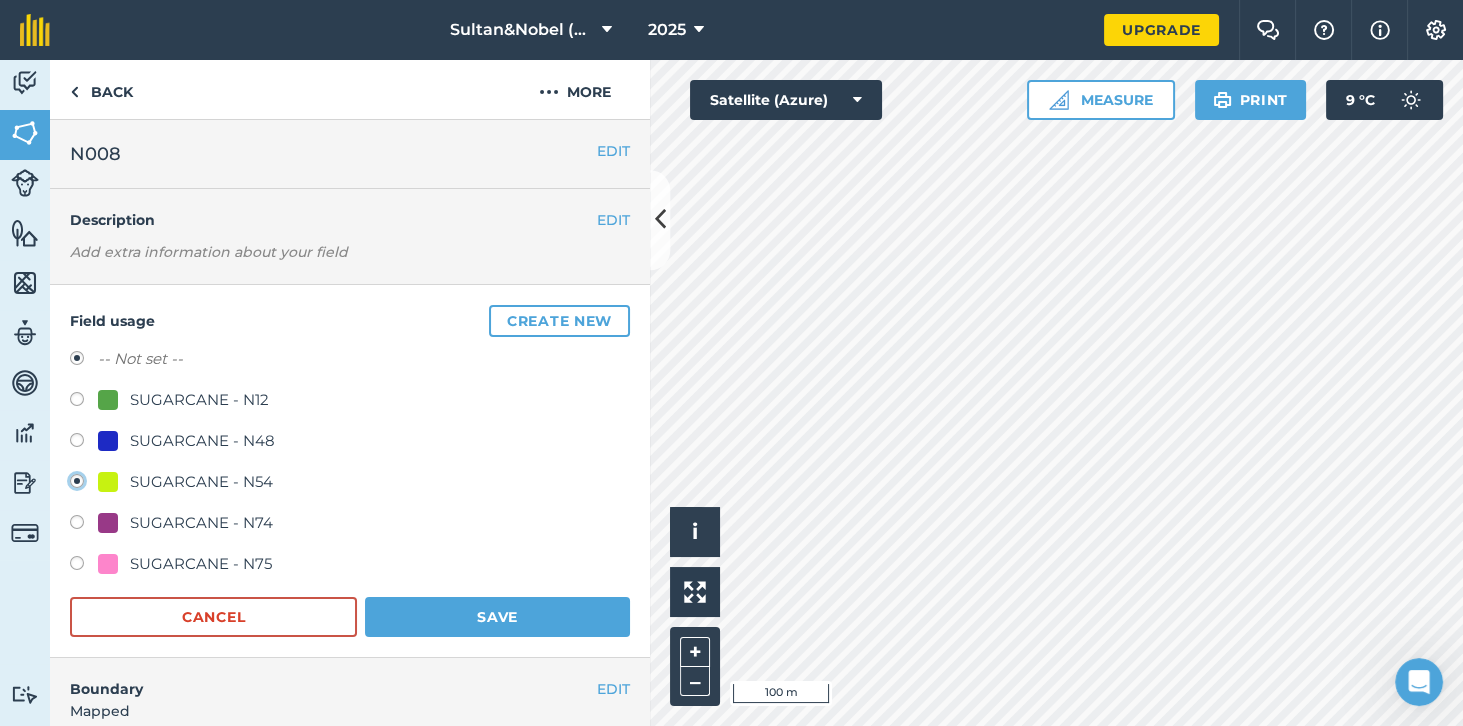 radio on "true" 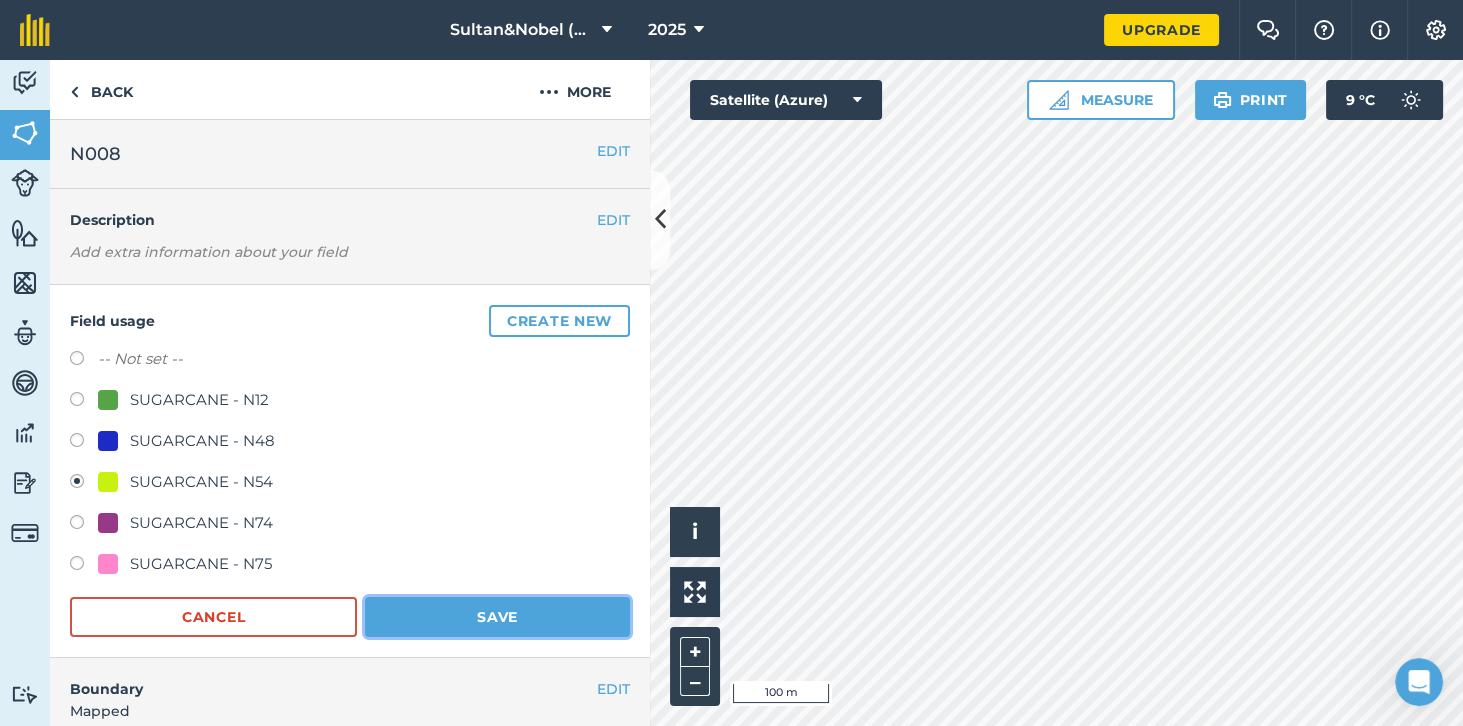 click on "Save" at bounding box center (497, 617) 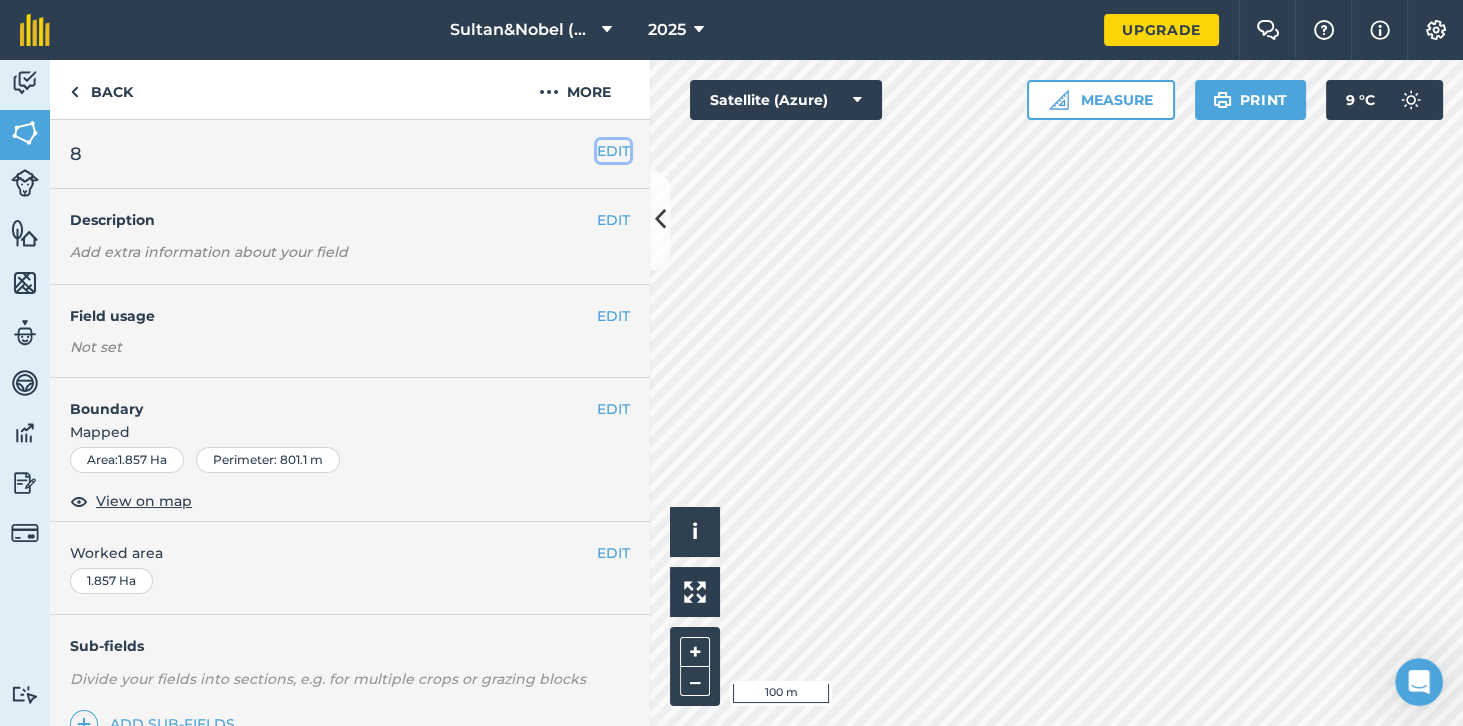 click on "EDIT" at bounding box center (613, 151) 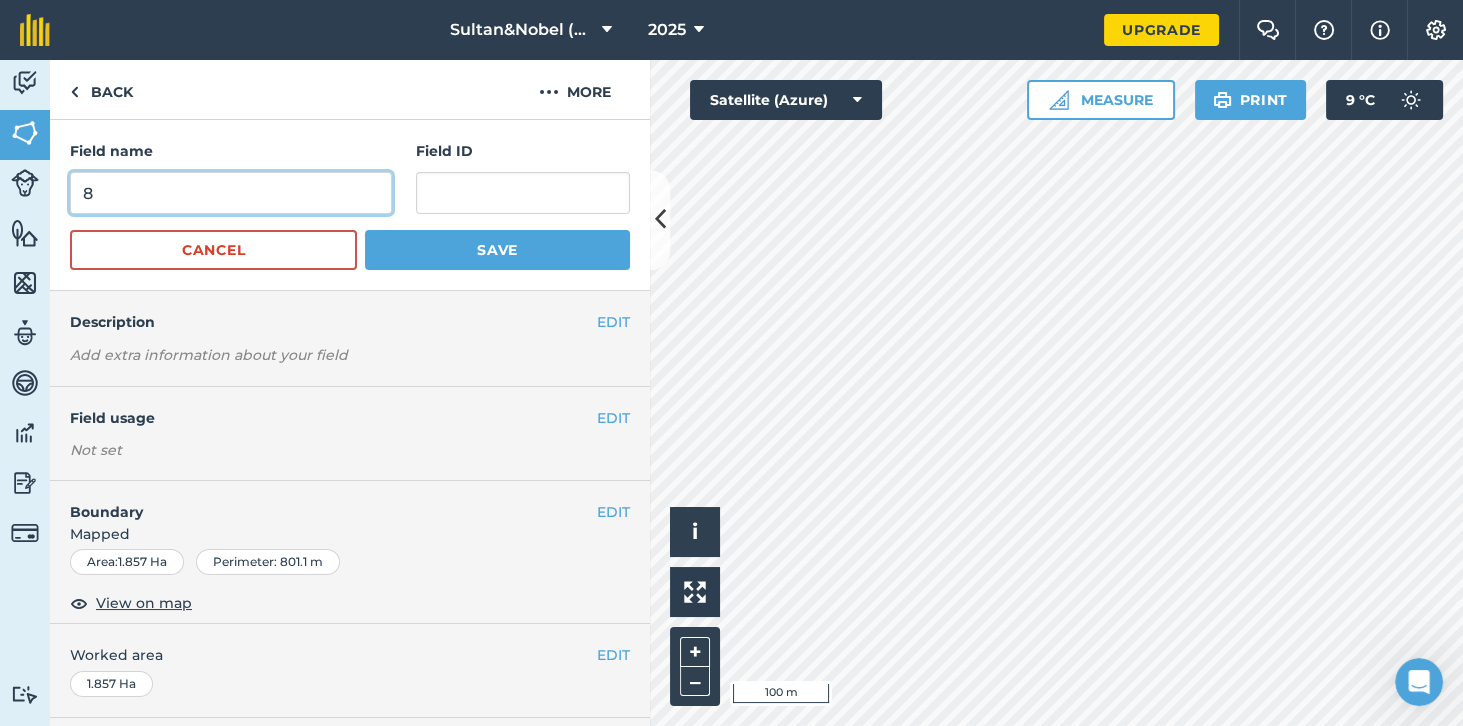 click on "8" at bounding box center (231, 193) 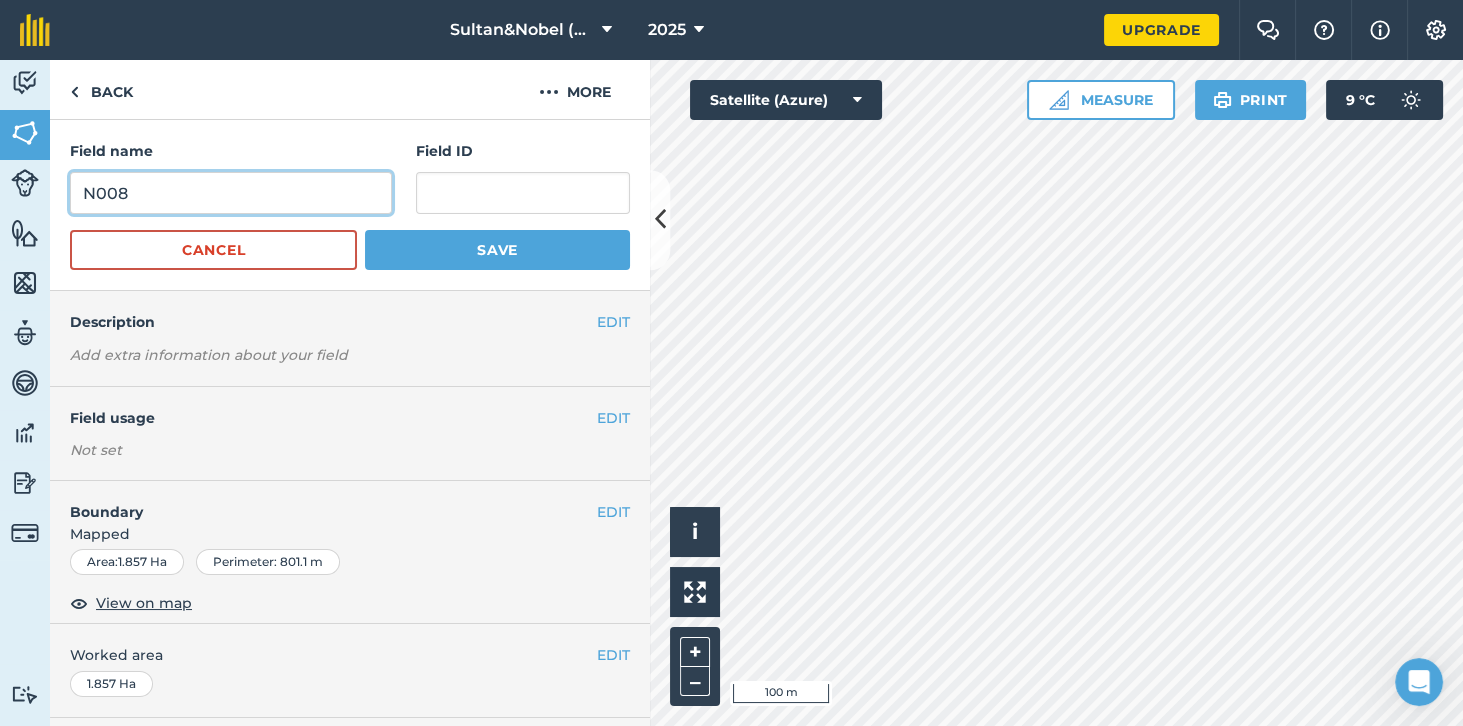 type on "N008" 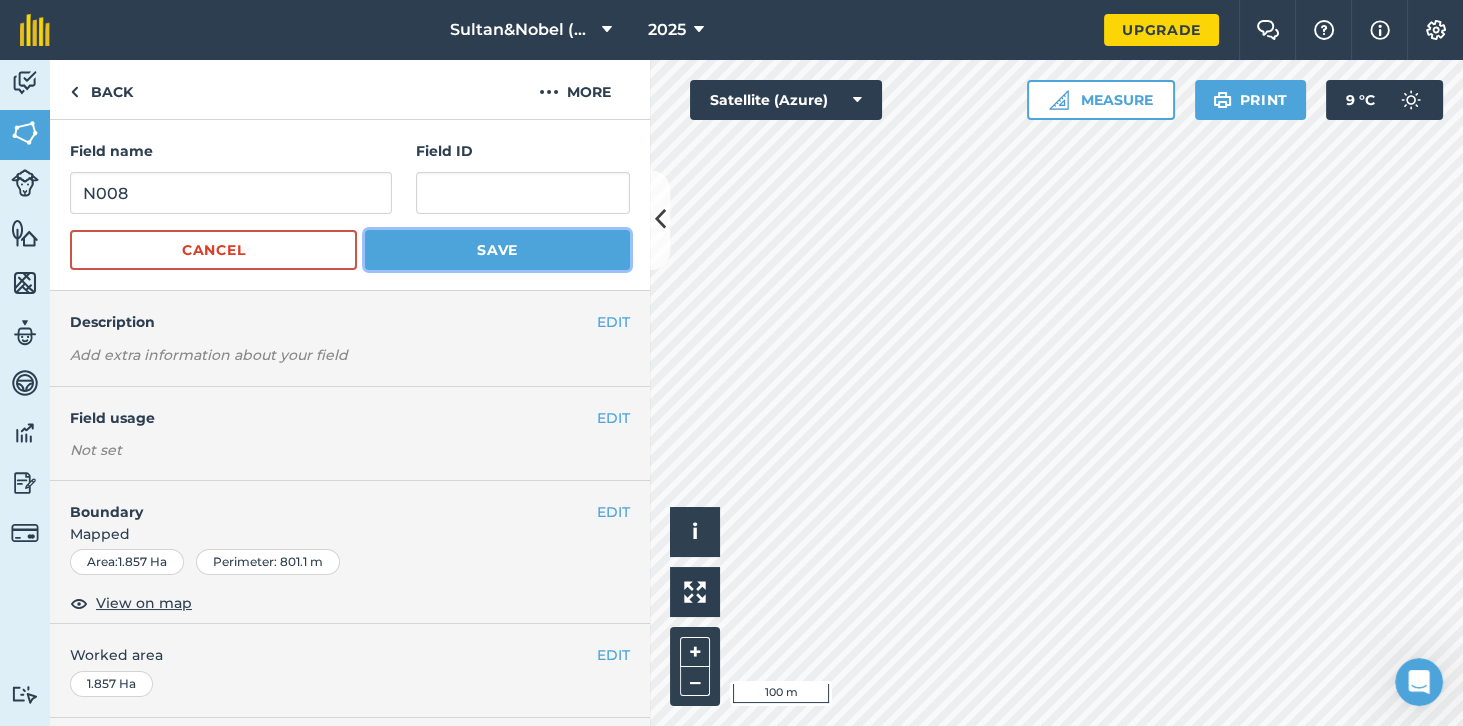 click on "Save" at bounding box center [497, 250] 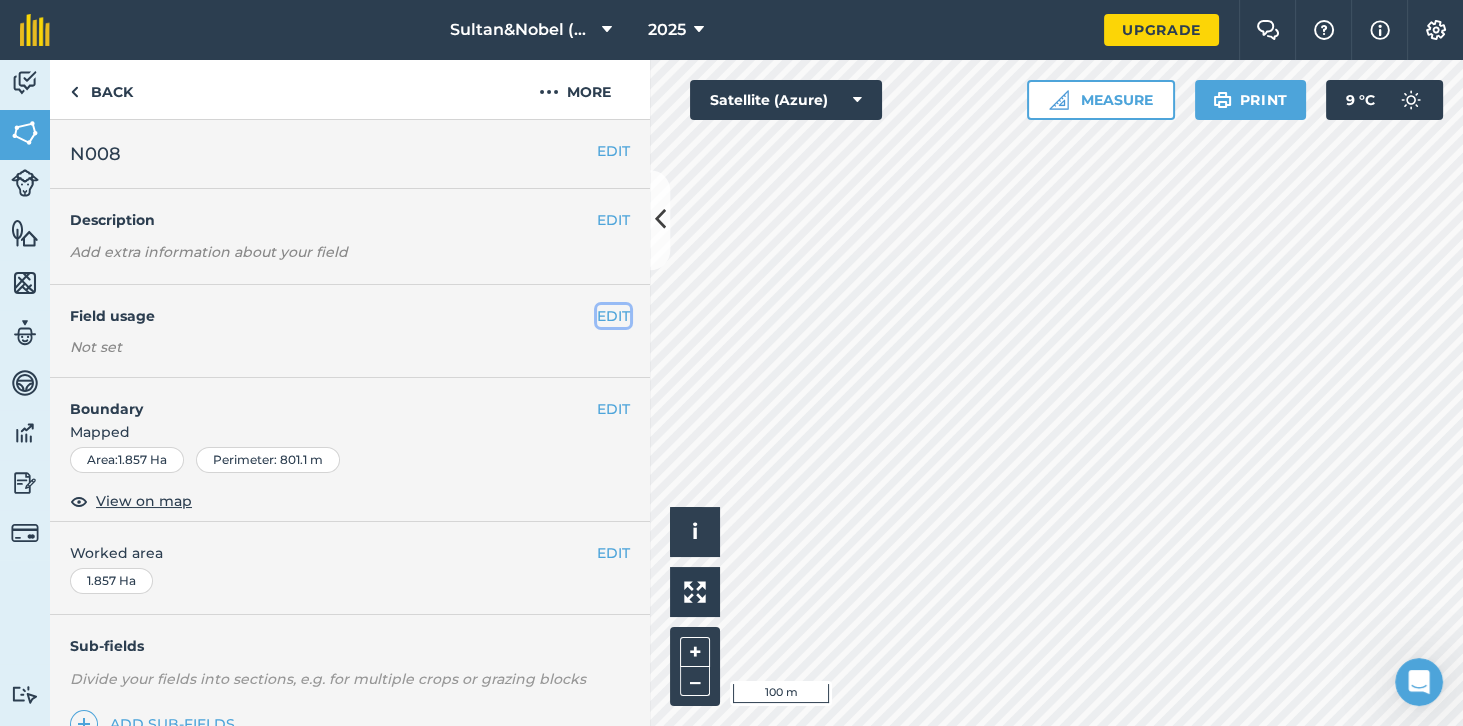 click on "EDIT" at bounding box center (613, 316) 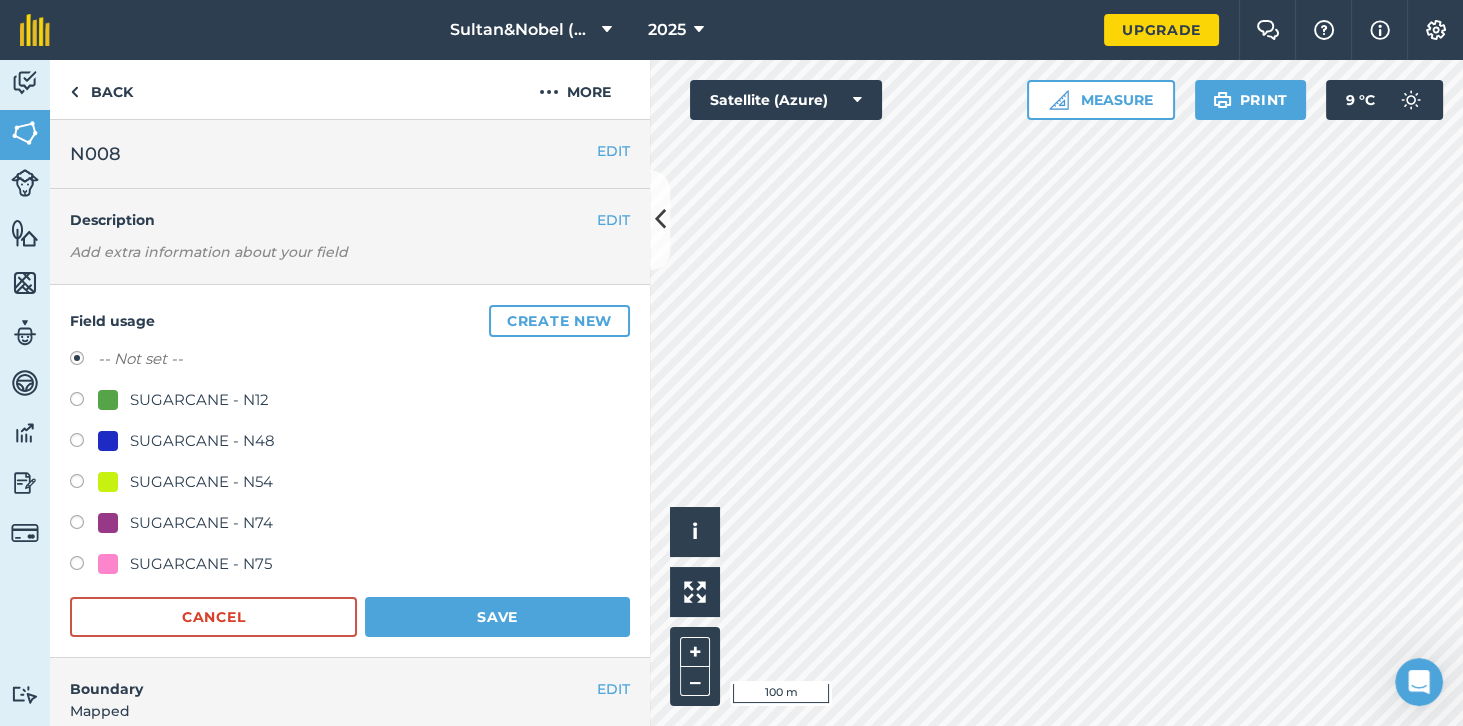 click on "SUGARCANE - N54" at bounding box center (201, 482) 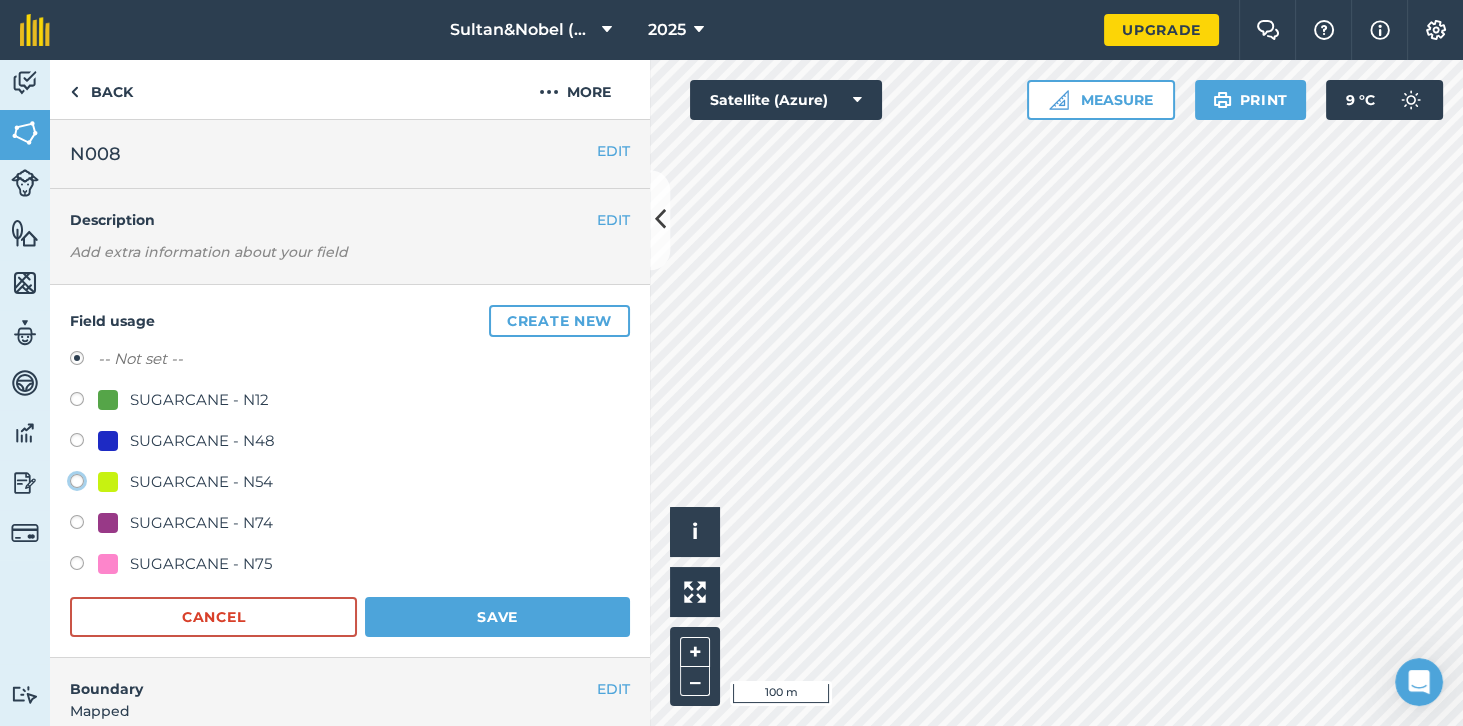 click on "SUGARCANE - N54" at bounding box center (-9923, 480) 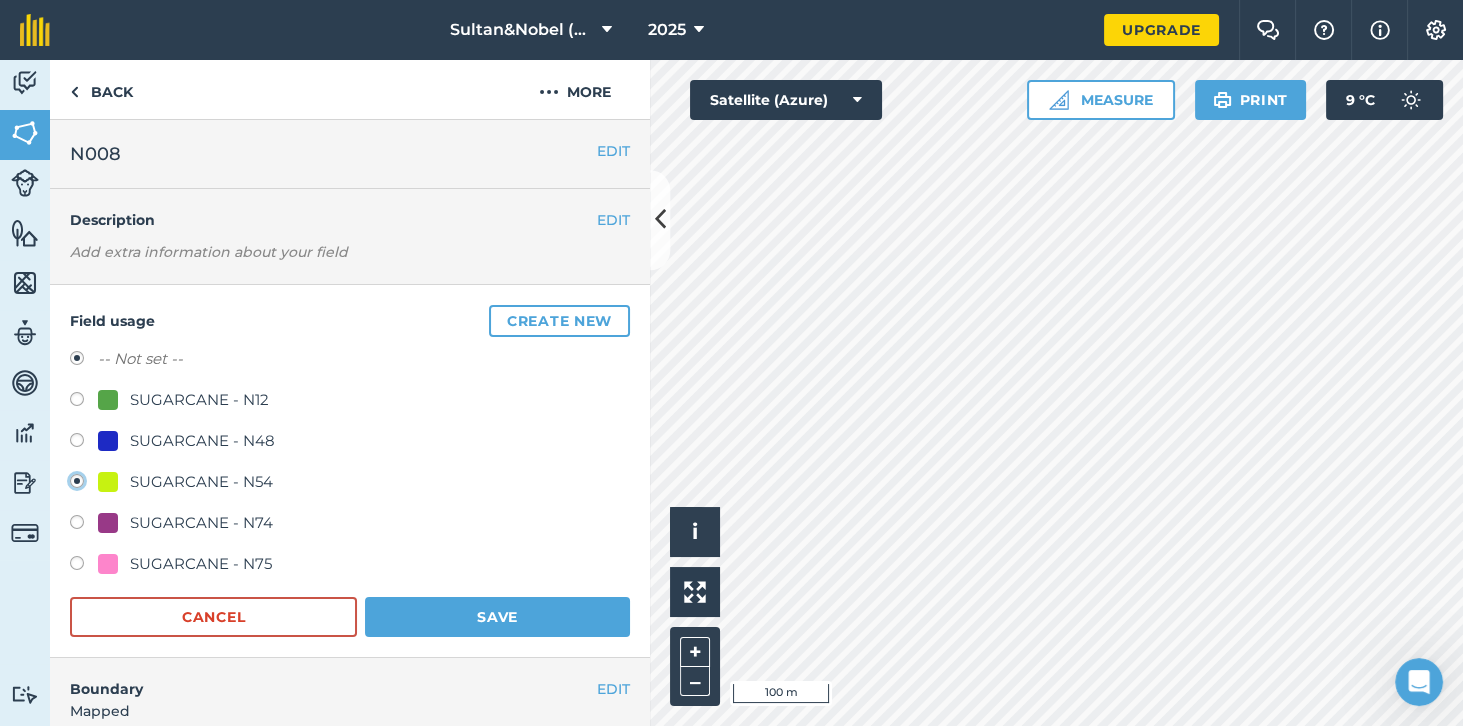 radio on "true" 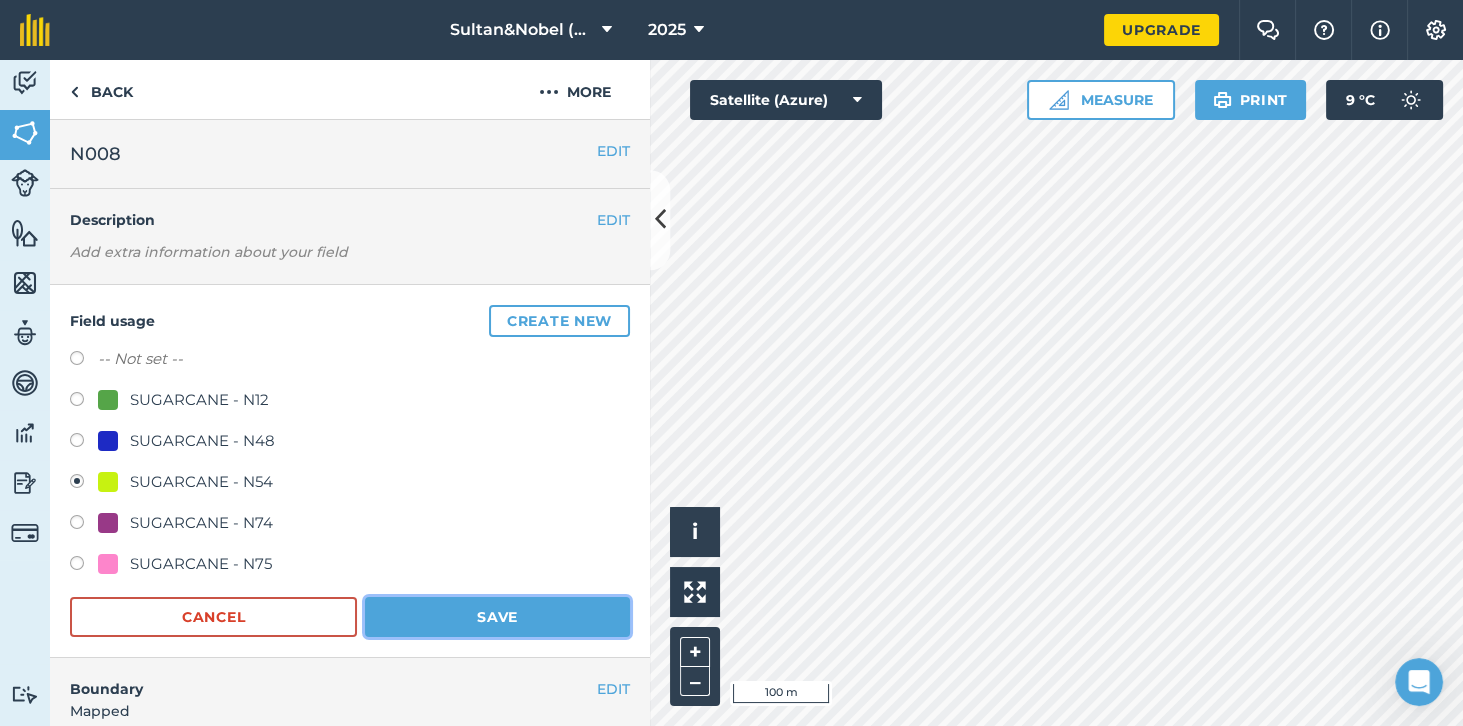 click on "Save" at bounding box center (497, 617) 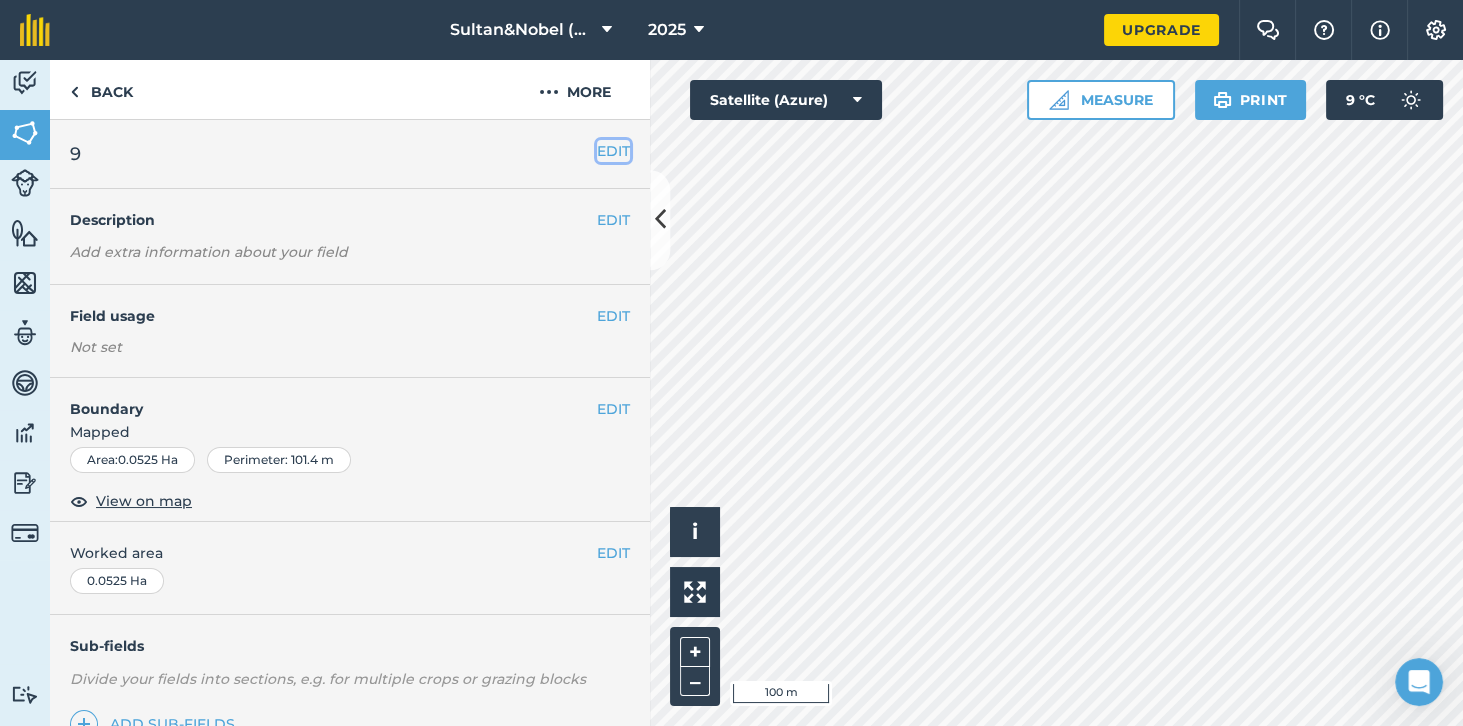 click on "EDIT" at bounding box center [613, 151] 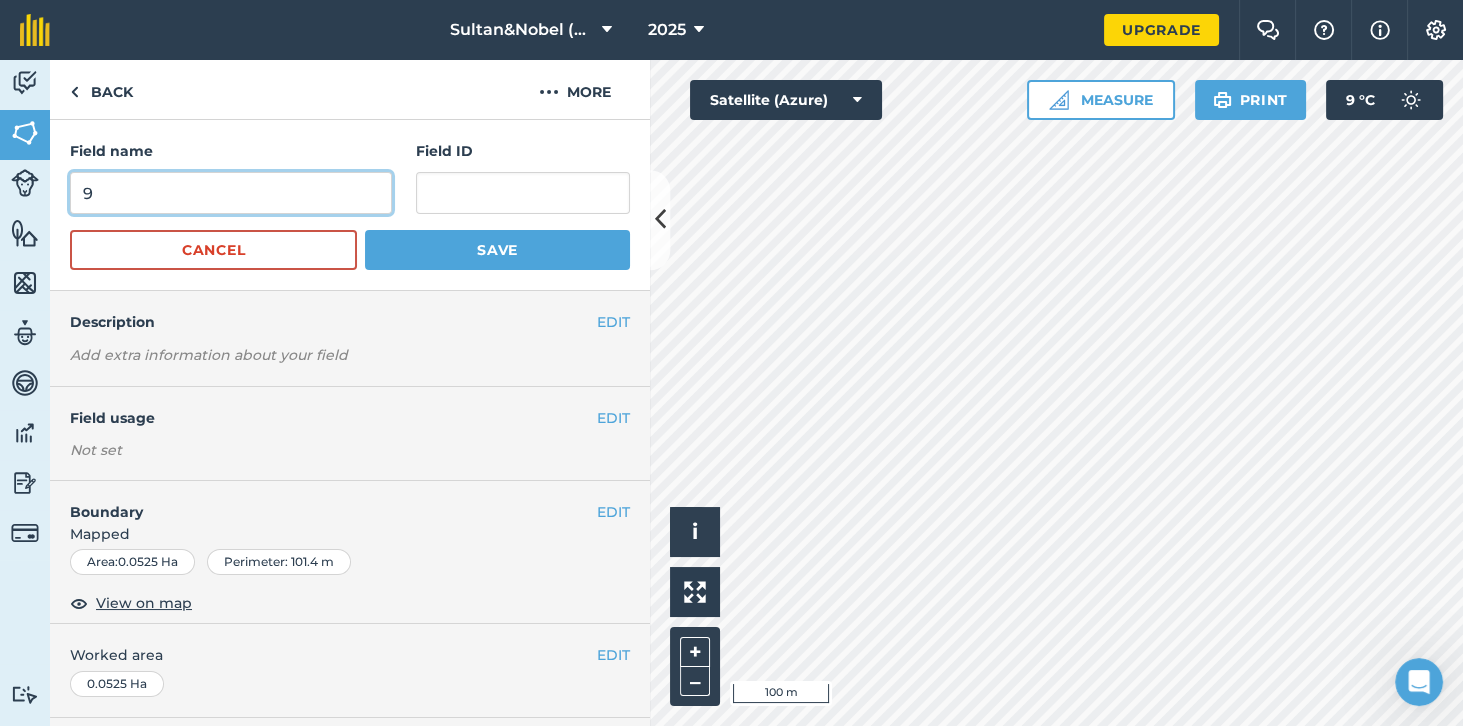 click on "9" at bounding box center [231, 193] 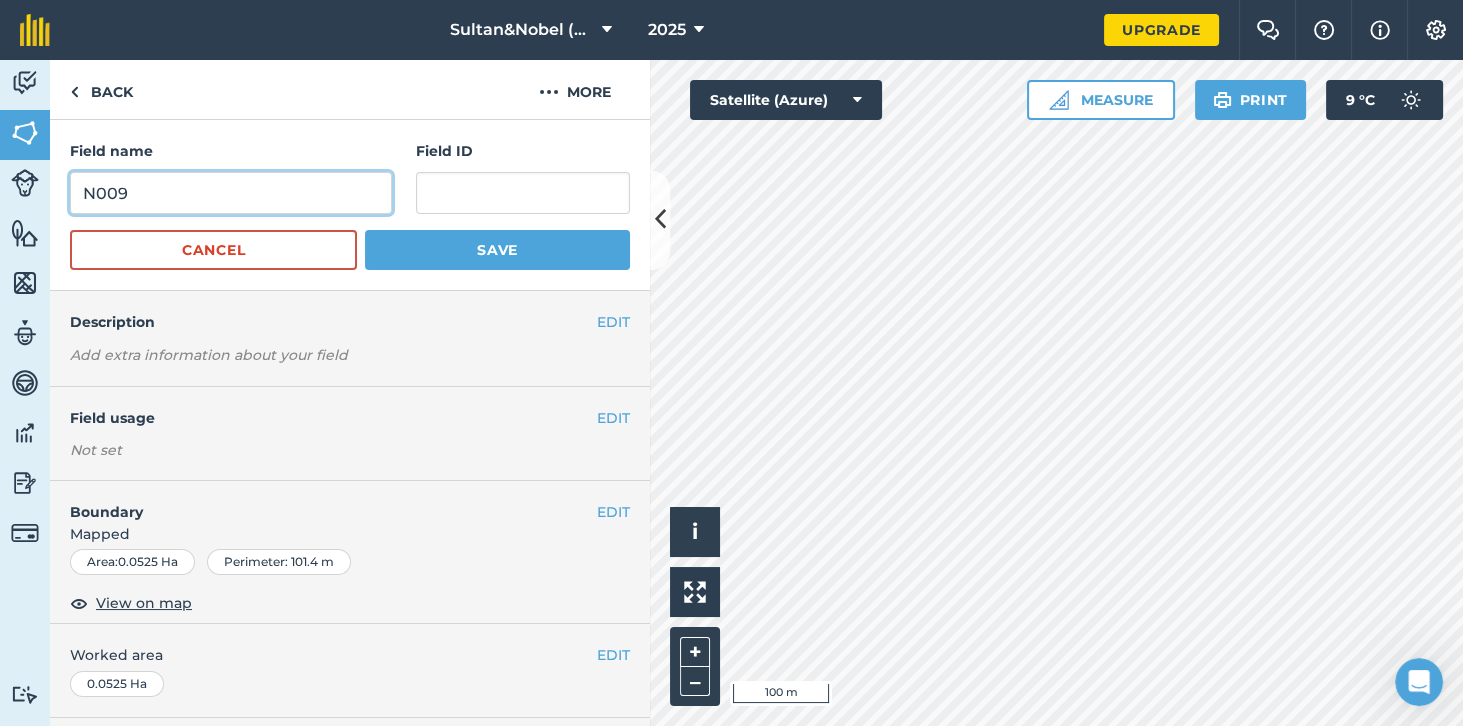 type on "N009" 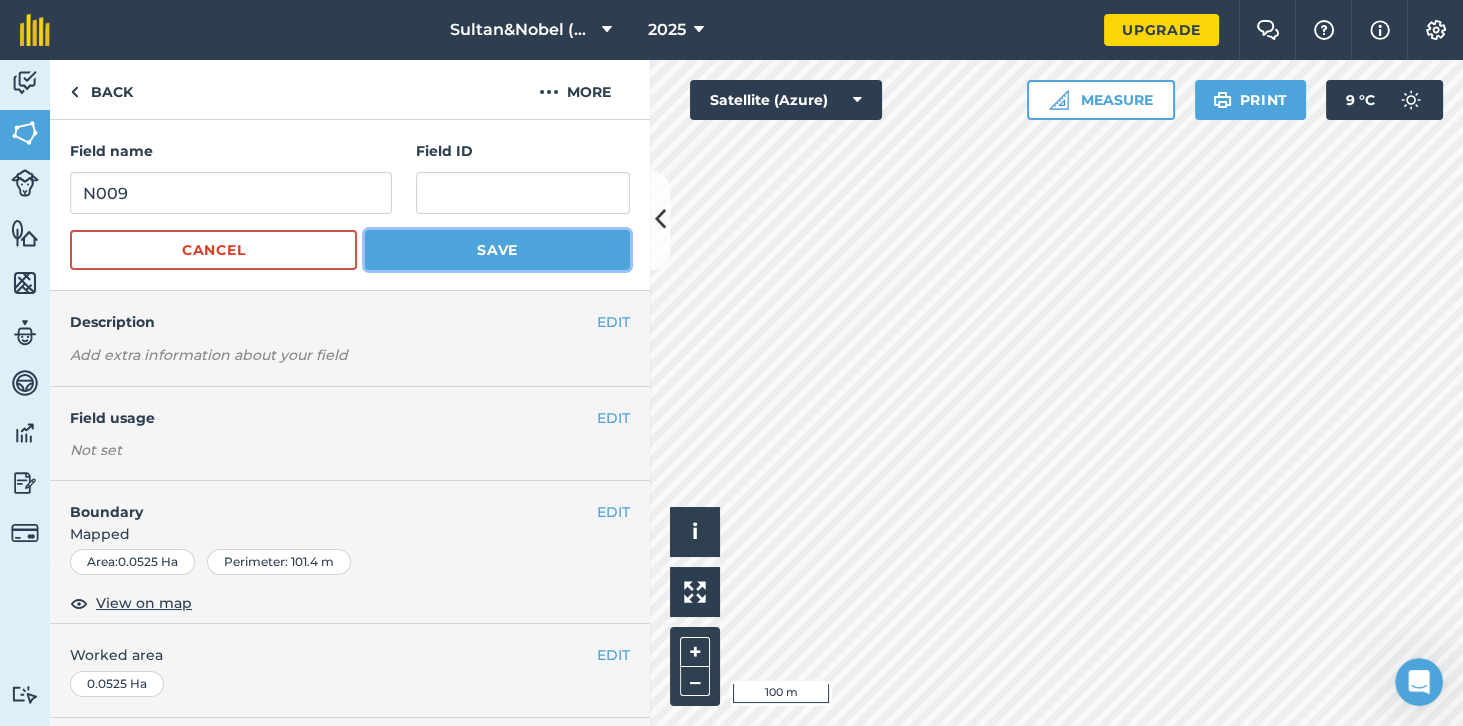 click on "Save" at bounding box center (497, 250) 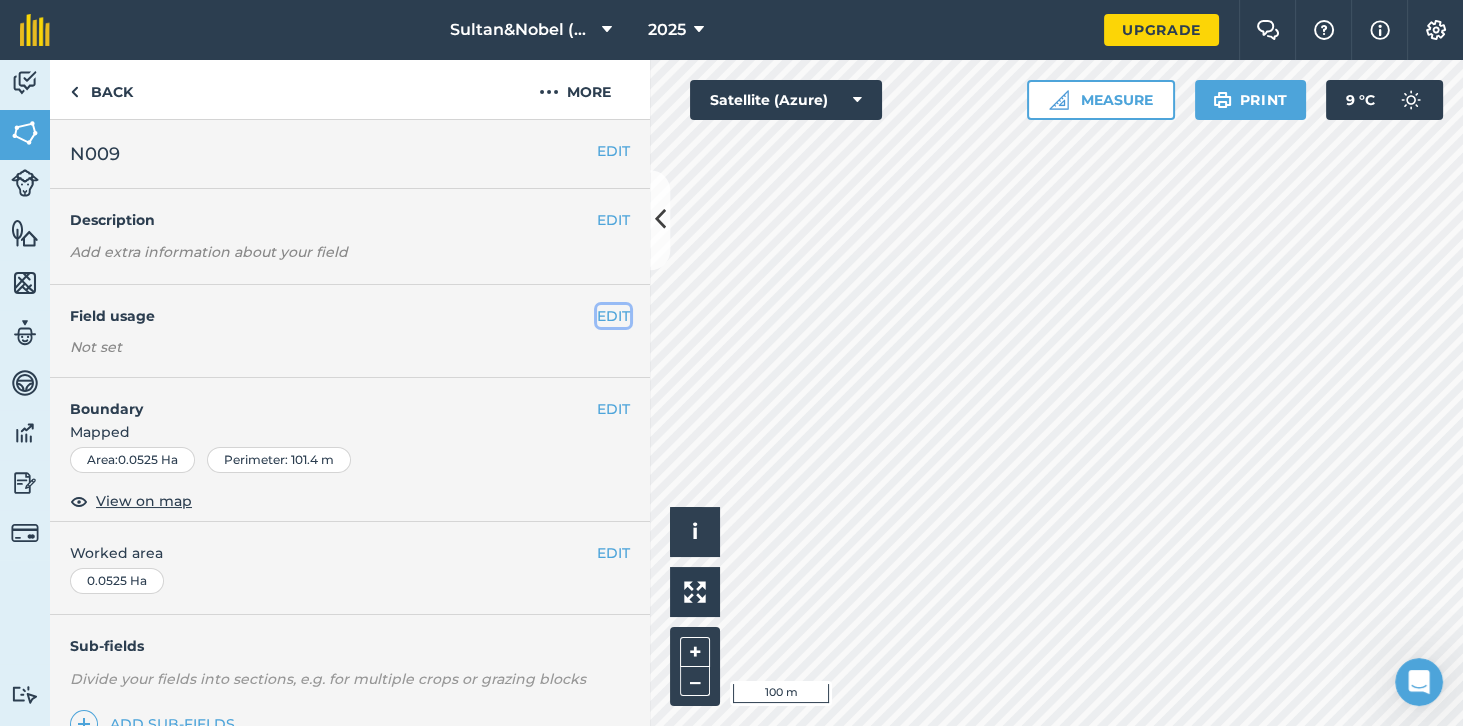 click on "EDIT" at bounding box center (613, 316) 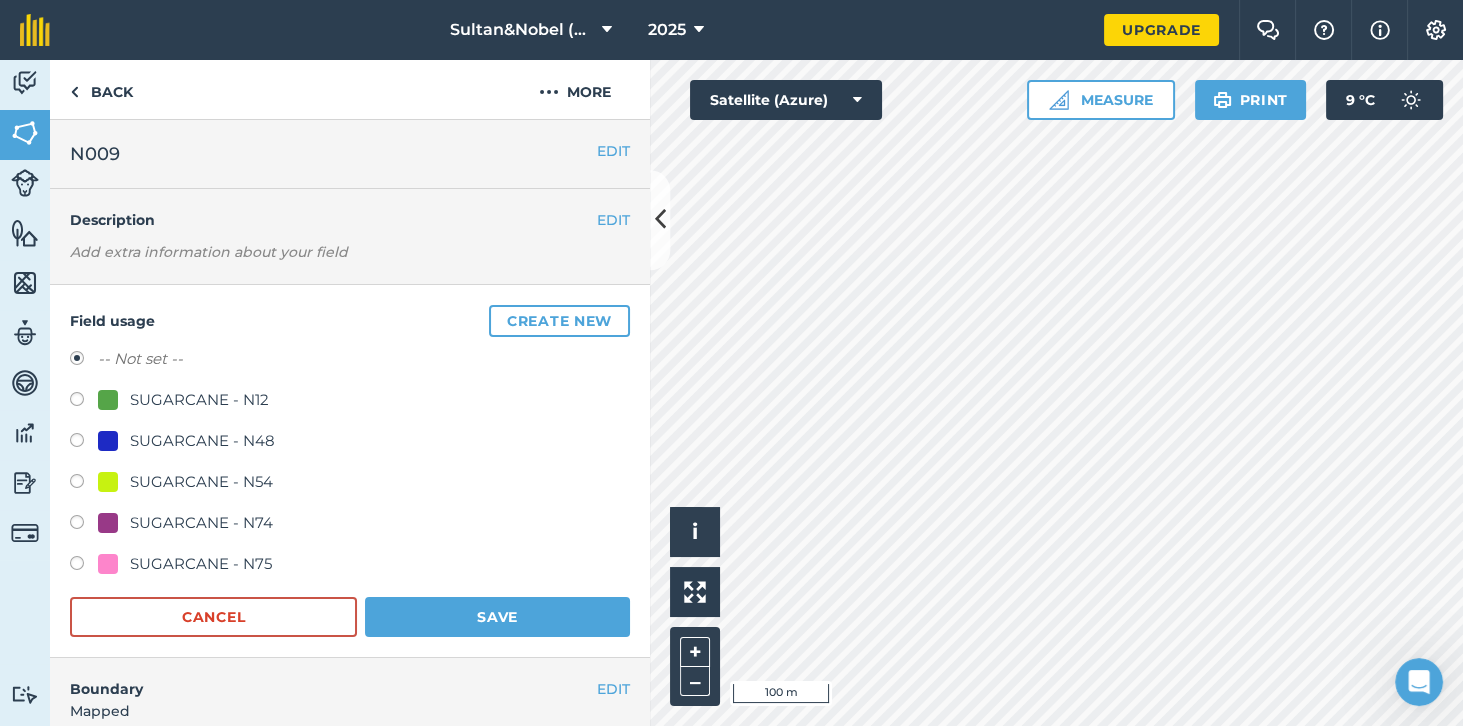 click on "SUGARCANE - N48" at bounding box center [202, 441] 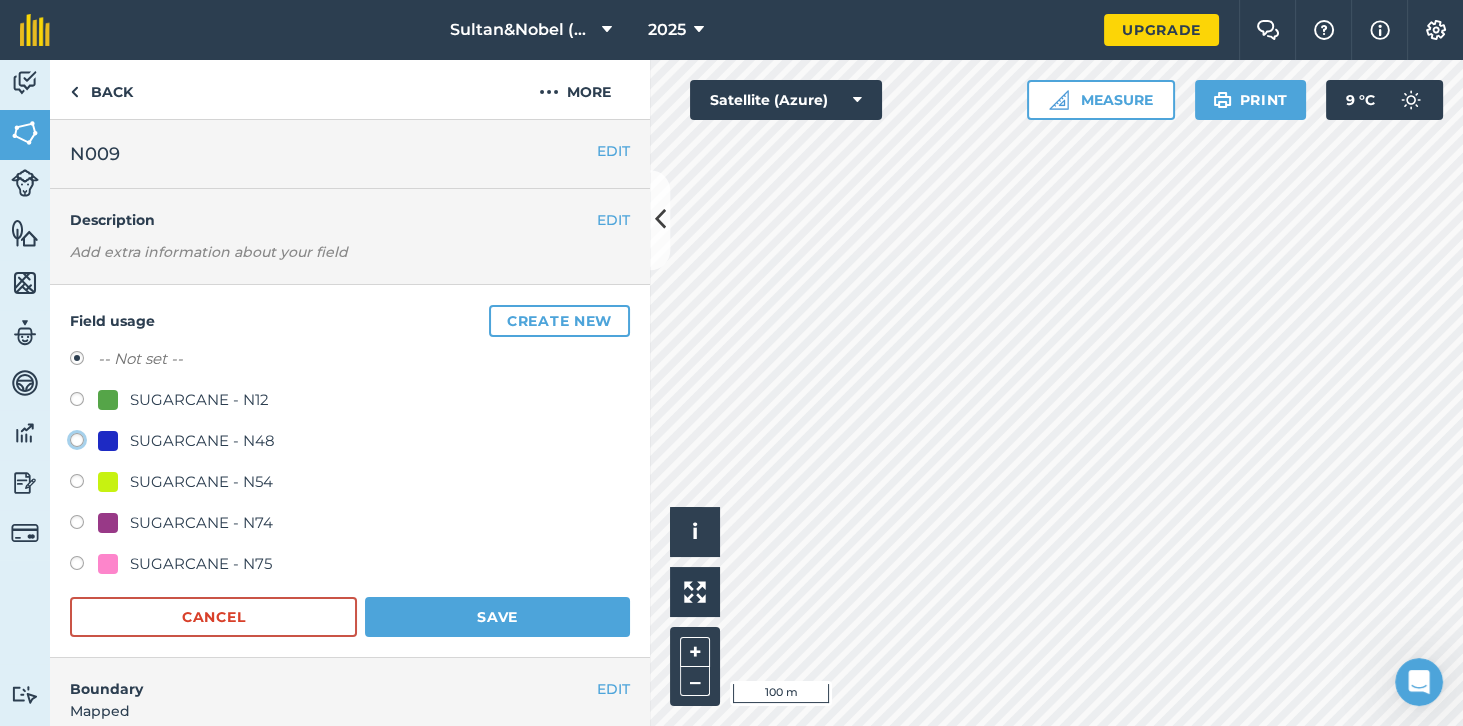 click on "SUGARCANE - N48" at bounding box center [-9923, 439] 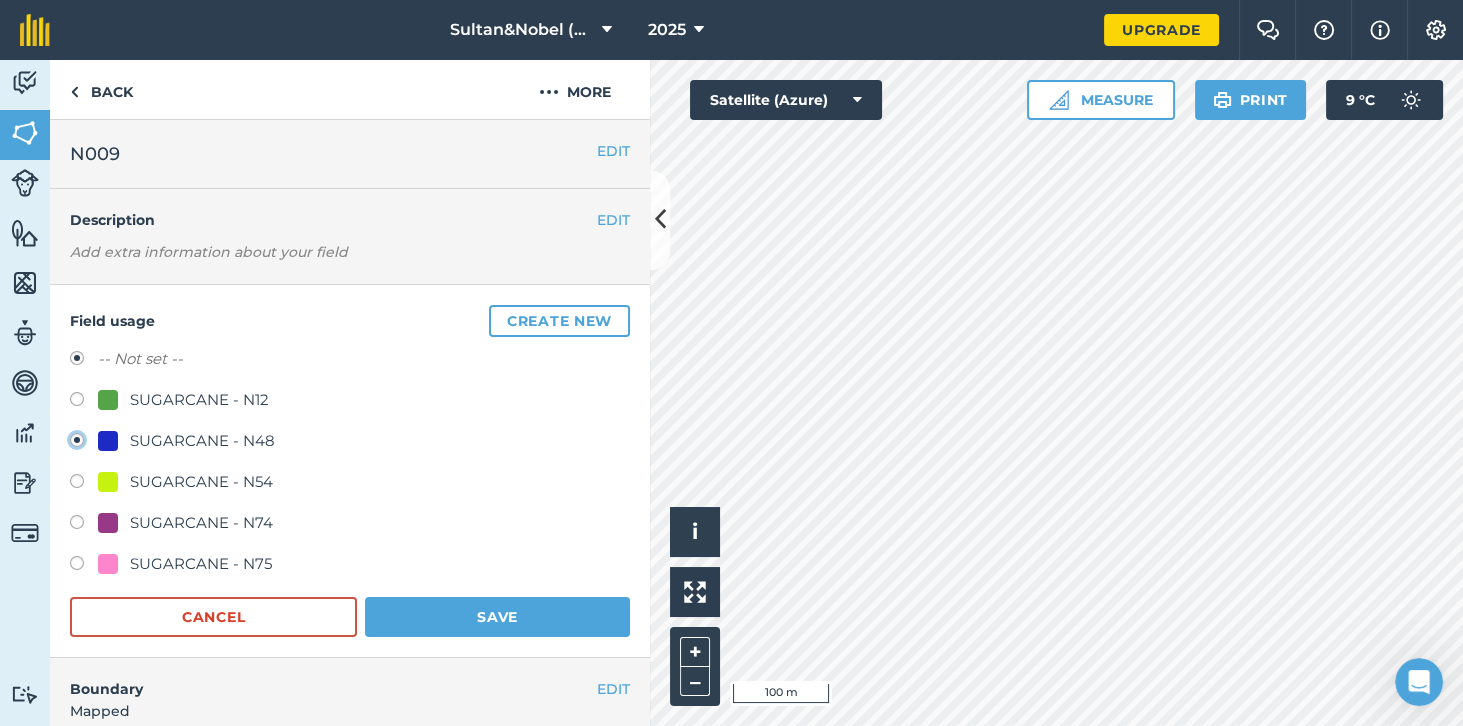 radio on "true" 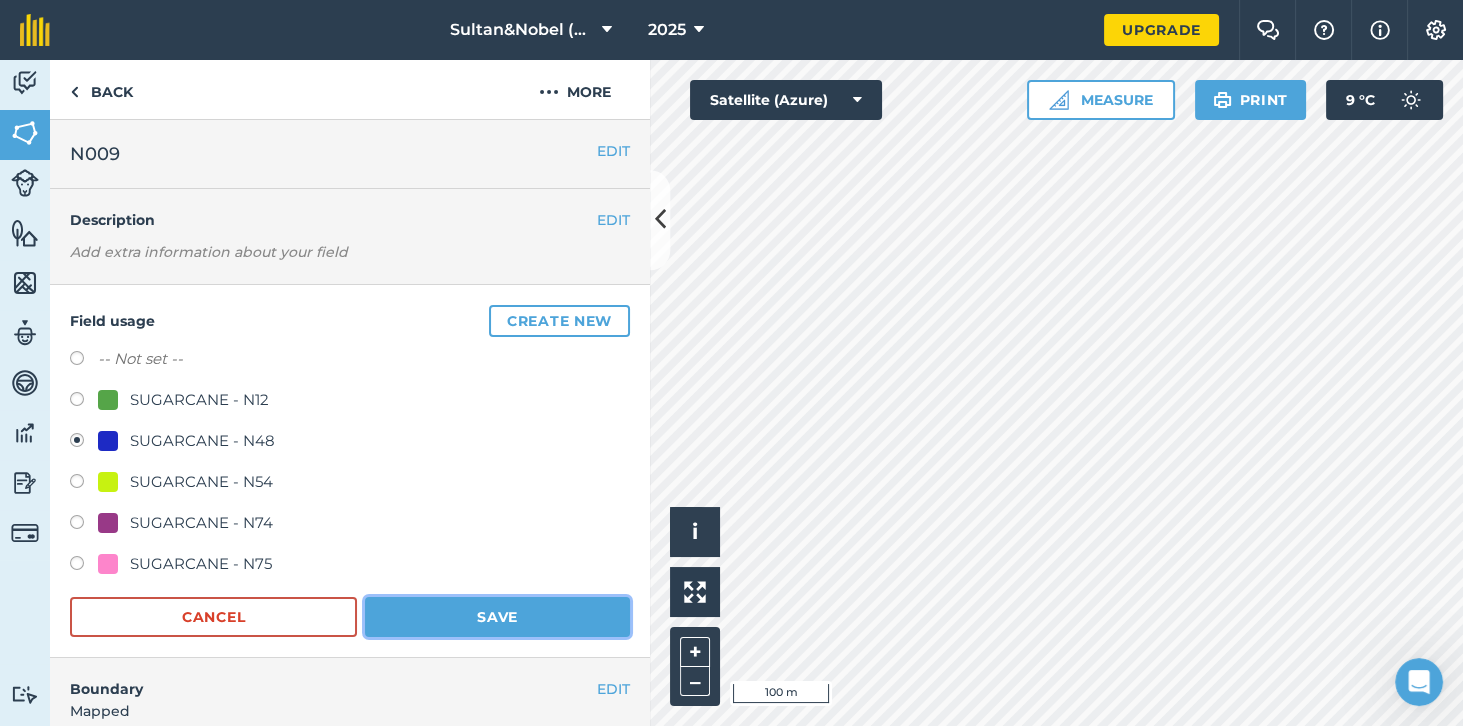 click on "Save" at bounding box center [497, 617] 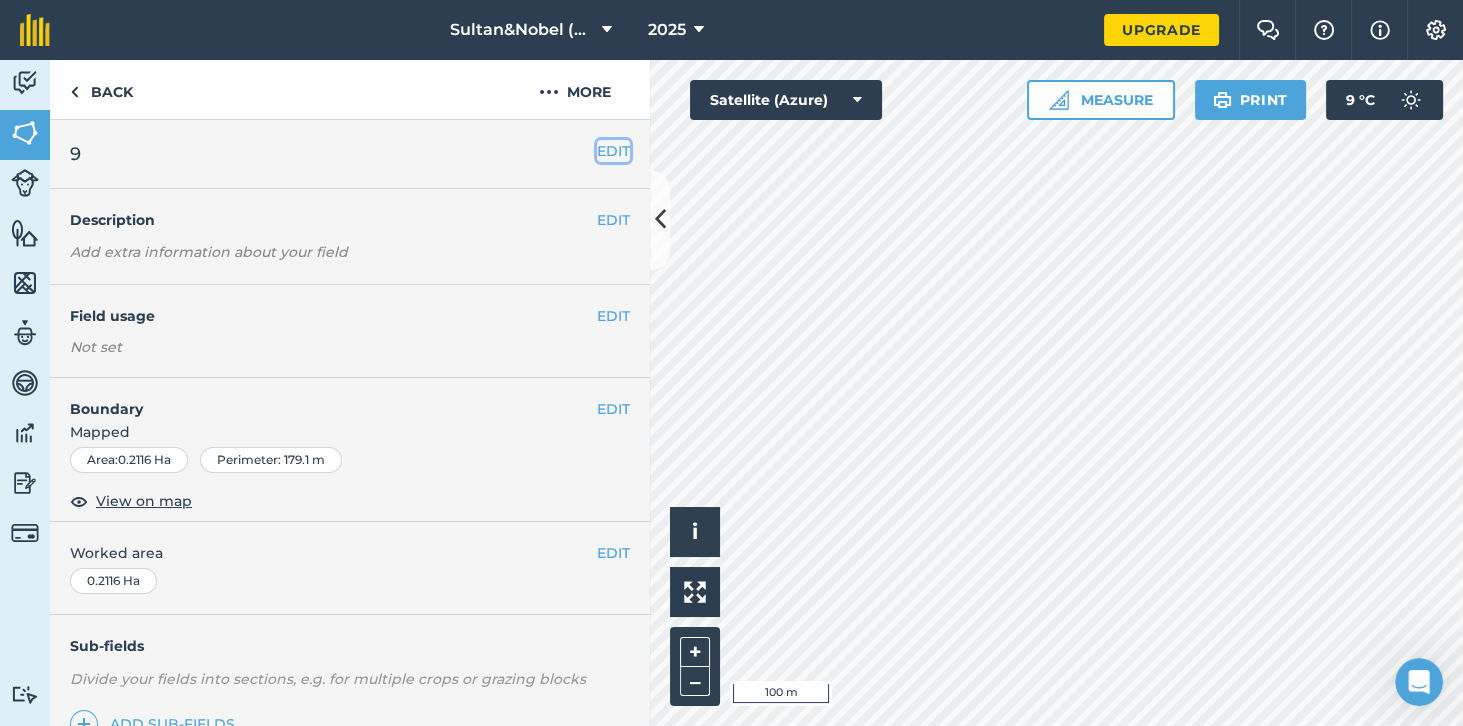 click on "EDIT" at bounding box center (613, 151) 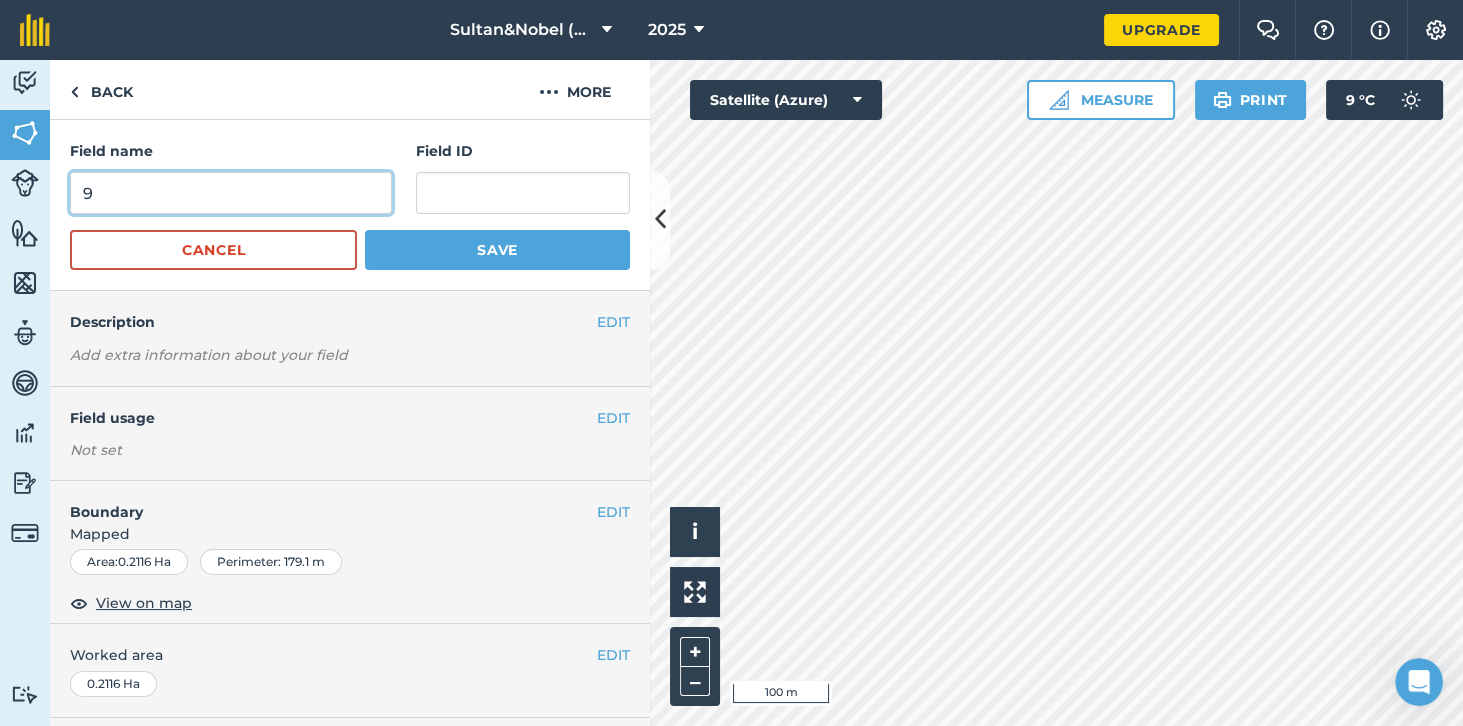 click on "9" at bounding box center (231, 193) 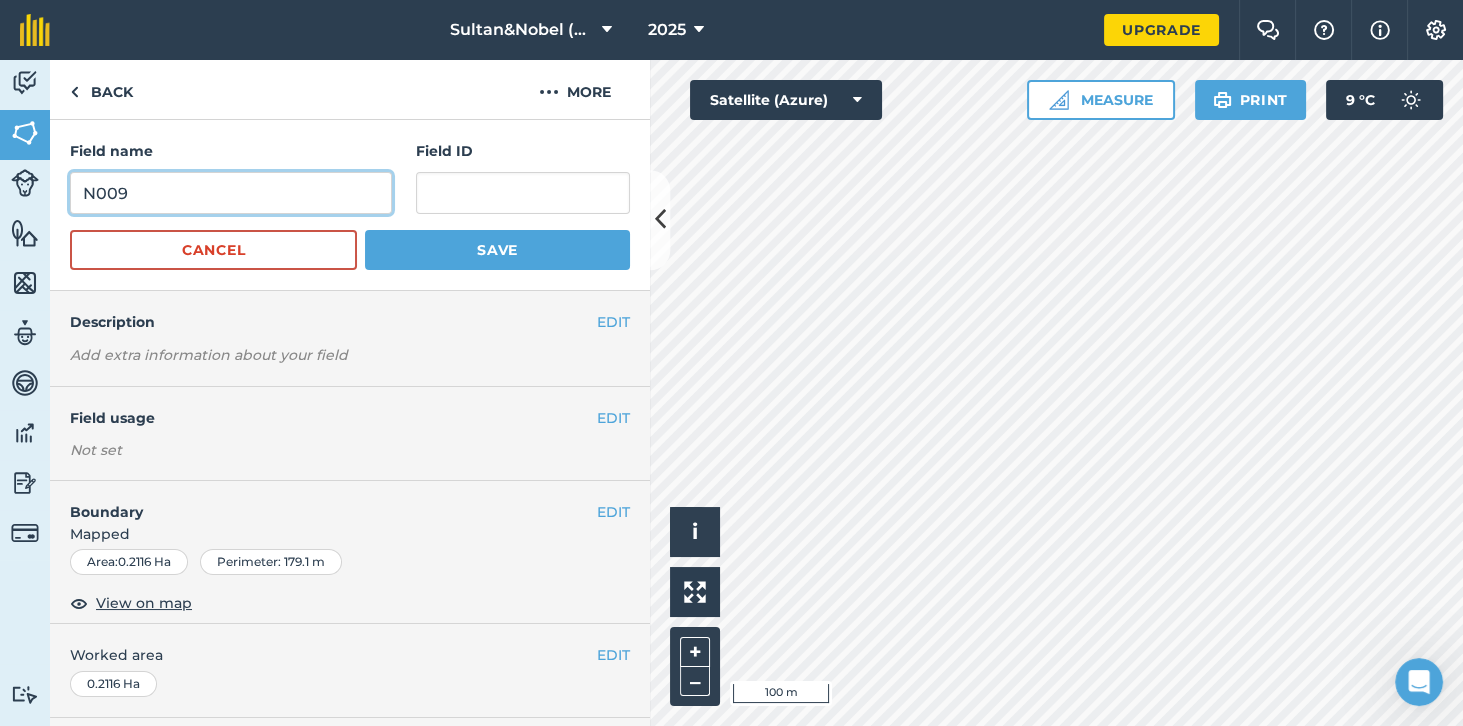 type on "N009" 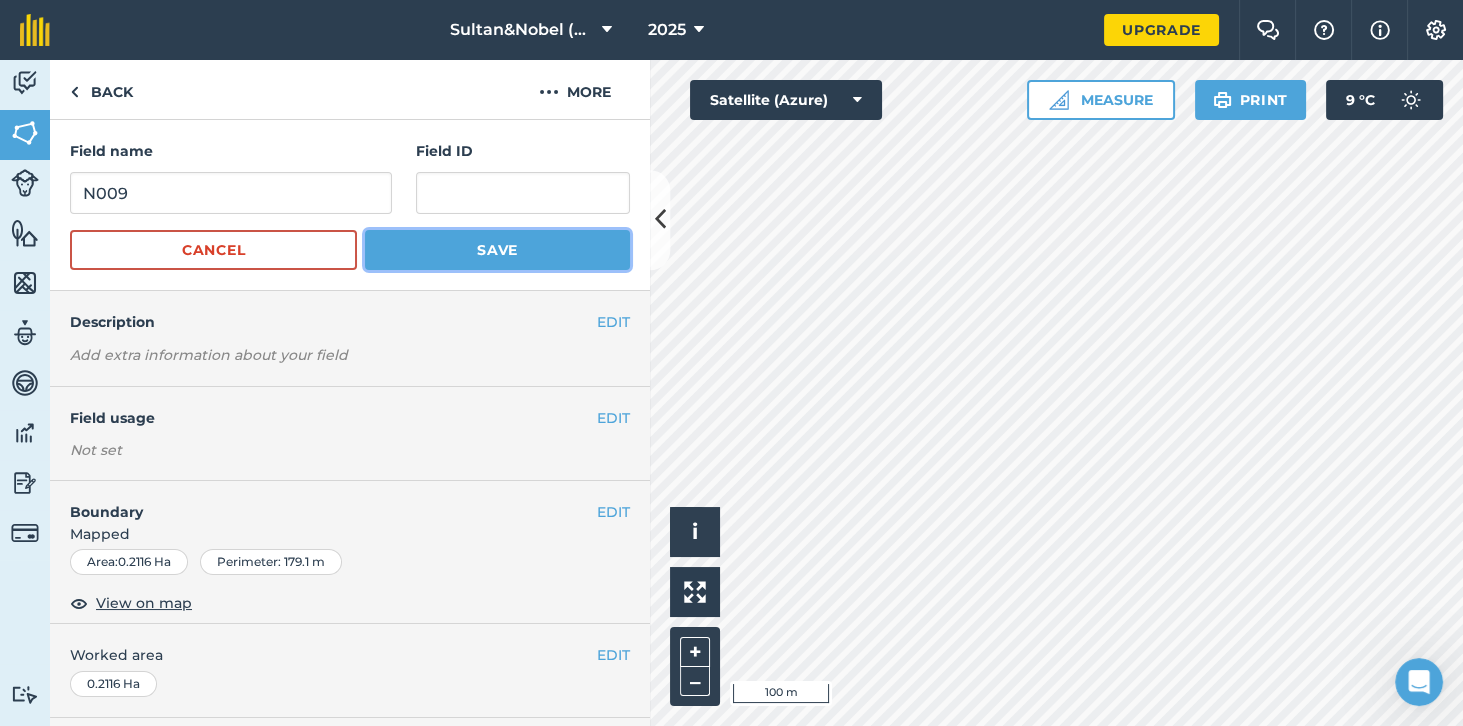 click on "Save" at bounding box center (497, 250) 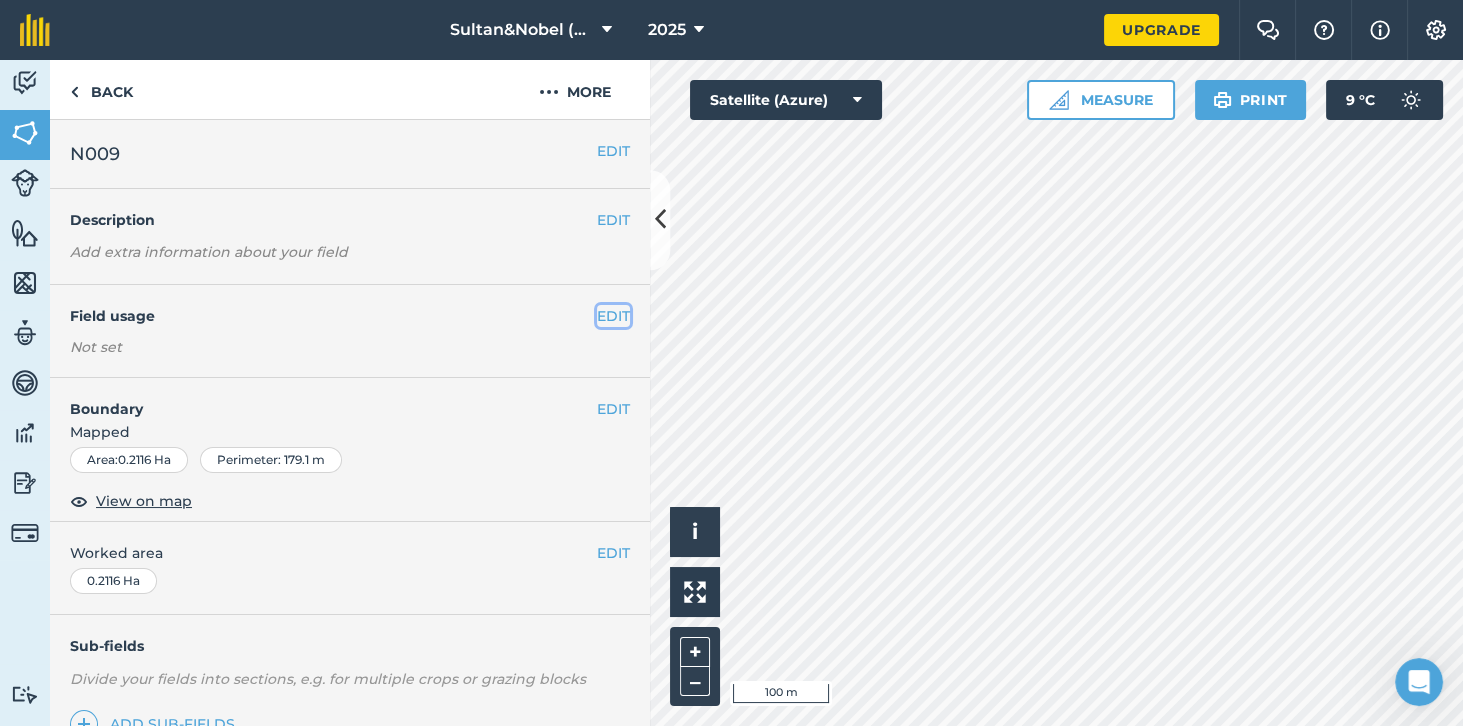 click on "EDIT" at bounding box center (613, 316) 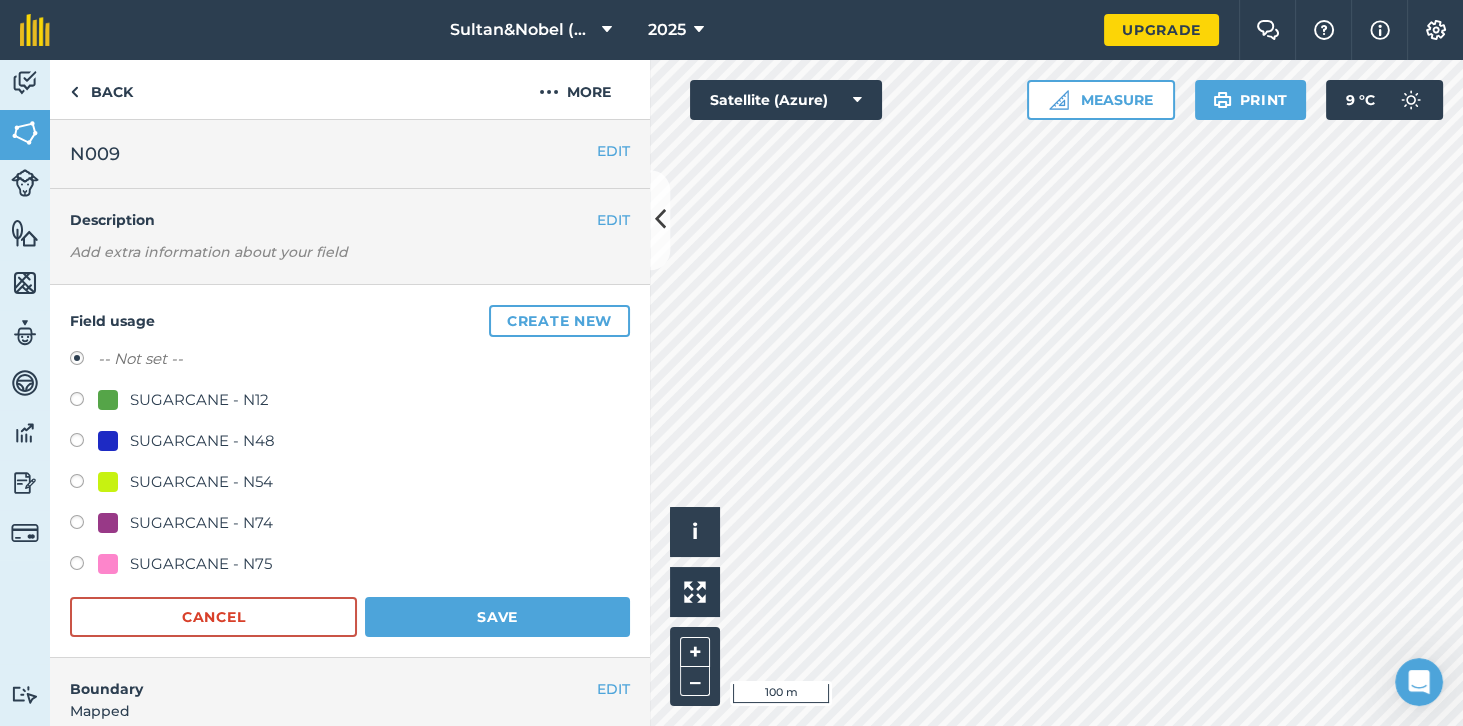 click on "SUGARCANE - N48" at bounding box center (202, 441) 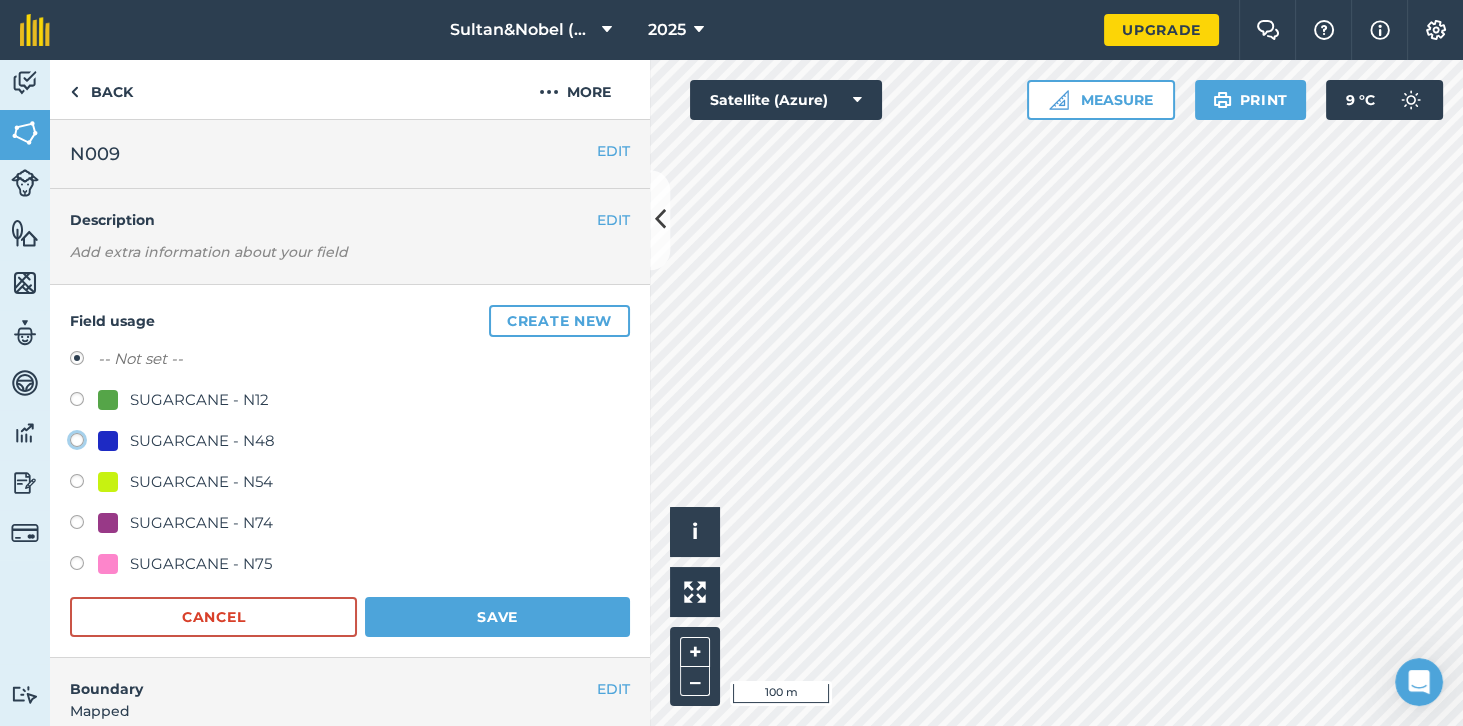 click on "SUGARCANE - N48" at bounding box center [-9923, 439] 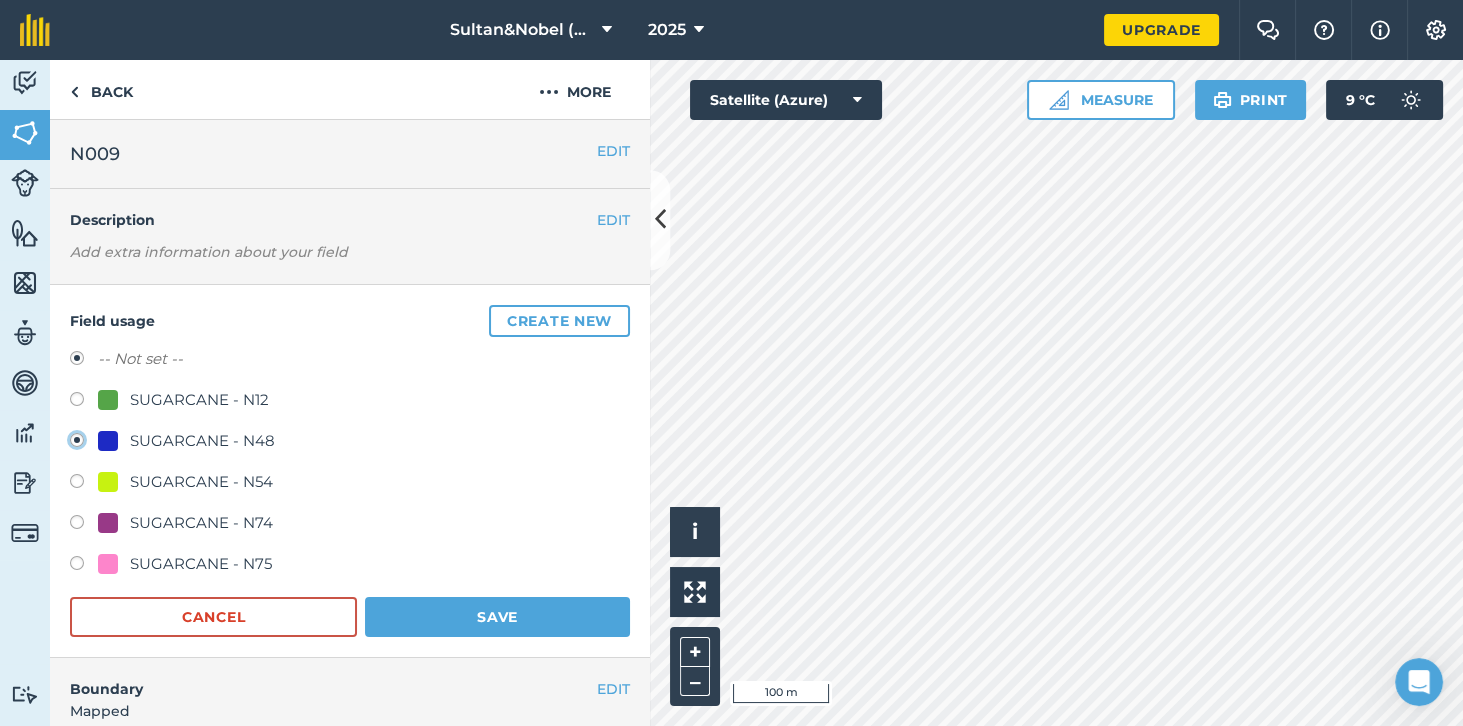 radio on "true" 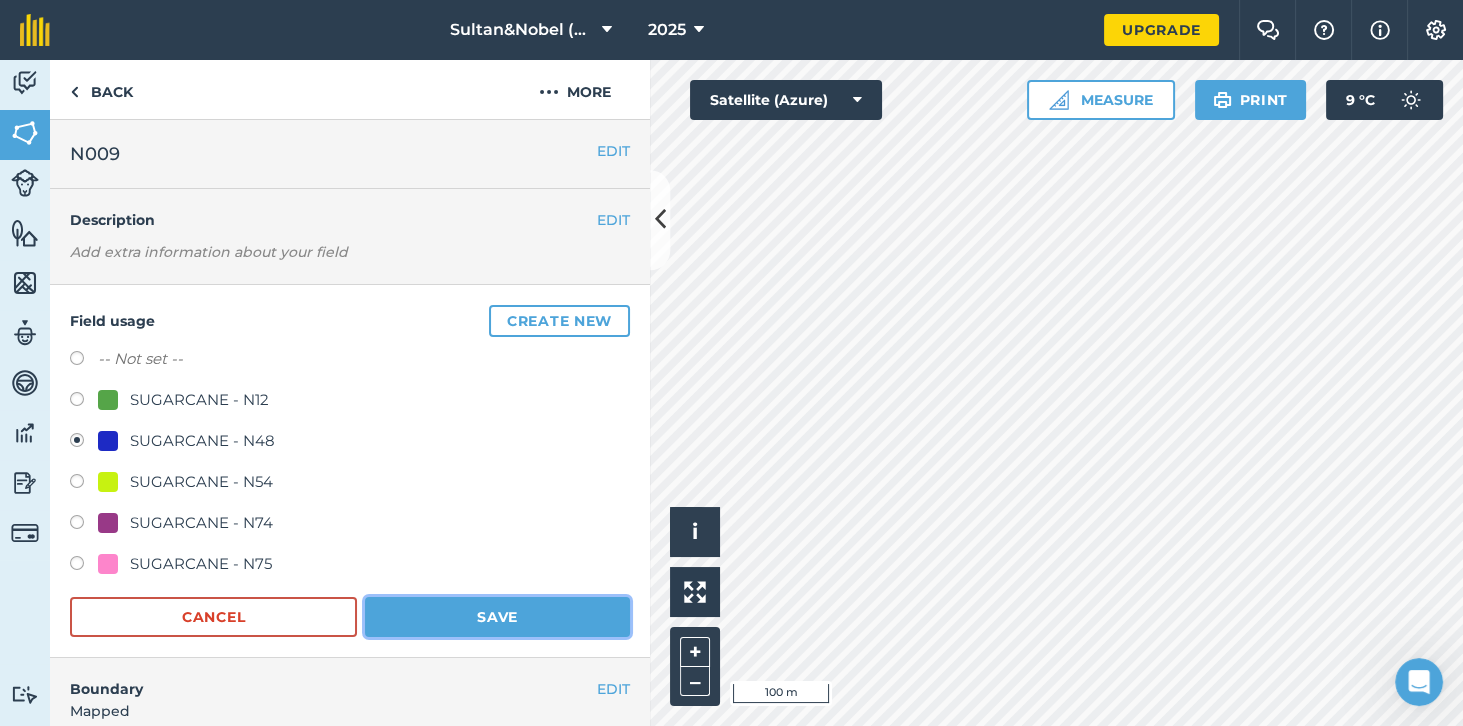 click on "Save" at bounding box center [497, 617] 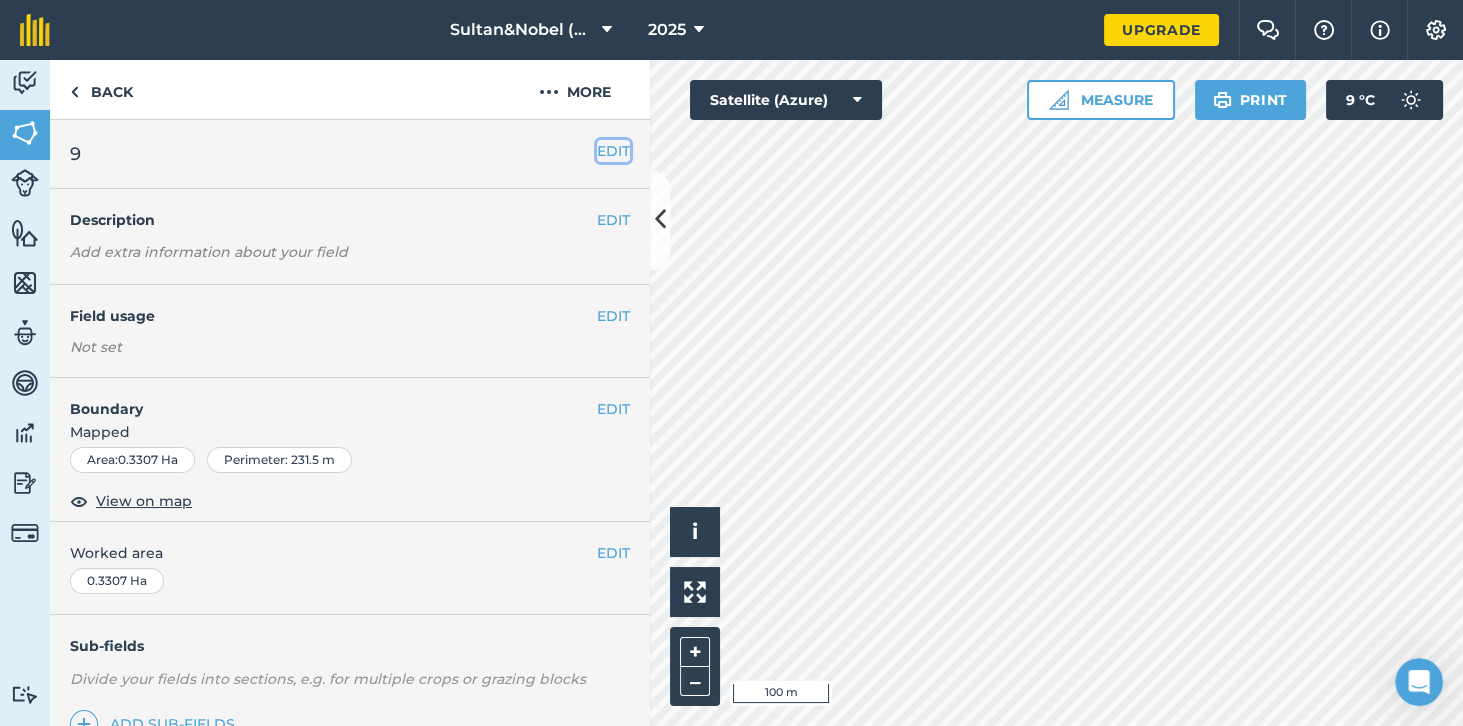 click on "EDIT" at bounding box center (613, 151) 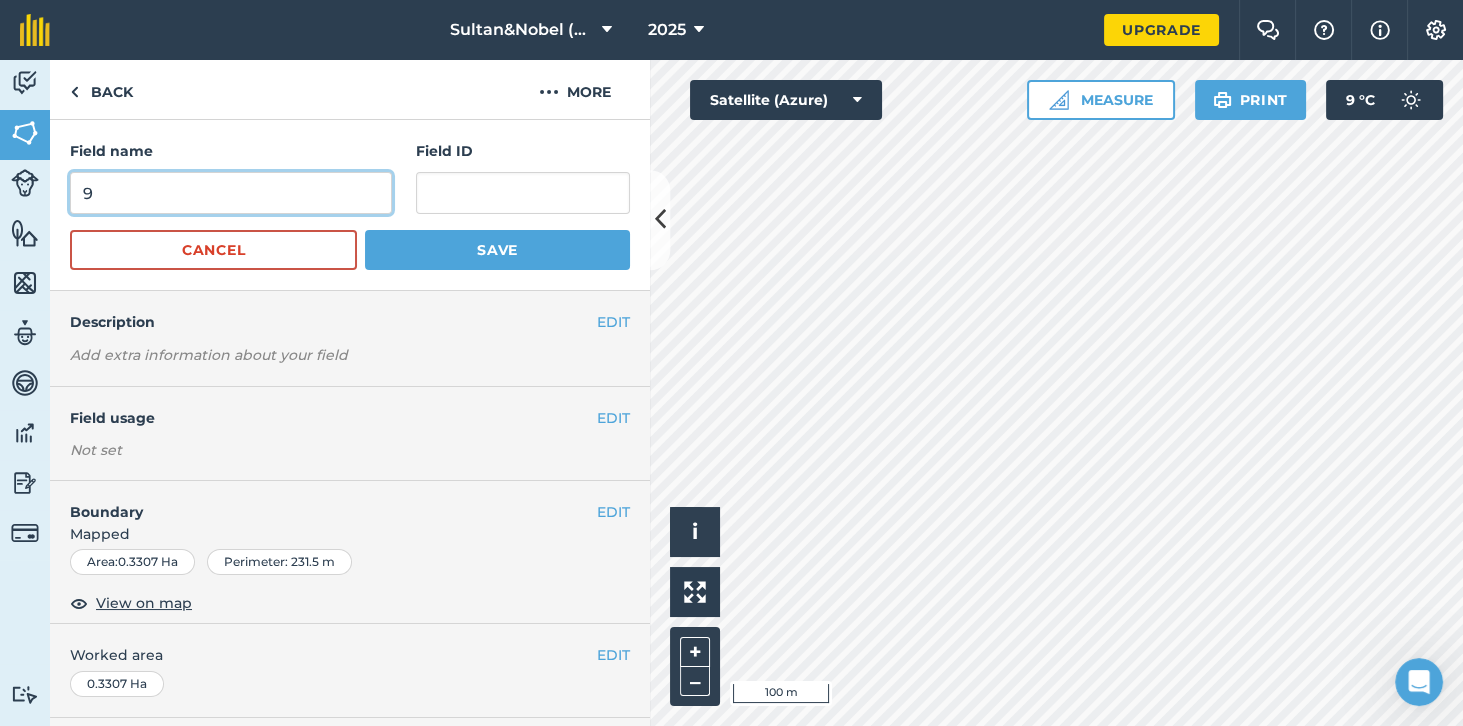 click on "9" at bounding box center (231, 193) 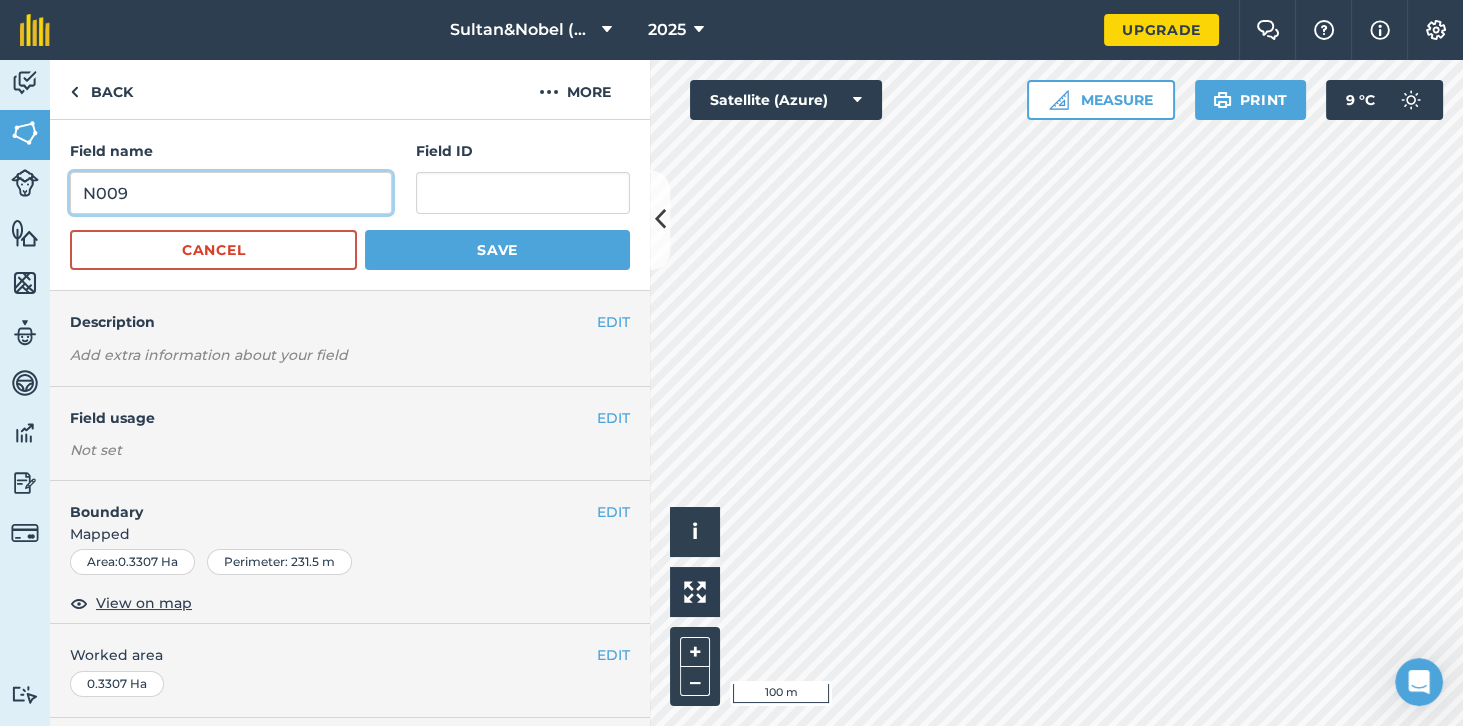 type on "N009" 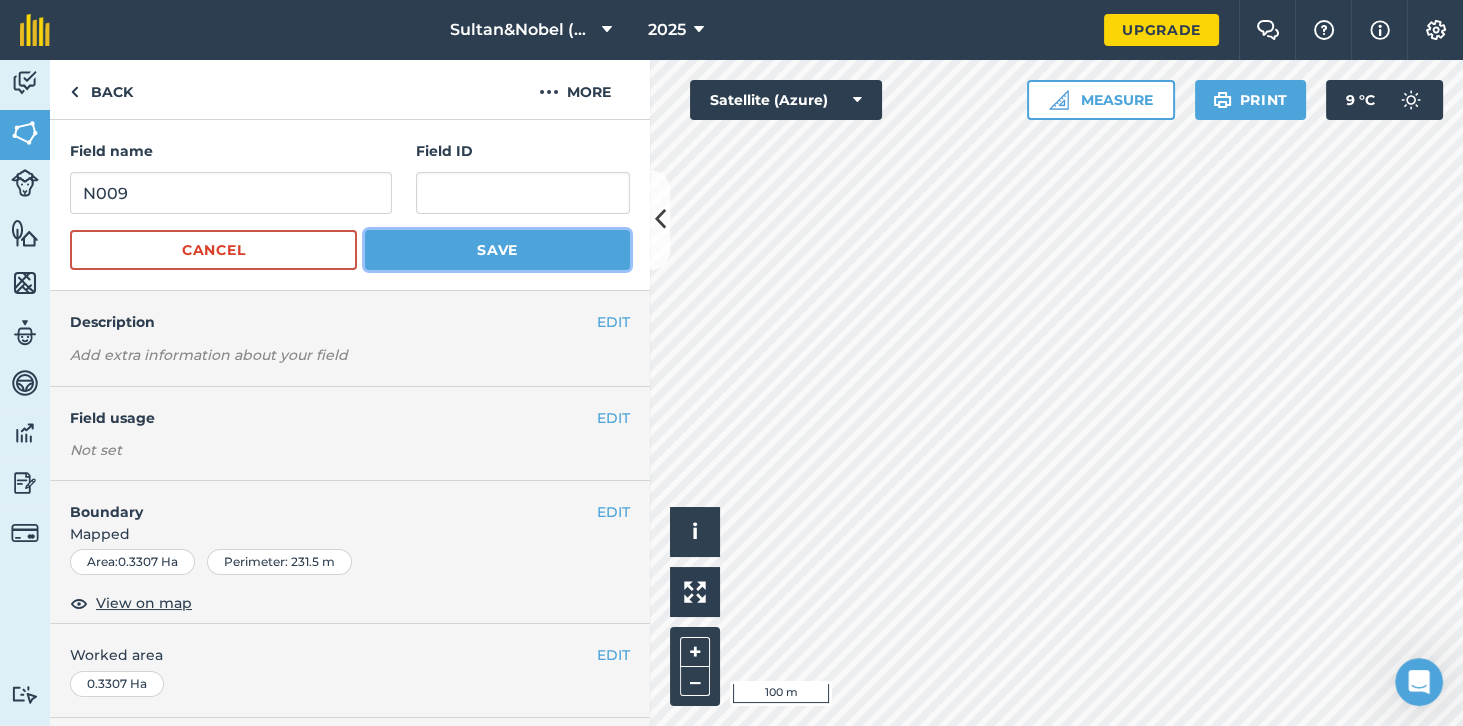 click on "Save" at bounding box center (497, 250) 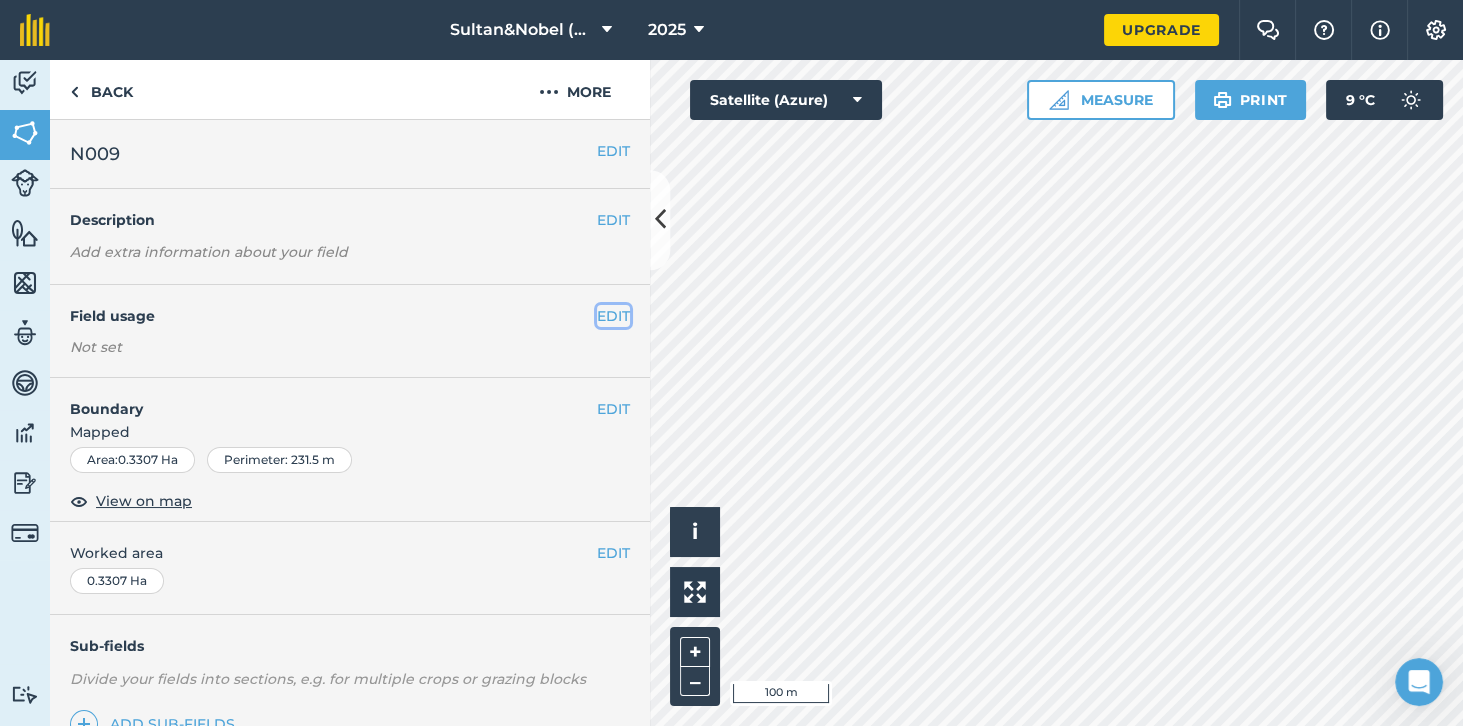 click on "EDIT" at bounding box center (613, 316) 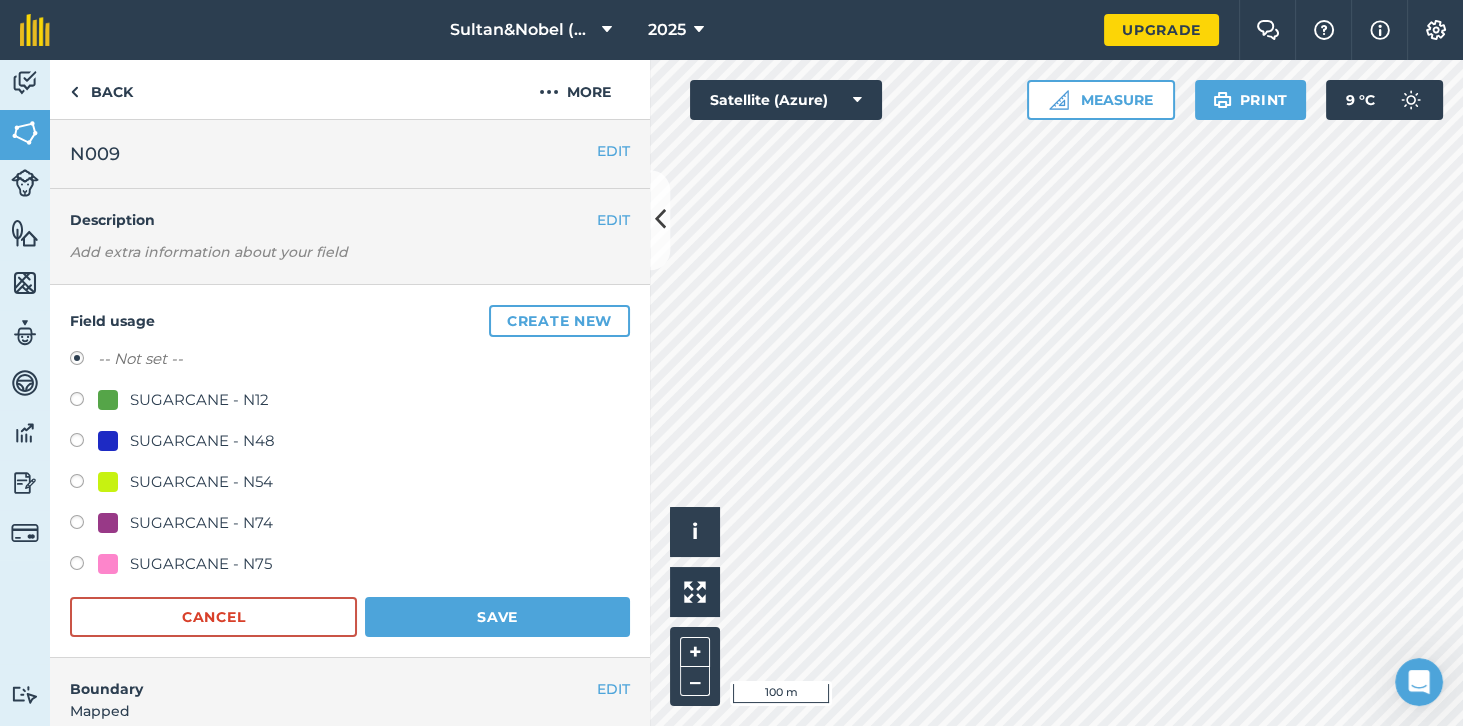 click on "SUGARCANE - N48" at bounding box center [202, 441] 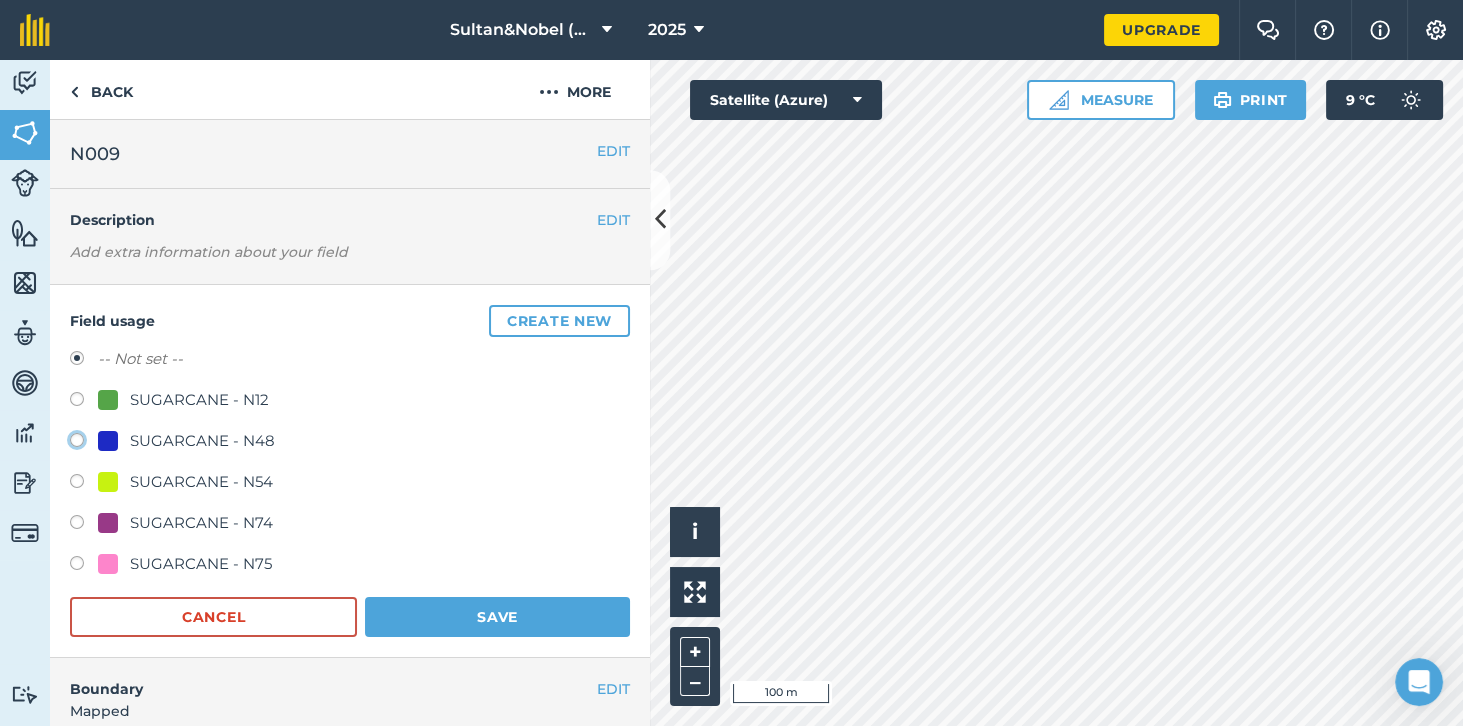 click on "SUGARCANE - N48" at bounding box center [-9923, 439] 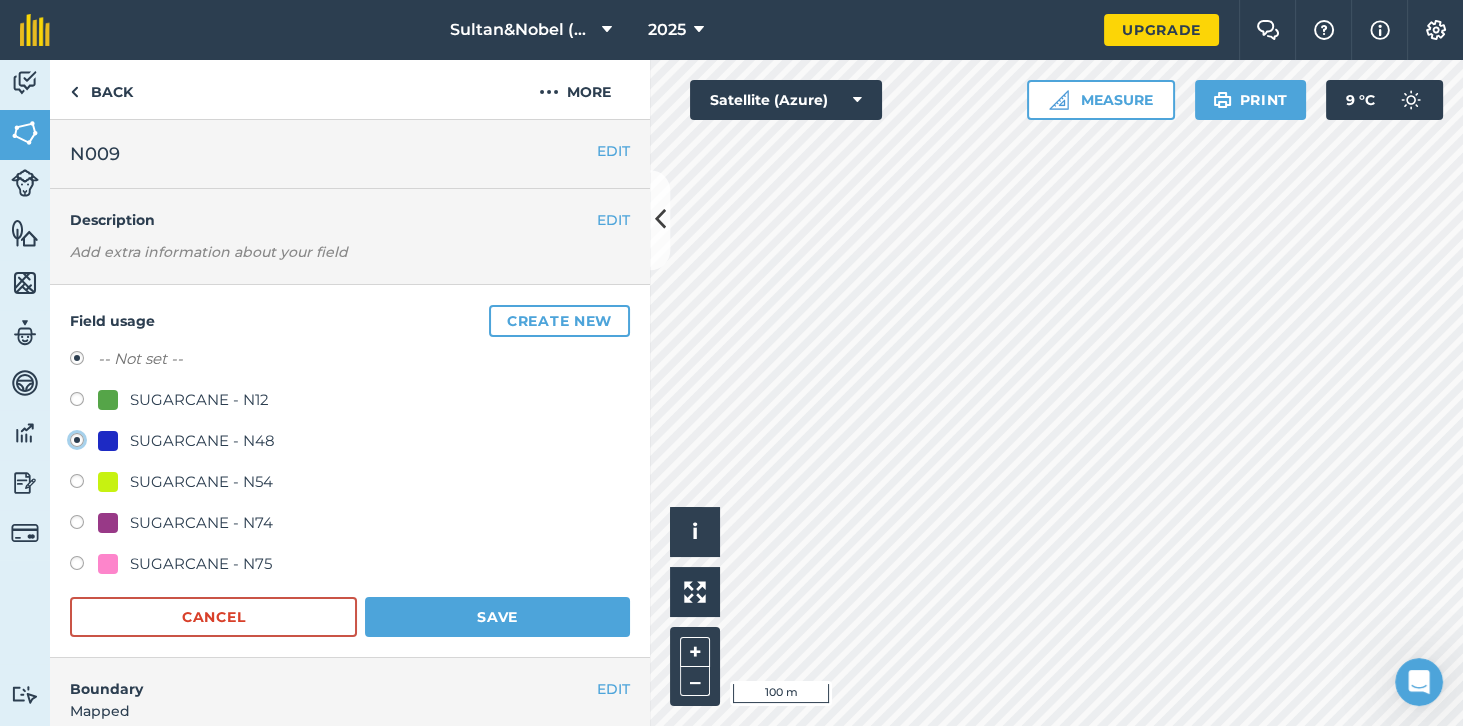 radio on "true" 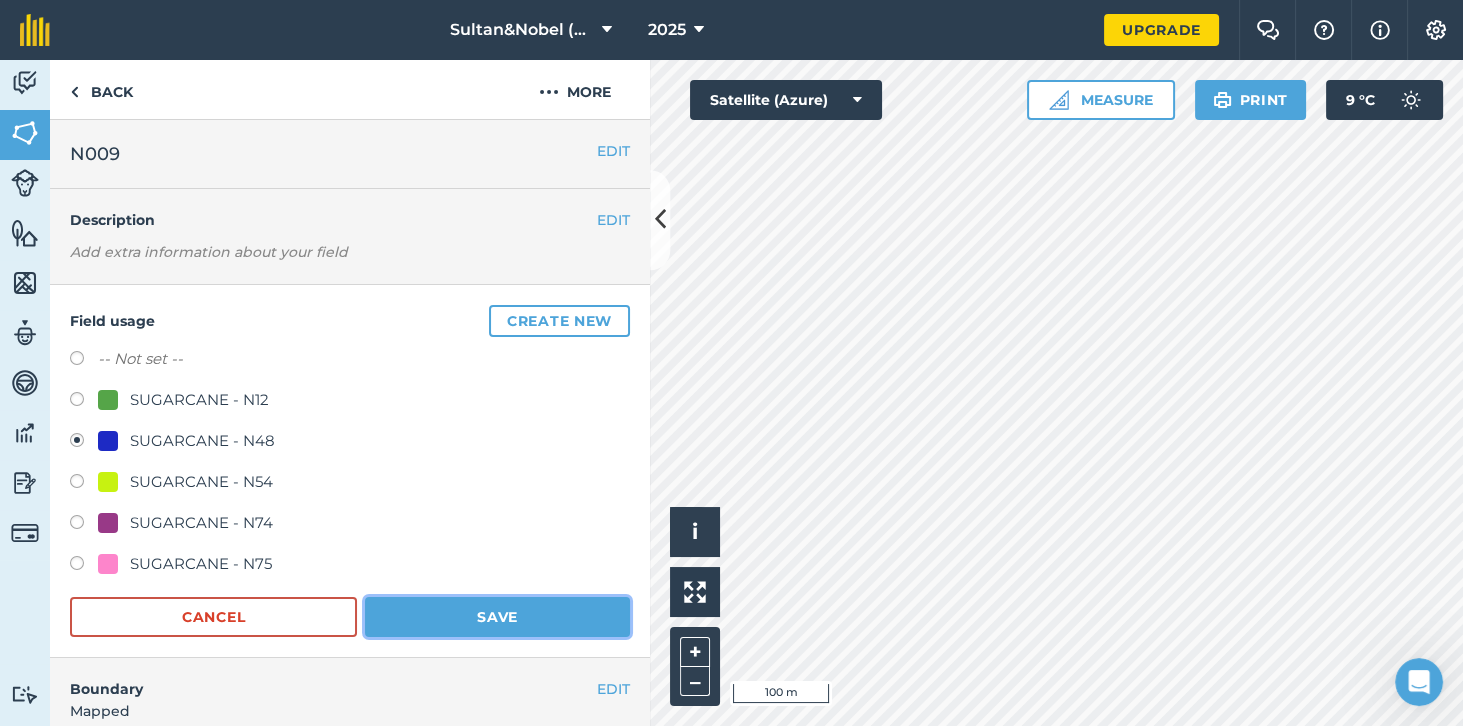 click on "Save" at bounding box center [497, 617] 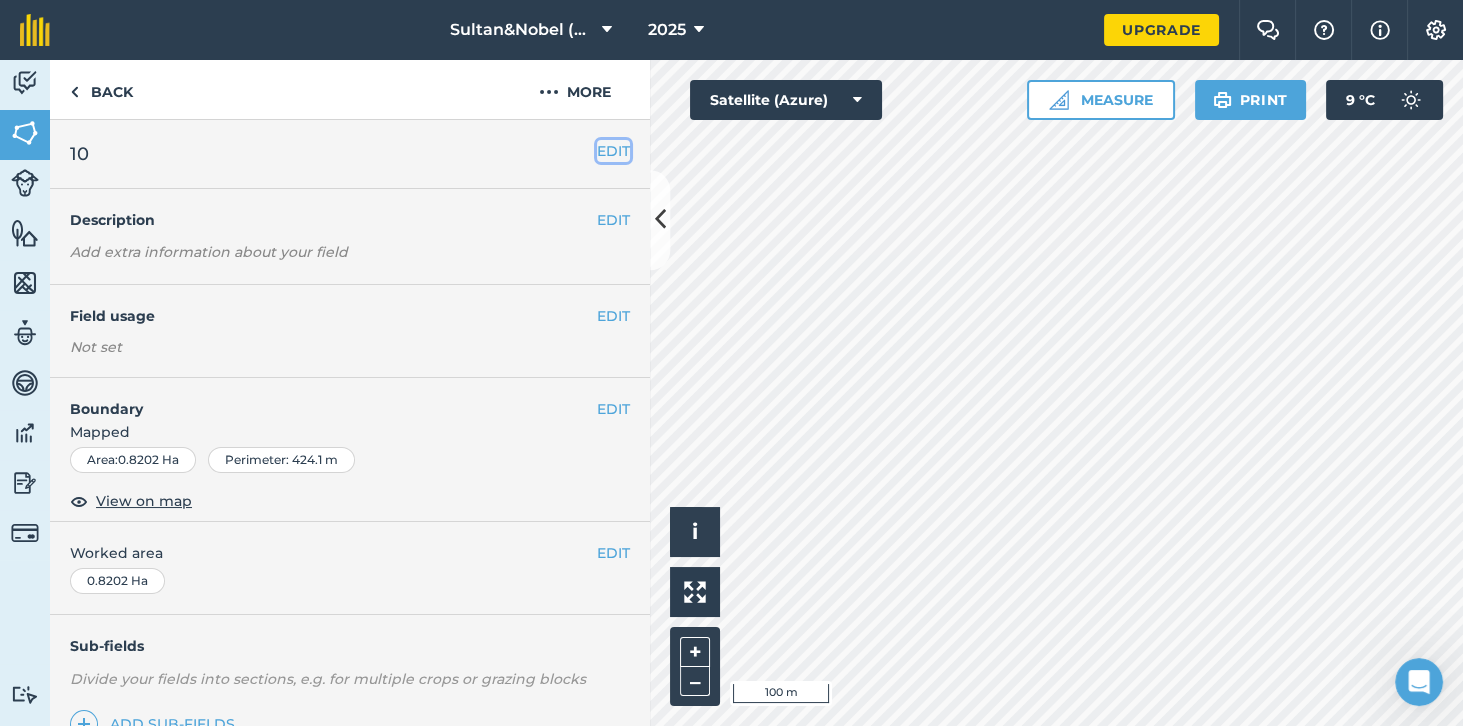 click on "EDIT" at bounding box center (613, 151) 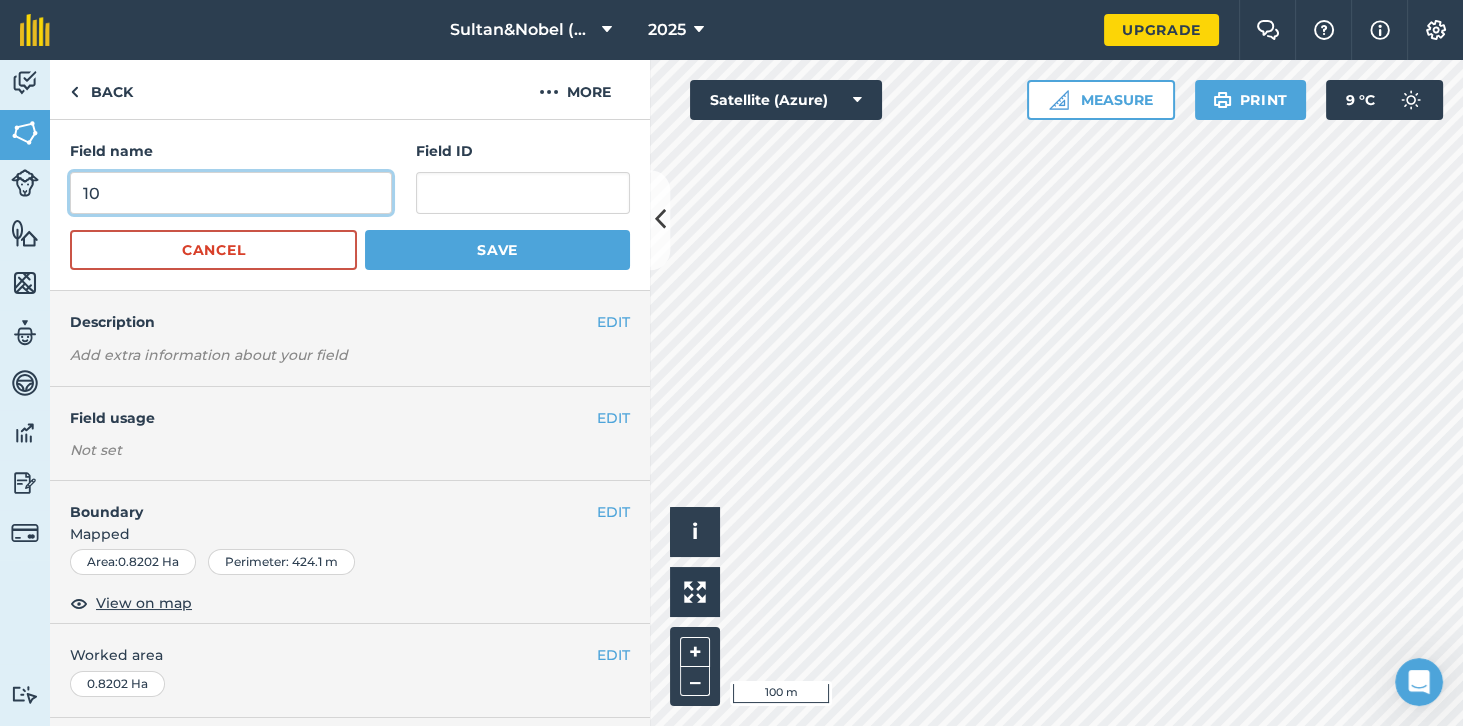 click on "10" at bounding box center [231, 193] 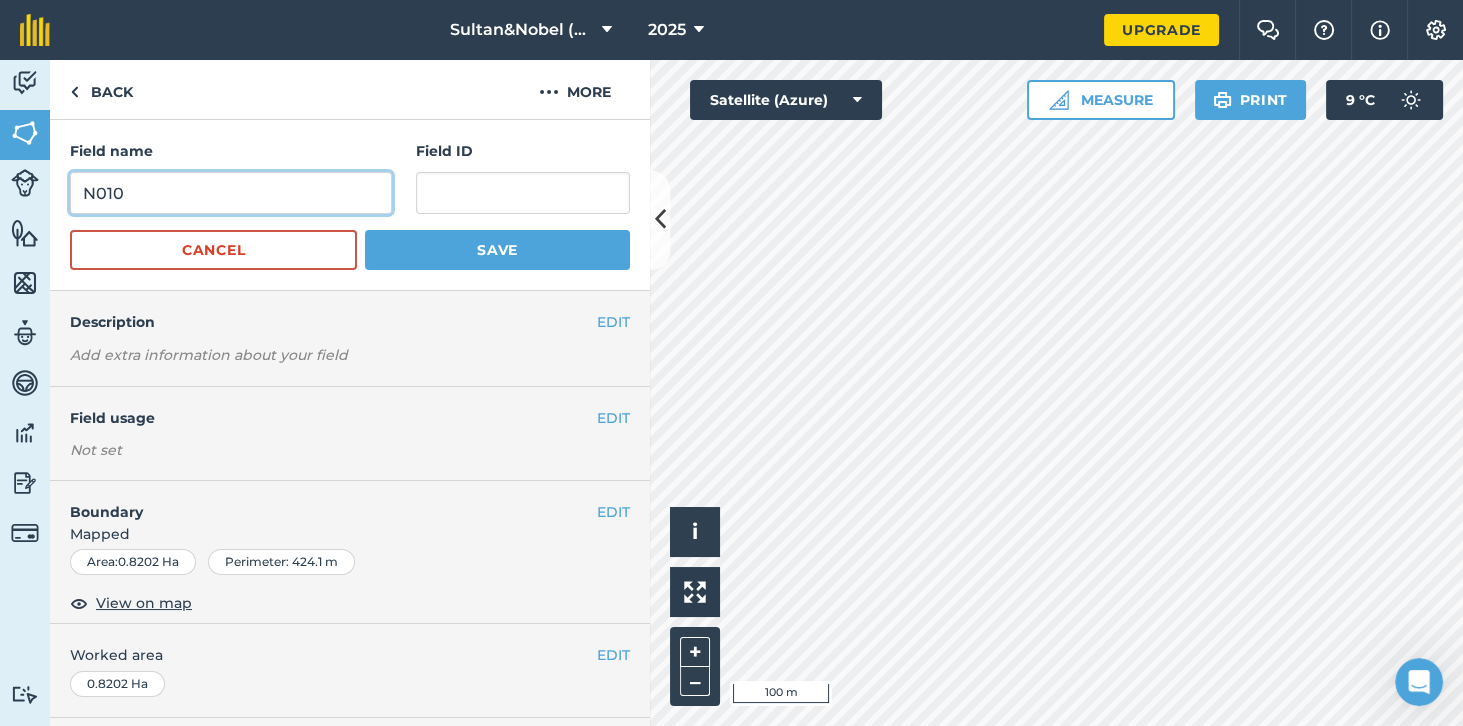 type on "N010" 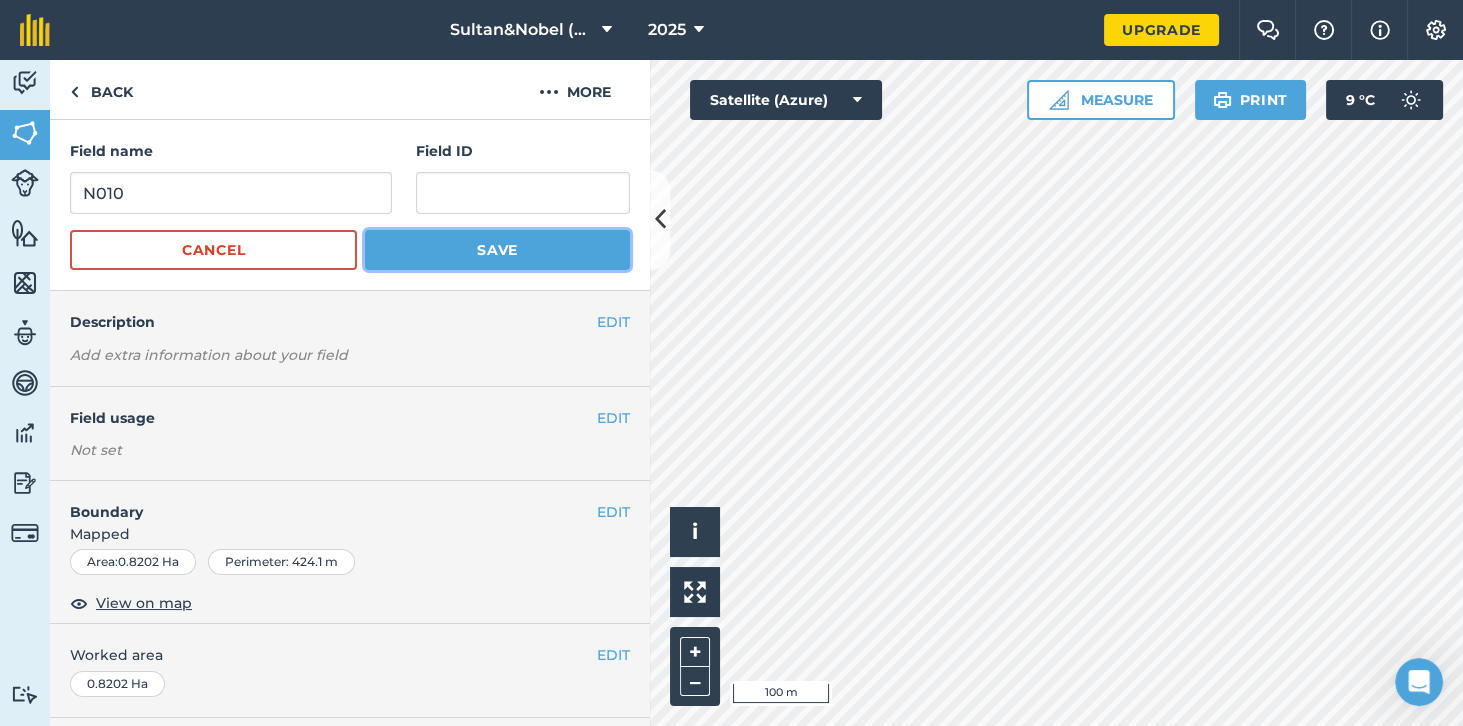 click on "Save" at bounding box center [497, 250] 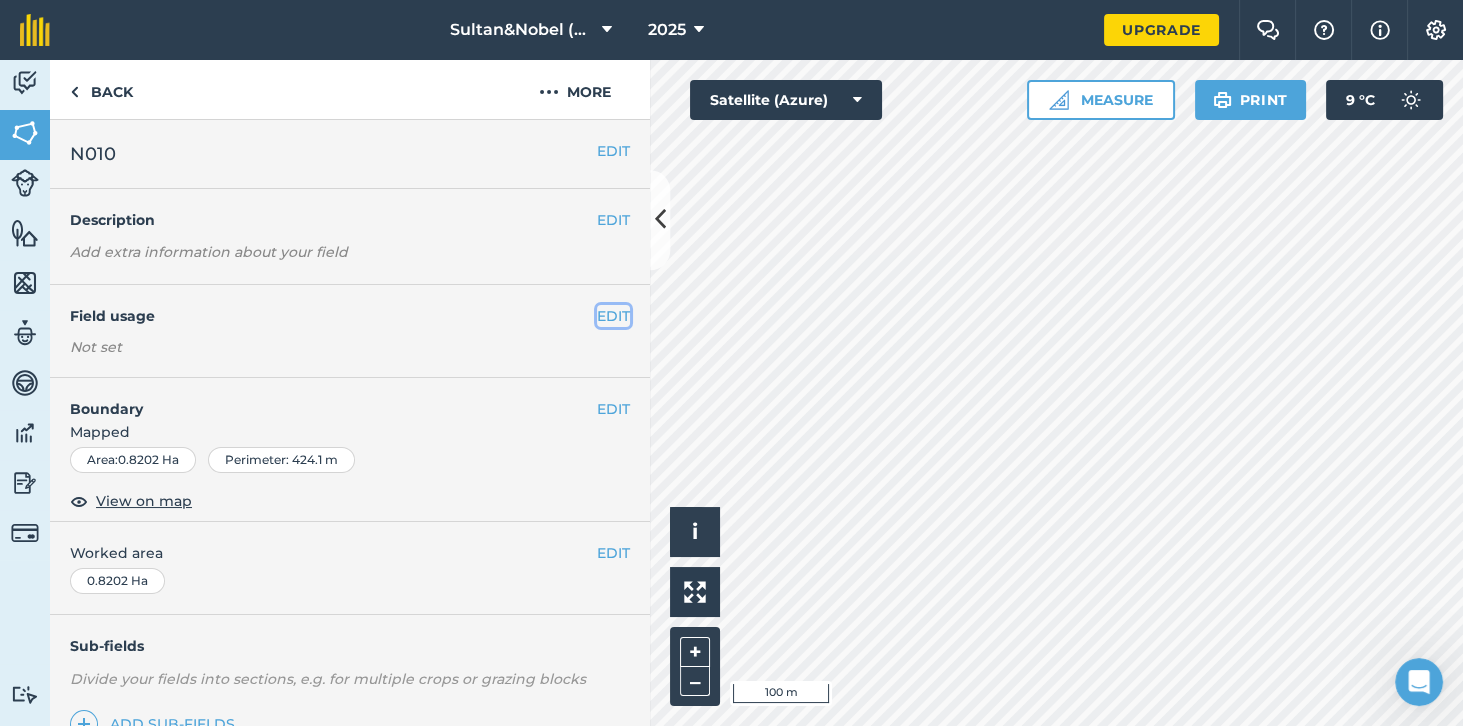 click on "EDIT" at bounding box center [613, 316] 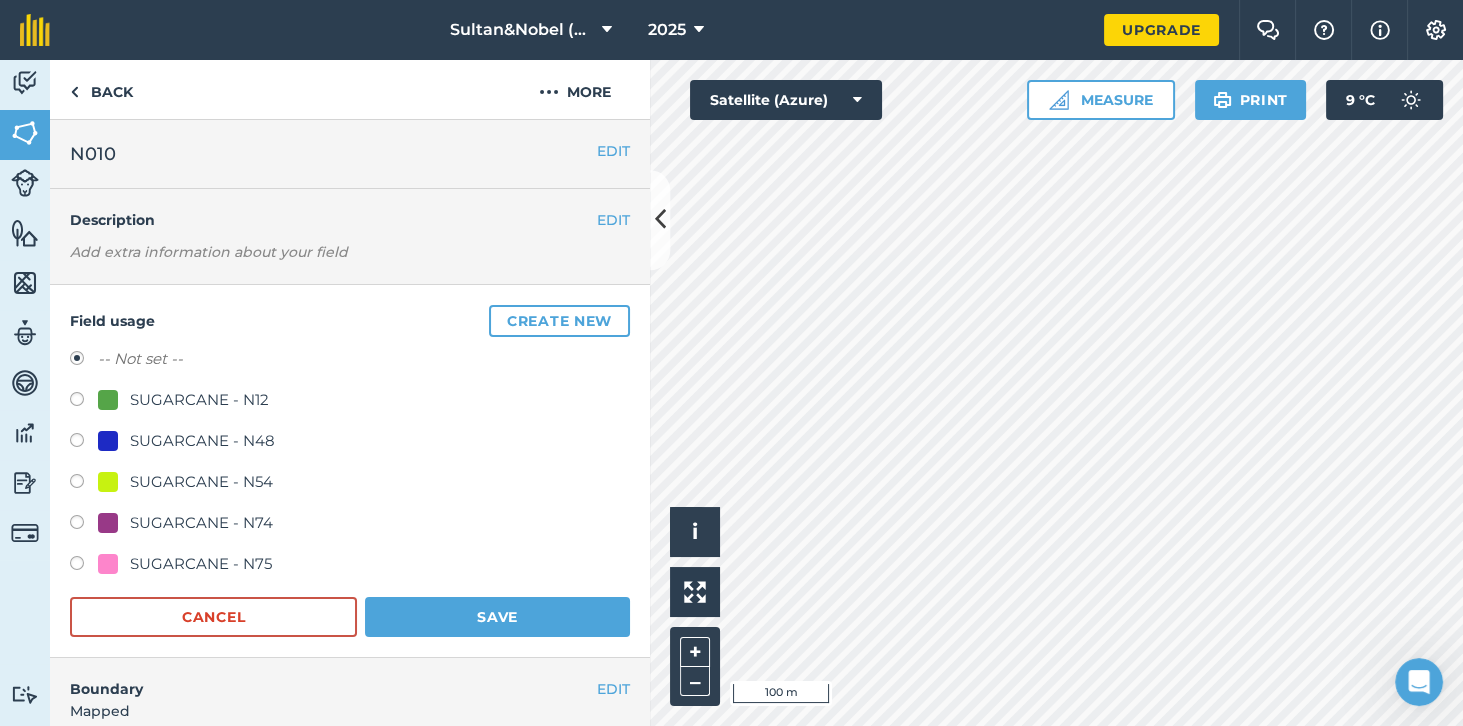 click on "SUGARCANE - N12" at bounding box center (199, 400) 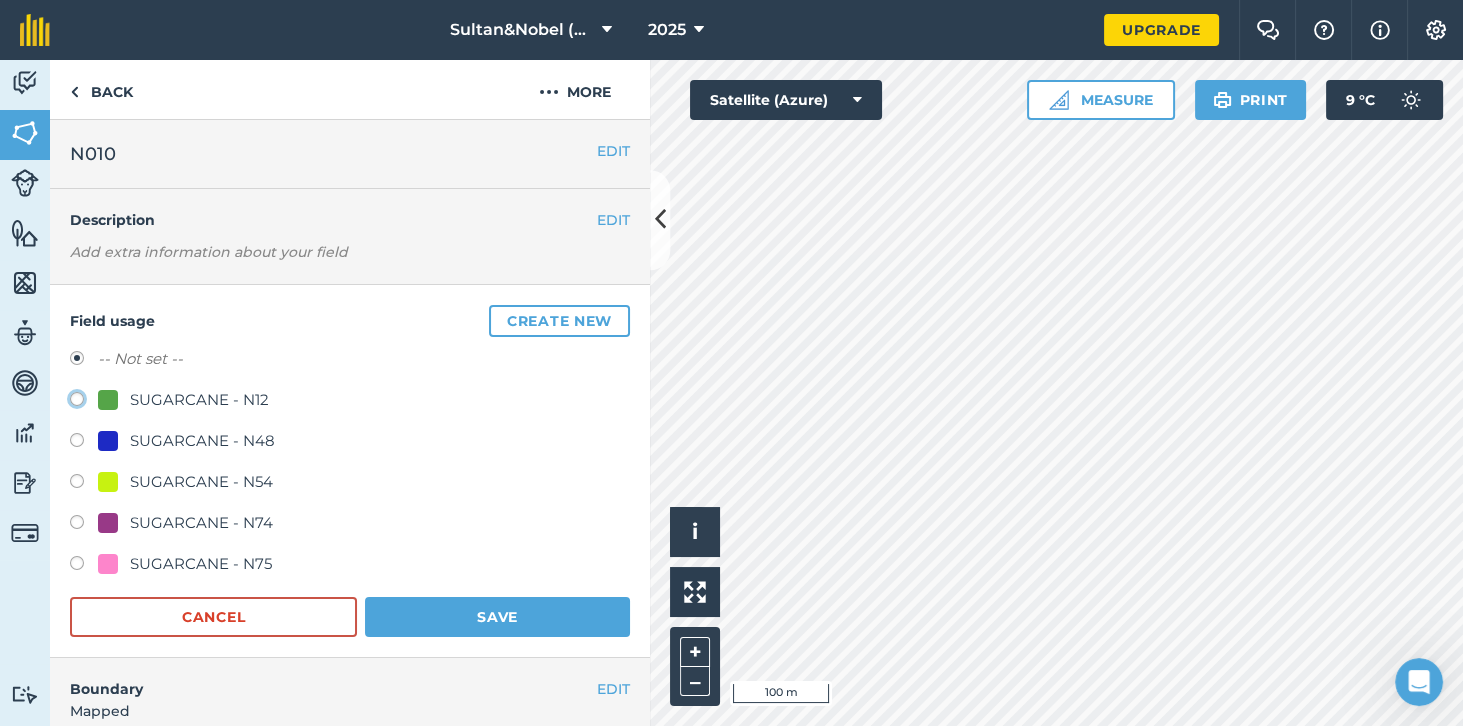 click on "SUGARCANE - N12" at bounding box center (-9923, 398) 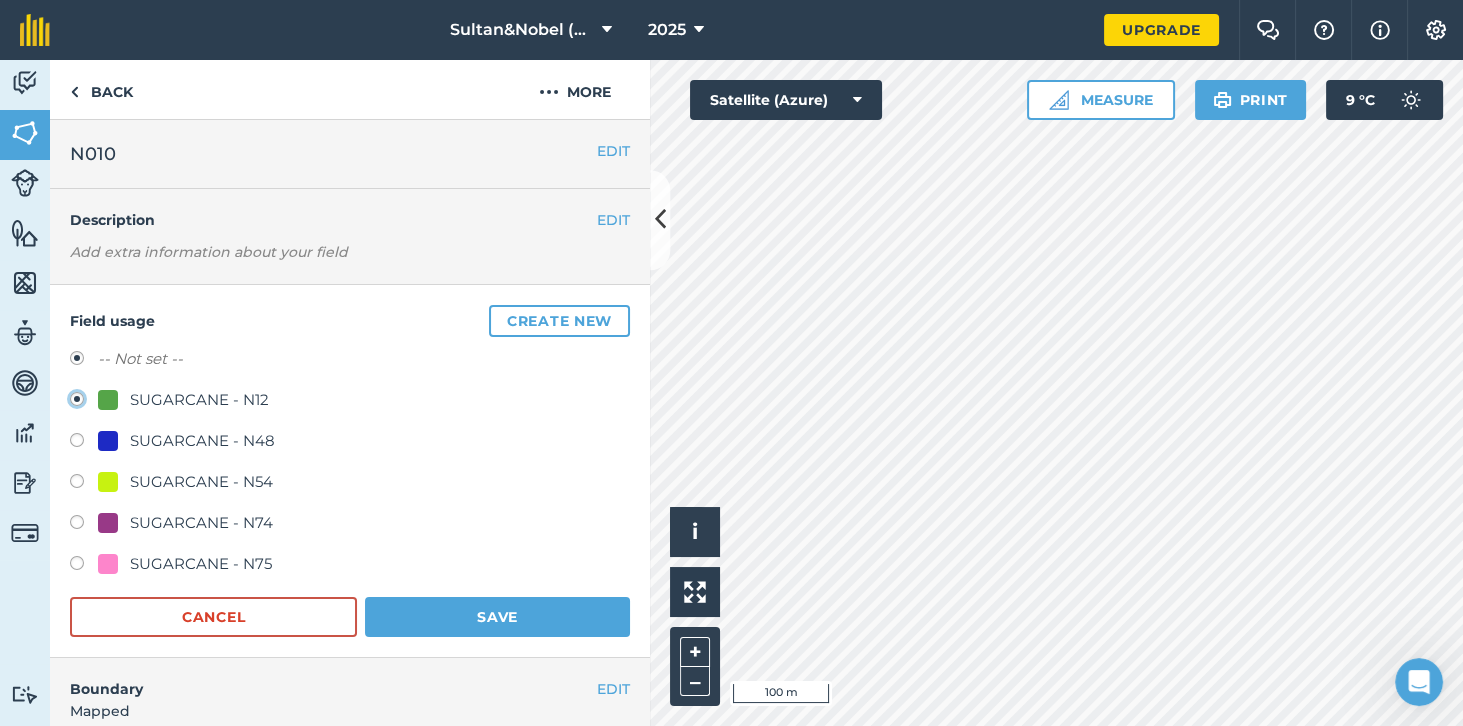 radio on "true" 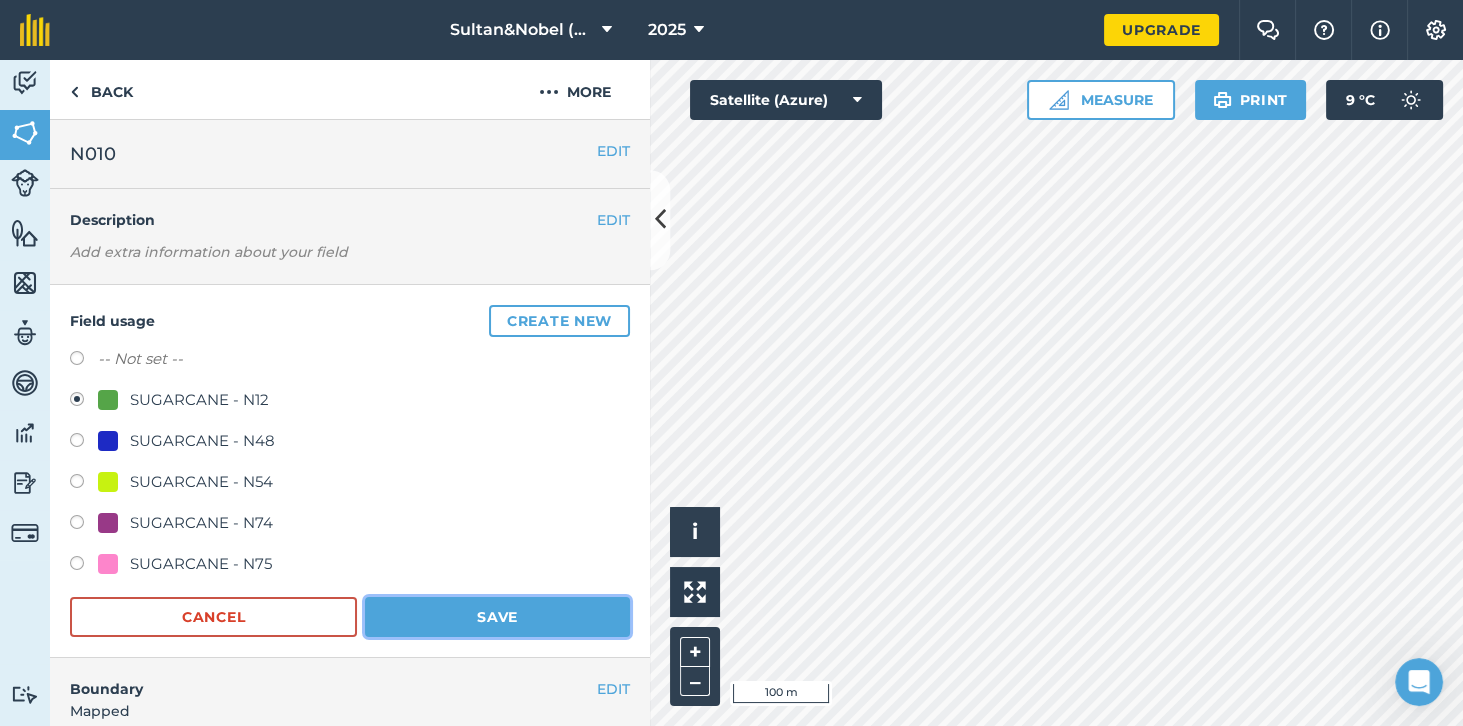 click on "Save" at bounding box center [497, 617] 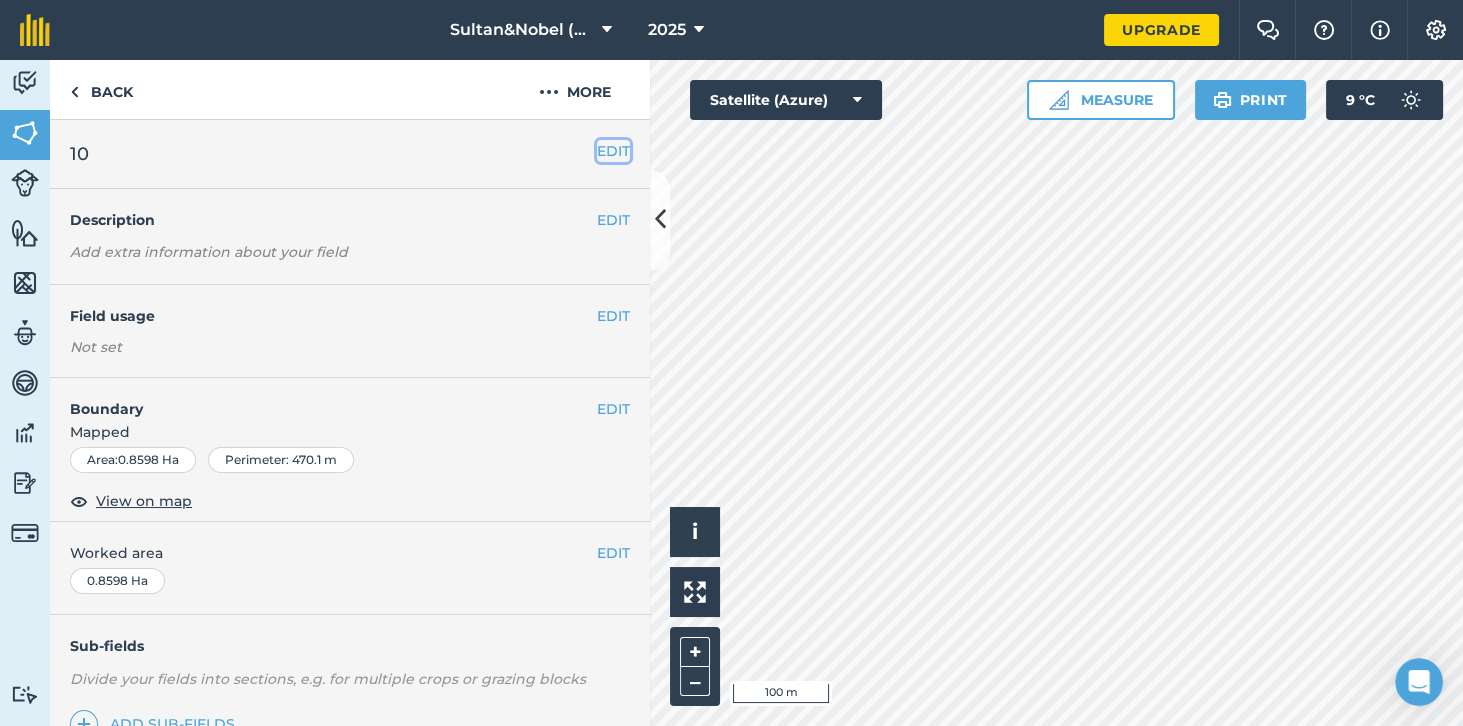 click on "EDIT" at bounding box center (613, 151) 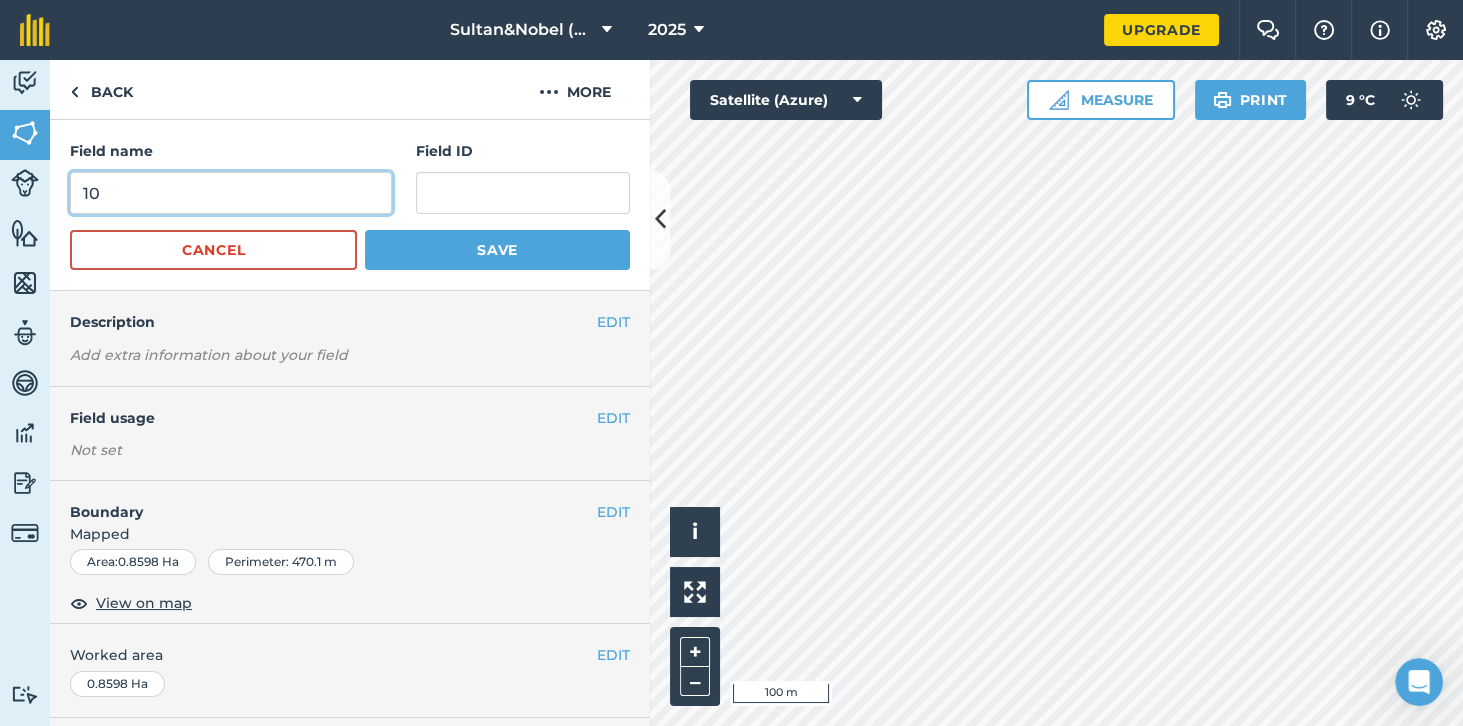 click on "10" at bounding box center (231, 193) 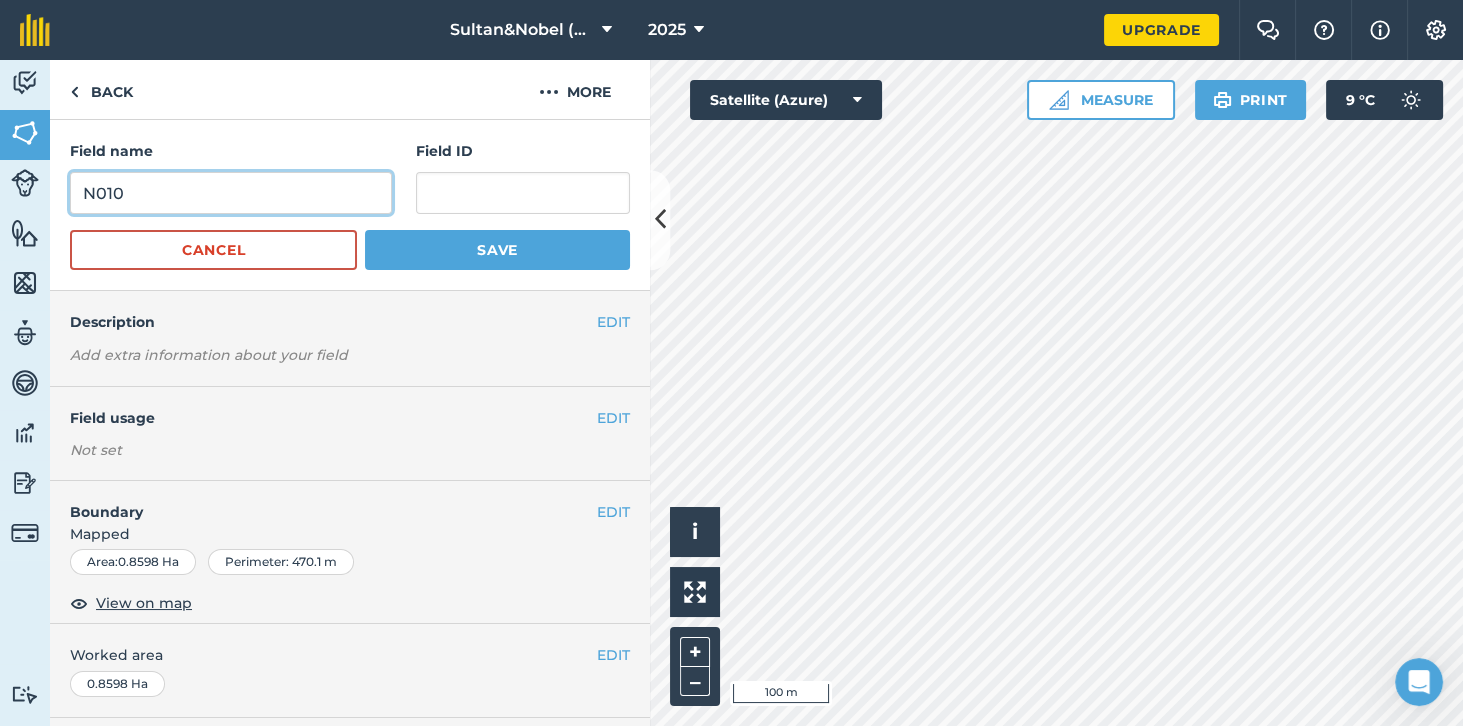type on "N010" 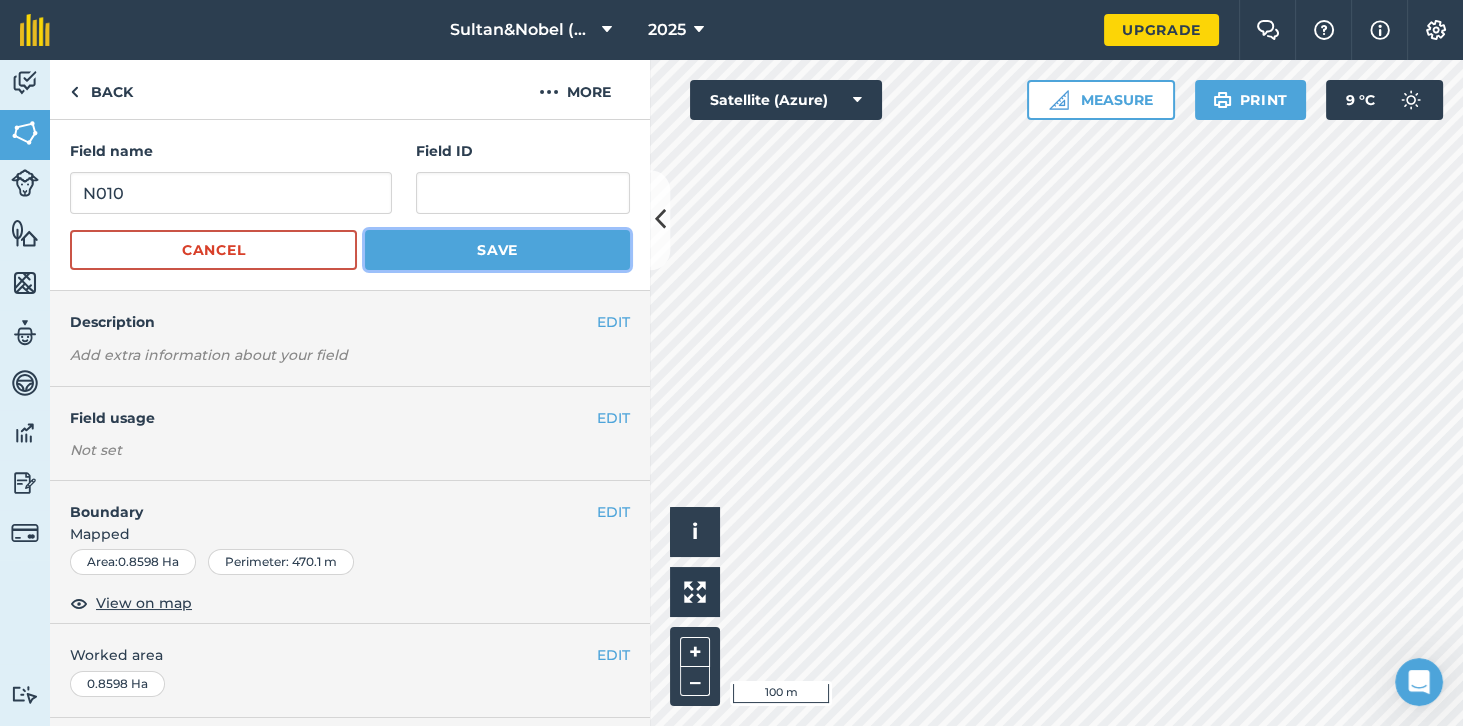 click on "Save" at bounding box center (497, 250) 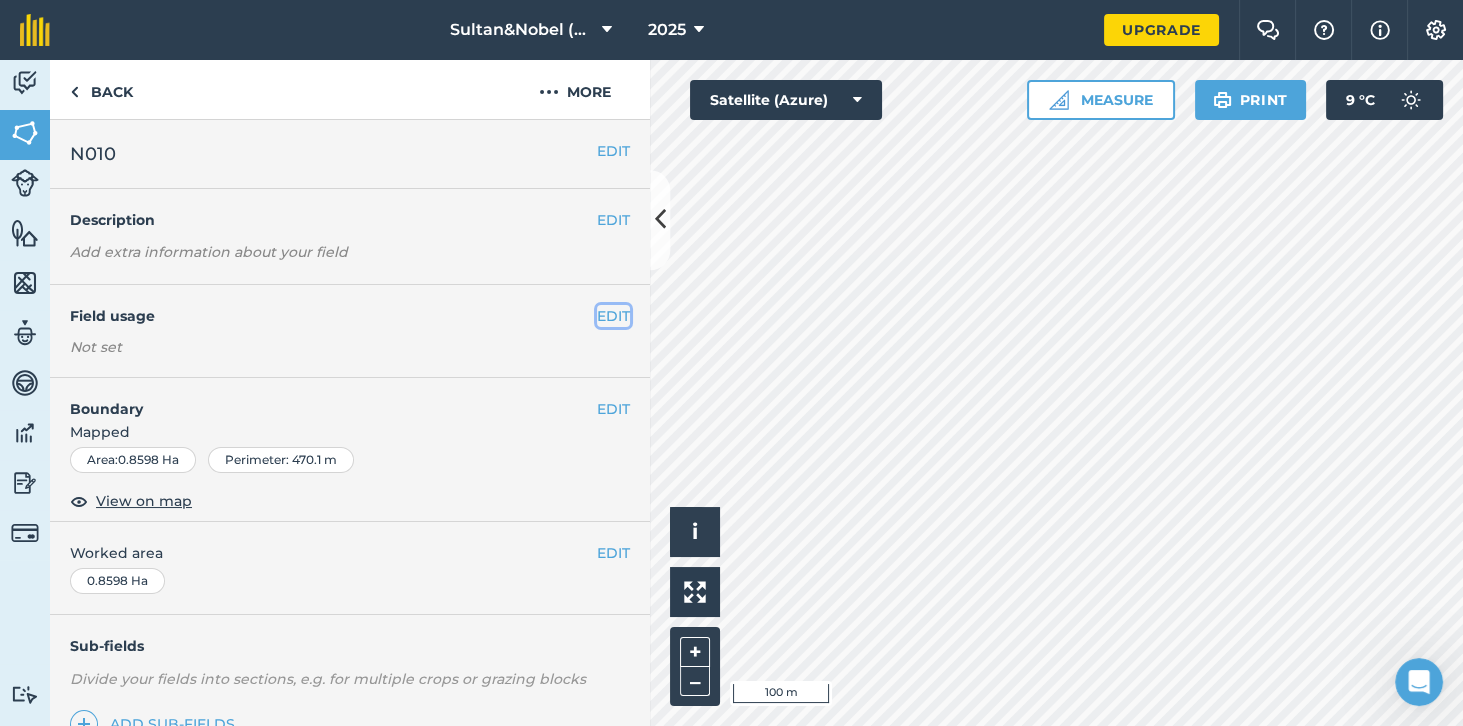click on "EDIT" at bounding box center [613, 316] 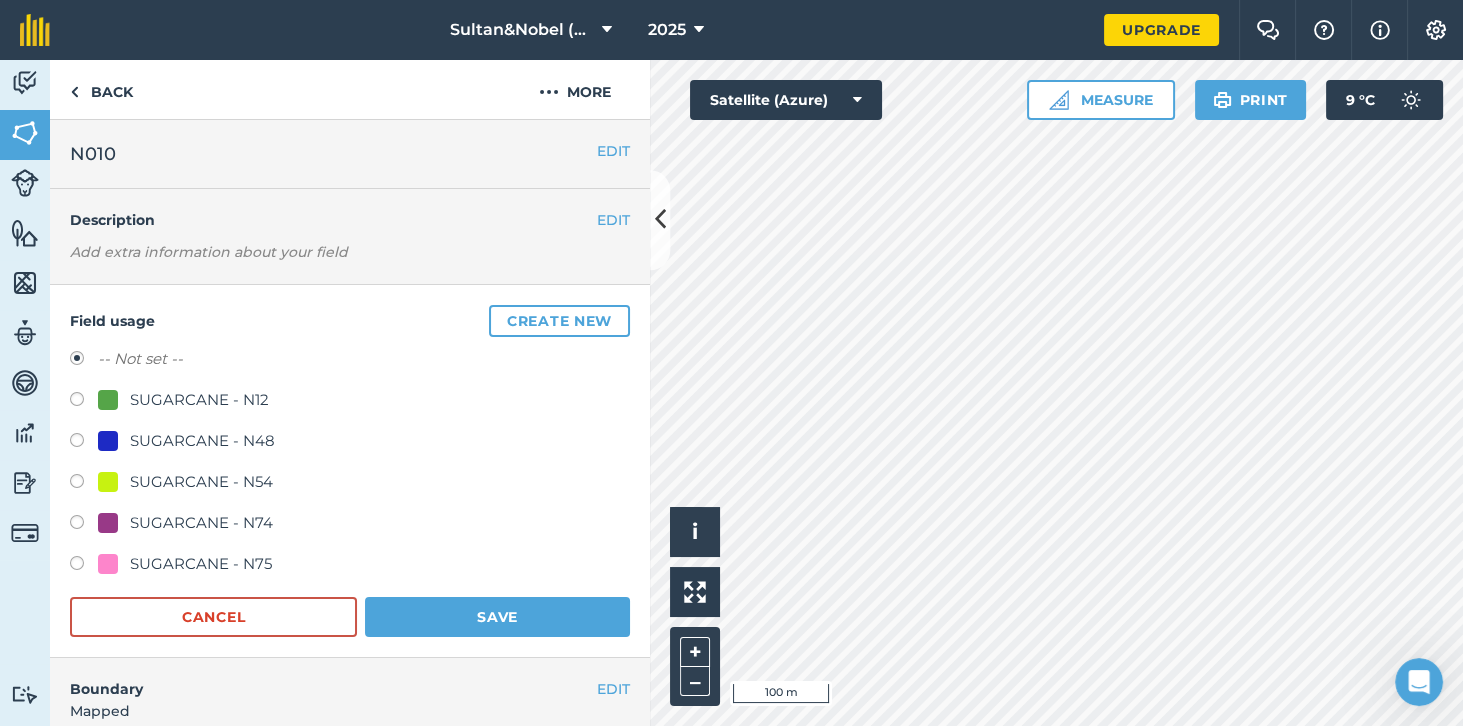 click on "SUGARCANE - N12" at bounding box center (199, 400) 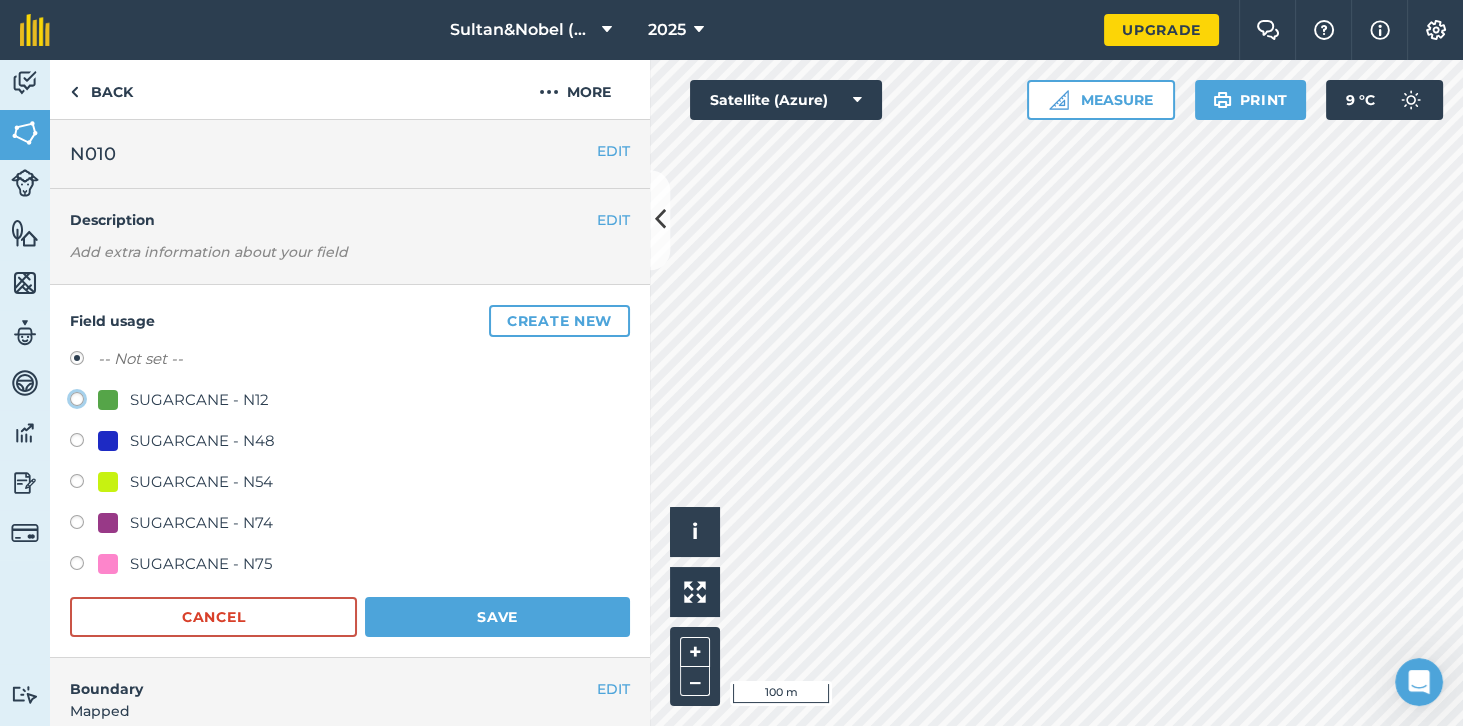 click on "SUGARCANE - N12" at bounding box center [-9923, 398] 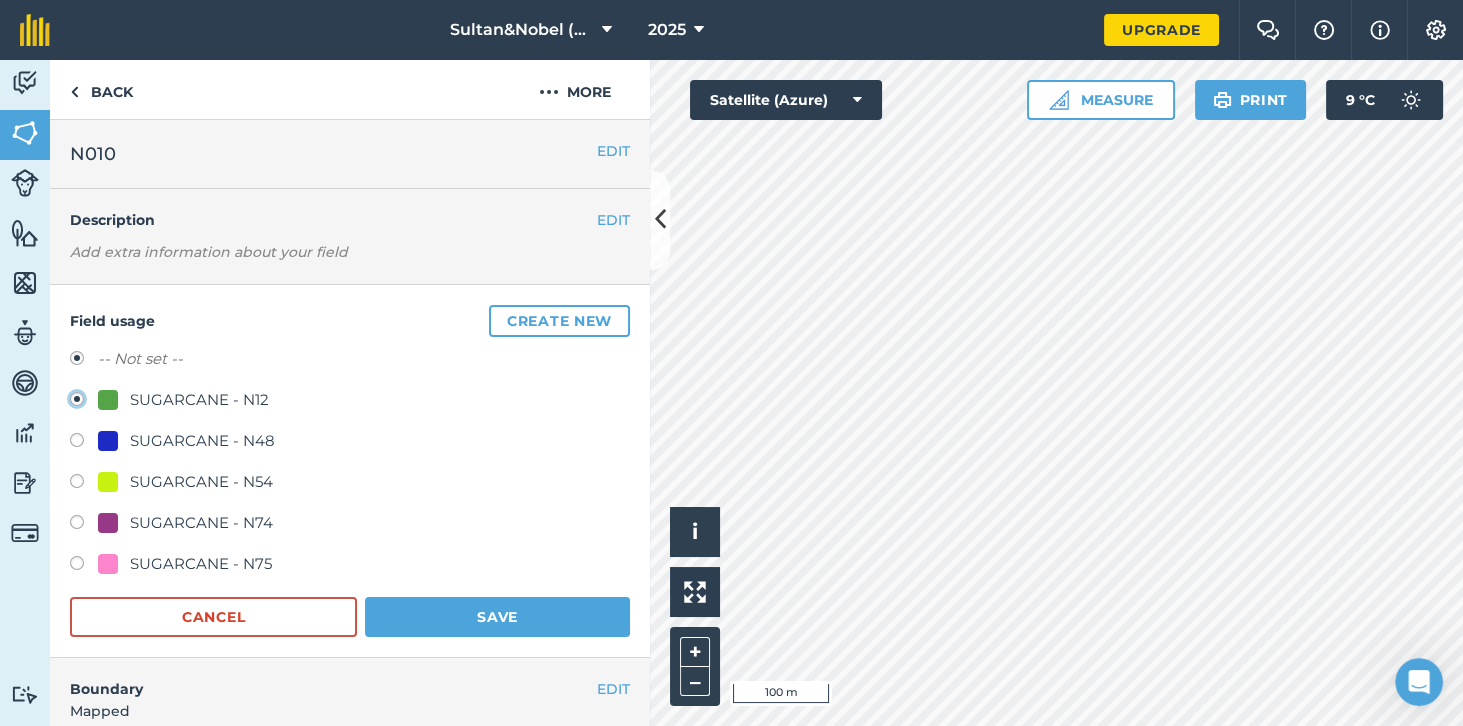 radio on "true" 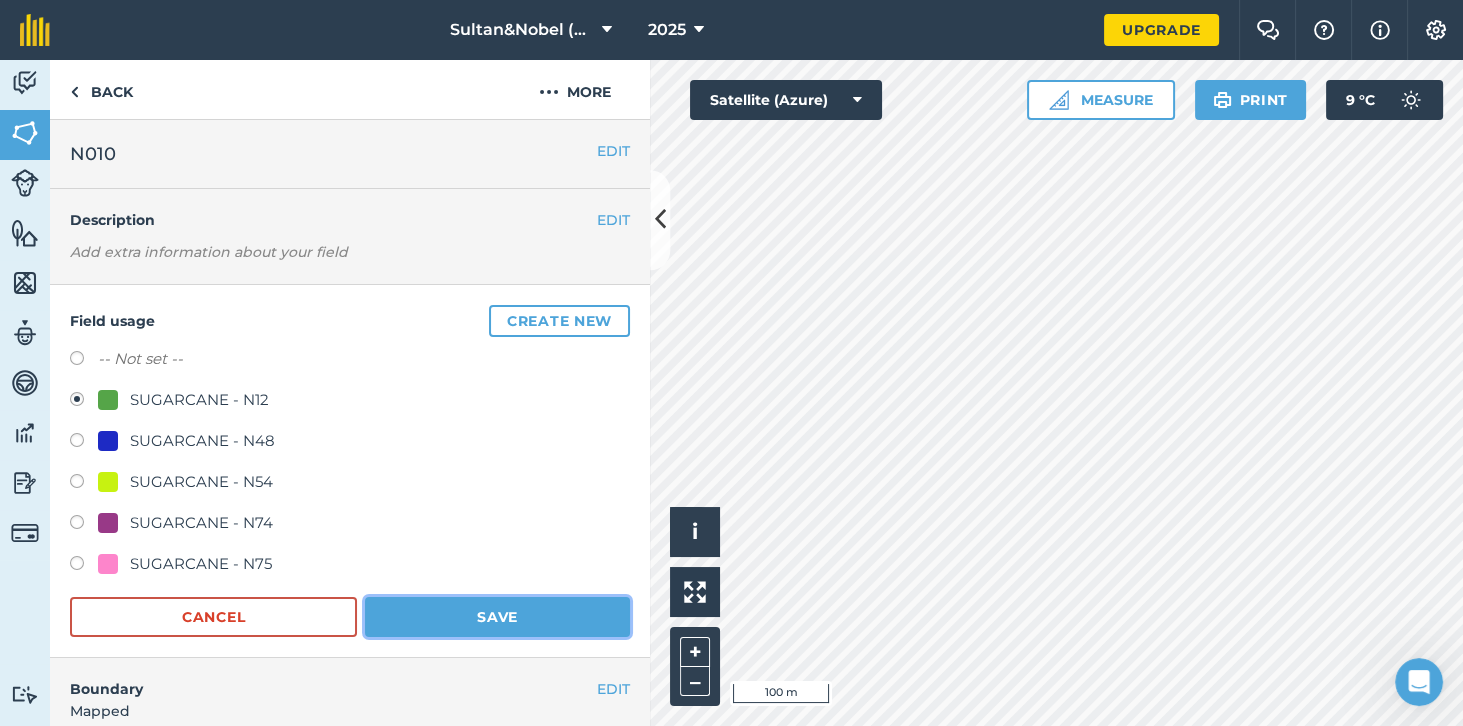 click on "Save" at bounding box center (497, 617) 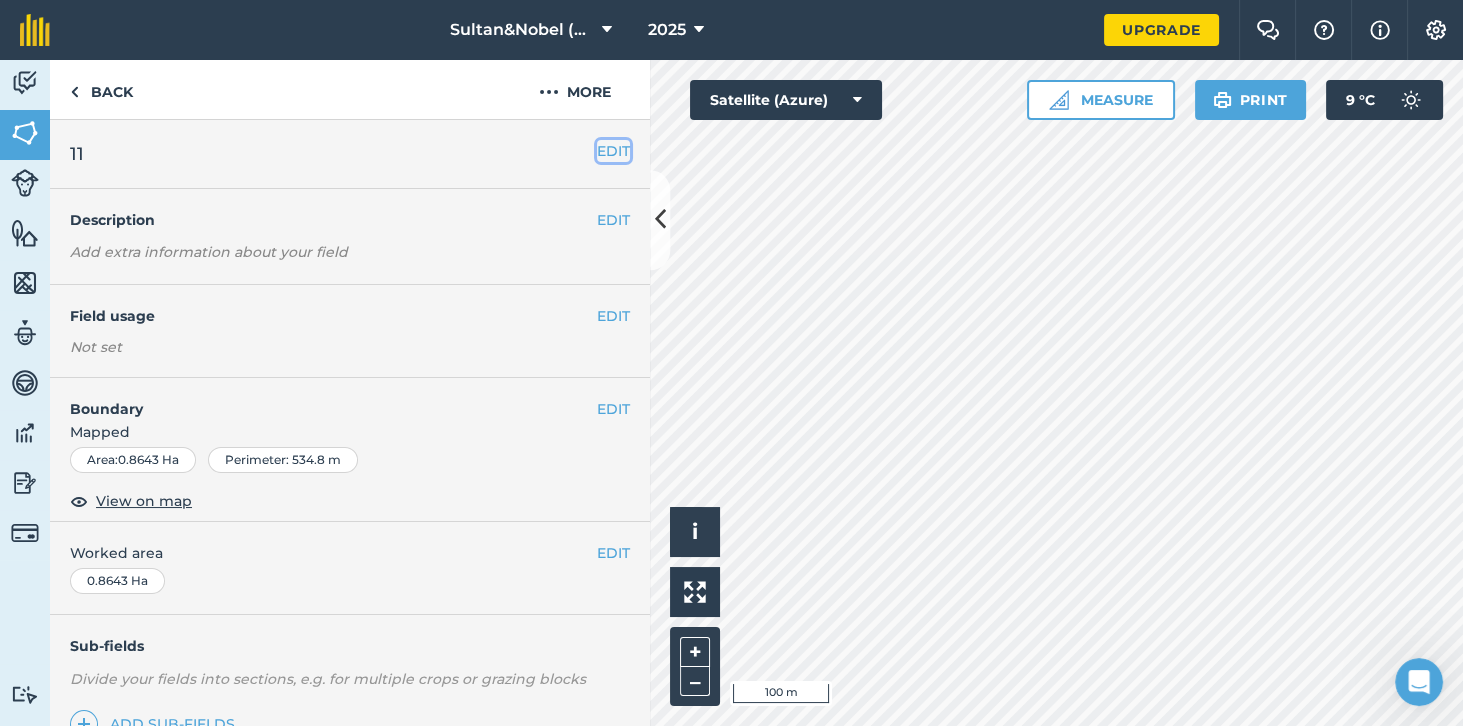 click on "EDIT" at bounding box center (613, 151) 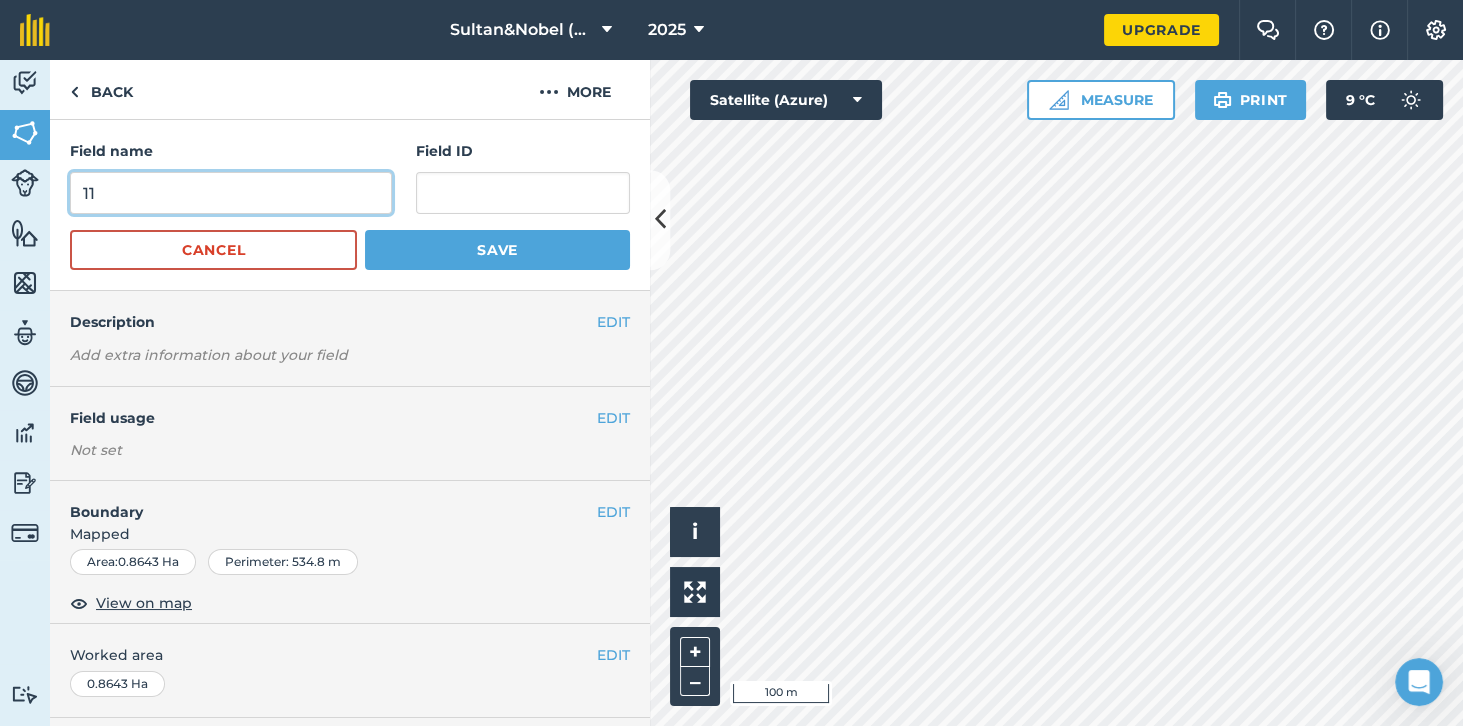 click on "11" at bounding box center (231, 193) 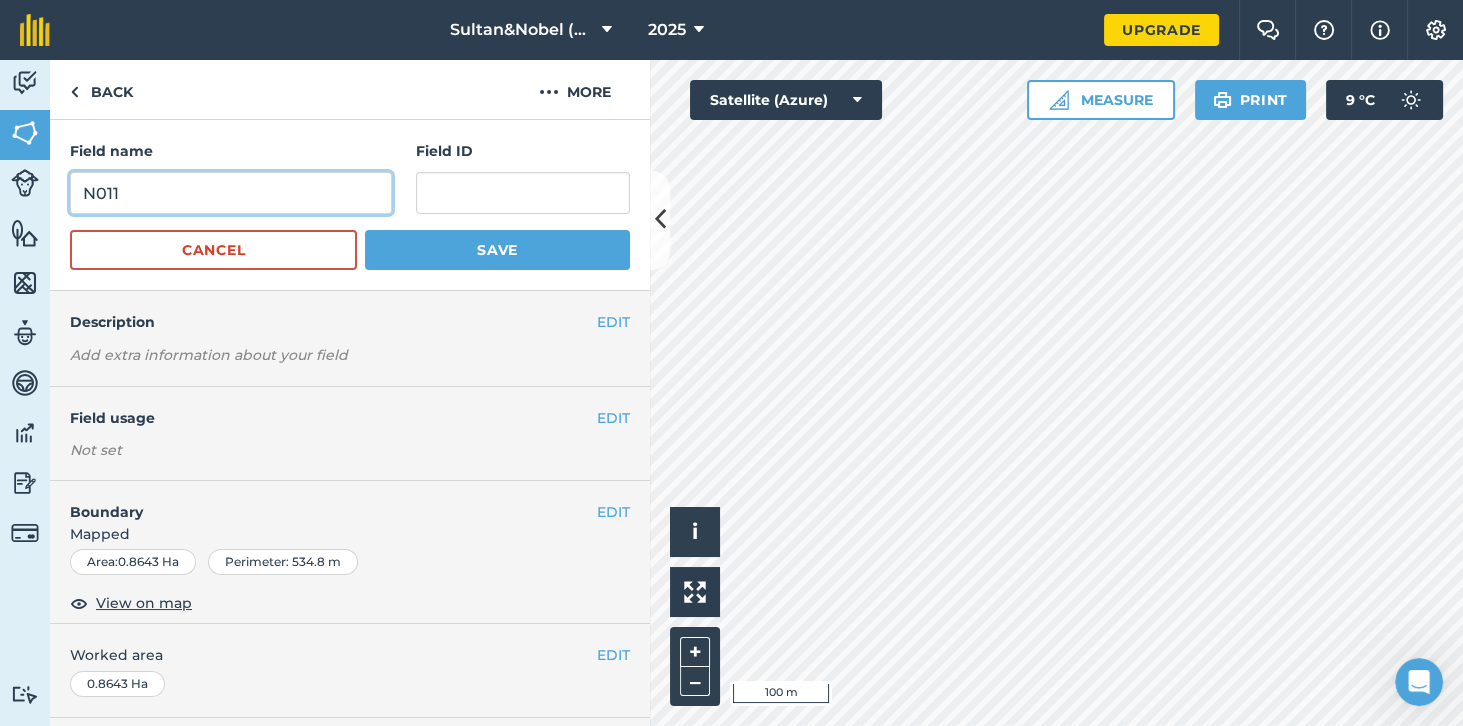 type on "N011" 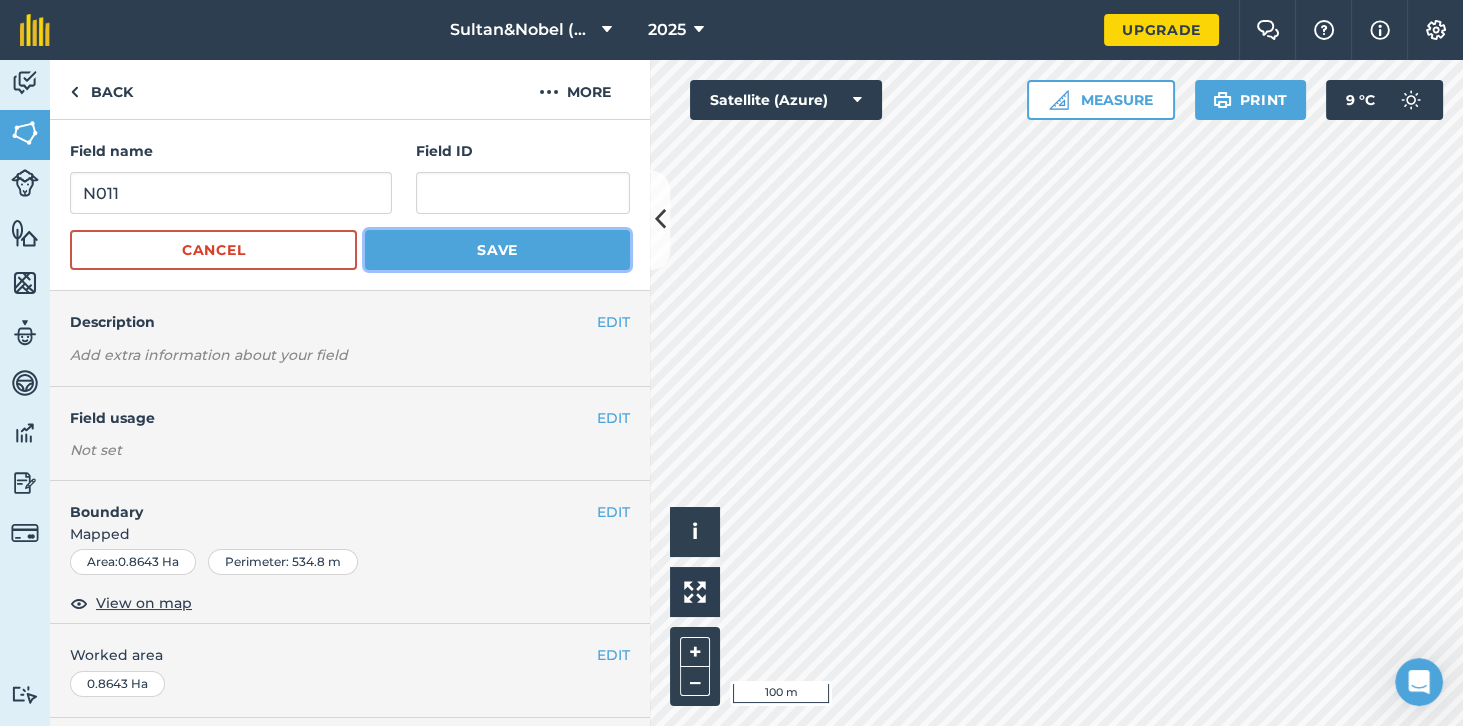 click on "Save" at bounding box center (497, 250) 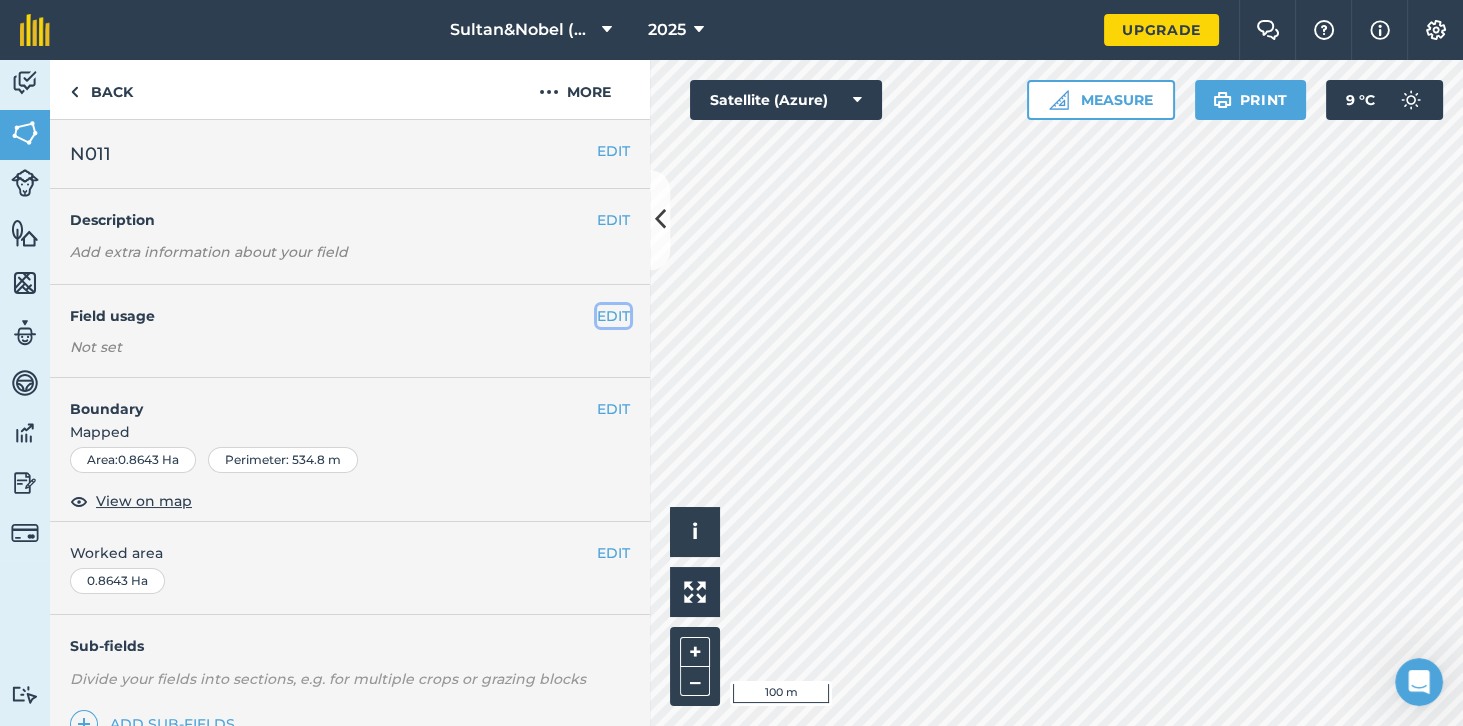 click on "EDIT" at bounding box center [613, 316] 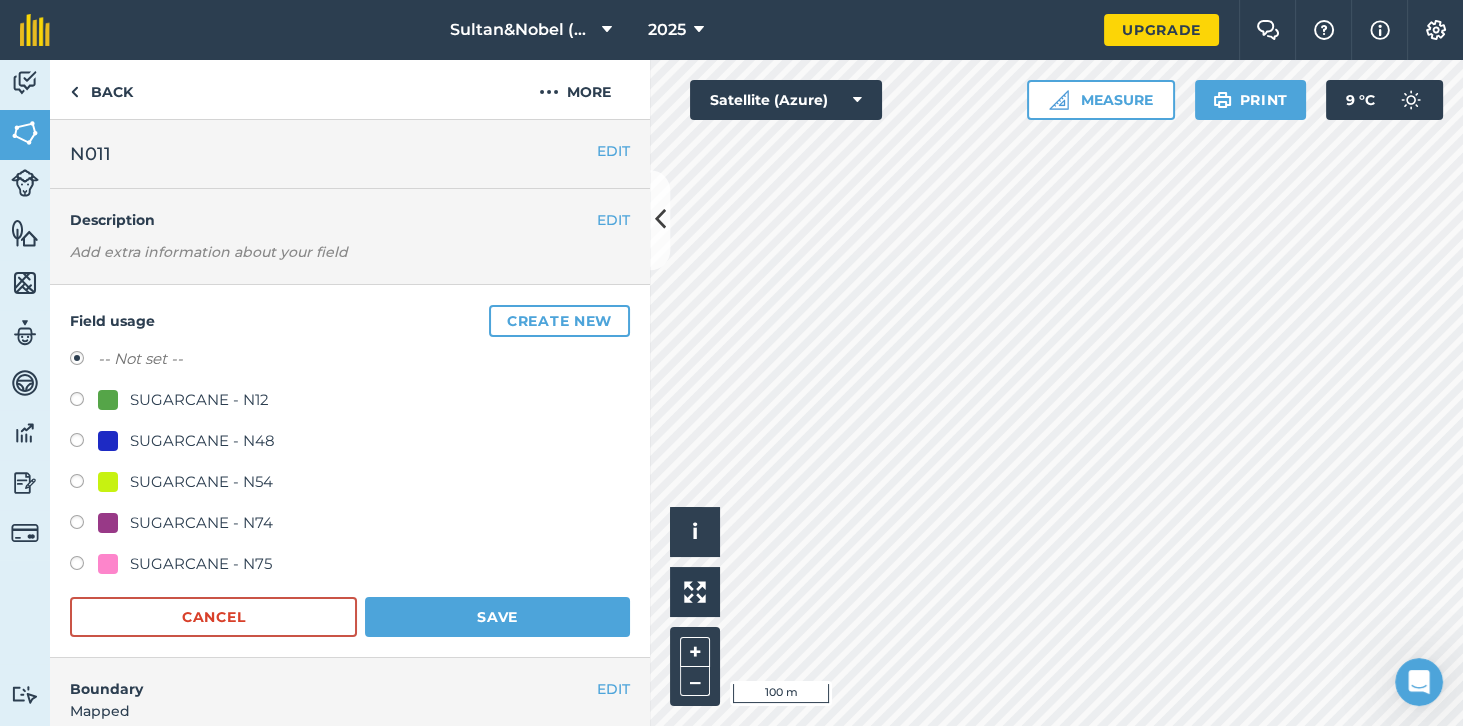 click on "SUGARCANE - N48" at bounding box center (202, 441) 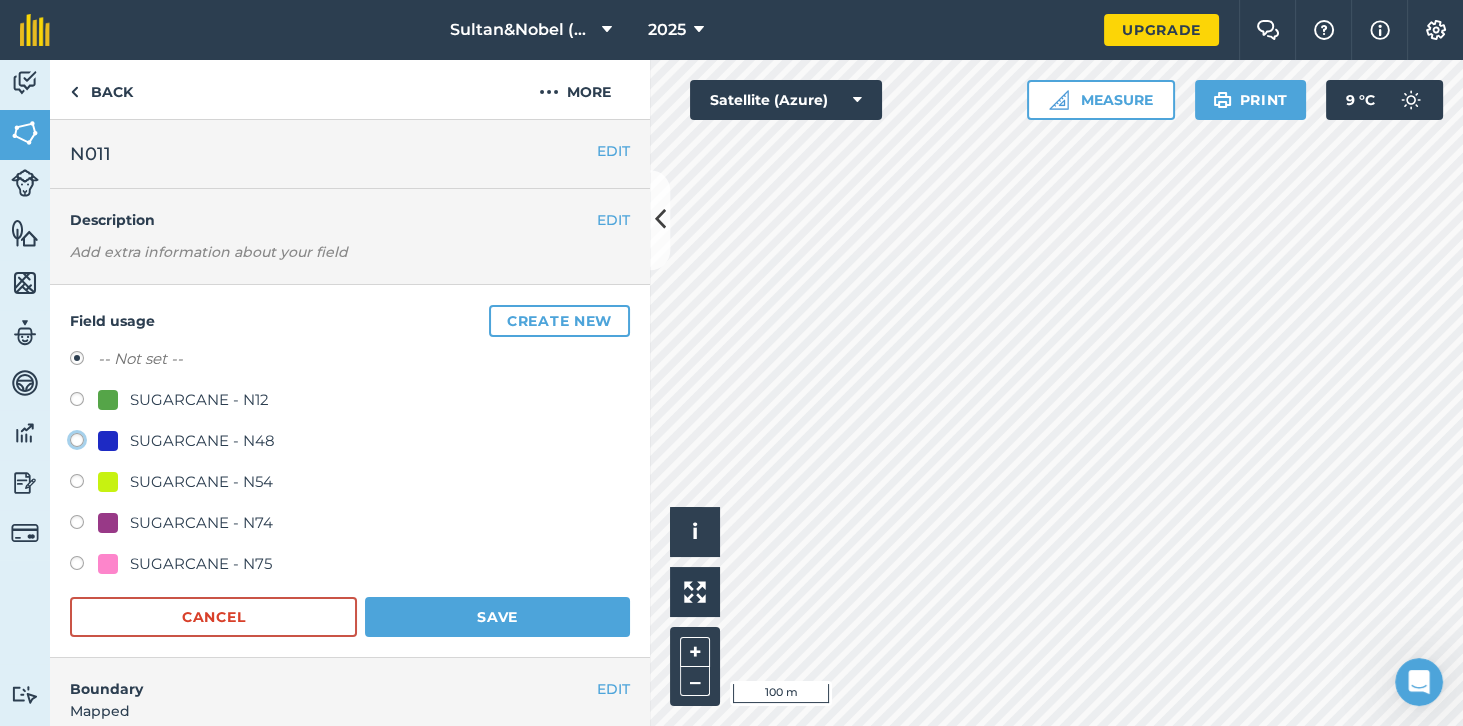 click on "SUGARCANE - N48" at bounding box center [-9923, 439] 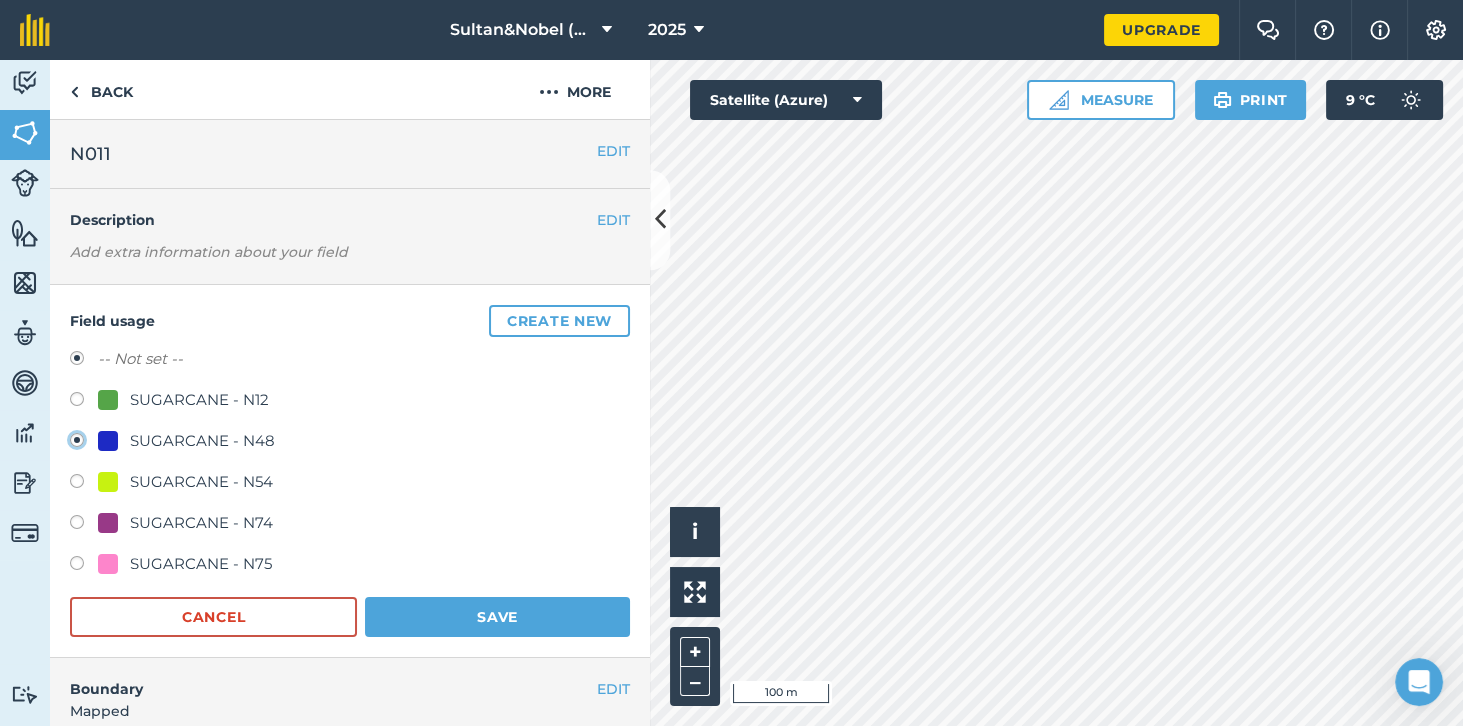 radio on "true" 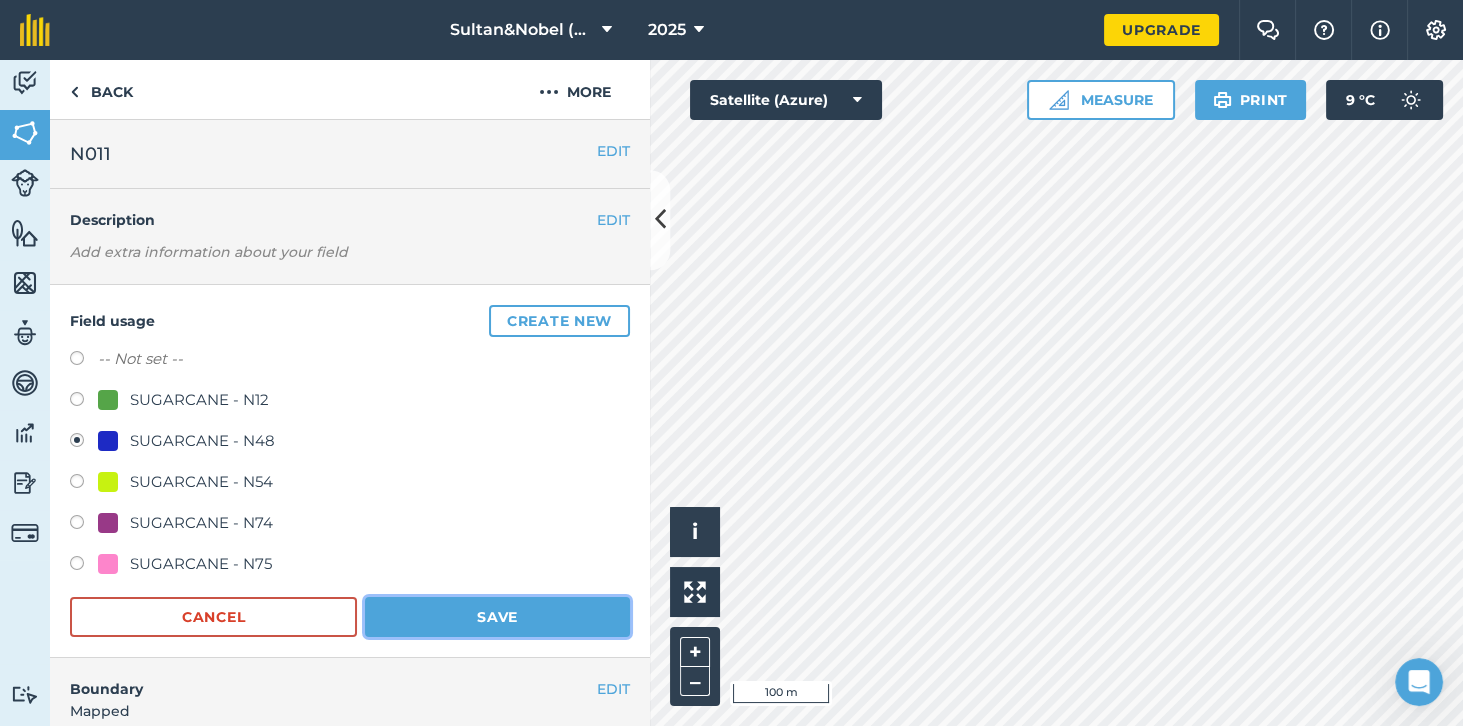 click on "Save" at bounding box center [497, 617] 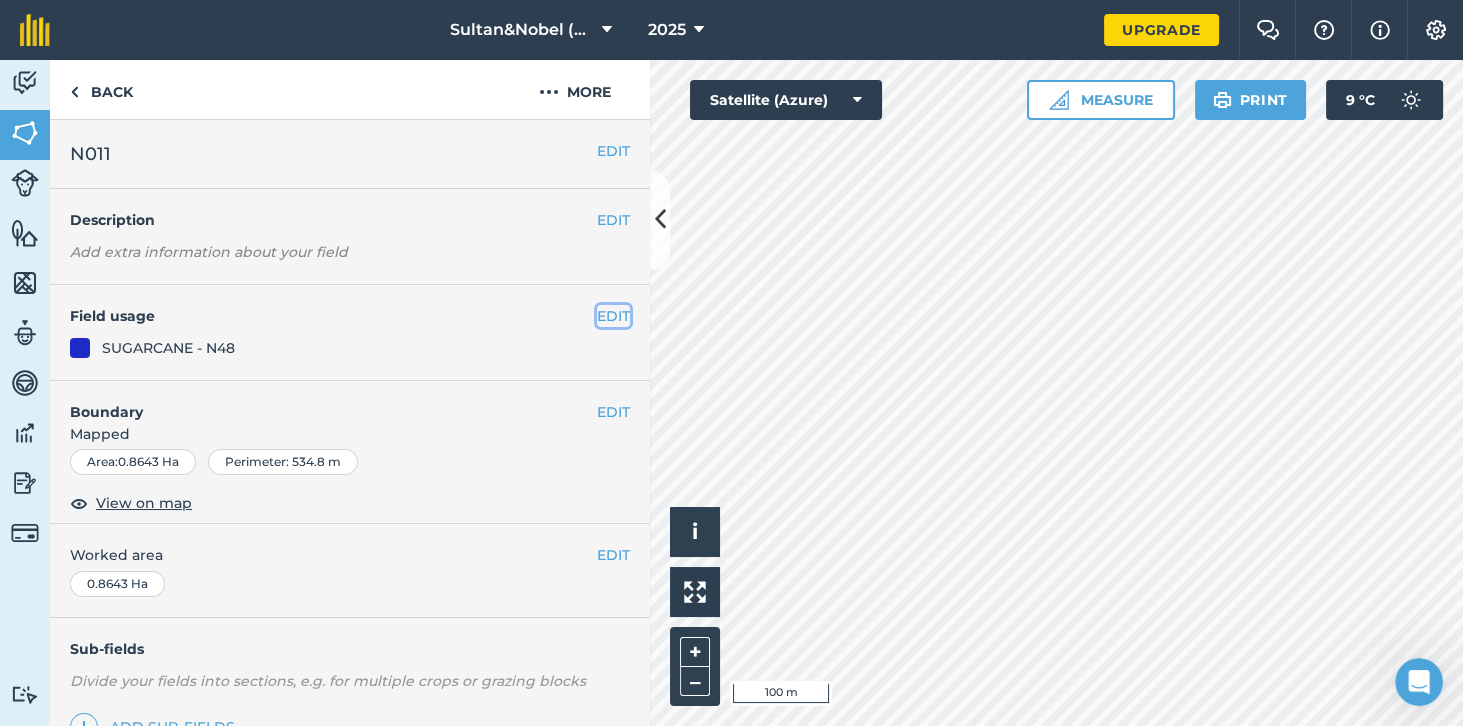 click on "EDIT" at bounding box center [613, 316] 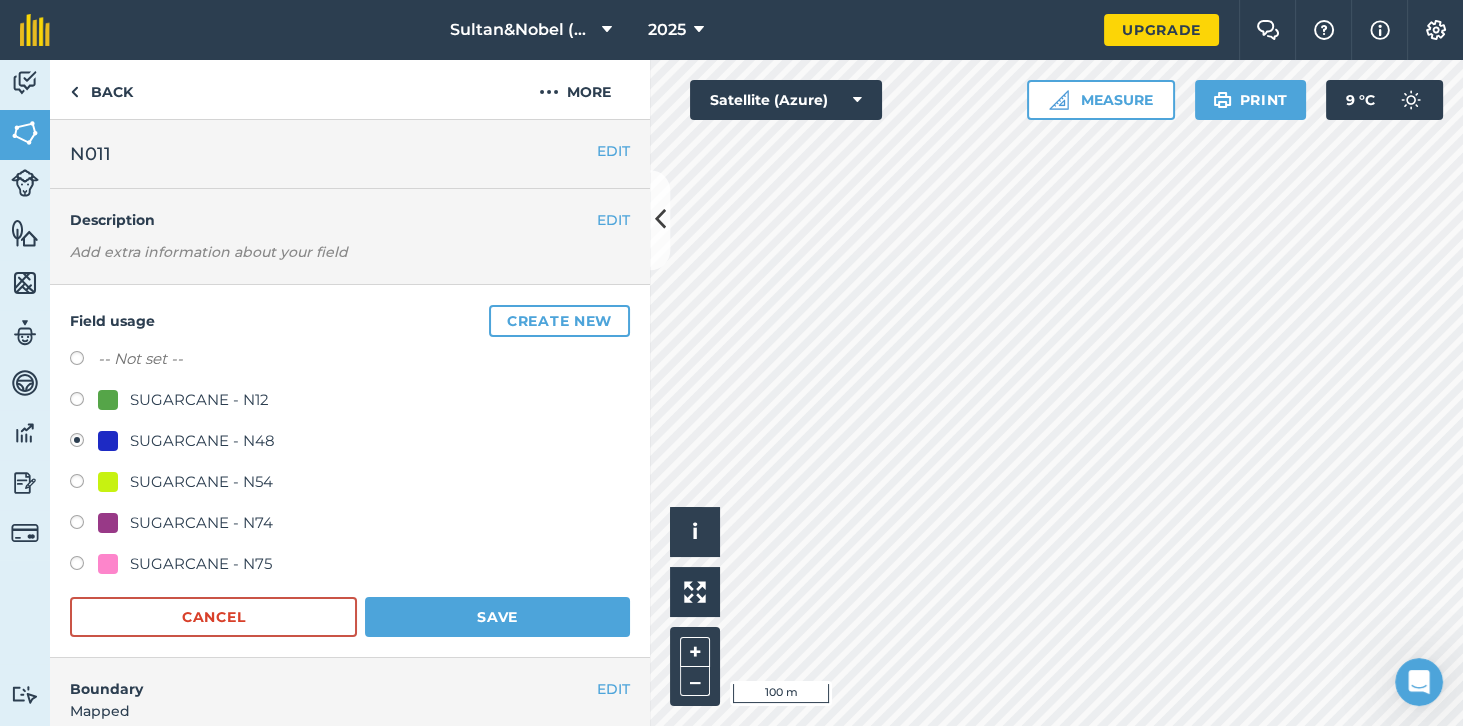 click on "SUGARCANE - N12" at bounding box center [350, 402] 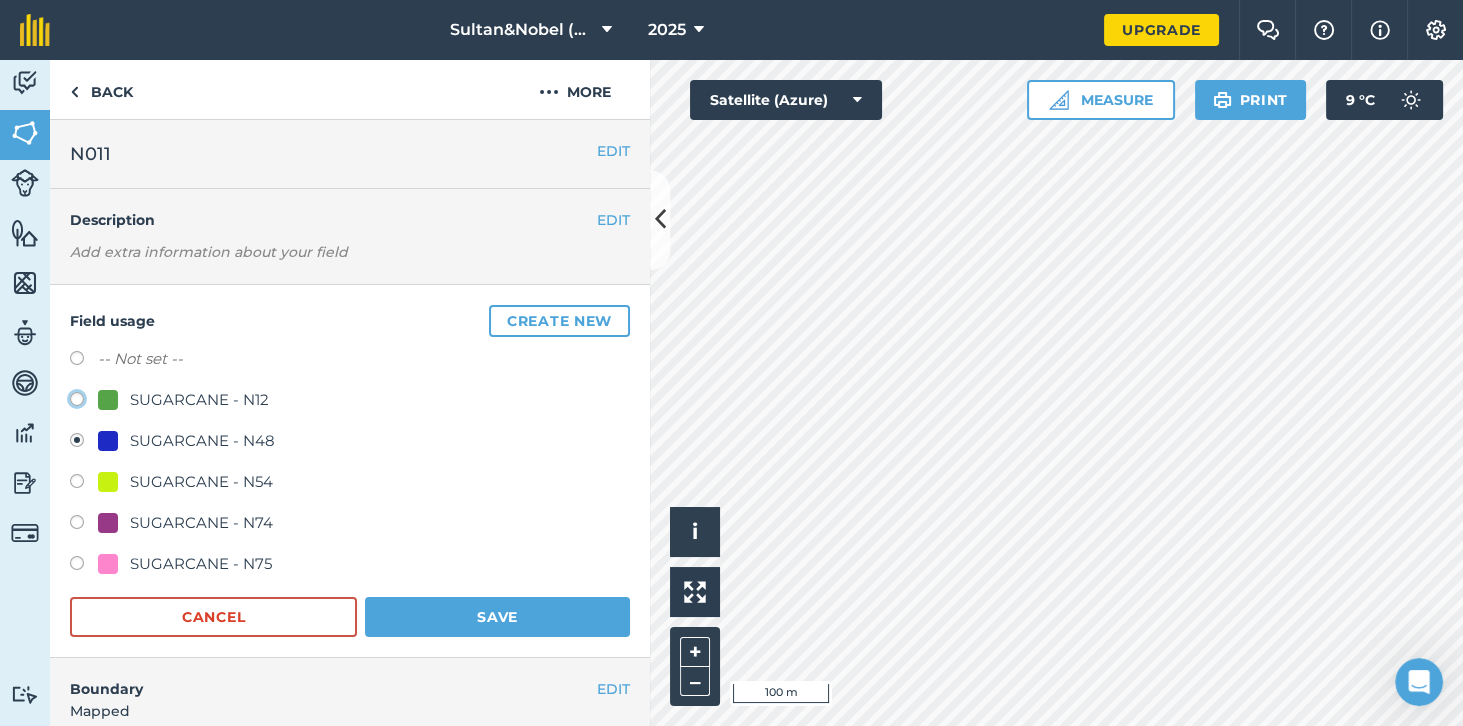 click on "SUGARCANE - N12" at bounding box center (-9923, 398) 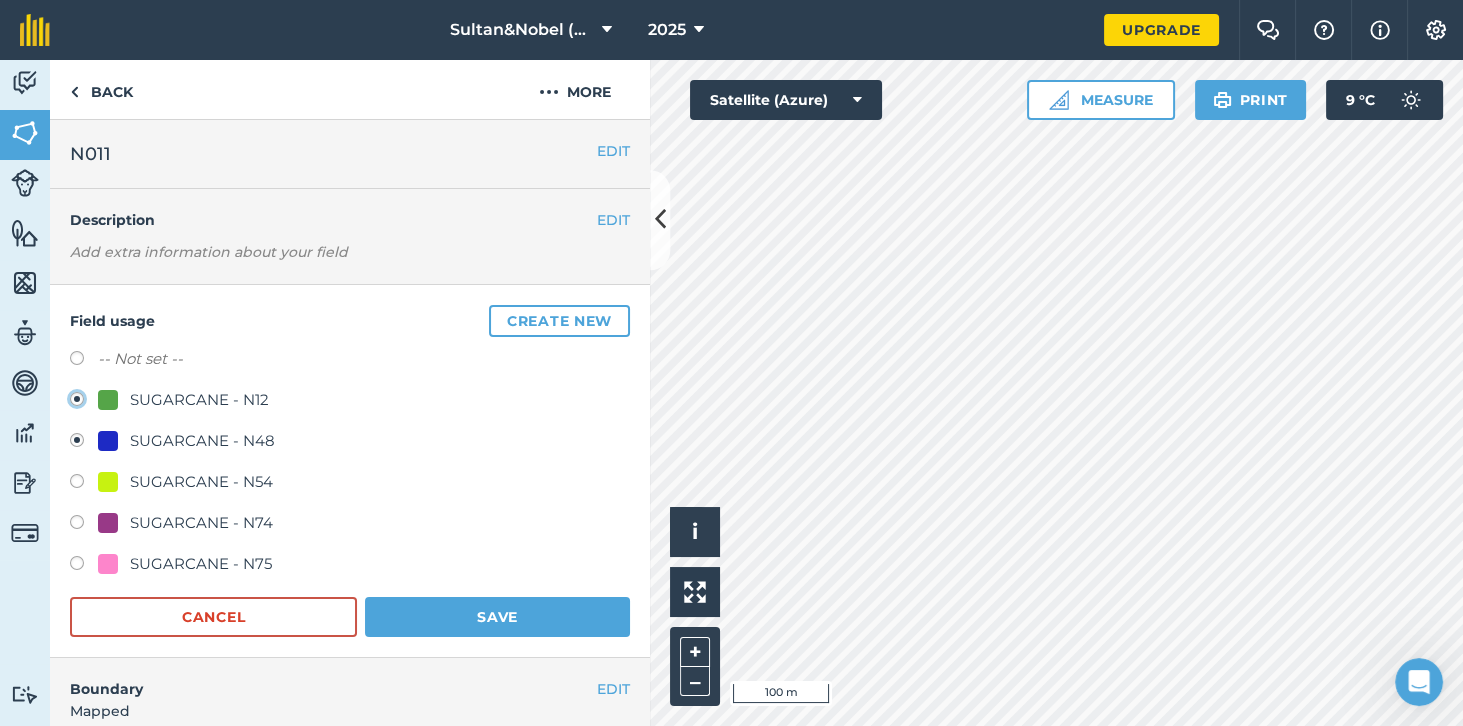 radio on "true" 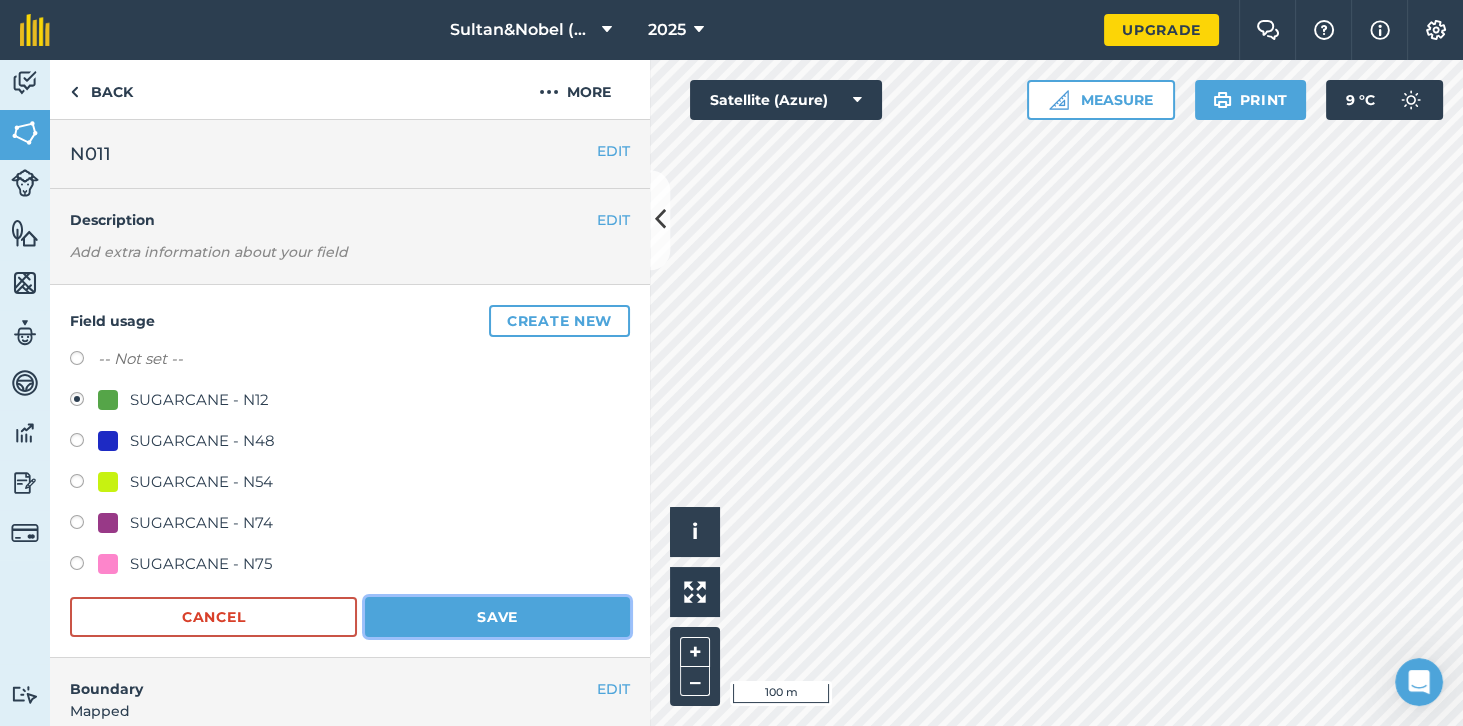 click on "Save" at bounding box center (497, 617) 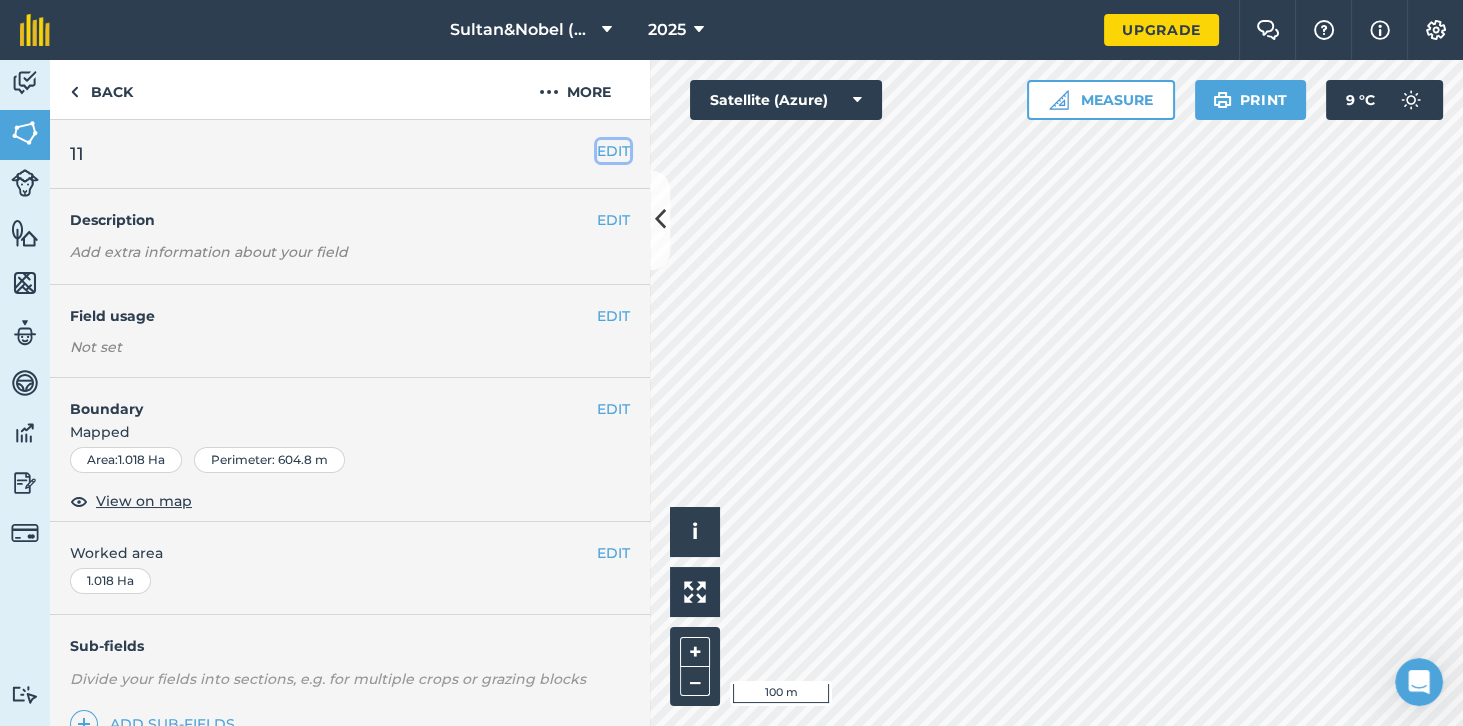 click on "EDIT" at bounding box center (613, 151) 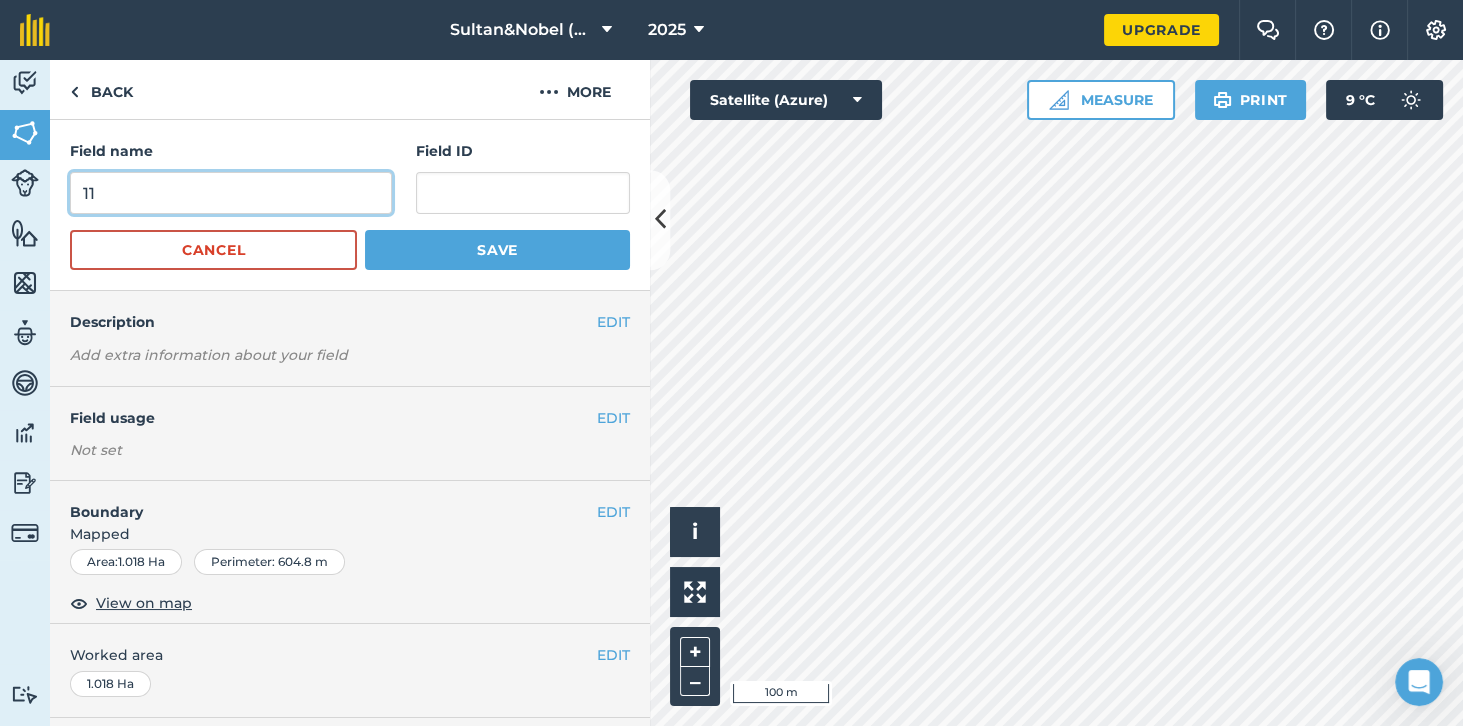 click on "11" at bounding box center [231, 193] 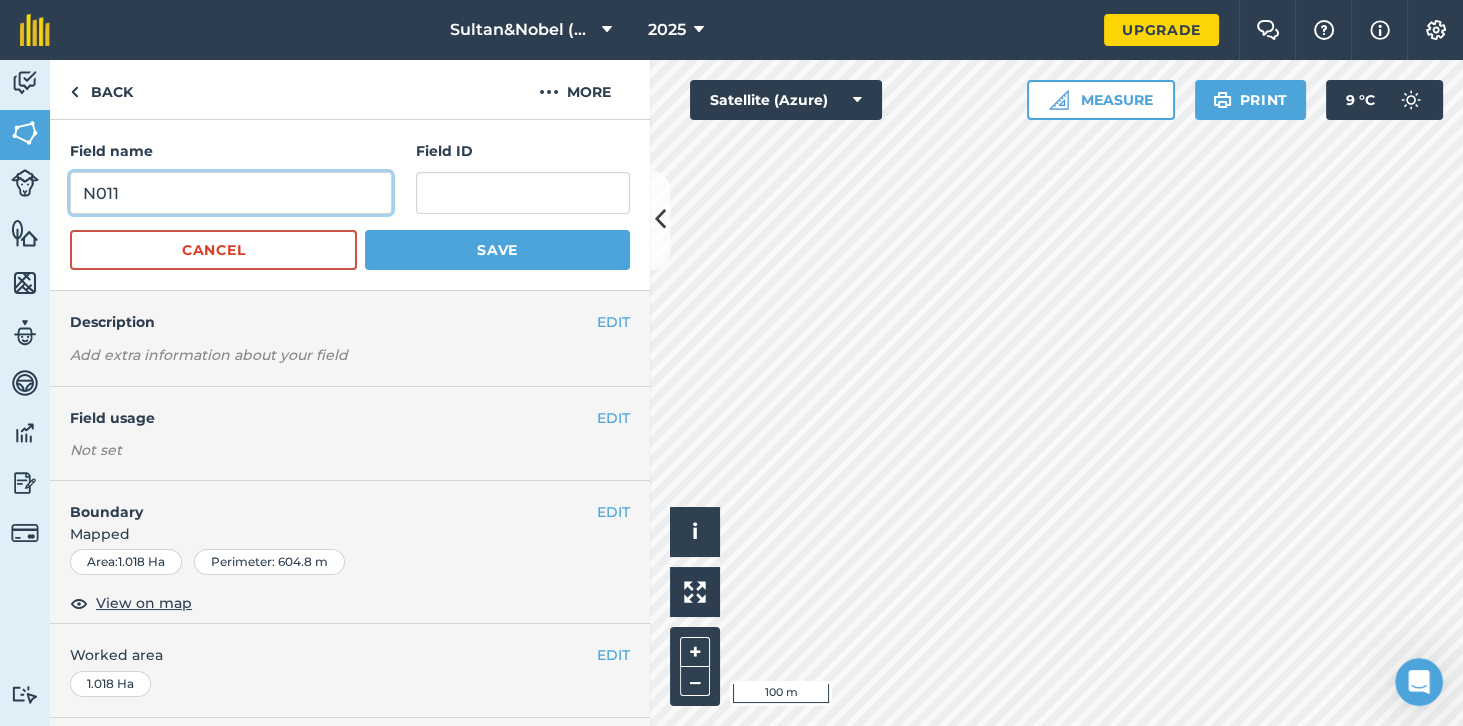 type on "N011" 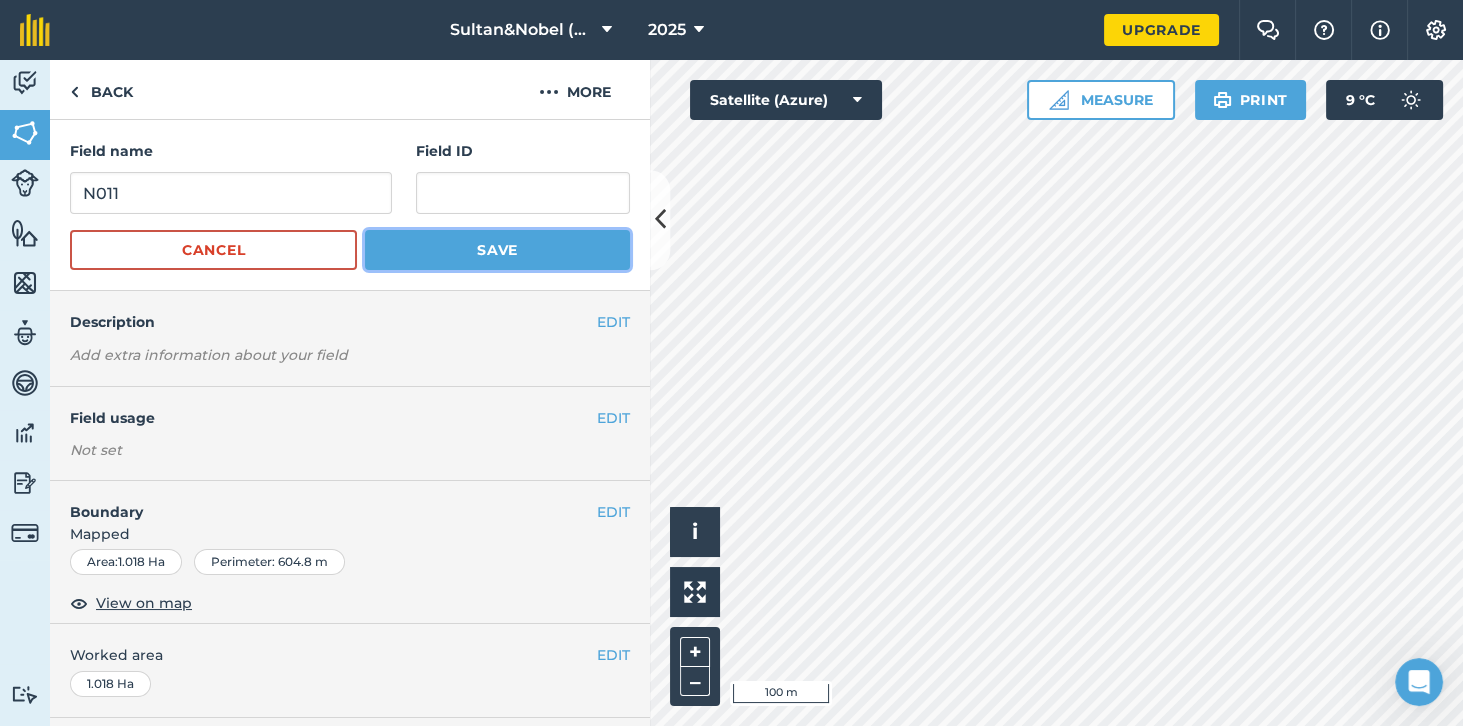 click on "Save" at bounding box center [497, 250] 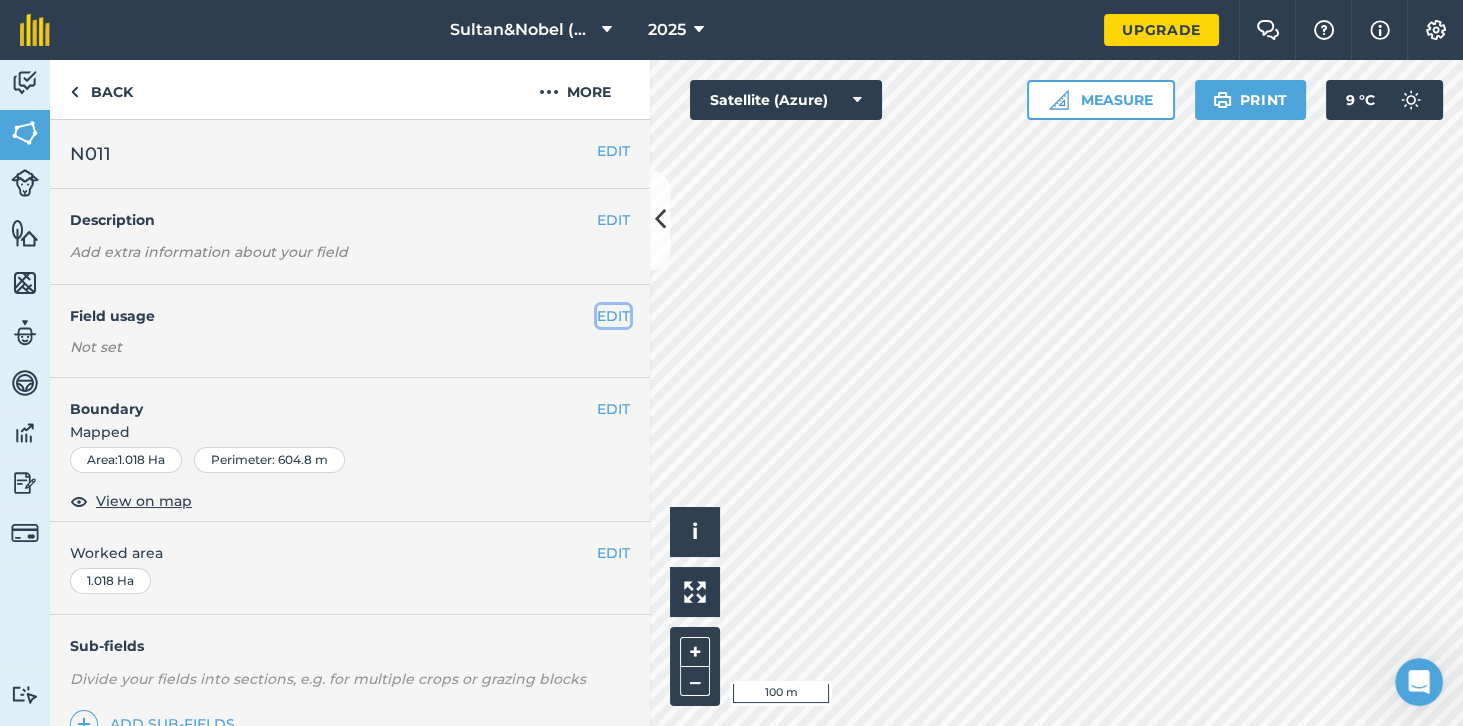 click on "EDIT" at bounding box center [613, 316] 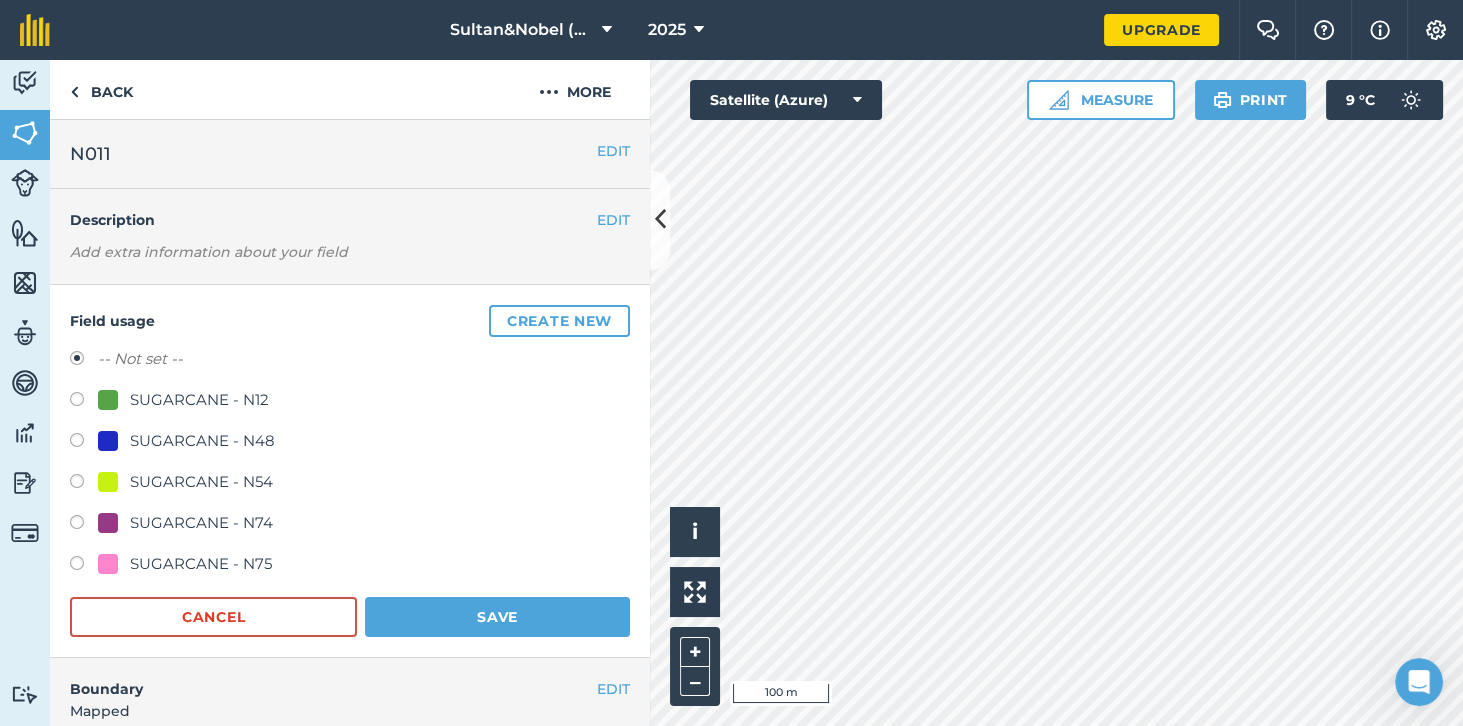 click on "SUGARCANE - N48" at bounding box center [202, 441] 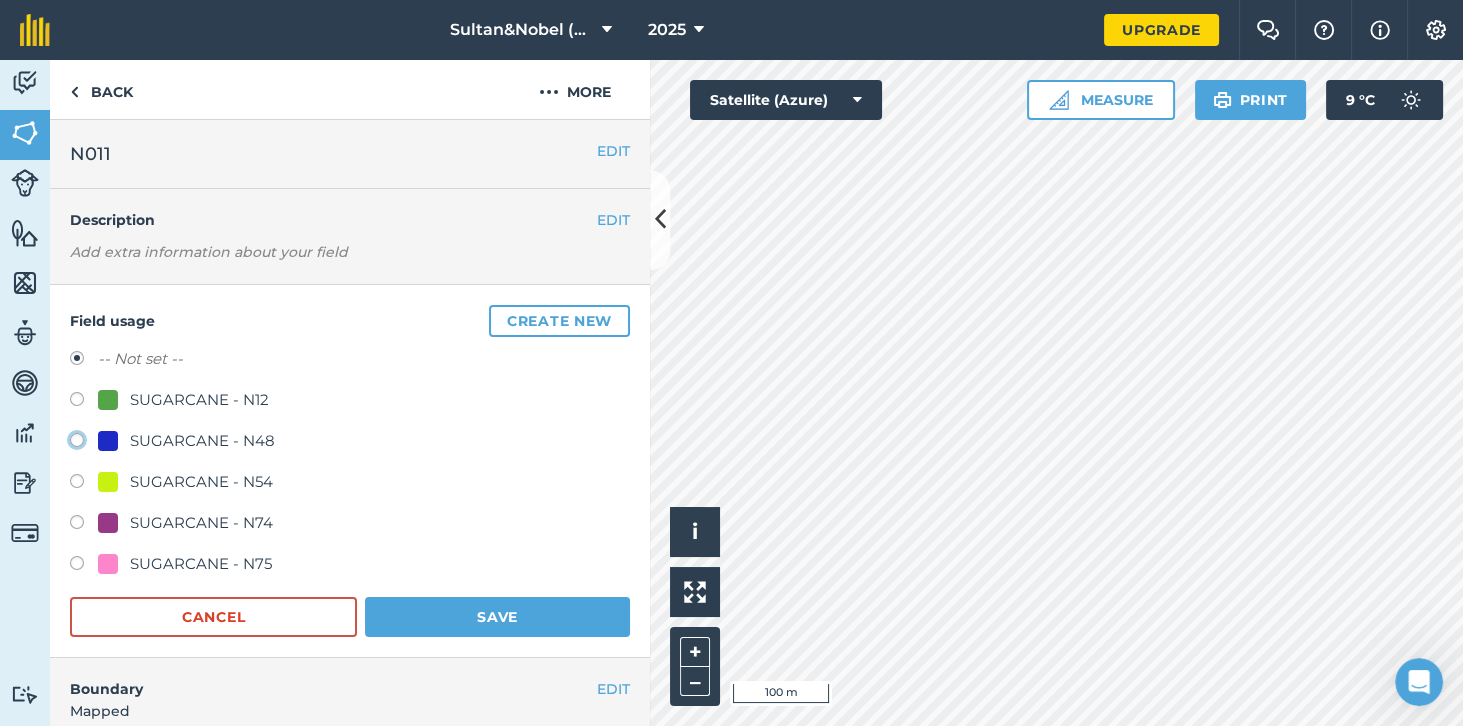 click on "SUGARCANE - N48" at bounding box center [-9923, 439] 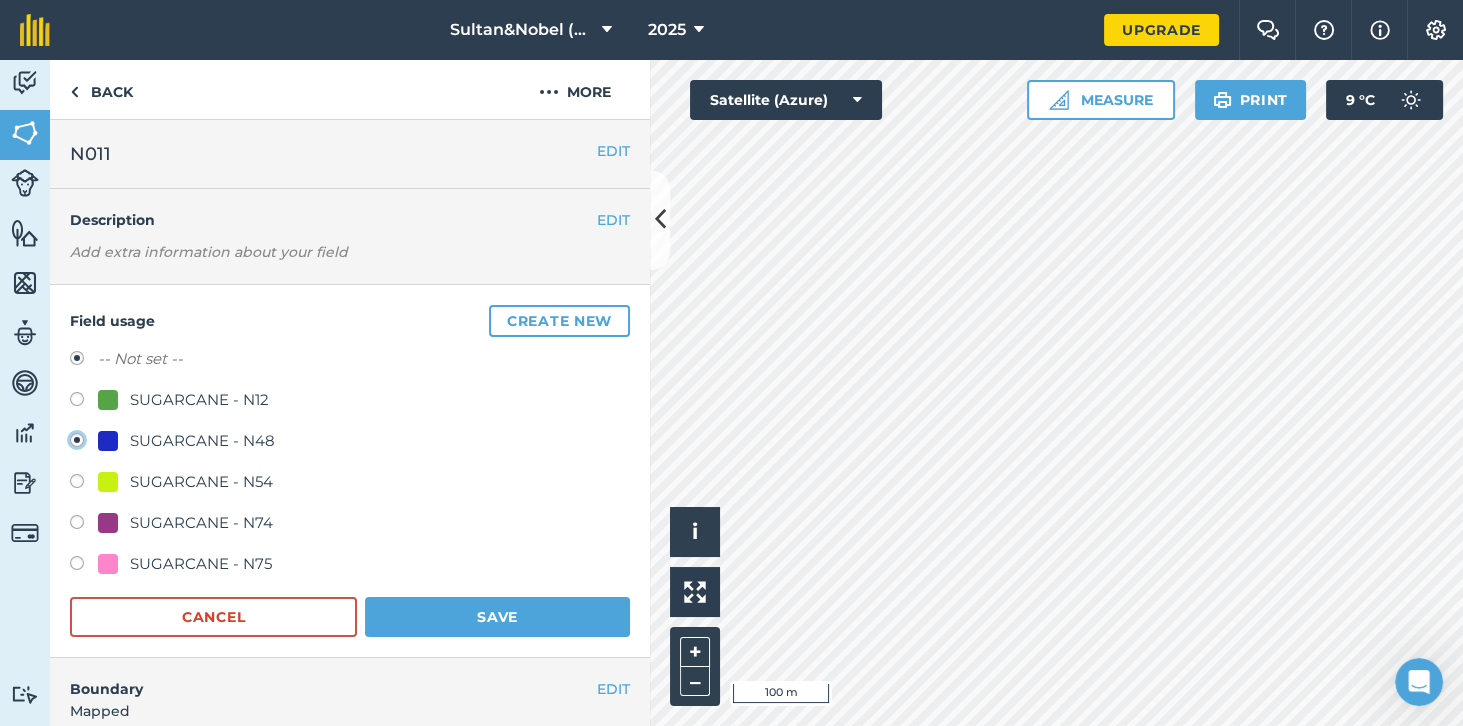 radio on "true" 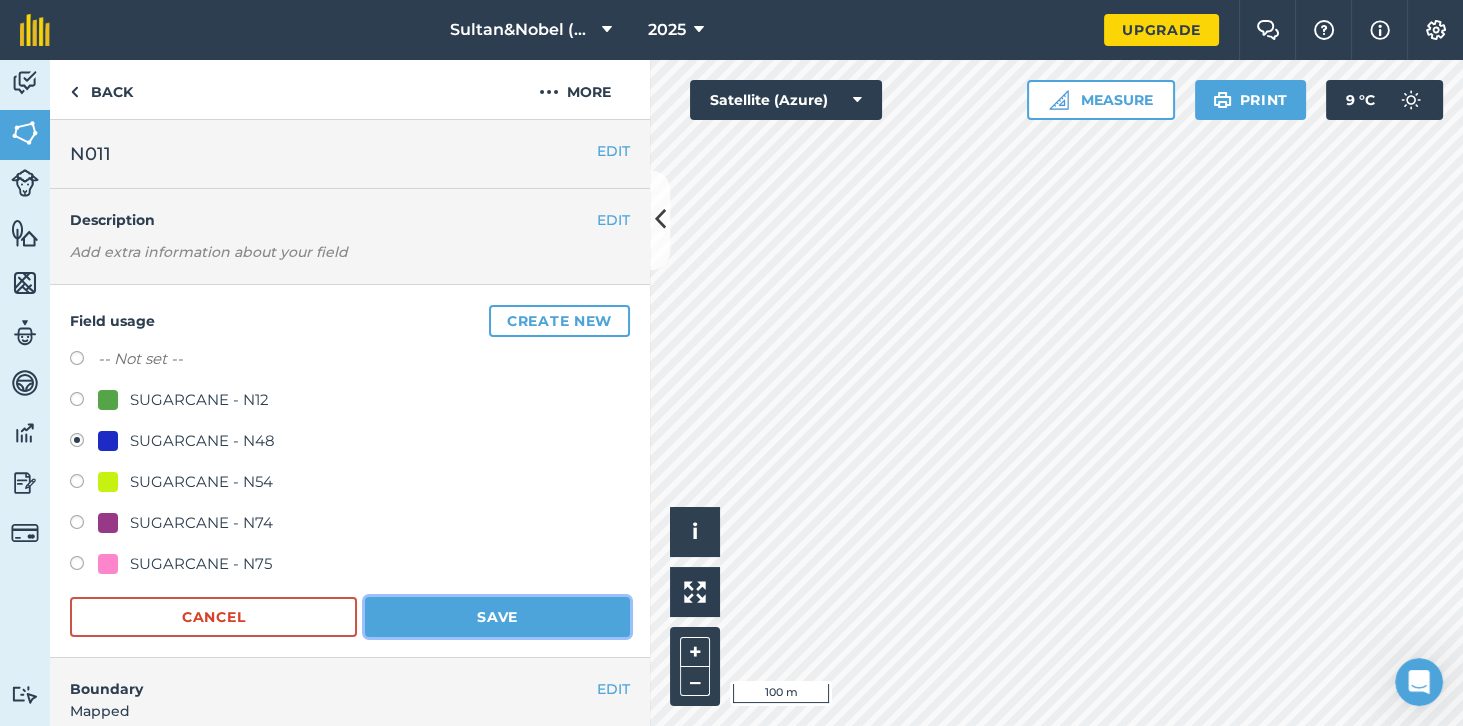 click on "Save" at bounding box center [497, 617] 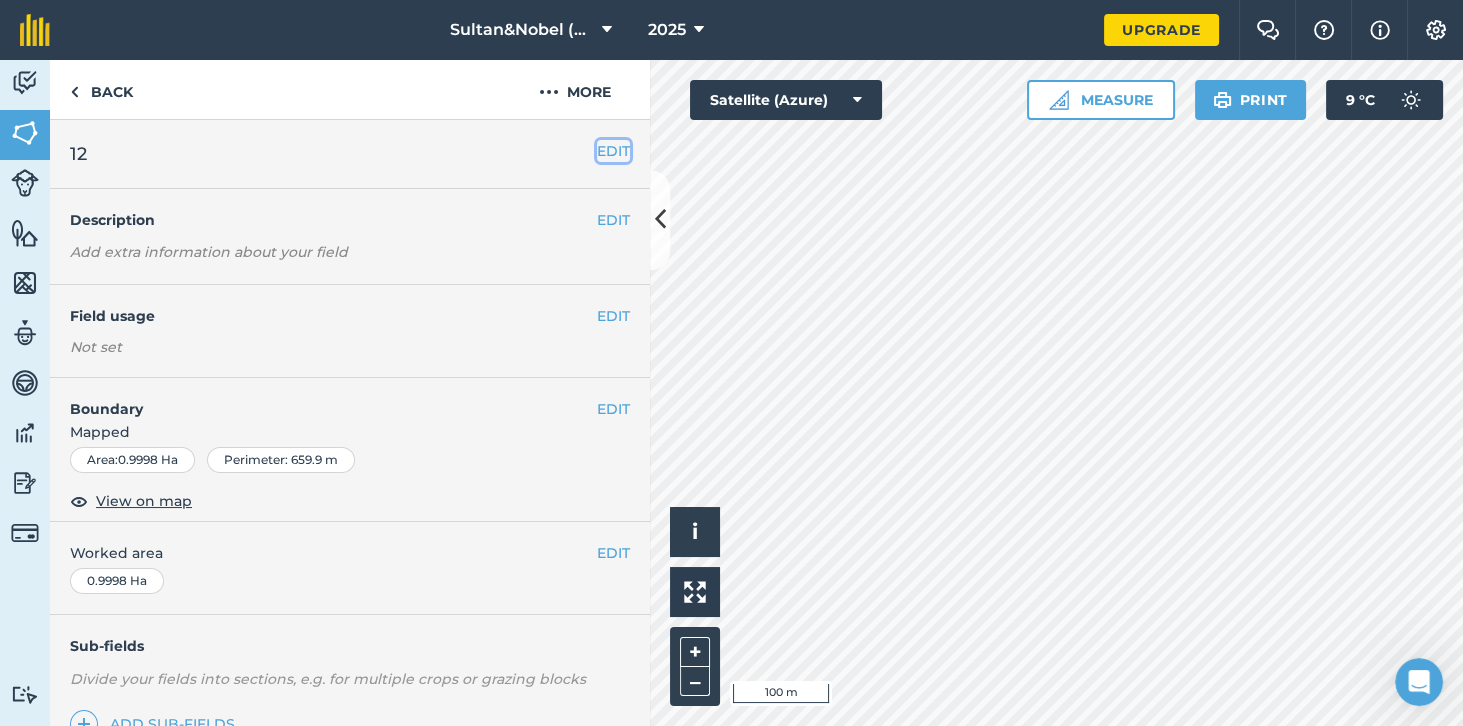 click on "EDIT" at bounding box center (613, 151) 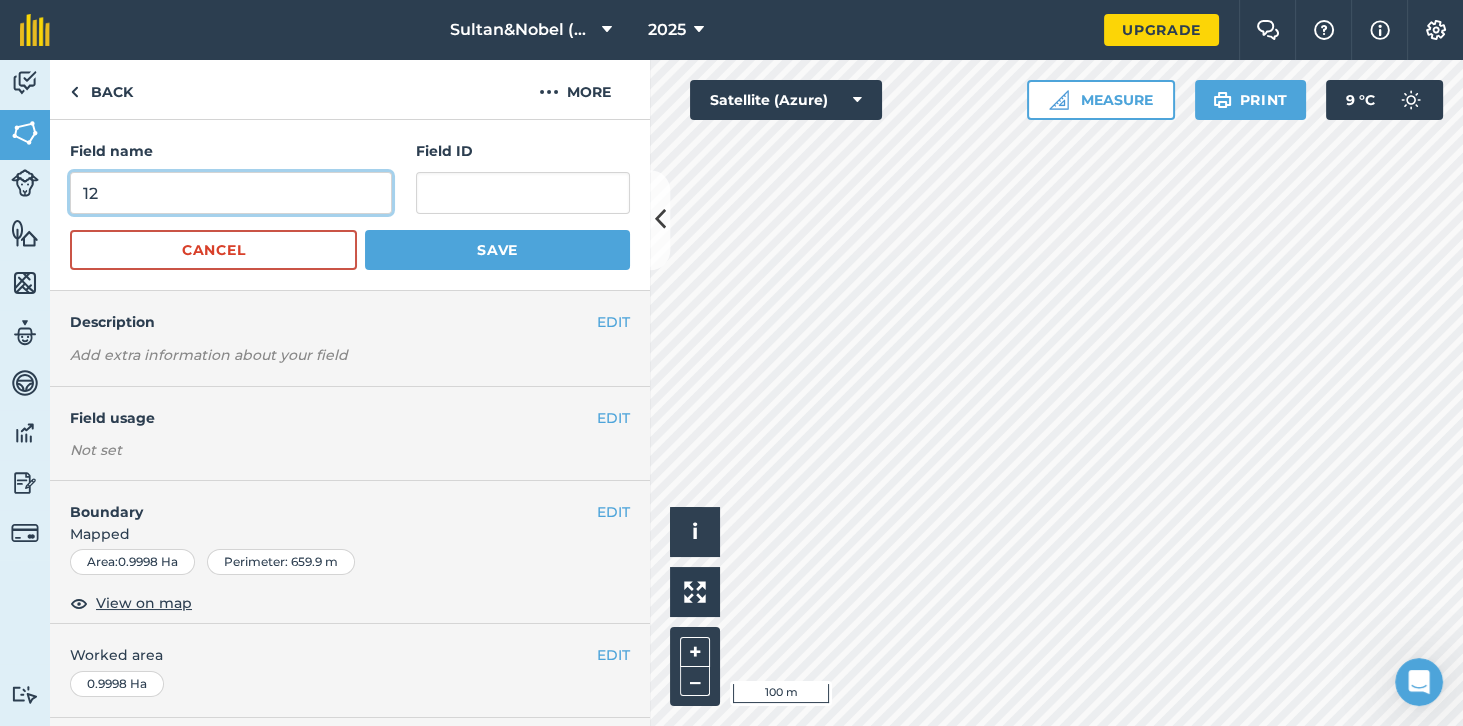 click on "12" at bounding box center [231, 193] 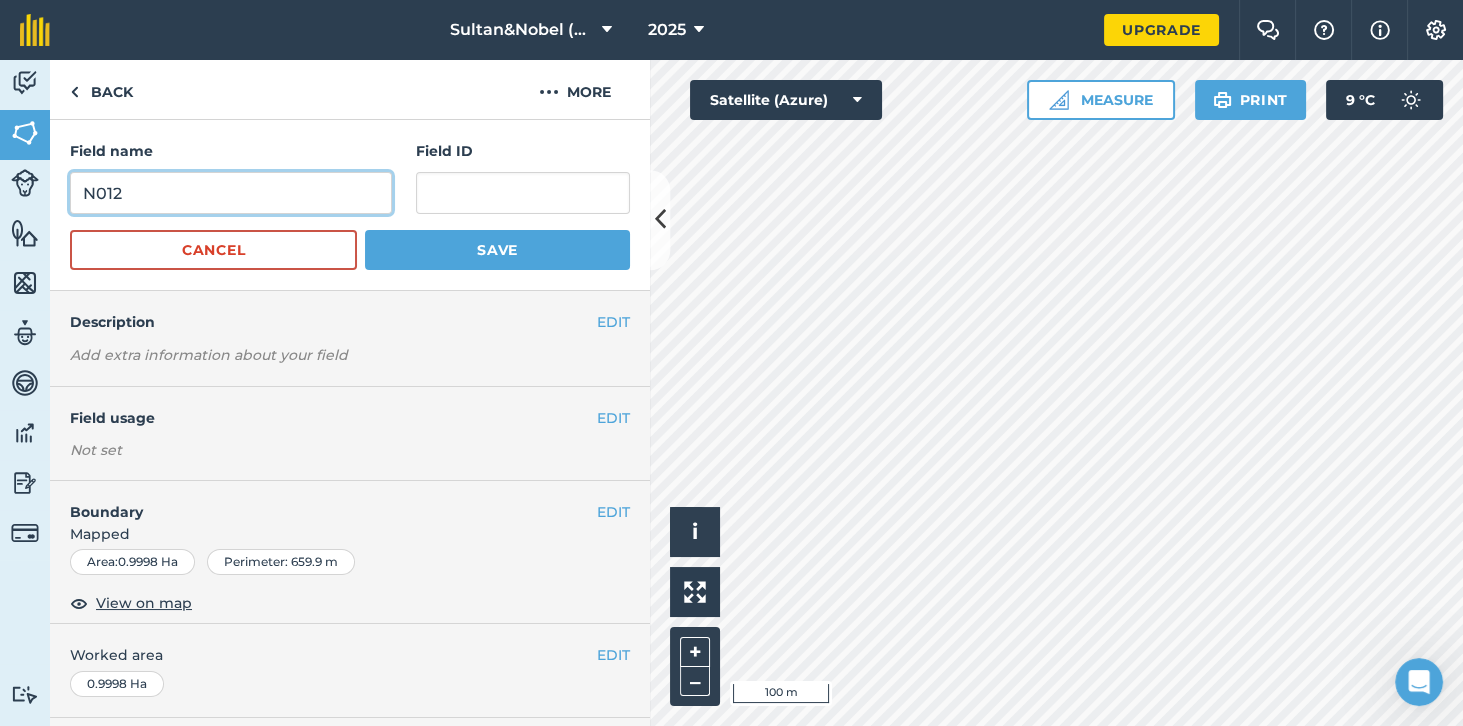 type on "N012" 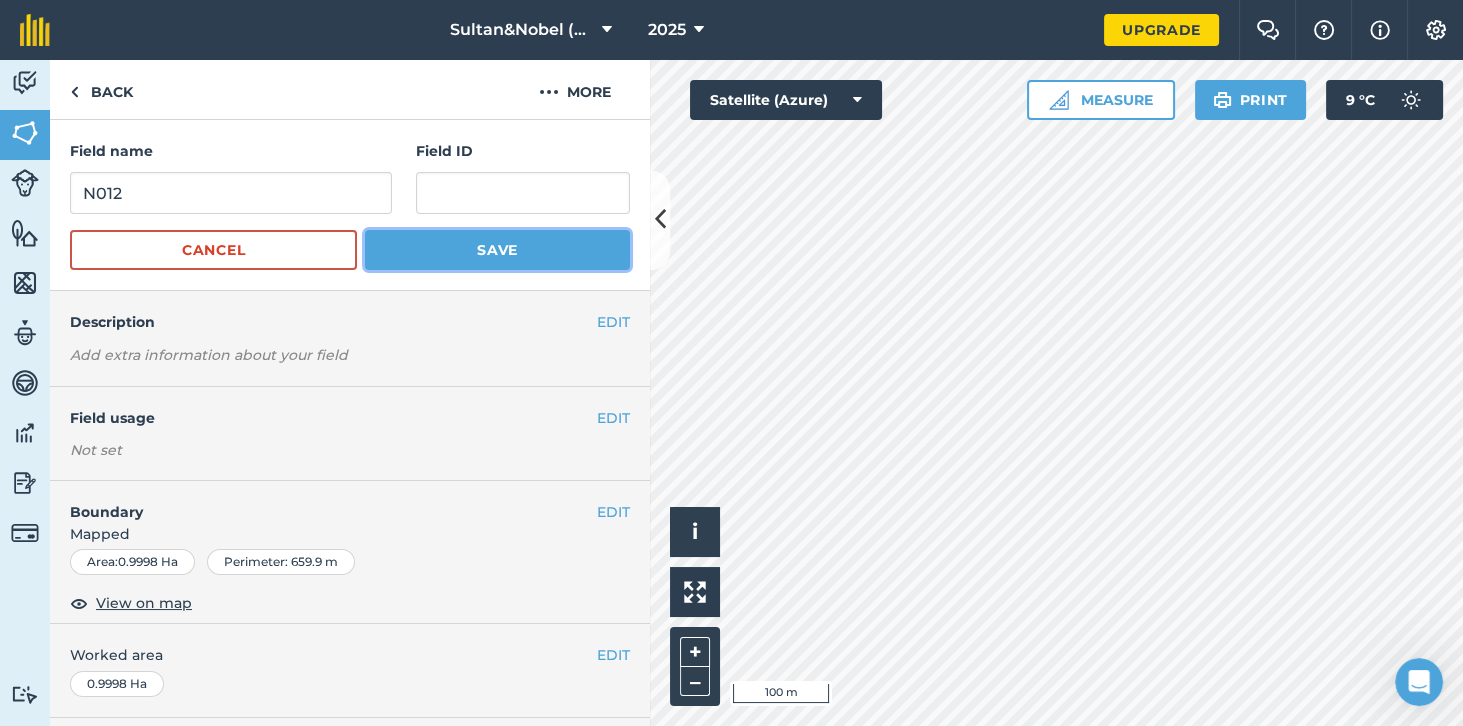 click on "Save" at bounding box center [497, 250] 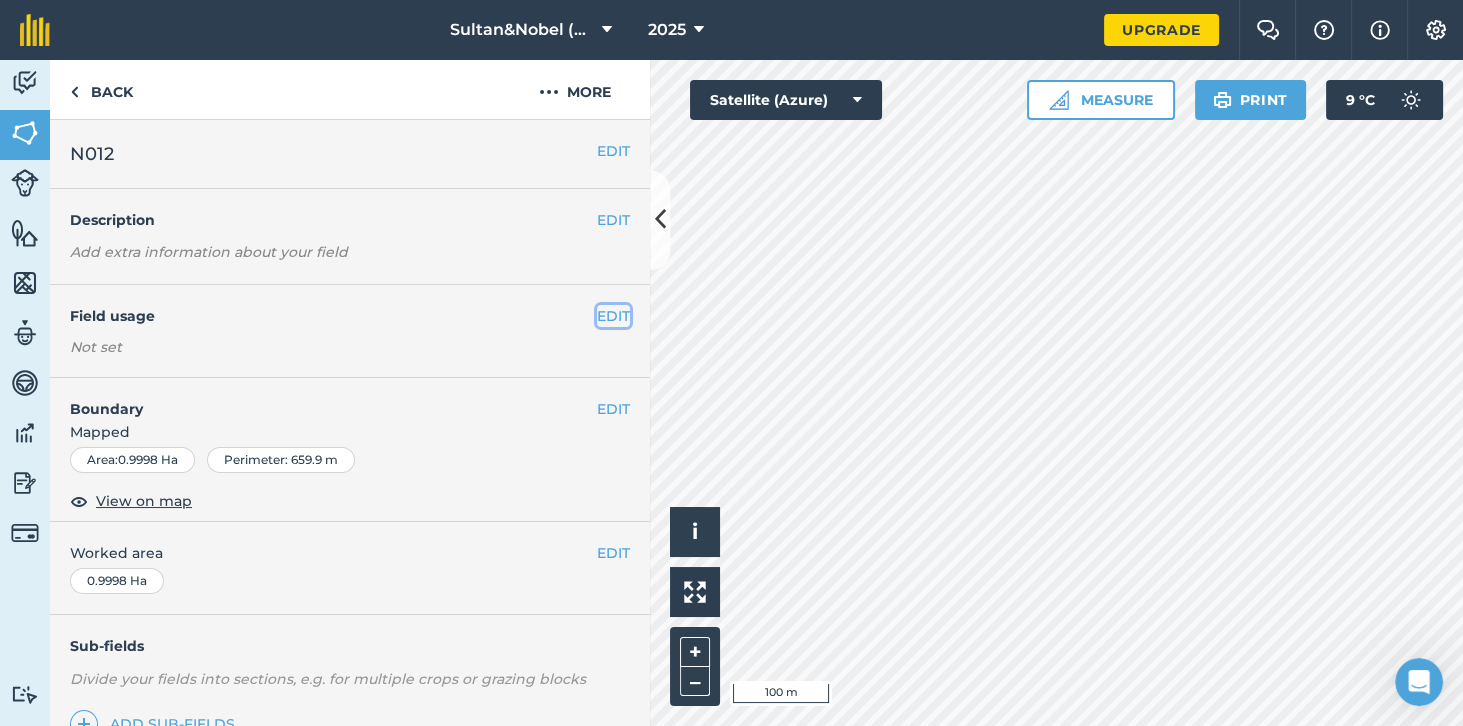 click on "EDIT" at bounding box center [613, 316] 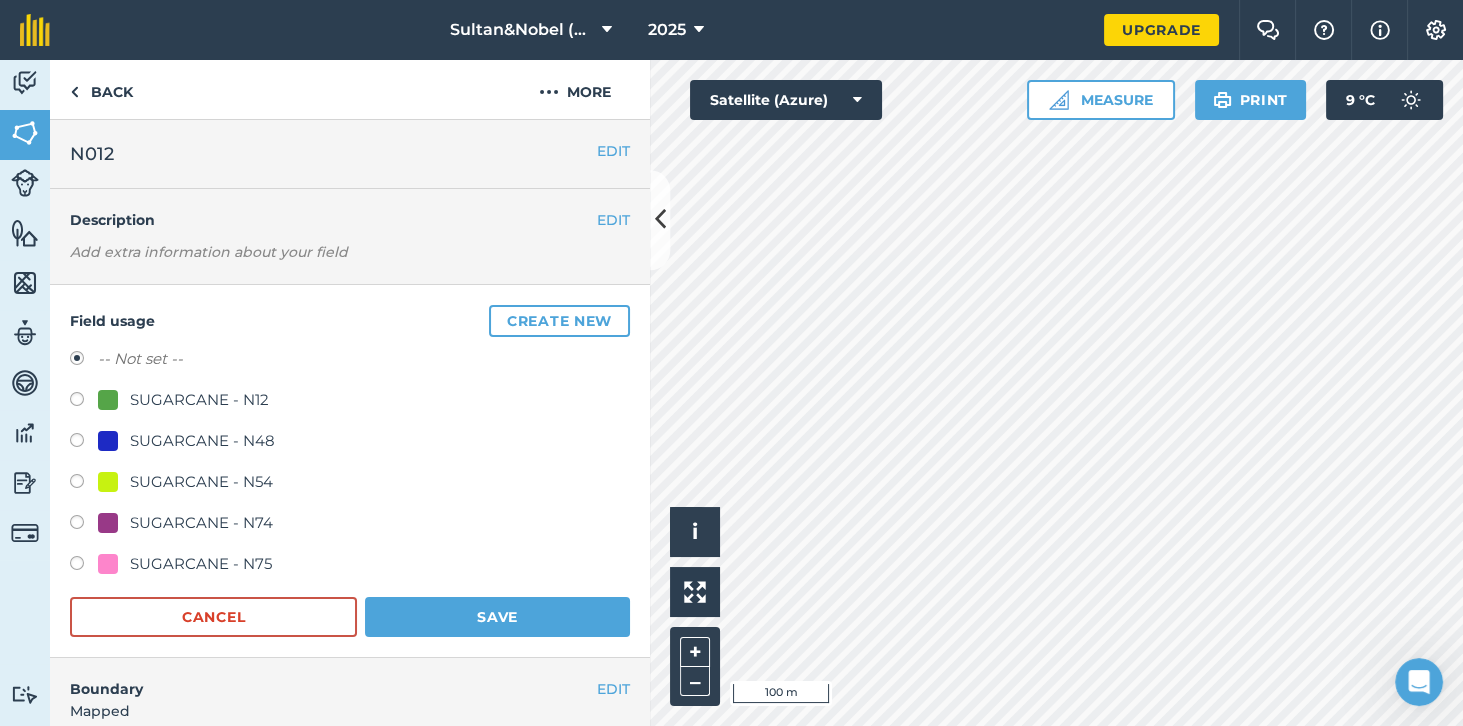 click on "SUGARCANE - N54" at bounding box center (201, 482) 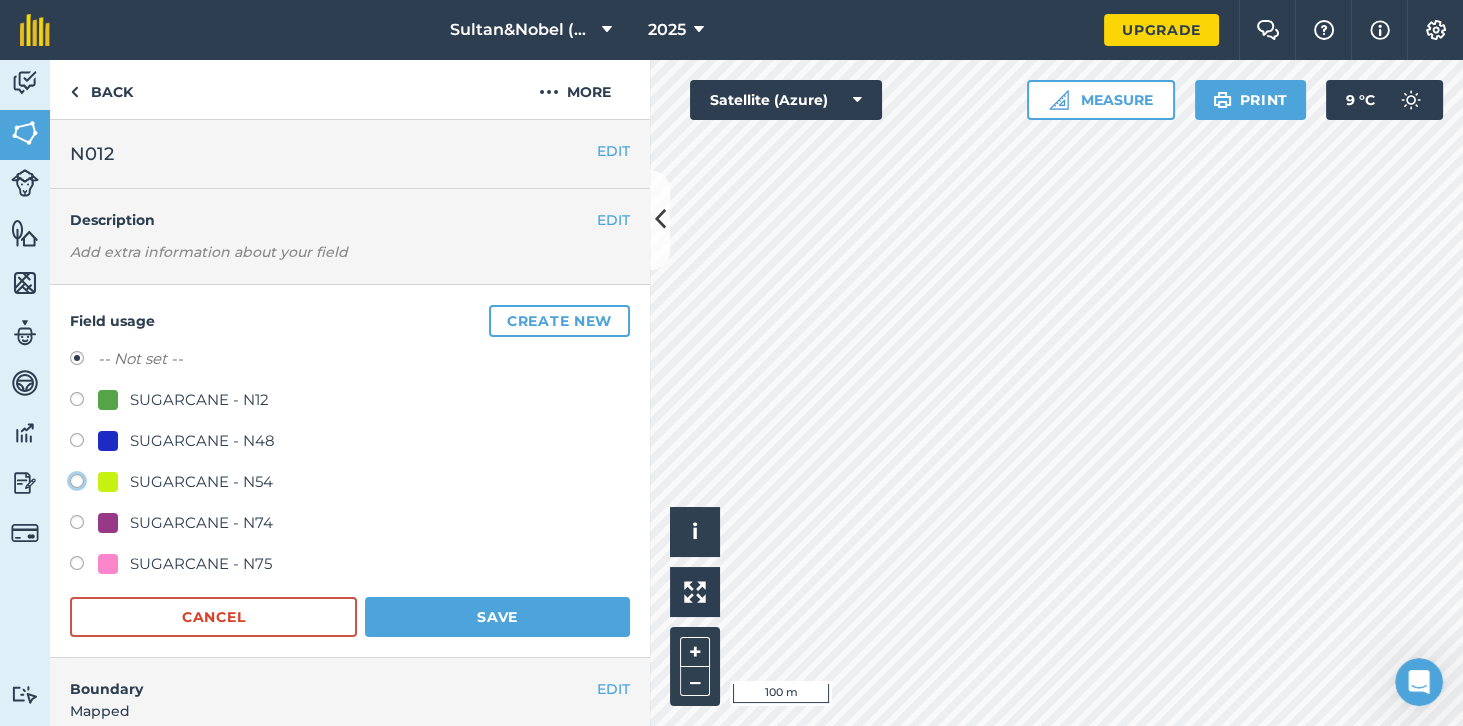 click on "SUGARCANE - N54" at bounding box center (-9923, 480) 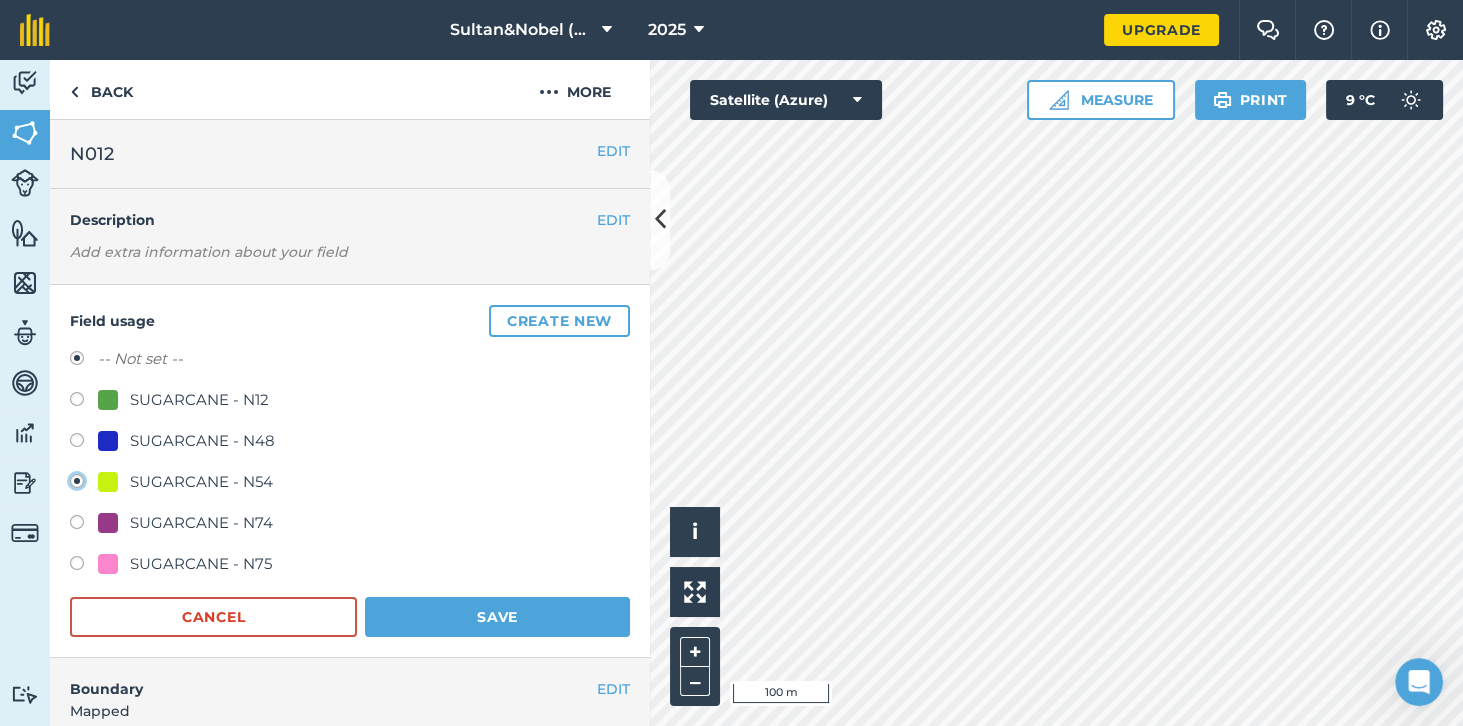radio on "true" 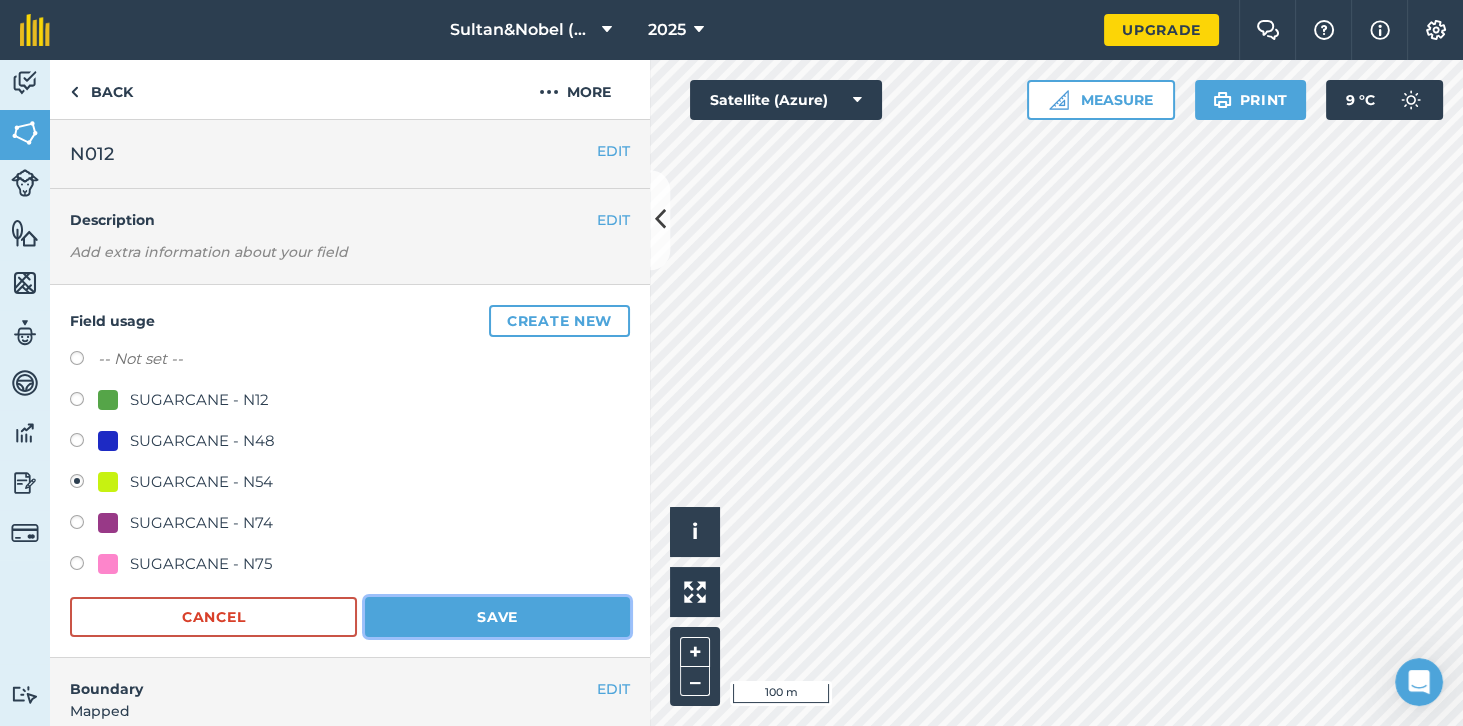click on "Save" at bounding box center [497, 617] 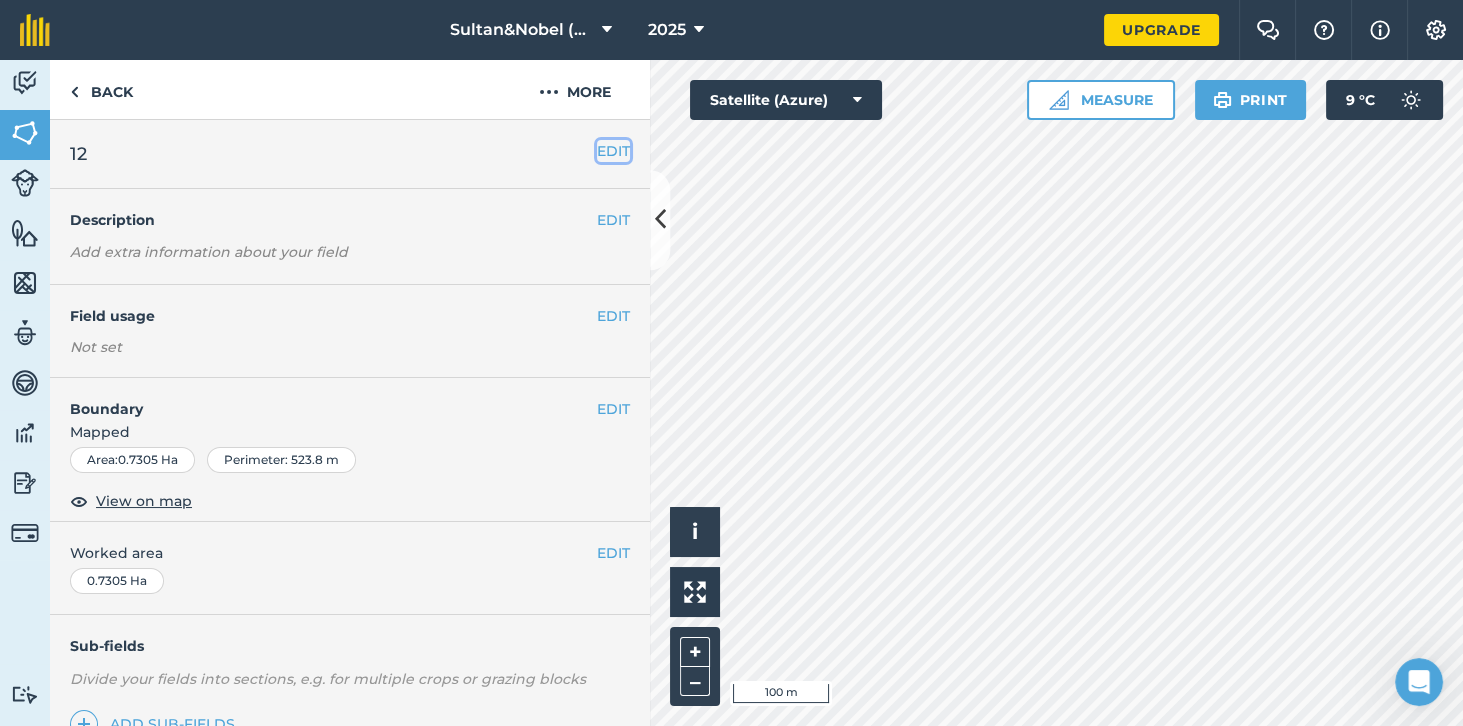 click on "EDIT" at bounding box center (613, 151) 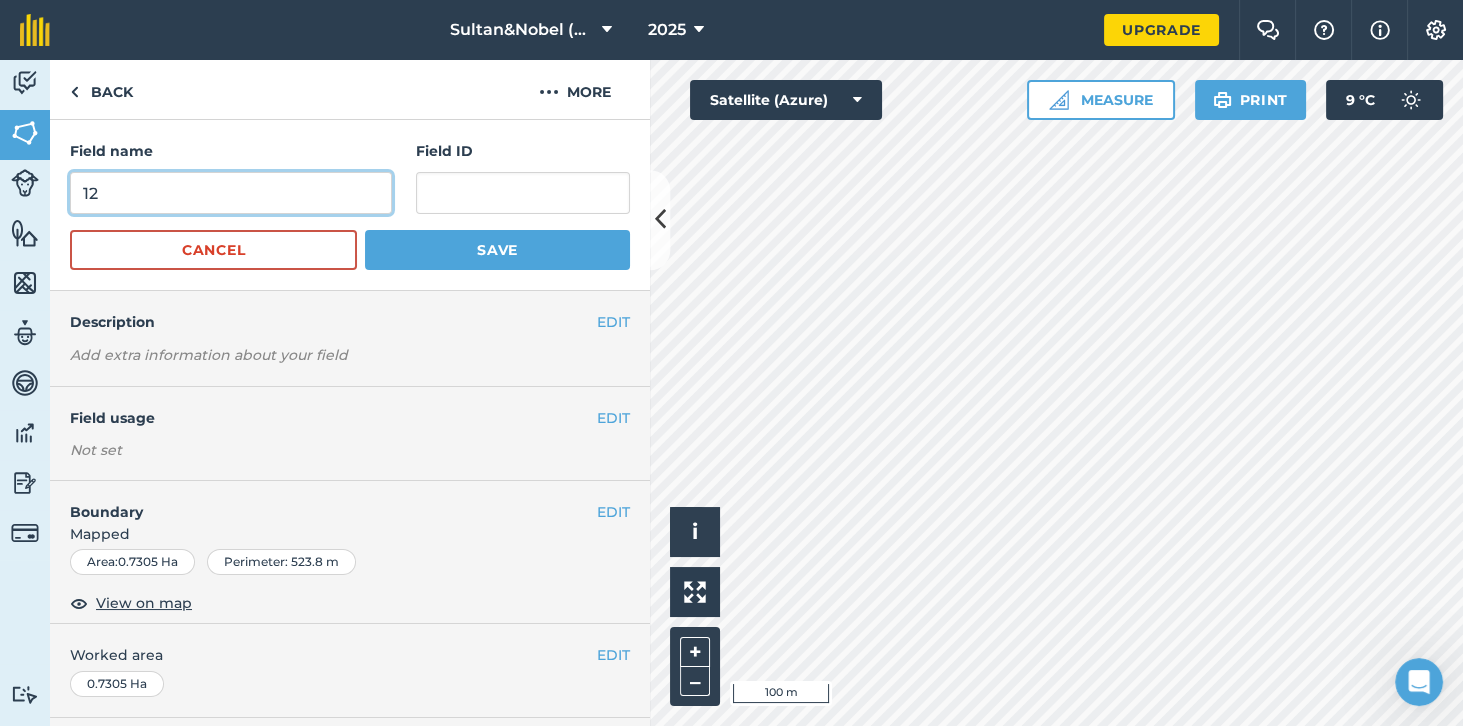 click on "12" at bounding box center (231, 193) 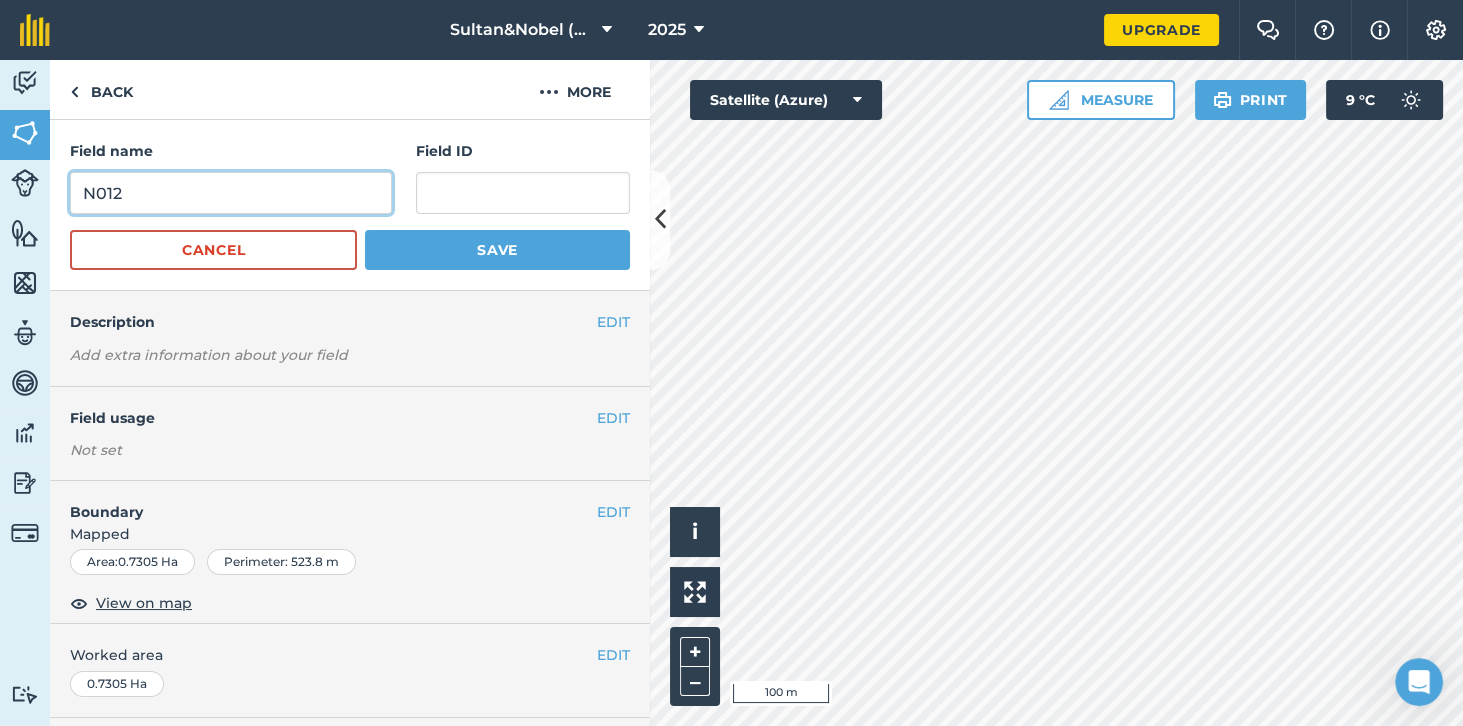 type on "N012" 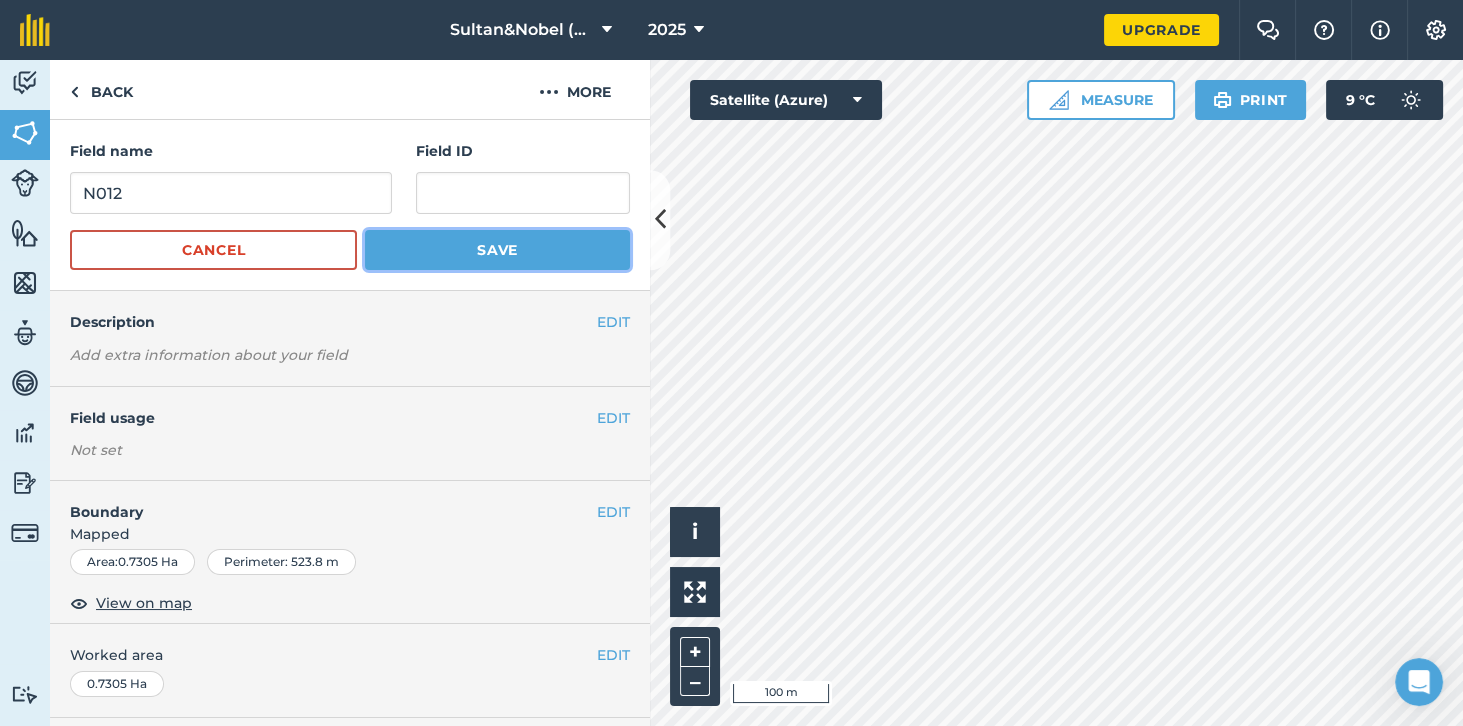 click on "Save" at bounding box center [497, 250] 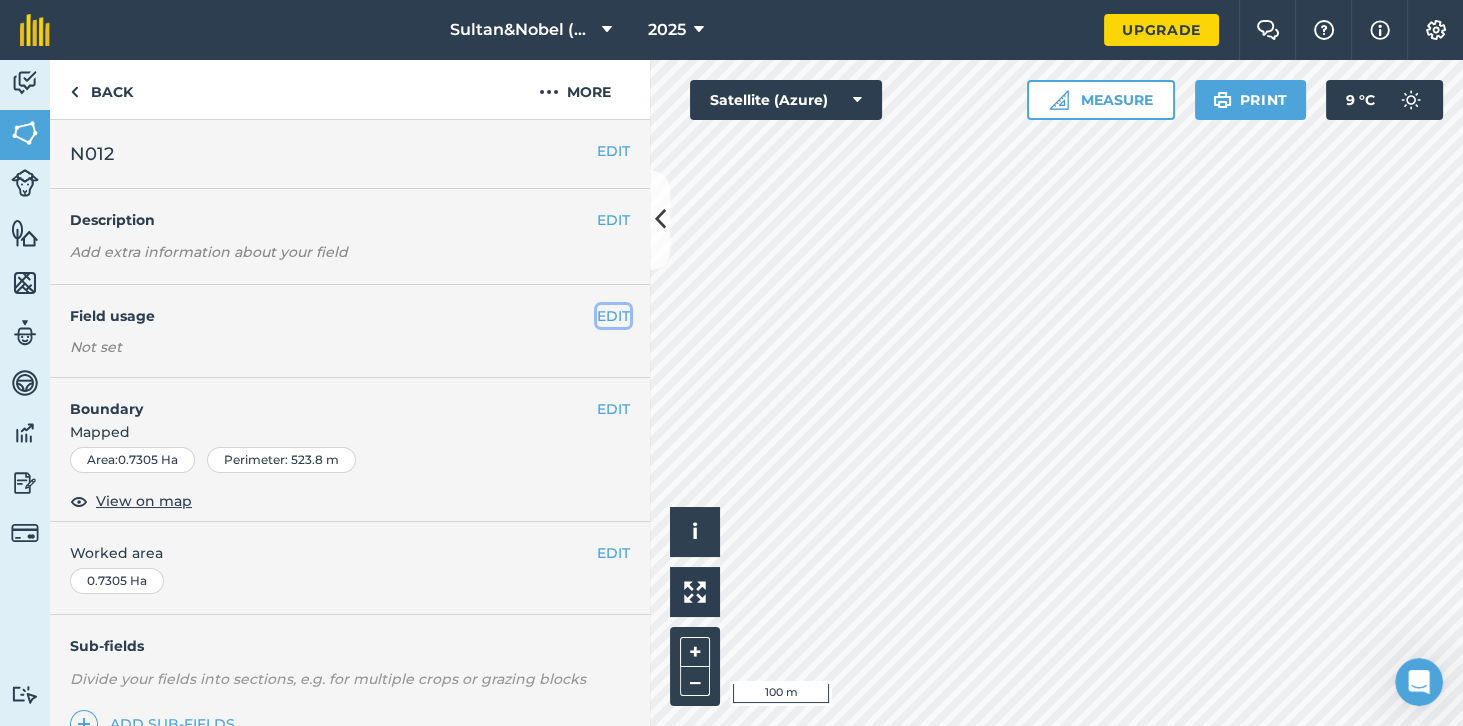 click on "EDIT" at bounding box center (613, 316) 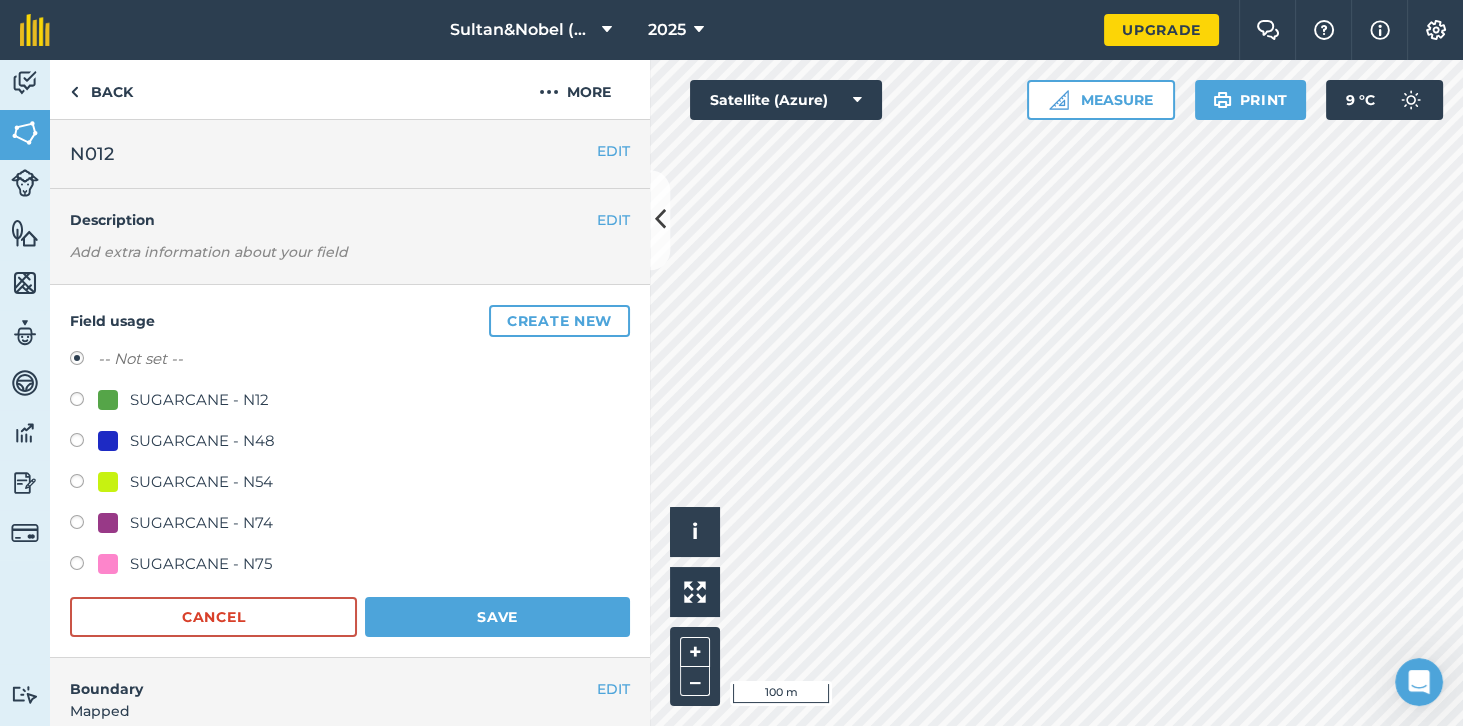 click on "SUGARCANE - N54" at bounding box center (350, 484) 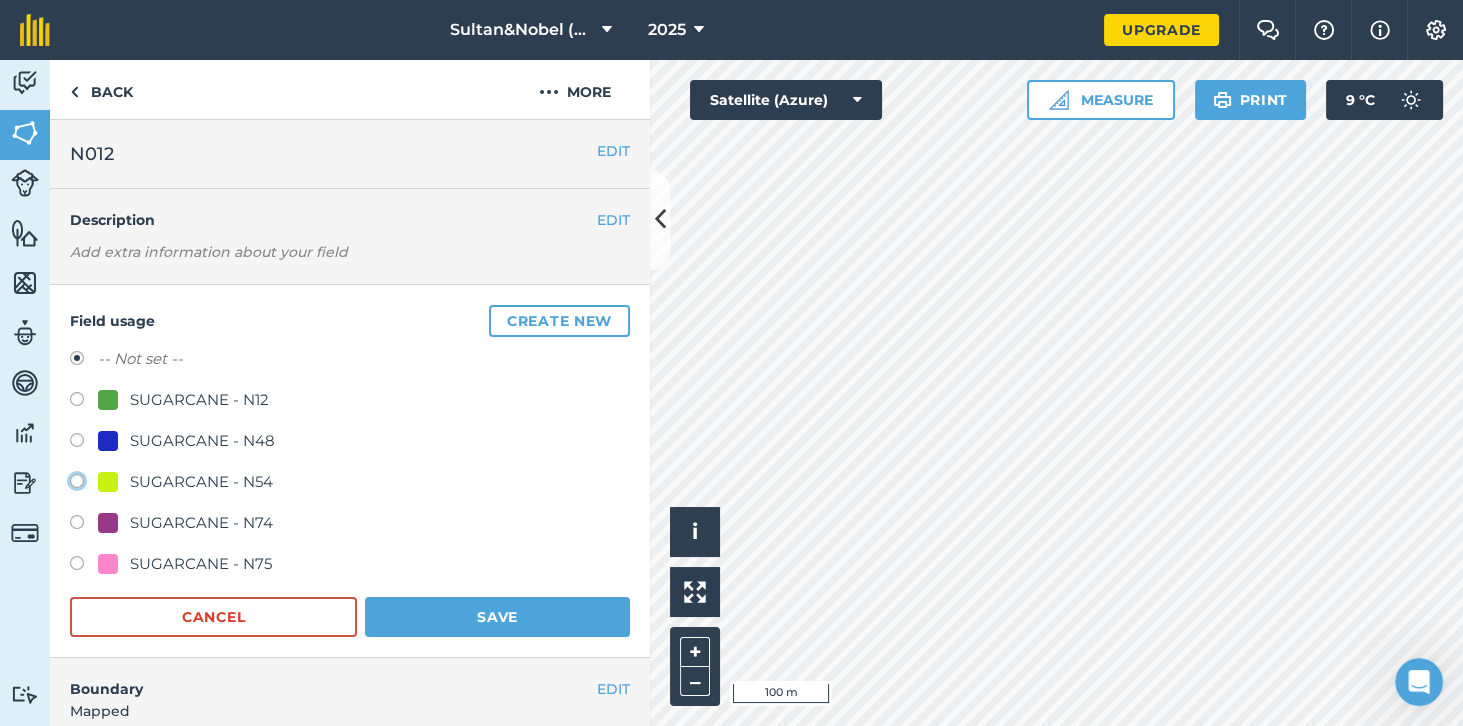 click on "SUGARCANE - N54" at bounding box center [-9923, 480] 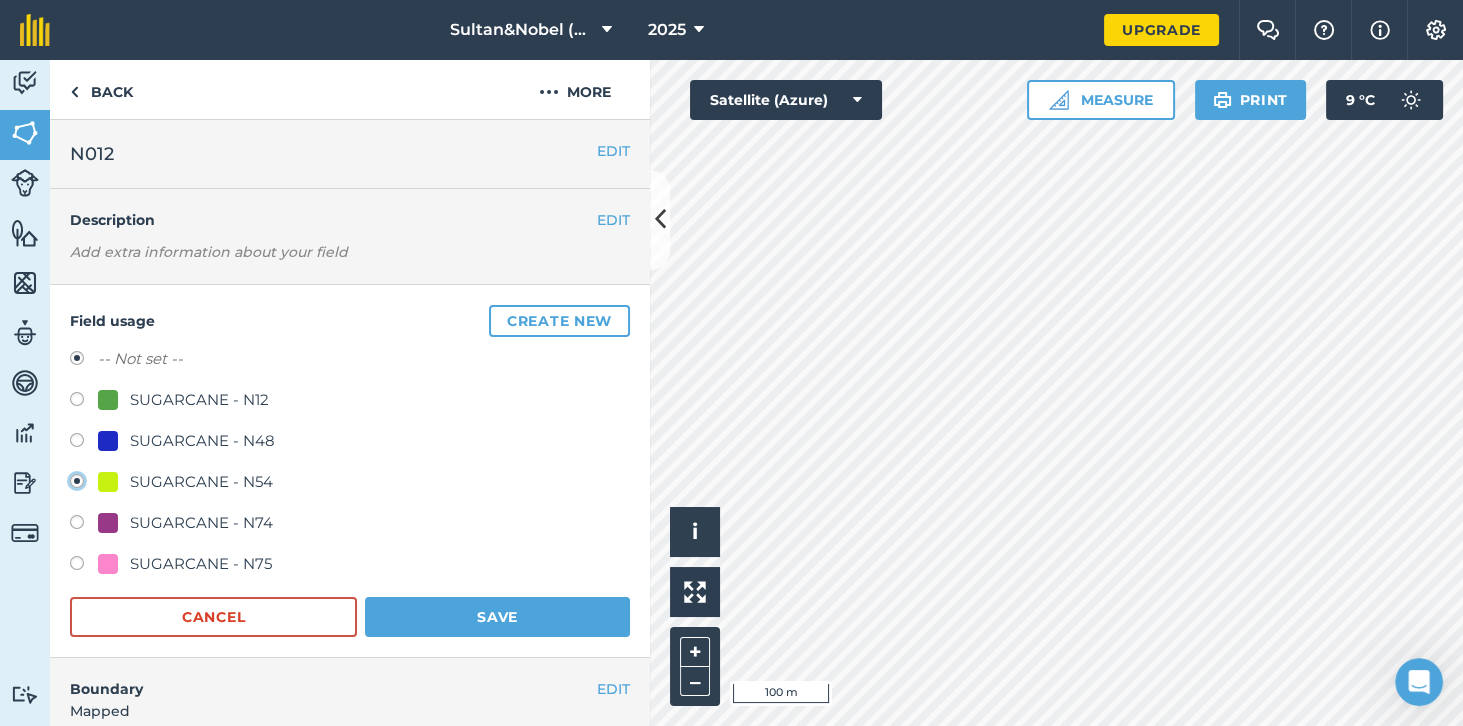 radio on "true" 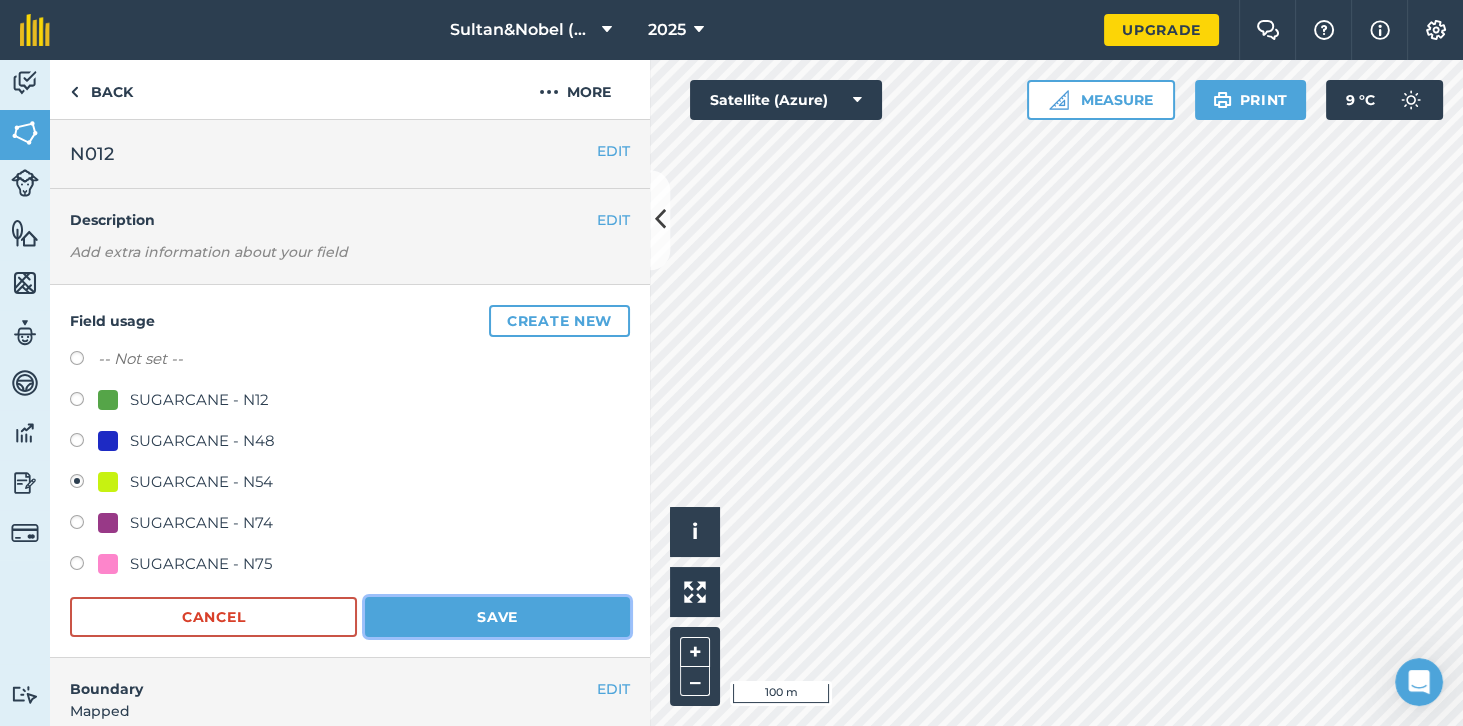 click on "Save" at bounding box center [497, 617] 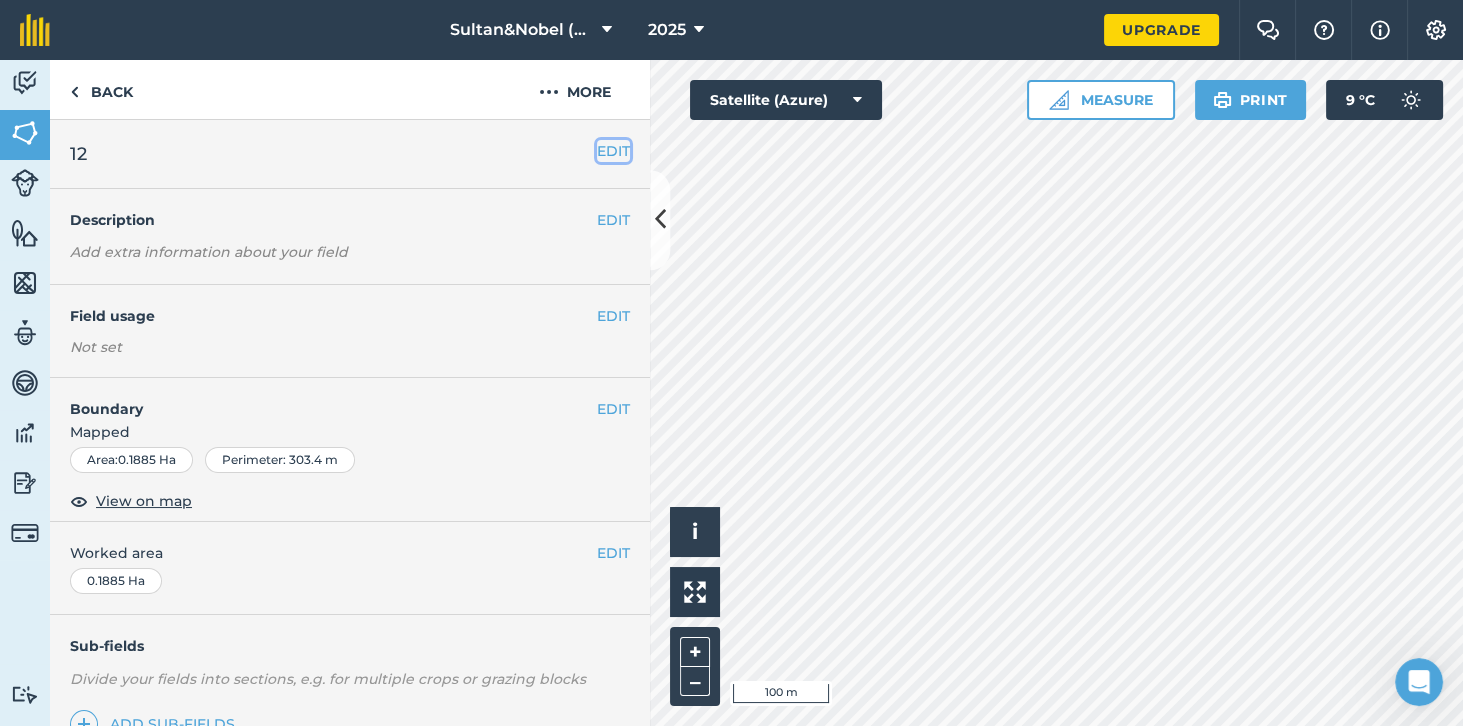 click on "EDIT" at bounding box center [613, 151] 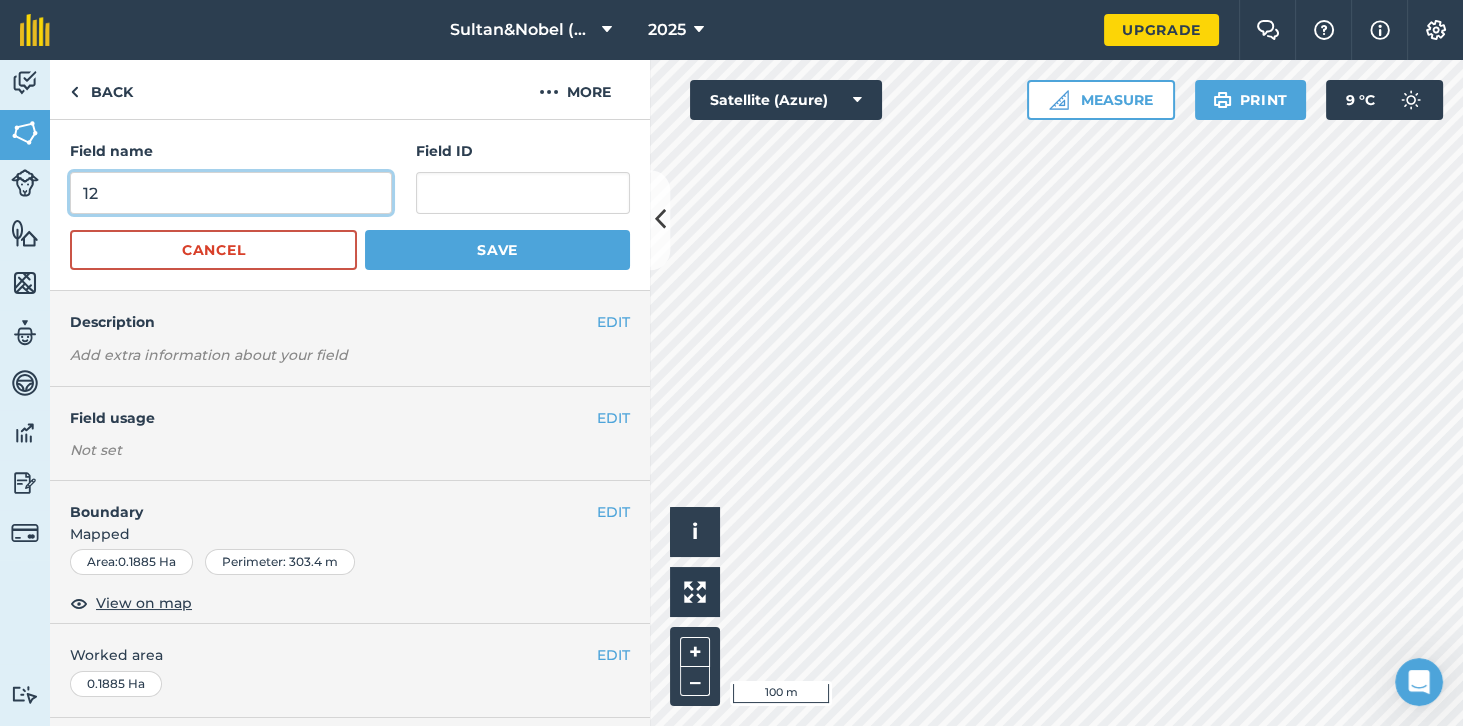 click on "12" at bounding box center [231, 193] 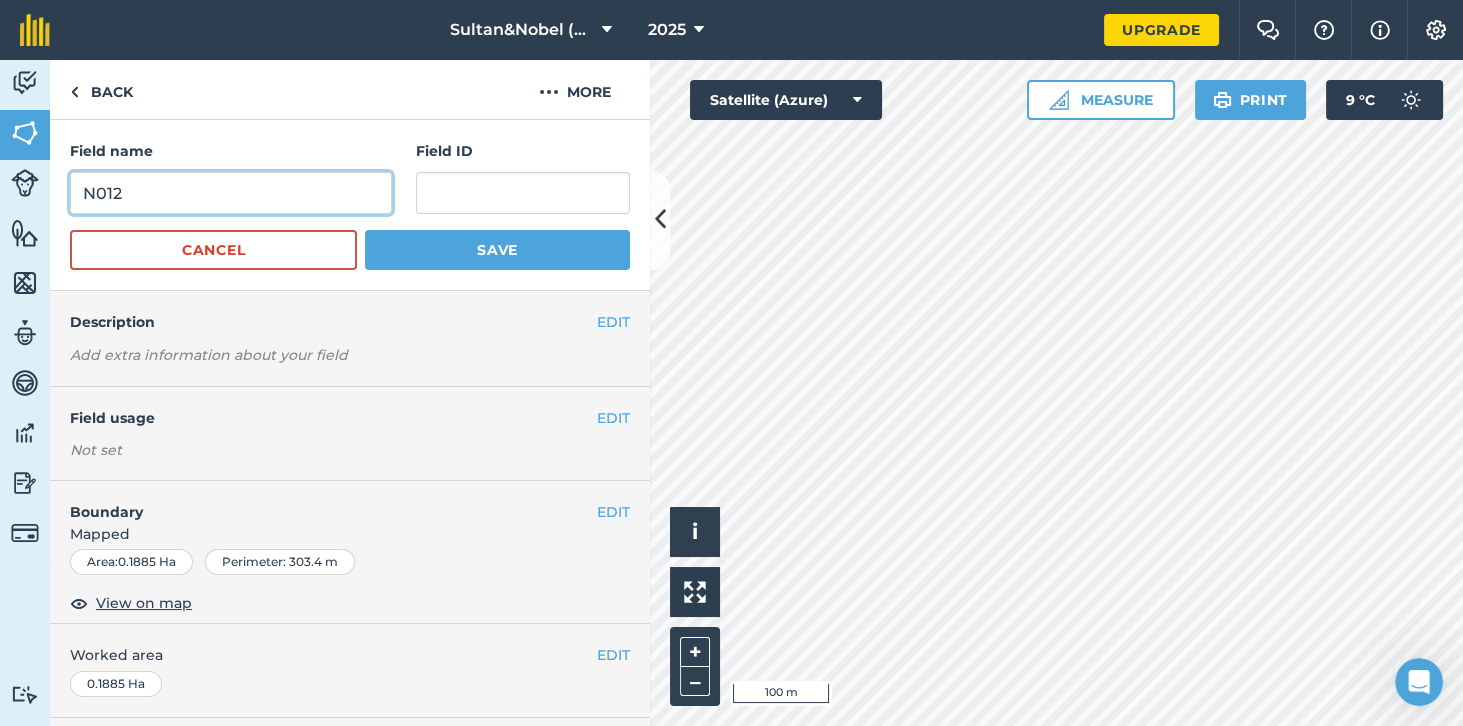 type on "N012" 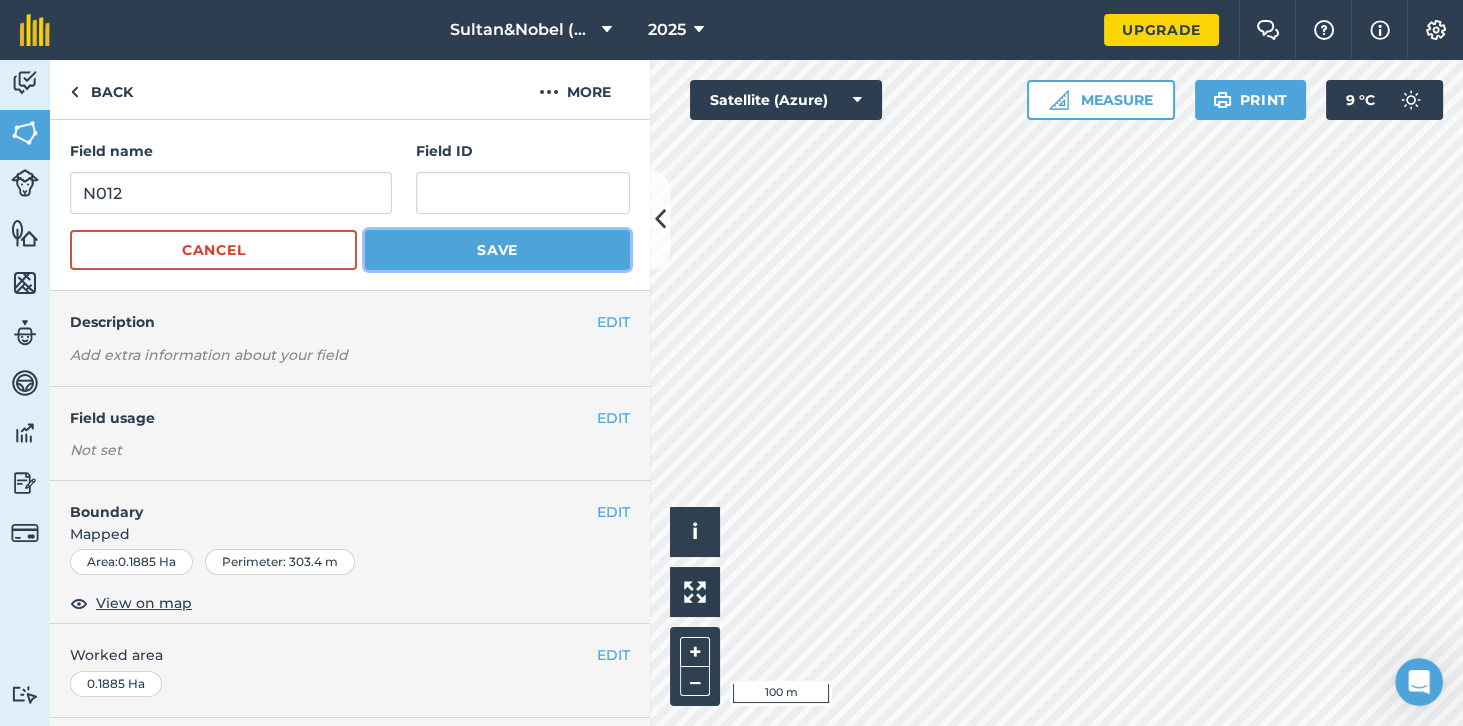 click on "Save" at bounding box center (497, 250) 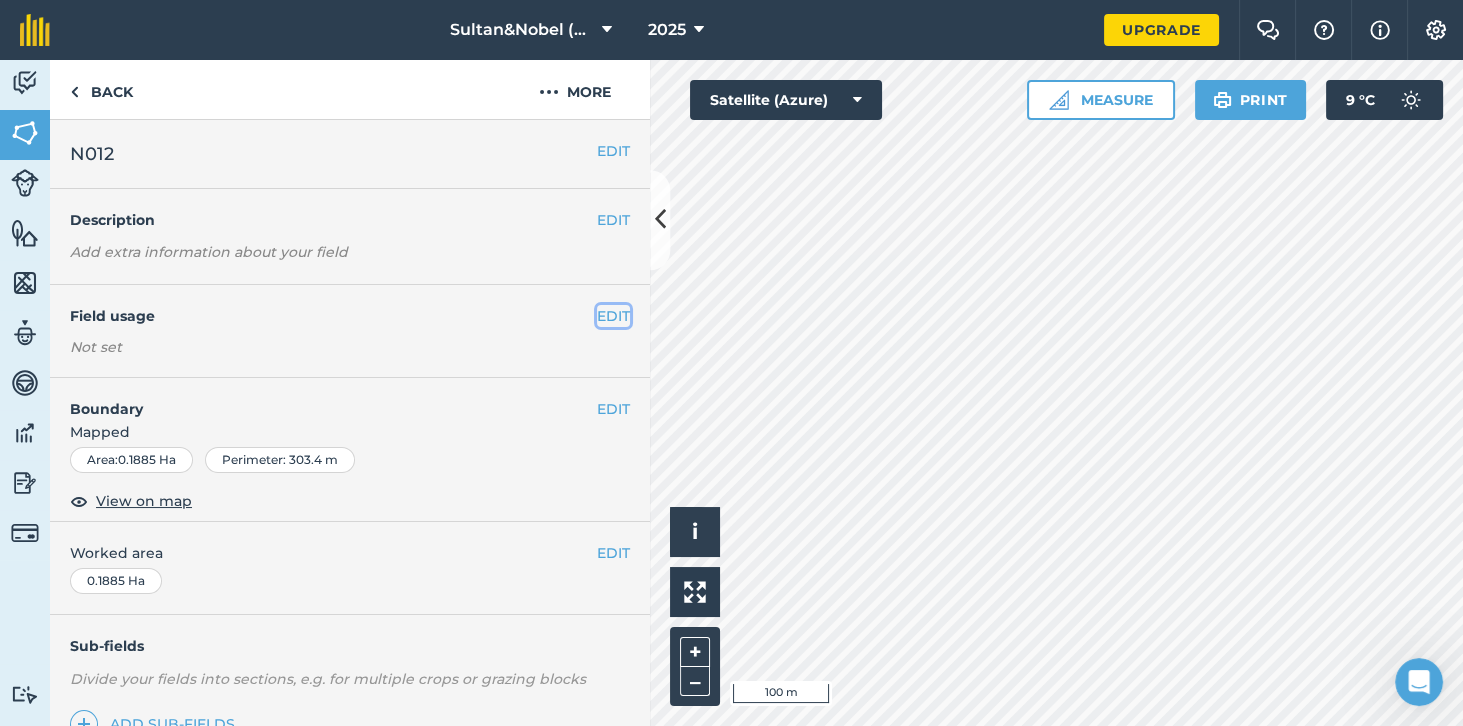 click on "EDIT" at bounding box center (613, 316) 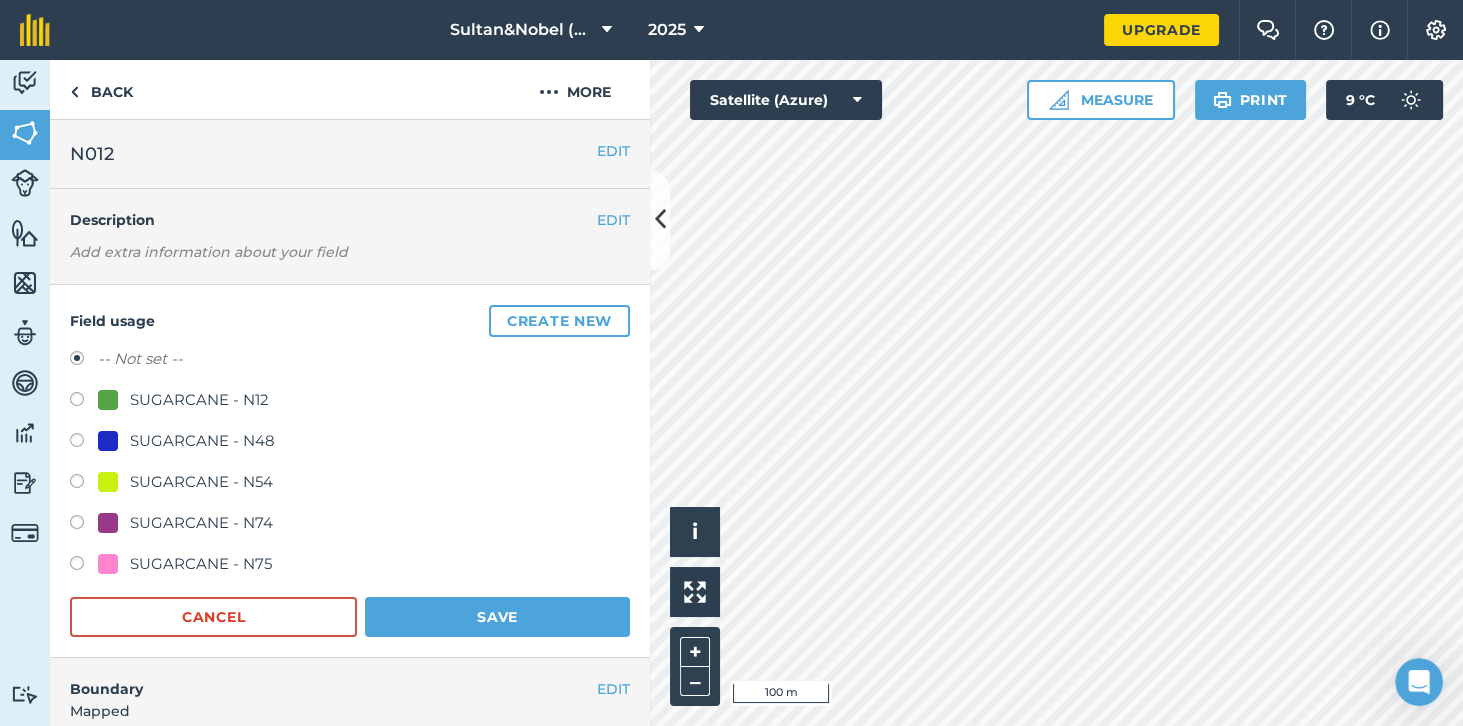 click on "SUGARCANE - N54" at bounding box center (201, 482) 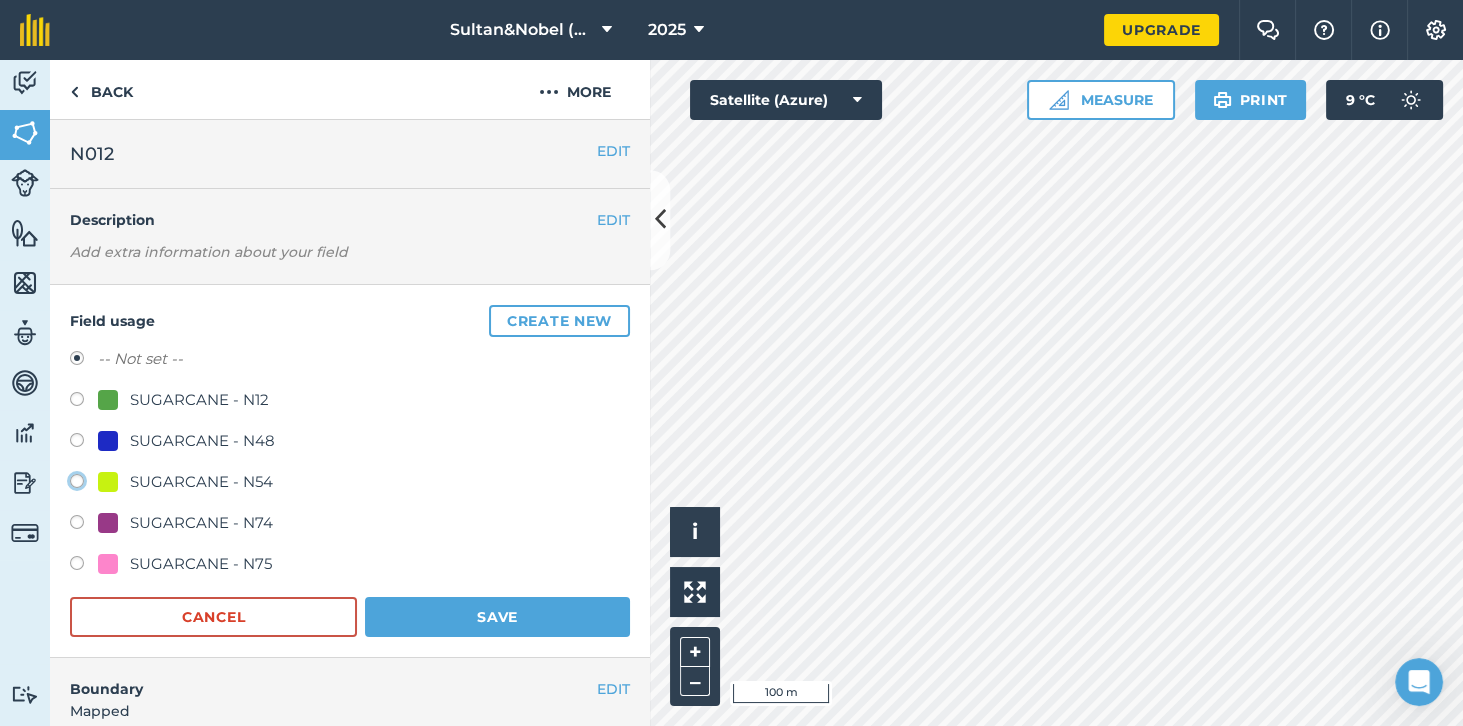 click on "SUGARCANE - N54" at bounding box center [-9923, 480] 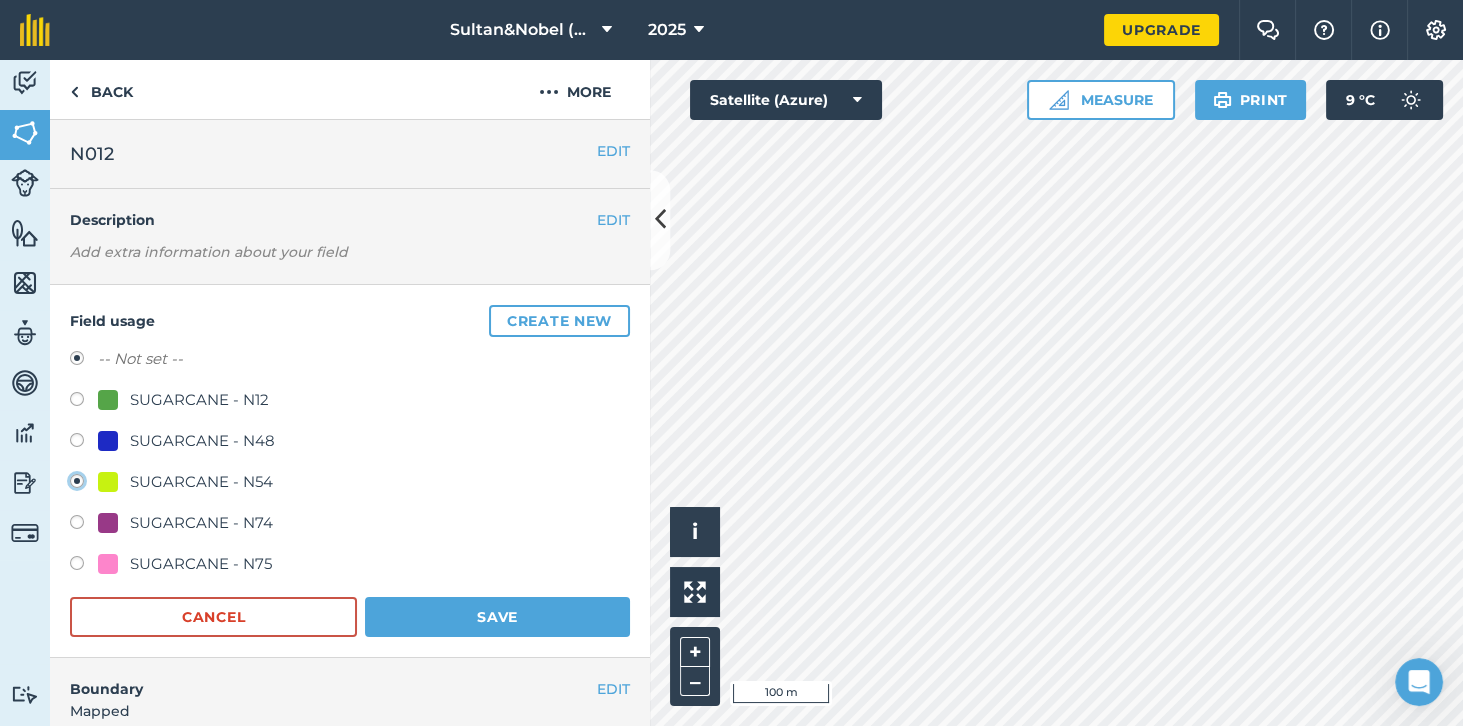 radio on "true" 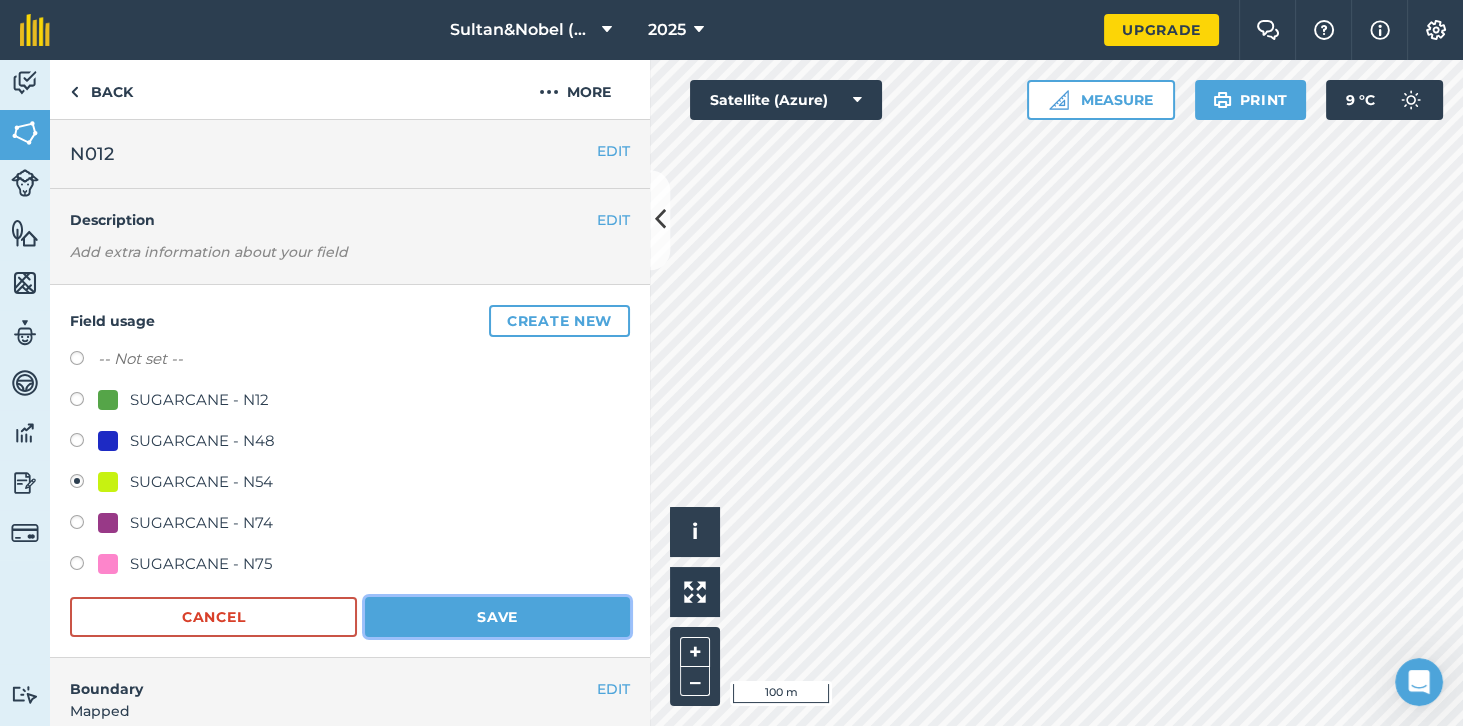 click on "Save" at bounding box center (497, 617) 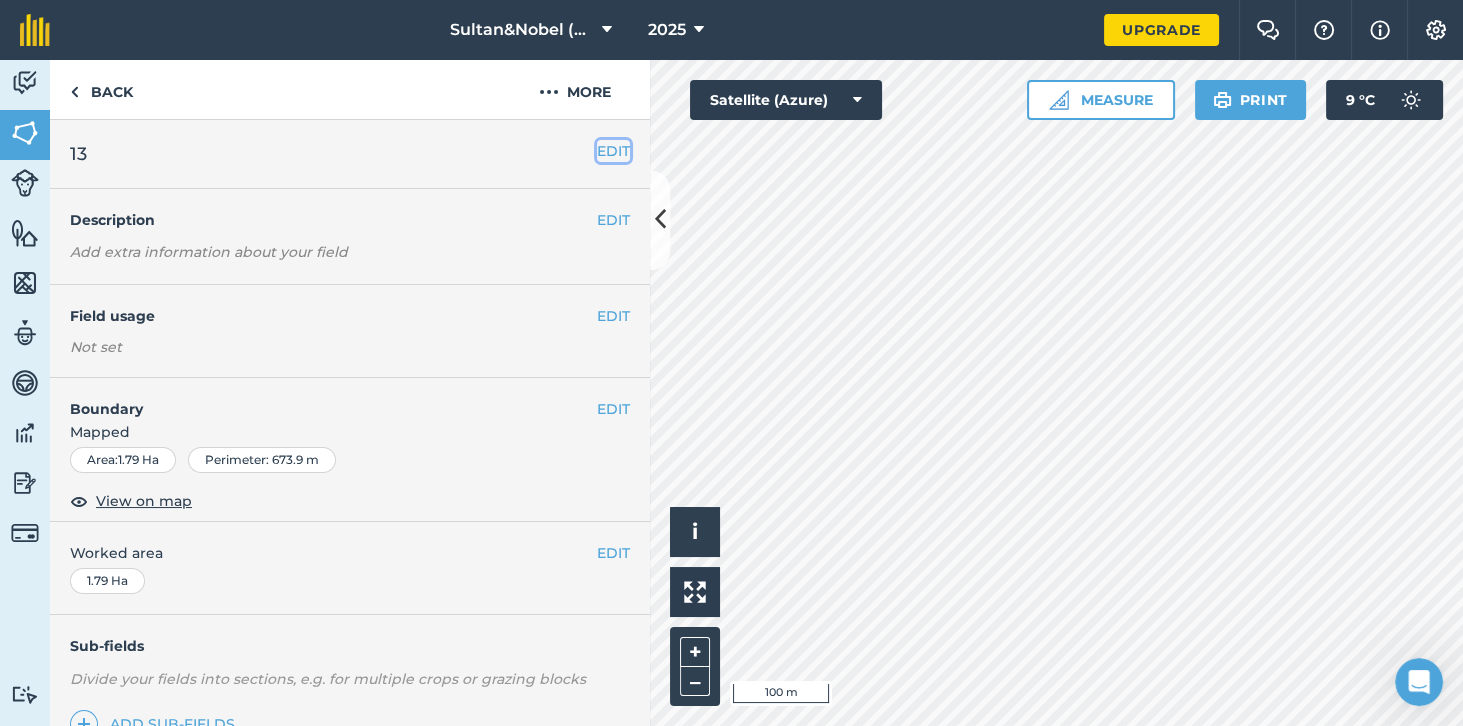 click on "EDIT" at bounding box center (613, 151) 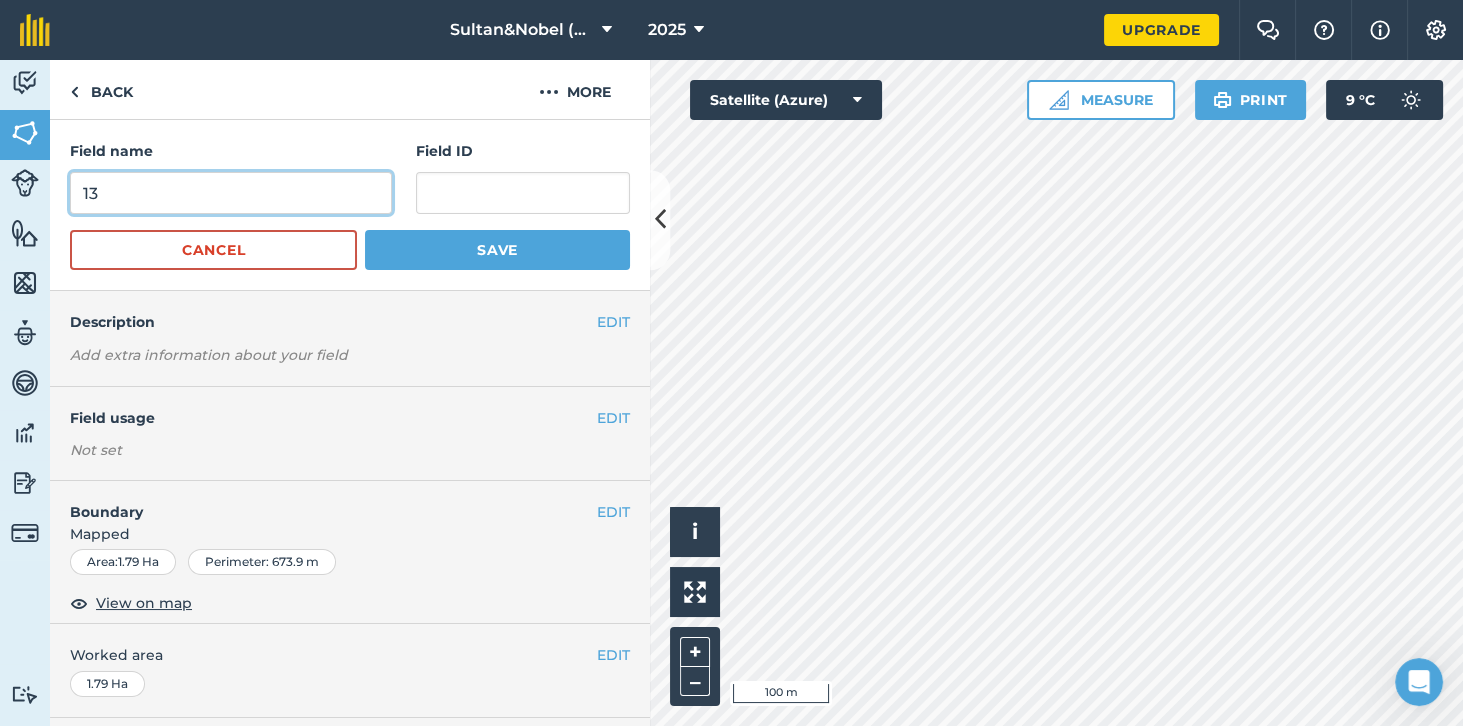click on "13" at bounding box center (231, 193) 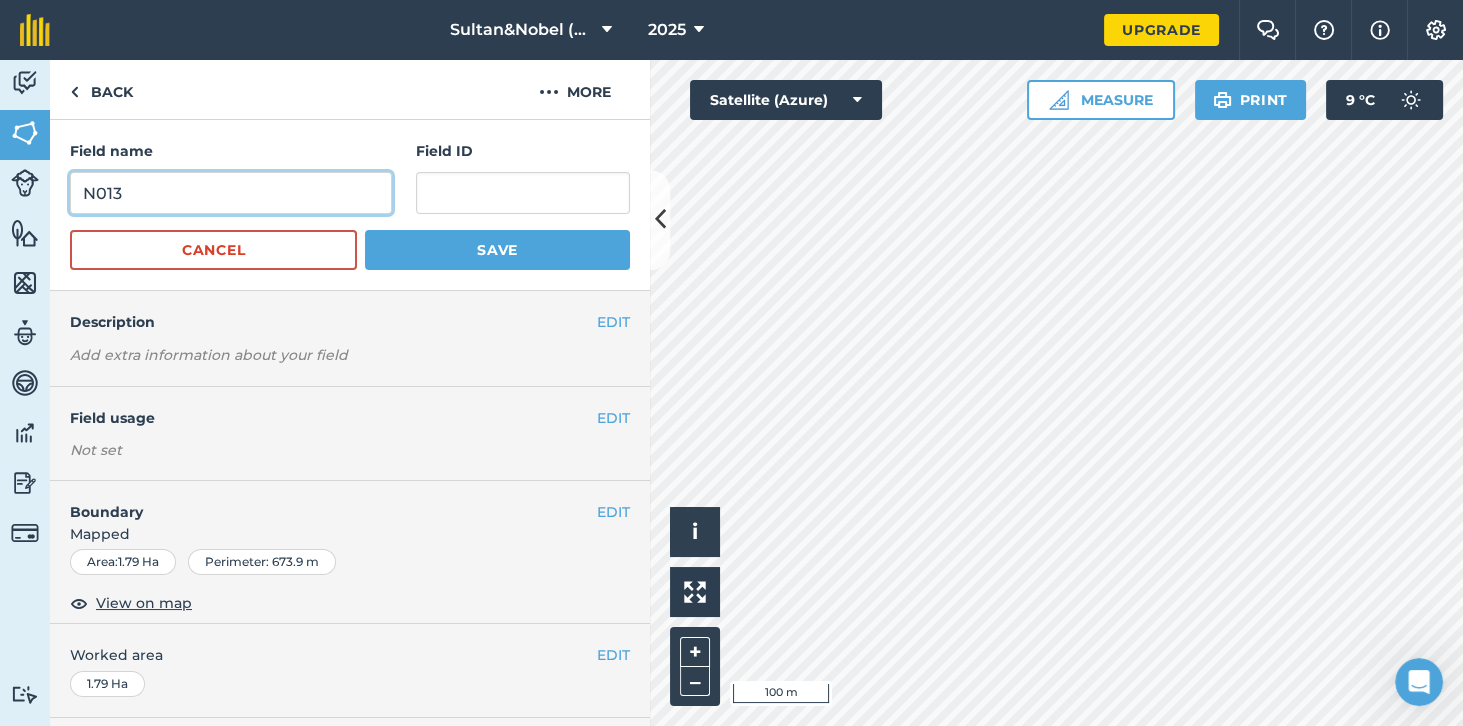 type on "N013" 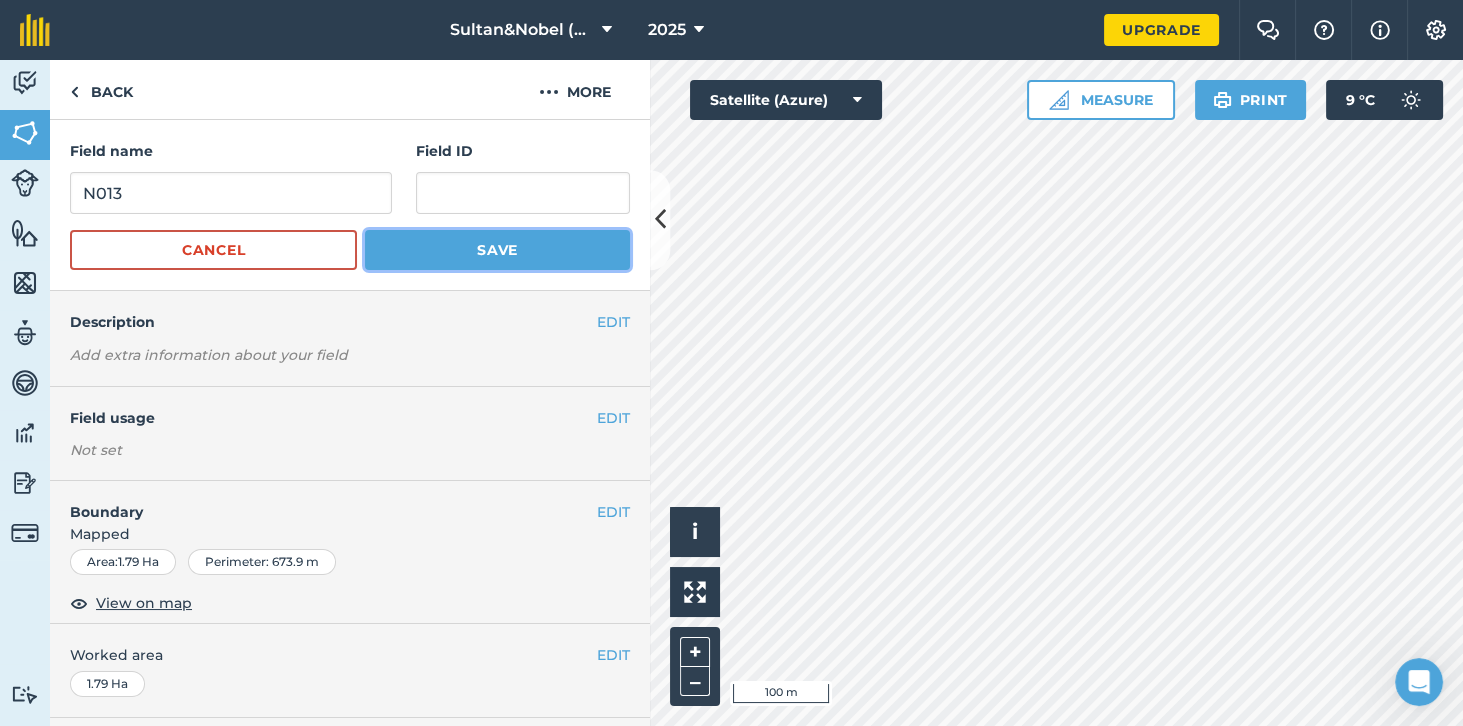 click on "Save" at bounding box center [497, 250] 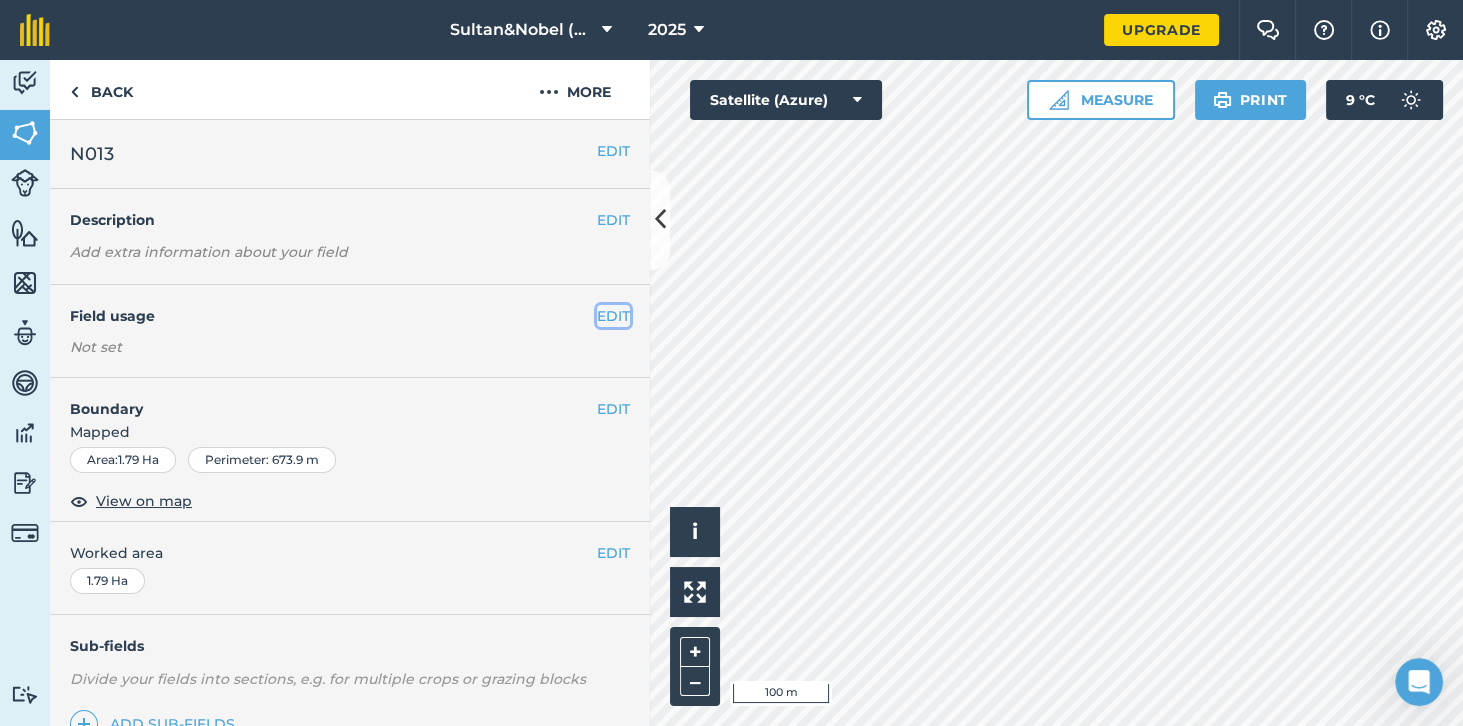 click on "EDIT" at bounding box center [613, 316] 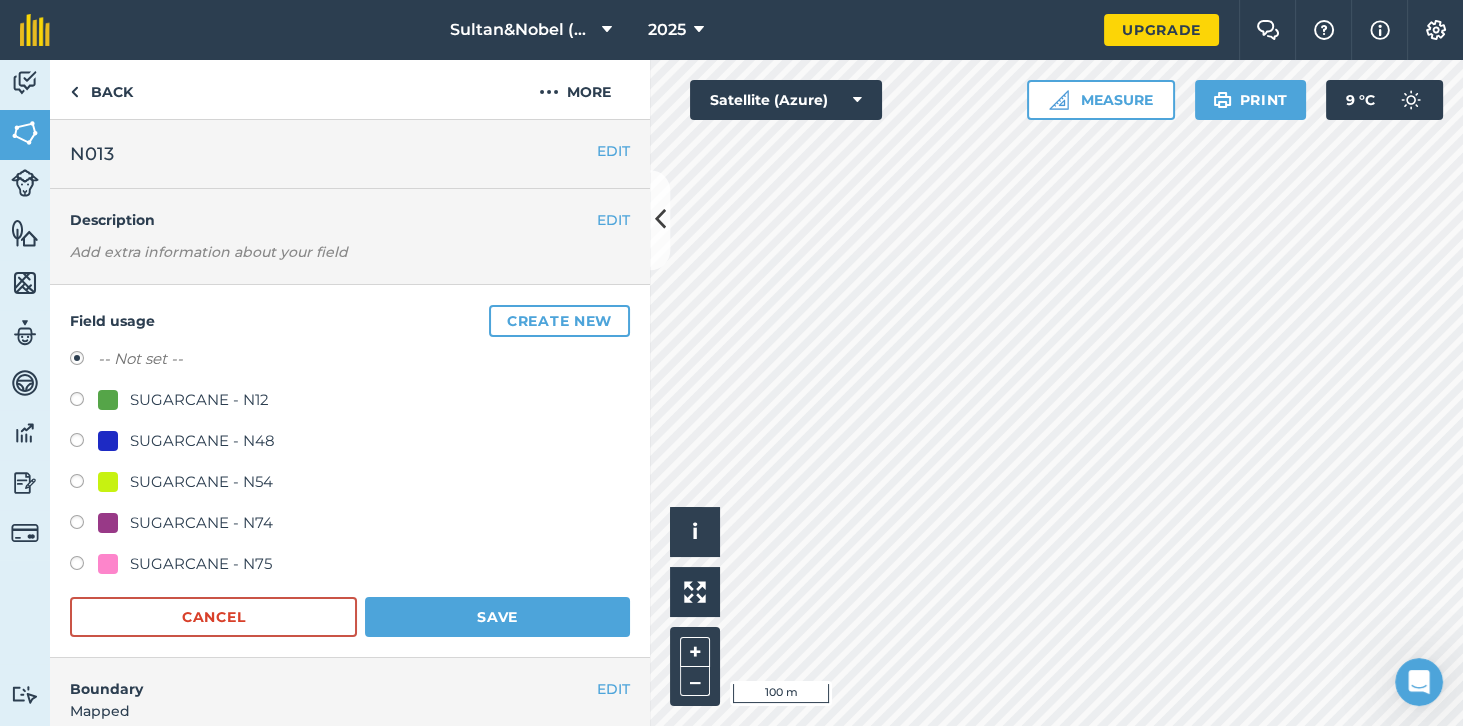 click on "SUGARCANE - N48" at bounding box center (202, 441) 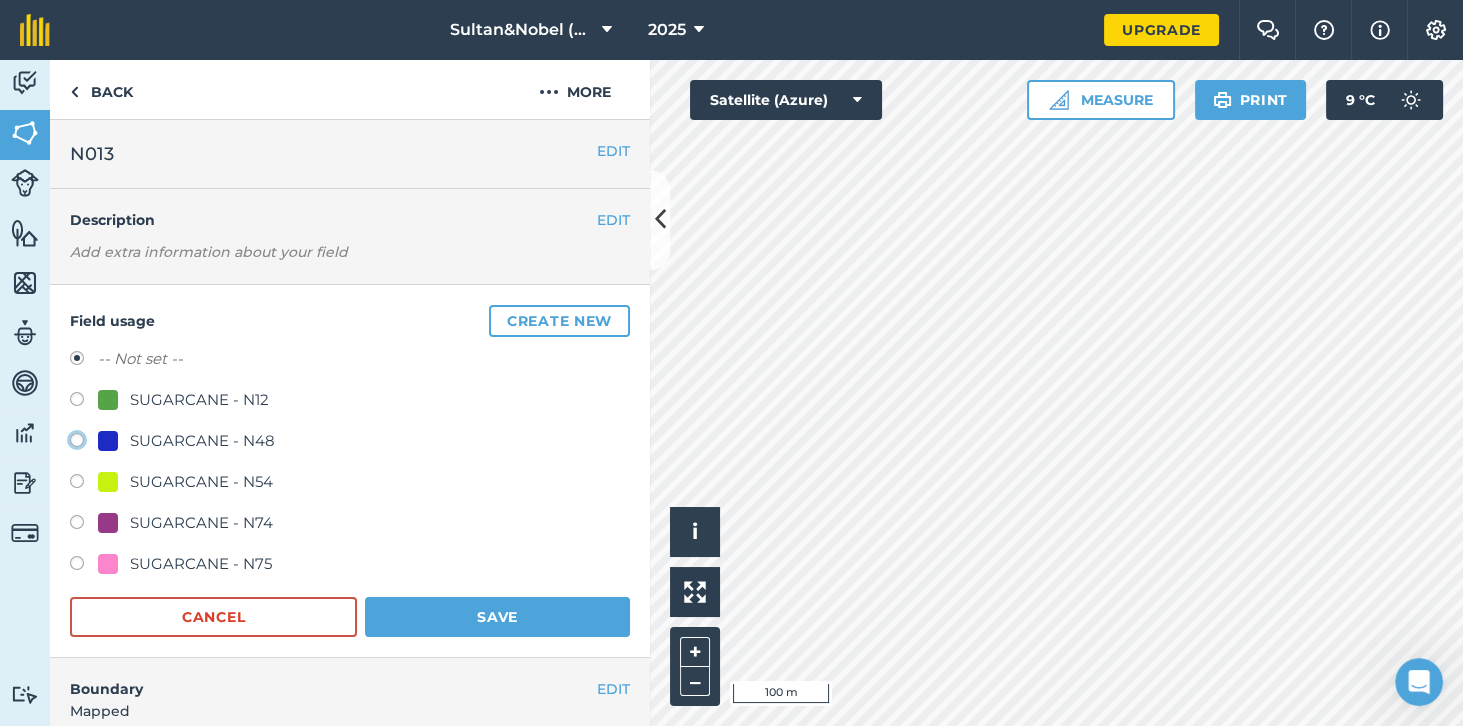 click on "SUGARCANE - N48" at bounding box center (-9923, 439) 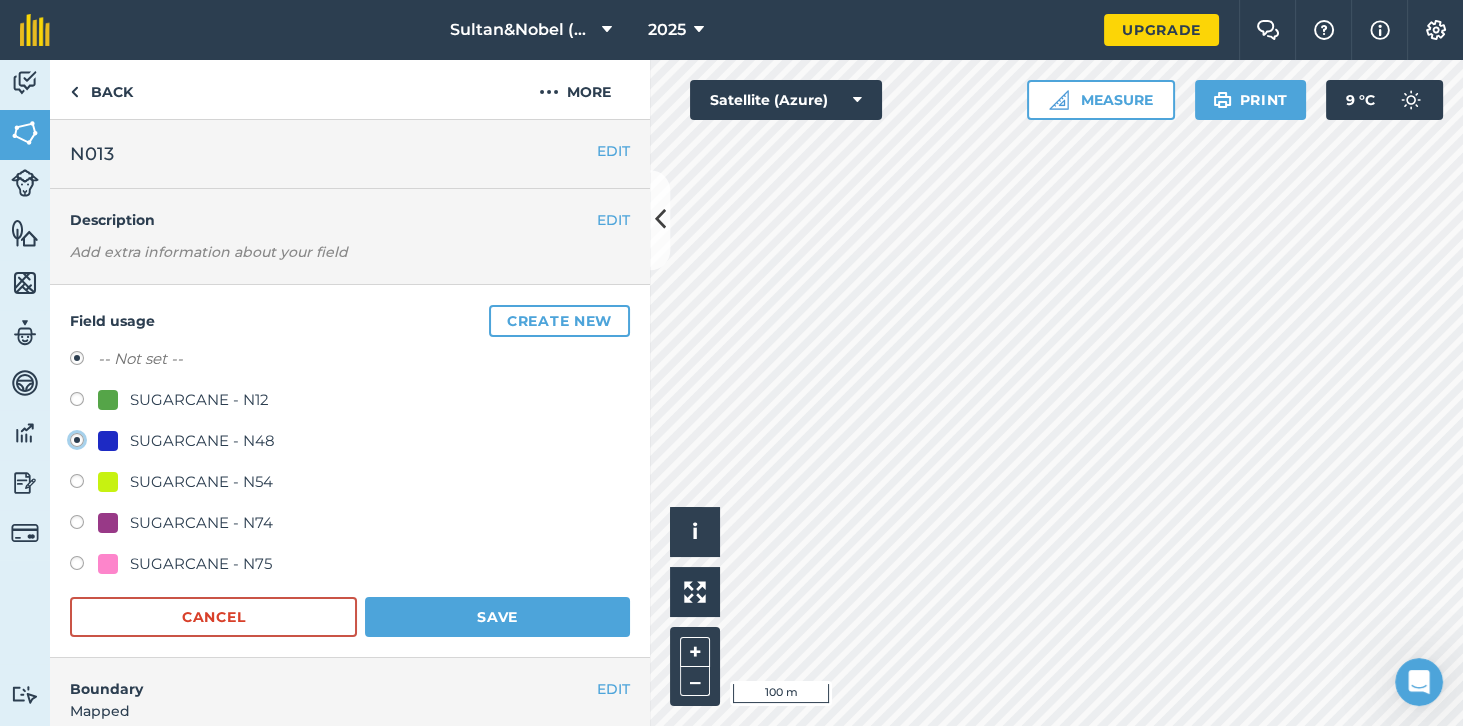 radio on "true" 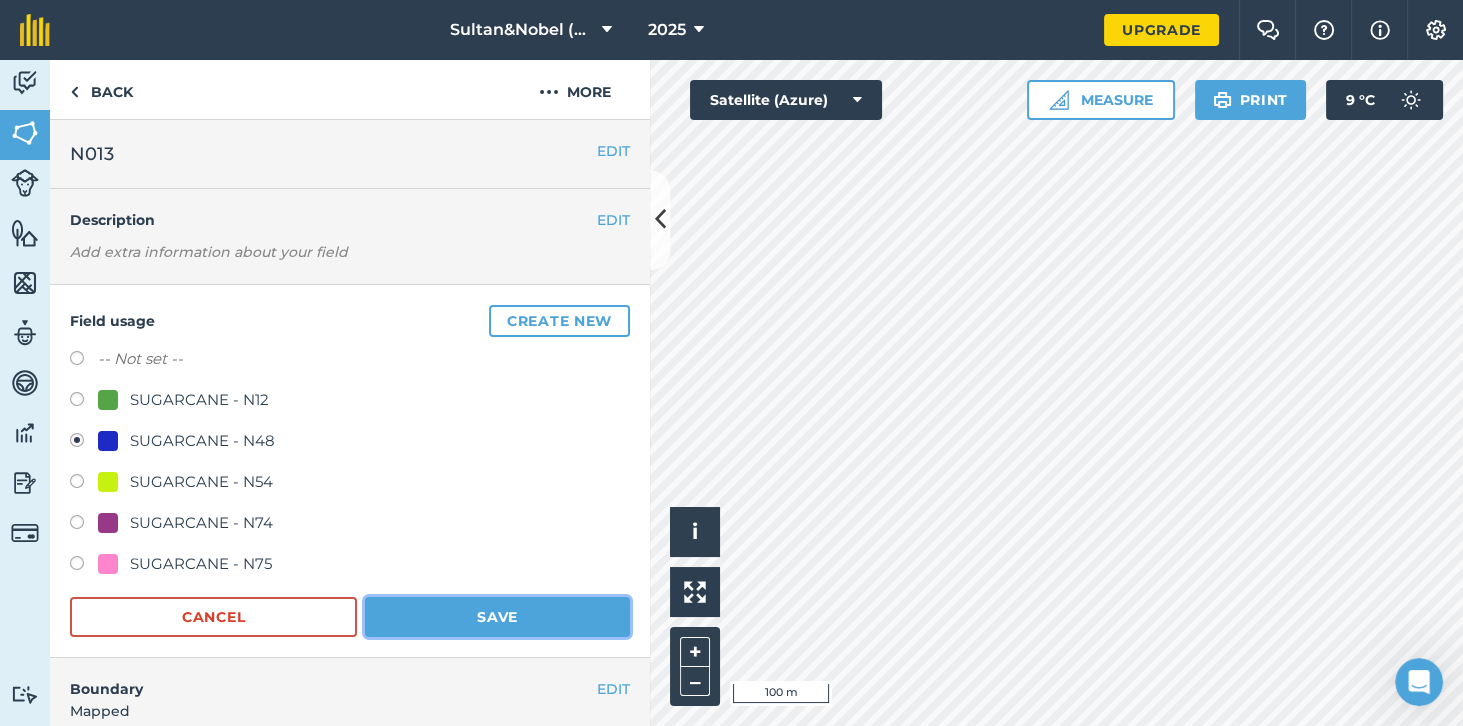 click on "Save" at bounding box center (497, 617) 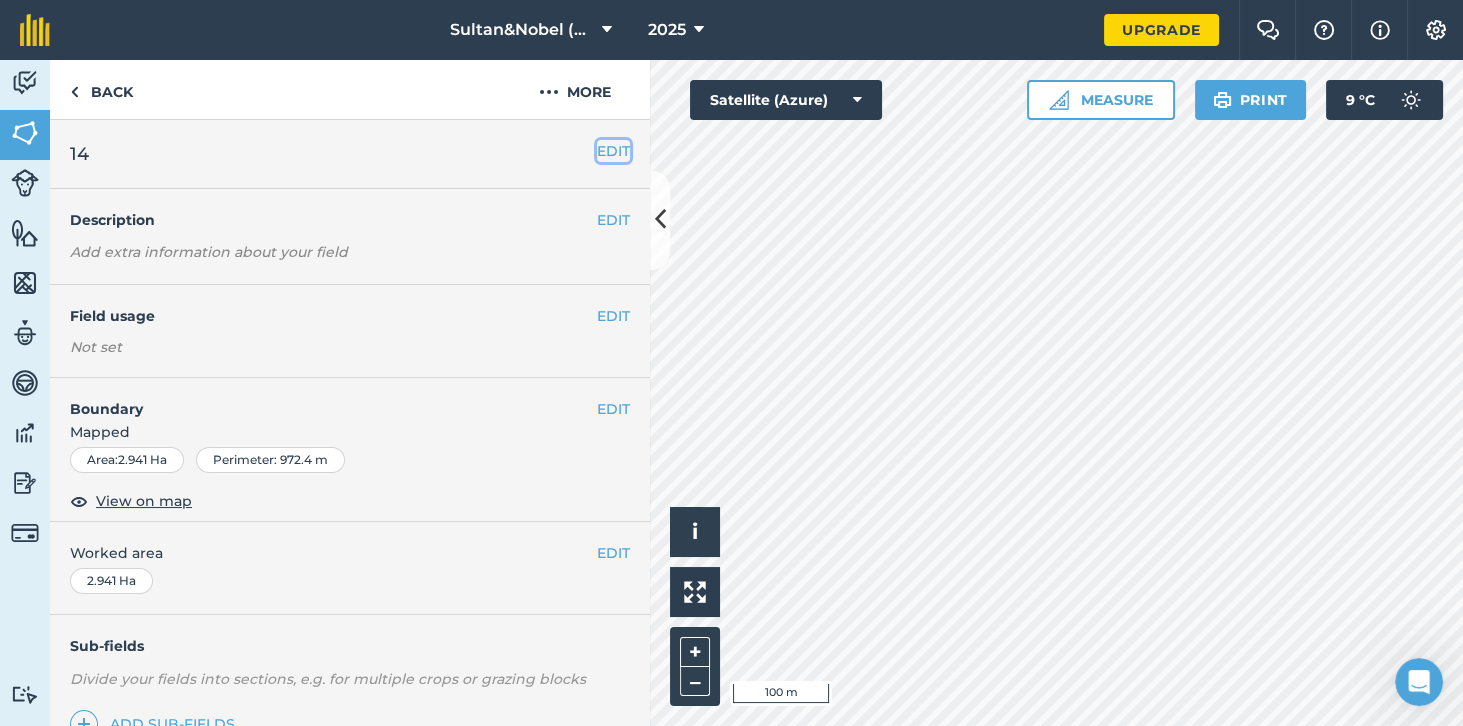 click on "EDIT" at bounding box center (613, 151) 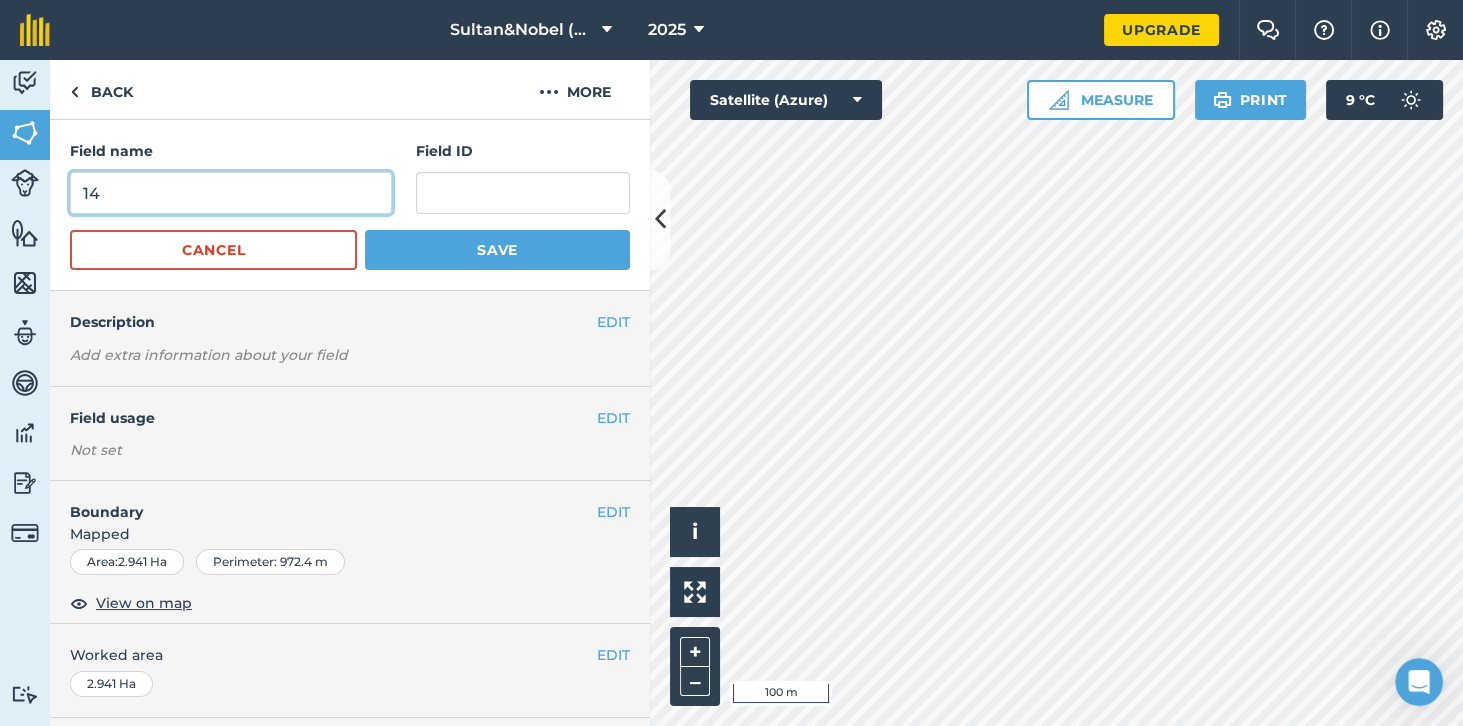 click on "14" at bounding box center (231, 193) 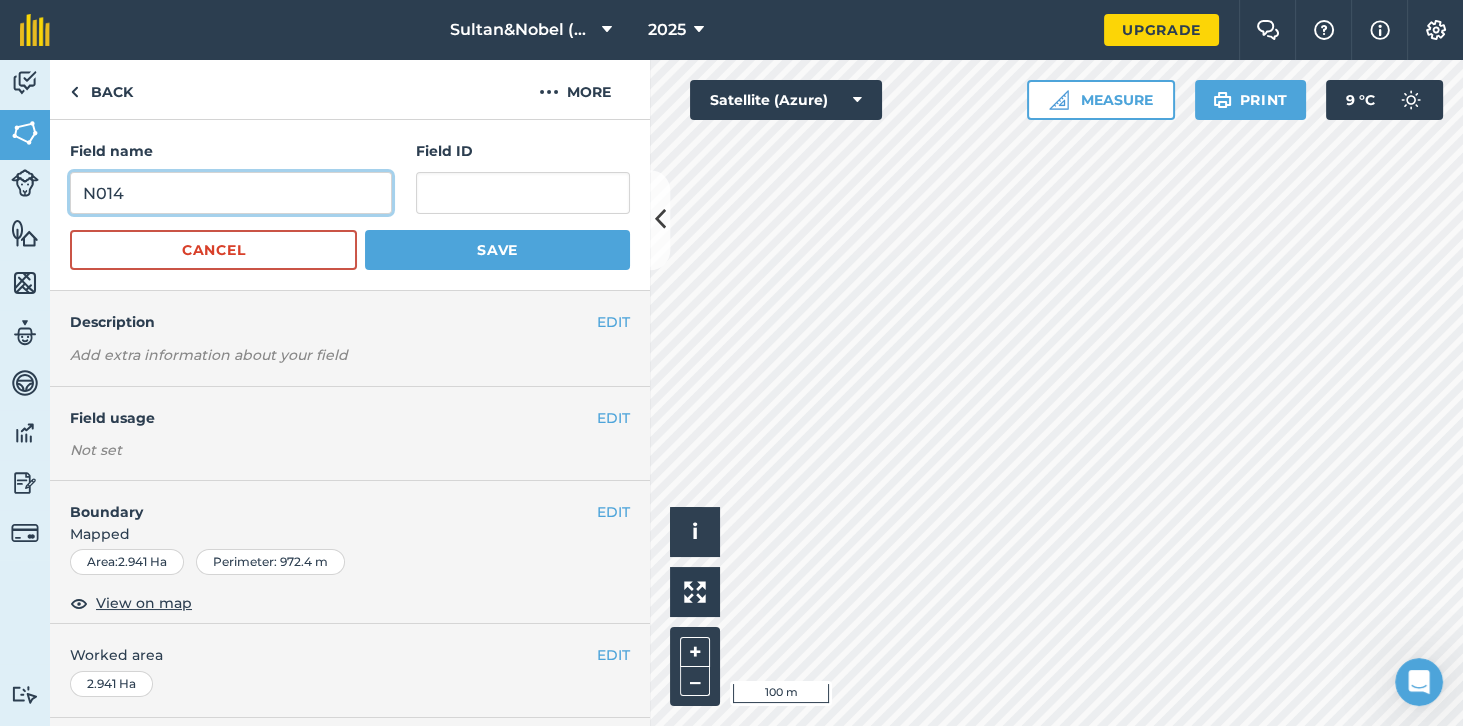 type on "N014" 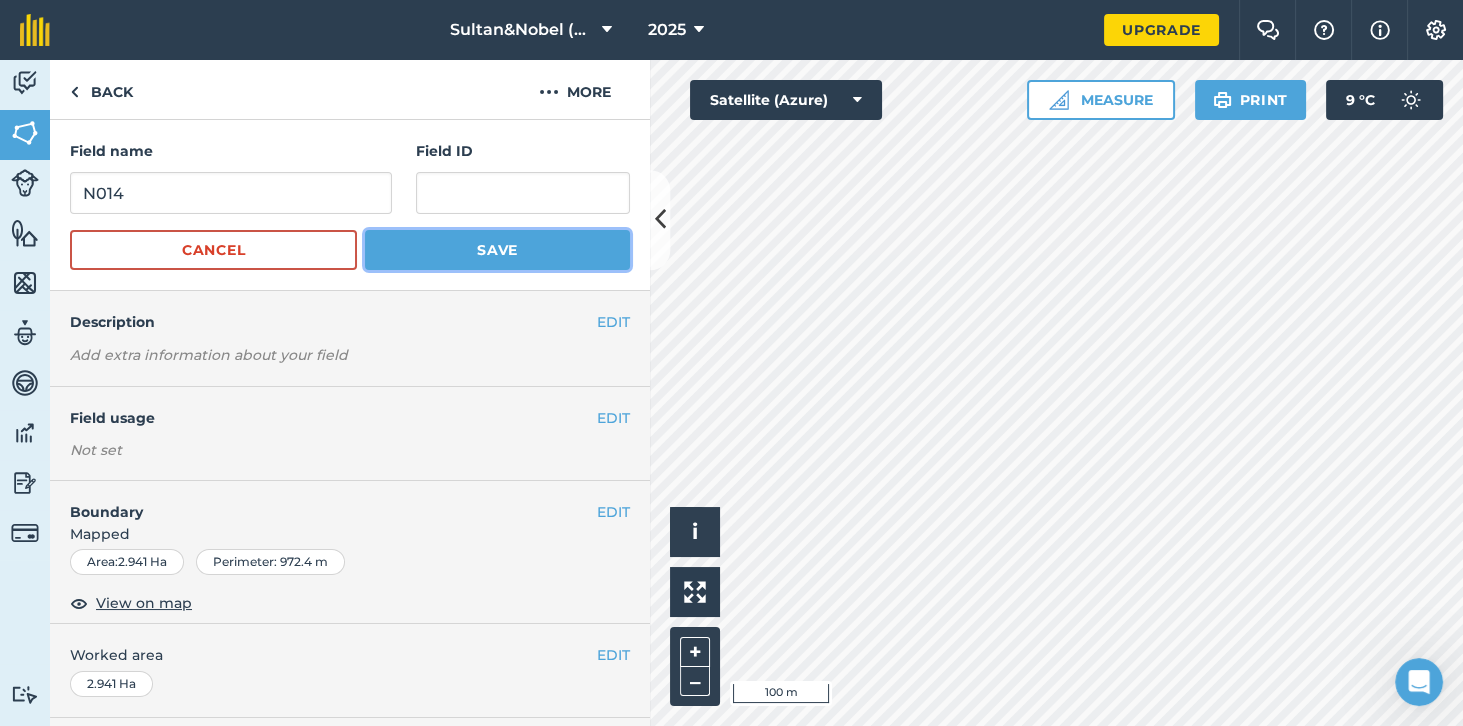 click on "Save" at bounding box center [497, 250] 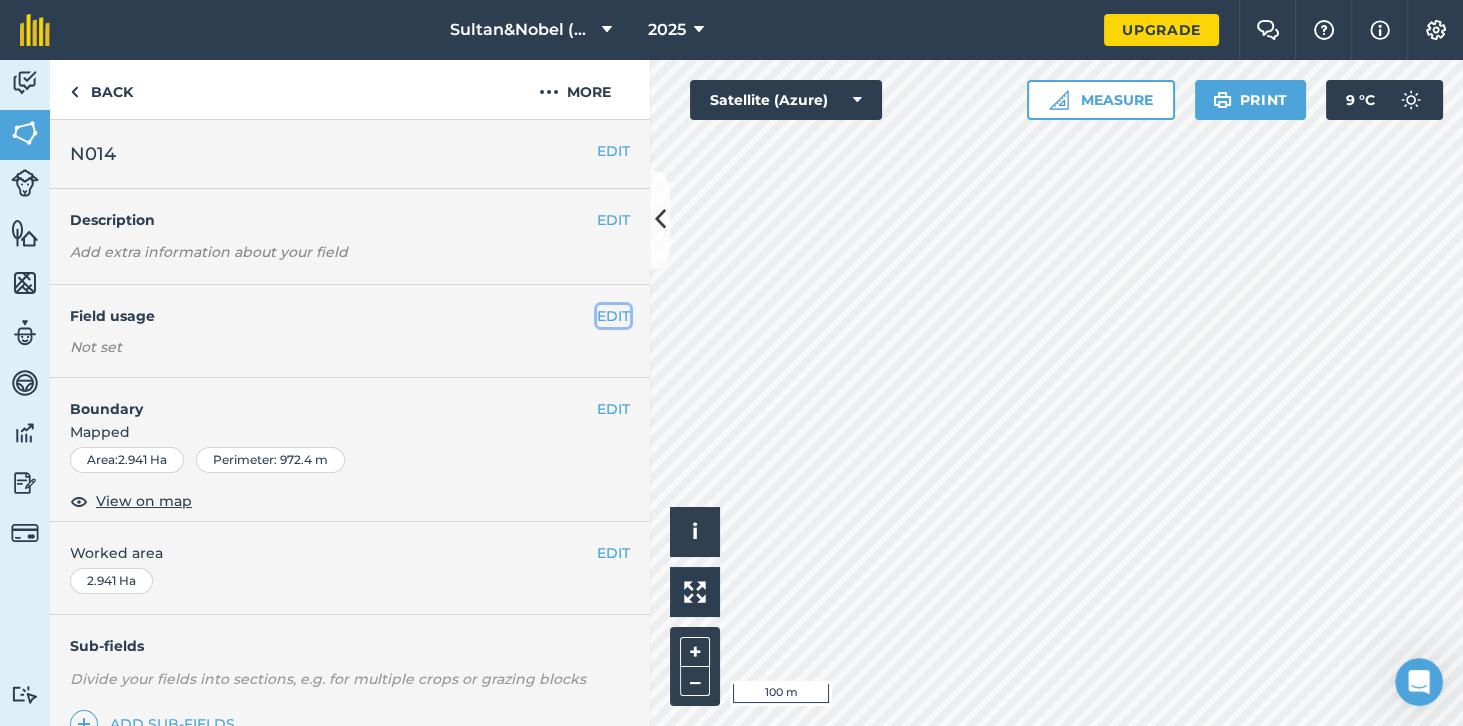 click on "EDIT" at bounding box center [613, 316] 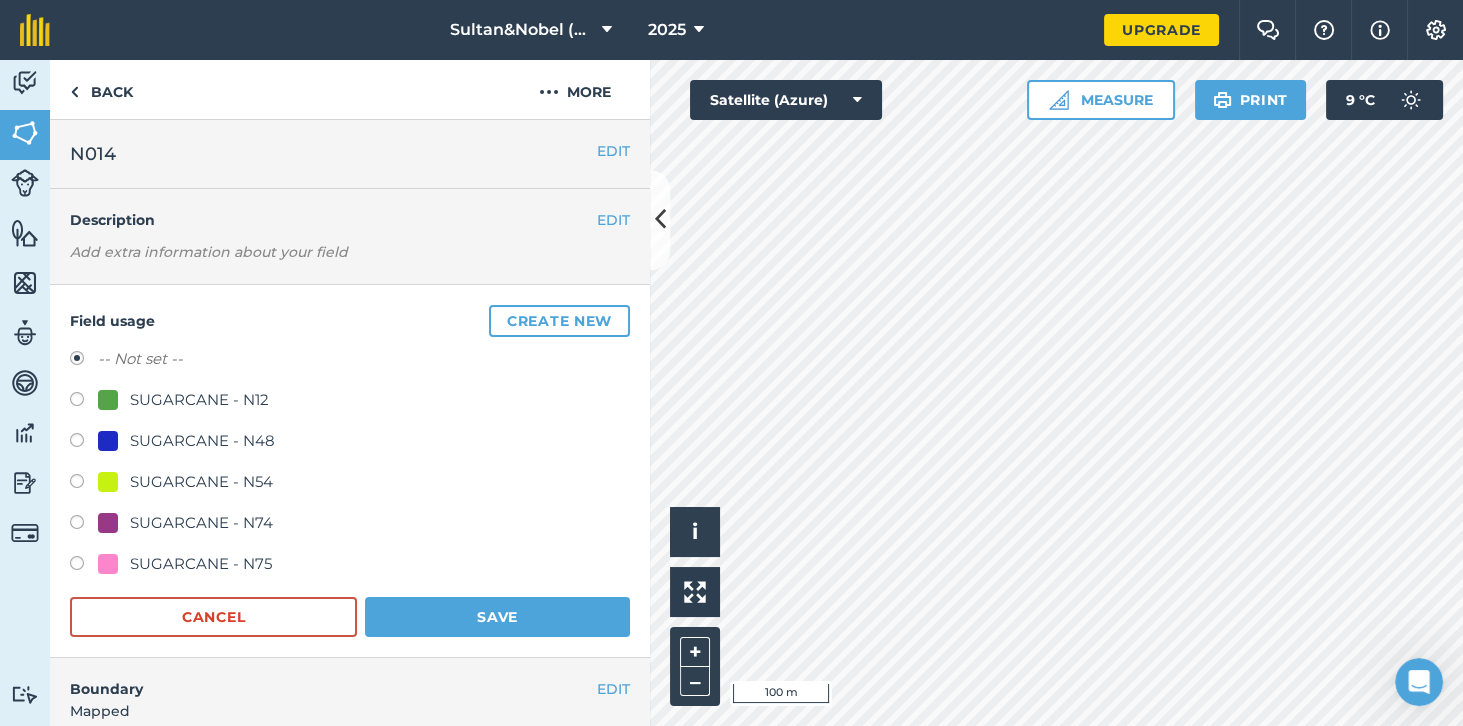 click on "SUGARCANE - N48" at bounding box center (202, 441) 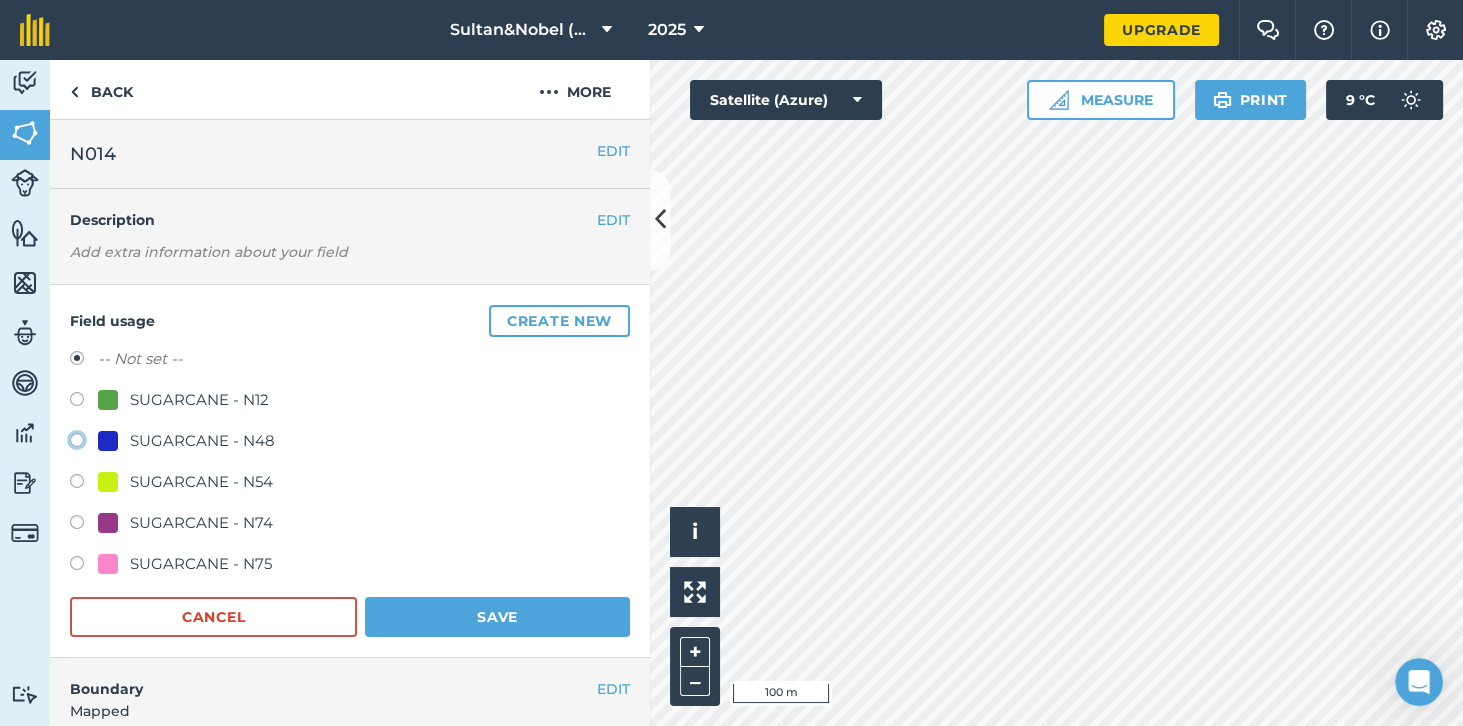 click on "SUGARCANE - N48" at bounding box center (-9923, 439) 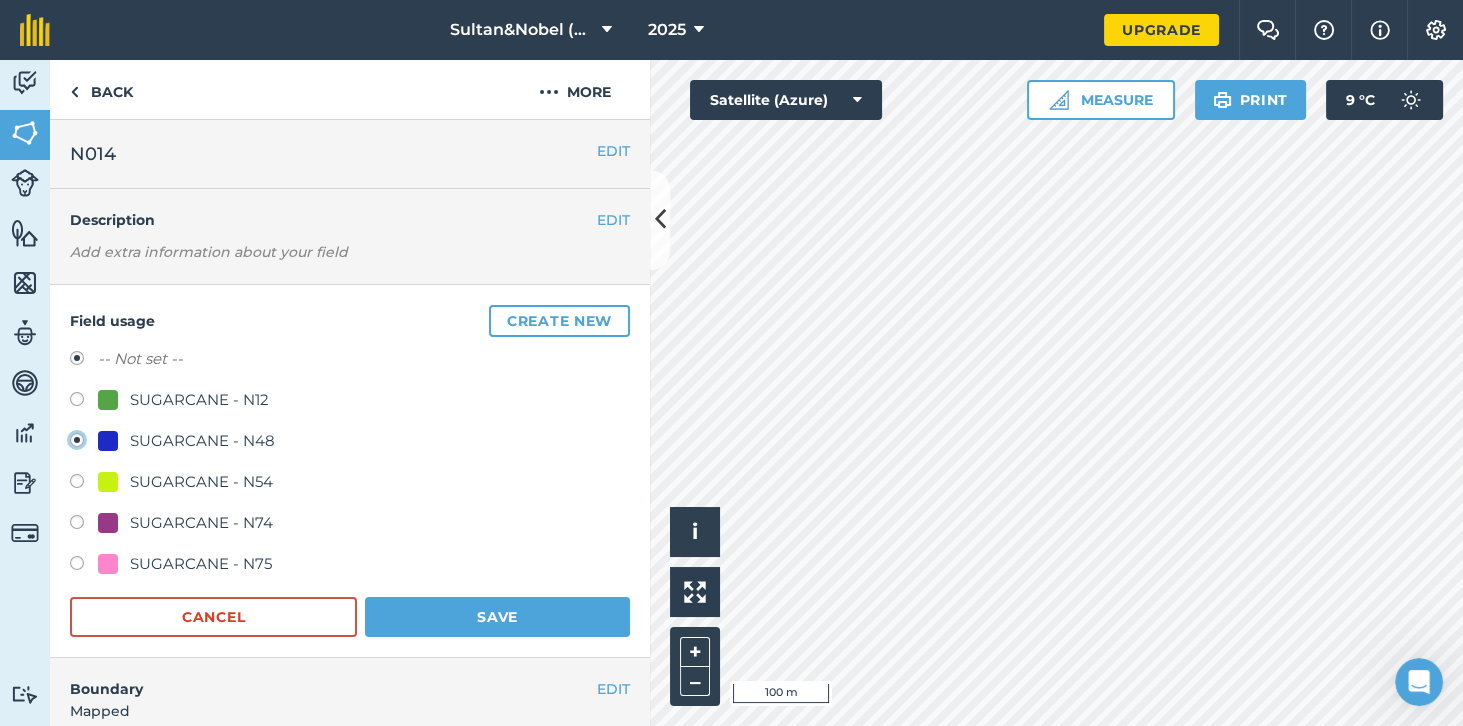 radio on "true" 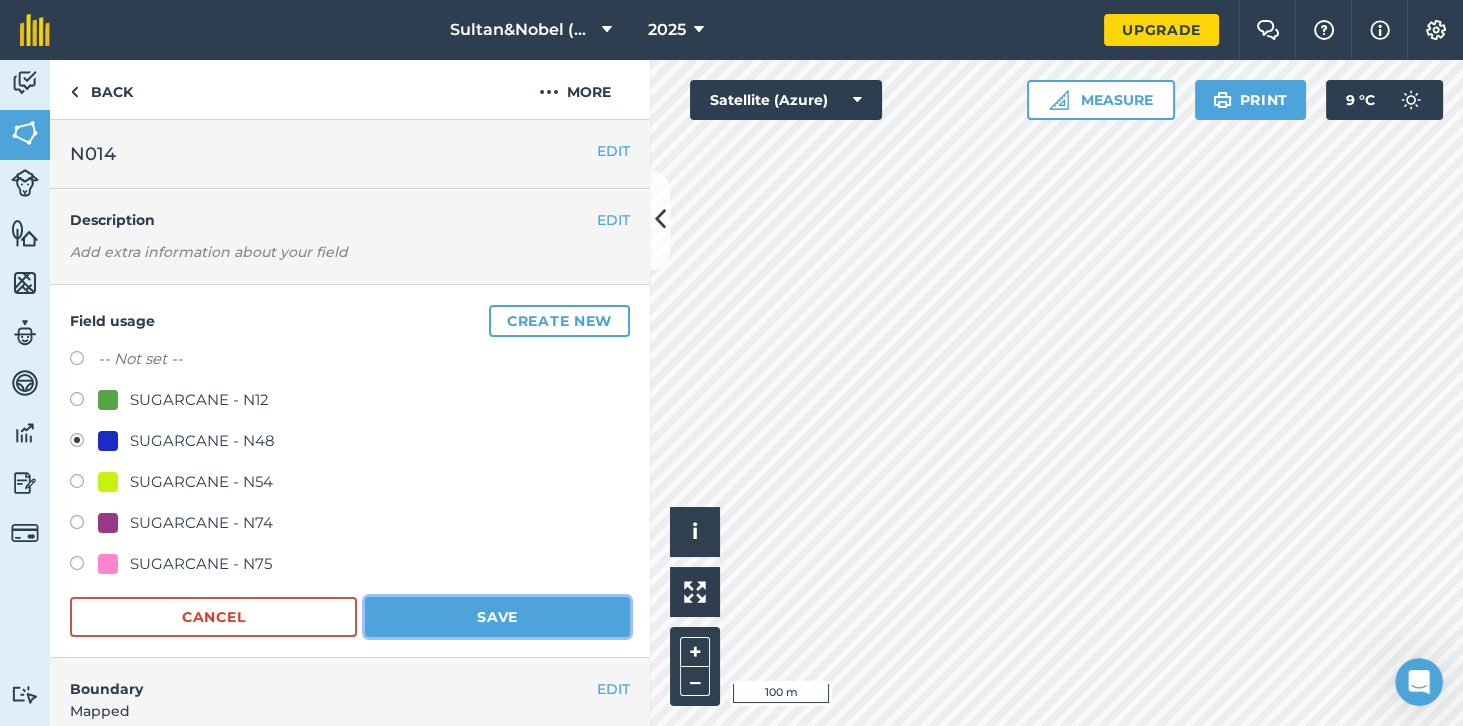 click on "Save" at bounding box center (497, 617) 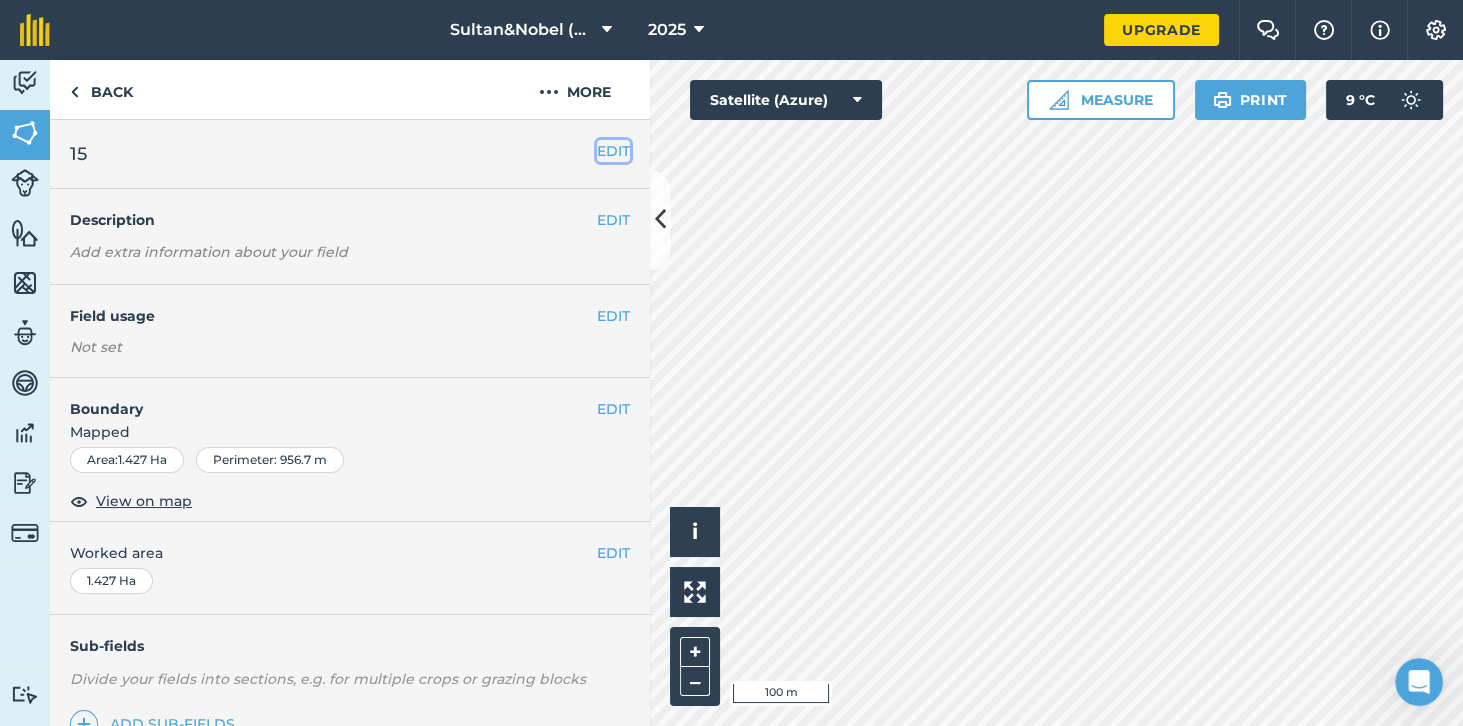 click on "EDIT" at bounding box center [613, 151] 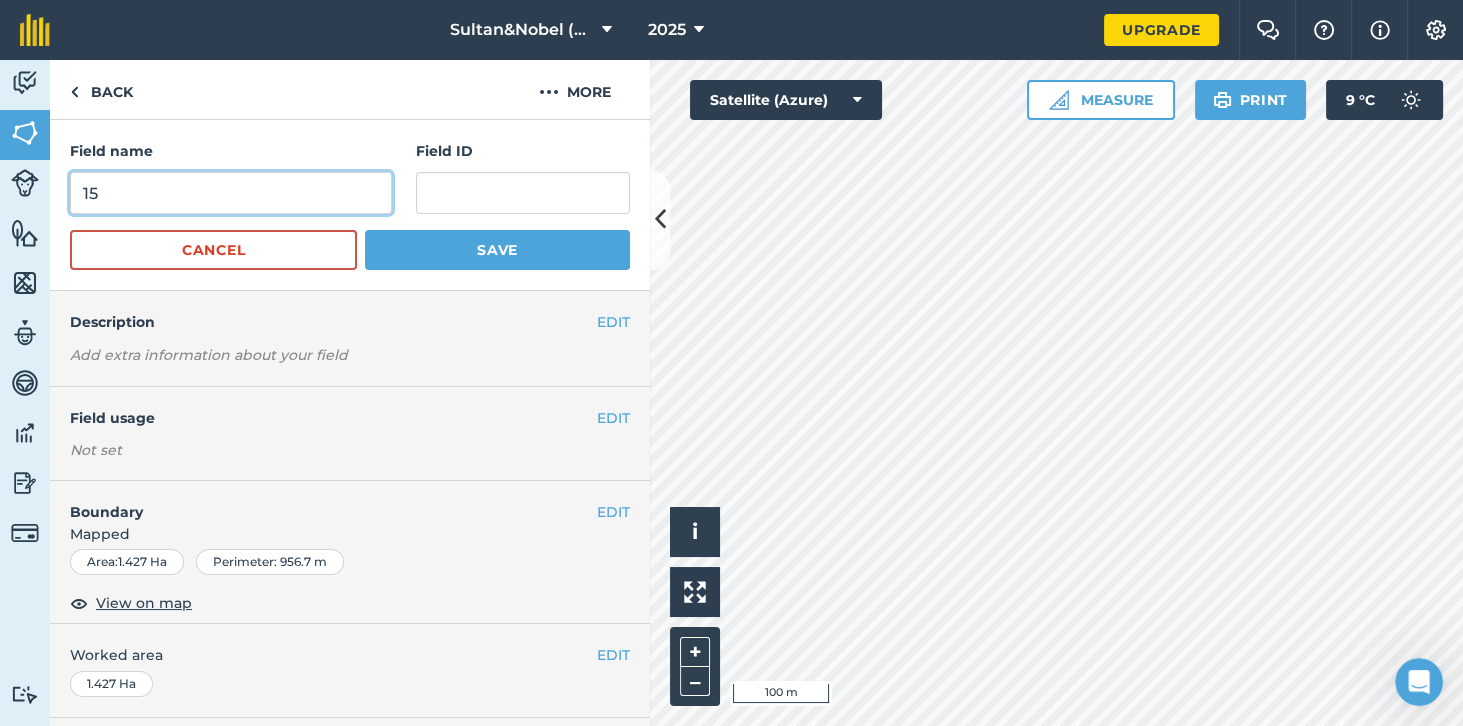 click on "15" at bounding box center [231, 193] 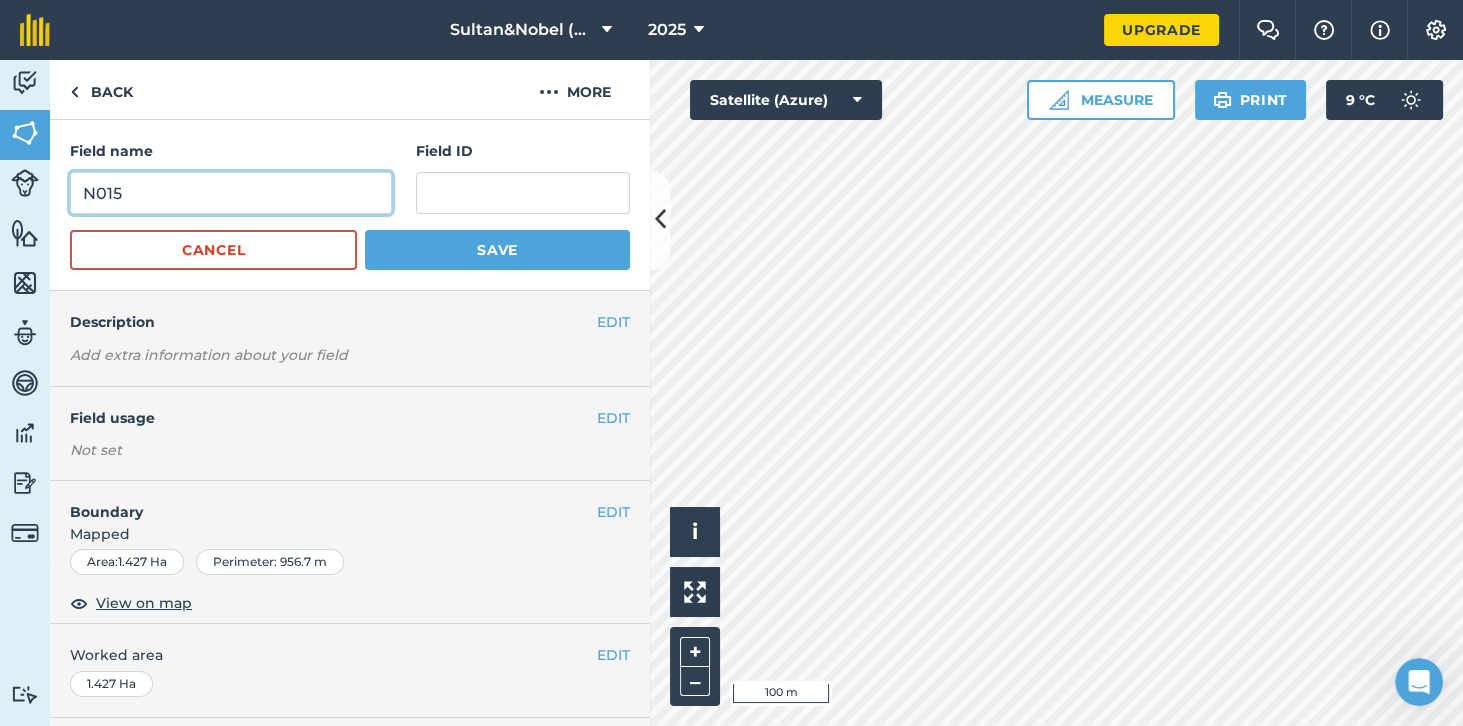 type on "N015" 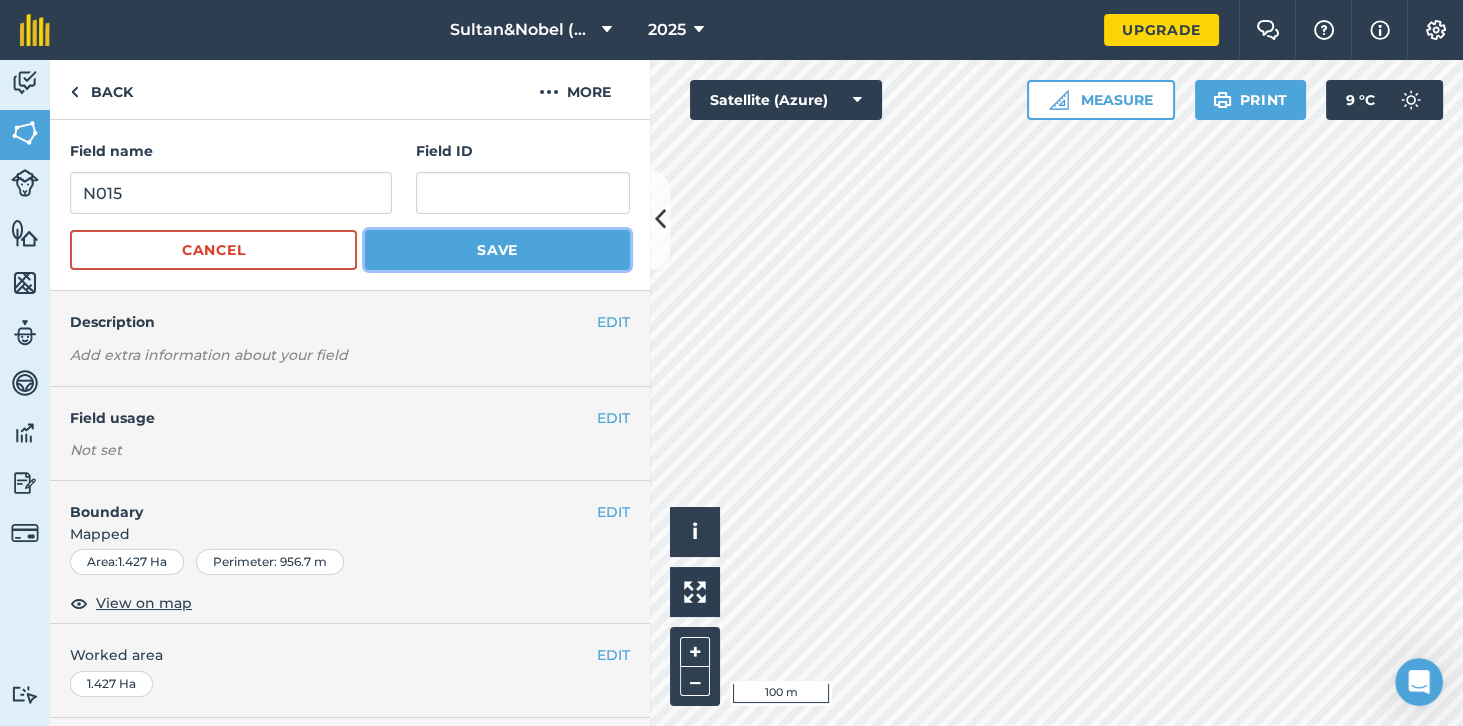 click on "Save" at bounding box center (497, 250) 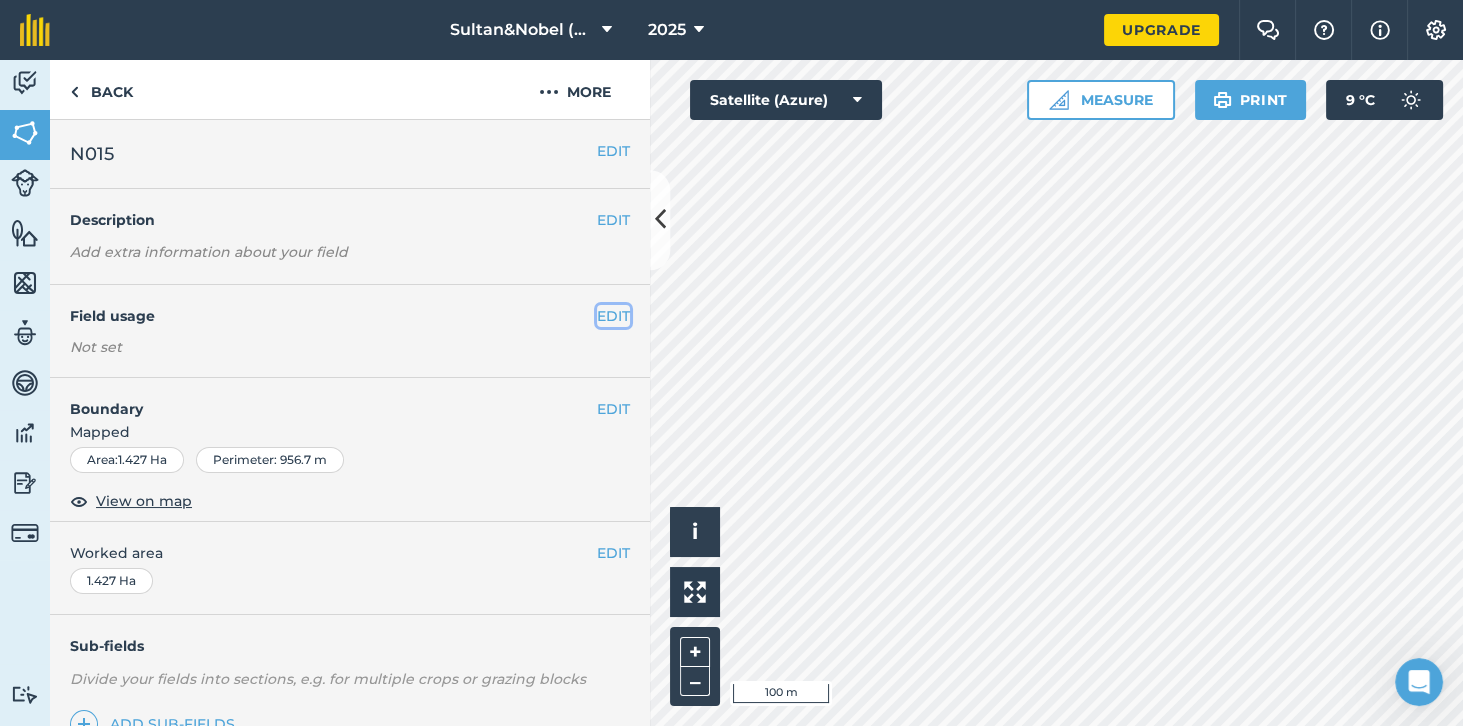 click on "EDIT" at bounding box center [613, 316] 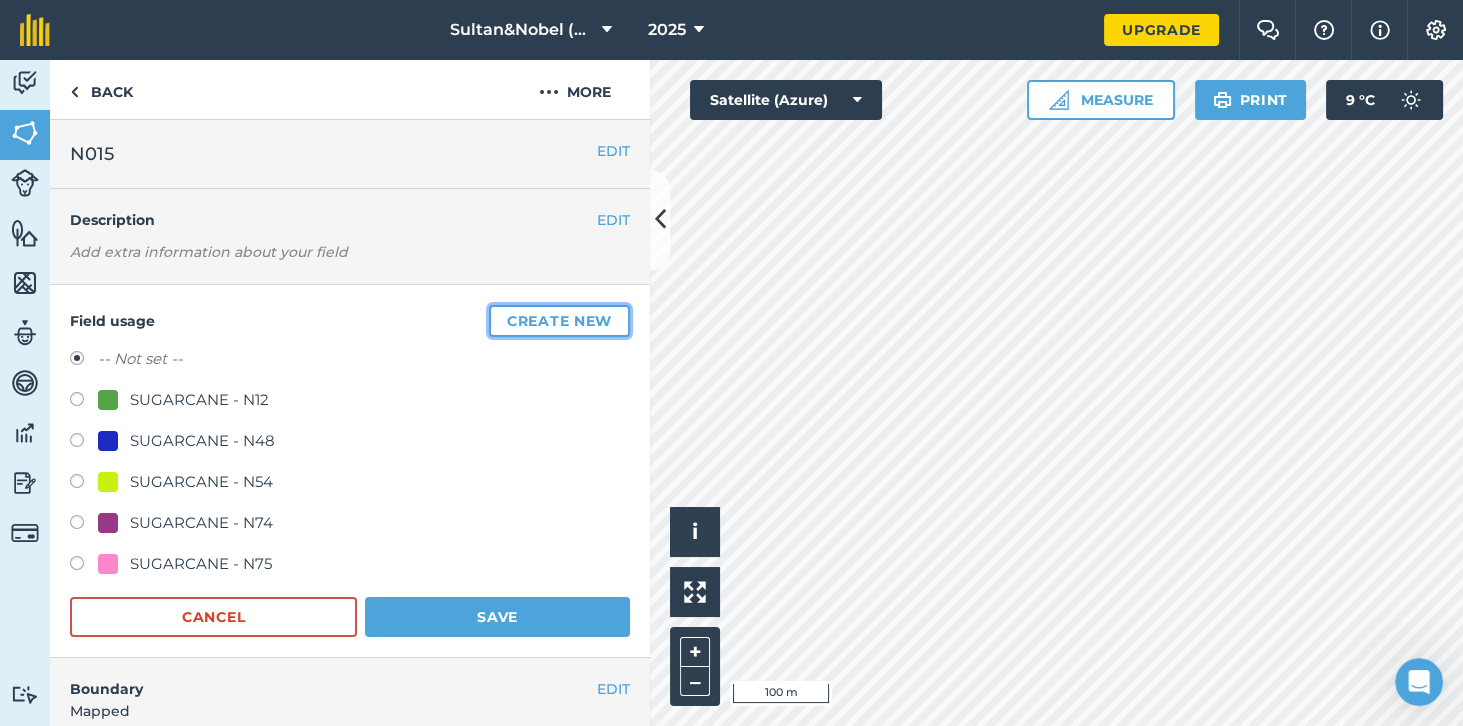 click on "Create new" at bounding box center (559, 321) 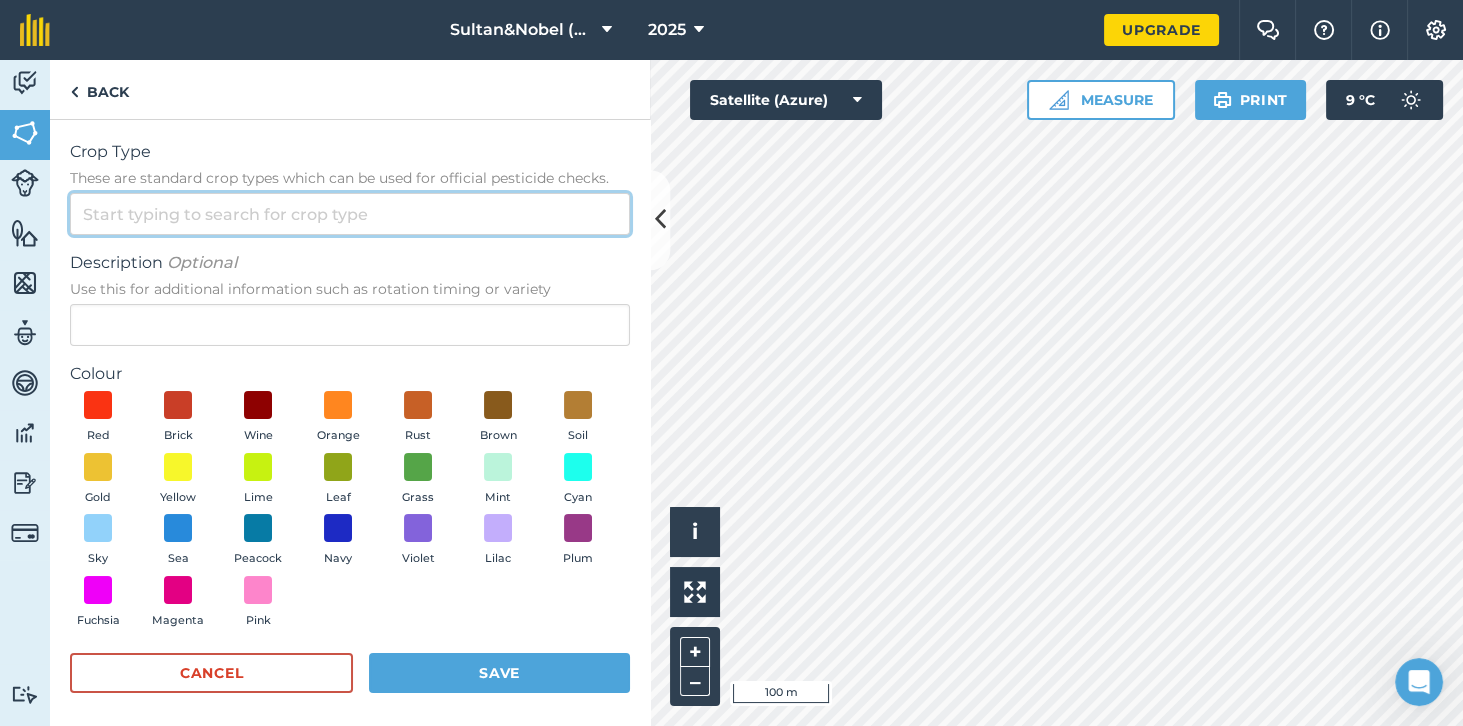 click on "Crop Type These are standard crop types which can be used for official pesticide checks." at bounding box center (350, 214) 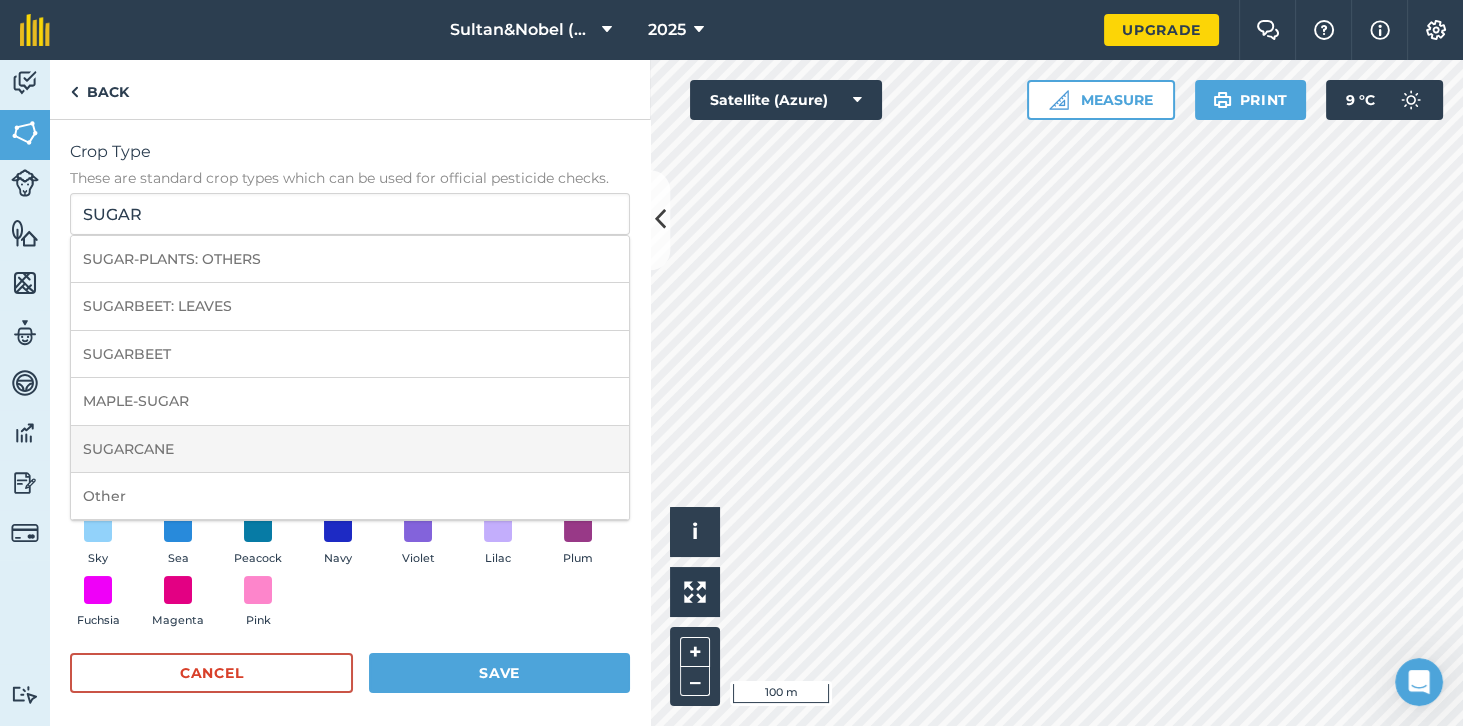 click on "SUGARCANE" at bounding box center (350, 449) 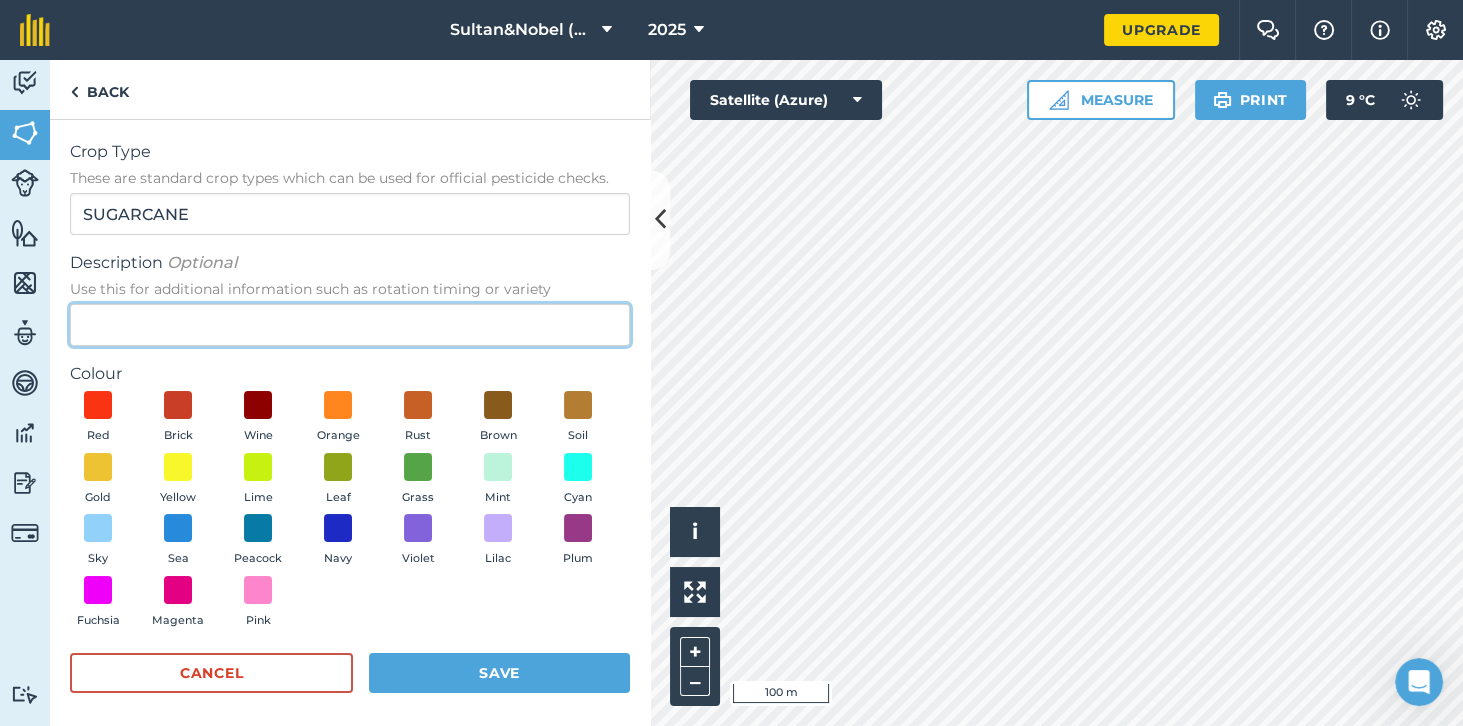 click on "Description   Optional Use this for additional information such as rotation timing or variety" at bounding box center [350, 325] 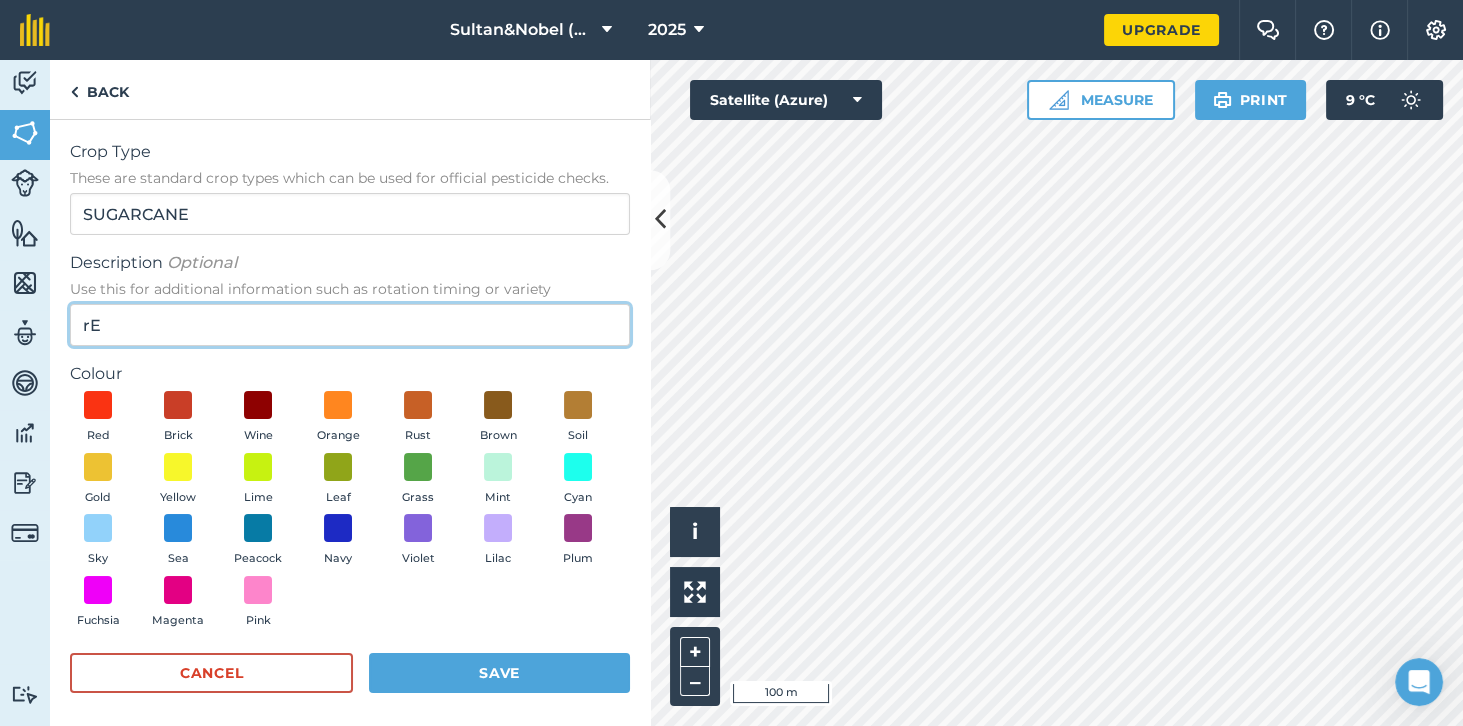 type on "r" 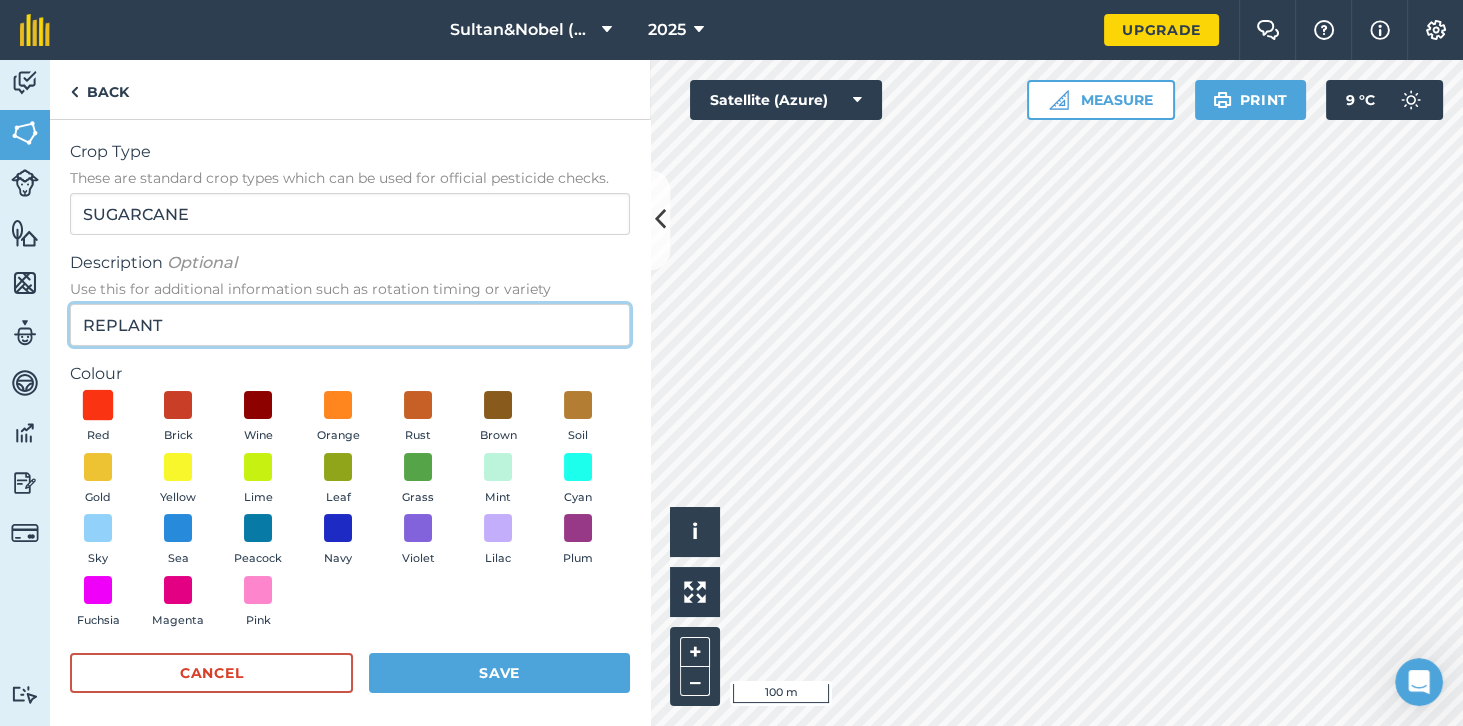 type on "REPLANT" 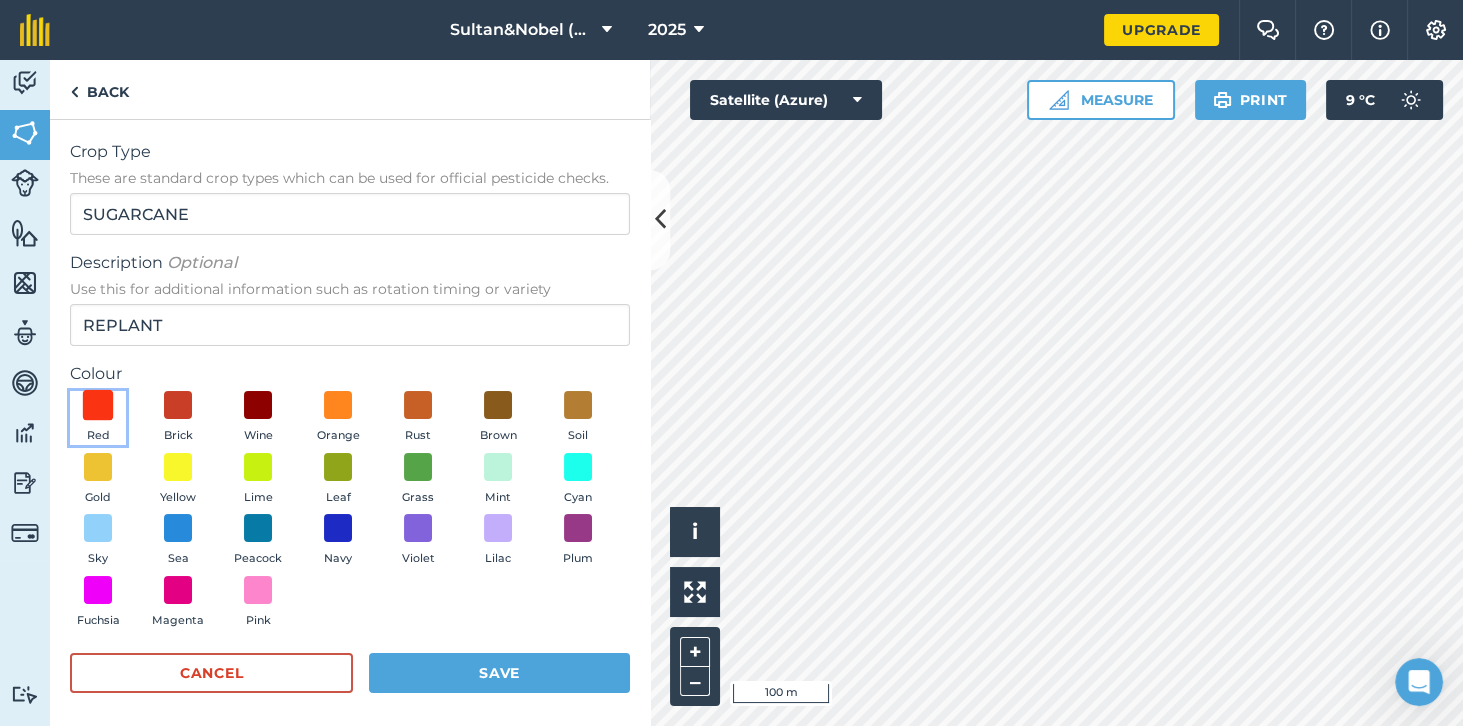 click at bounding box center [98, 405] 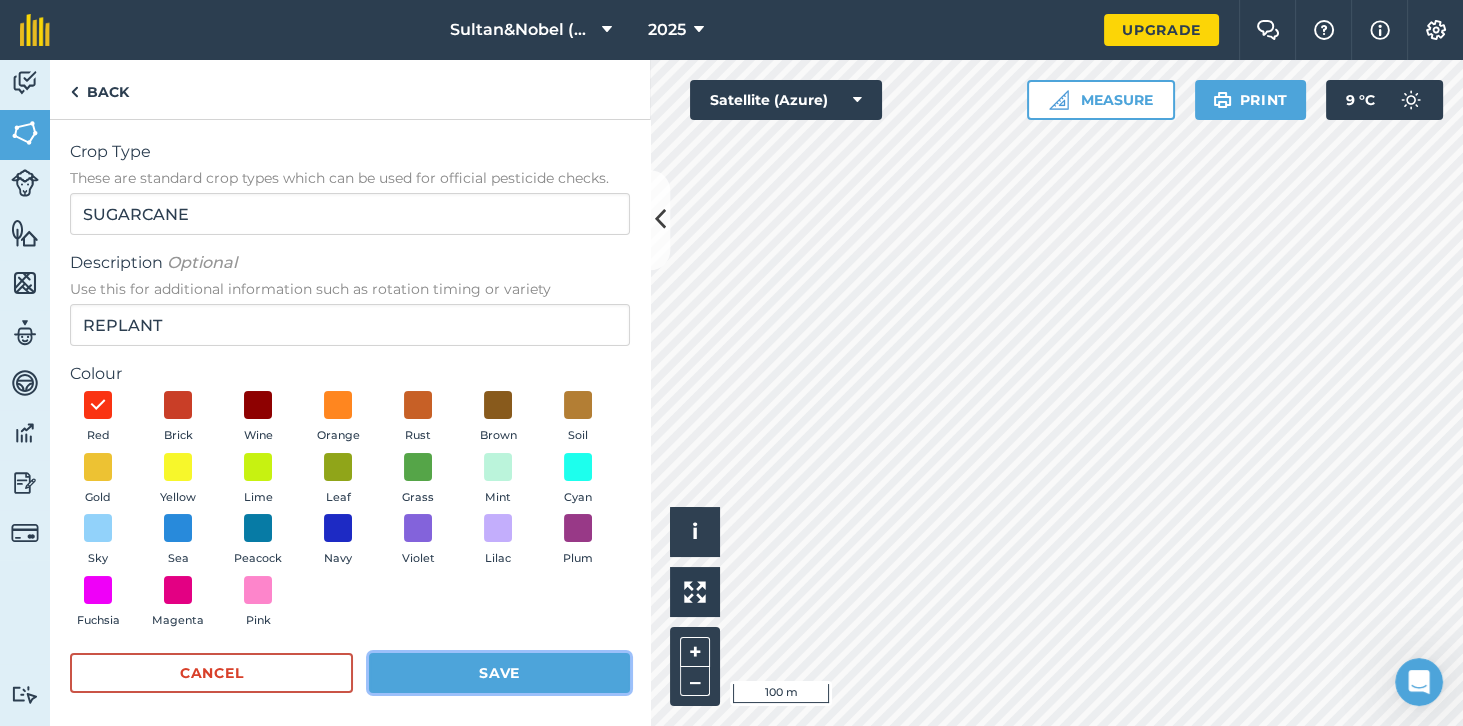 click on "Save" at bounding box center (499, 673) 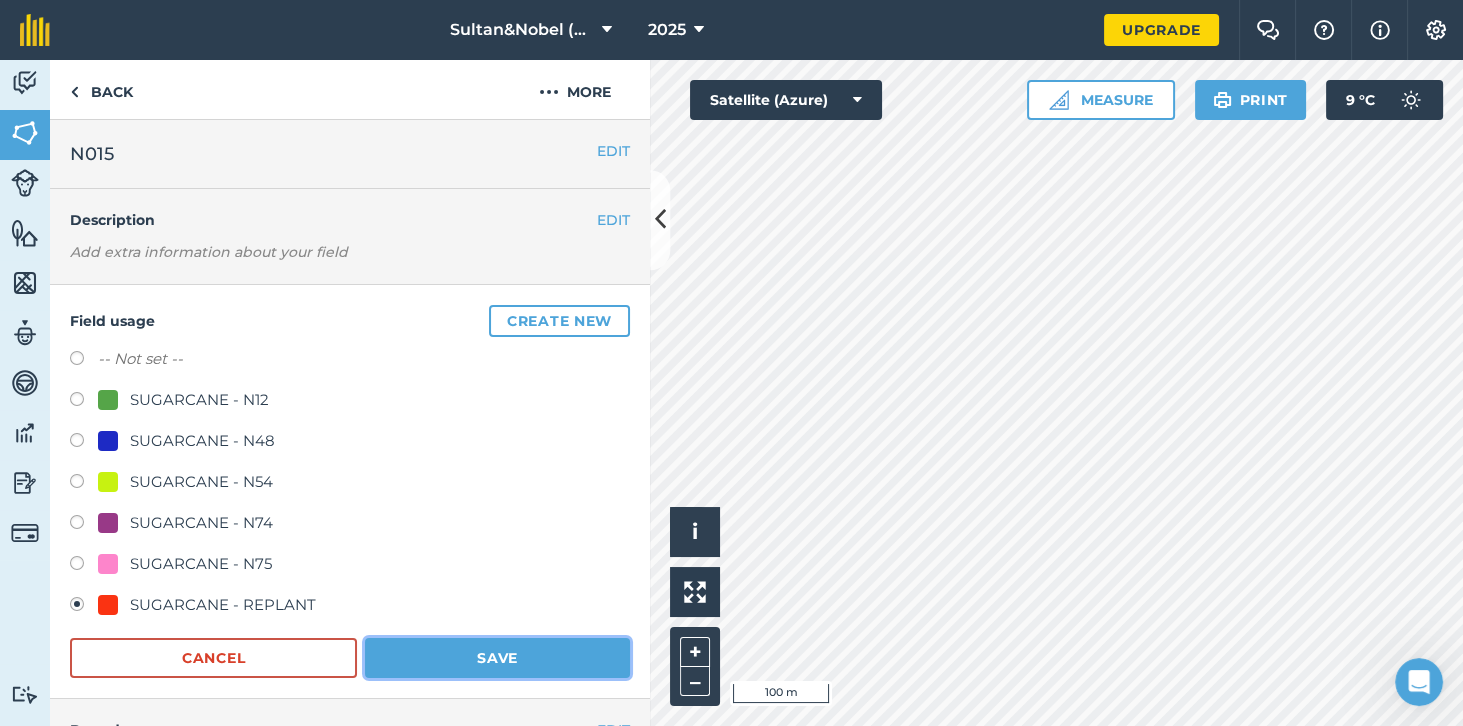 click on "Save" at bounding box center [497, 658] 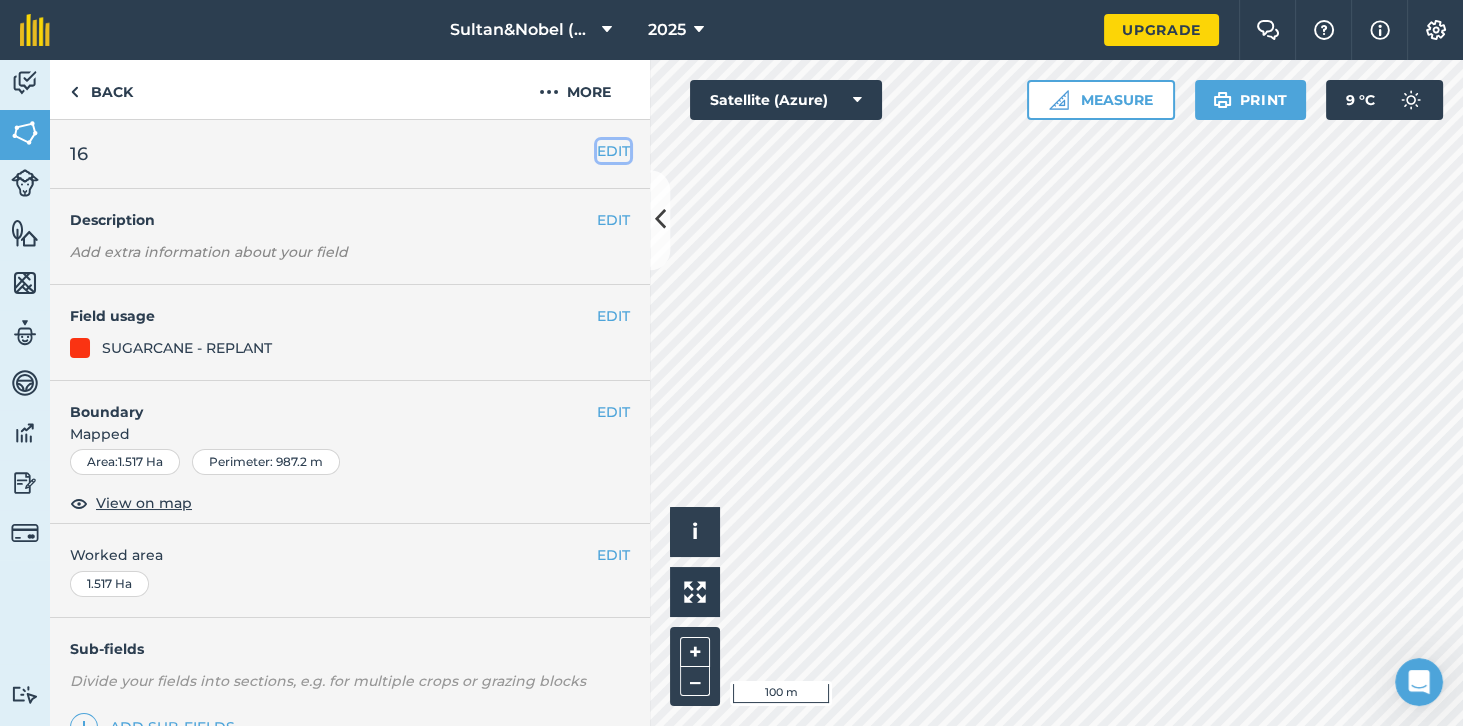 click on "EDIT" at bounding box center (613, 151) 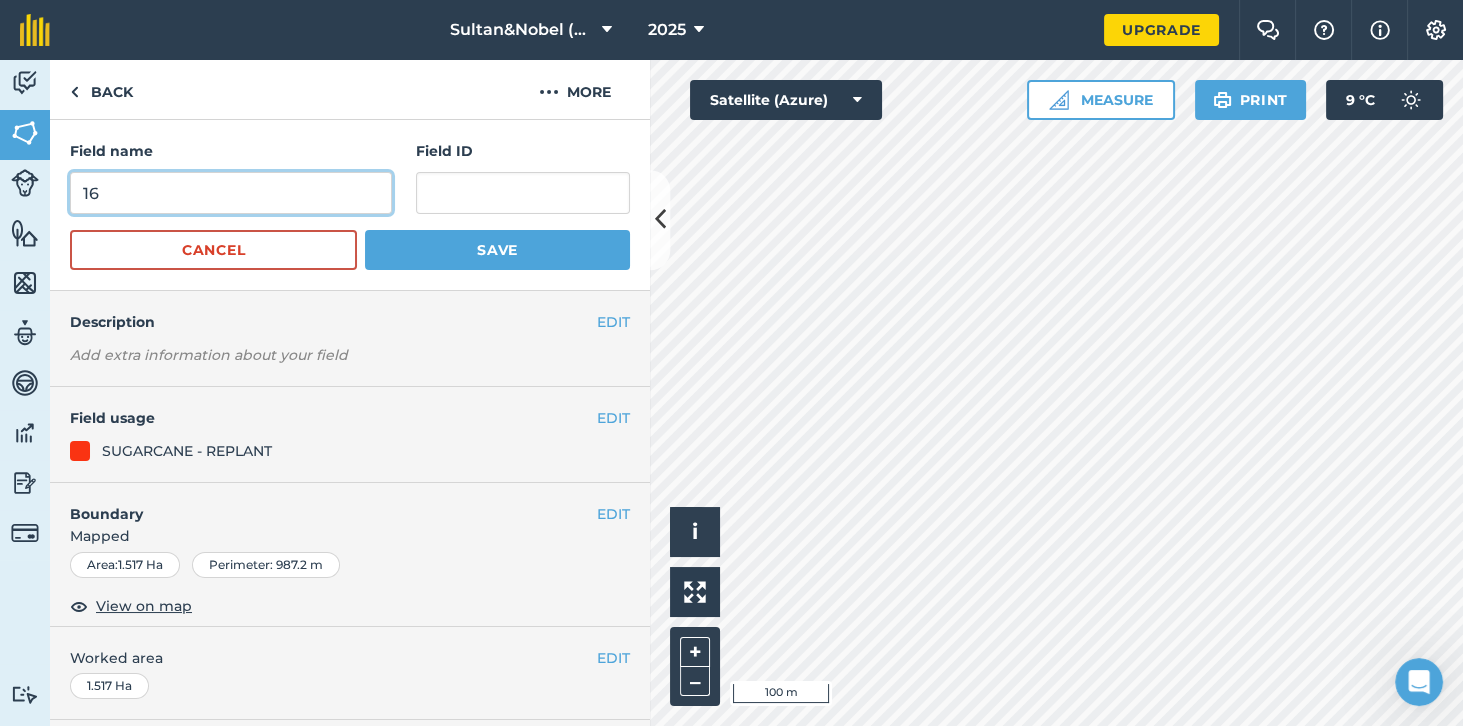 click on "16" at bounding box center (231, 193) 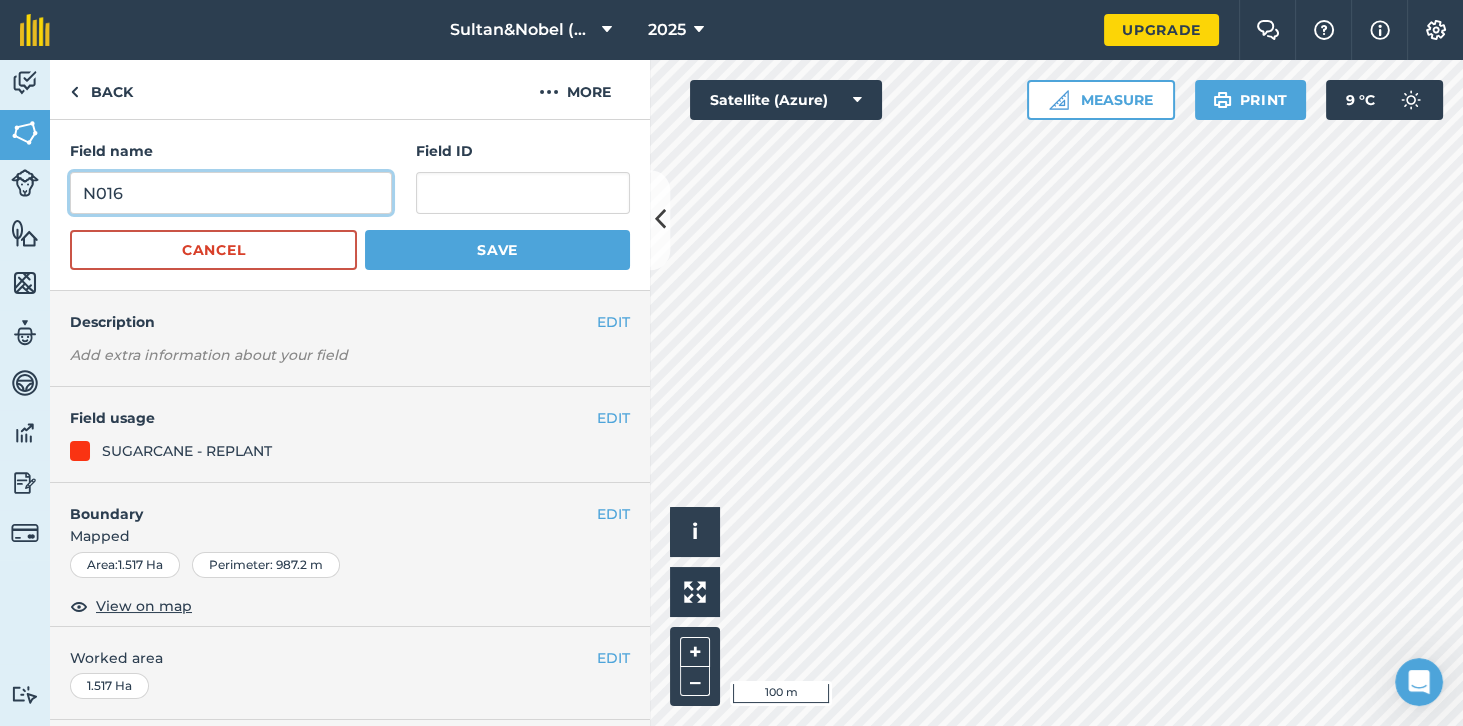 type on "N016" 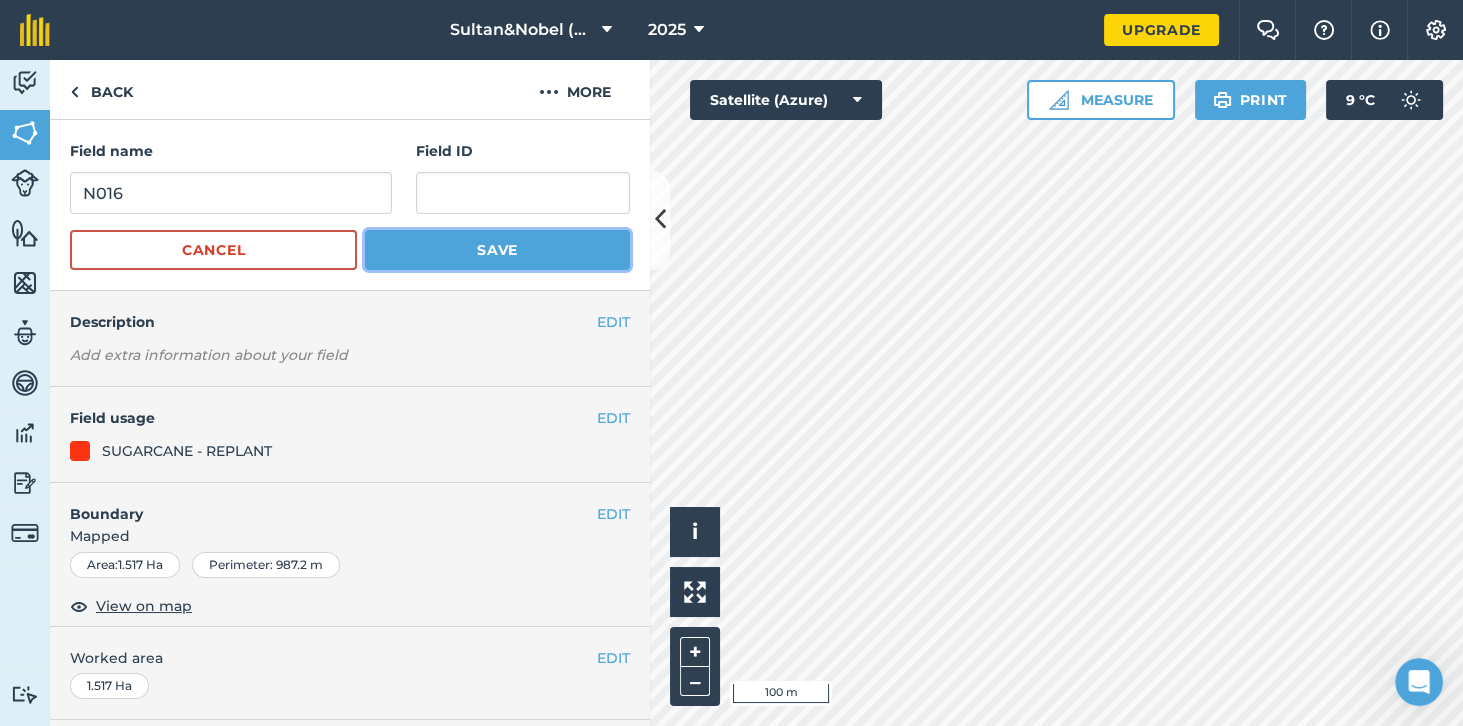click on "Save" at bounding box center (497, 250) 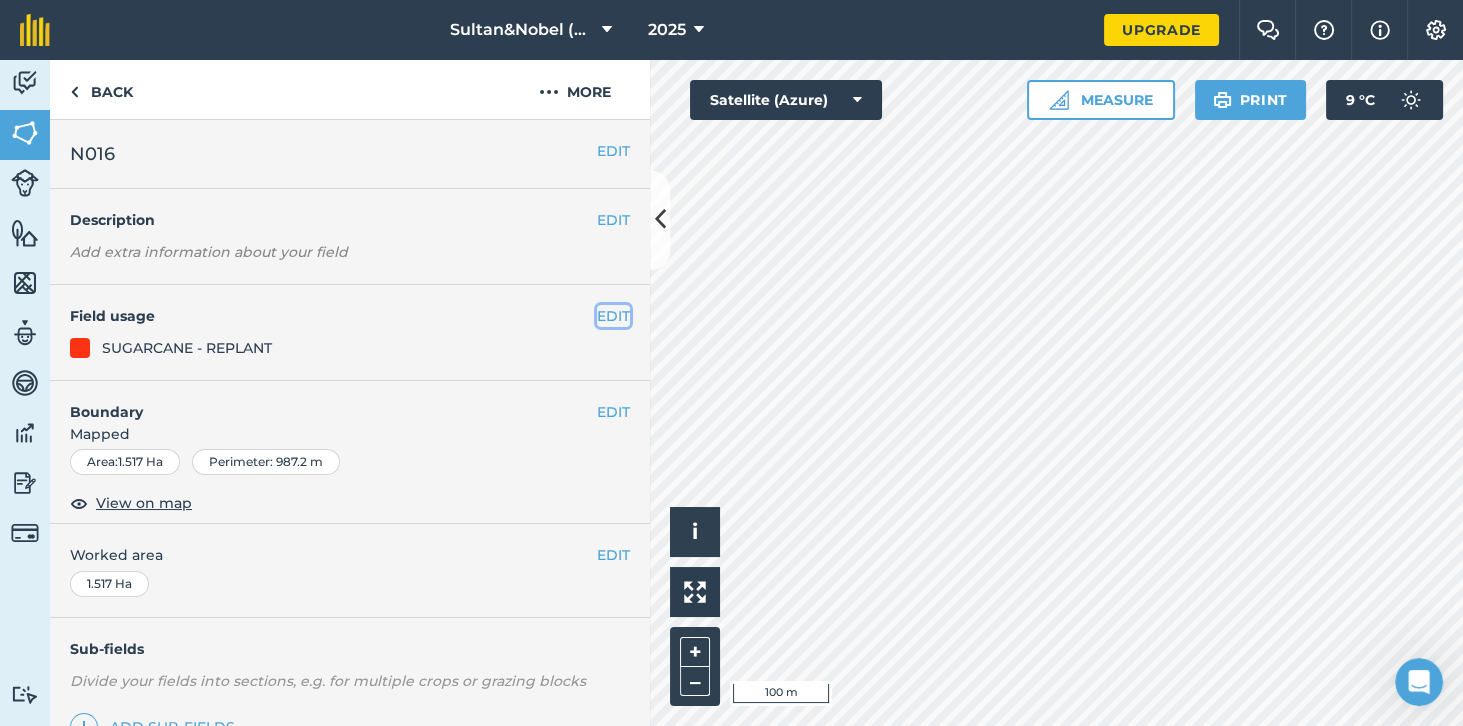 click on "EDIT" at bounding box center [613, 316] 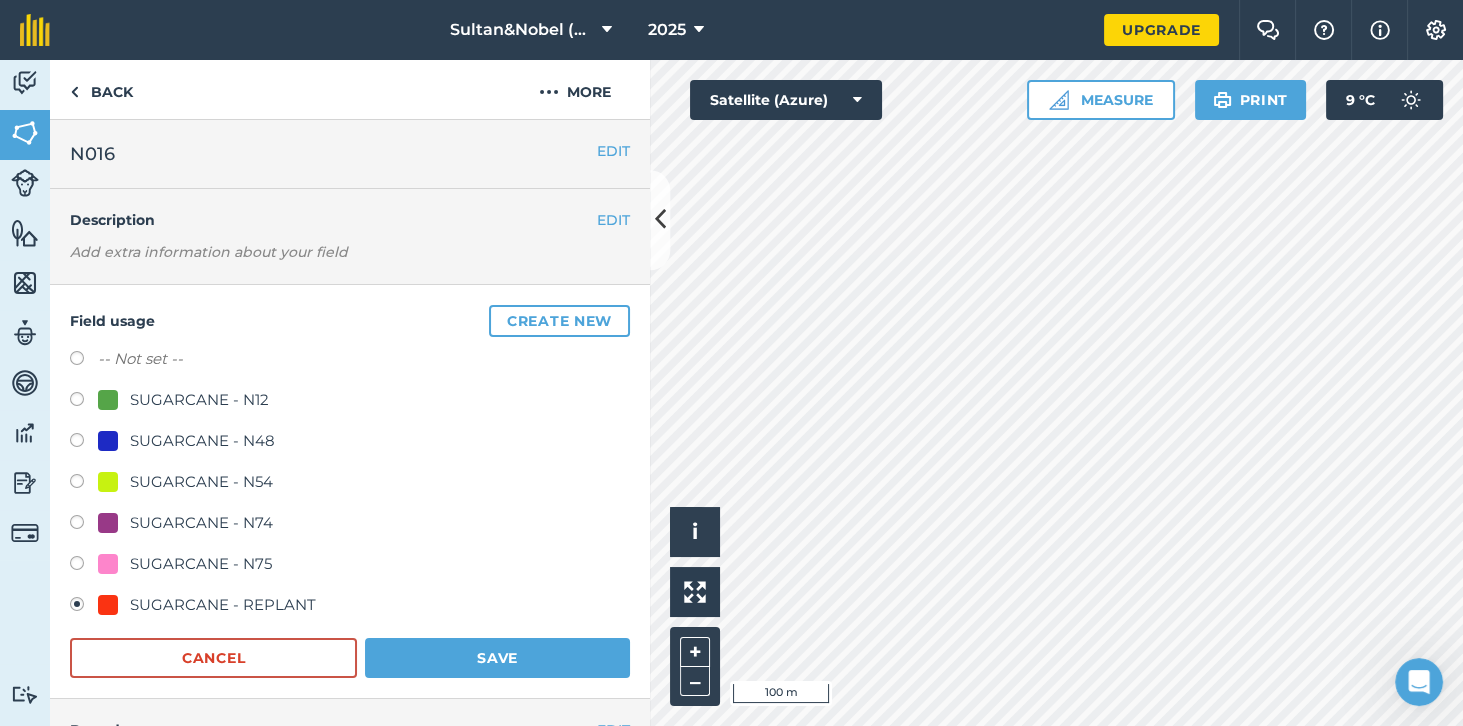 click on "SUGARCANE - REPLANT" at bounding box center [223, 605] 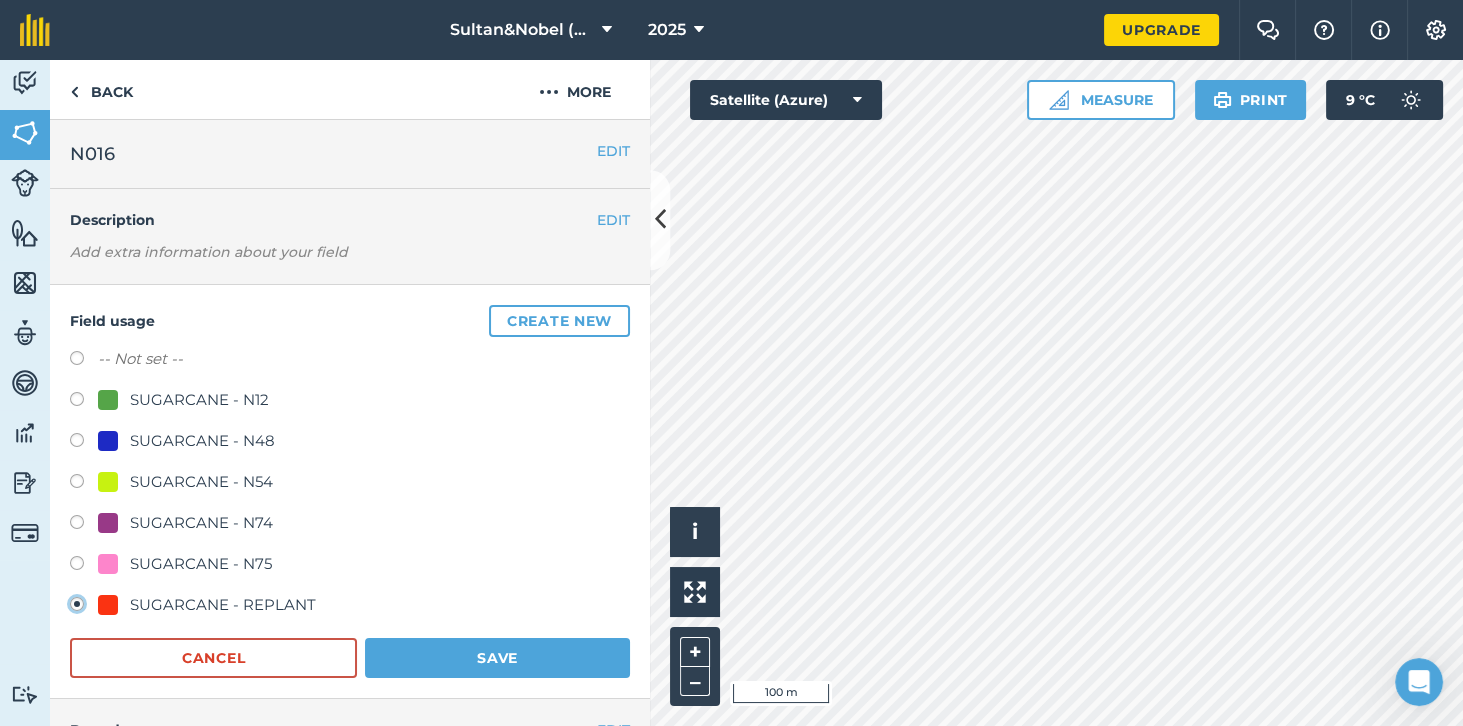 click on "SUGARCANE - REPLANT" at bounding box center [-9923, 603] 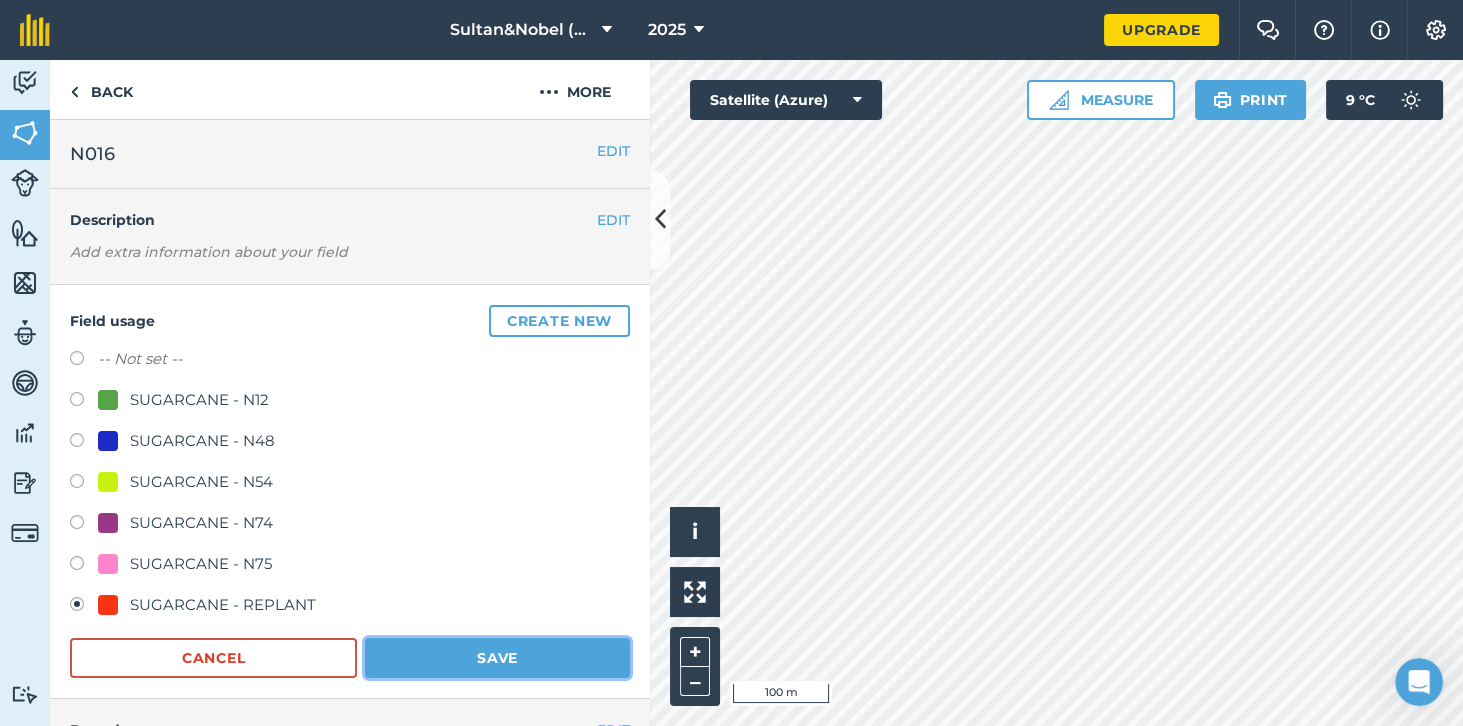 click on "Save" at bounding box center (497, 658) 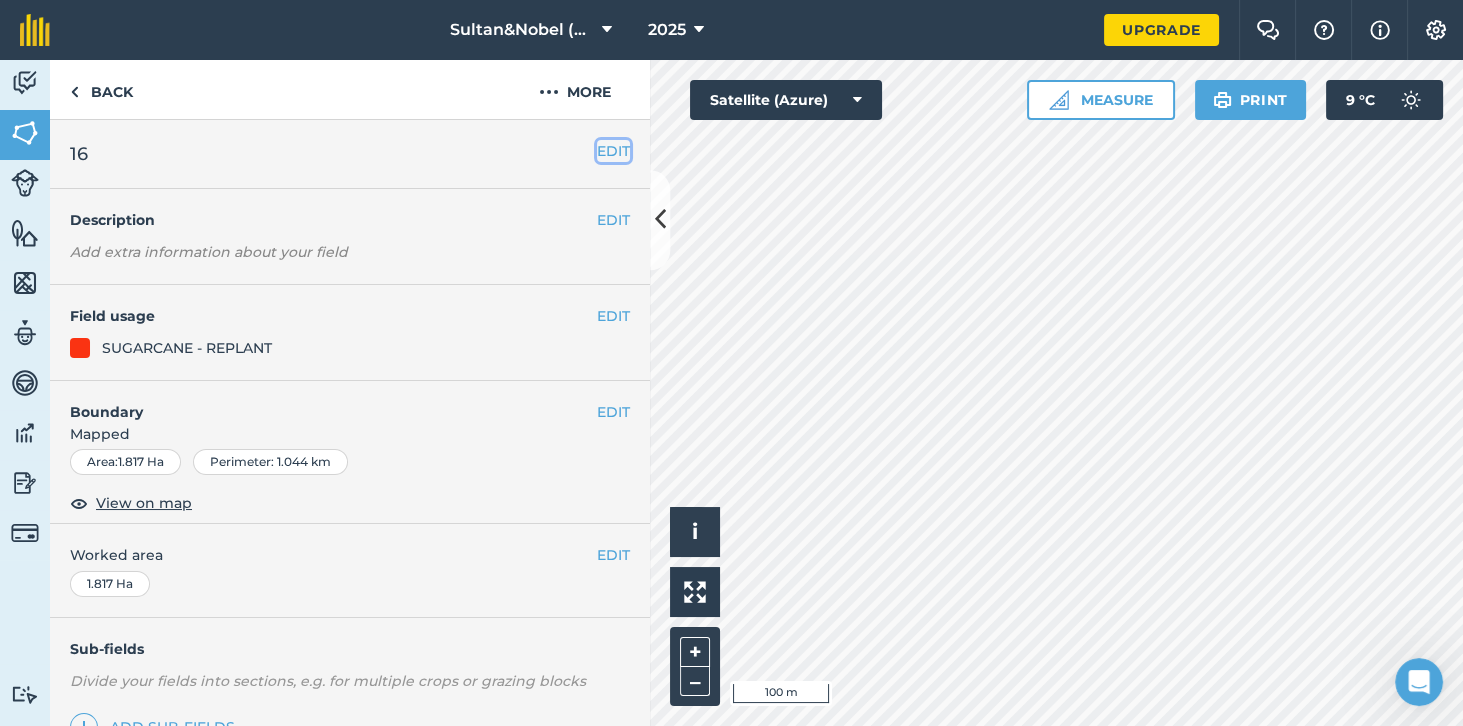 click on "EDIT" at bounding box center [613, 151] 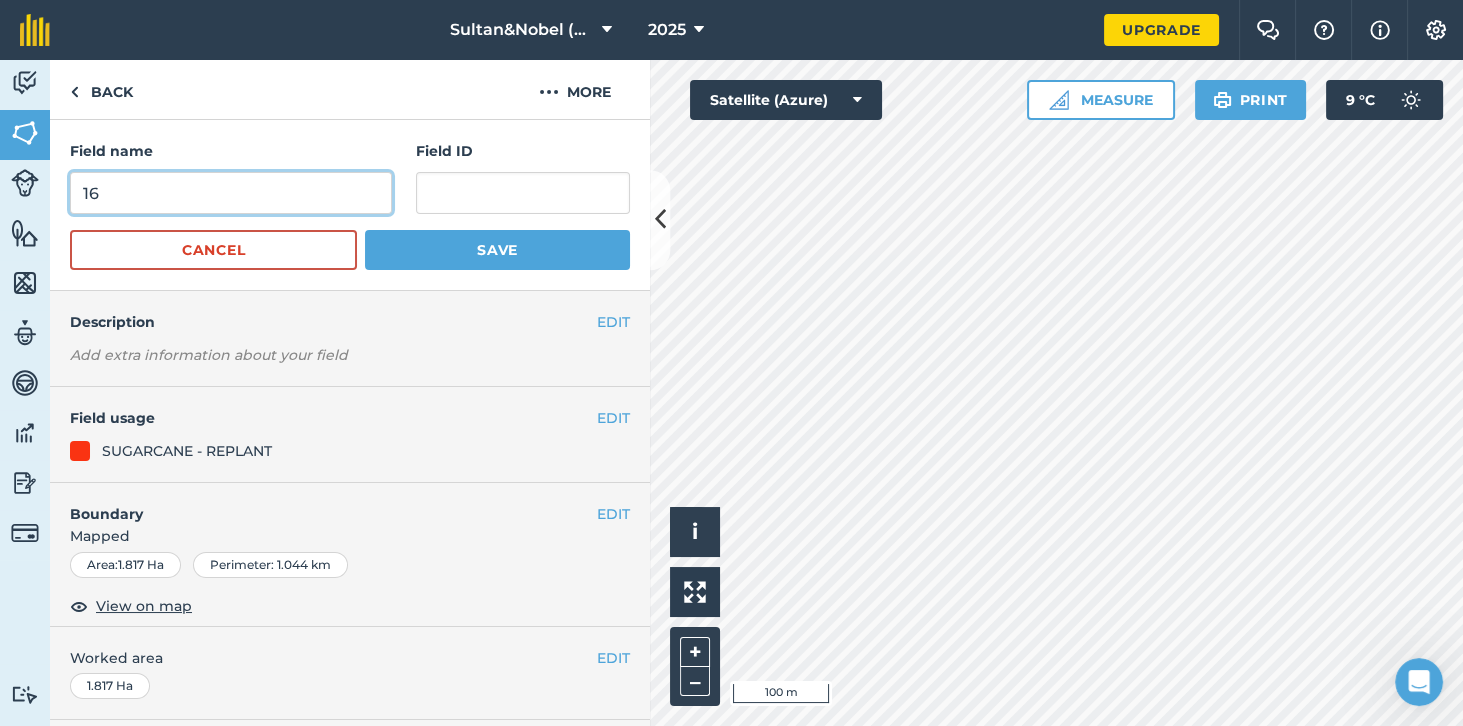 click on "16" at bounding box center [231, 193] 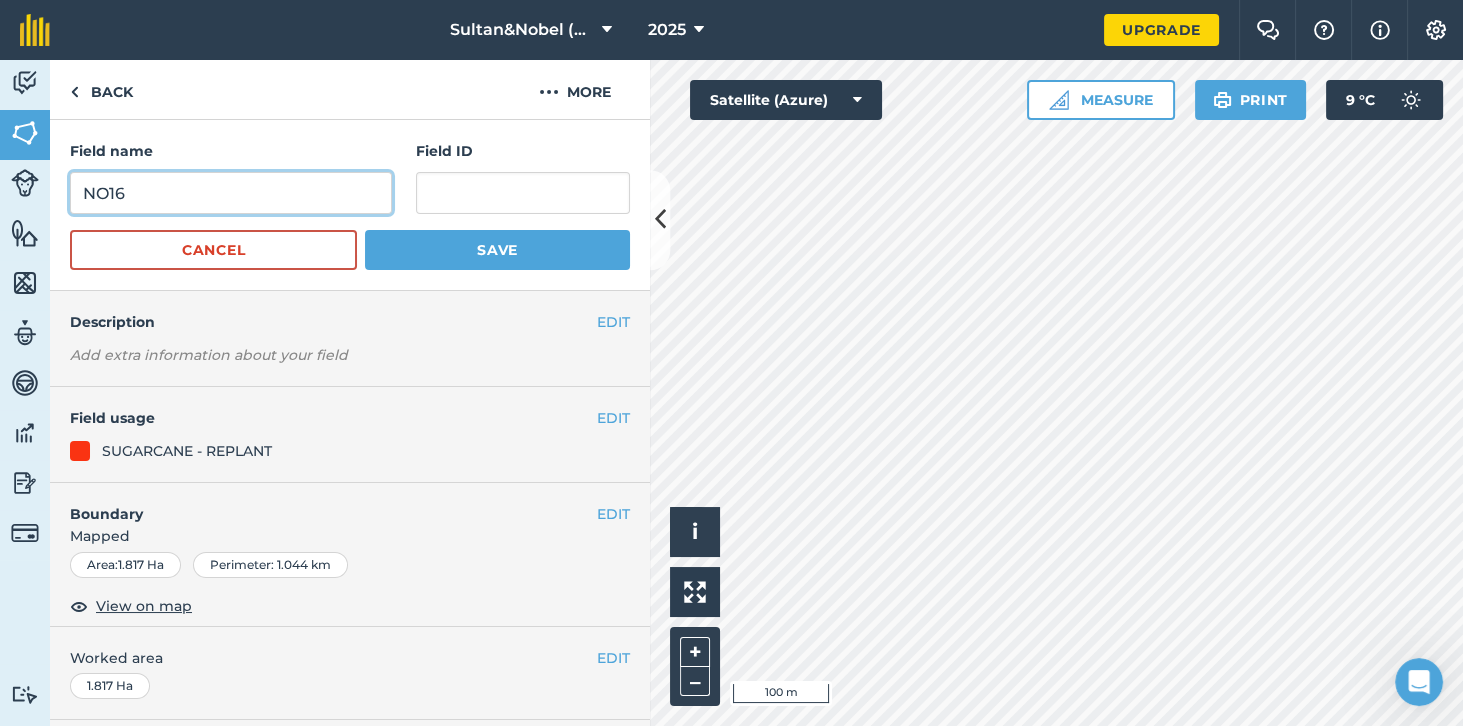 type on "NO16" 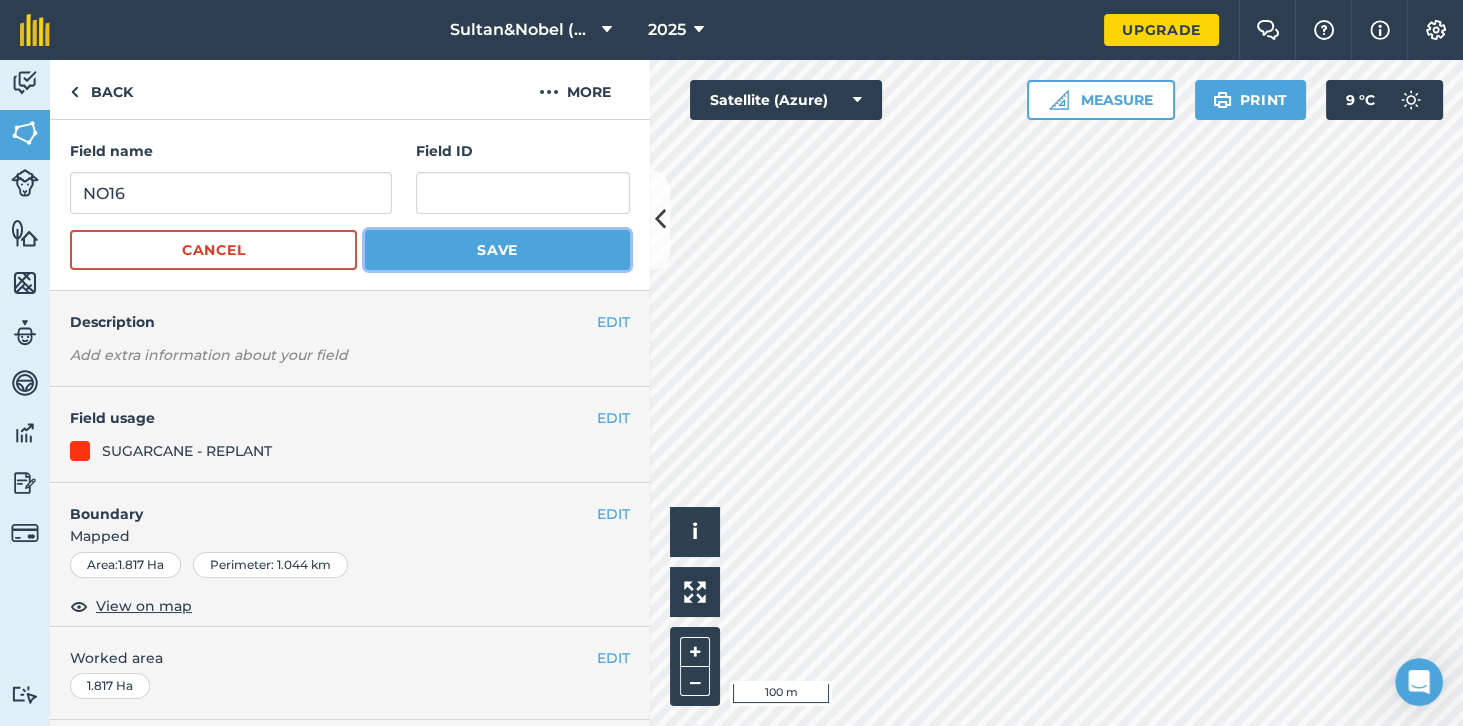 click on "Save" at bounding box center (497, 250) 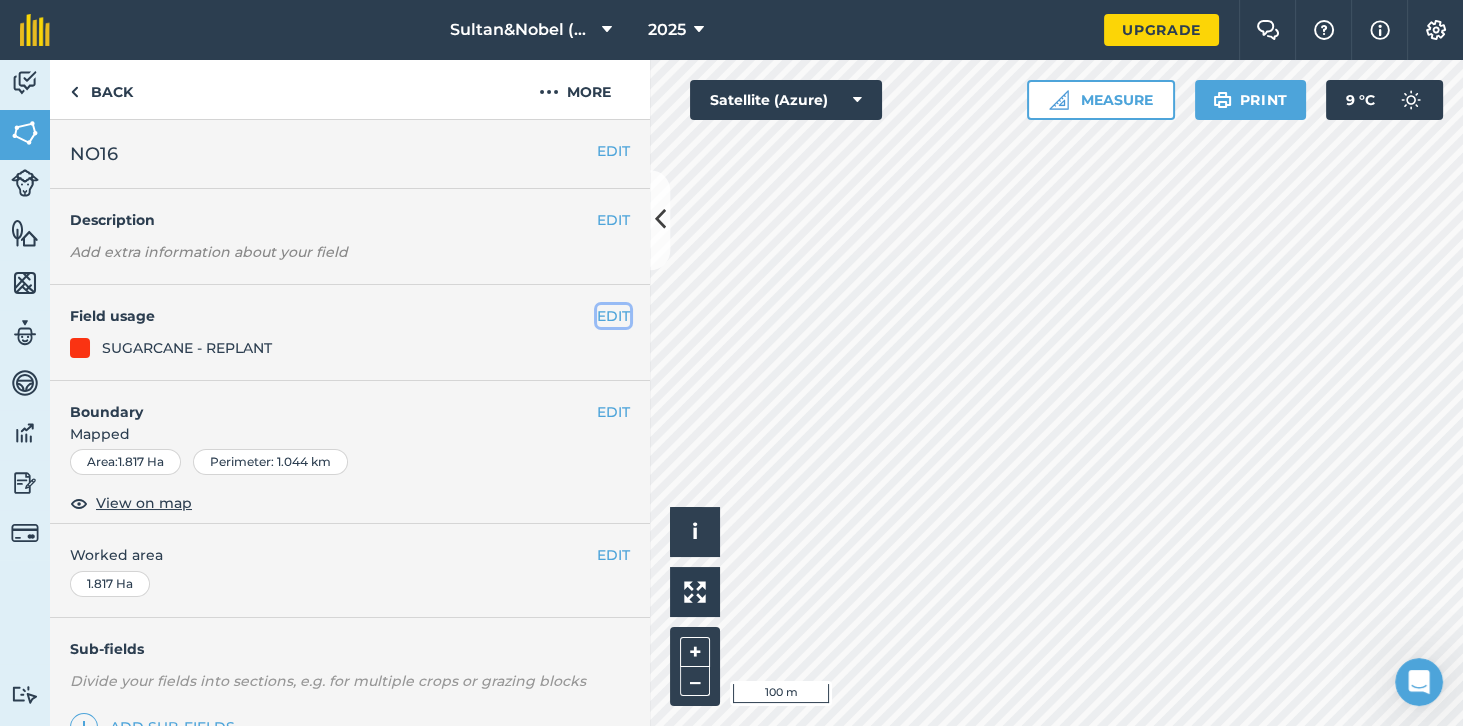 click on "EDIT" at bounding box center (613, 316) 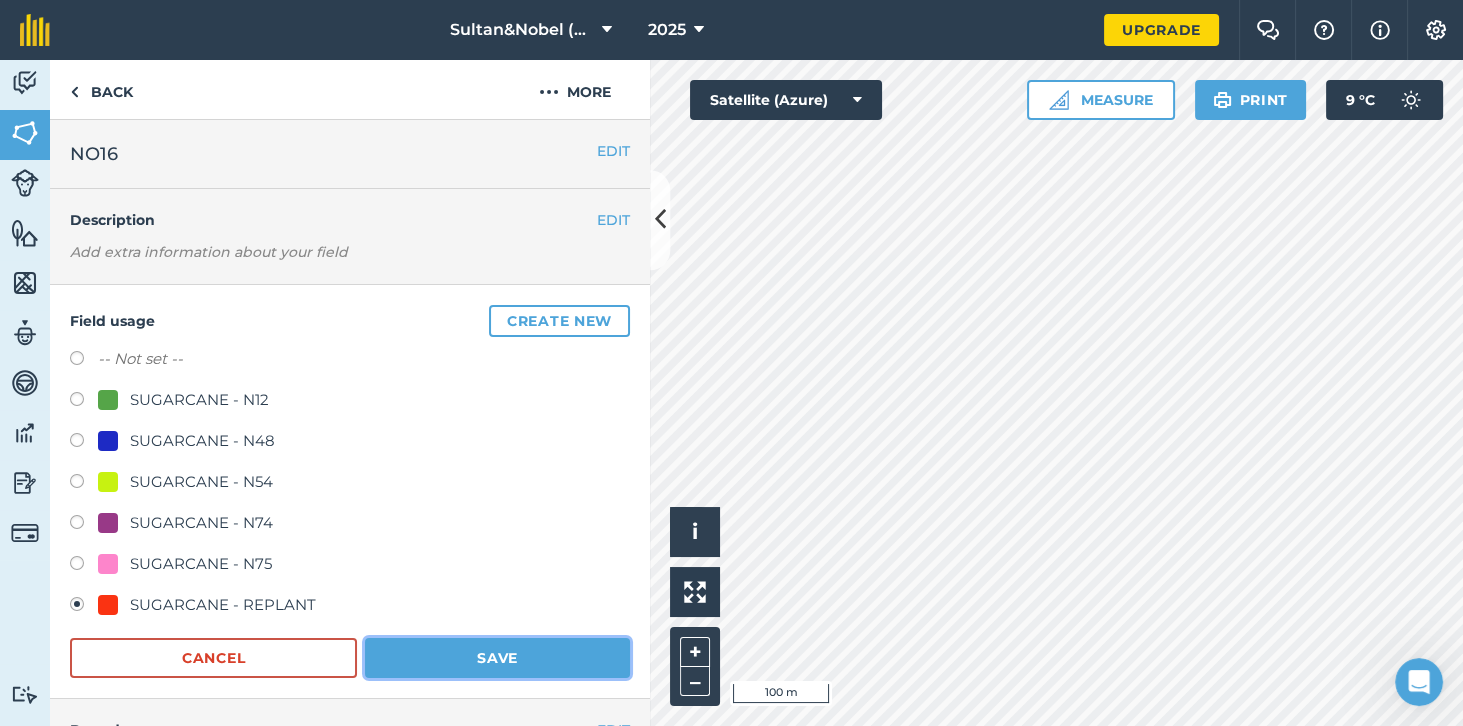 click on "Save" at bounding box center (497, 658) 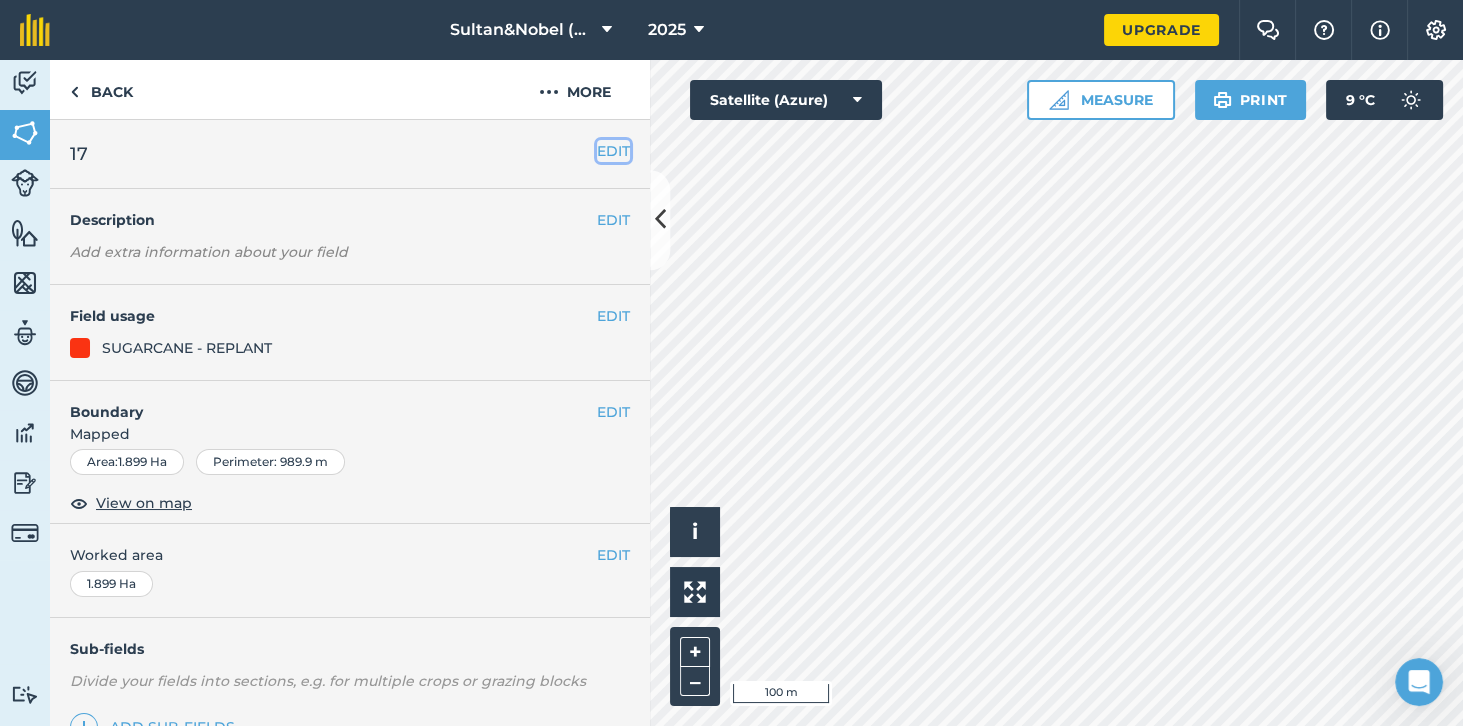 click on "EDIT" at bounding box center [613, 151] 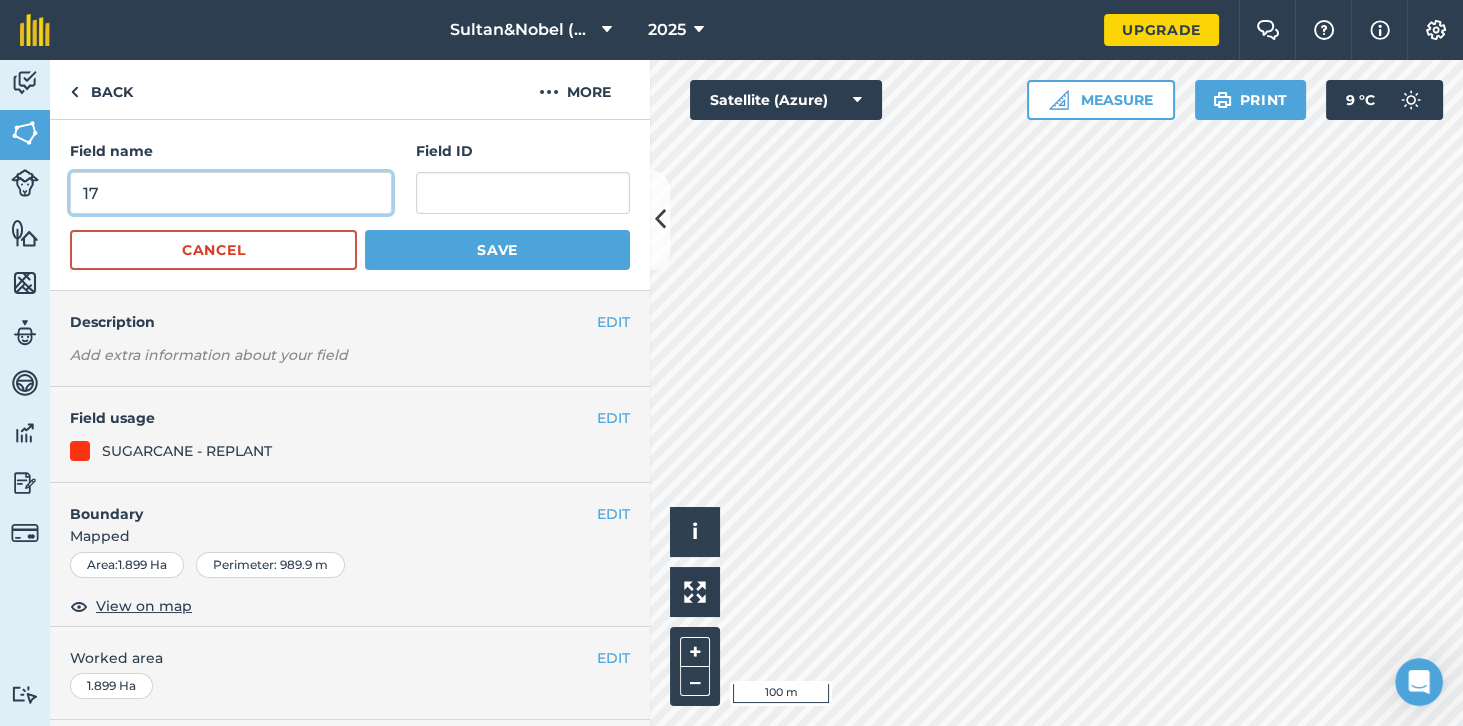 click on "17" at bounding box center [231, 193] 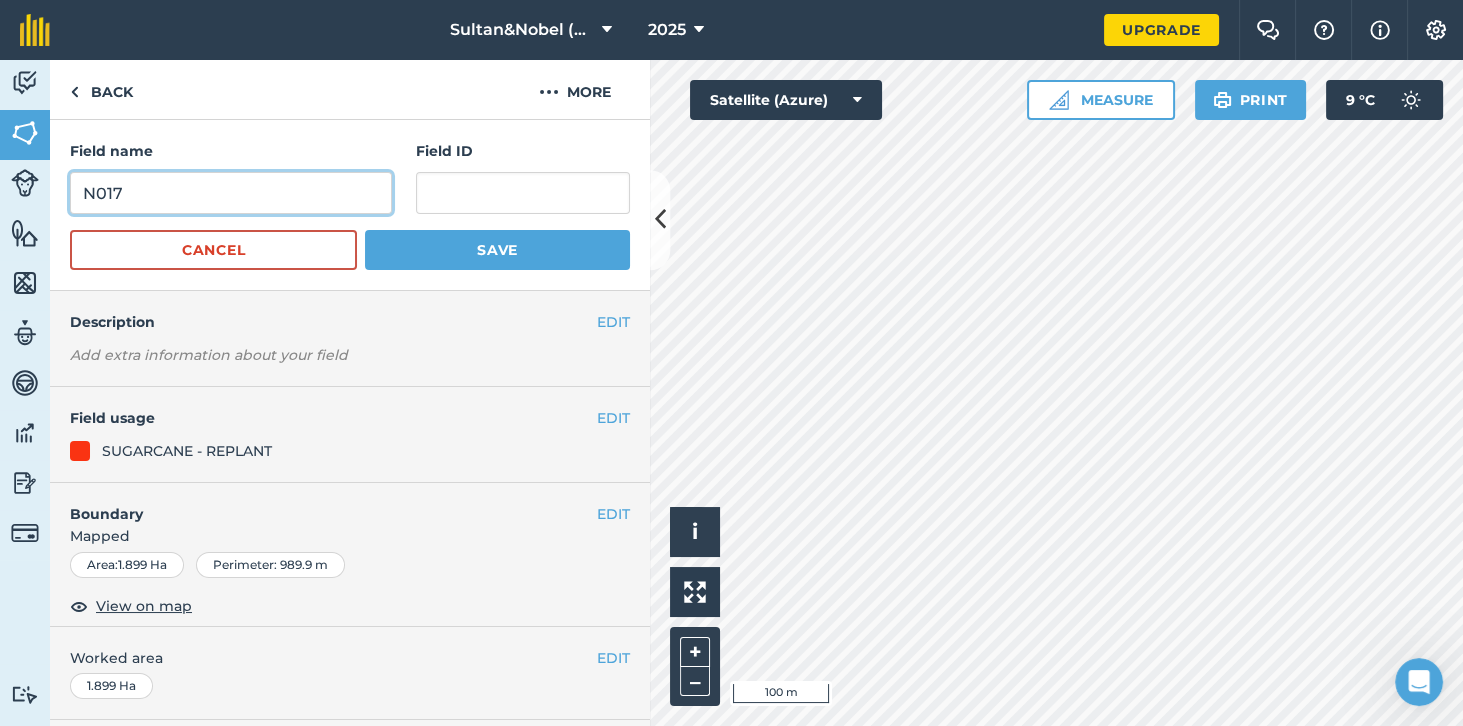 type on "N017" 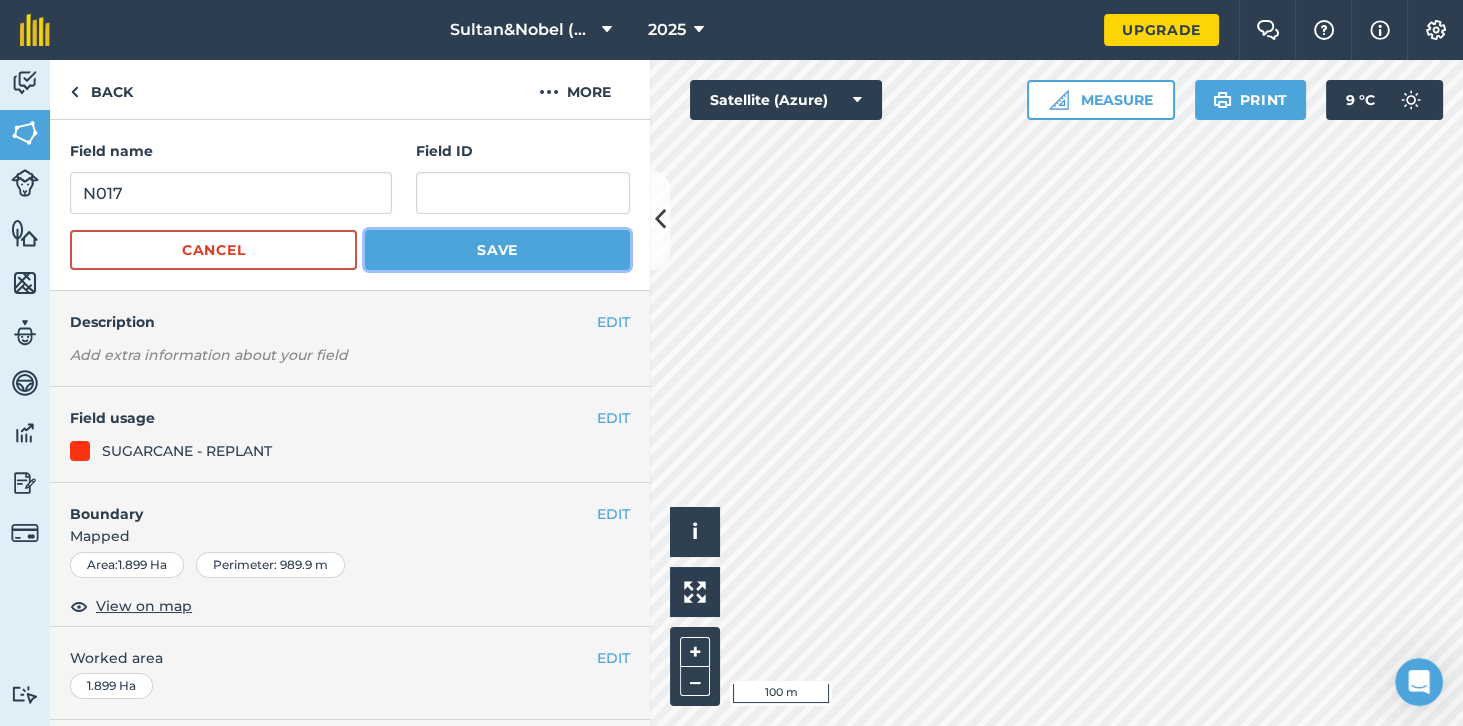 click on "Save" at bounding box center (497, 250) 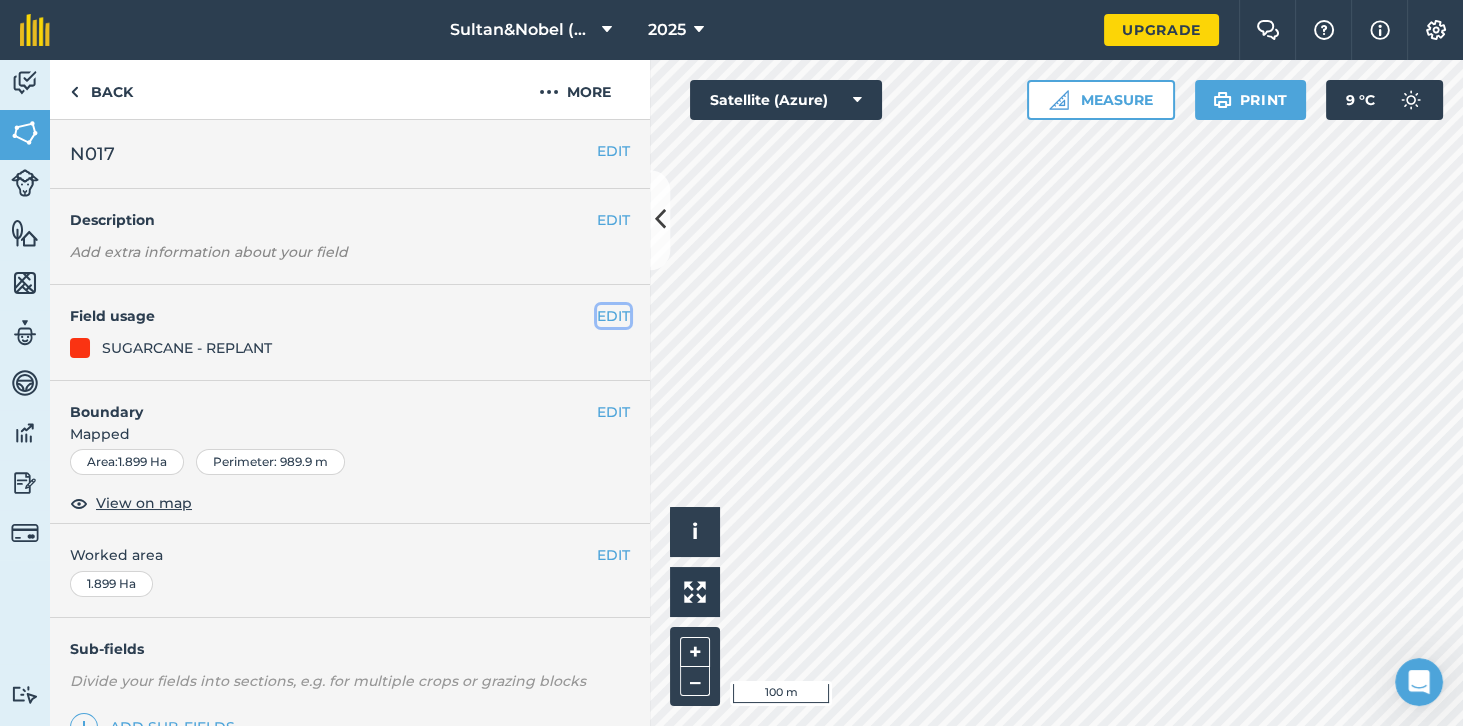 click on "EDIT" at bounding box center (613, 316) 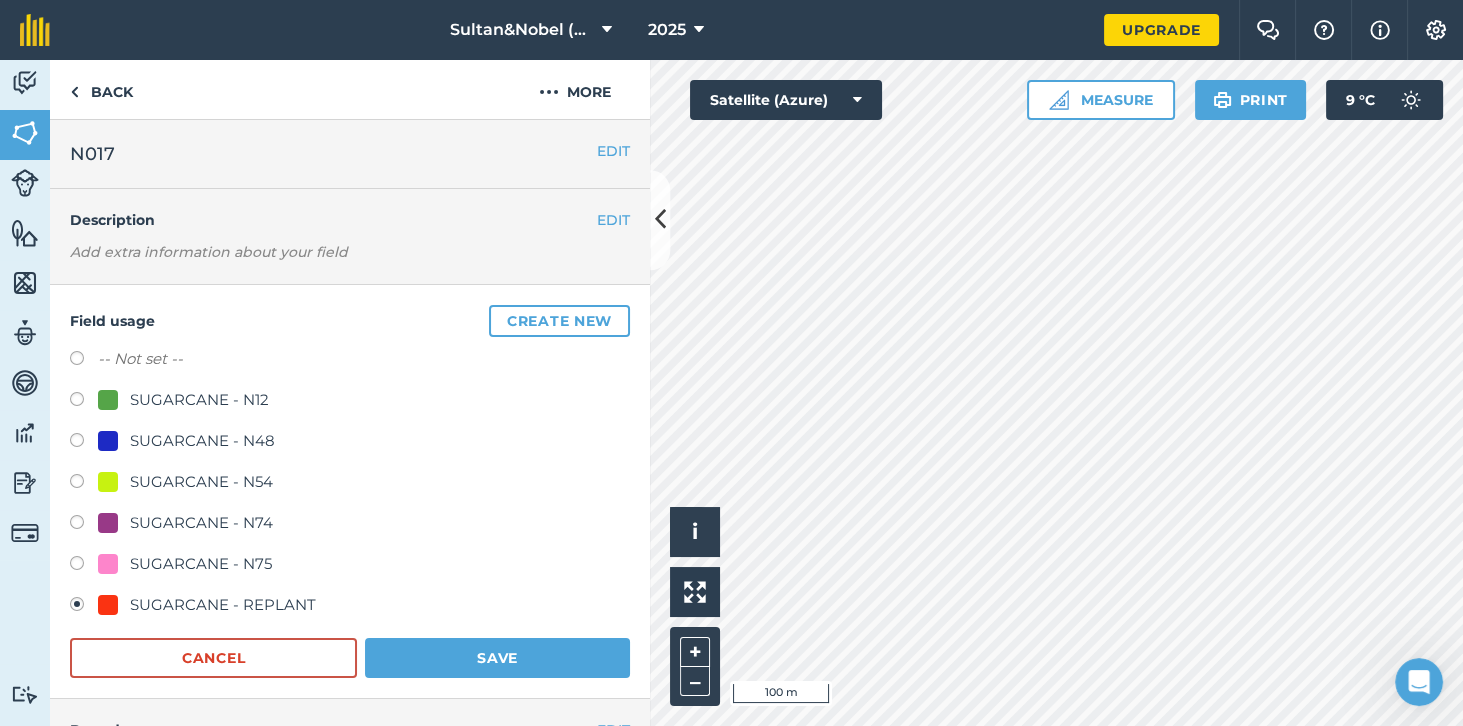 click on "SUGARCANE - N12" at bounding box center [199, 400] 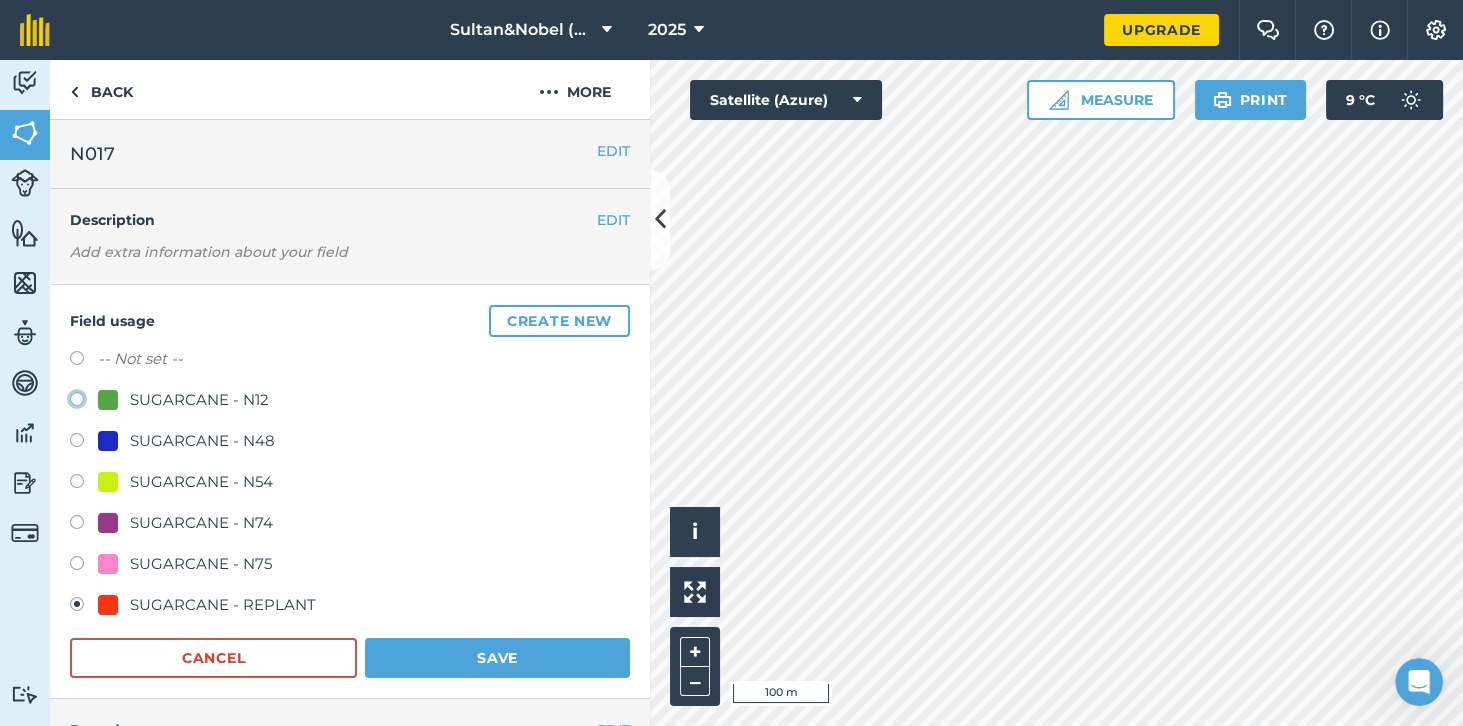 click on "SUGARCANE - N12" at bounding box center [-9923, 398] 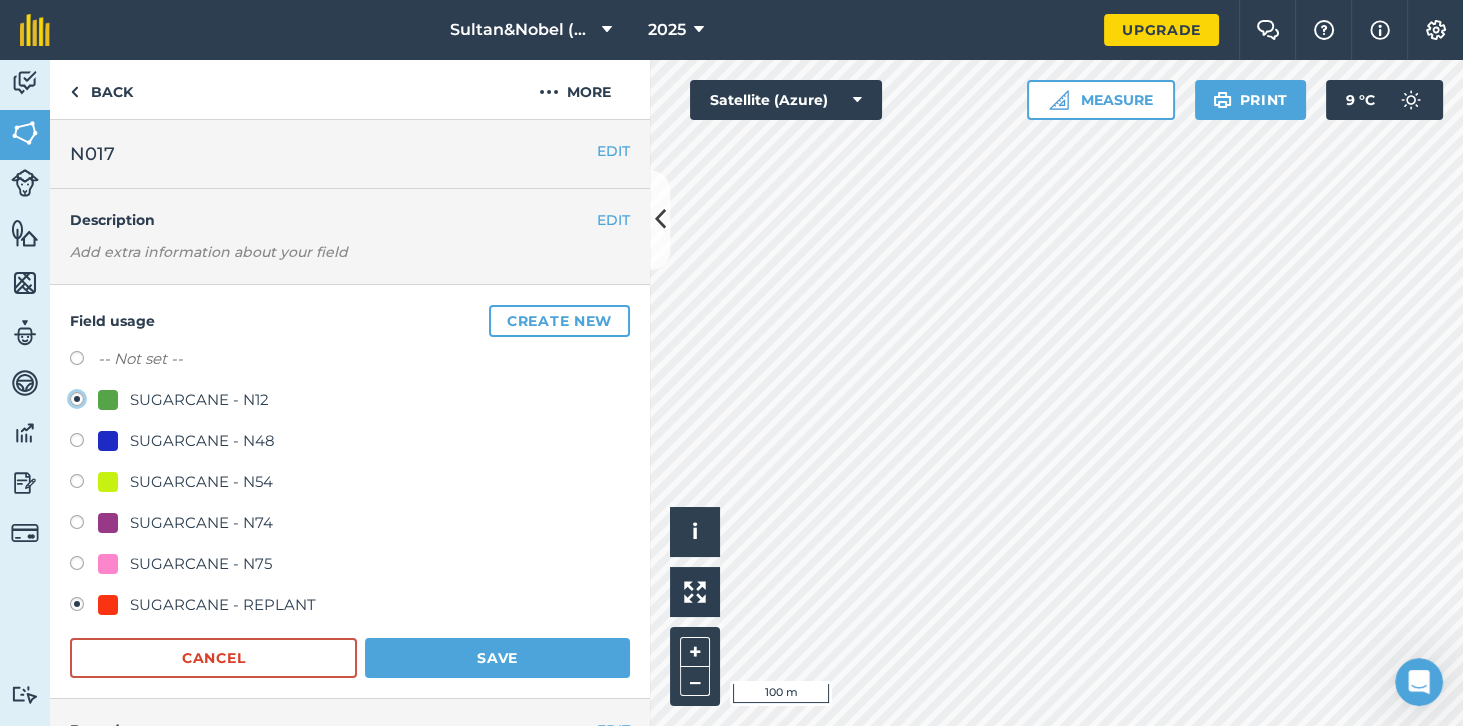 radio on "true" 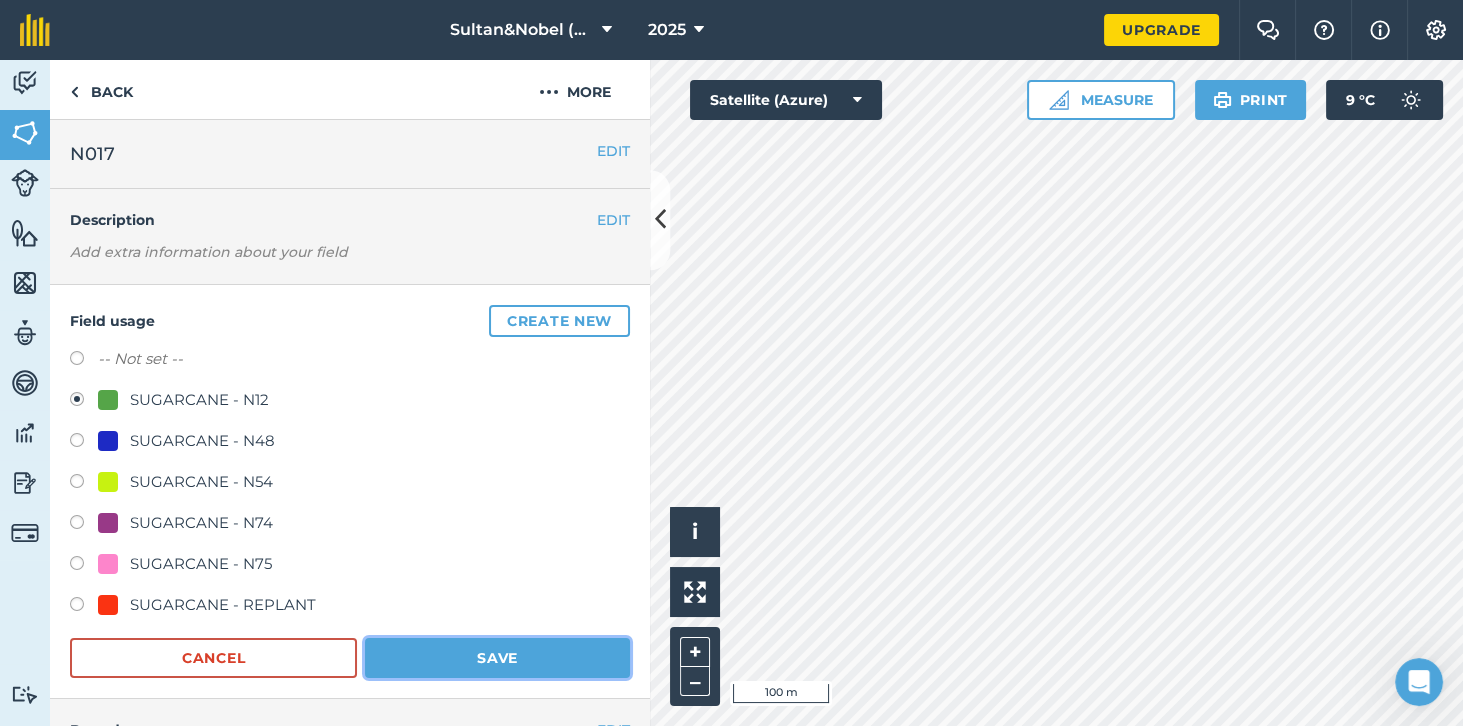 click on "Save" at bounding box center [497, 658] 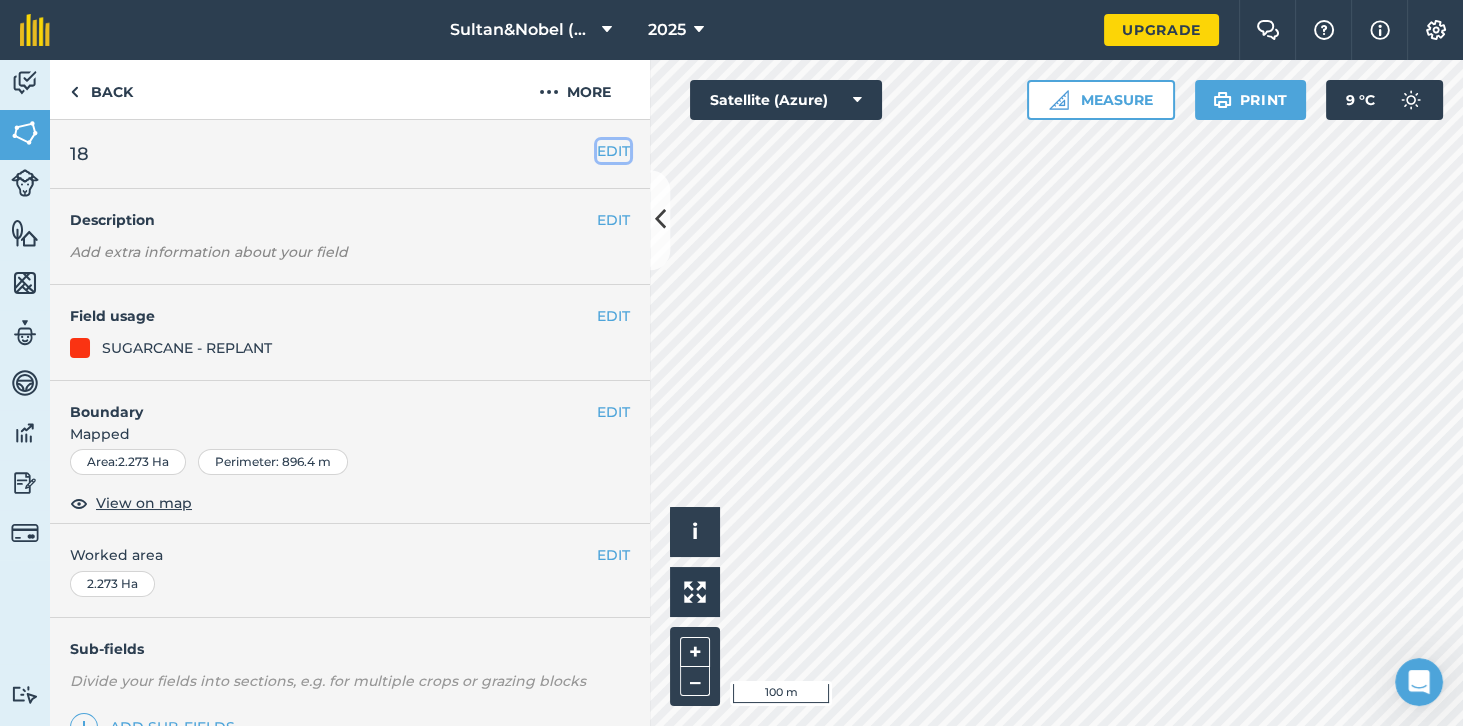 click on "EDIT" at bounding box center (613, 151) 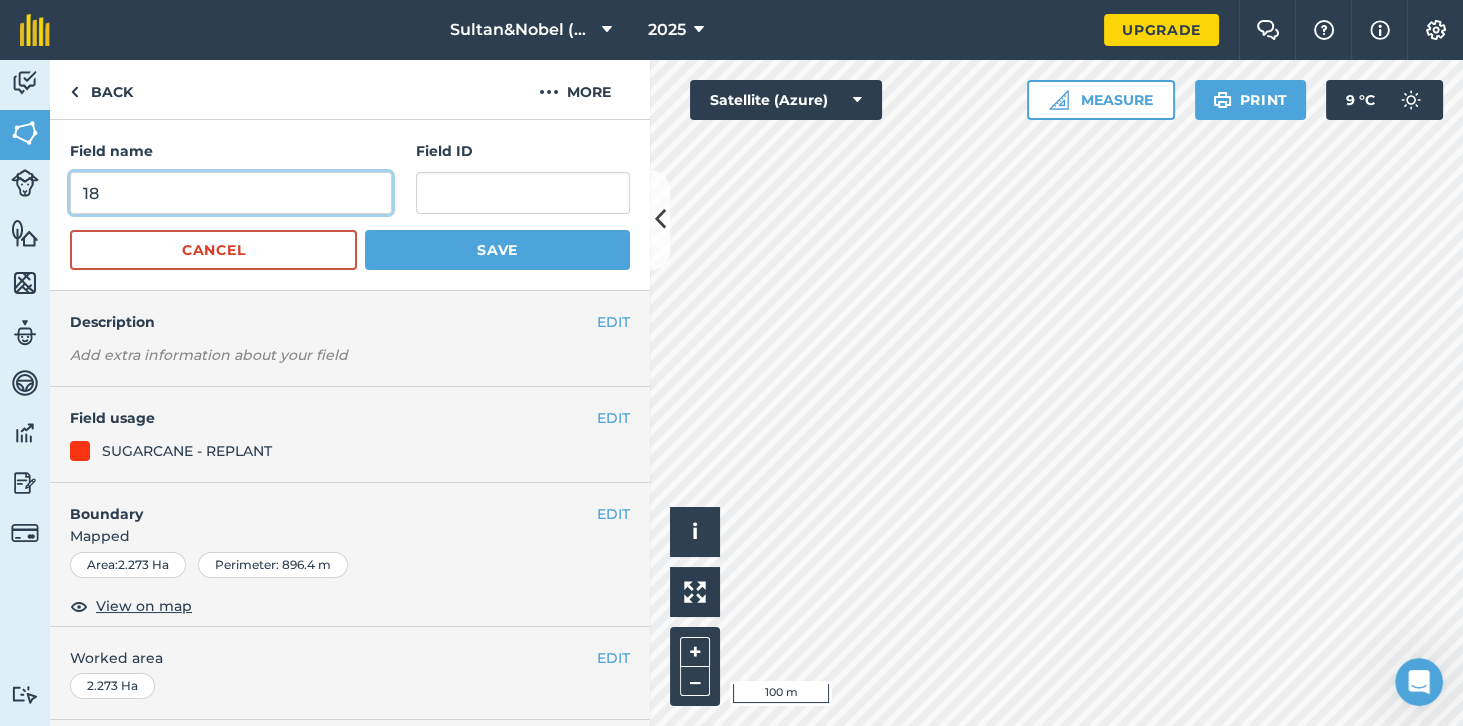 click on "18" at bounding box center [231, 193] 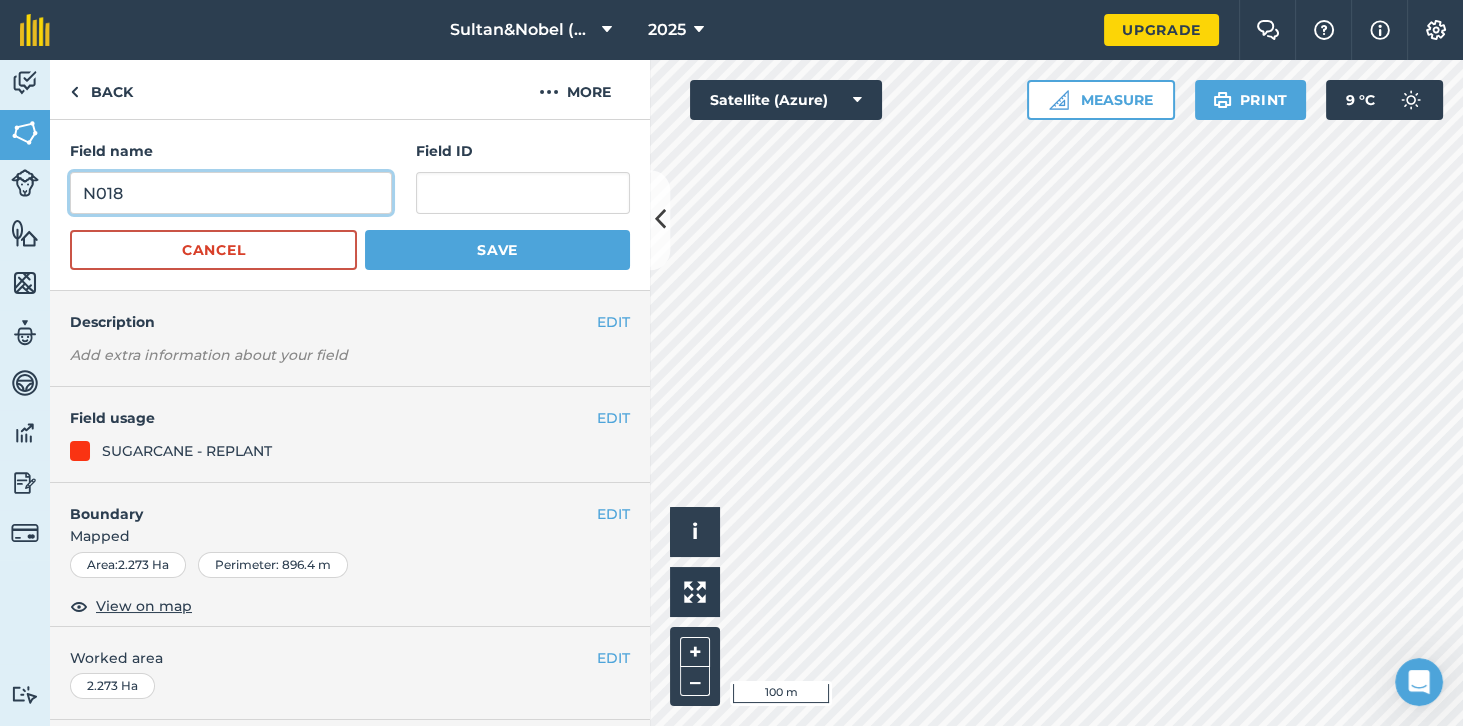 type on "N018" 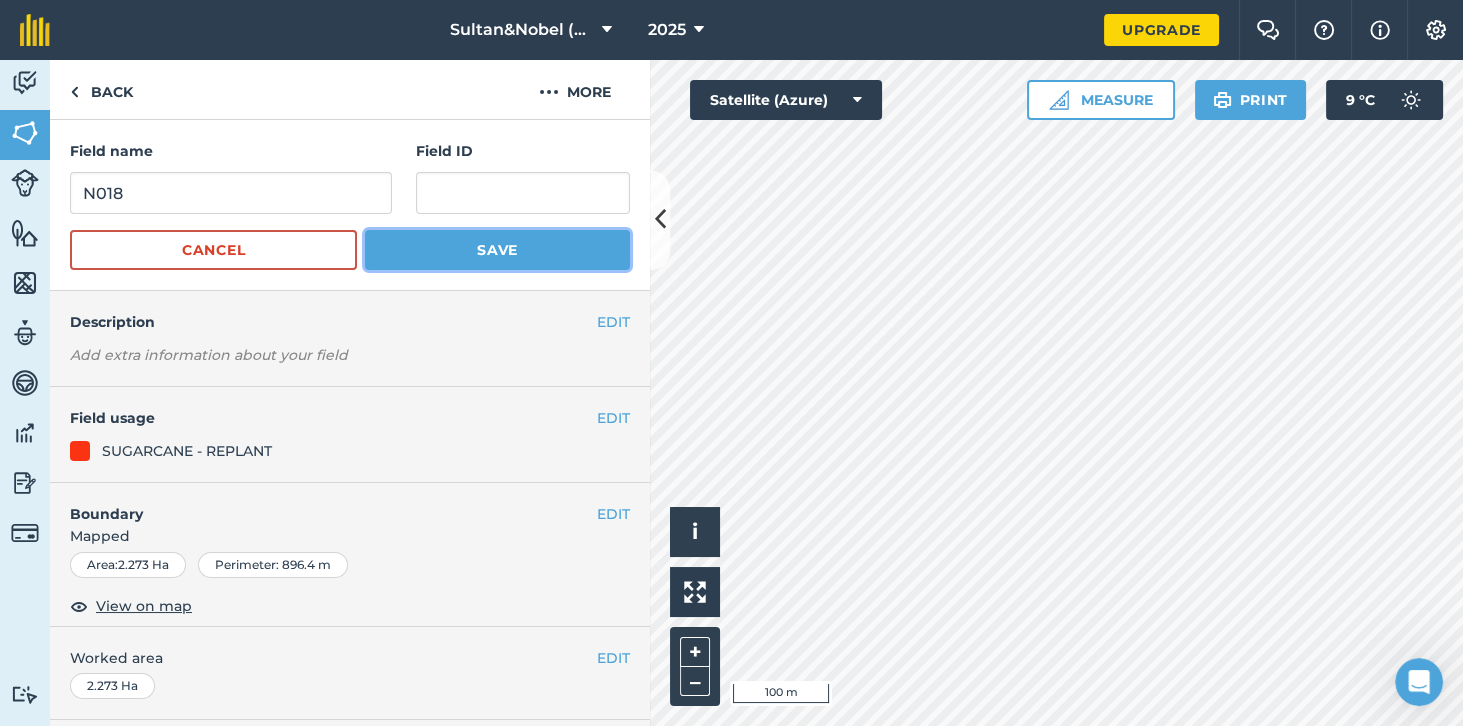 click on "Save" at bounding box center (497, 250) 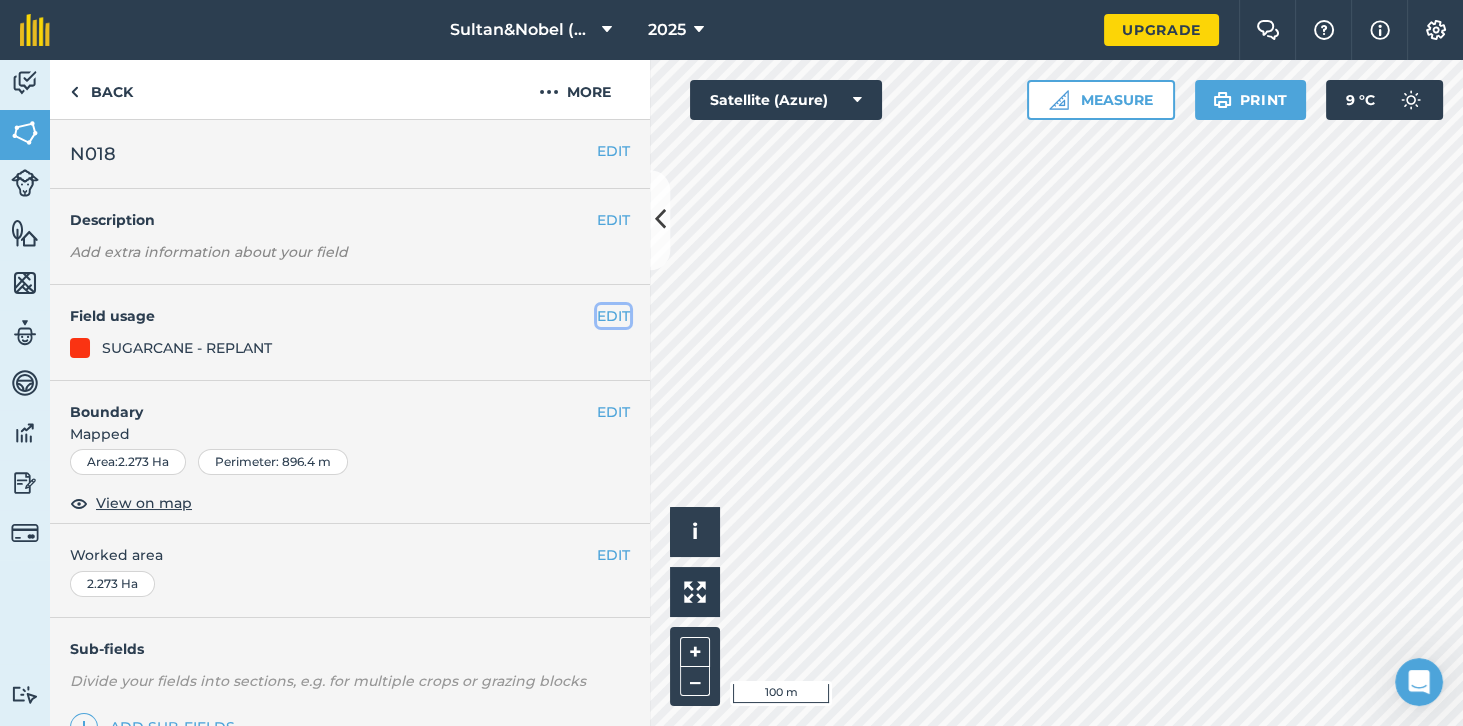 click on "EDIT" at bounding box center [613, 316] 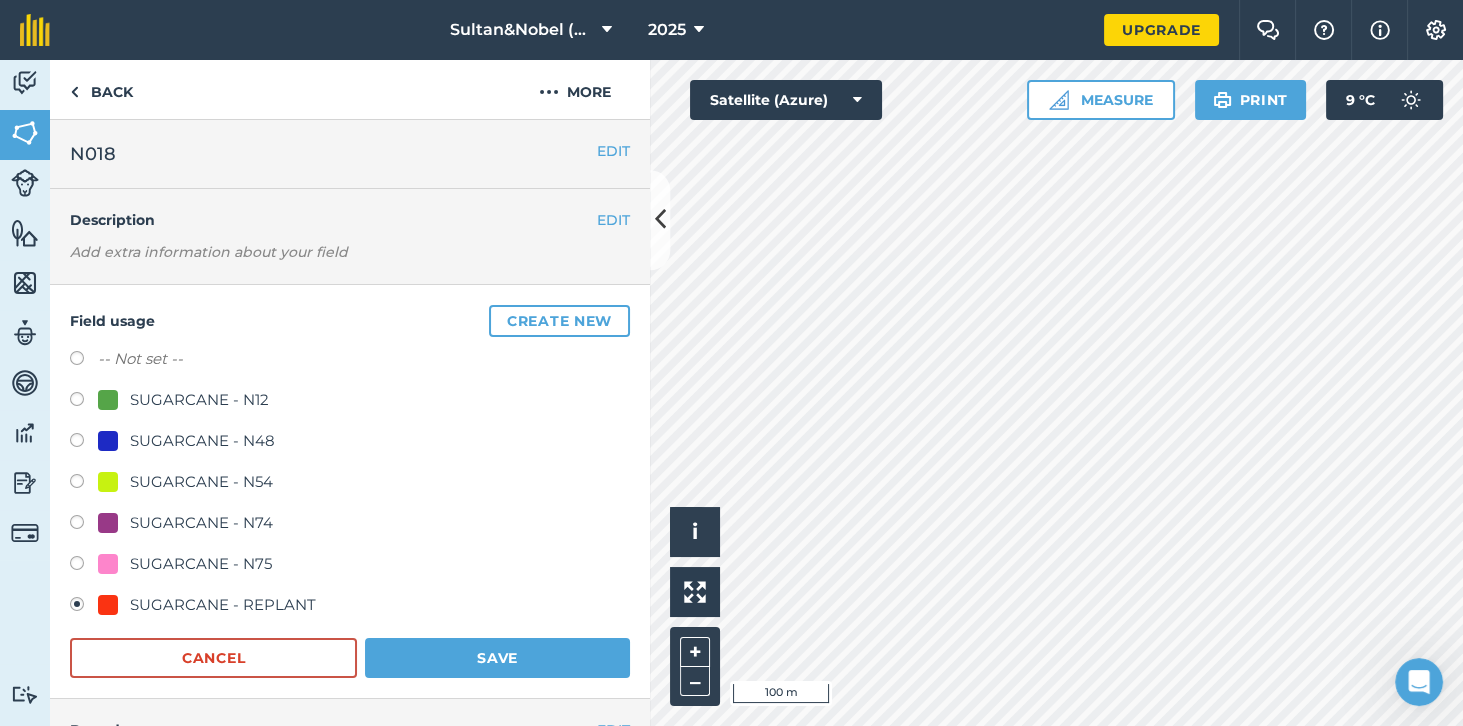 click on "SUGARCANE - N48" at bounding box center [202, 441] 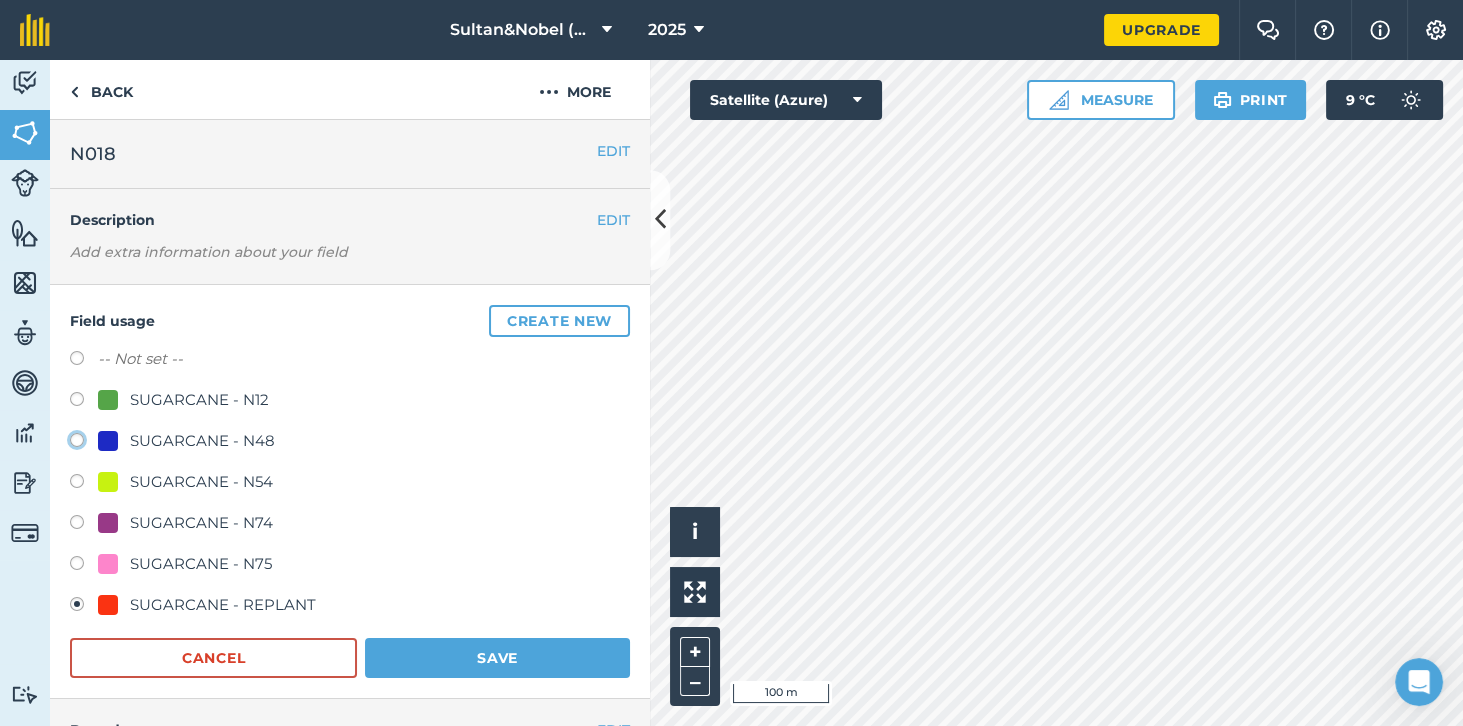 click on "SUGARCANE - N48" at bounding box center (-9923, 439) 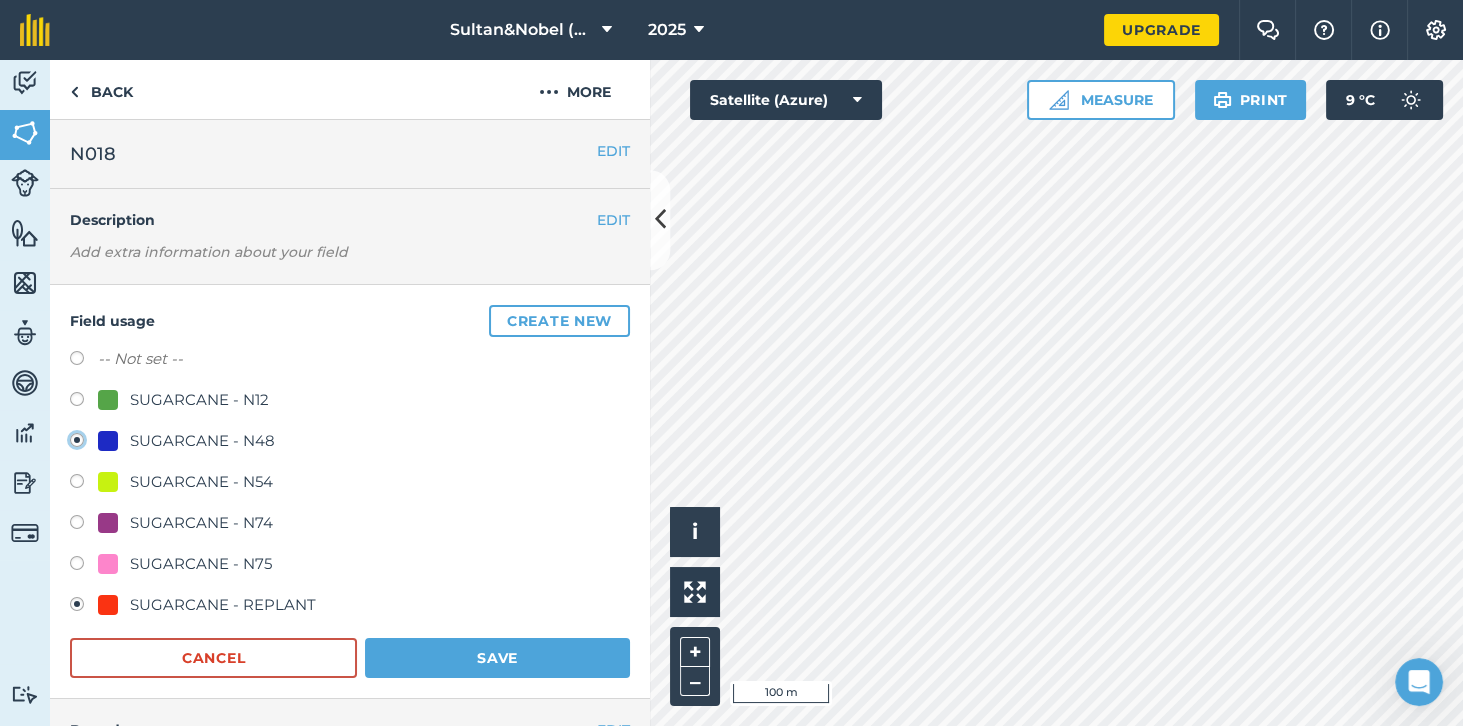 radio on "true" 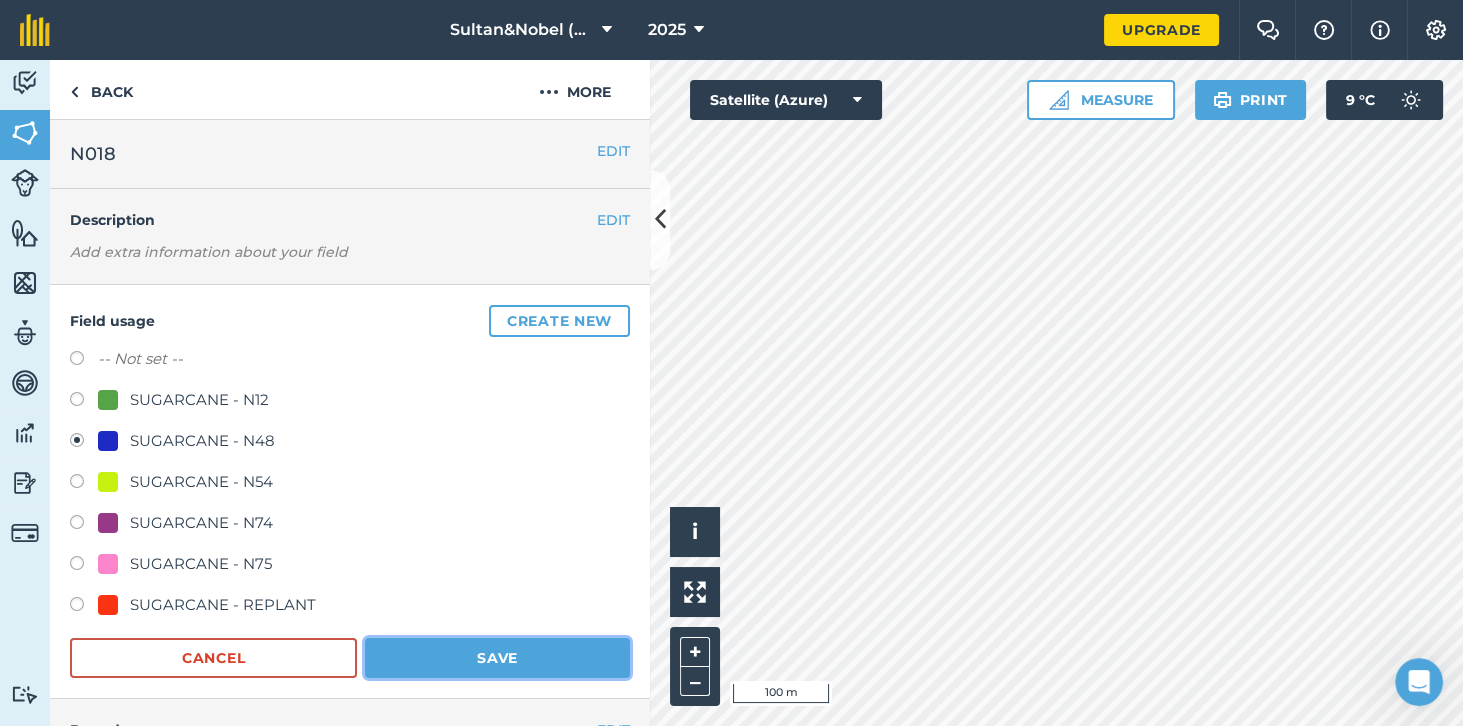 click on "Save" at bounding box center (497, 658) 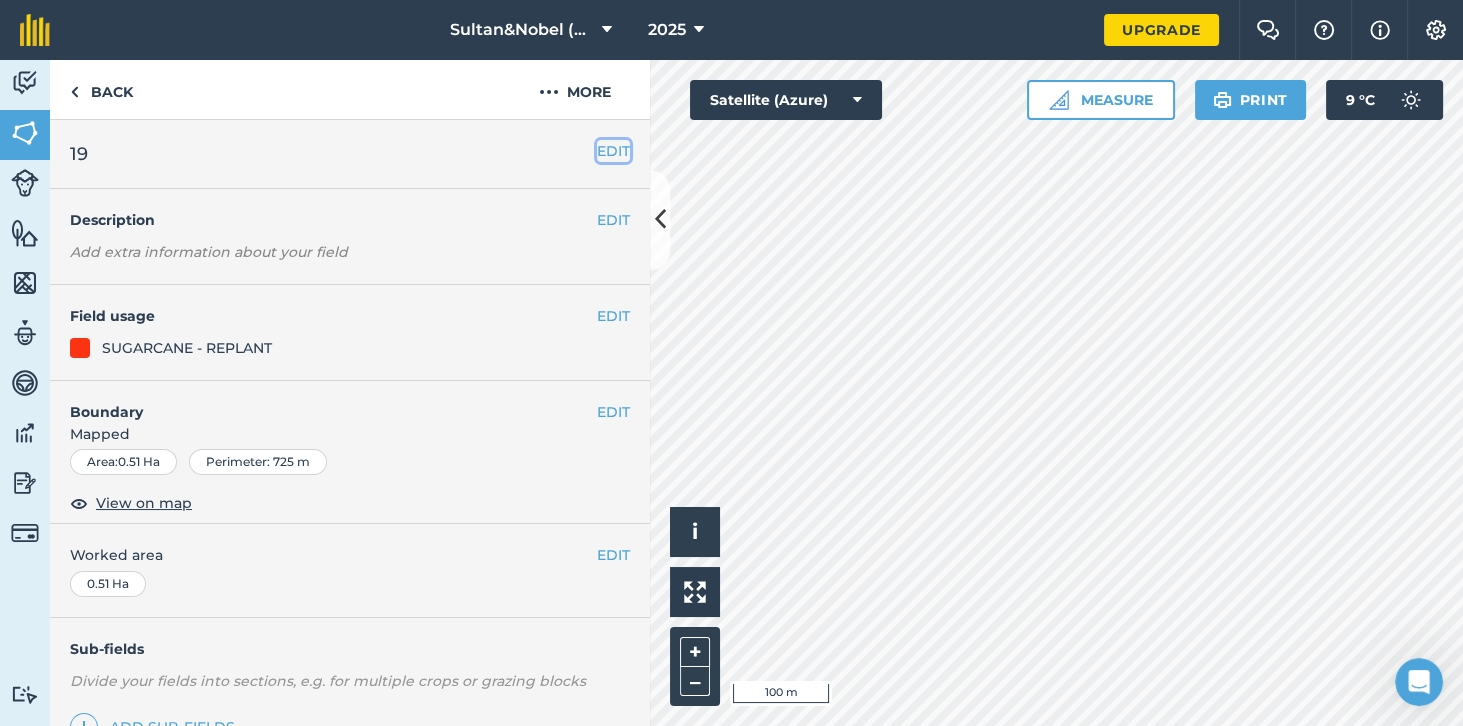 click on "EDIT" at bounding box center (613, 151) 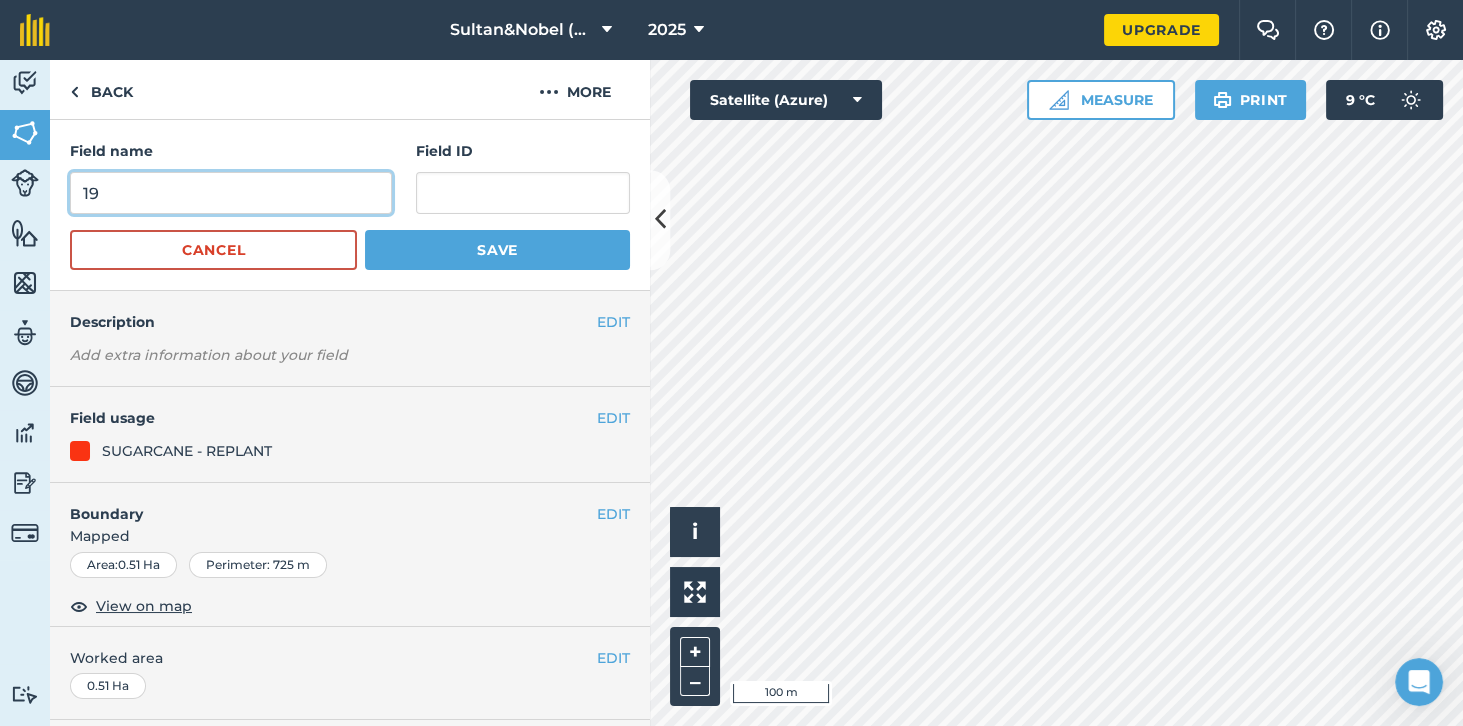 click on "19" at bounding box center (231, 193) 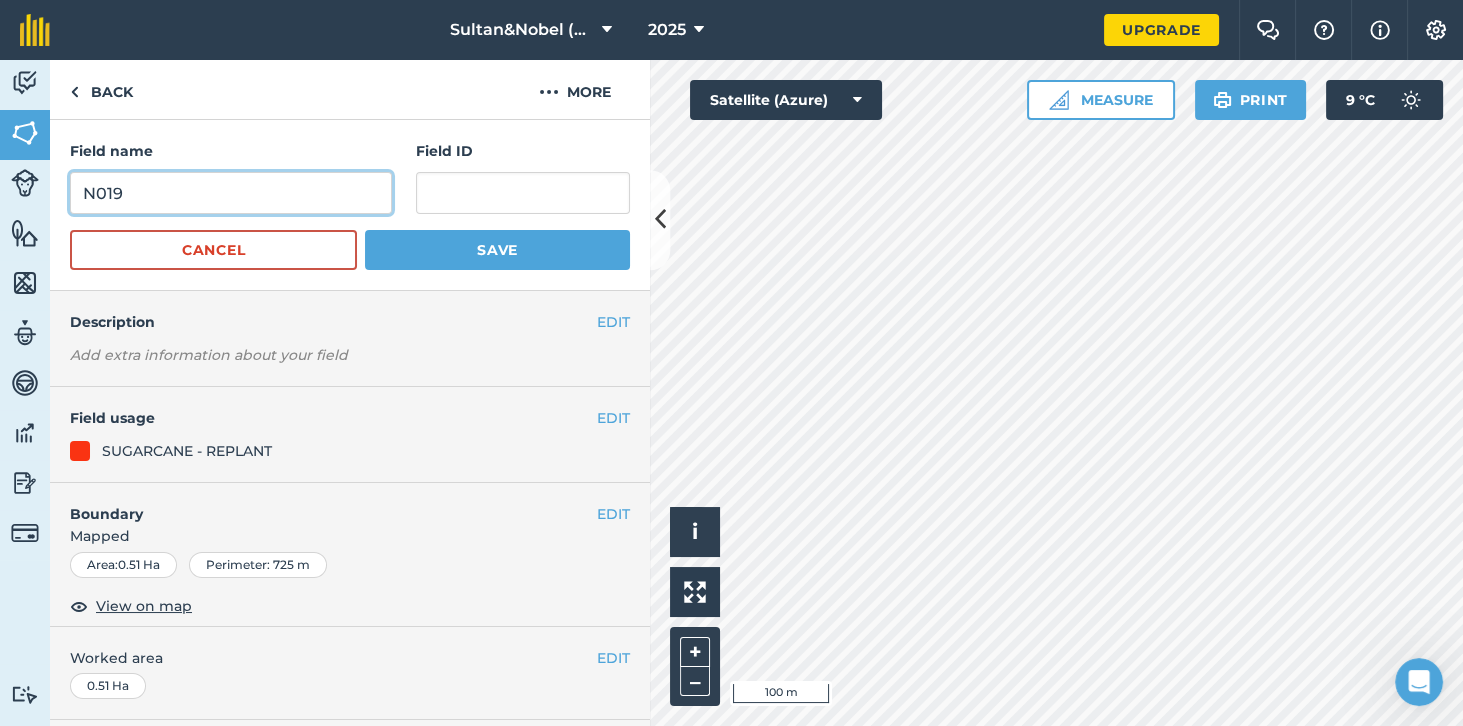 type on "N019" 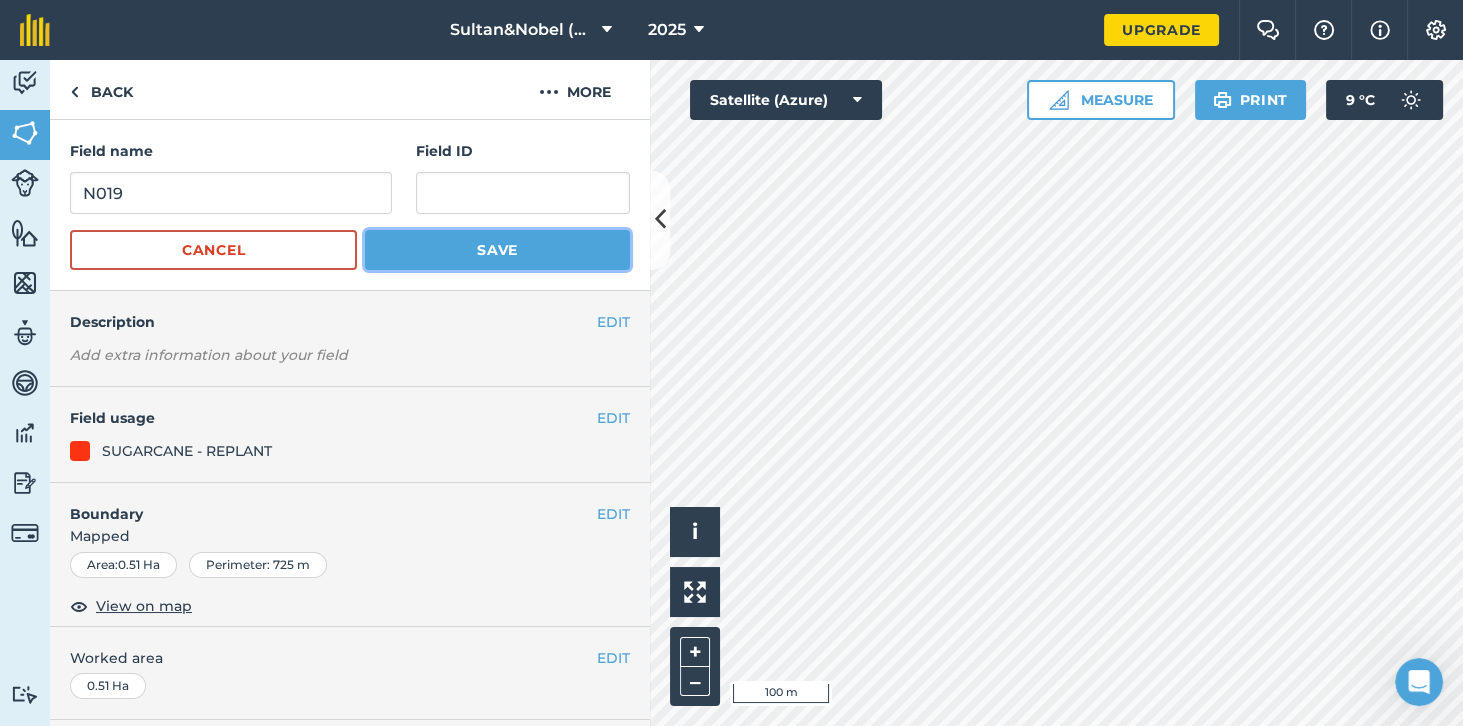 click on "Save" at bounding box center [497, 250] 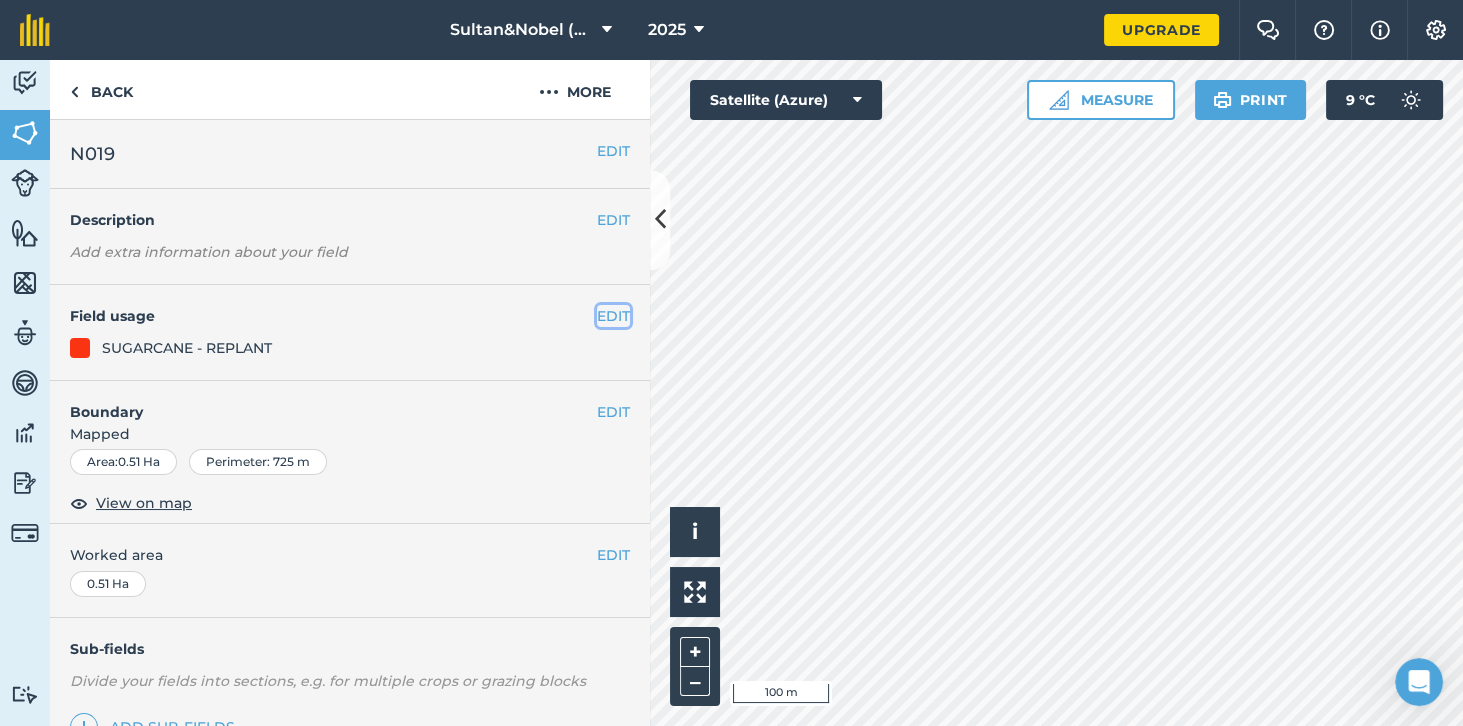 click on "EDIT" at bounding box center (613, 316) 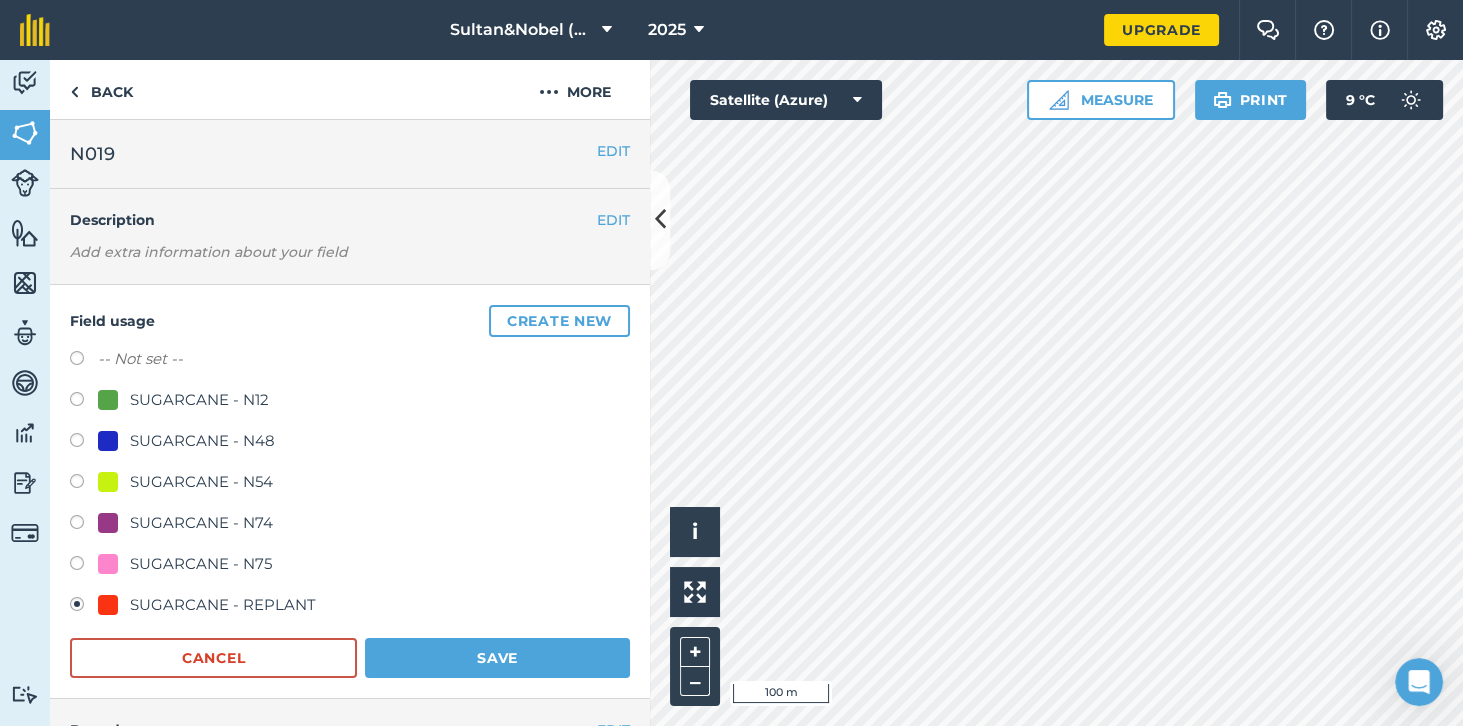 click at bounding box center [84, 484] 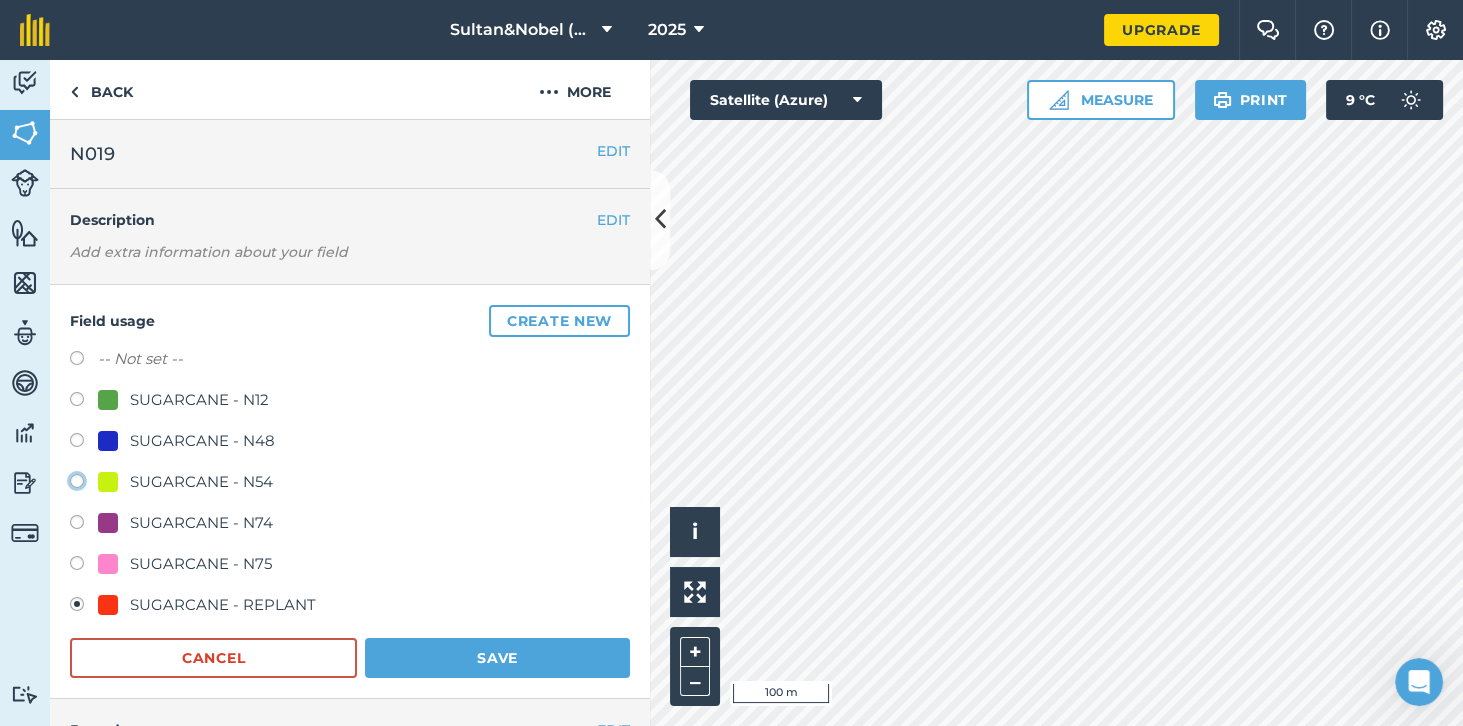 click on "SUGARCANE - N54" at bounding box center [-9923, 480] 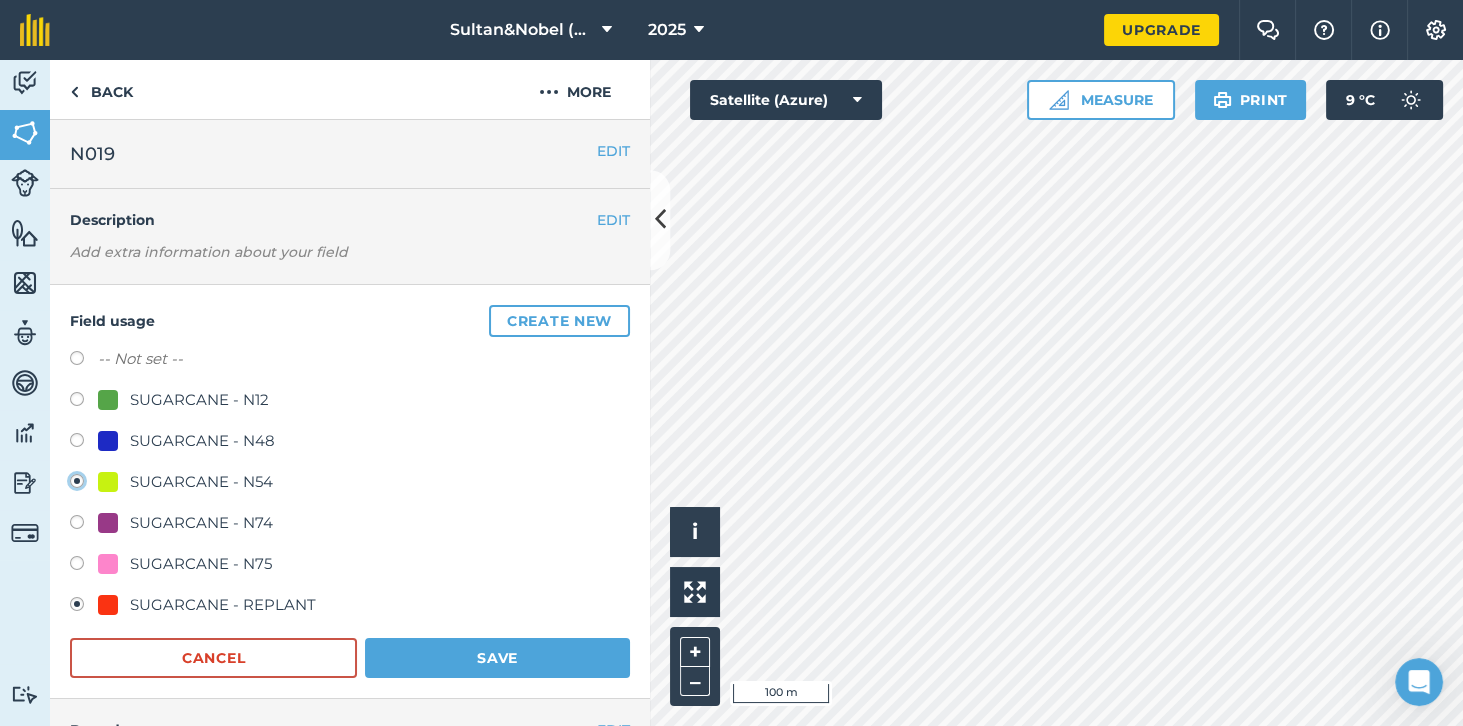 radio on "true" 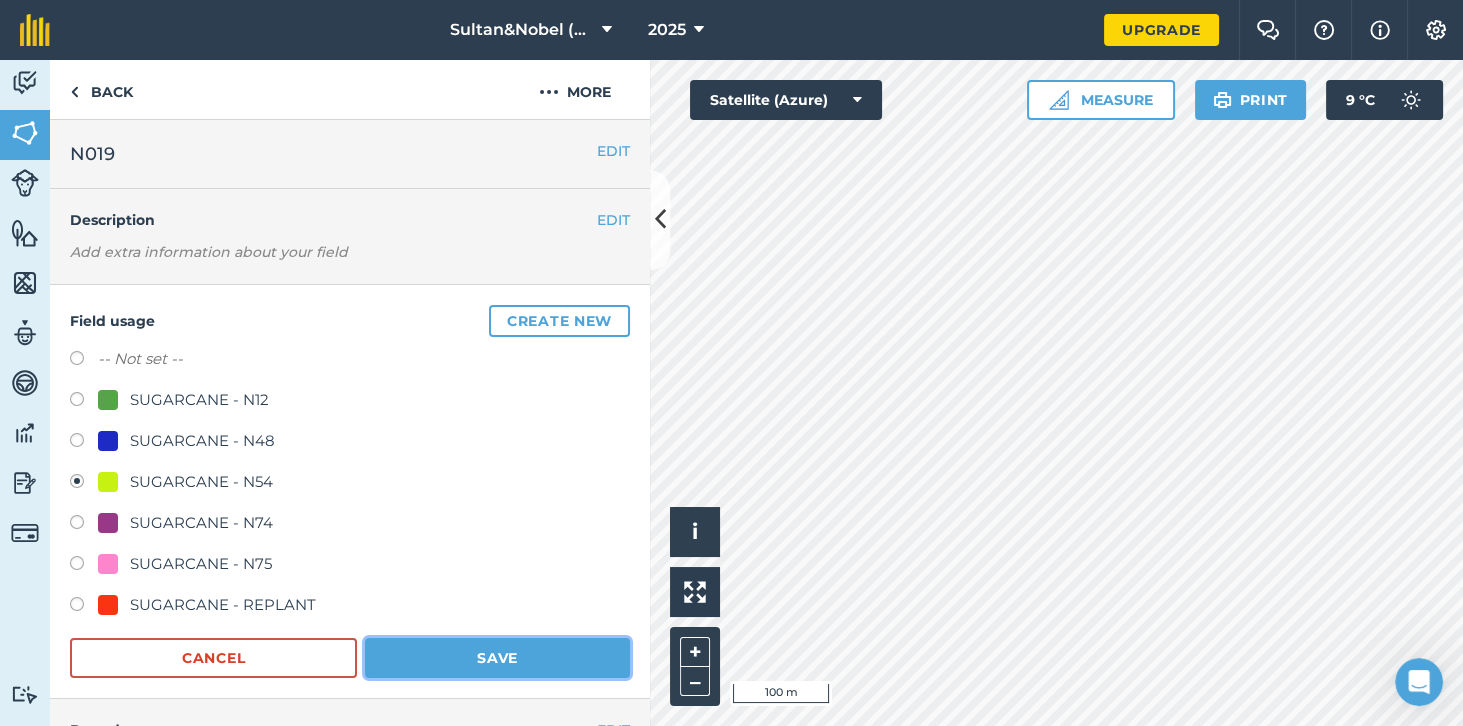 click on "Save" at bounding box center [497, 658] 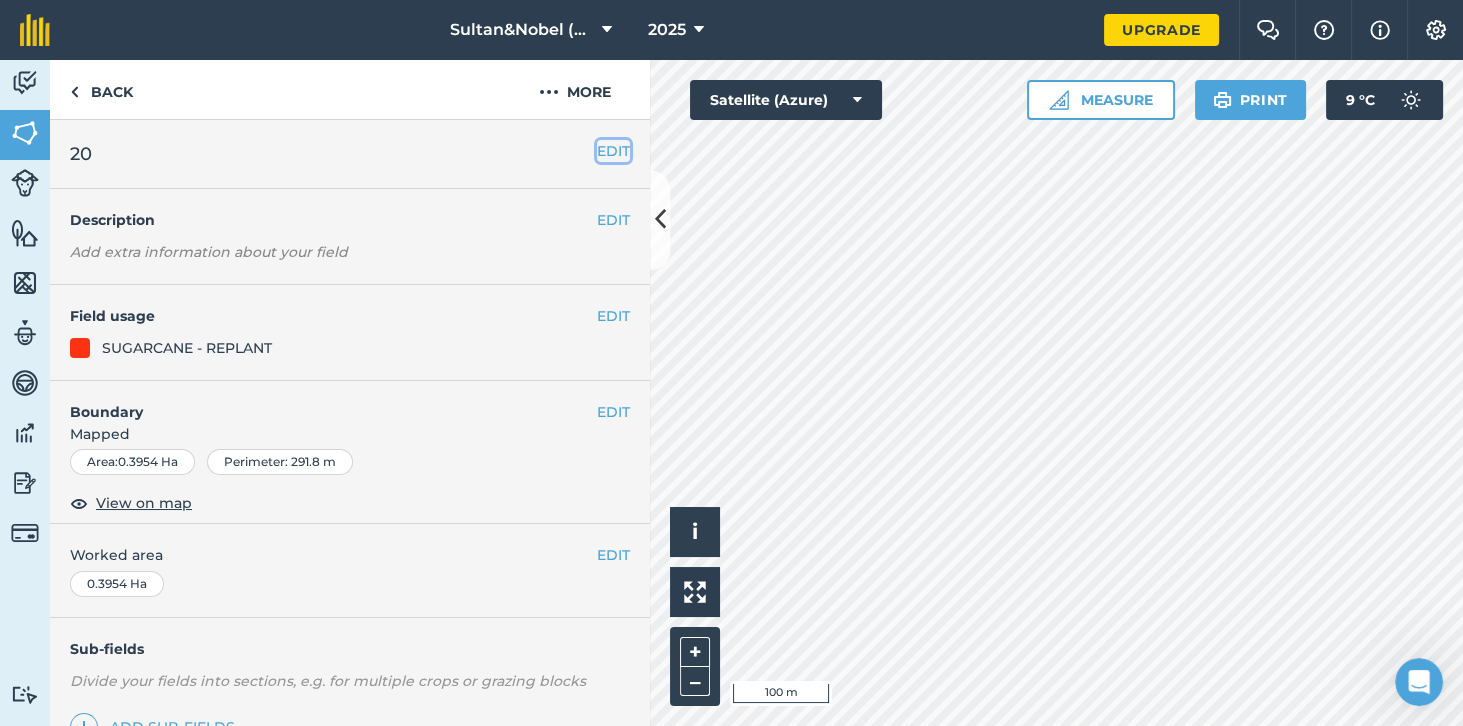 click on "EDIT" at bounding box center (613, 151) 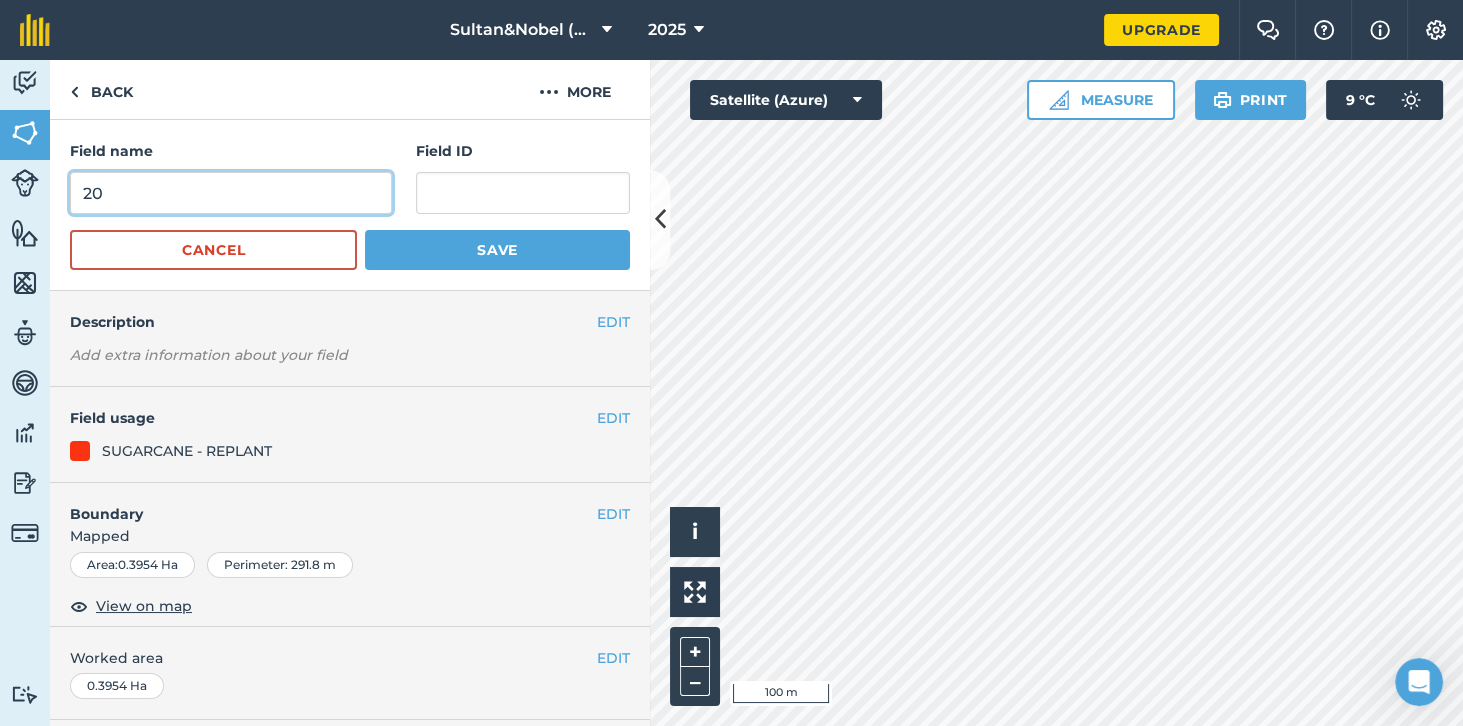 click on "20" at bounding box center (231, 193) 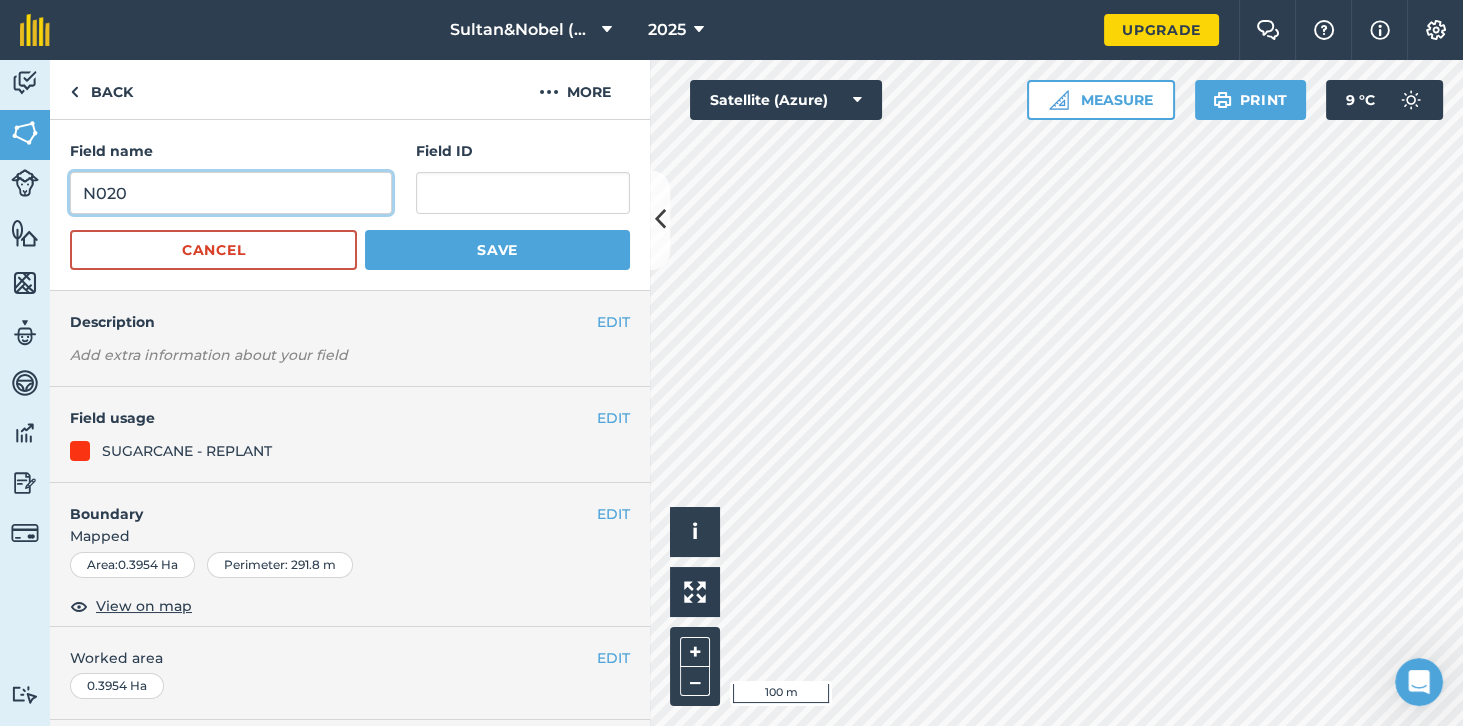 type on "N020" 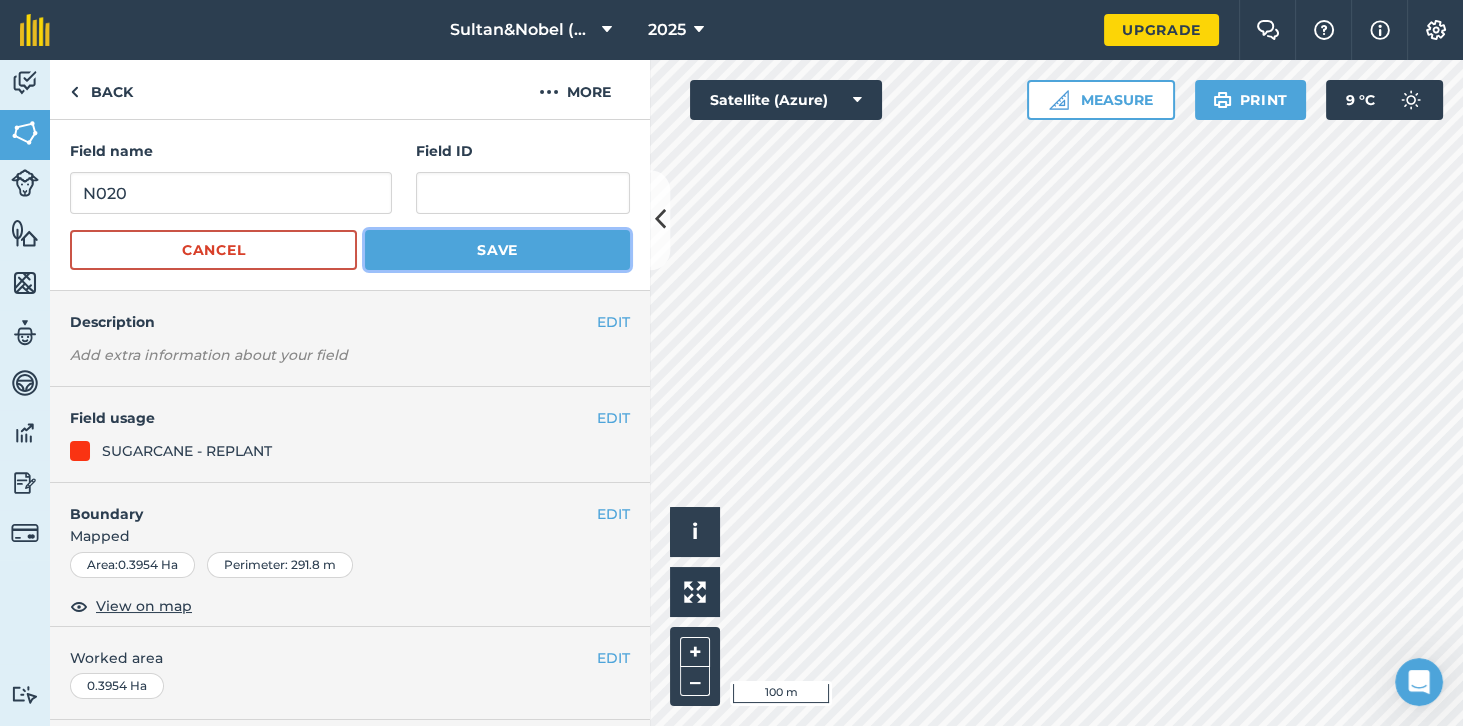 click on "Save" at bounding box center (497, 250) 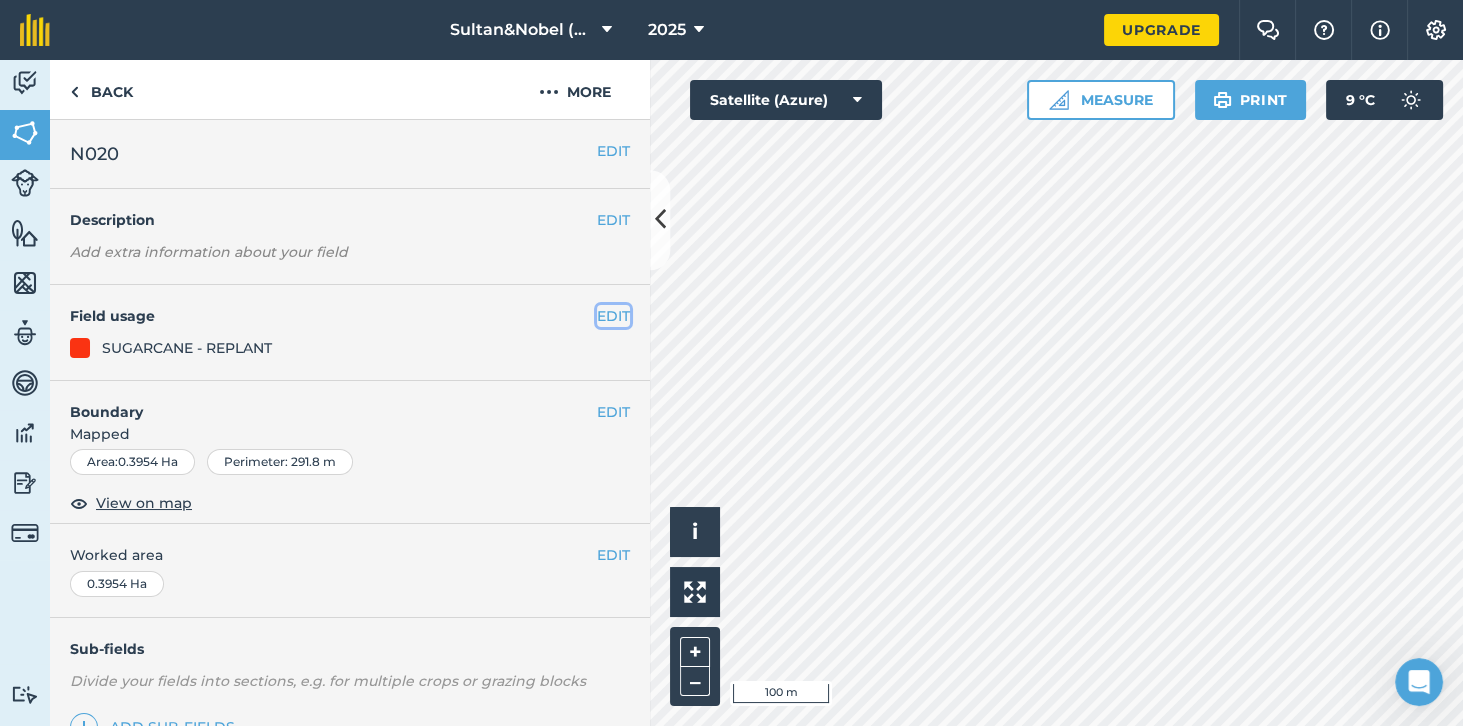 click on "EDIT" at bounding box center (613, 316) 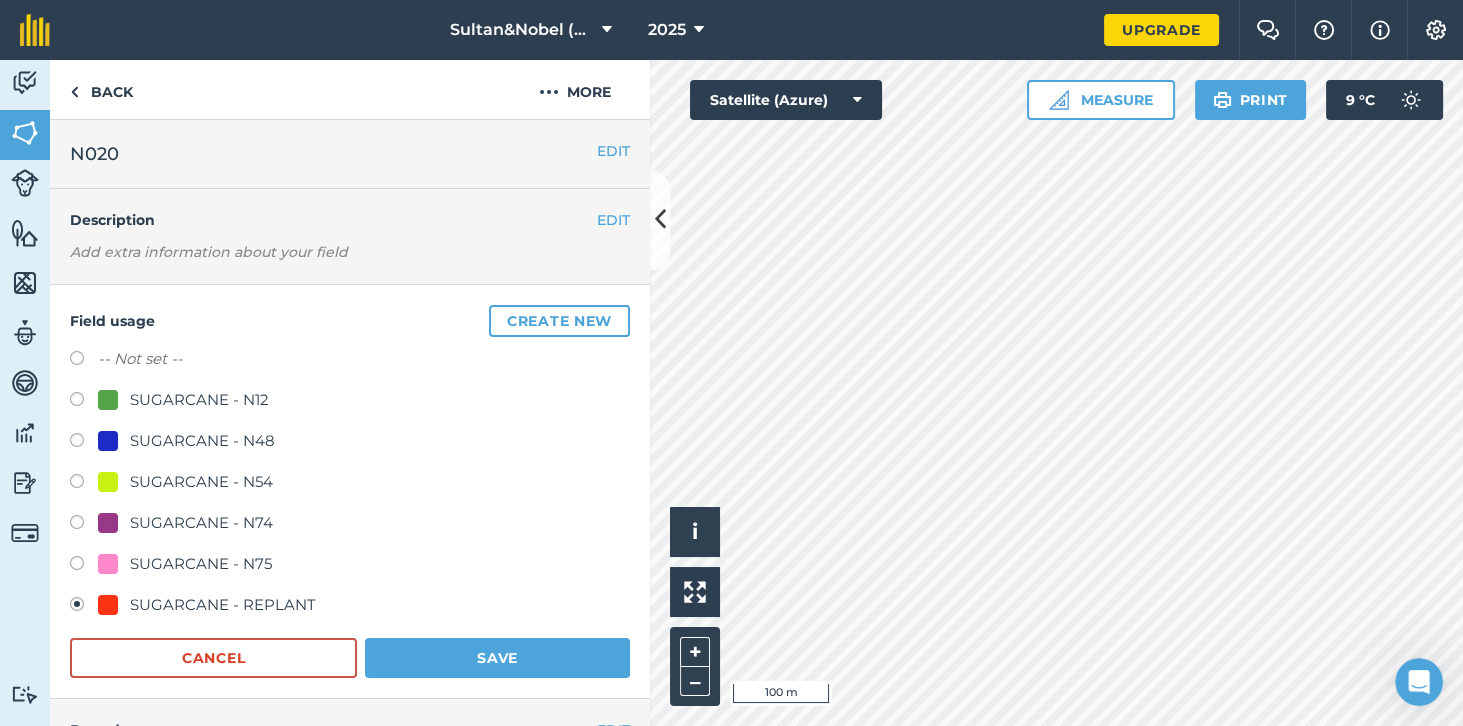 click on "SUGARCANE - N12" at bounding box center [199, 400] 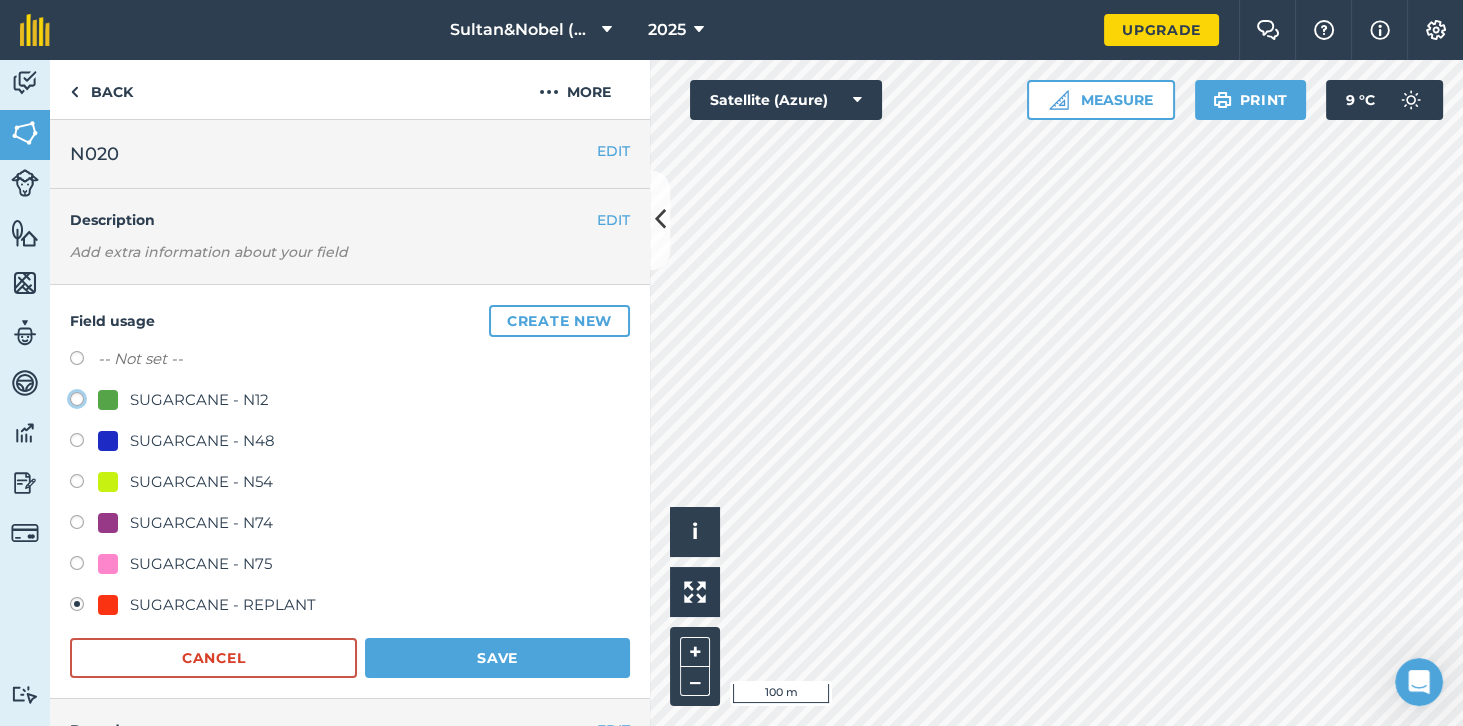 click on "SUGARCANE - N12" at bounding box center (-9923, 398) 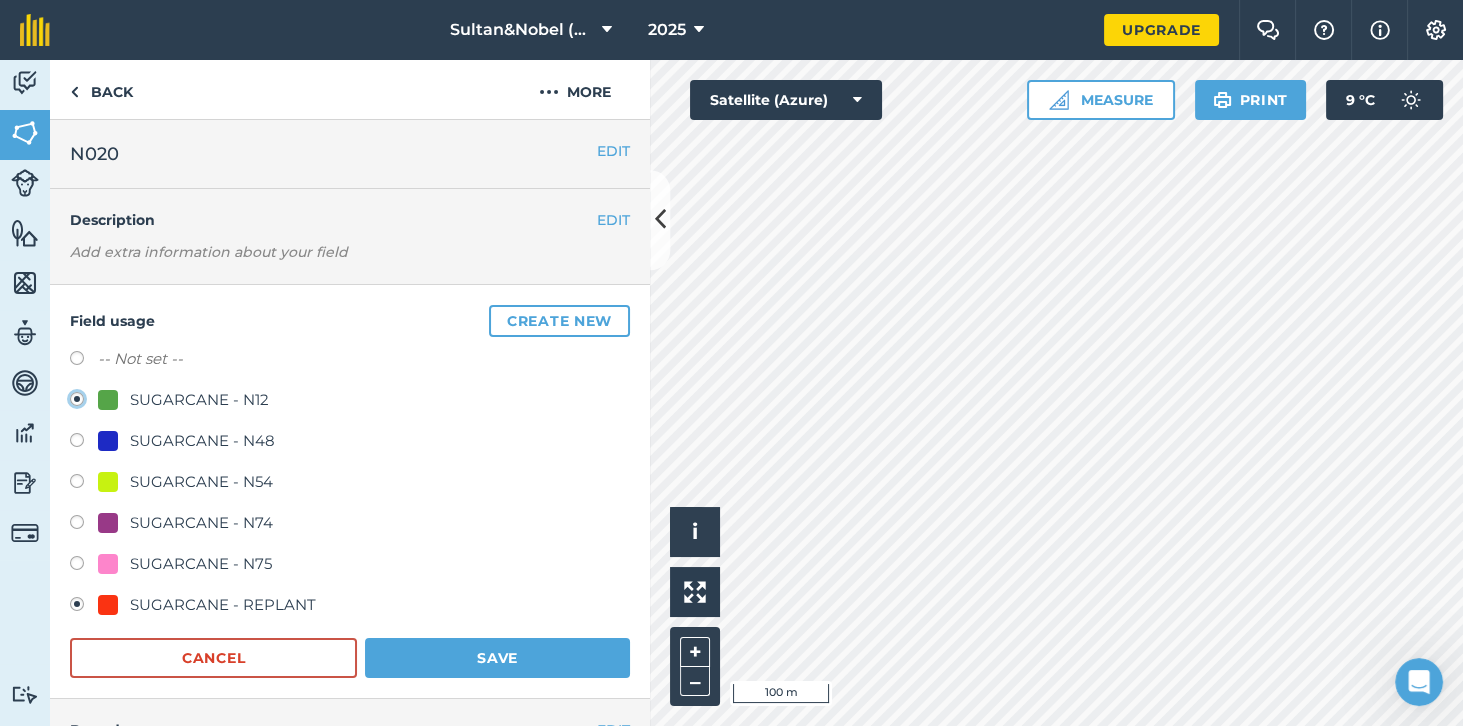 radio on "true" 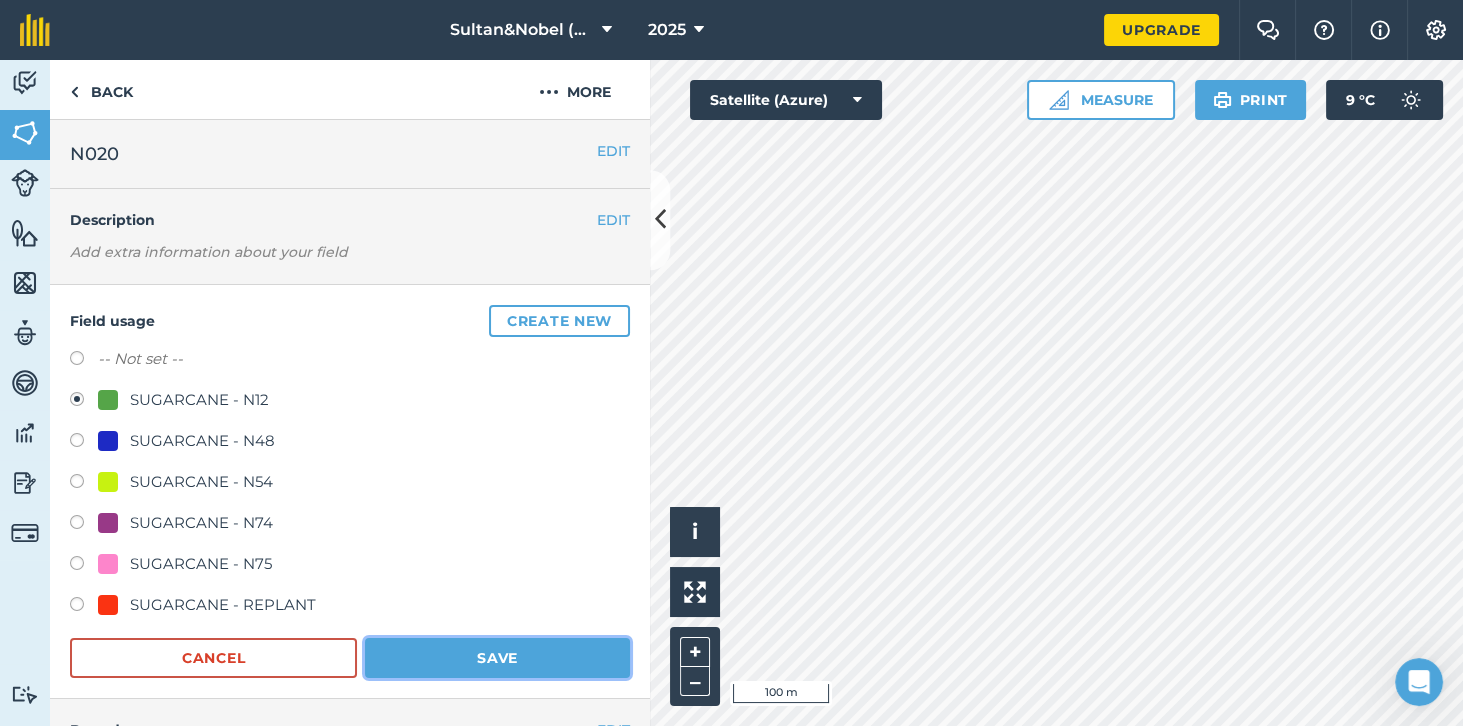 click on "Save" at bounding box center (497, 658) 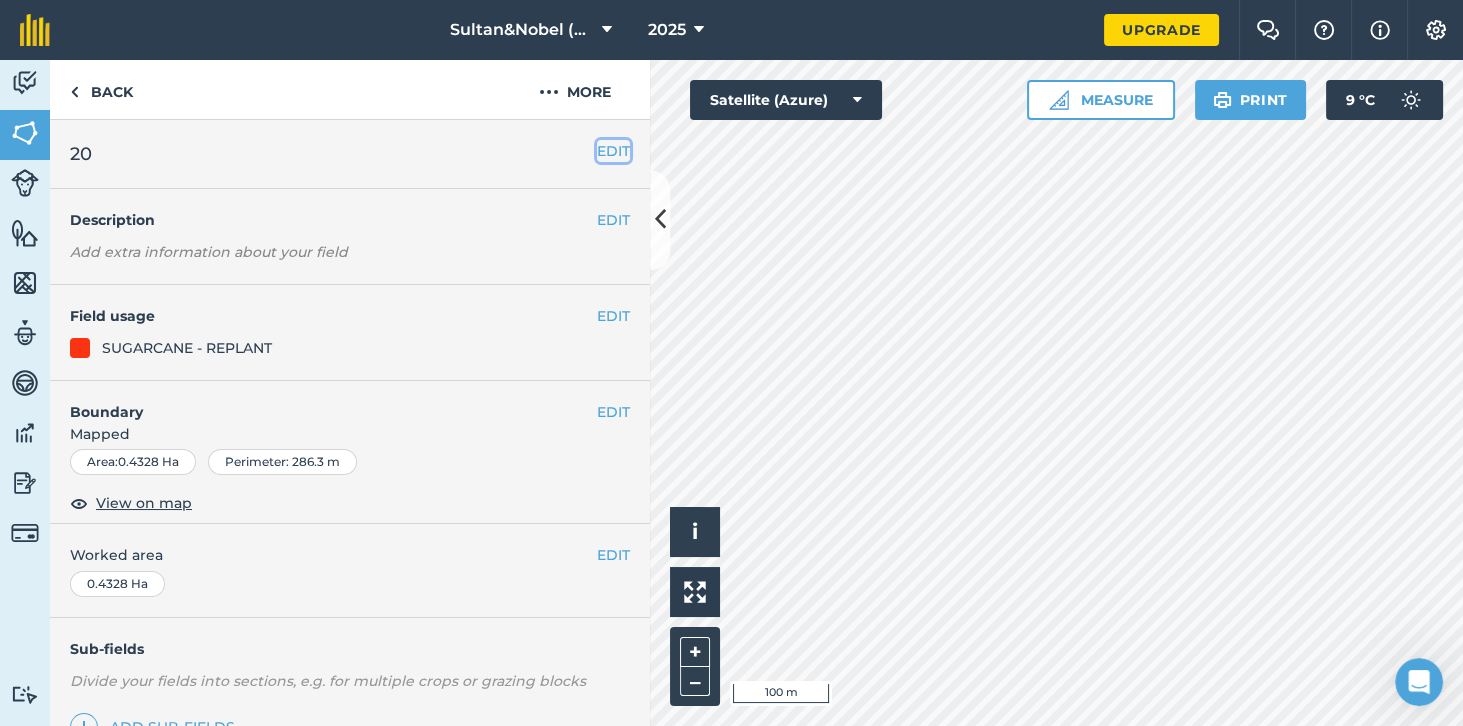 click on "EDIT" at bounding box center [613, 151] 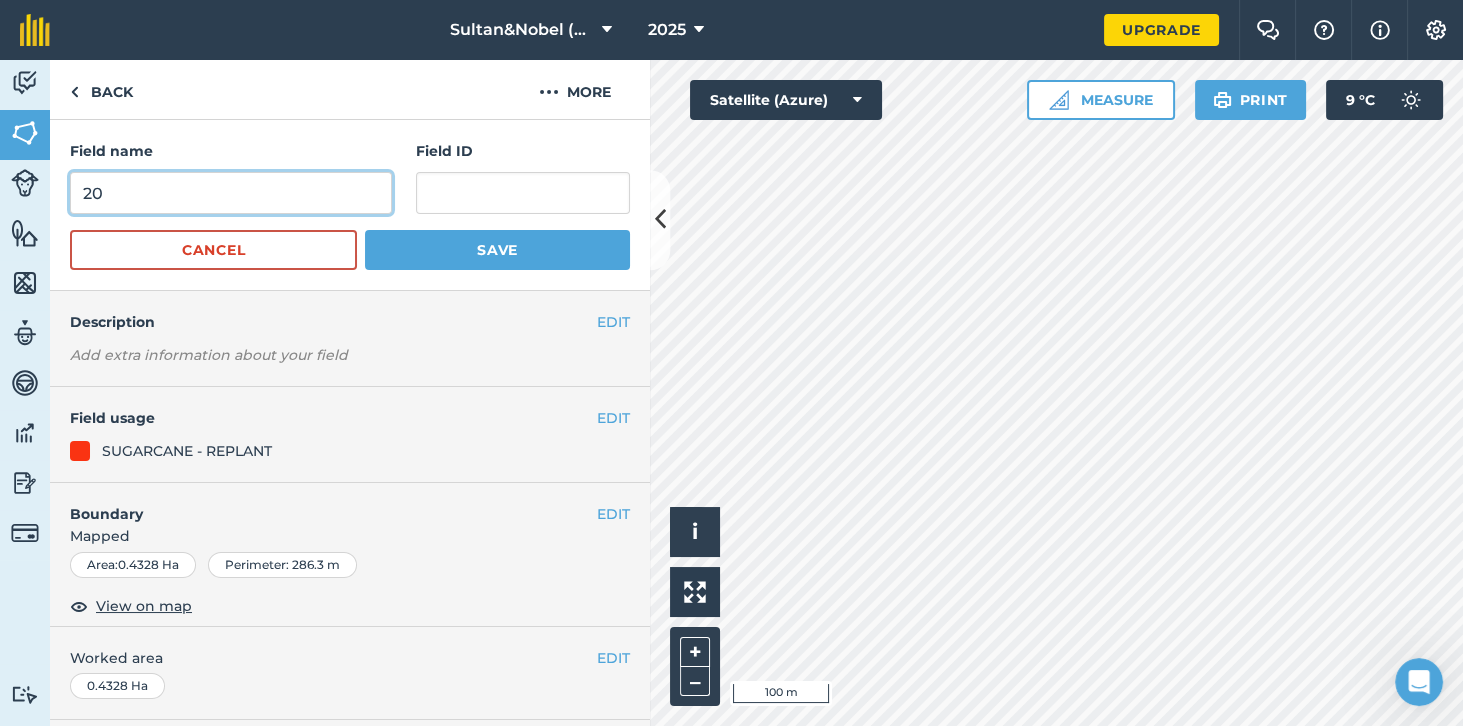 click on "20" at bounding box center (231, 193) 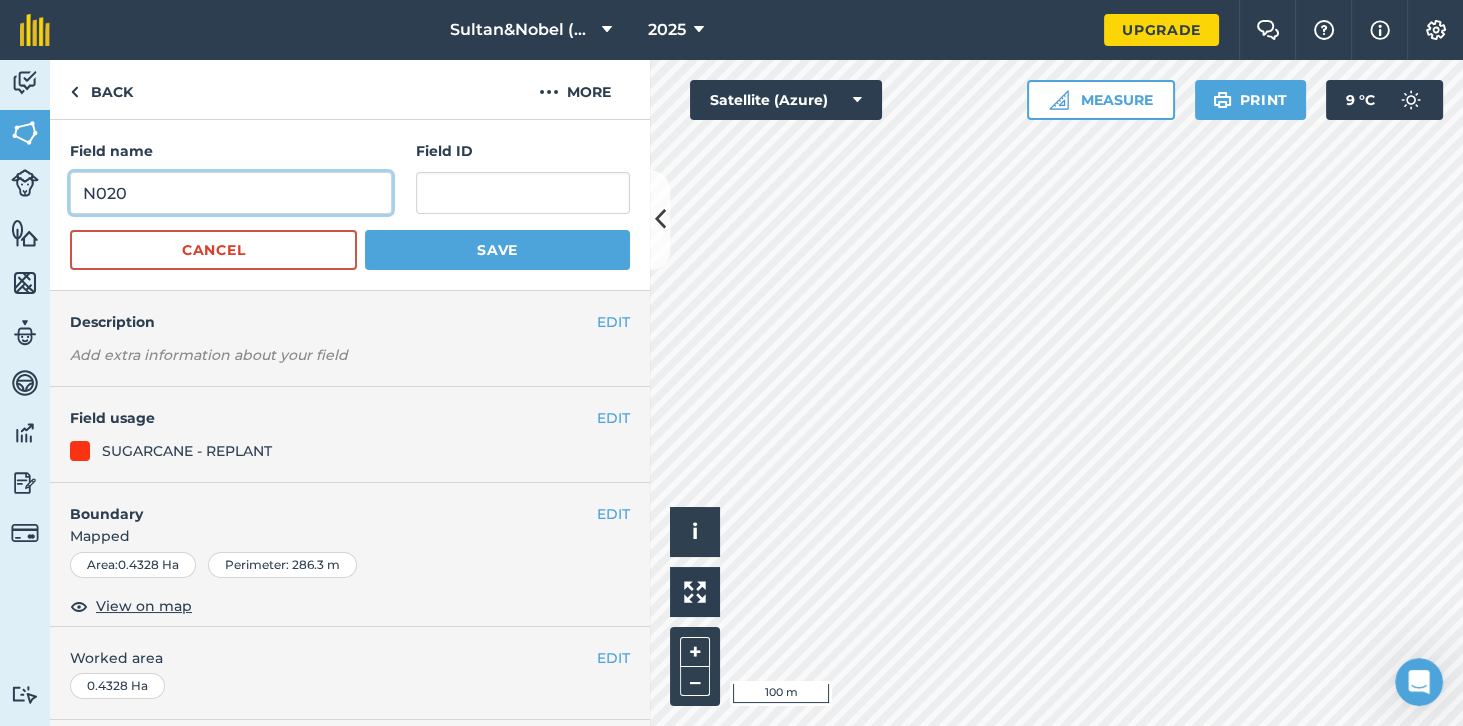 type on "N020" 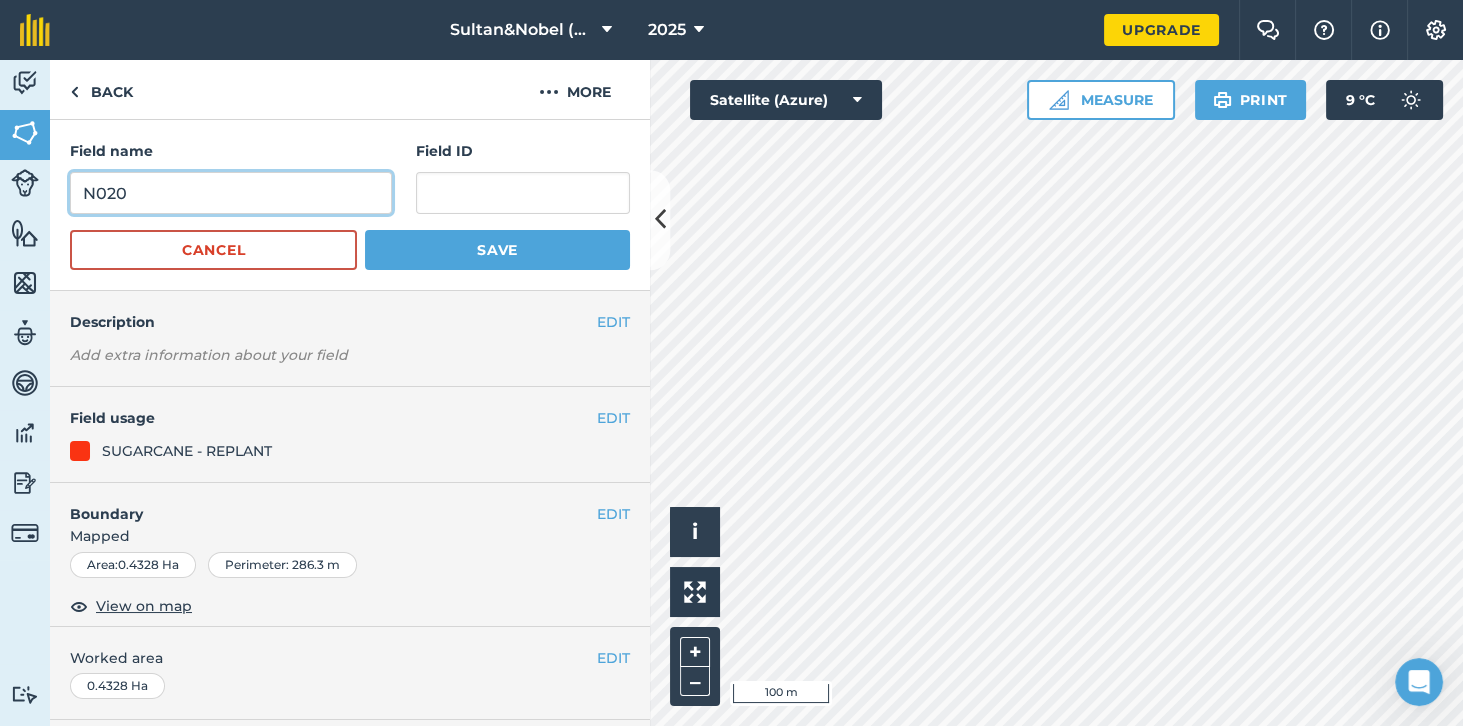 scroll, scrollTop: 1174, scrollLeft: 0, axis: vertical 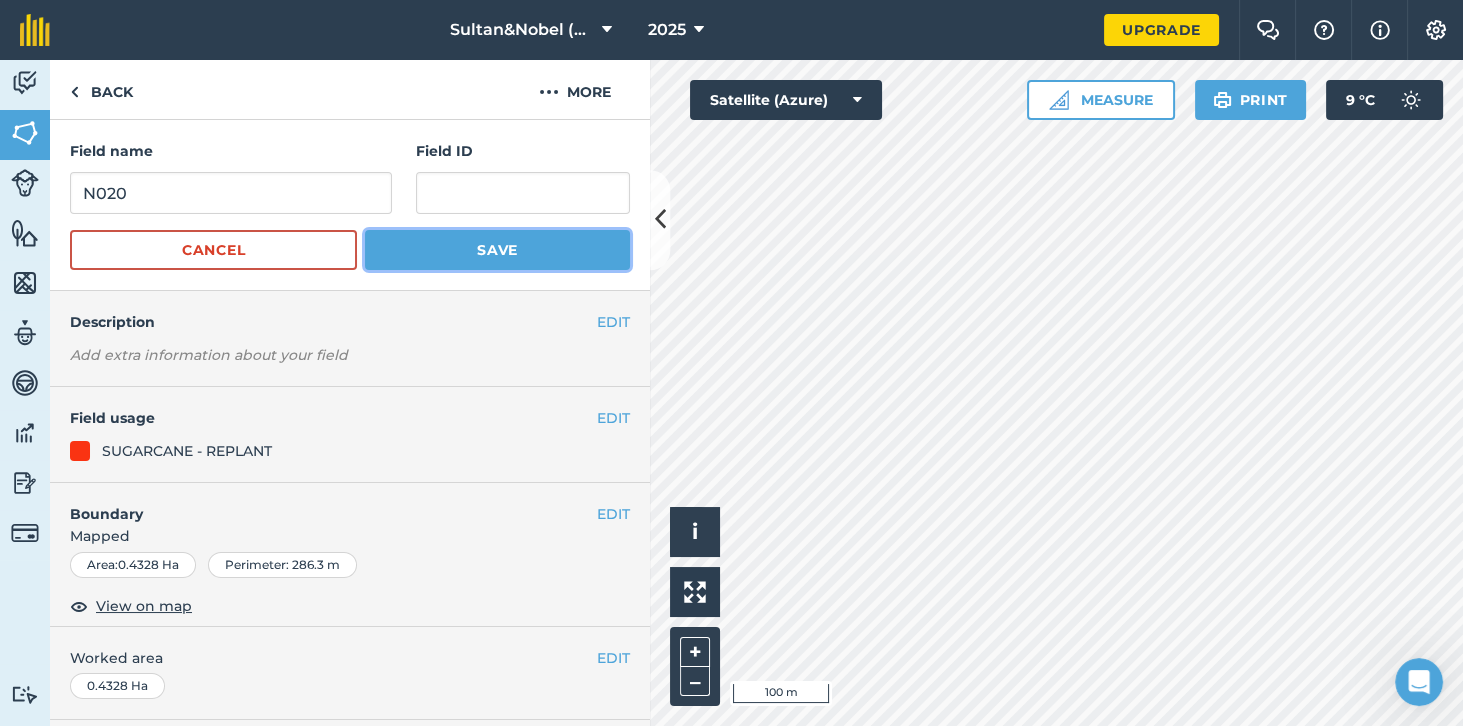 click on "Save" at bounding box center (497, 250) 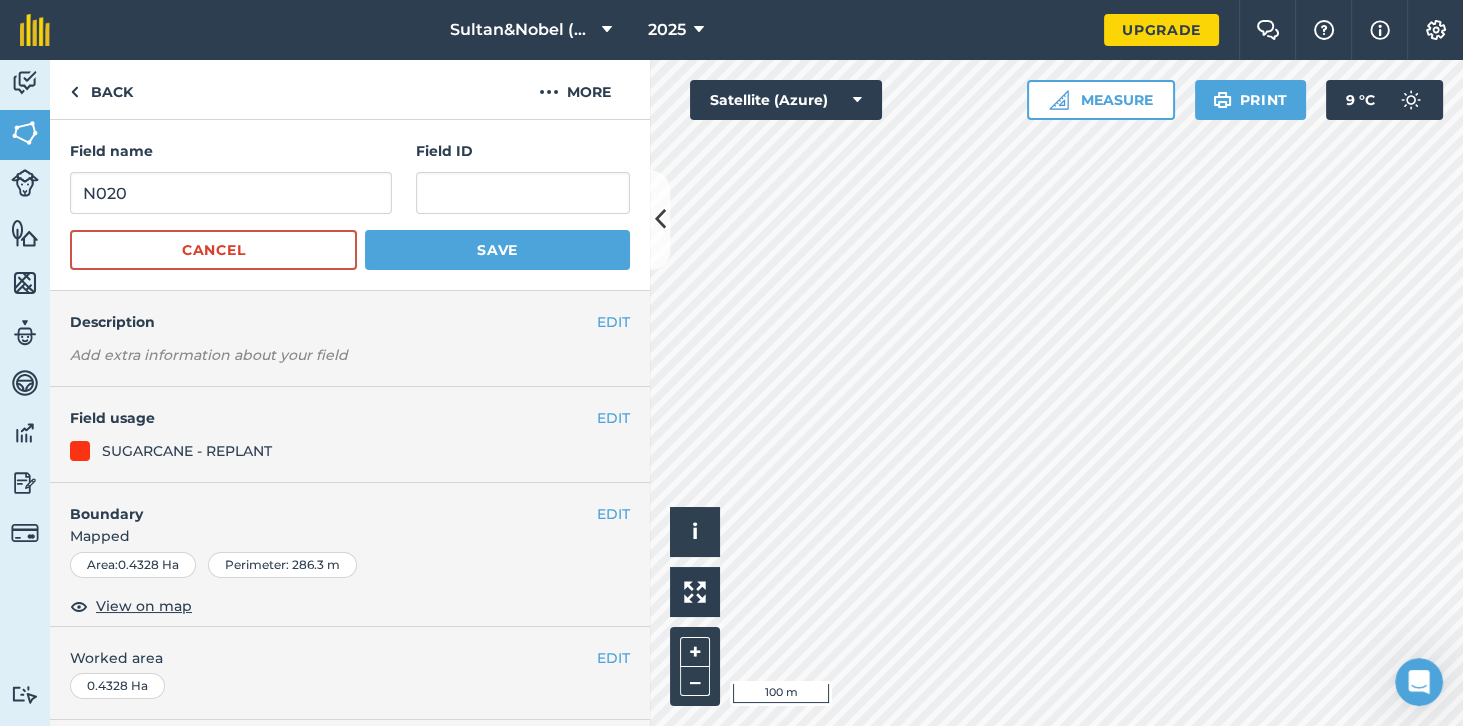 scroll, scrollTop: 1122, scrollLeft: 0, axis: vertical 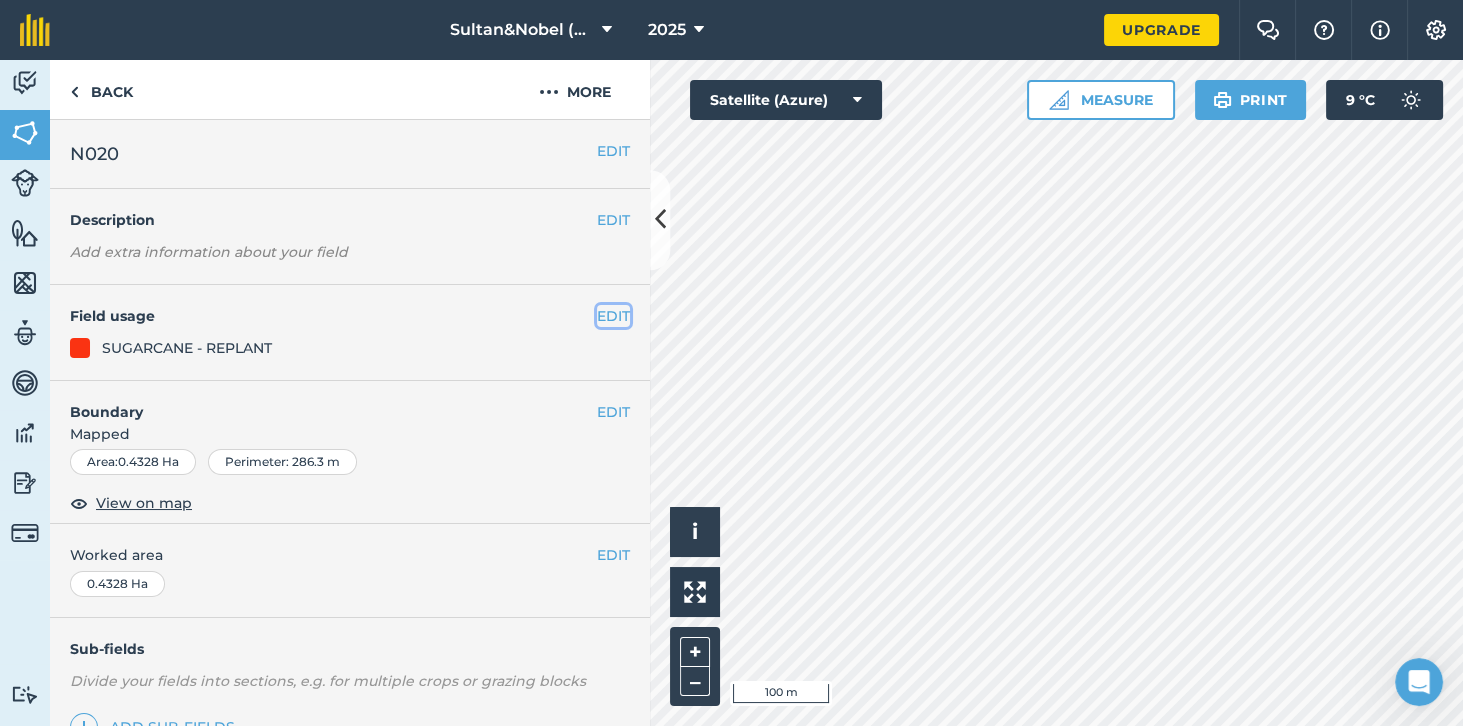 click on "EDIT" at bounding box center (613, 316) 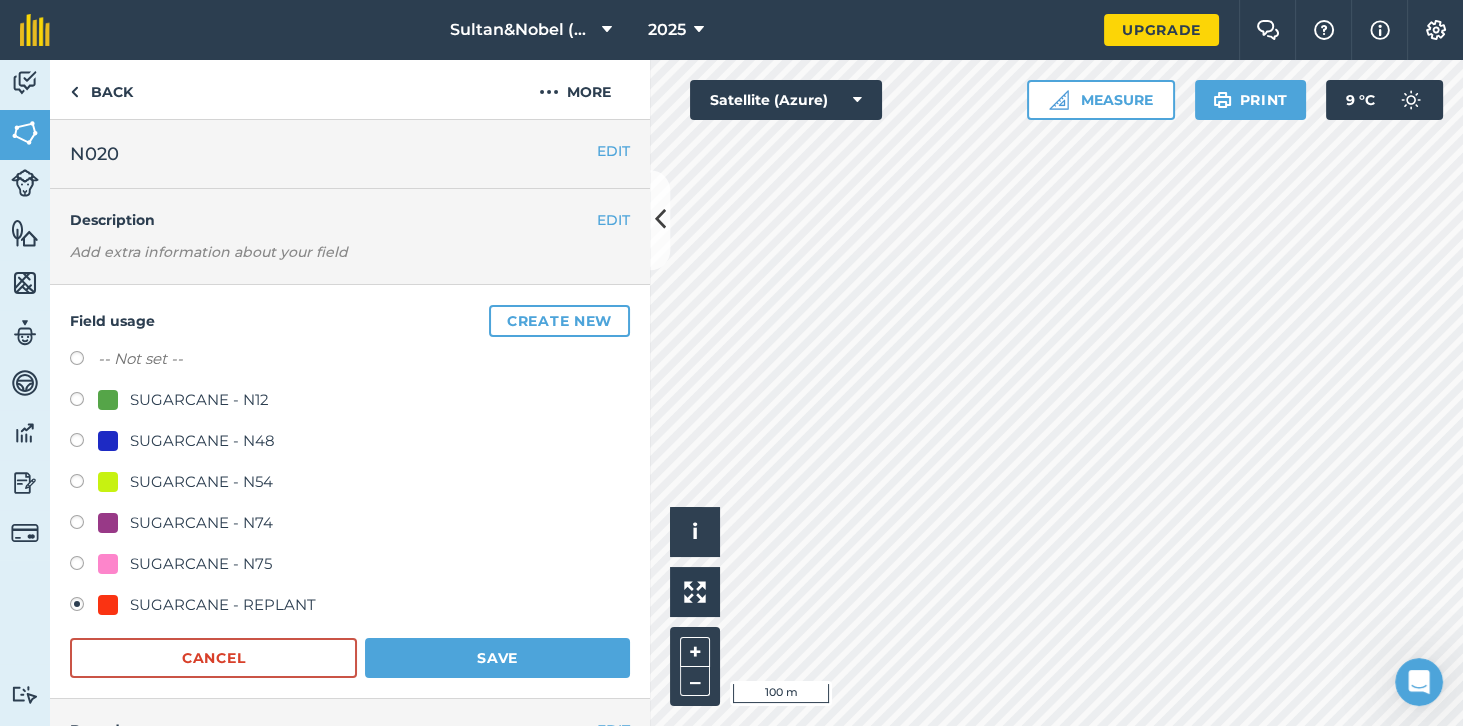 click at bounding box center [84, 484] 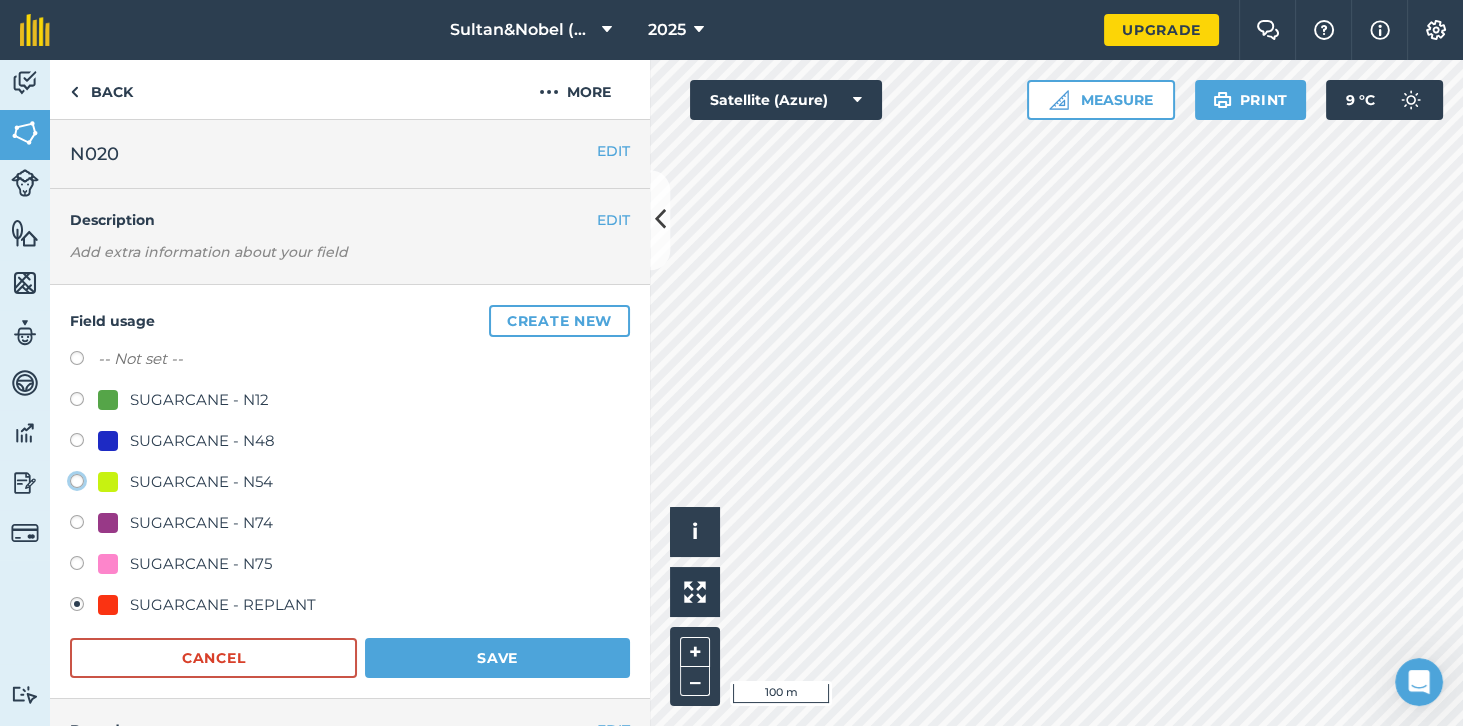 click on "SUGARCANE - N54" at bounding box center [-9923, 480] 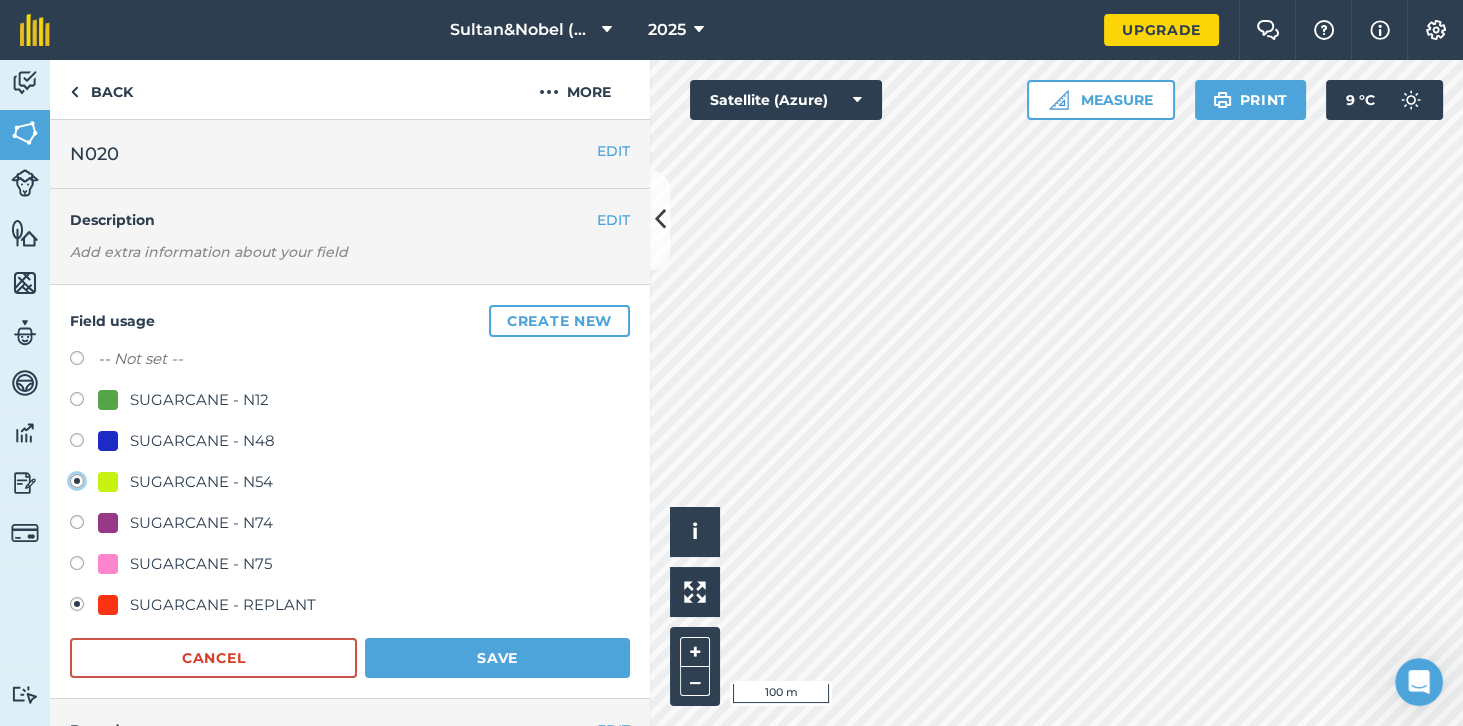 radio on "true" 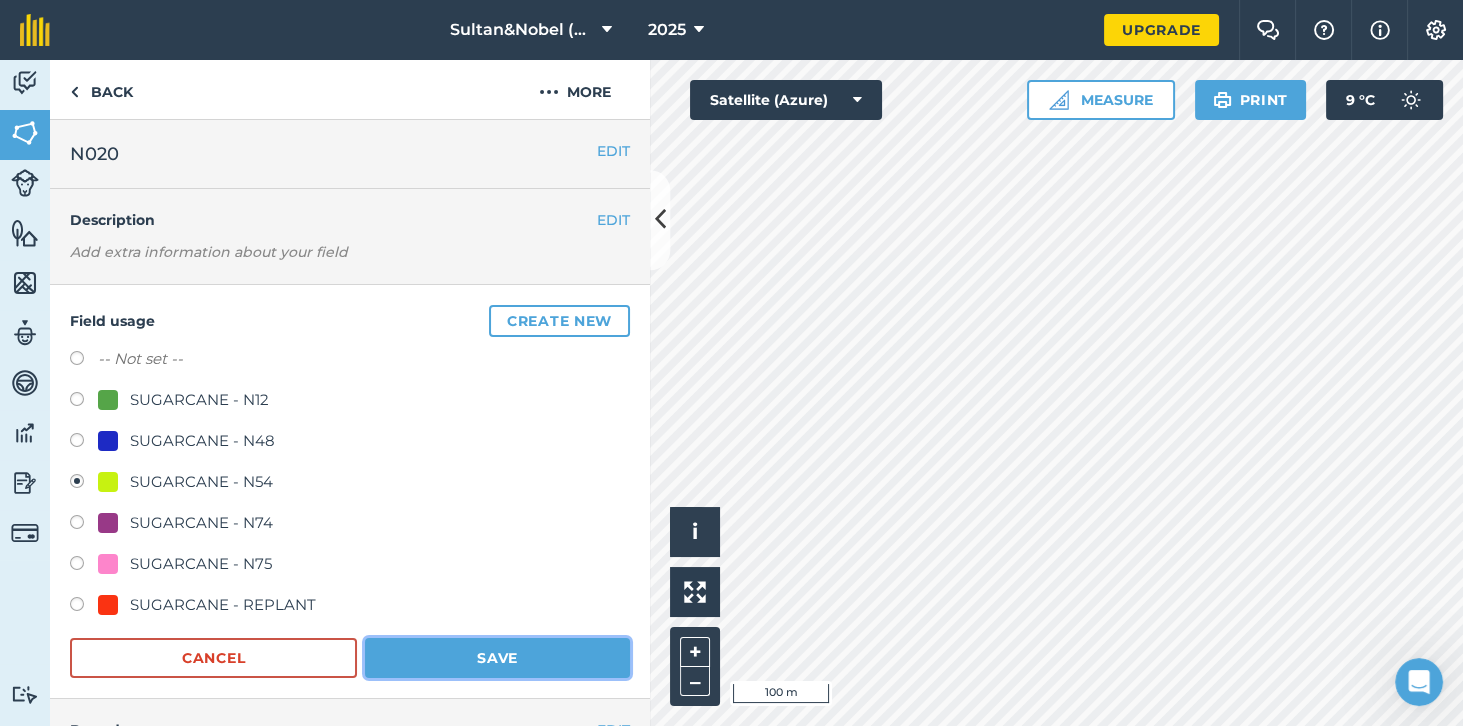 click on "Save" at bounding box center (497, 658) 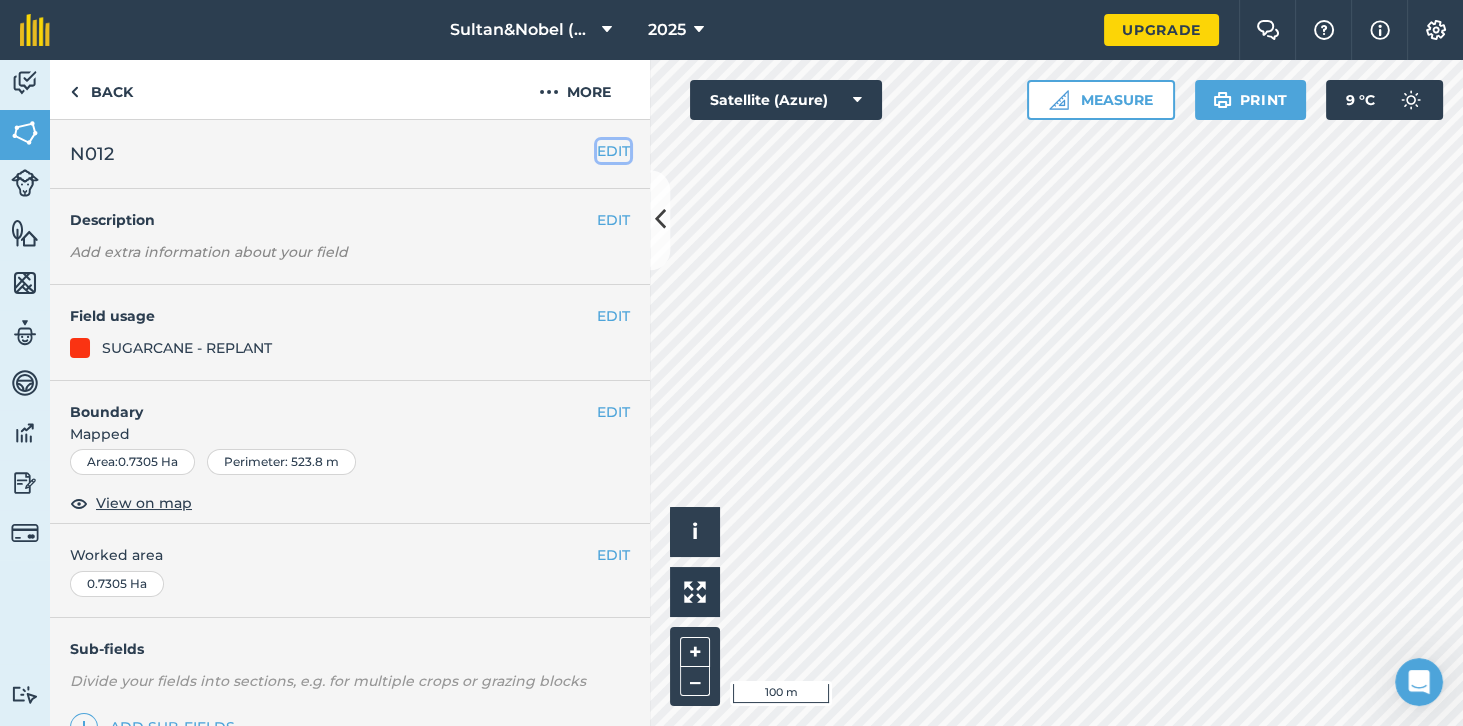 click on "EDIT" at bounding box center (613, 151) 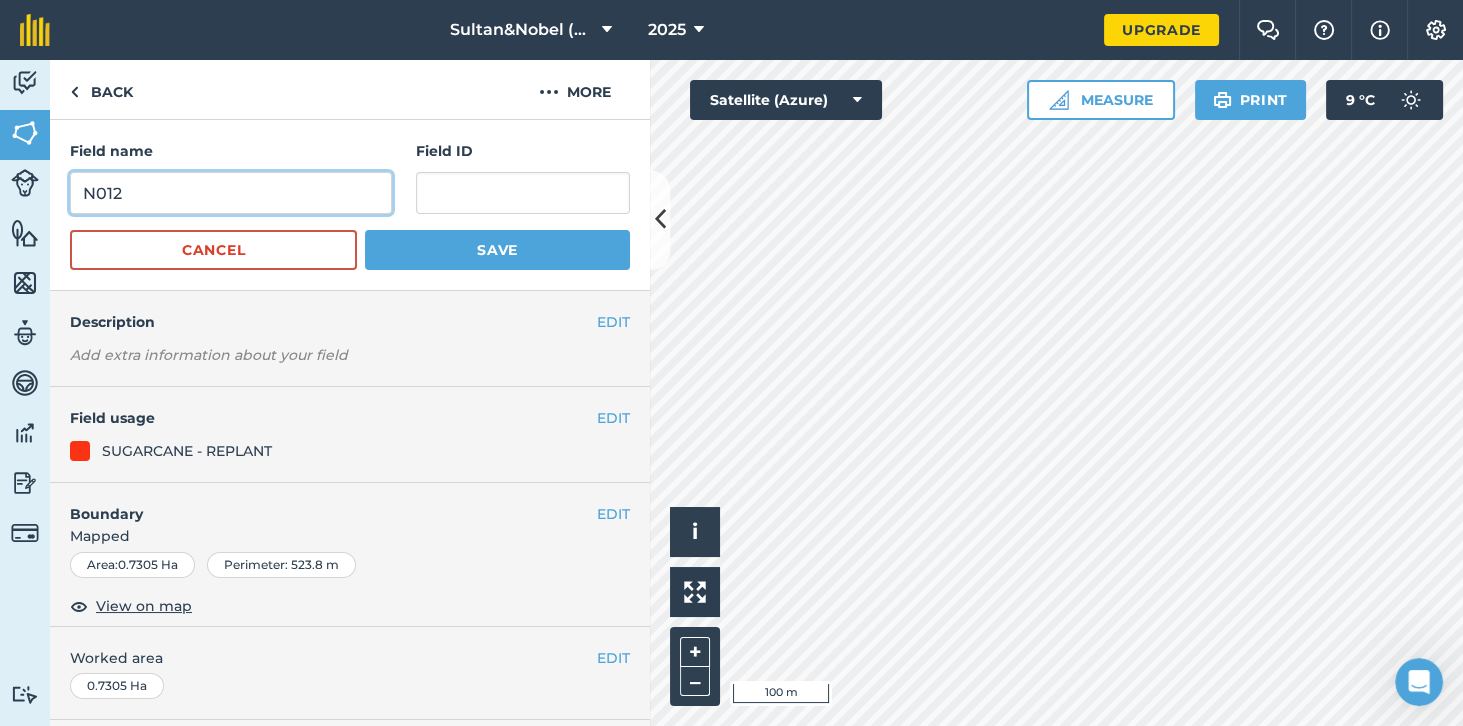 click on "N012" at bounding box center (231, 193) 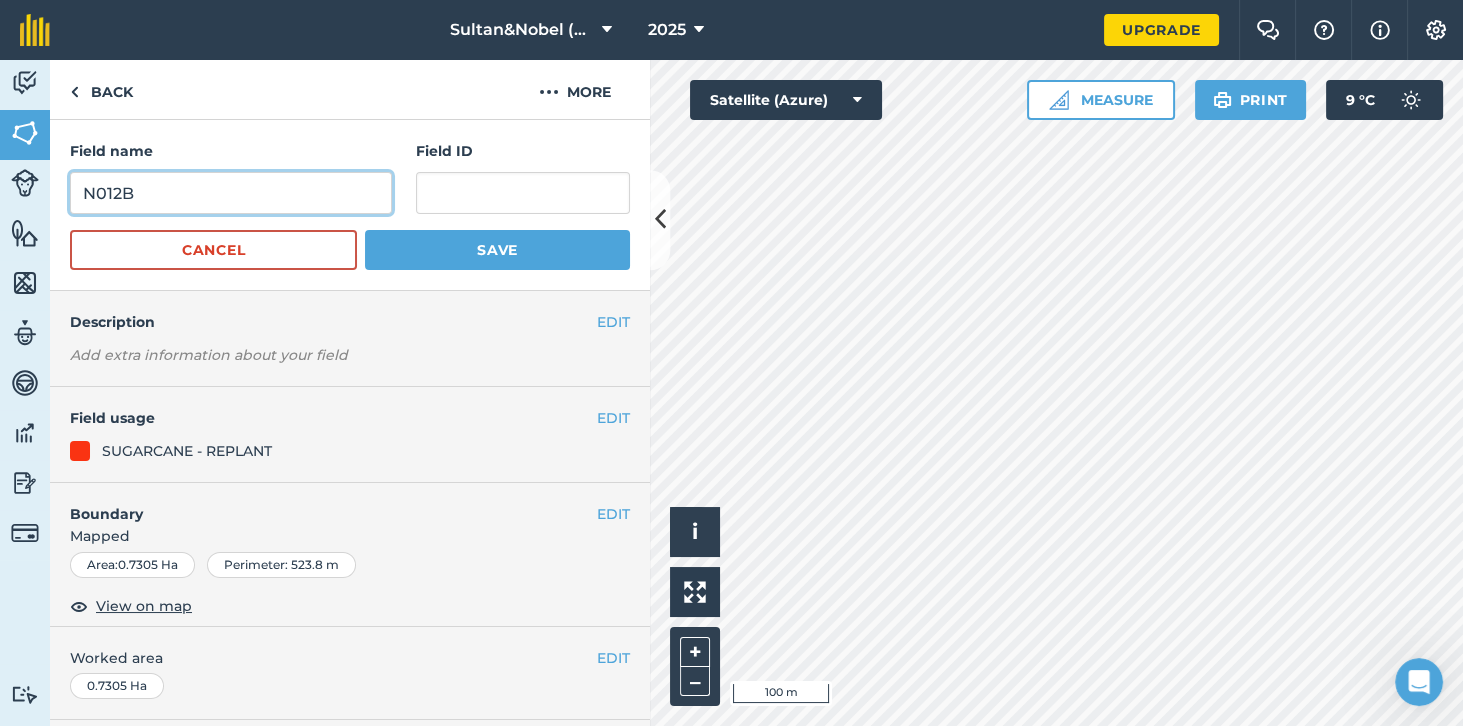 type on "N012B" 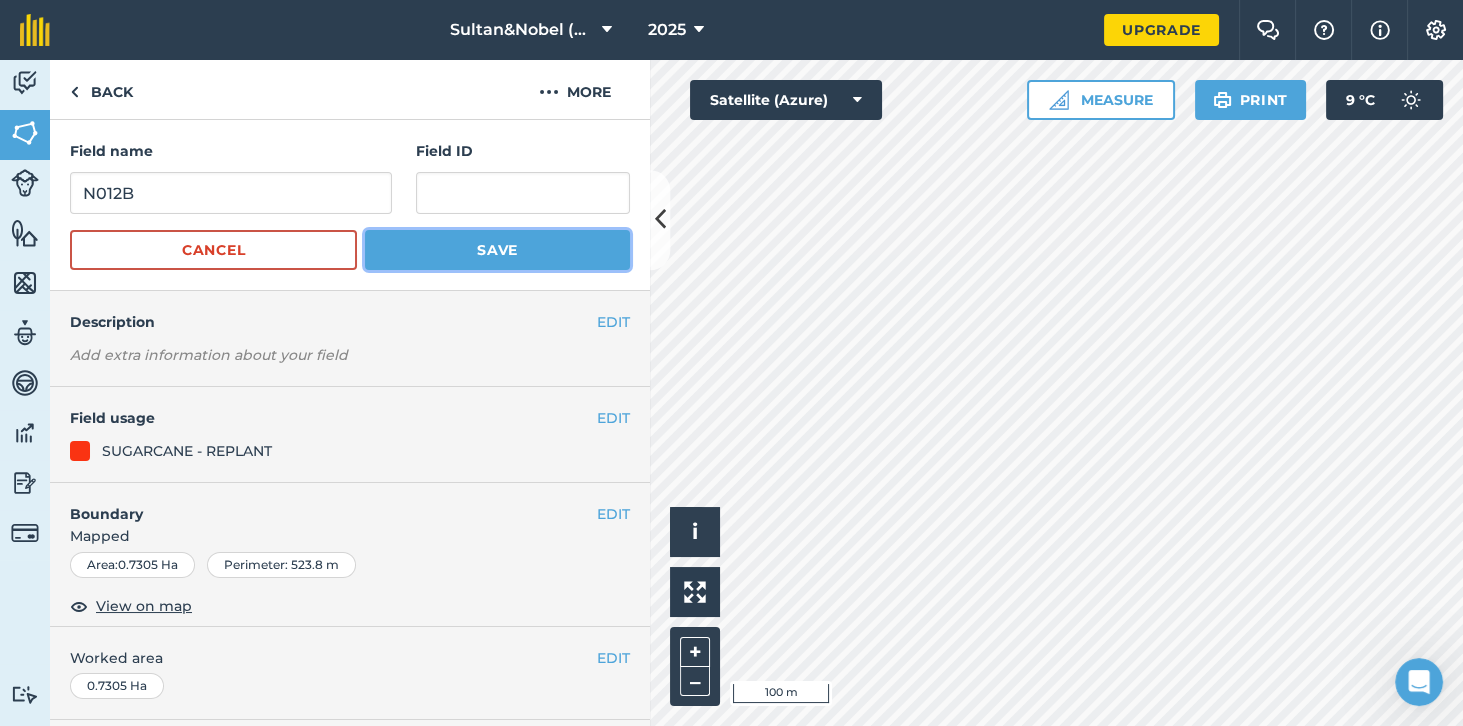 click on "Save" at bounding box center (497, 250) 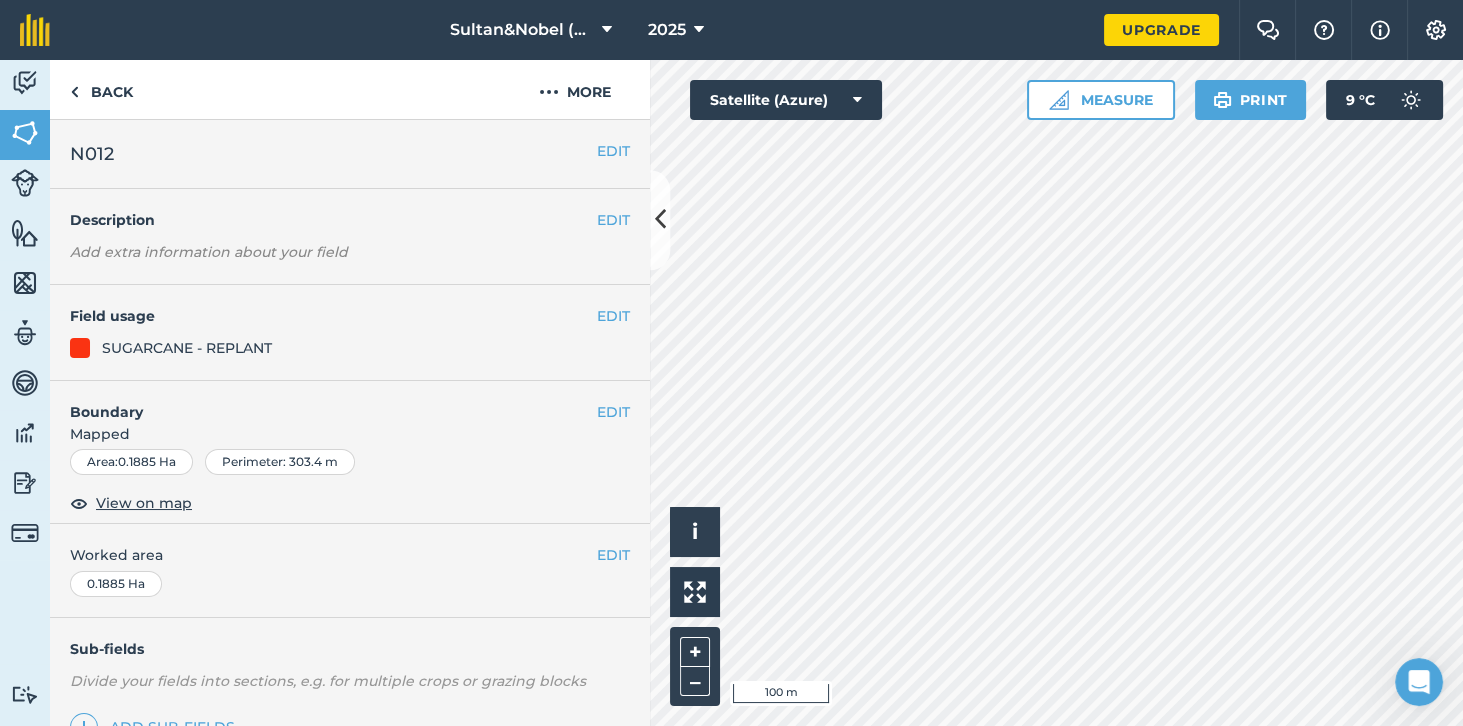 click on "N012" at bounding box center (333, 154) 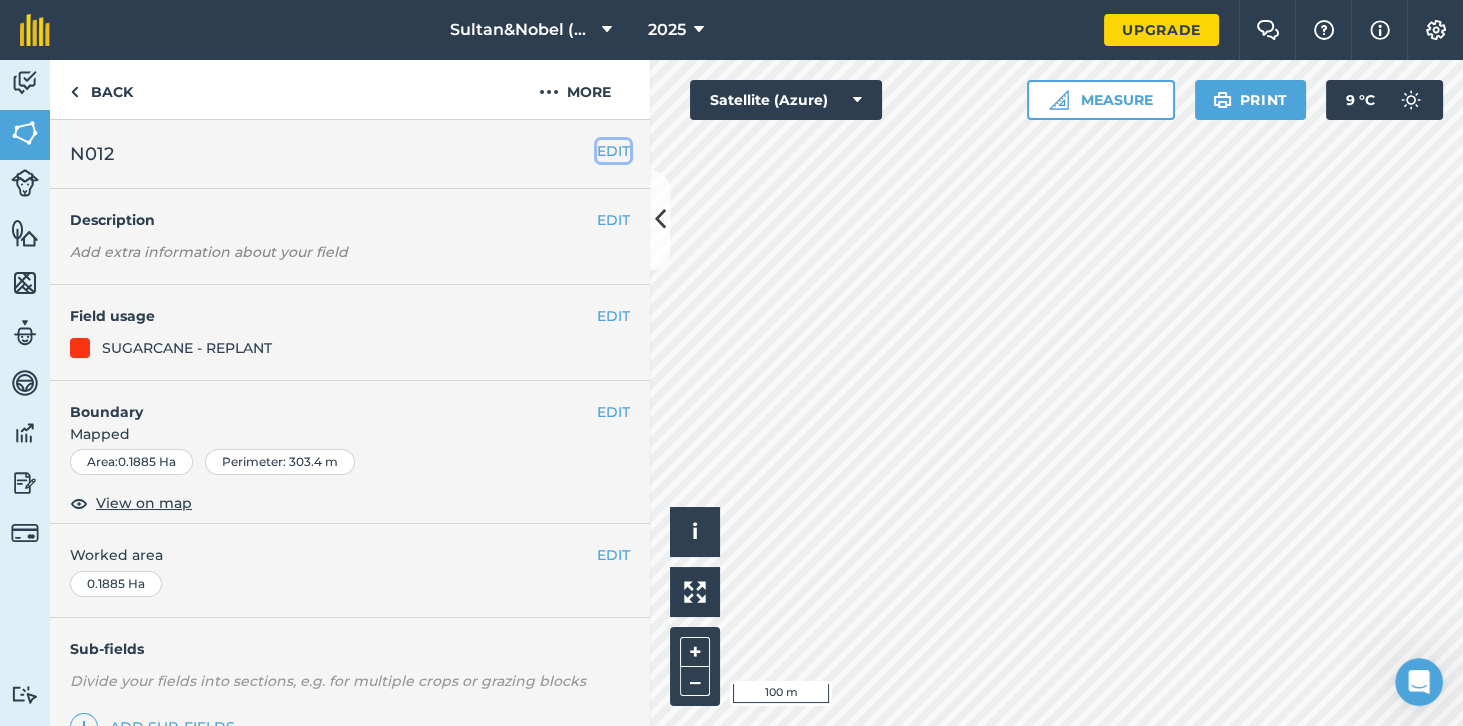 click on "EDIT" at bounding box center (613, 151) 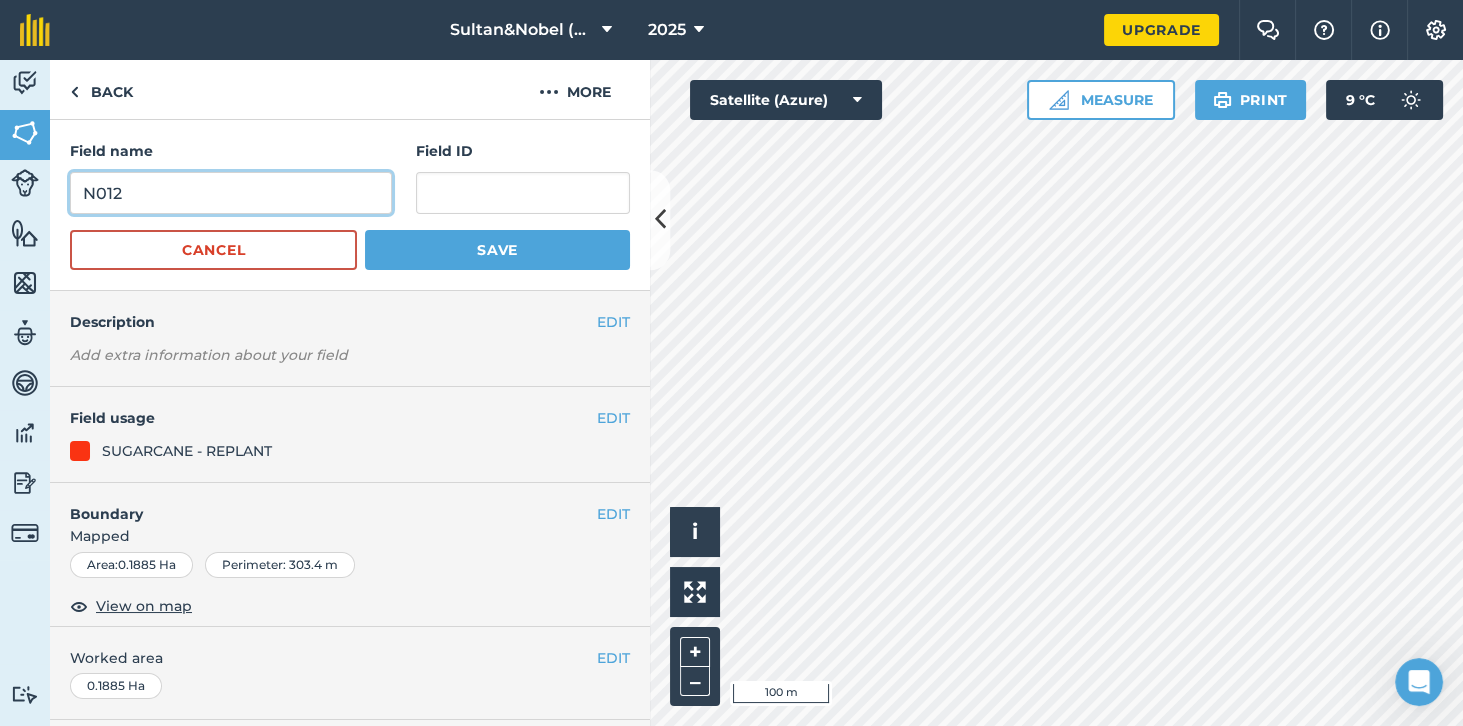 click on "N012" at bounding box center (231, 193) 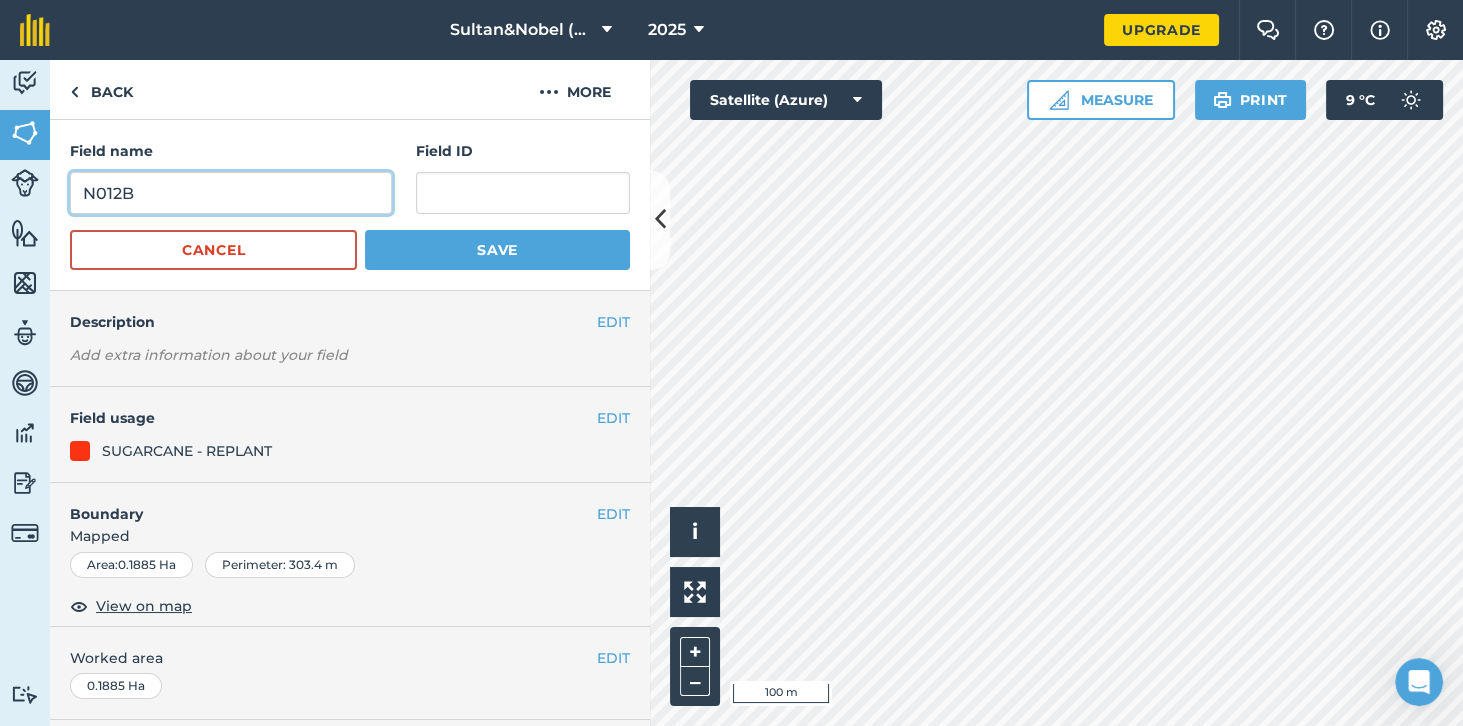 type on "N012B" 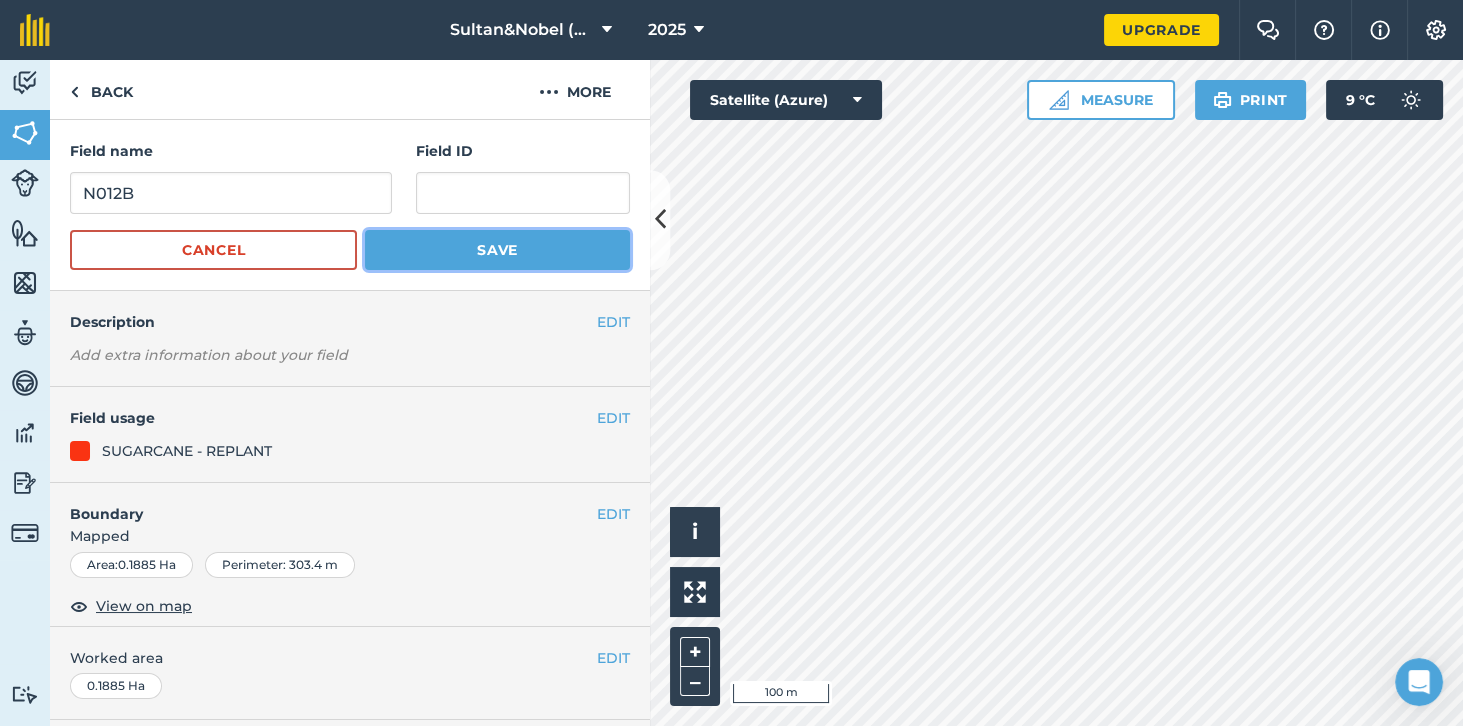click on "Save" at bounding box center [497, 250] 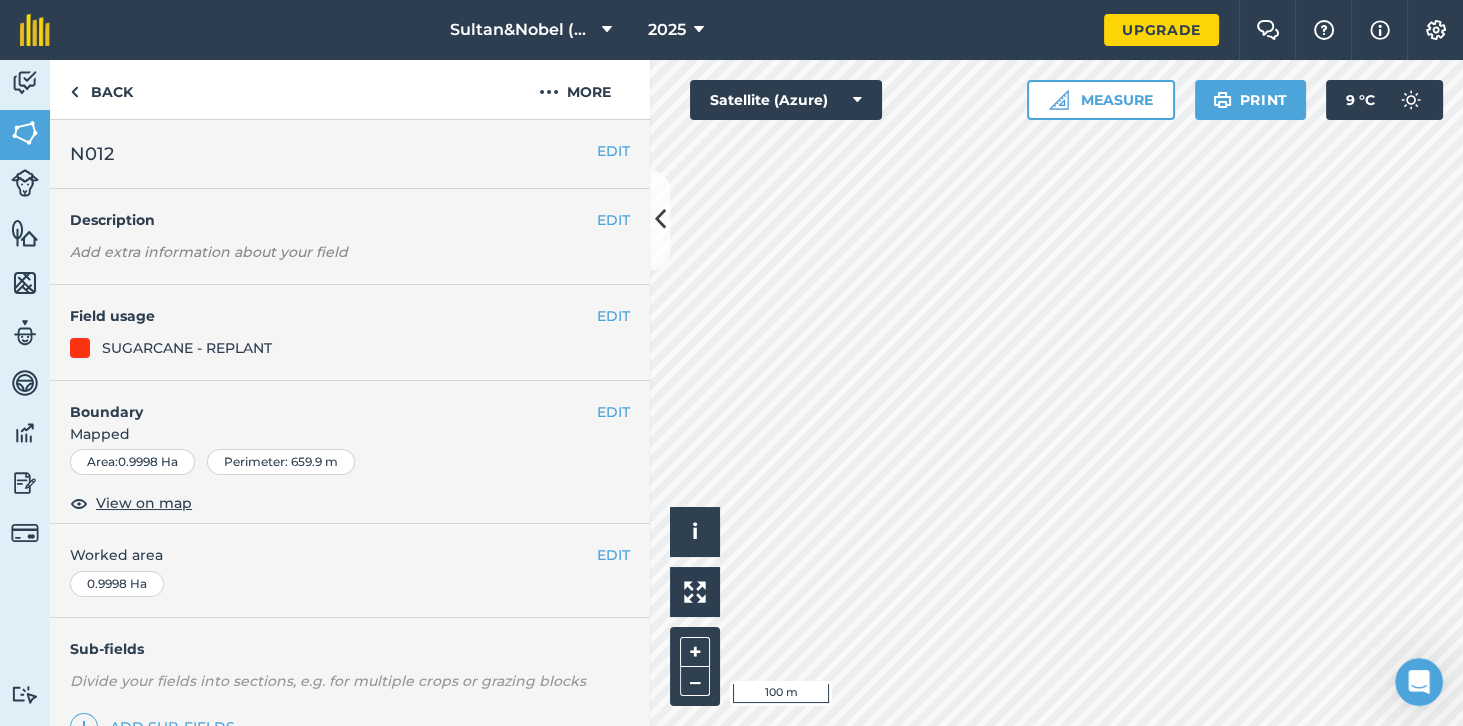 click on "N012" at bounding box center [333, 154] 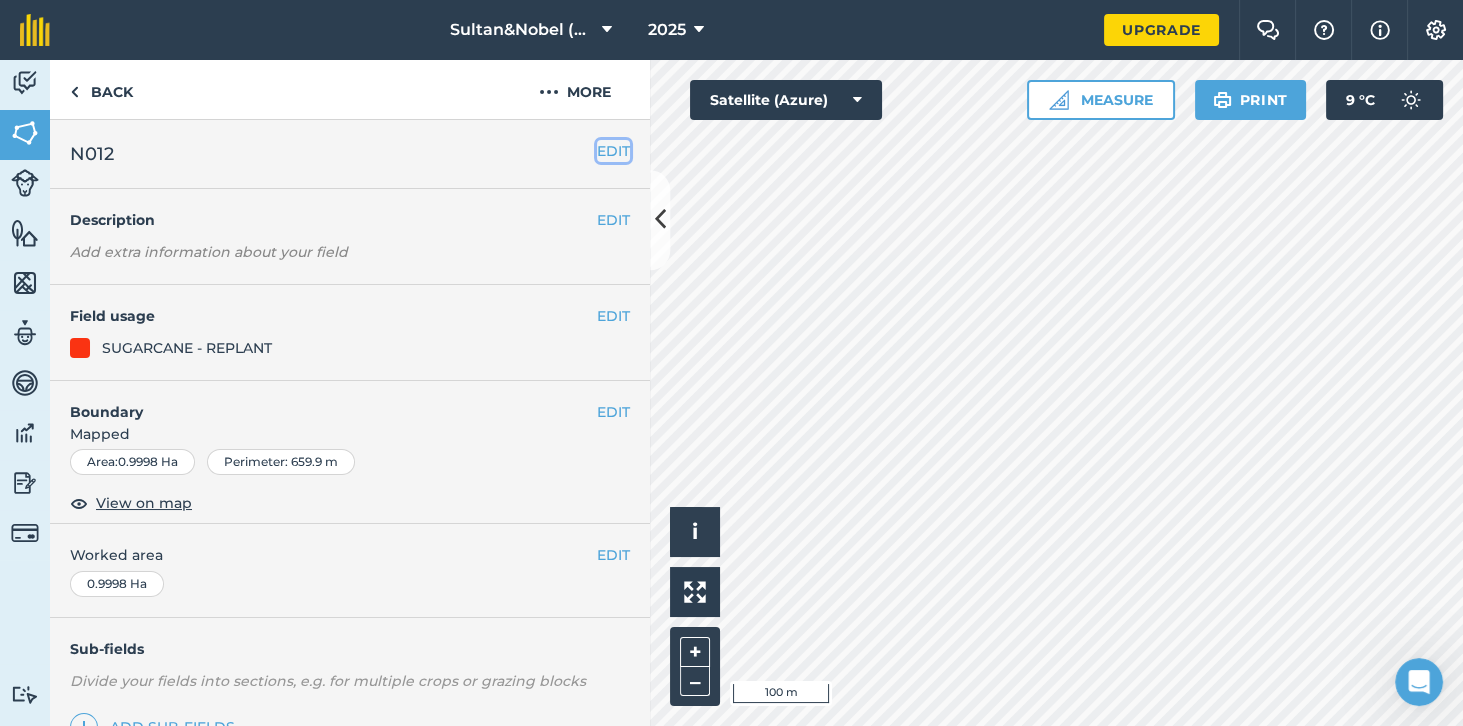 click on "EDIT" at bounding box center [613, 151] 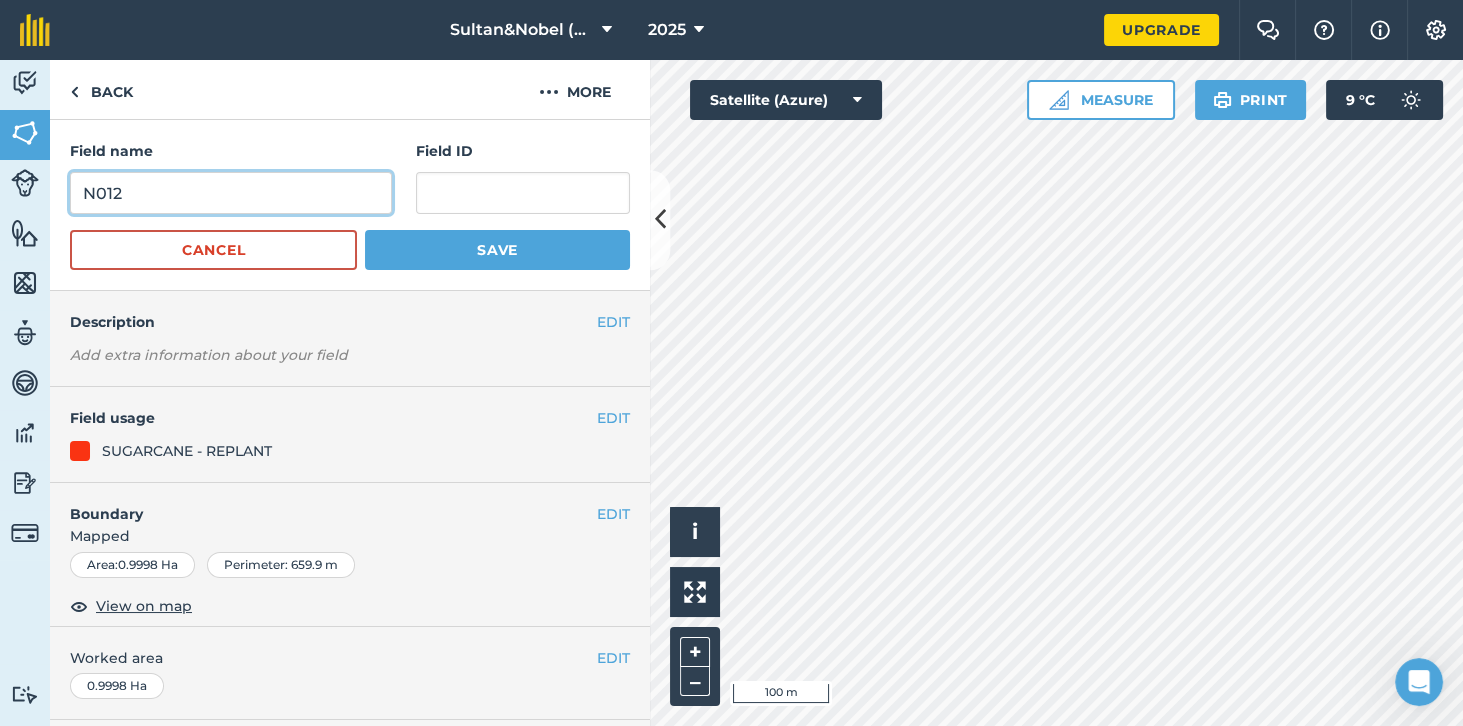 click on "N012" at bounding box center (231, 193) 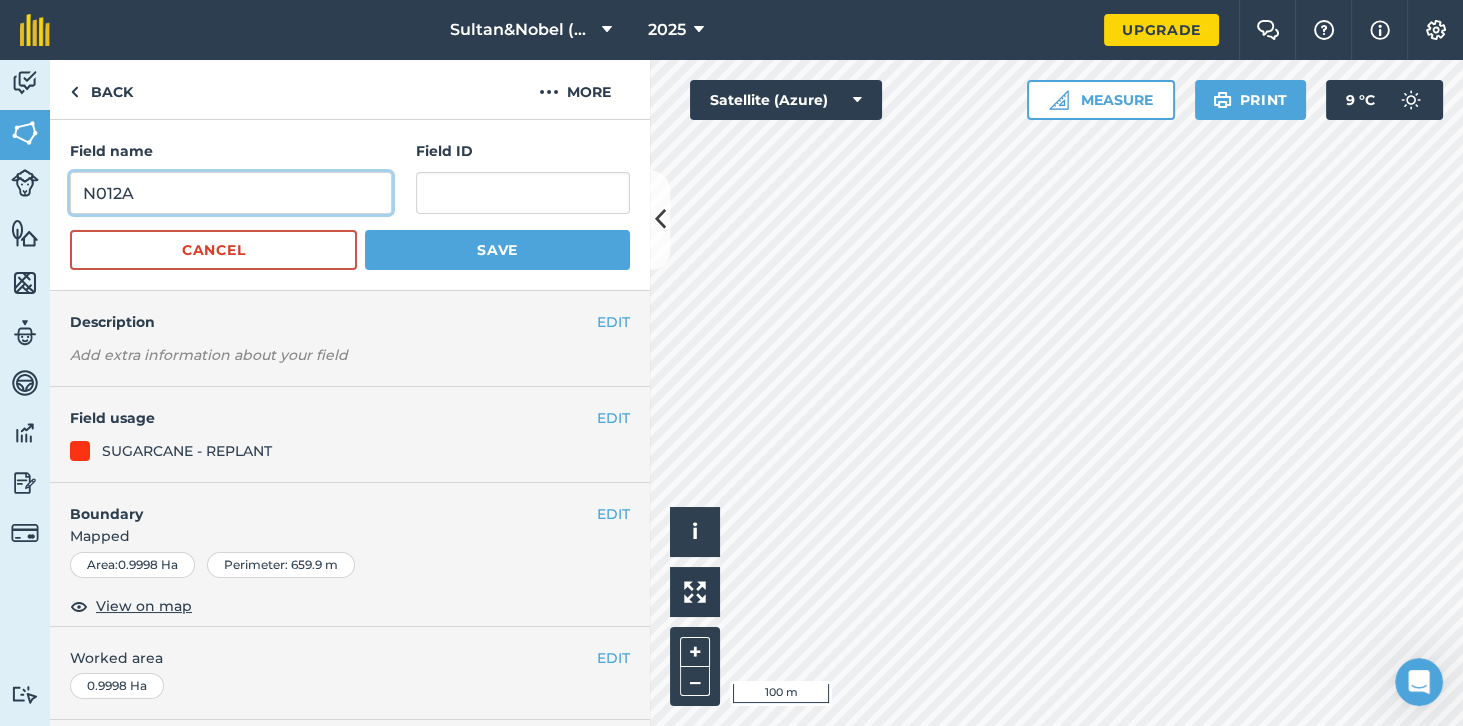 type on "N012A" 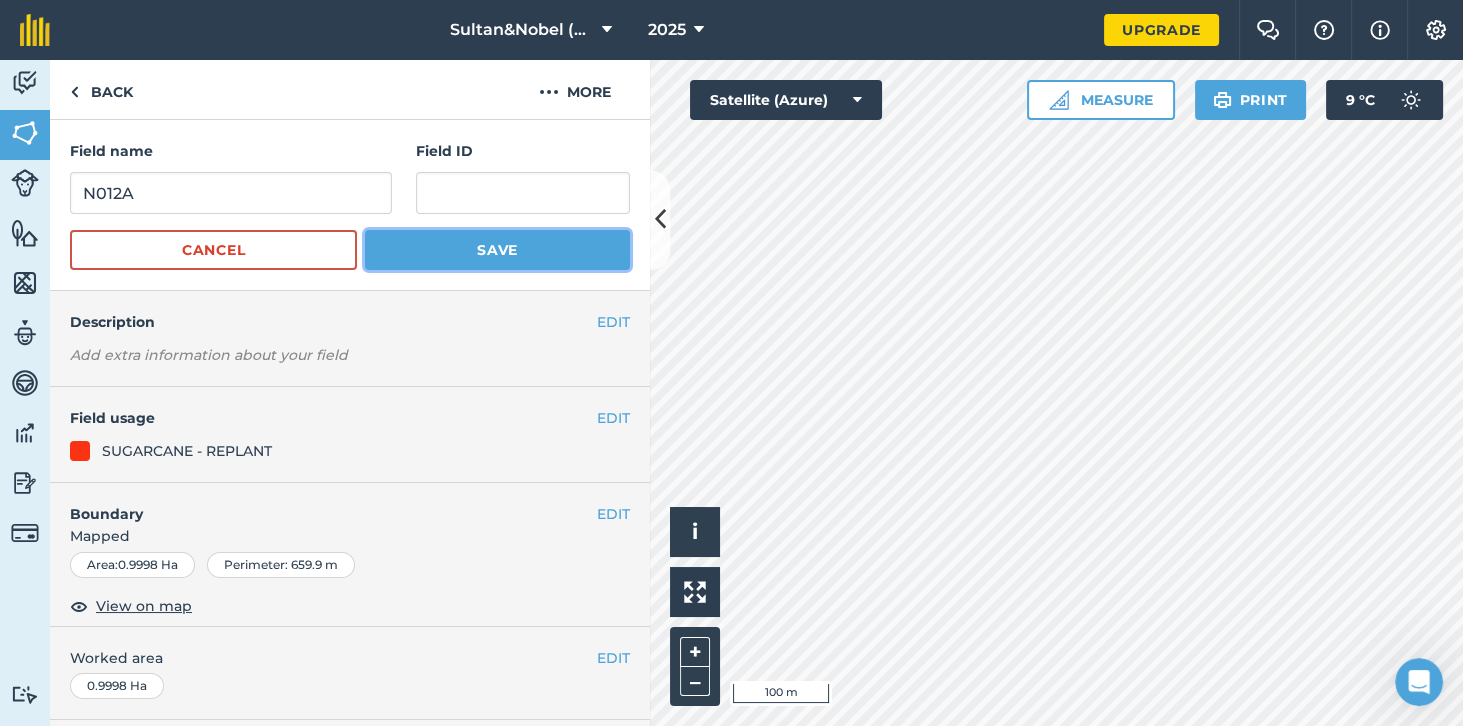 click on "Save" at bounding box center [497, 250] 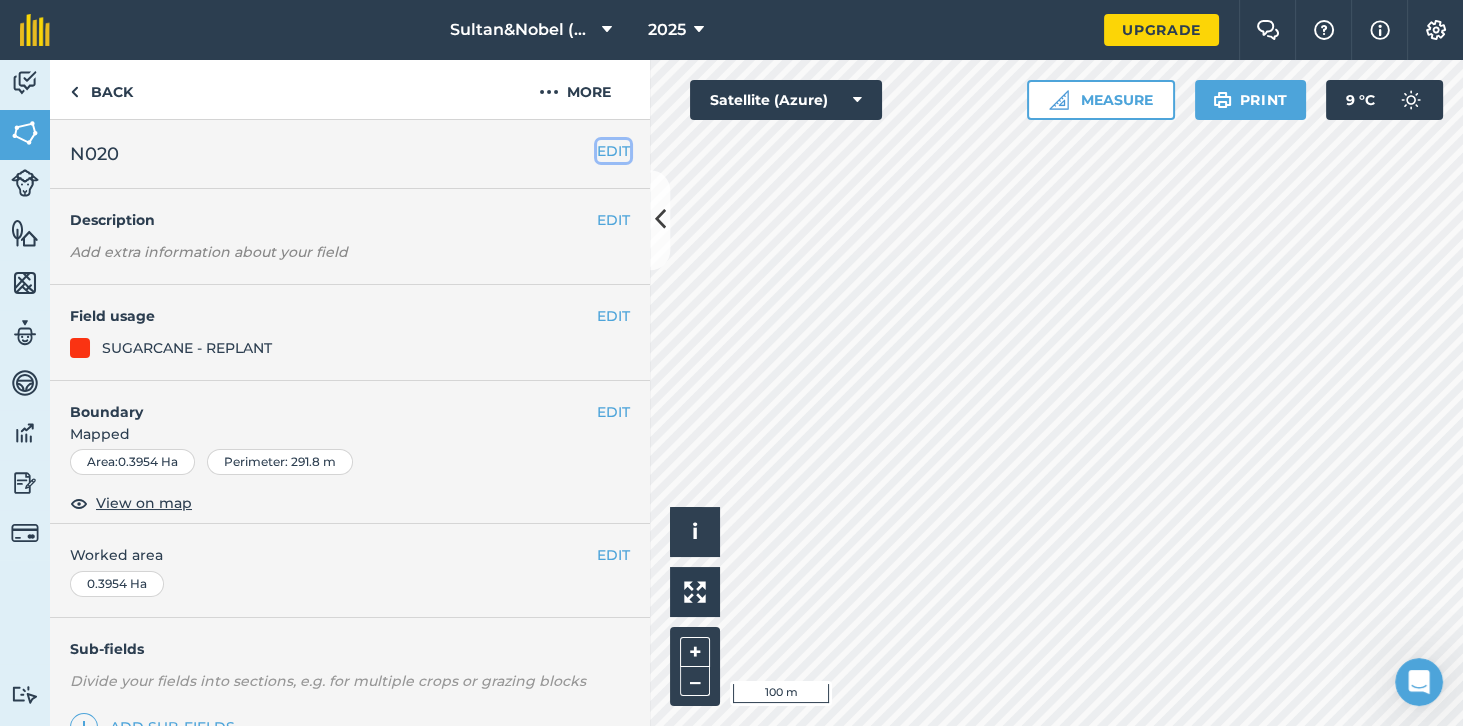 click on "EDIT" at bounding box center [613, 151] 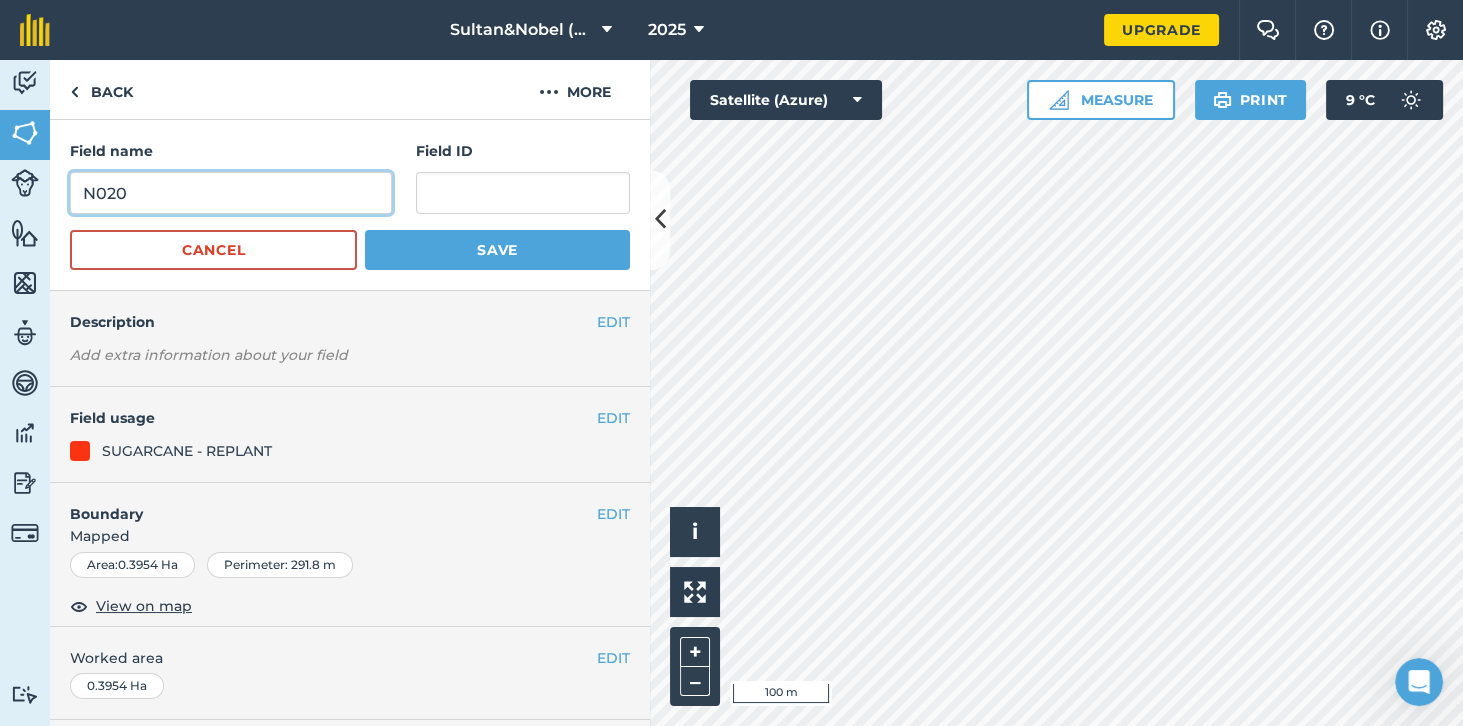 click on "N020" at bounding box center (231, 193) 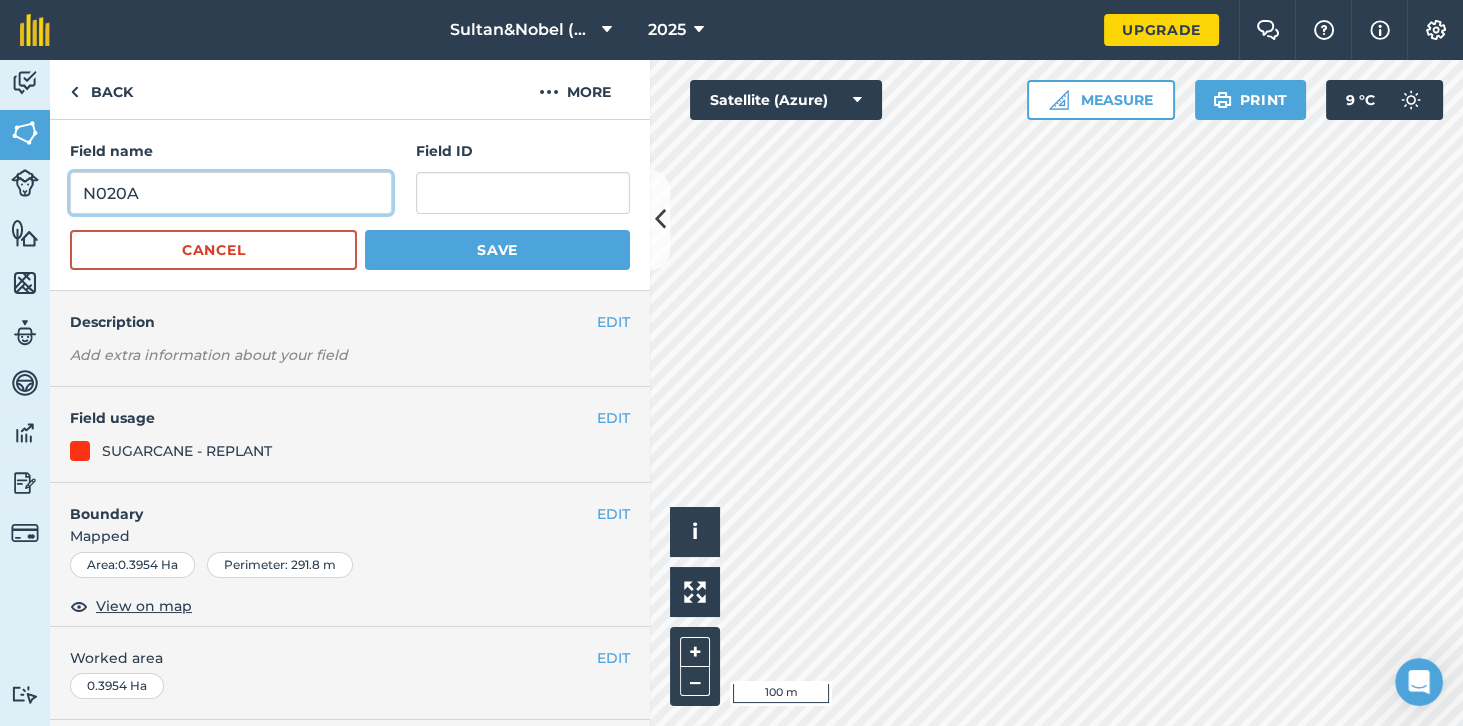 type on "N020A" 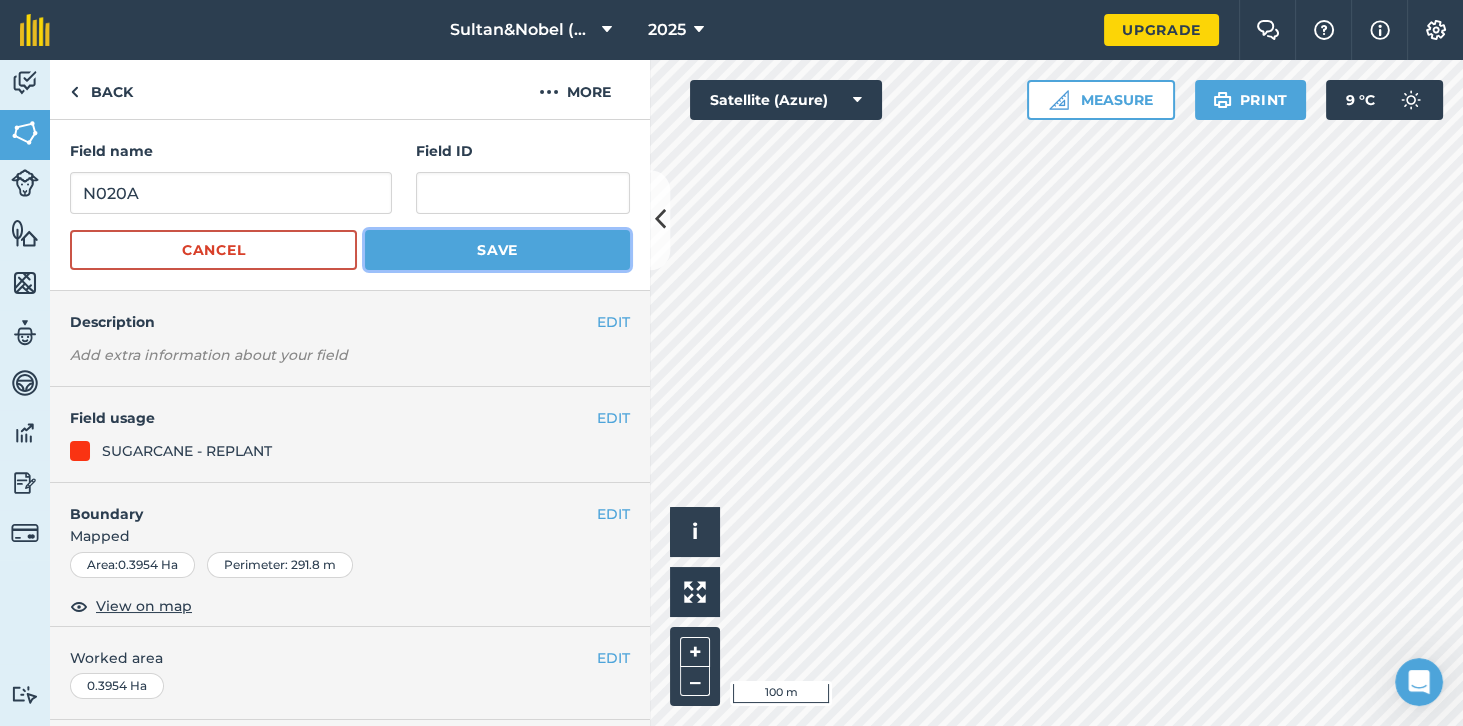 click on "Save" at bounding box center (497, 250) 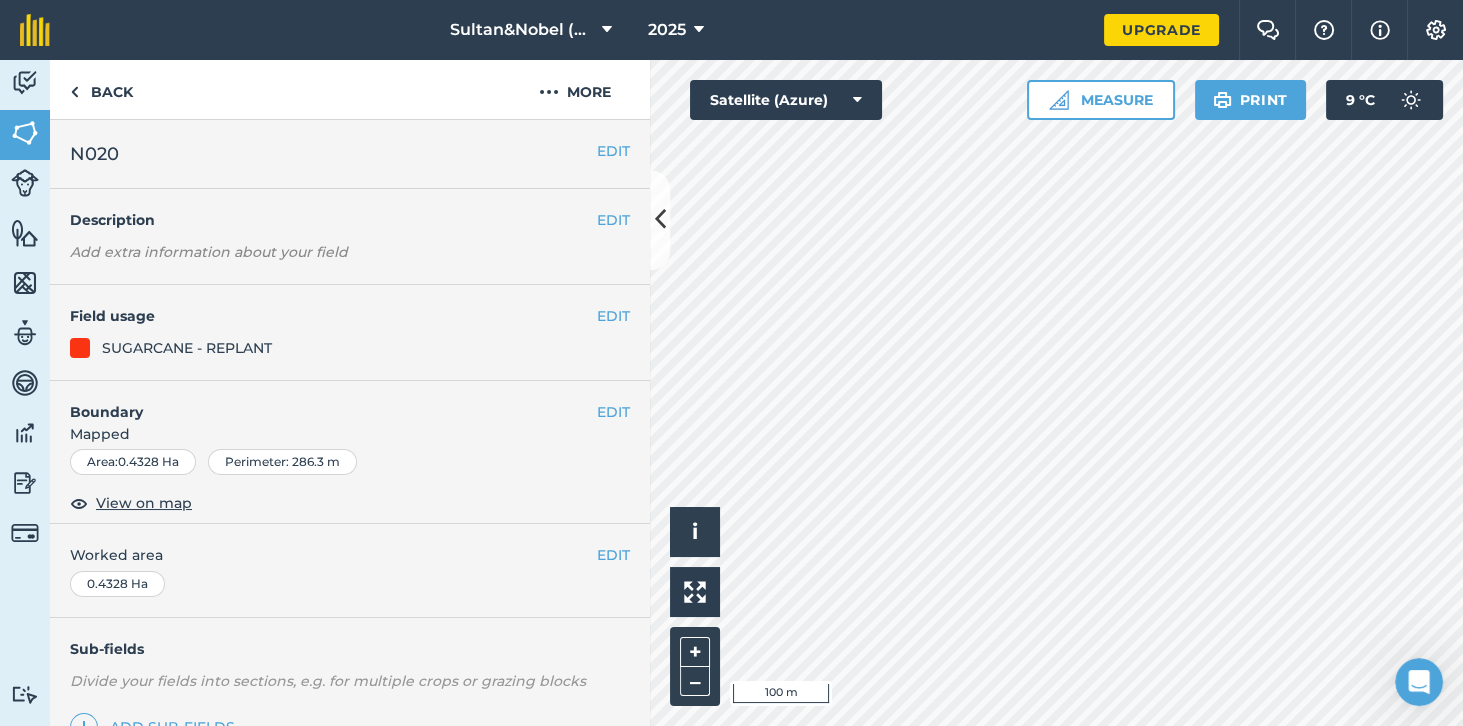click on "N020" at bounding box center (333, 154) 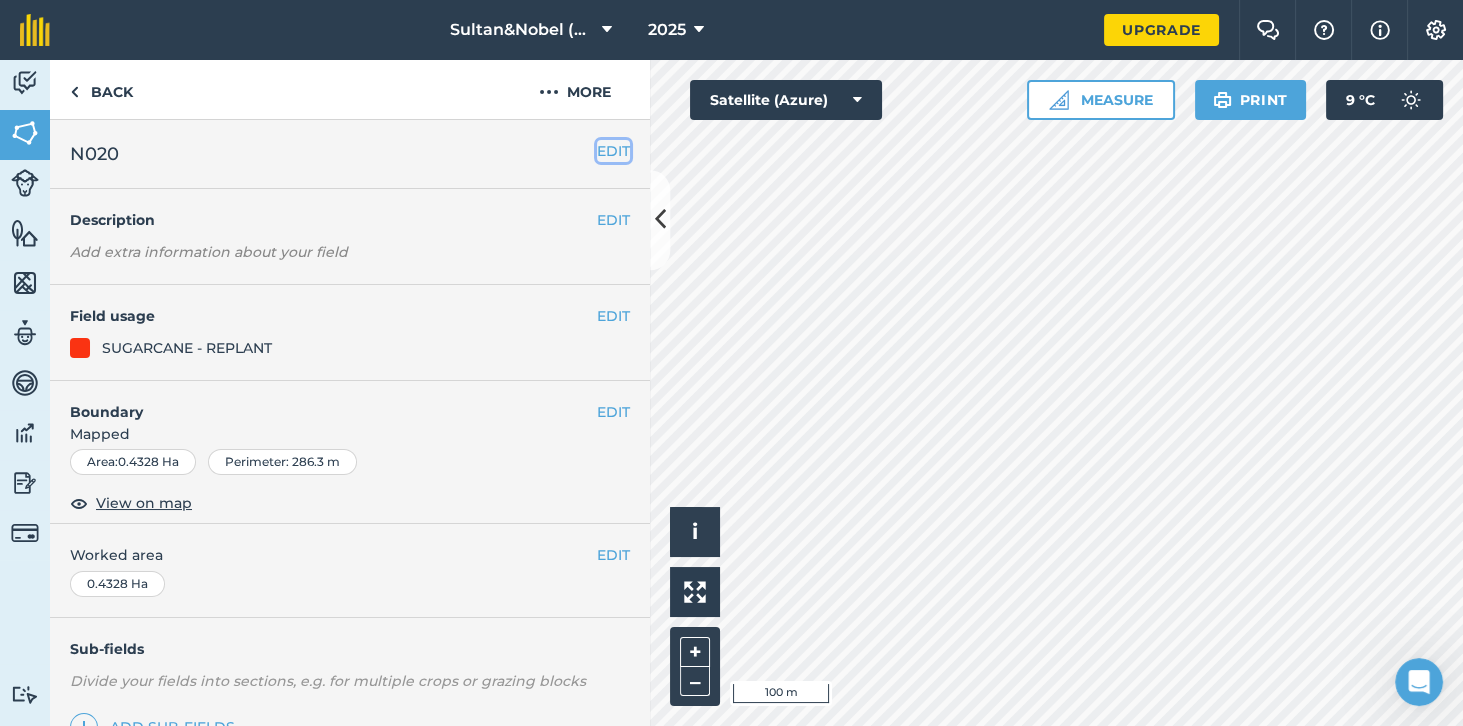 click on "EDIT" at bounding box center [613, 151] 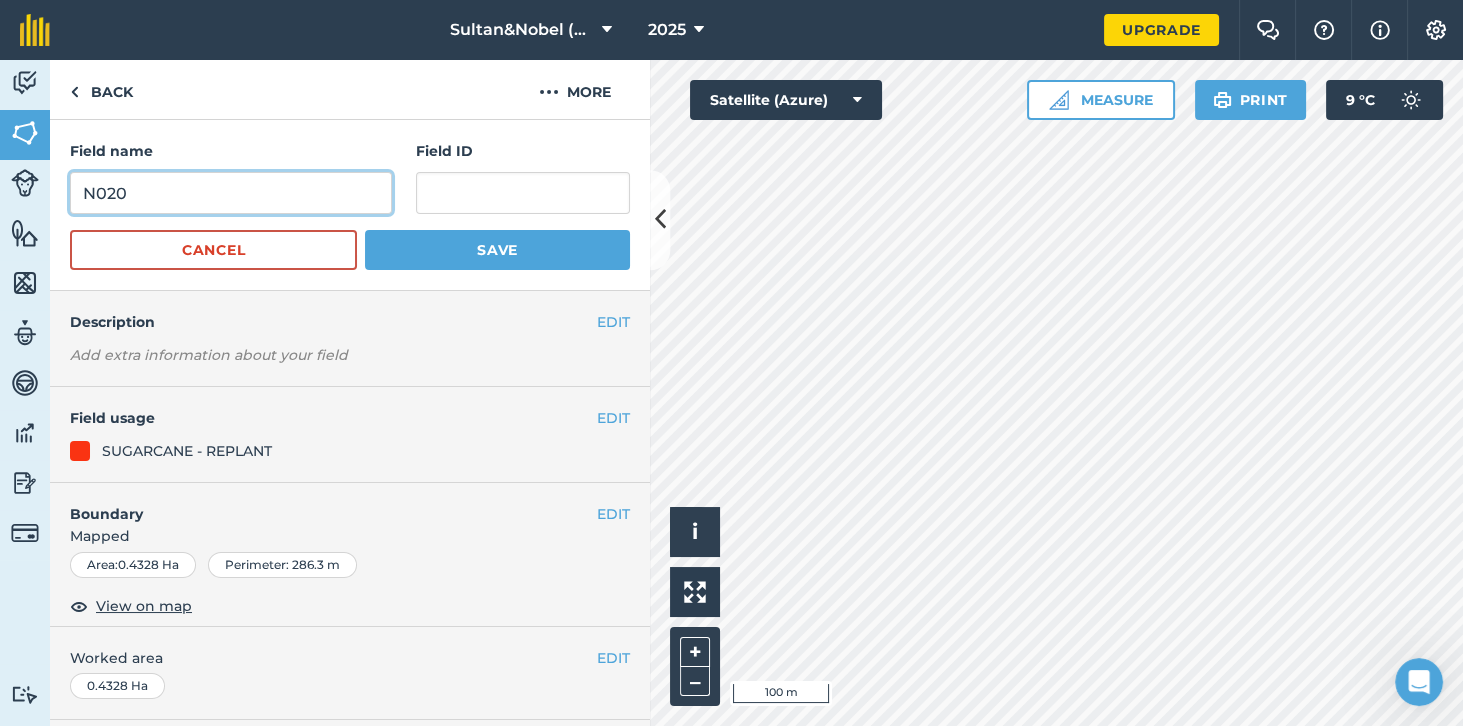 click on "N020" at bounding box center [231, 193] 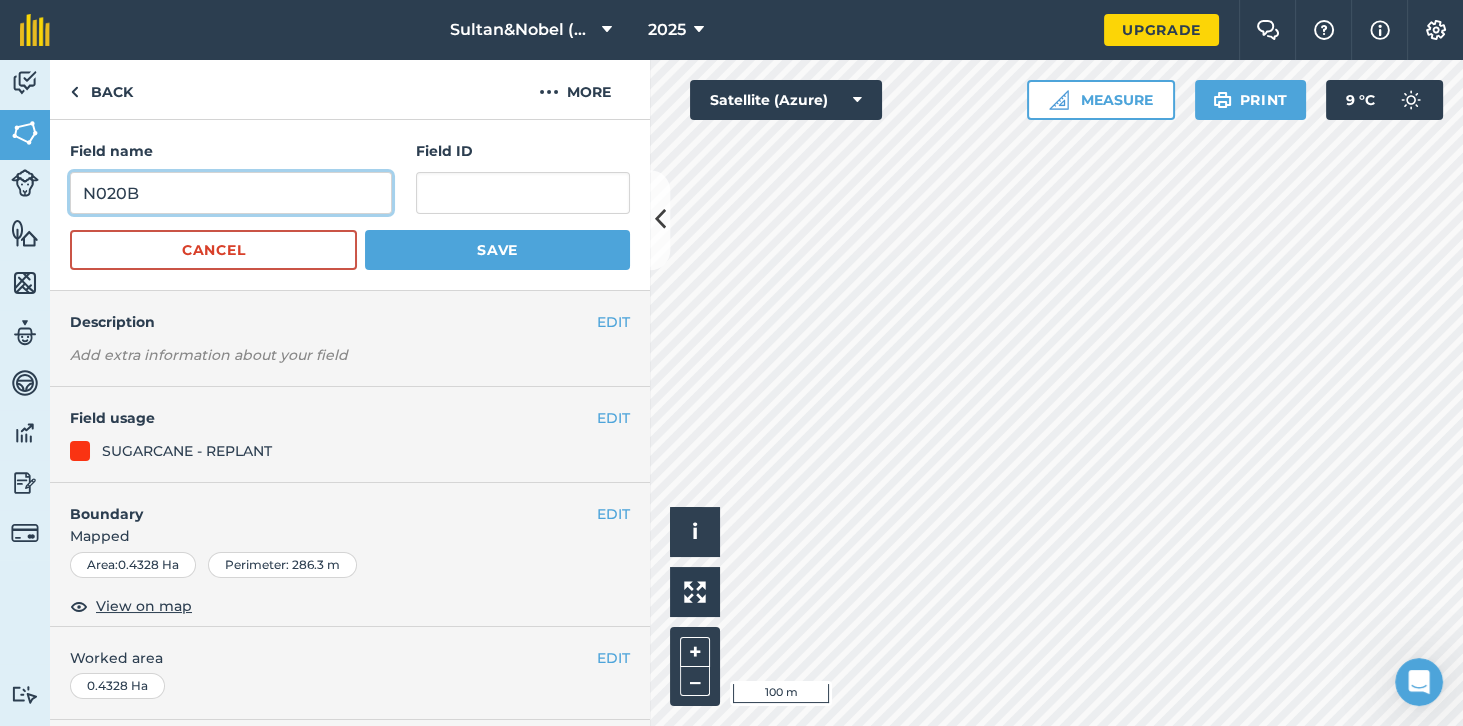 type on "N020B" 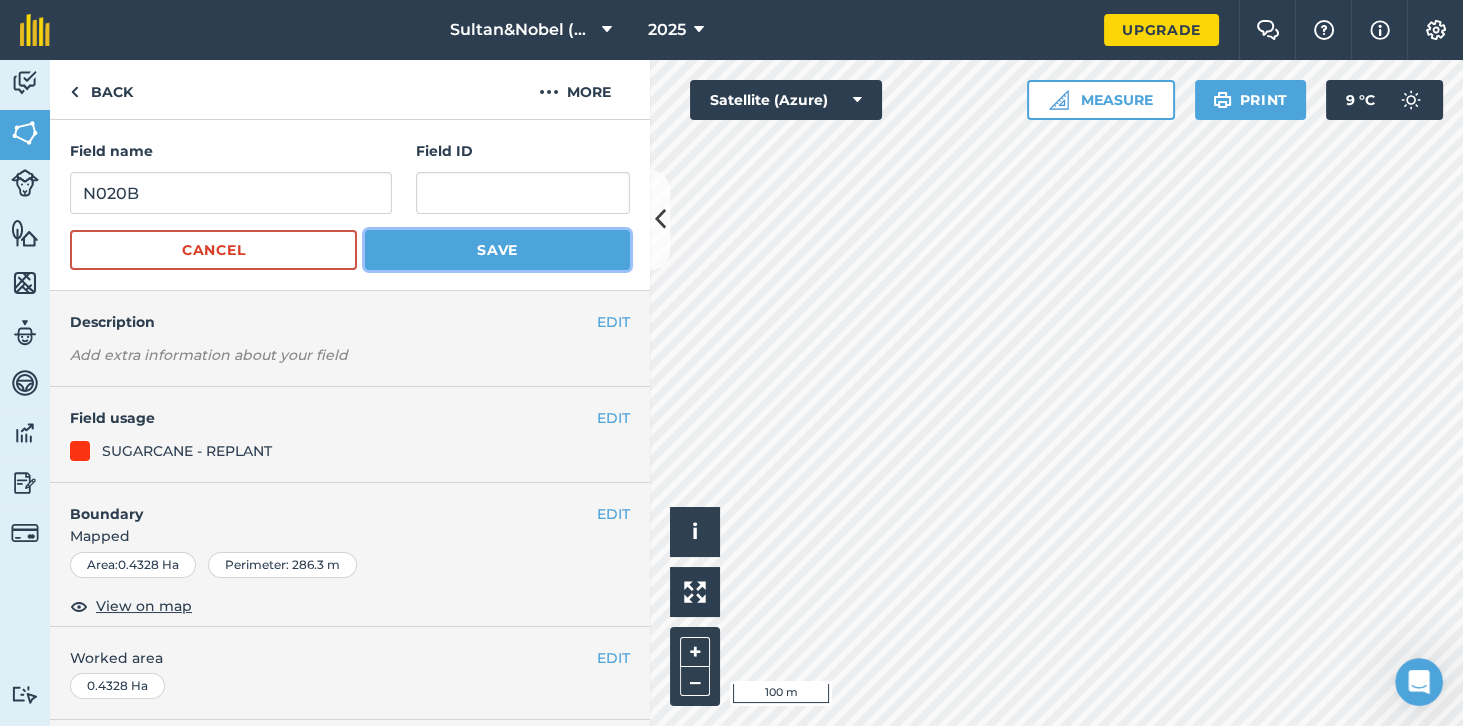 click on "Save" at bounding box center (497, 250) 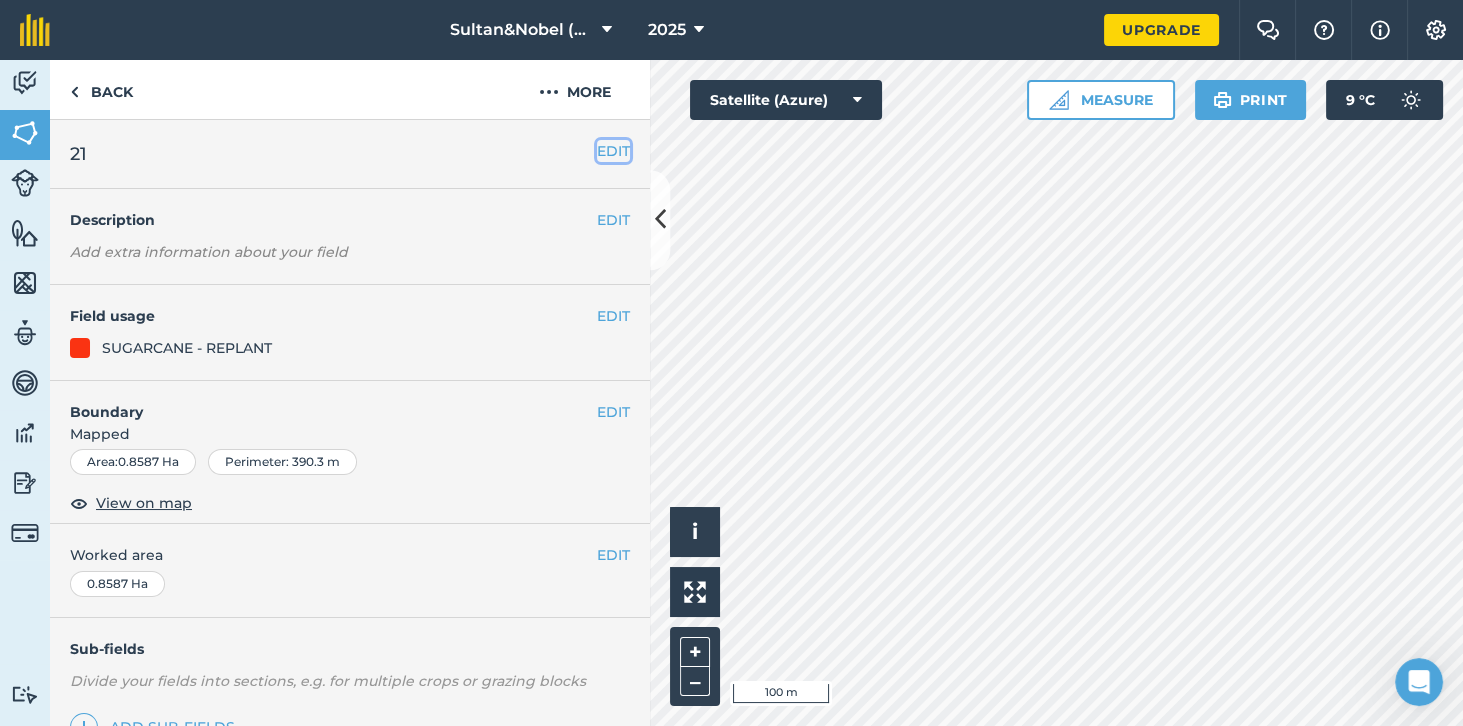 click on "EDIT" at bounding box center [613, 151] 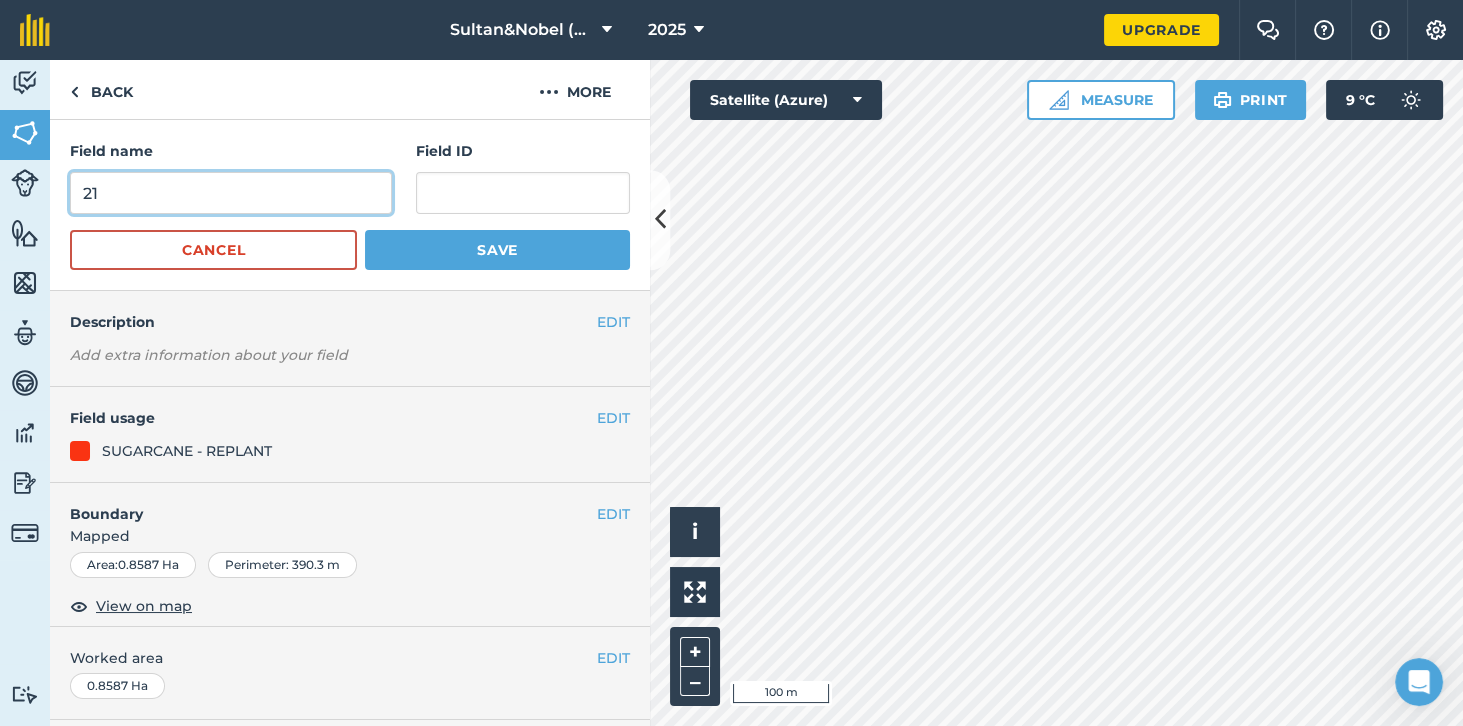 click on "21" at bounding box center [231, 193] 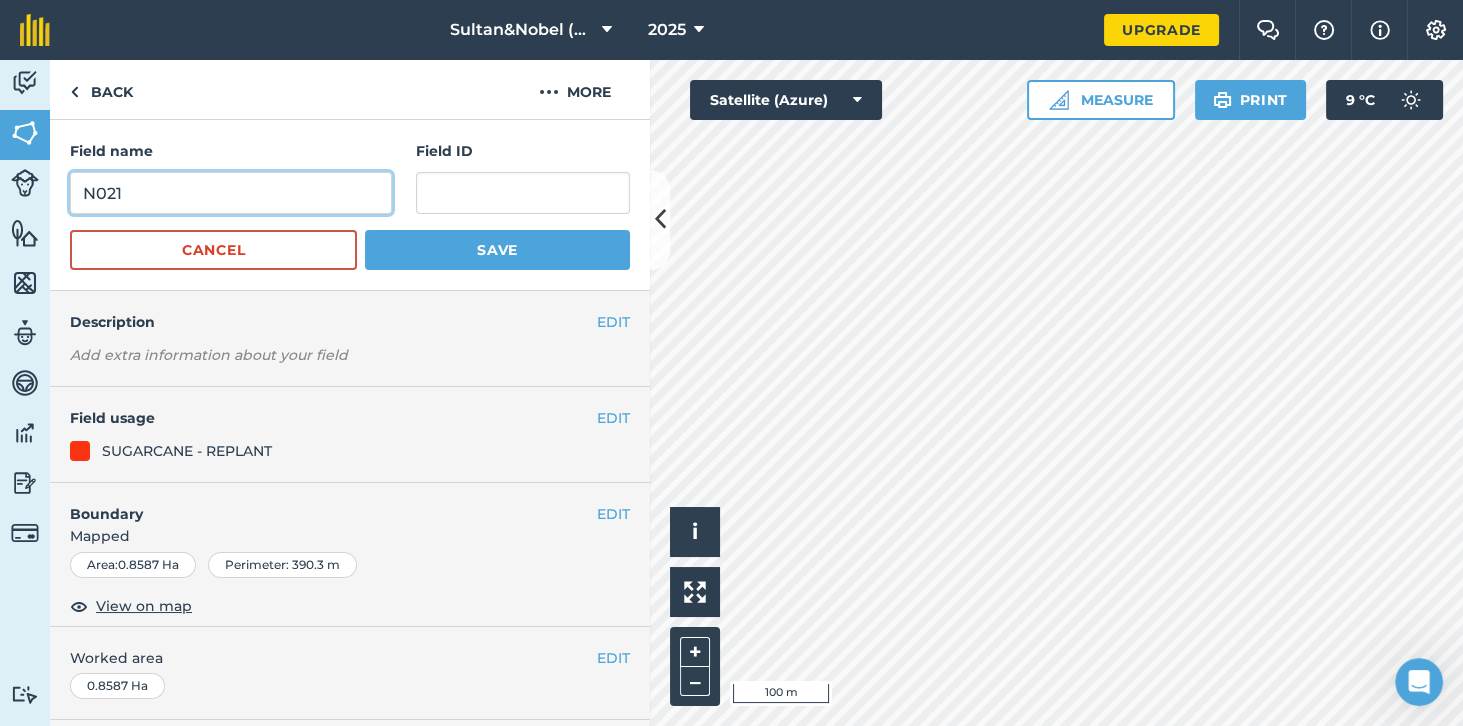 type on "N021" 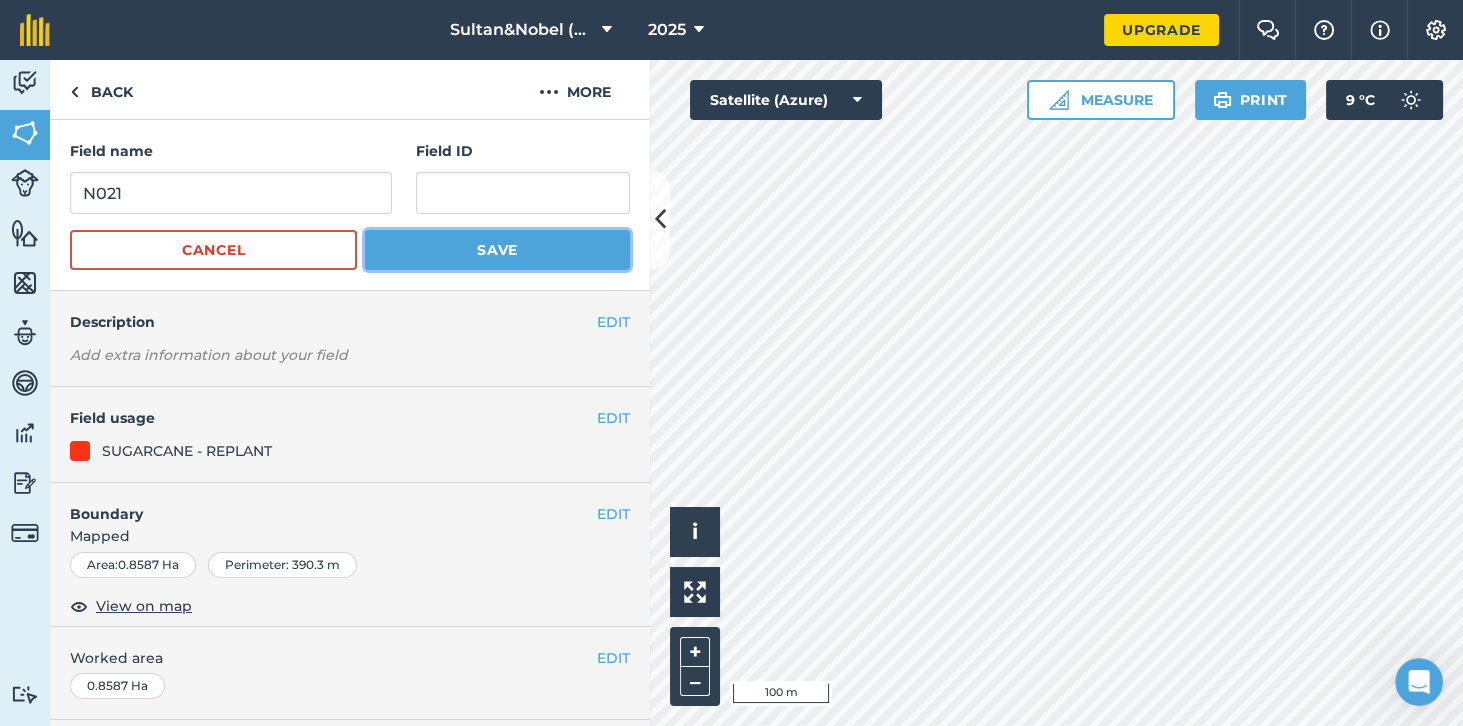 click on "Save" at bounding box center [497, 250] 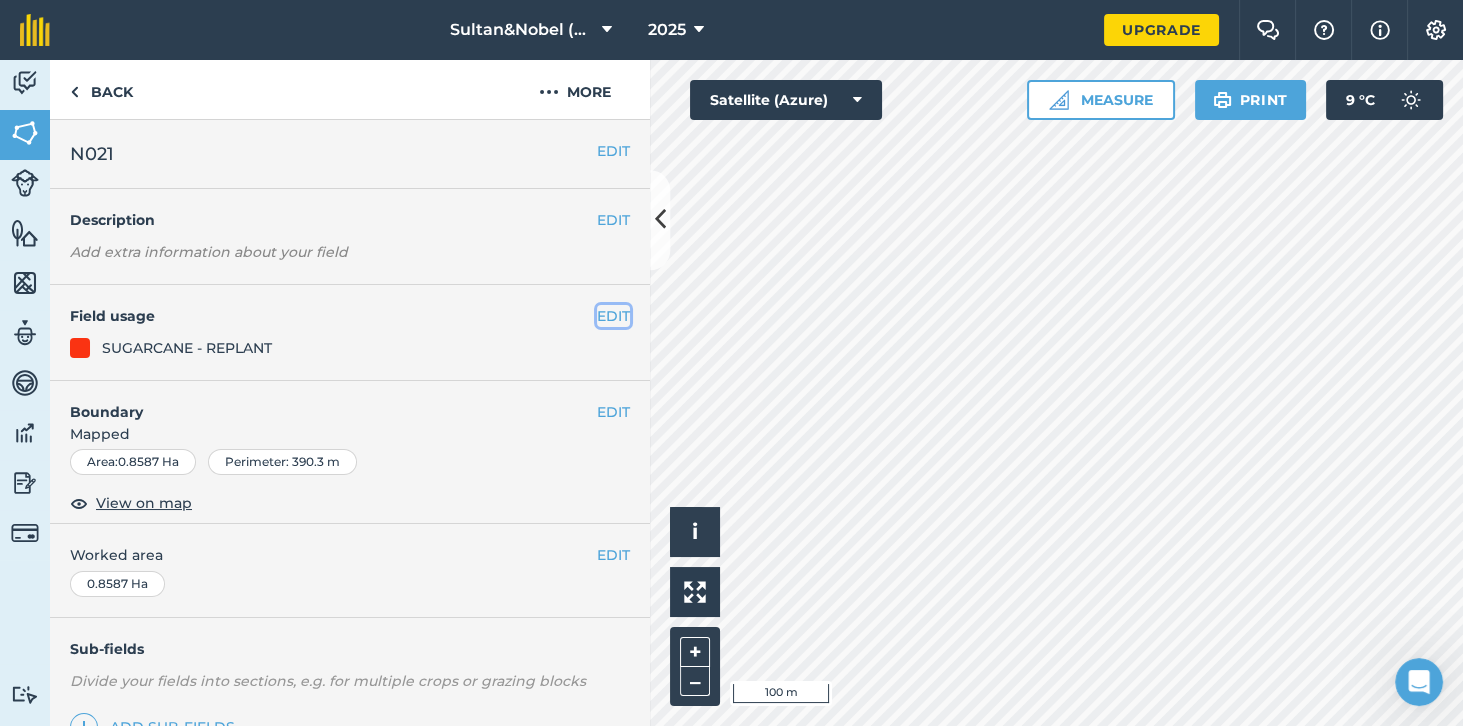 click on "EDIT" at bounding box center [613, 316] 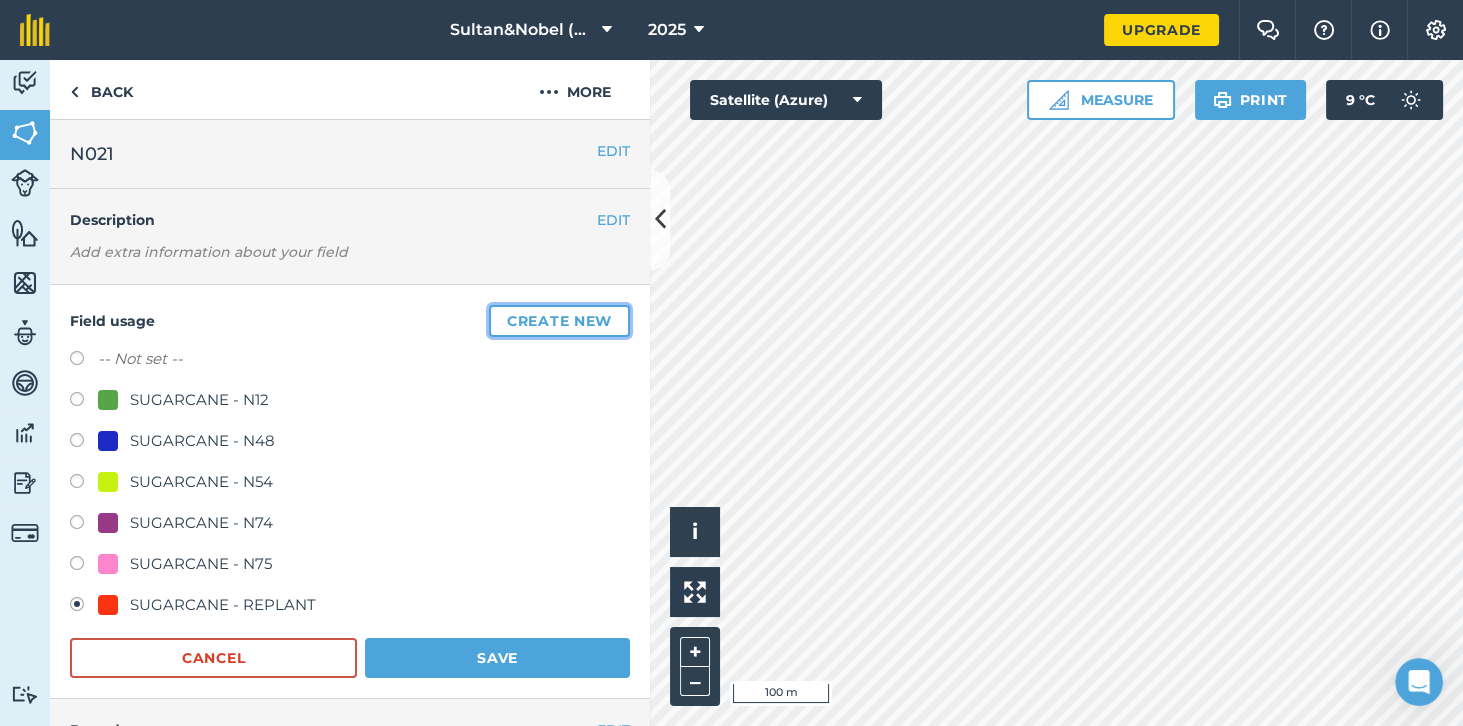 click on "Create new" at bounding box center (559, 321) 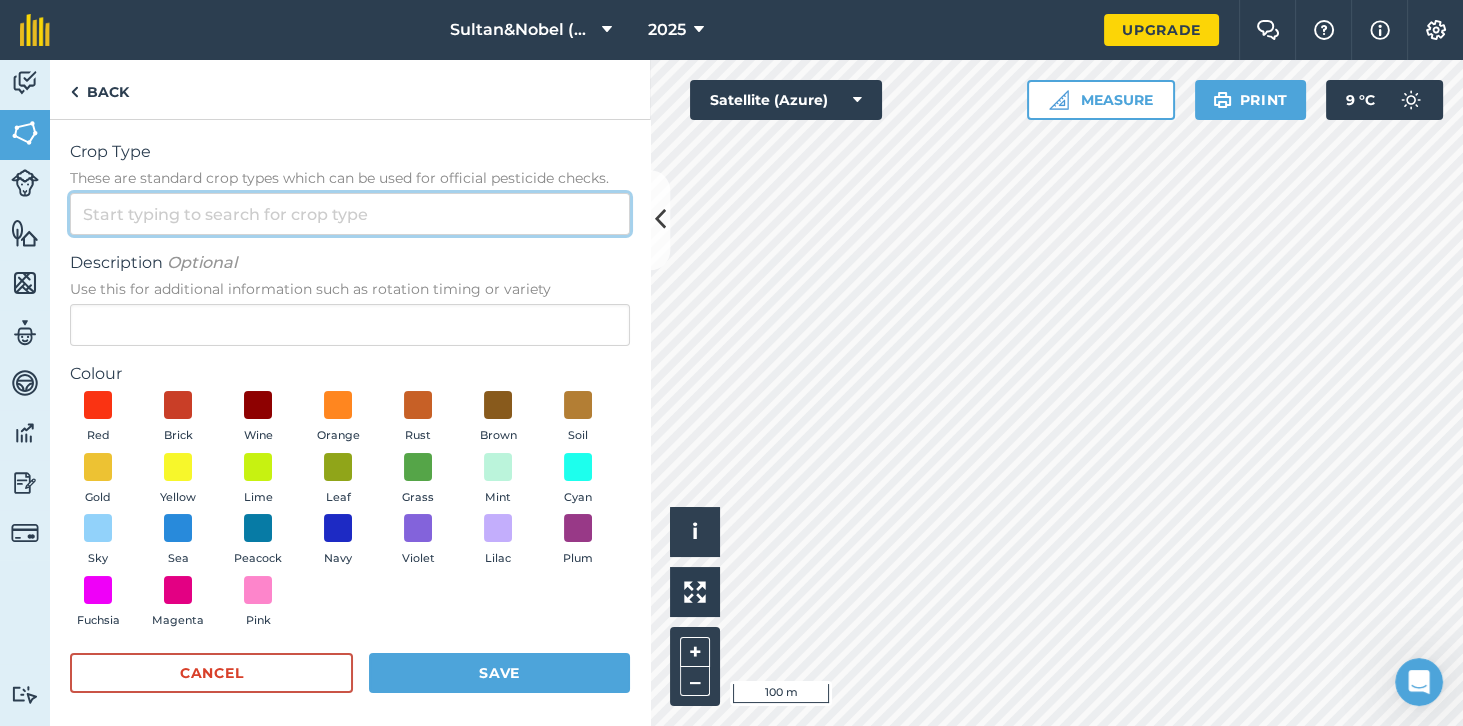 click on "Crop Type These are standard crop types which can be used for official pesticide checks." at bounding box center (350, 214) 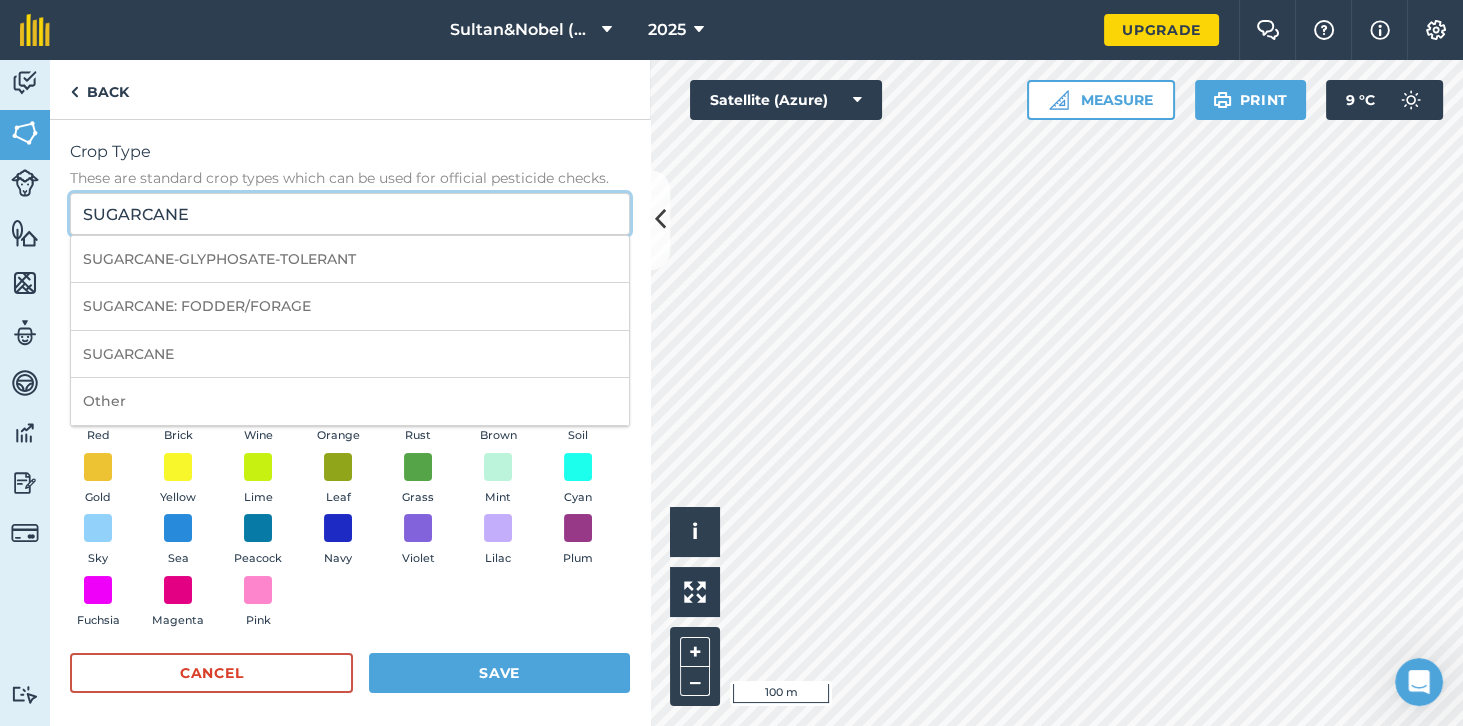type on "SUGARCANE" 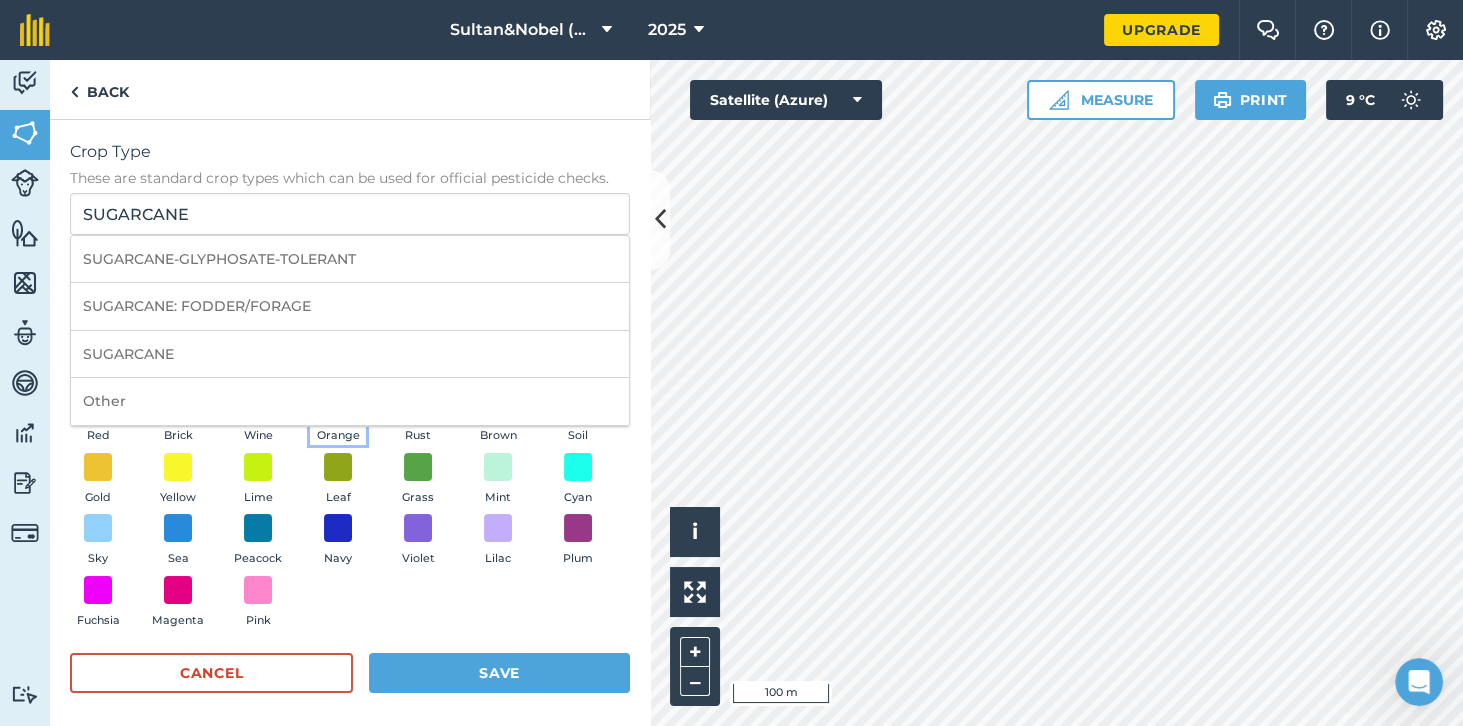 click on "Orange" at bounding box center (338, 436) 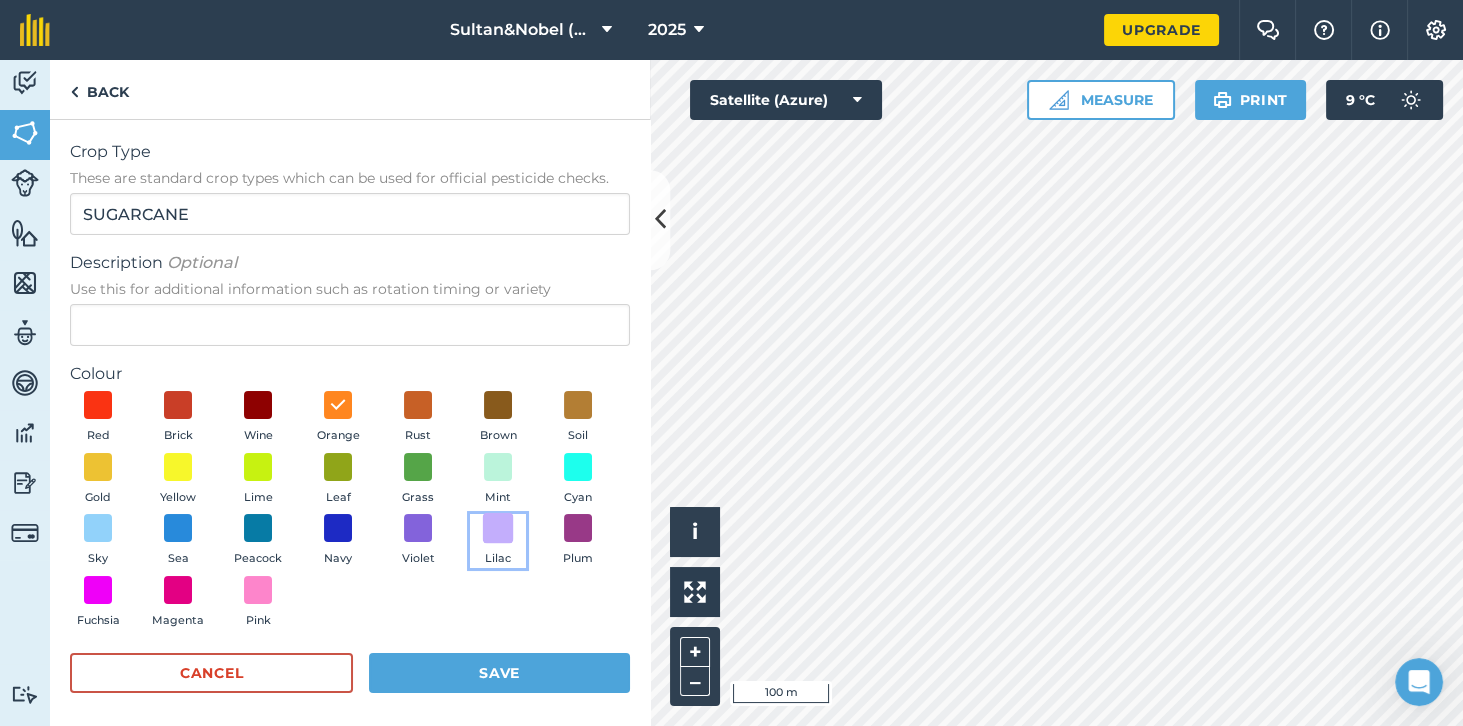 click at bounding box center [498, 528] 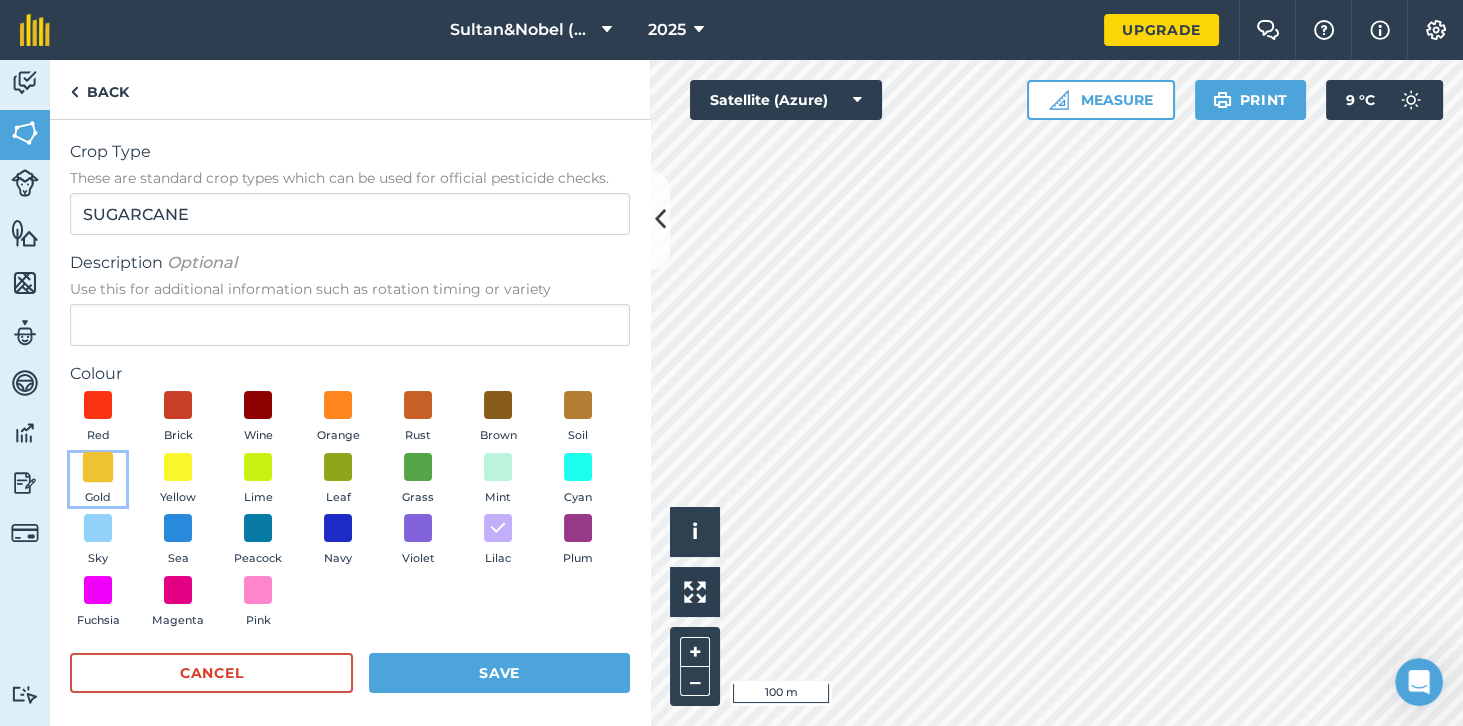 click at bounding box center (98, 466) 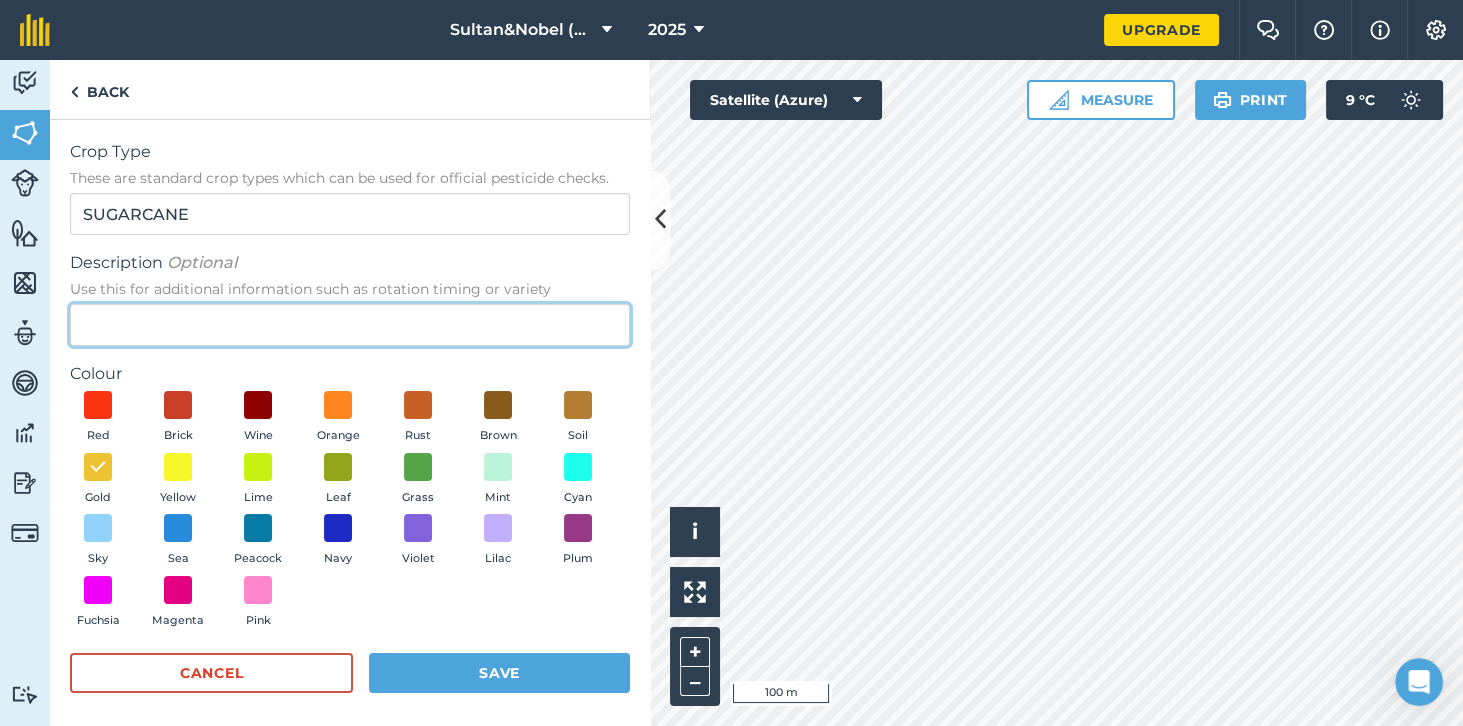 click on "Description   Optional Use this for additional information such as rotation timing or variety" at bounding box center (350, 325) 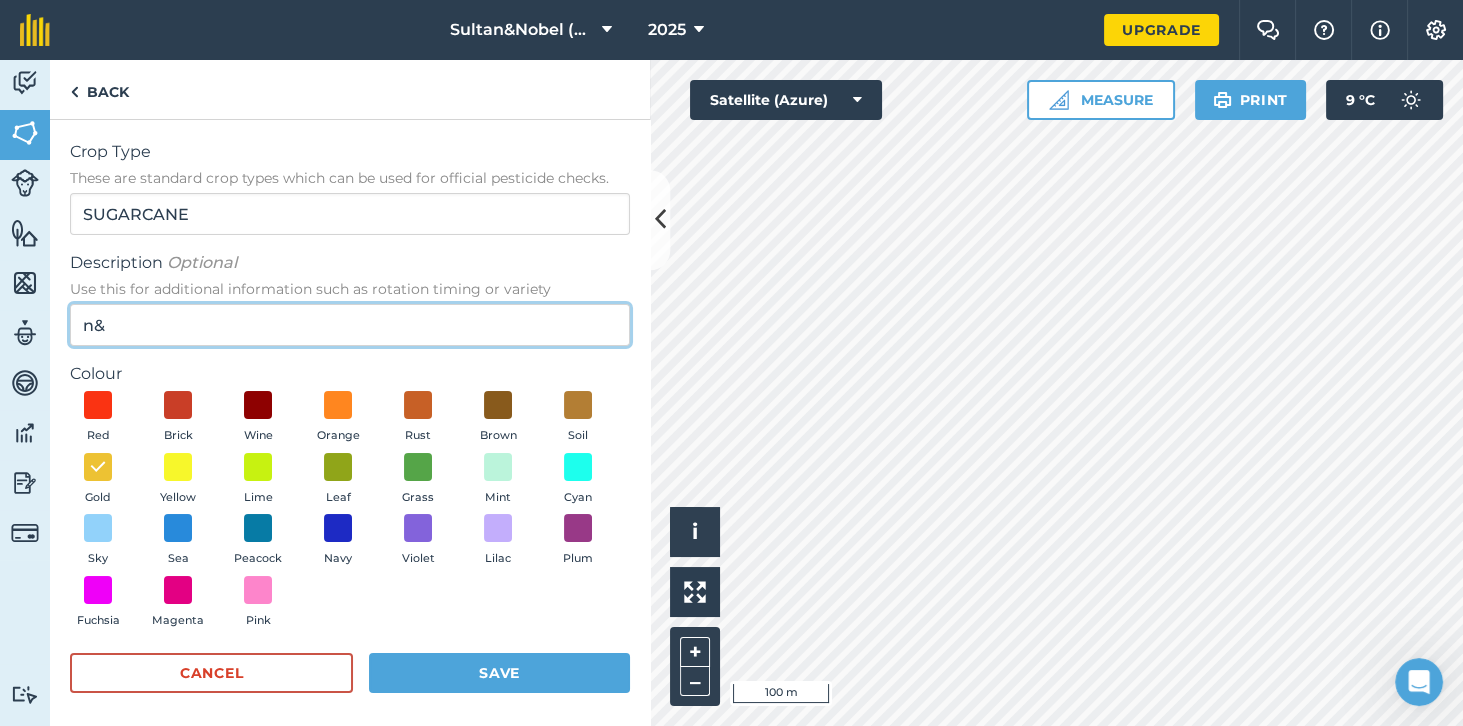 type on "n" 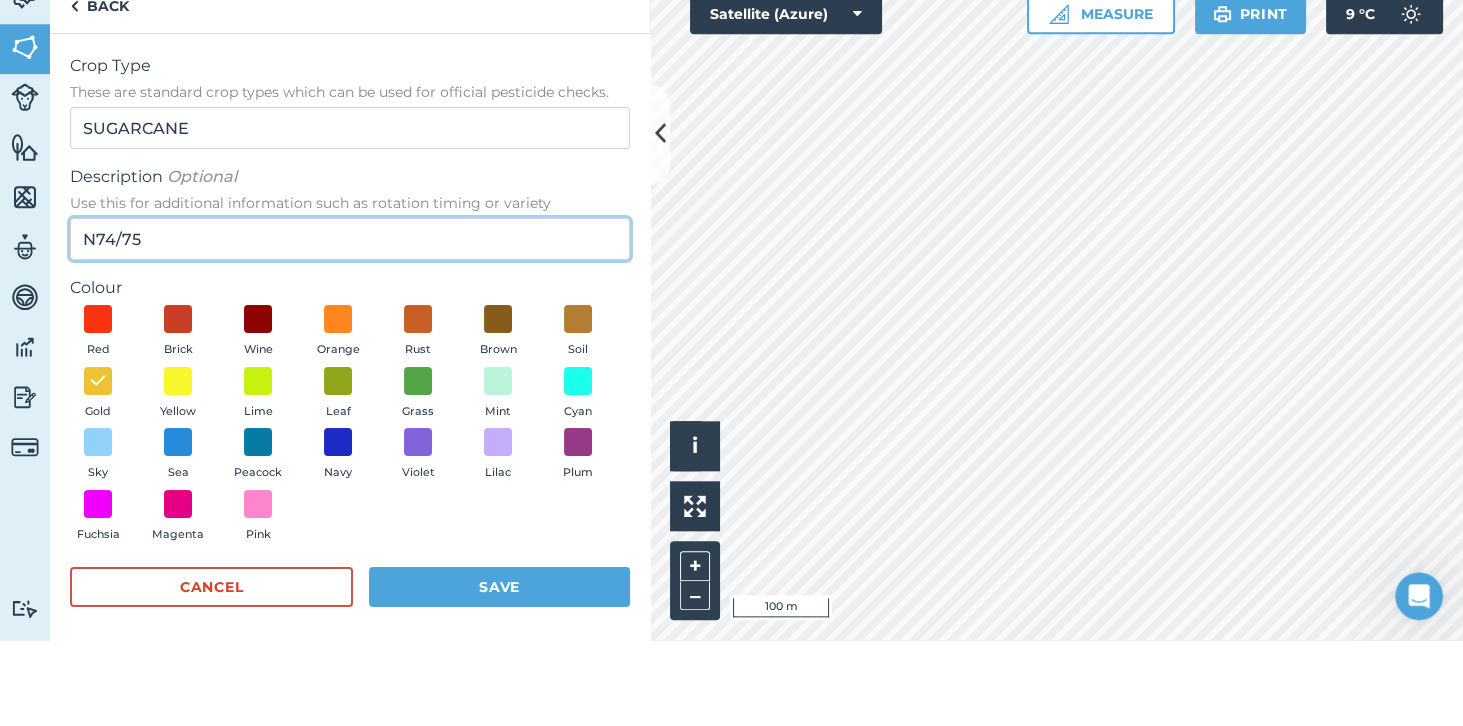 scroll, scrollTop: 50, scrollLeft: 0, axis: vertical 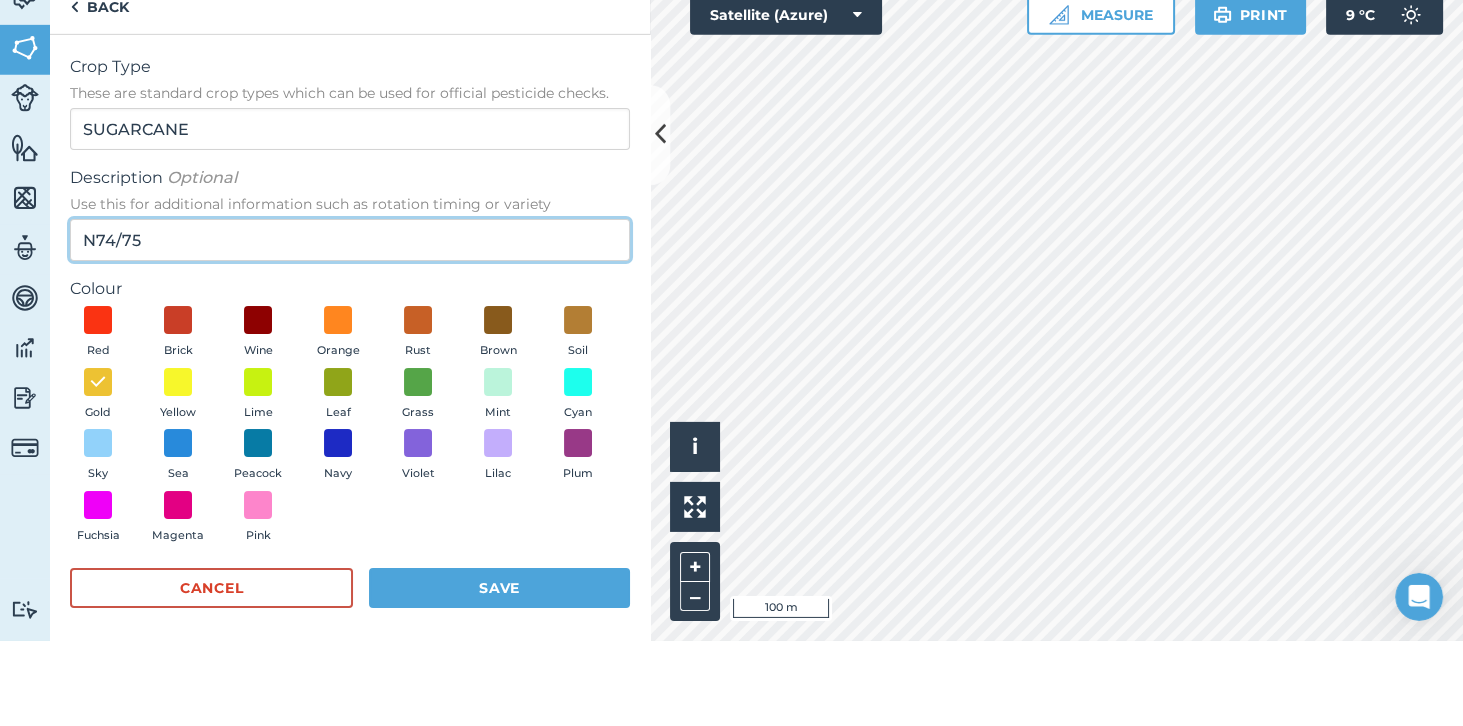 type on "N74/75" 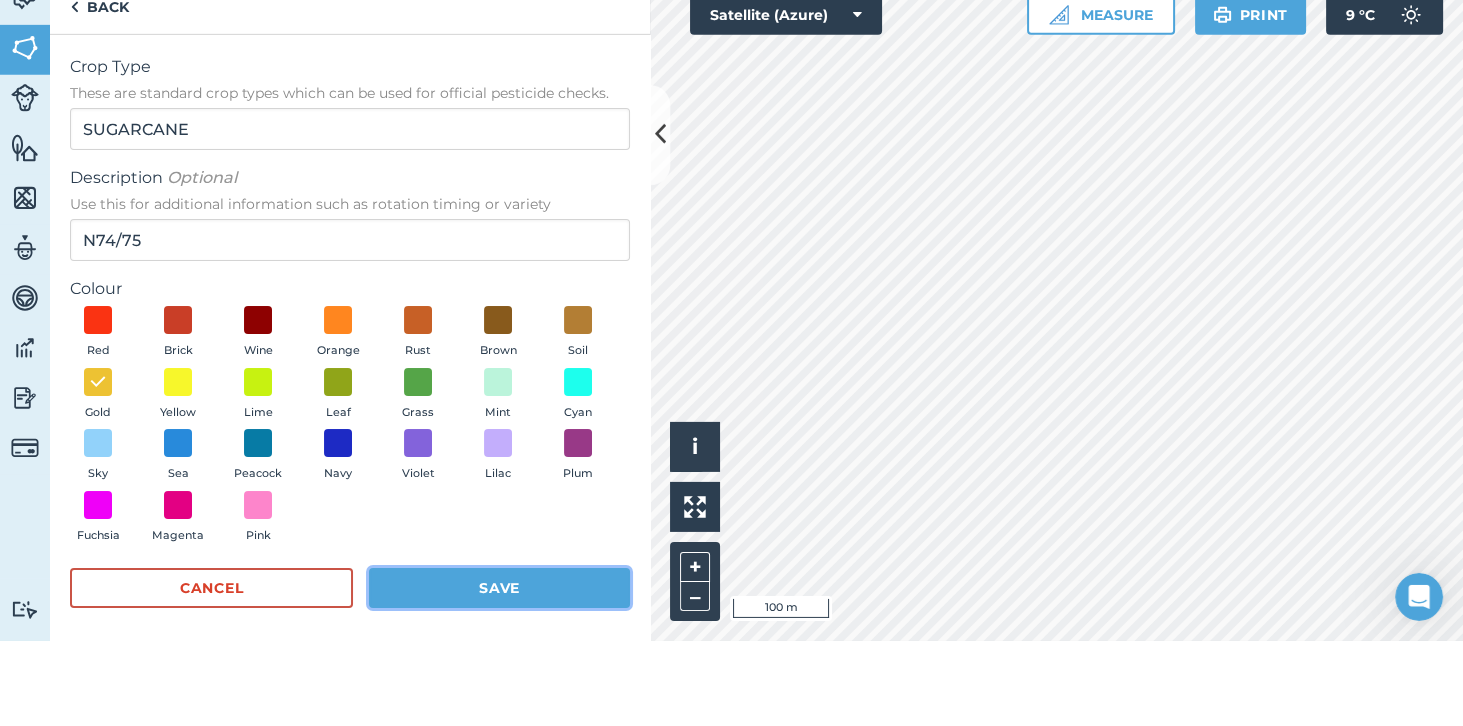 click on "Save" at bounding box center (499, 673) 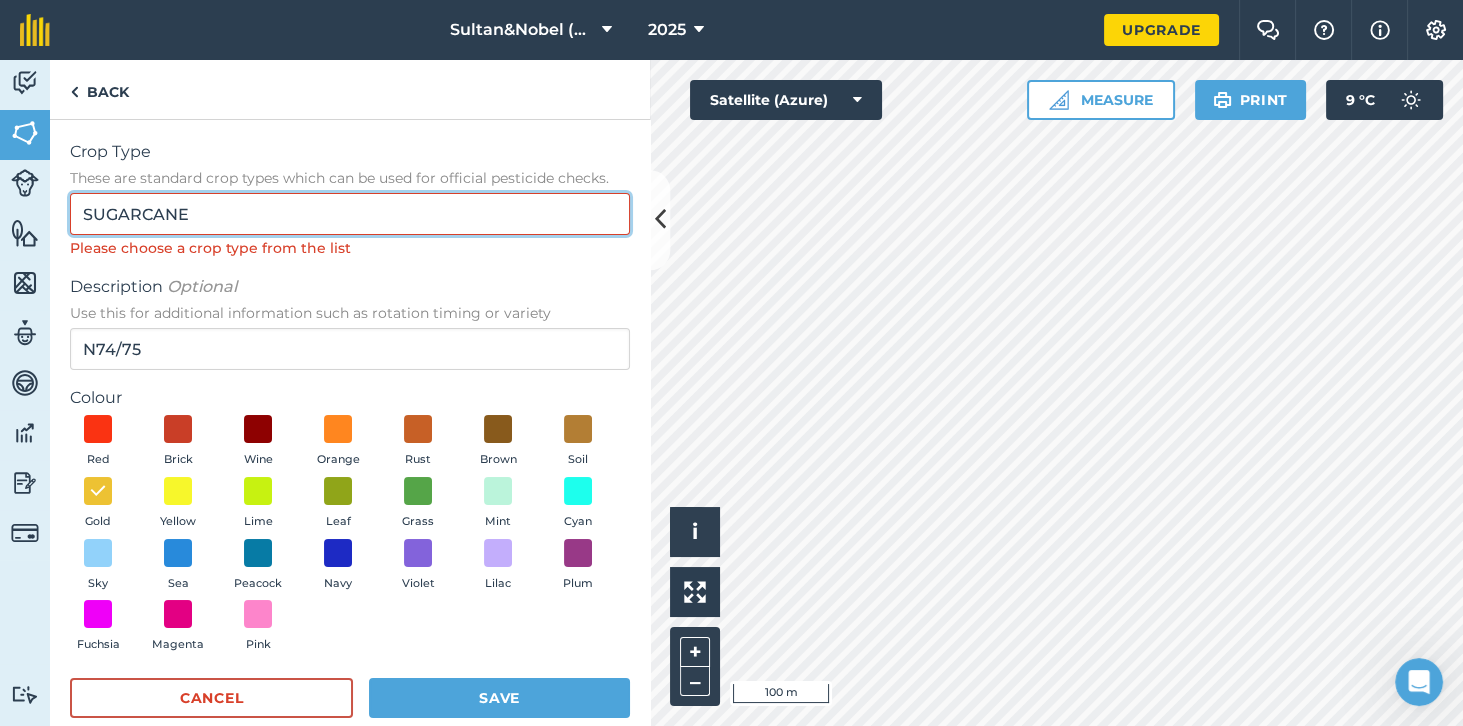 click on "SUGARCANE" at bounding box center (350, 214) 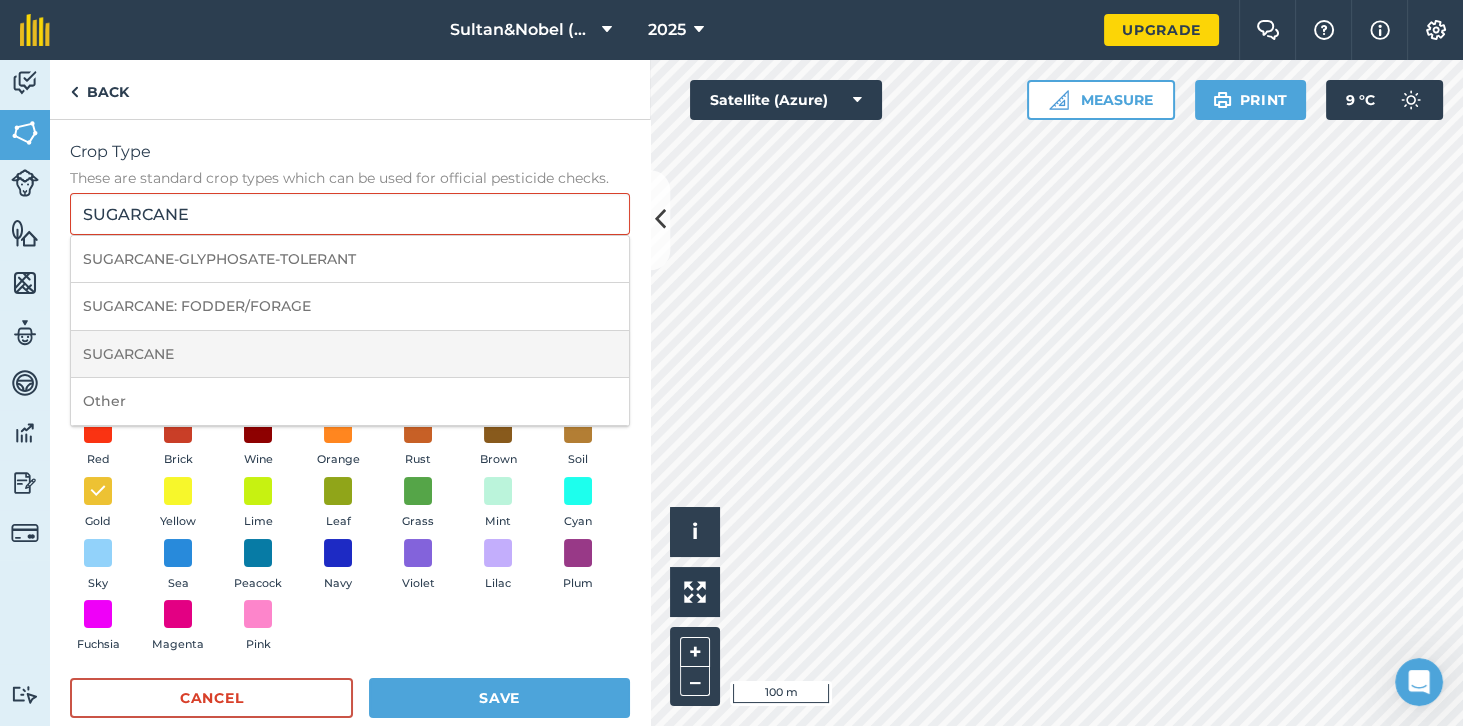 click on "SUGARCANE" at bounding box center [350, 354] 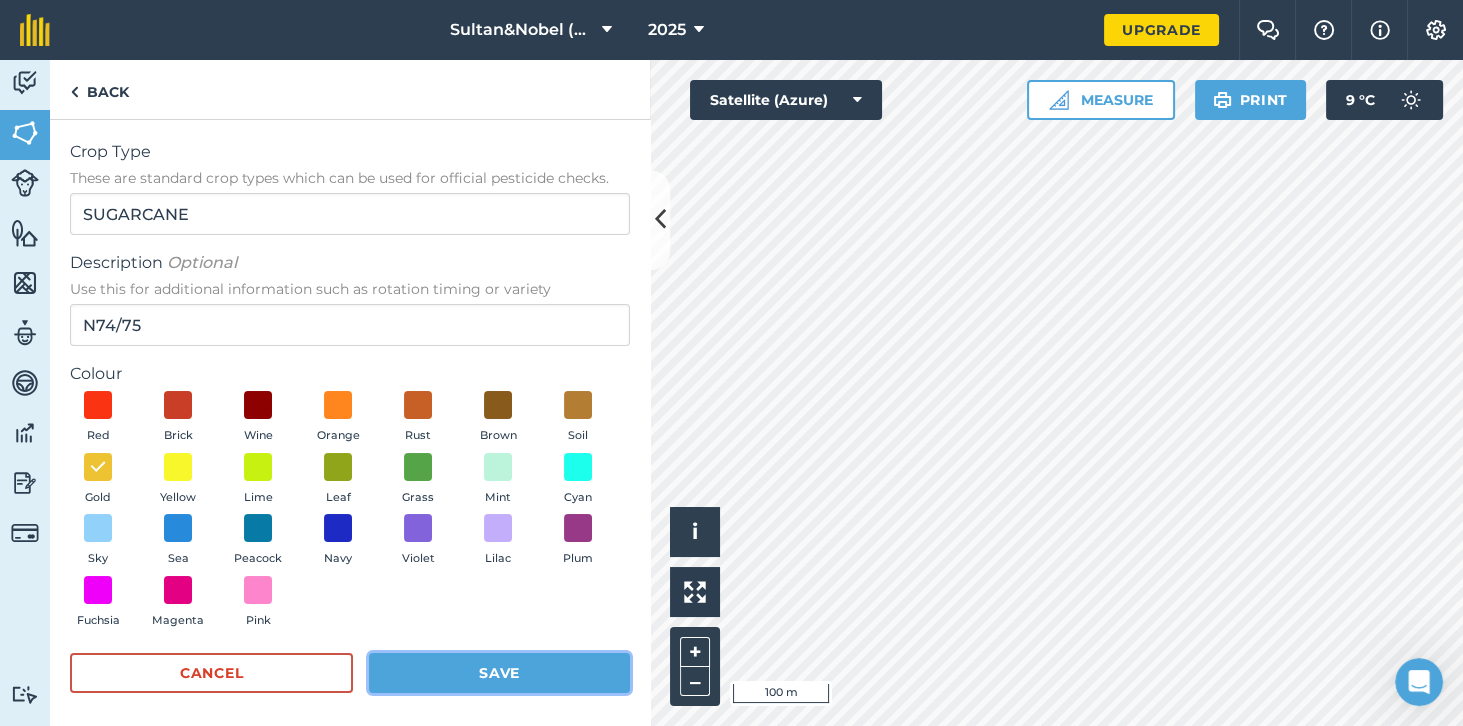 click on "Save" at bounding box center (499, 673) 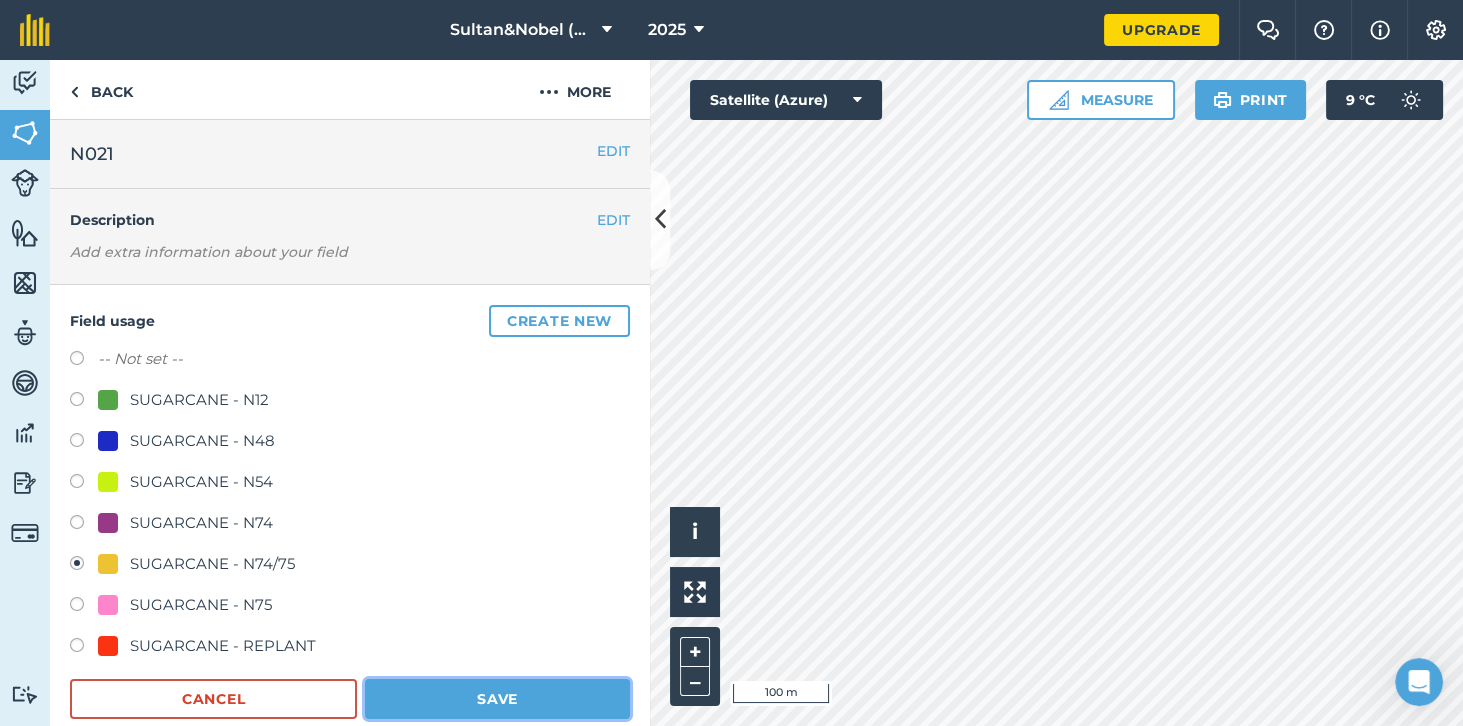 click on "Save" at bounding box center [497, 699] 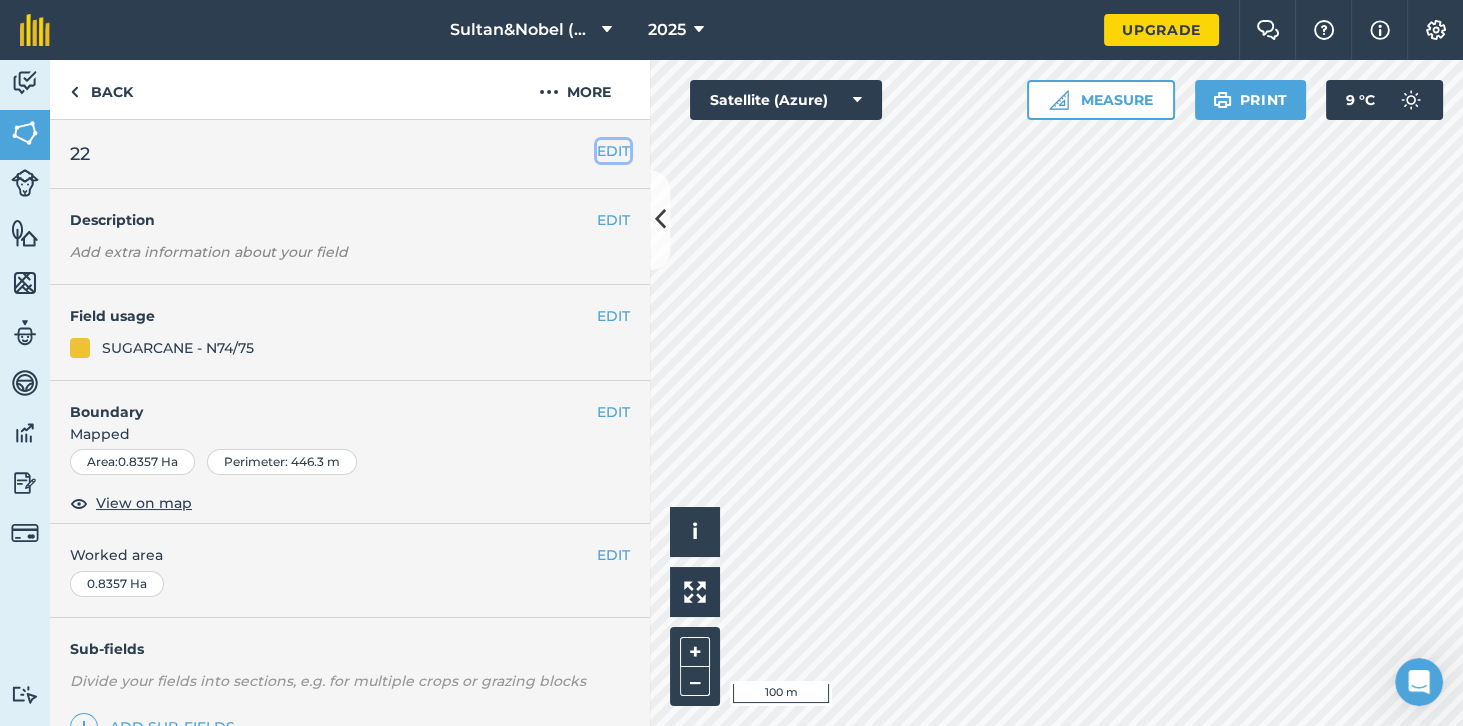 click on "EDIT" at bounding box center (613, 151) 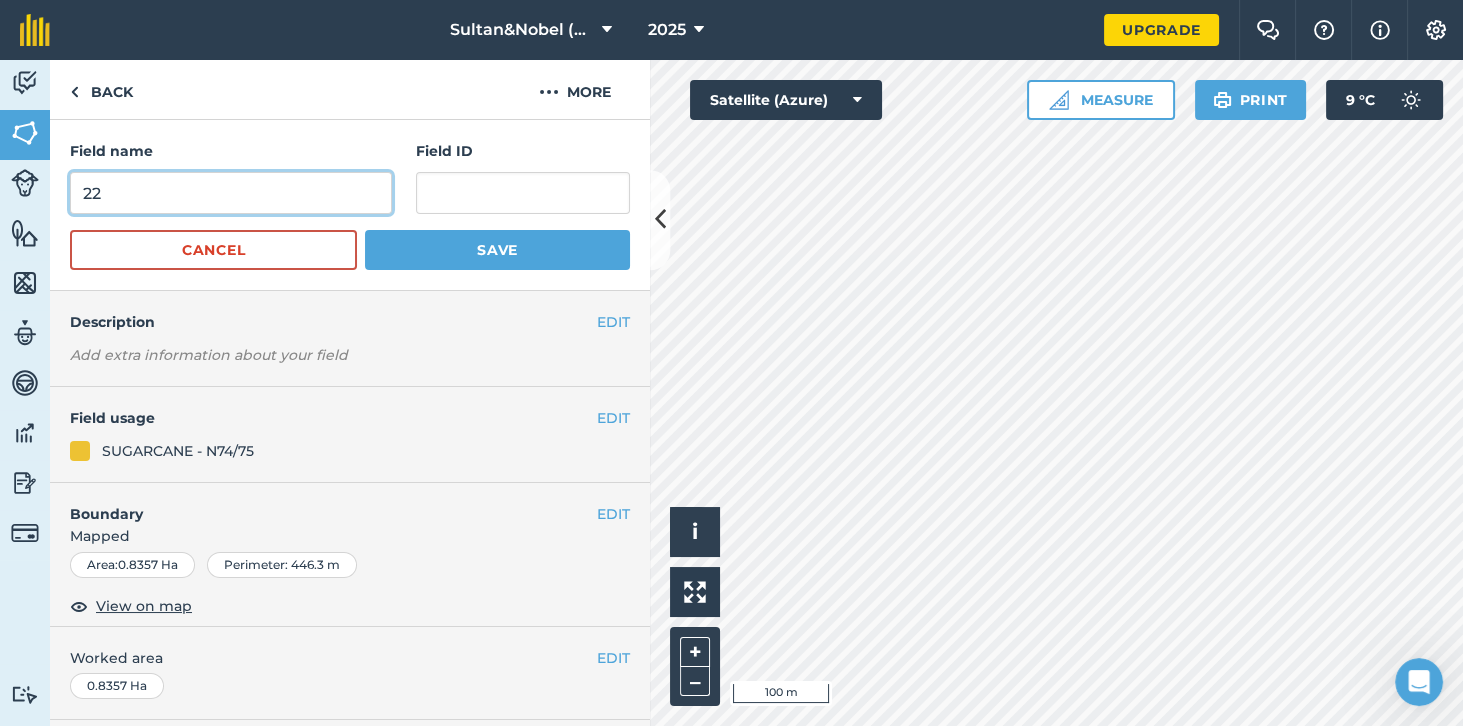 click on "22" at bounding box center (231, 193) 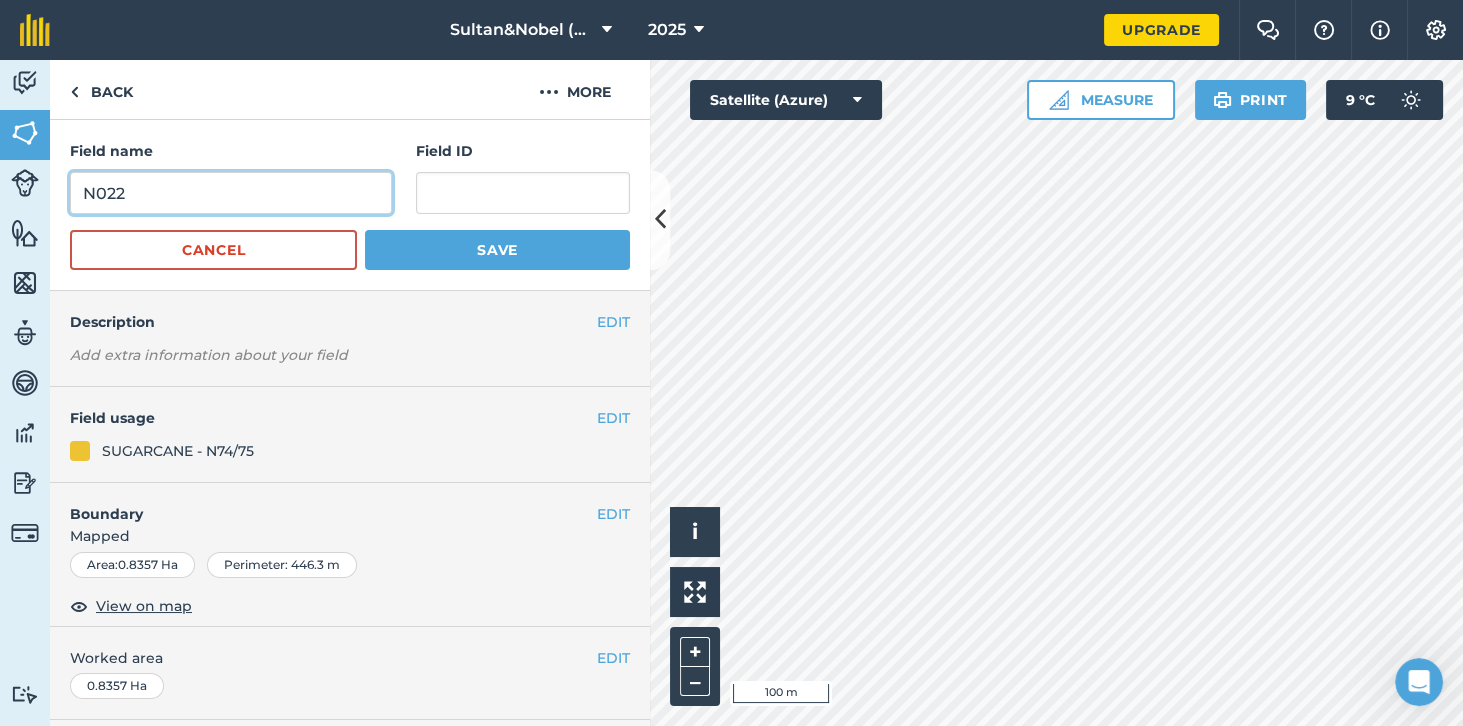 type on "N022" 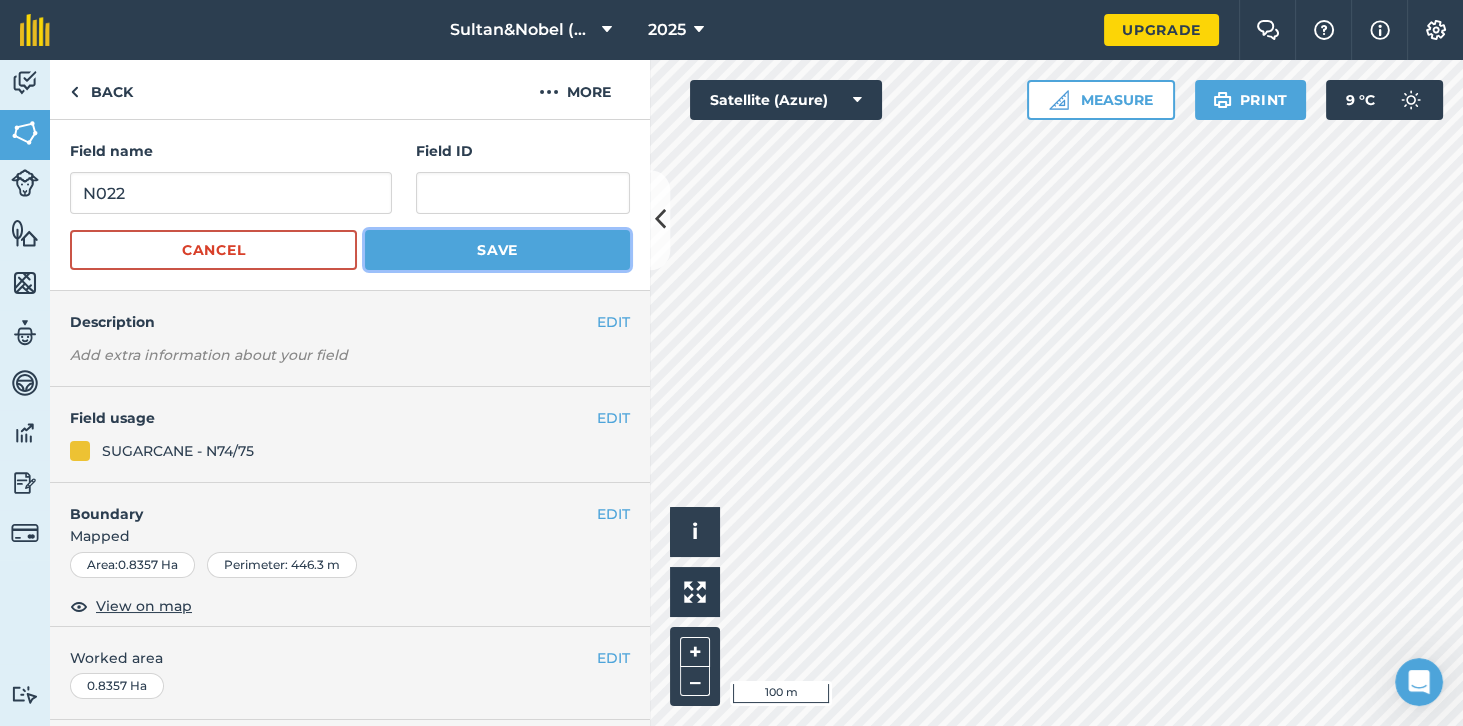 click on "Save" at bounding box center [497, 250] 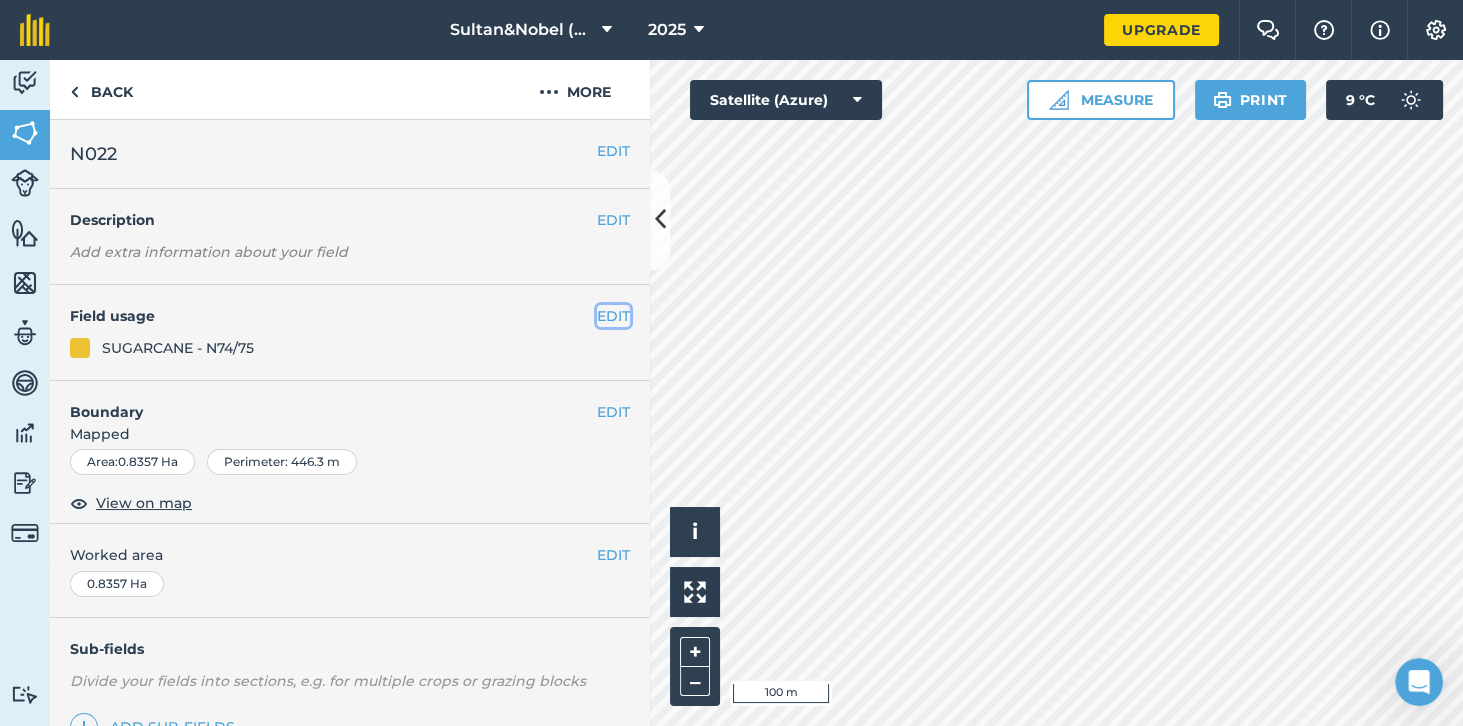 click on "EDIT" at bounding box center (613, 316) 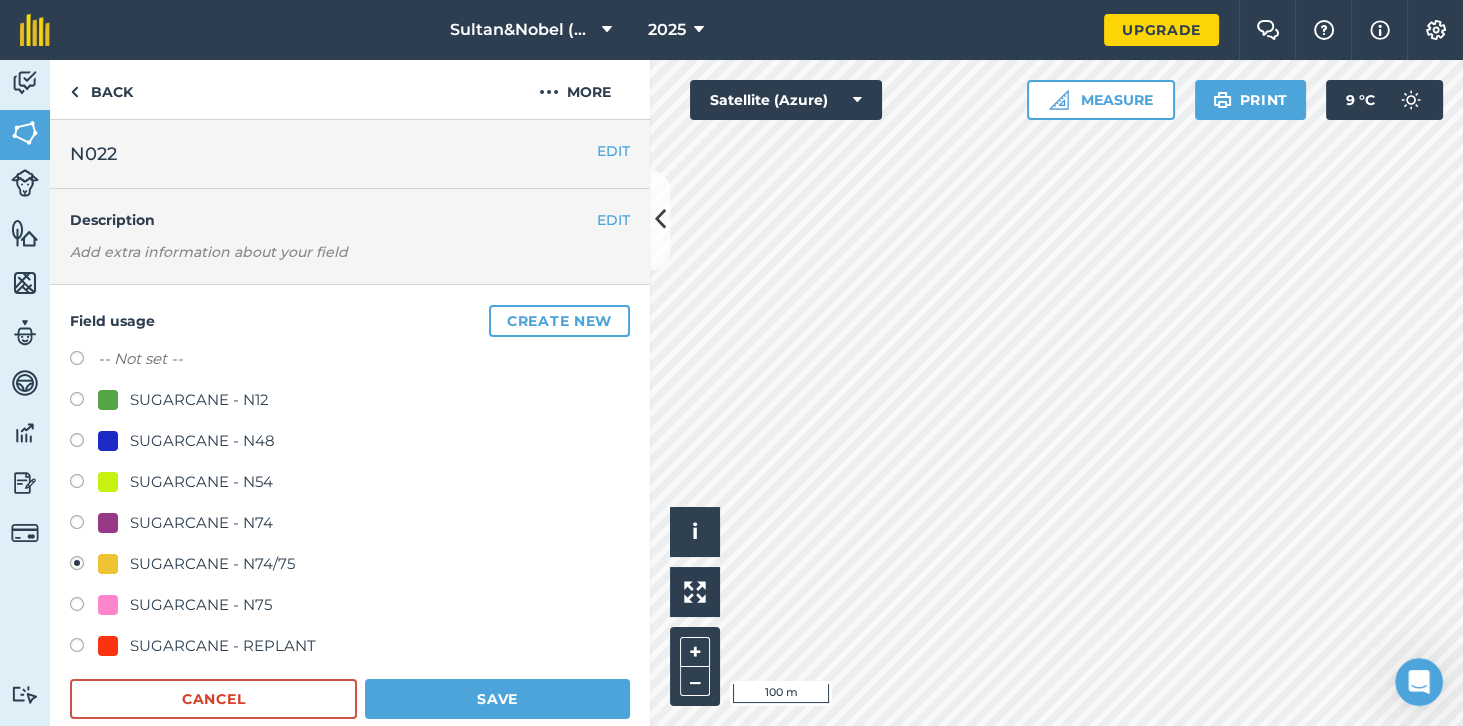 click at bounding box center [84, 402] 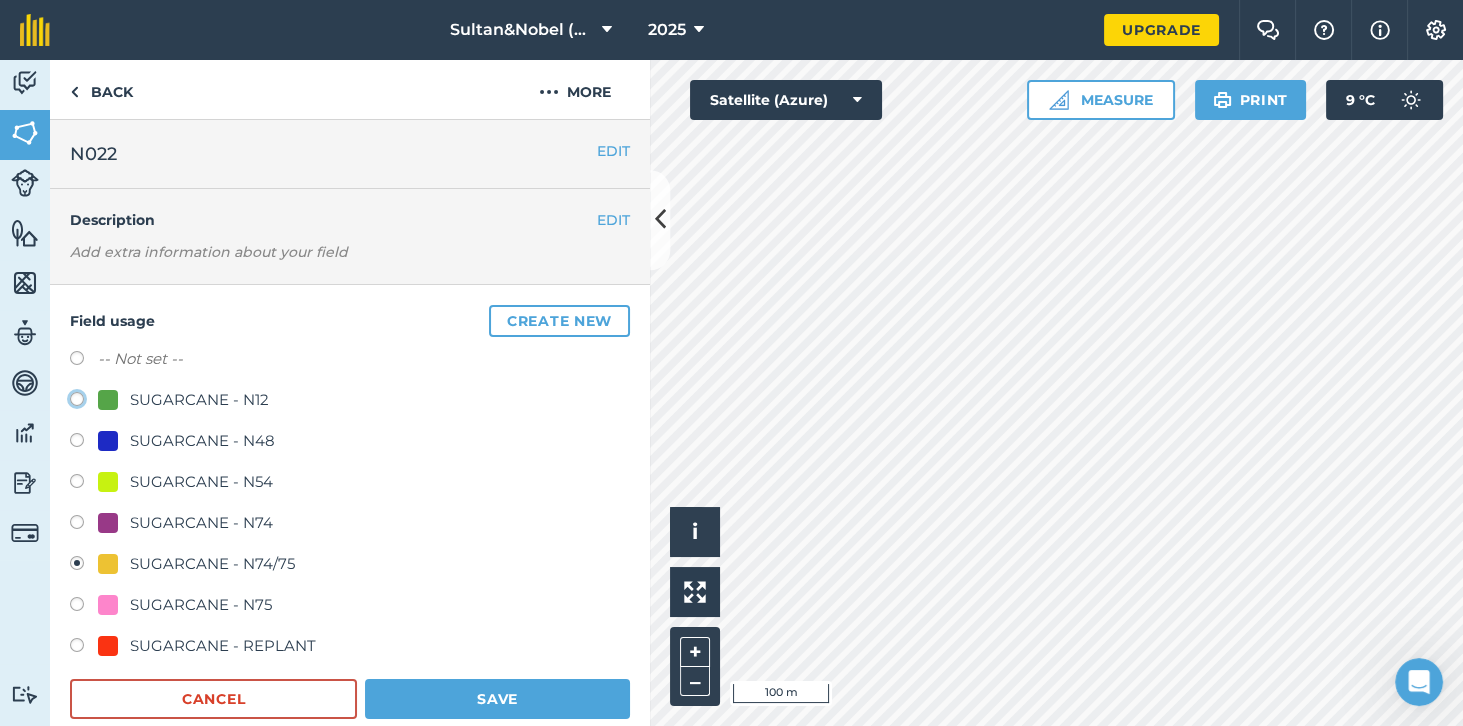 click on "SUGARCANE - N12" at bounding box center [-9923, 398] 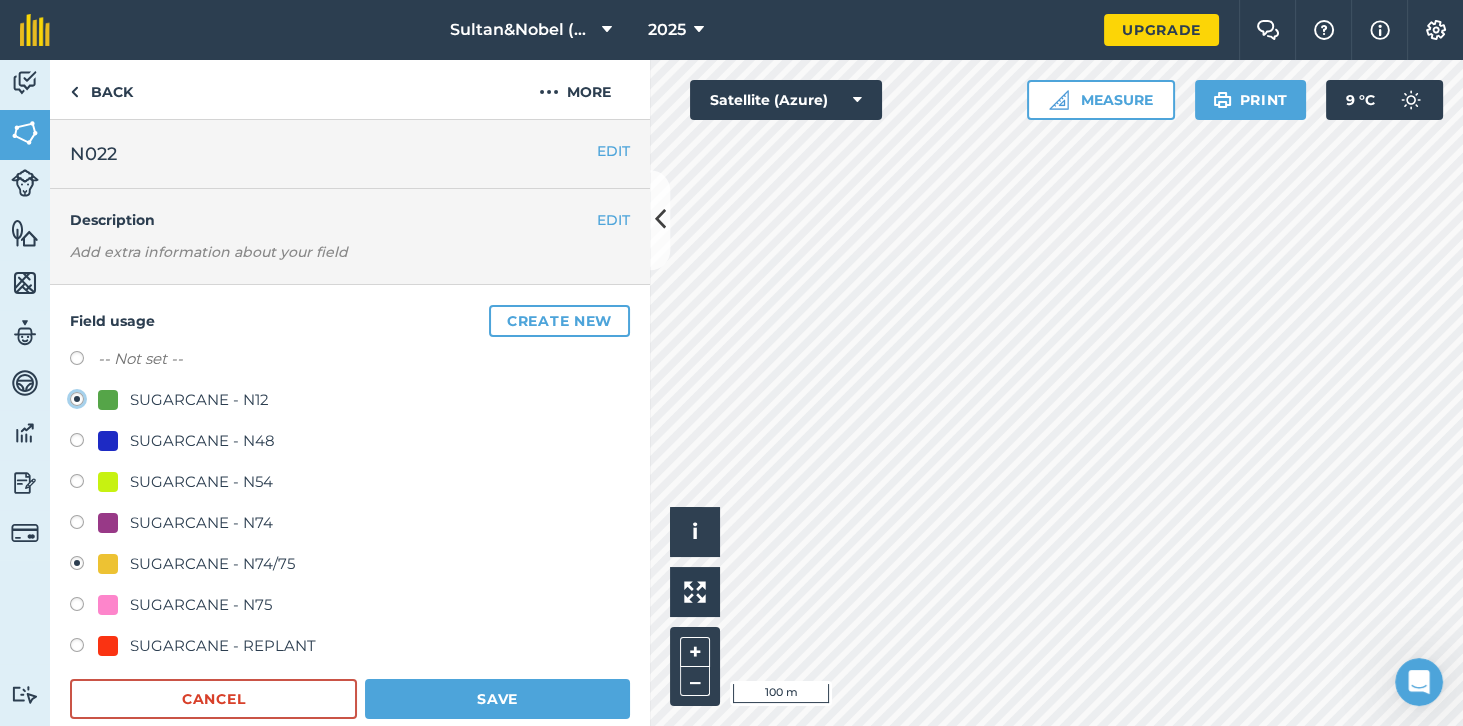 radio on "true" 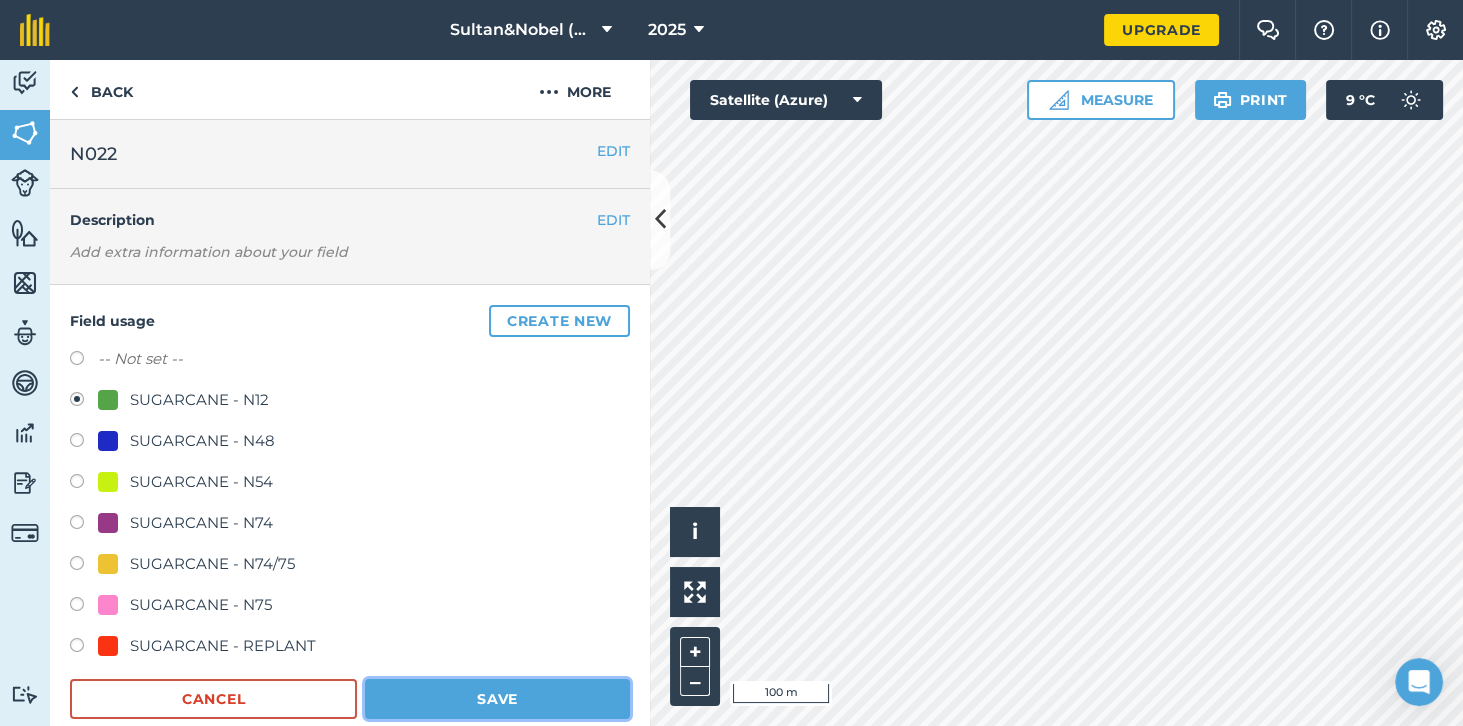 click on "Save" at bounding box center [497, 699] 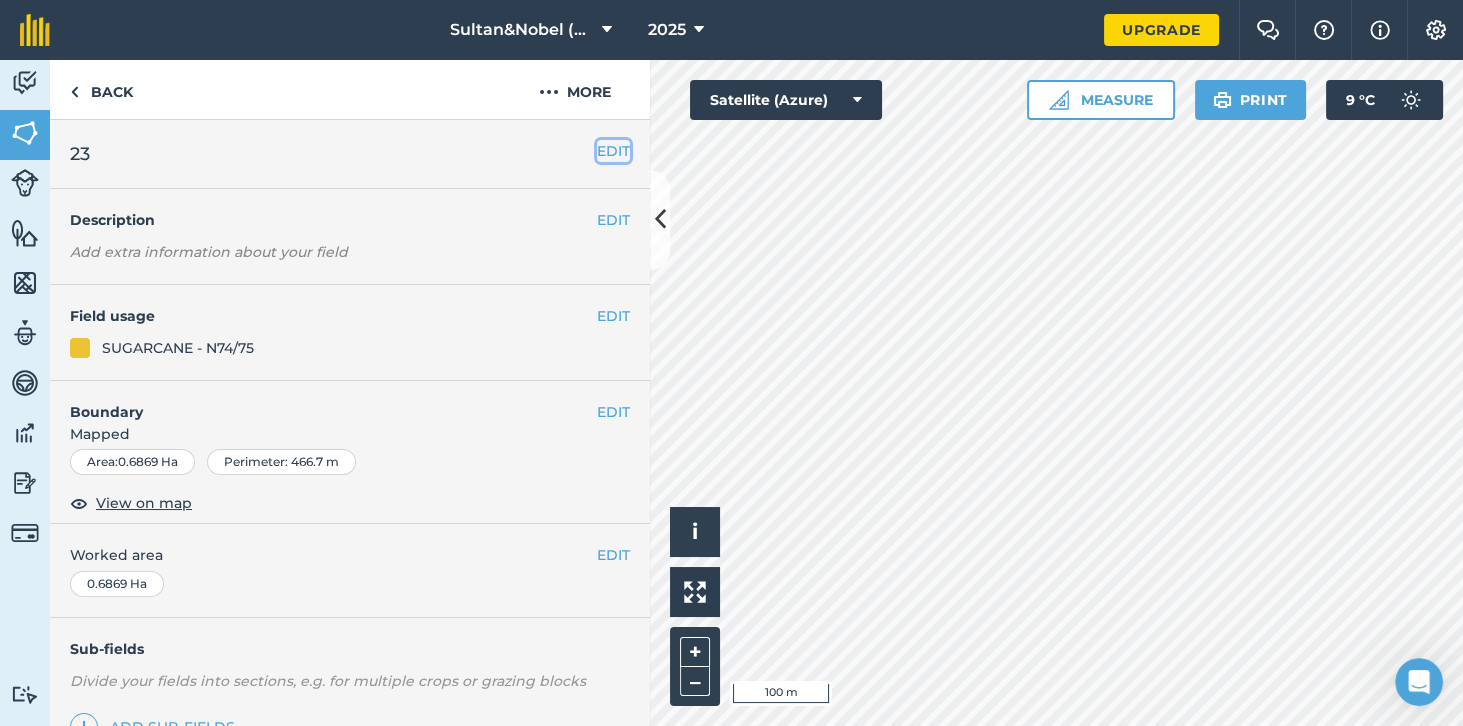 click on "EDIT" at bounding box center [613, 151] 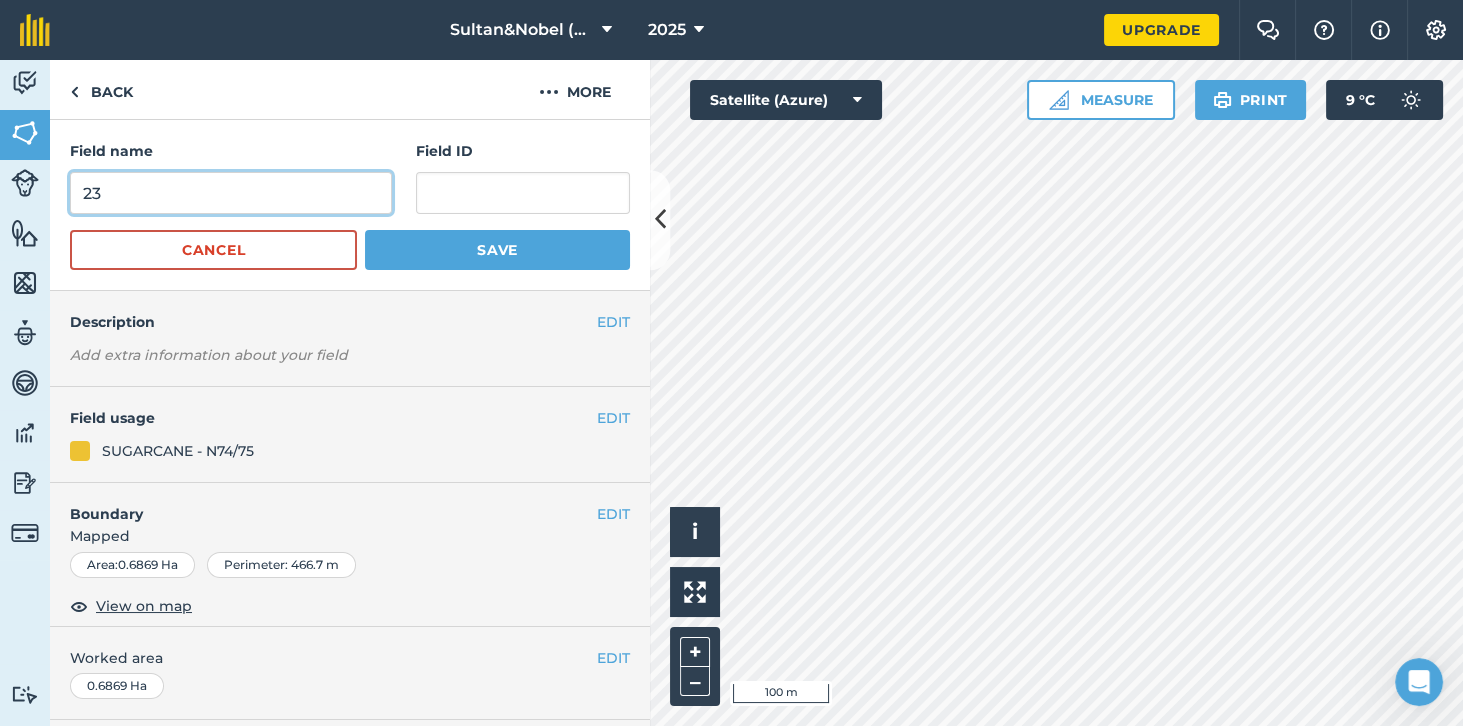 click on "23" at bounding box center (231, 193) 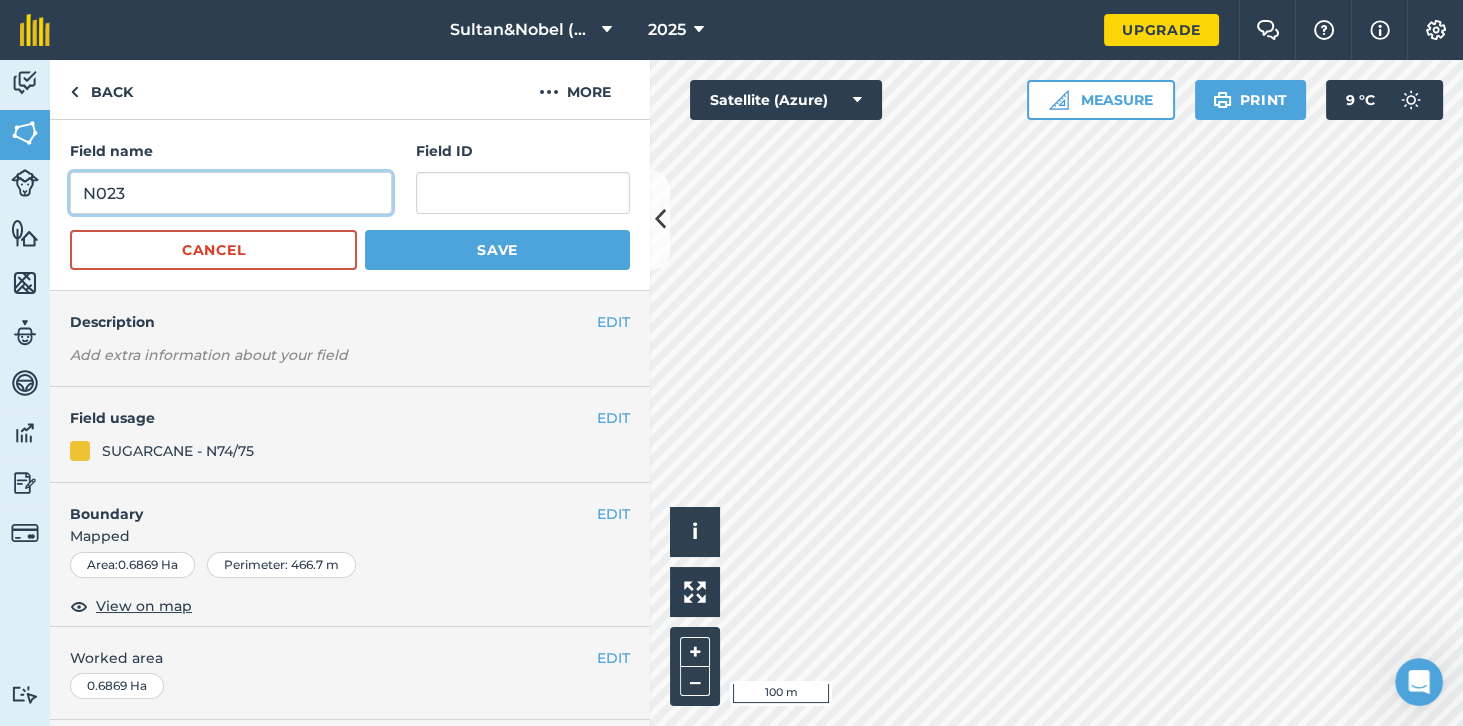 type on "N023" 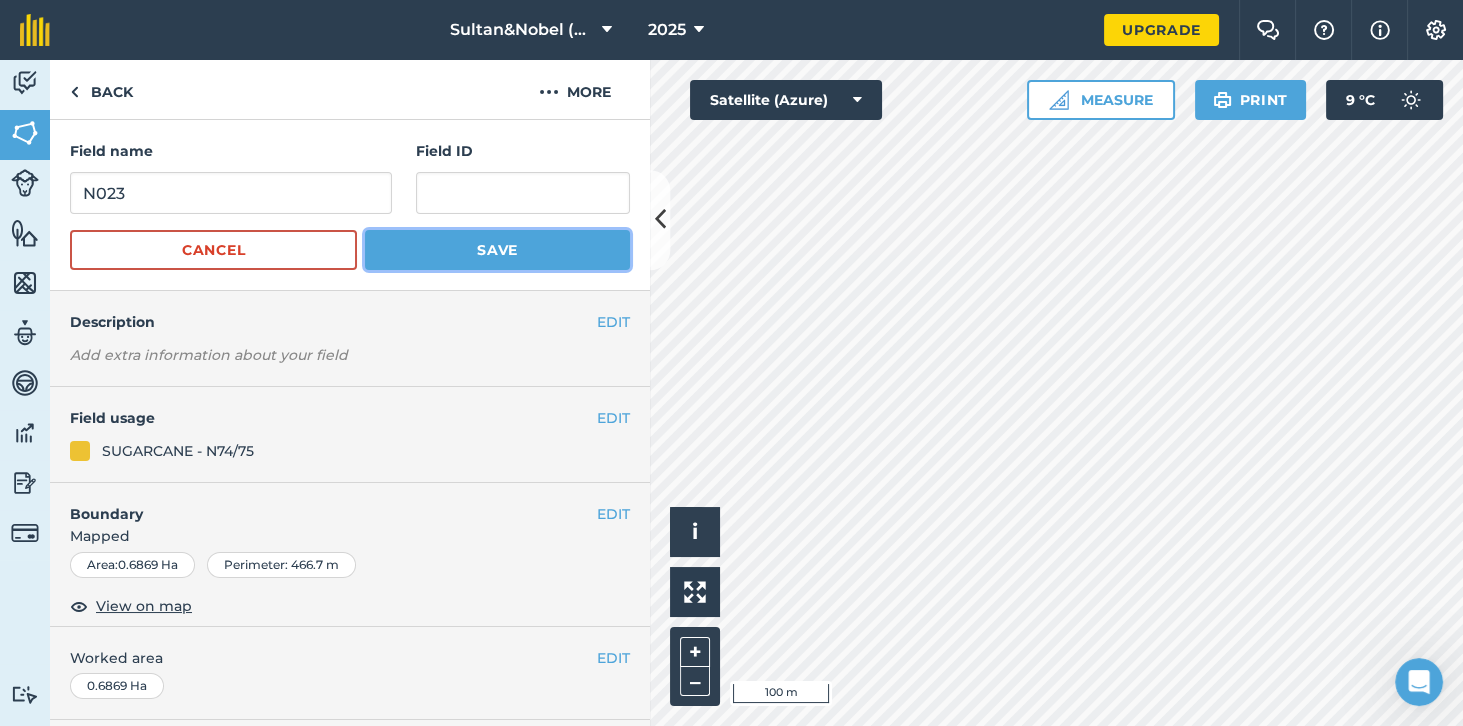 click on "Save" at bounding box center [497, 250] 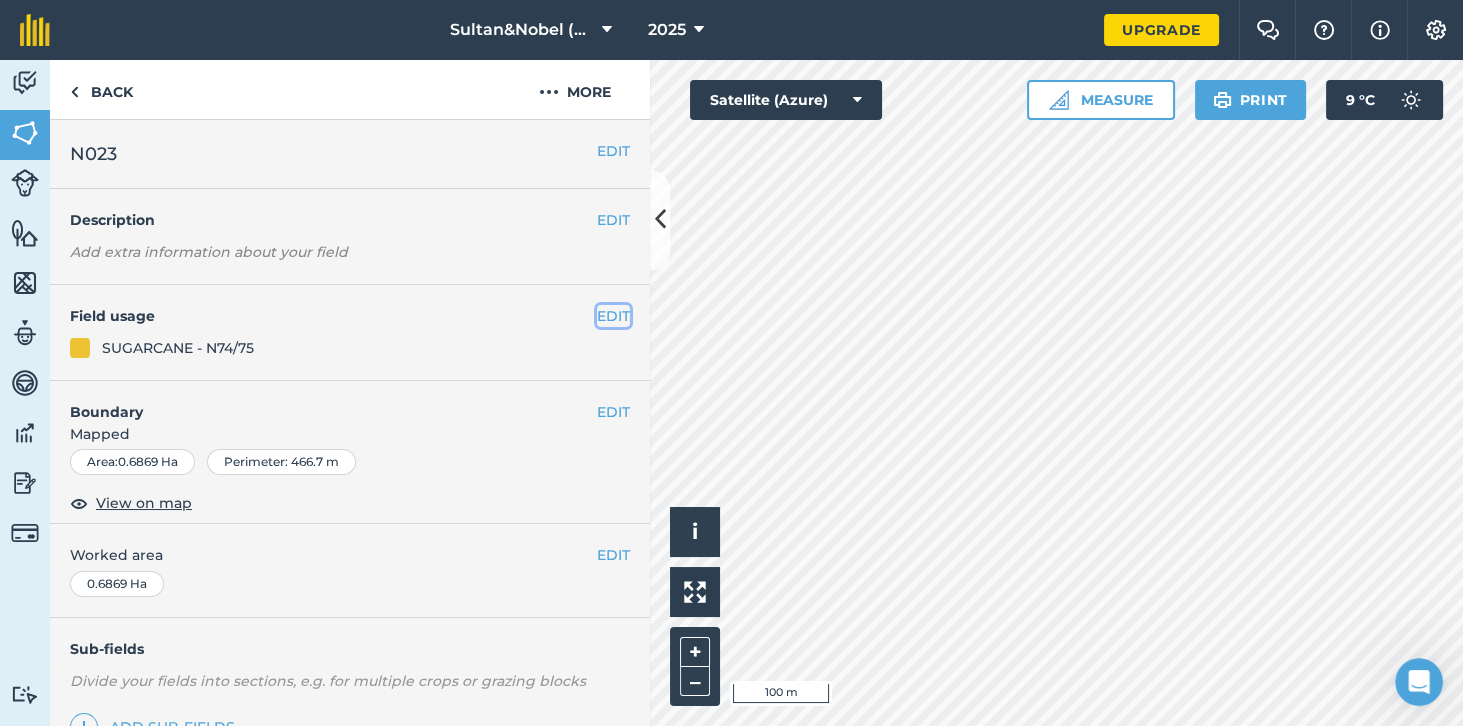 click on "EDIT" at bounding box center (613, 316) 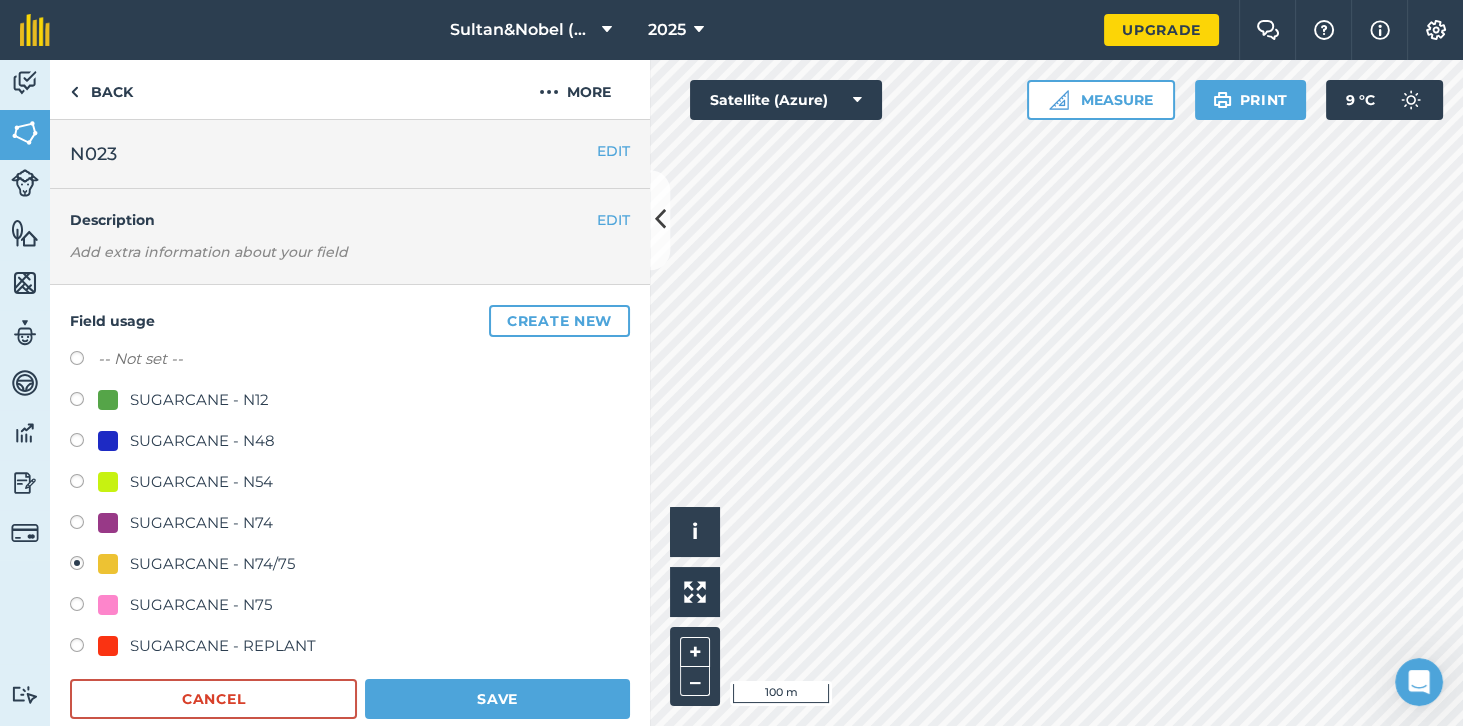 click on "SUGARCANE - N12" at bounding box center [199, 400] 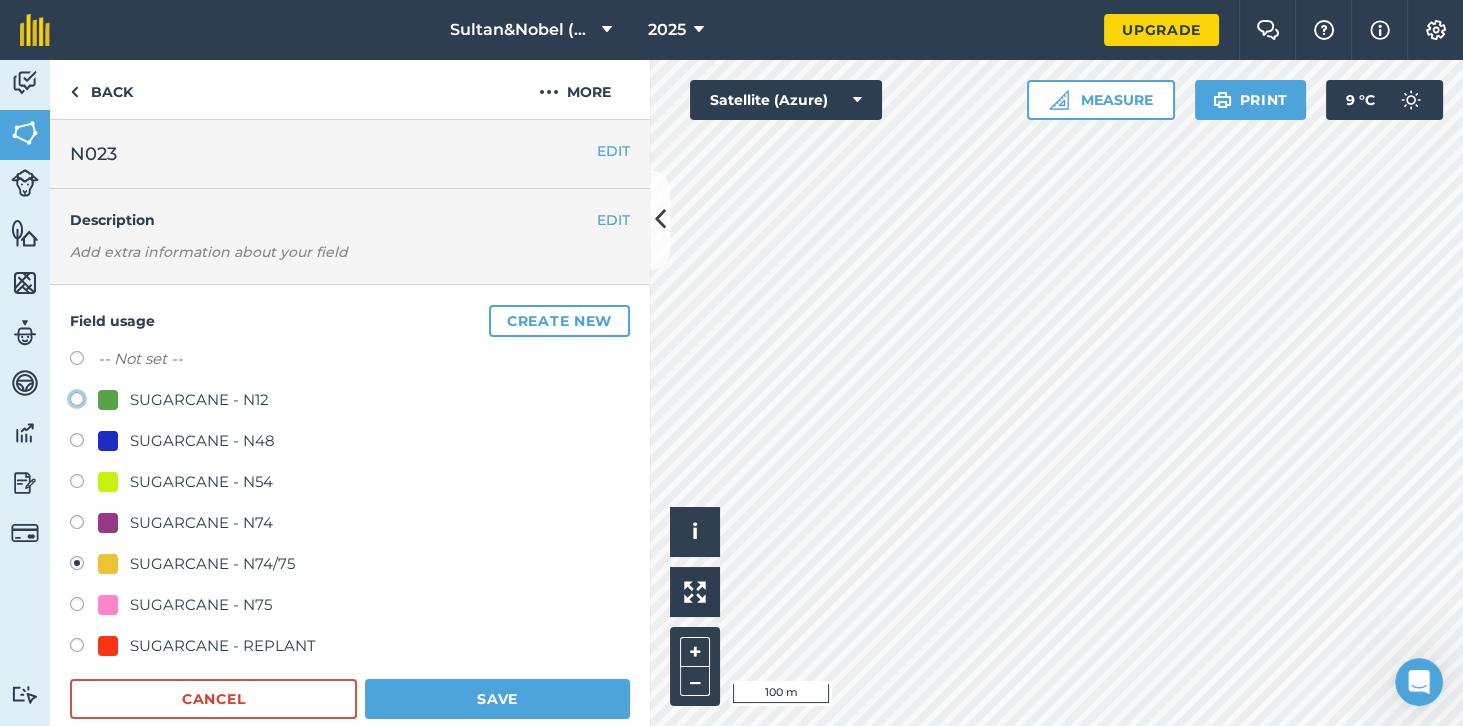 click on "SUGARCANE - N12" at bounding box center [-9923, 398] 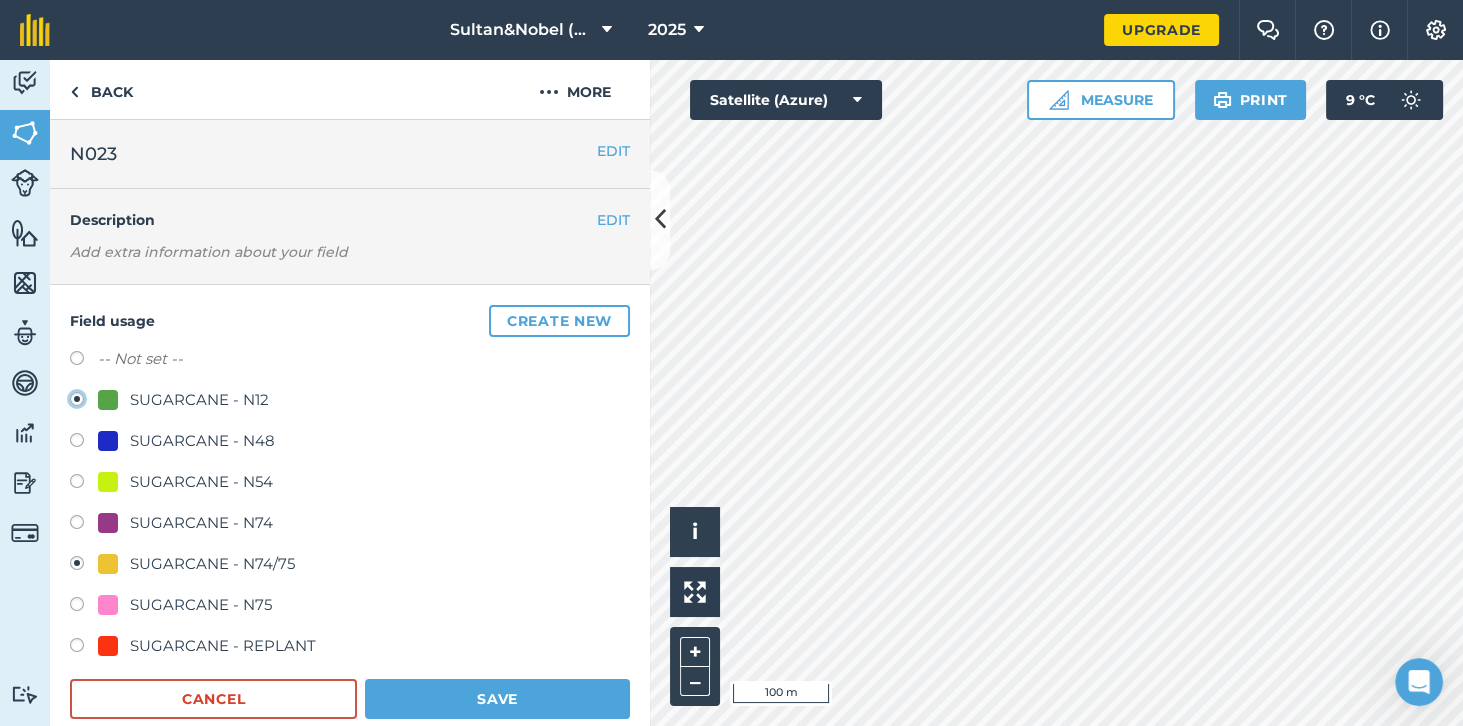radio on "true" 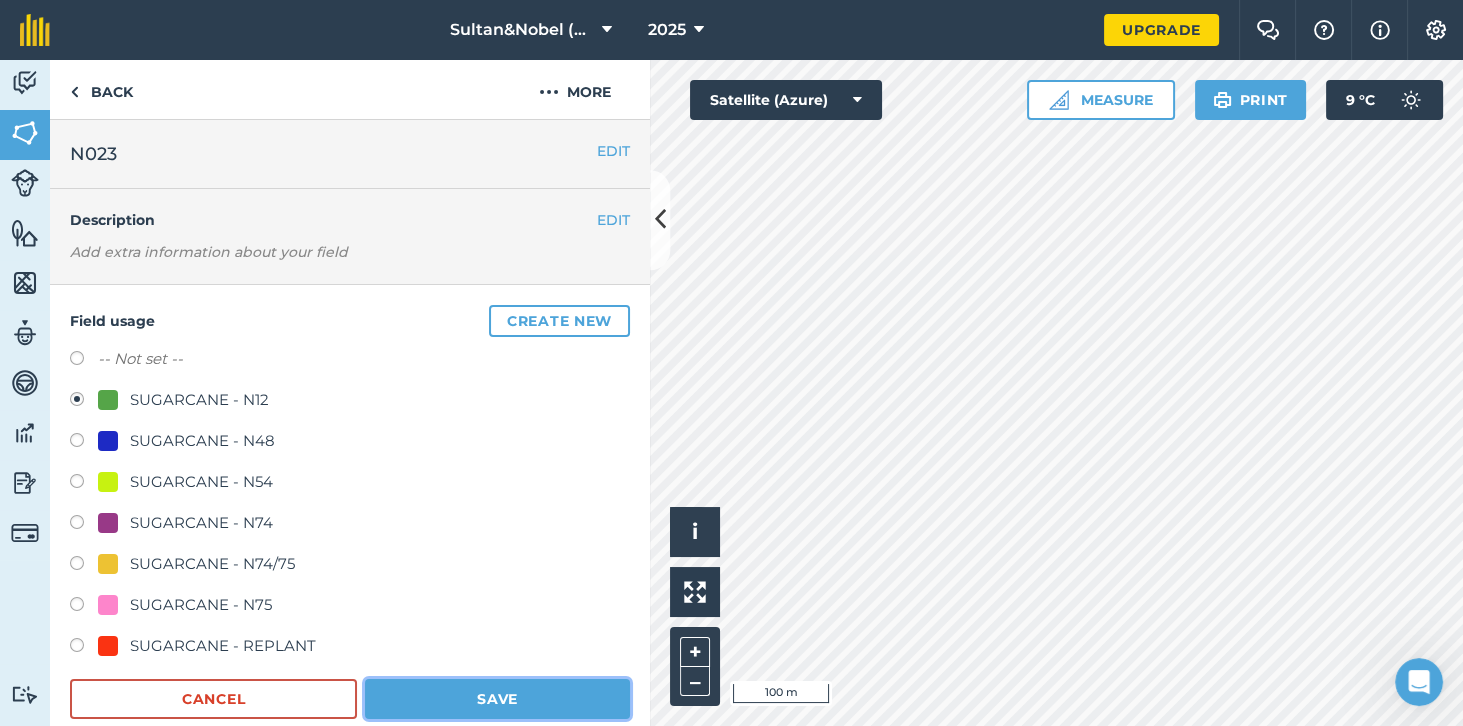 click on "Save" at bounding box center [497, 699] 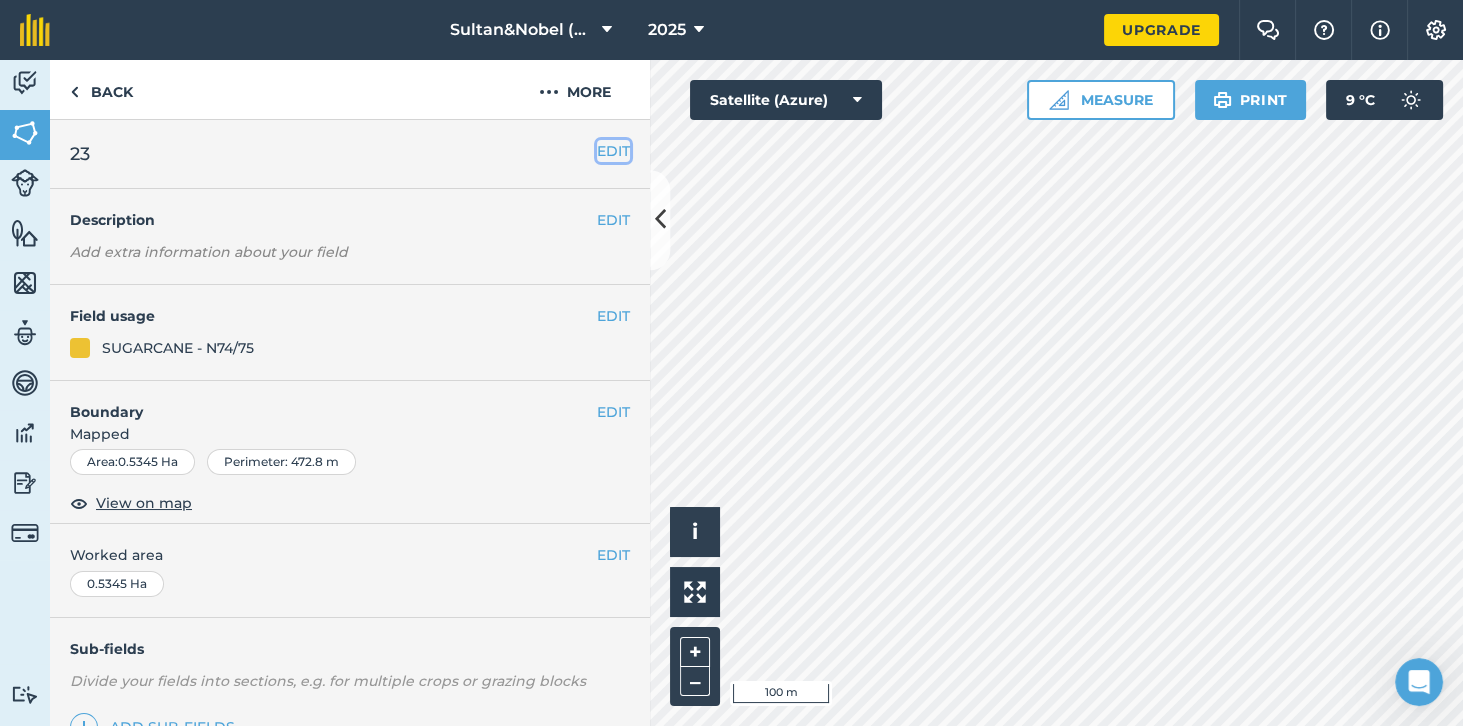 click on "EDIT" at bounding box center (613, 151) 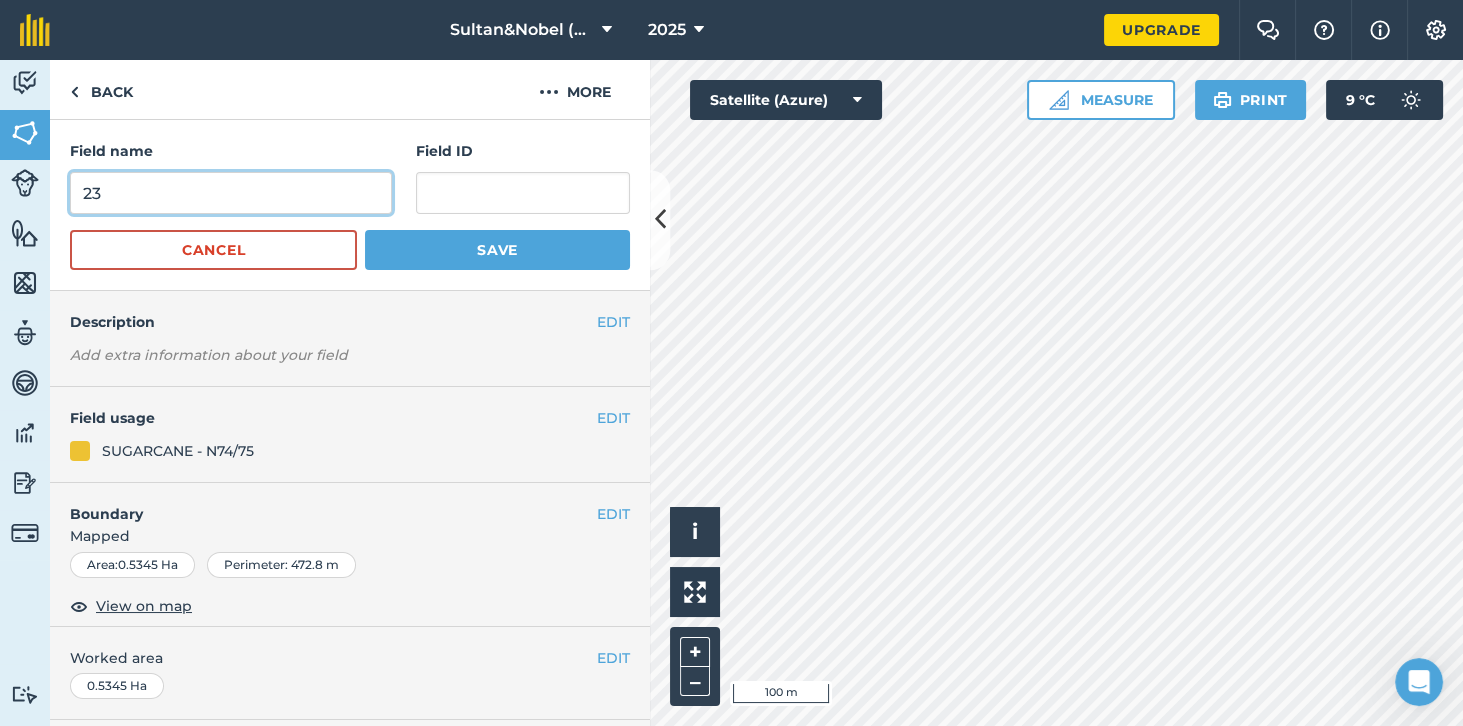click on "23" at bounding box center [231, 193] 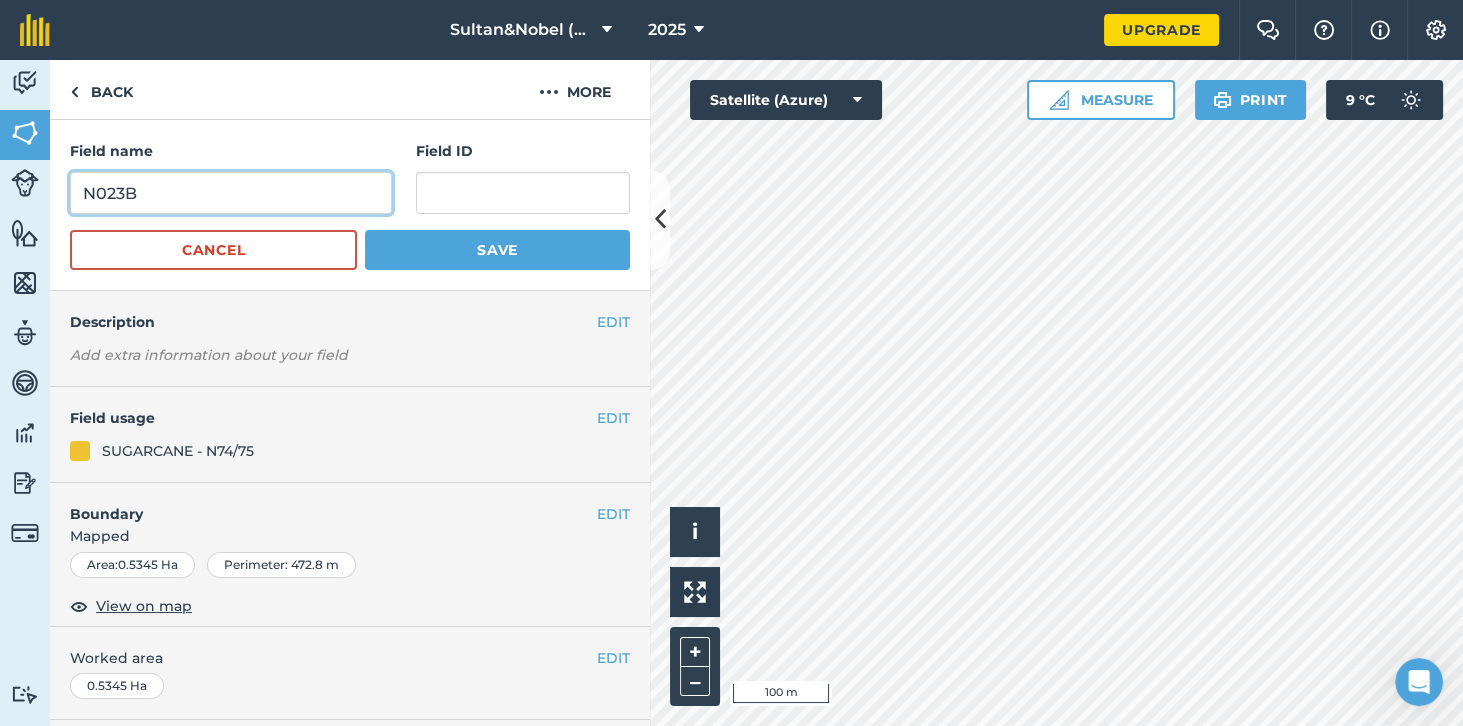 type on "N023B" 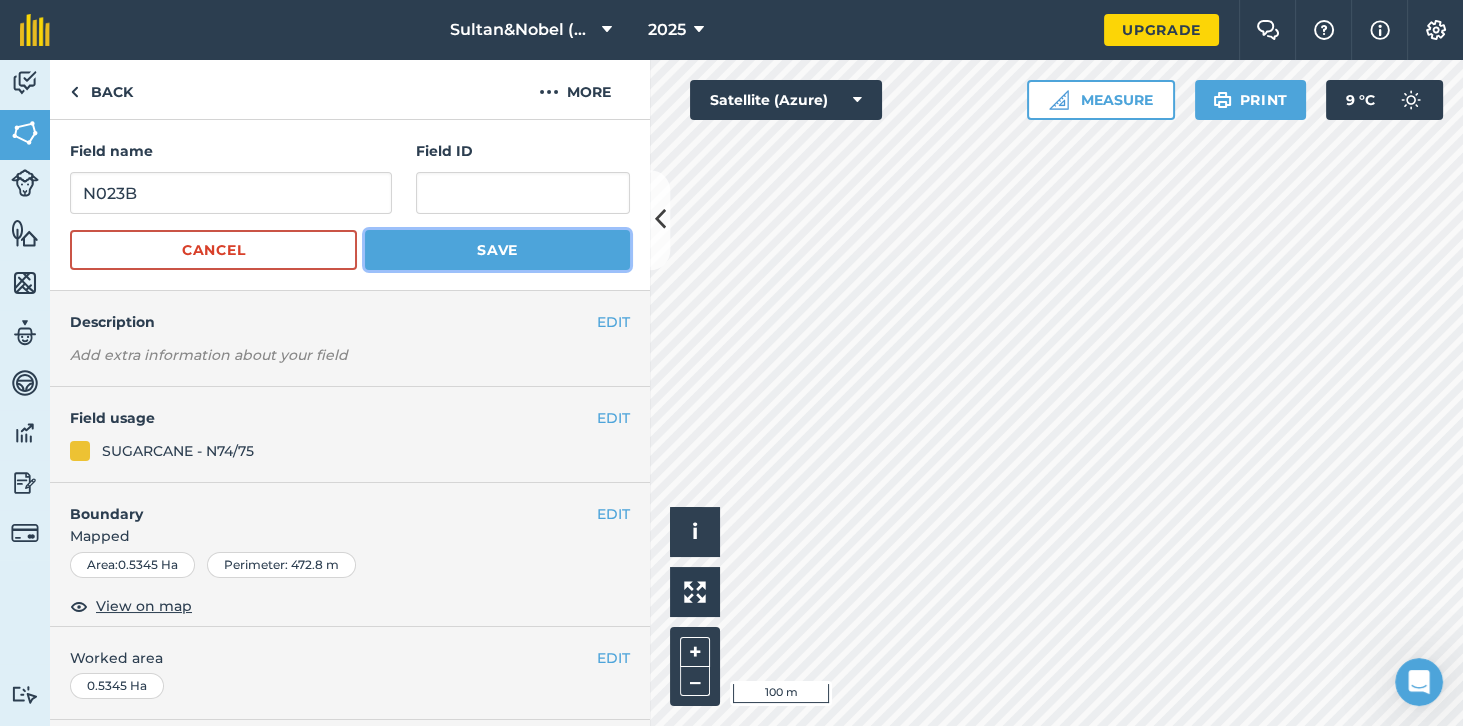 click on "Save" at bounding box center [497, 250] 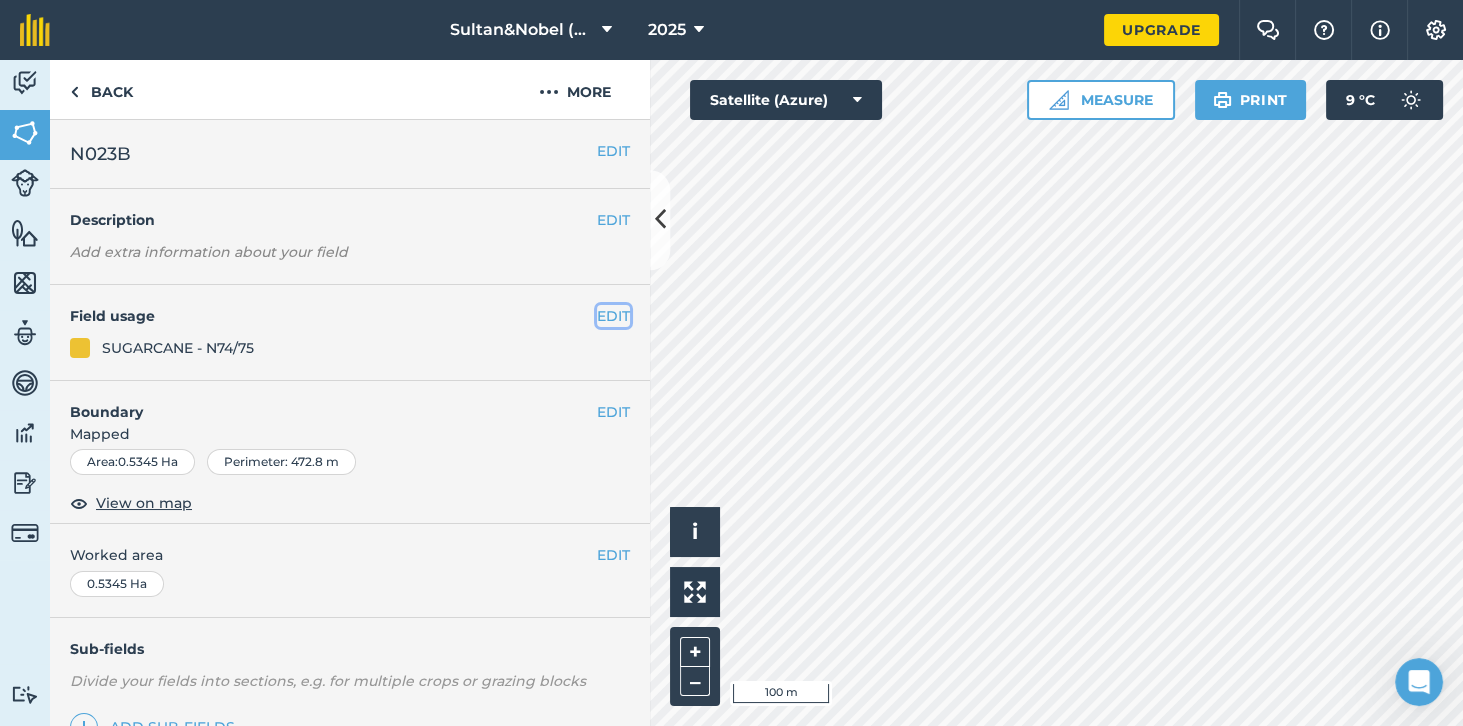 click on "EDIT" at bounding box center [613, 316] 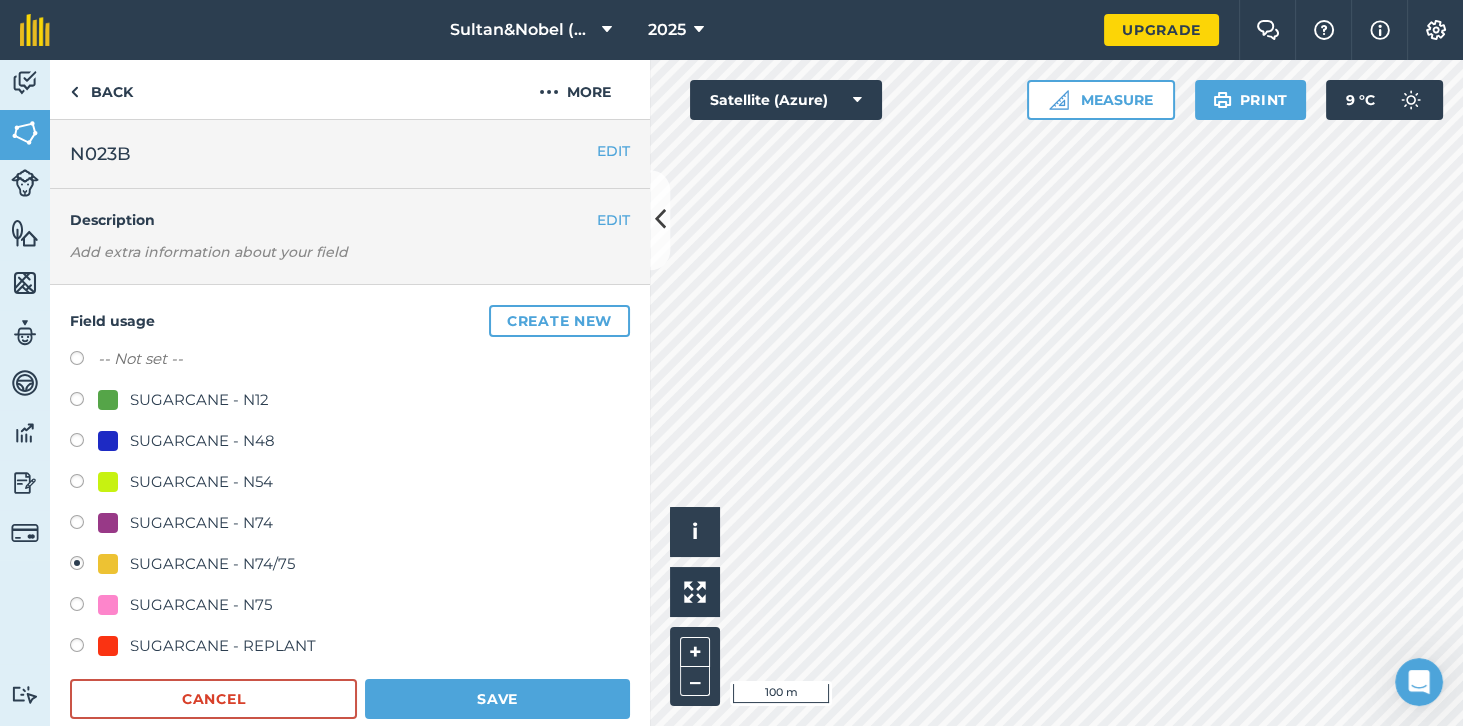 click on "SUGARCANE - REPLANT" at bounding box center (223, 646) 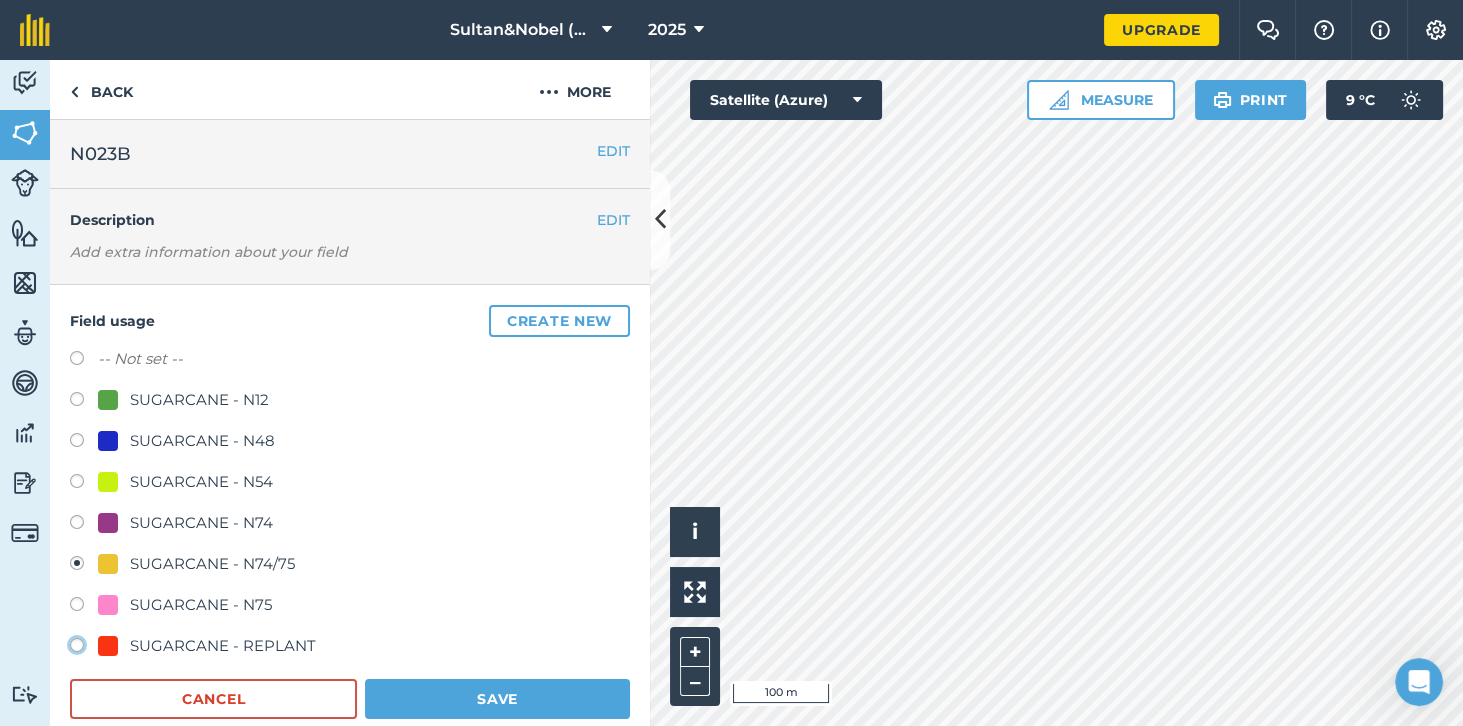 click on "SUGARCANE - REPLANT" at bounding box center [-9923, 644] 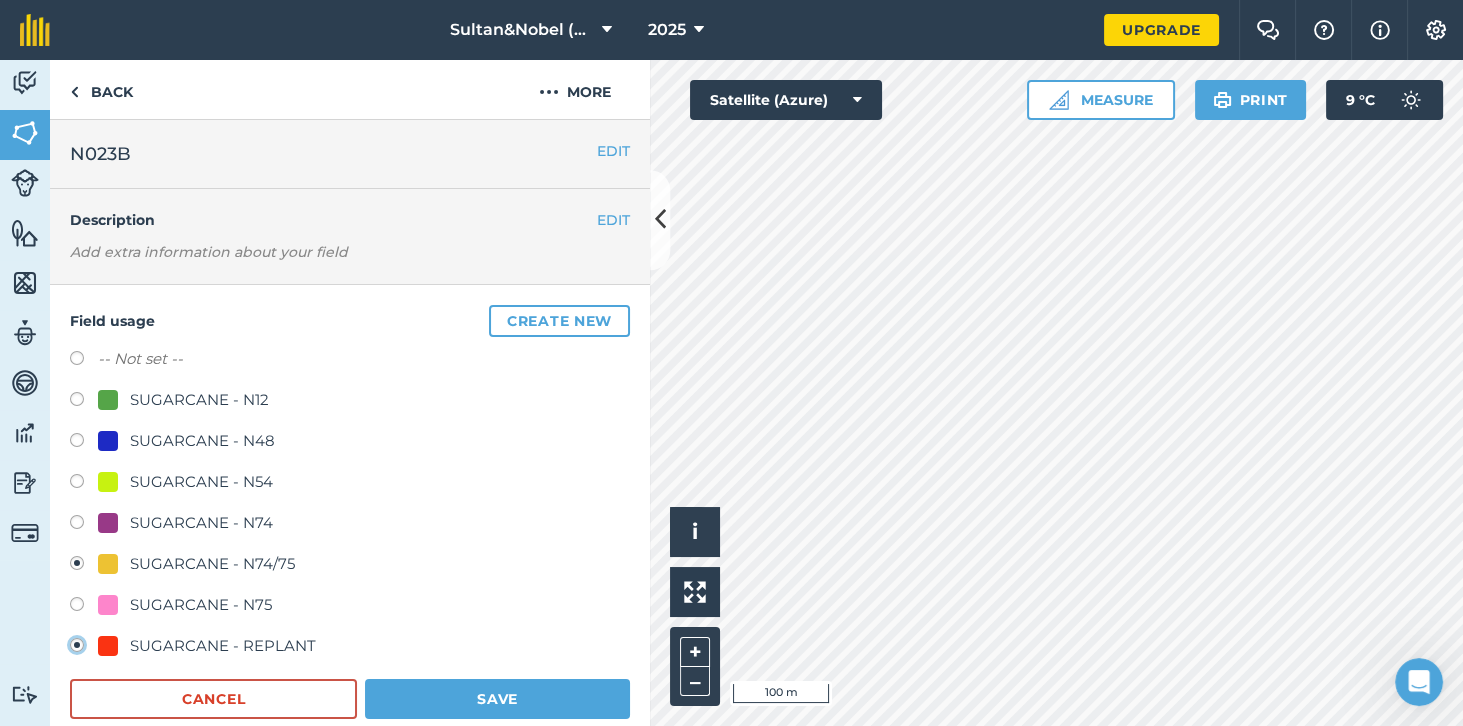 radio on "true" 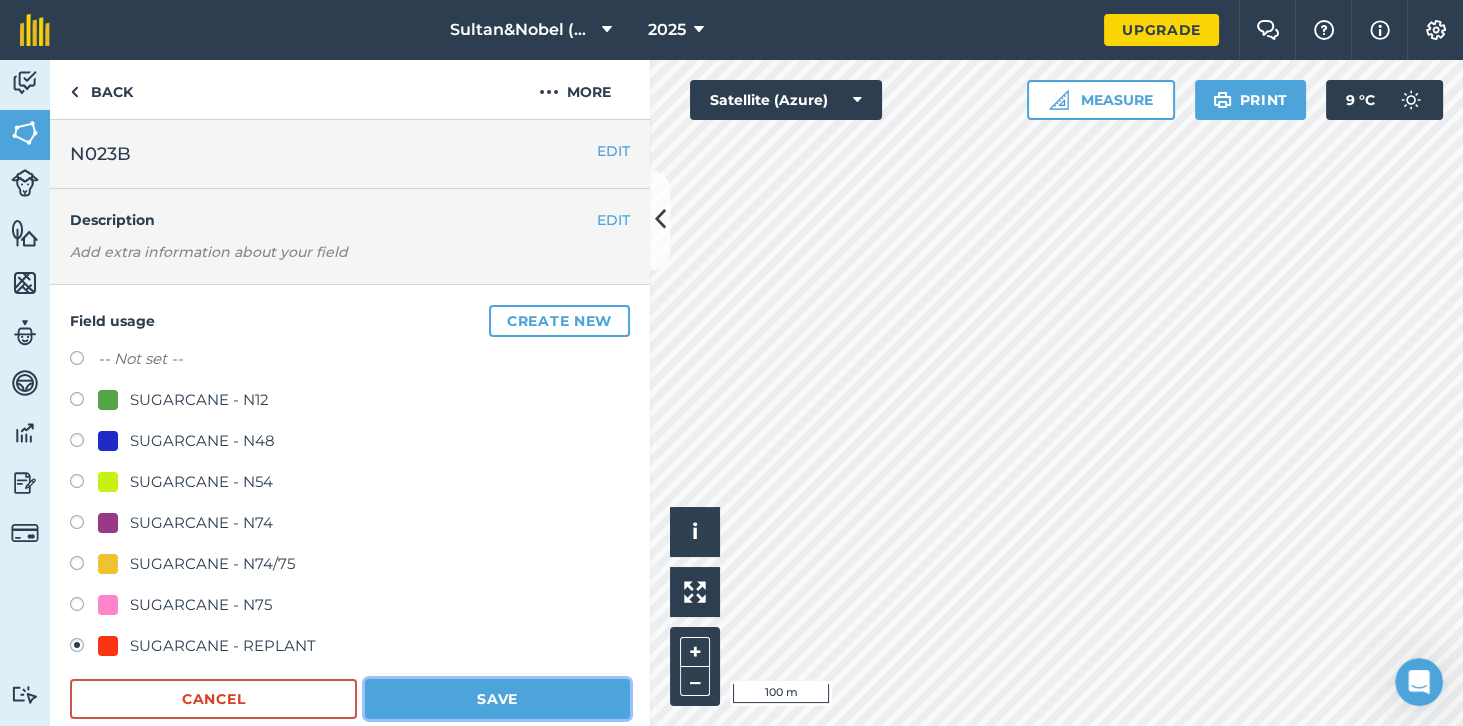 click on "Save" at bounding box center [497, 699] 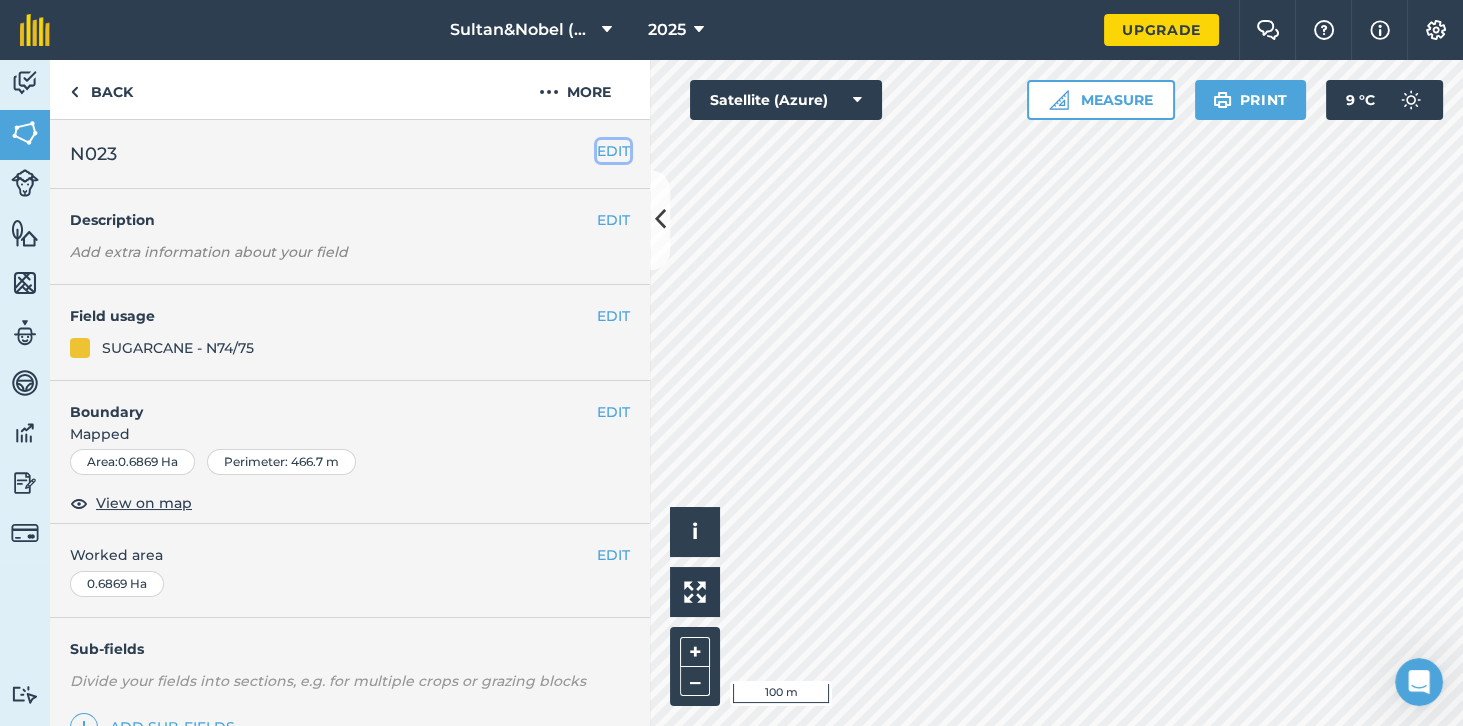 click on "EDIT" at bounding box center (613, 151) 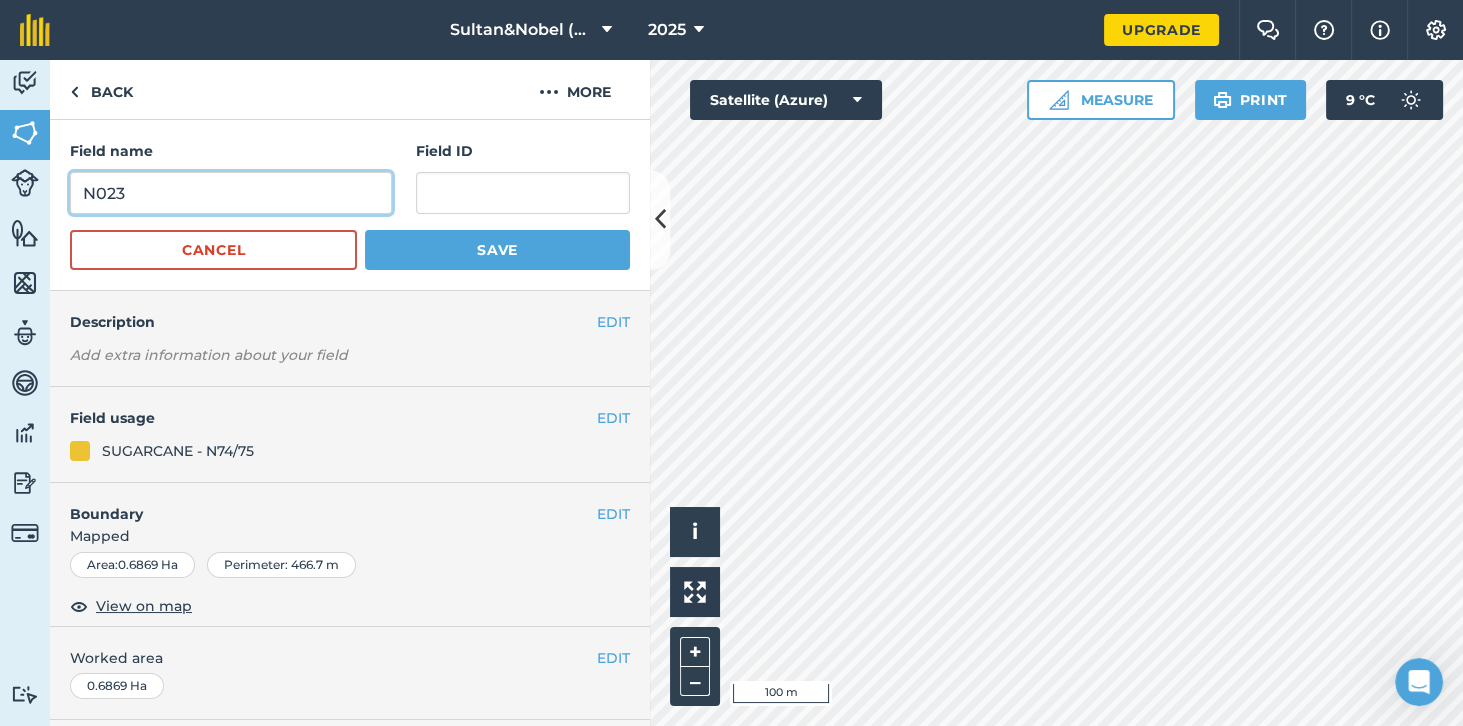 click on "N023" at bounding box center (231, 193) 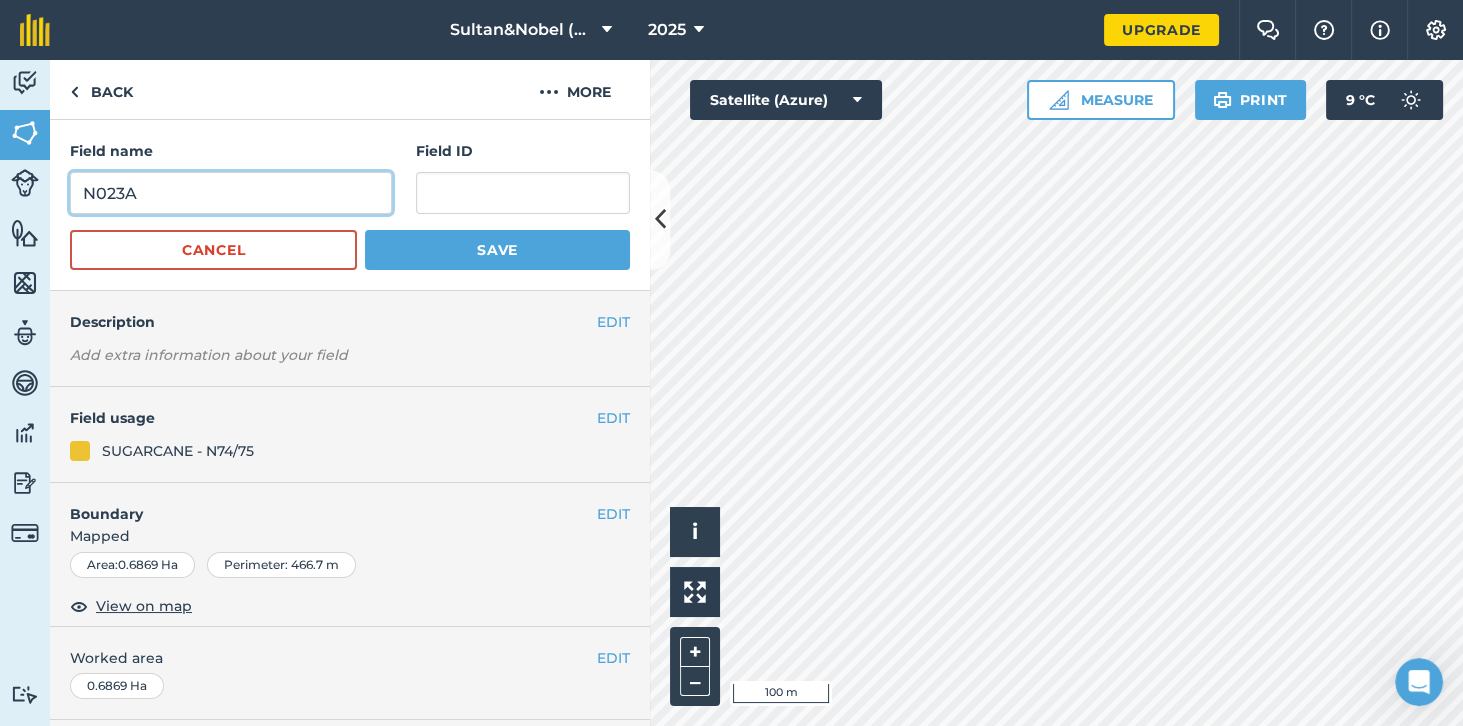 type on "N023A" 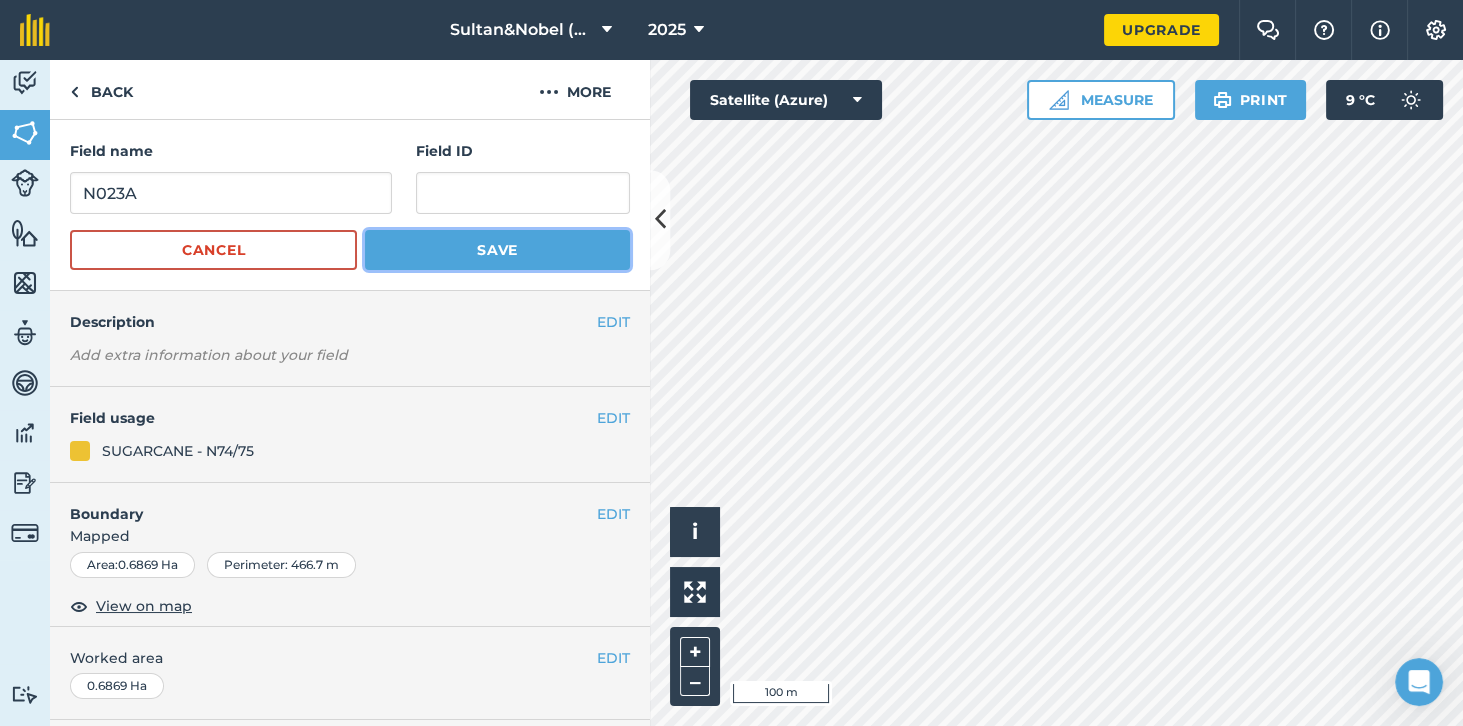 click on "Save" at bounding box center [497, 250] 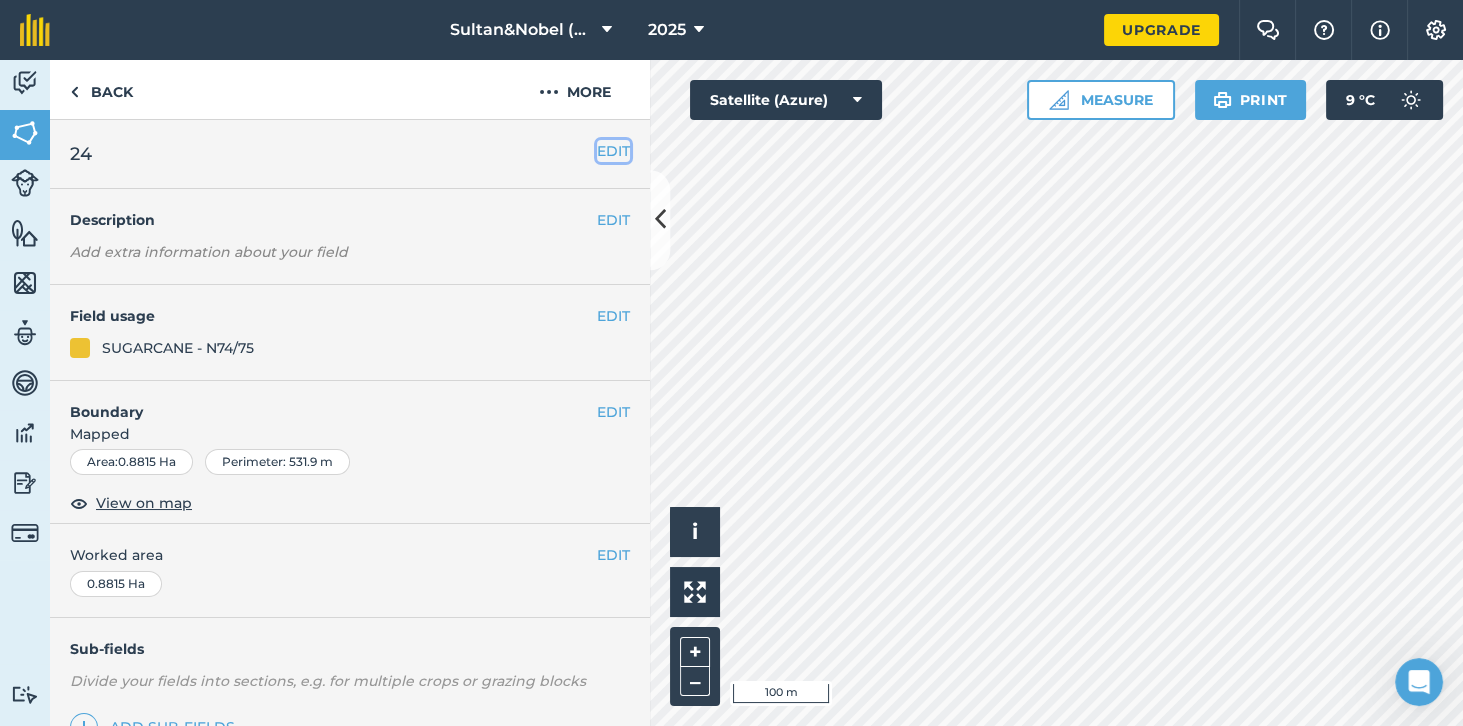 click on "EDIT" at bounding box center (613, 151) 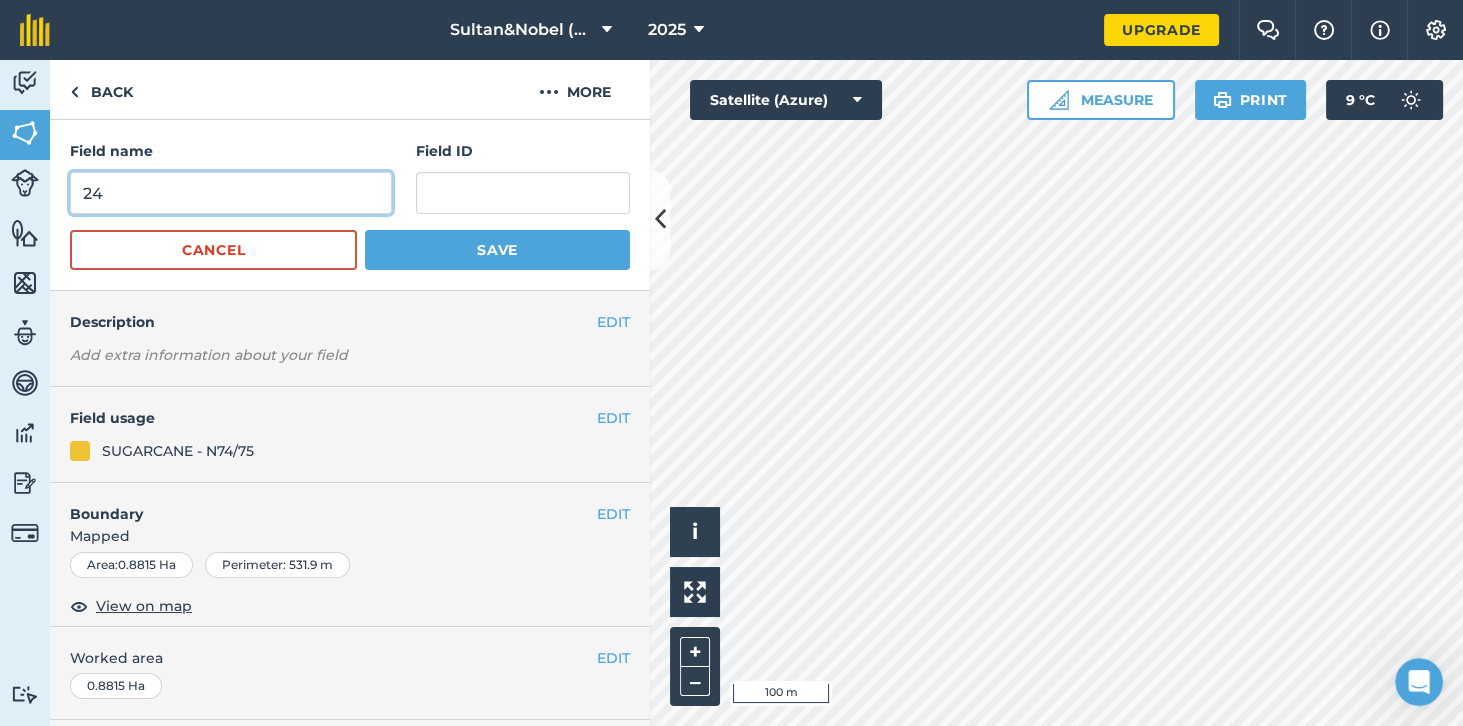 click on "24" at bounding box center [231, 193] 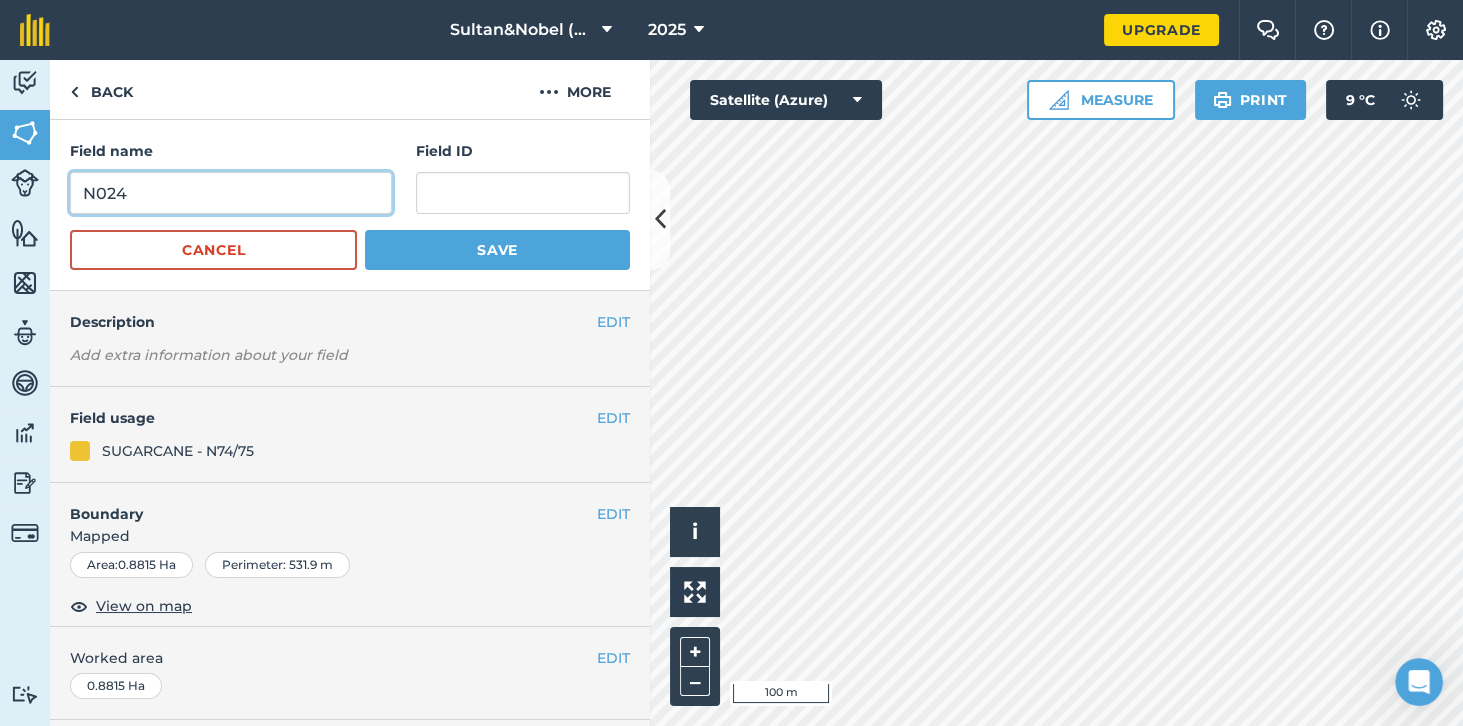 type on "N024" 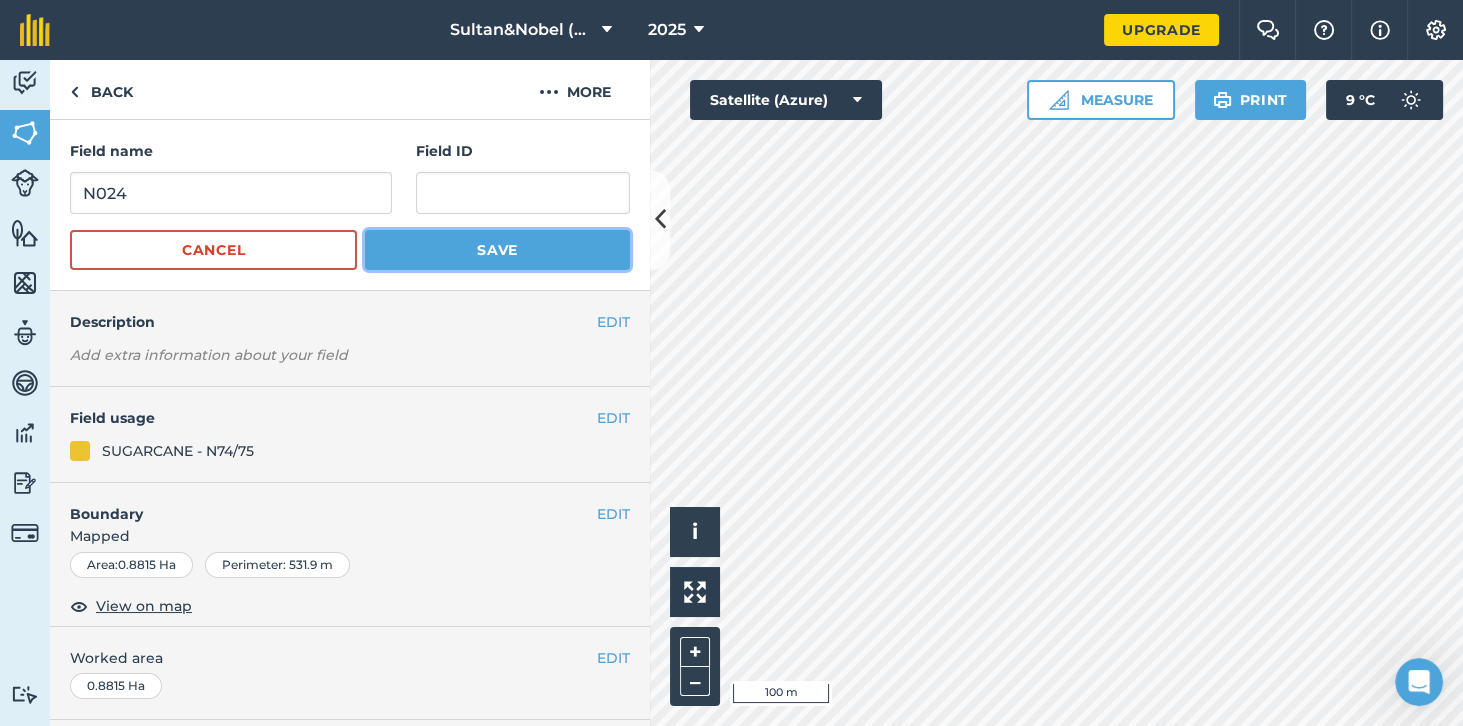 click on "Save" at bounding box center [497, 250] 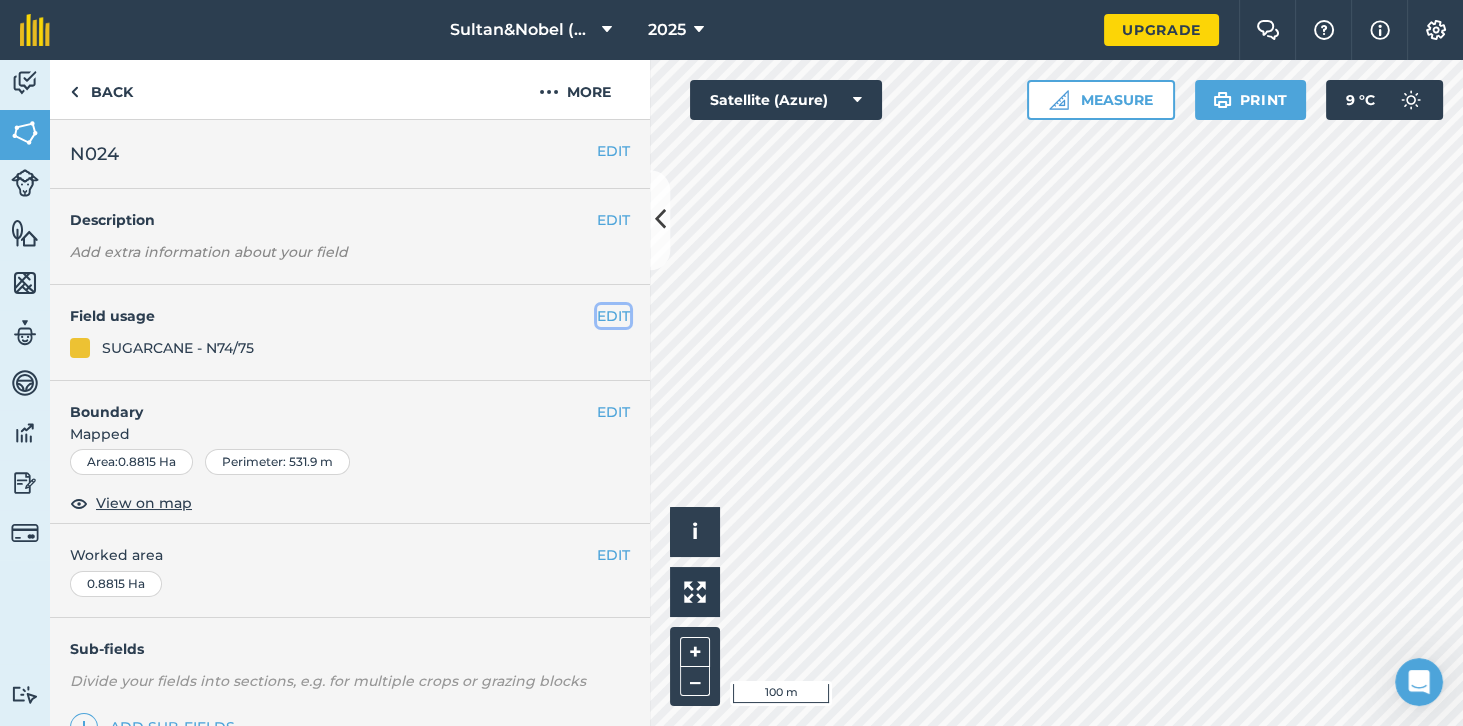 click on "EDIT" at bounding box center (613, 316) 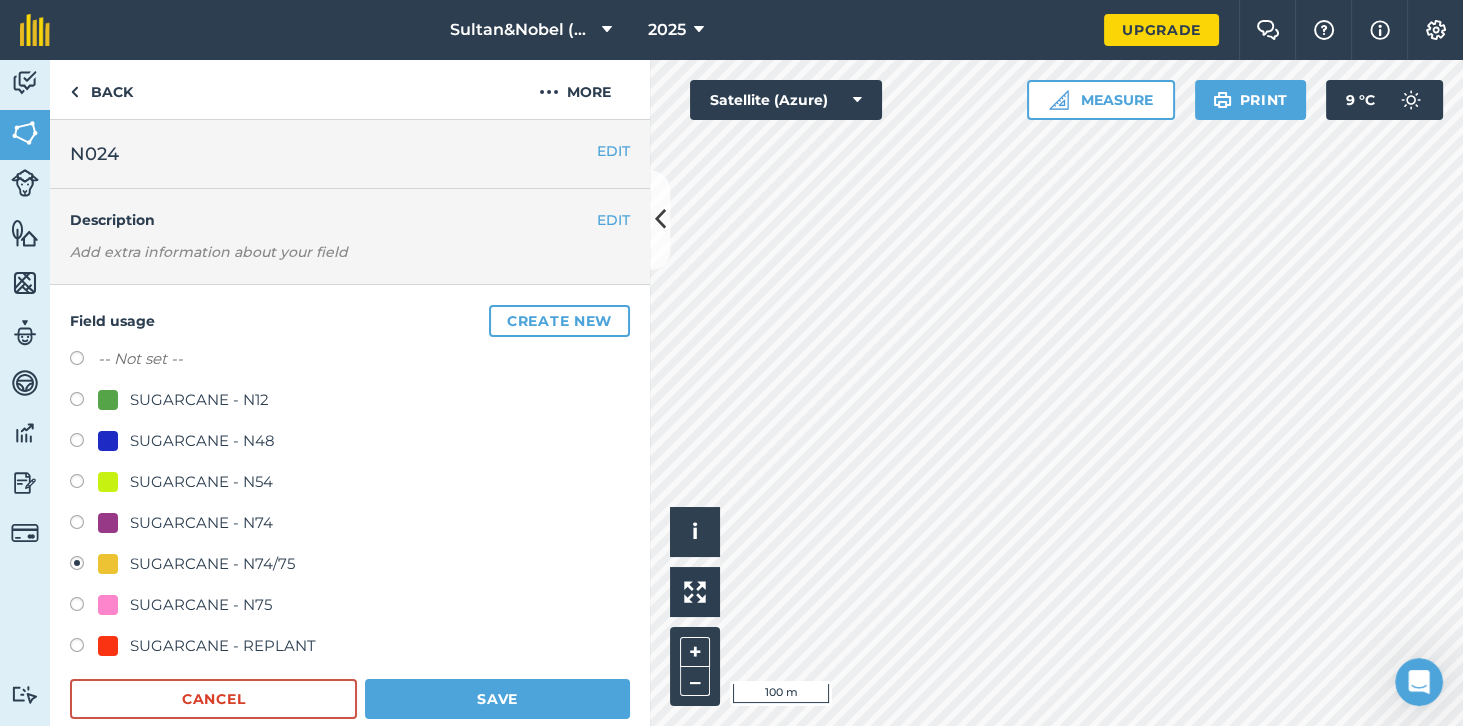 click on "SUGARCANE - N12" at bounding box center [199, 400] 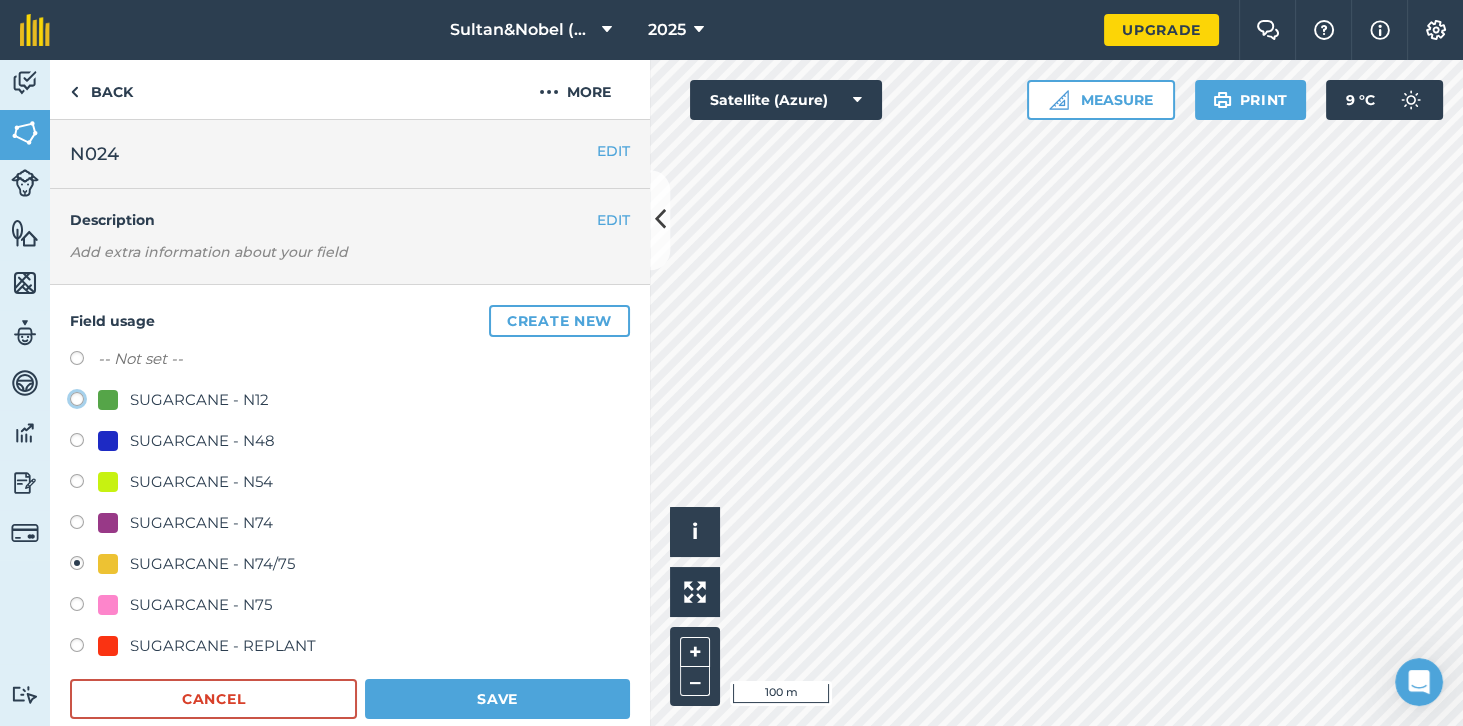 click on "SUGARCANE - N12" at bounding box center (-9923, 398) 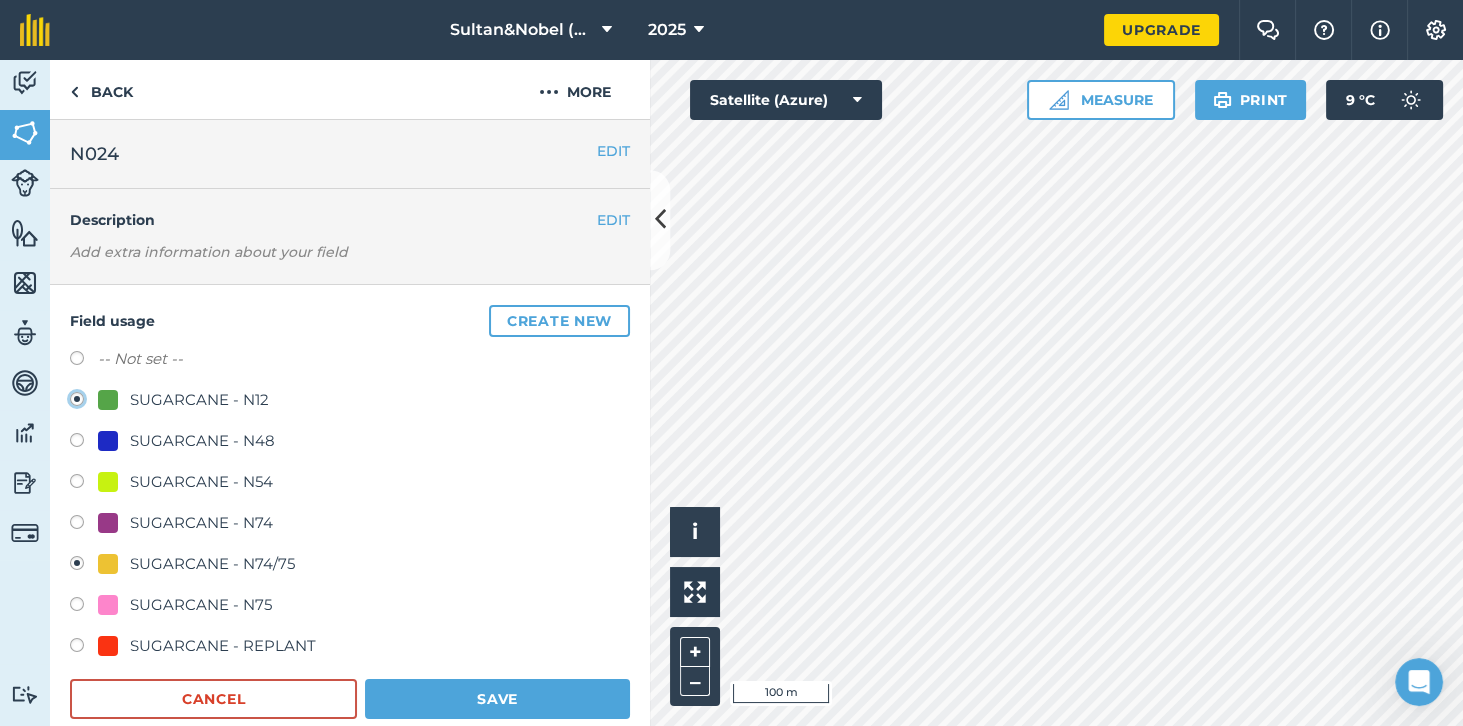 radio on "true" 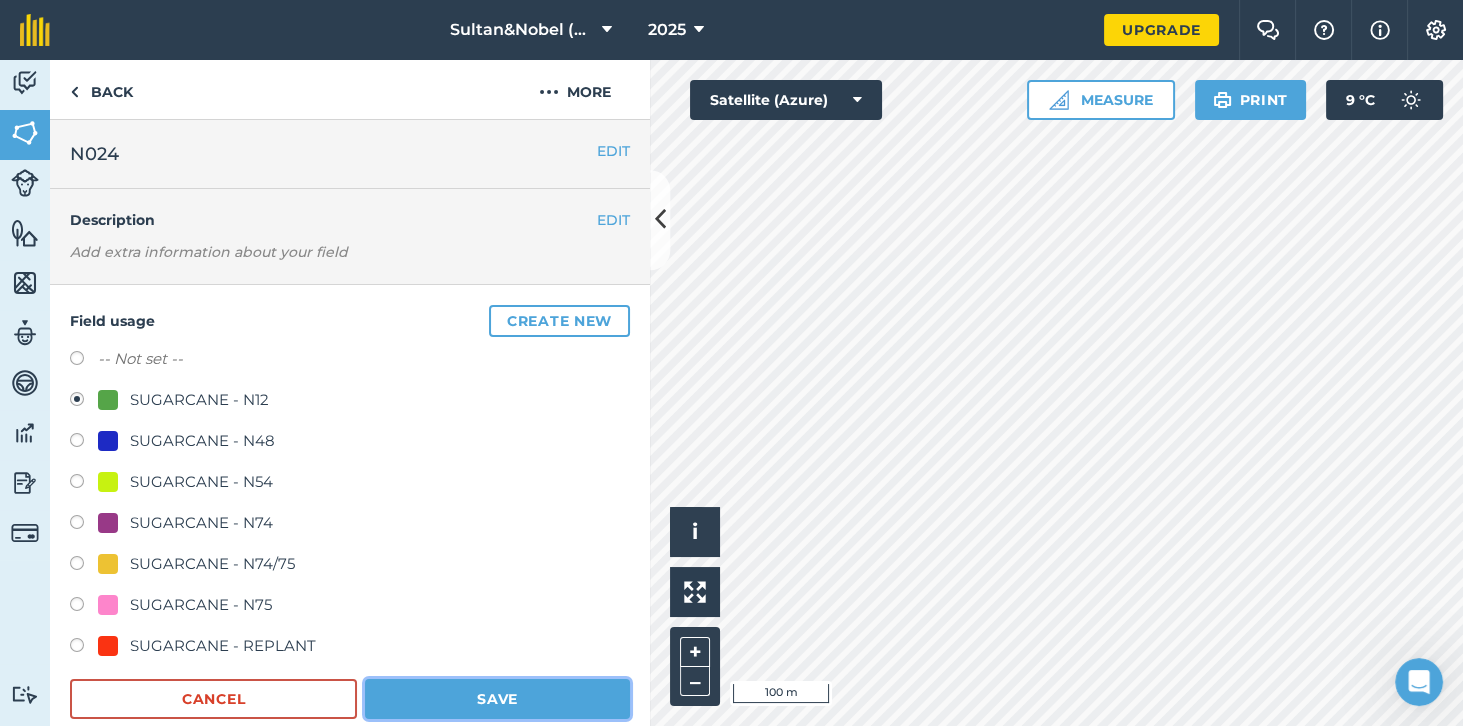 click on "Save" at bounding box center (497, 699) 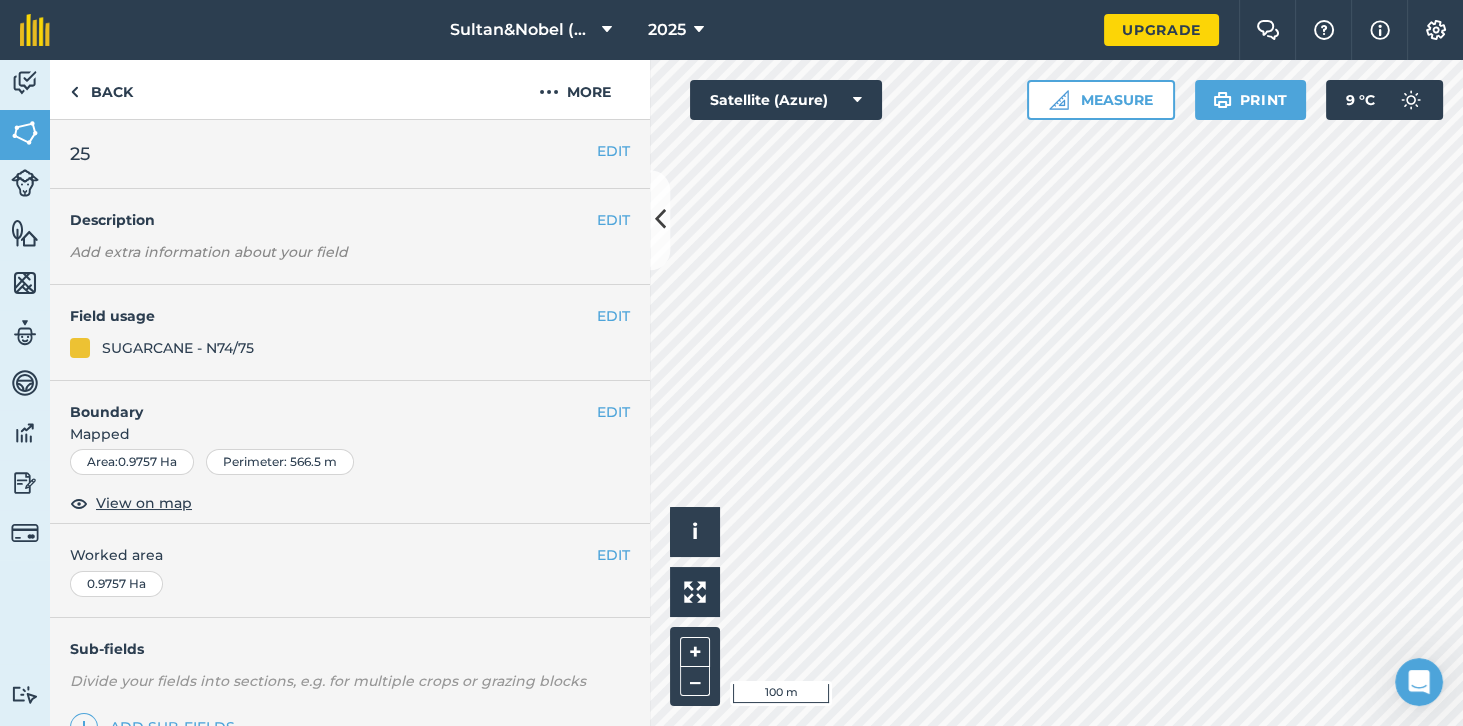 scroll, scrollTop: 1174, scrollLeft: 0, axis: vertical 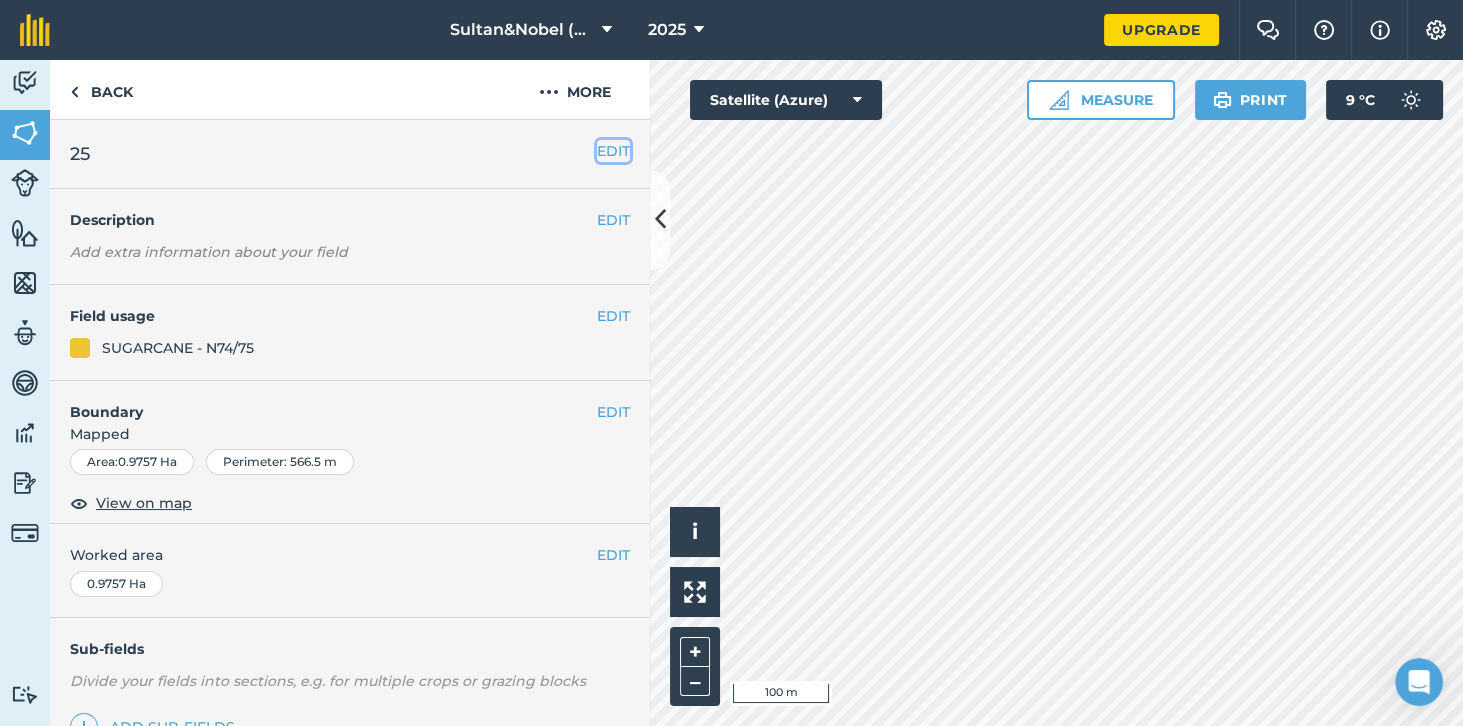 click on "EDIT" at bounding box center (613, 151) 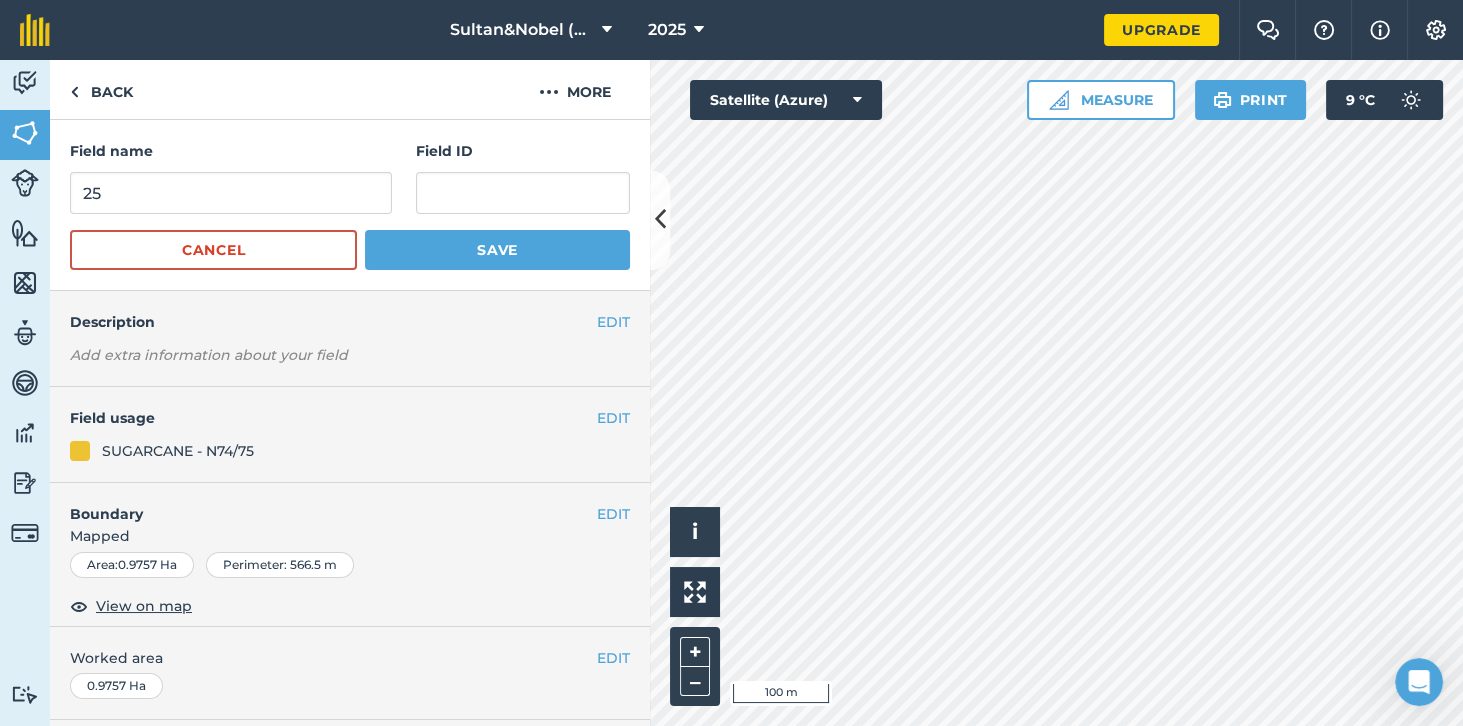 scroll, scrollTop: 1122, scrollLeft: 0, axis: vertical 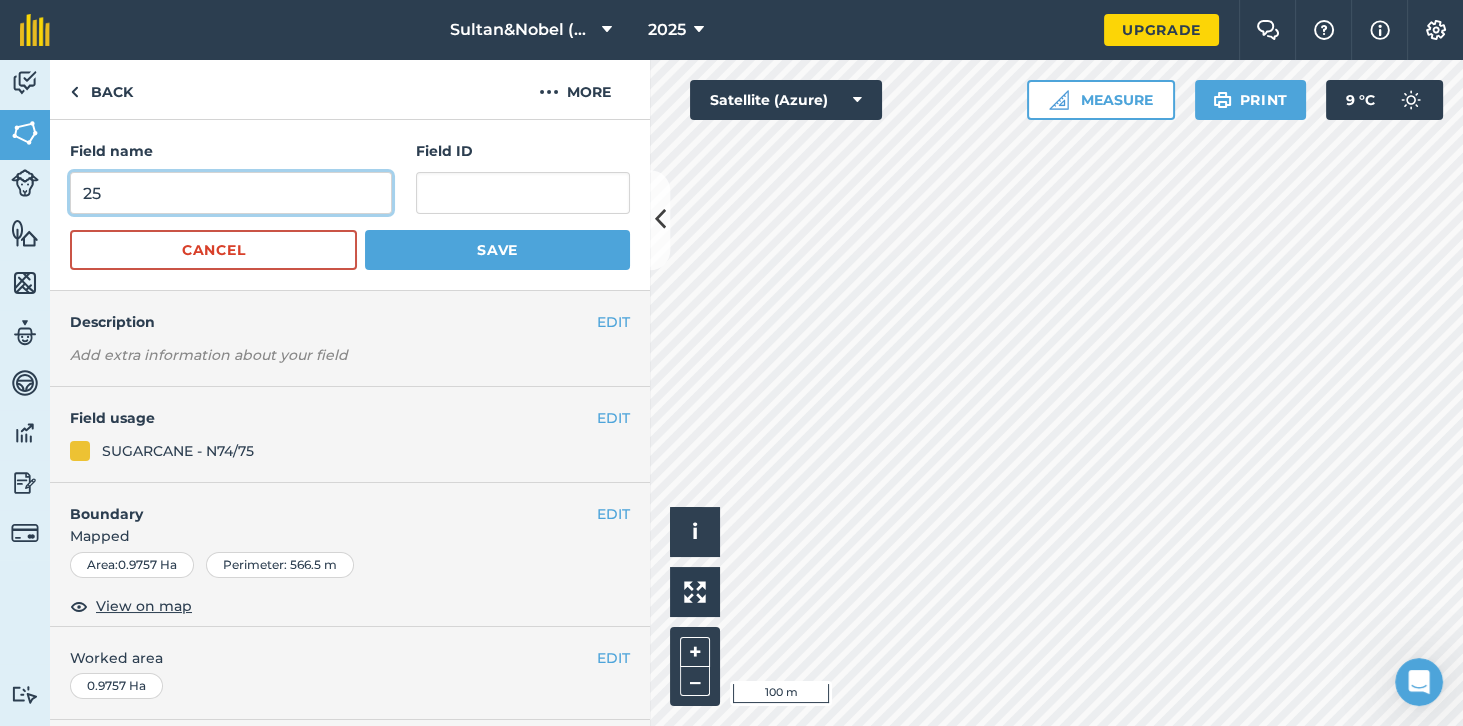 click on "25" at bounding box center (231, 193) 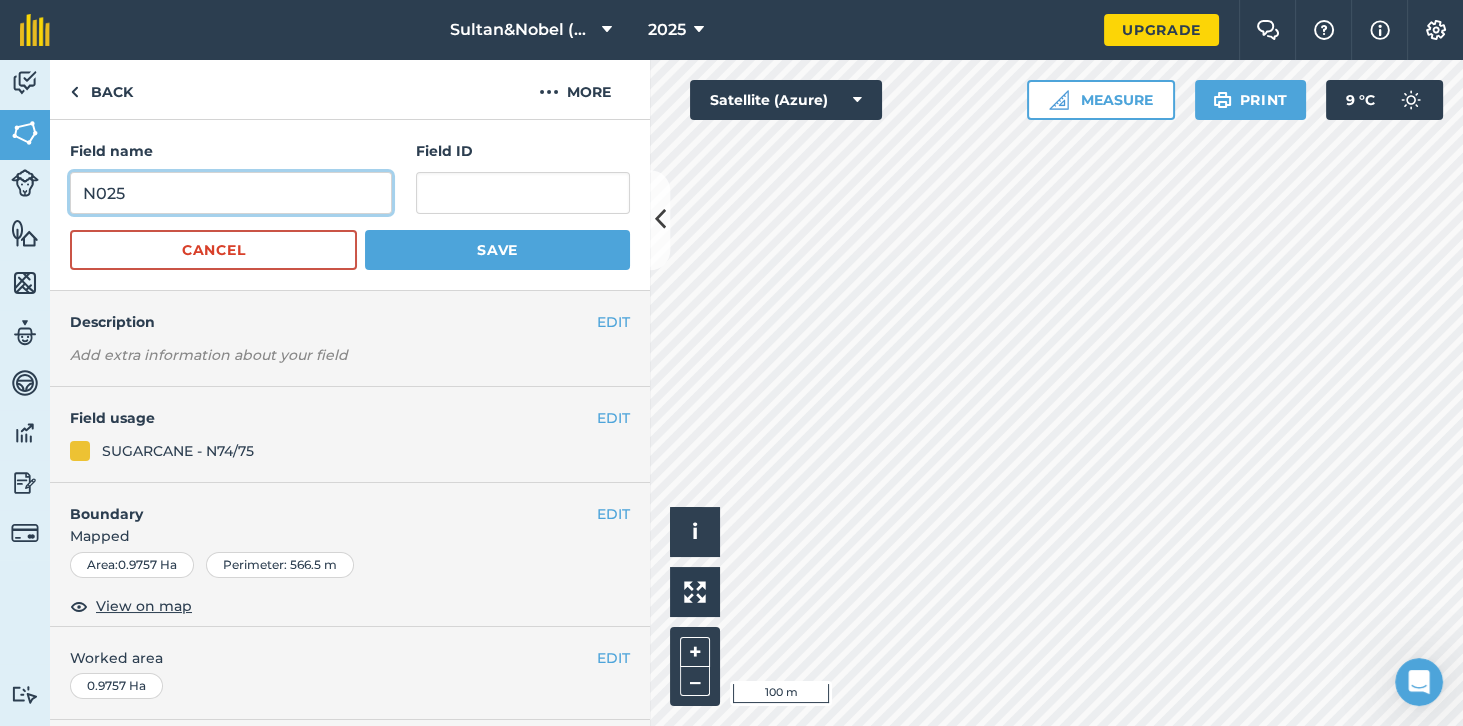 type on "N025" 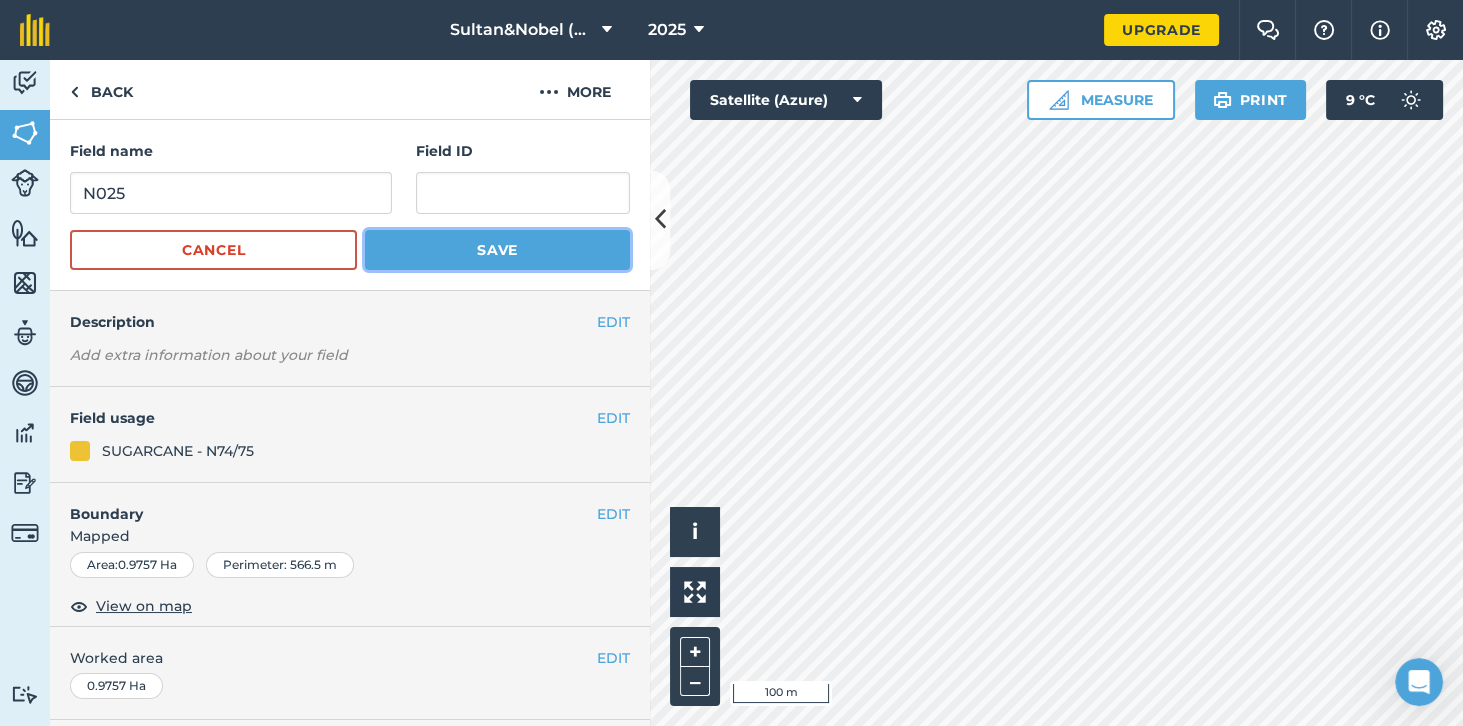 click on "Save" at bounding box center (497, 250) 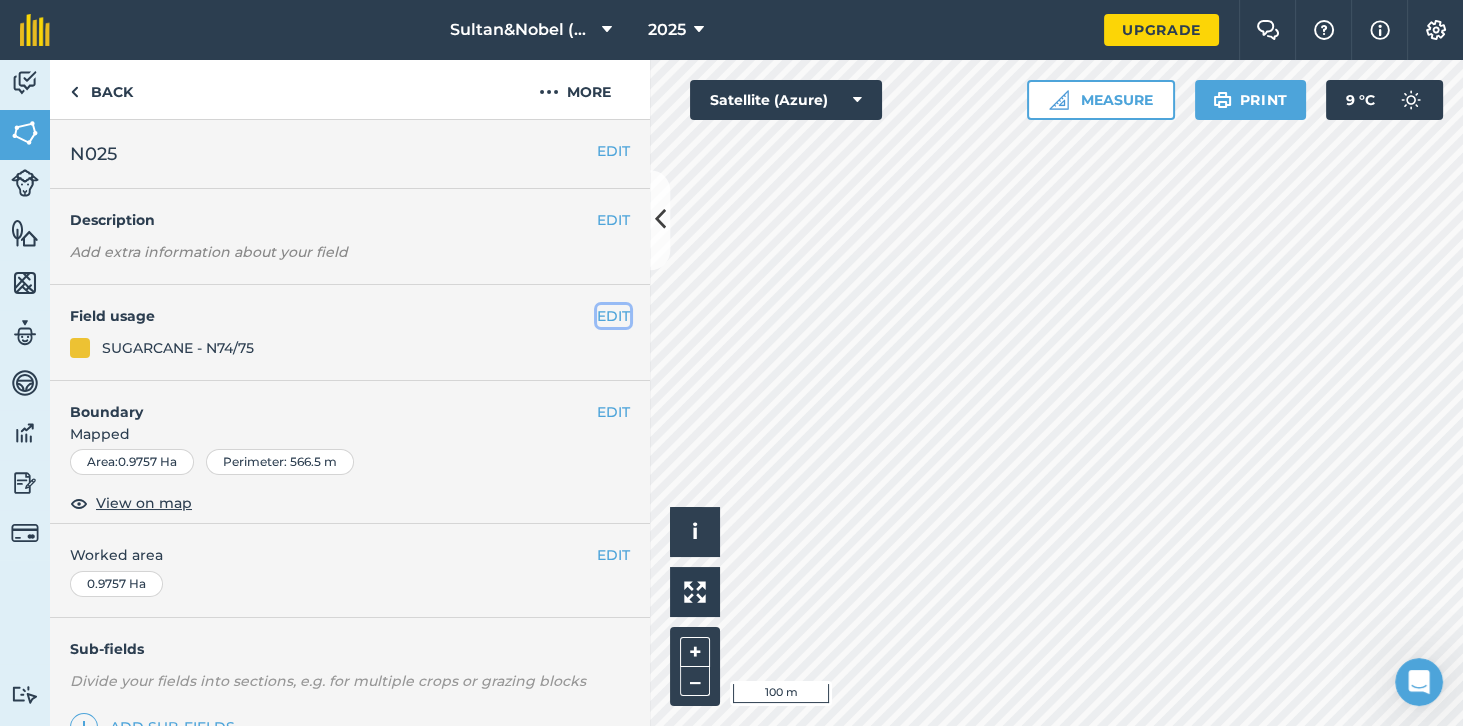 click on "EDIT" at bounding box center [613, 316] 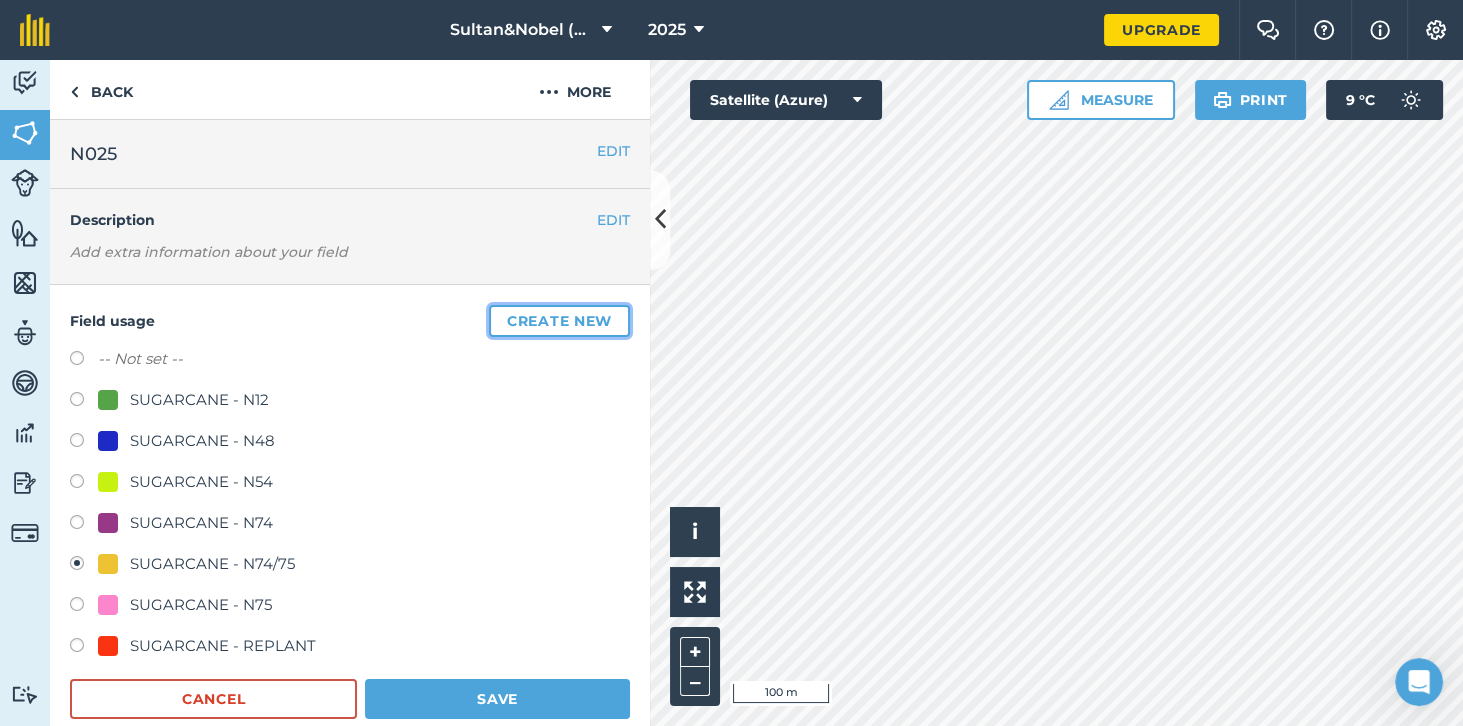 click on "Create new" at bounding box center (559, 321) 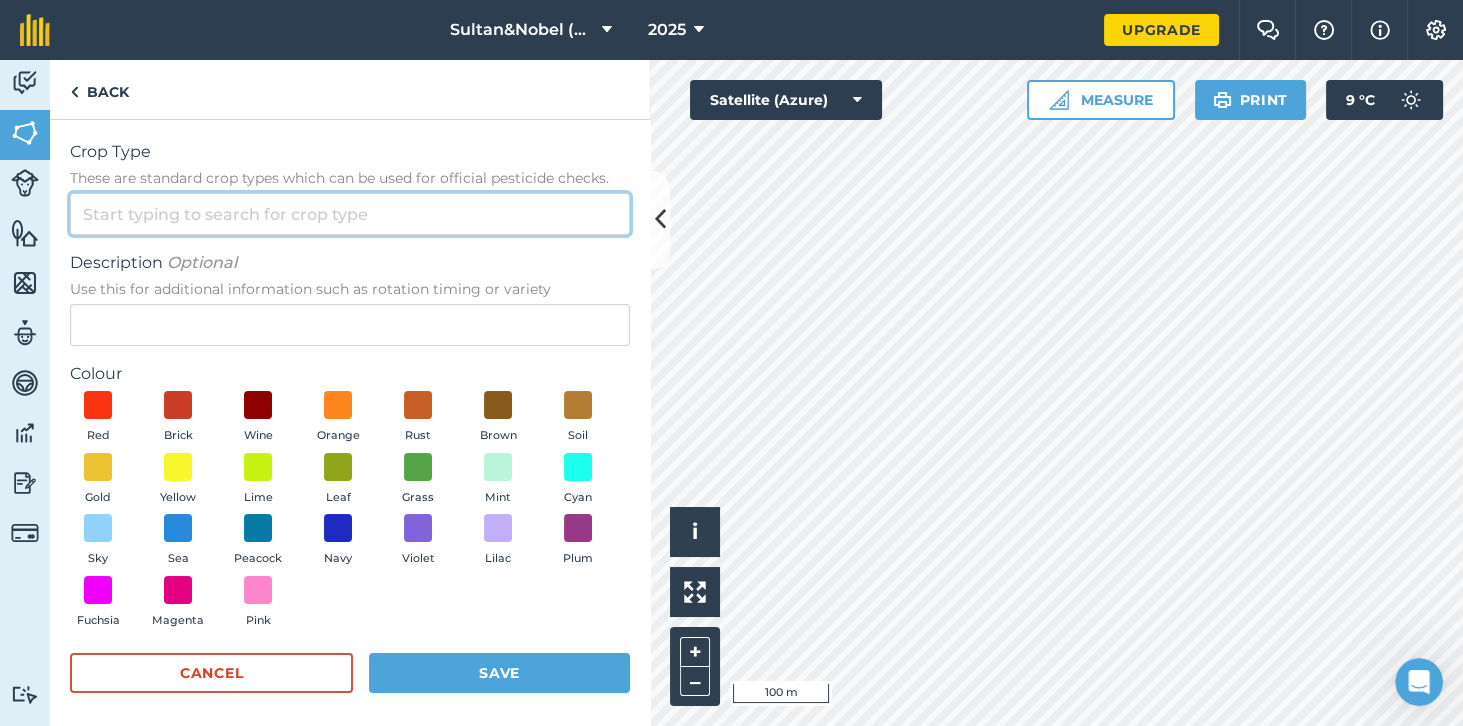 click on "Crop Type These are standard crop types which can be used for official pesticide checks." at bounding box center (350, 214) 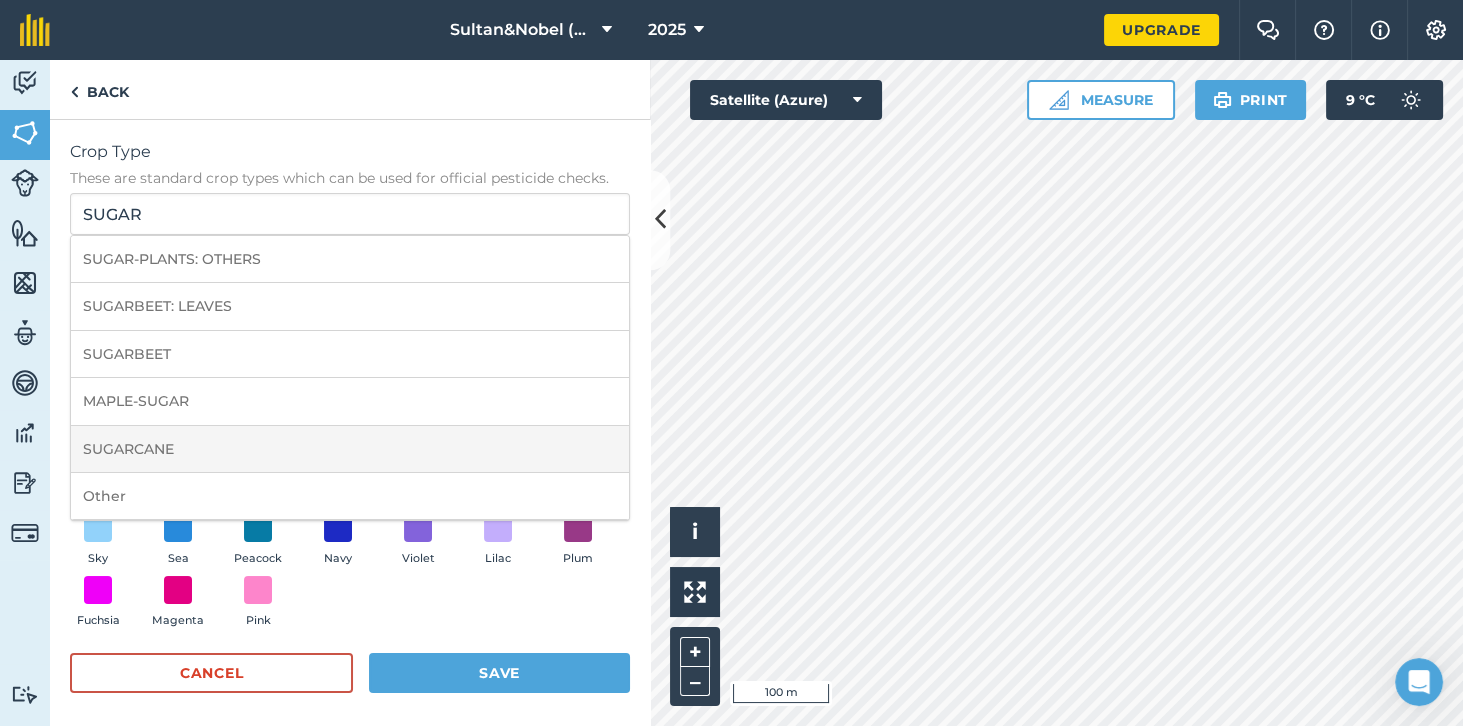 click on "SUGARCANE" at bounding box center (350, 449) 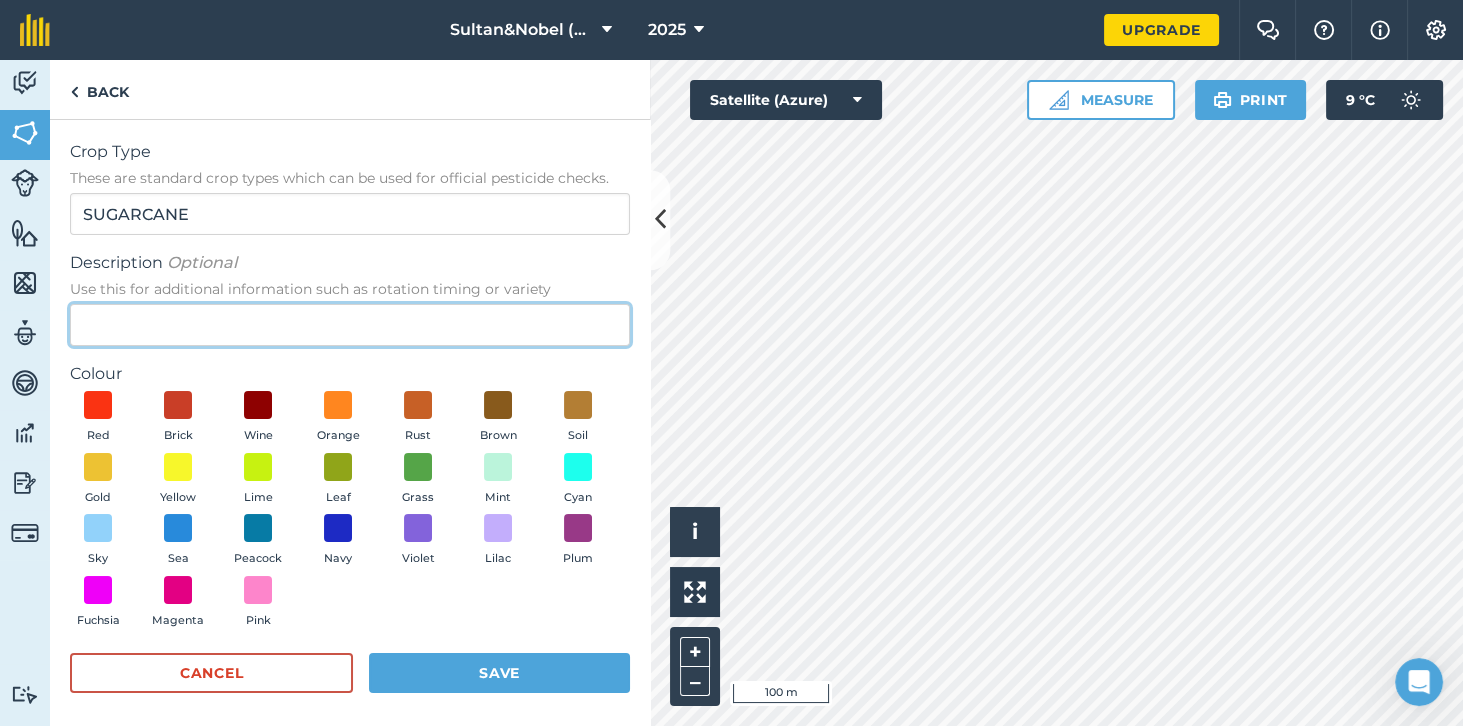 click on "Description   Optional Use this for additional information such as rotation timing or variety" at bounding box center (350, 325) 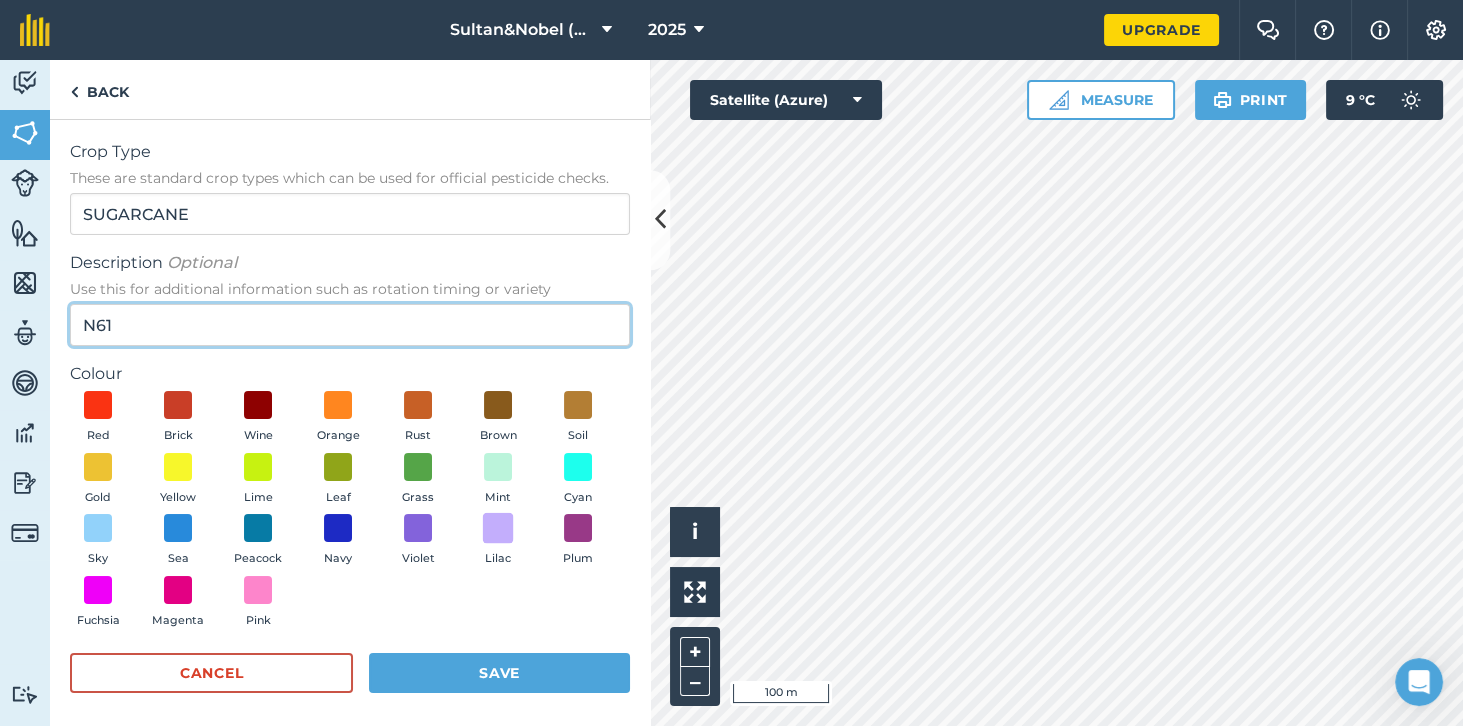 type on "N61" 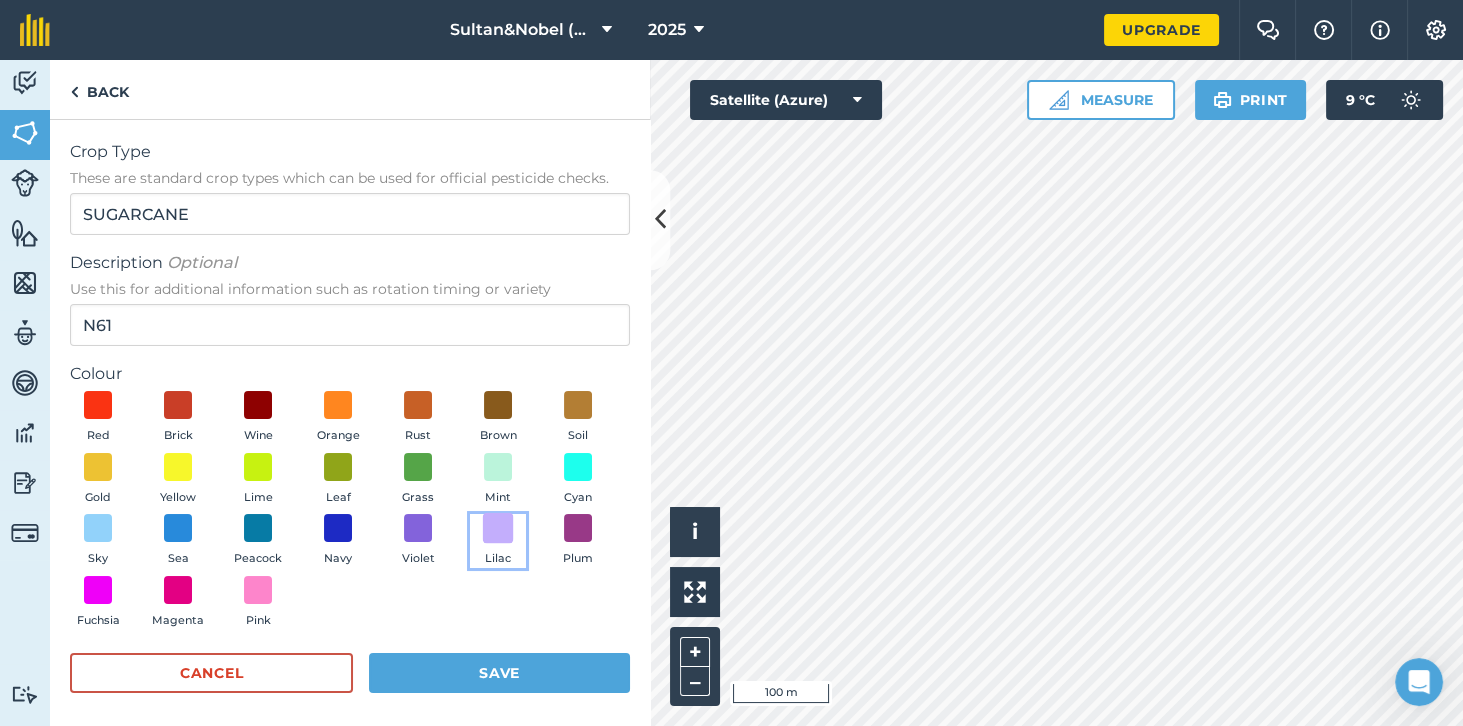 click at bounding box center (498, 528) 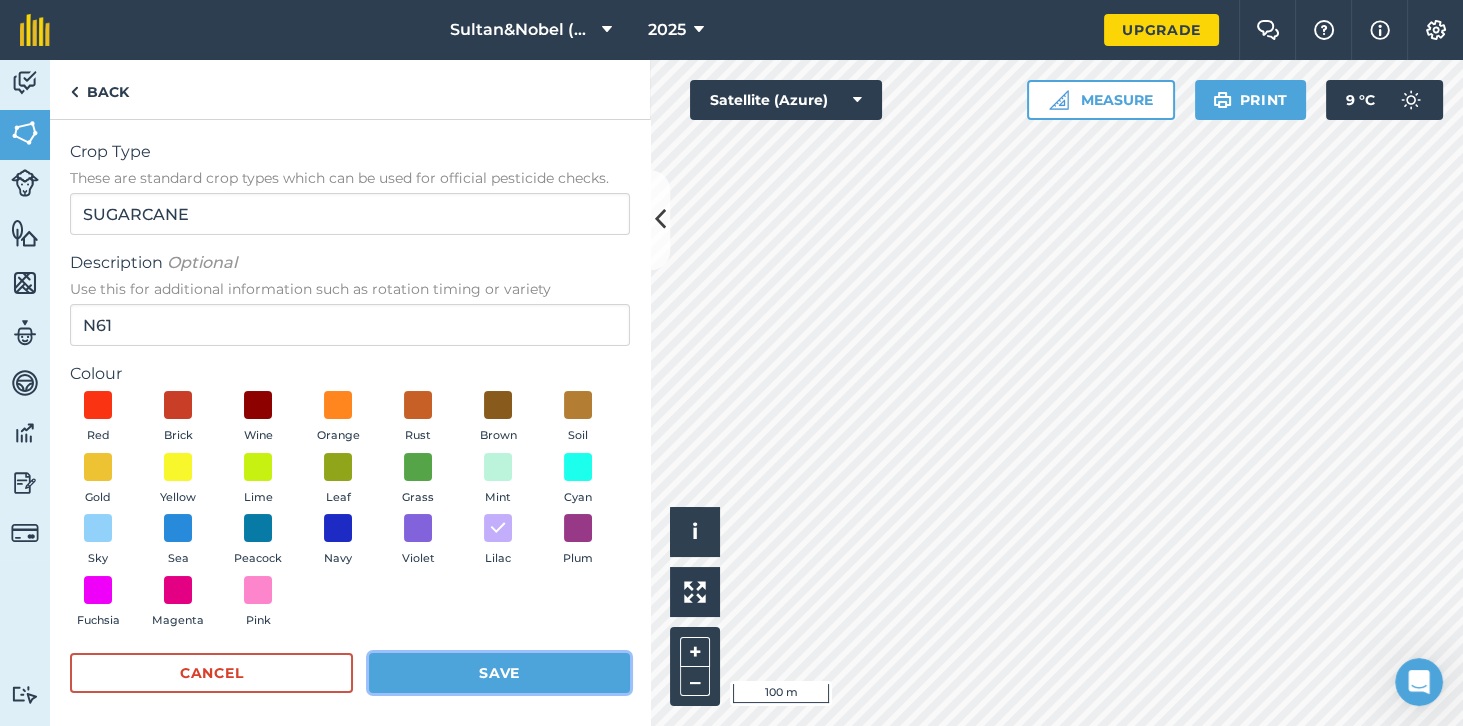 click on "Save" at bounding box center [499, 673] 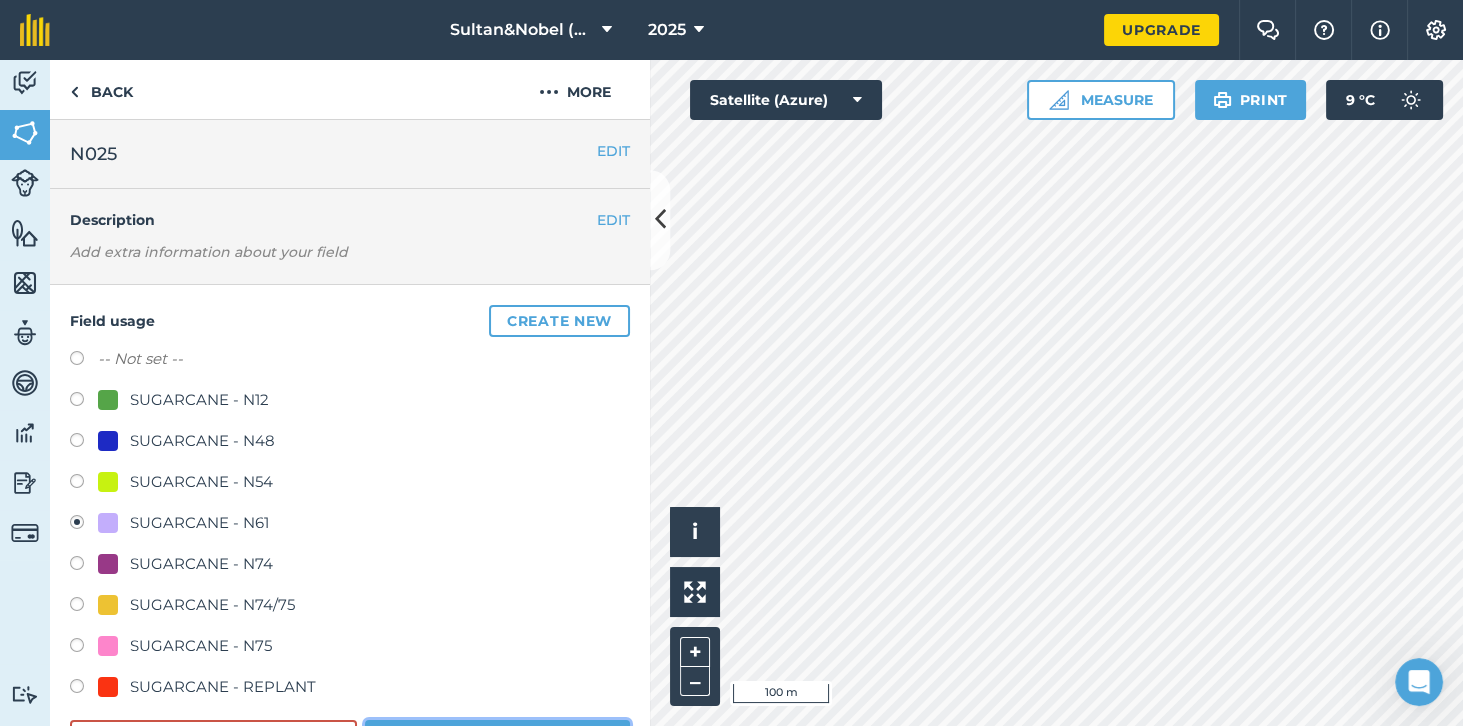 click on "Save" at bounding box center (497, 740) 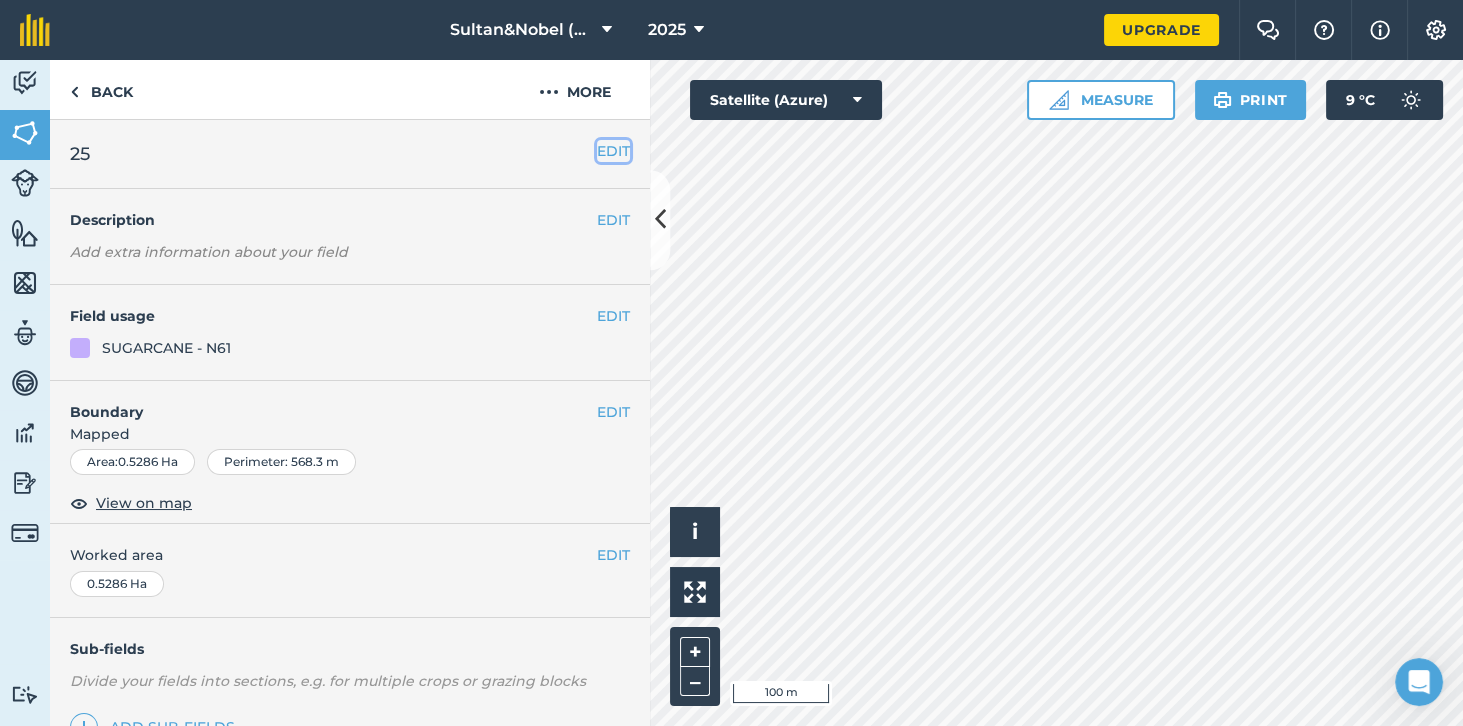 click on "EDIT" at bounding box center [613, 151] 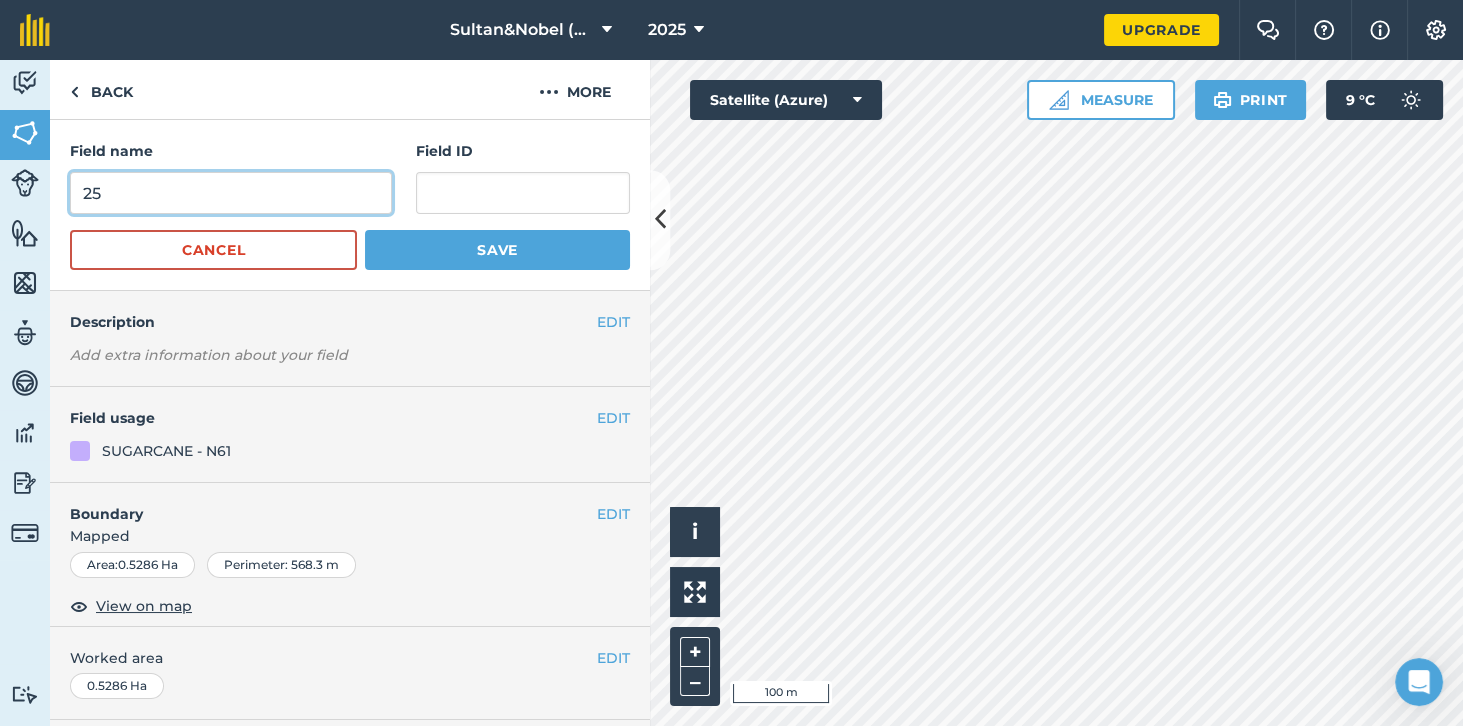 click on "25" at bounding box center (231, 193) 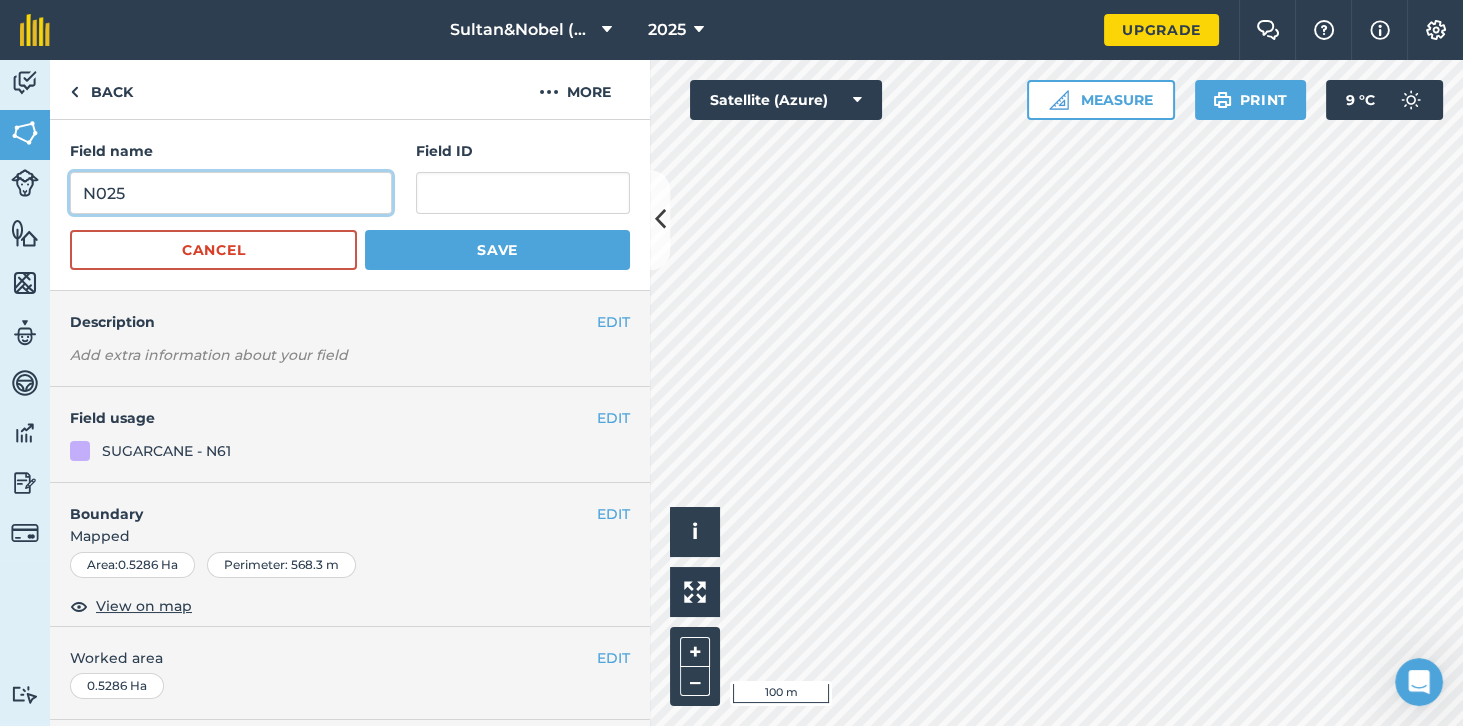 type on "N025" 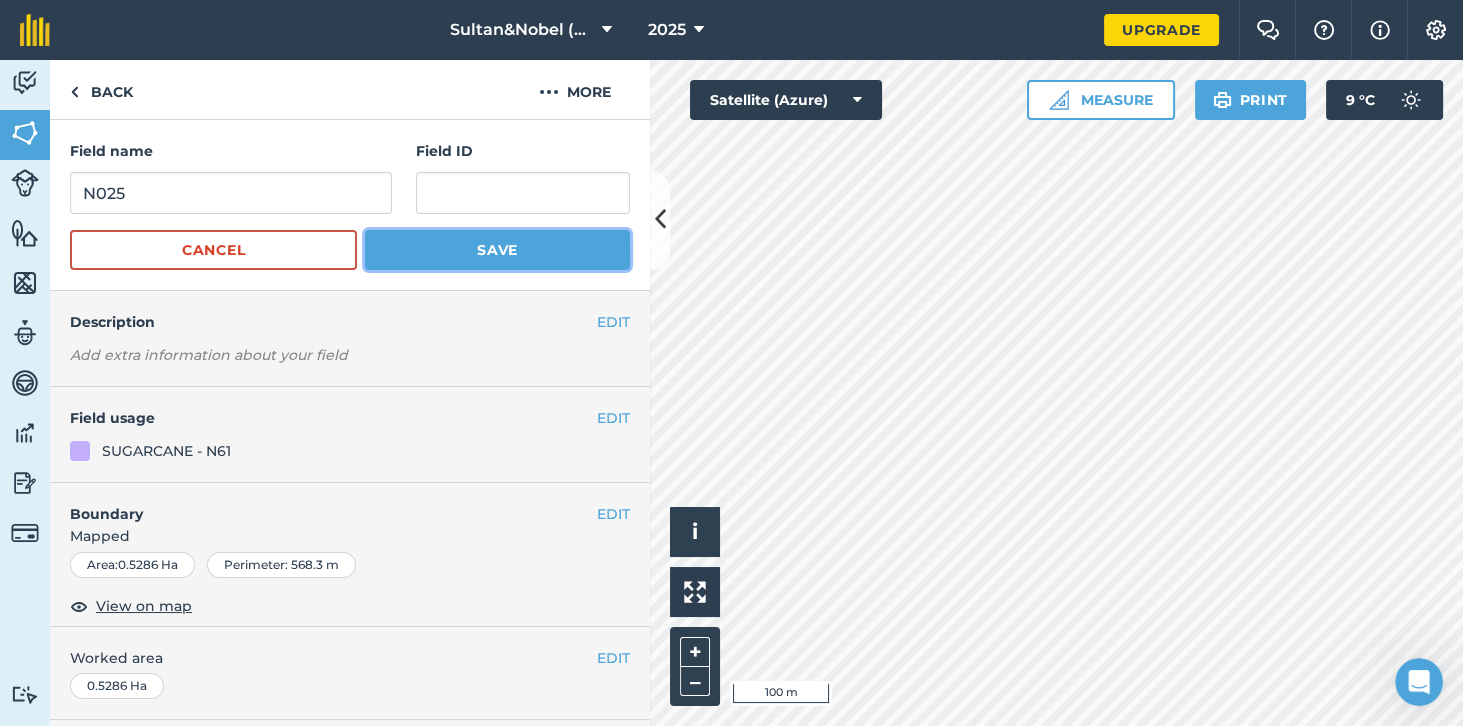 click on "Save" at bounding box center [497, 250] 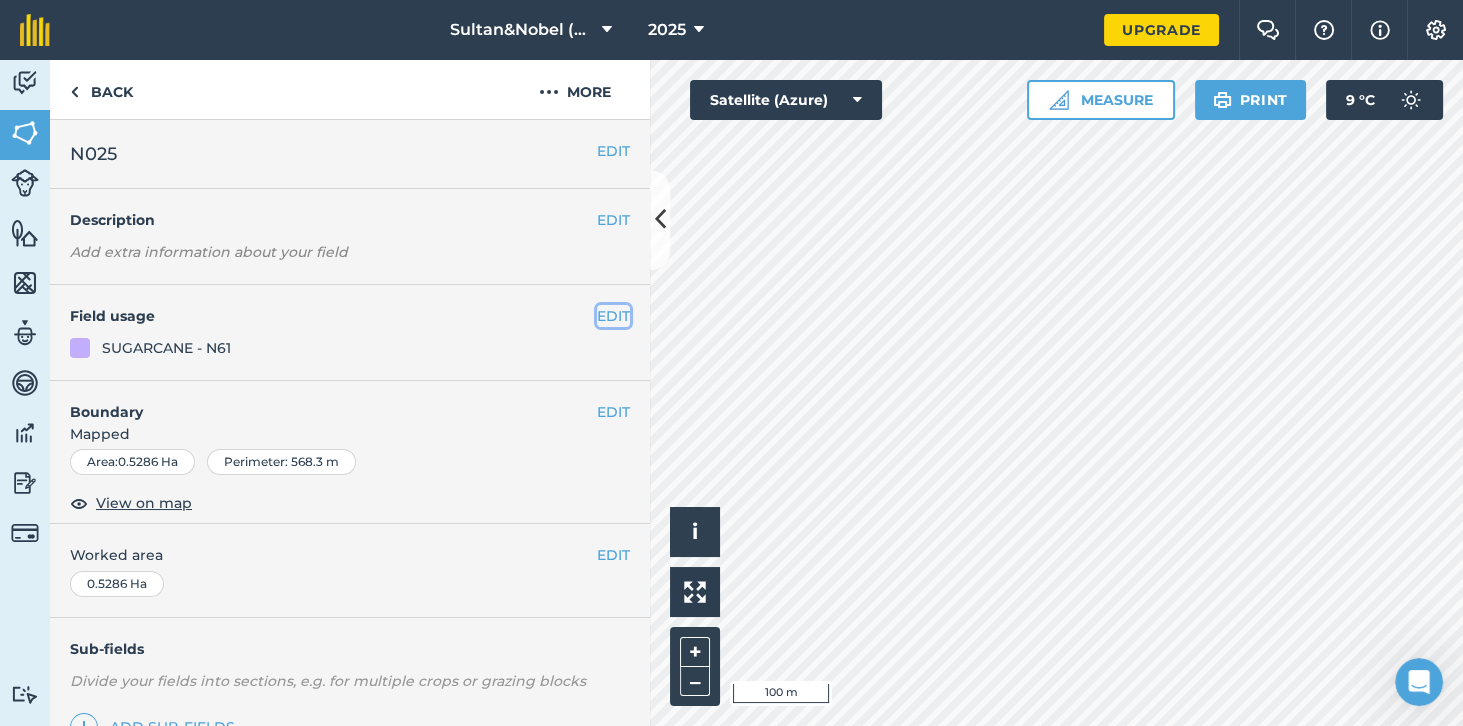 click on "EDIT" at bounding box center [613, 316] 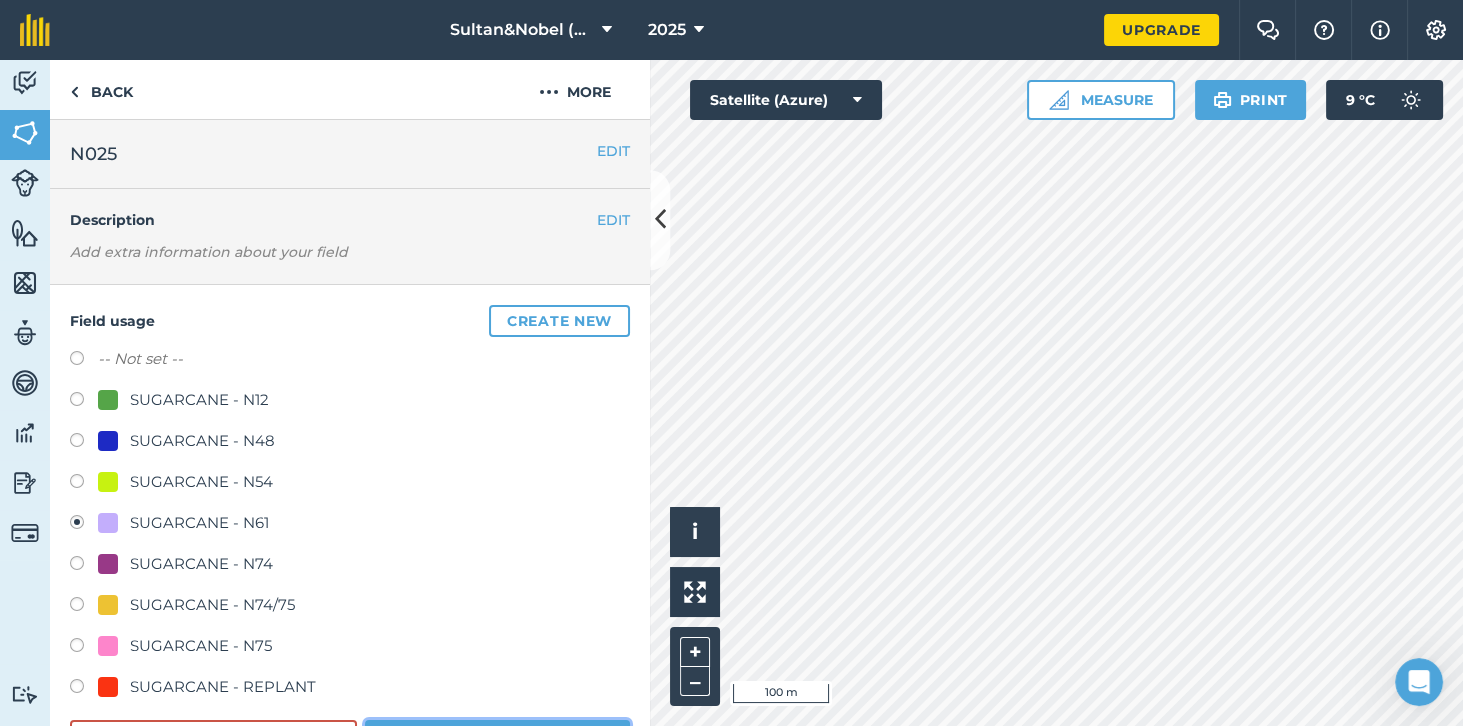 click on "Save" at bounding box center [497, 740] 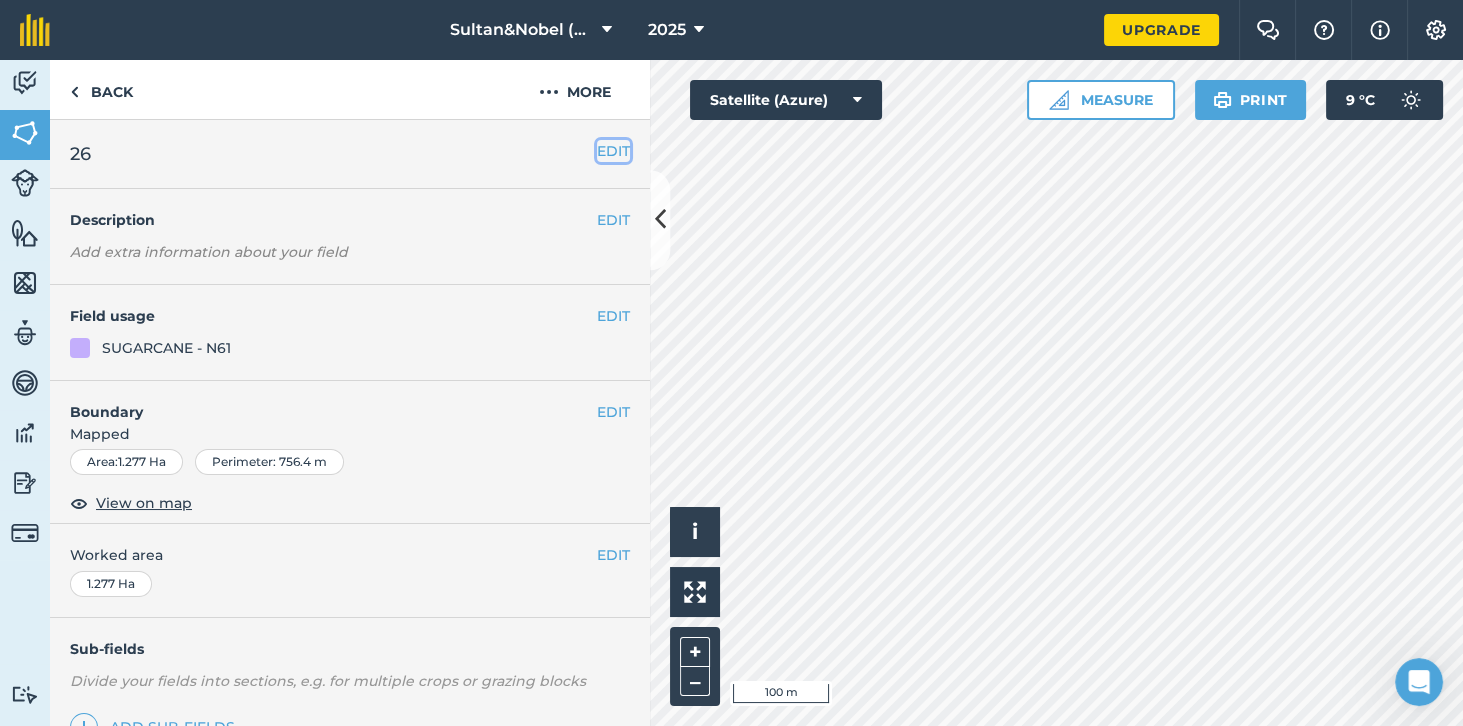 click on "EDIT" at bounding box center [613, 151] 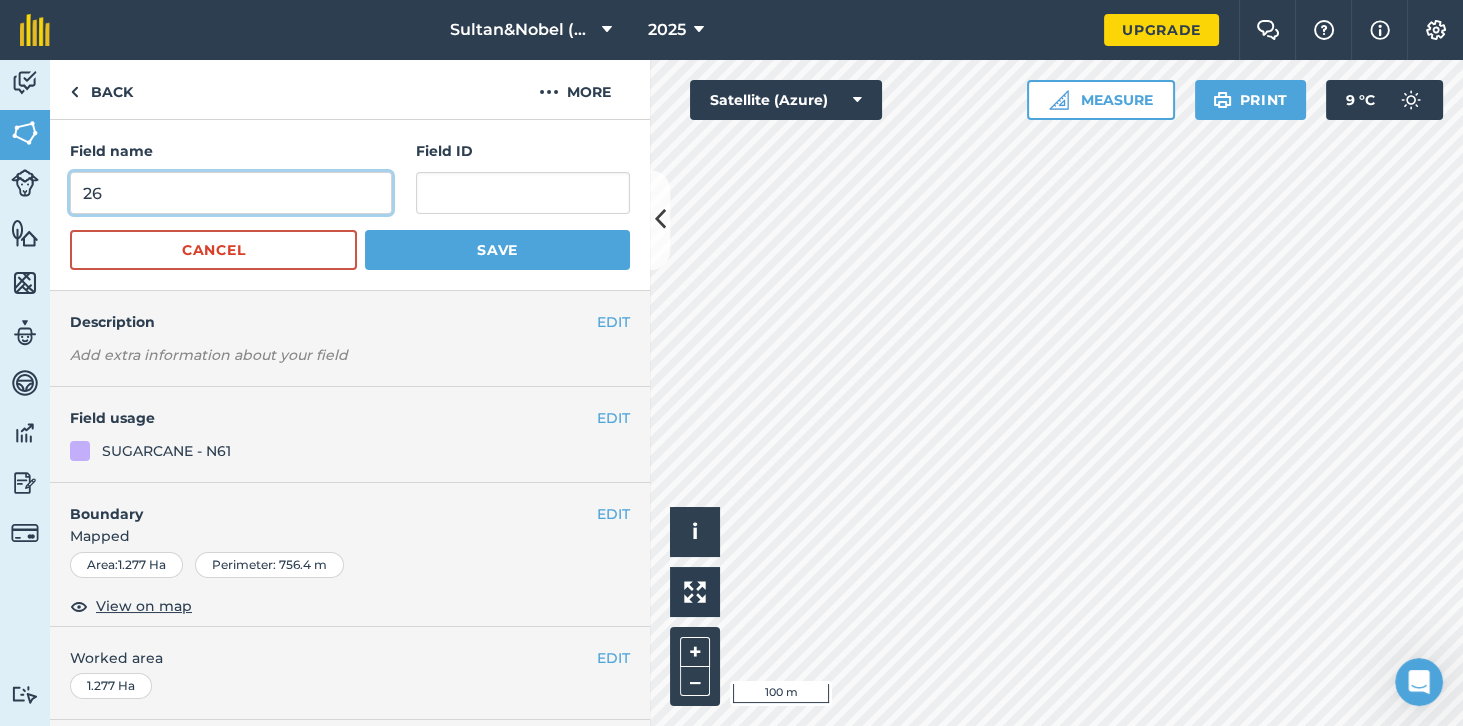 click on "26" at bounding box center (231, 193) 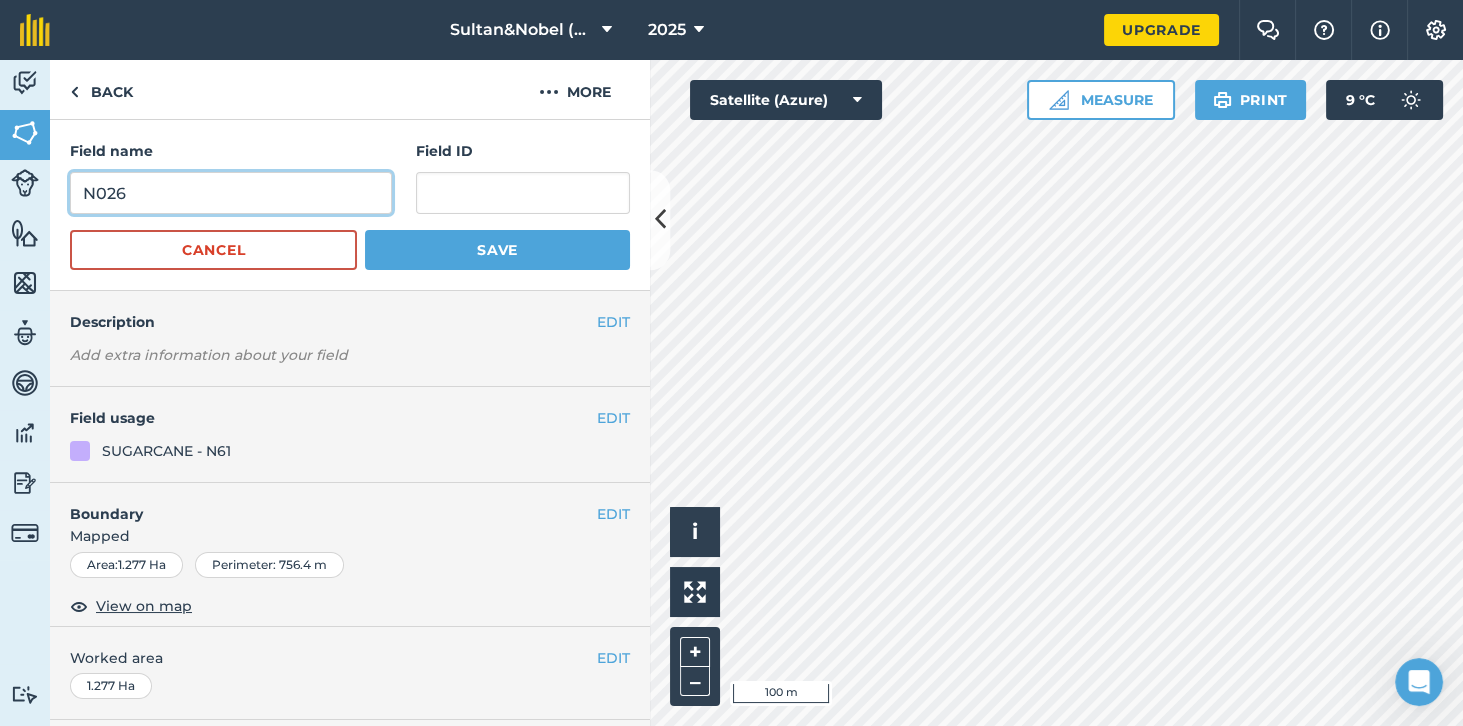 type on "N026" 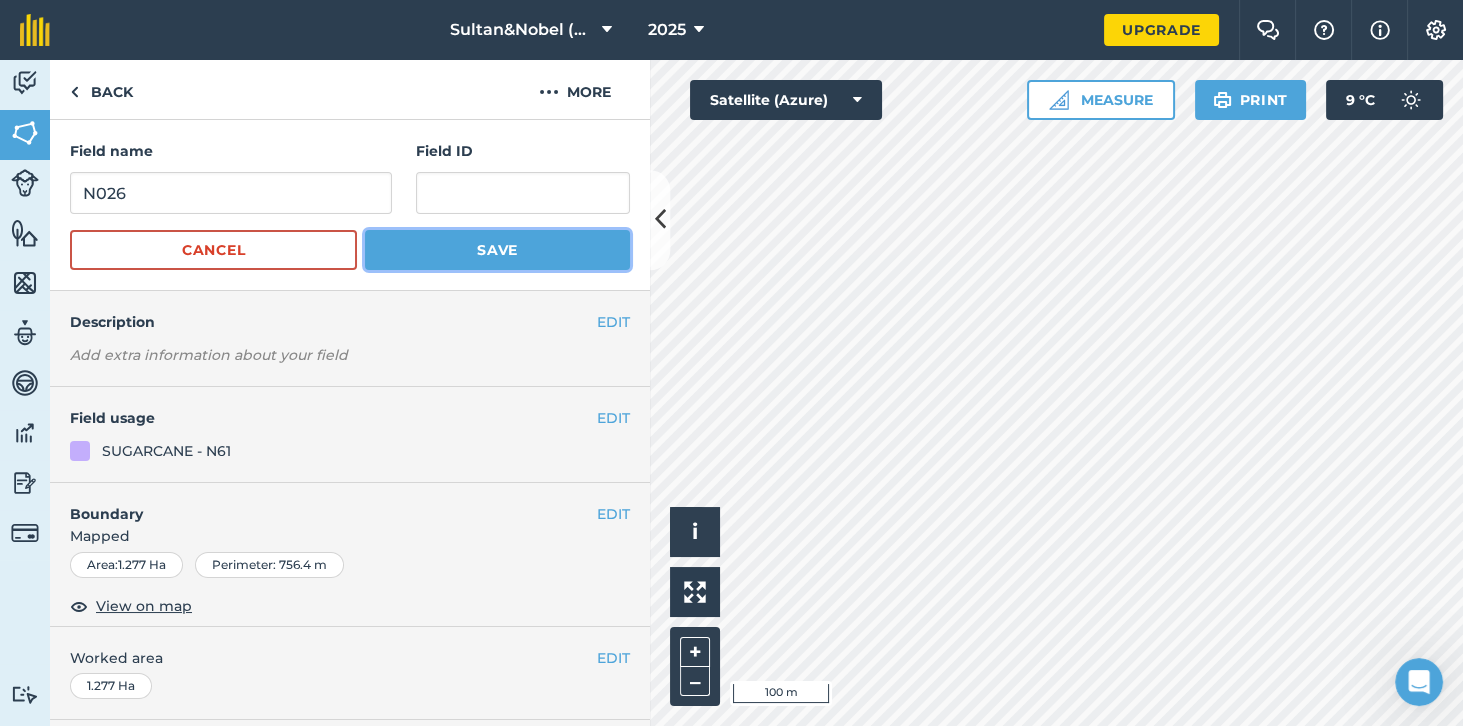 click on "Save" at bounding box center [497, 250] 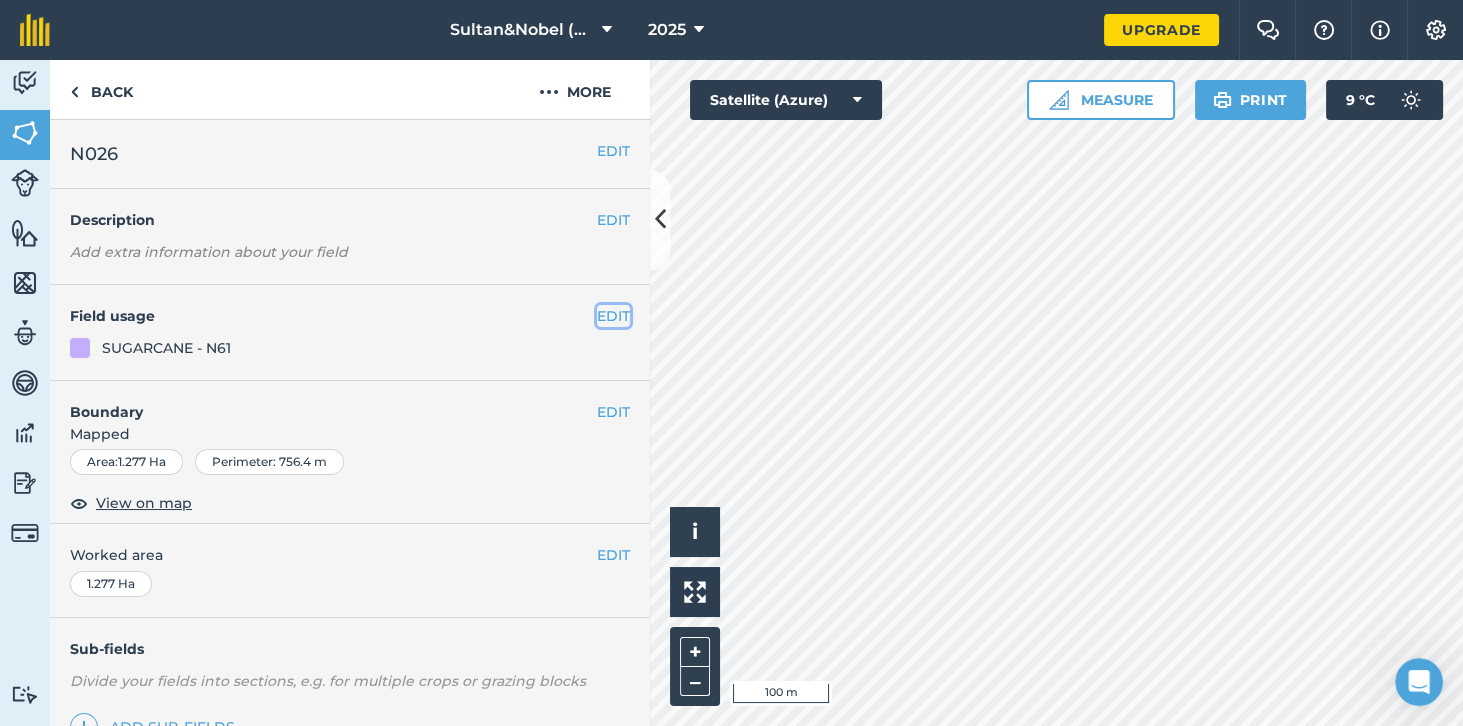 click on "EDIT" at bounding box center [613, 316] 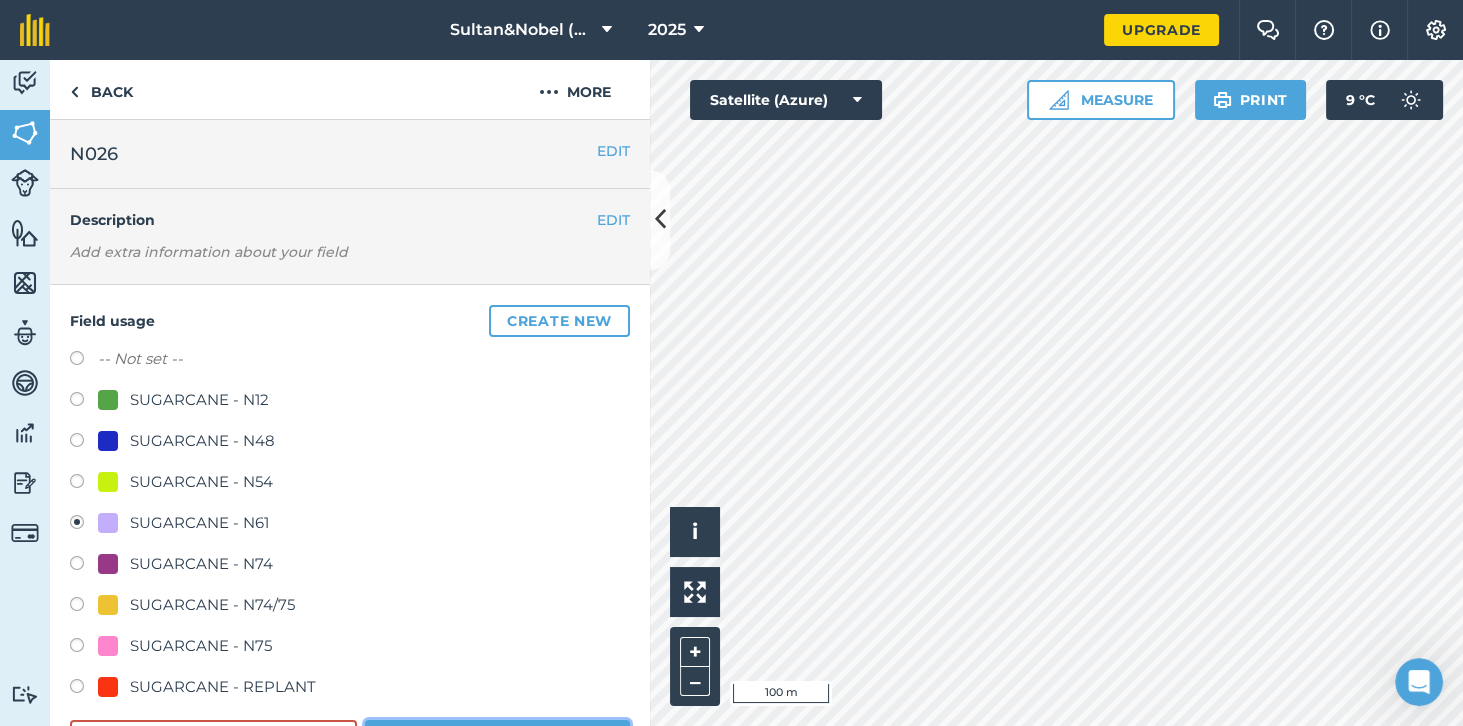 click on "Save" at bounding box center (497, 740) 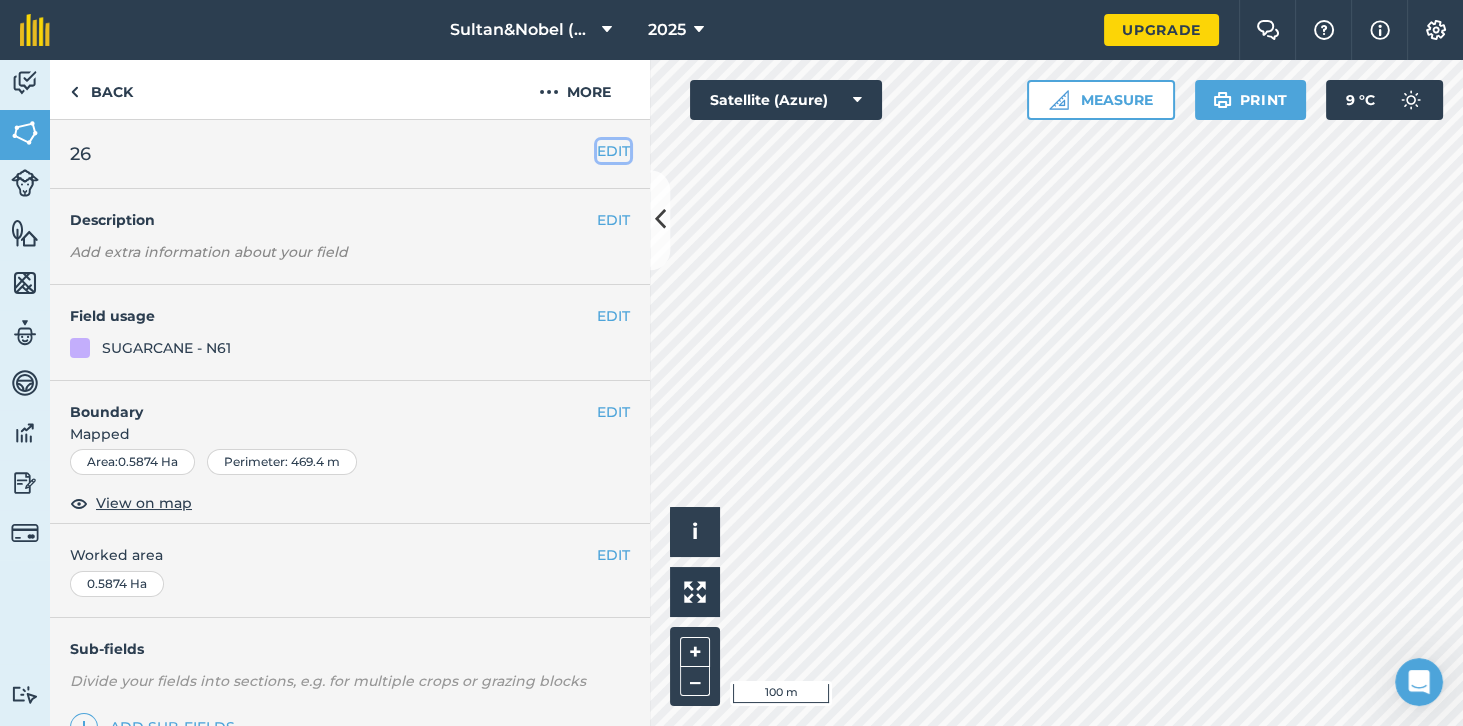 click on "EDIT" at bounding box center [613, 151] 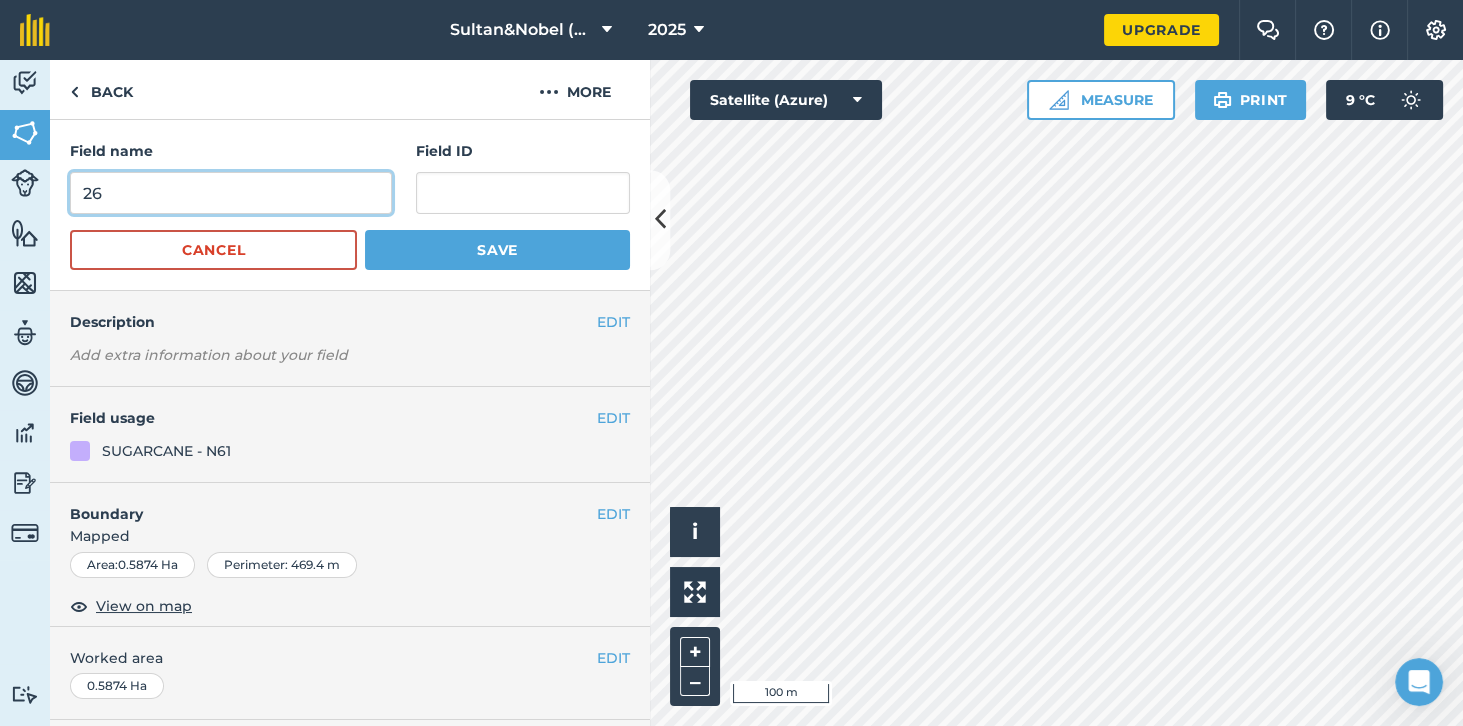 click on "26" at bounding box center [231, 193] 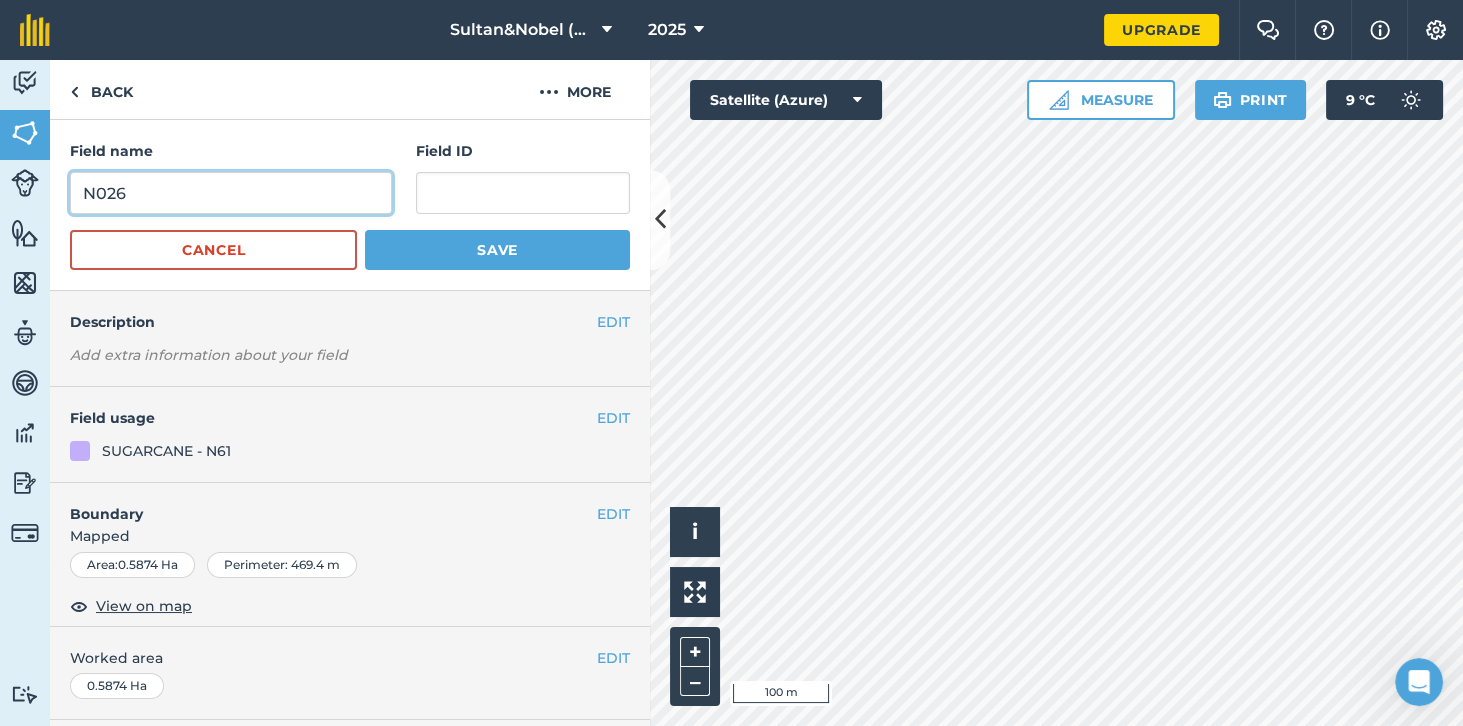 type on "N026" 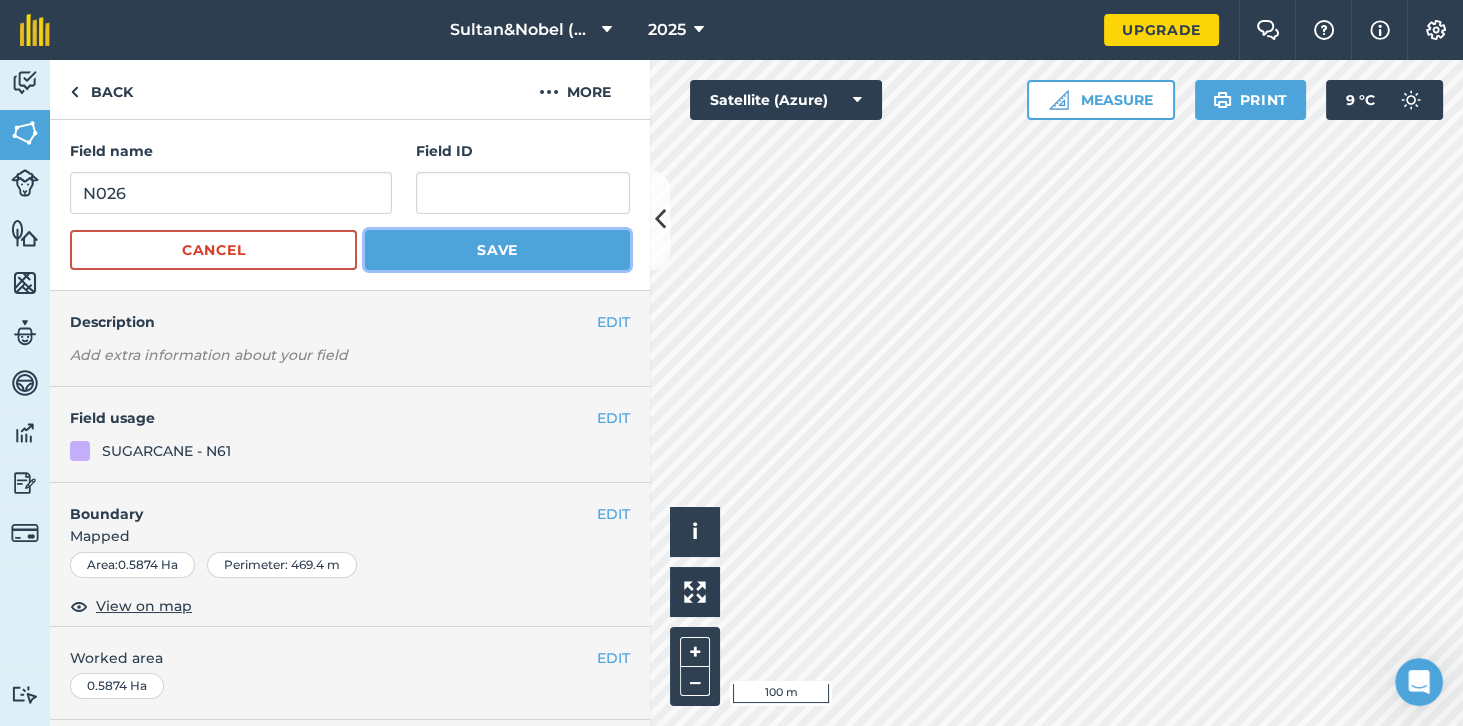 click on "Save" at bounding box center (497, 250) 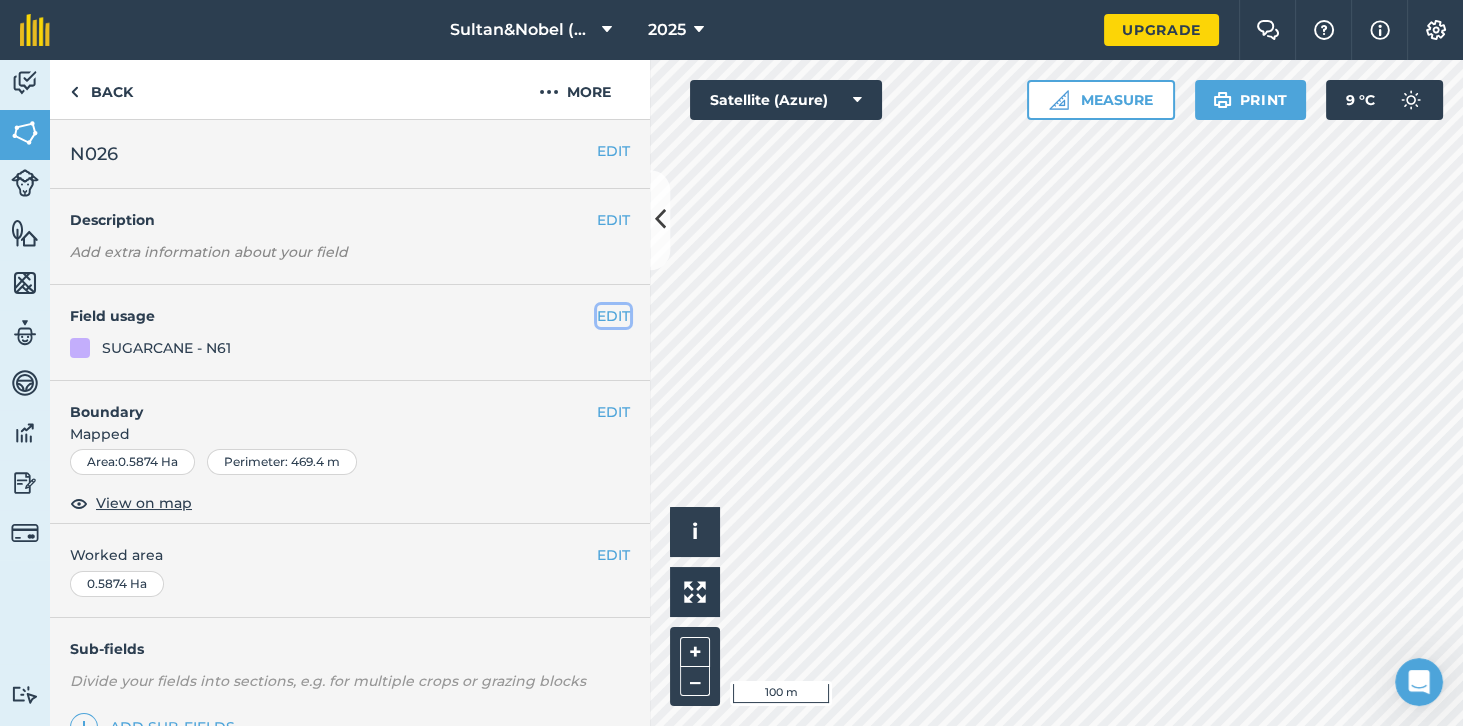 click on "EDIT" at bounding box center (613, 316) 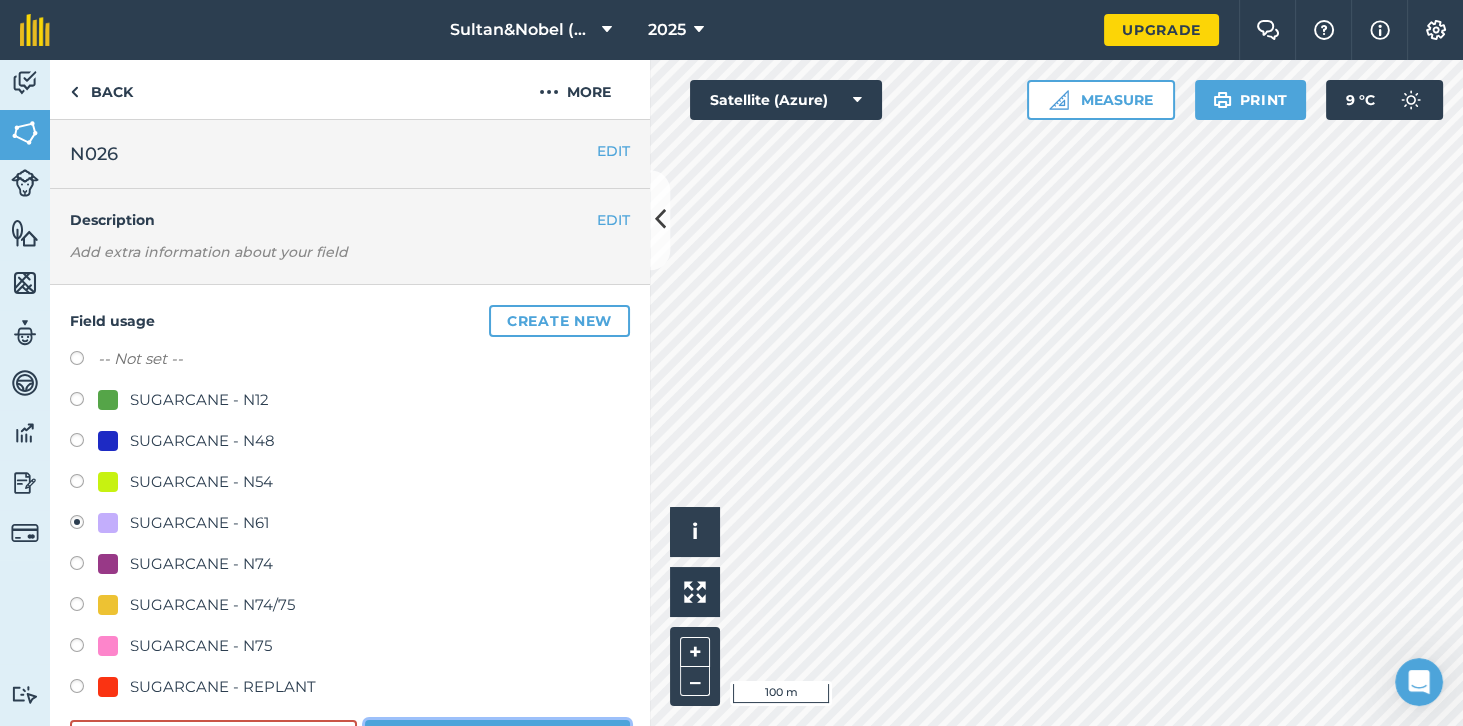 click on "Save" at bounding box center (497, 740) 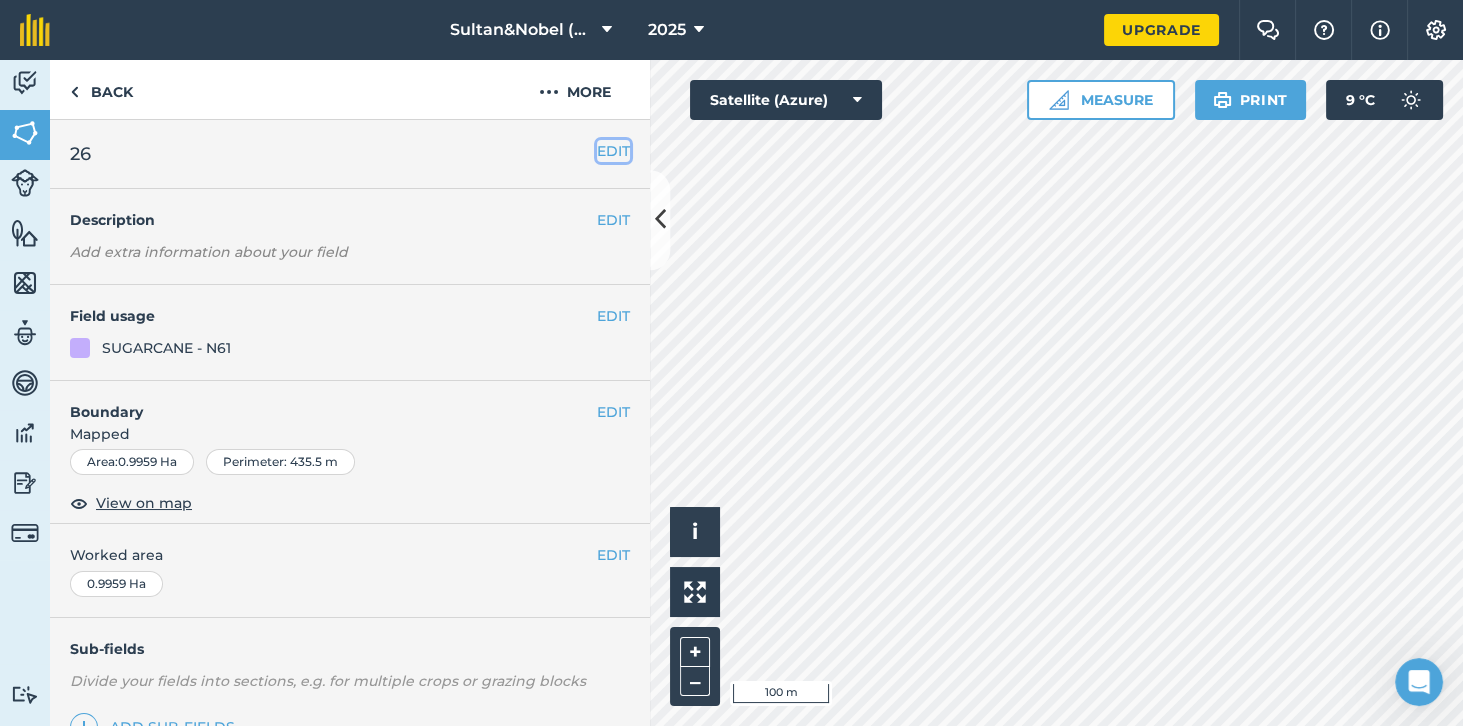 click on "EDIT" at bounding box center [613, 151] 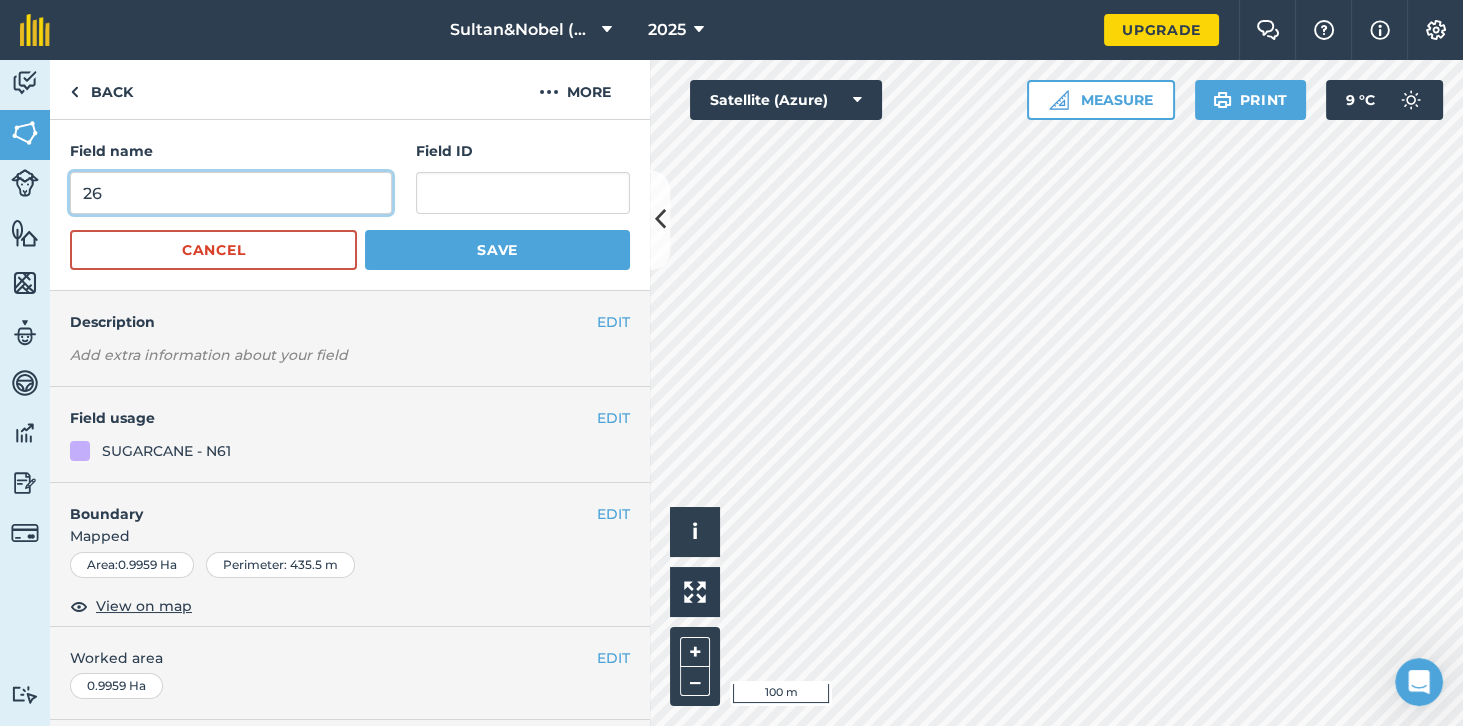 click on "26" at bounding box center (231, 193) 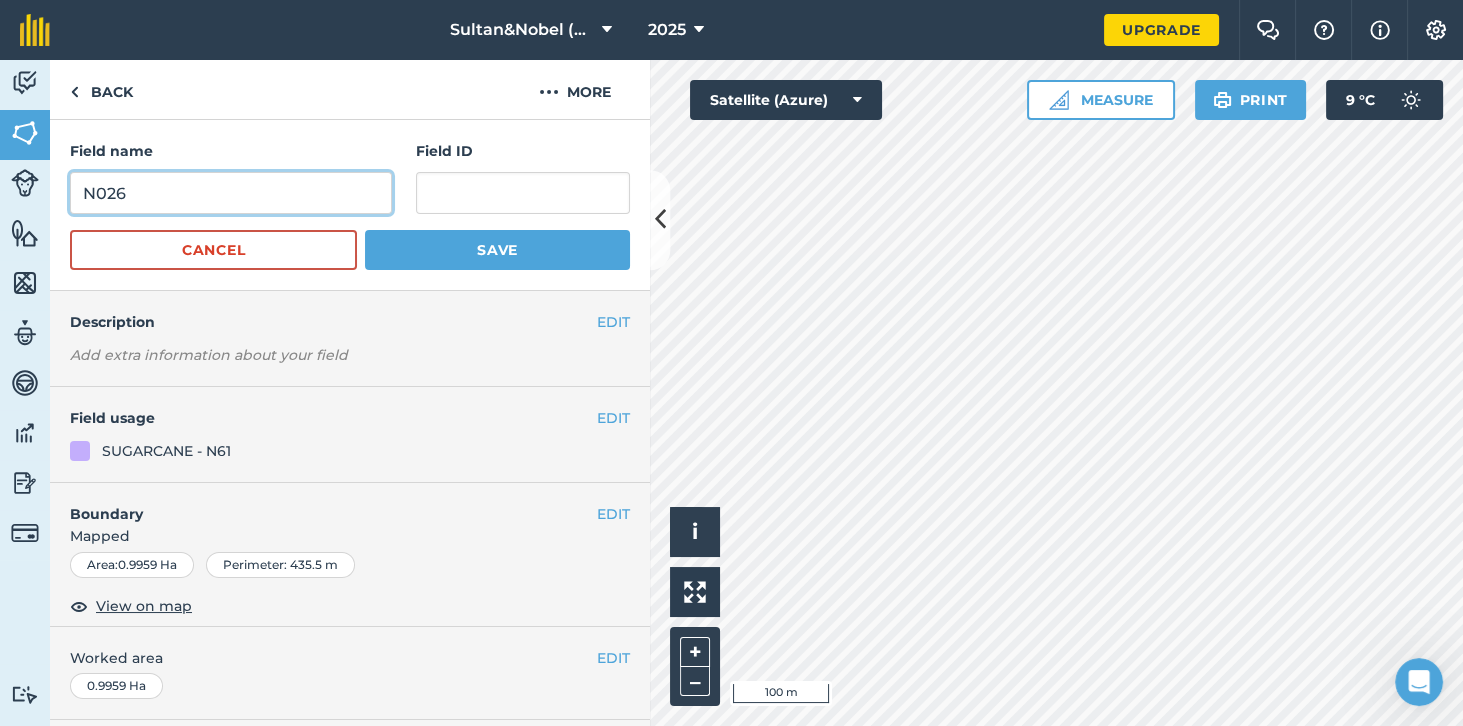 type on "N026" 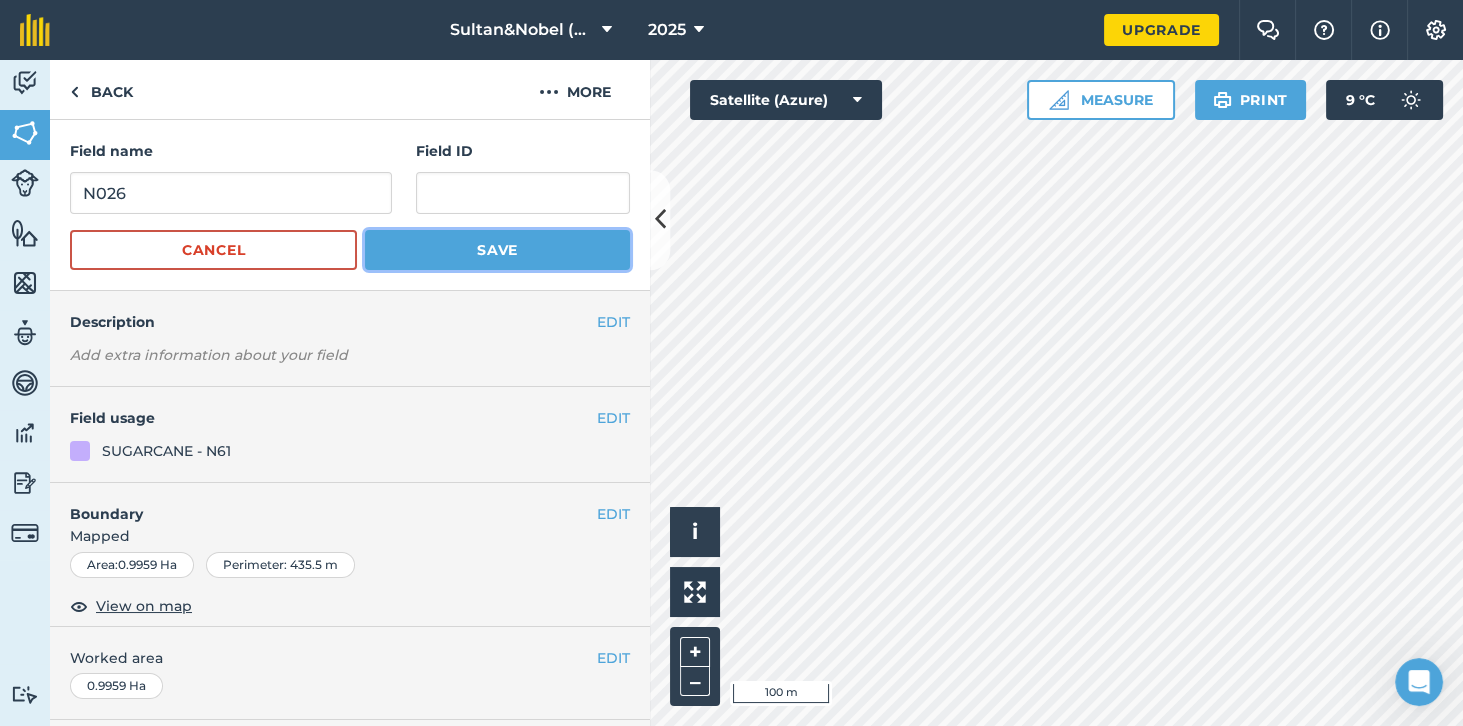 click on "Save" at bounding box center (497, 250) 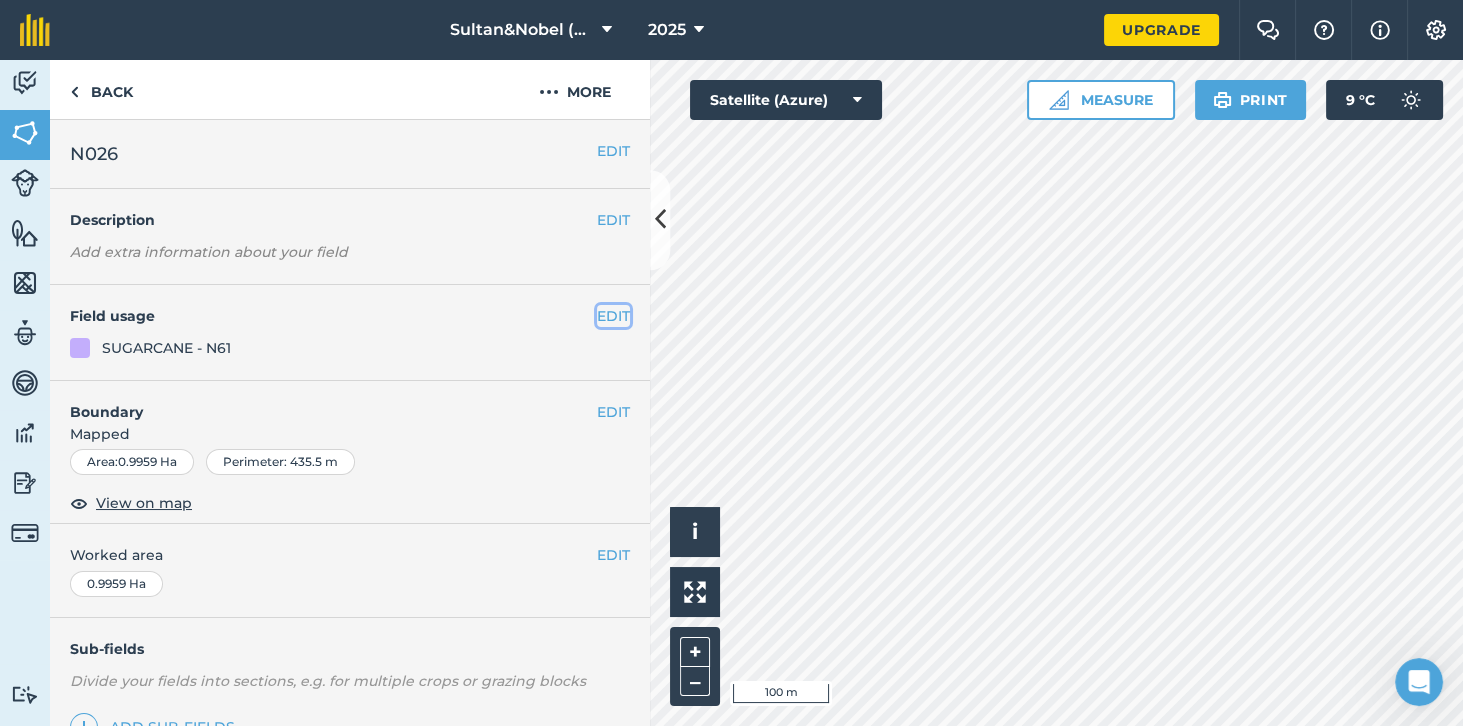 click on "EDIT" at bounding box center [613, 316] 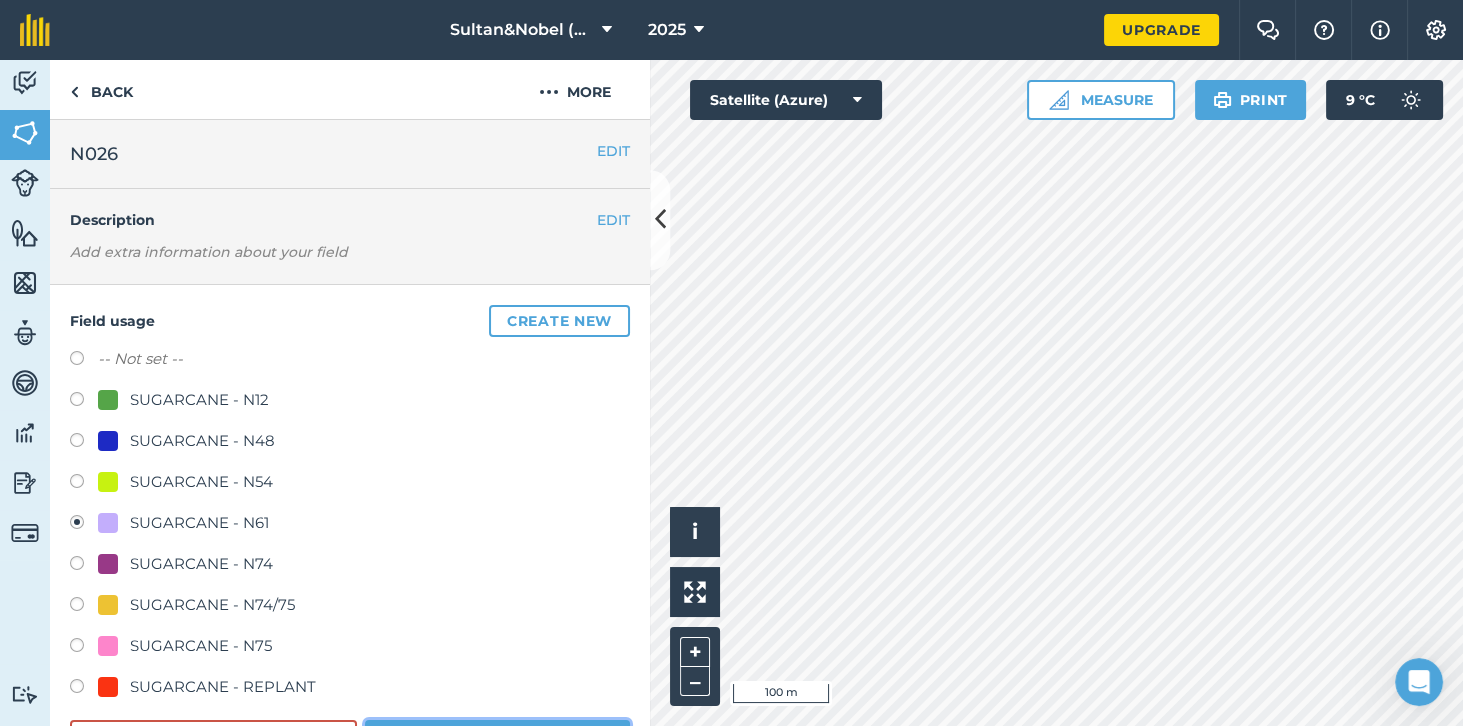 click on "Save" at bounding box center [497, 740] 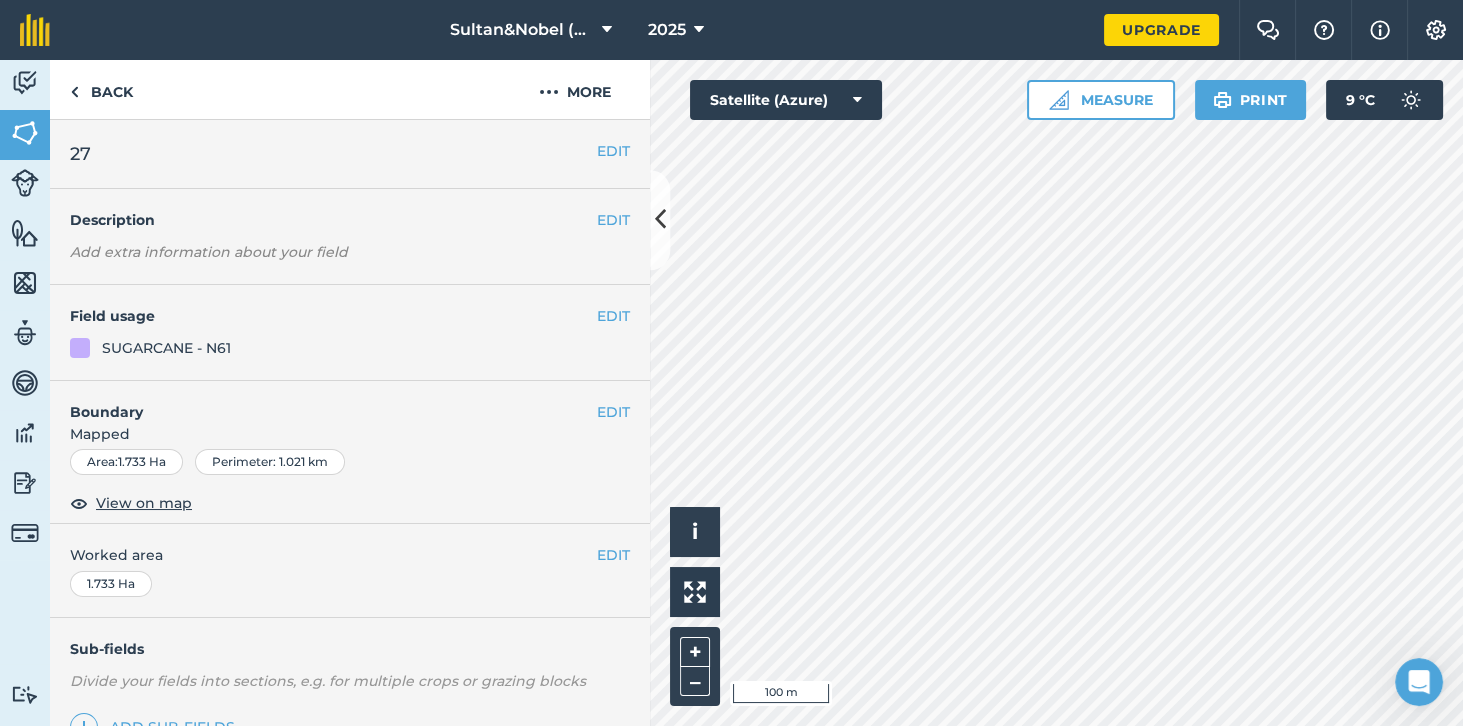 click on "27" at bounding box center (333, 154) 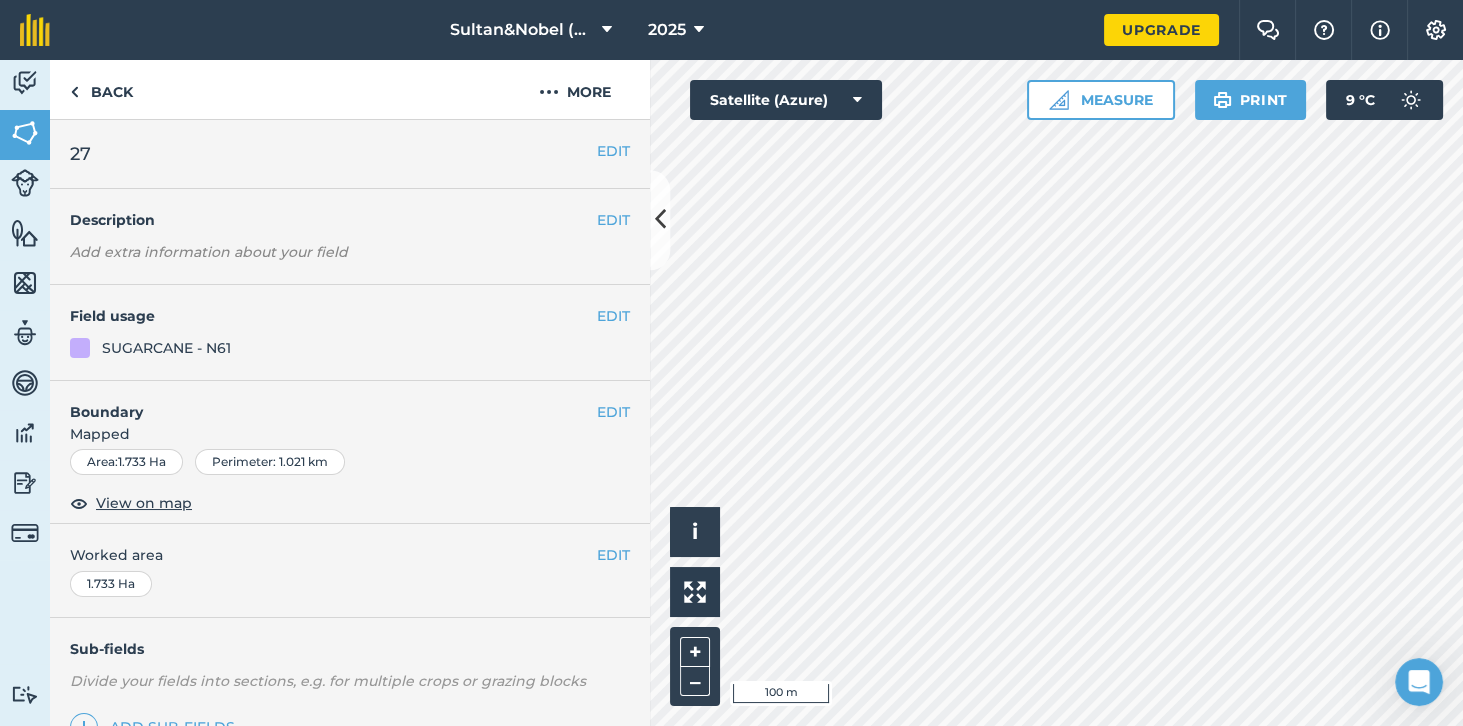 click on "27" at bounding box center (80, 154) 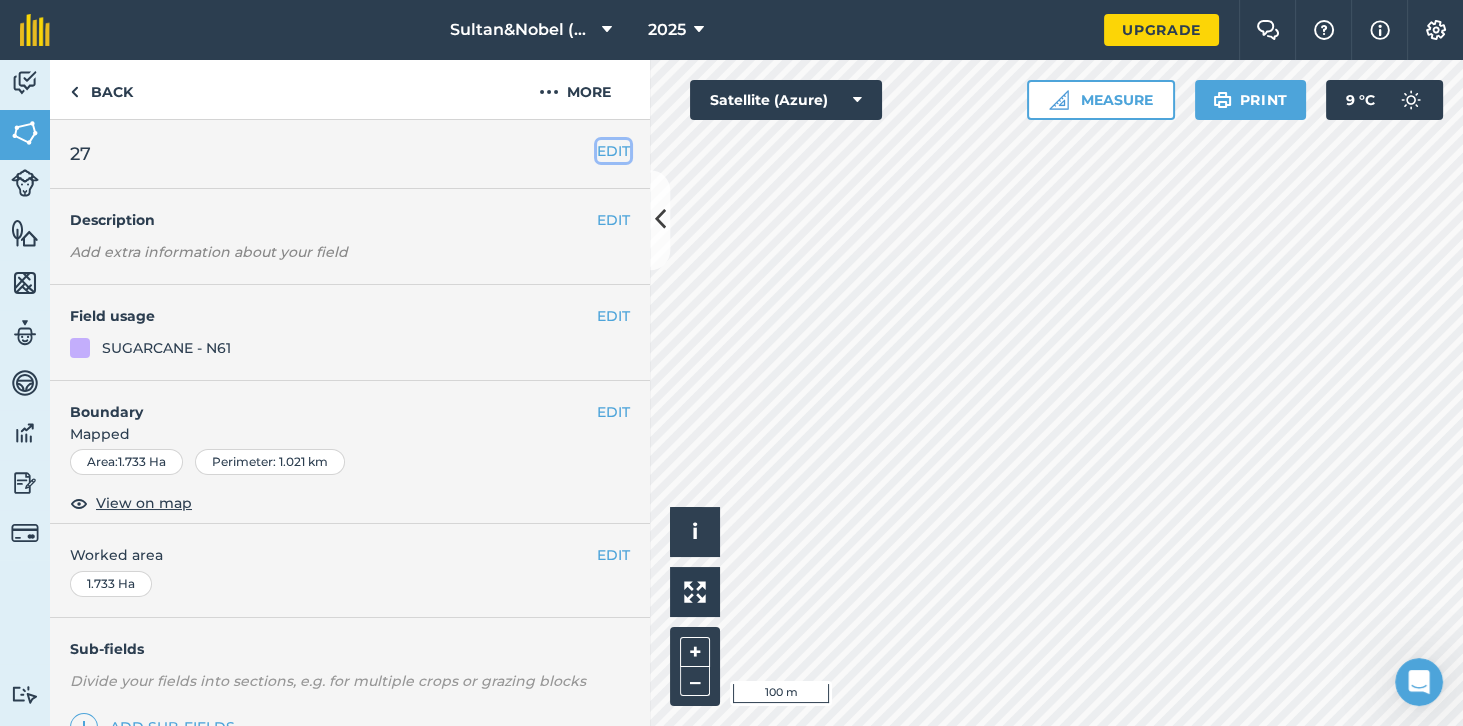 click on "EDIT" at bounding box center (613, 151) 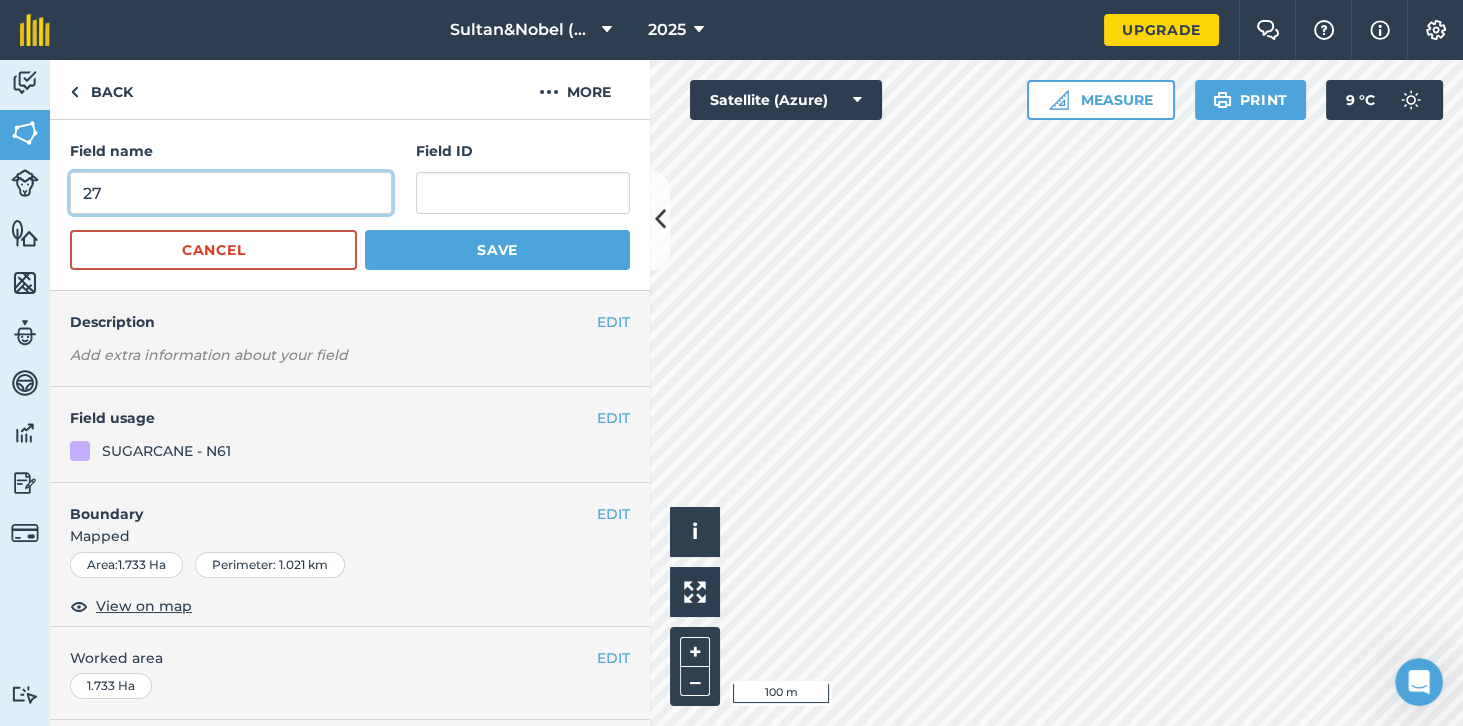 click on "27" at bounding box center (231, 193) 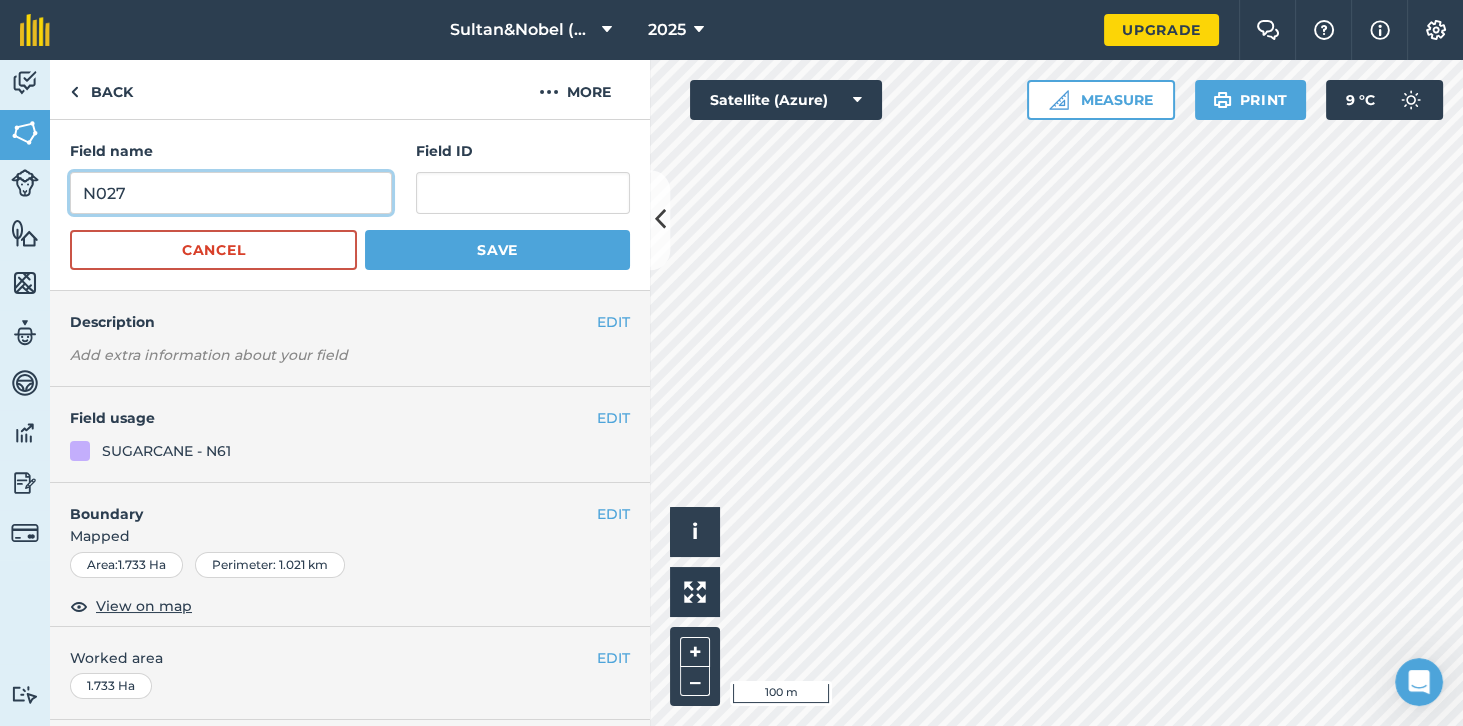 type on "N027" 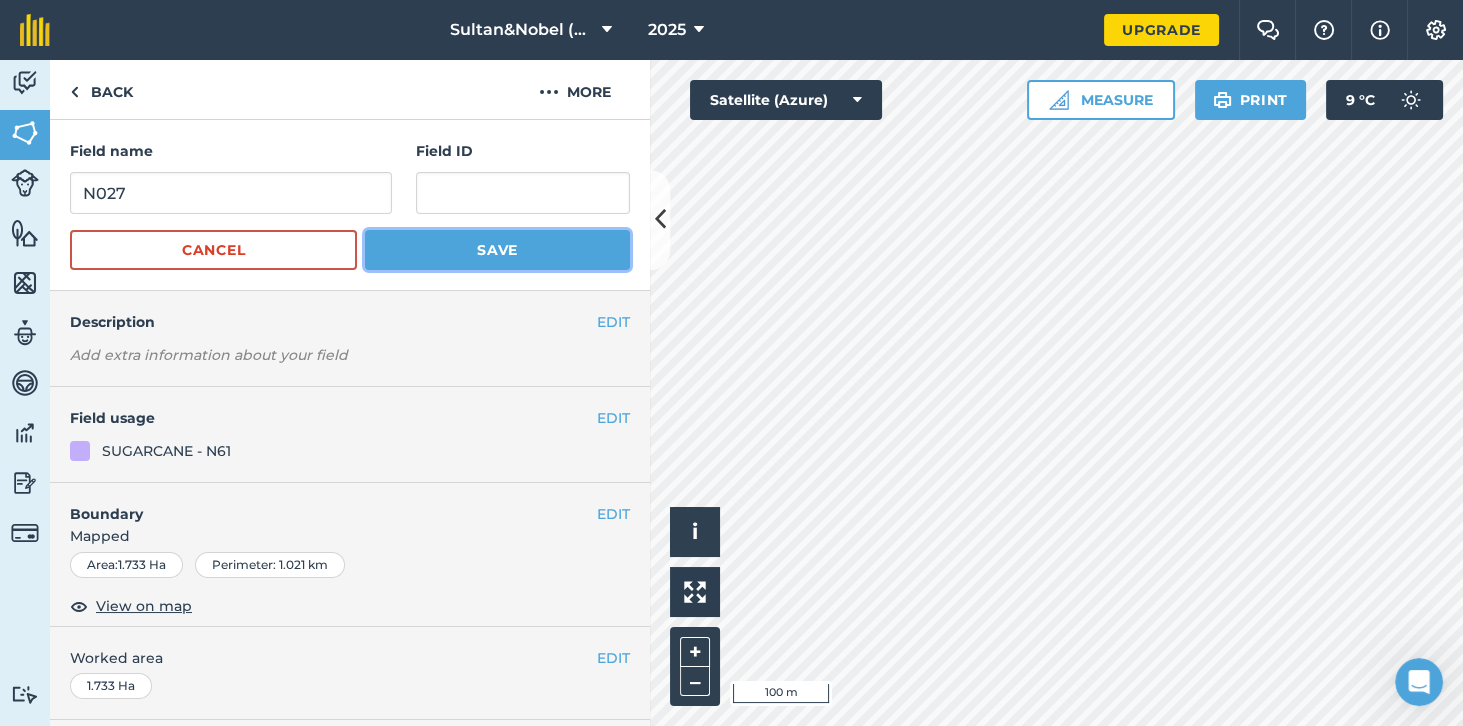 click on "Save" at bounding box center (497, 250) 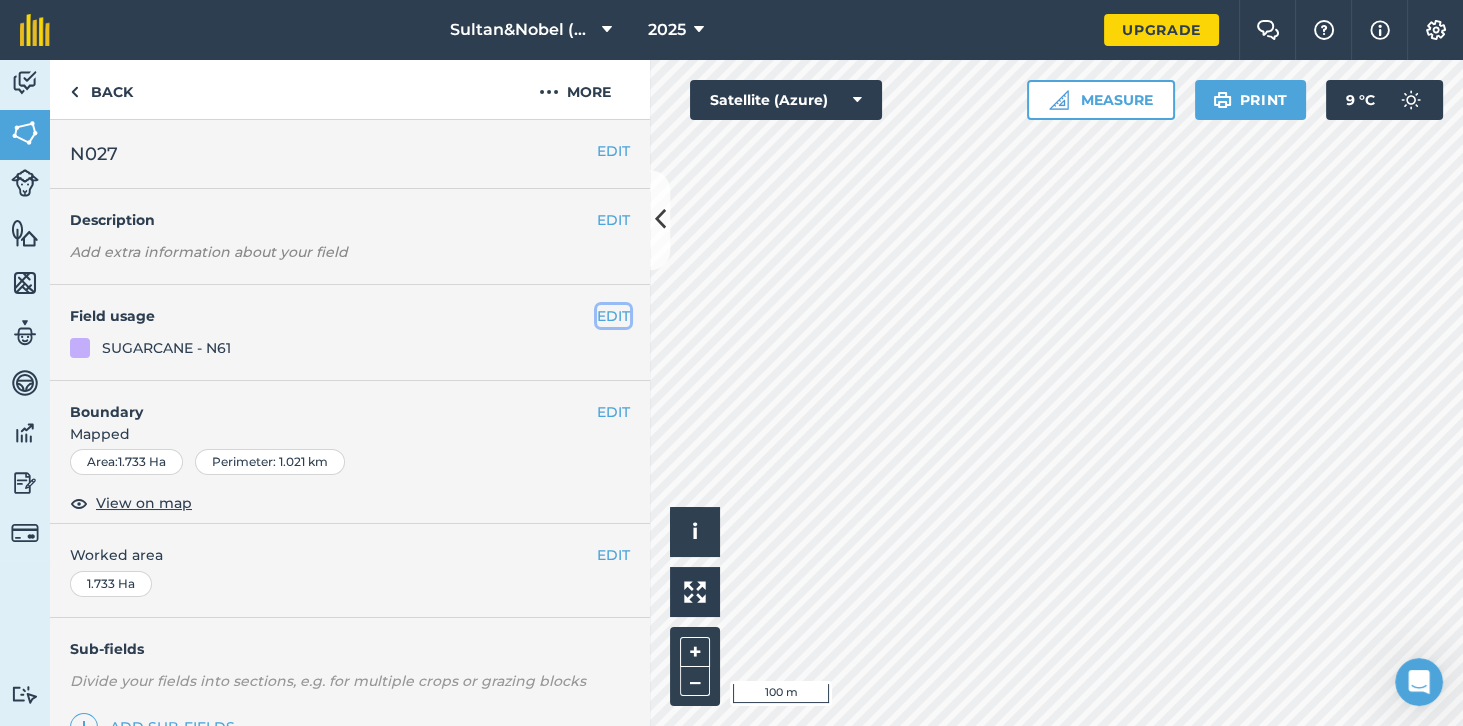 click on "EDIT" at bounding box center [613, 316] 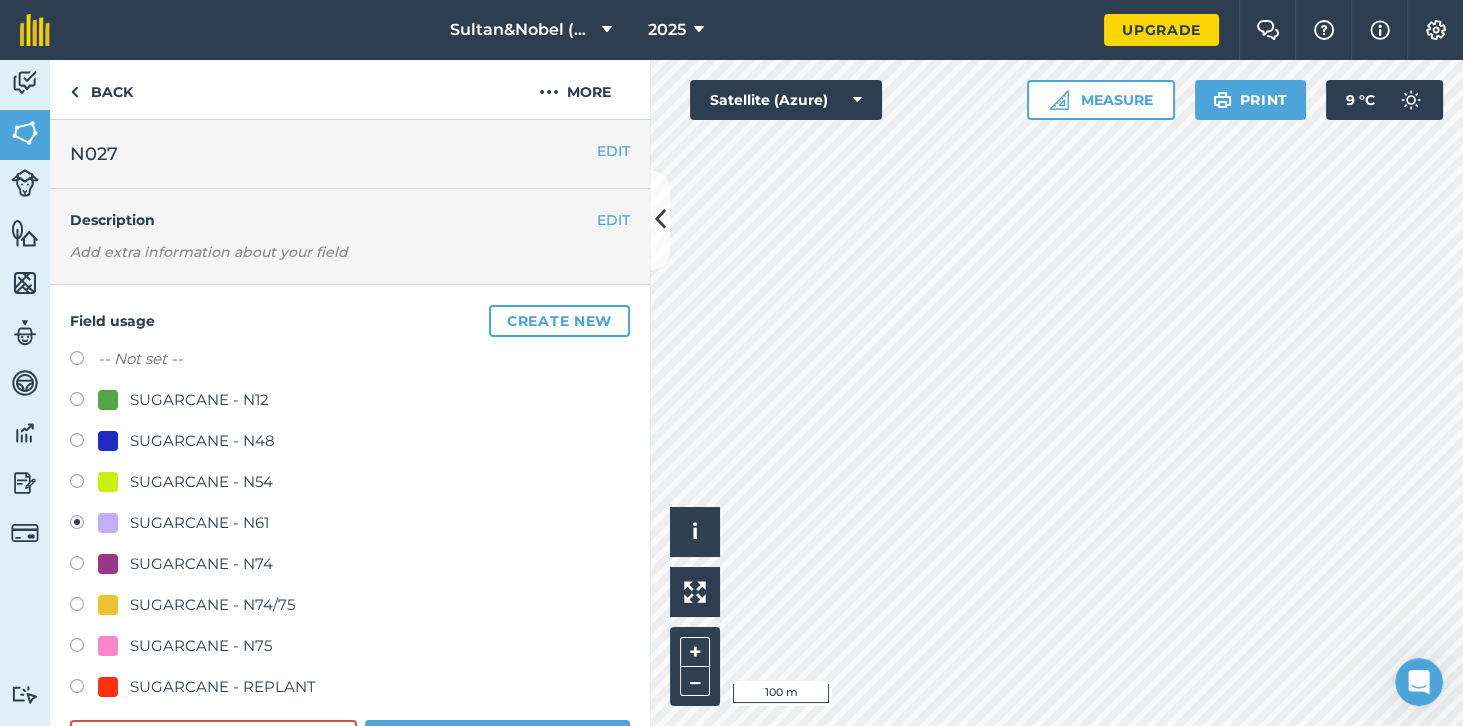 click on "SUGARCANE - N54" at bounding box center [201, 482] 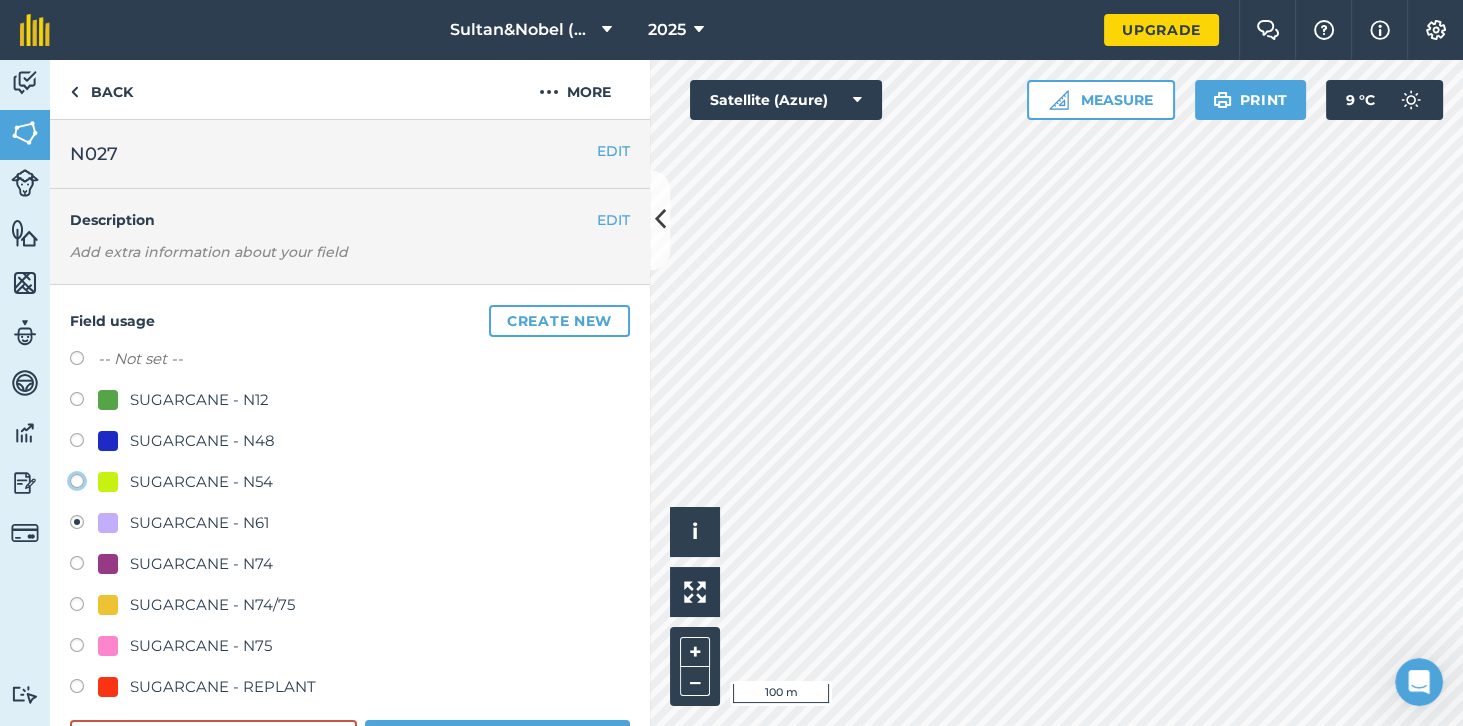 click on "SUGARCANE - N54" at bounding box center [-9923, 480] 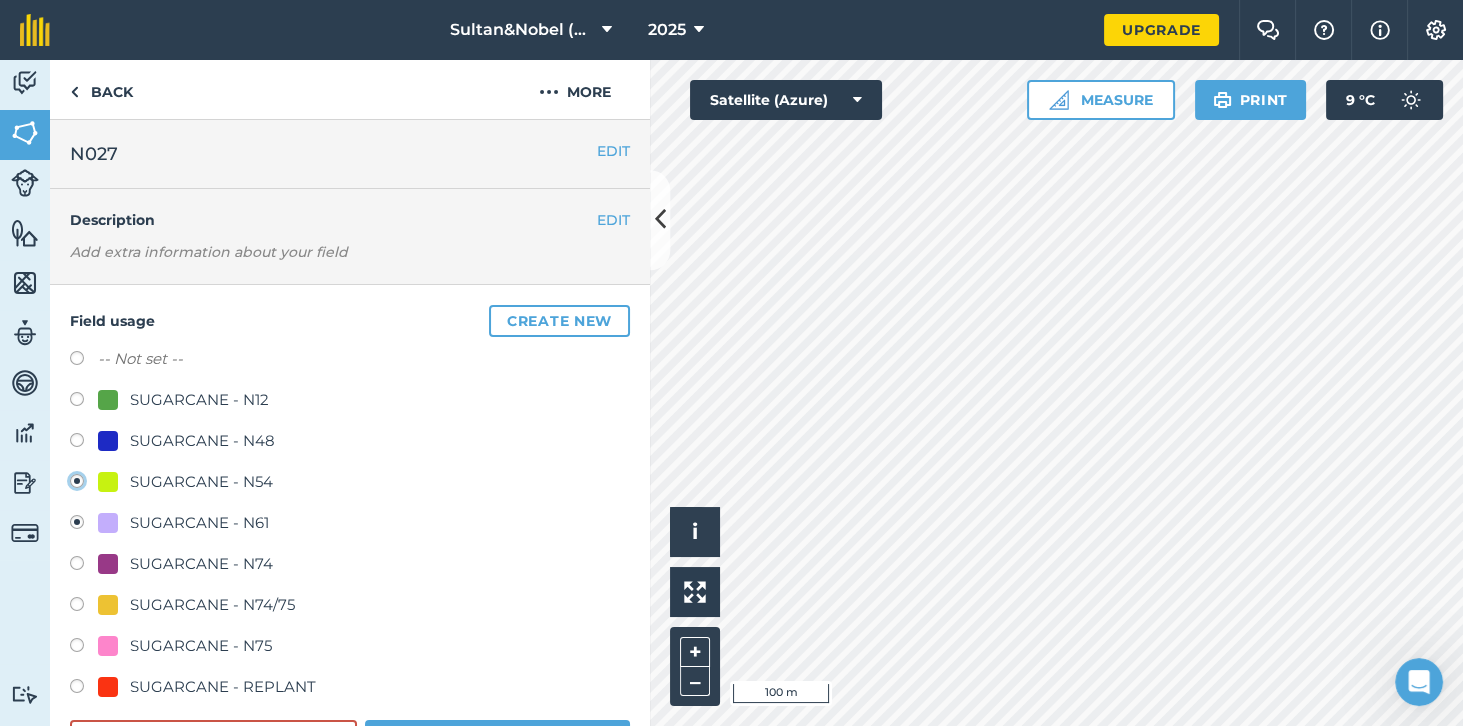 radio on "true" 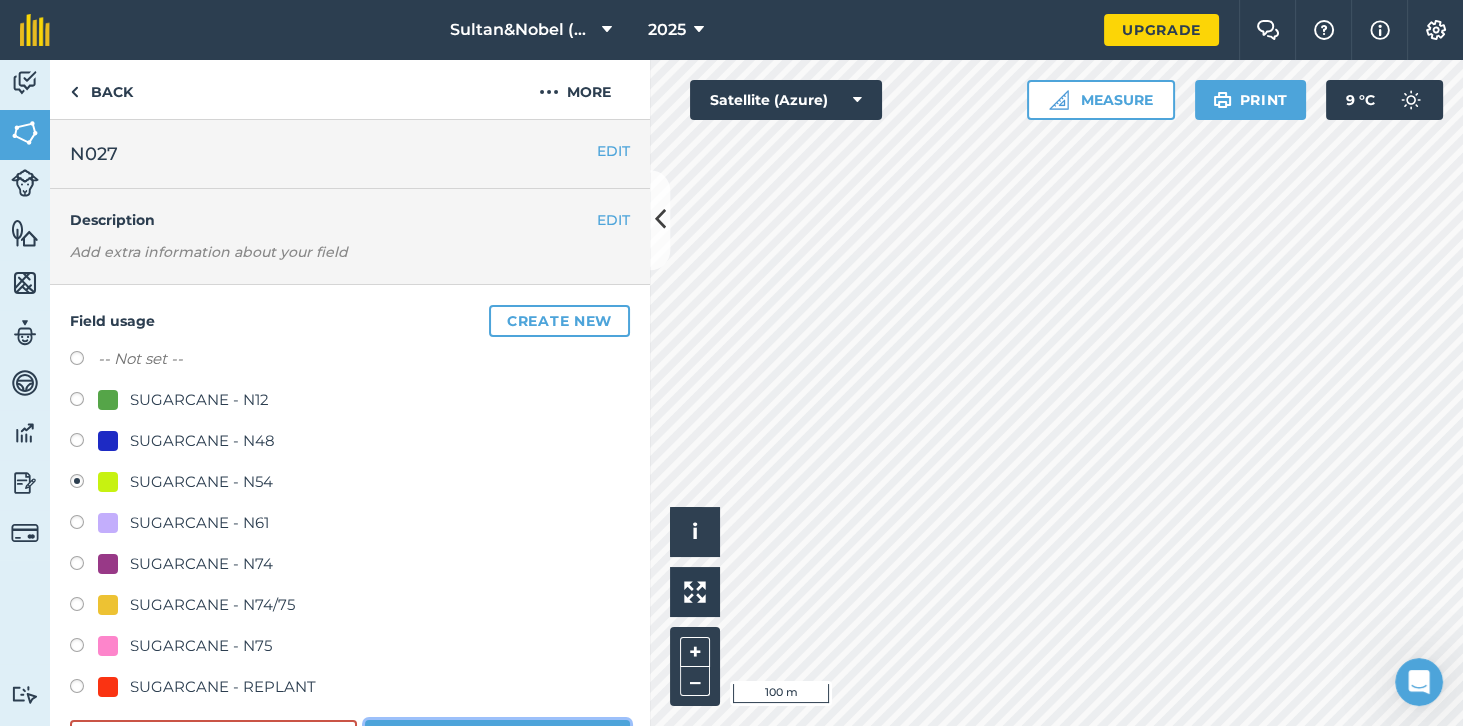 click on "Save" at bounding box center (497, 740) 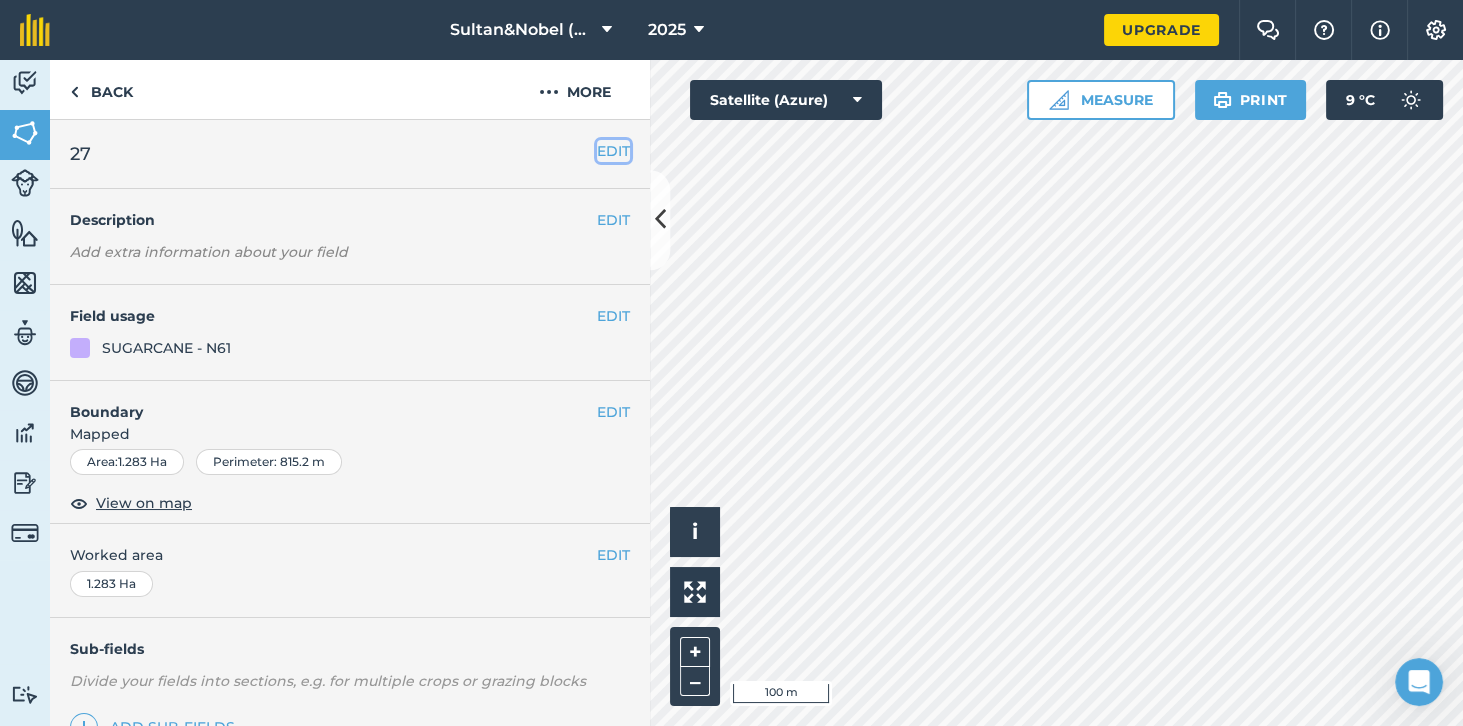 click on "EDIT" at bounding box center (613, 151) 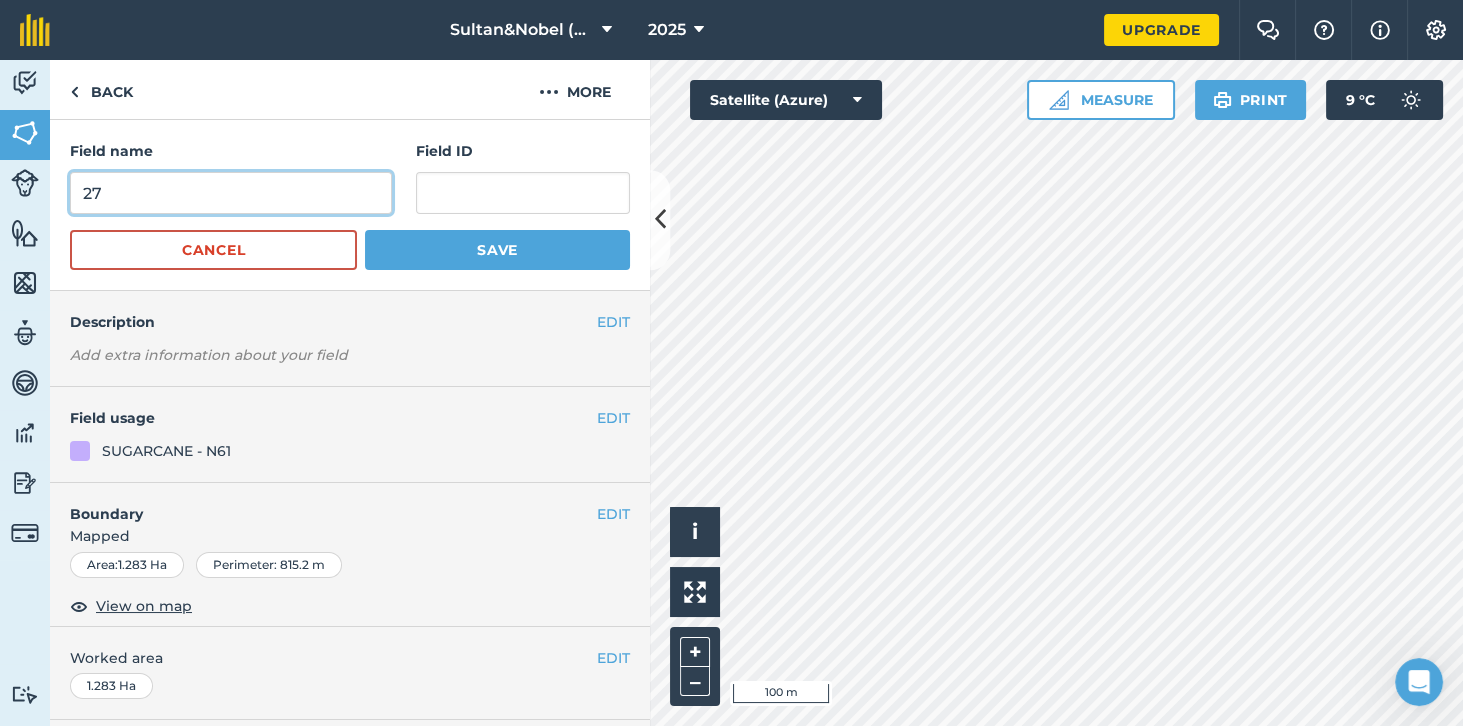 click on "27" at bounding box center [231, 193] 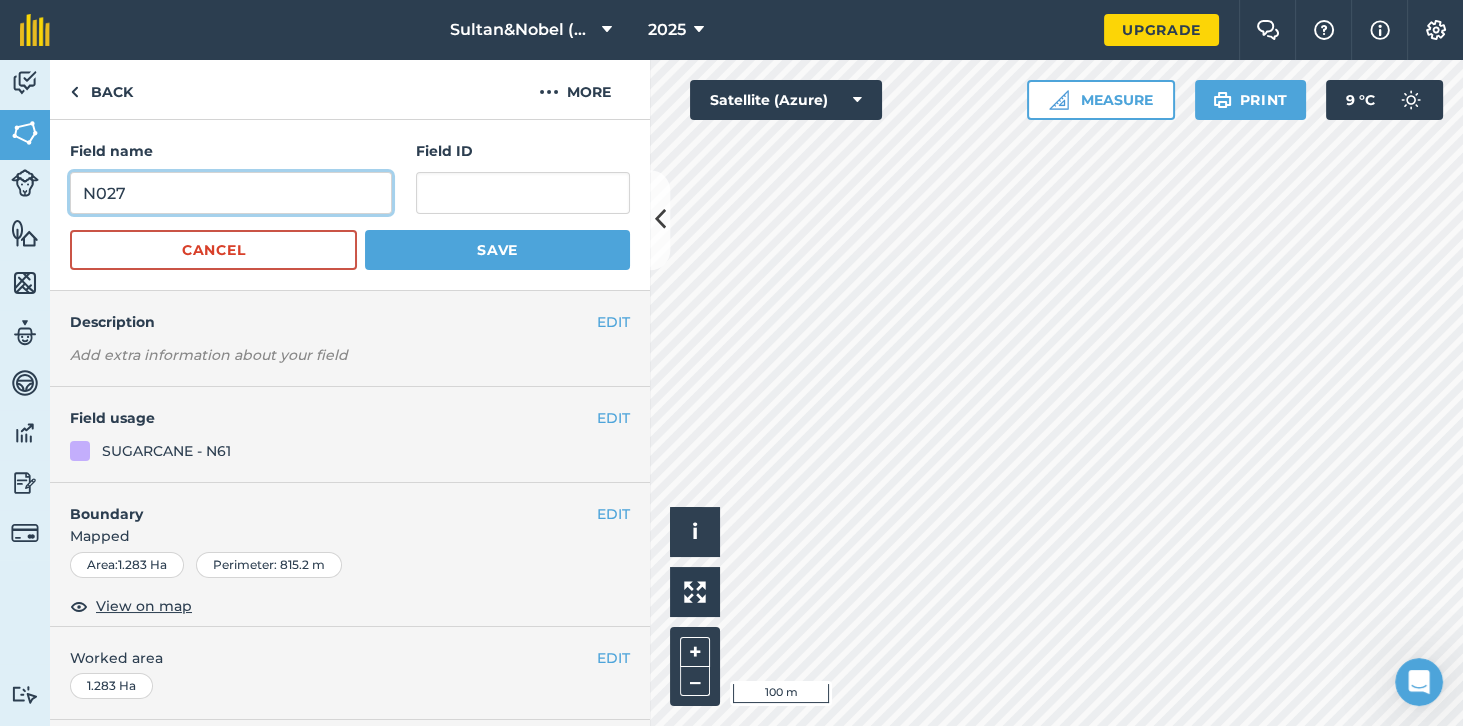 type on "N027" 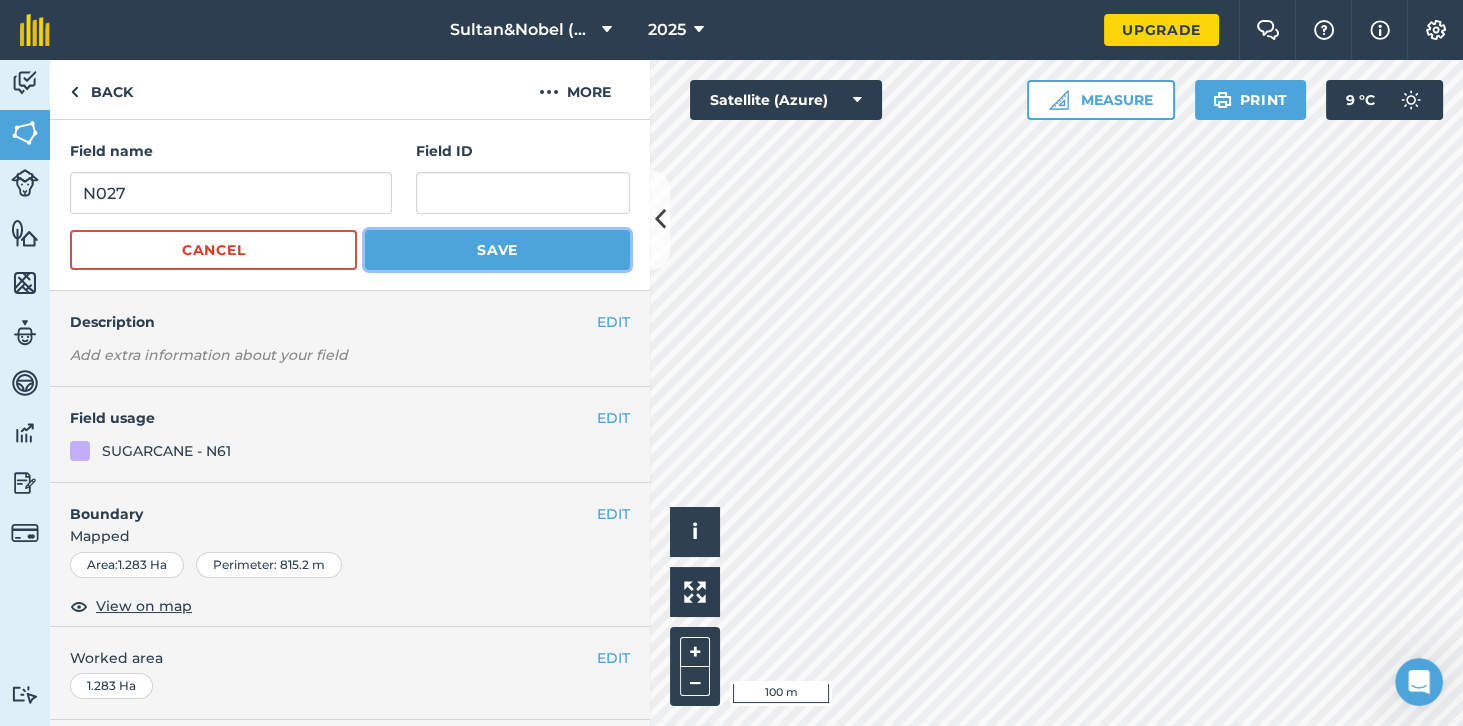 click on "Save" at bounding box center (497, 250) 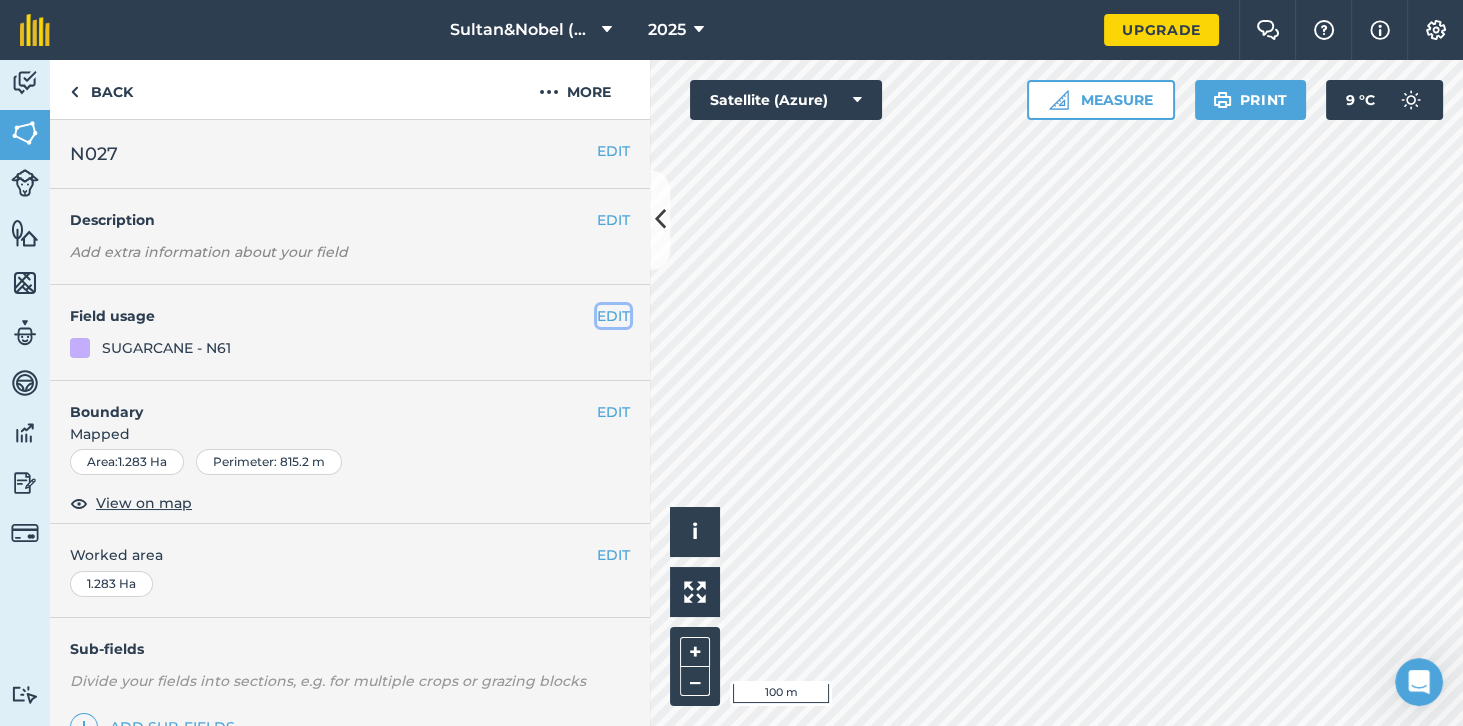 click on "EDIT" at bounding box center [613, 316] 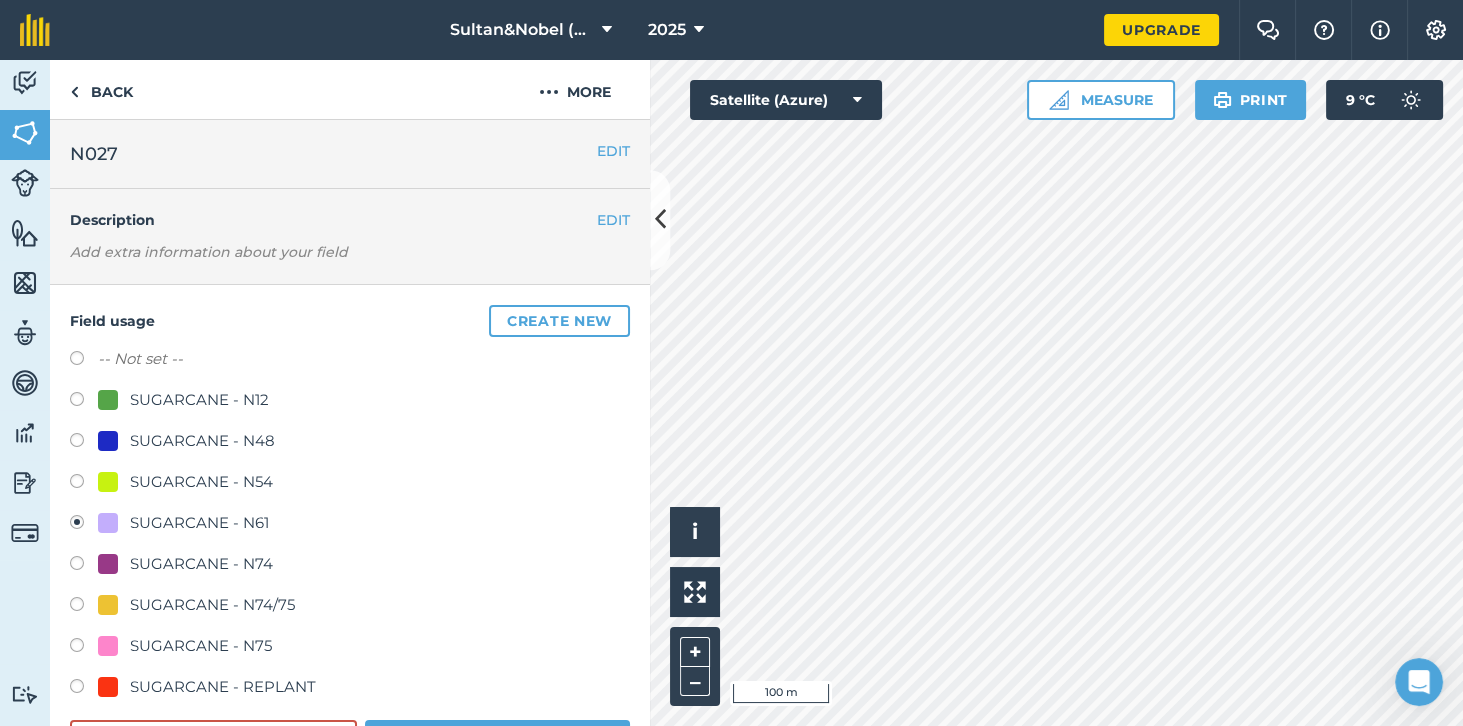 click on "SUGARCANE - N54" at bounding box center [201, 482] 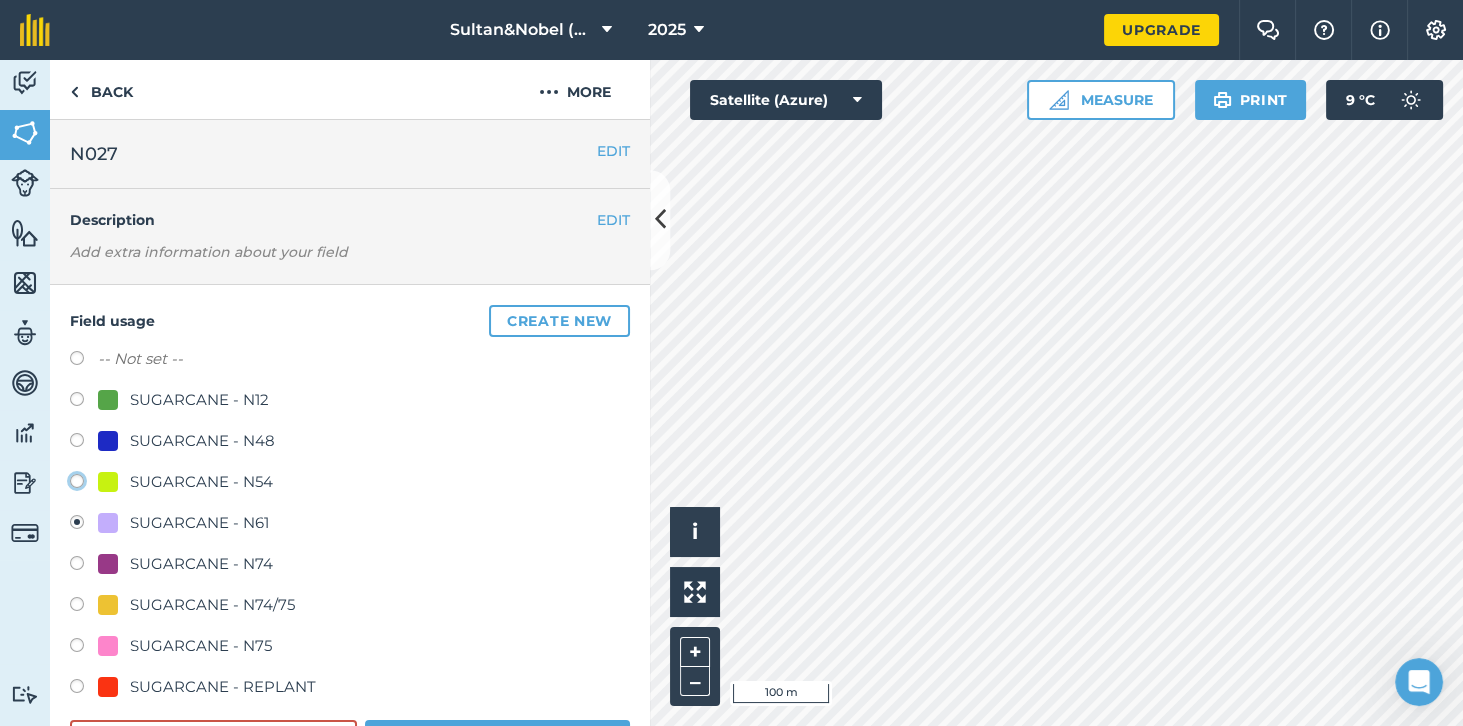 click on "SUGARCANE - N54" at bounding box center [-9923, 480] 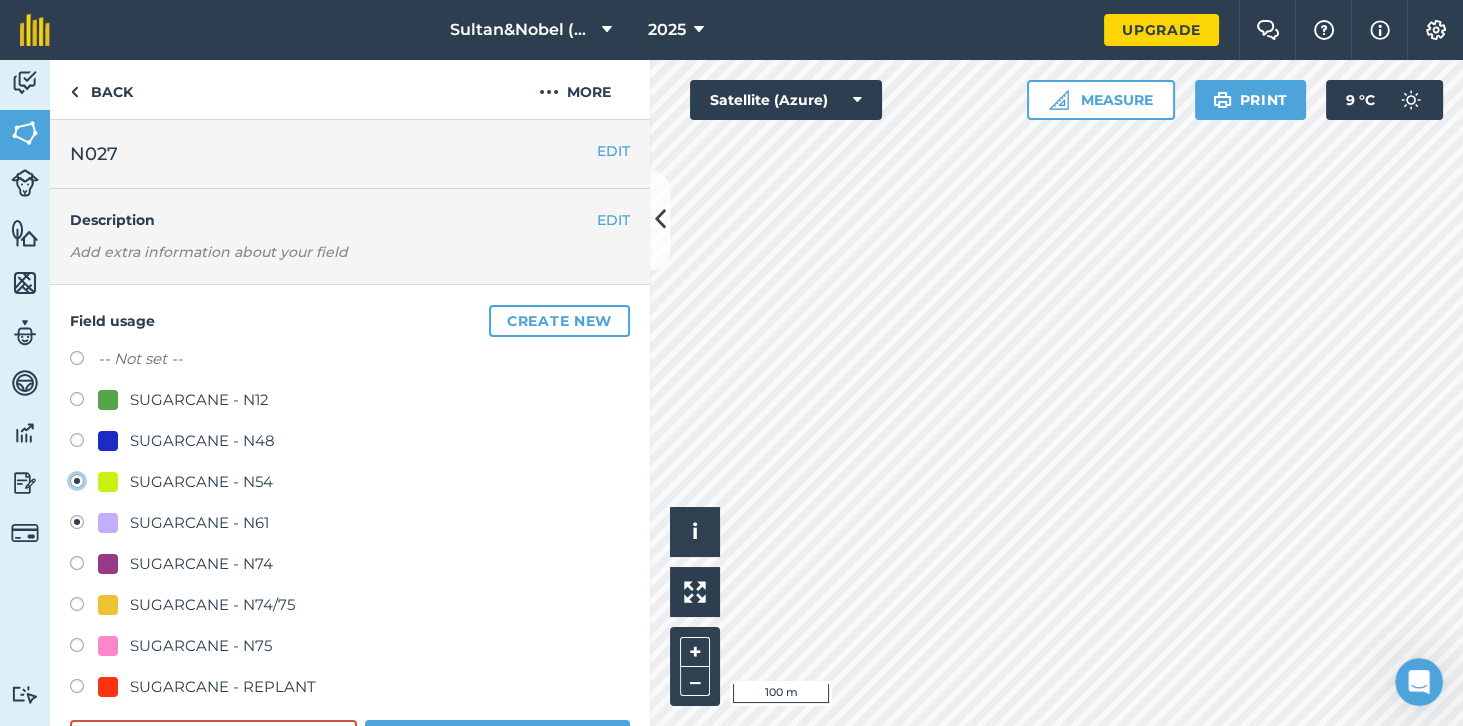 radio on "true" 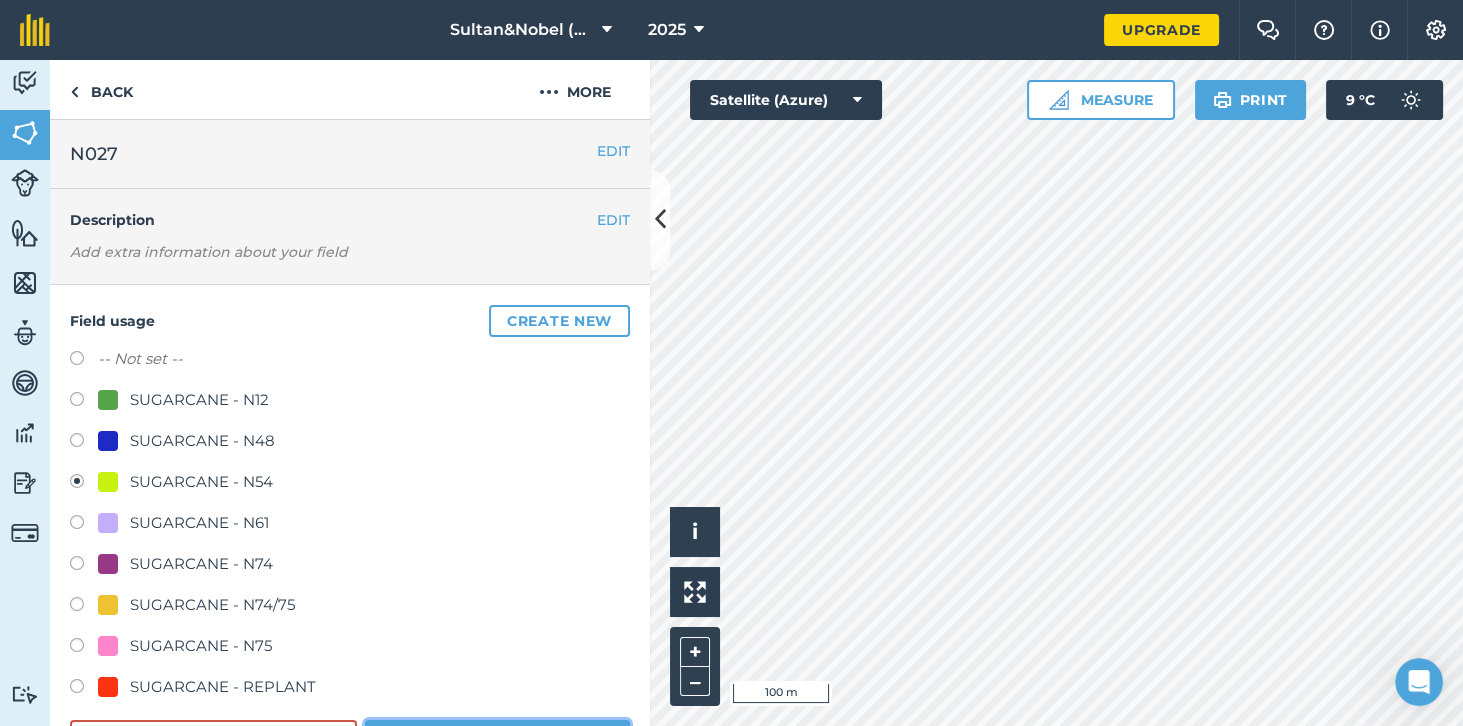 click on "Save" at bounding box center [497, 740] 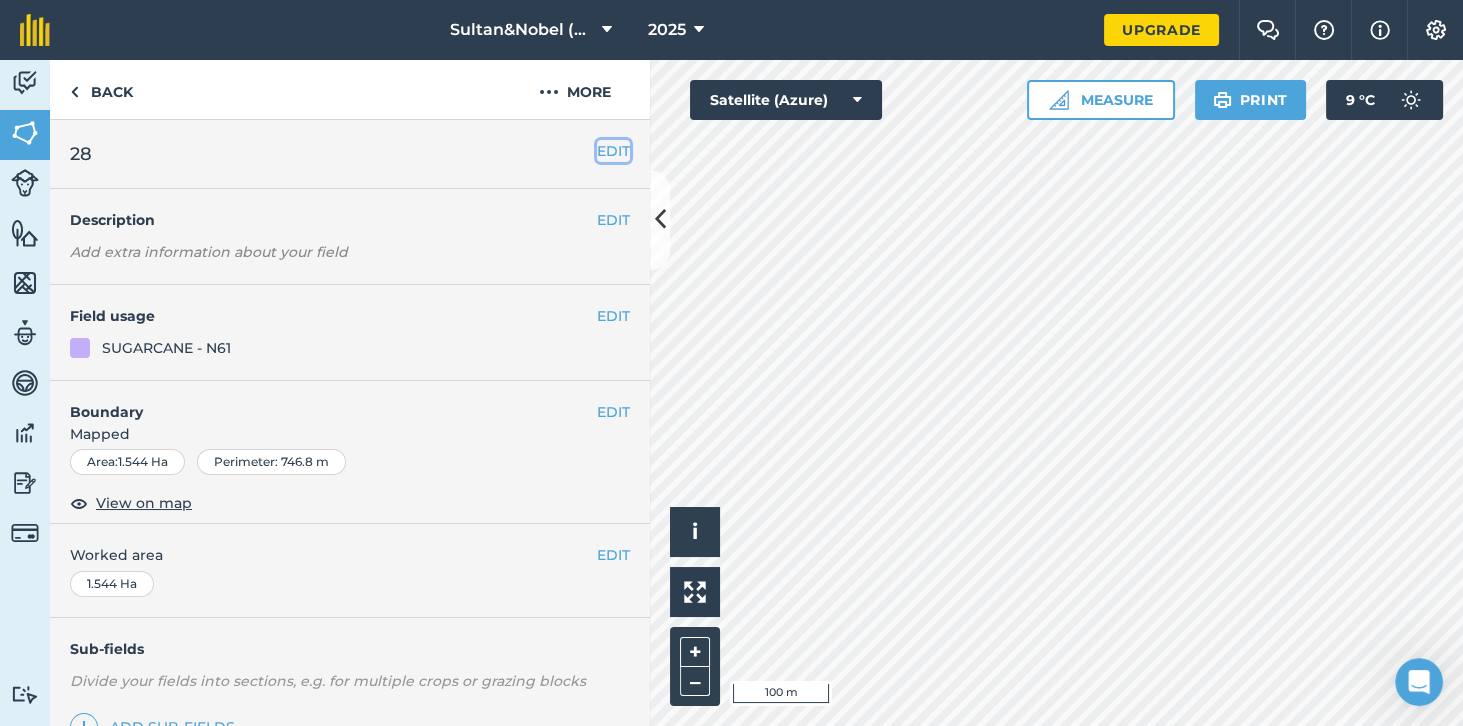 click on "EDIT" at bounding box center (613, 151) 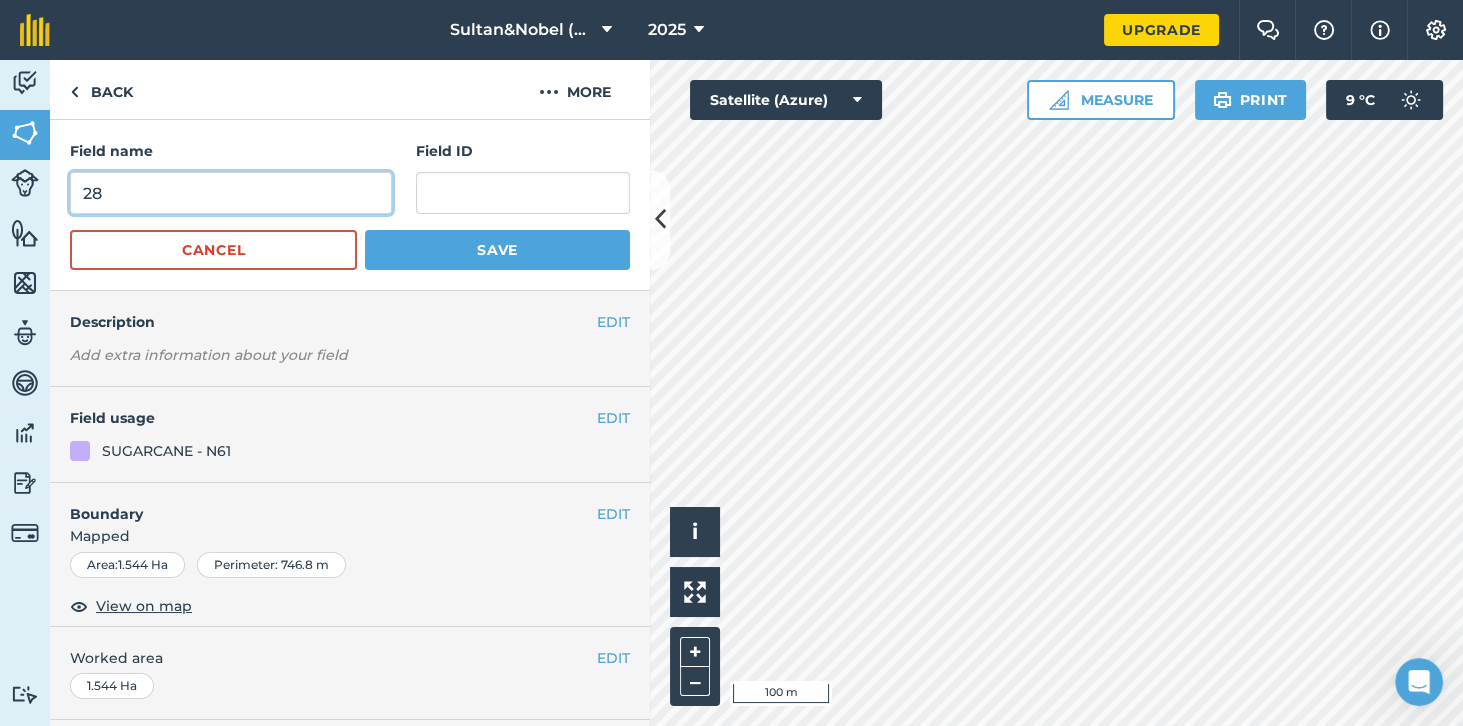 click on "28" at bounding box center [231, 193] 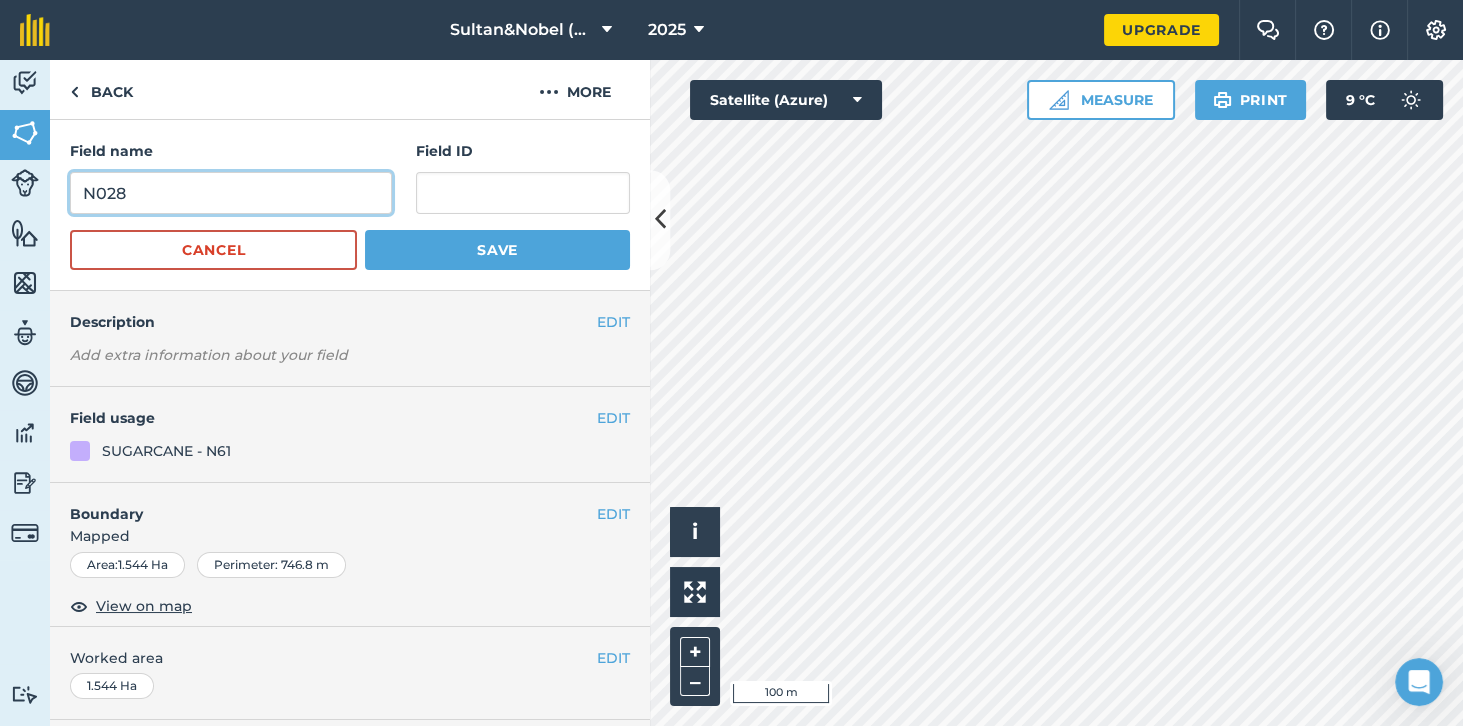 type on "N028" 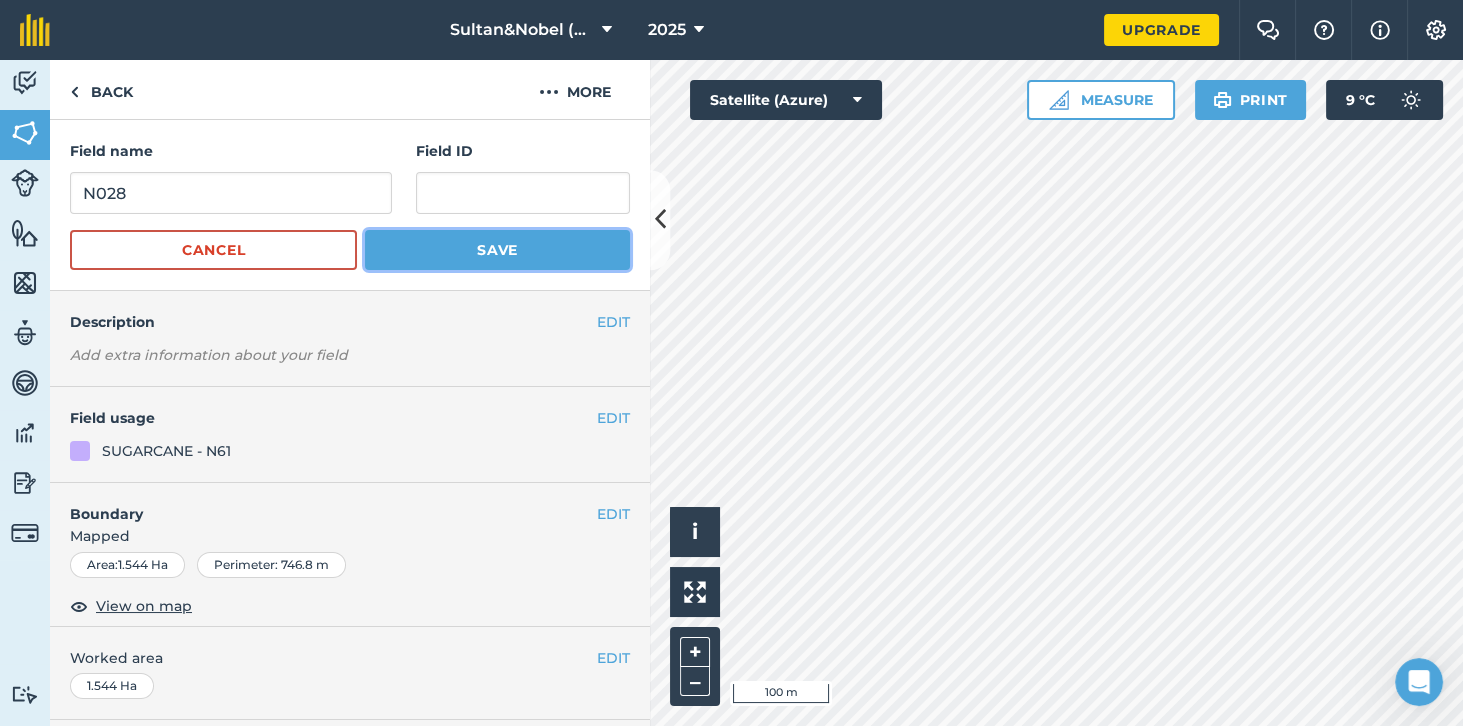 click on "Save" at bounding box center [497, 250] 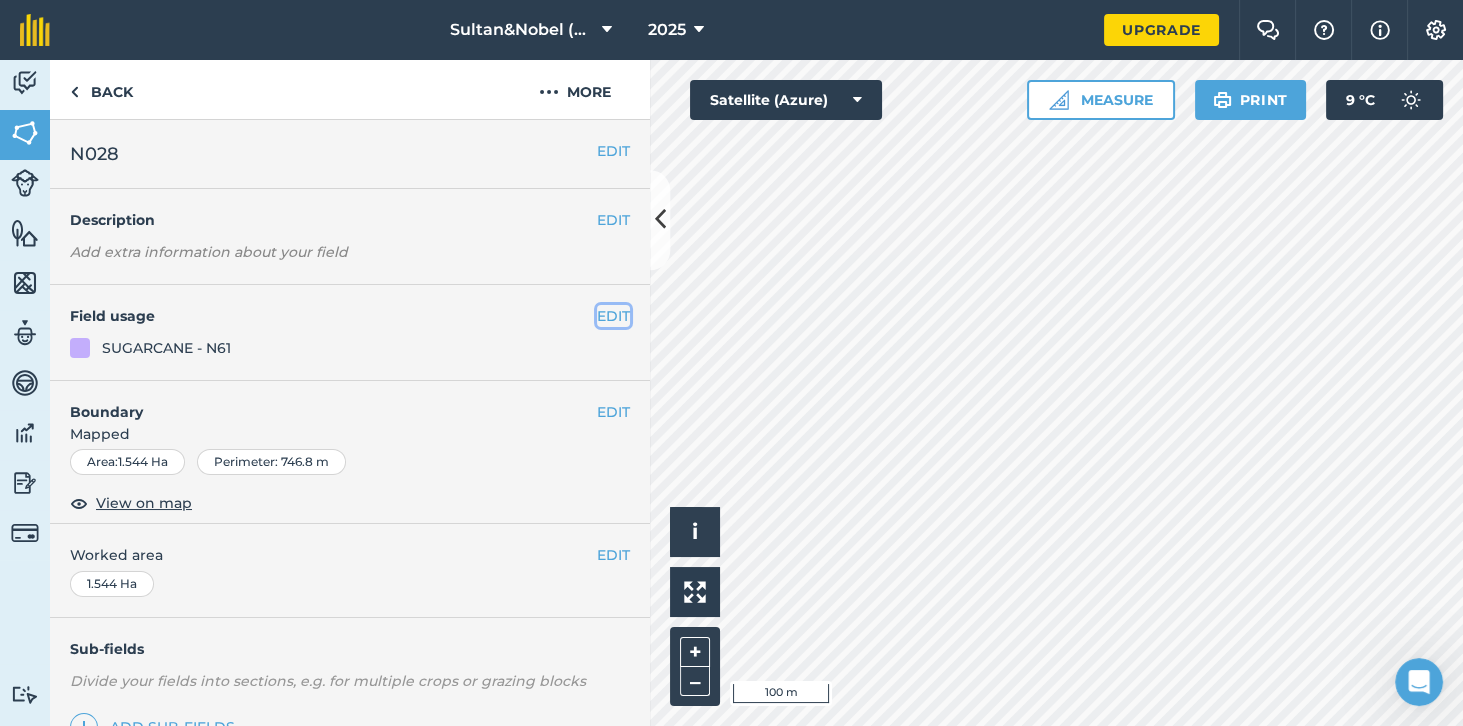 click on "EDIT" at bounding box center [613, 316] 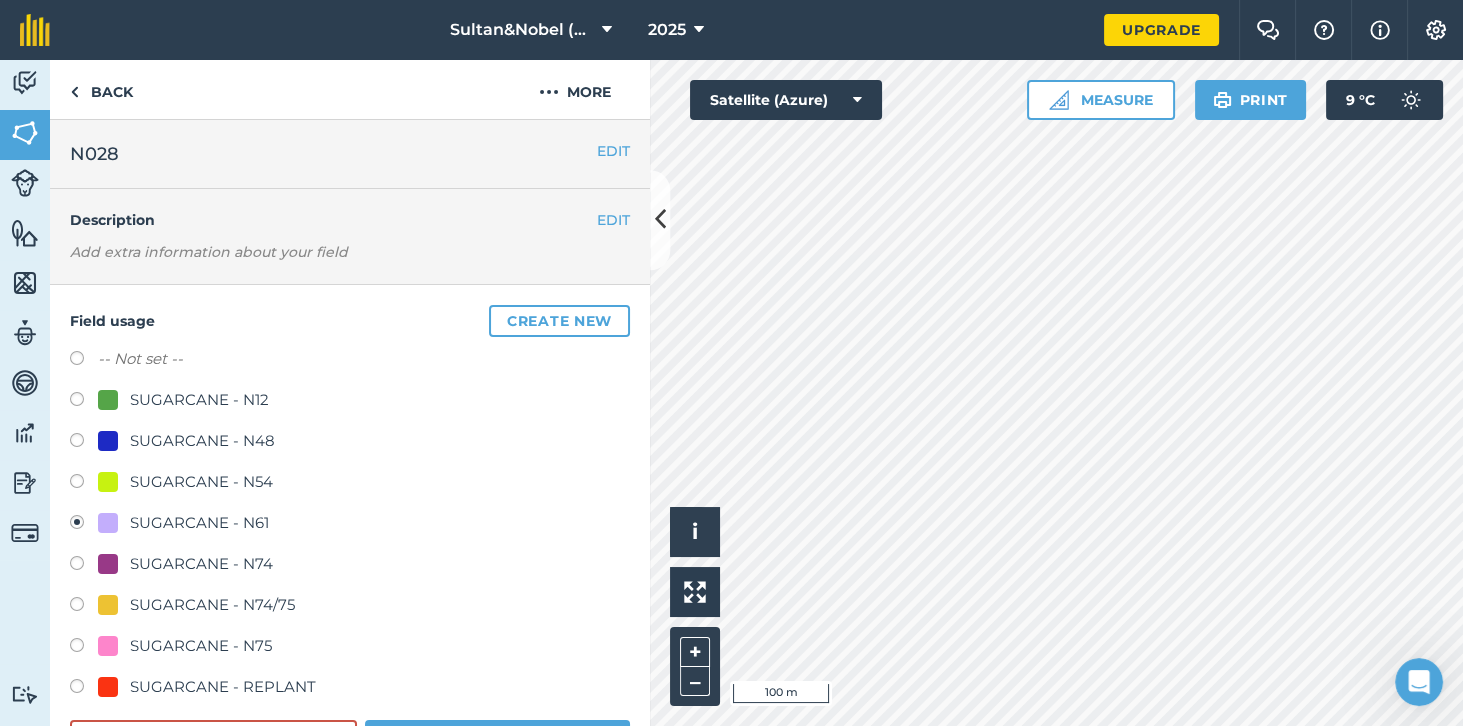 click at bounding box center [84, 484] 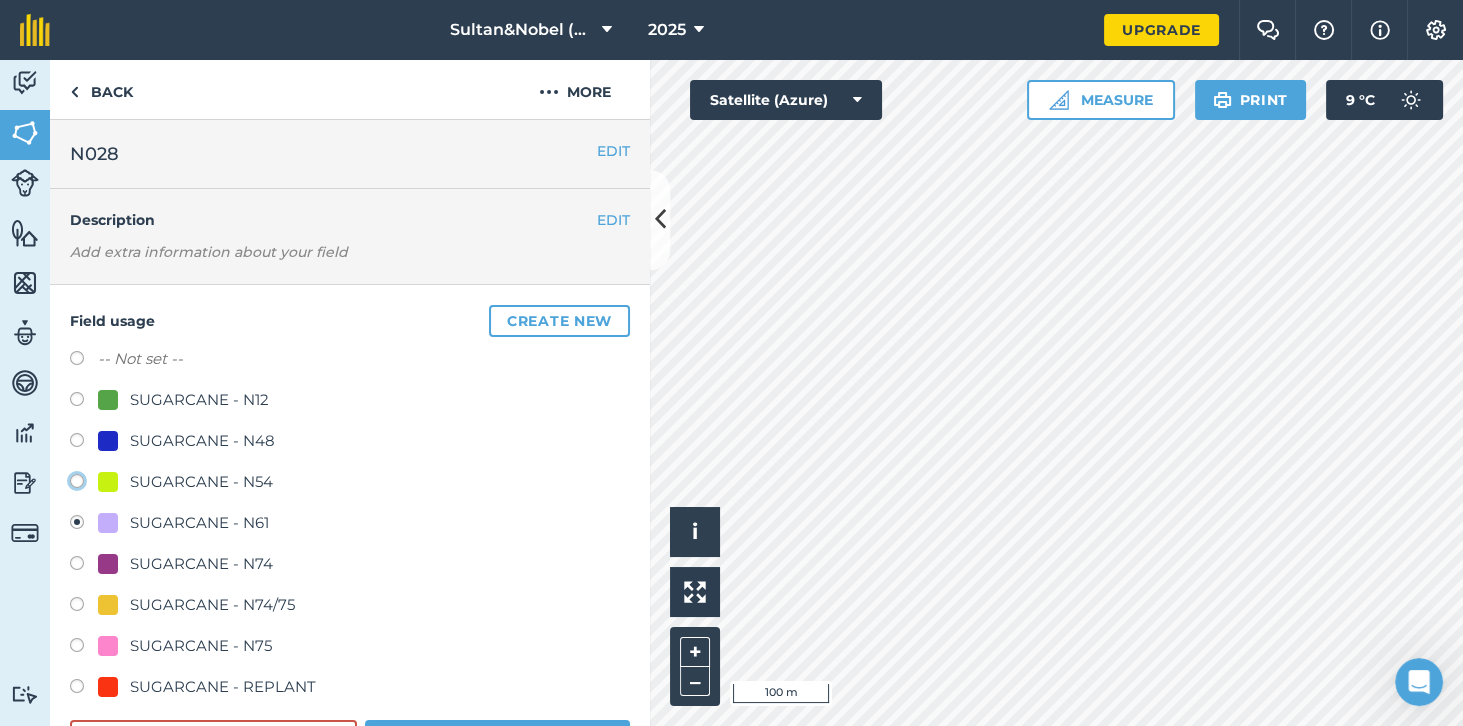 click on "SUGARCANE - N54" at bounding box center (-9923, 480) 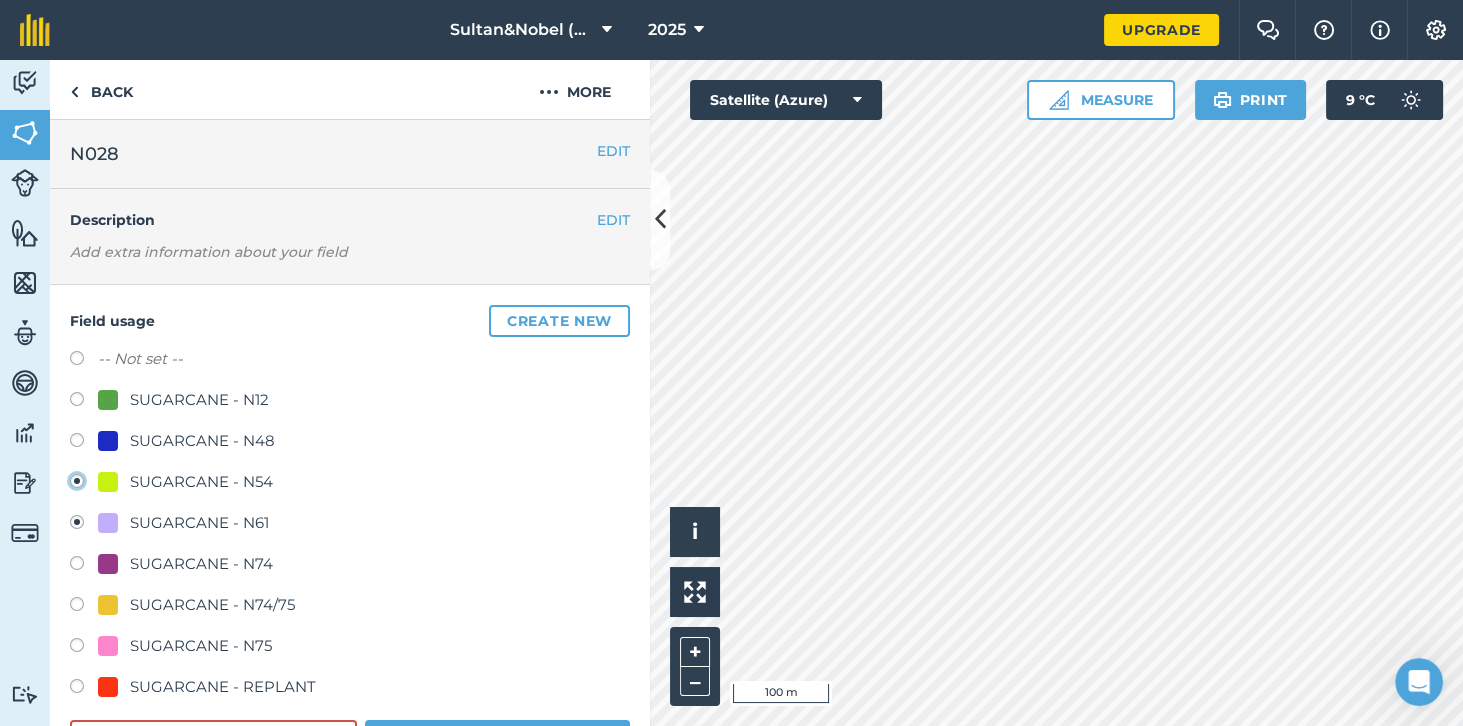 type 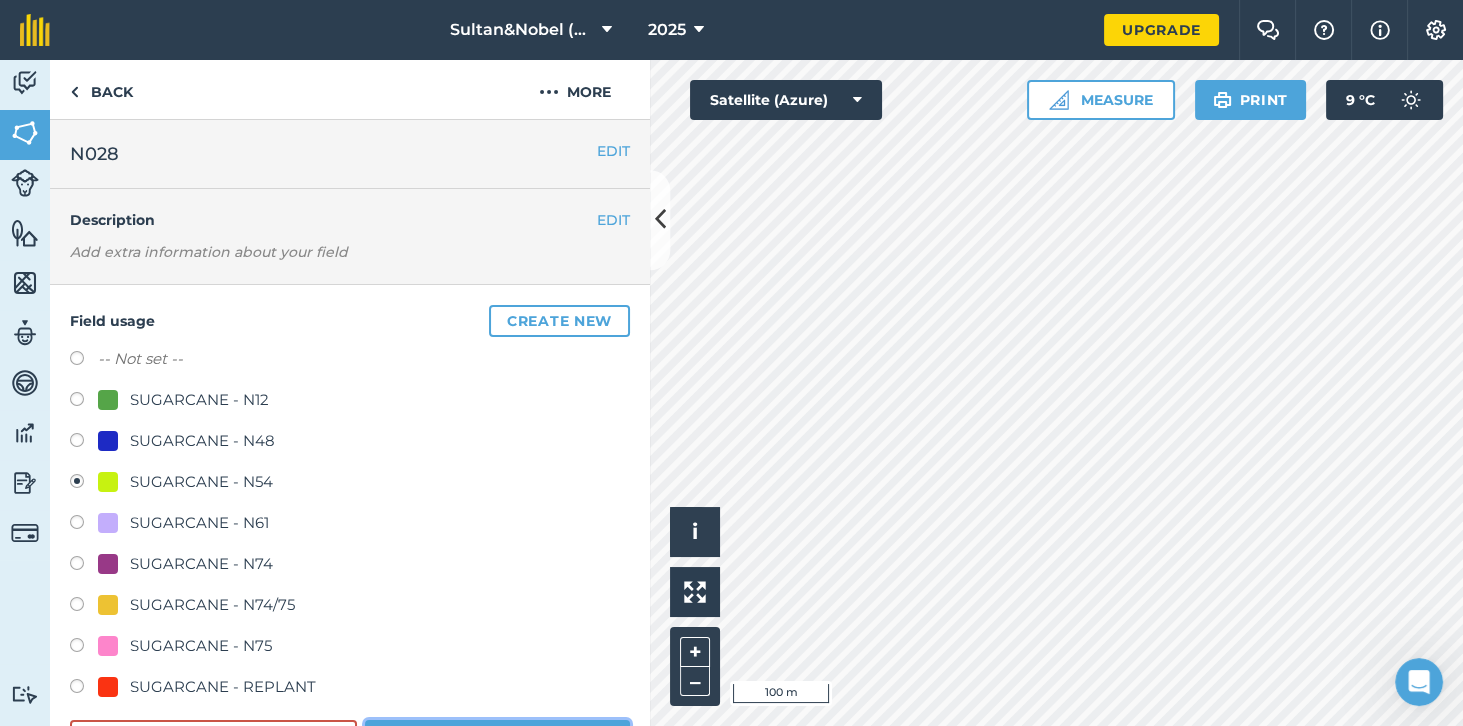 click on "Save" at bounding box center [497, 740] 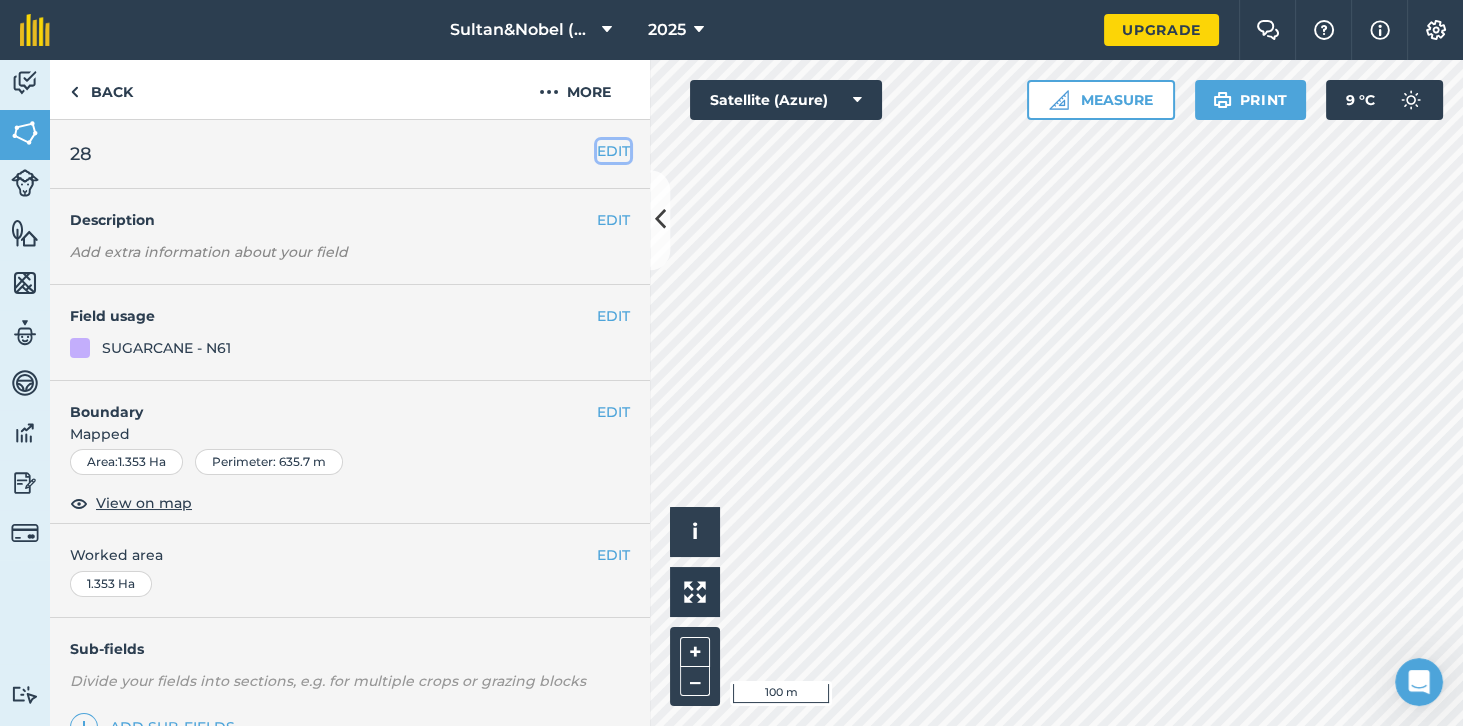 click on "EDIT" at bounding box center (613, 151) 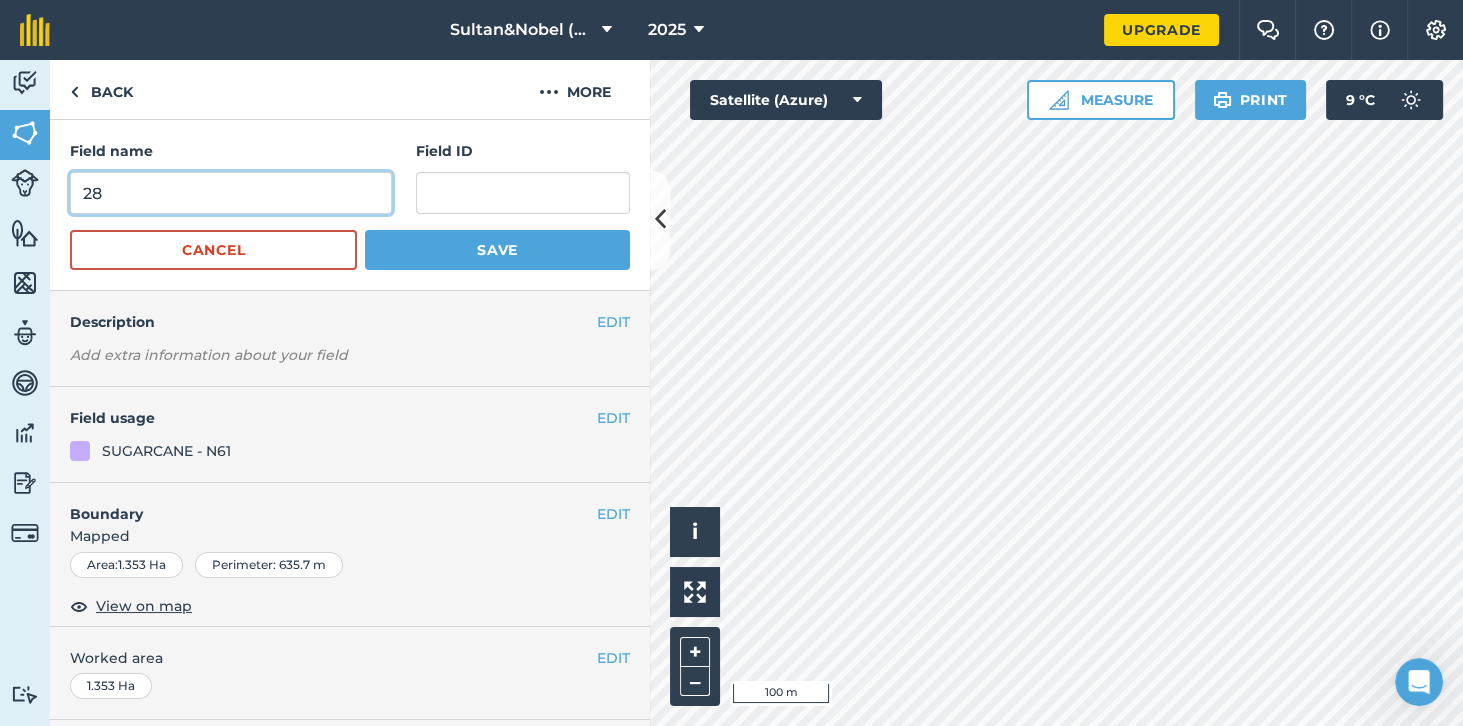 click on "28" at bounding box center [231, 193] 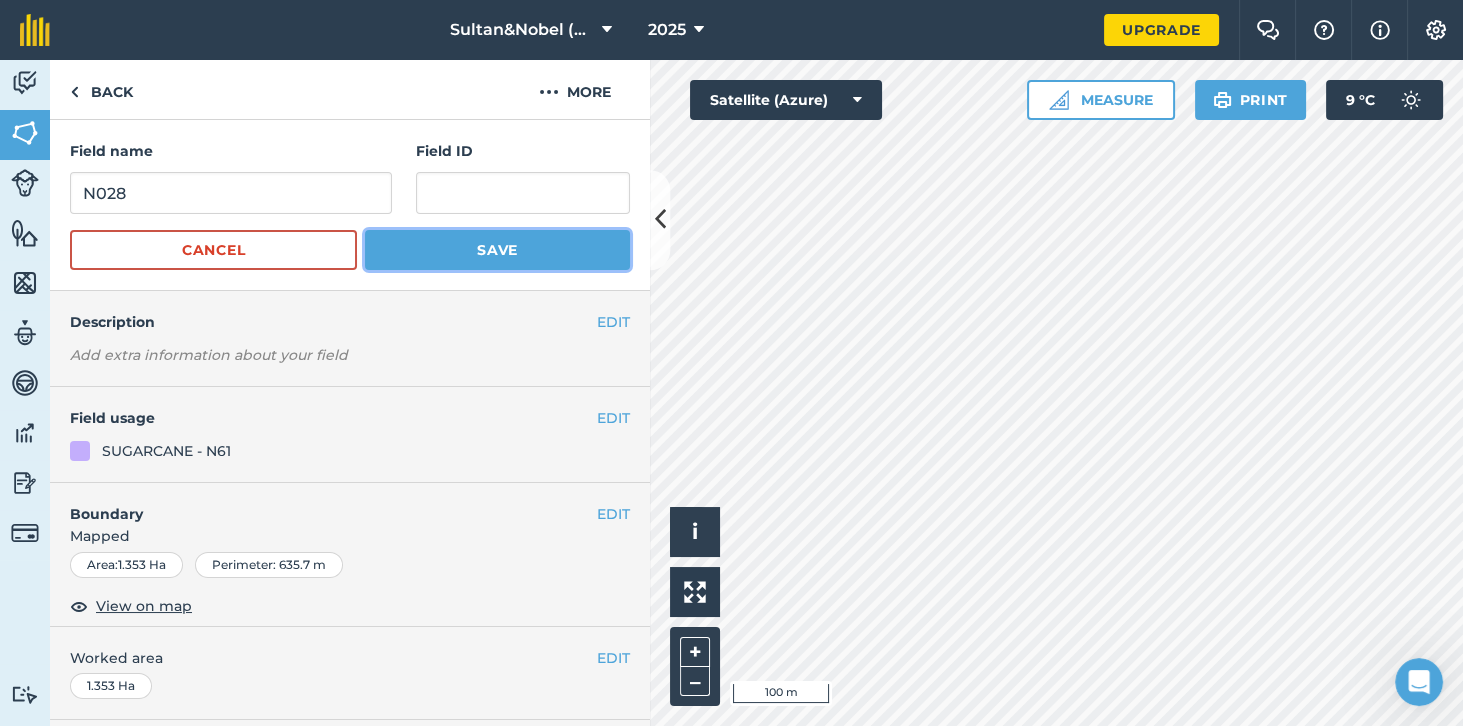click on "Save" at bounding box center (497, 250) 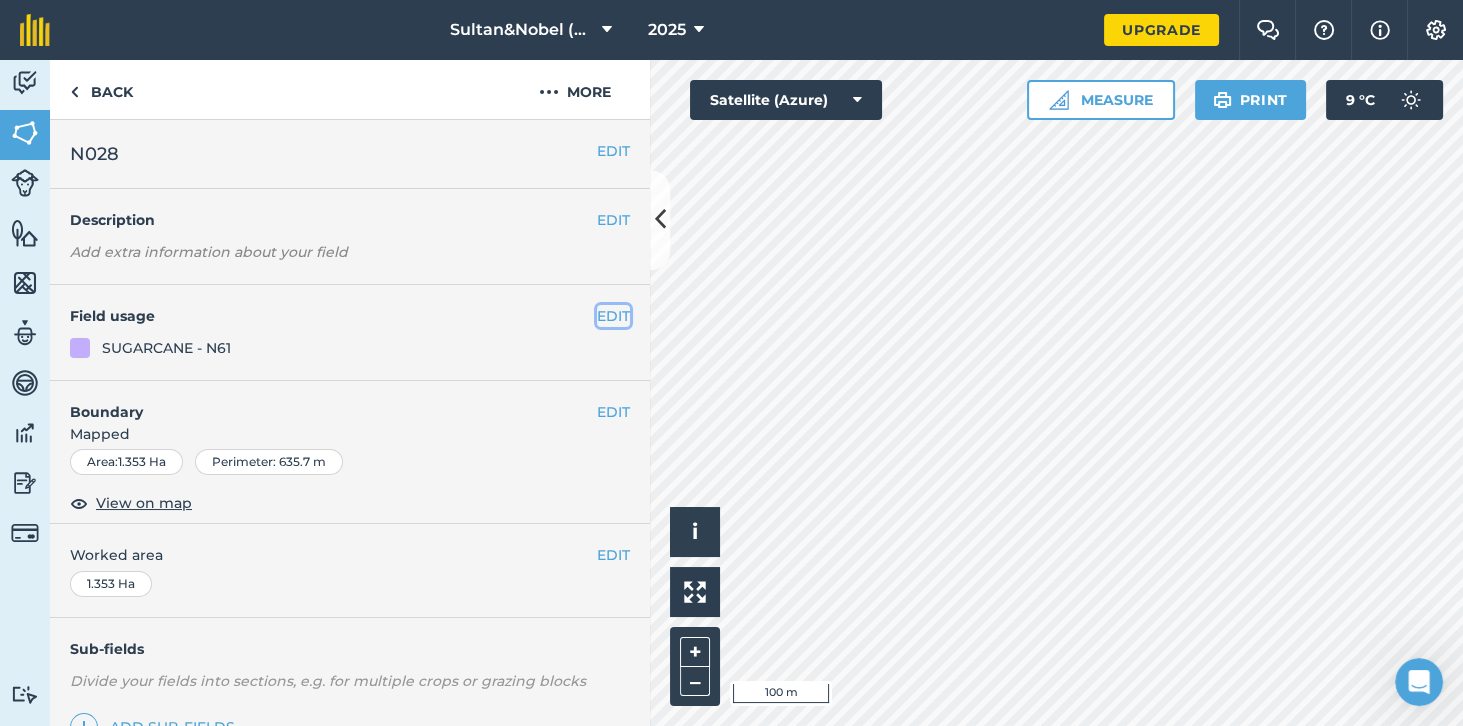 click on "EDIT" at bounding box center [613, 316] 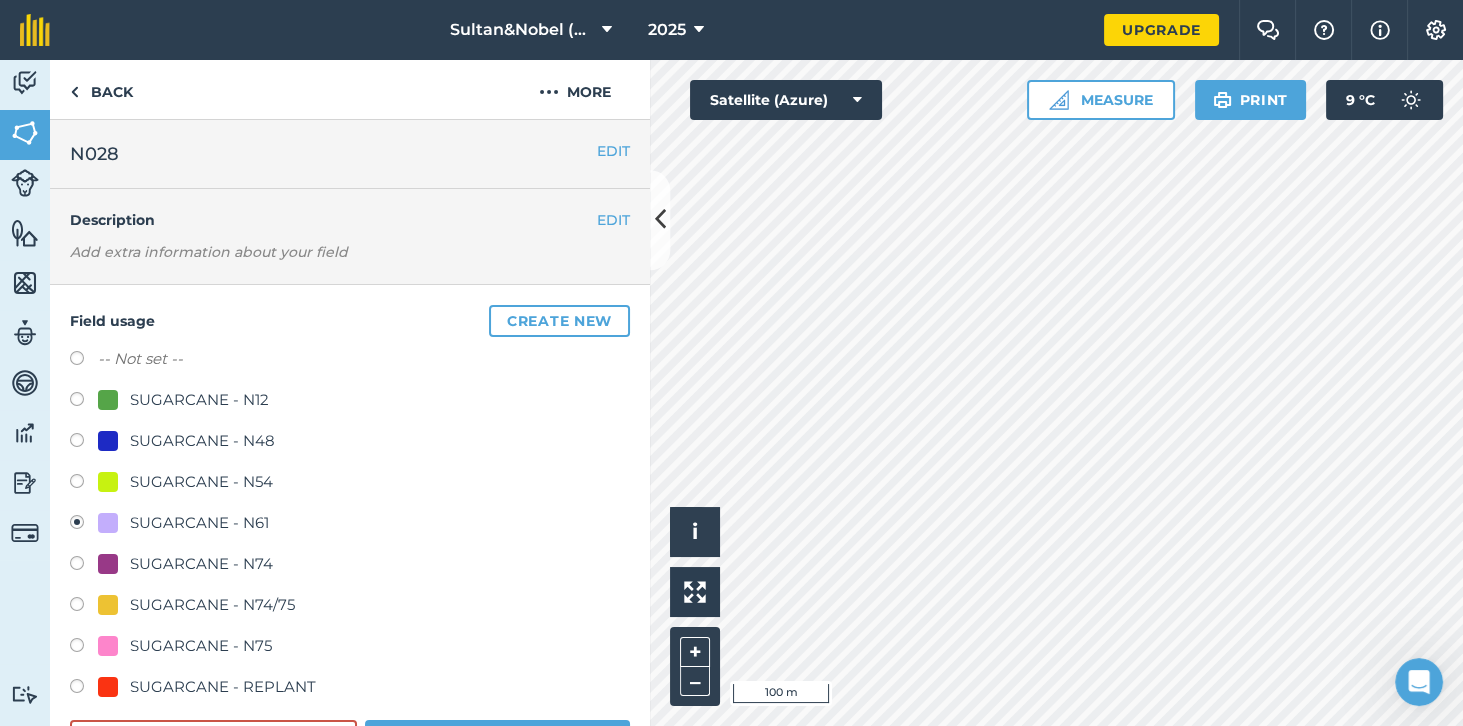 click at bounding box center (108, 482) 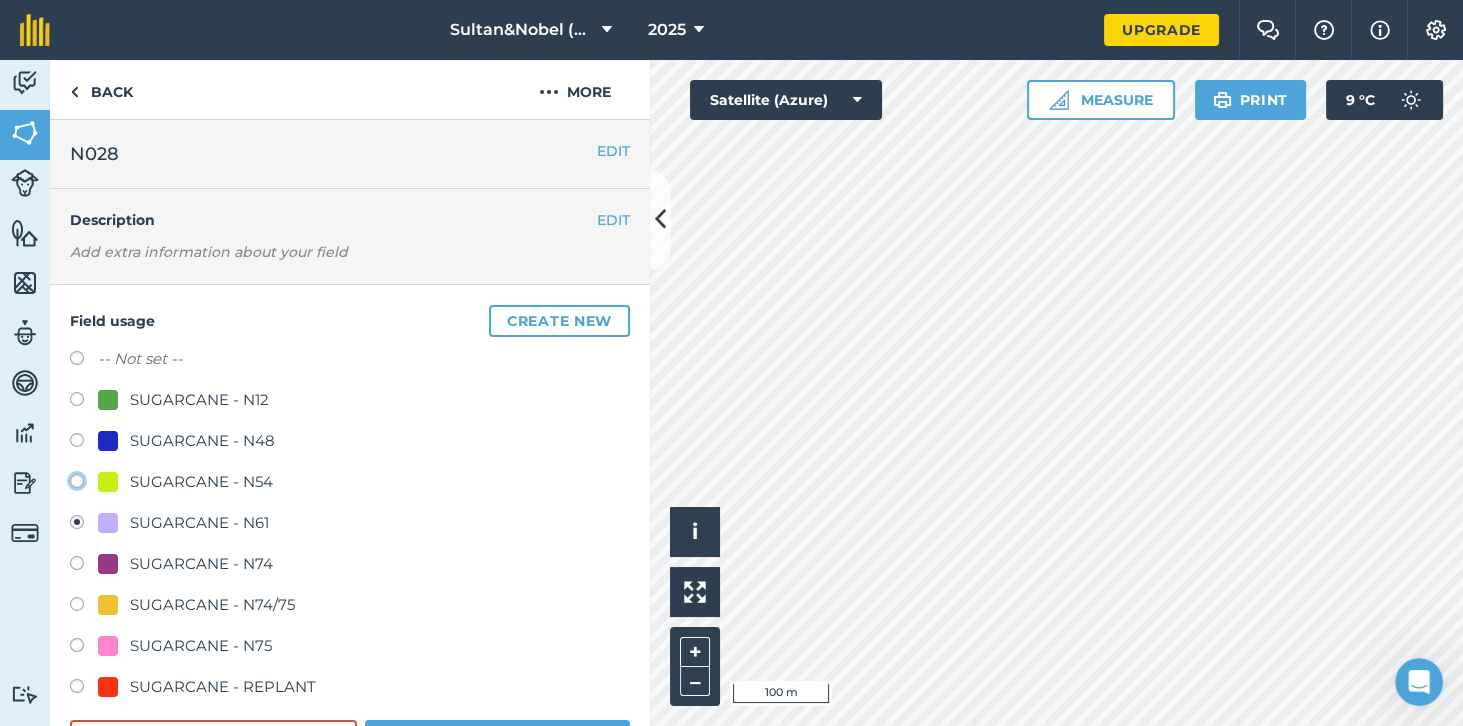 click on "SUGARCANE - N54" at bounding box center (-9923, 480) 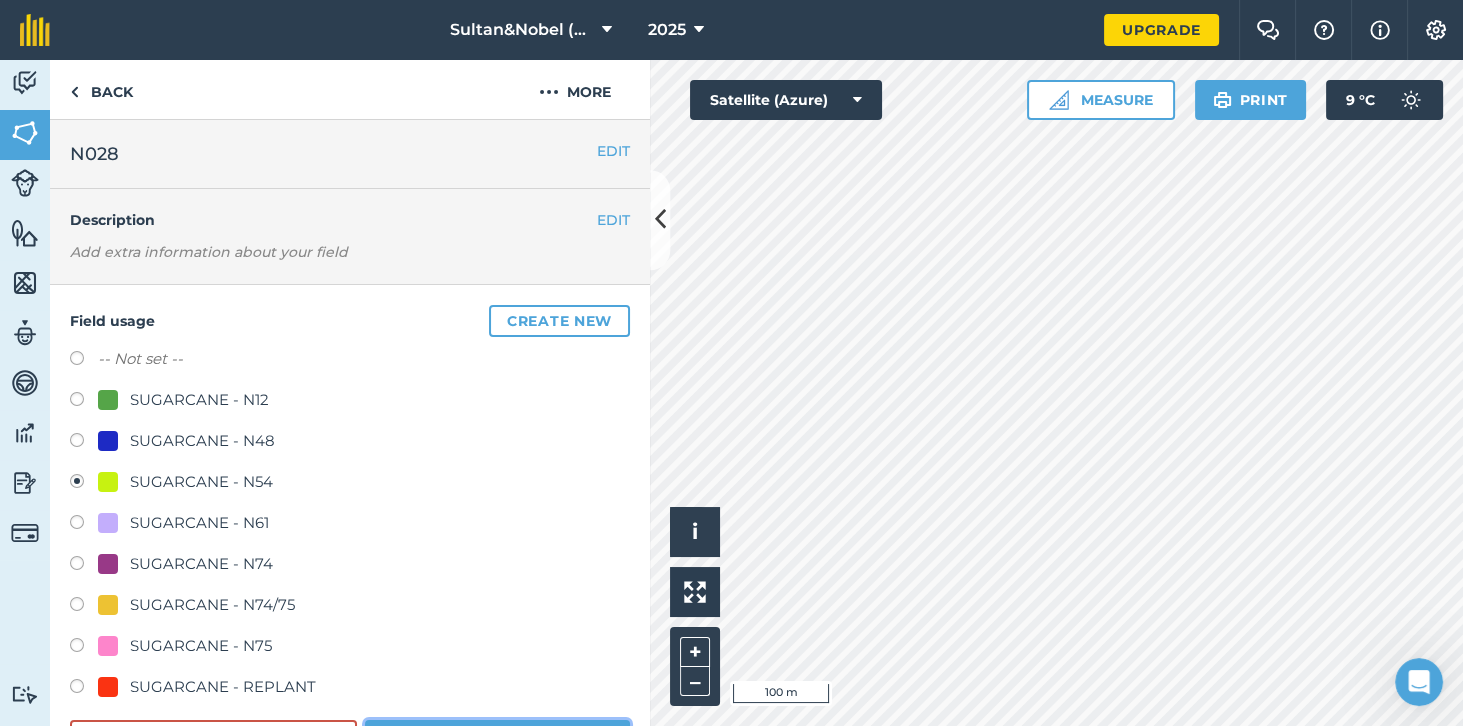 click on "Save" at bounding box center (497, 740) 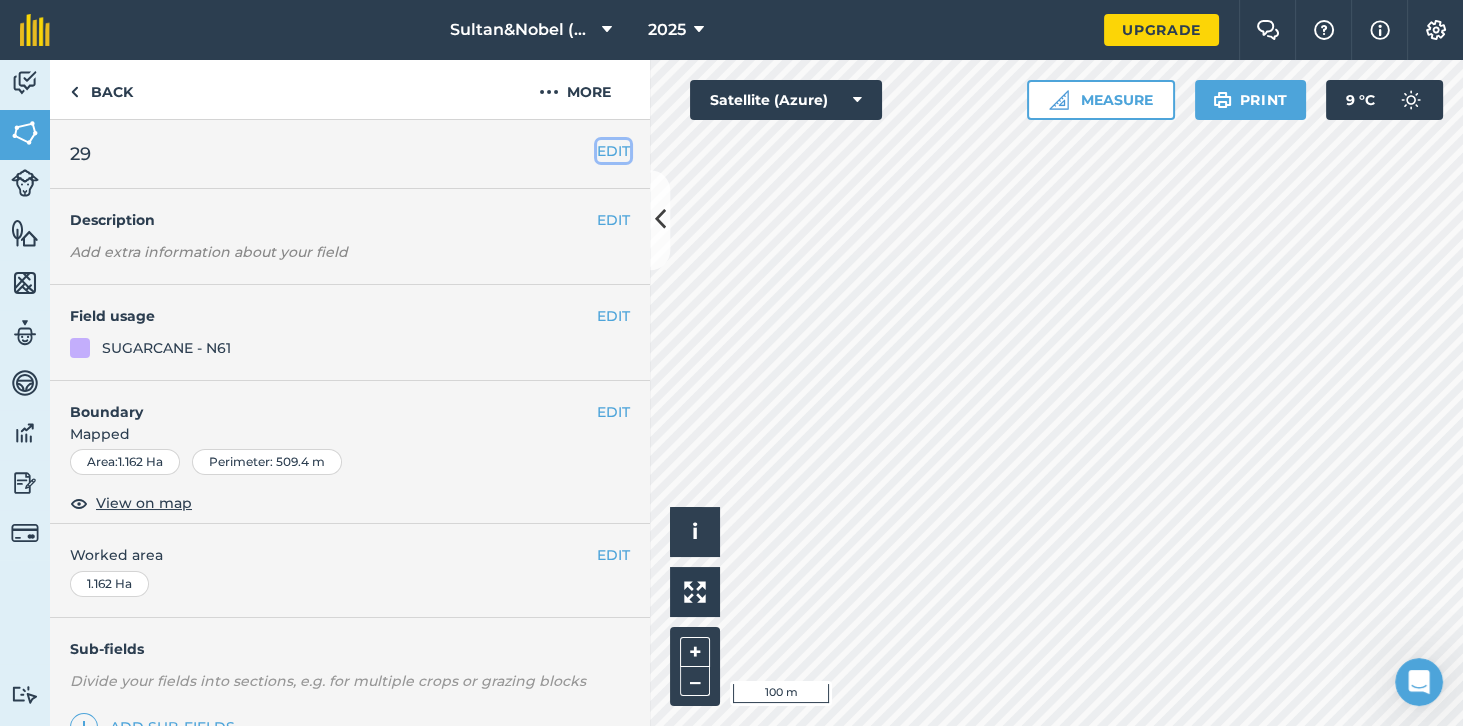 click on "EDIT" at bounding box center [613, 151] 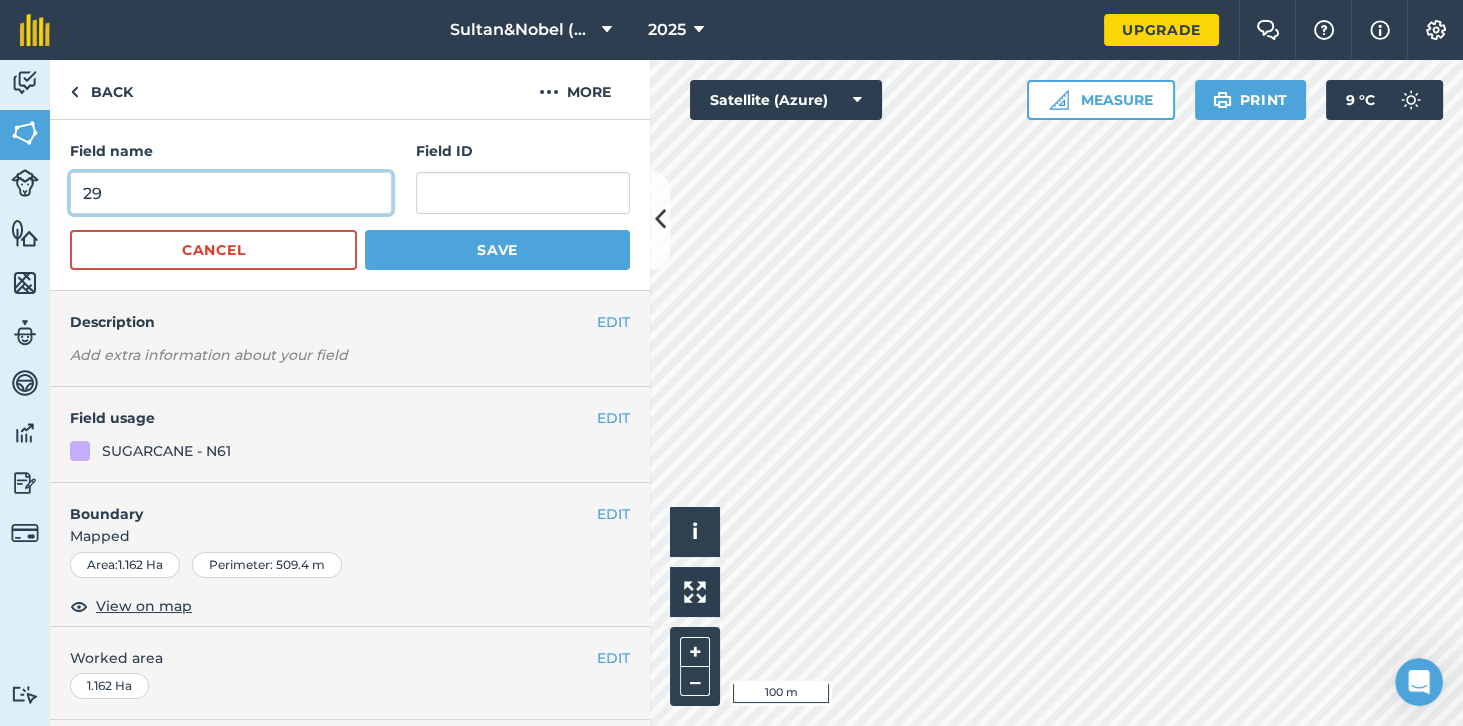 click on "29" at bounding box center (231, 193) 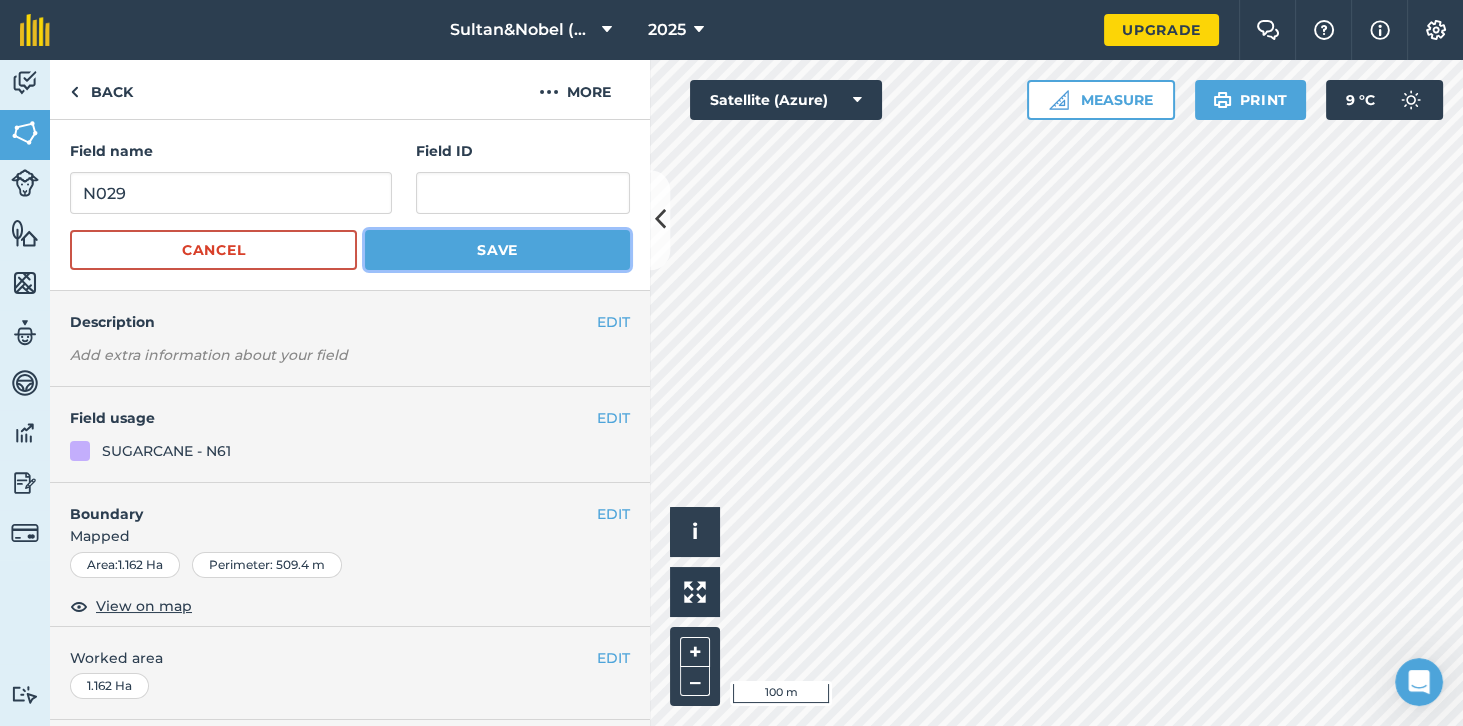 click on "Save" at bounding box center (497, 250) 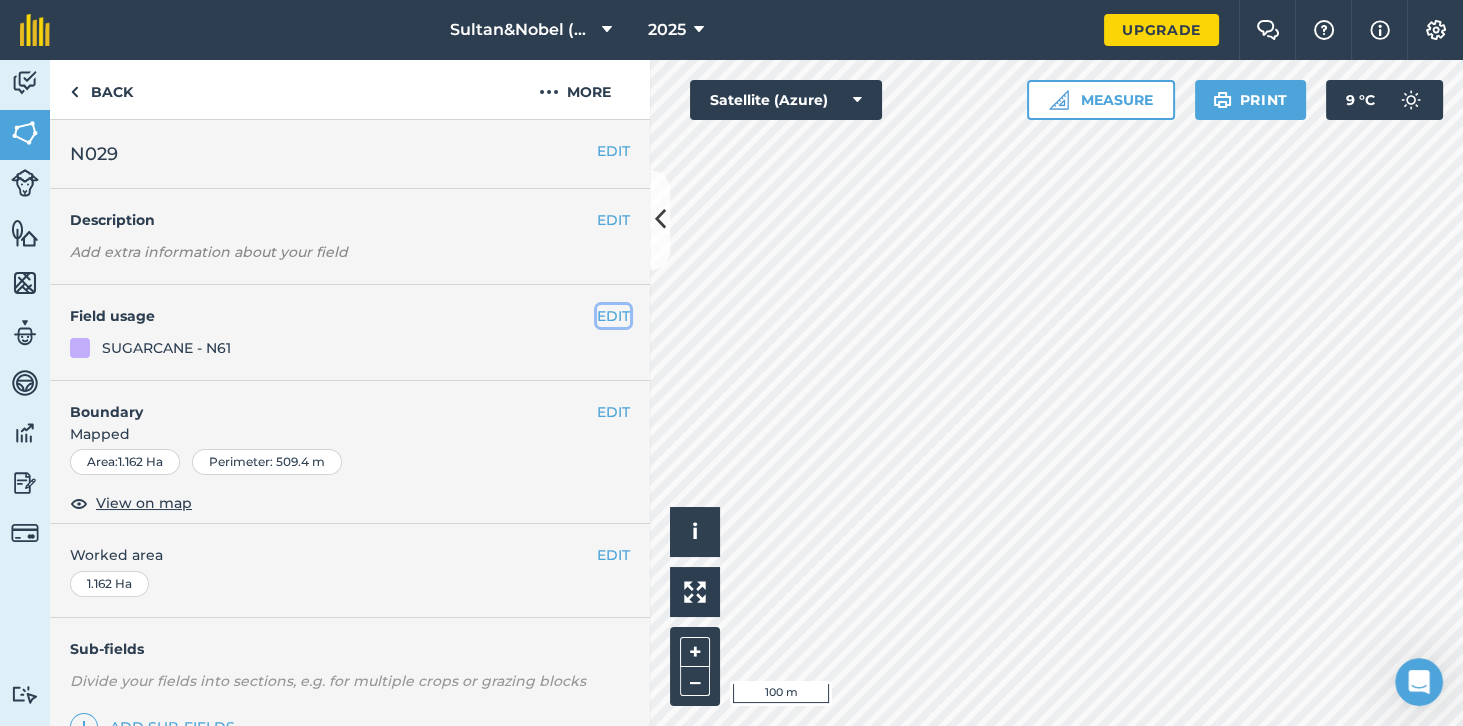click on "EDIT" at bounding box center [613, 316] 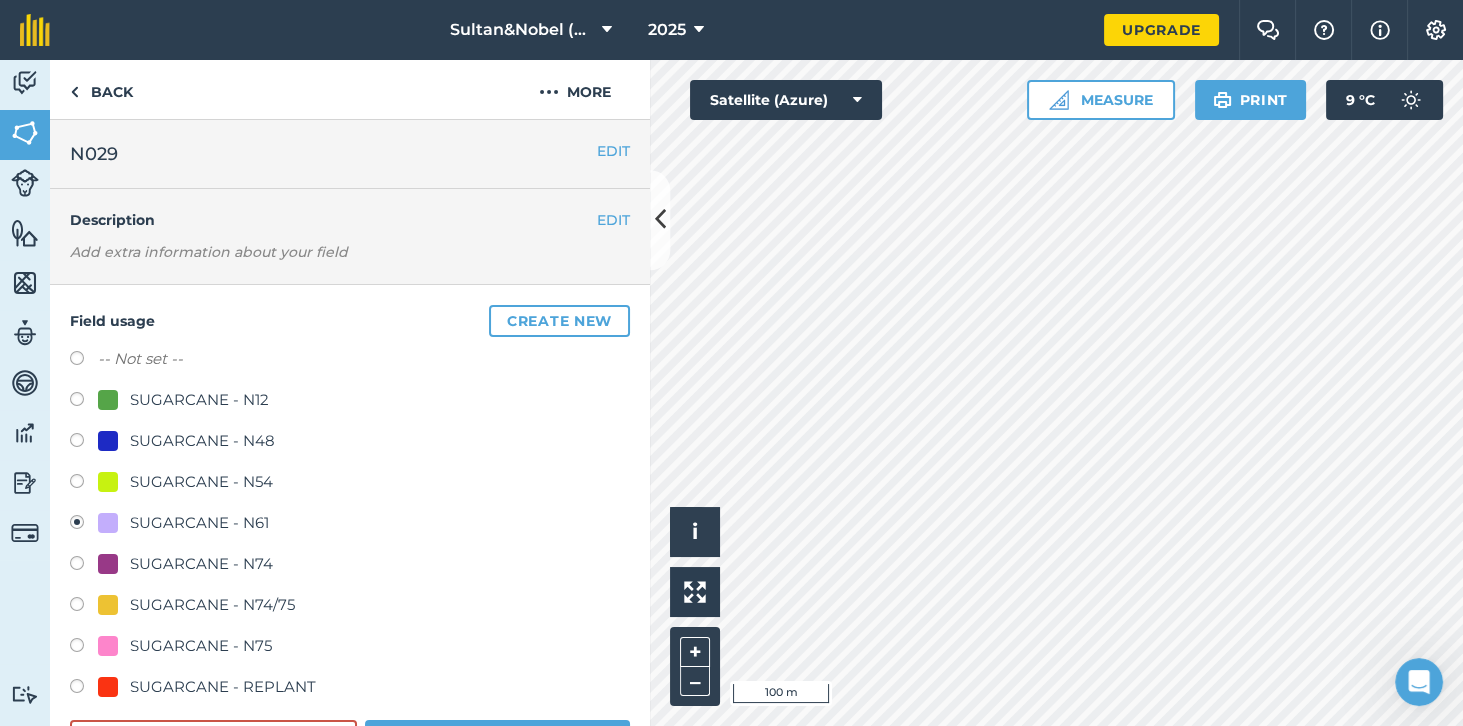 click at bounding box center (84, 402) 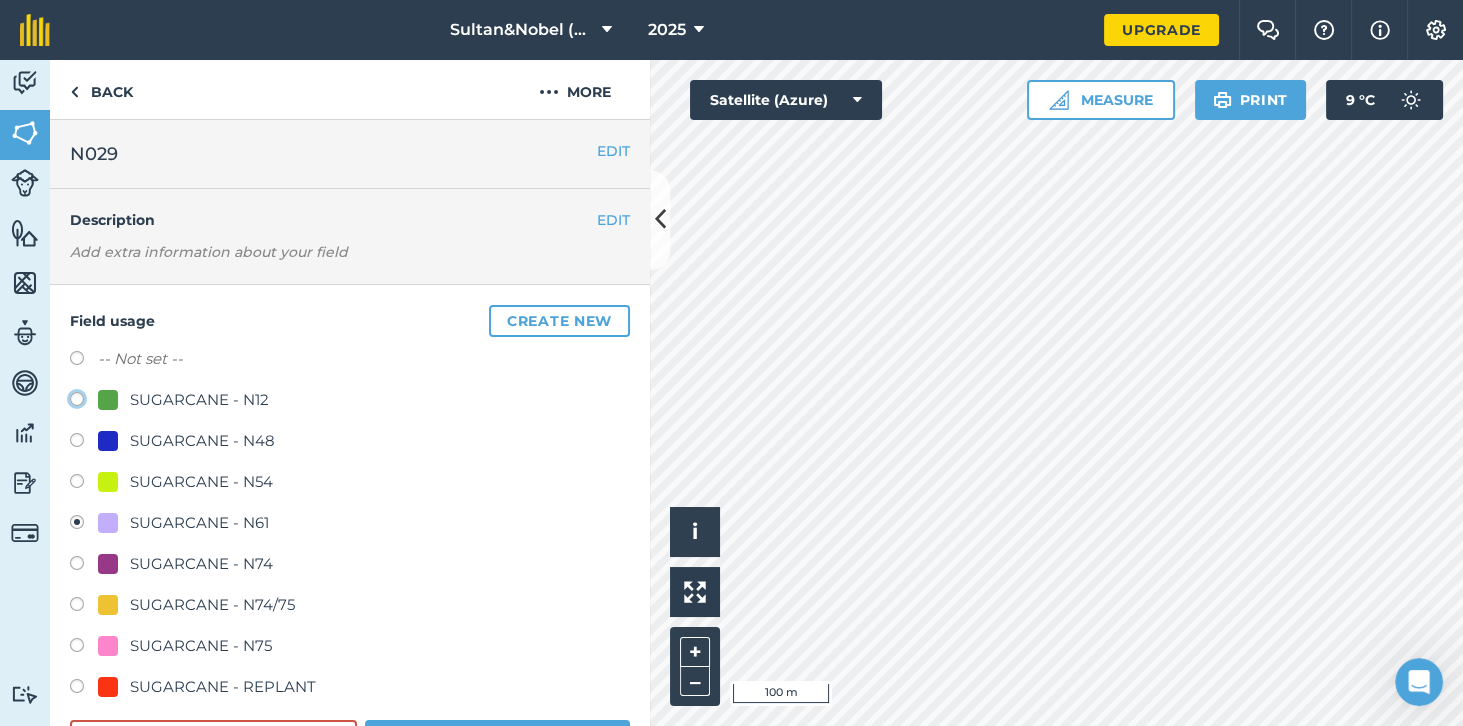 click on "SUGARCANE - N12" at bounding box center (-9923, 398) 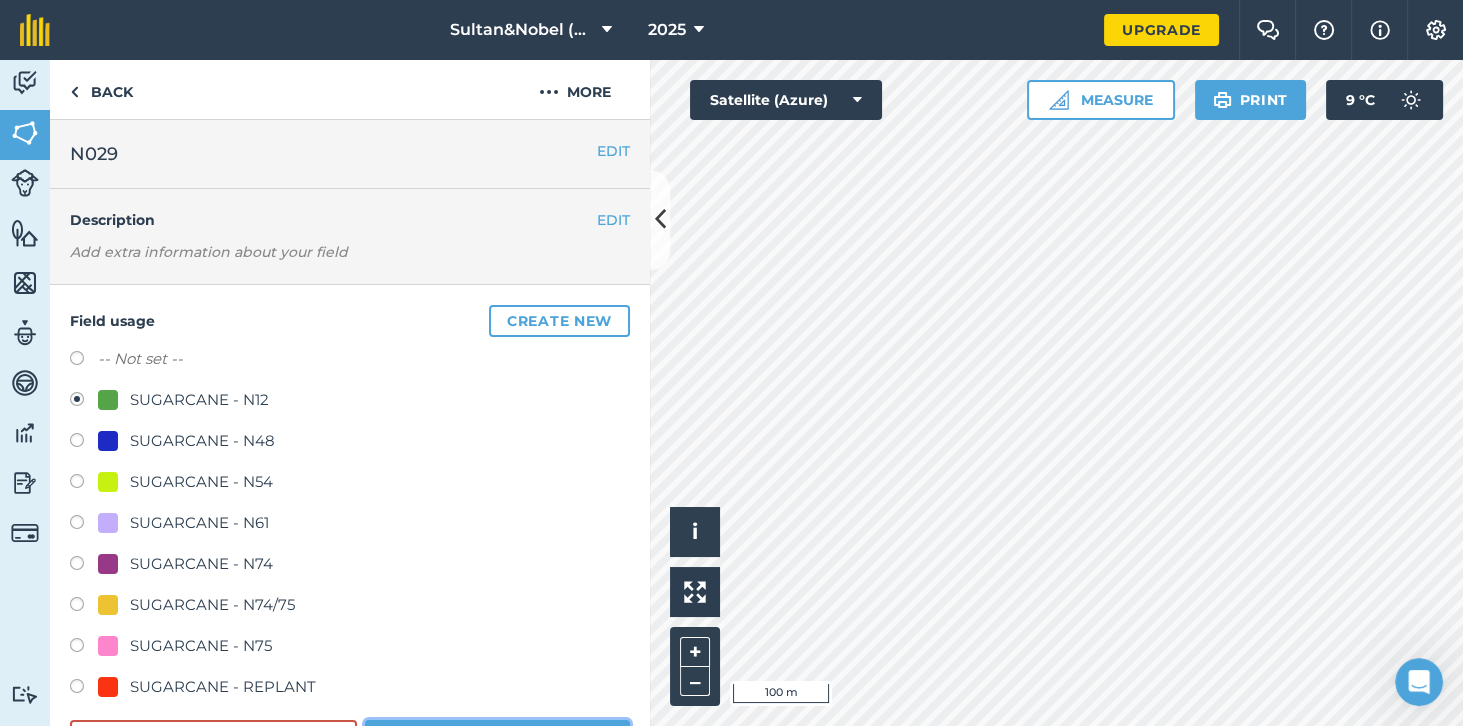click on "Save" at bounding box center (497, 740) 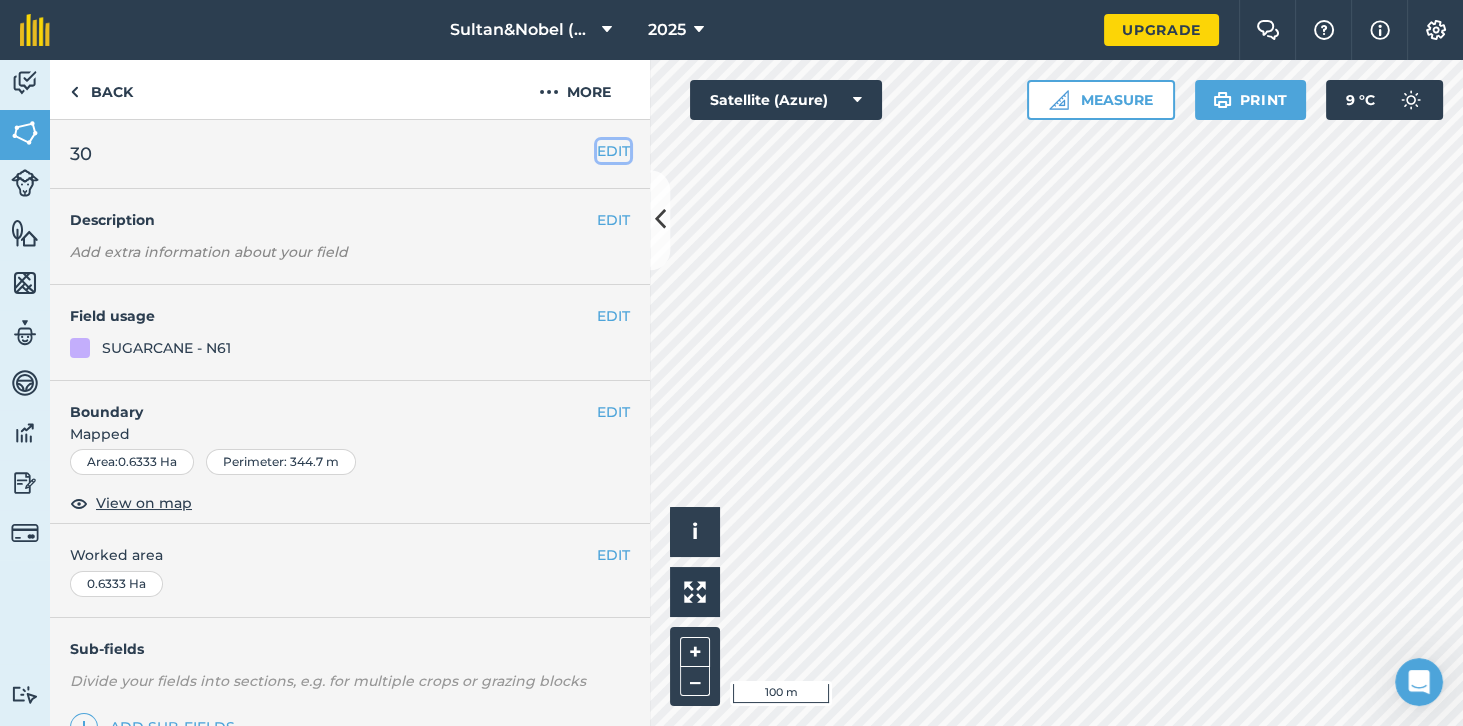 click on "EDIT" at bounding box center (613, 151) 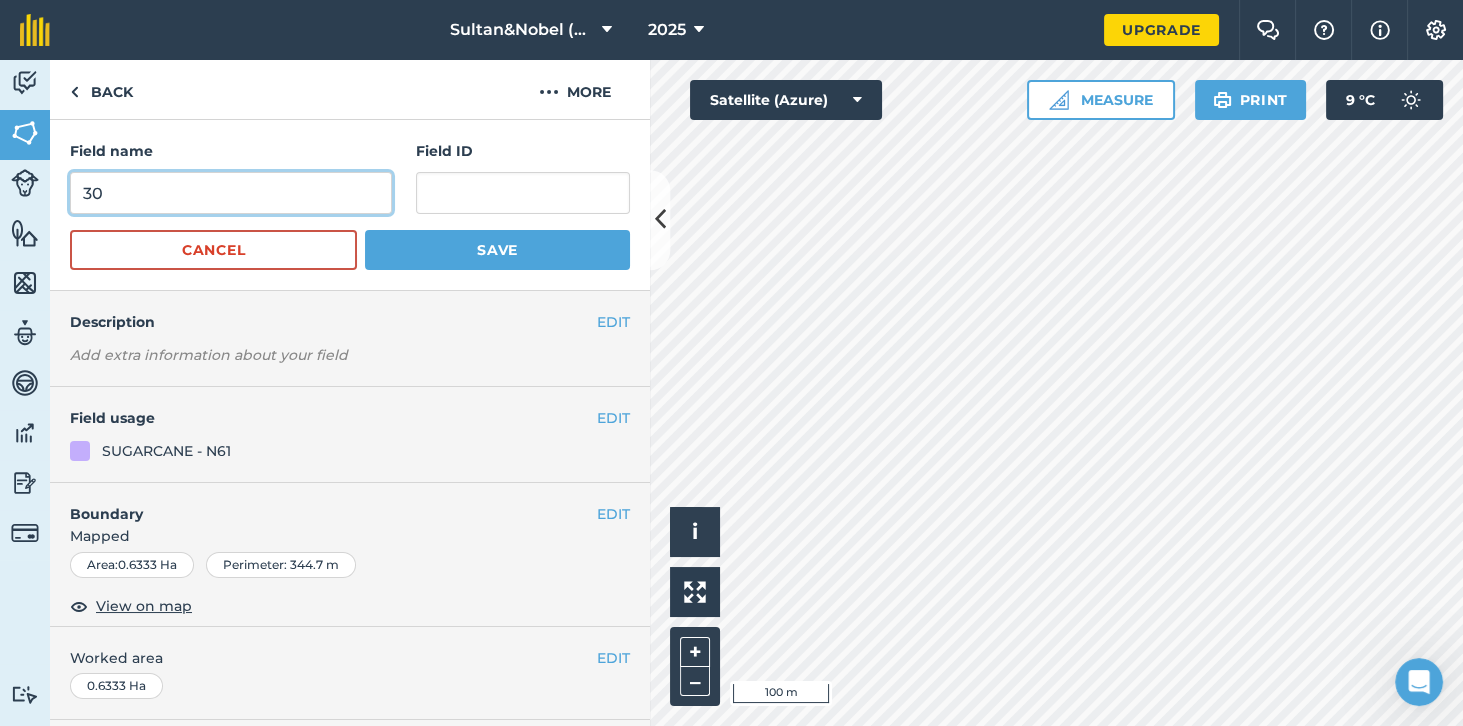 click on "30" at bounding box center (231, 193) 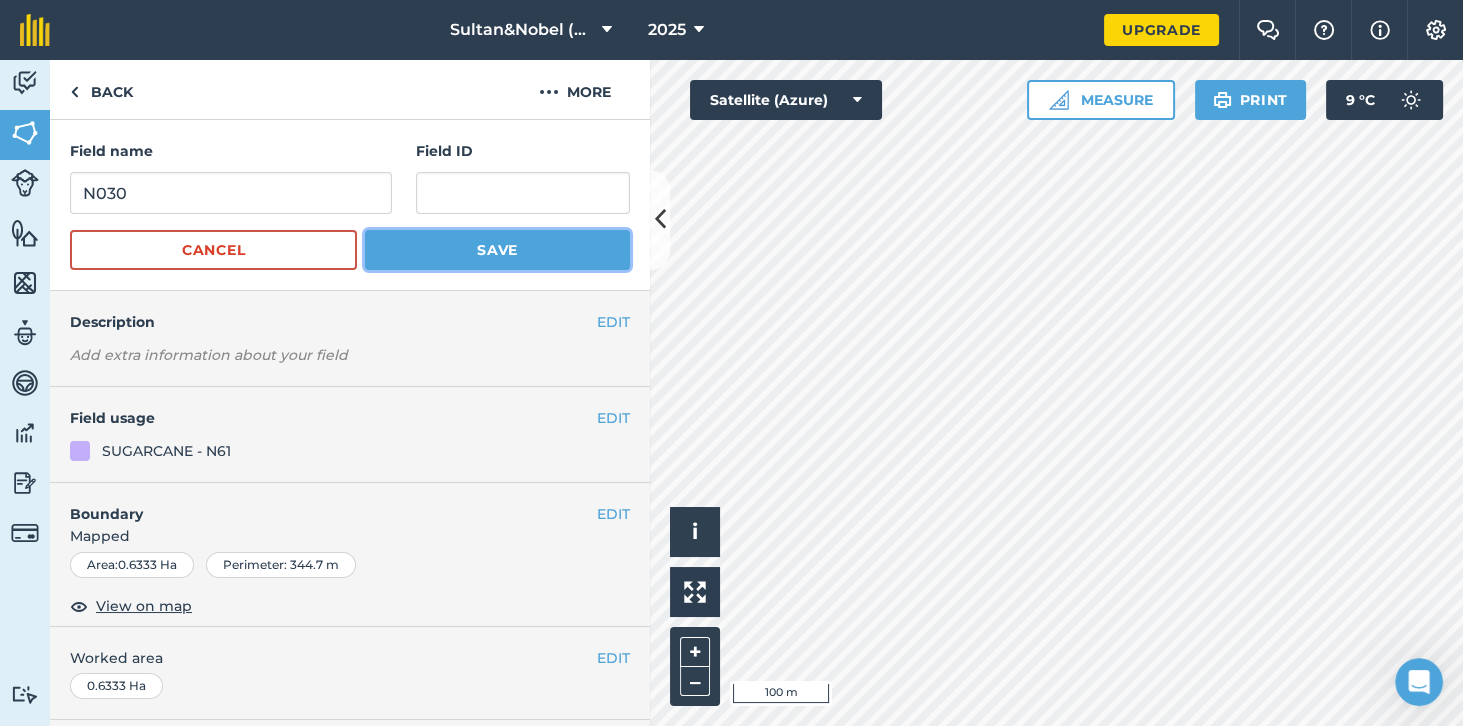 click on "Save" at bounding box center [497, 250] 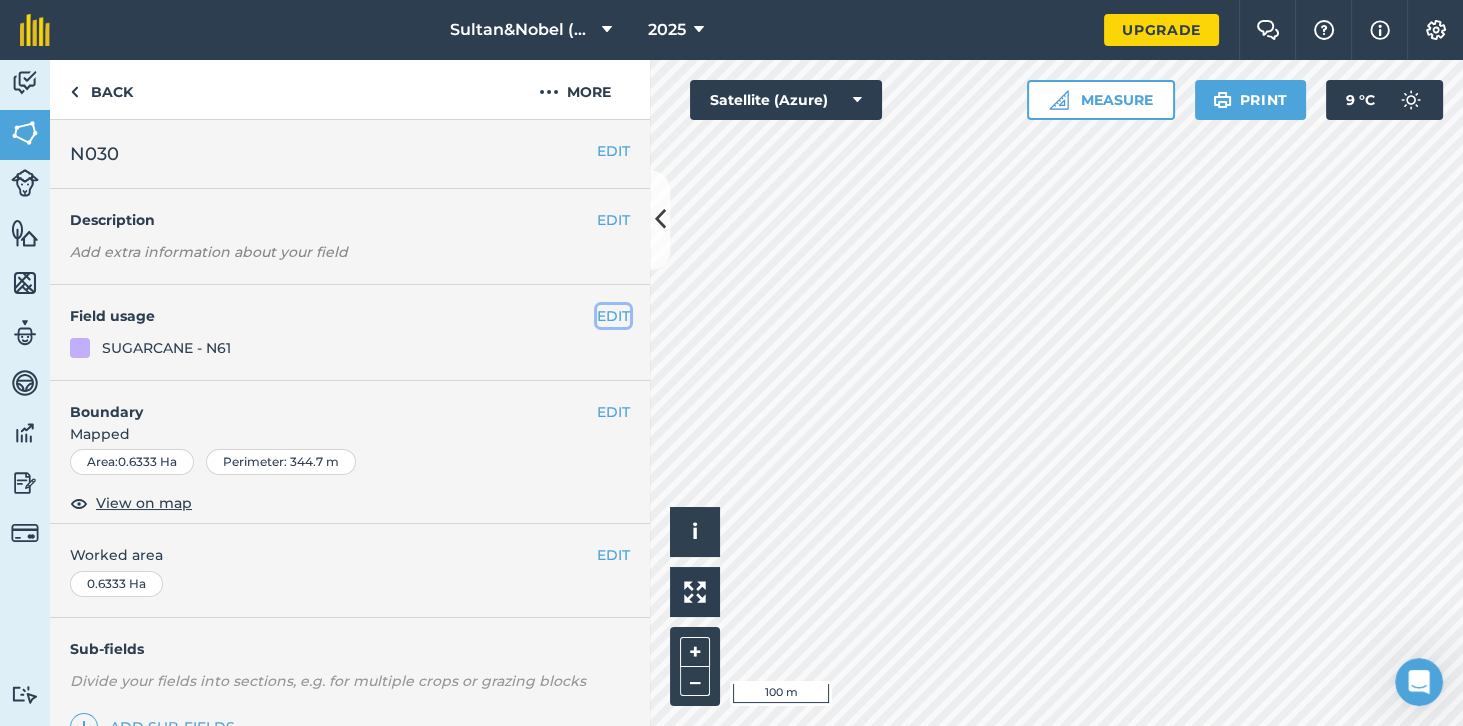 click on "EDIT" at bounding box center [613, 316] 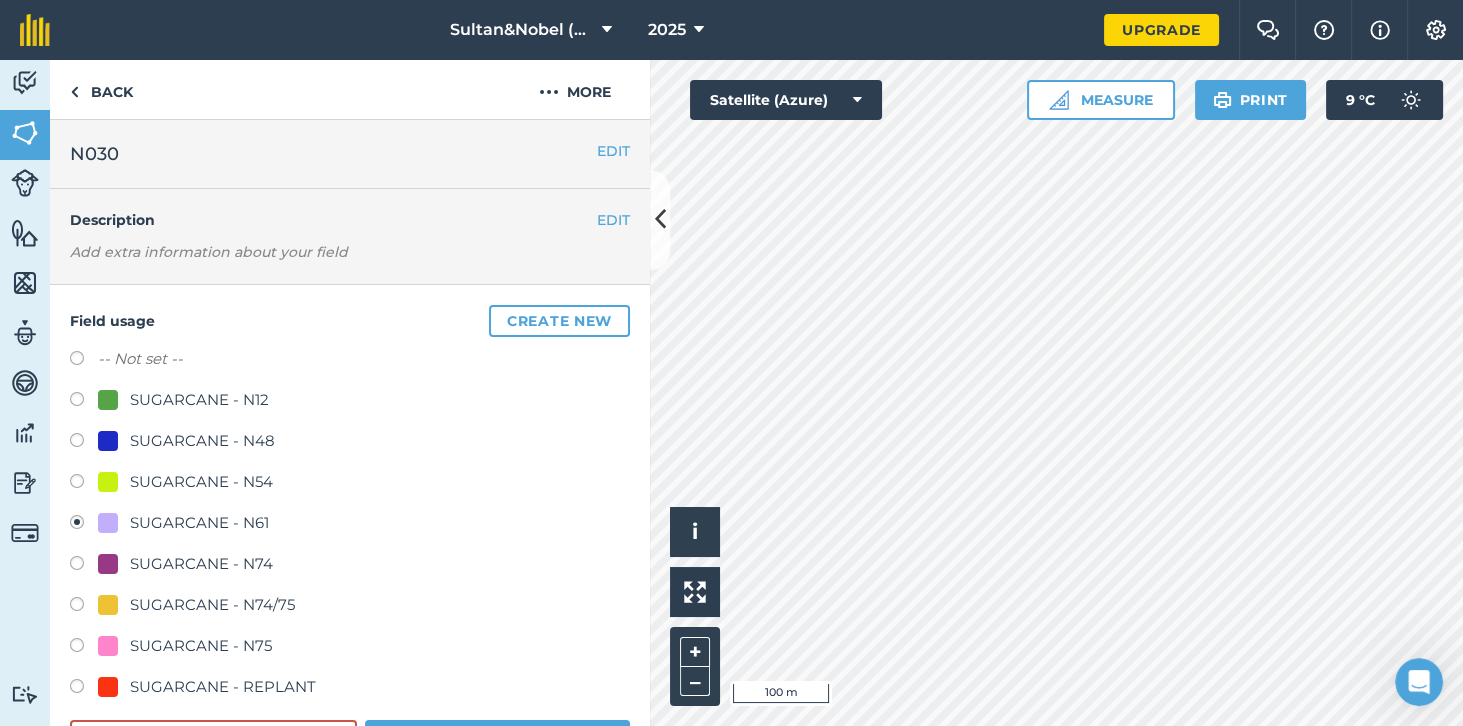 click at bounding box center (84, 689) 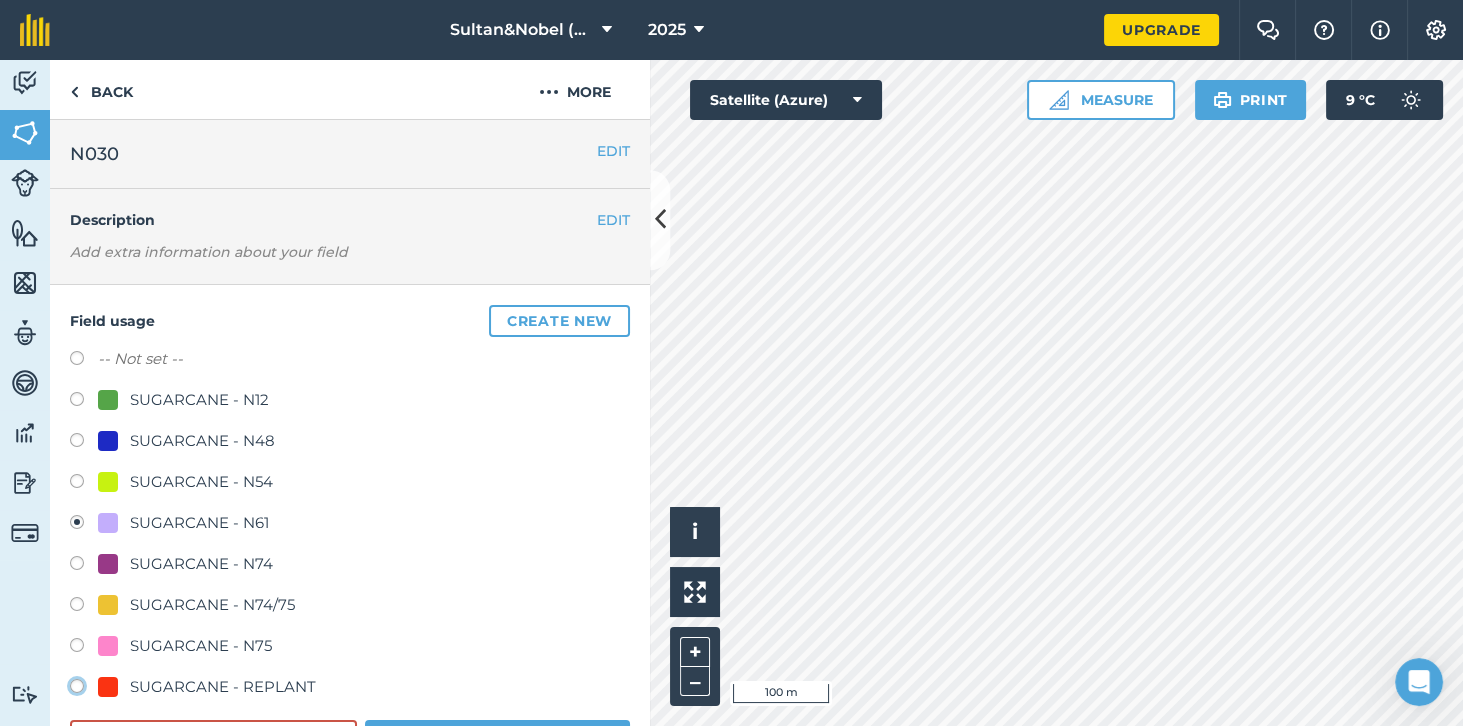 click on "SUGARCANE - REPLANT" at bounding box center [-9923, 685] 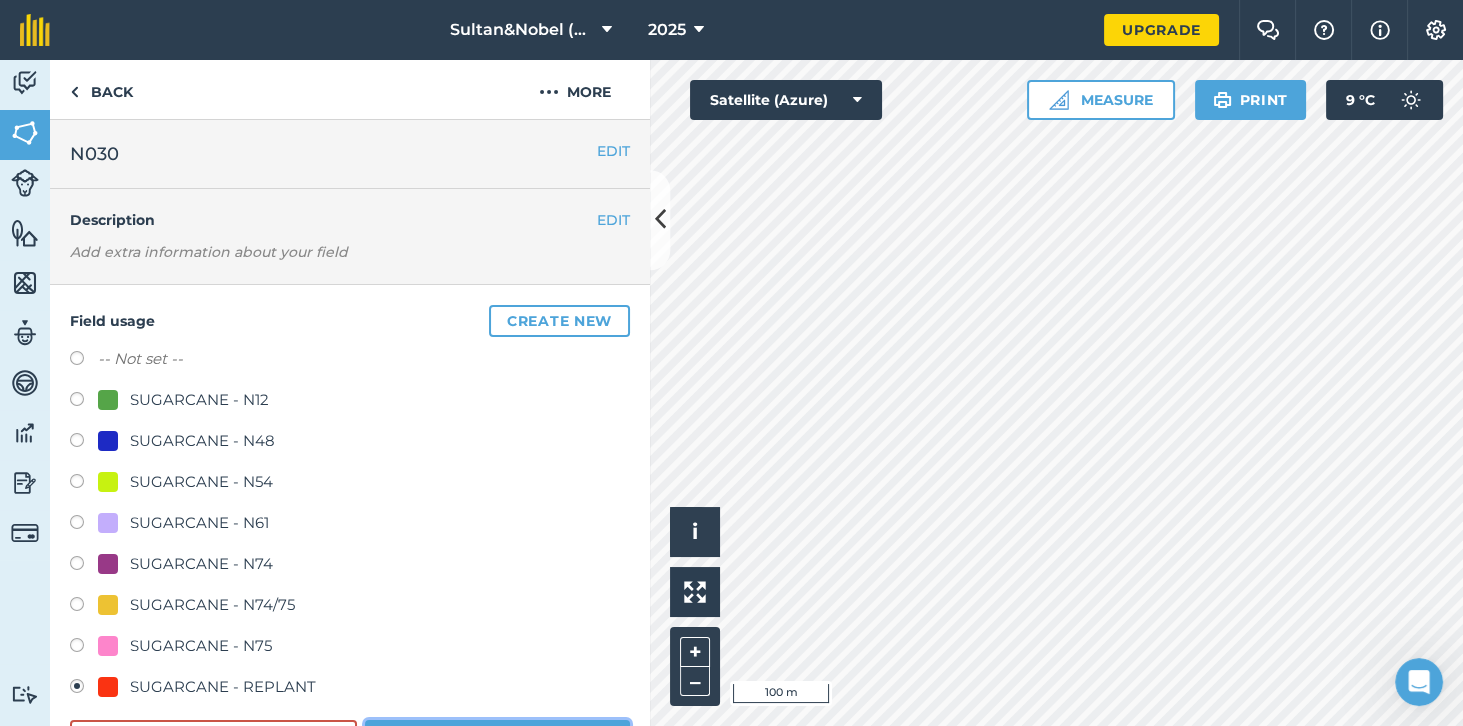 click on "Save" at bounding box center [497, 740] 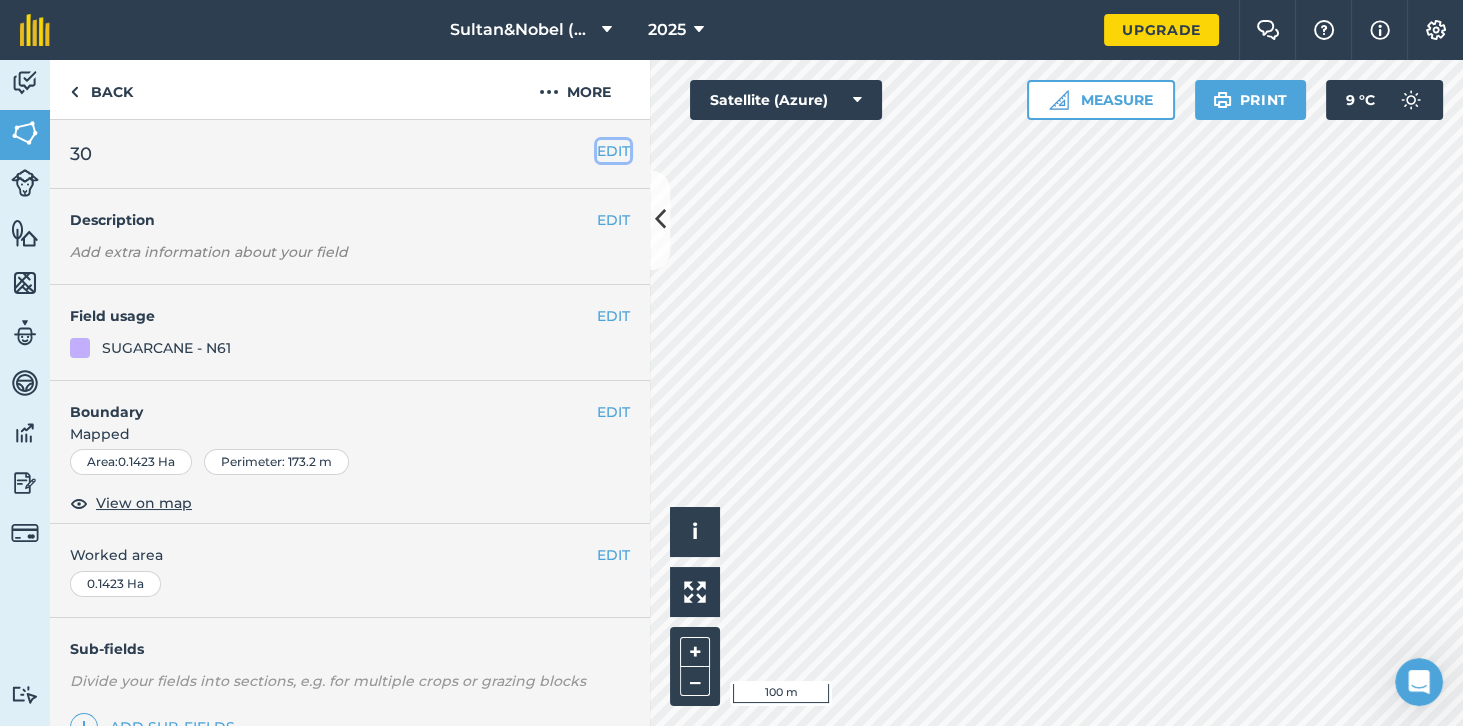 click on "EDIT" at bounding box center (613, 151) 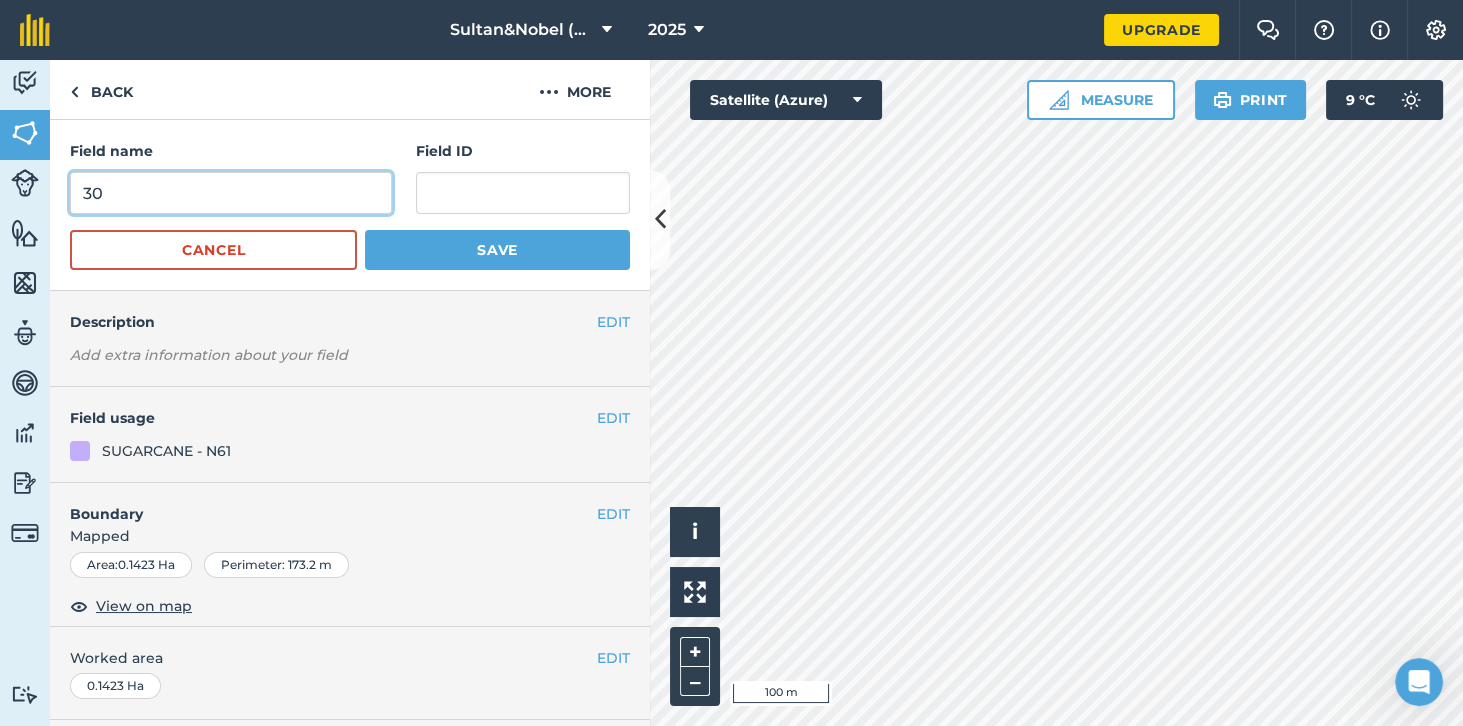 click on "30" at bounding box center [231, 193] 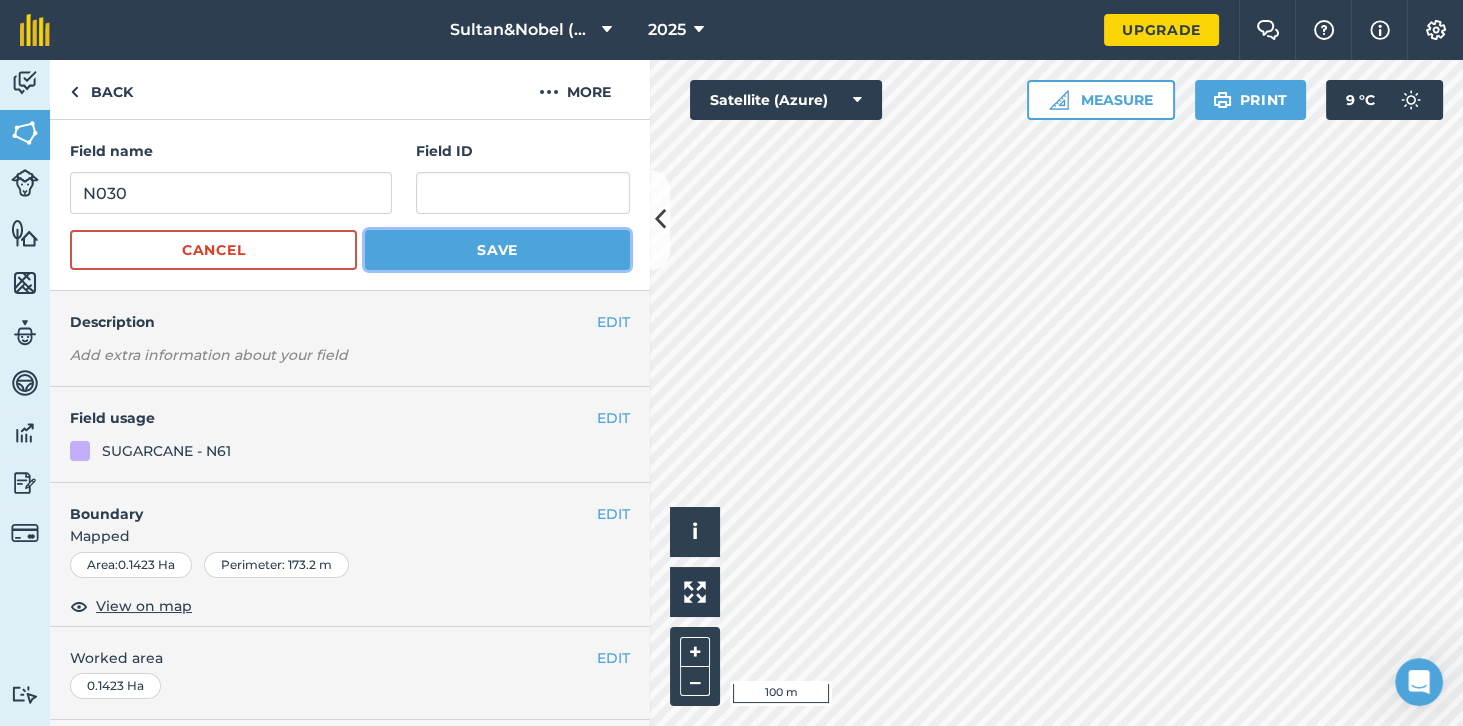 click on "Save" at bounding box center [497, 250] 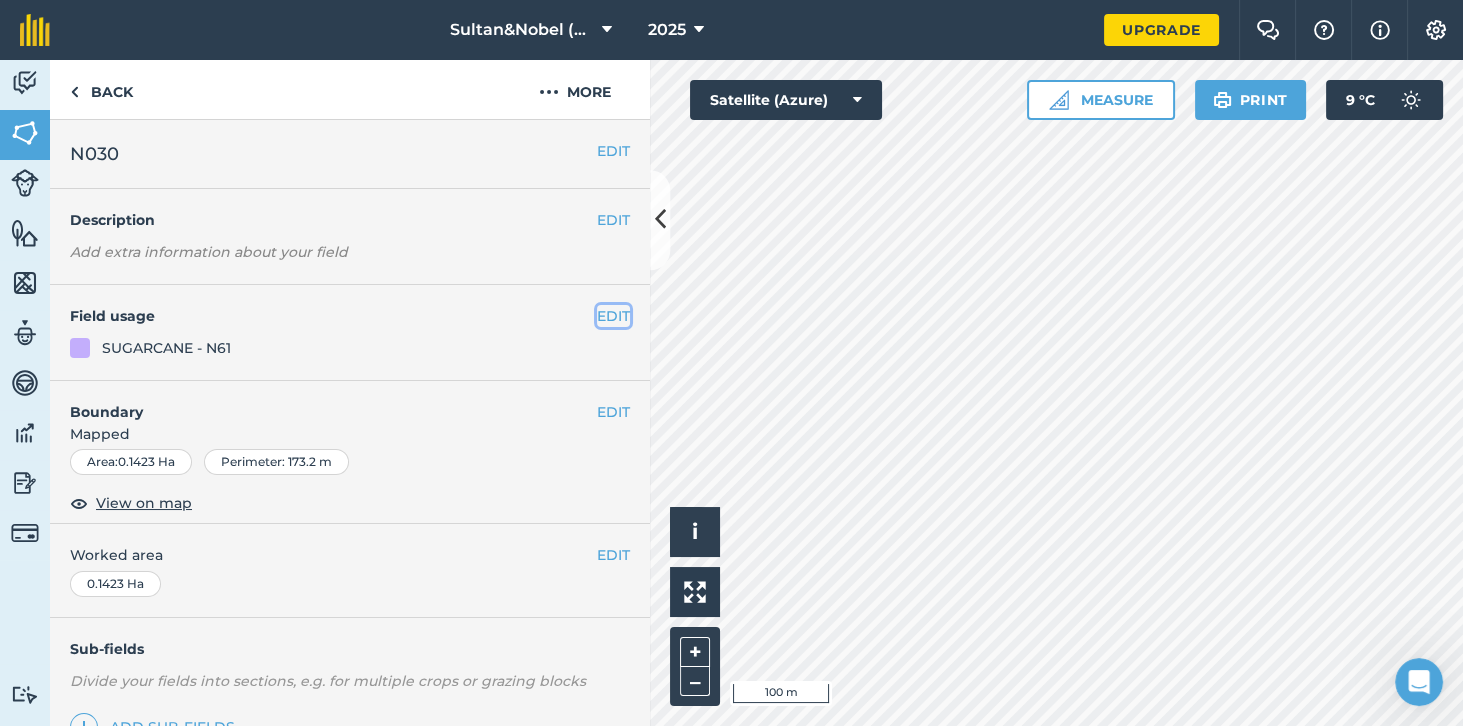 click on "EDIT" at bounding box center [613, 316] 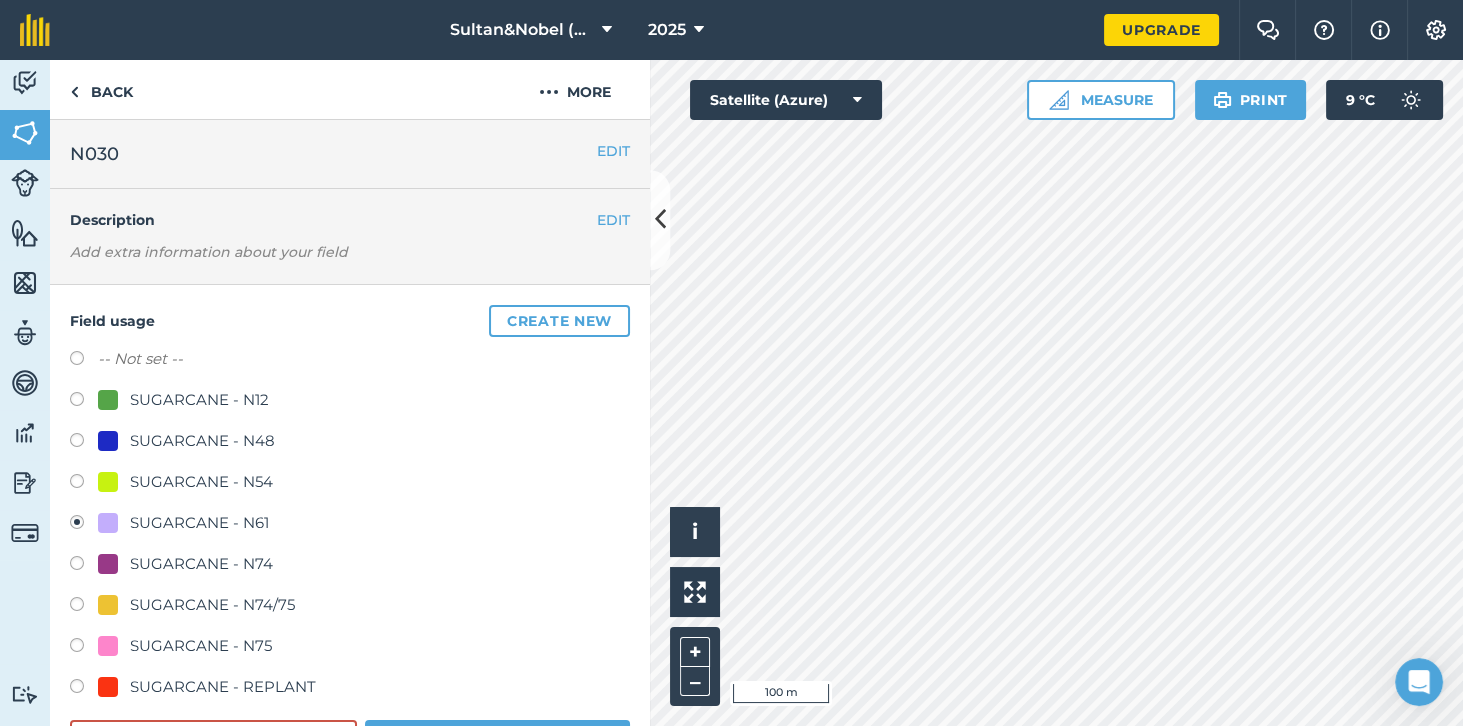 click on "SUGARCANE - REPLANT" at bounding box center [223, 687] 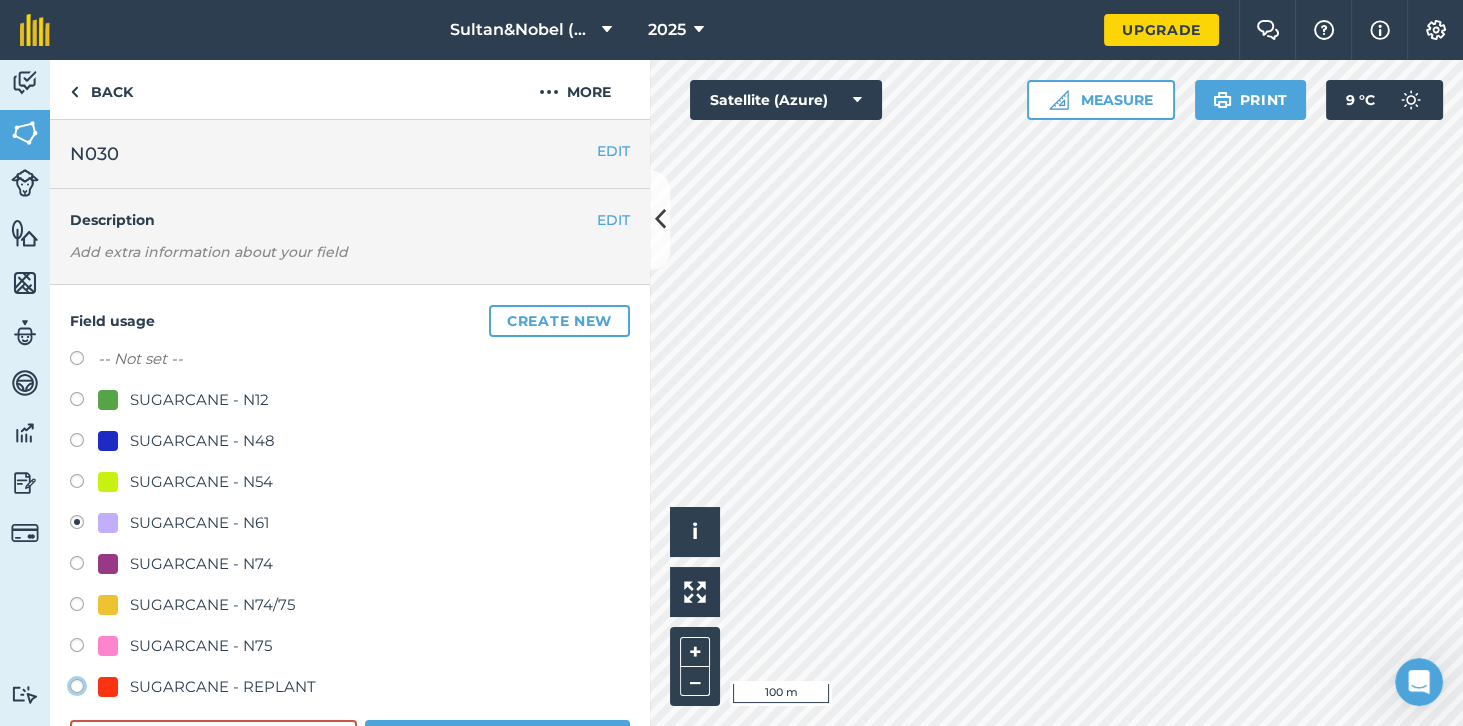 click on "SUGARCANE - REPLANT" at bounding box center (-9923, 685) 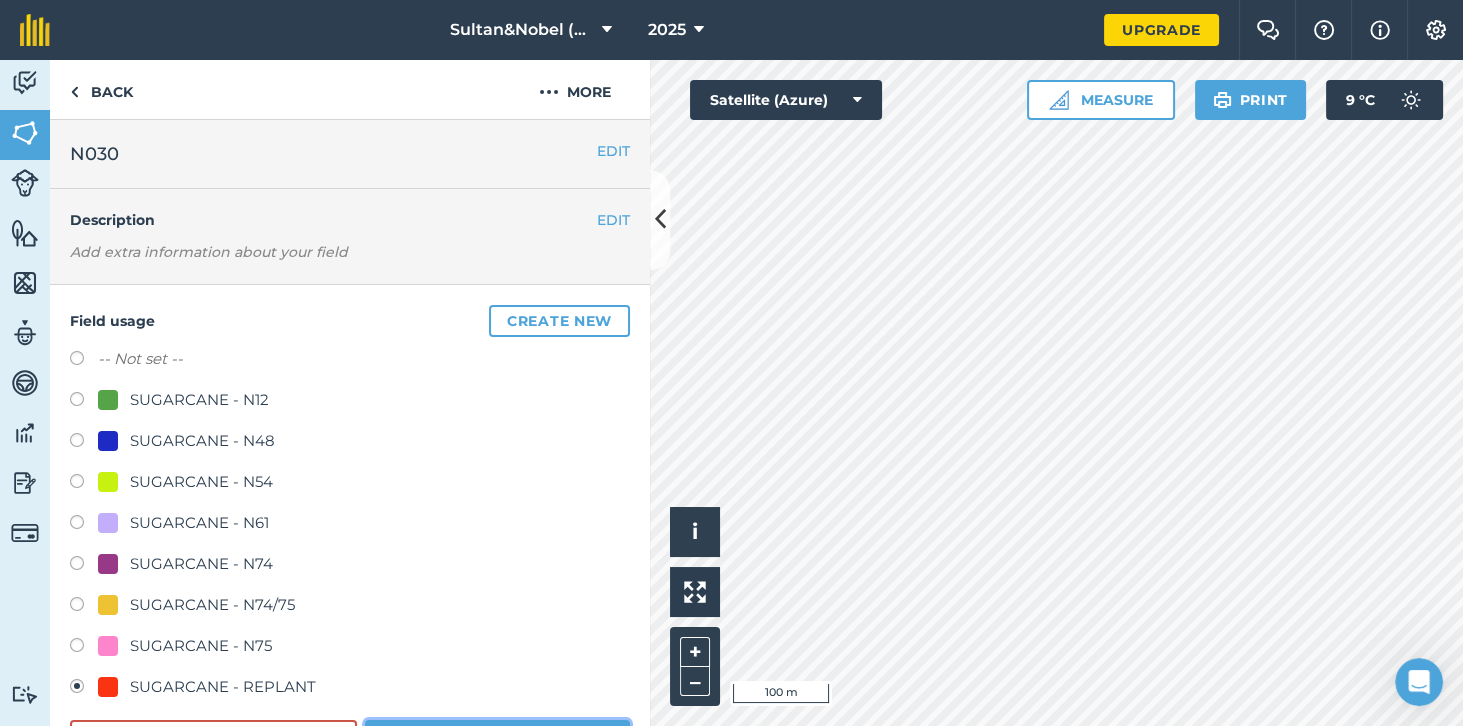 click on "Save" at bounding box center (497, 740) 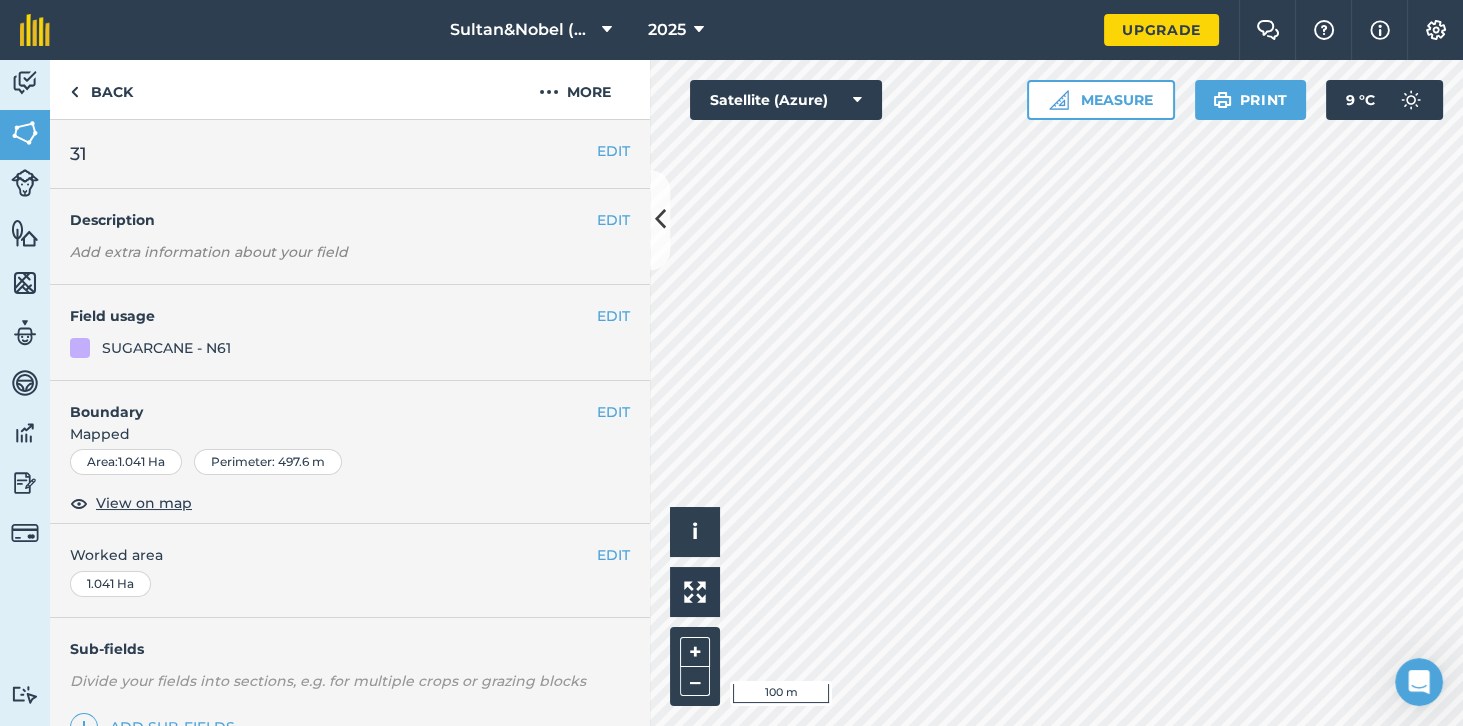 click on "31" at bounding box center (333, 154) 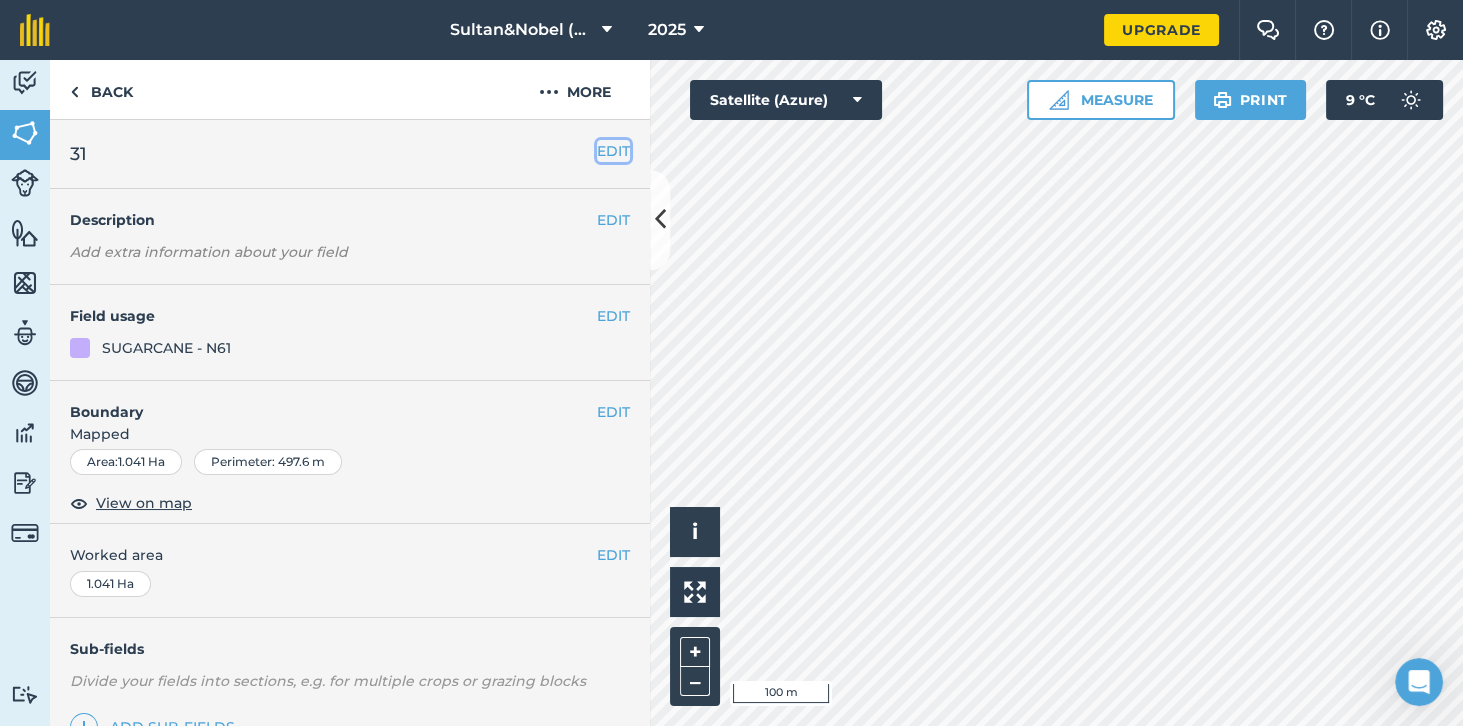 click on "EDIT" at bounding box center [613, 151] 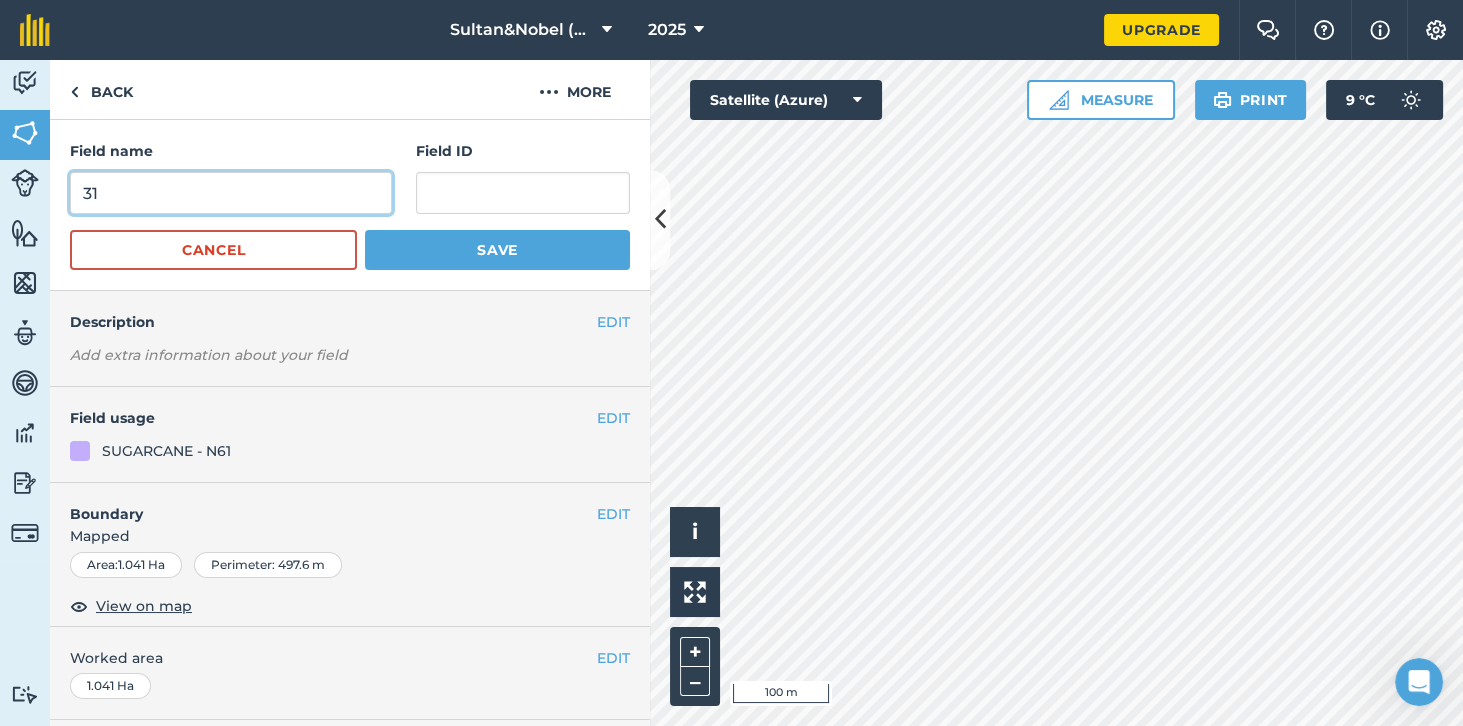 click on "31" at bounding box center [231, 193] 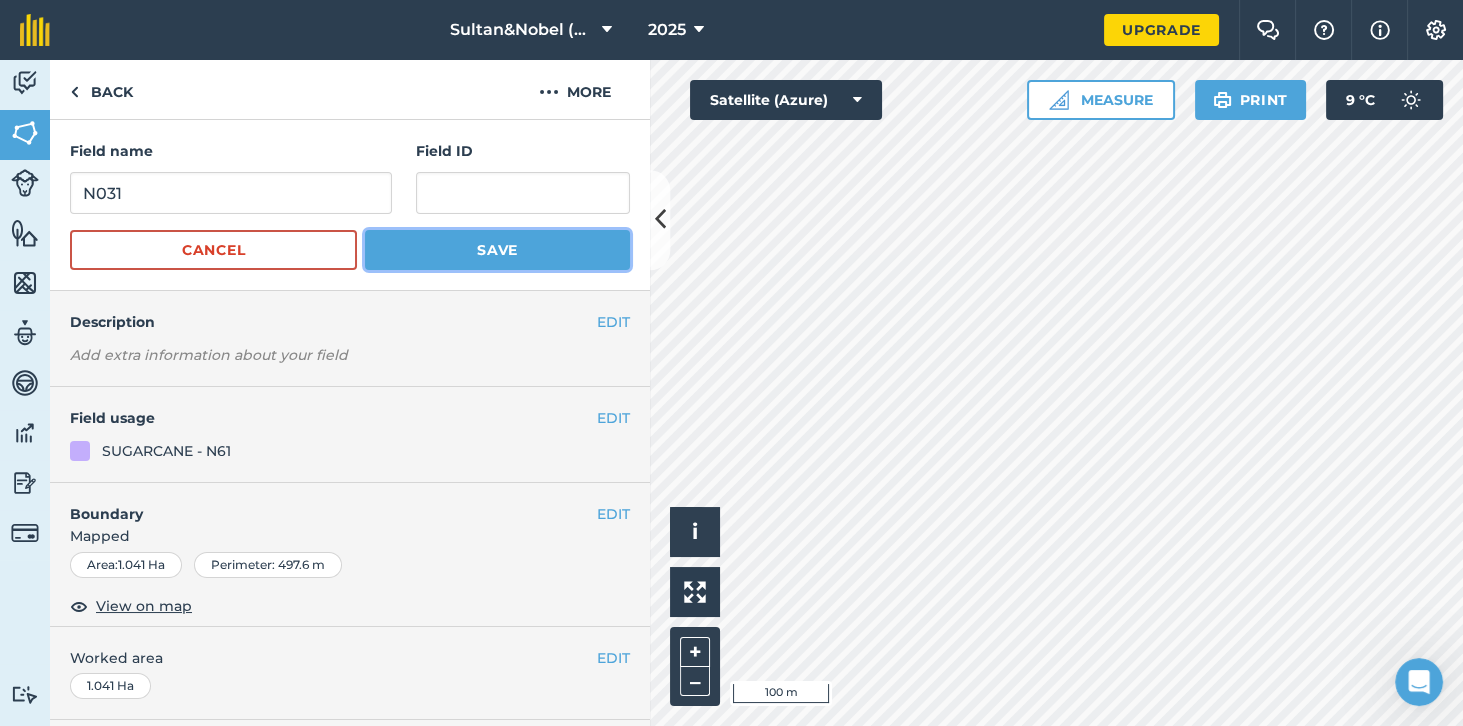 click on "Save" at bounding box center (497, 250) 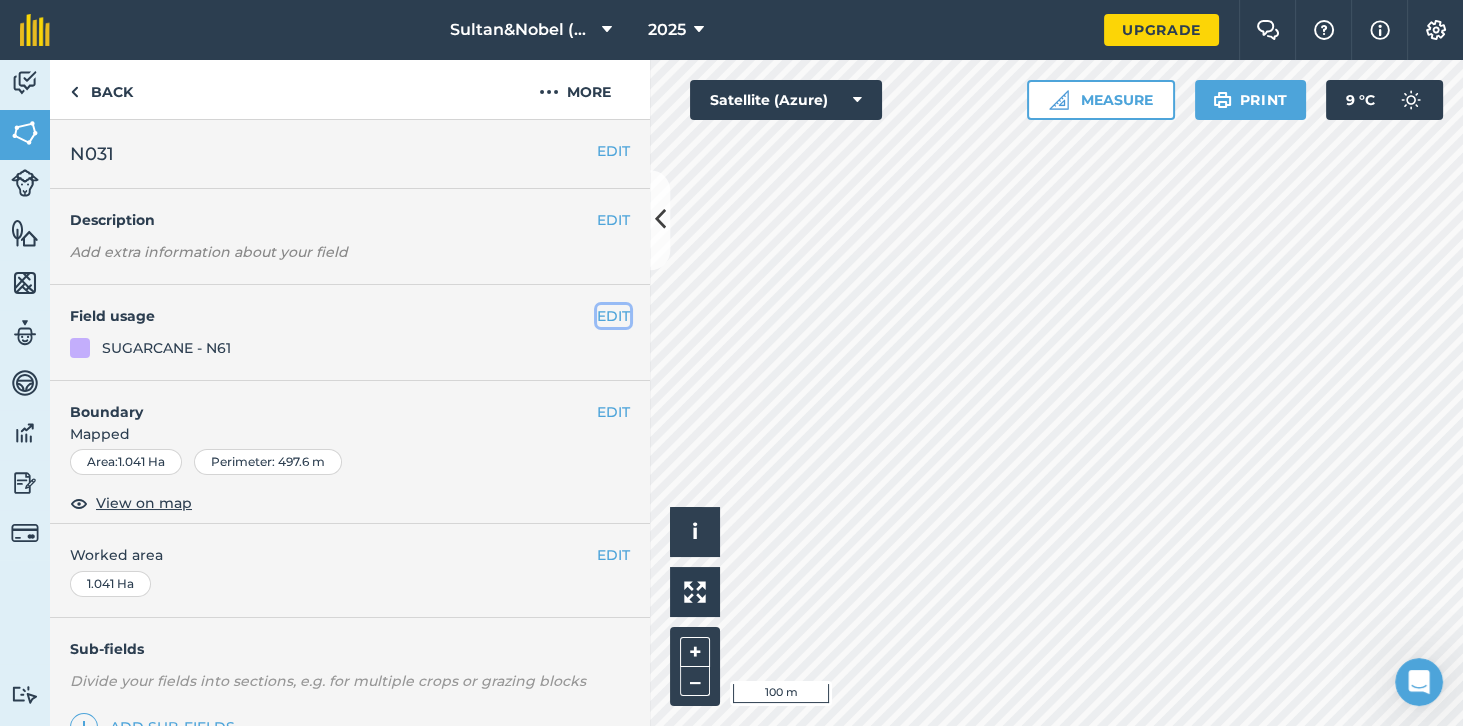 click on "EDIT" at bounding box center [613, 316] 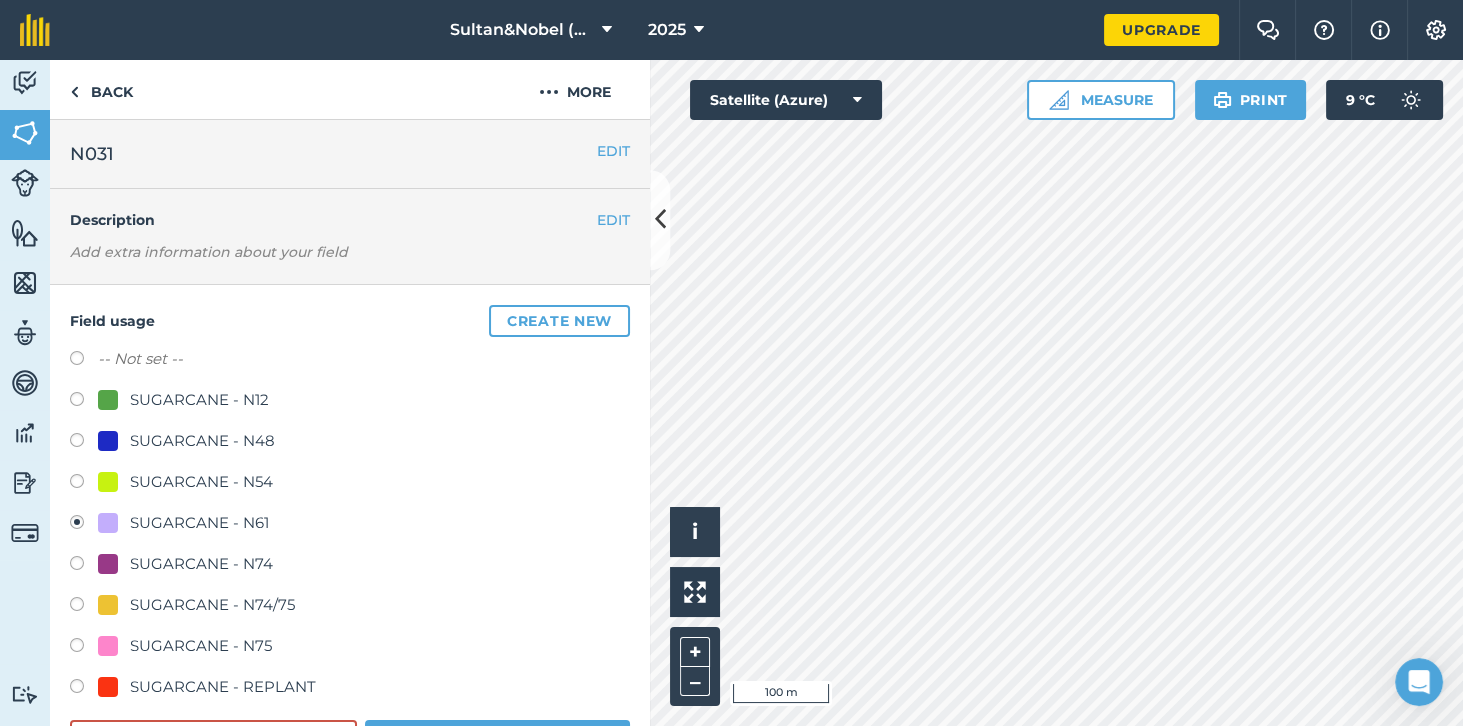 click on "SUGARCANE - N54" at bounding box center [201, 482] 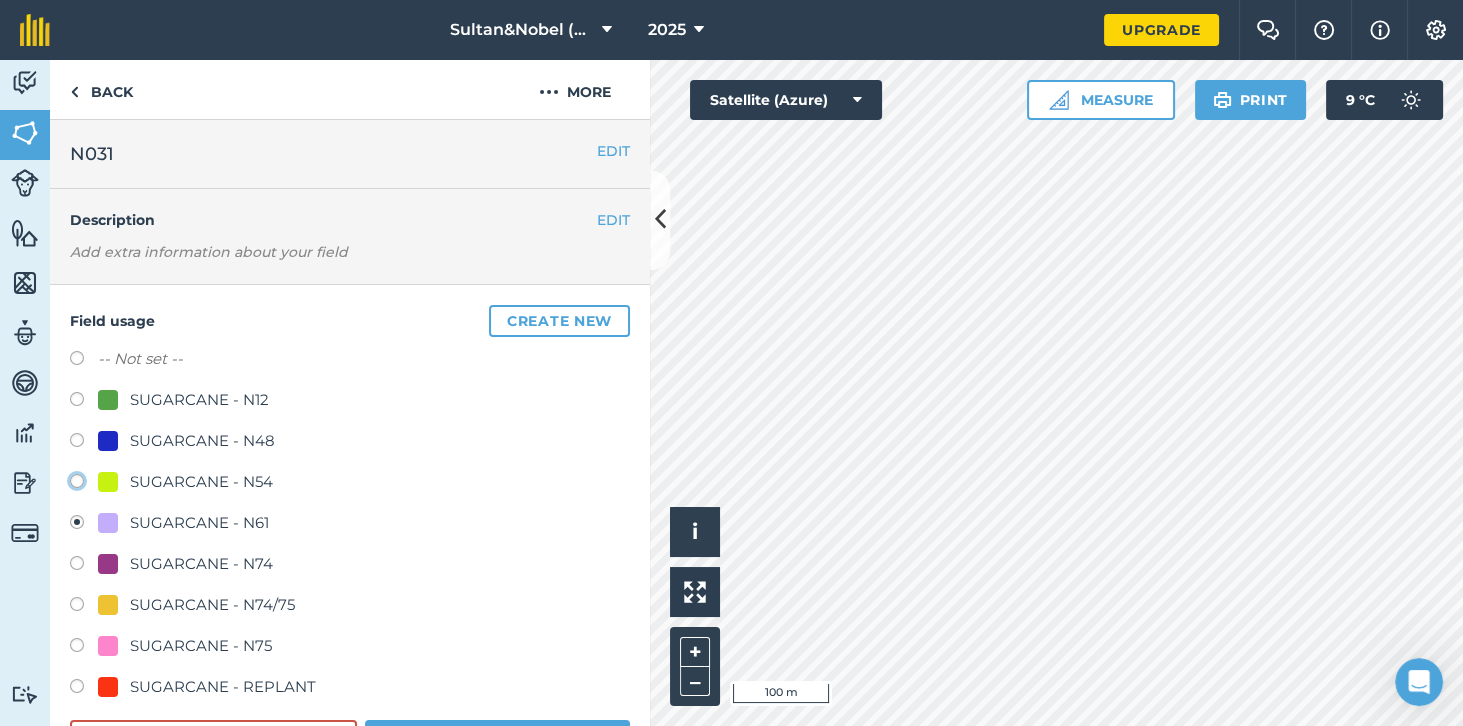 click on "SUGARCANE - N54" at bounding box center [-9923, 480] 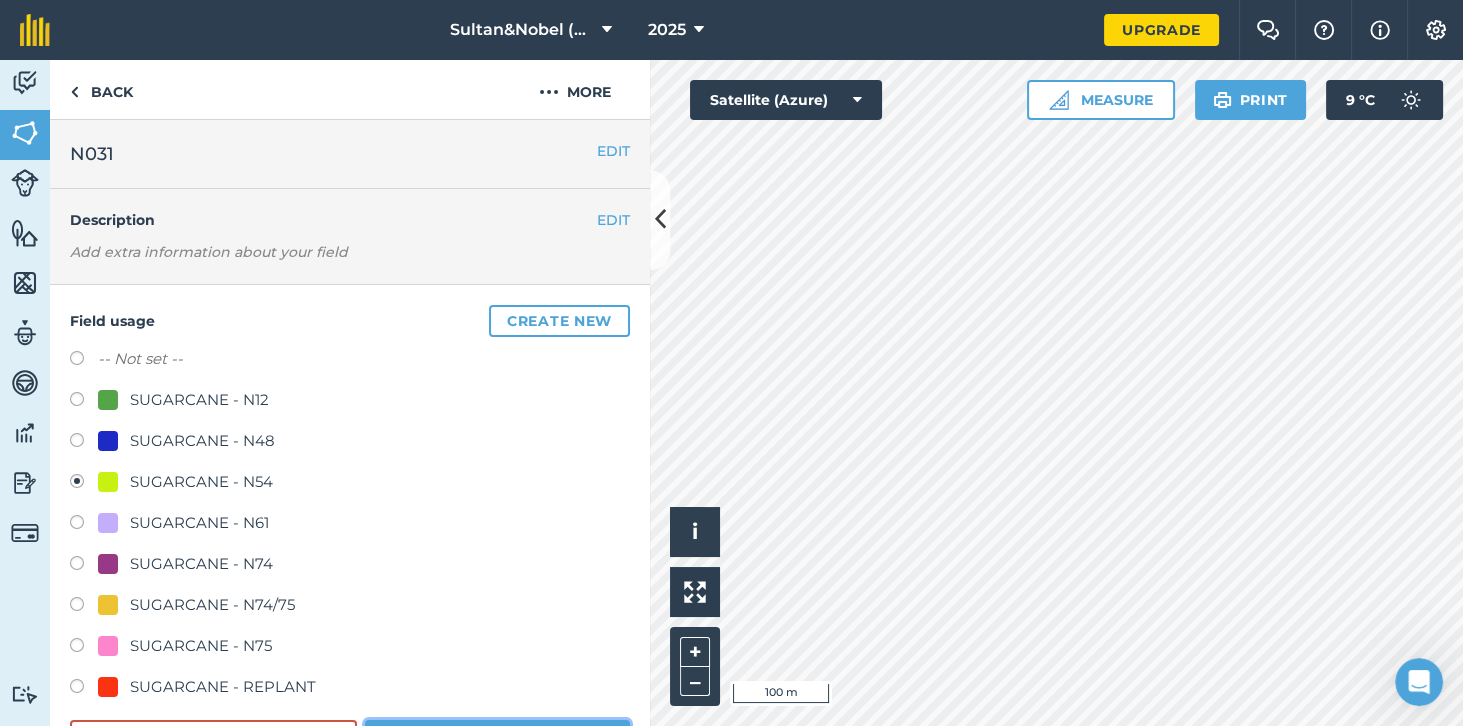 click on "Save" at bounding box center (497, 740) 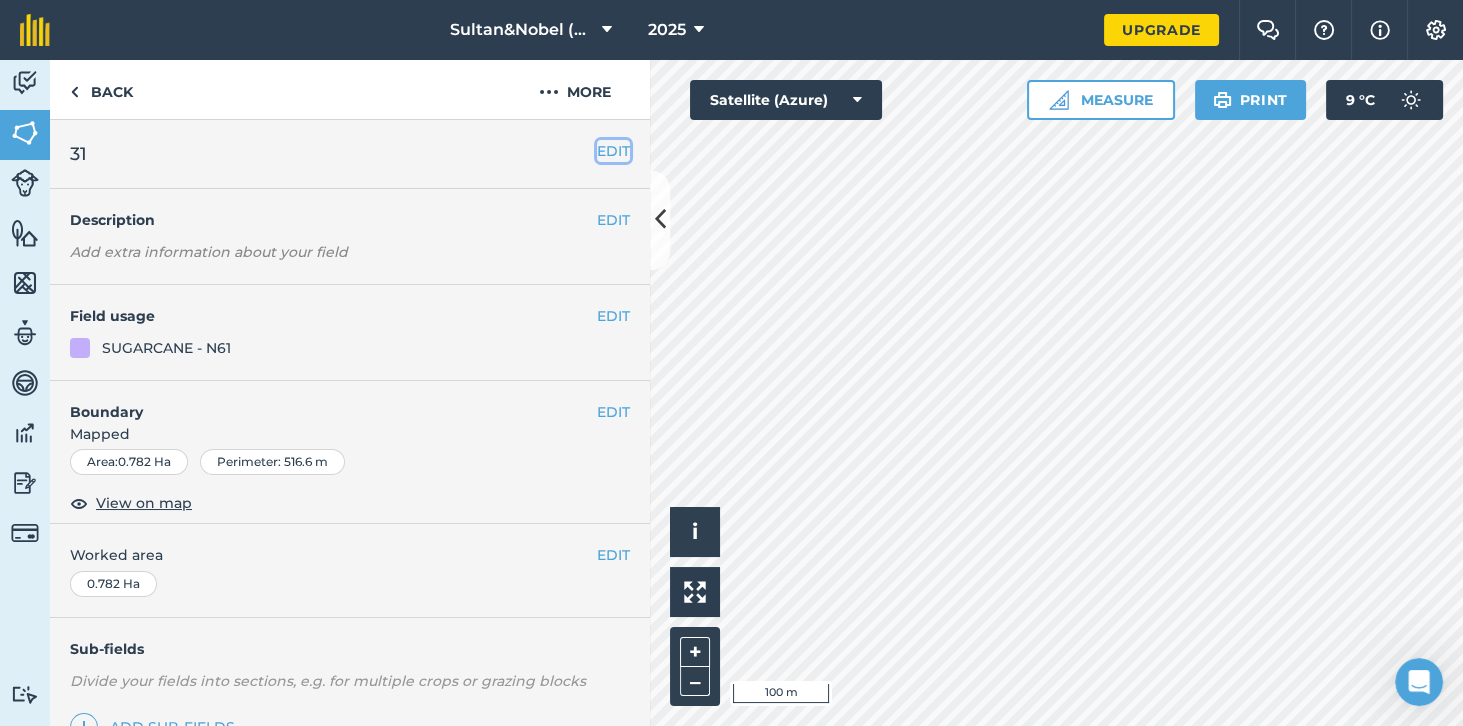 click on "EDIT" at bounding box center [613, 151] 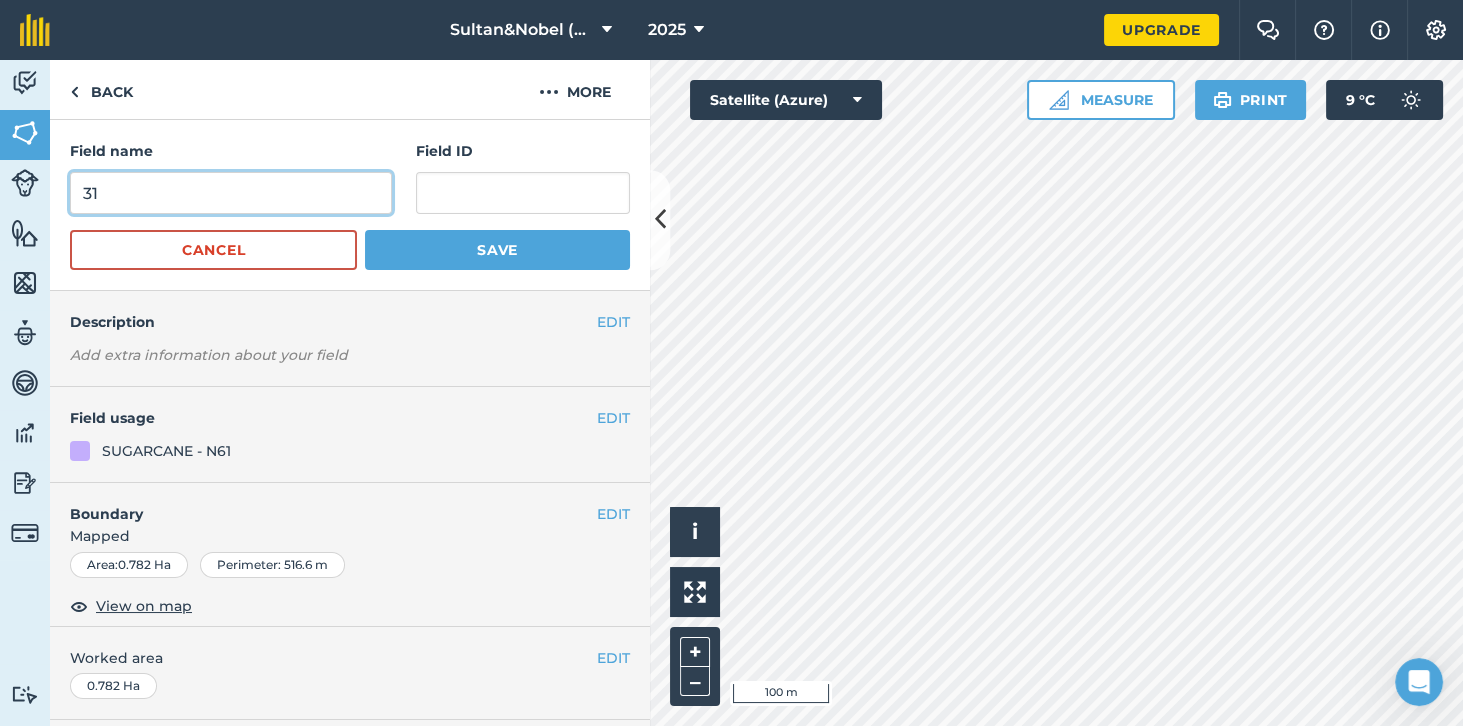 click on "31" at bounding box center [231, 193] 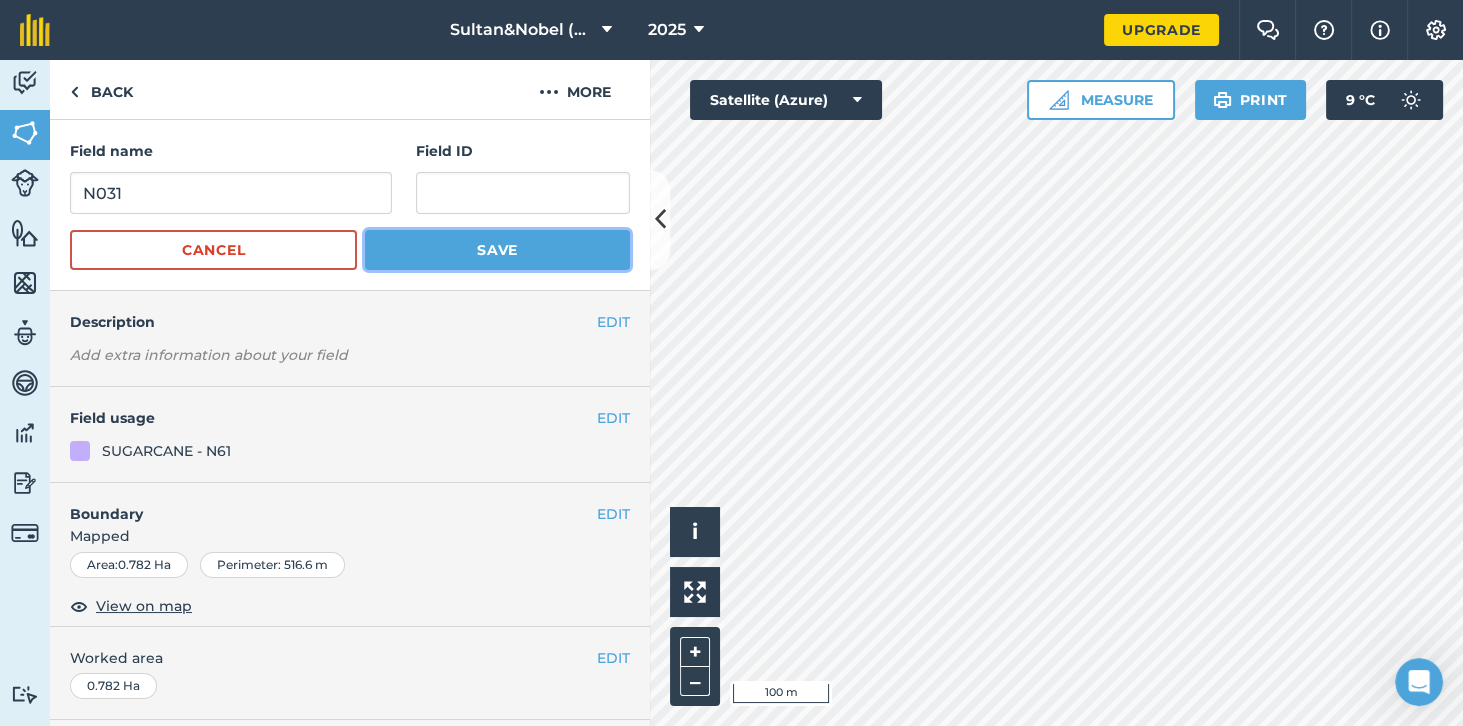 click on "Save" at bounding box center (497, 250) 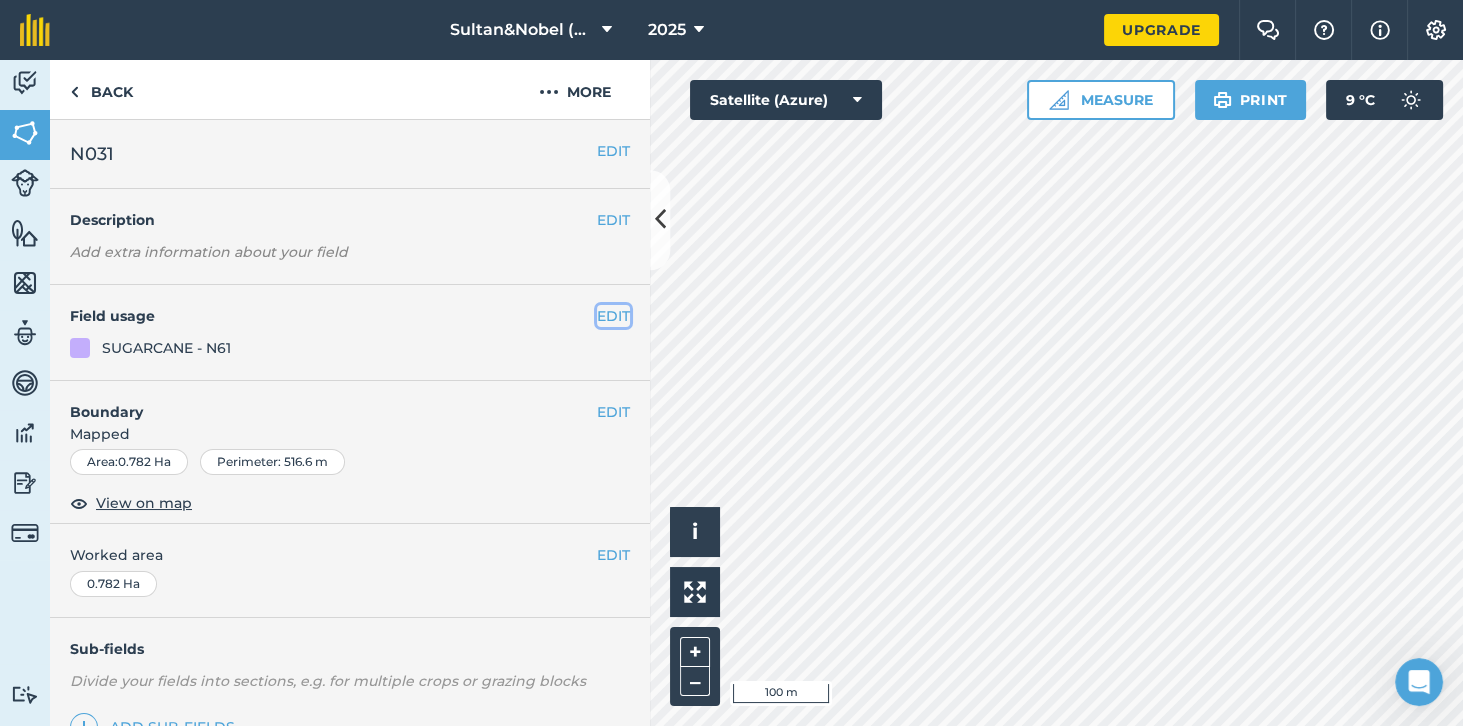 click on "EDIT" at bounding box center (613, 316) 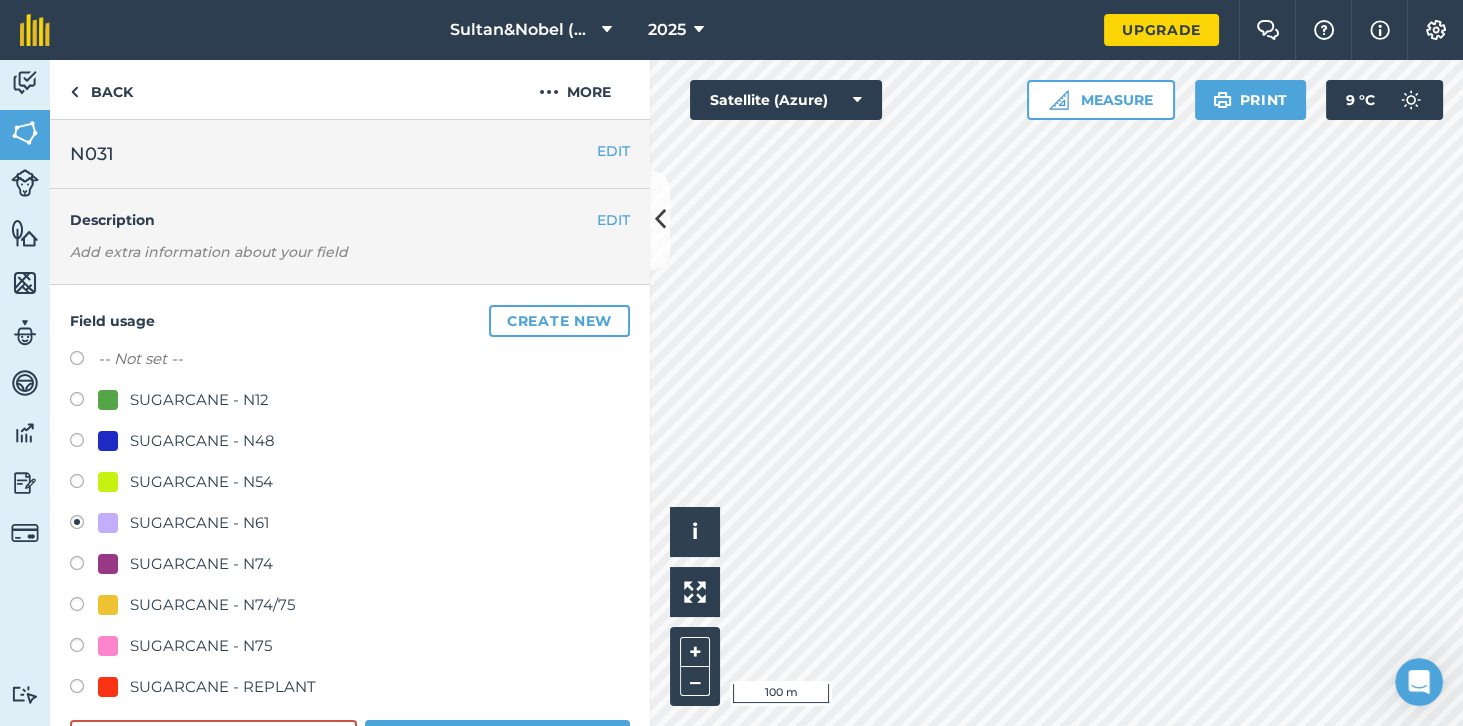 click at bounding box center (84, 484) 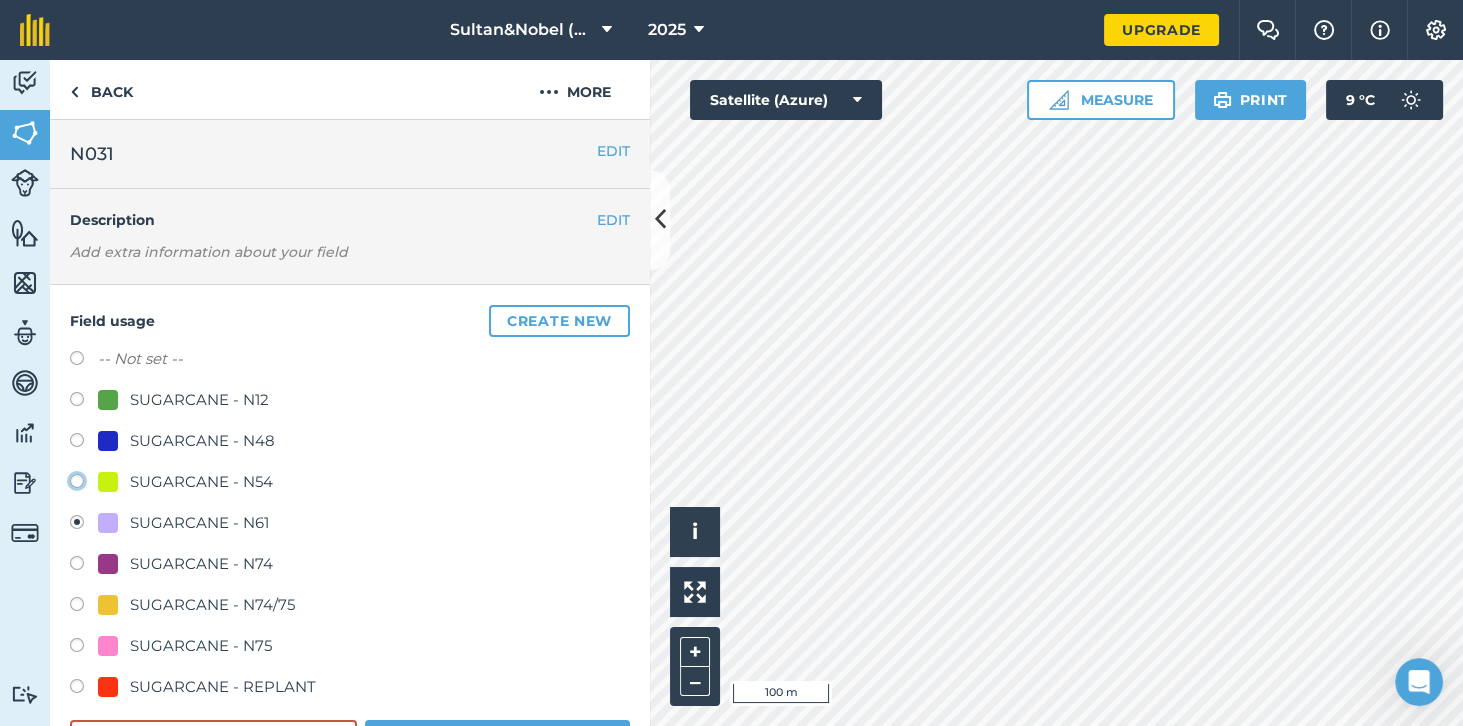click on "SUGARCANE - N54" at bounding box center (-9923, 480) 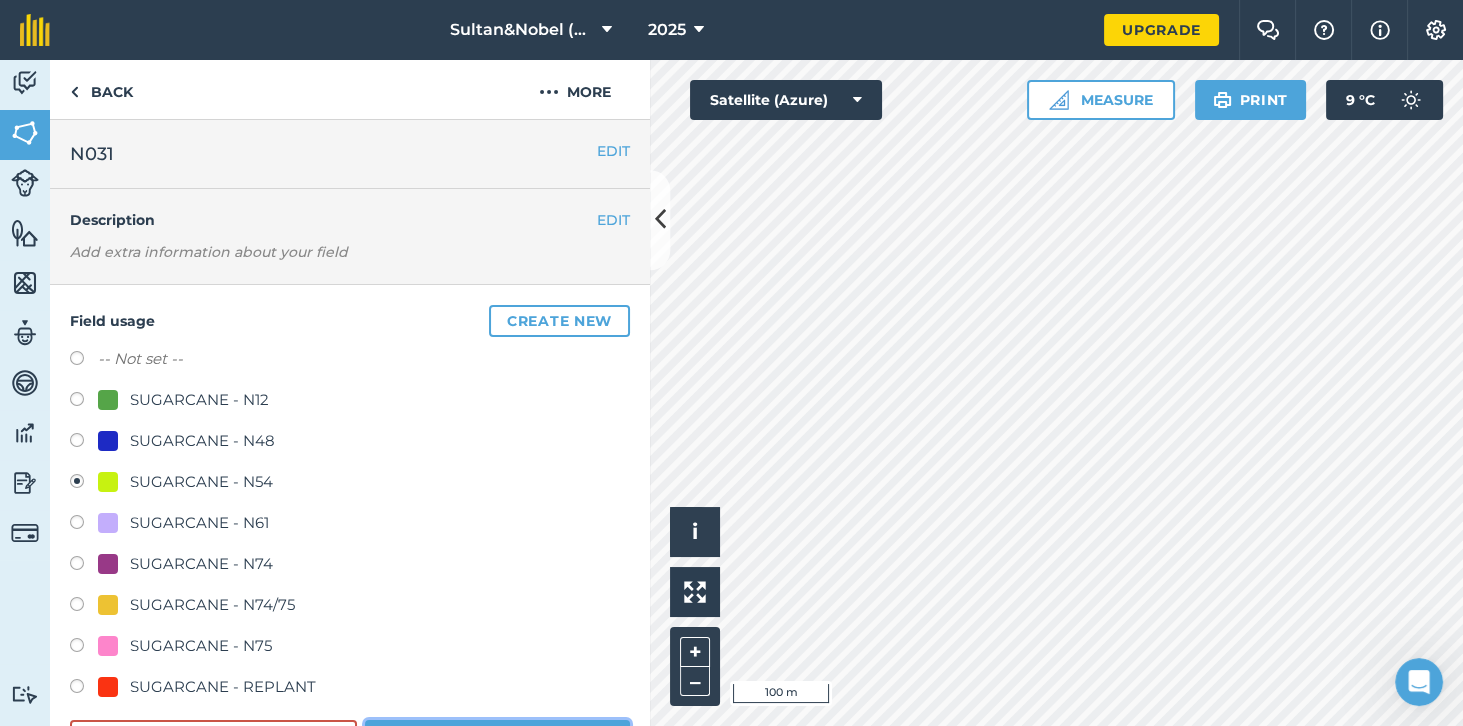 click on "Save" at bounding box center [497, 740] 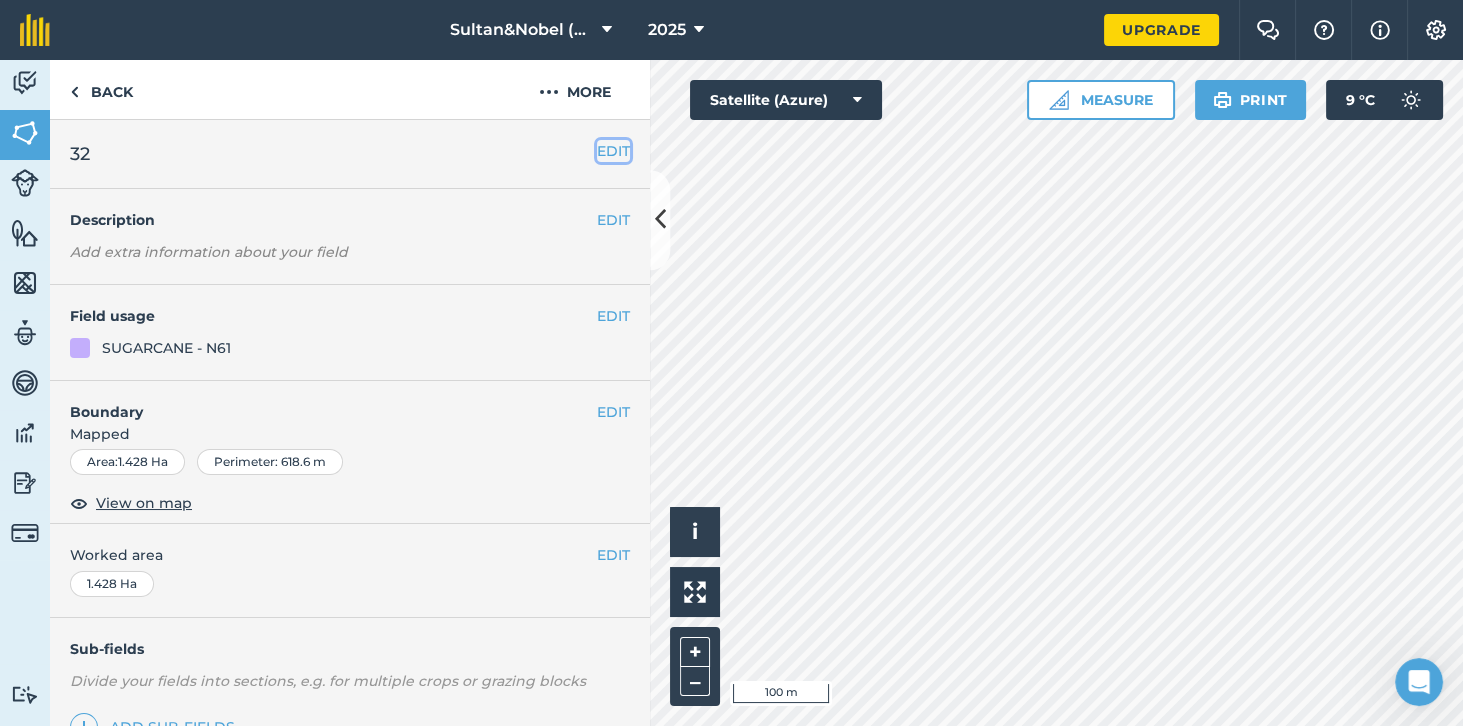 click on "EDIT" at bounding box center [613, 151] 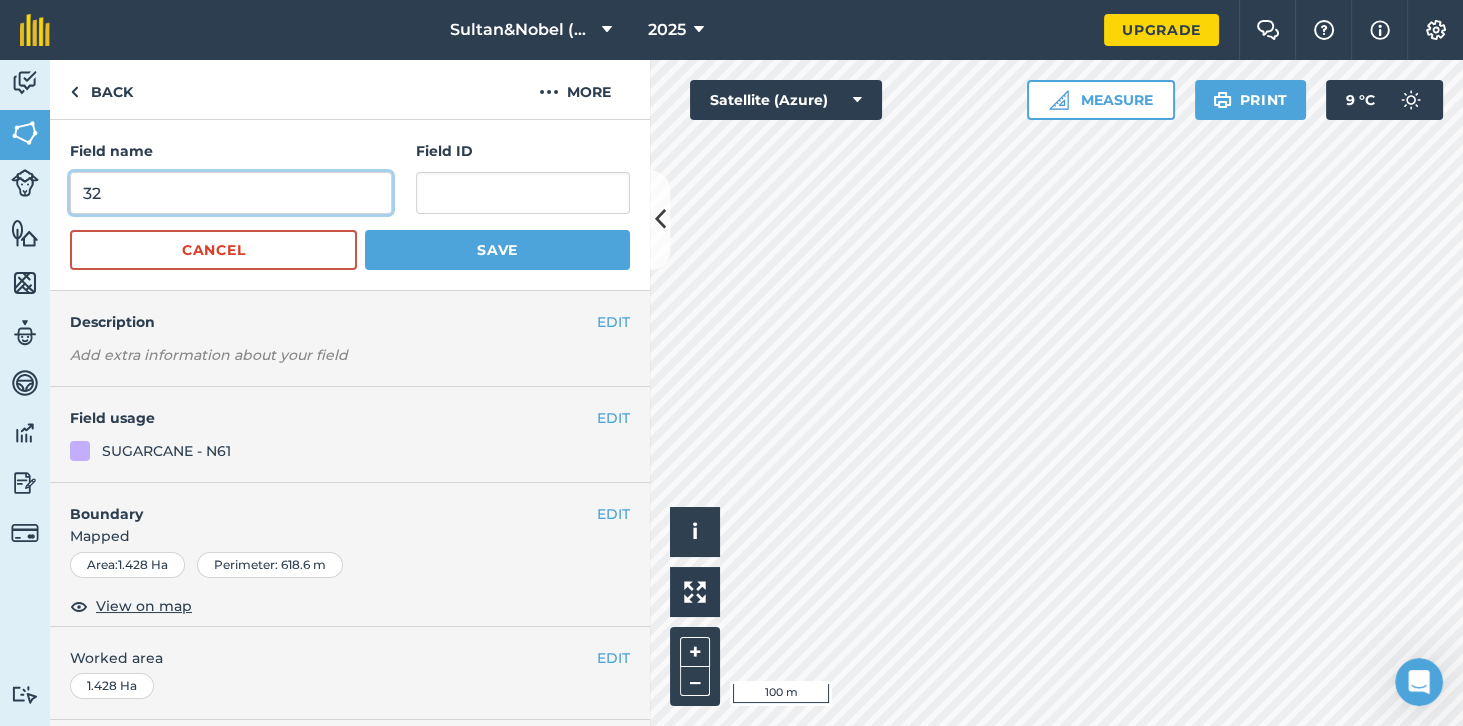 click on "32" at bounding box center (231, 193) 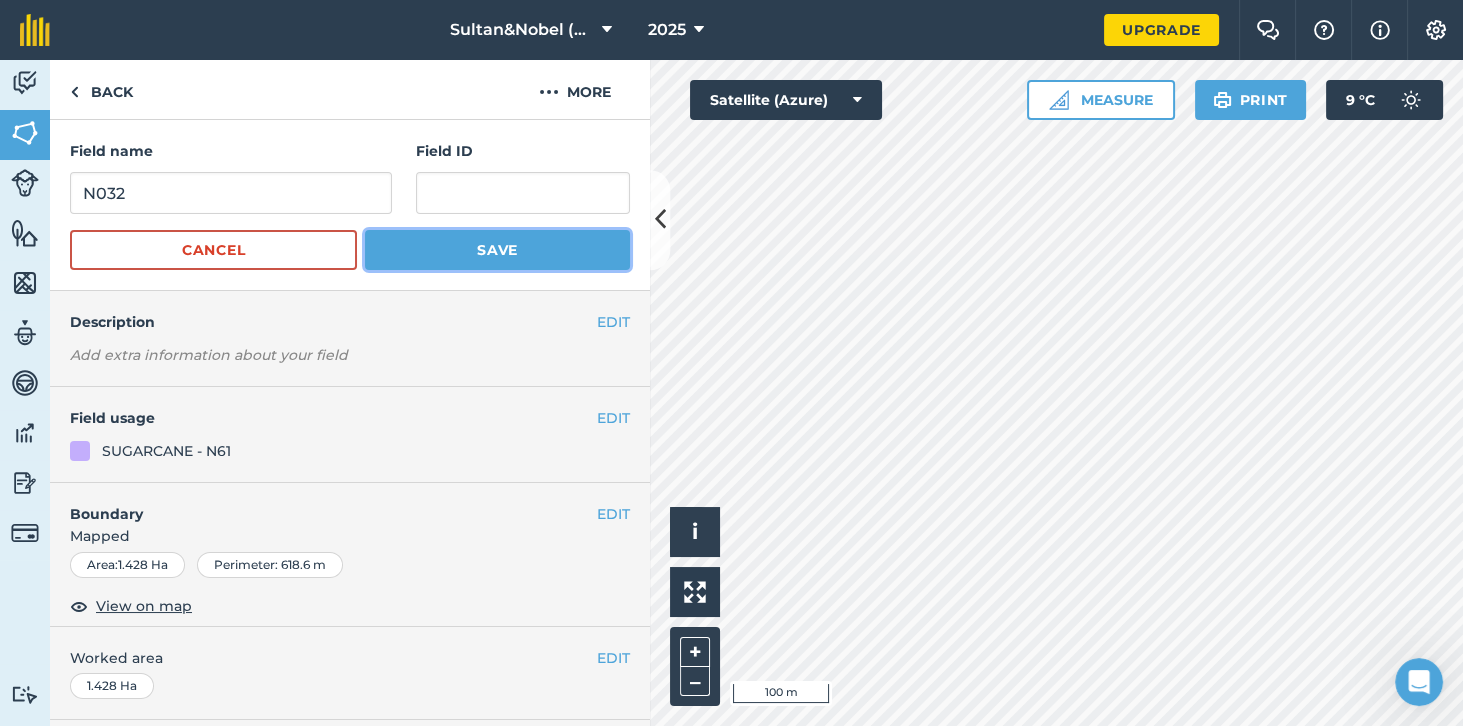 click on "Save" at bounding box center (497, 250) 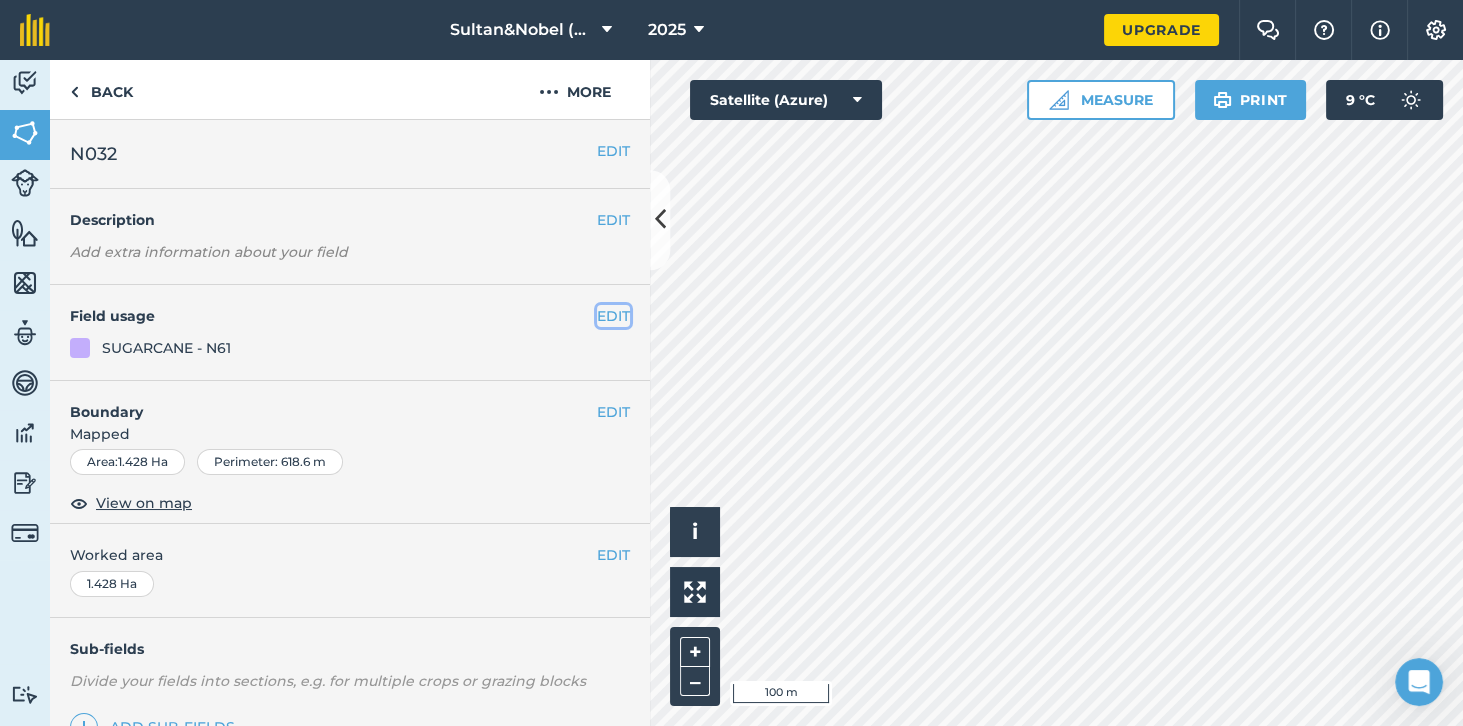 click on "EDIT" at bounding box center [613, 316] 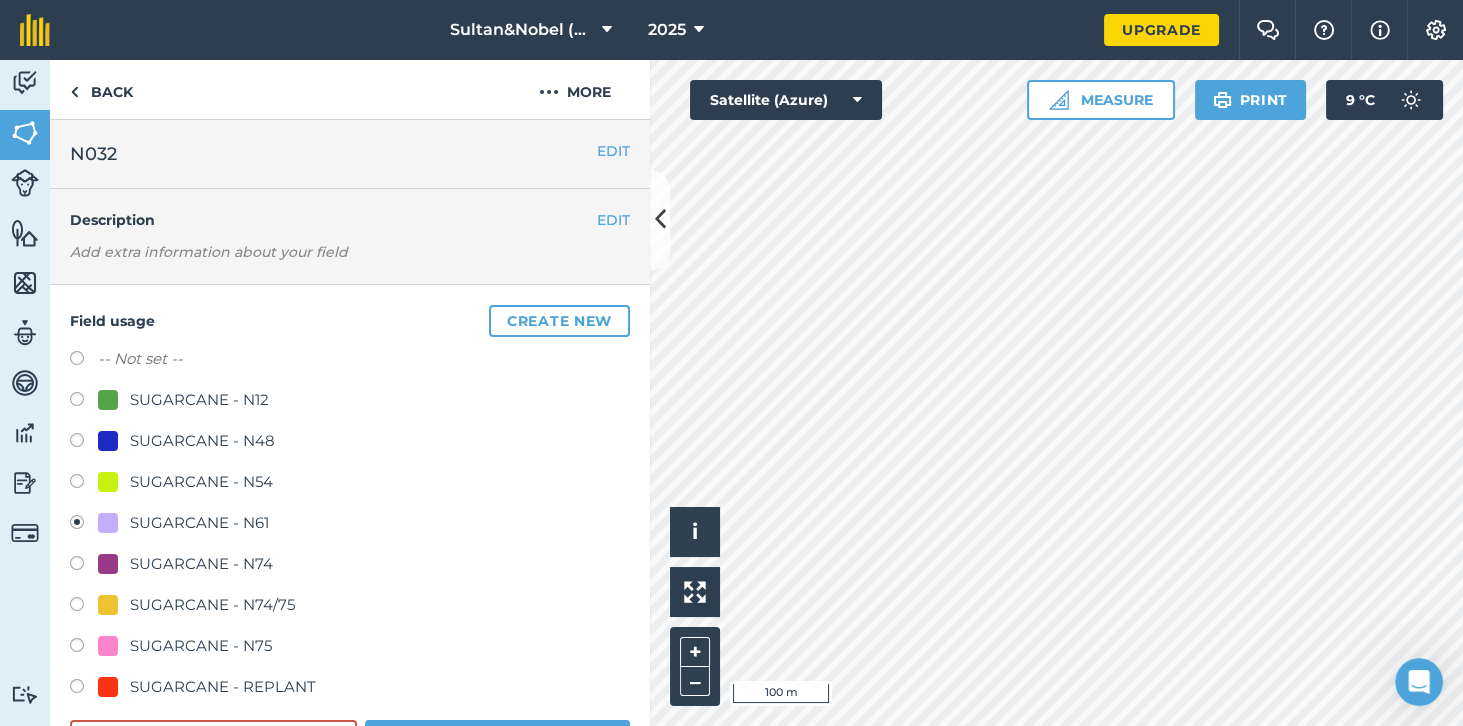 click on "SUGARCANE - N54" at bounding box center (201, 482) 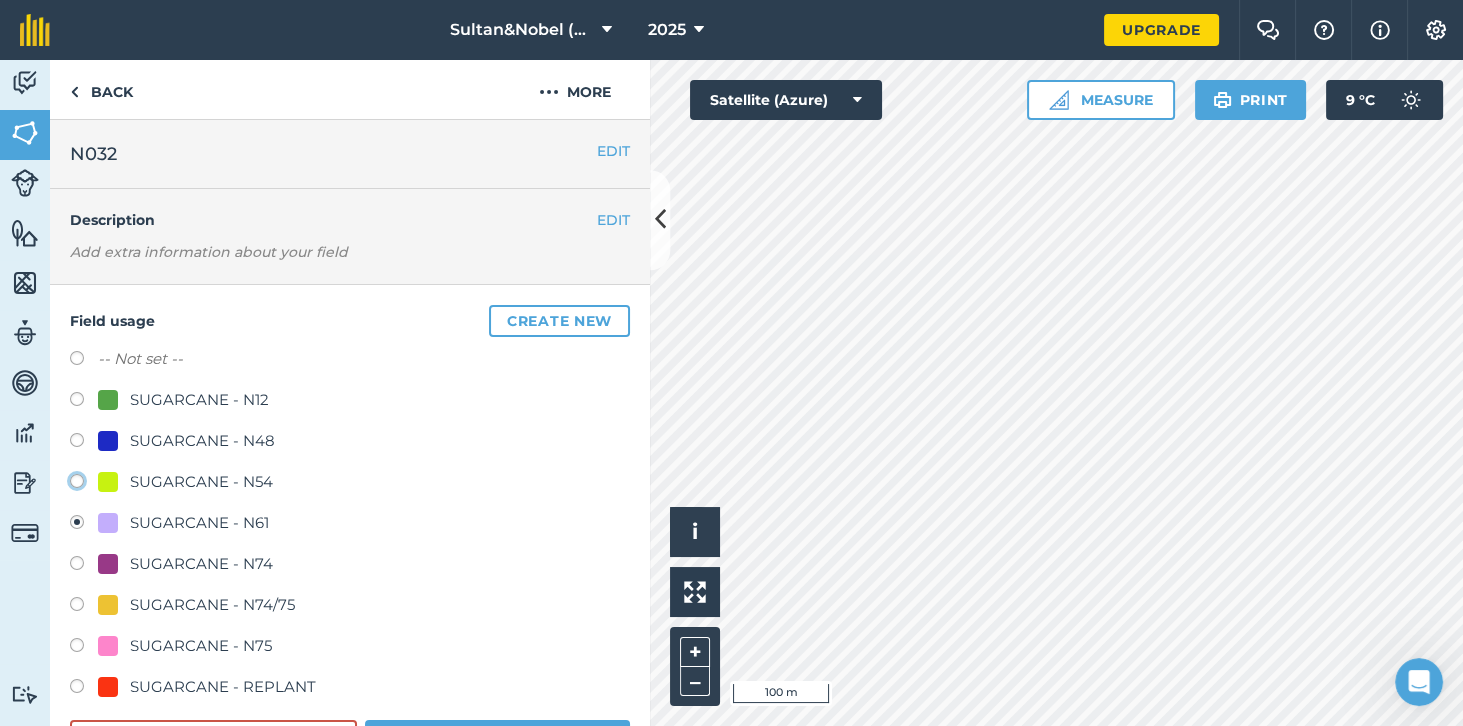 click on "SUGARCANE - N54" at bounding box center [-9923, 480] 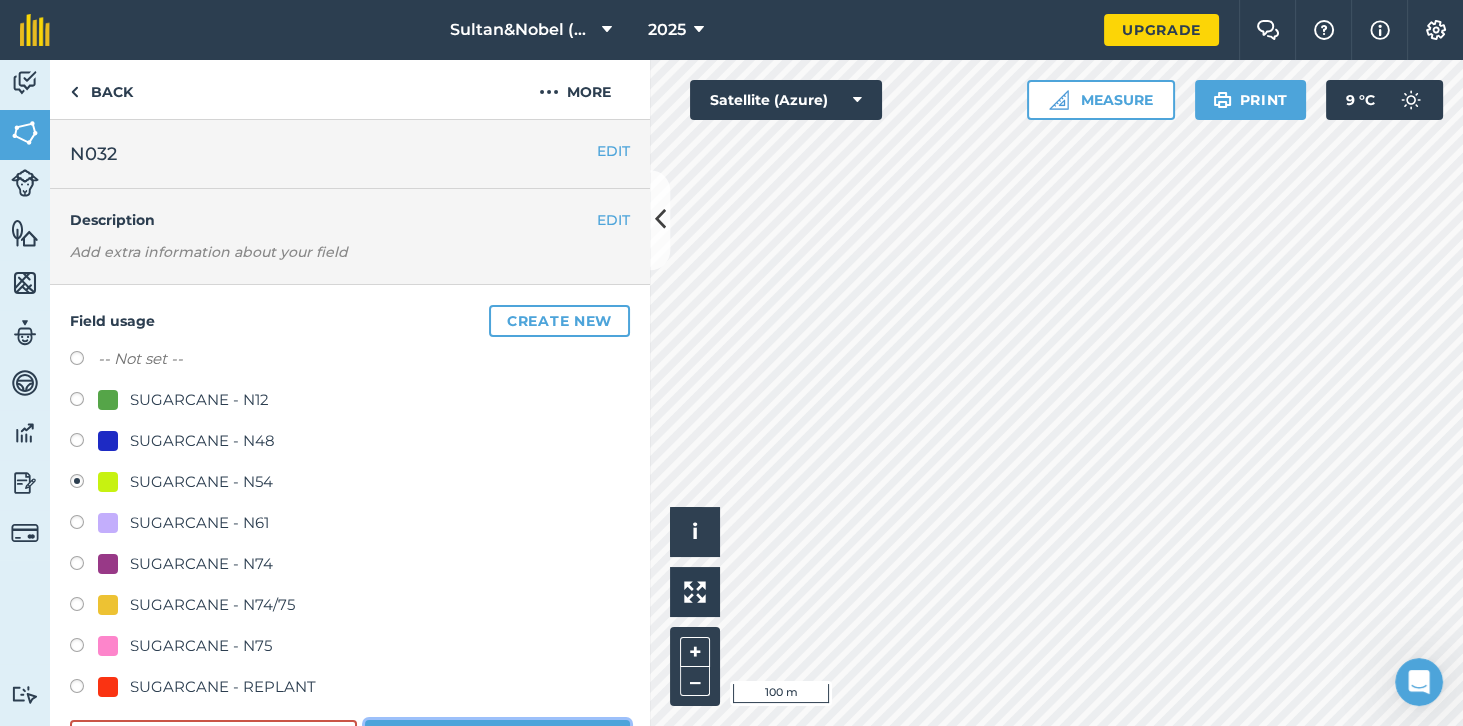 click on "Save" at bounding box center [497, 740] 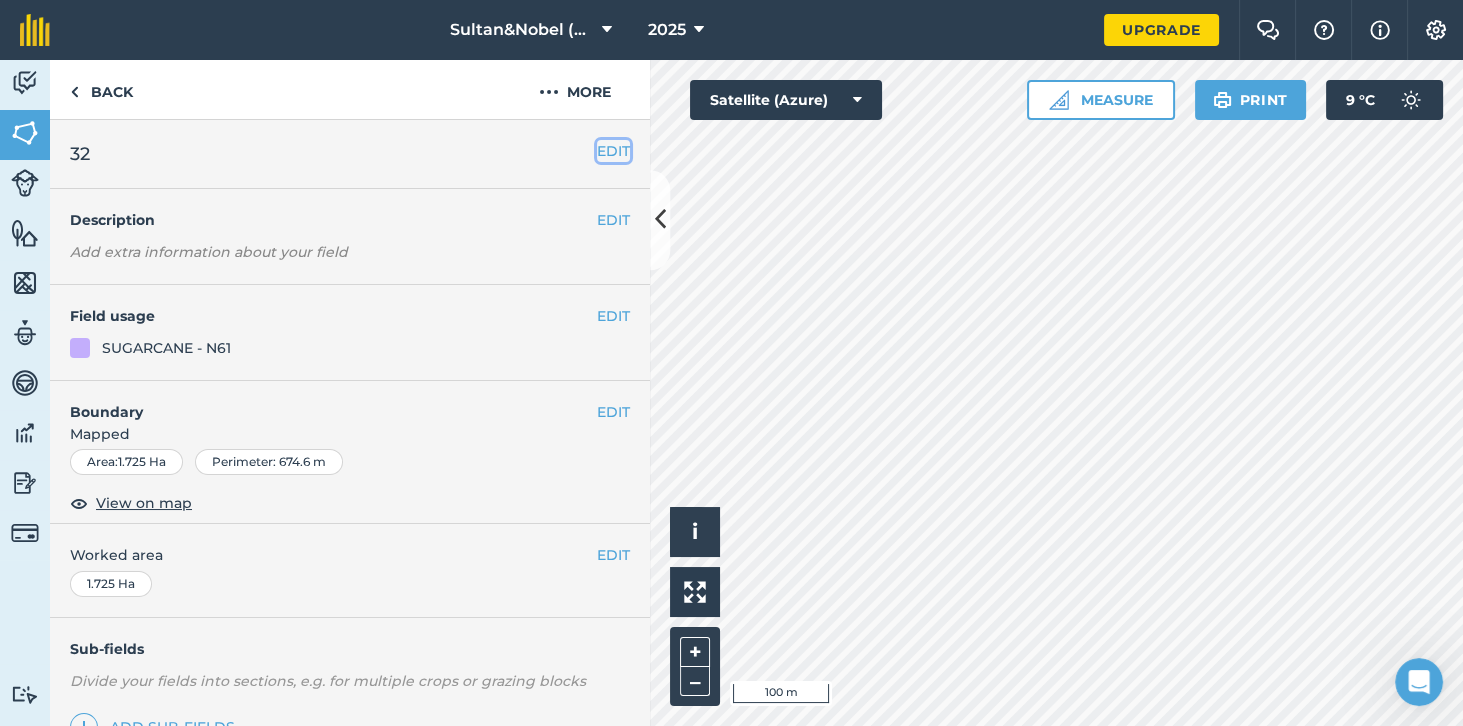 click on "EDIT" at bounding box center (613, 151) 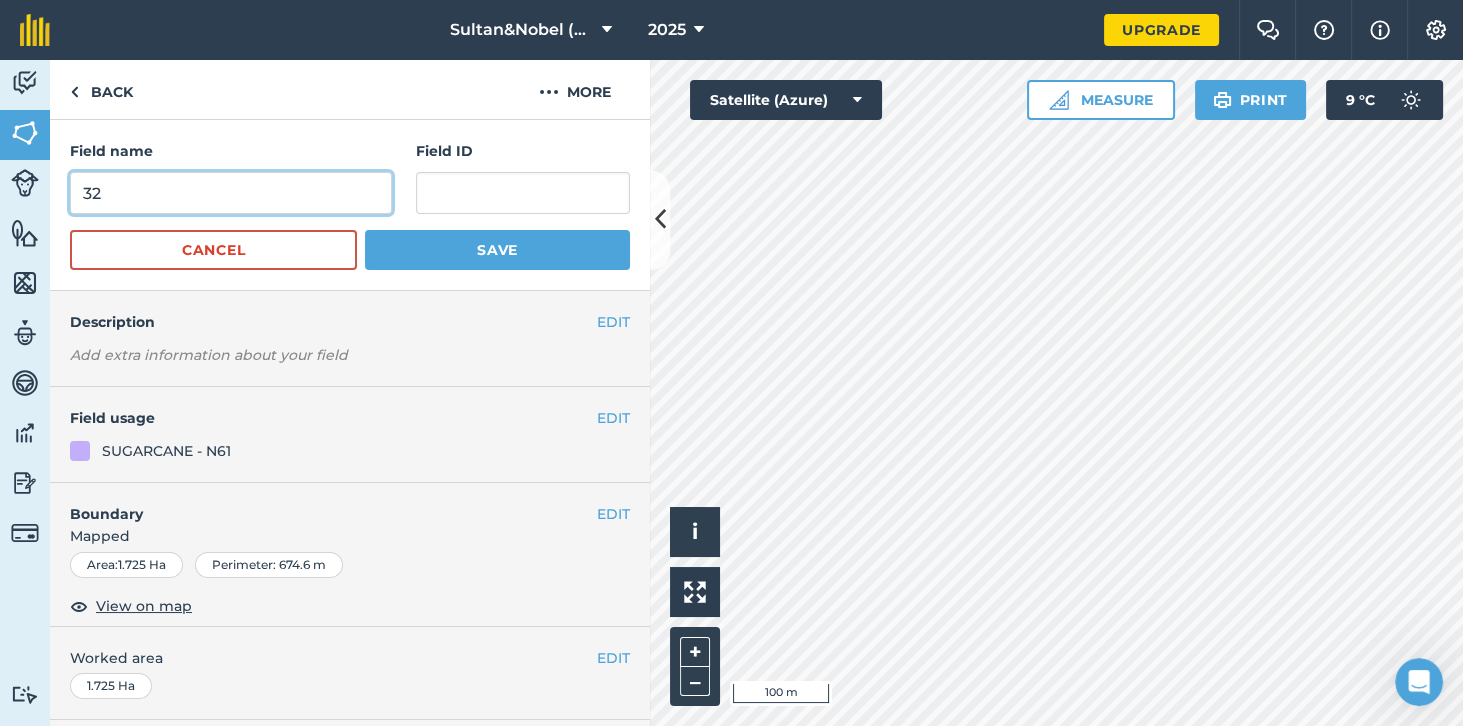 click on "32" at bounding box center (231, 193) 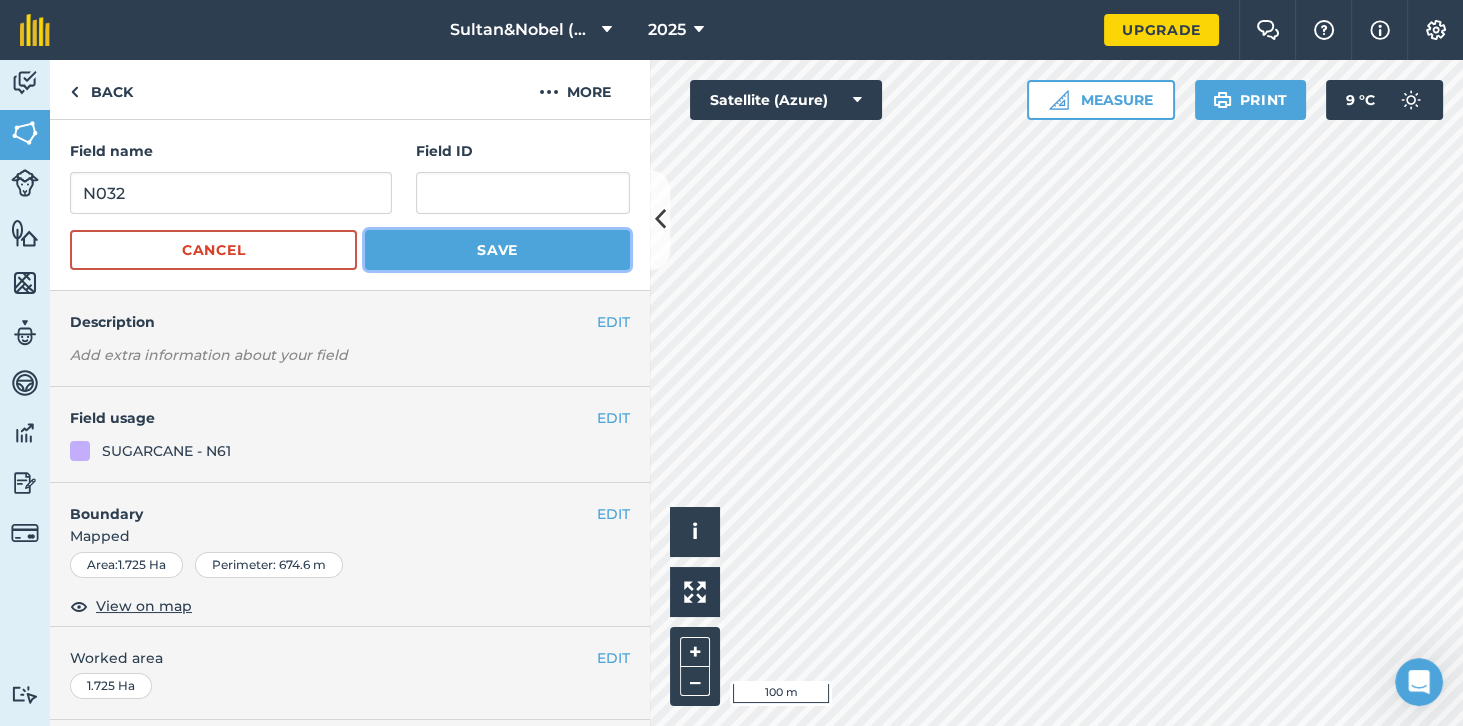 click on "Save" at bounding box center [497, 250] 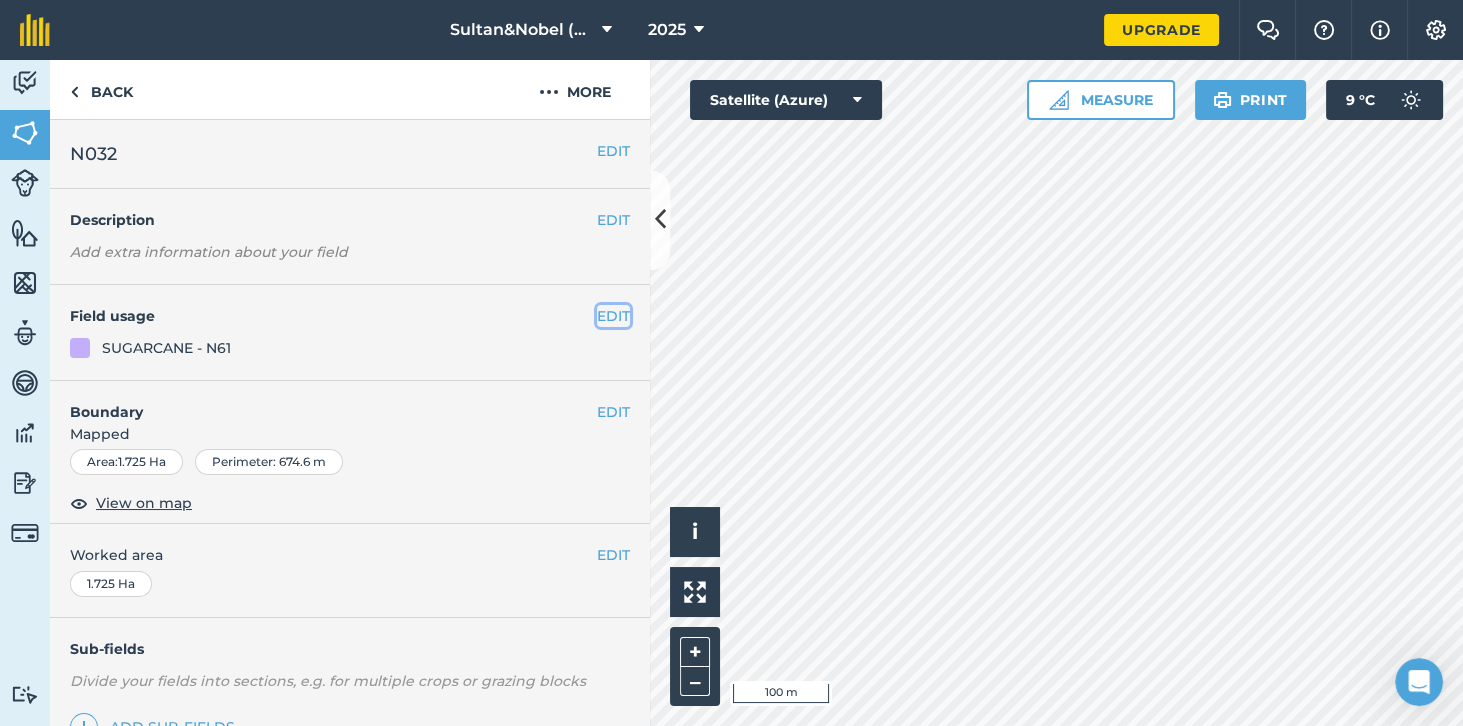 click on "EDIT" at bounding box center [613, 316] 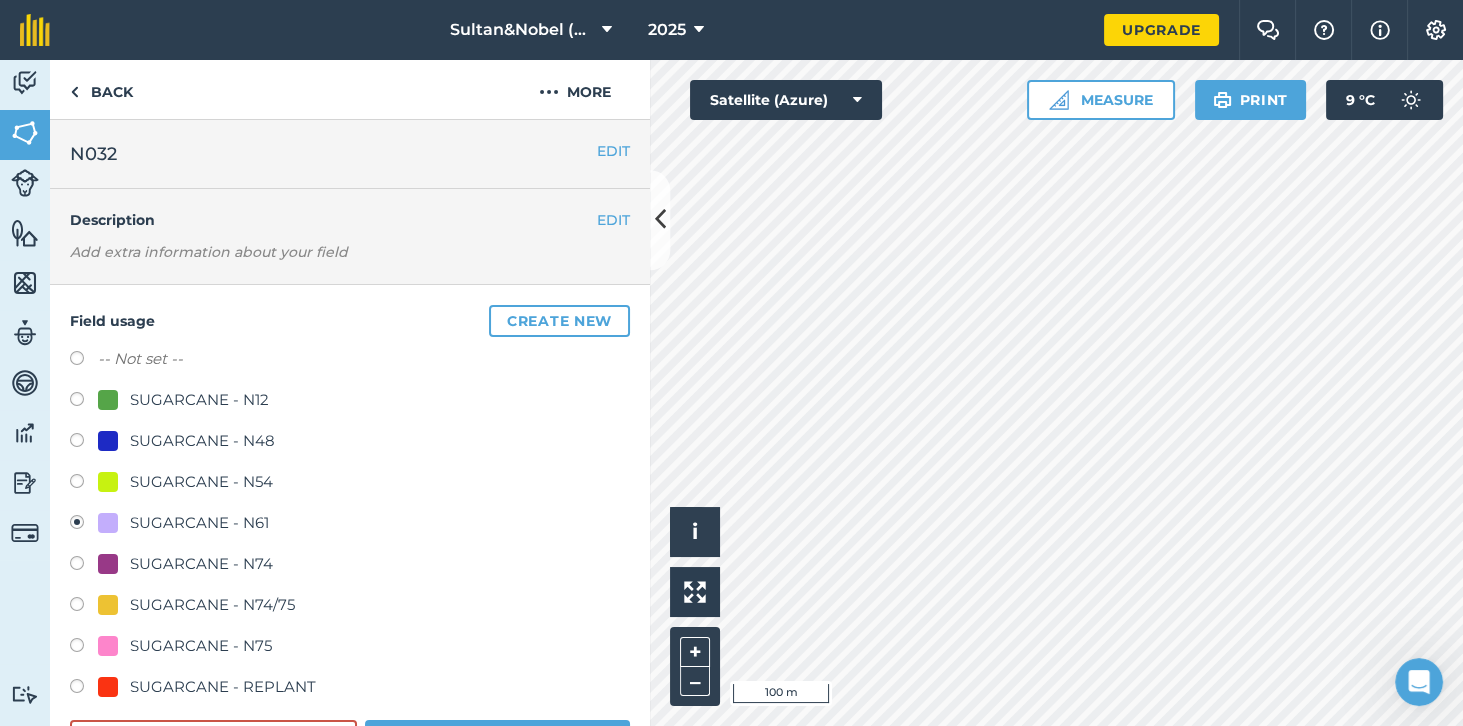 click on "SUGARCANE - N54" at bounding box center (201, 482) 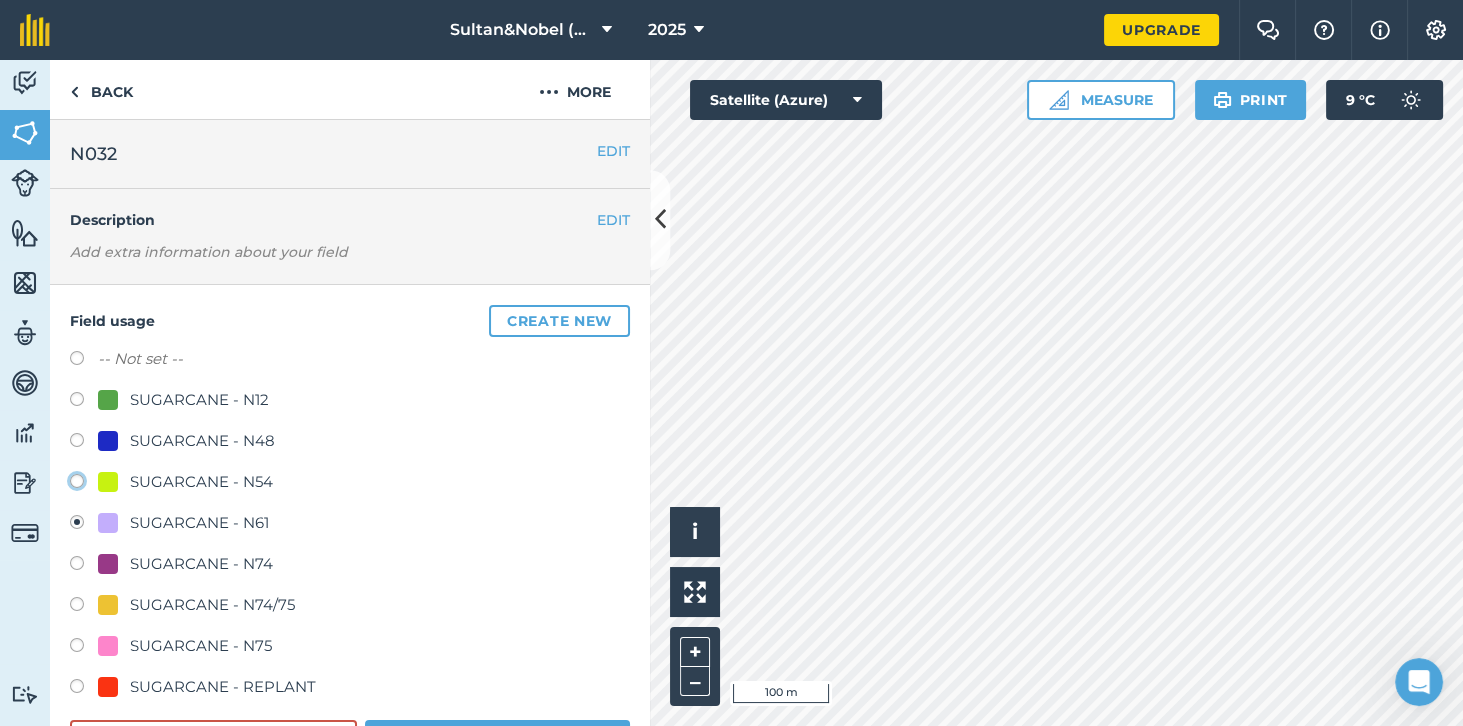click on "SUGARCANE - N54" at bounding box center (-9923, 480) 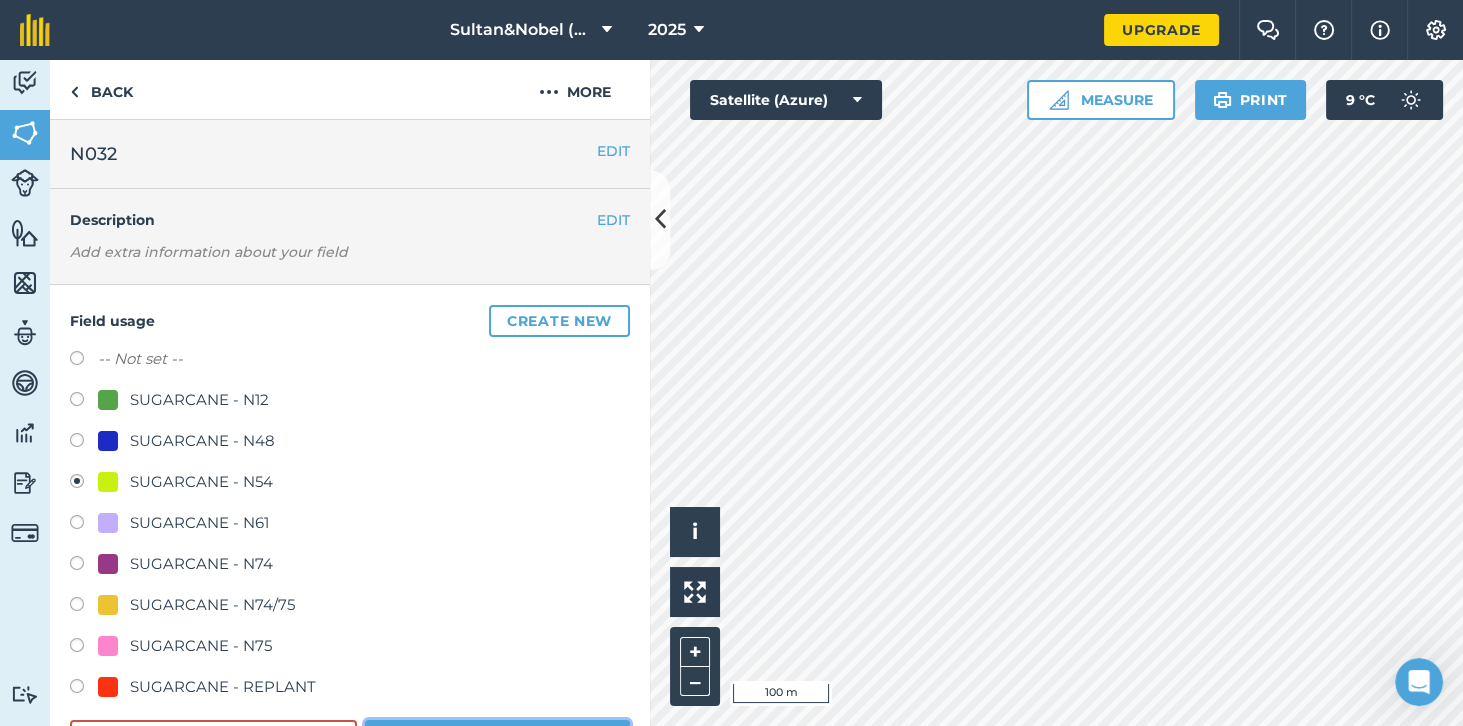 click on "Save" at bounding box center [497, 740] 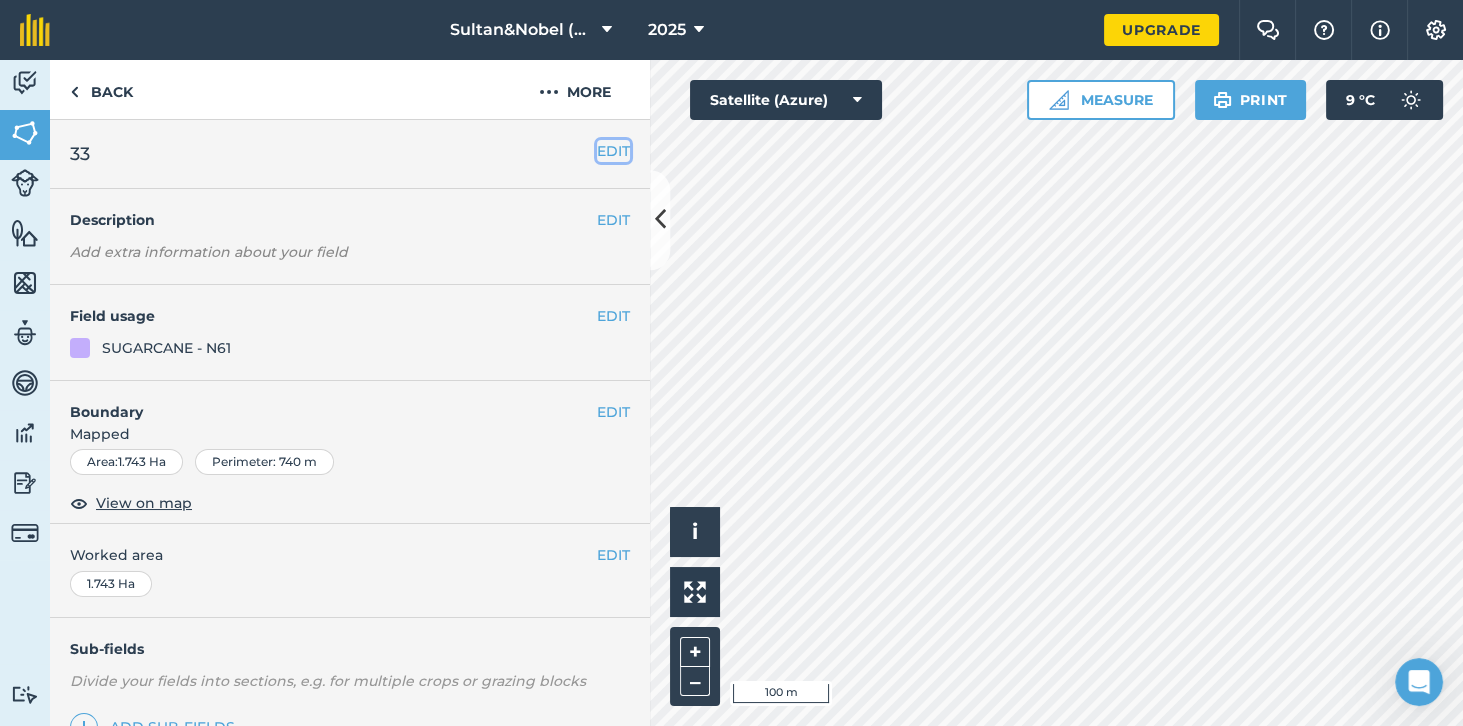 click on "EDIT" at bounding box center (613, 151) 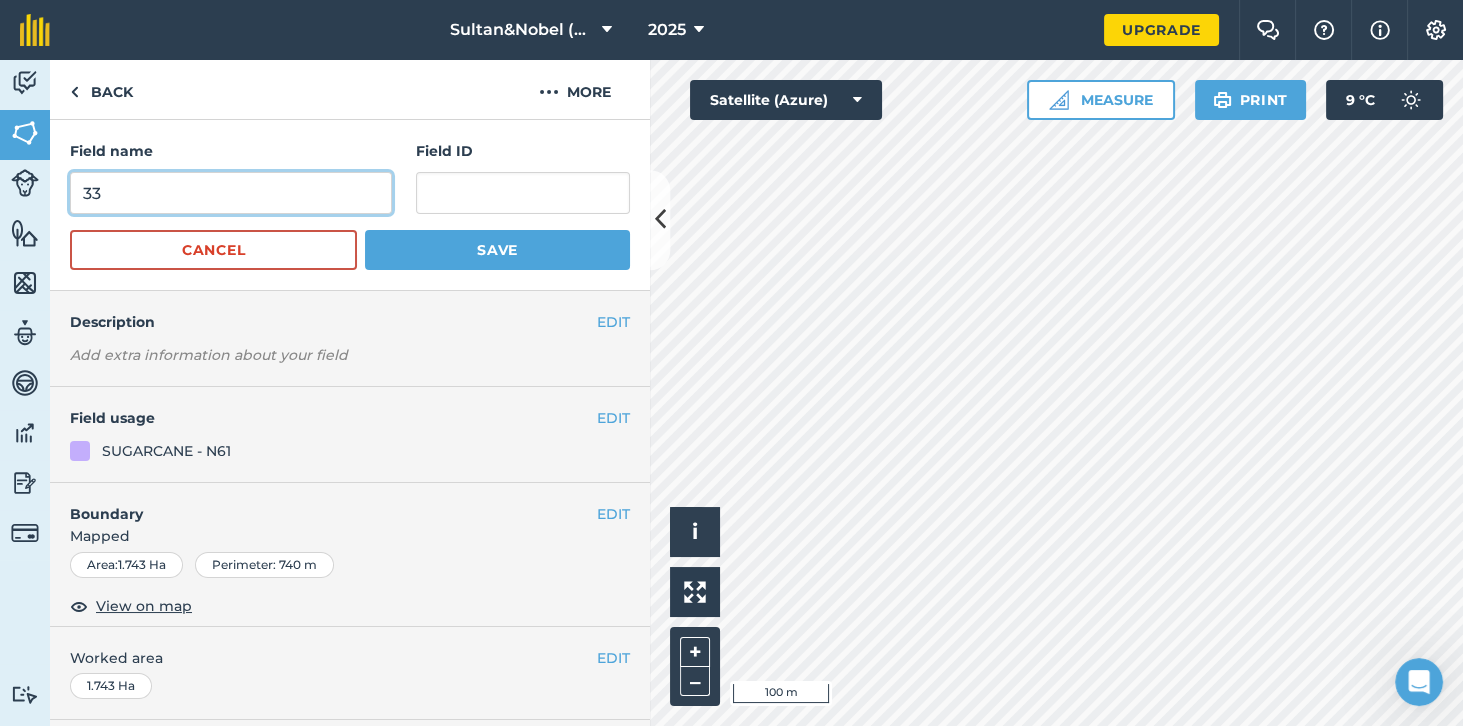 click on "33" at bounding box center [231, 193] 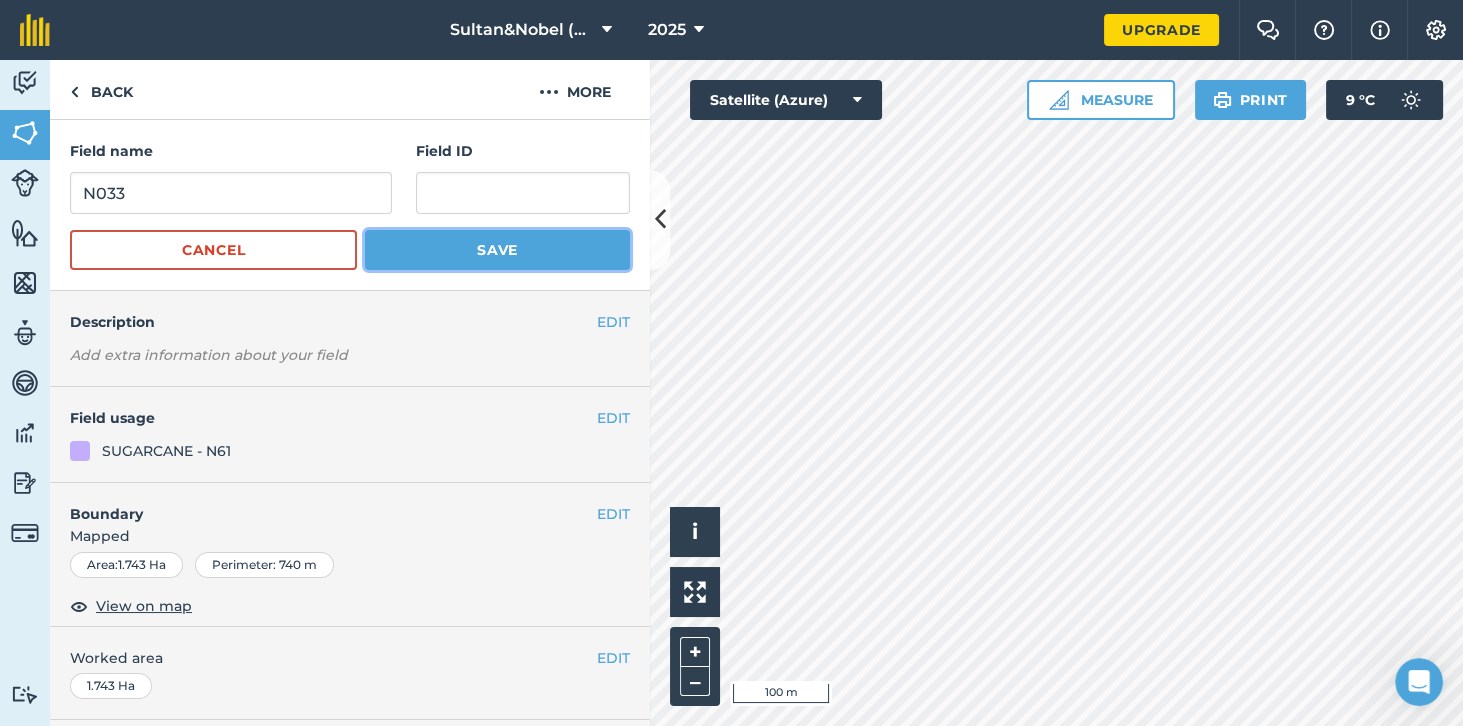 click on "Save" at bounding box center (497, 250) 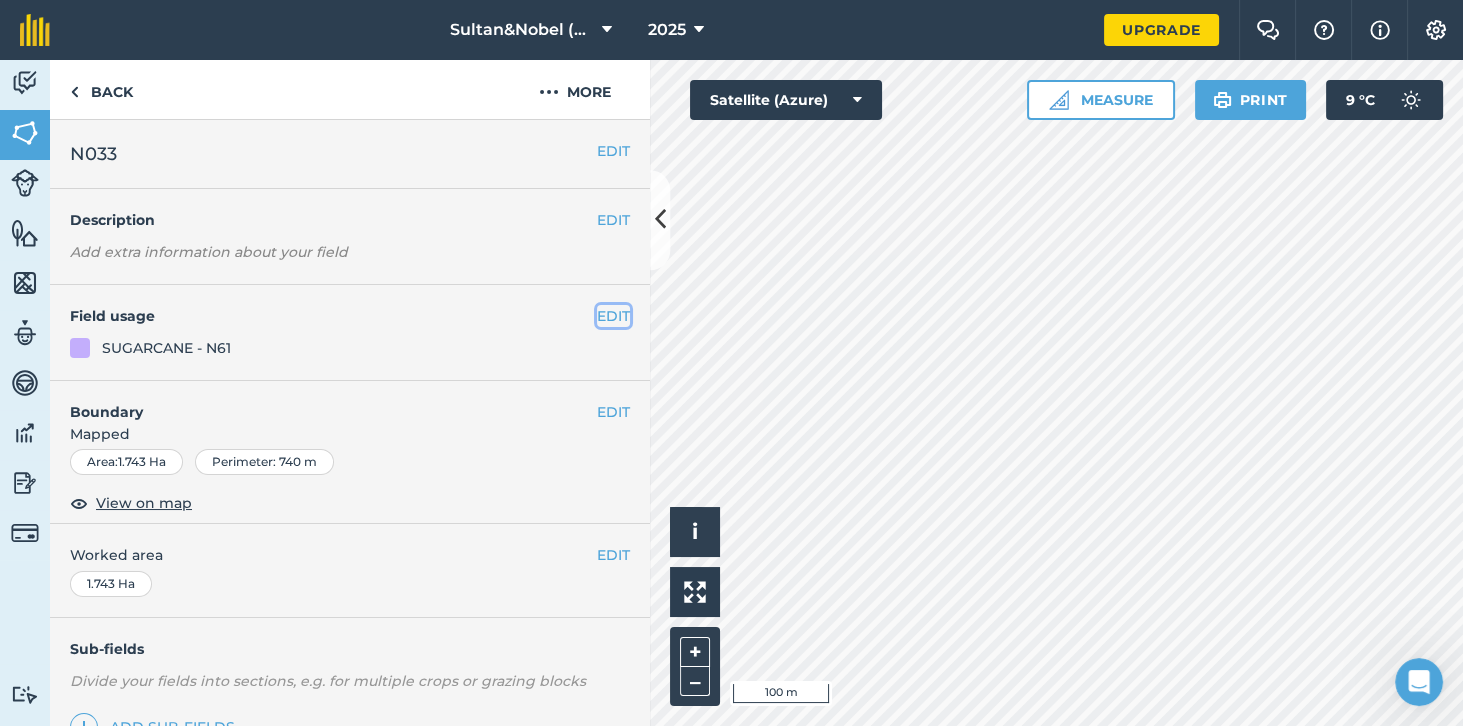 click on "EDIT" at bounding box center (613, 316) 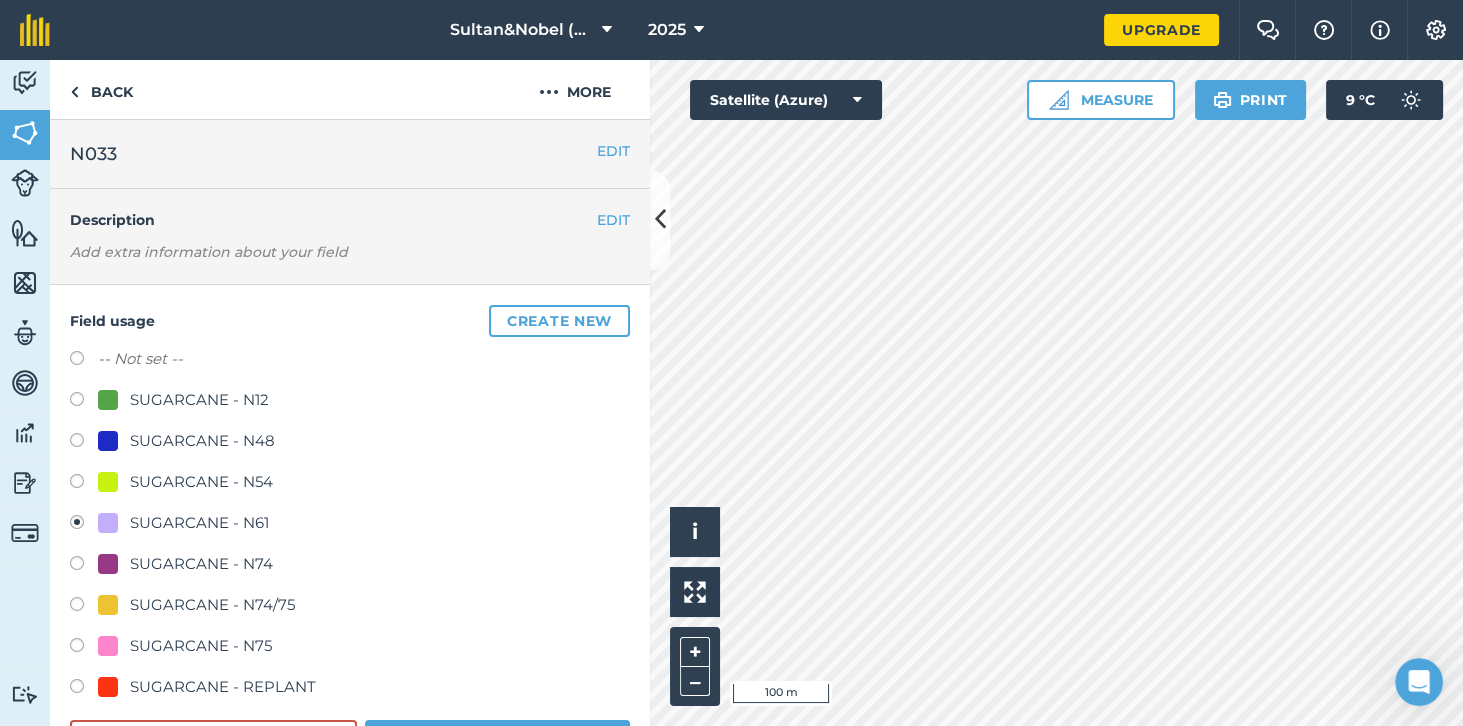 click on "SUGARCANE - N54" at bounding box center [201, 482] 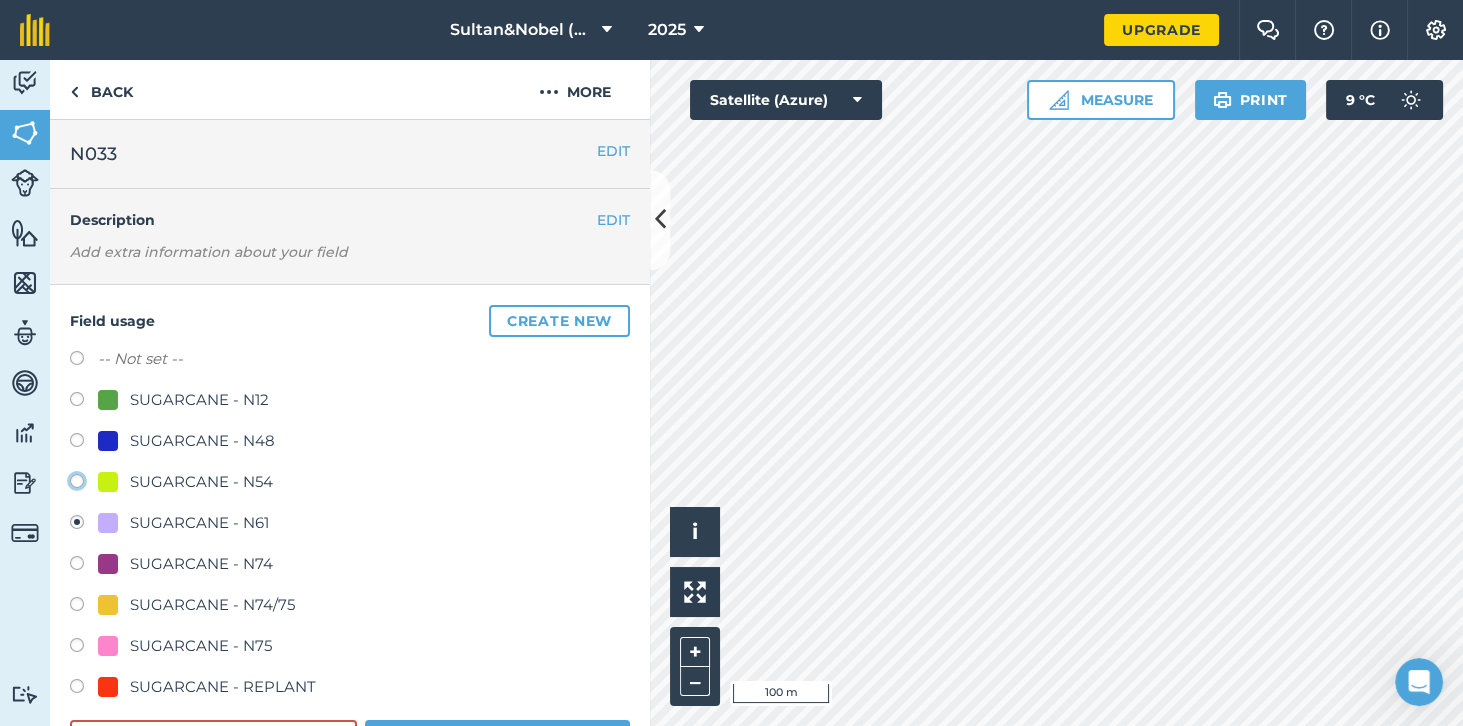 click on "SUGARCANE - N54" at bounding box center (-9923, 480) 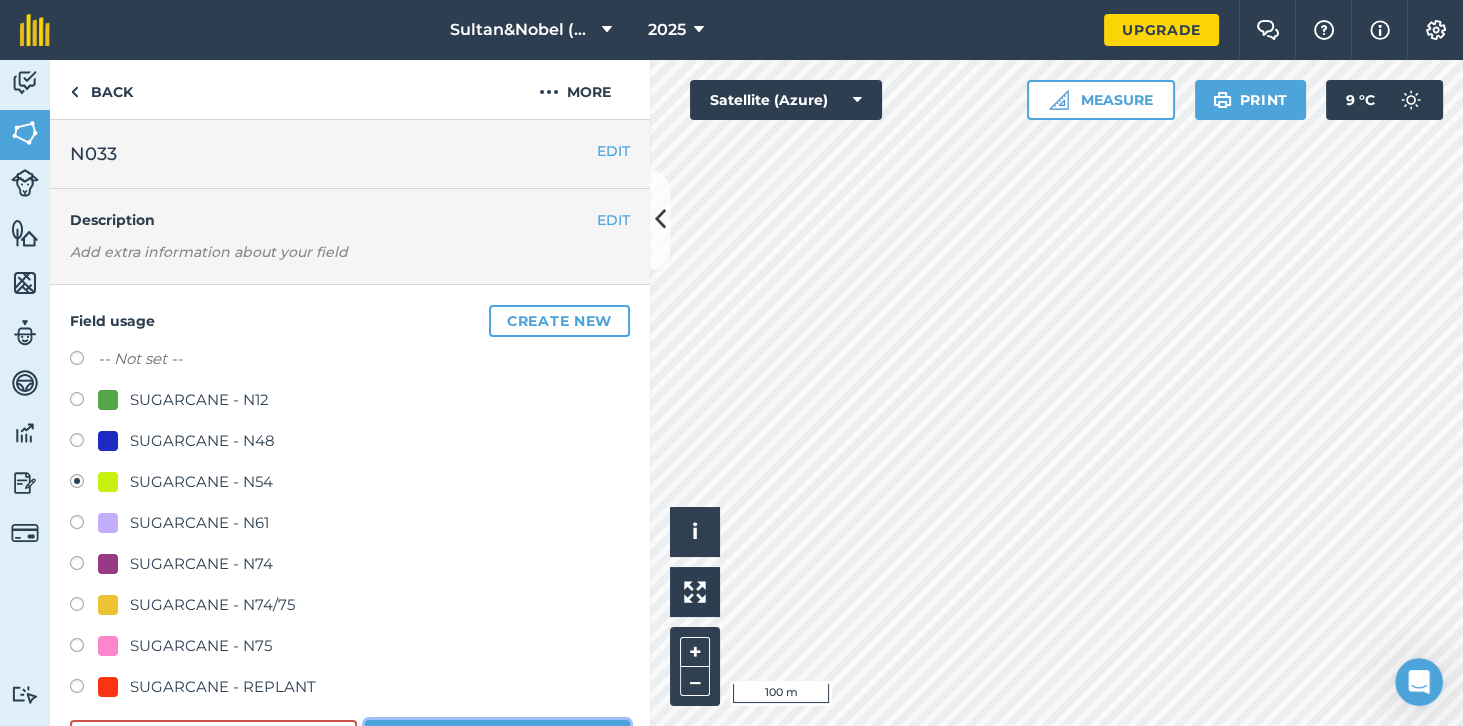 click on "Save" at bounding box center (497, 740) 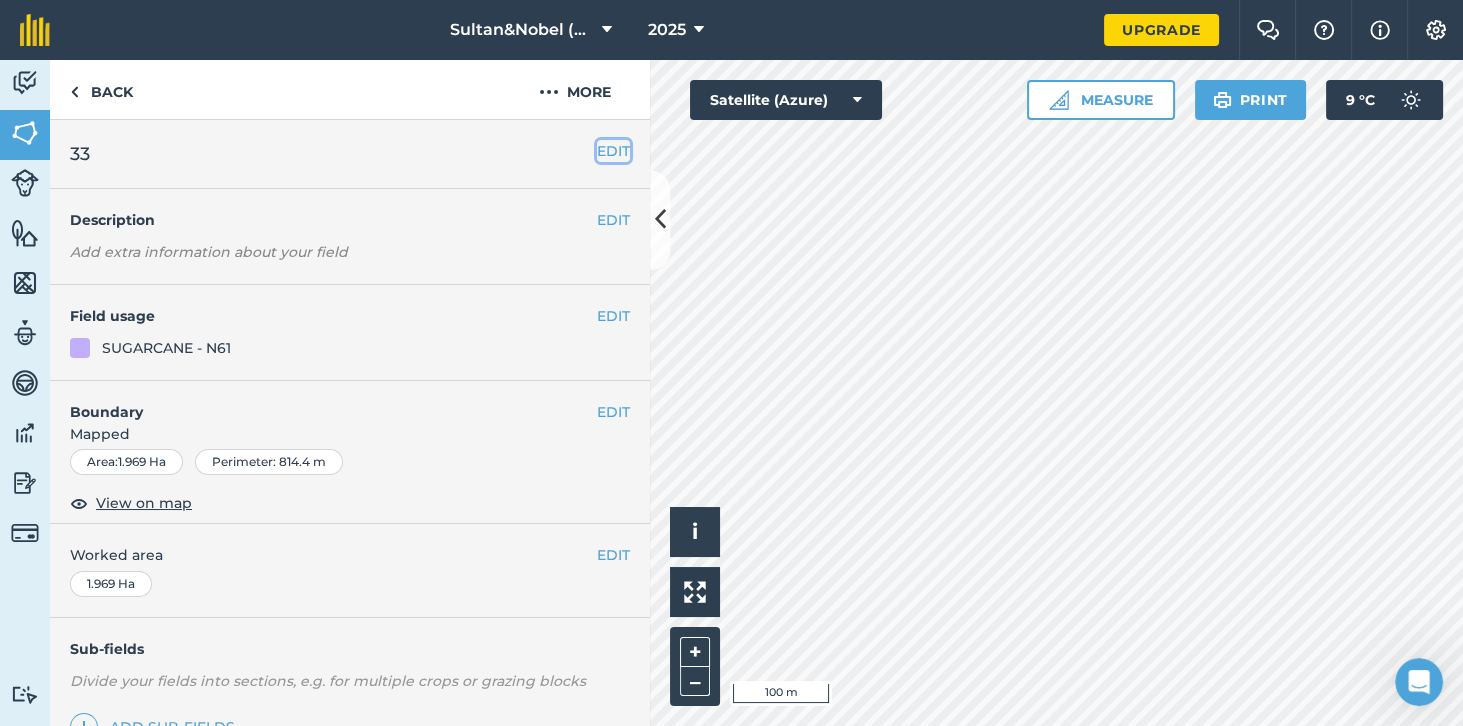 click on "EDIT" at bounding box center (613, 151) 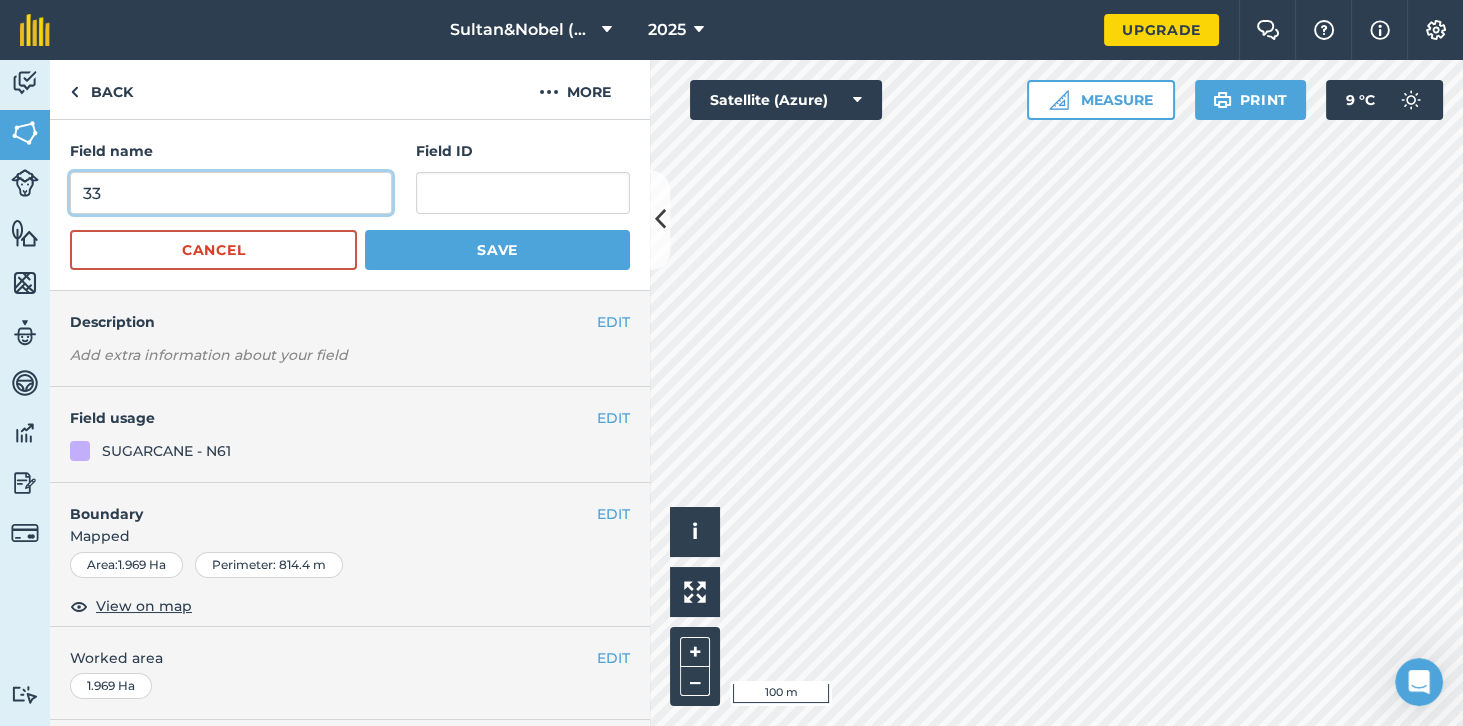 click on "33" at bounding box center [231, 193] 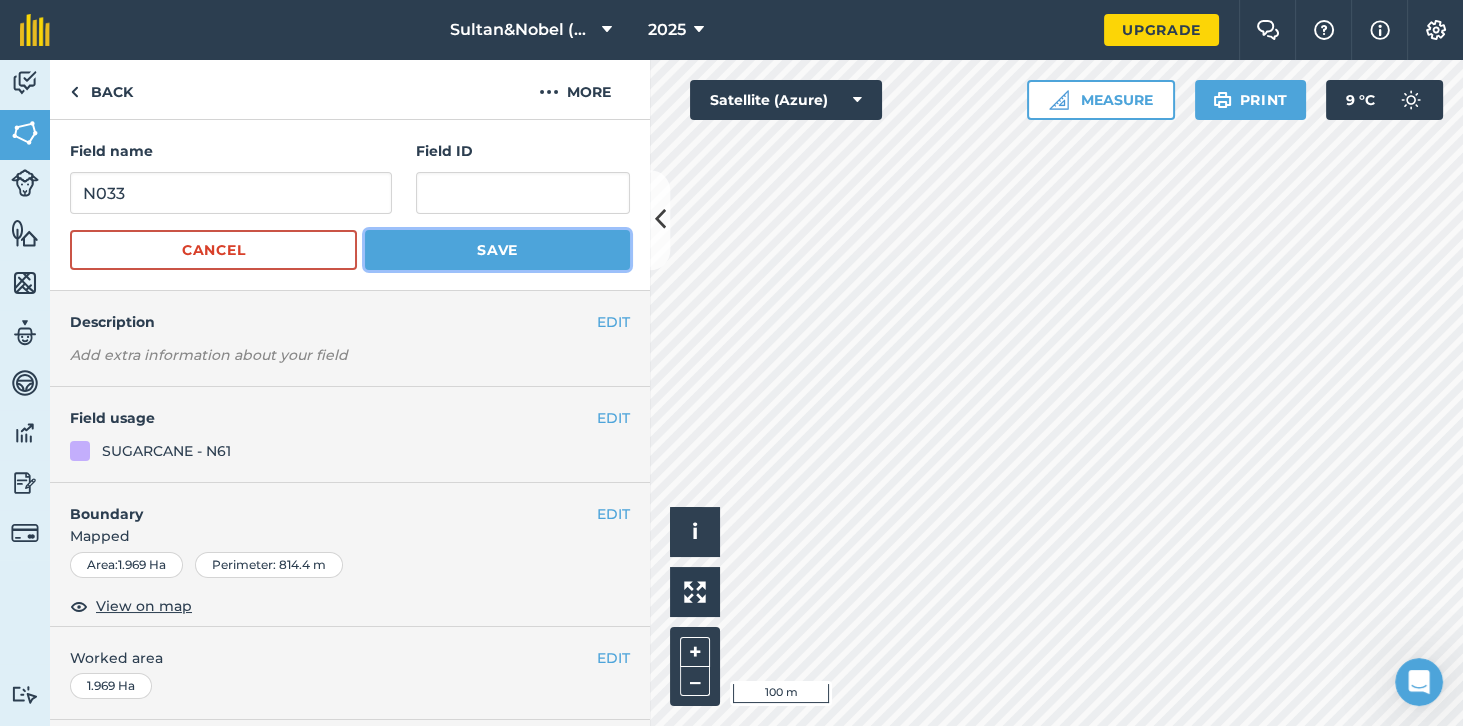 click on "Save" at bounding box center (497, 250) 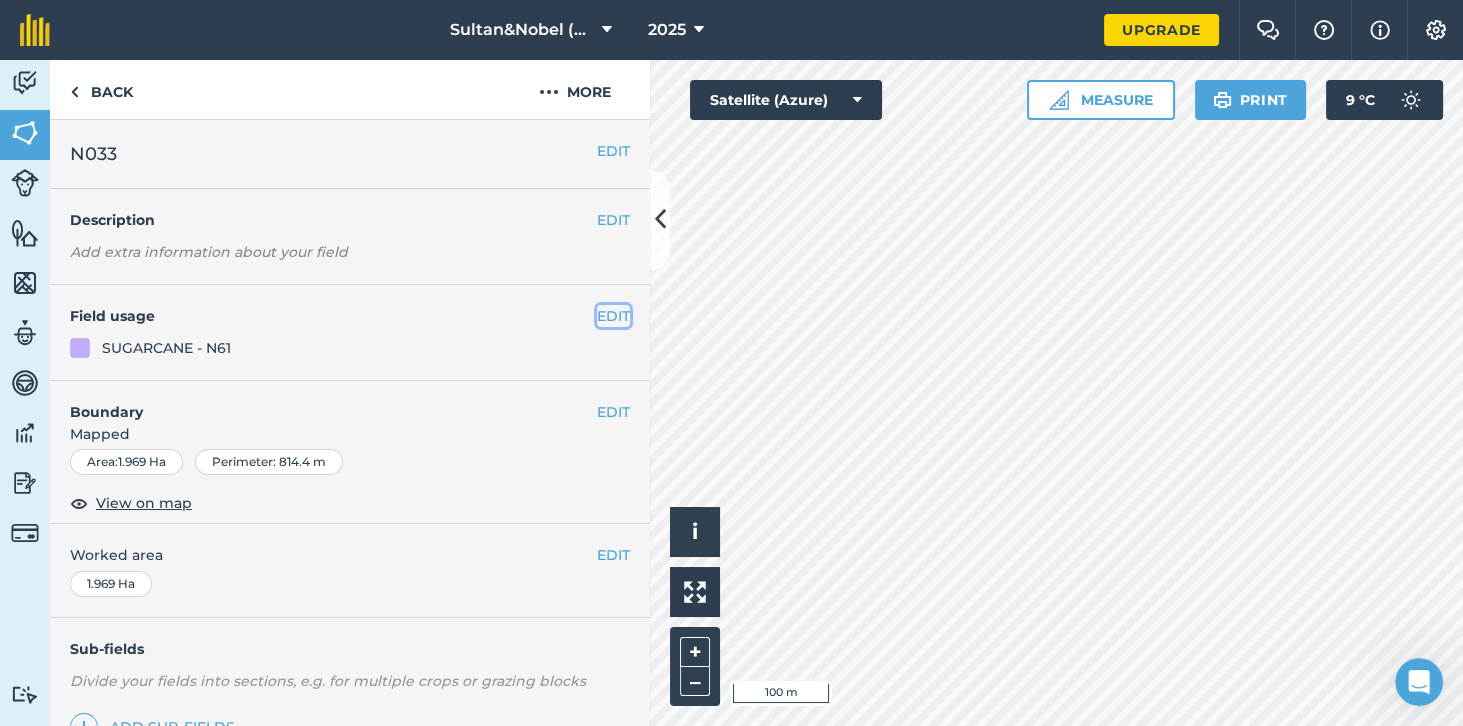 click on "EDIT" at bounding box center [613, 316] 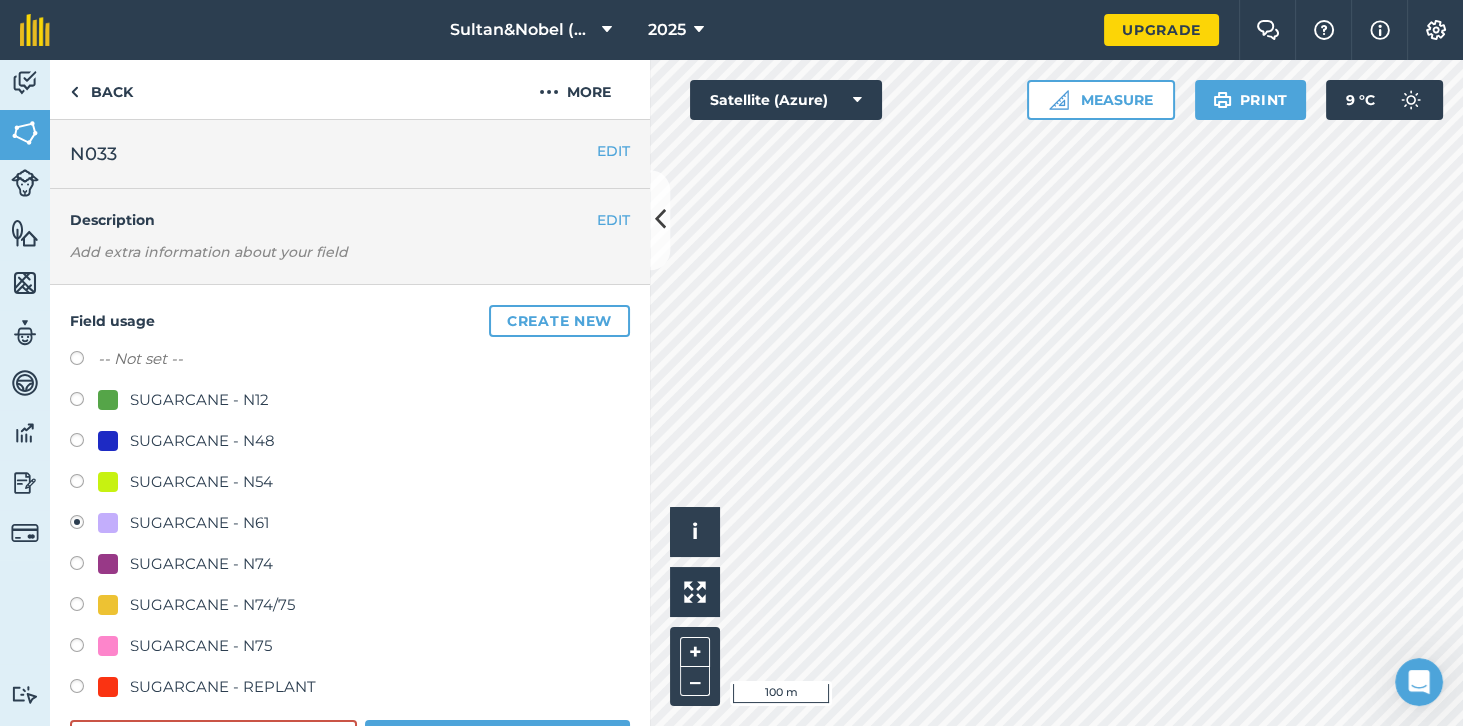 click on "SUGARCANE - N54" at bounding box center [201, 482] 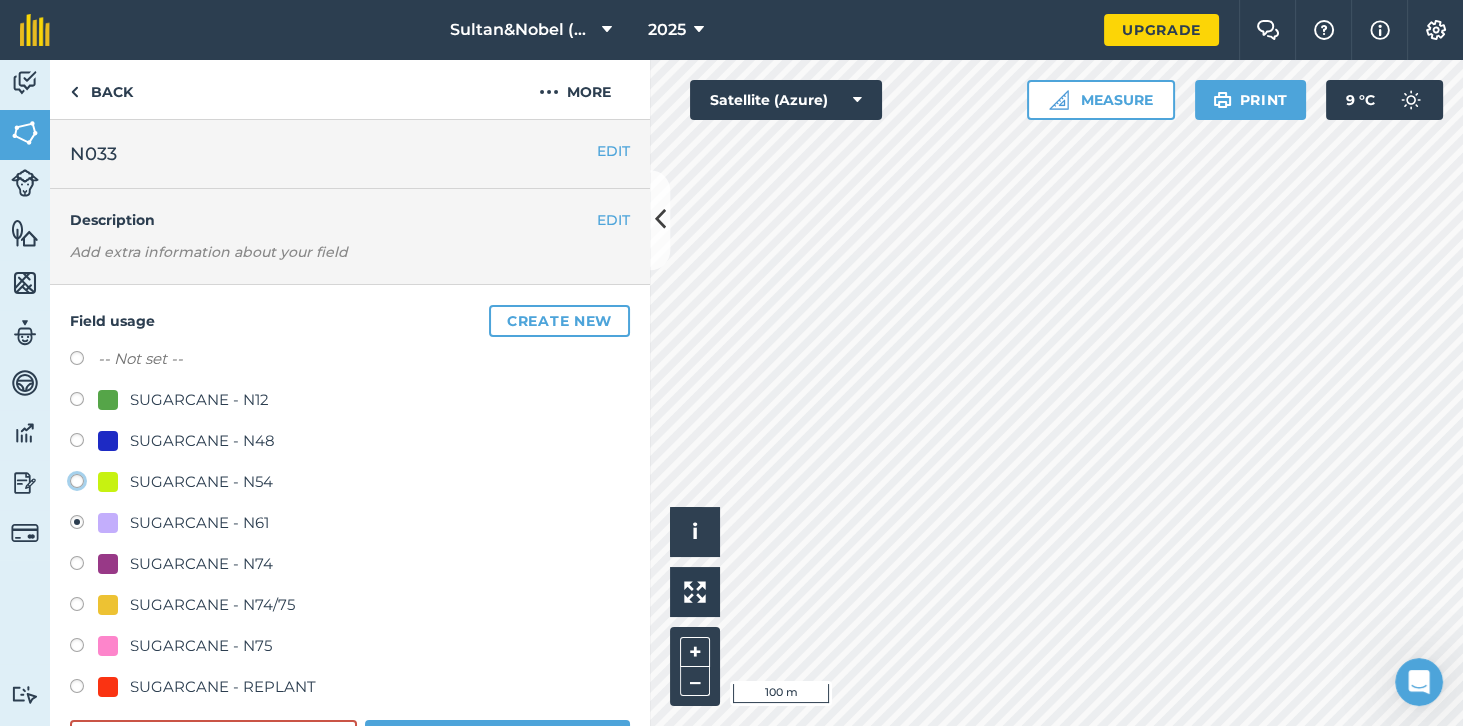 click on "SUGARCANE - N54" at bounding box center [-9923, 480] 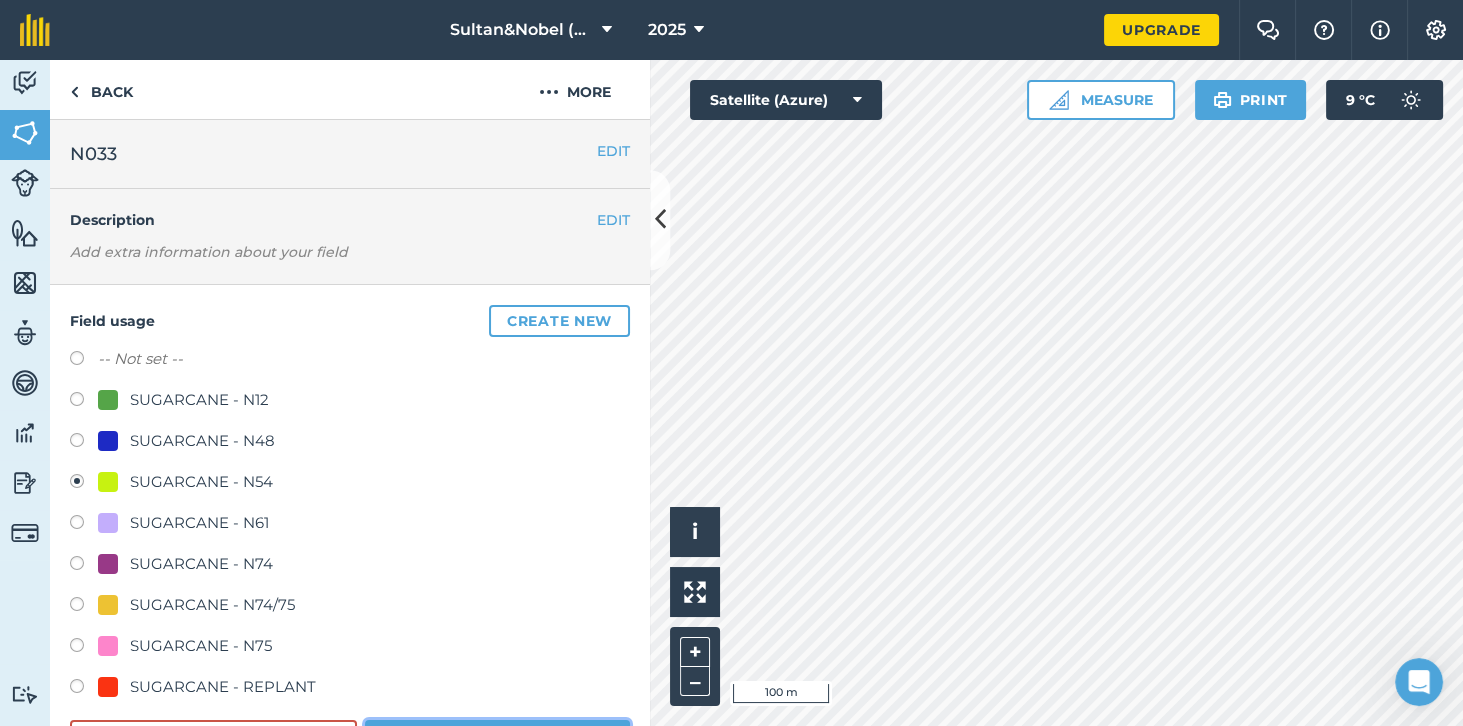 click on "Save" at bounding box center [497, 740] 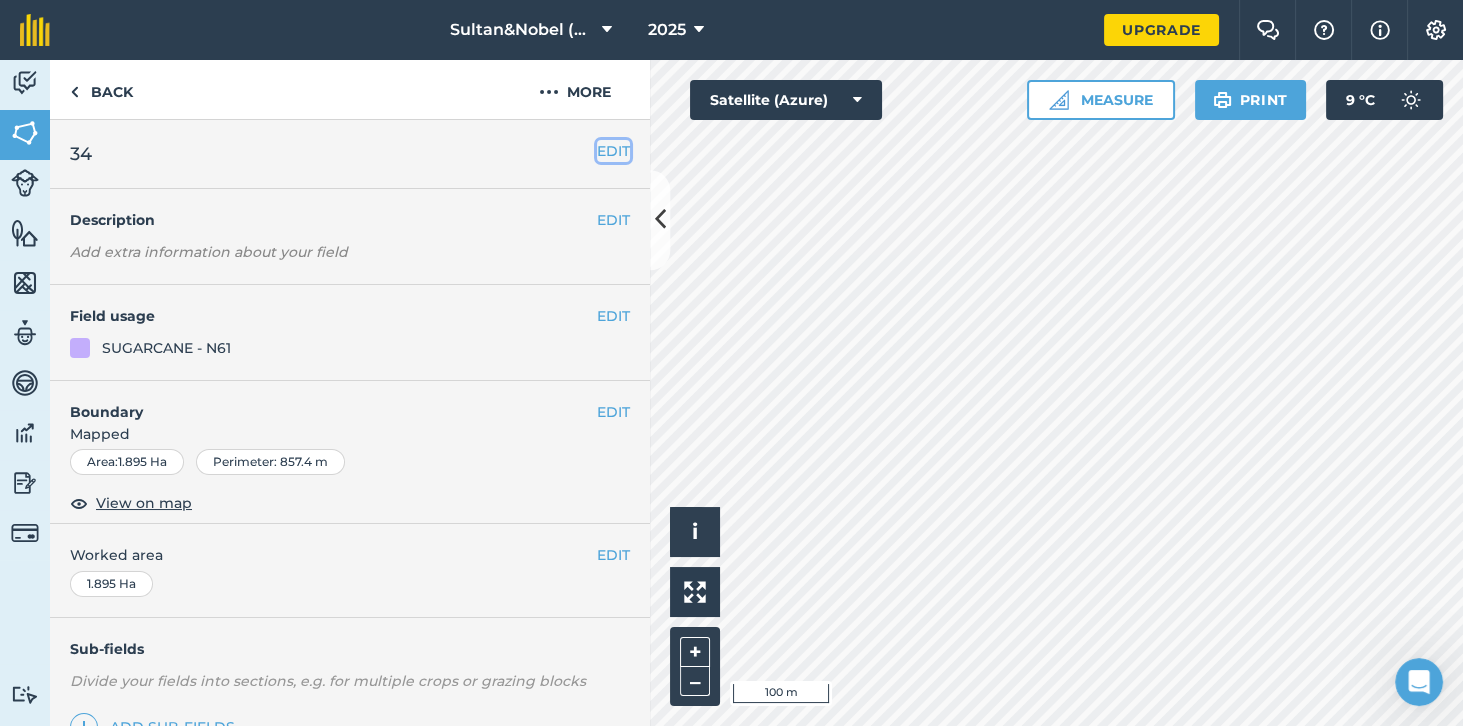 click on "EDIT" at bounding box center [613, 151] 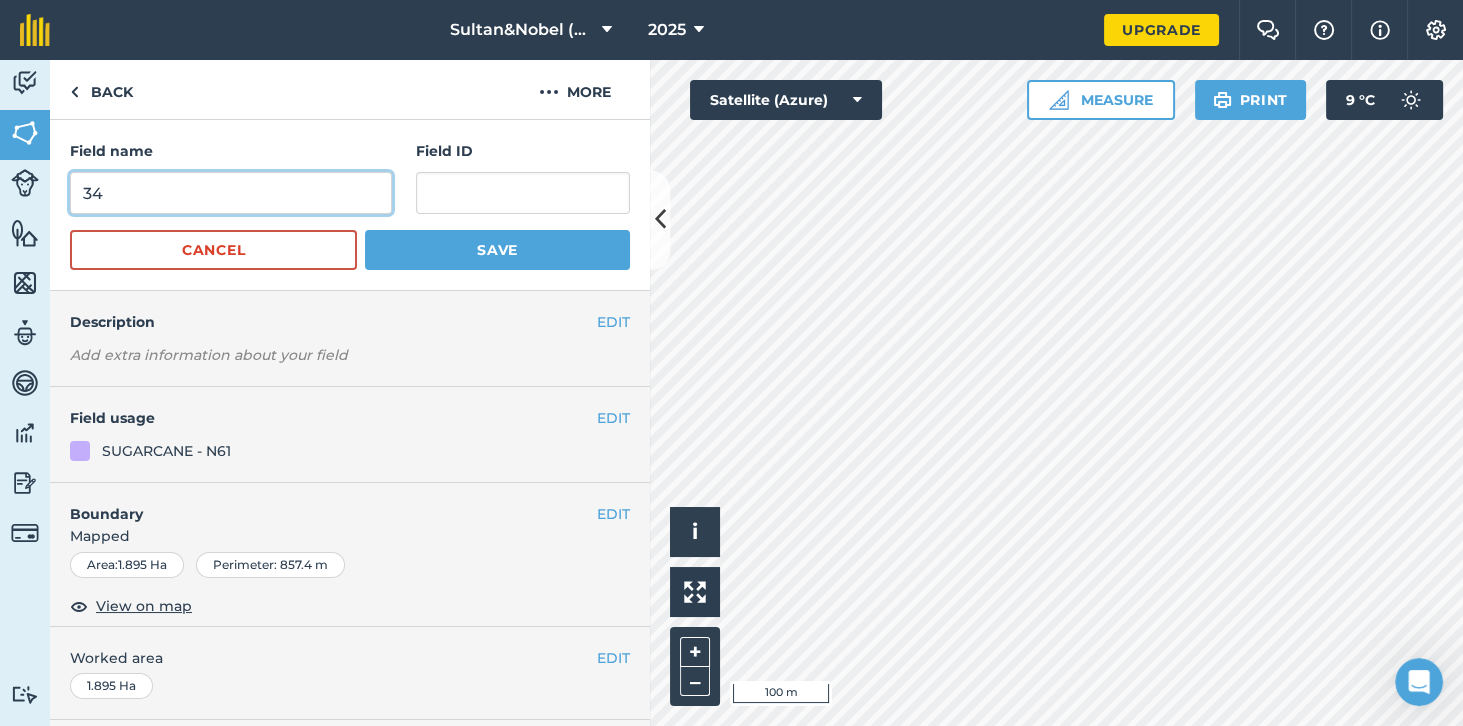 click on "34" at bounding box center (231, 193) 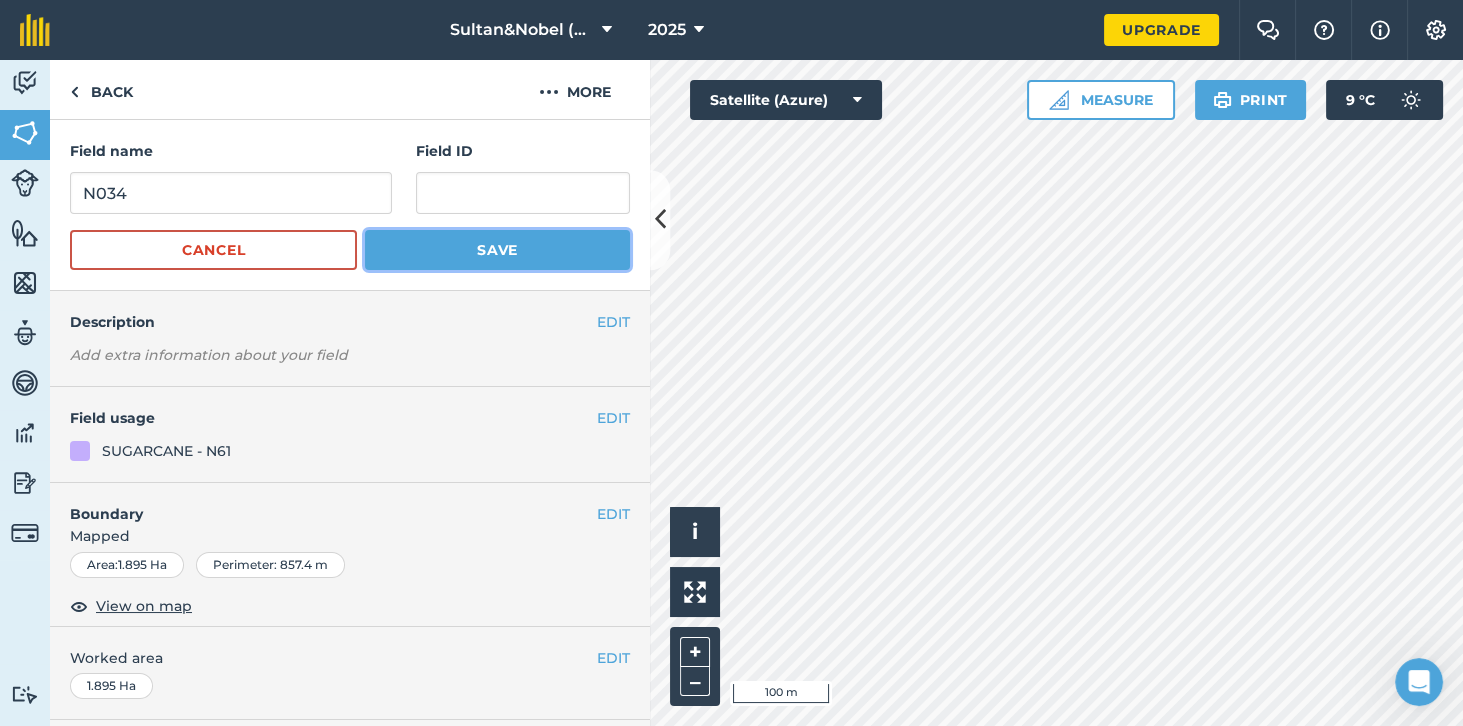 click on "Save" at bounding box center (497, 250) 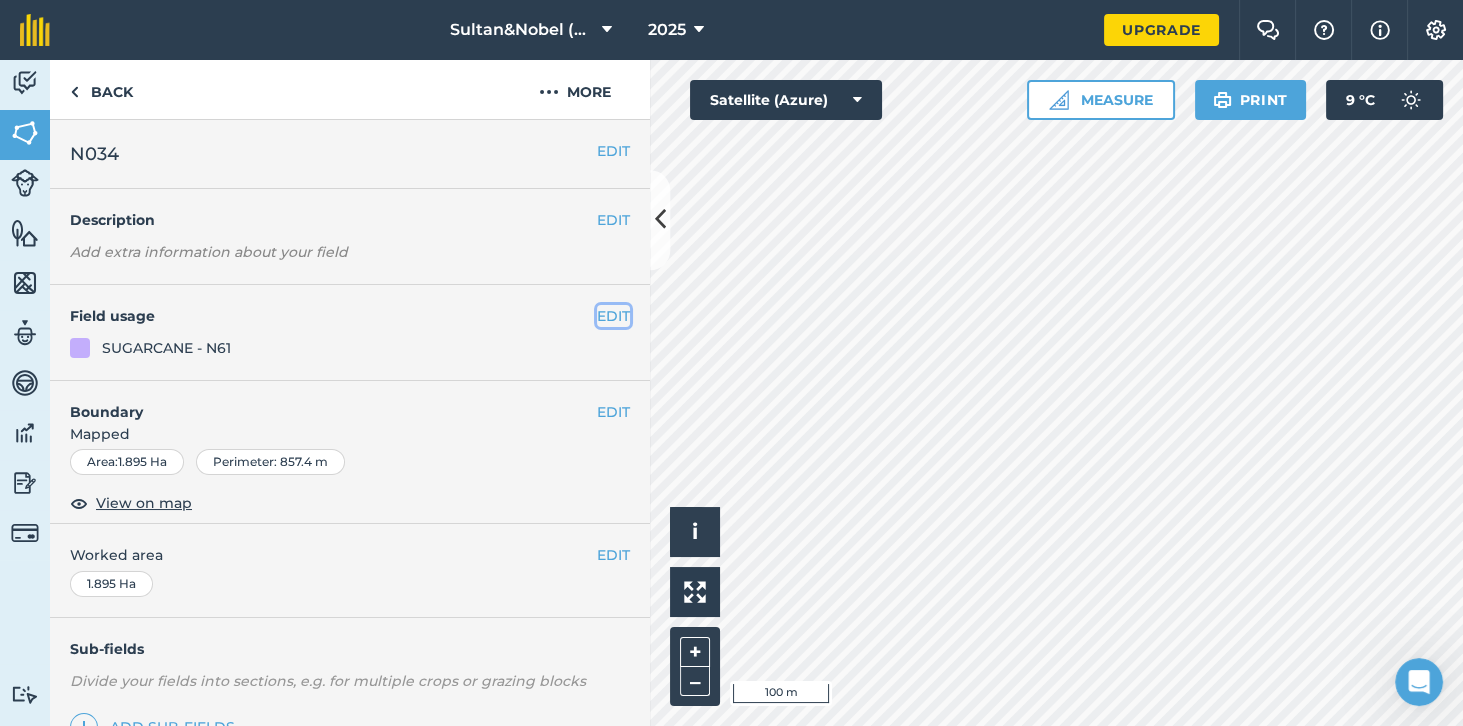 click on "EDIT" at bounding box center [613, 316] 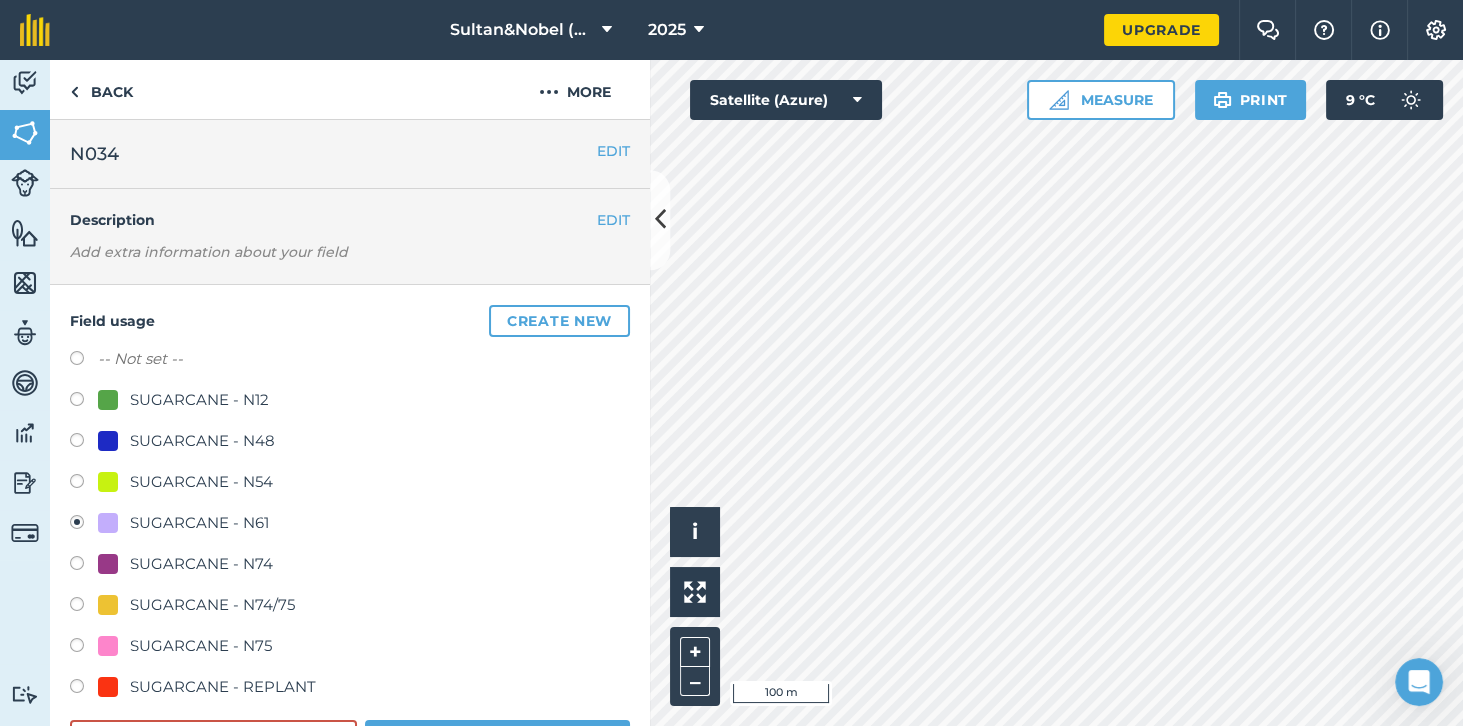 click on "SUGARCANE - N12" at bounding box center (199, 400) 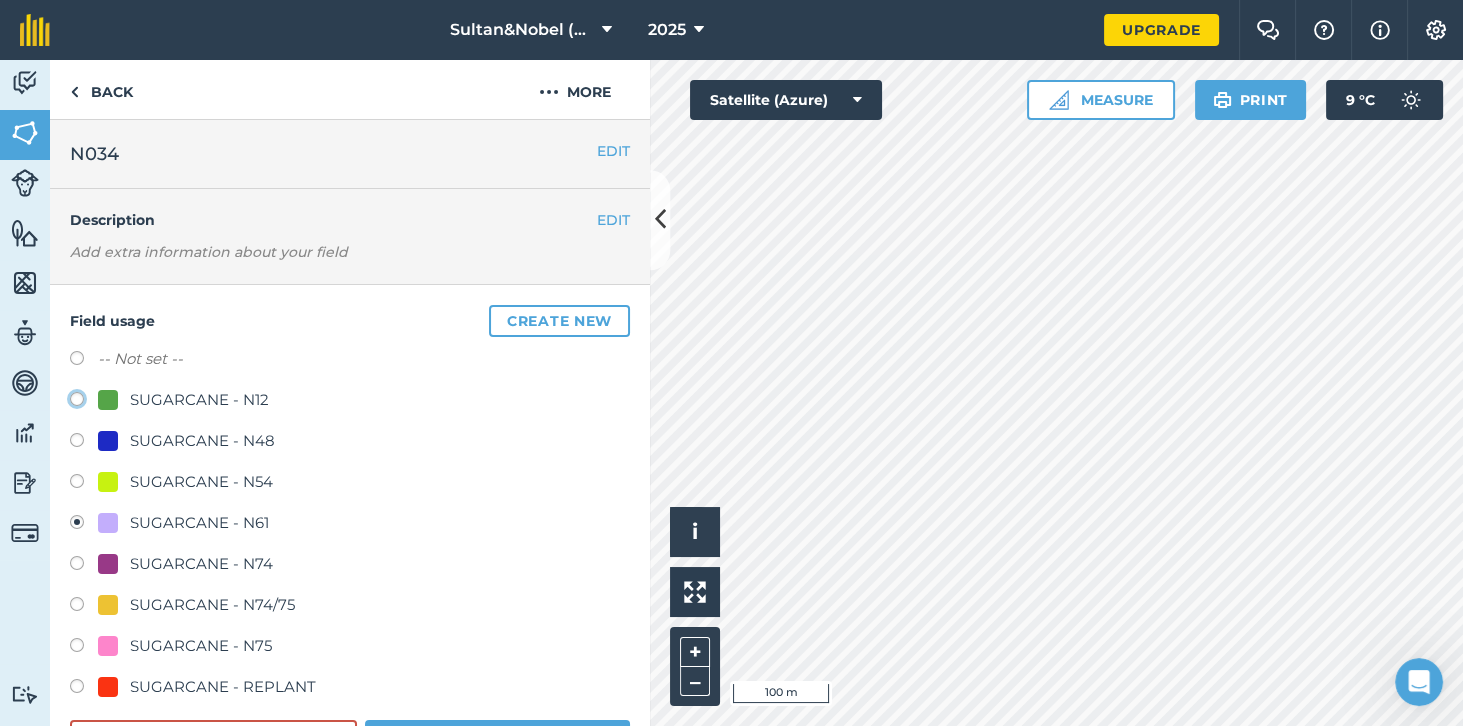 click on "SUGARCANE - N12" at bounding box center [-9923, 398] 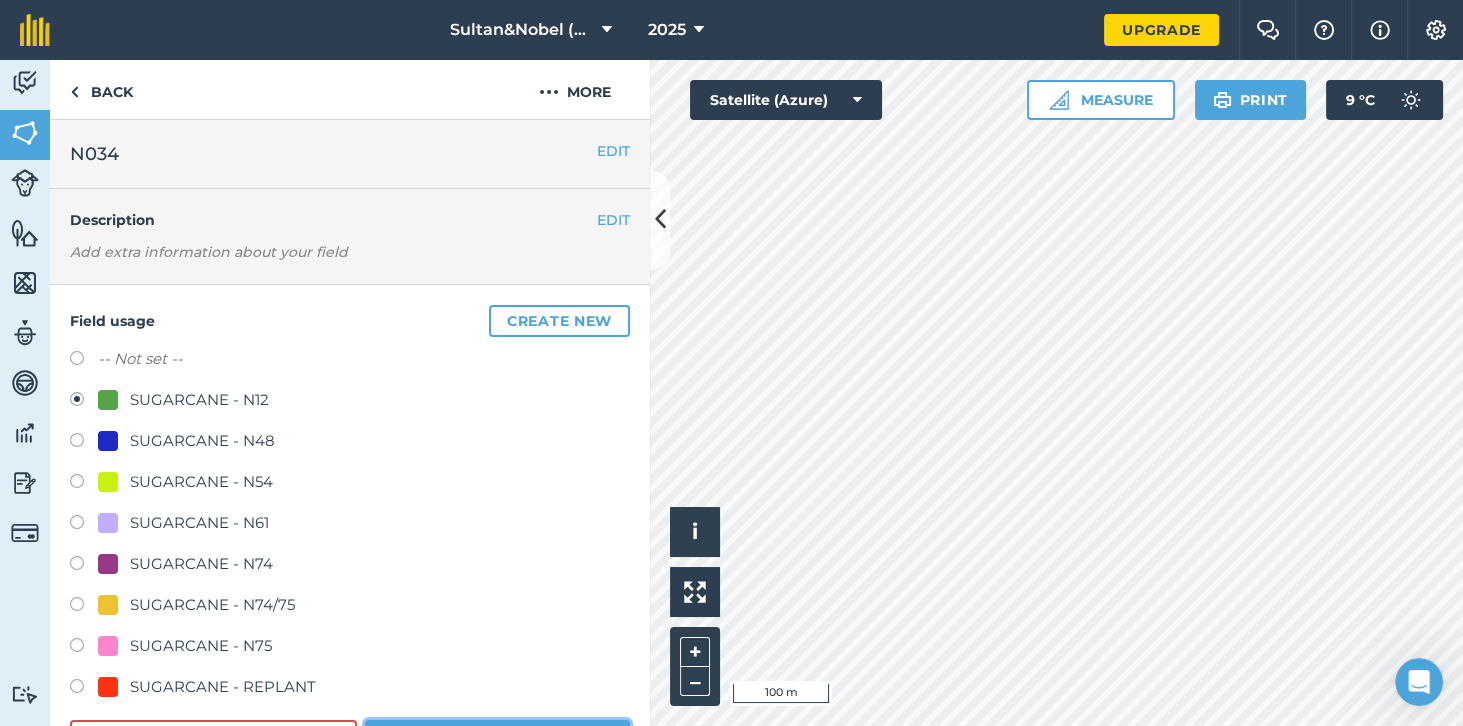 click on "Save" at bounding box center [497, 740] 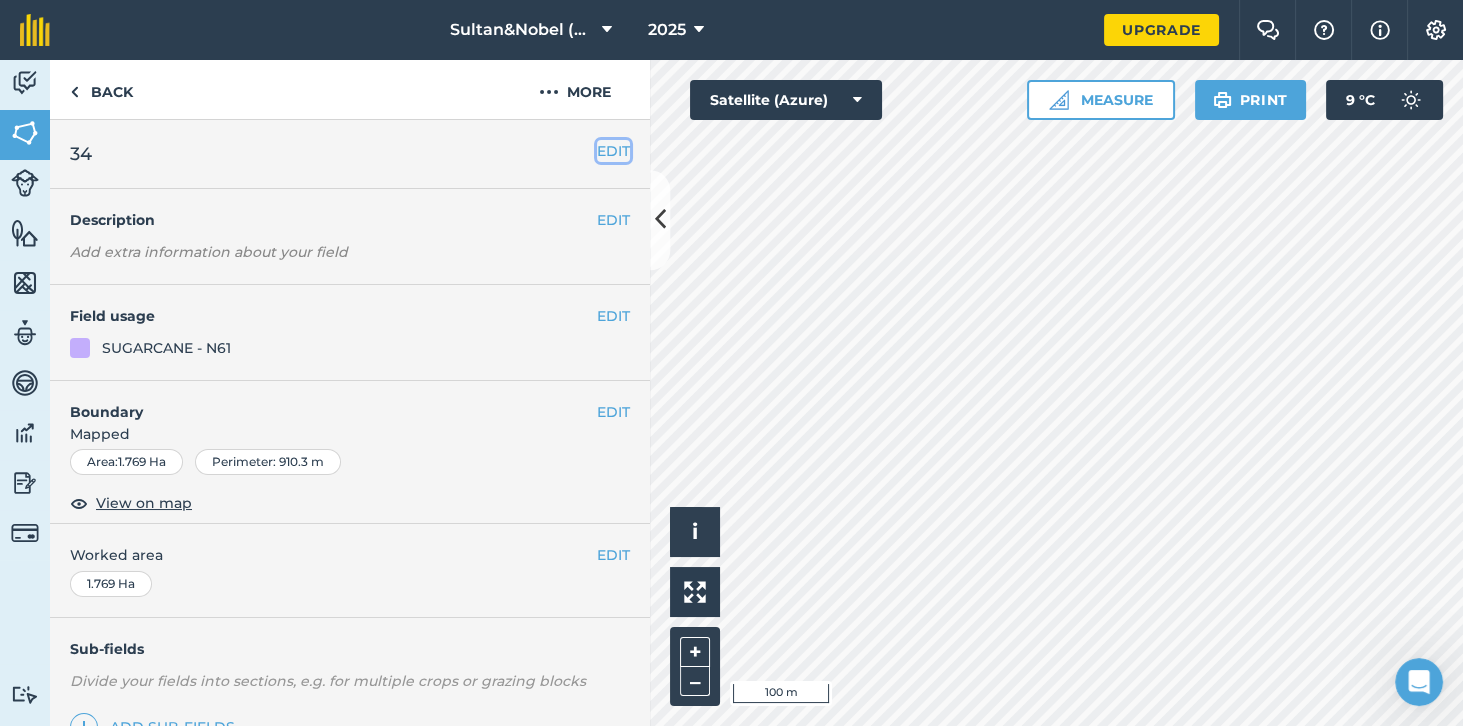 click on "EDIT" at bounding box center [613, 151] 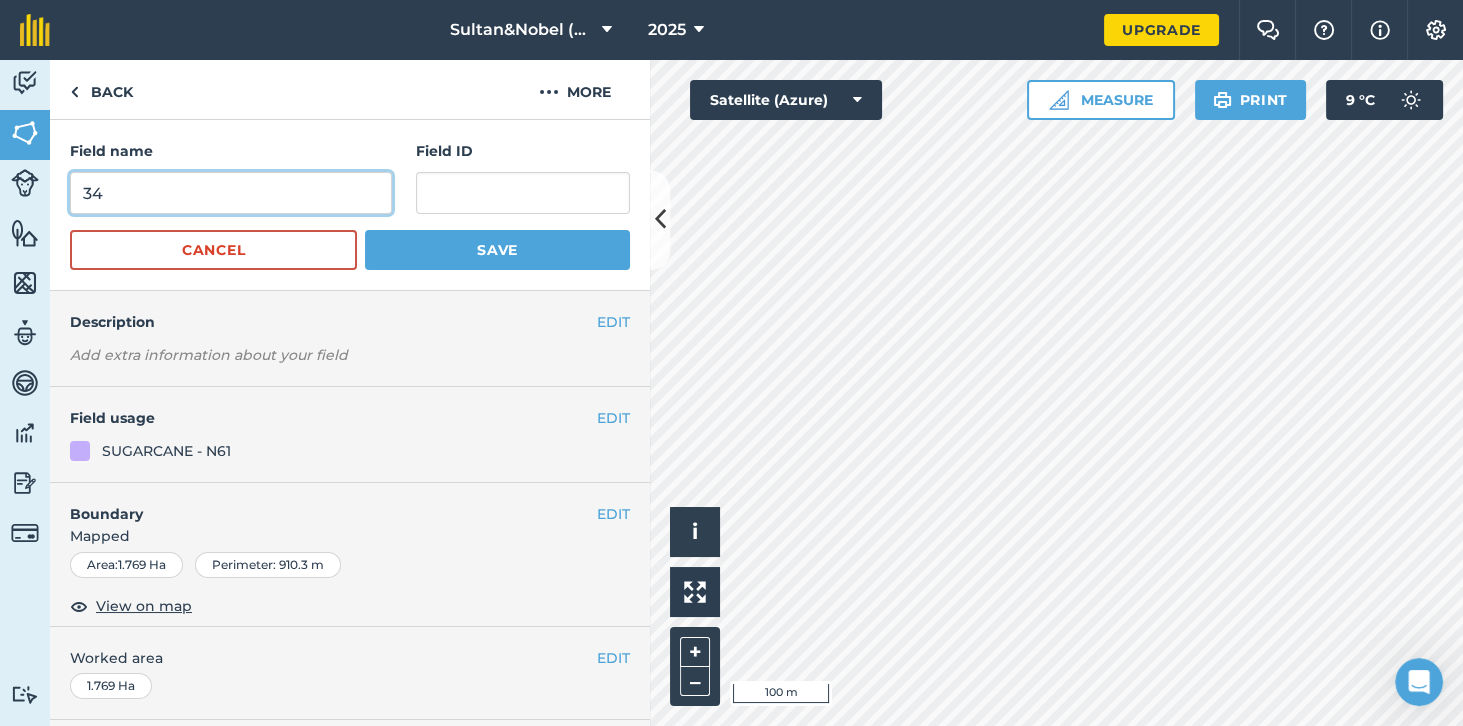 click on "34" at bounding box center [231, 193] 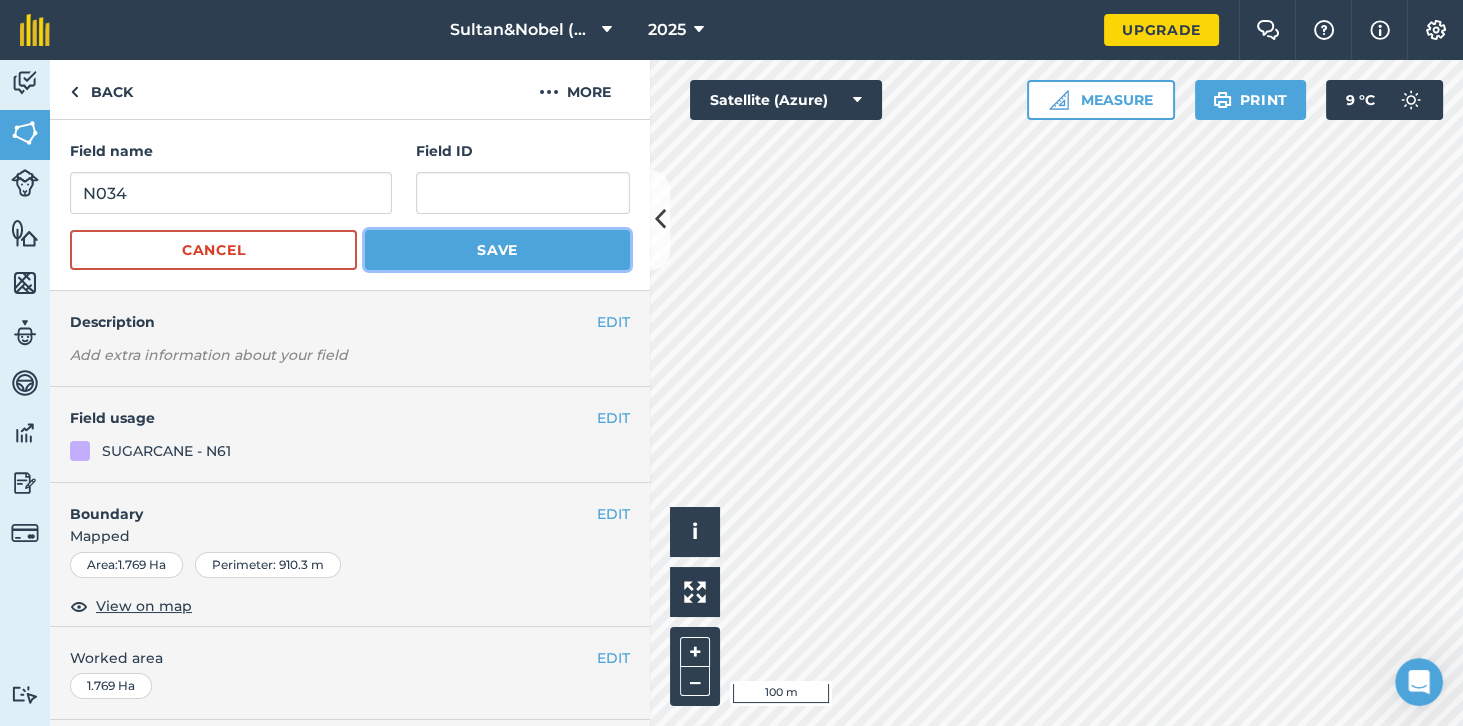 click on "Save" at bounding box center (497, 250) 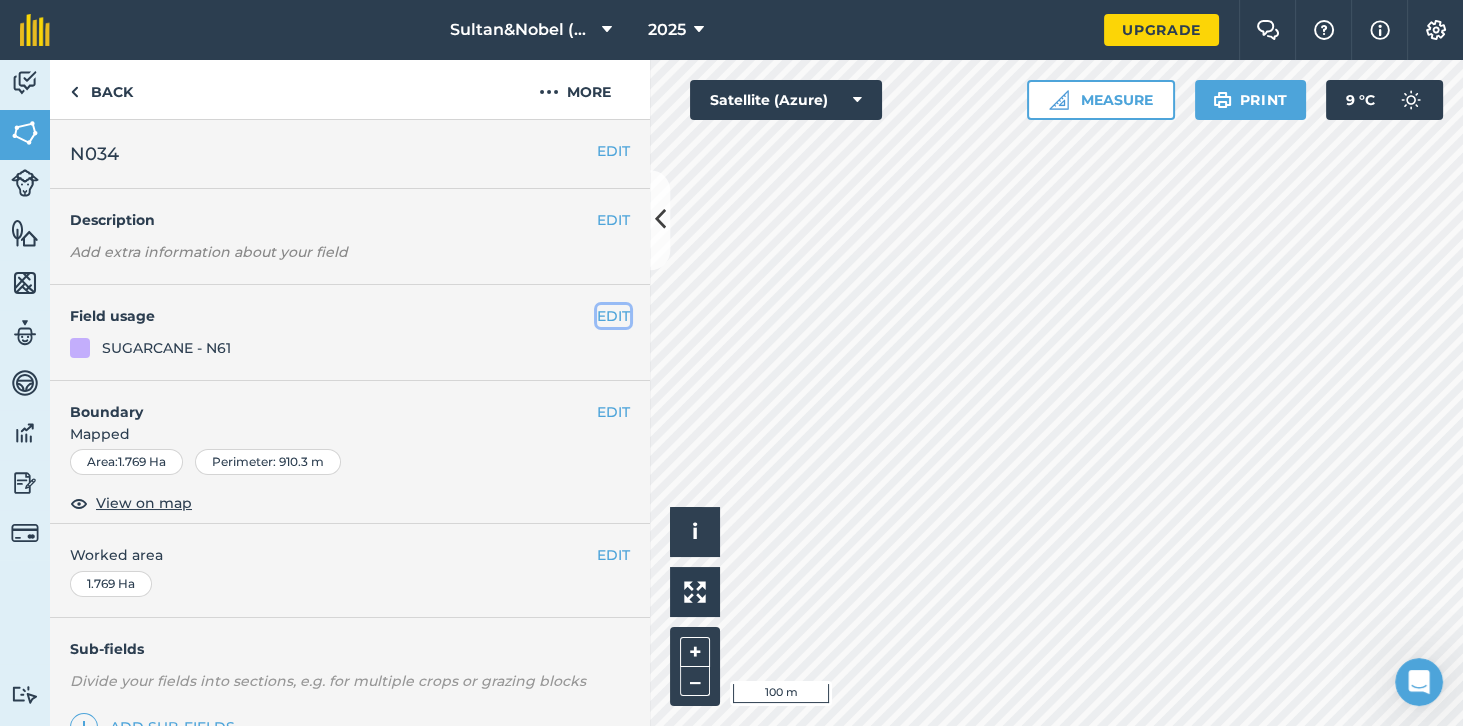 click on "EDIT" at bounding box center (613, 316) 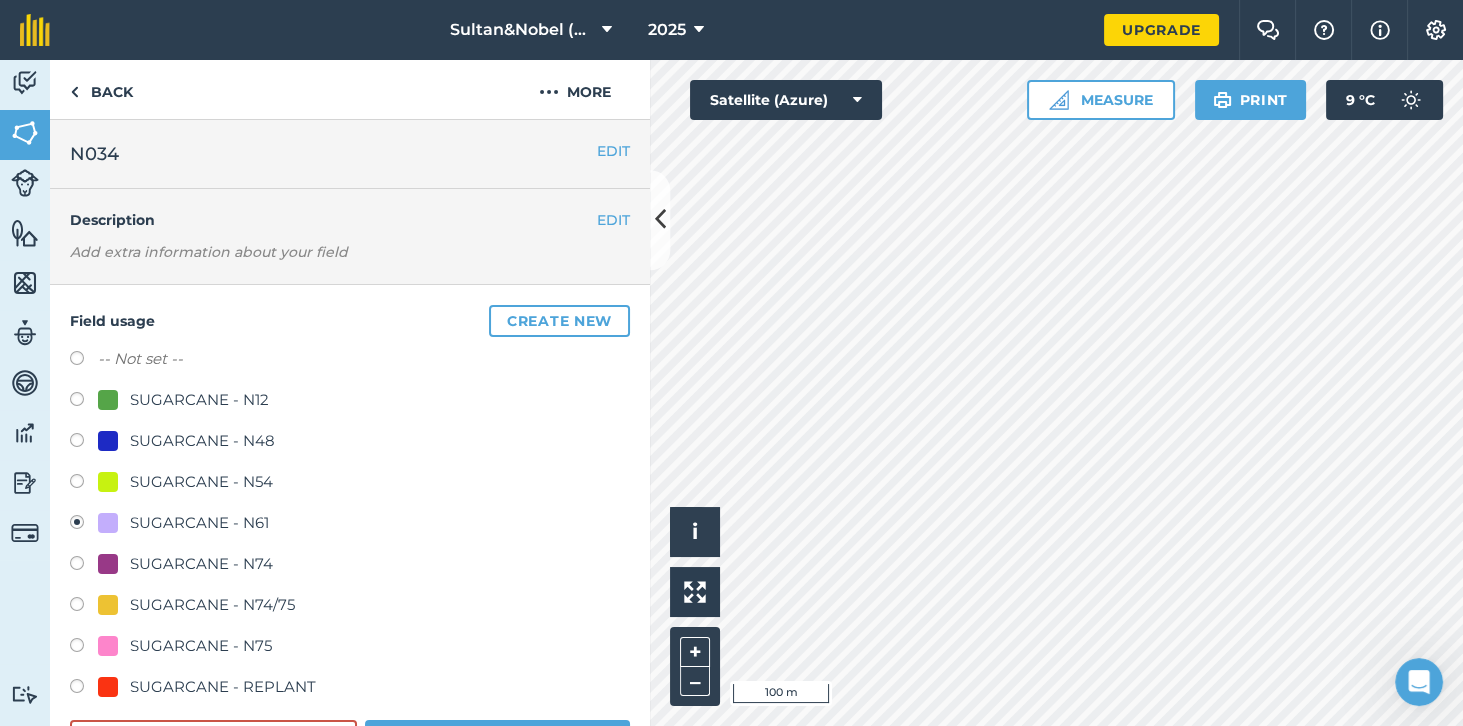 click at bounding box center (84, 402) 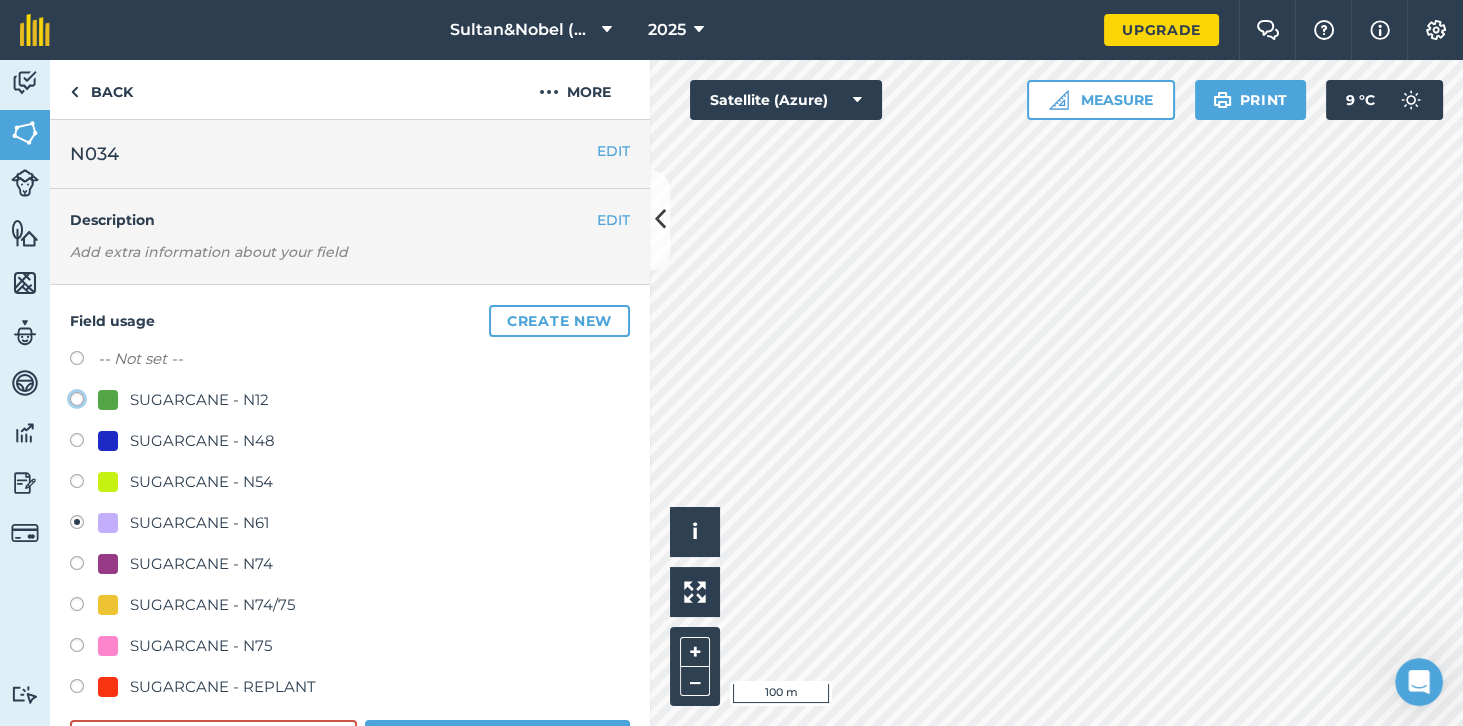 click on "SUGARCANE - N12" at bounding box center (-9923, 398) 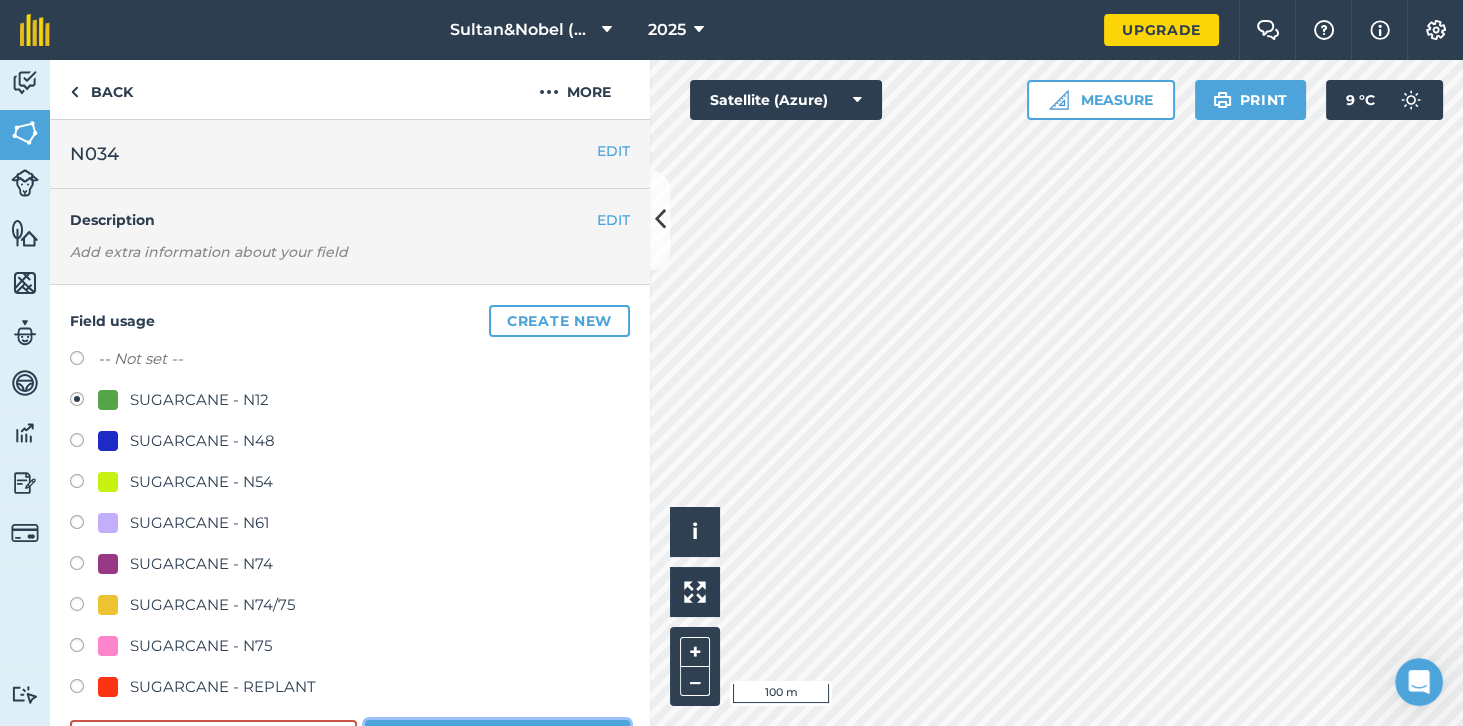 click on "Save" at bounding box center (497, 740) 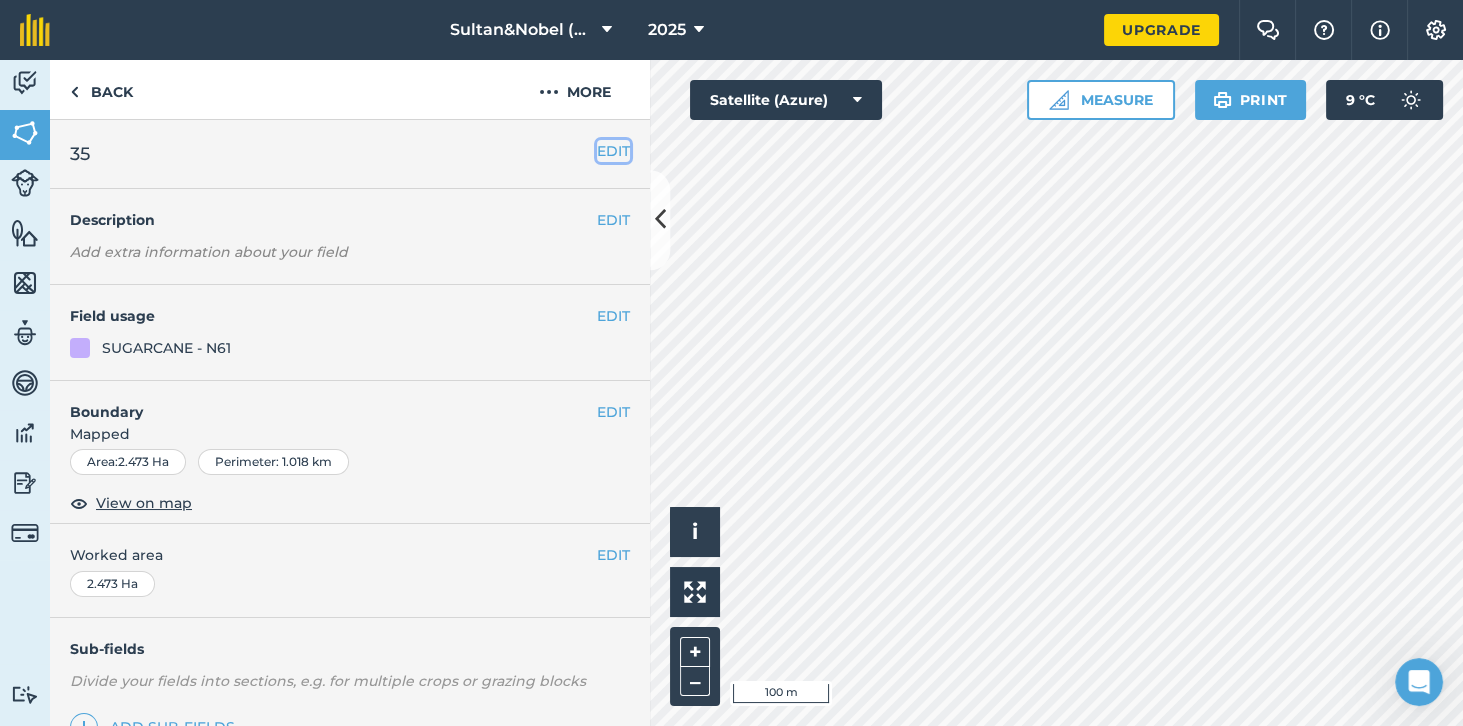 click on "EDIT" at bounding box center (613, 151) 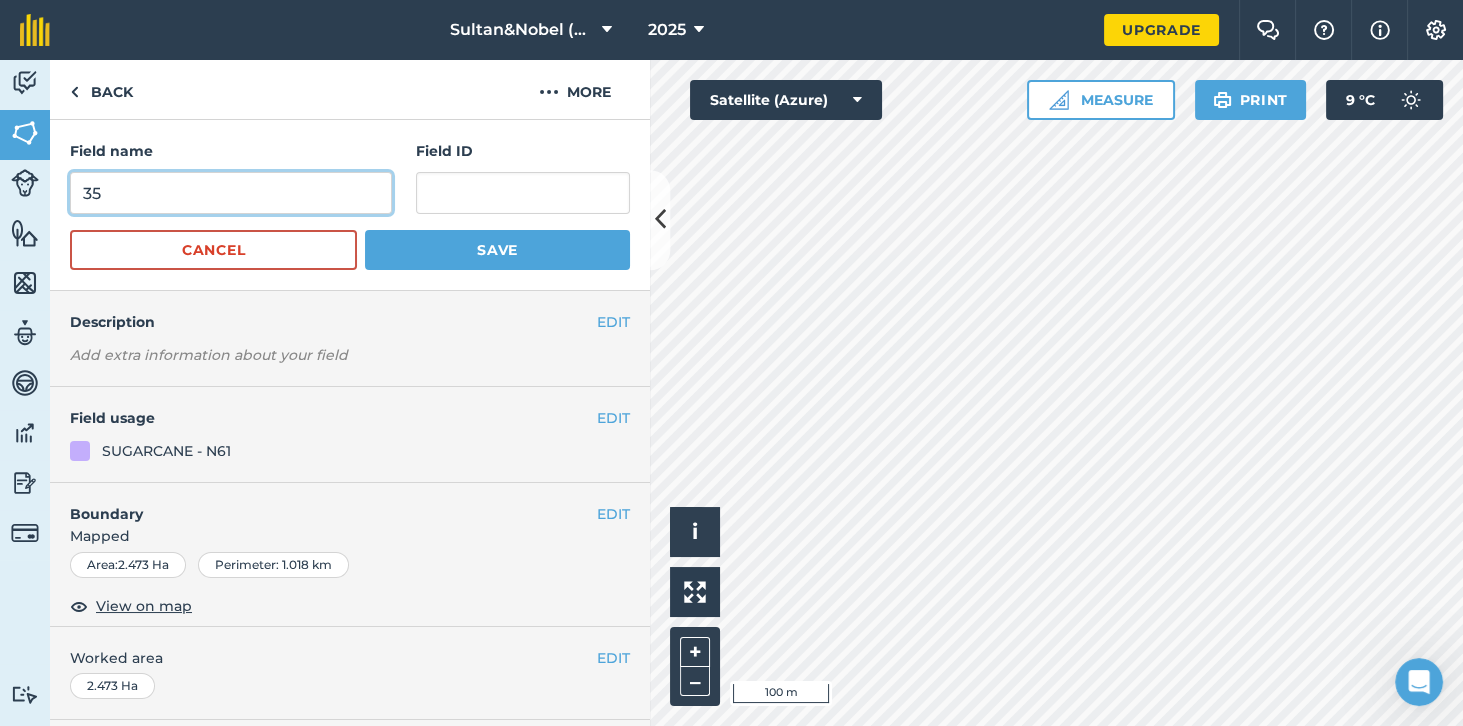 click on "35" at bounding box center (231, 193) 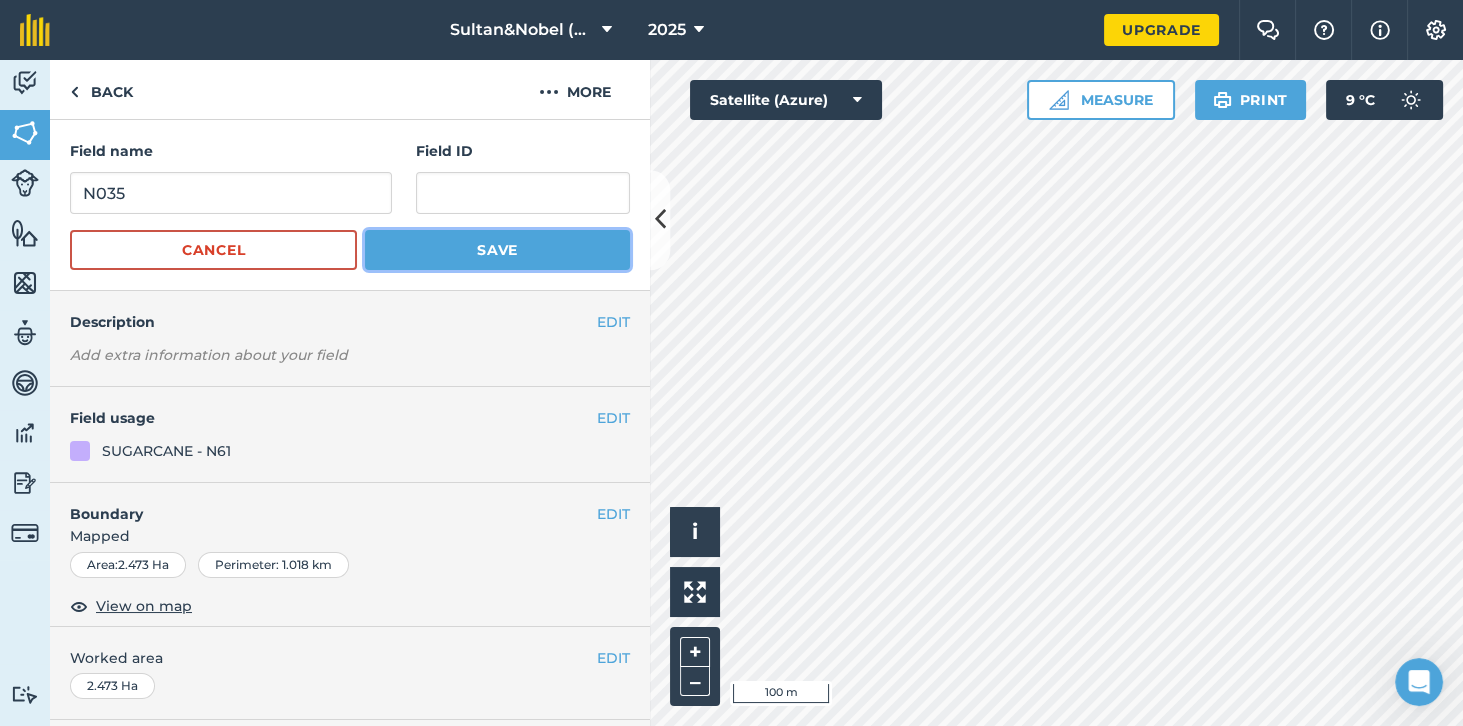 click on "Save" at bounding box center [497, 250] 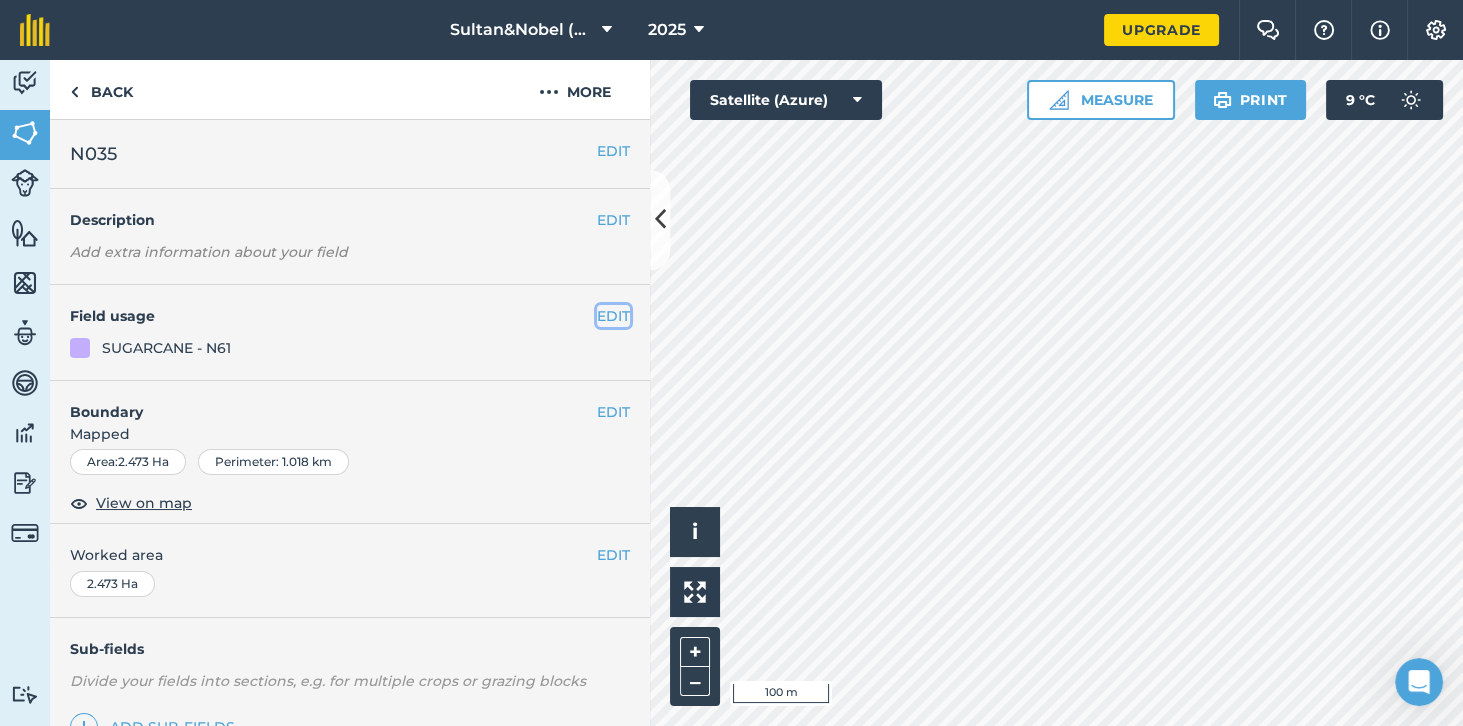 click on "EDIT" at bounding box center (613, 316) 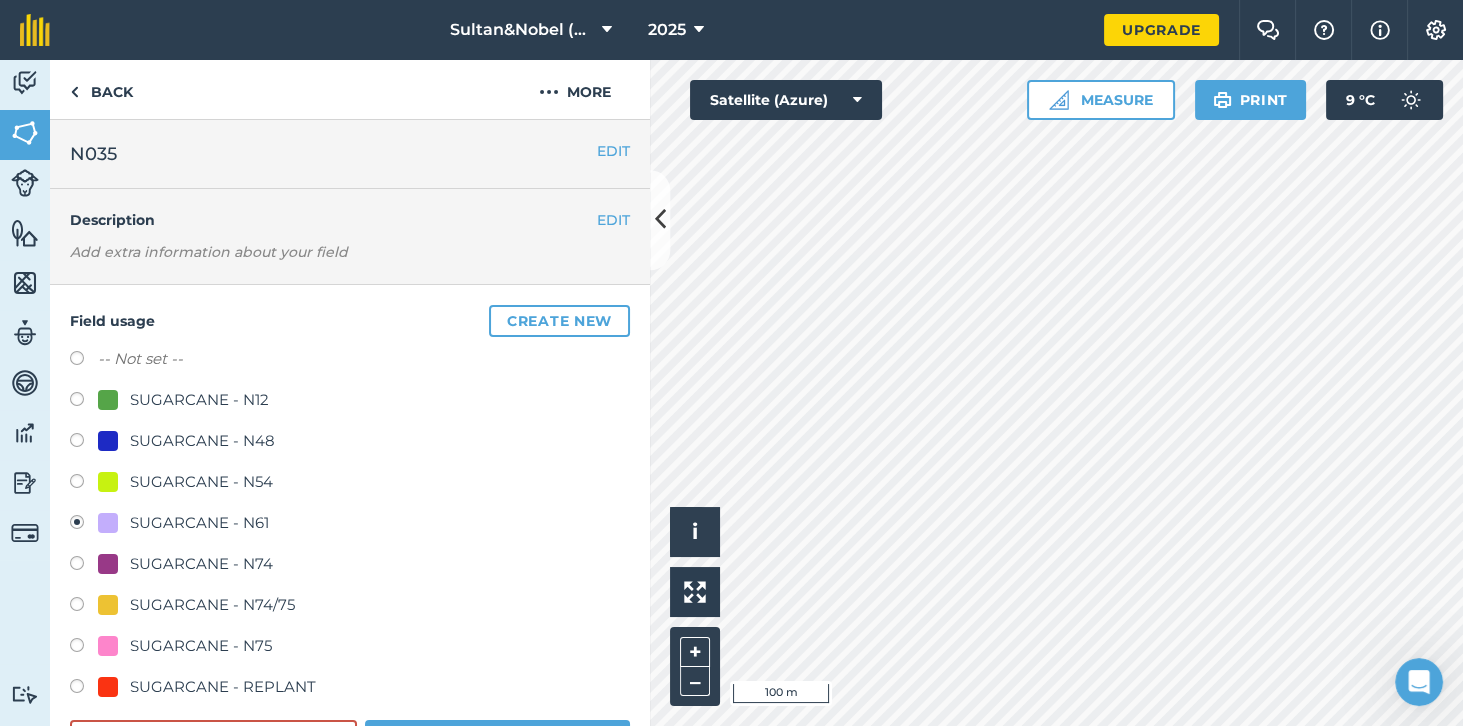 click at bounding box center (108, 482) 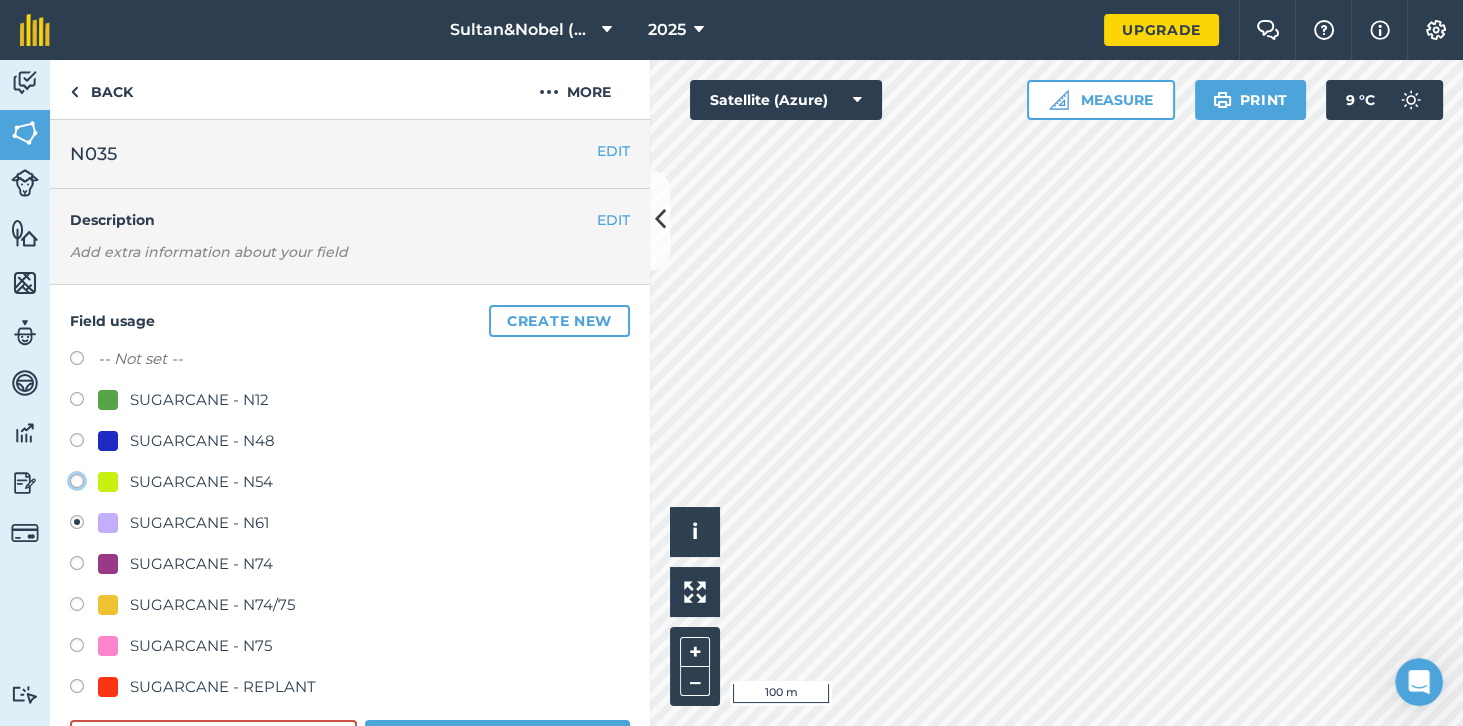 click on "SUGARCANE - N54" at bounding box center [-9923, 480] 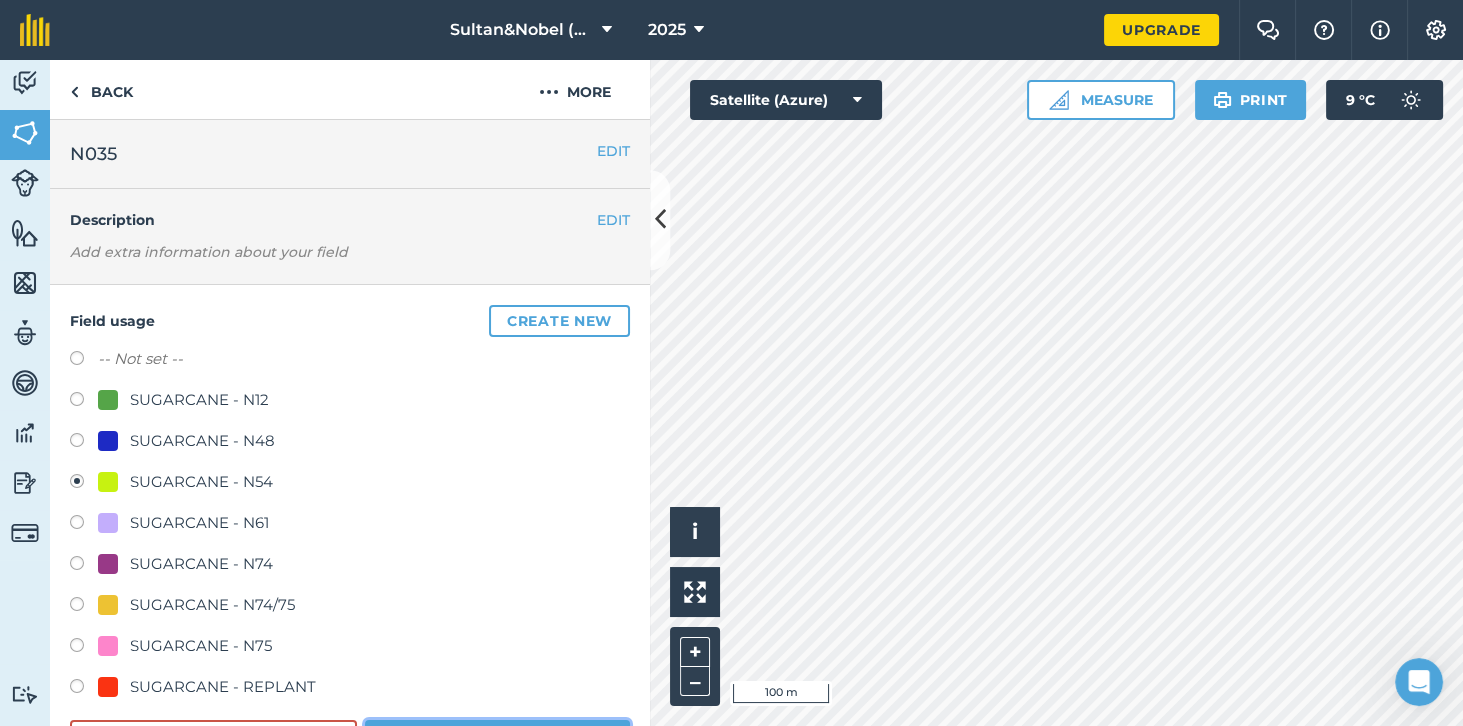 click on "Save" at bounding box center (497, 740) 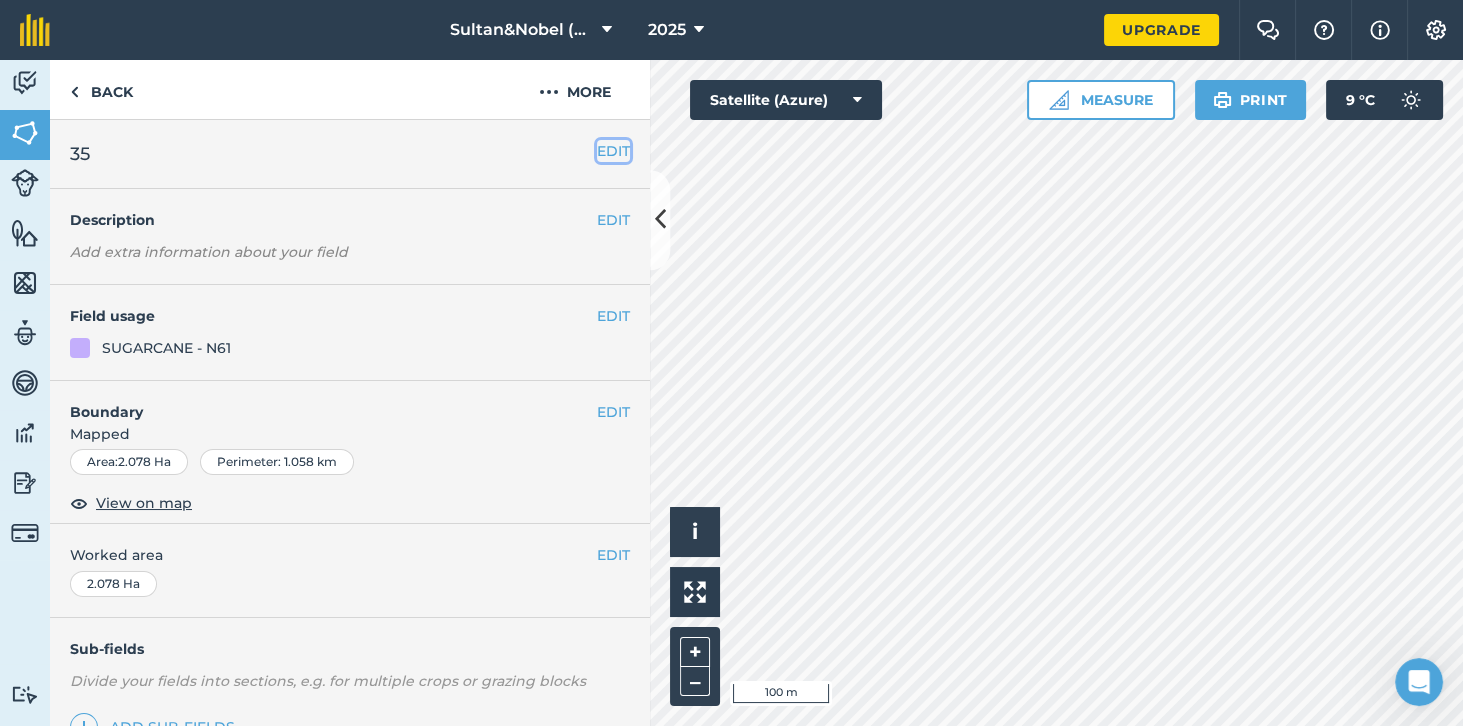 click on "EDIT" at bounding box center (613, 151) 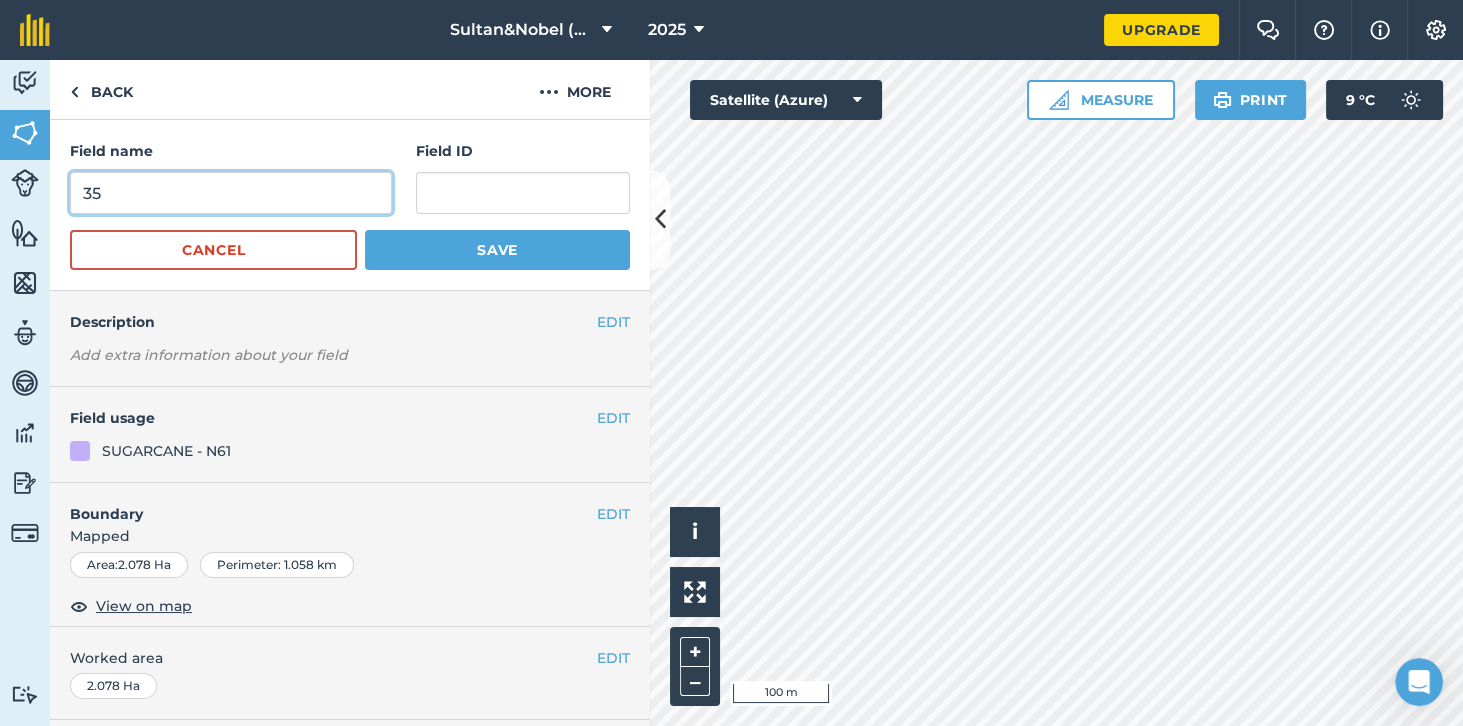 click on "35" at bounding box center [231, 193] 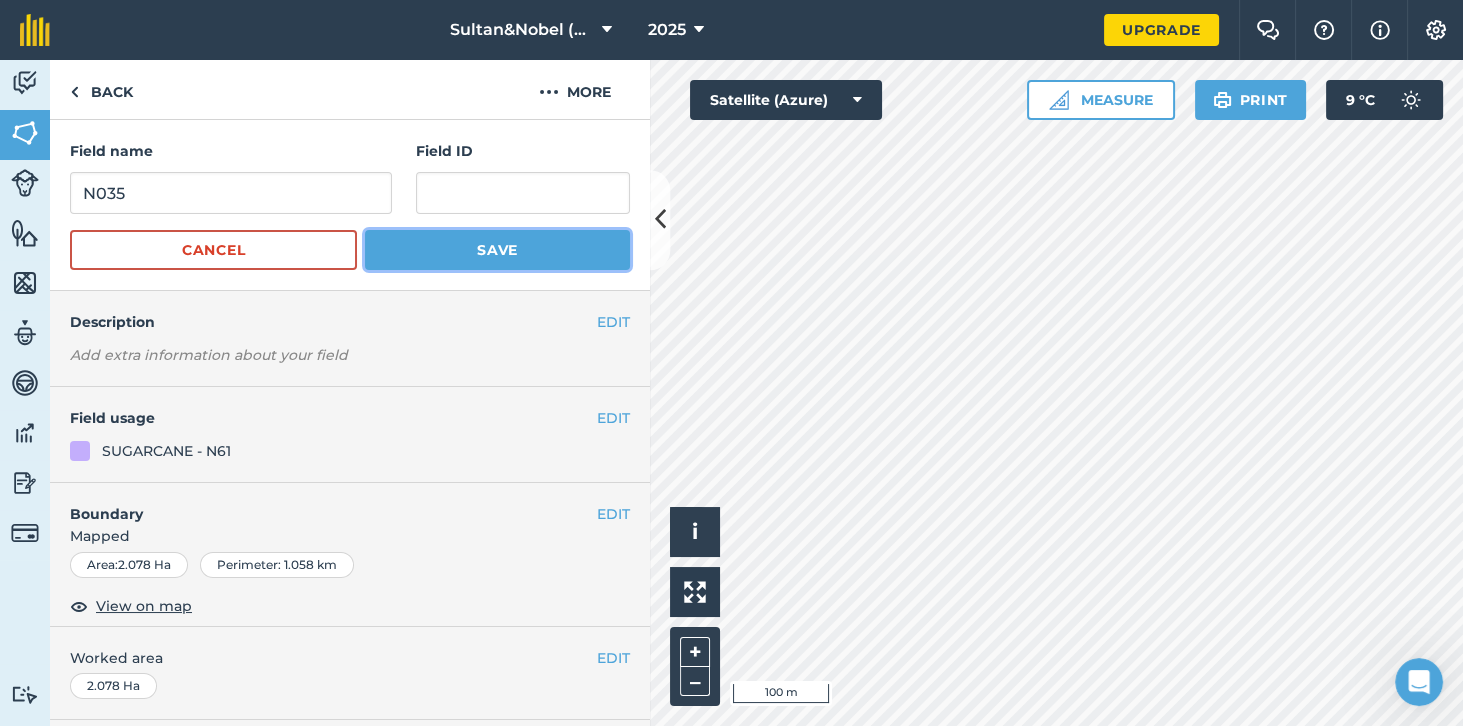 click on "Save" at bounding box center (497, 250) 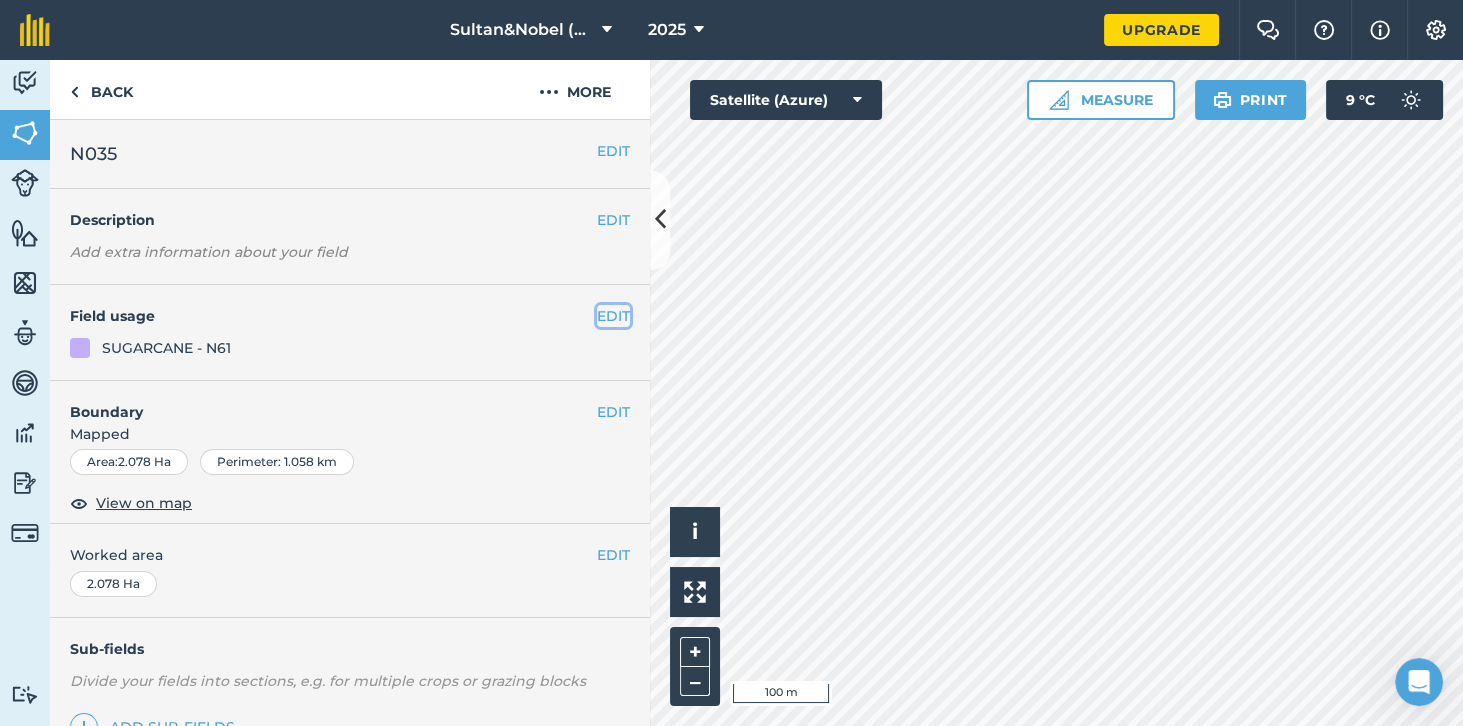 click on "EDIT" at bounding box center (613, 316) 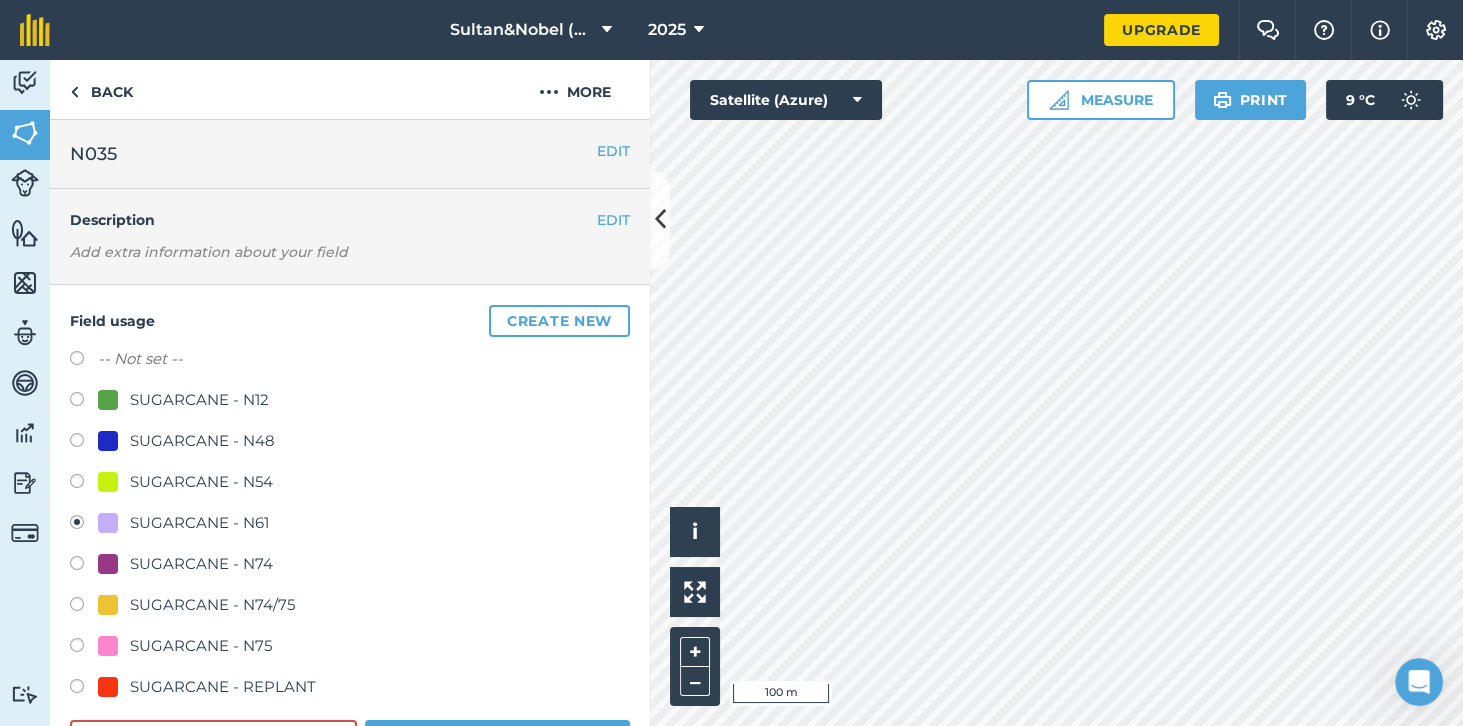 click on "SUGARCANE - N54" at bounding box center (201, 482) 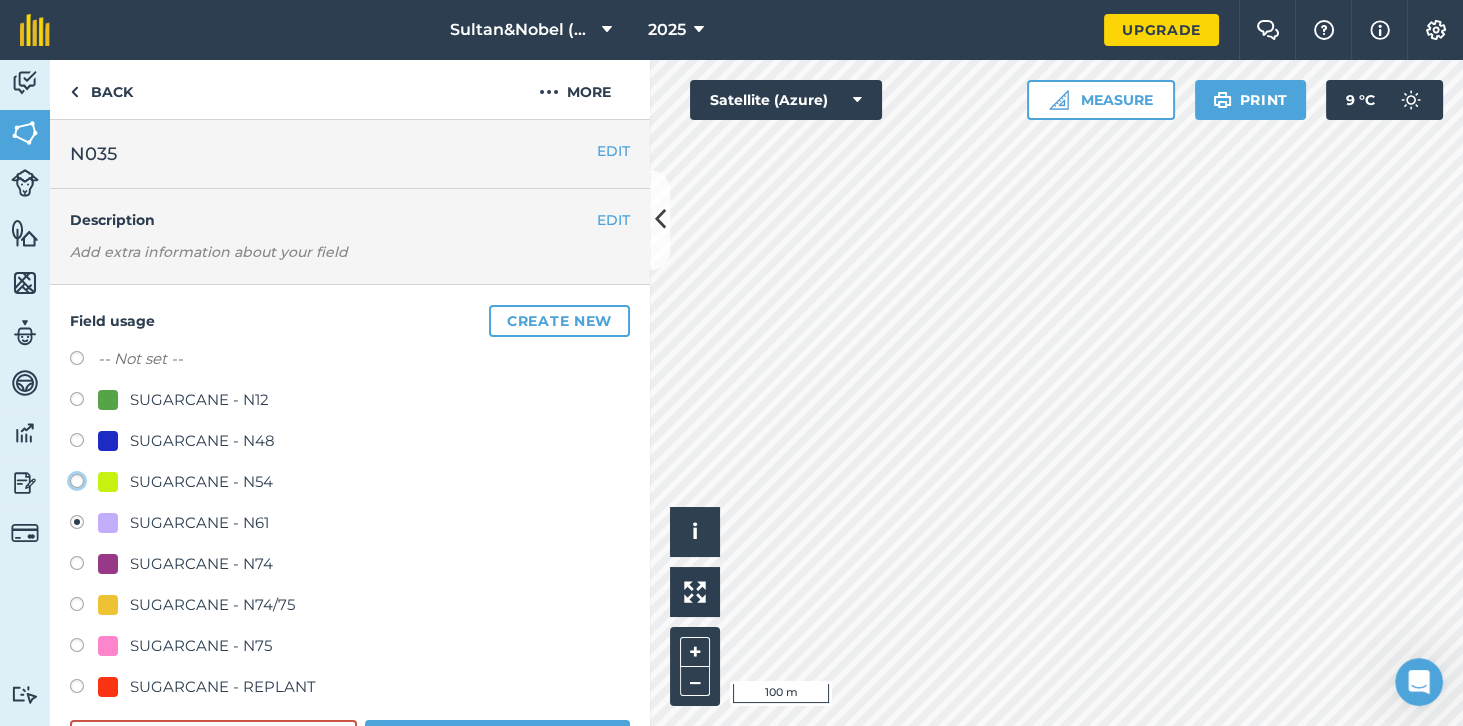 click on "SUGARCANE - N54" at bounding box center [-9923, 480] 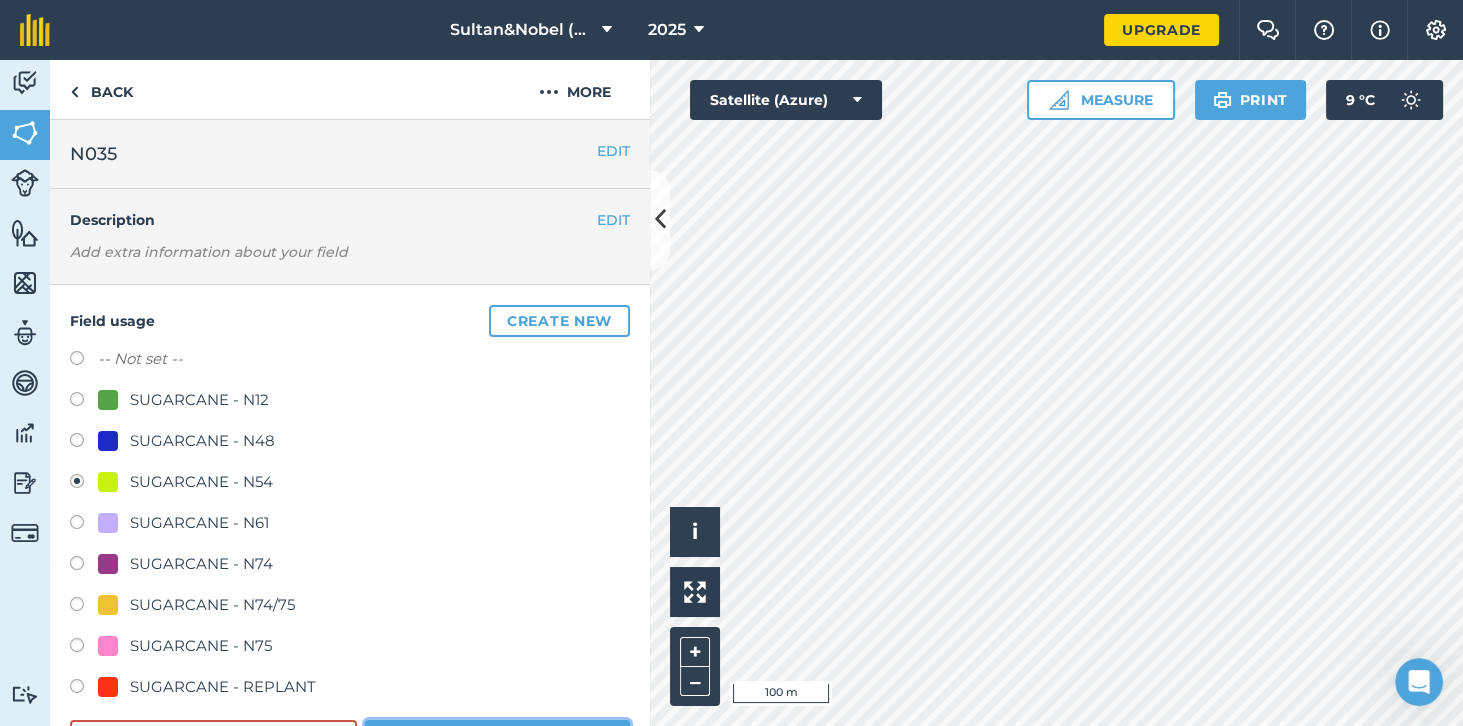 click on "Save" at bounding box center [497, 740] 